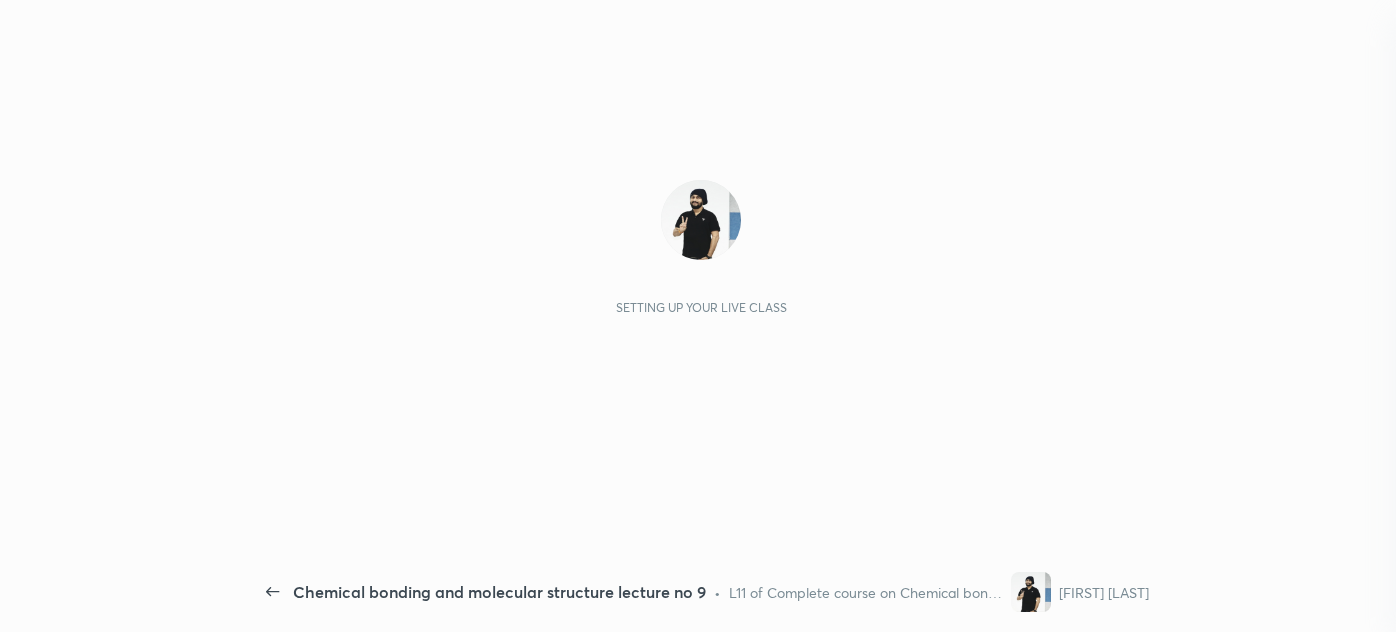 scroll, scrollTop: 0, scrollLeft: 0, axis: both 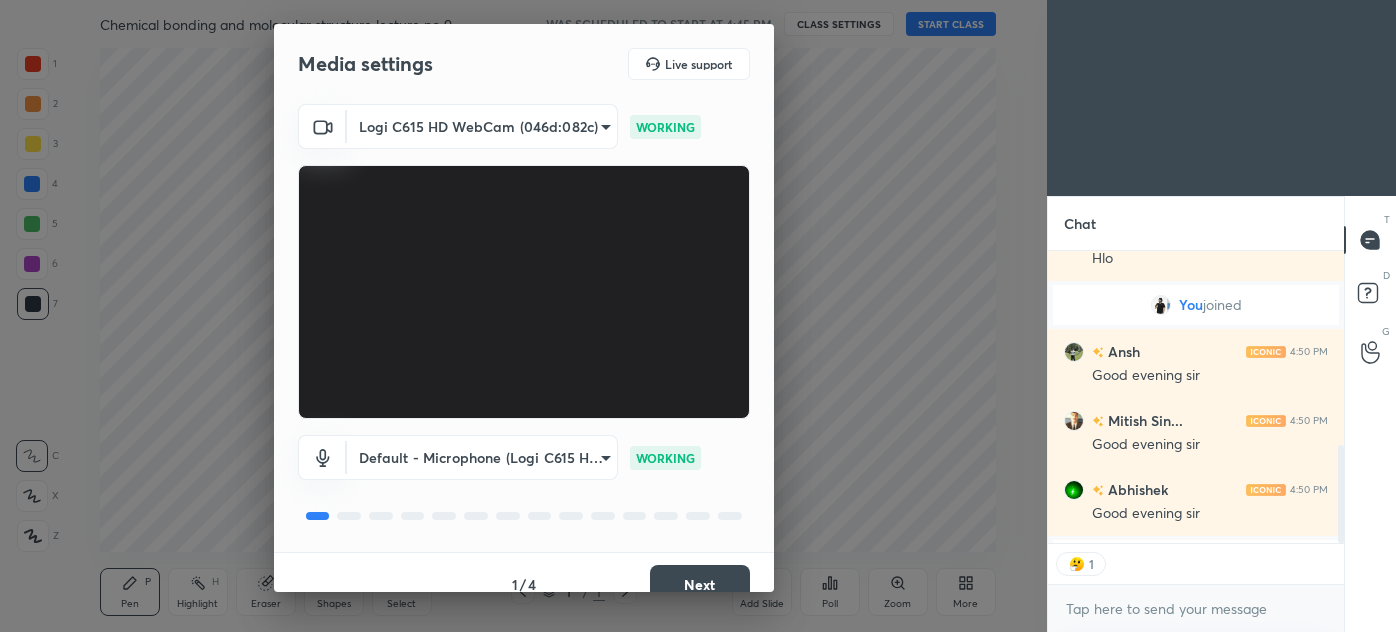 click on "Next" at bounding box center [700, 585] 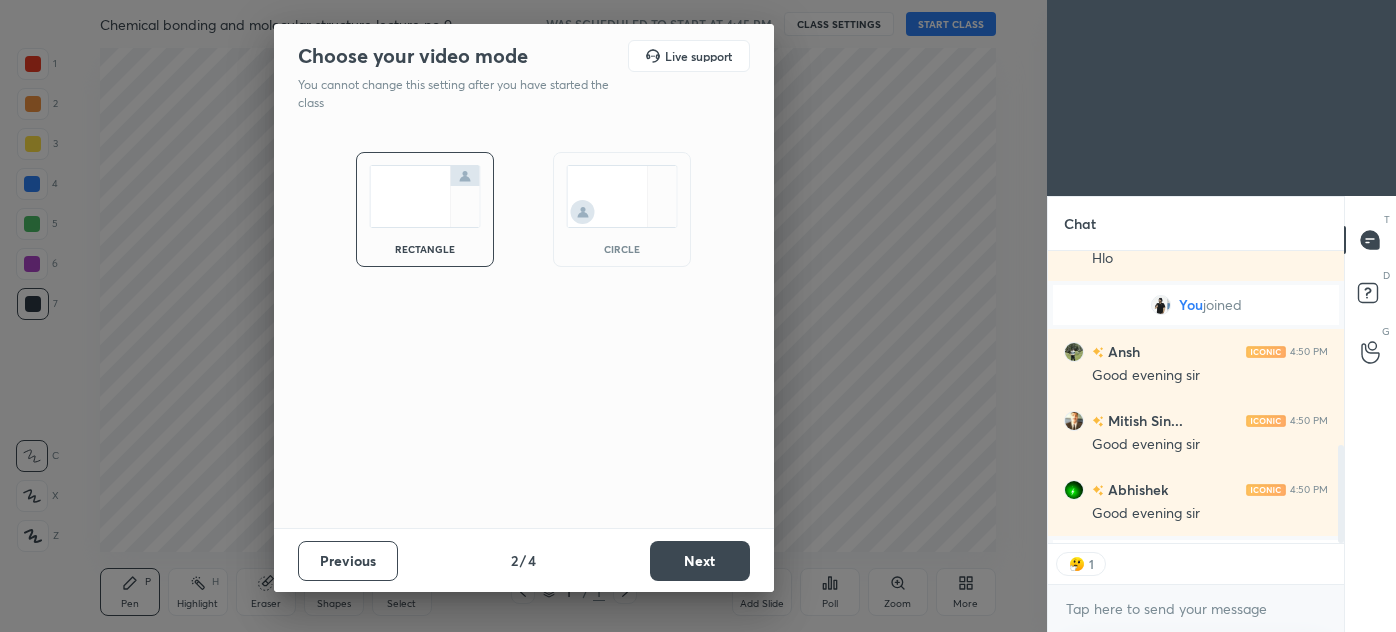 scroll, scrollTop: 7, scrollLeft: 5, axis: both 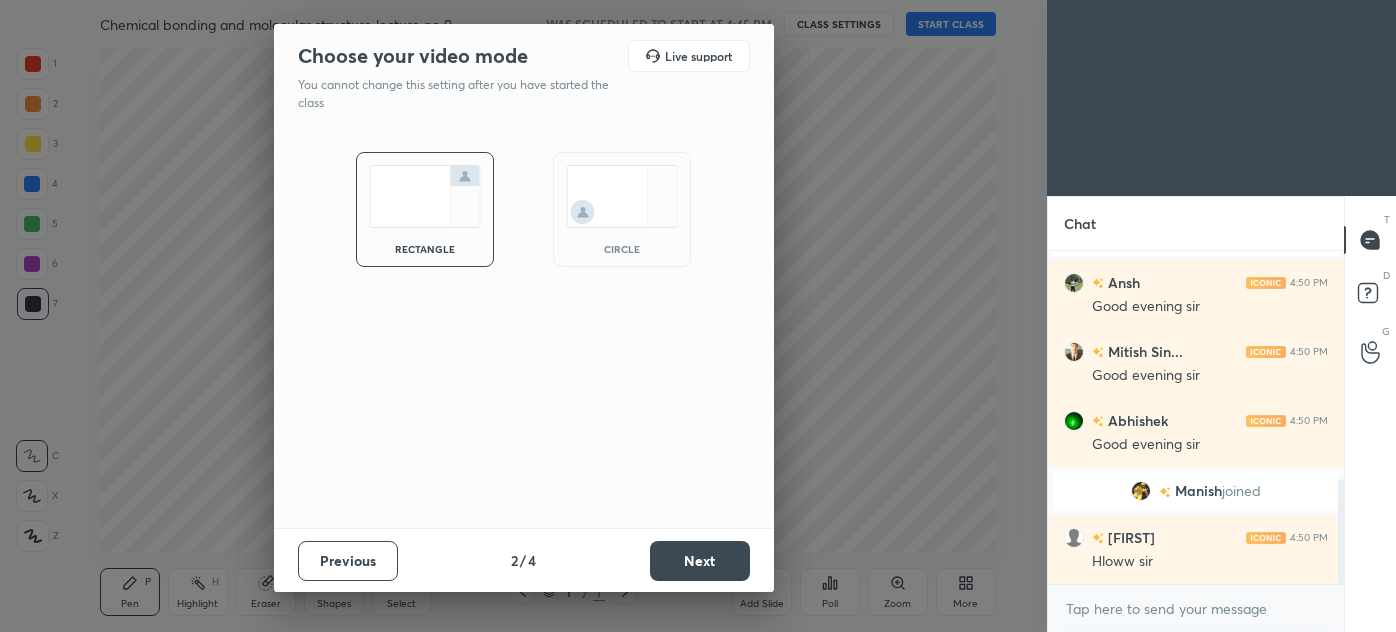 click at bounding box center (622, 196) 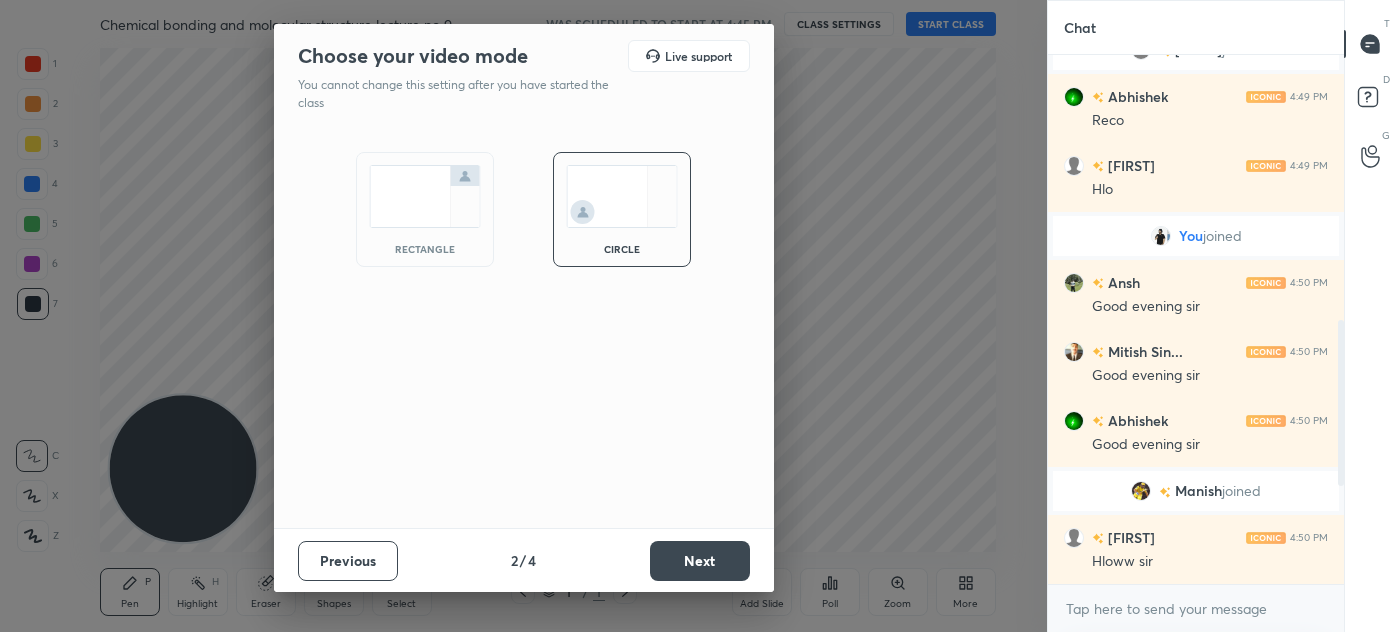 scroll 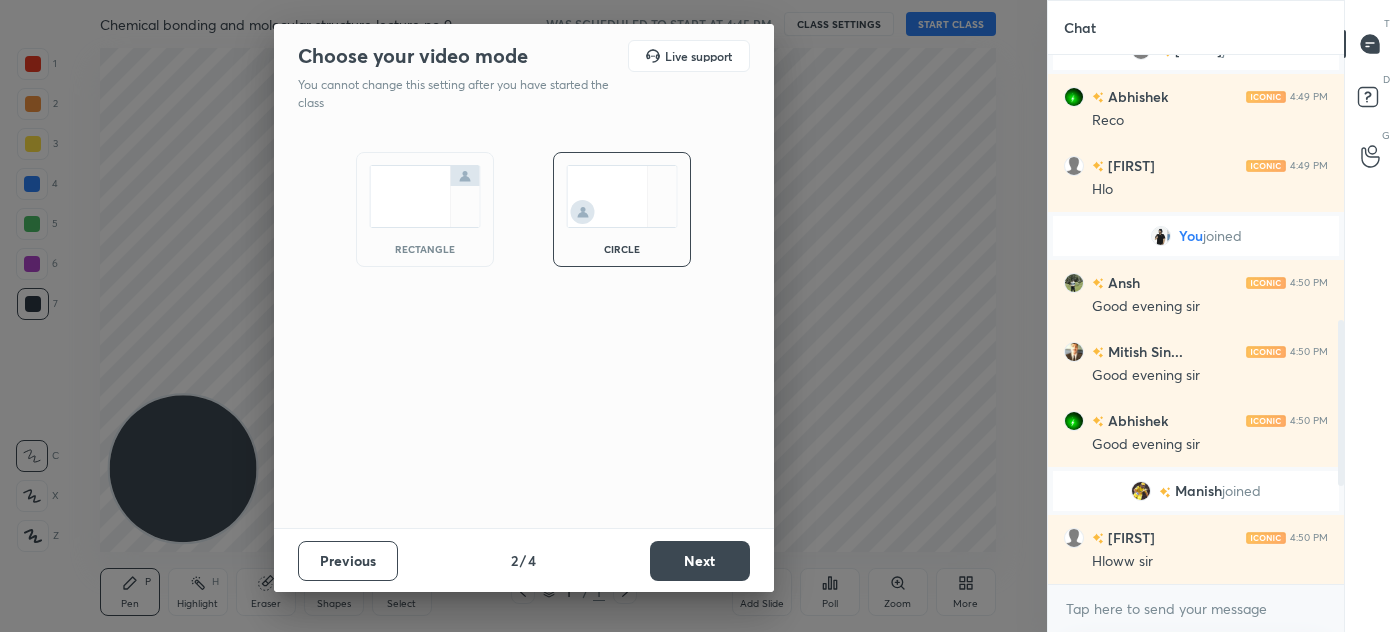 click on "Next" at bounding box center (700, 561) 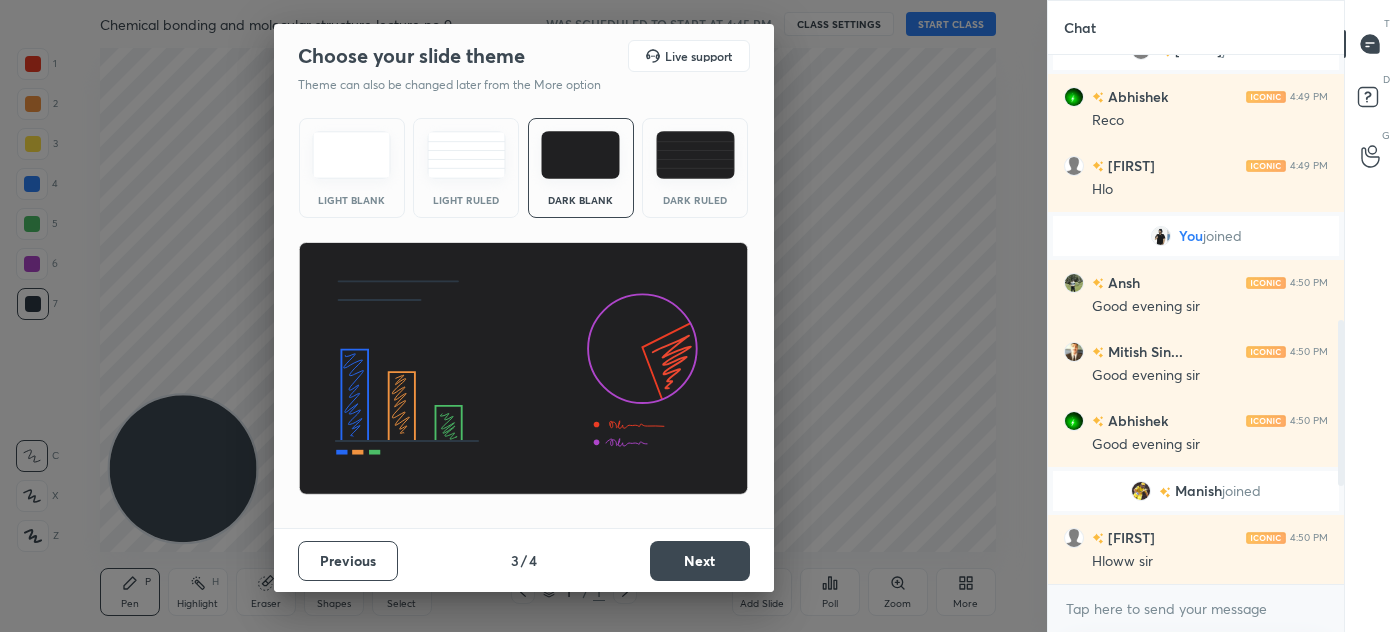 click at bounding box center [695, 155] 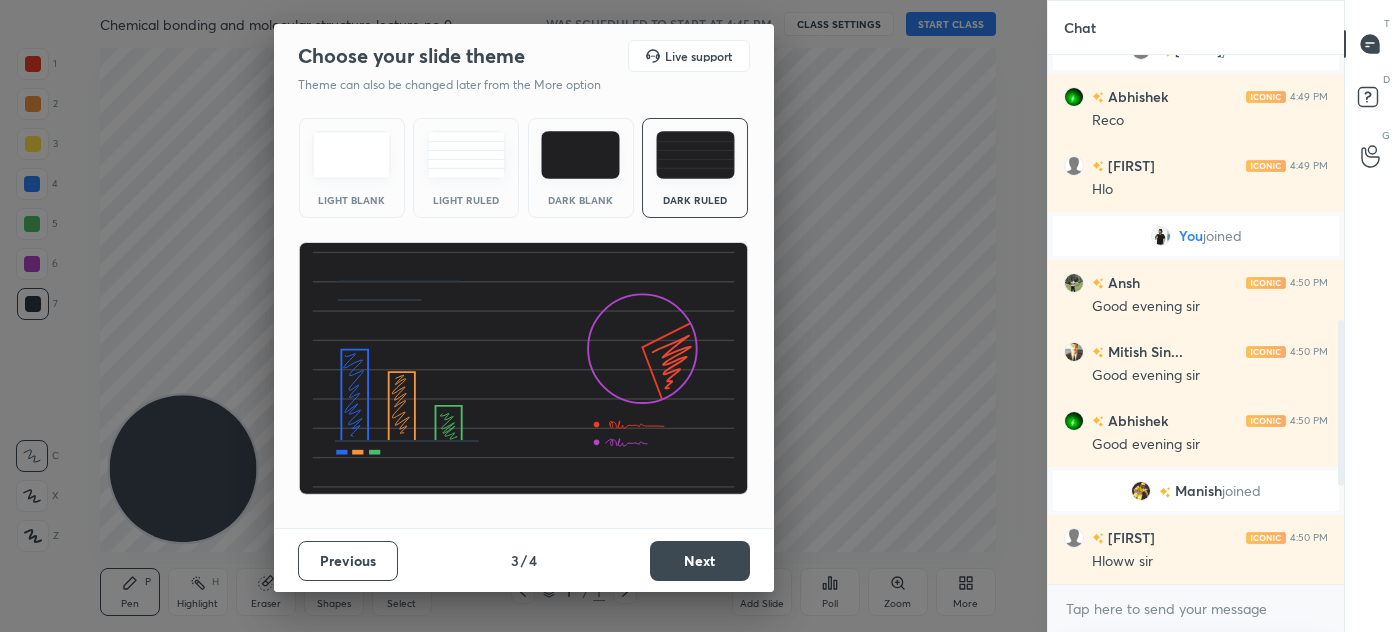 click on "Next" at bounding box center (700, 561) 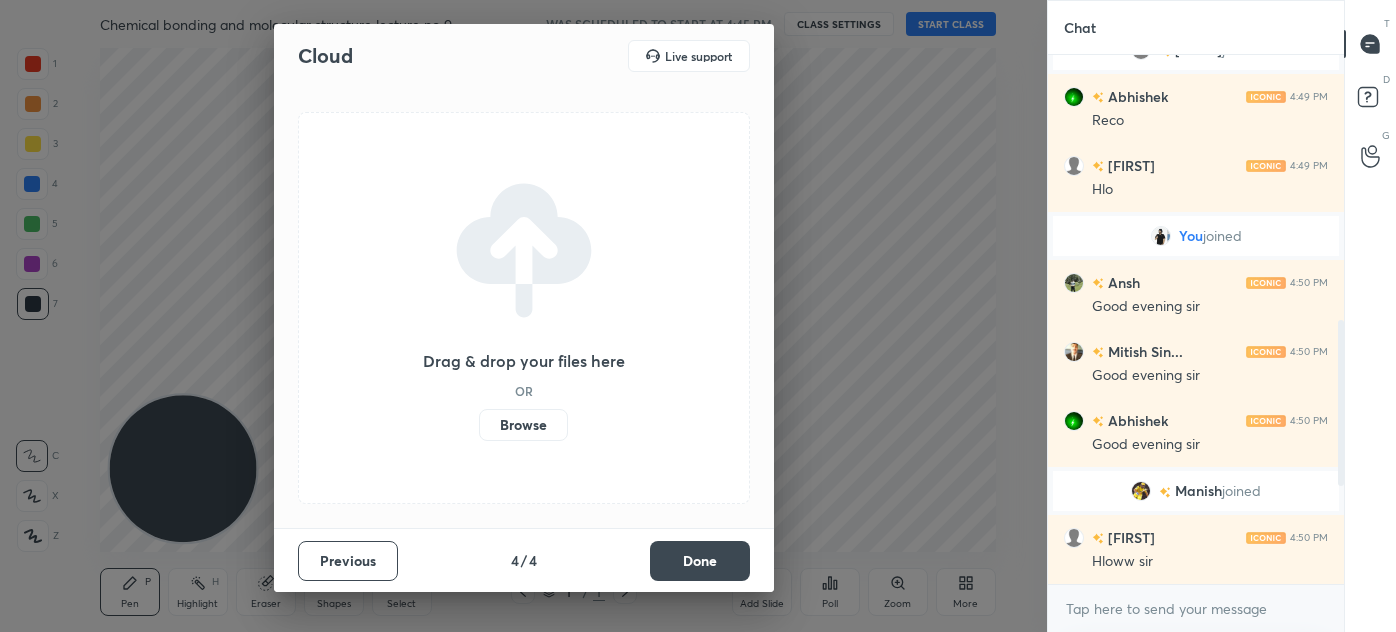 click on "Previous 4 / 4 Done" at bounding box center (524, 560) 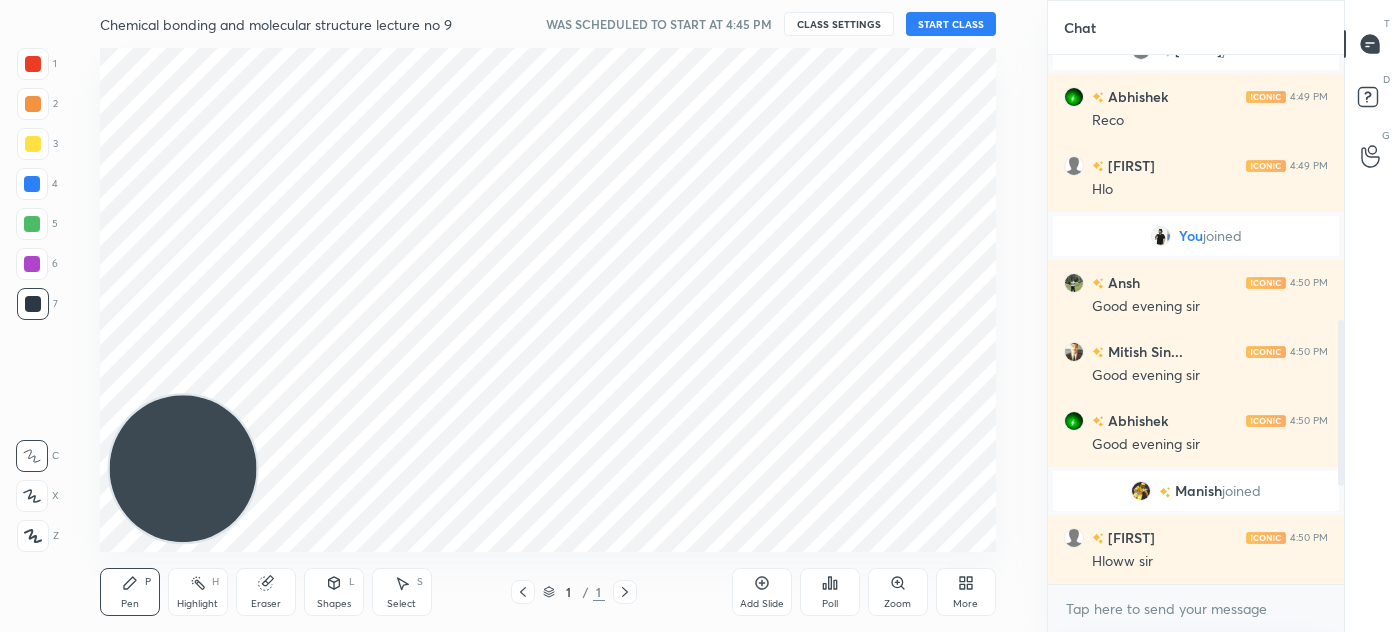 click on "START CLASS" at bounding box center [951, 24] 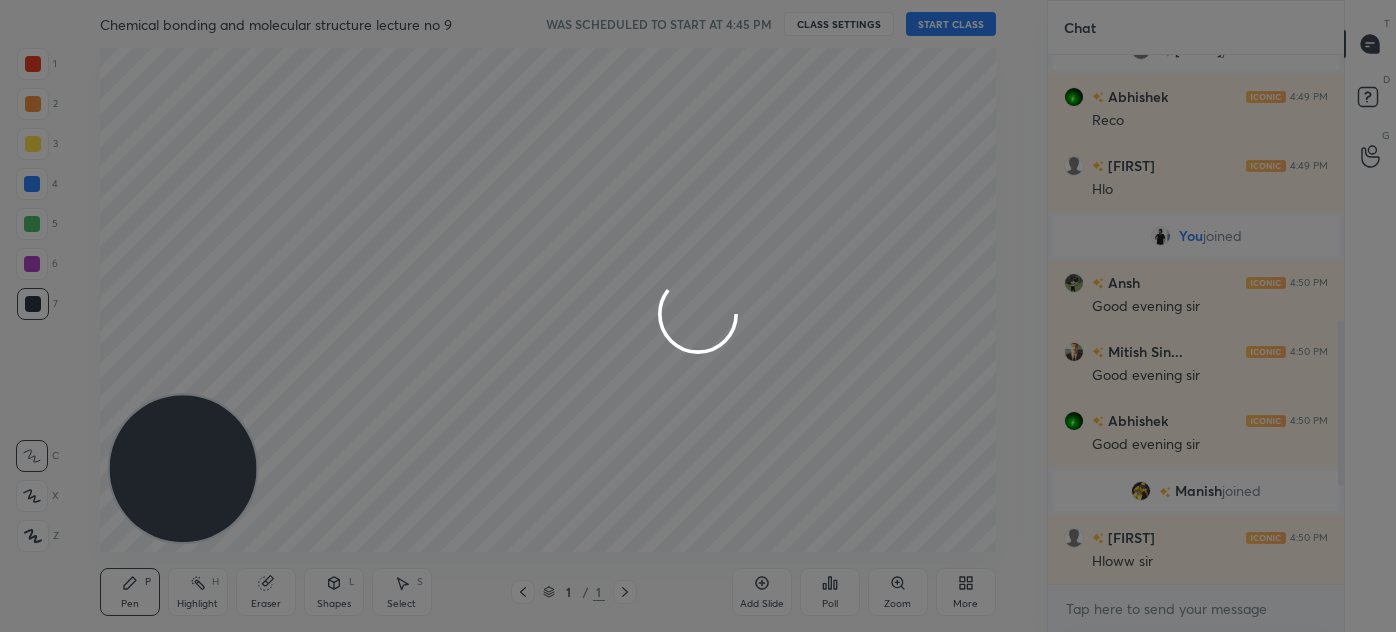 type on "x" 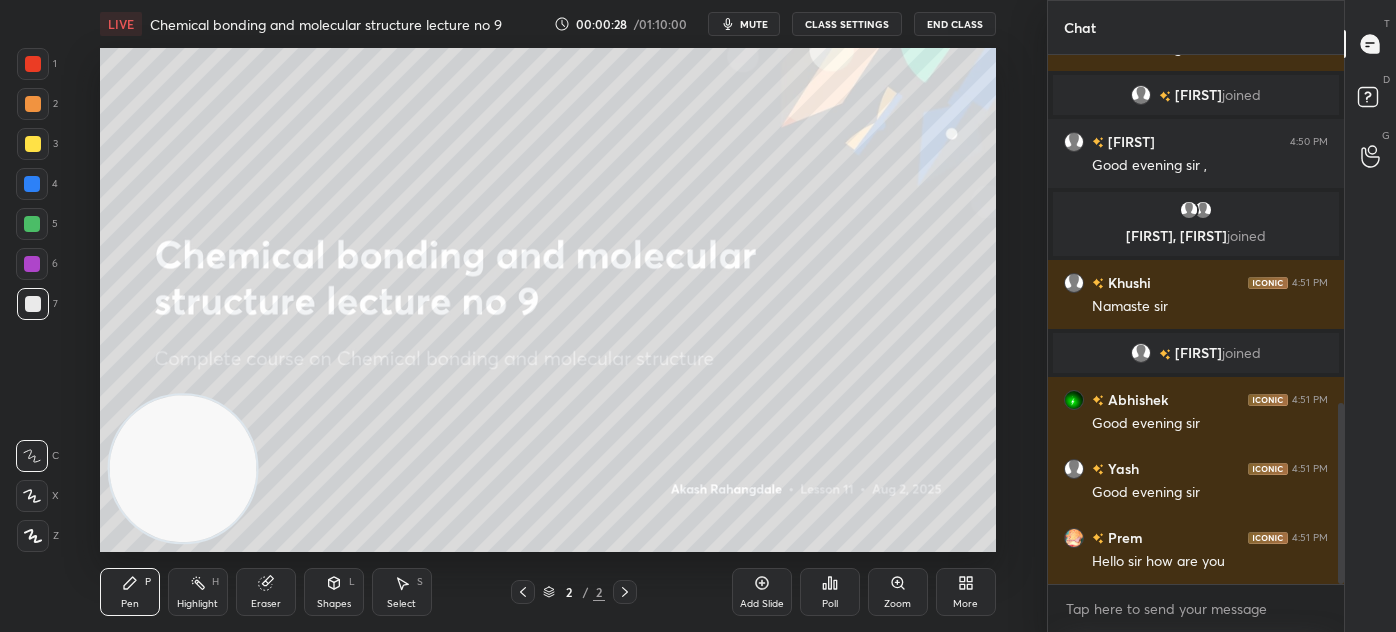 scroll, scrollTop: 1085, scrollLeft: 0, axis: vertical 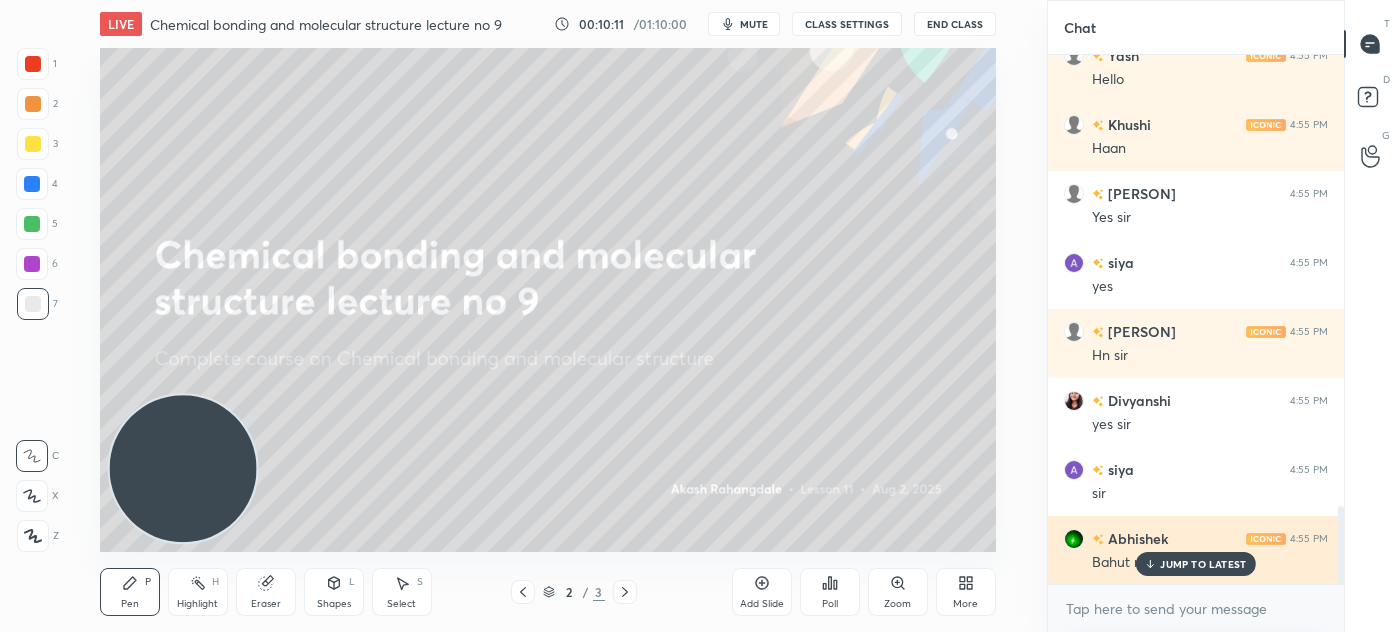 click on "JUMP TO LATEST" at bounding box center (1203, 564) 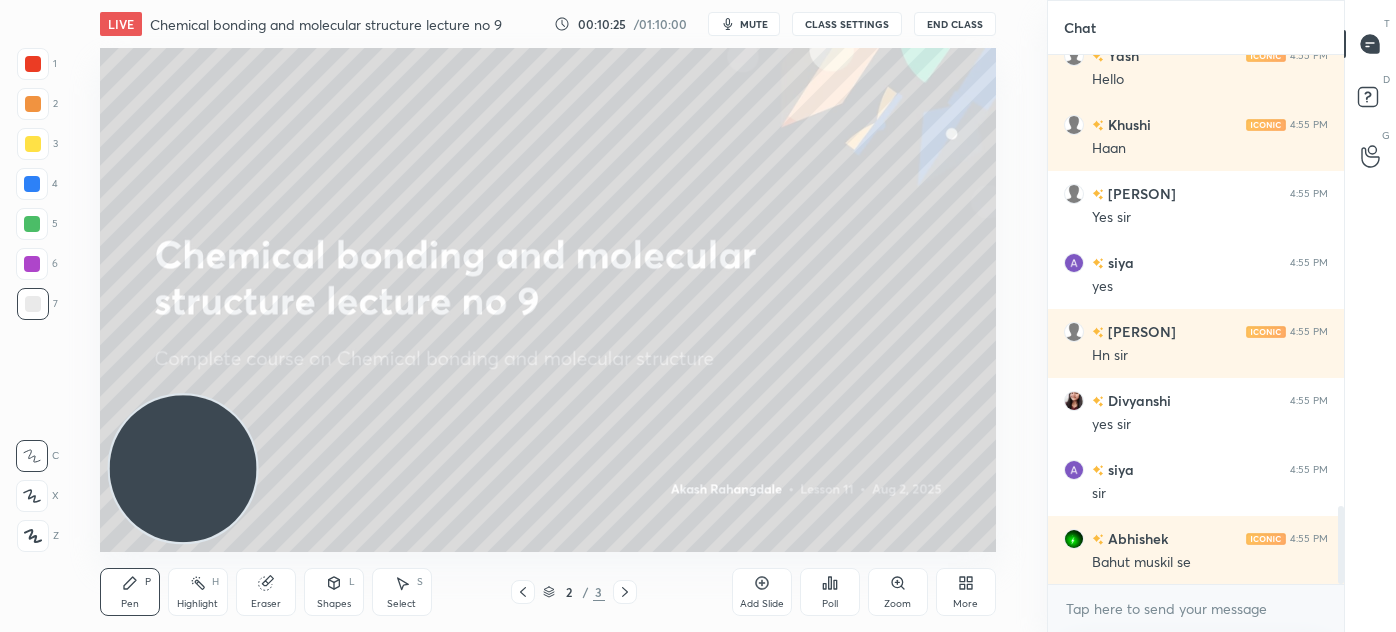 click on "More" at bounding box center (965, 604) 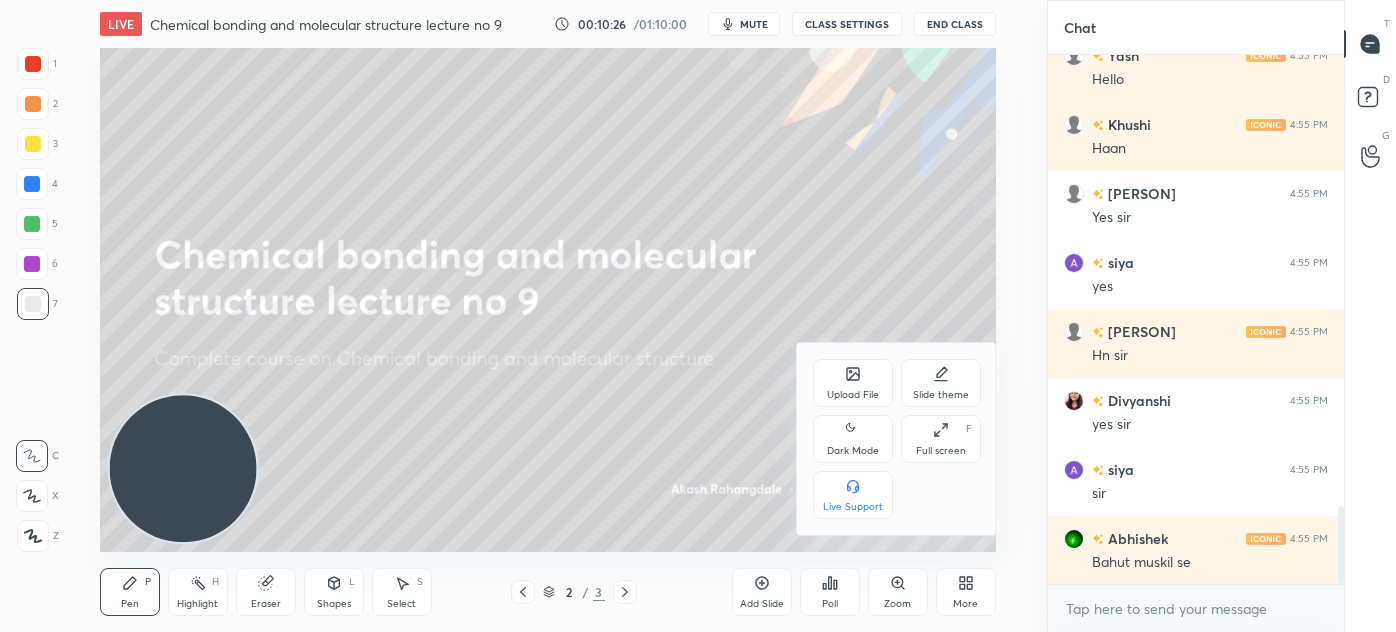 click 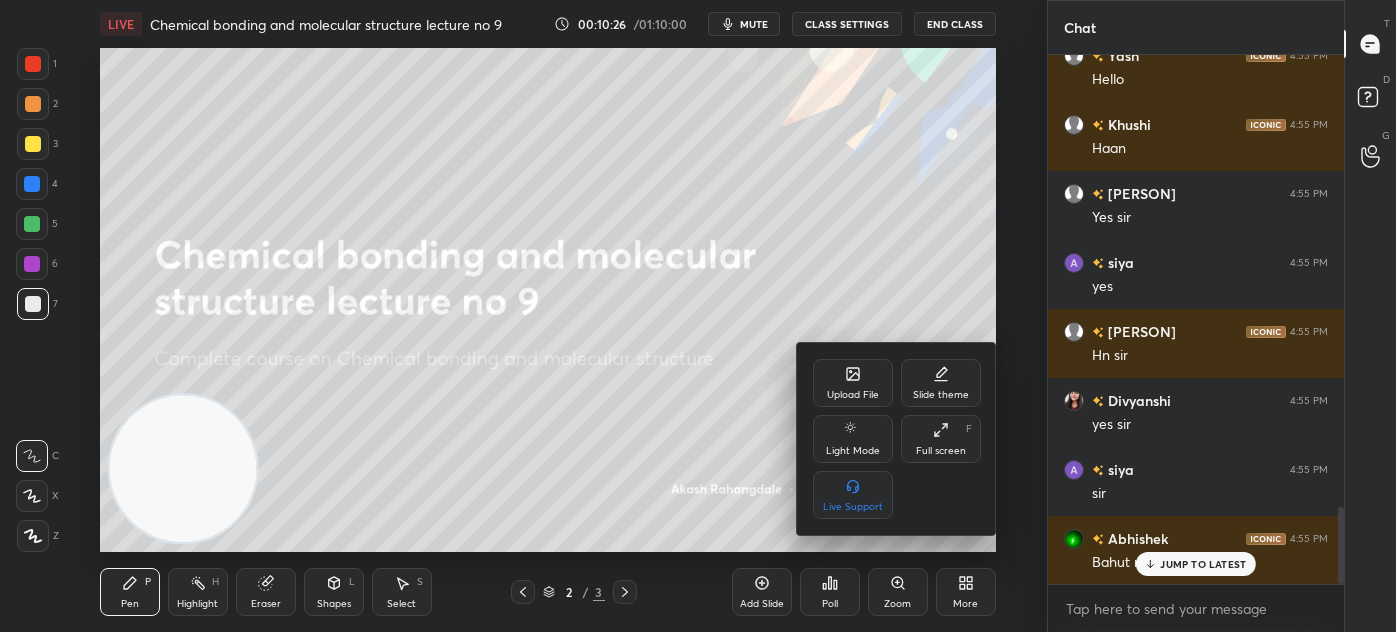 scroll, scrollTop: 3106, scrollLeft: 0, axis: vertical 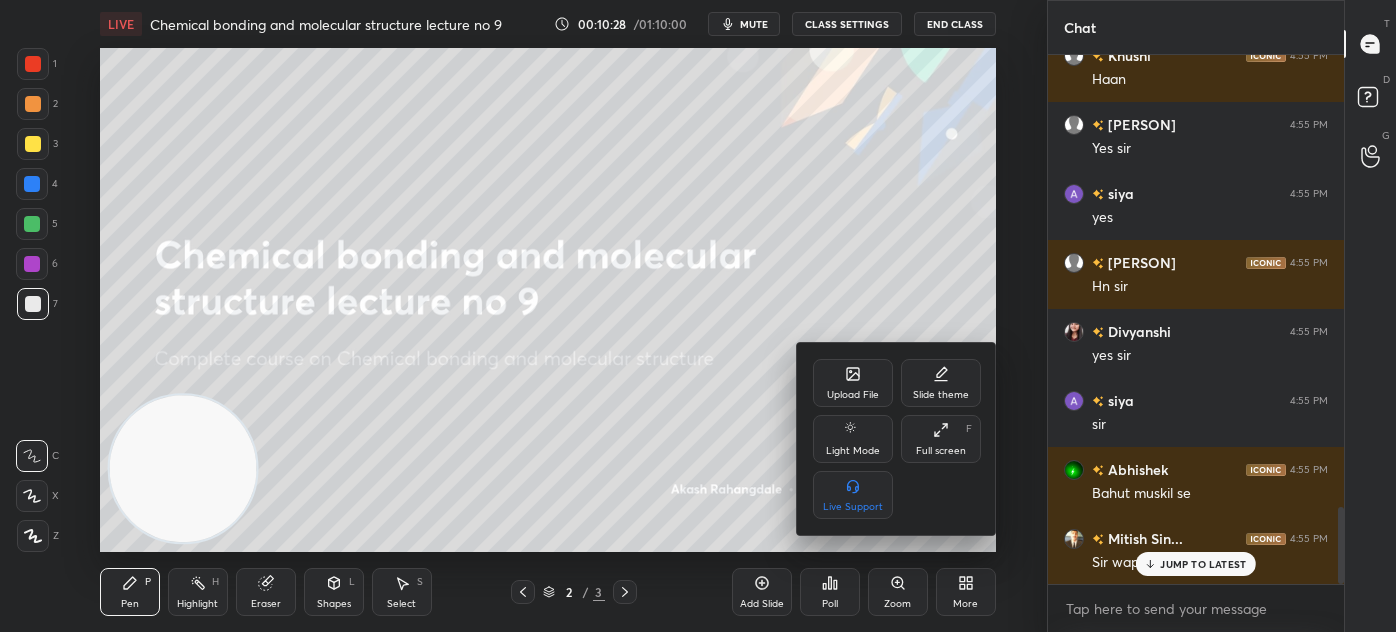 click at bounding box center (698, 316) 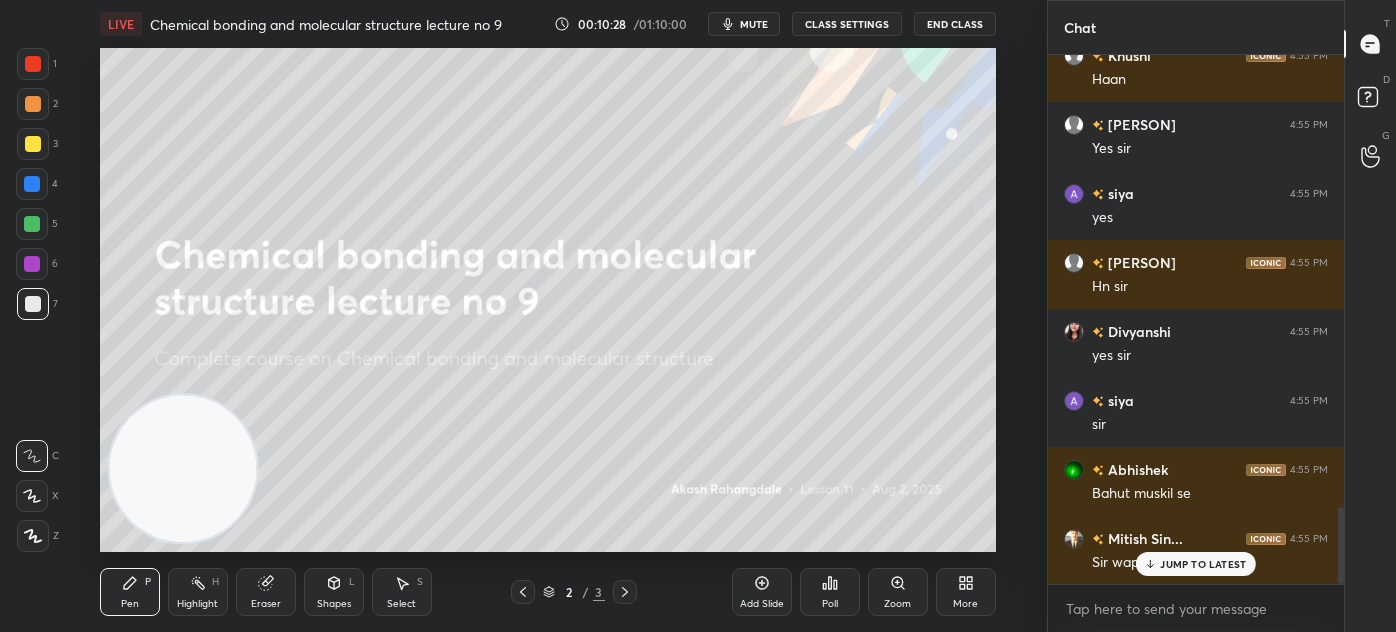 click on "More" at bounding box center [966, 592] 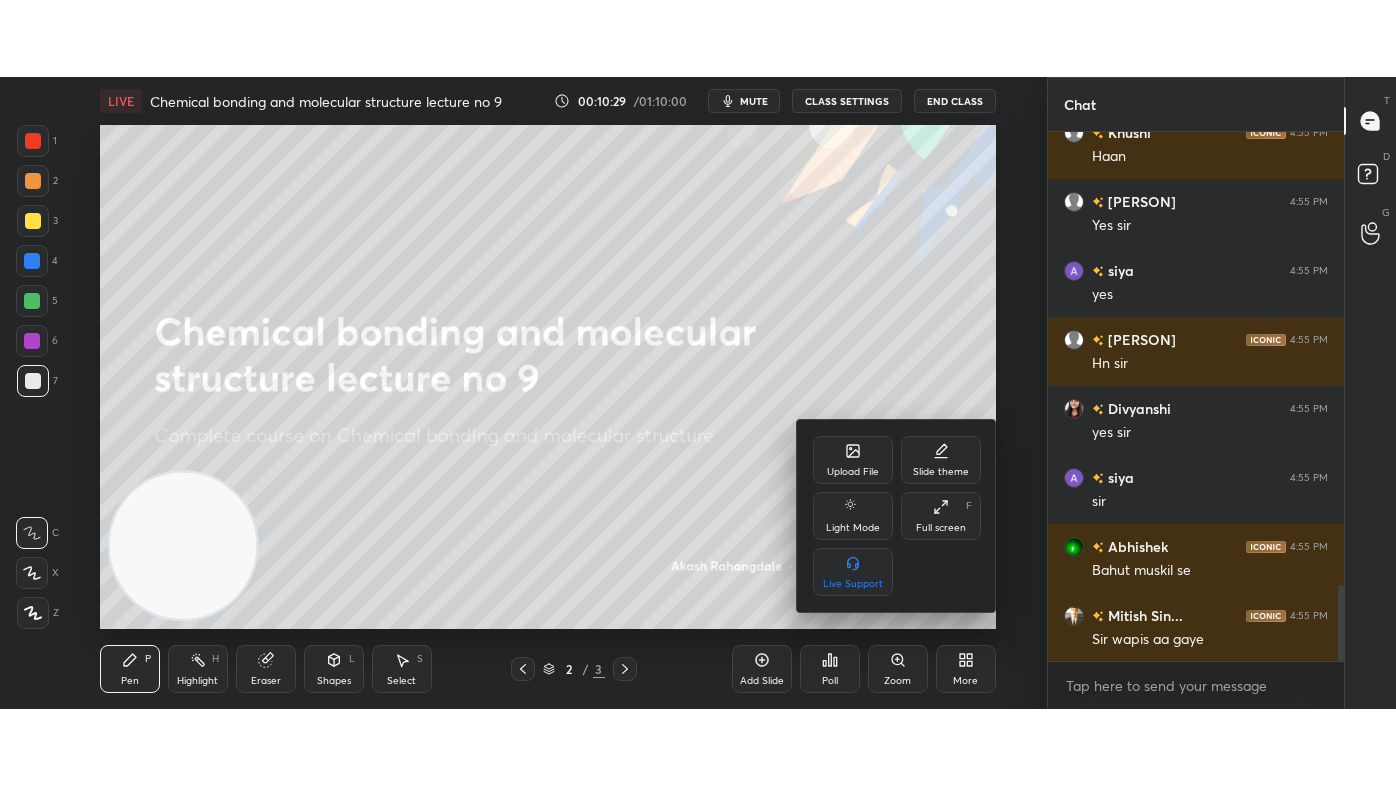 scroll, scrollTop: 3176, scrollLeft: 0, axis: vertical 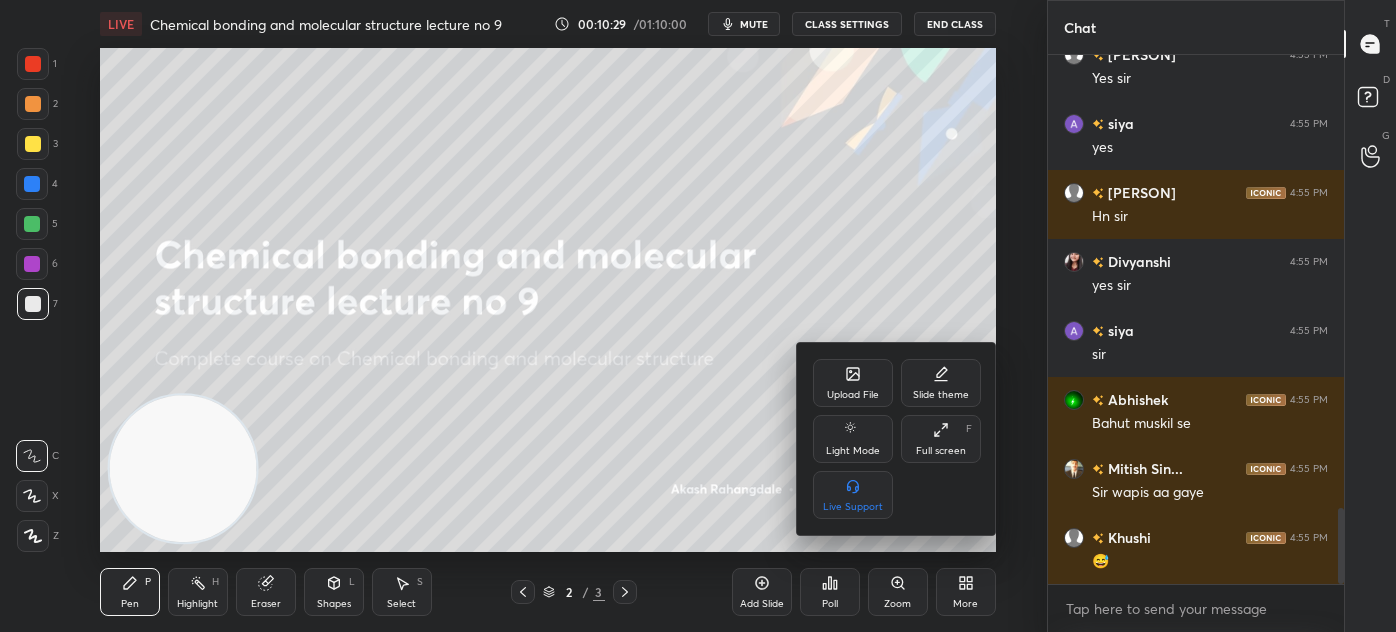 click on "Full screen F" at bounding box center [941, 439] 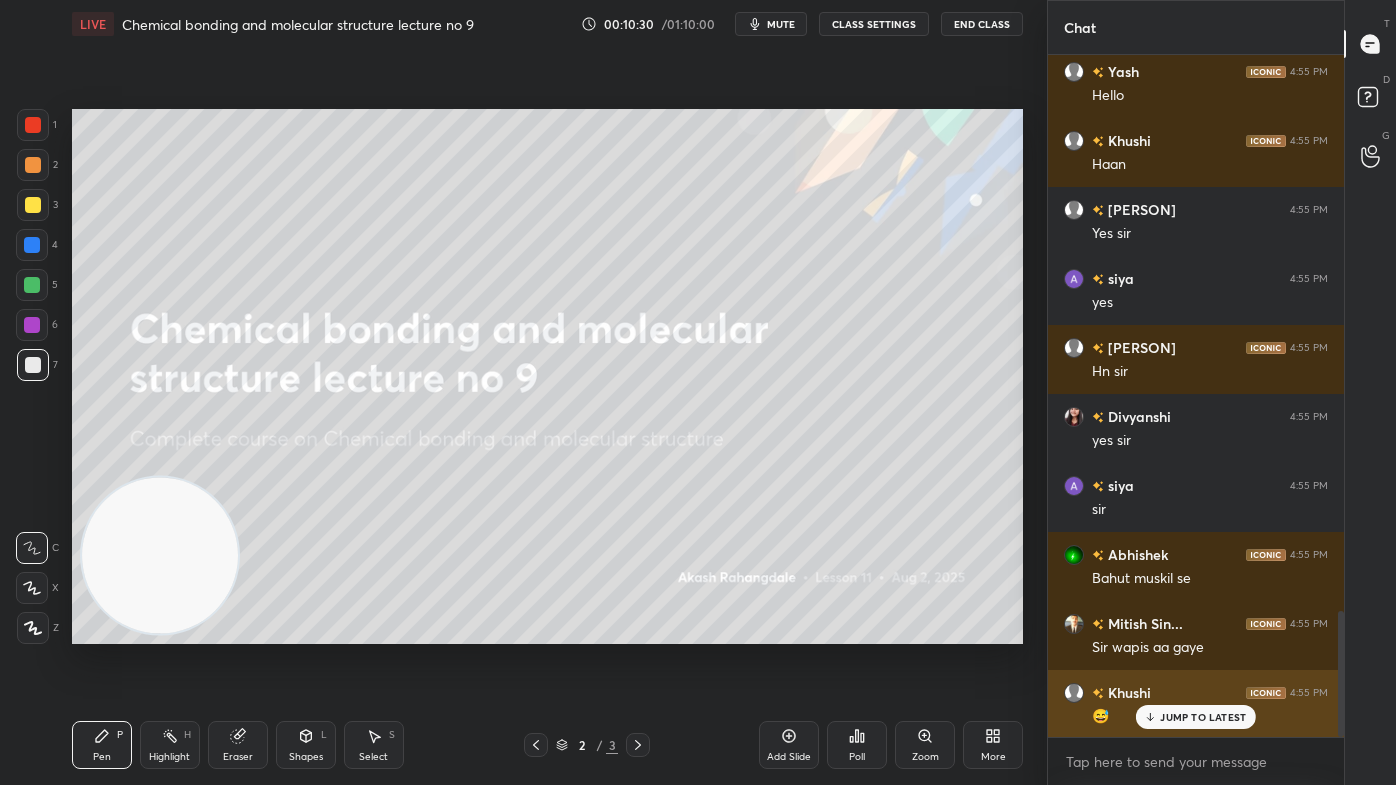 drag, startPoint x: 1202, startPoint y: 725, endPoint x: 1192, endPoint y: 722, distance: 10.440307 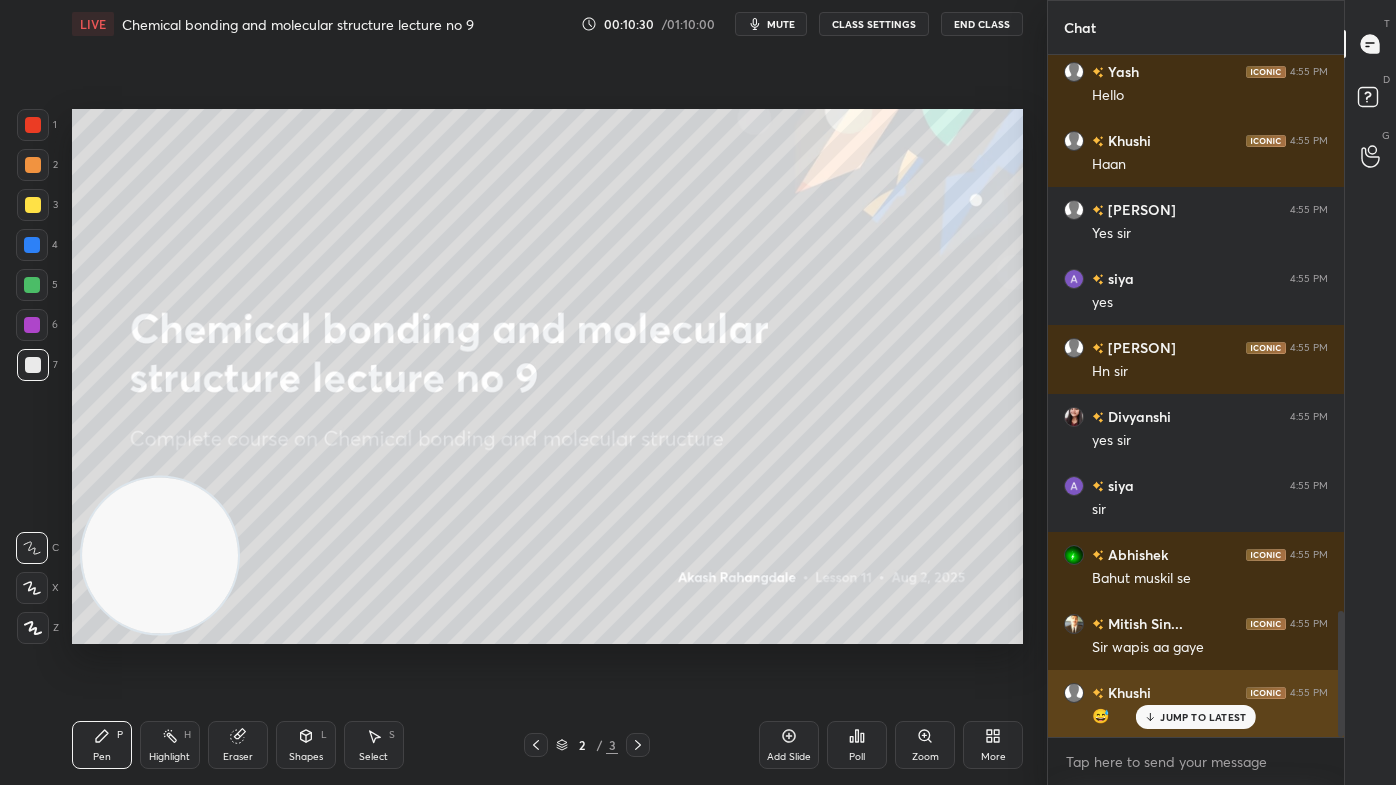 click on "JUMP TO LATEST" at bounding box center [1196, 717] 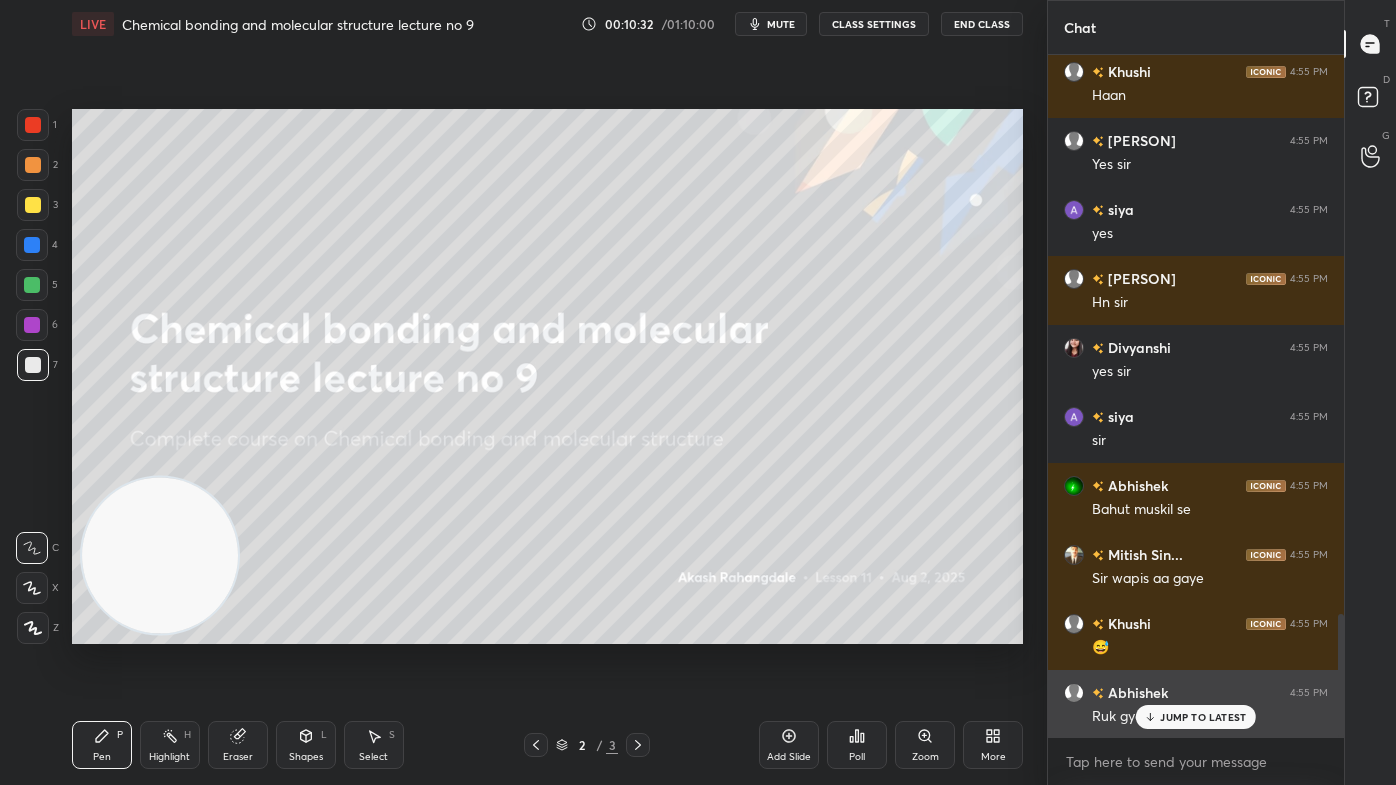 drag, startPoint x: 1160, startPoint y: 717, endPoint x: 1136, endPoint y: 726, distance: 25.632011 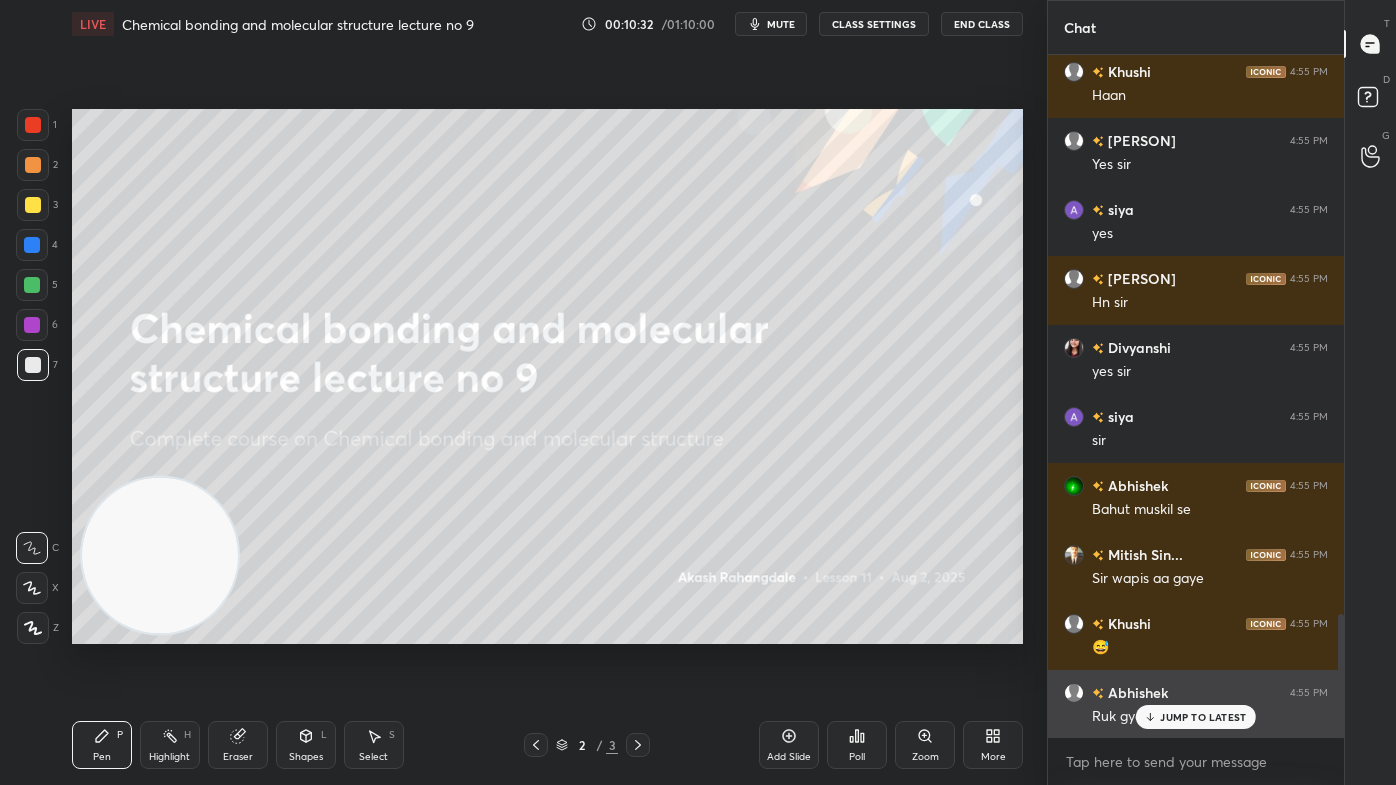 click on "JUMP TO LATEST" at bounding box center (1203, 717) 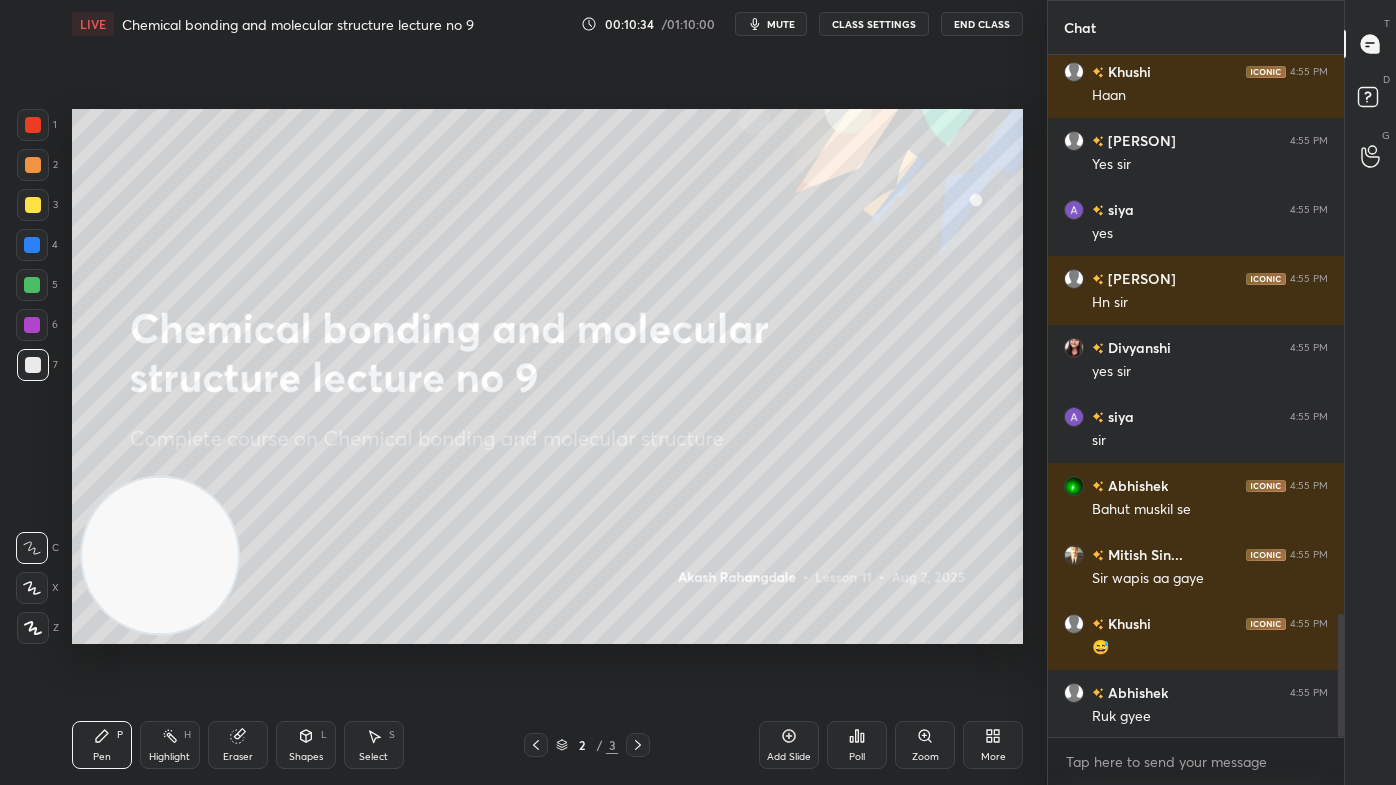 click on "Add Slide" at bounding box center [789, 757] 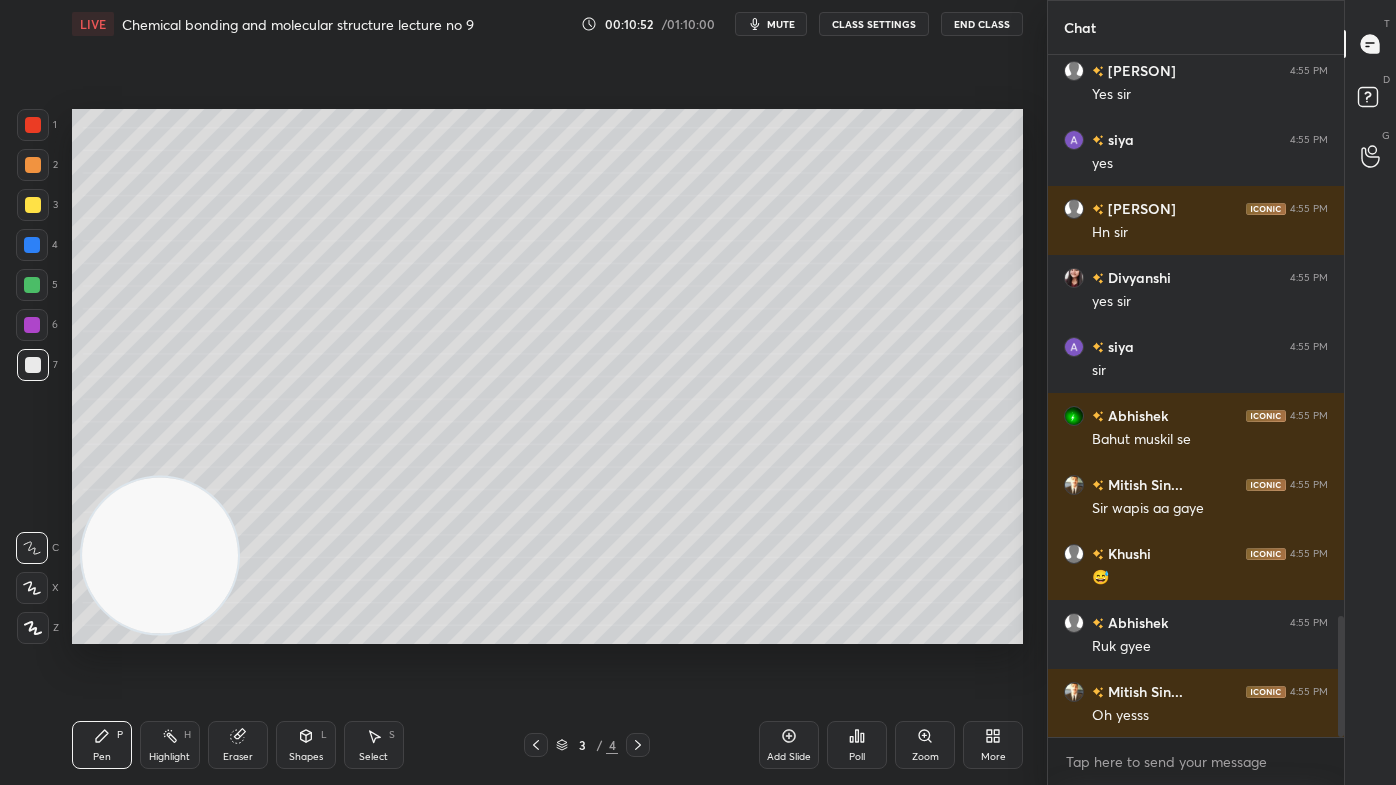 click at bounding box center [33, 205] 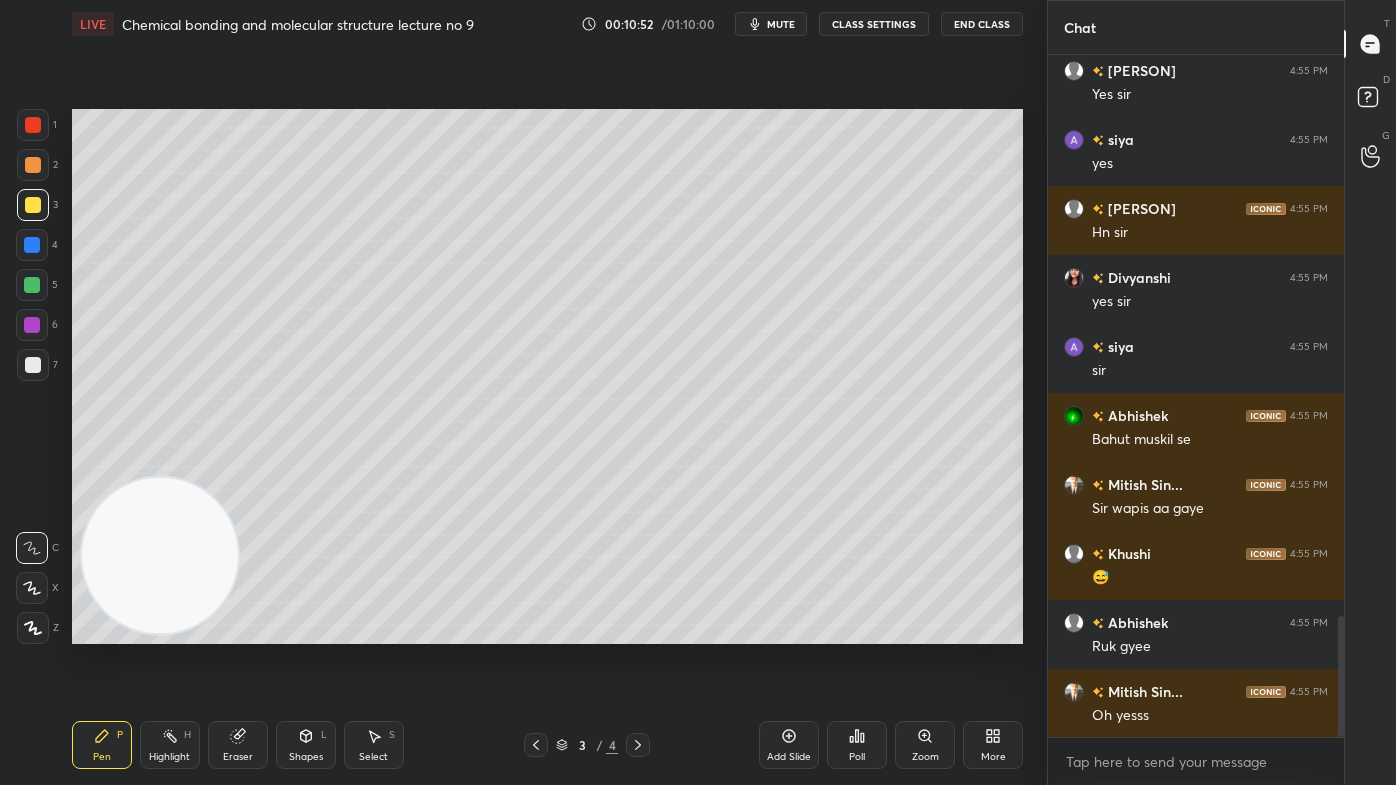 click 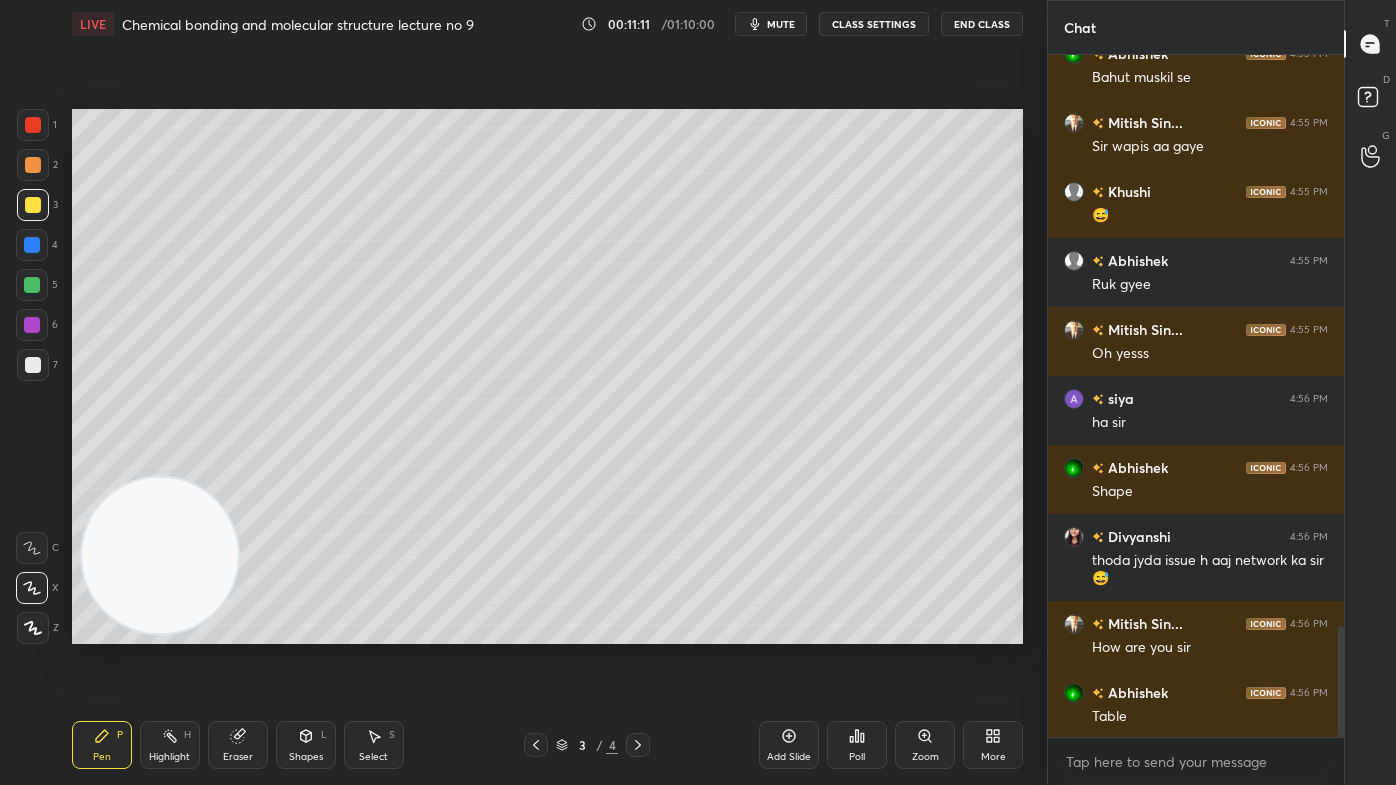 scroll, scrollTop: 3592, scrollLeft: 0, axis: vertical 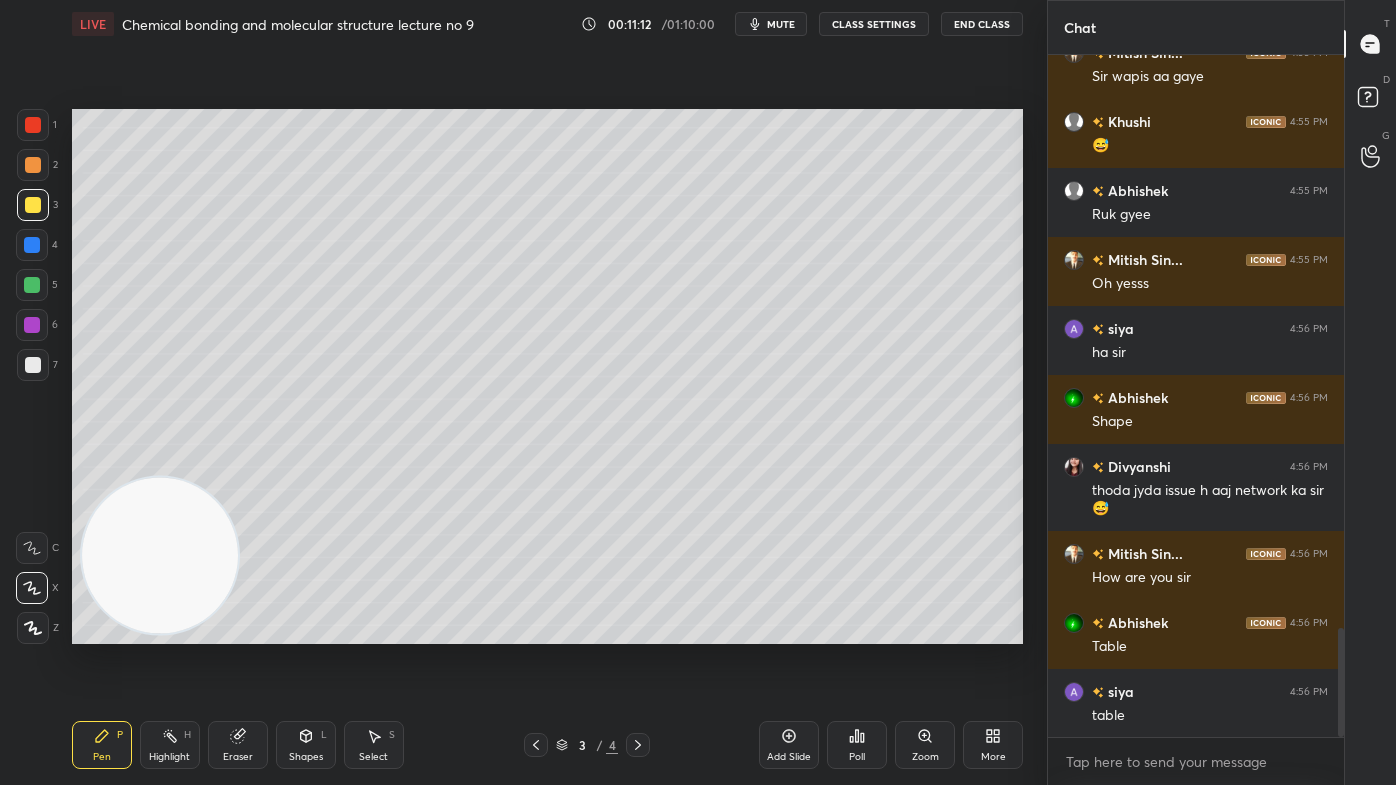click on "Eraser" at bounding box center [238, 757] 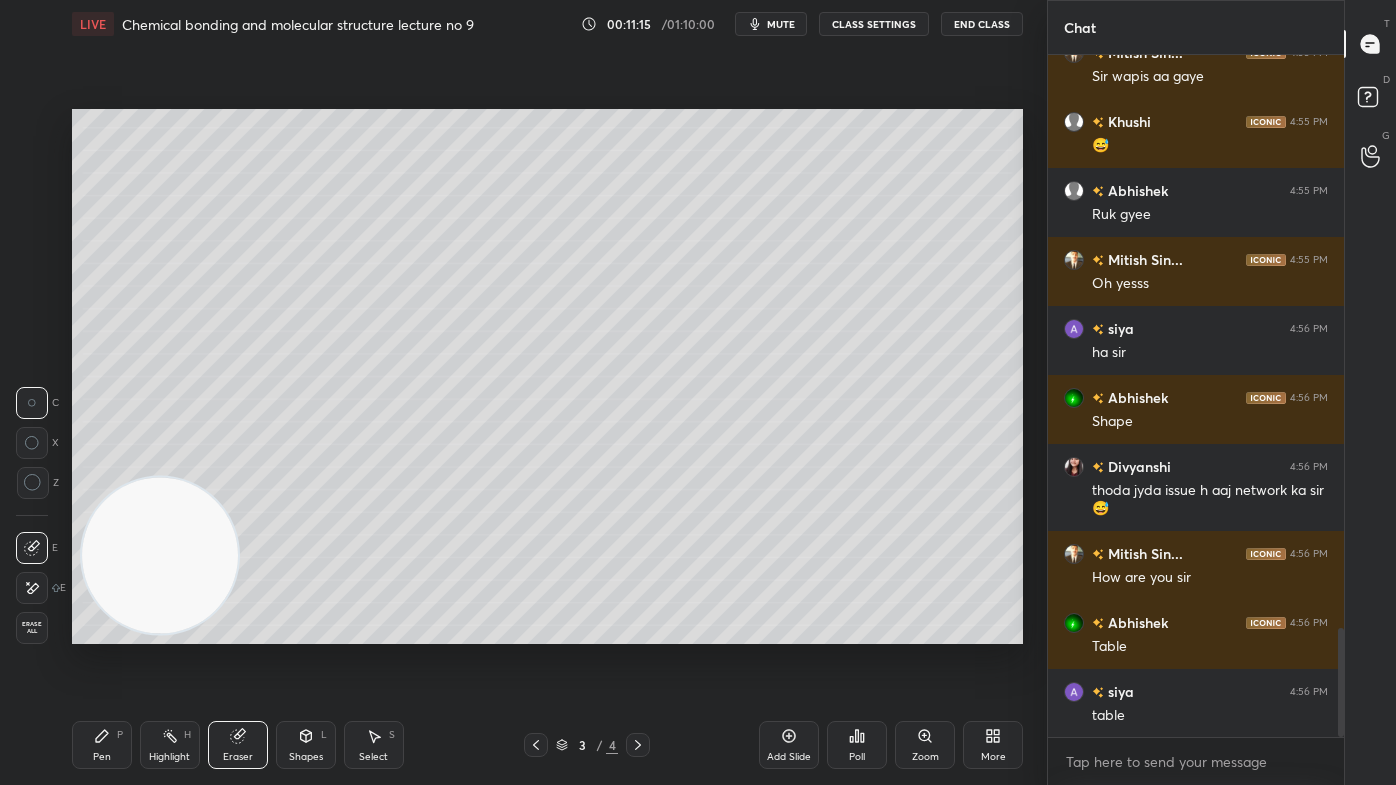click 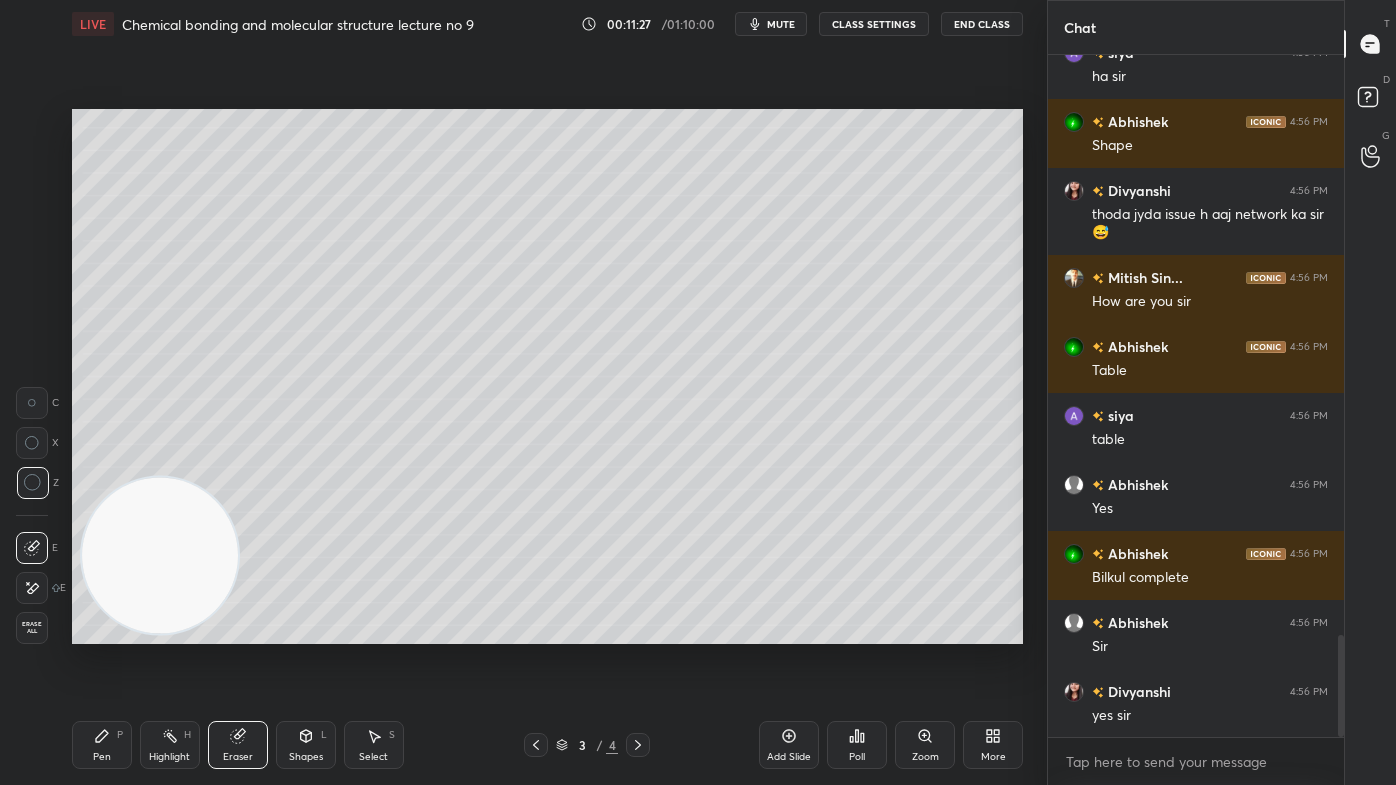 scroll, scrollTop: 3936, scrollLeft: 0, axis: vertical 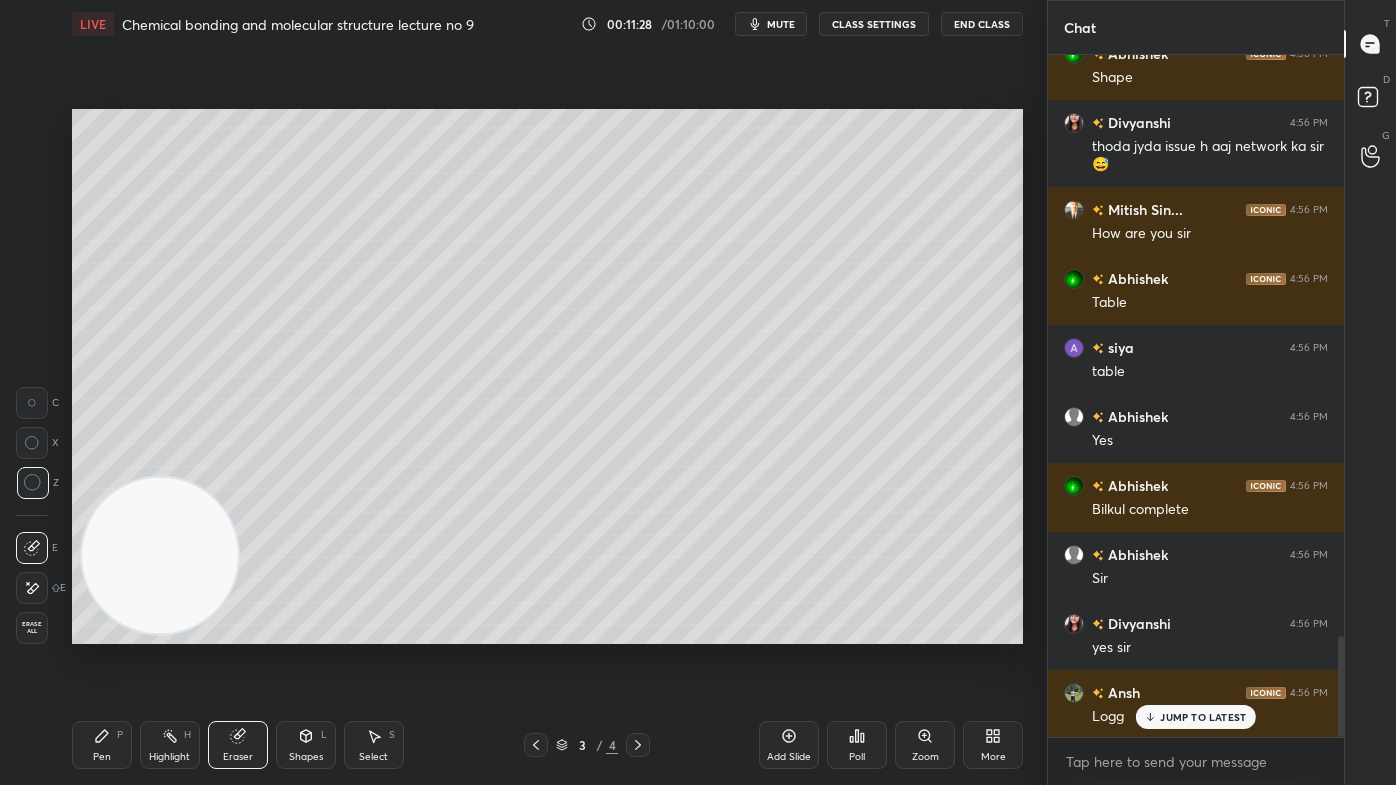click on "Pen P" at bounding box center [102, 745] 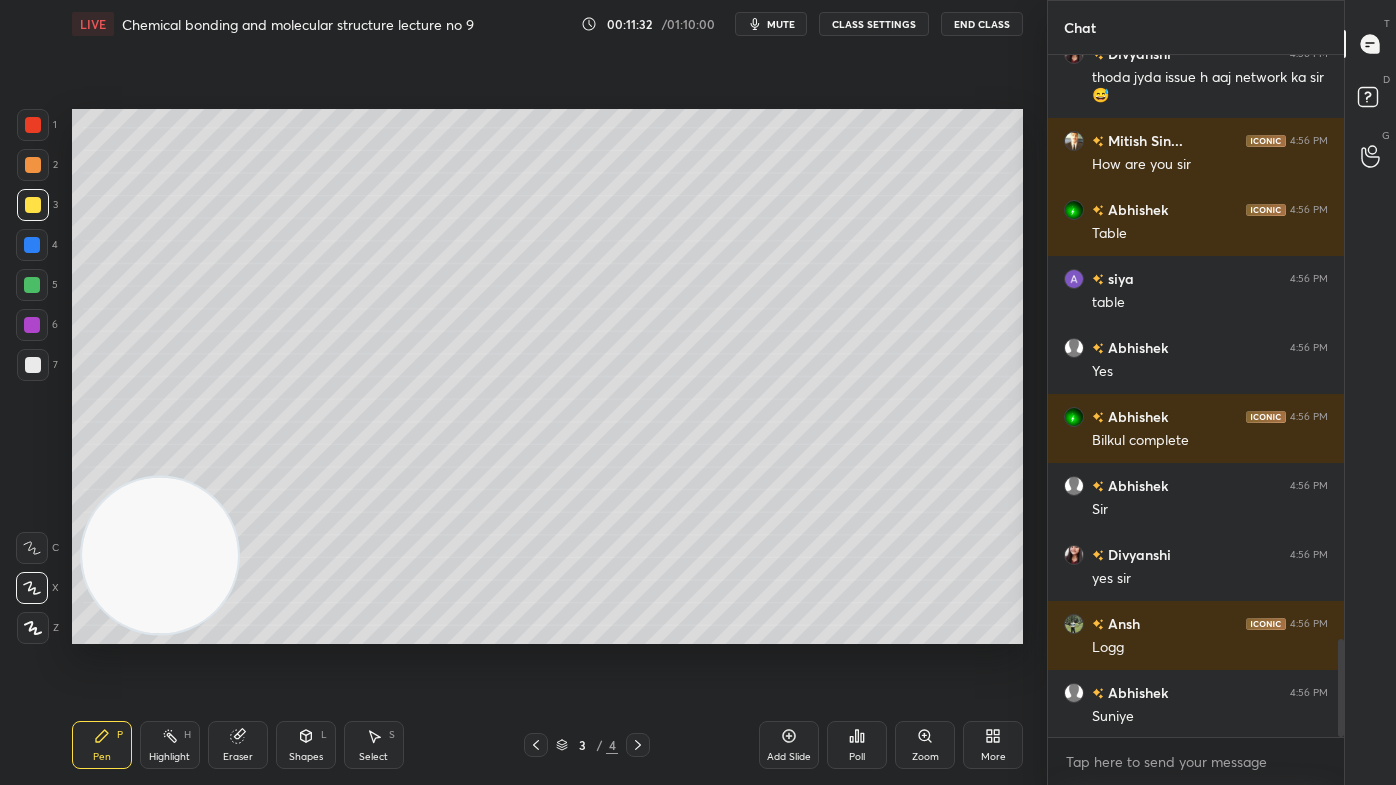 scroll, scrollTop: 4074, scrollLeft: 0, axis: vertical 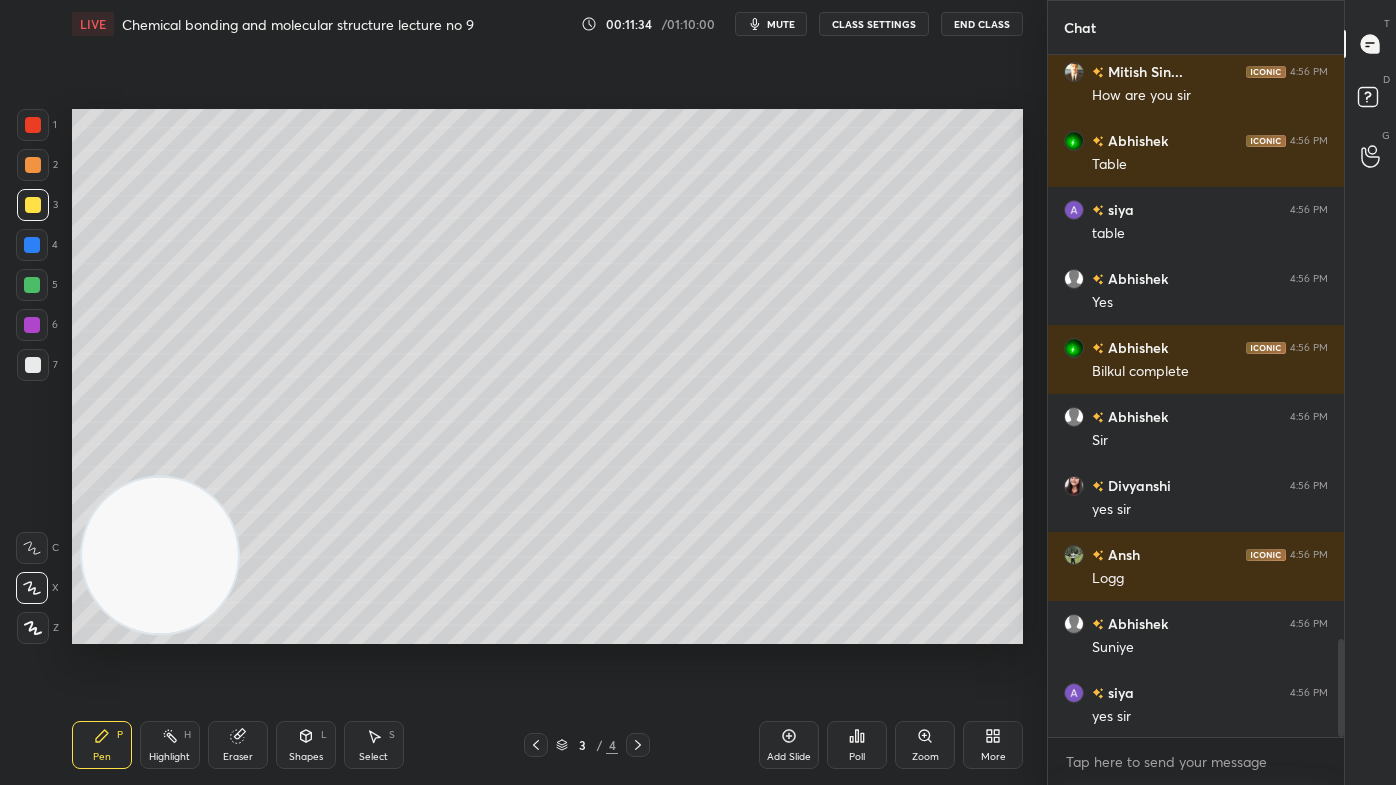 click on "Eraser" at bounding box center [238, 745] 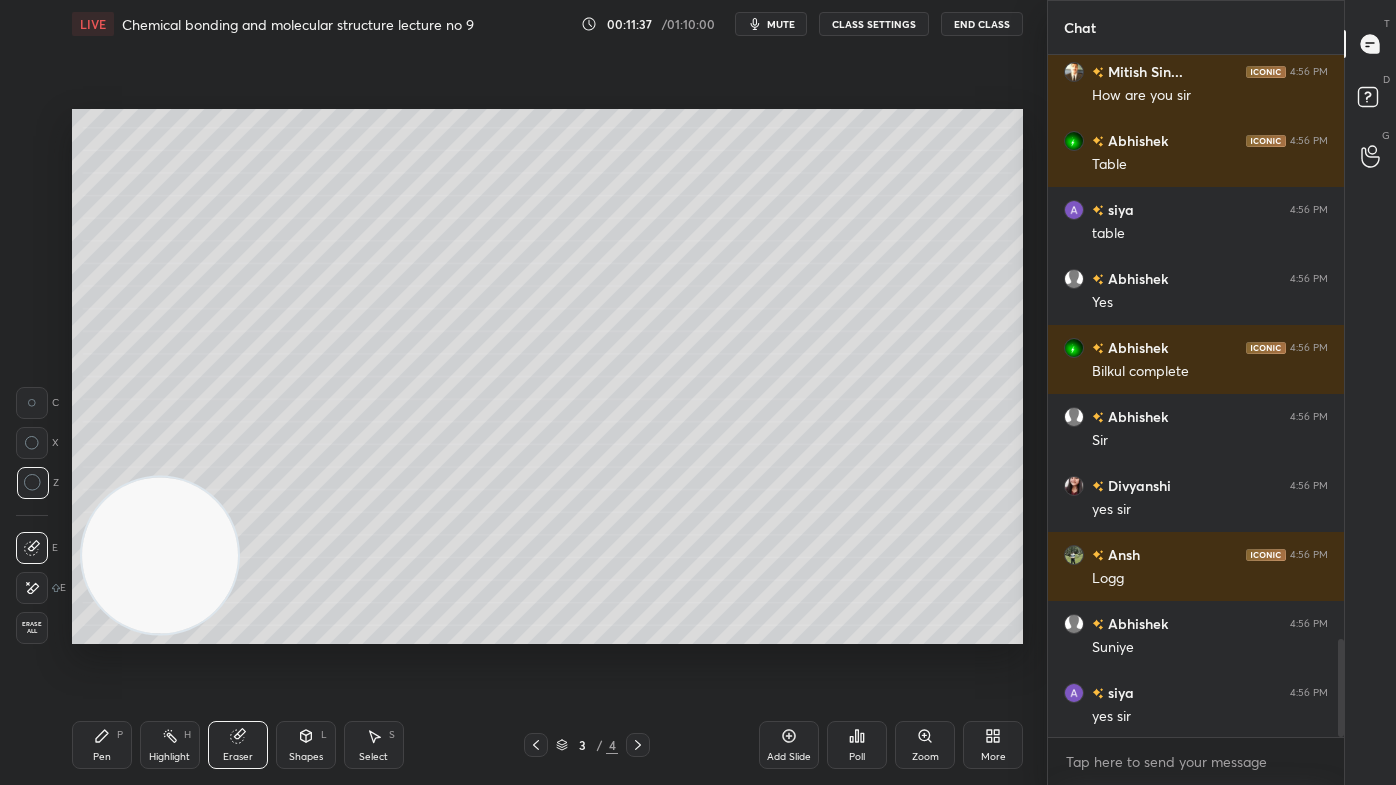click on "Pen" at bounding box center (102, 757) 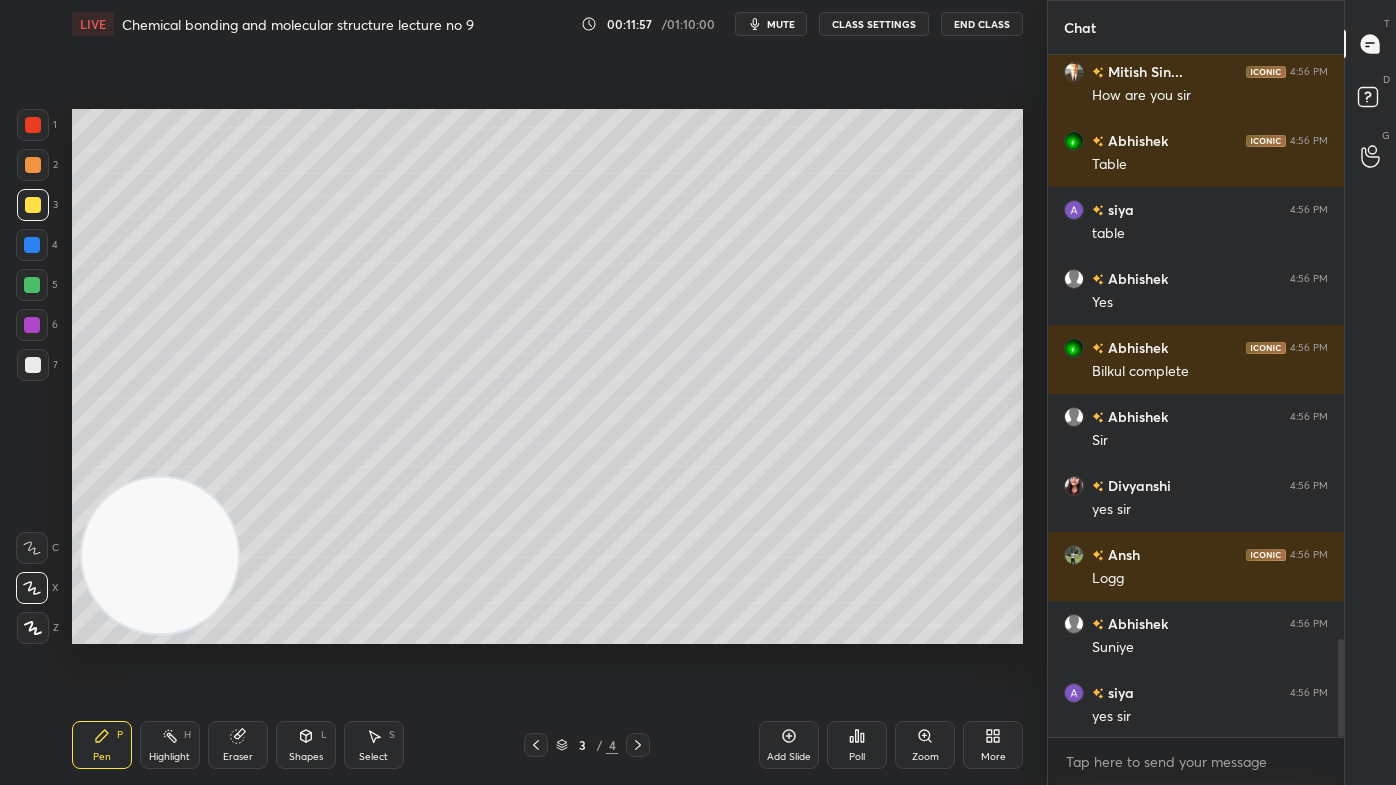 drag, startPoint x: 37, startPoint y: 358, endPoint x: 45, endPoint y: 346, distance: 14.422205 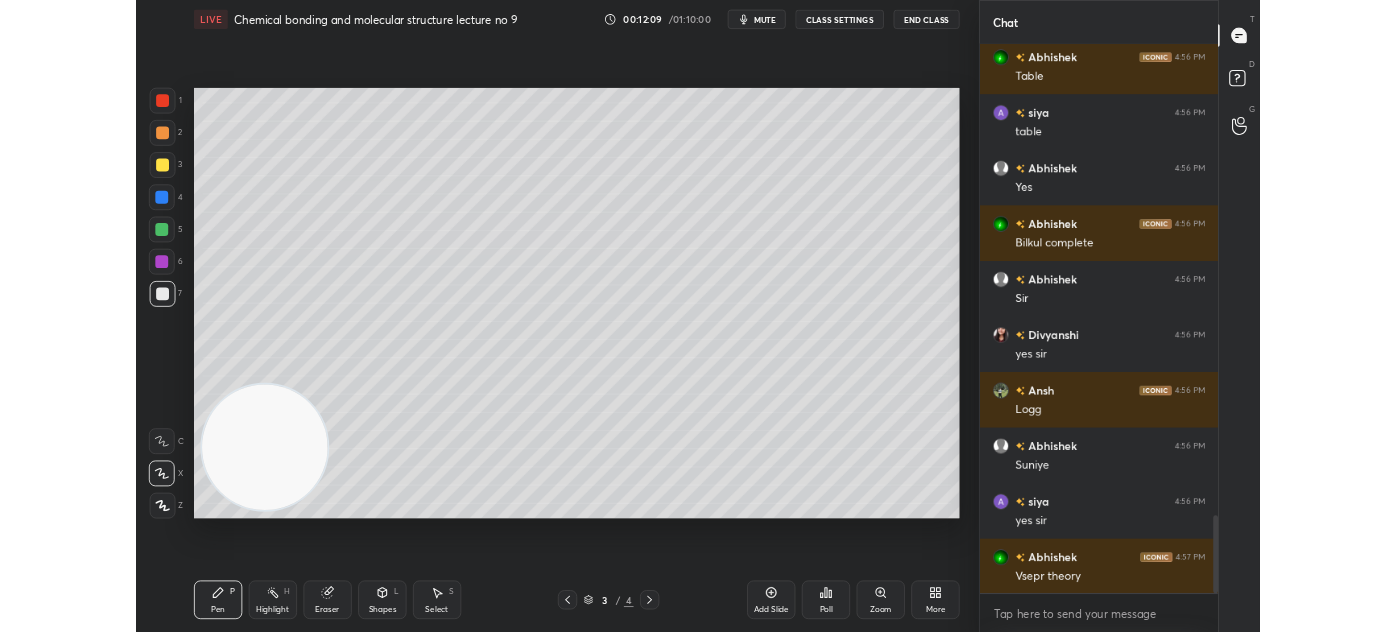 scroll, scrollTop: 4248, scrollLeft: 0, axis: vertical 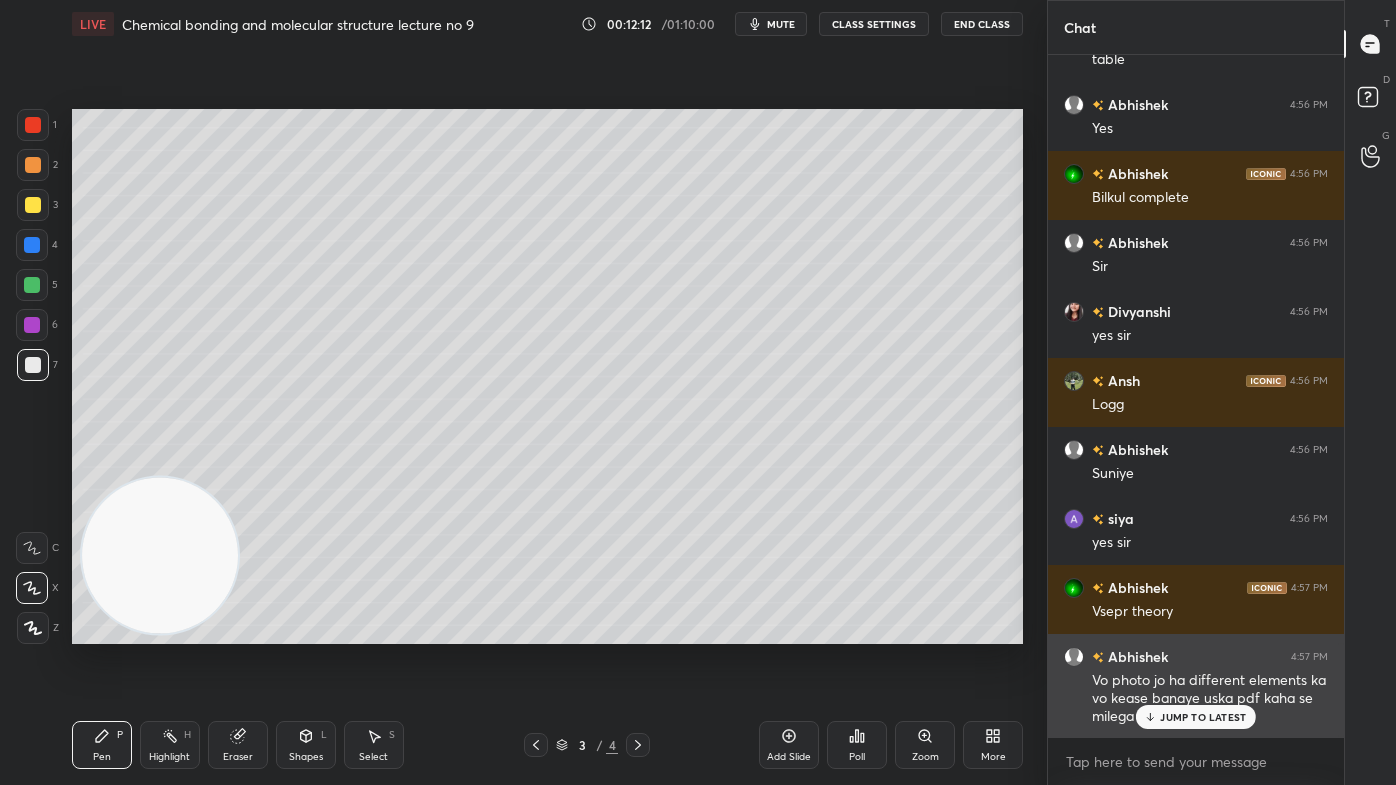 click on "JUMP TO LATEST" at bounding box center [1196, 717] 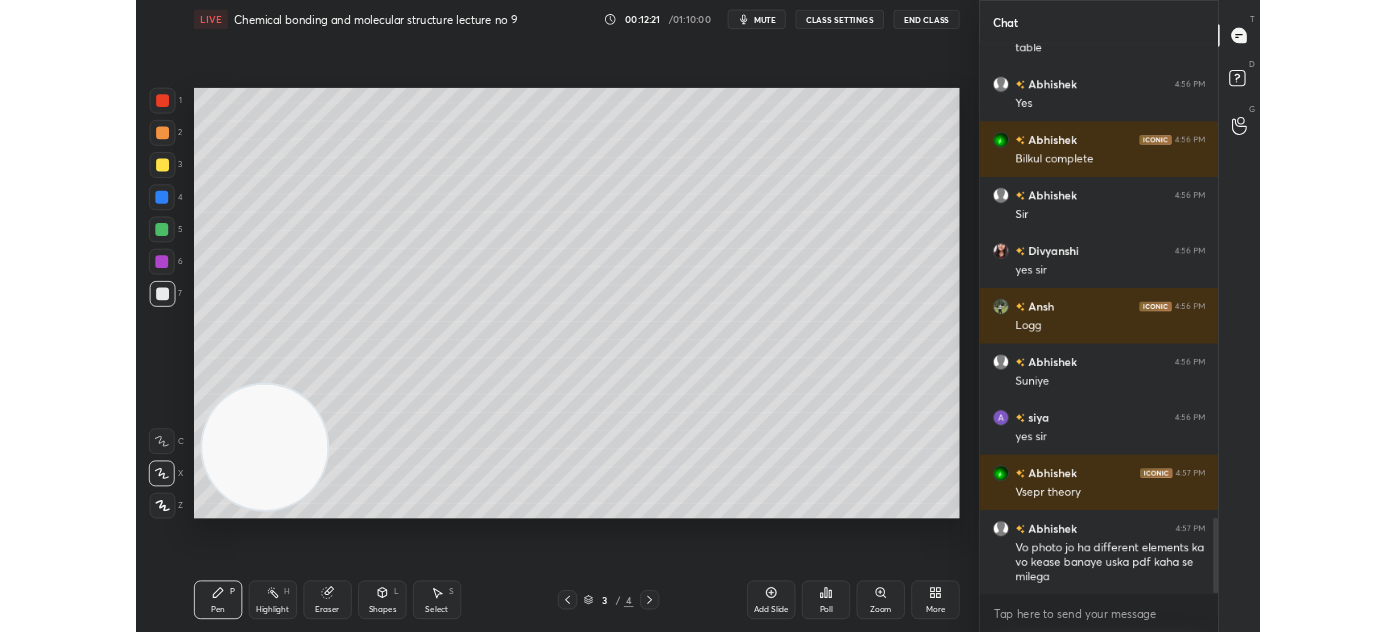 scroll, scrollTop: 504, scrollLeft: 967, axis: both 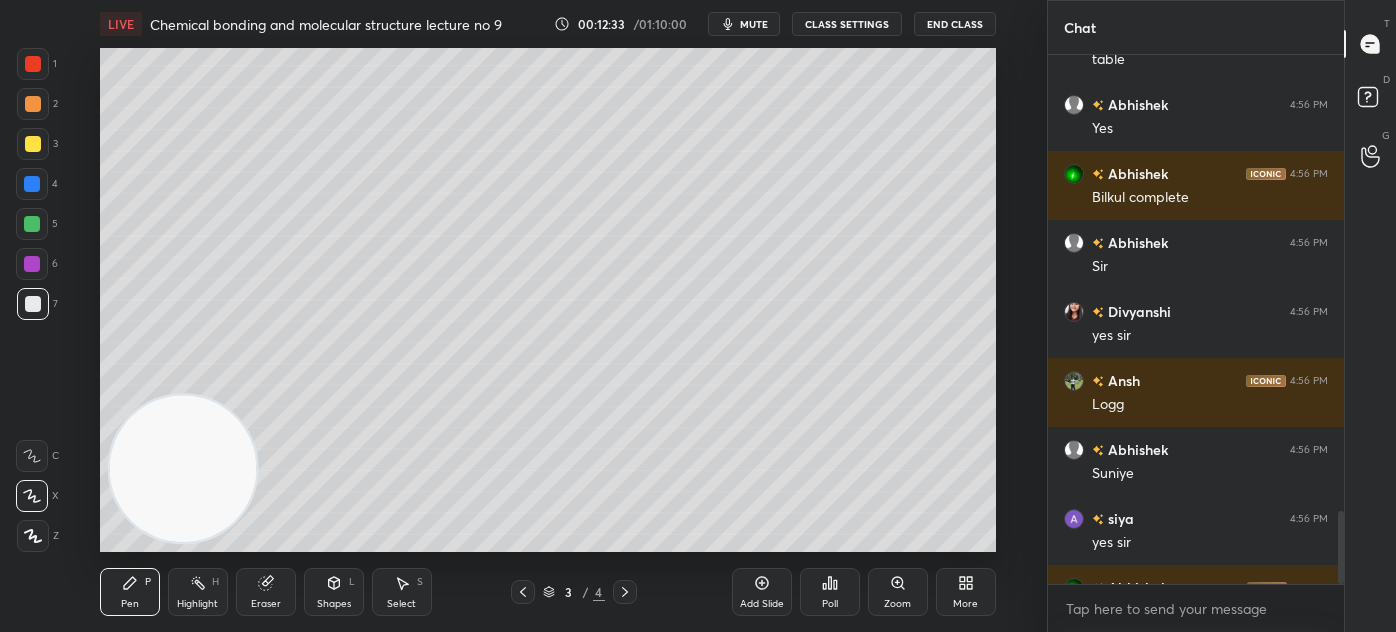 click on "More" at bounding box center (966, 592) 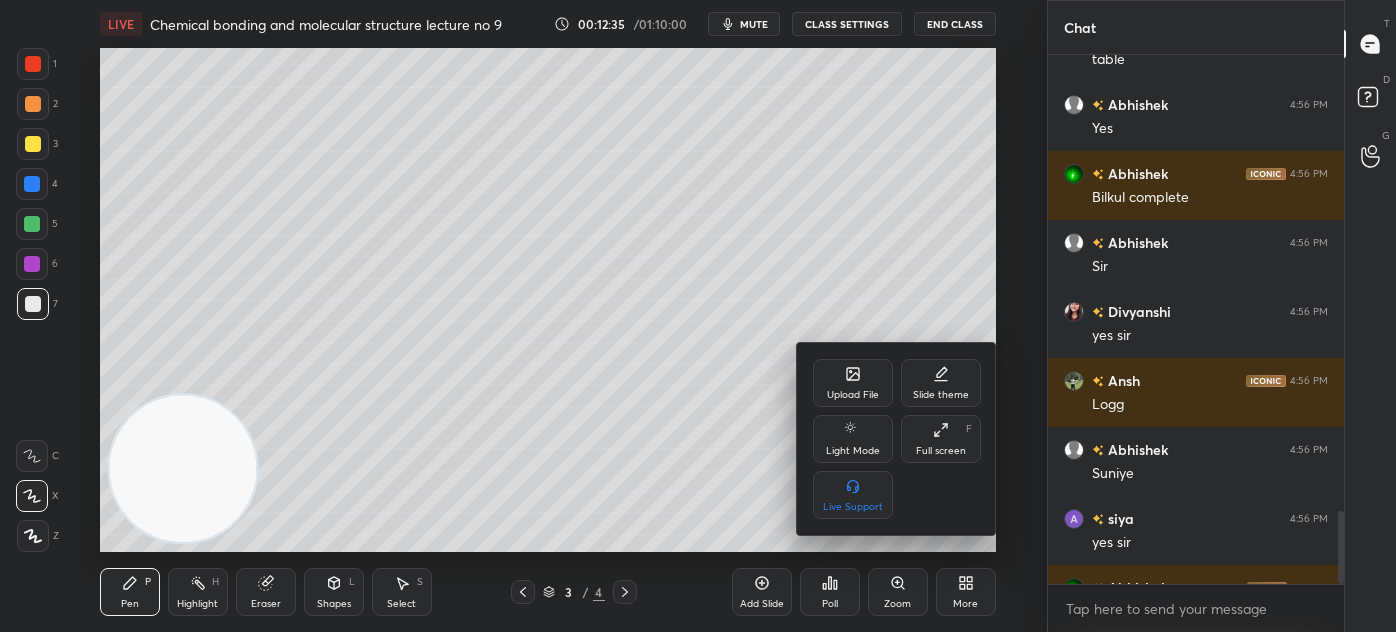 click on "Upload File" at bounding box center [853, 383] 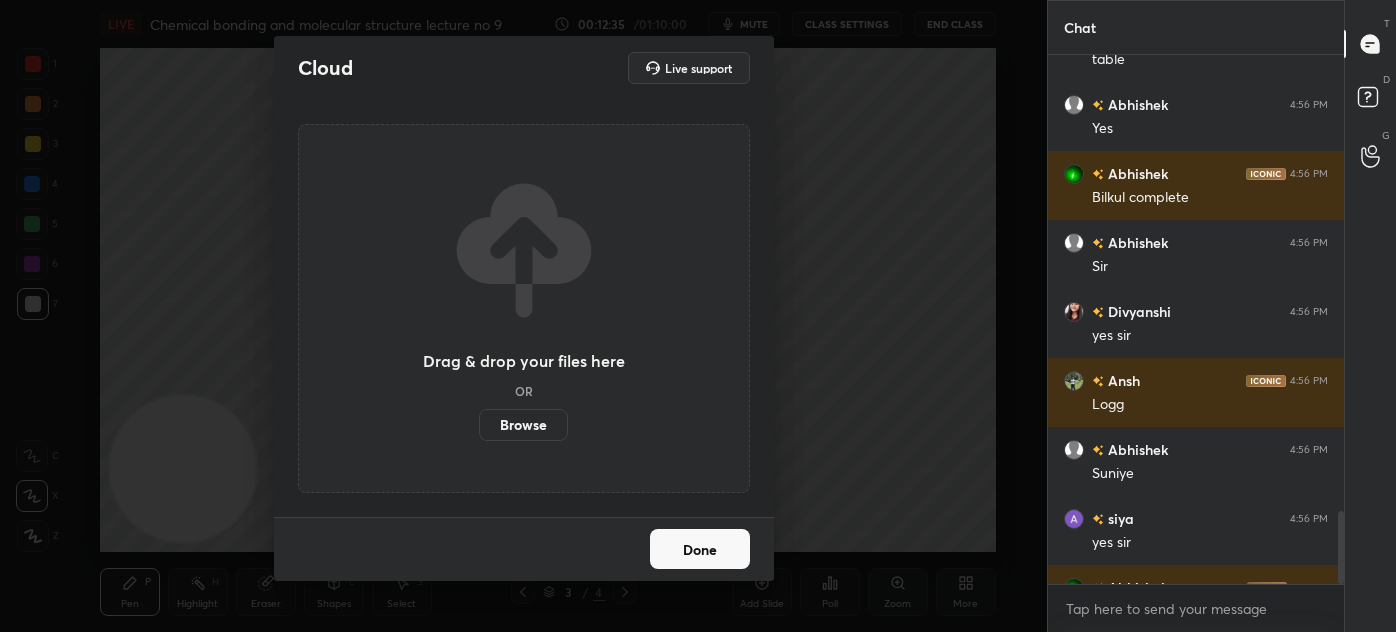 click on "Browse" at bounding box center (523, 425) 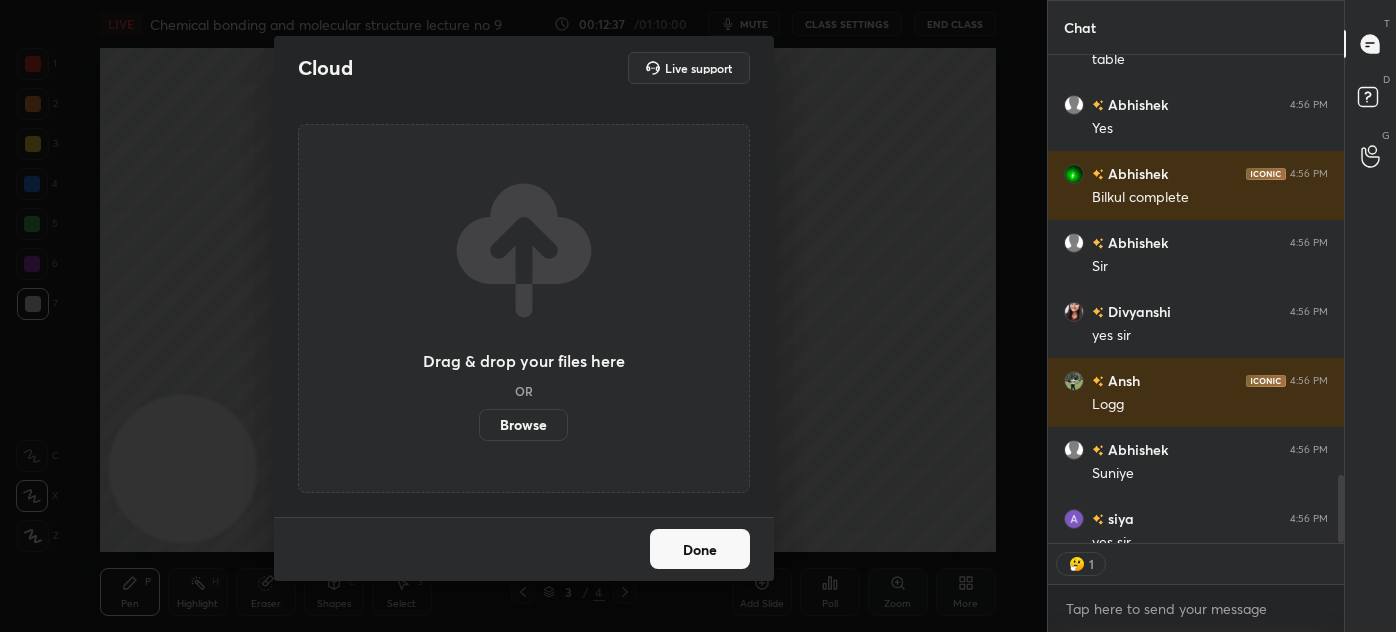 scroll, scrollTop: 482, scrollLeft: 290, axis: both 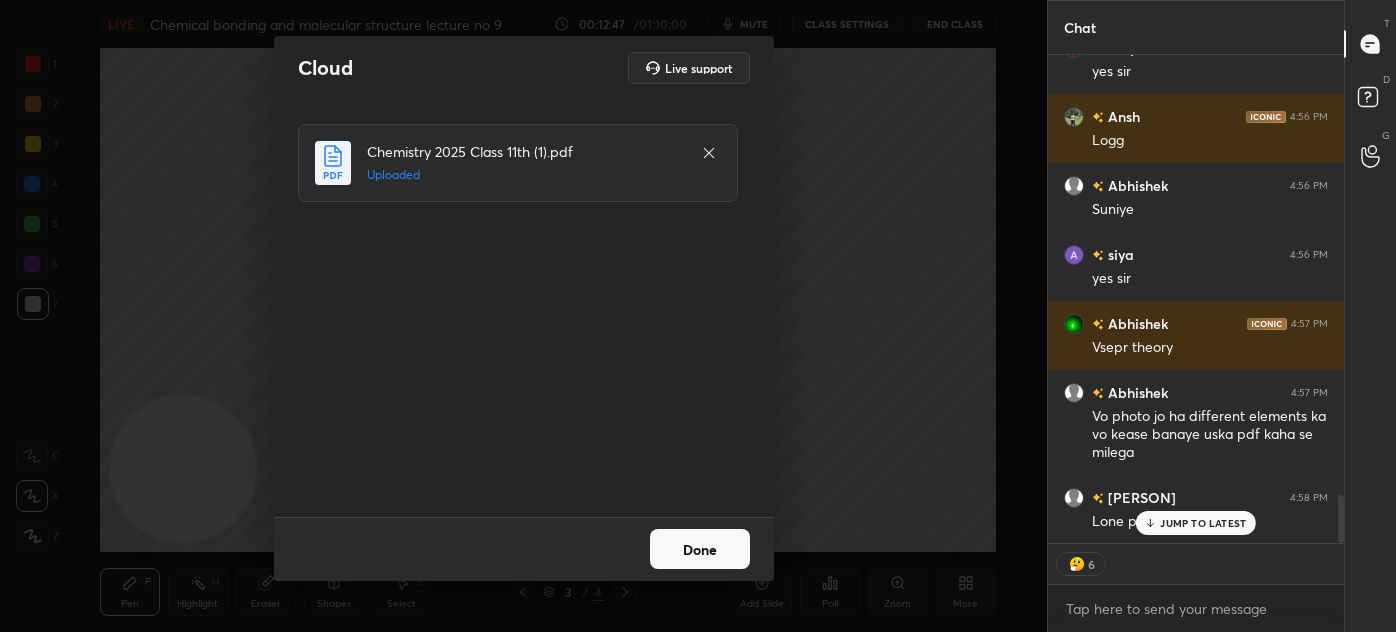 click on "Done" at bounding box center (700, 549) 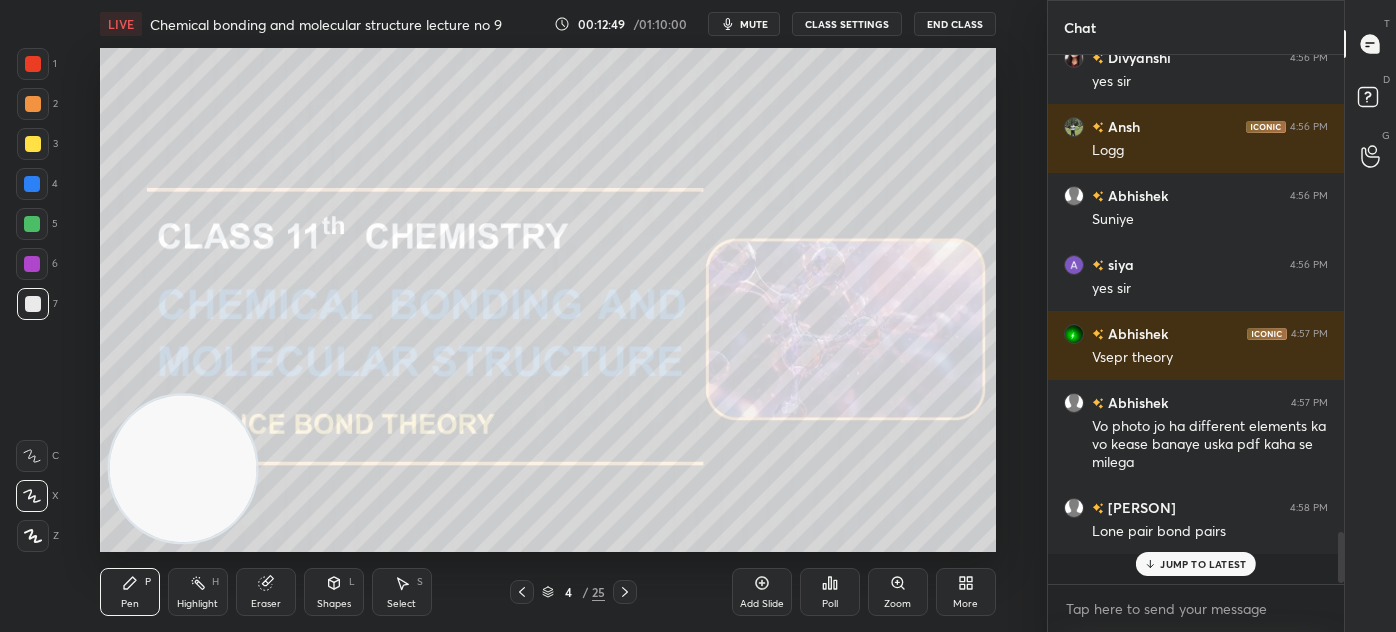 scroll, scrollTop: 7, scrollLeft: 5, axis: both 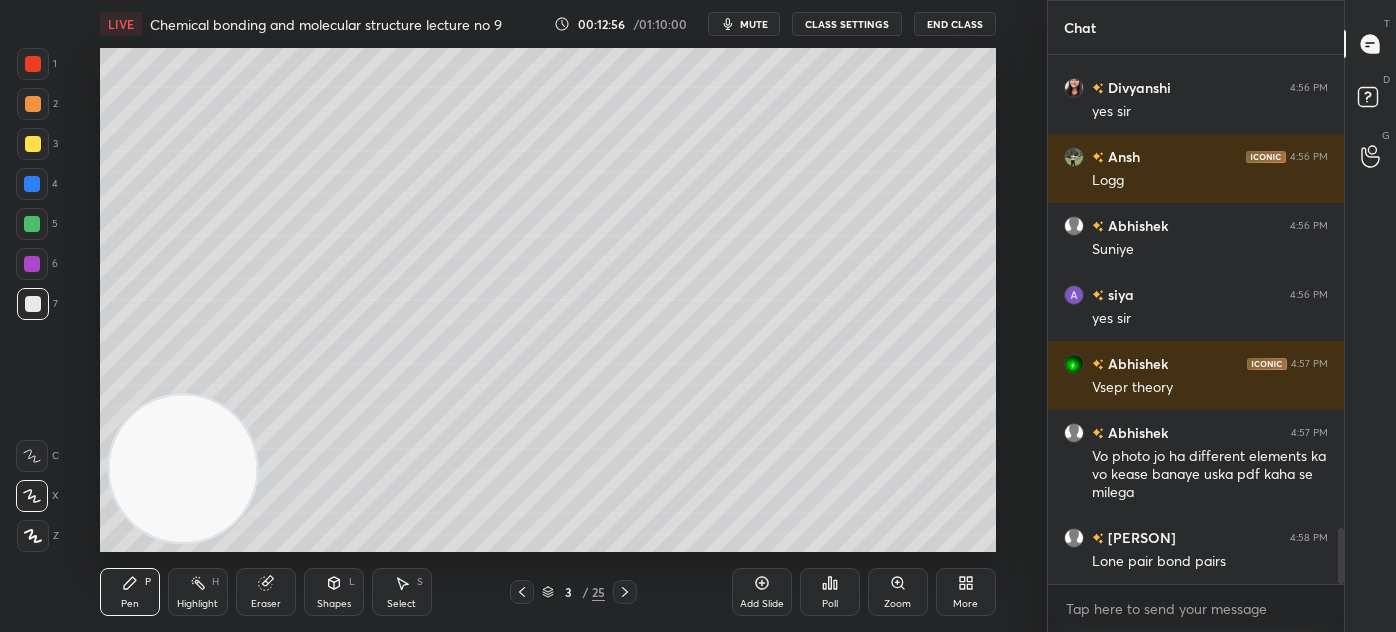 click on "More" at bounding box center (966, 592) 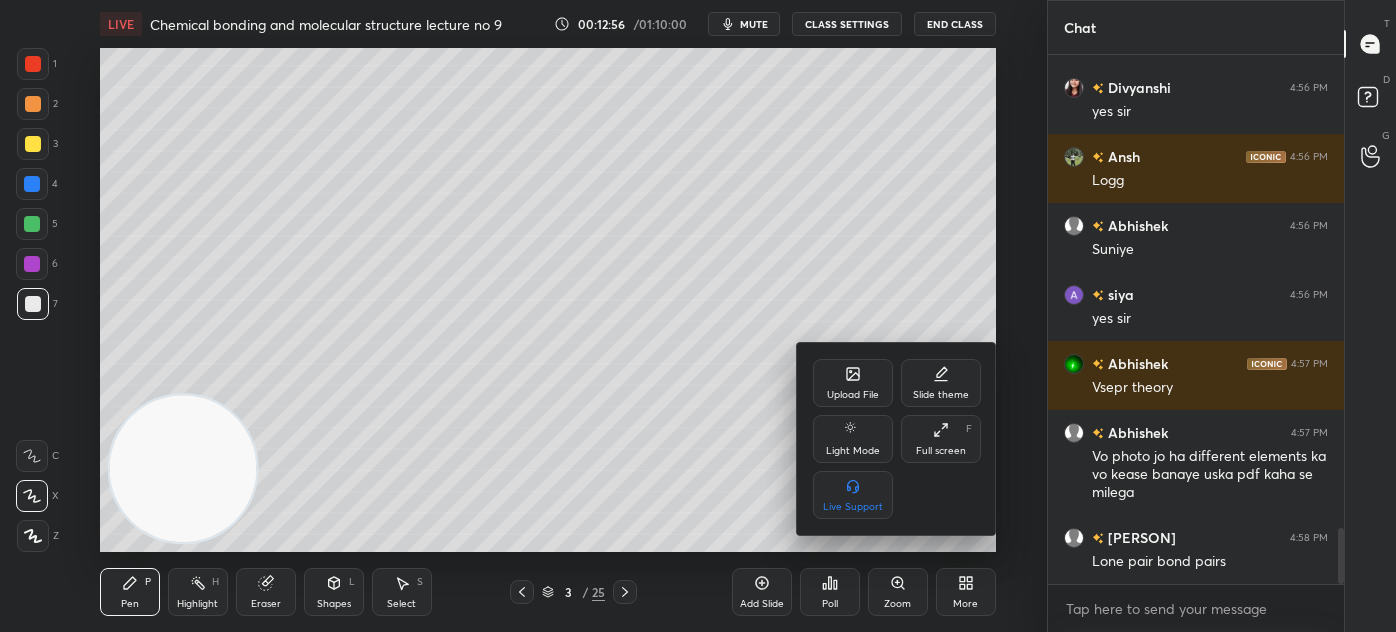 click on "Full screen F" at bounding box center [941, 439] 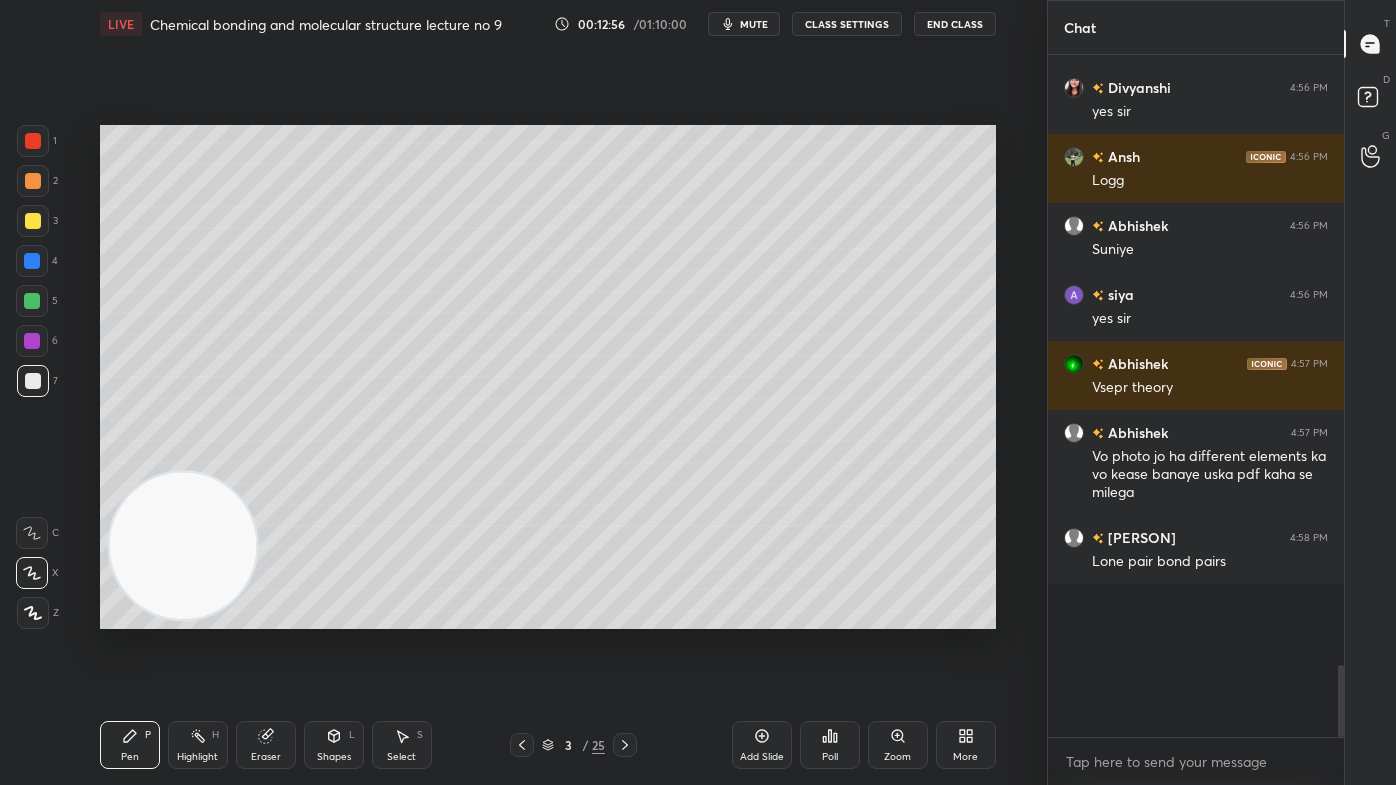 scroll, scrollTop: 99342, scrollLeft: 99032, axis: both 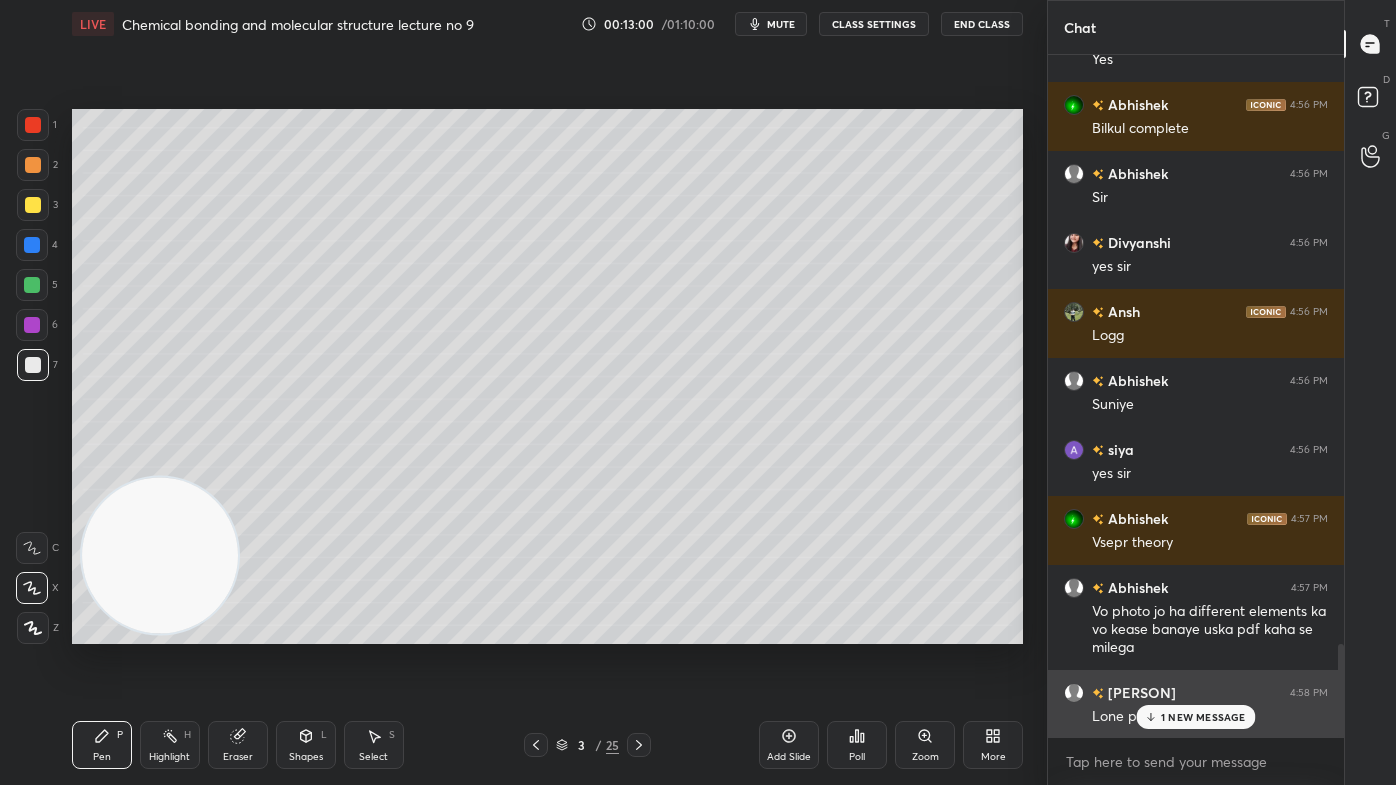 click on "1 NEW MESSAGE" at bounding box center [1203, 717] 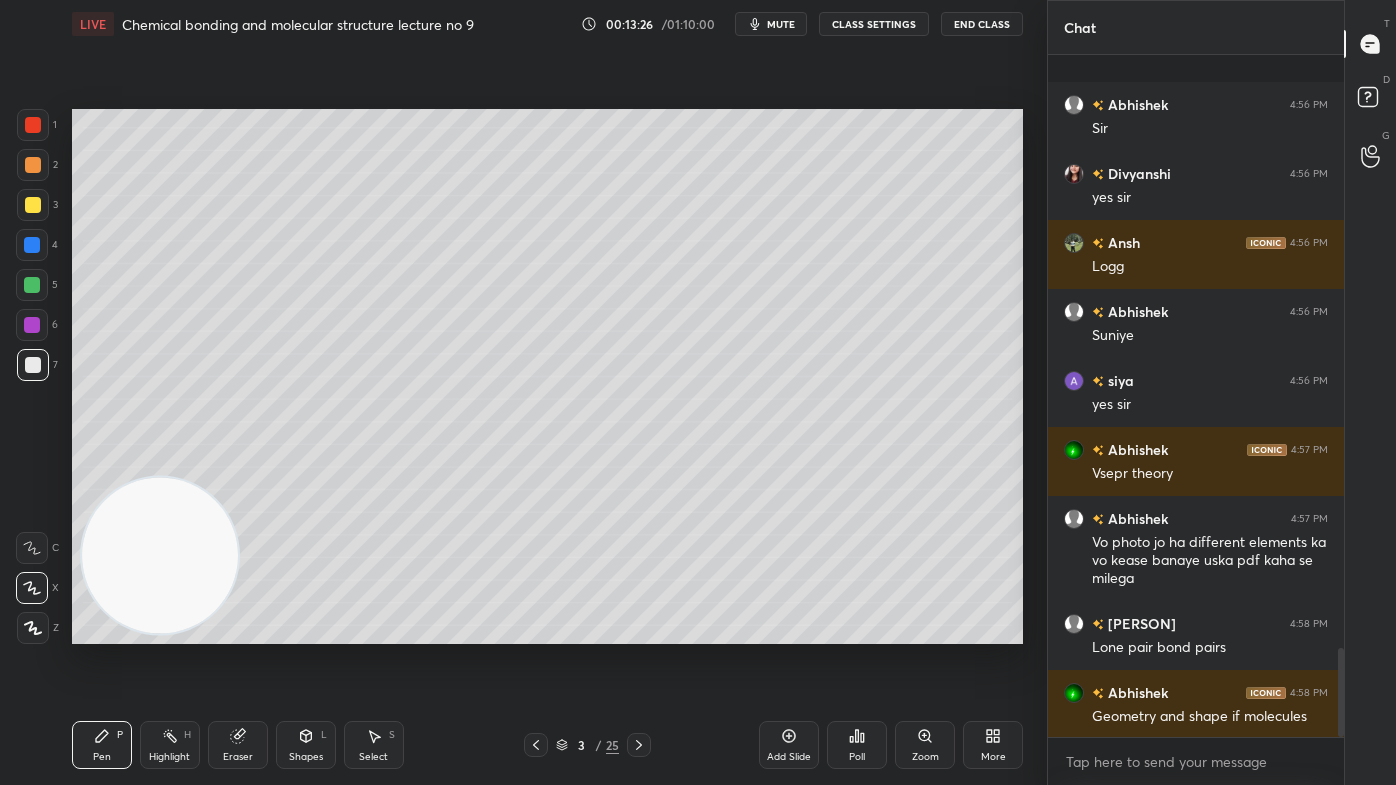 scroll, scrollTop: 4525, scrollLeft: 0, axis: vertical 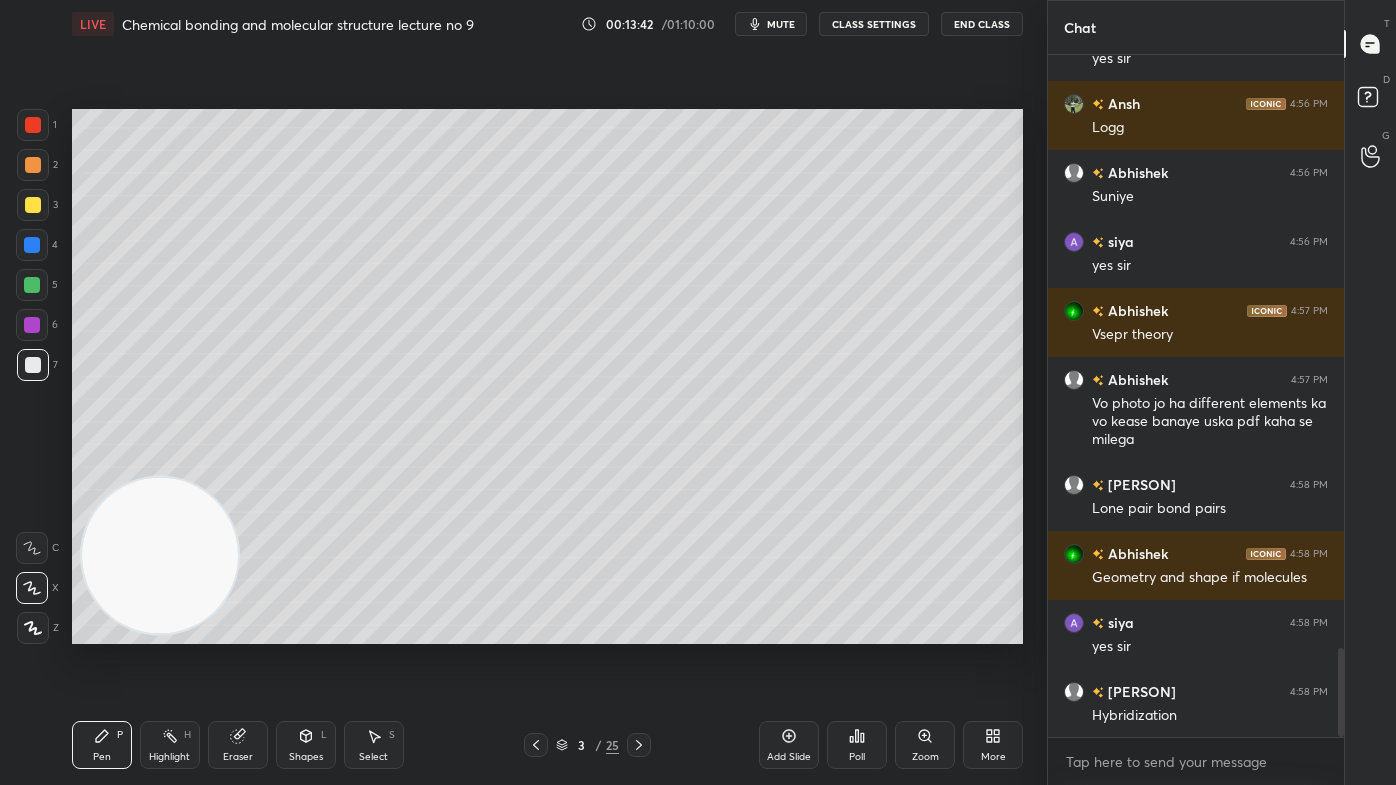 click on "Add Slide" at bounding box center (789, 757) 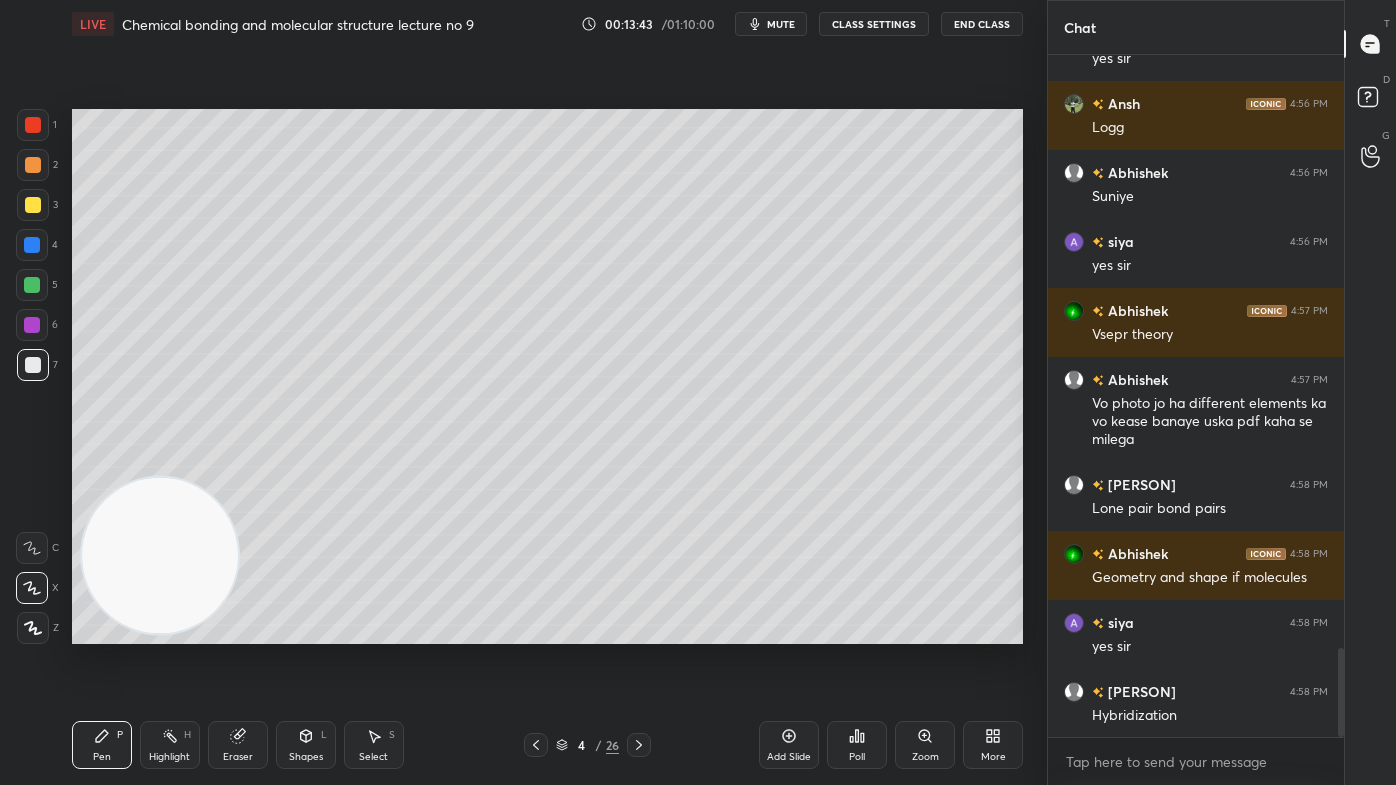 click at bounding box center (33, 205) 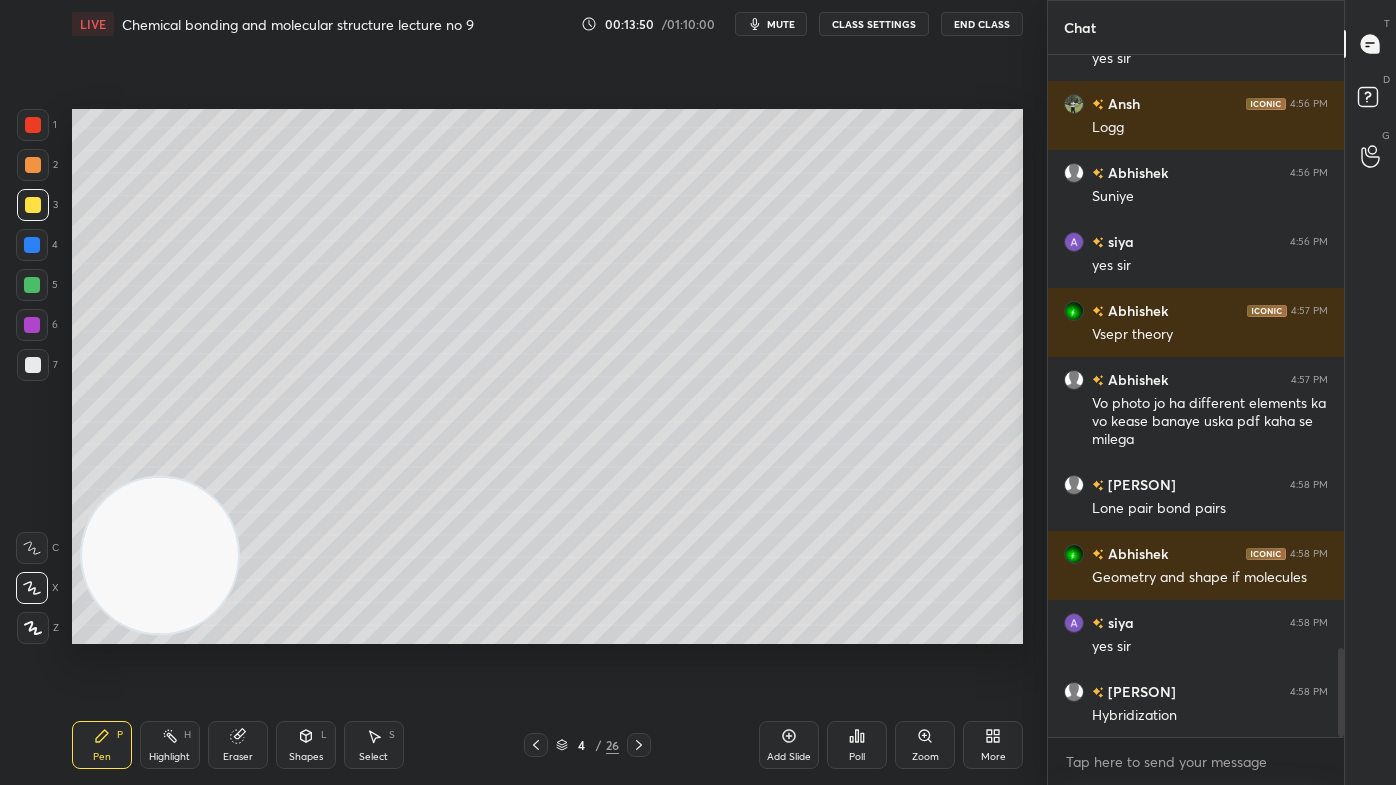 drag, startPoint x: 243, startPoint y: 760, endPoint x: 259, endPoint y: 744, distance: 22.627417 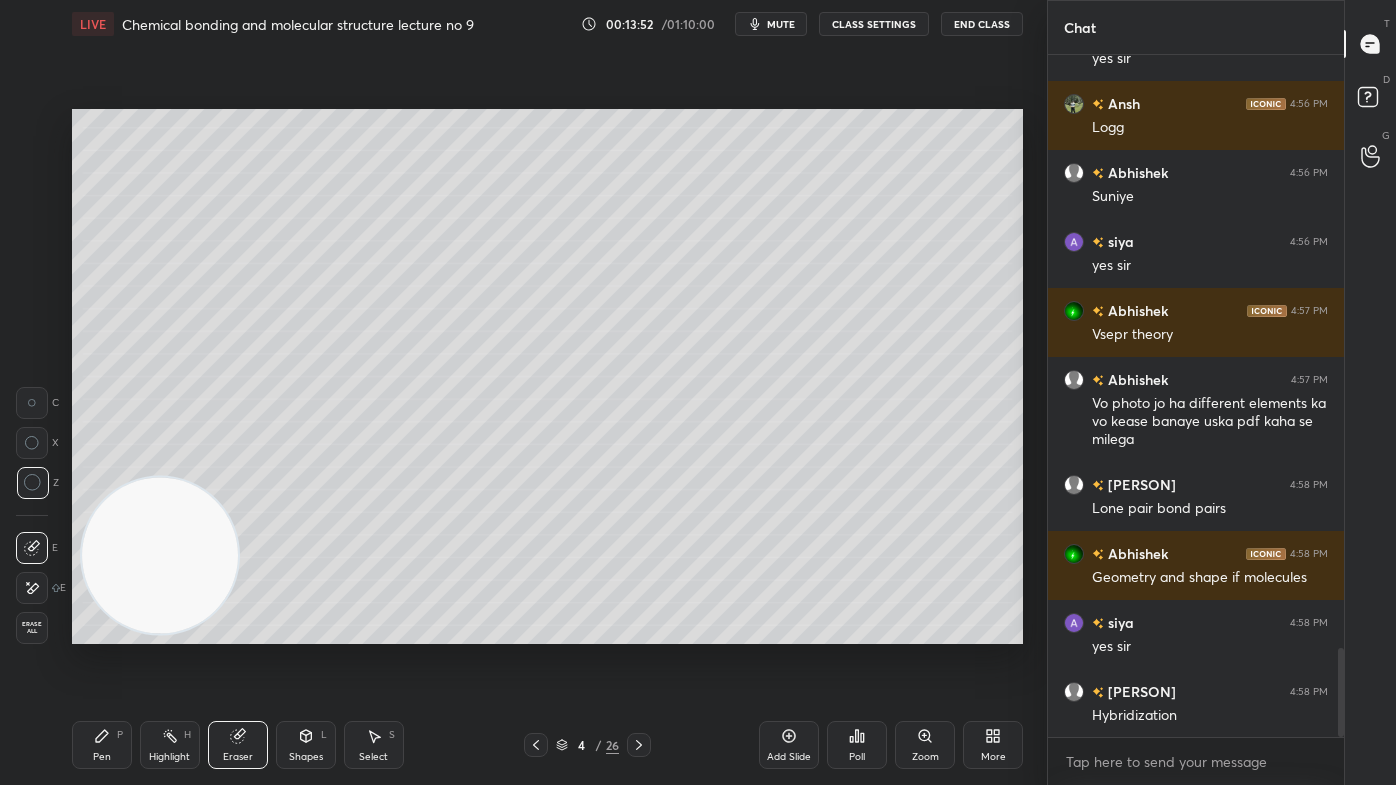 click on "Pen P" at bounding box center [102, 745] 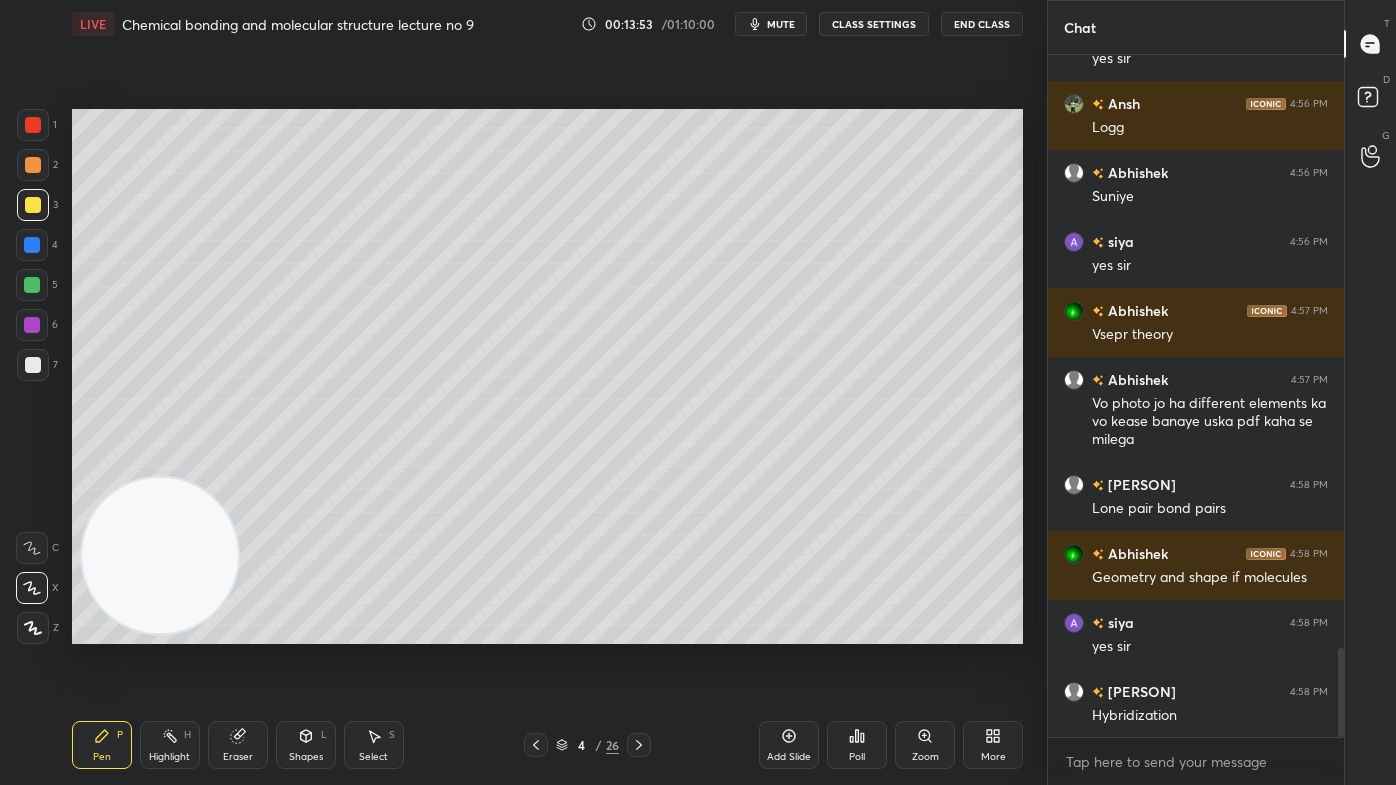 scroll, scrollTop: 4573, scrollLeft: 0, axis: vertical 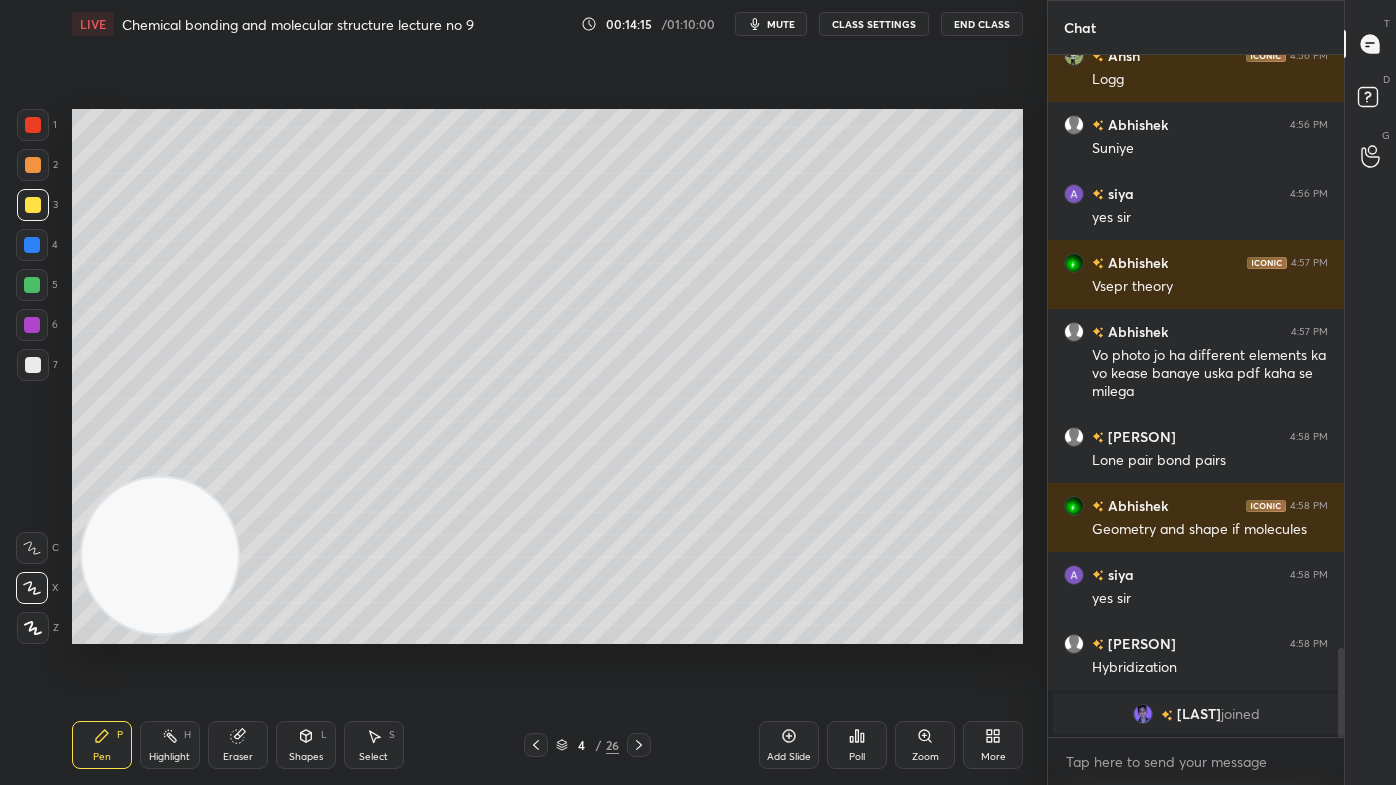 click at bounding box center (33, 365) 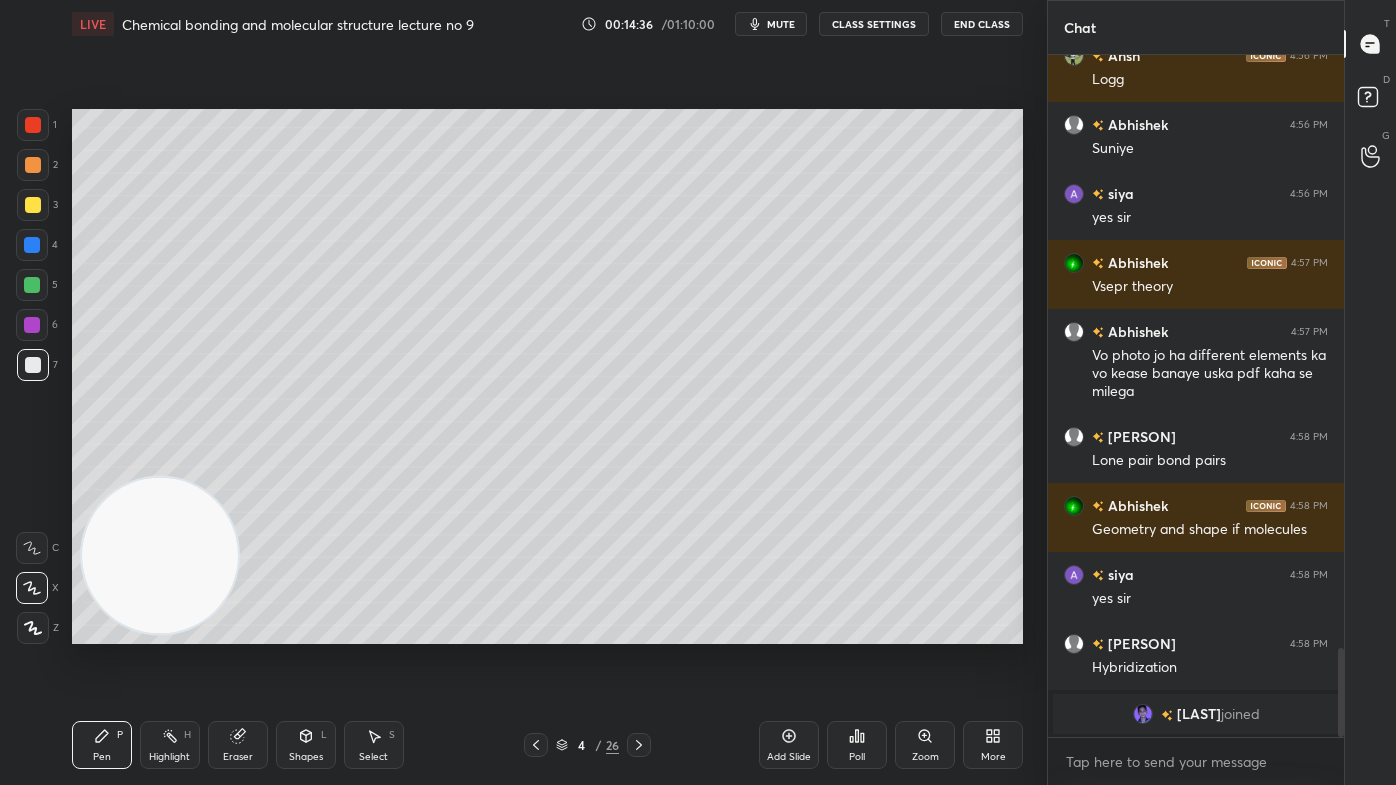 click on "Select" at bounding box center (373, 757) 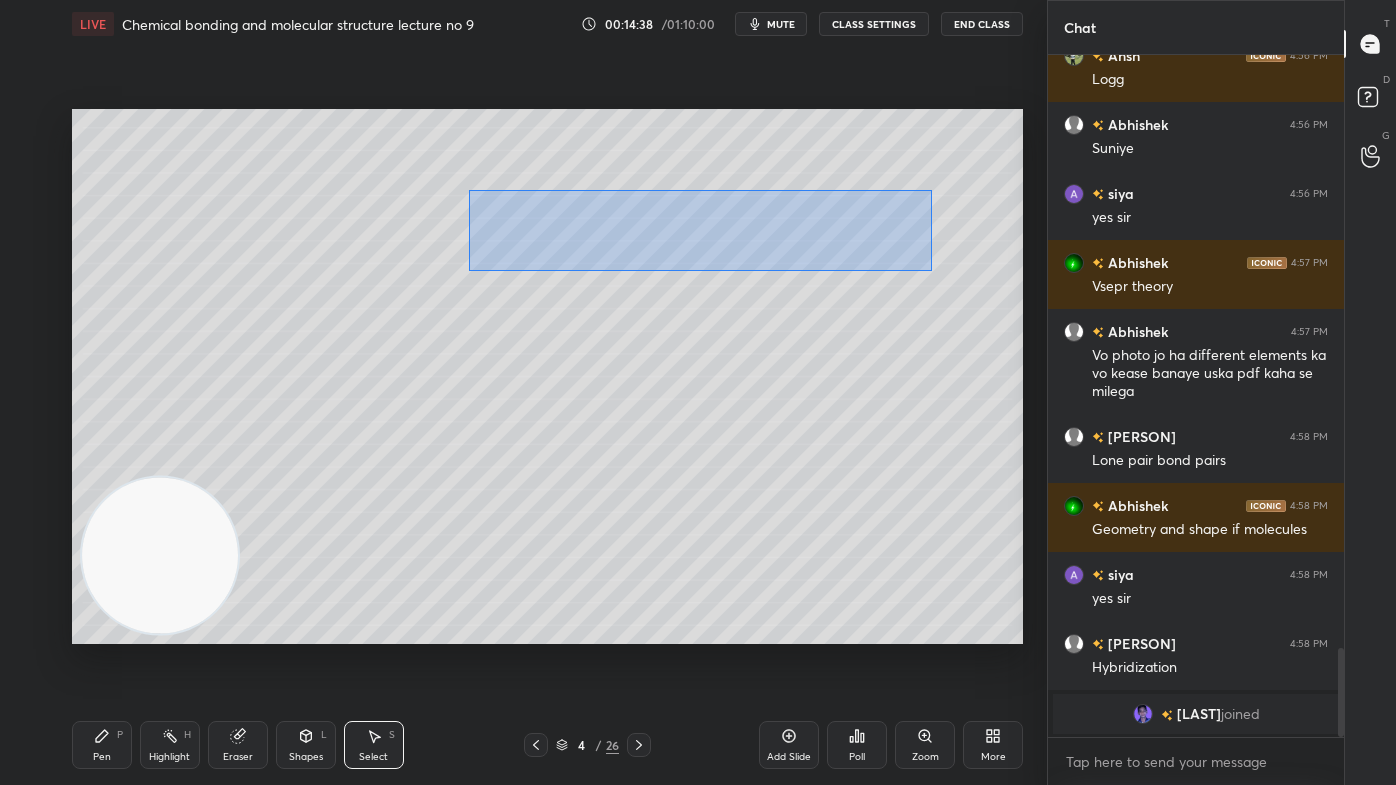 drag, startPoint x: 469, startPoint y: 189, endPoint x: 922, endPoint y: 261, distance: 458.68616 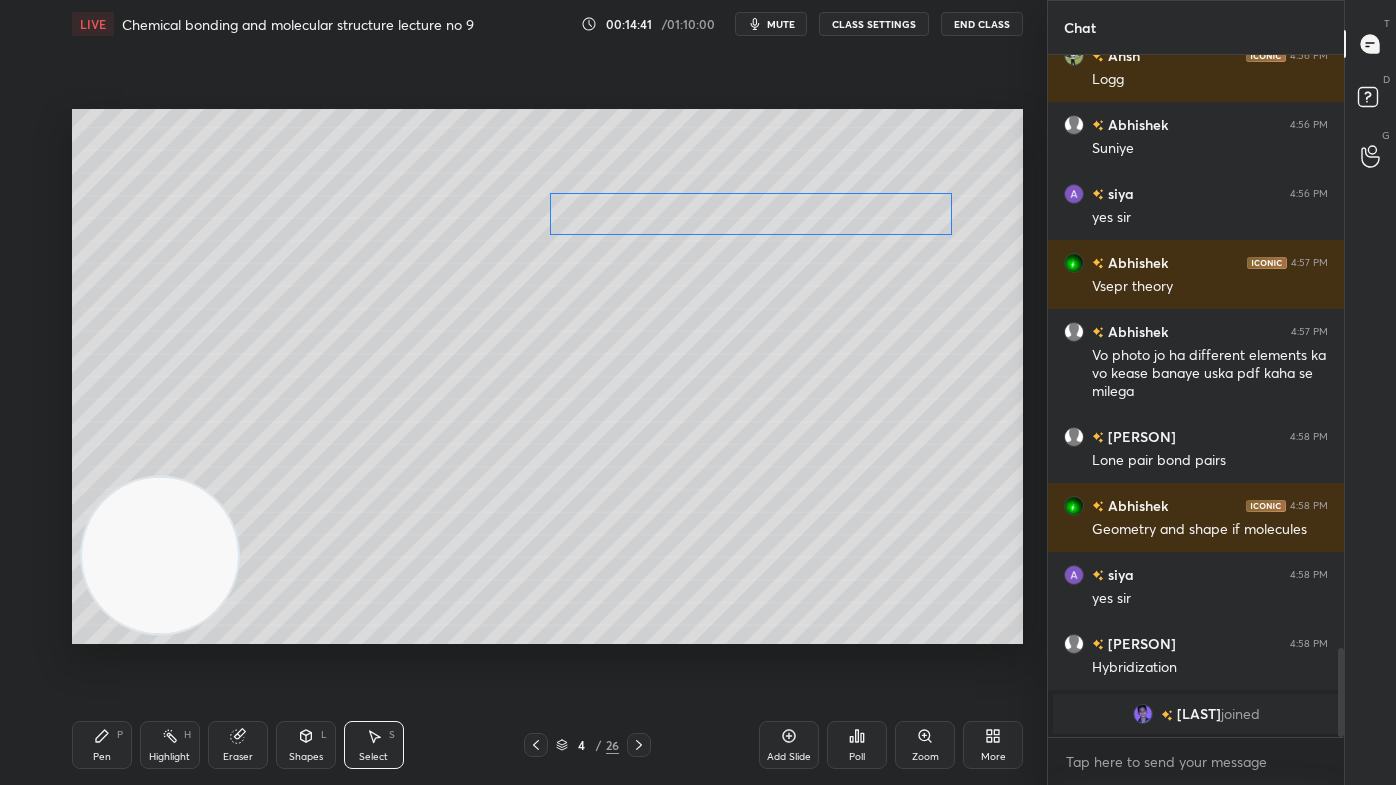 drag, startPoint x: 842, startPoint y: 210, endPoint x: 906, endPoint y: 213, distance: 64.070274 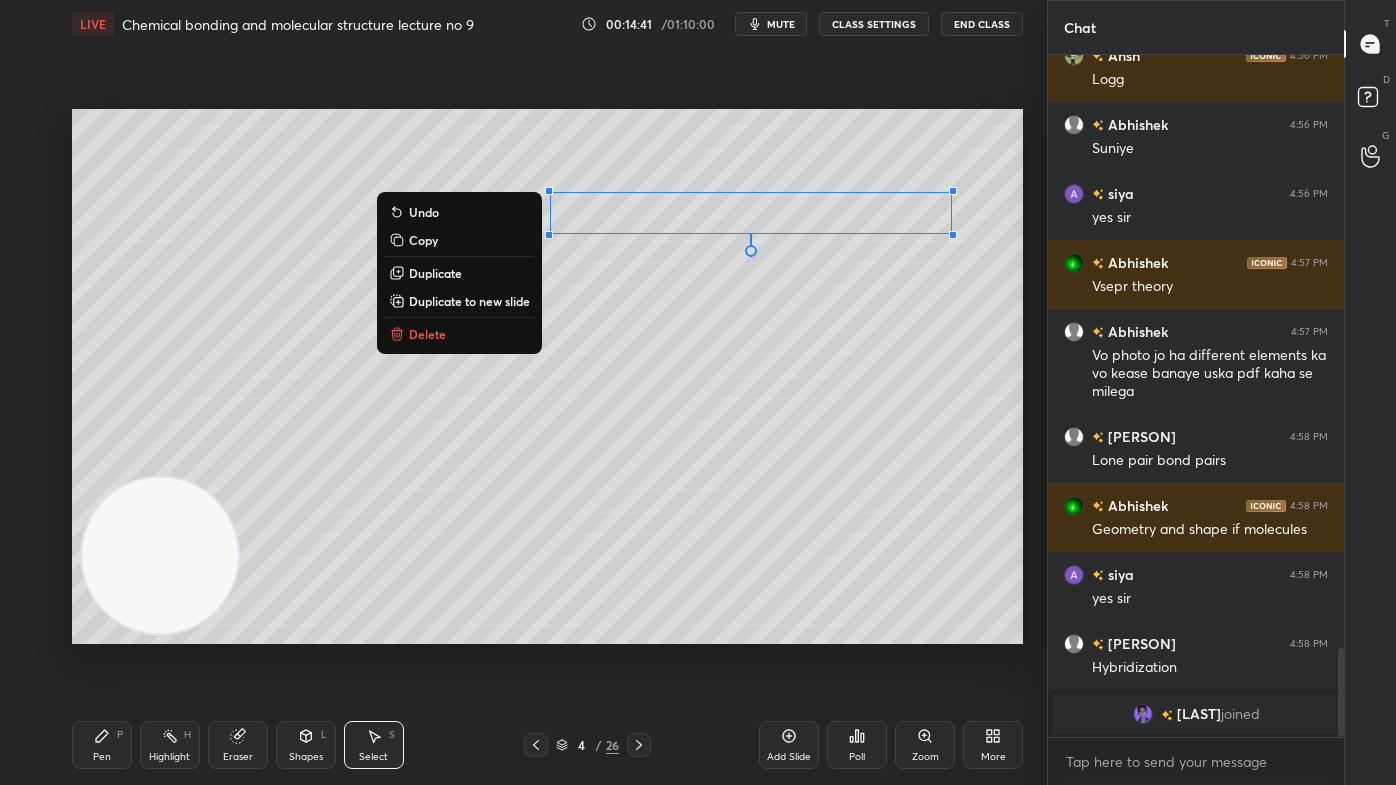 drag, startPoint x: 824, startPoint y: 346, endPoint x: 816, endPoint y: 301, distance: 45.705578 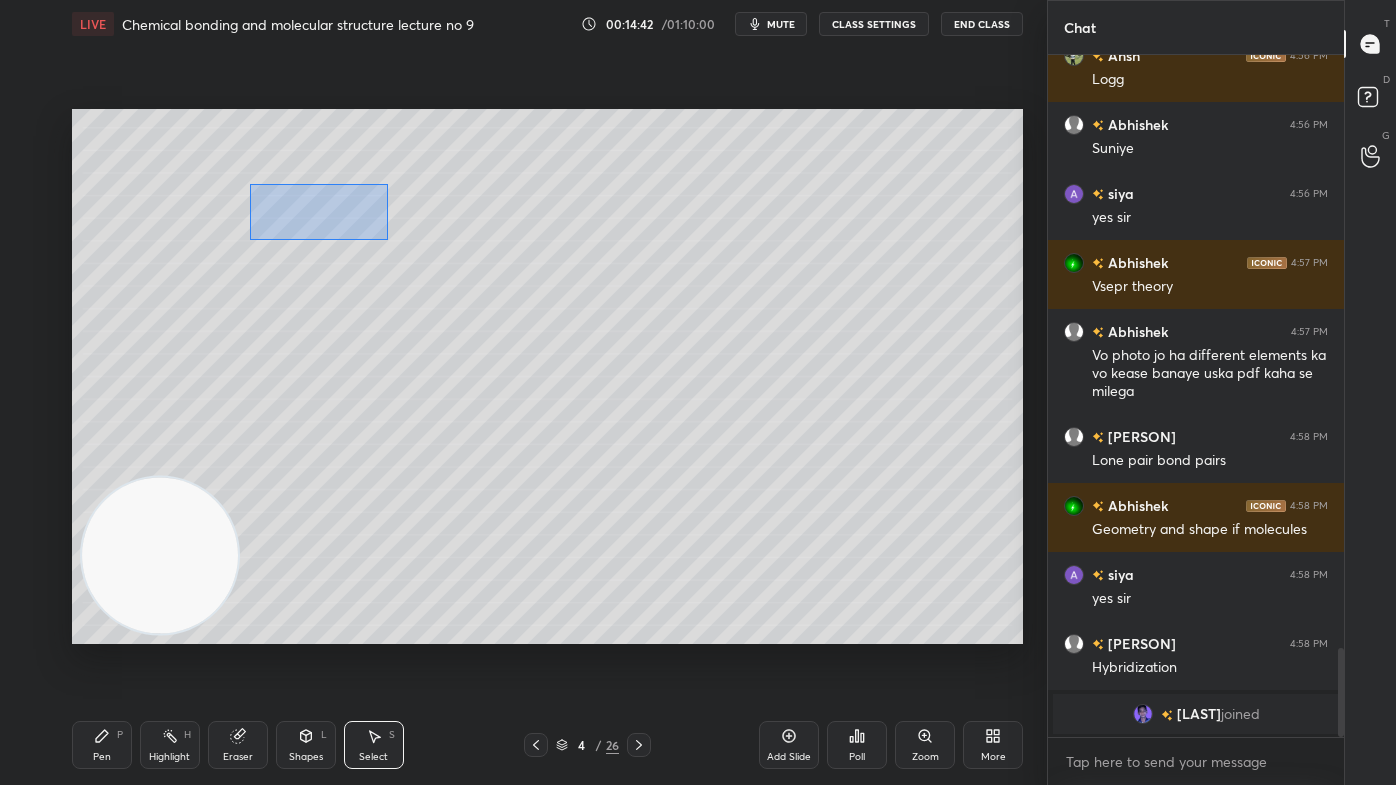 drag, startPoint x: 248, startPoint y: 185, endPoint x: 388, endPoint y: 239, distance: 150.05333 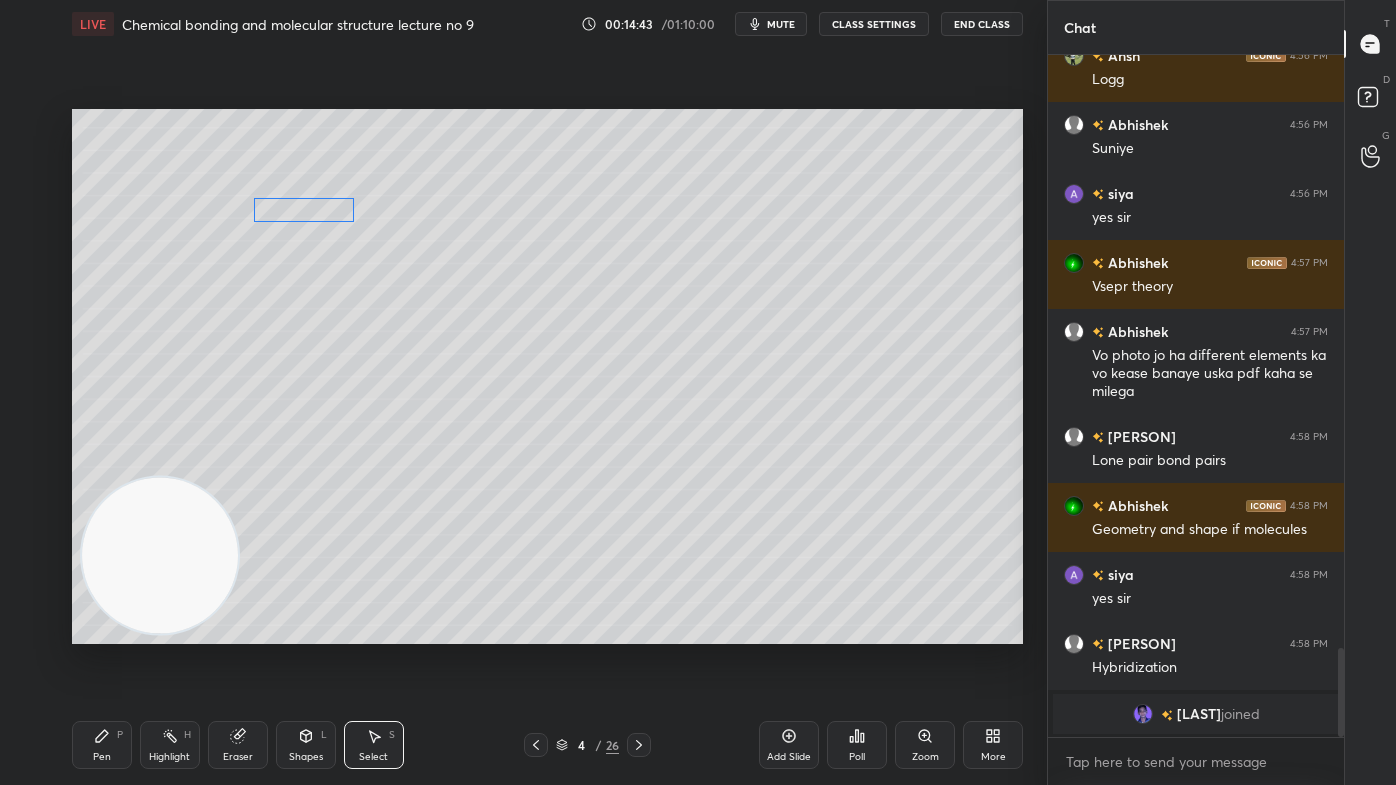 click on "0 ° Undo Copy Duplicate Duplicate to new slide Delete" at bounding box center [547, 376] 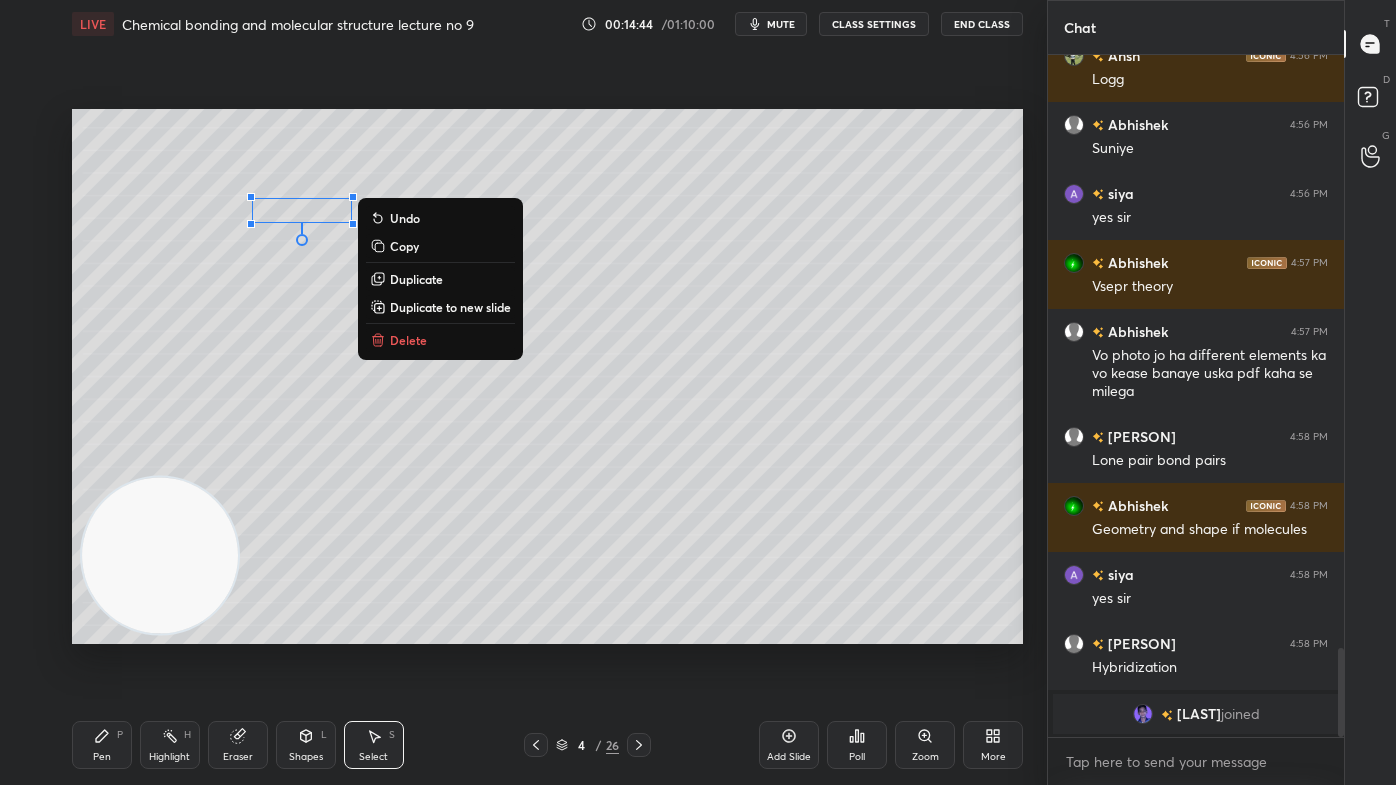 click on "0 ° Undo Copy Duplicate Duplicate to new slide Delete" at bounding box center (547, 376) 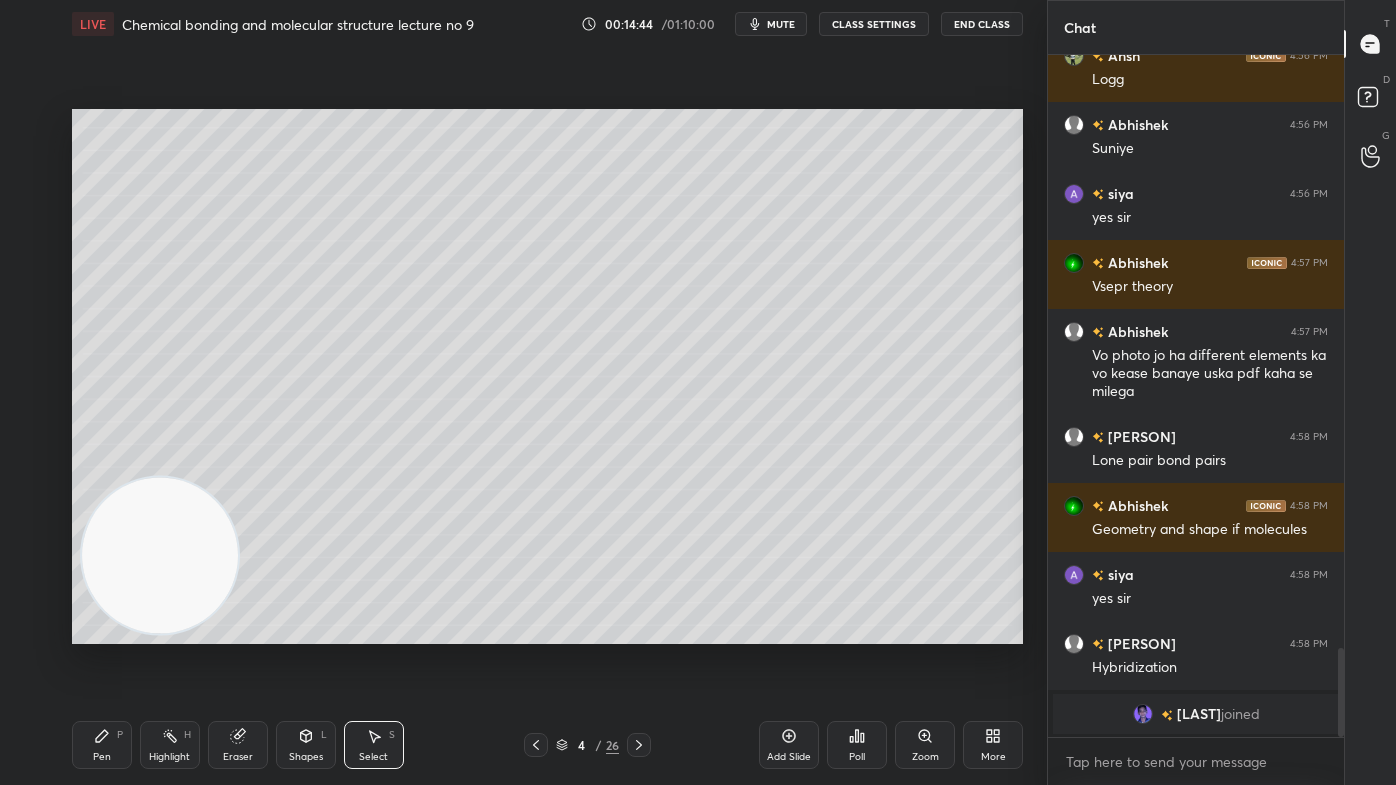 click on "Pen" at bounding box center [102, 757] 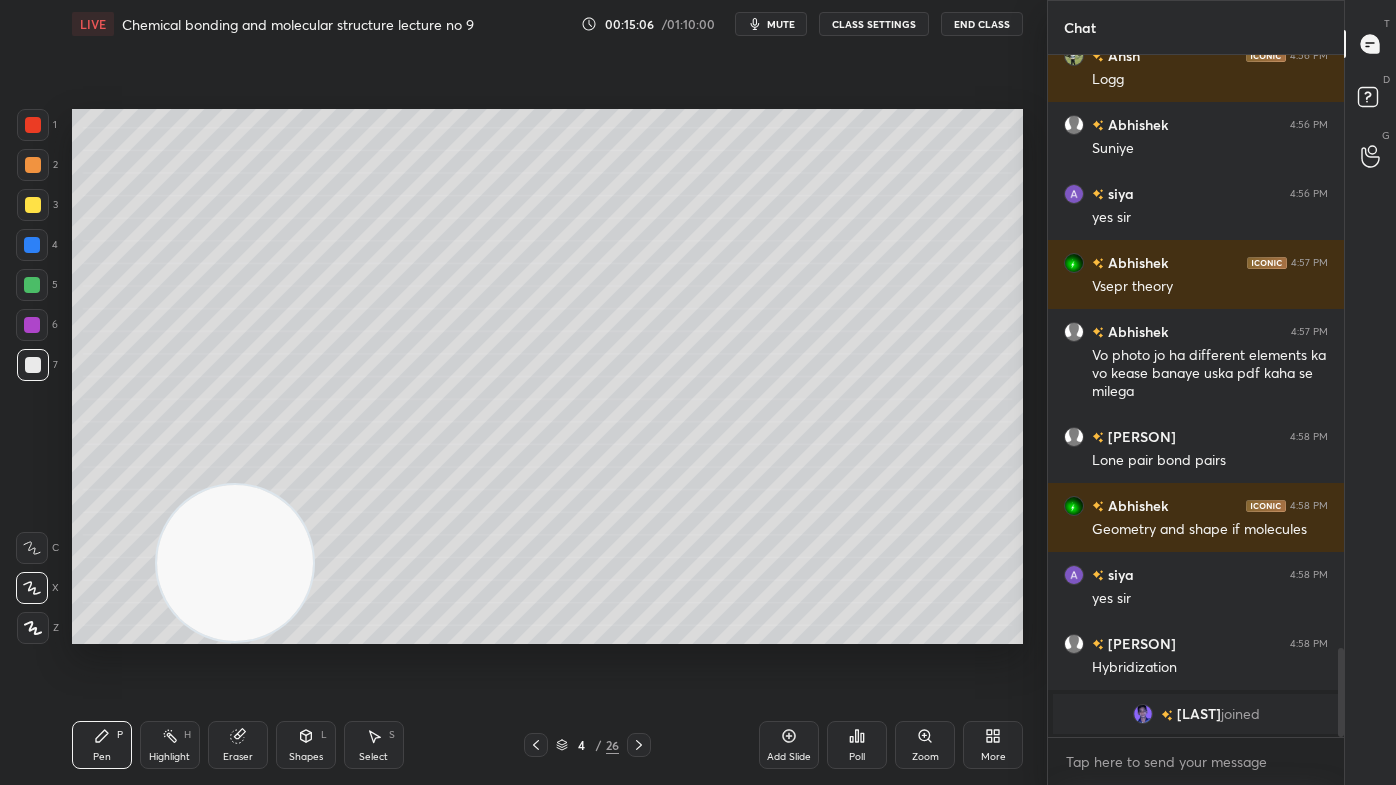 drag, startPoint x: 173, startPoint y: 581, endPoint x: 18, endPoint y: 680, distance: 183.91846 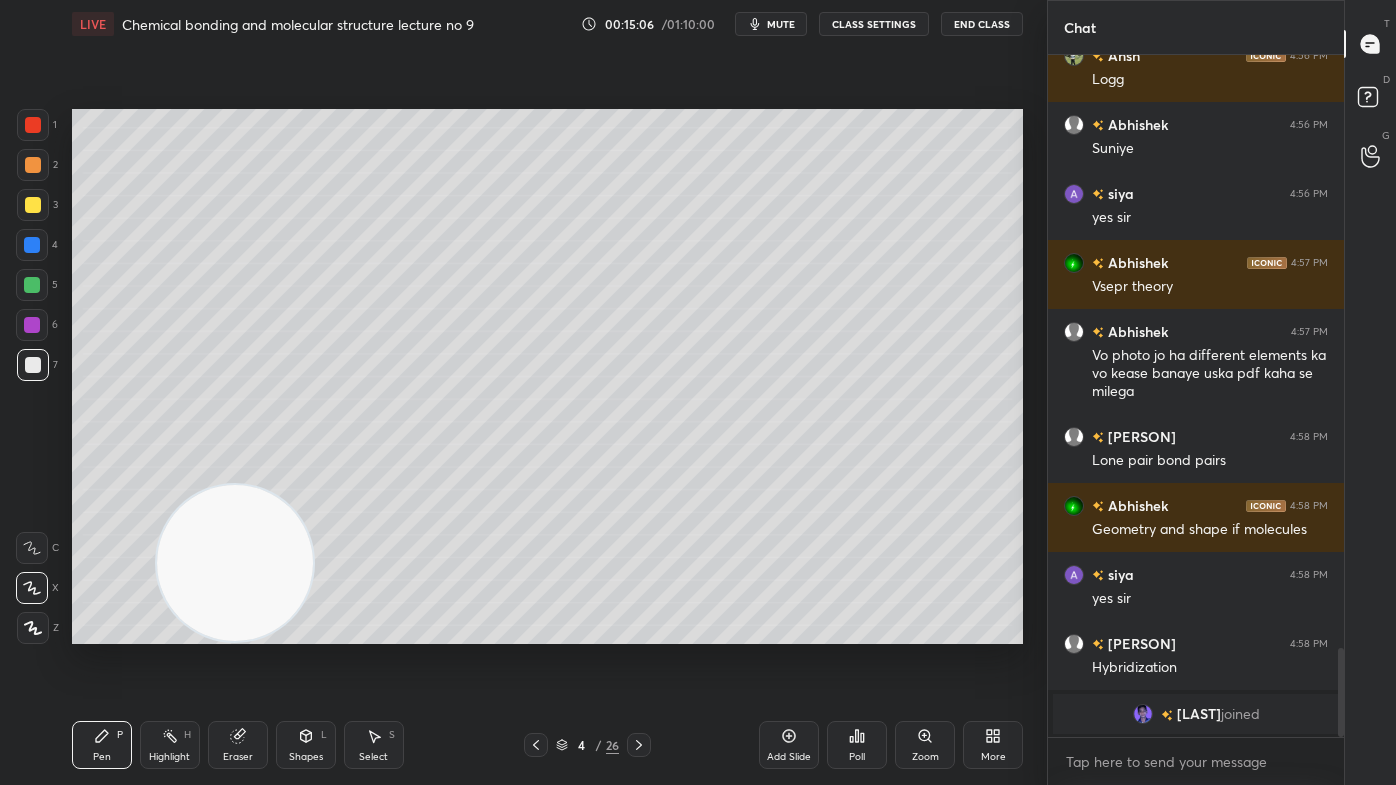click on "1 2 3 4 5 6 7 C X Z C X Z E E Erase all   H H LIVE Chemical bonding and molecular structure lecture no 9 00:15:06 /  01:10:00 mute CLASS SETTINGS End Class Setting up your live class Poll for   secs No correct answer Start poll Back Chemical bonding and molecular structure lecture no 9 • L11 of Complete course on Chemical bonding and molecular structure Akash Rahangdale Pen P Highlight H Eraser Shapes L Select S 4 / 26 Add Slide Poll Zoom More" at bounding box center [515, 392] 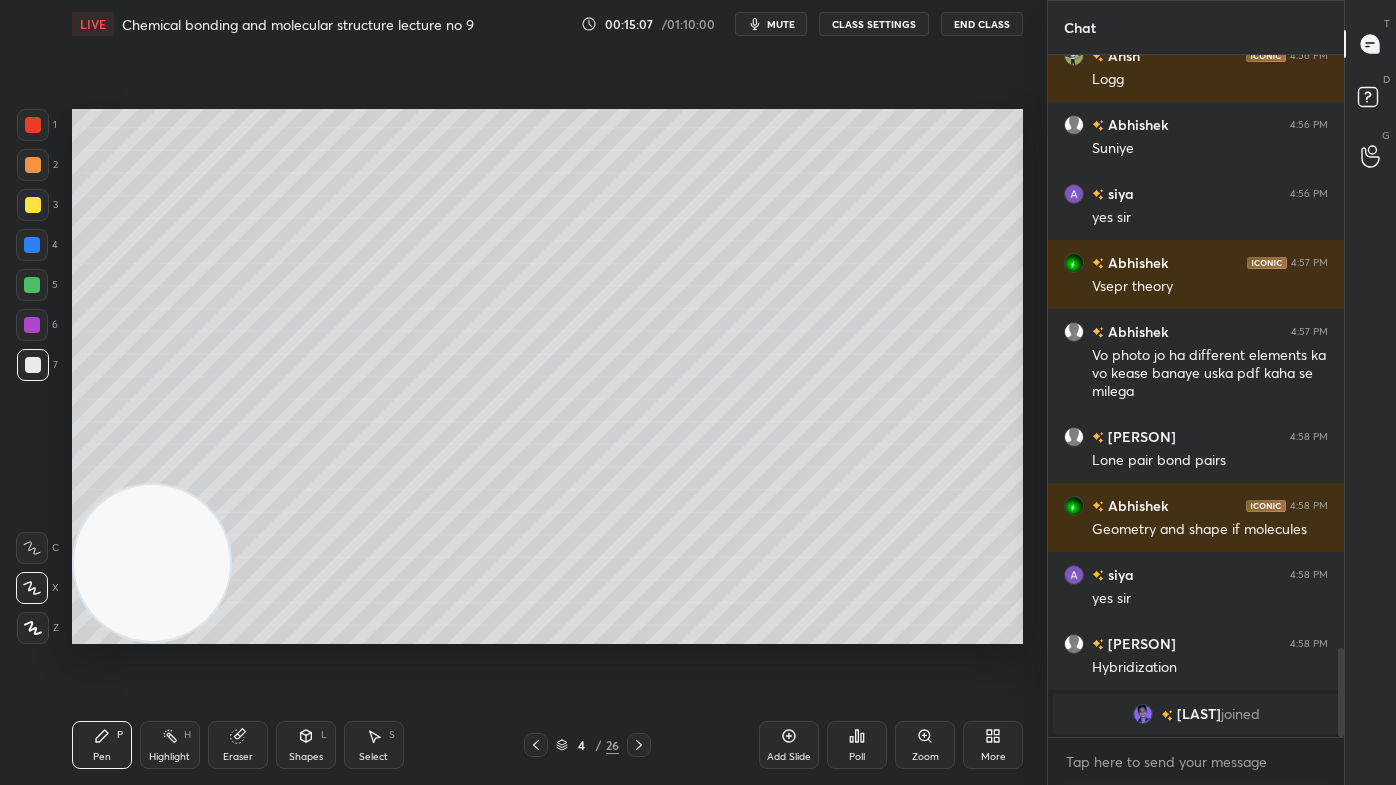 click 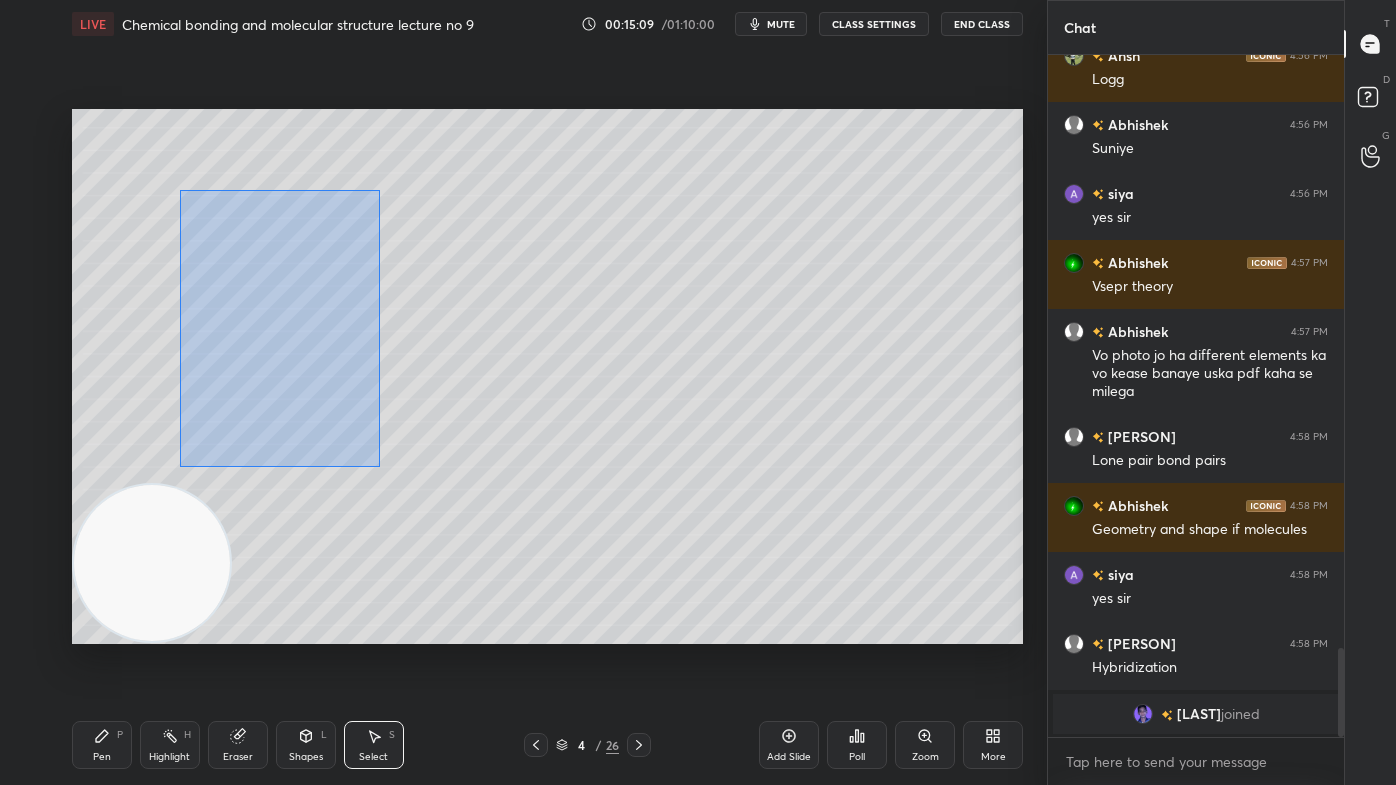 drag, startPoint x: 178, startPoint y: 248, endPoint x: 379, endPoint y: 467, distance: 297.25748 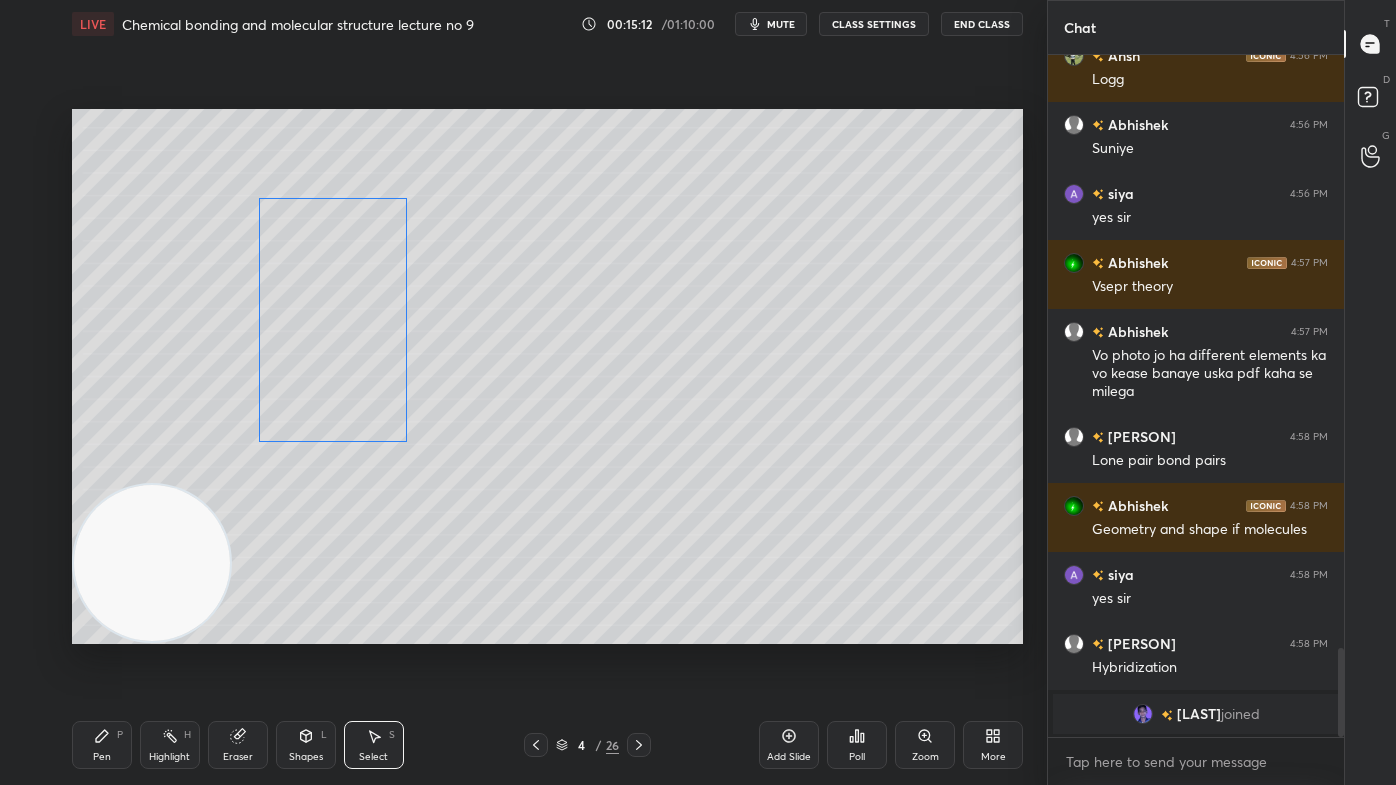 drag, startPoint x: 330, startPoint y: 405, endPoint x: 384, endPoint y: 404, distance: 54.00926 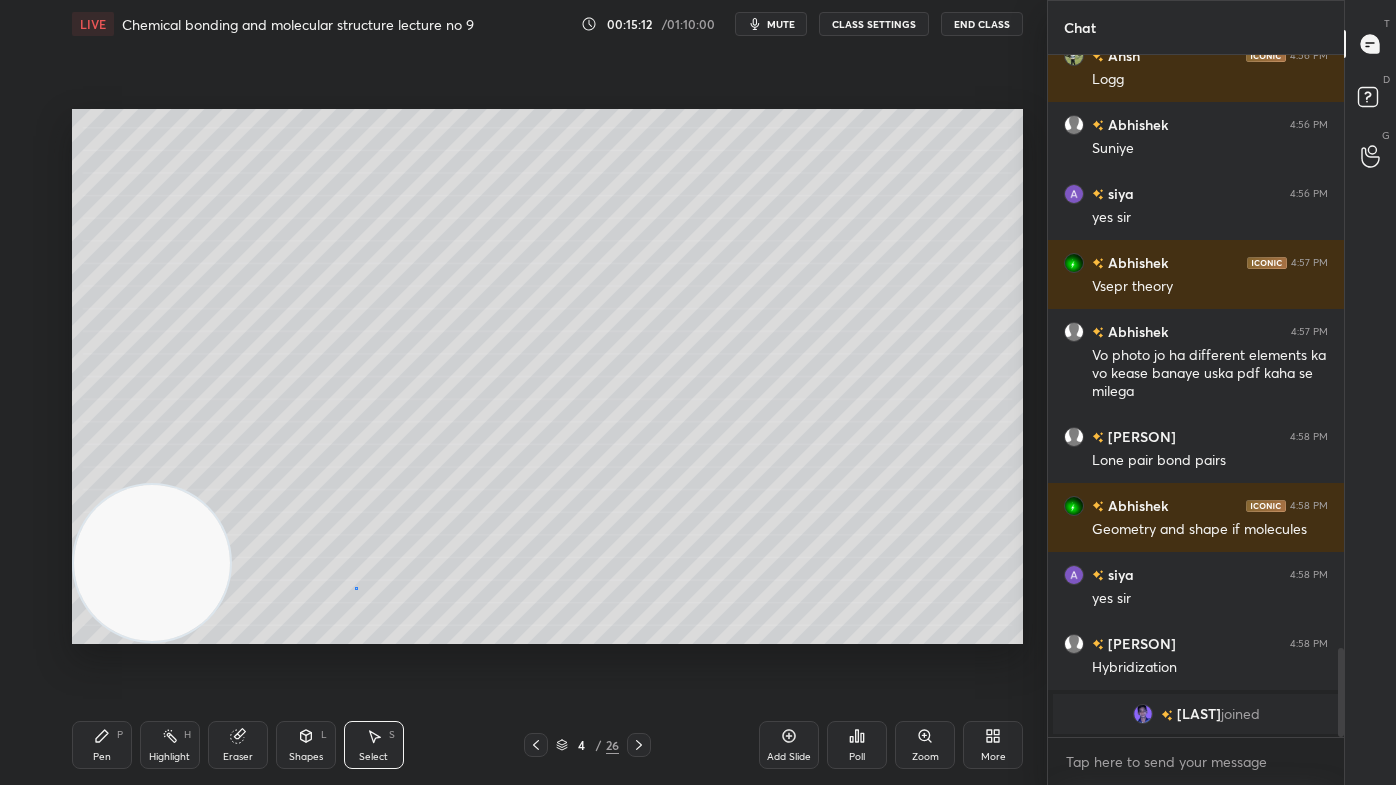 click on "0 ° Undo Copy Duplicate Duplicate to new slide Delete" at bounding box center [547, 376] 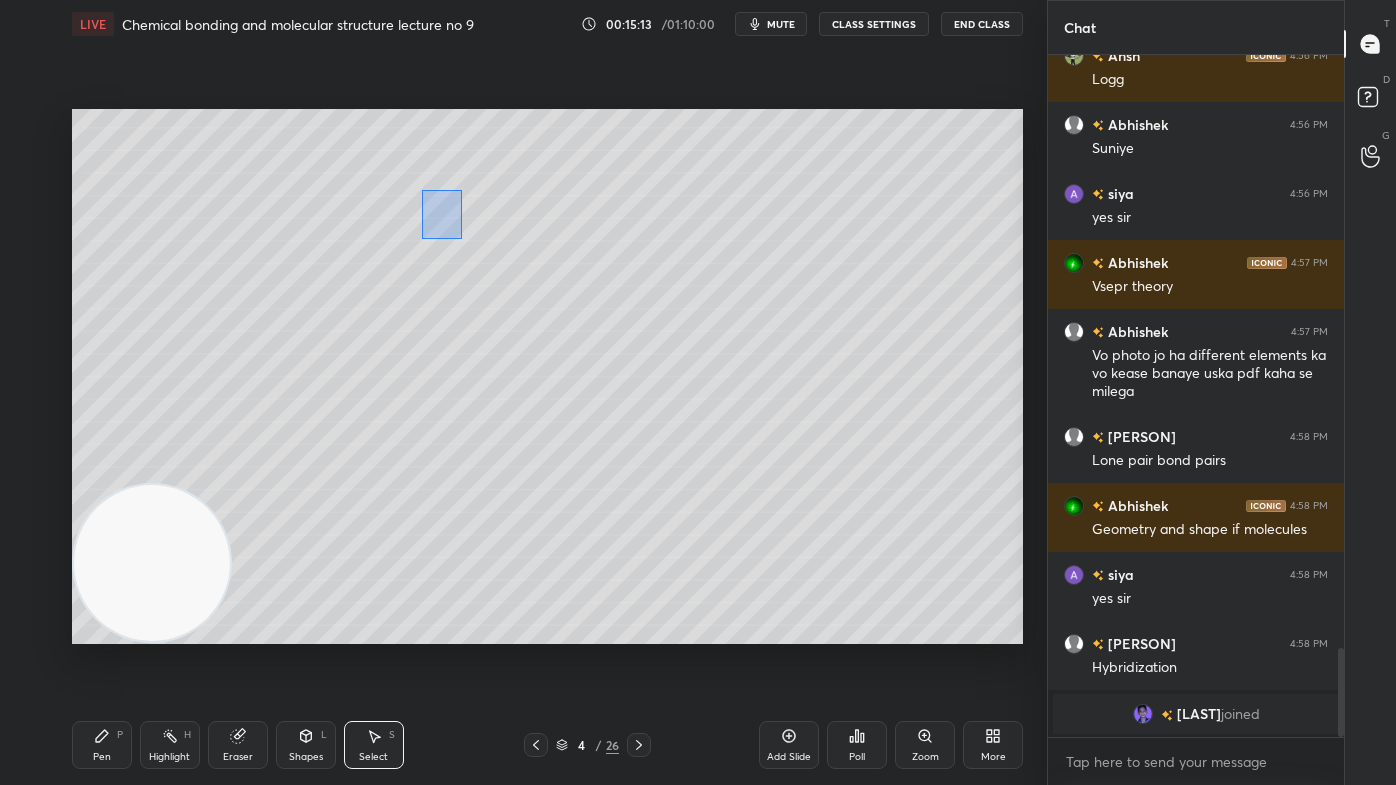 drag, startPoint x: 421, startPoint y: 188, endPoint x: 455, endPoint y: 229, distance: 53.263496 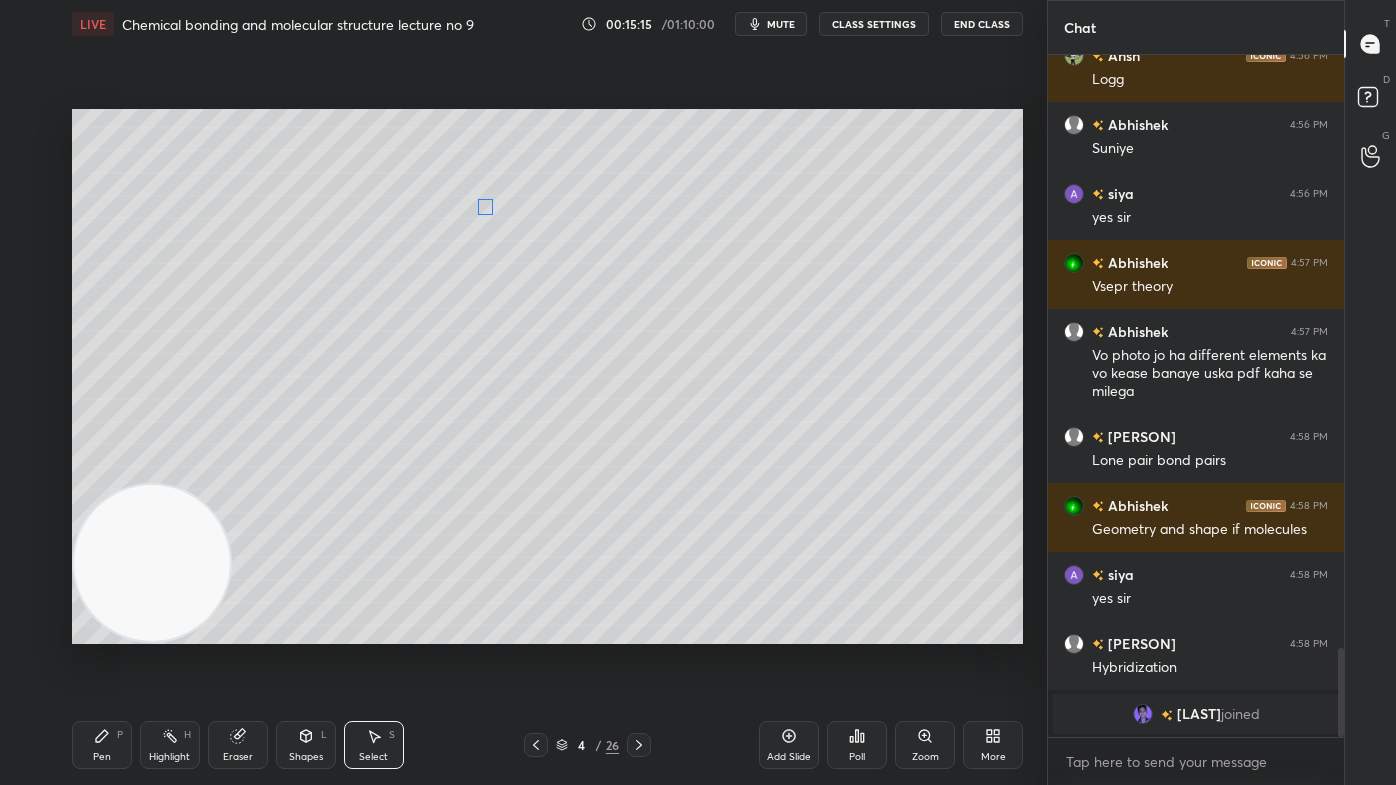 drag, startPoint x: 452, startPoint y: 215, endPoint x: 488, endPoint y: 209, distance: 36.496574 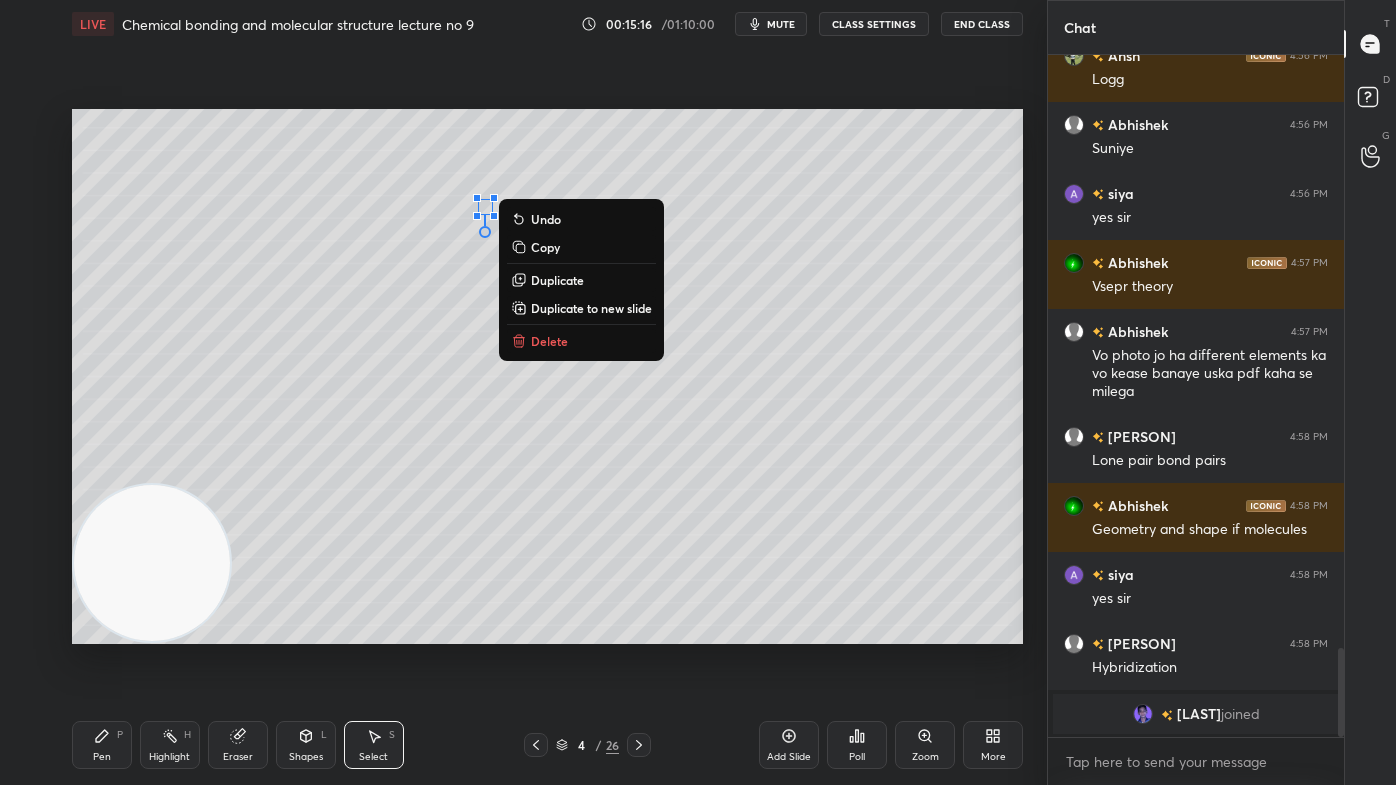 click on "0 ° Undo Copy Duplicate Duplicate to new slide Delete" at bounding box center (547, 376) 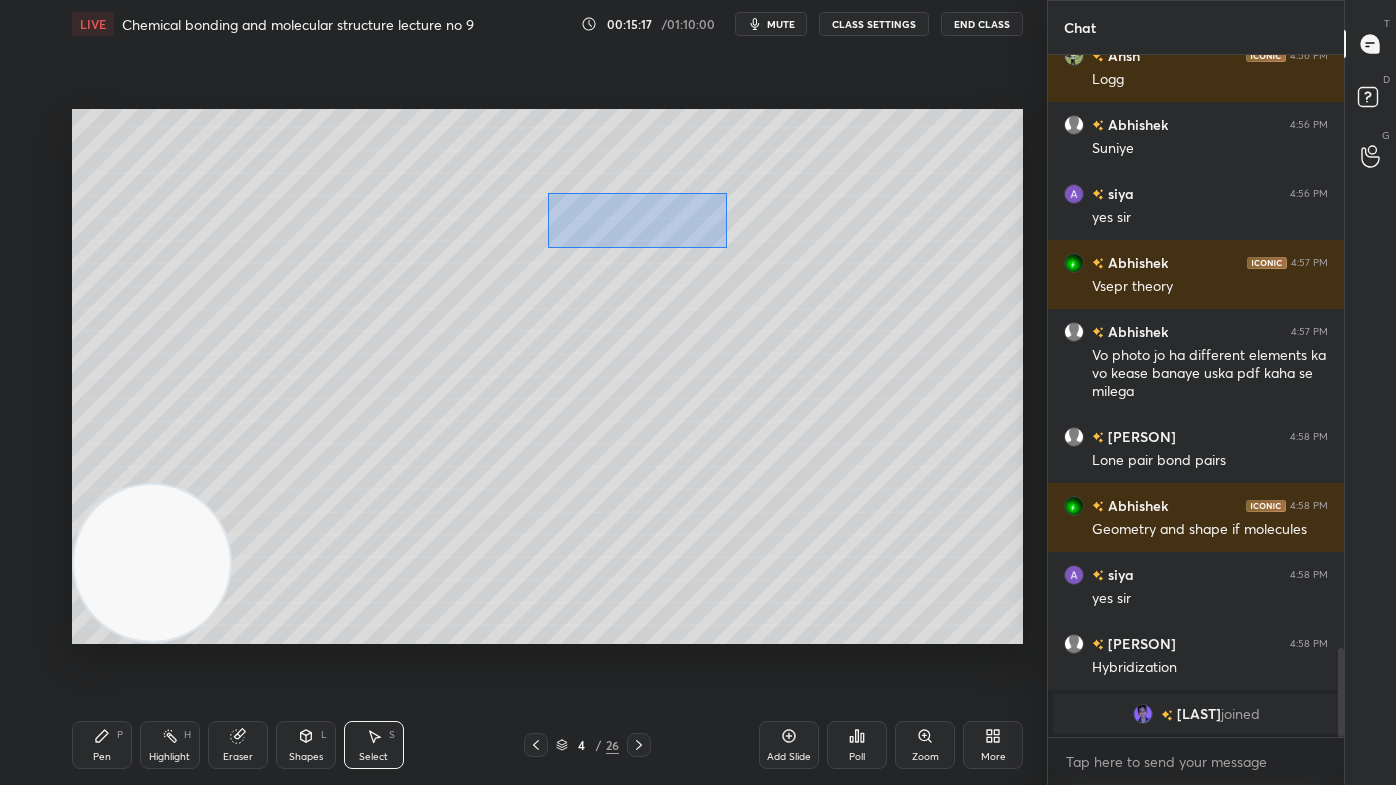 drag, startPoint x: 544, startPoint y: 195, endPoint x: 713, endPoint y: 231, distance: 172.79178 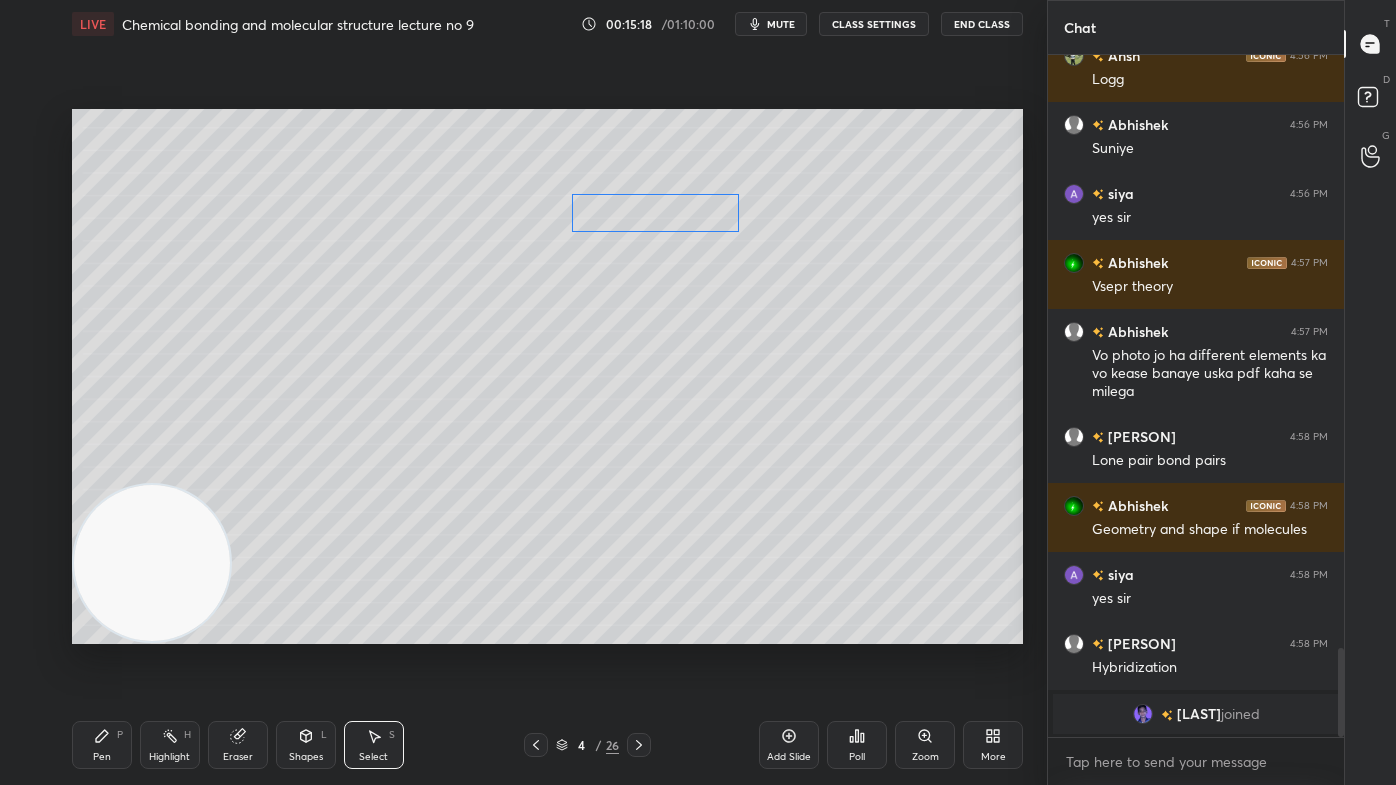 drag, startPoint x: 661, startPoint y: 208, endPoint x: 682, endPoint y: 208, distance: 21 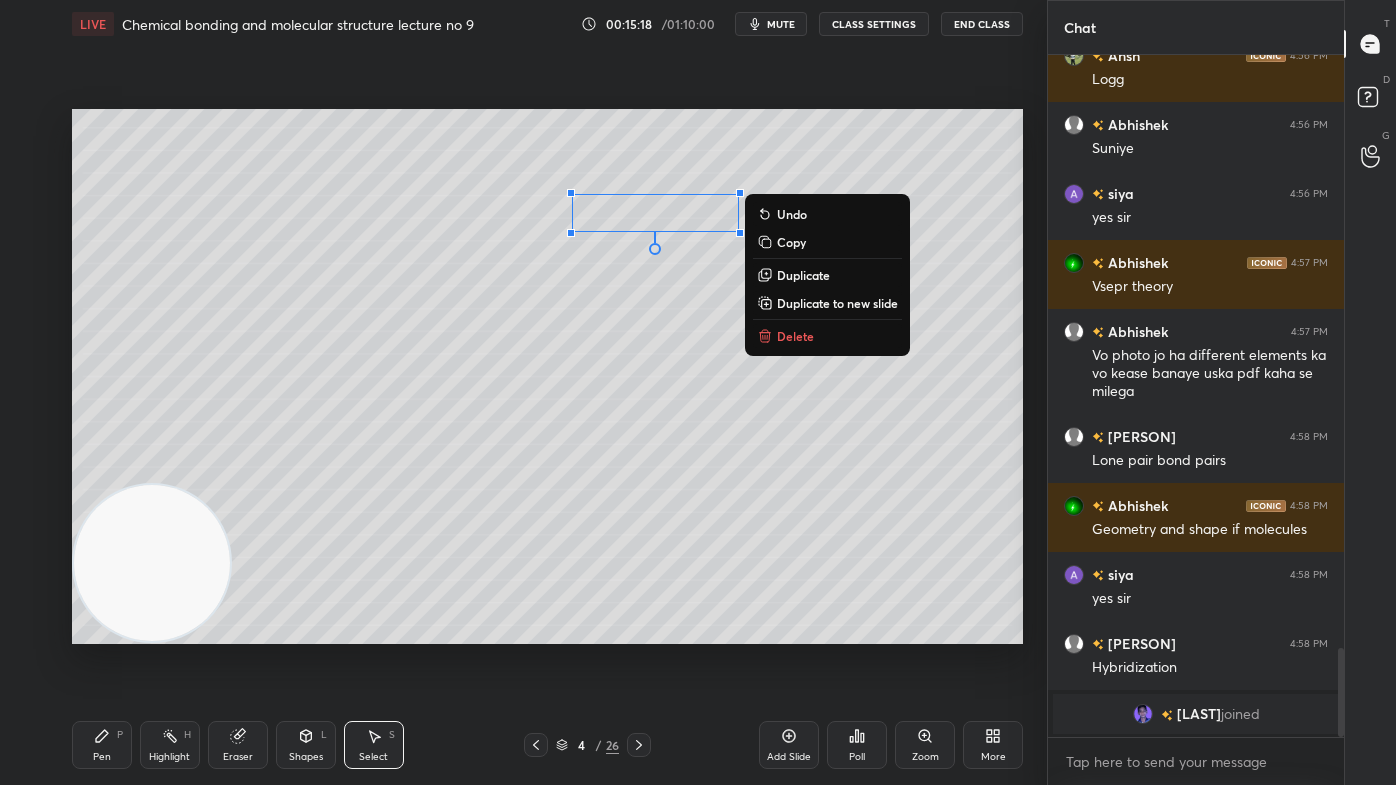 click on "0 ° Undo Copy Duplicate Duplicate to new slide Delete" at bounding box center [547, 376] 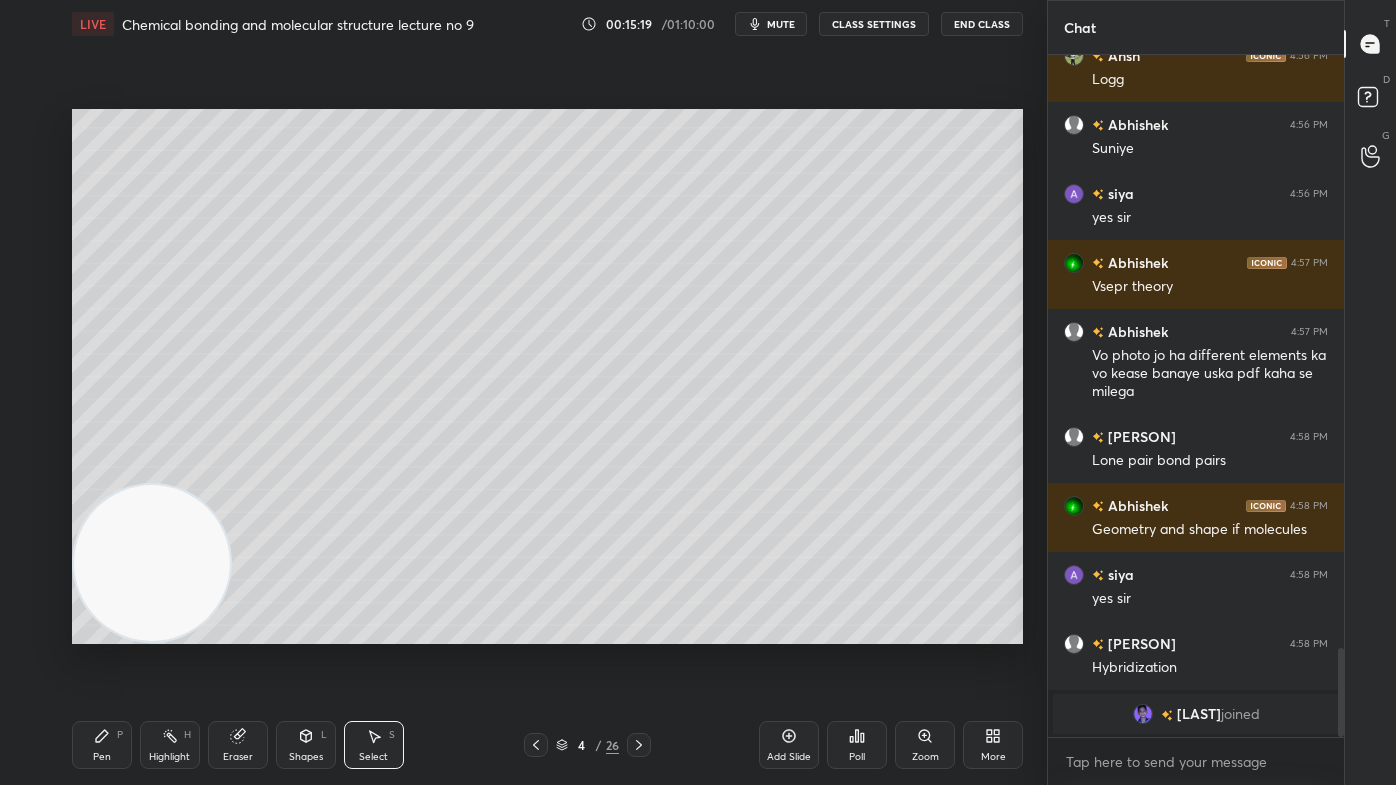 drag, startPoint x: 96, startPoint y: 752, endPoint x: 159, endPoint y: 681, distance: 94.92102 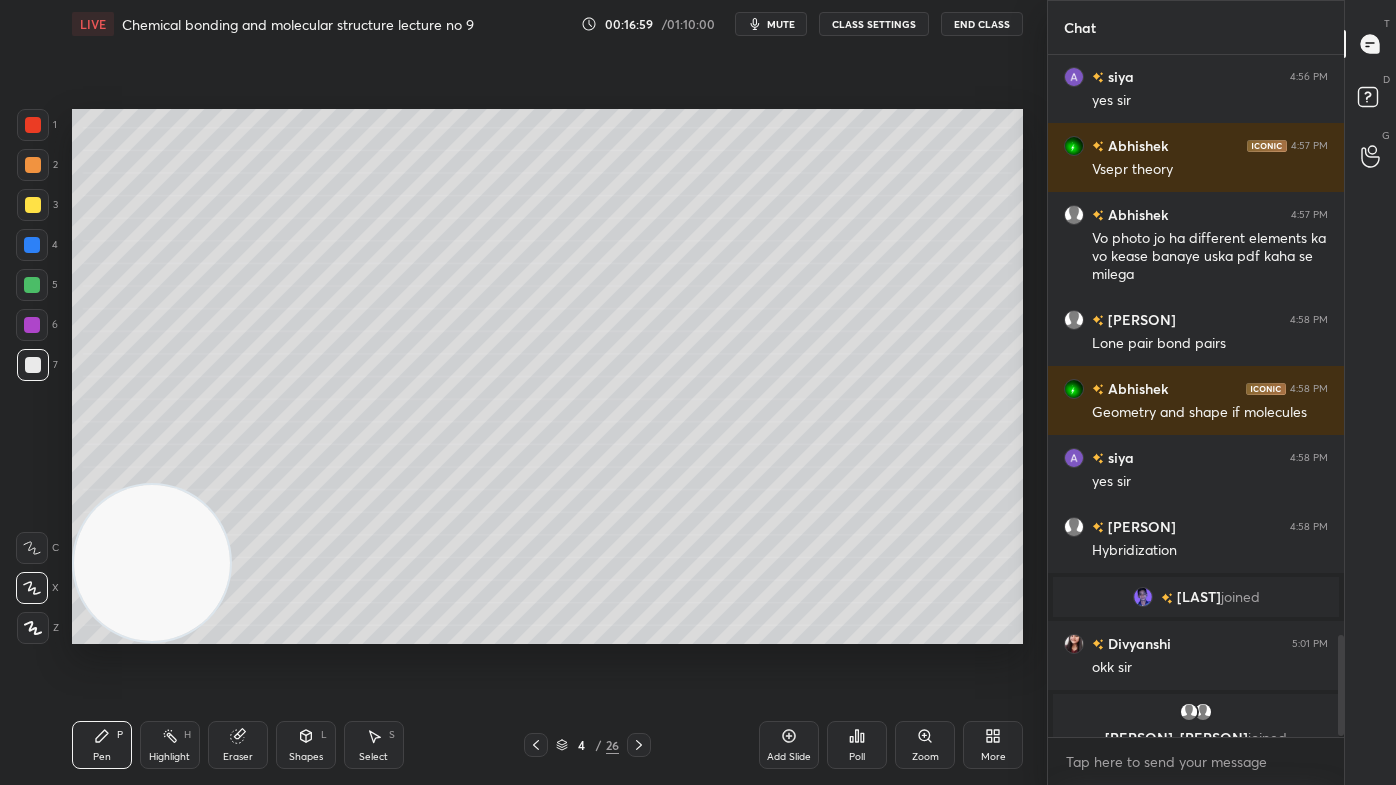 scroll, scrollTop: 3909, scrollLeft: 0, axis: vertical 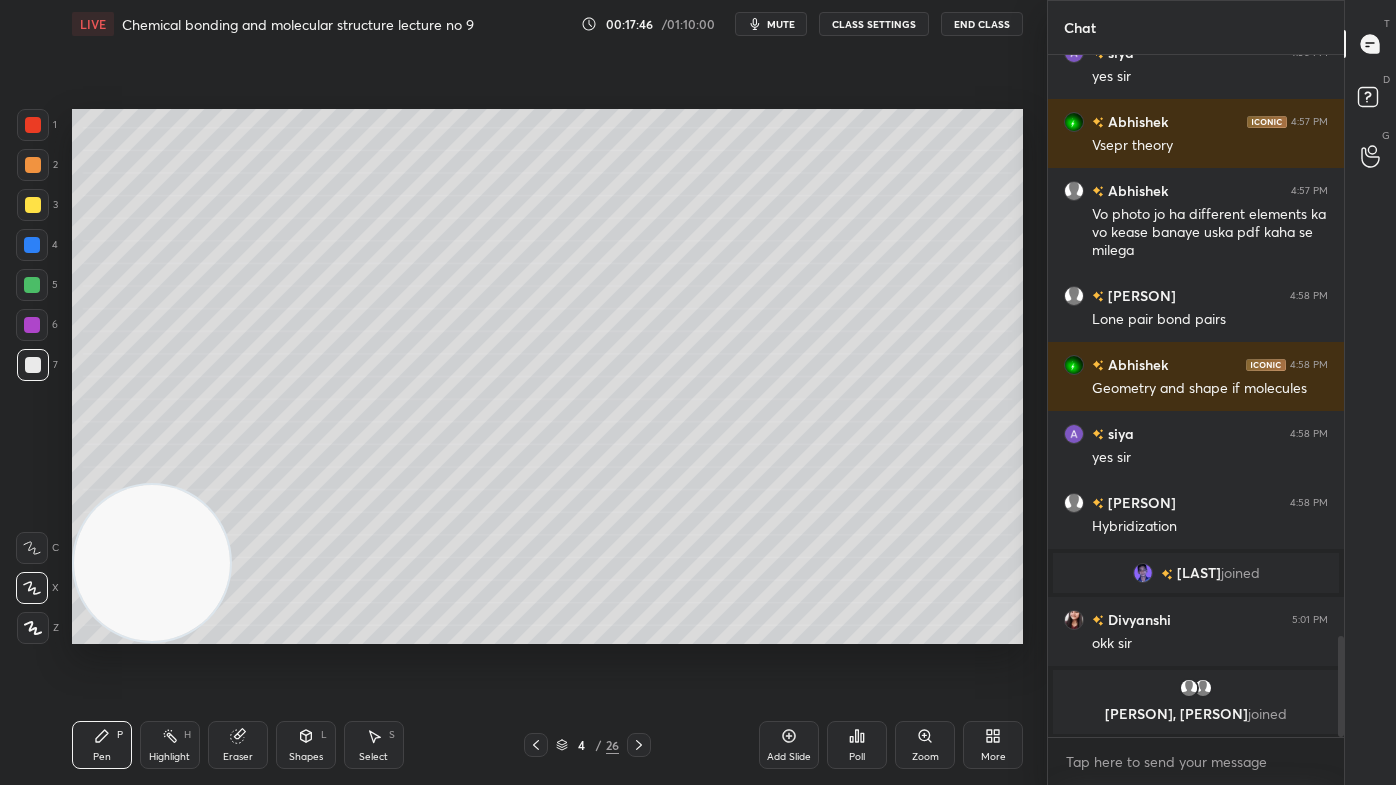 drag, startPoint x: 32, startPoint y: 203, endPoint x: 47, endPoint y: 185, distance: 23.43075 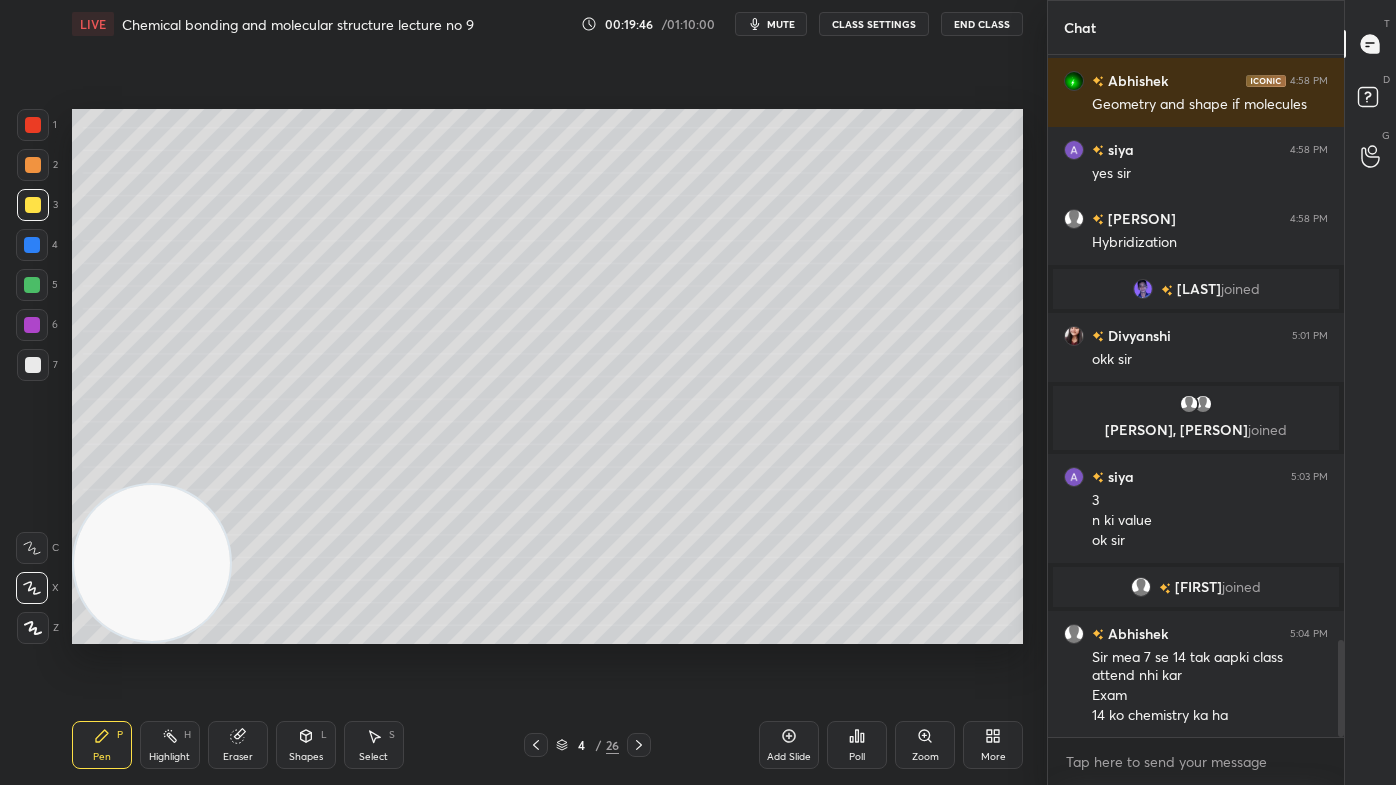 scroll, scrollTop: 4186, scrollLeft: 0, axis: vertical 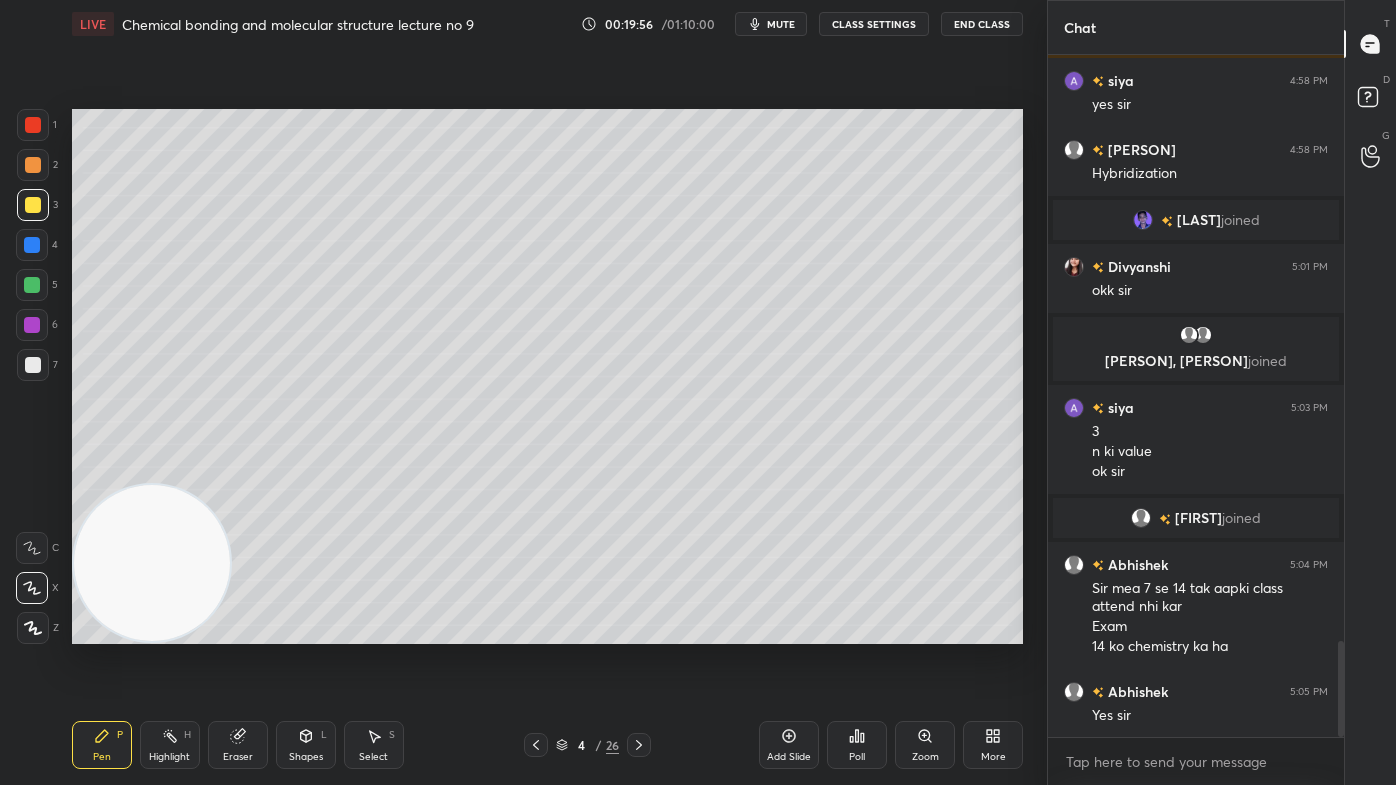 drag, startPoint x: 31, startPoint y: 126, endPoint x: 42, endPoint y: 144, distance: 21.095022 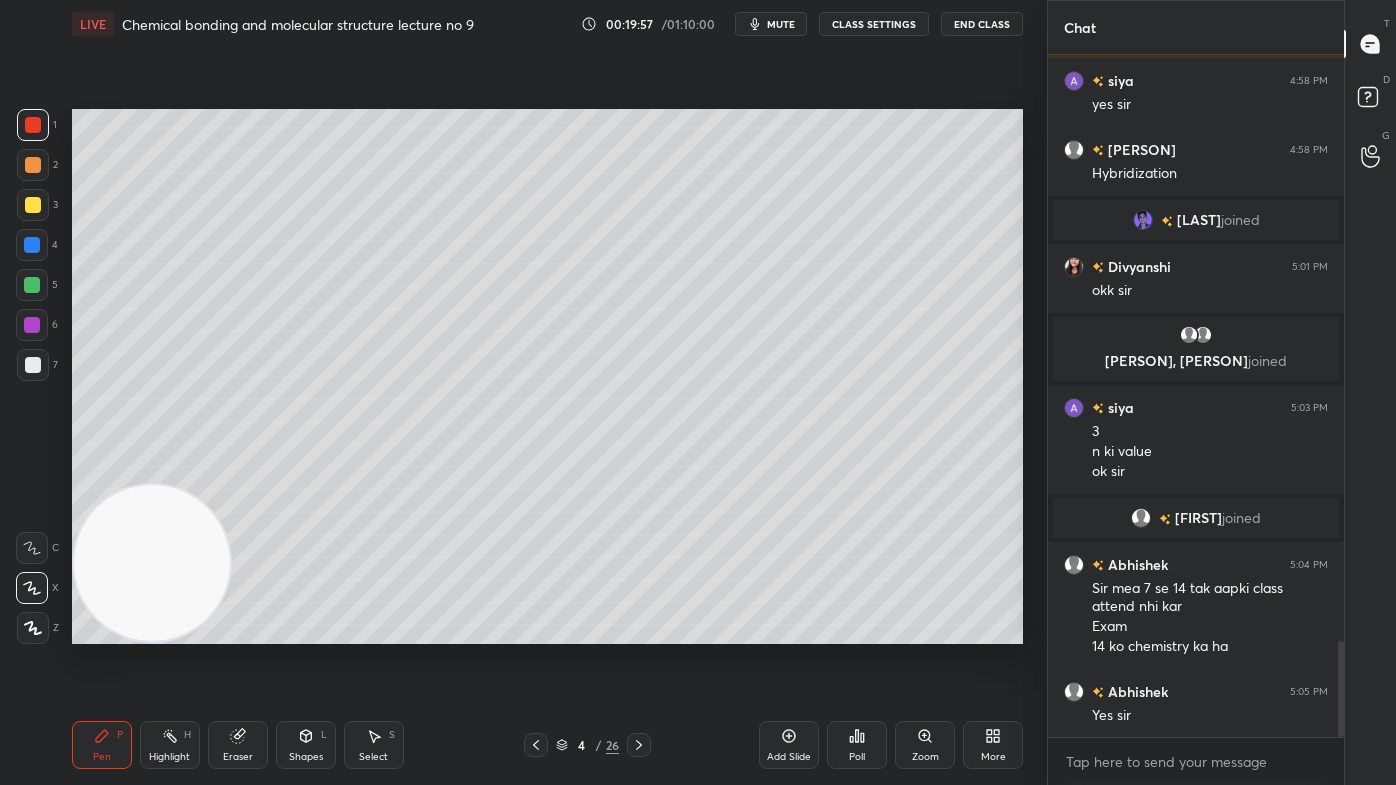 click at bounding box center [32, 285] 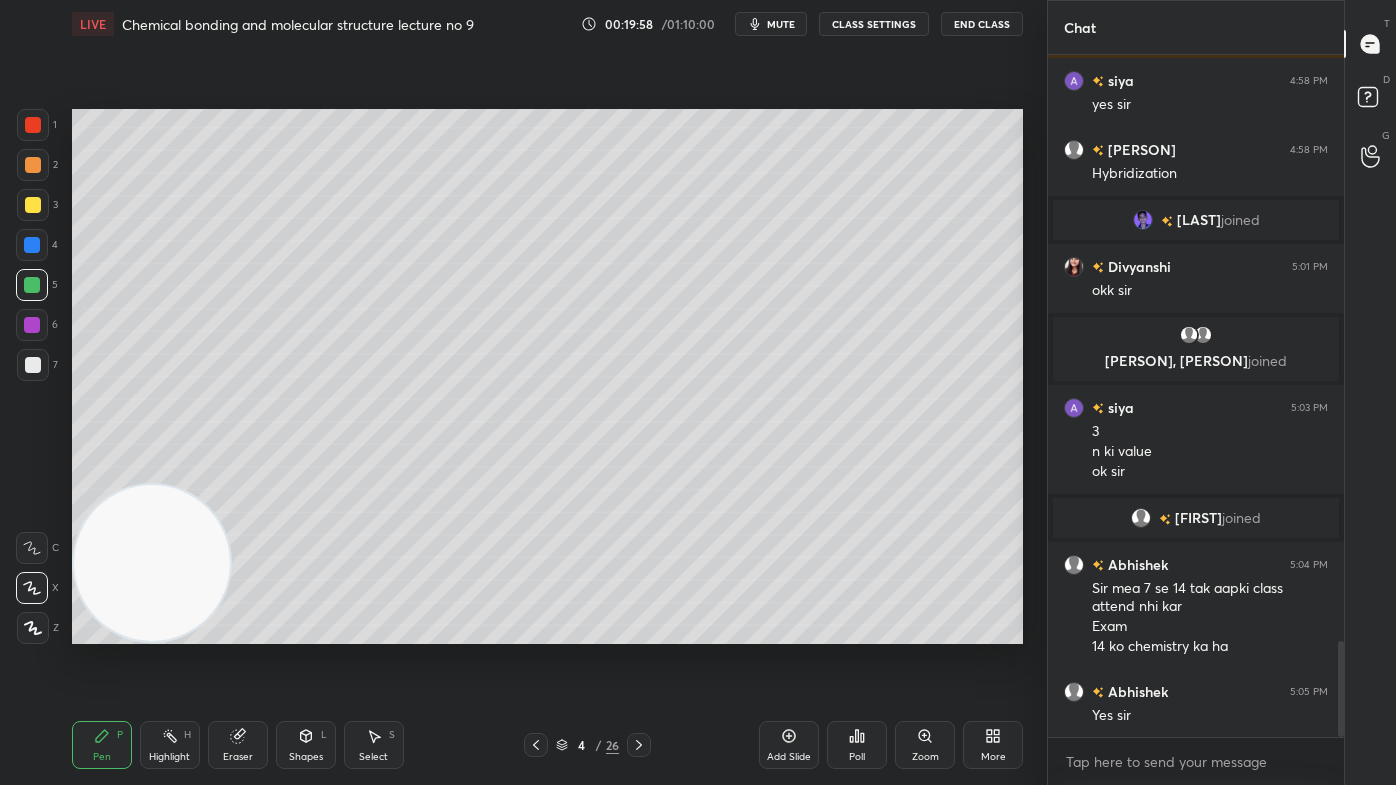 click at bounding box center [33, 628] 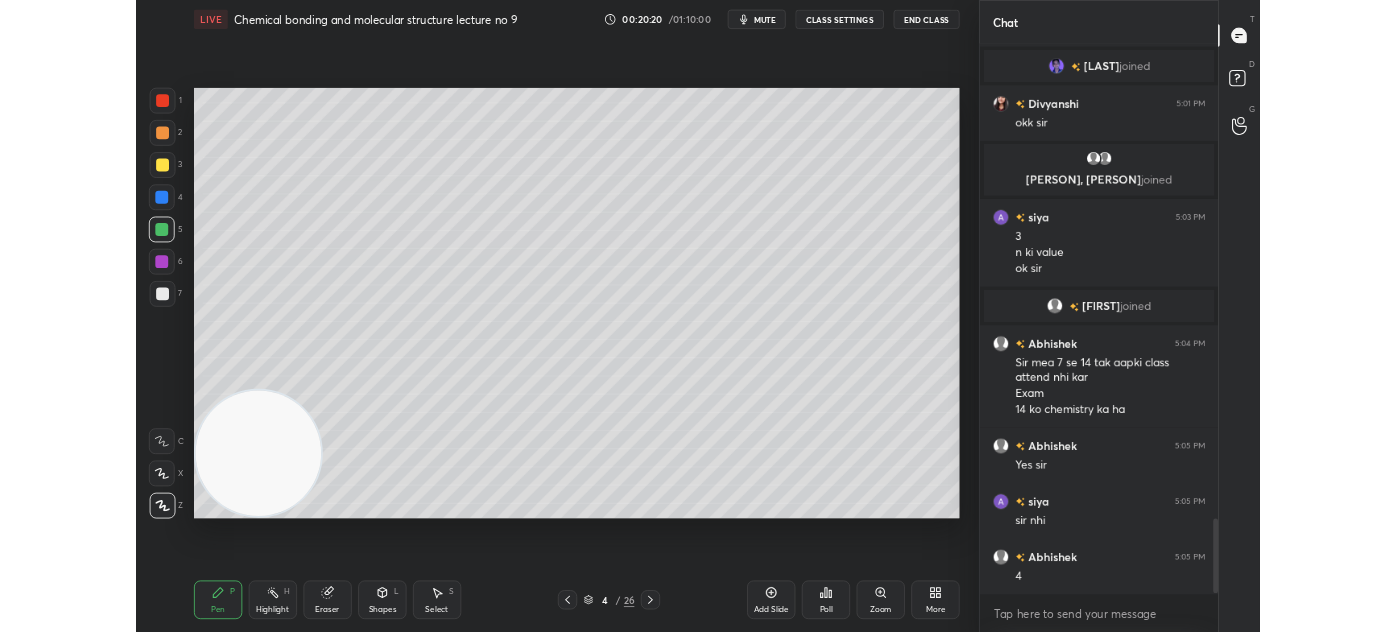 scroll, scrollTop: 4392, scrollLeft: 0, axis: vertical 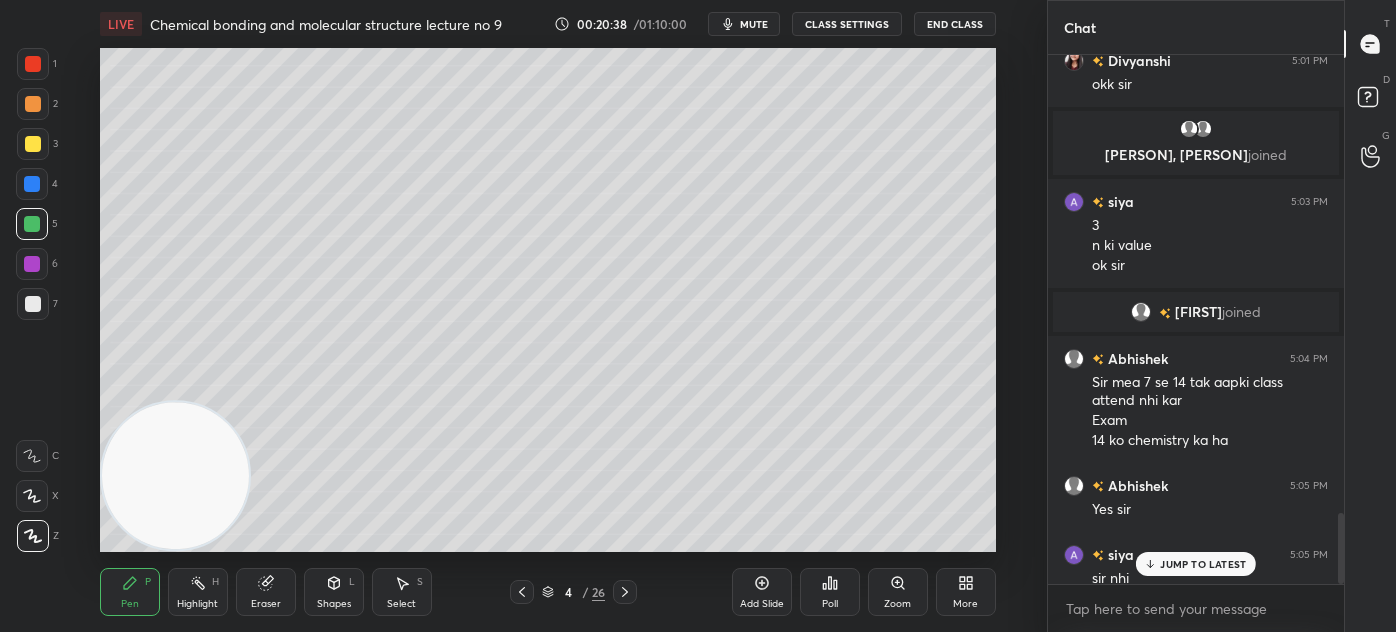 click at bounding box center [33, 104] 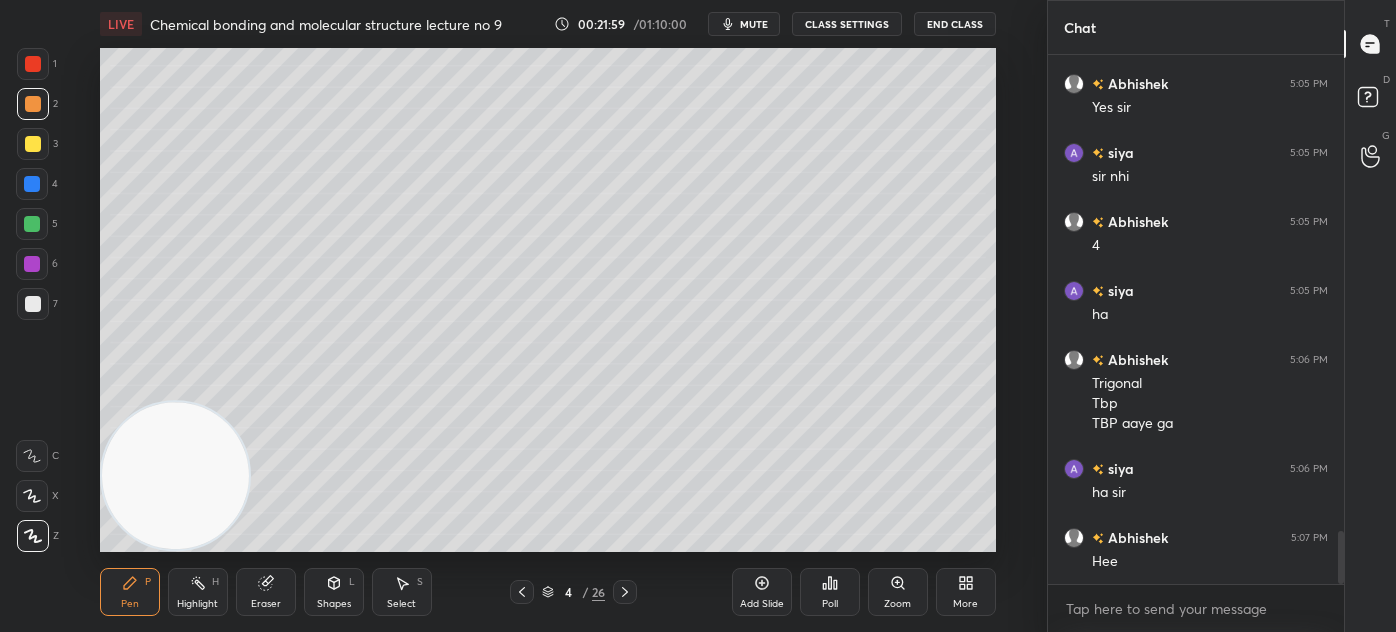 scroll, scrollTop: 4863, scrollLeft: 0, axis: vertical 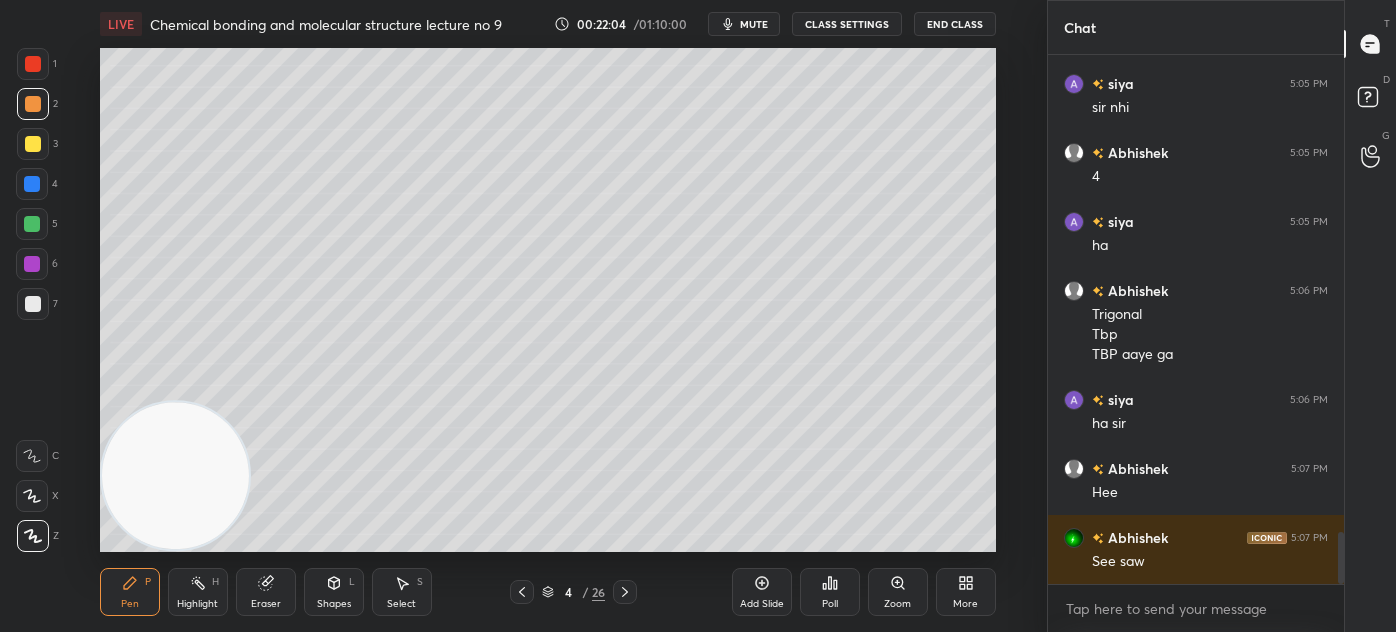 click on "Pen P Highlight H Eraser Shapes L Select S" at bounding box center [258, 592] 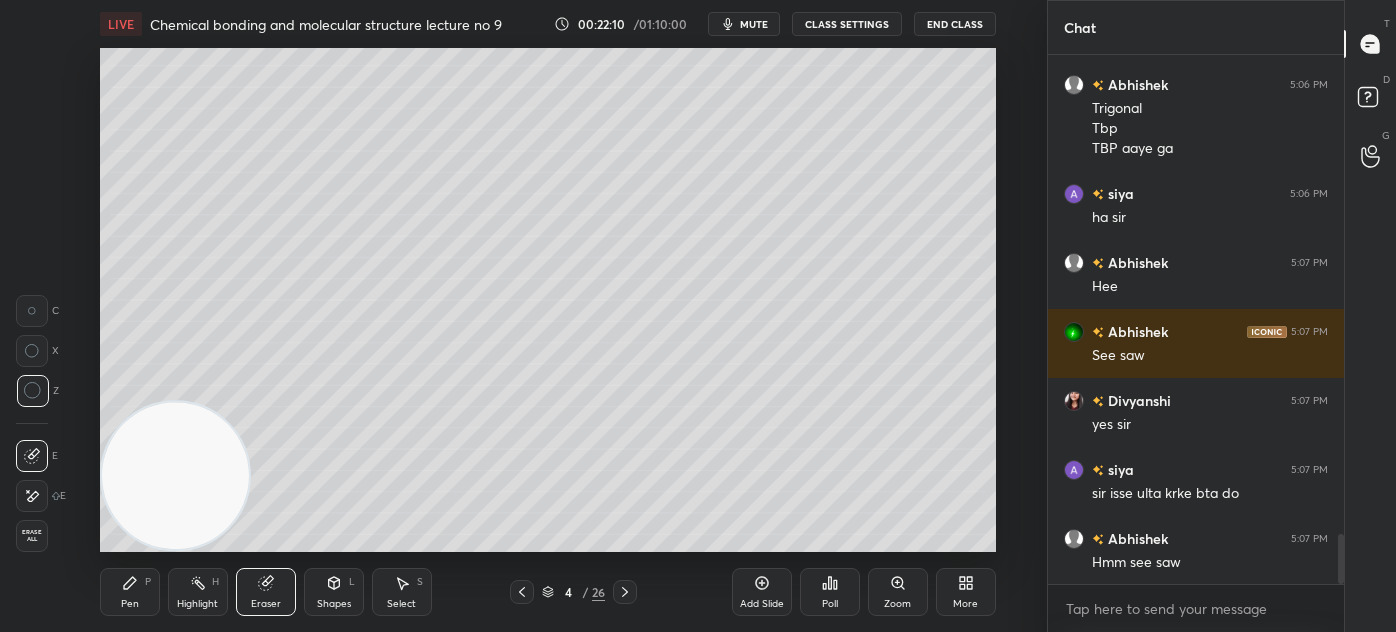 scroll, scrollTop: 5138, scrollLeft: 0, axis: vertical 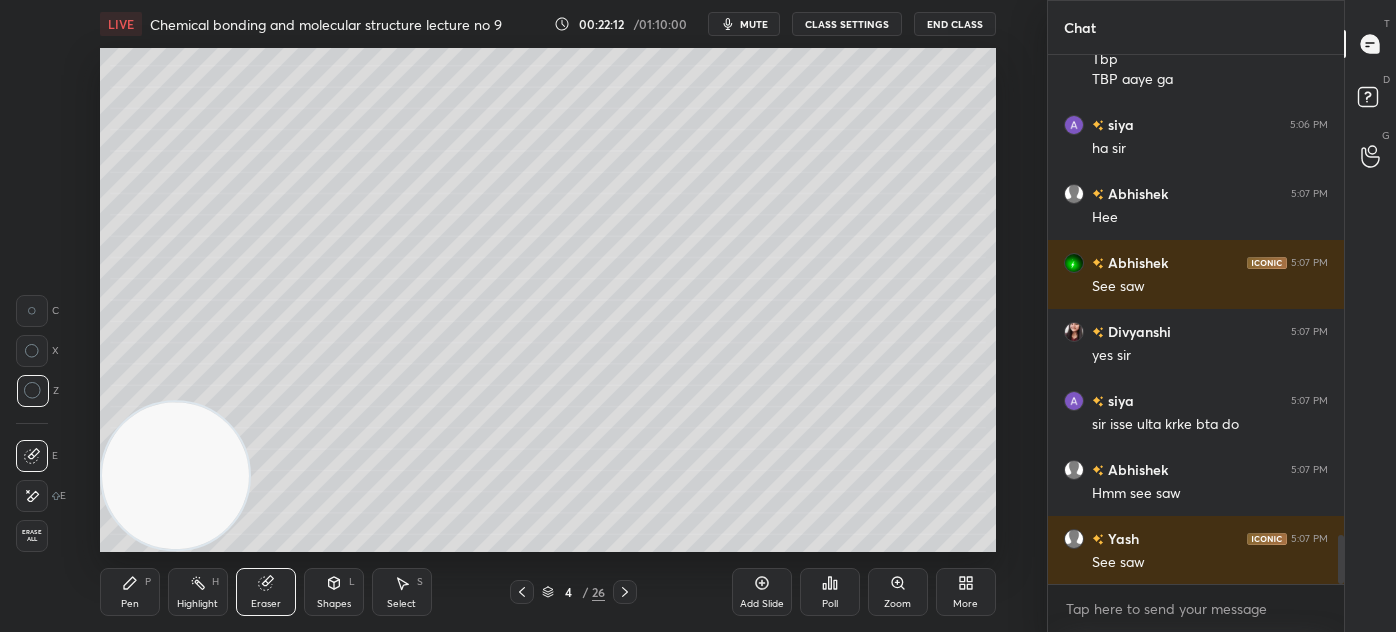 click on "Pen" at bounding box center [130, 604] 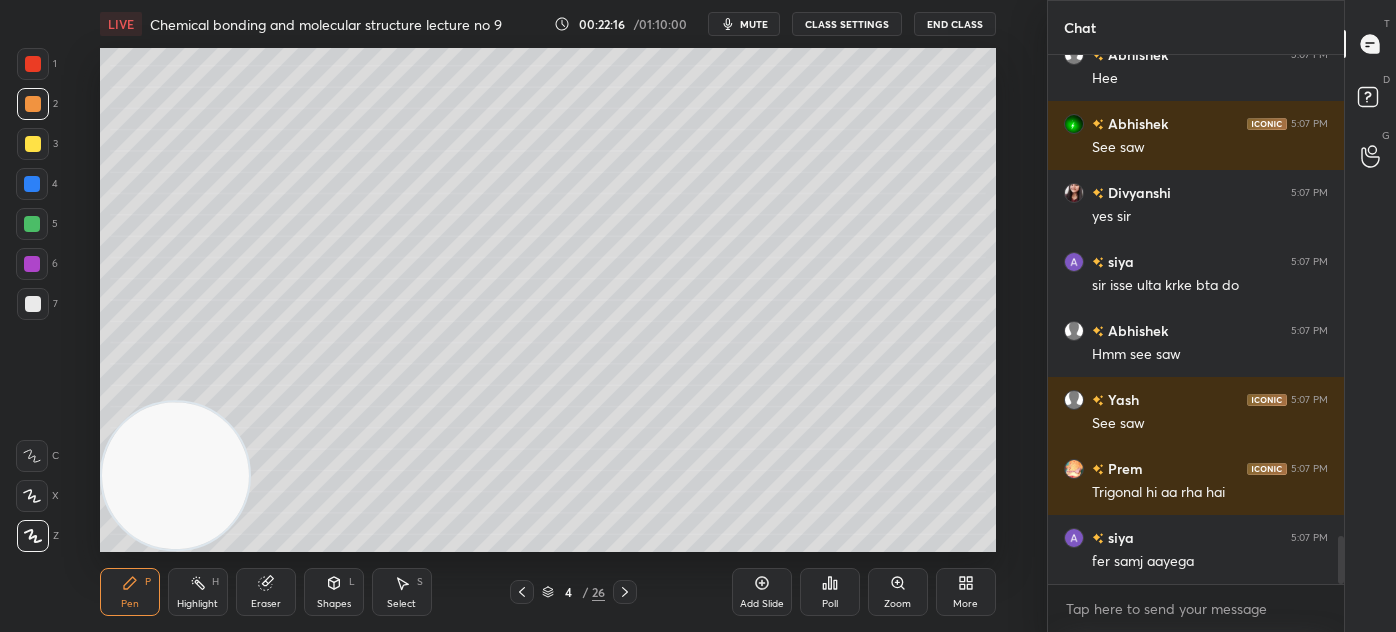 scroll, scrollTop: 5346, scrollLeft: 0, axis: vertical 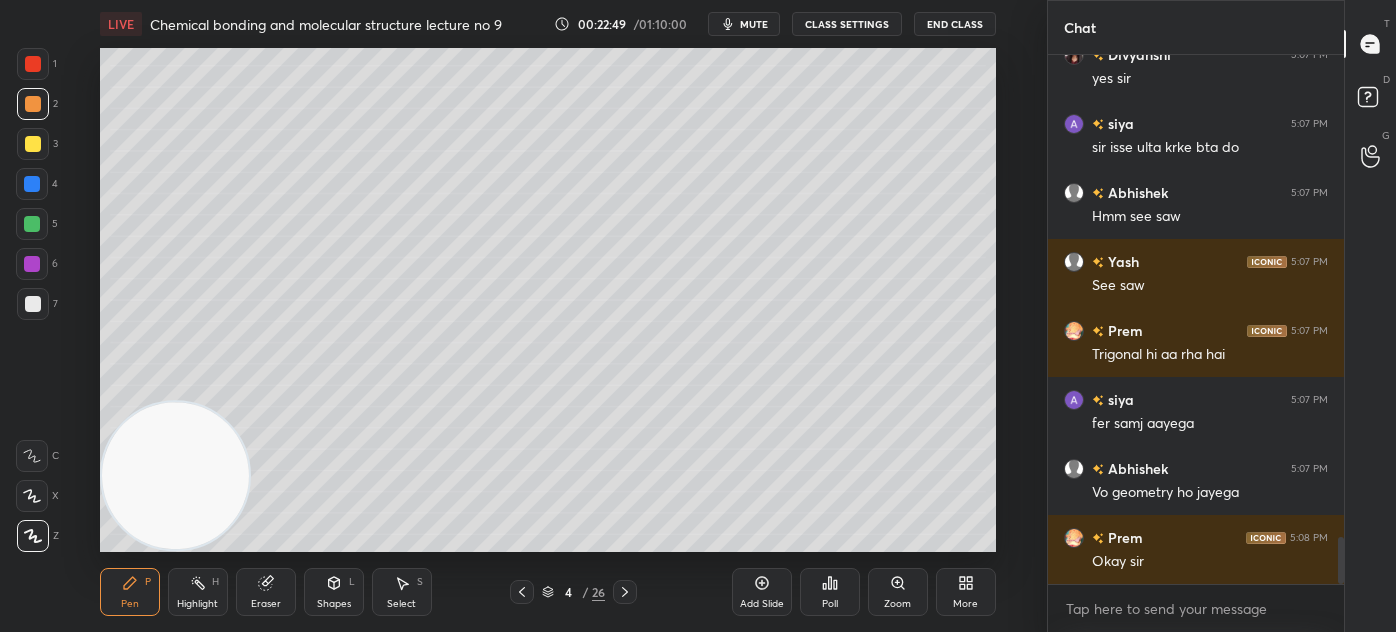 click on "Eraser" at bounding box center (266, 604) 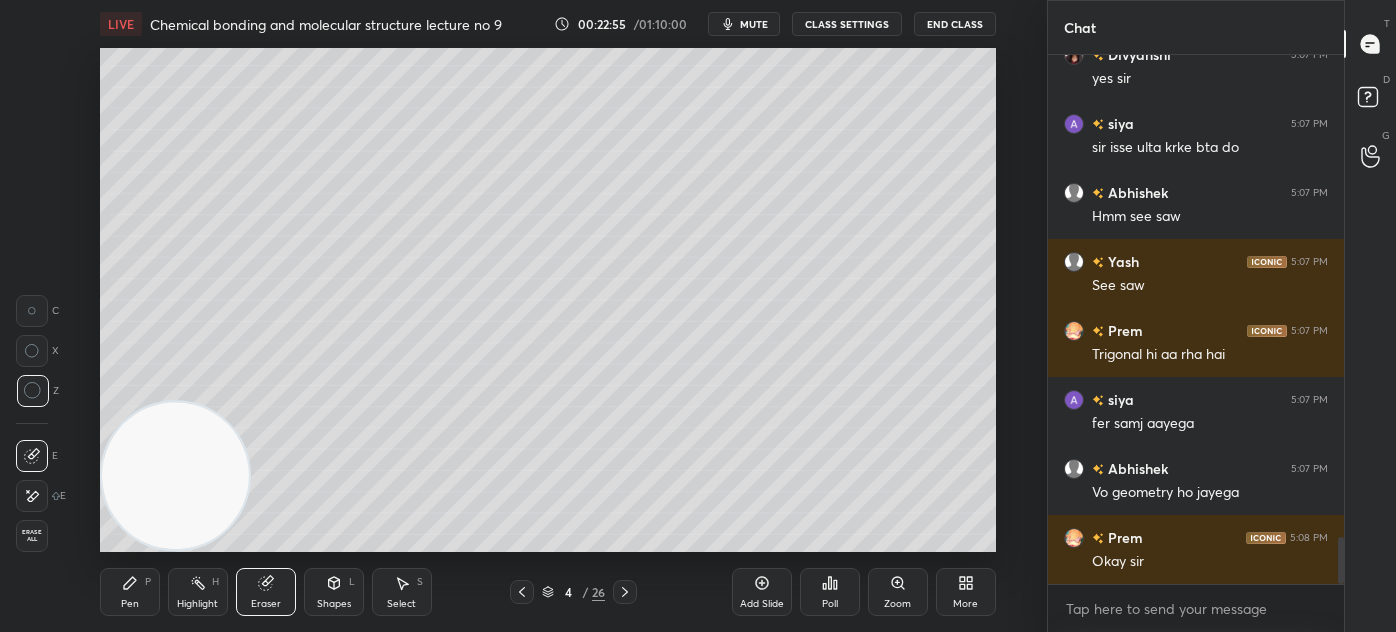 click on "Pen P" at bounding box center (130, 592) 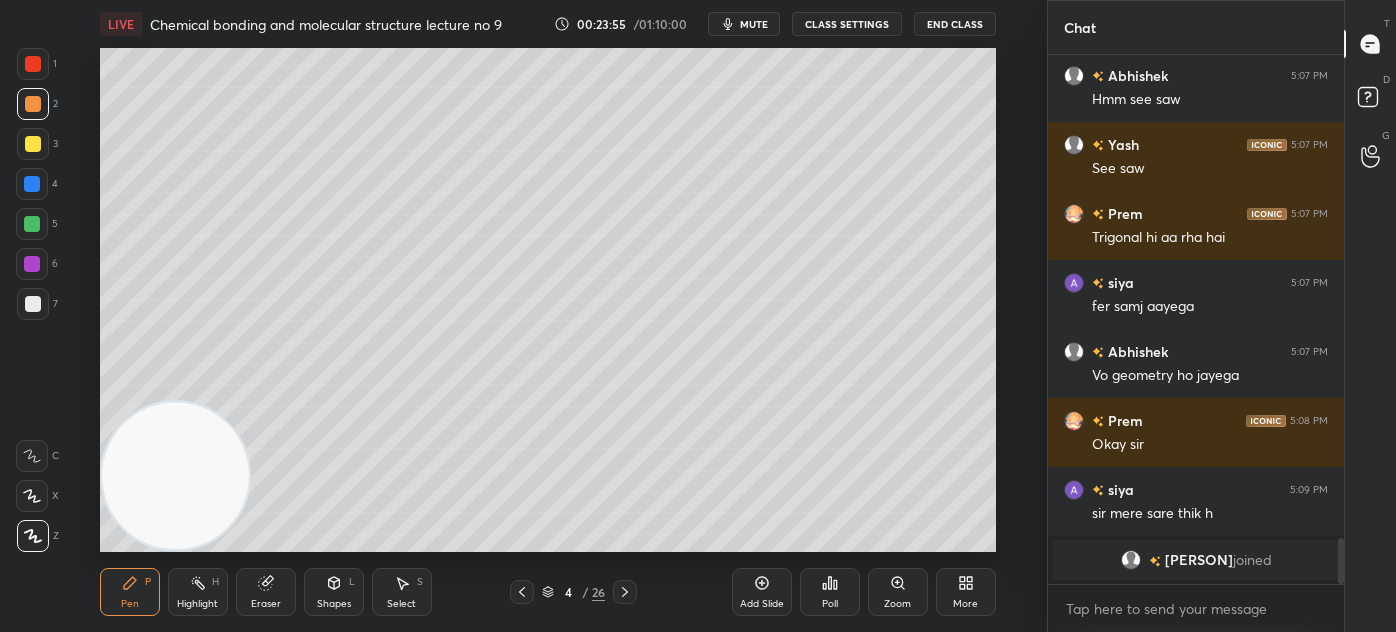 scroll, scrollTop: 5244, scrollLeft: 0, axis: vertical 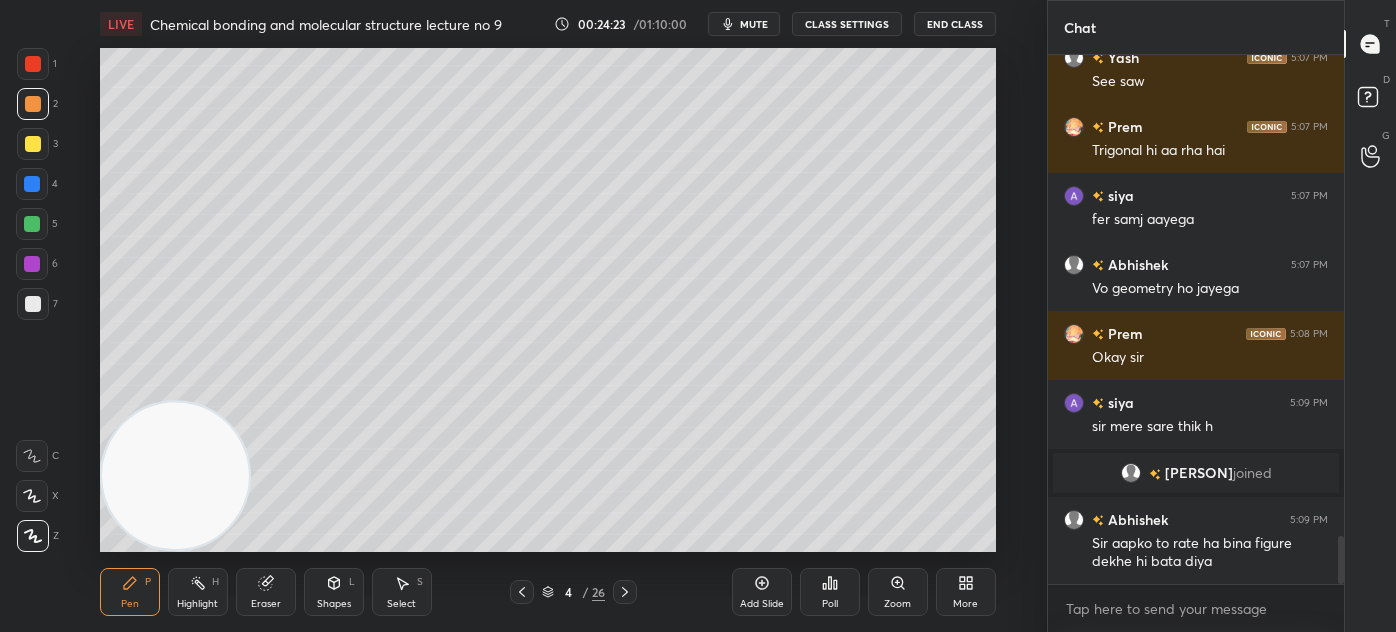 click at bounding box center [33, 304] 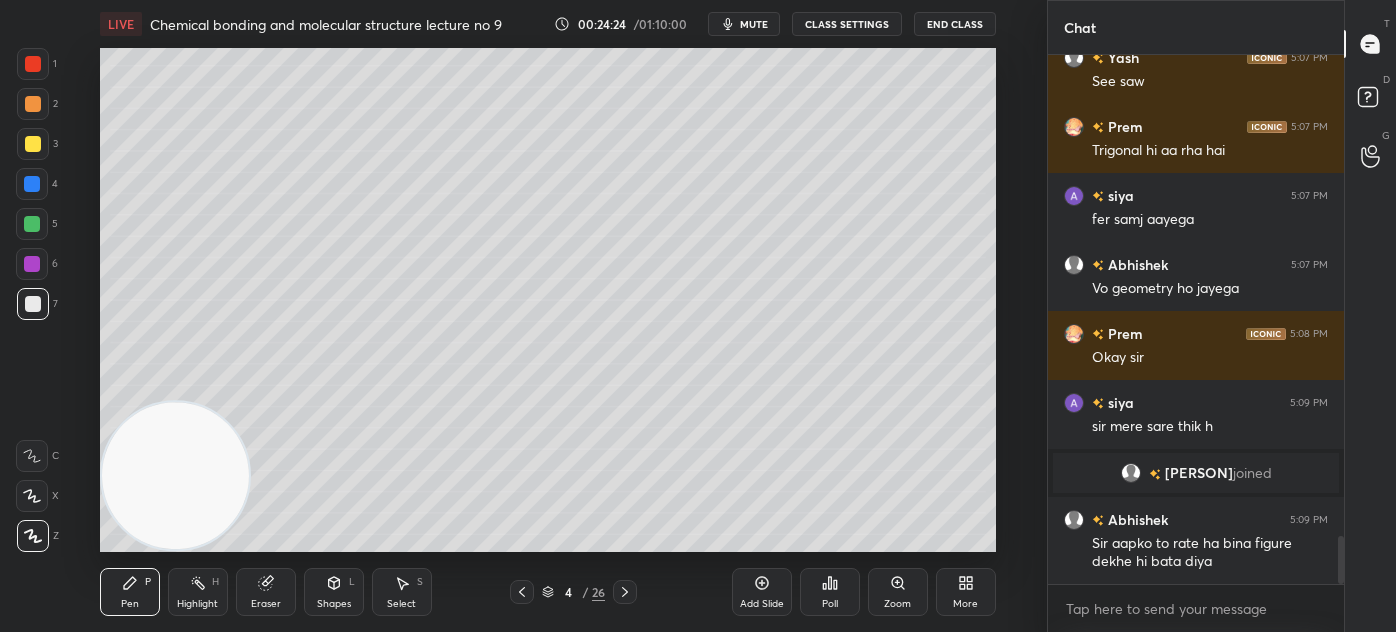 click 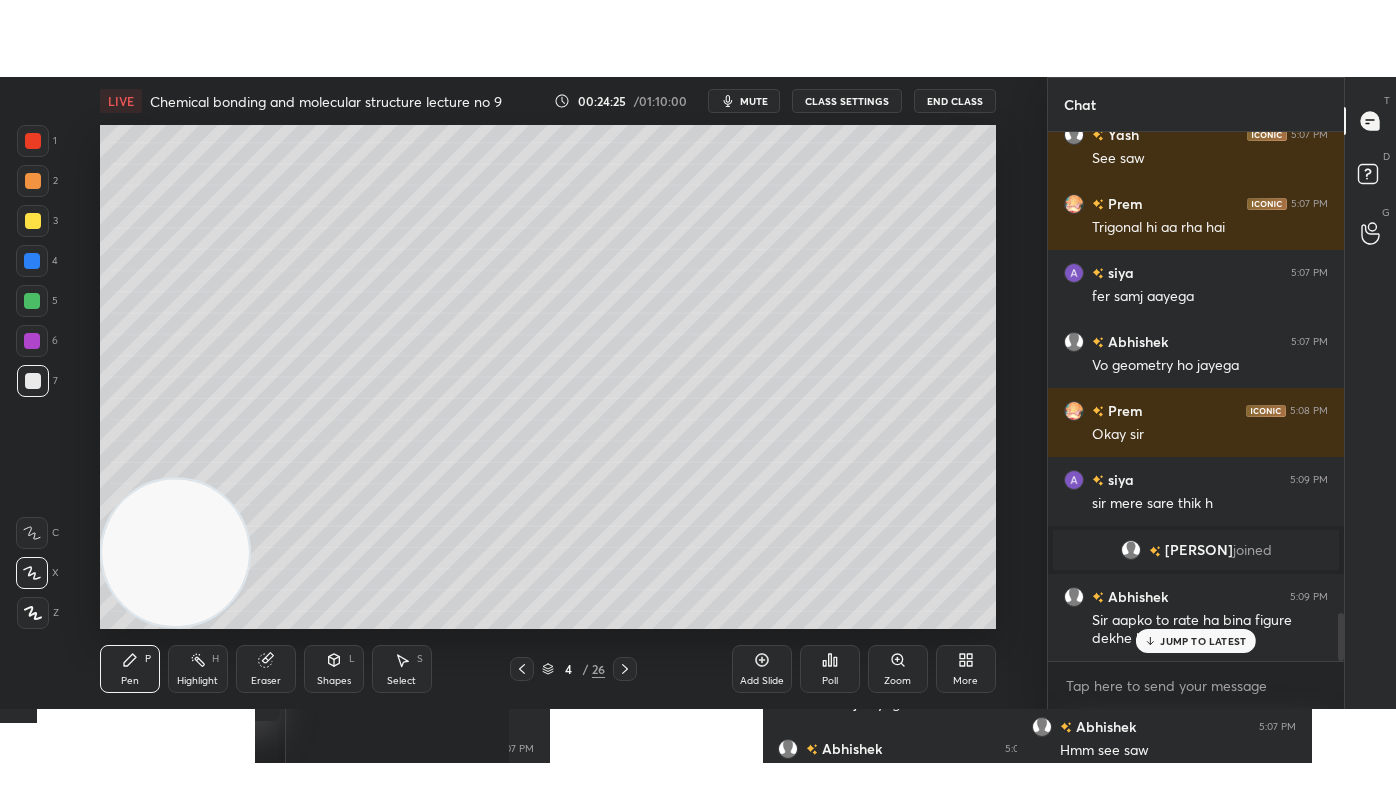 scroll, scrollTop: 5312, scrollLeft: 0, axis: vertical 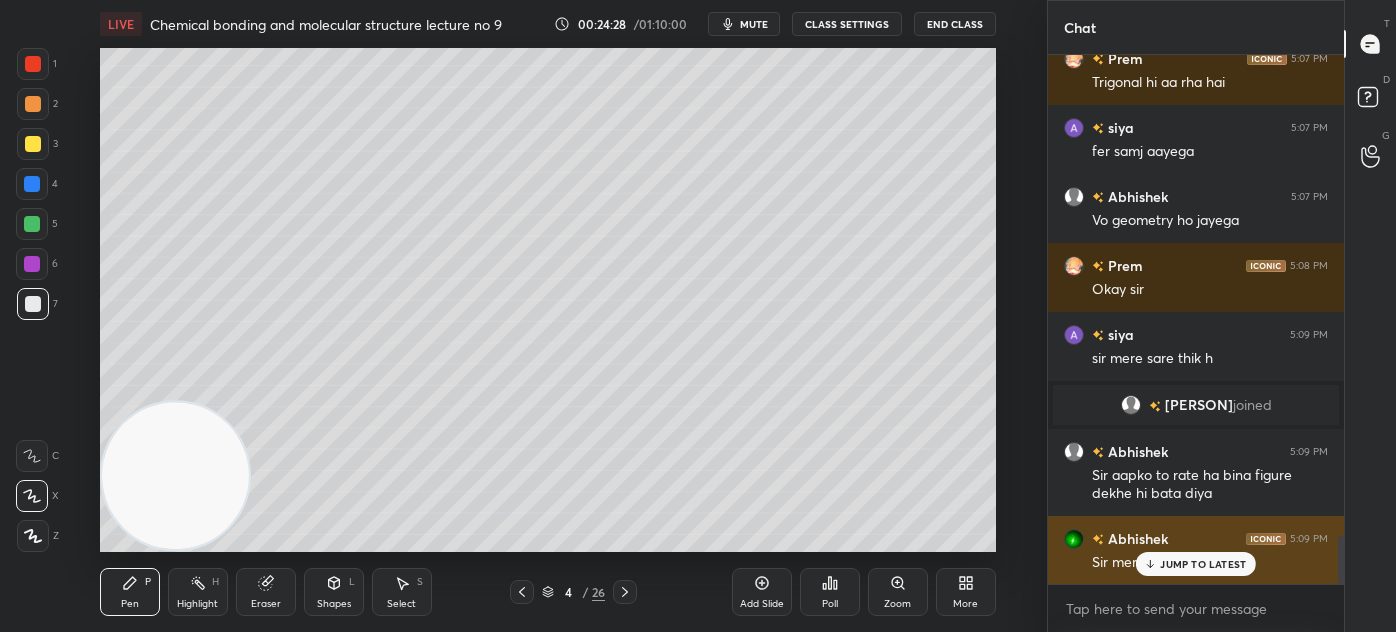 click on "JUMP TO LATEST" at bounding box center [1203, 564] 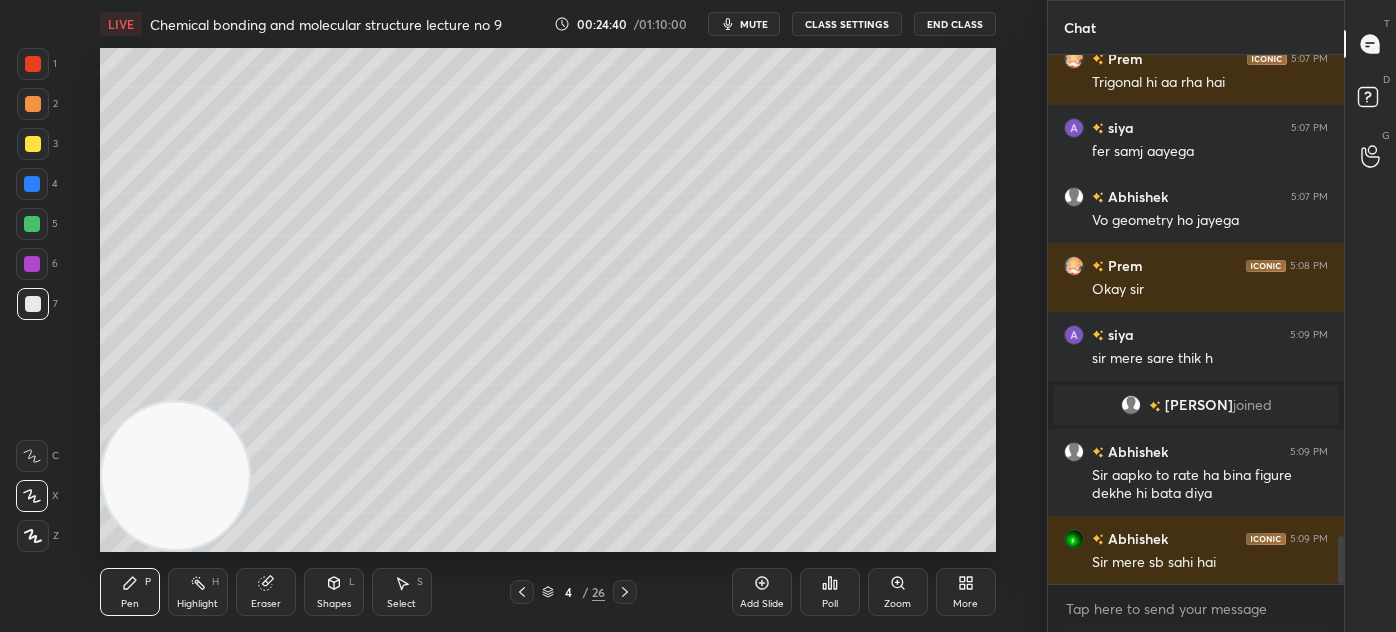 click on "More" at bounding box center (965, 604) 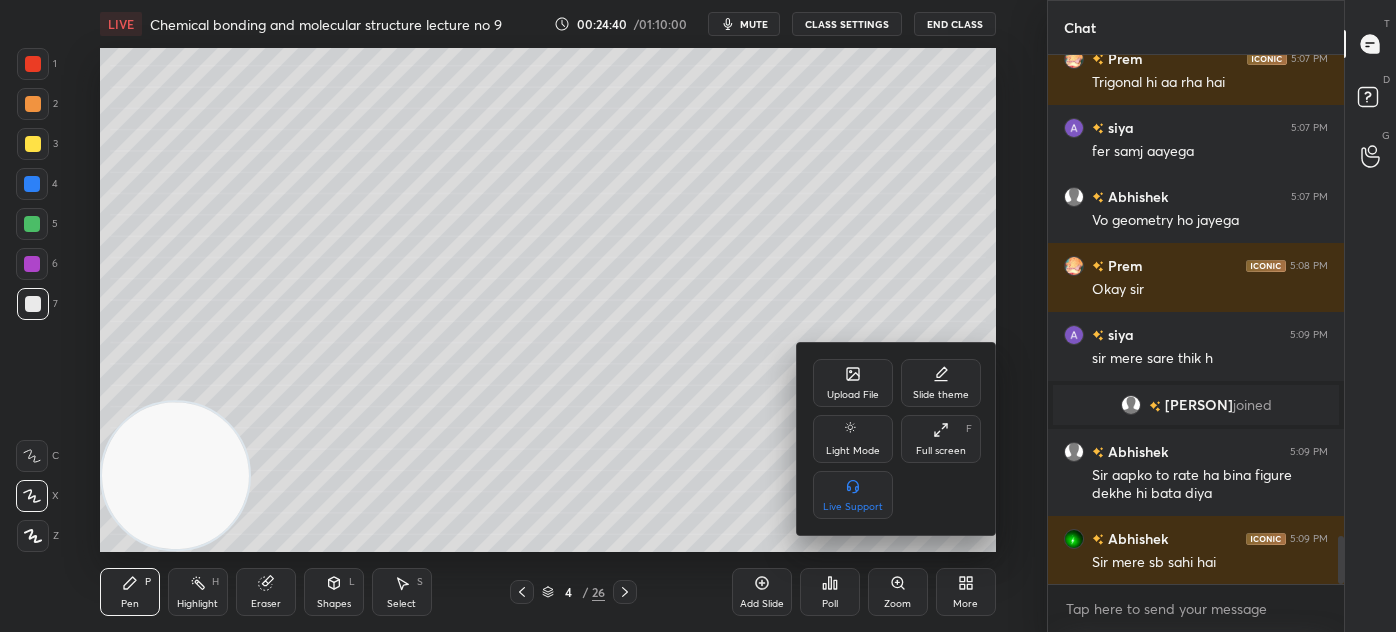 click on "Full screen F" at bounding box center [941, 439] 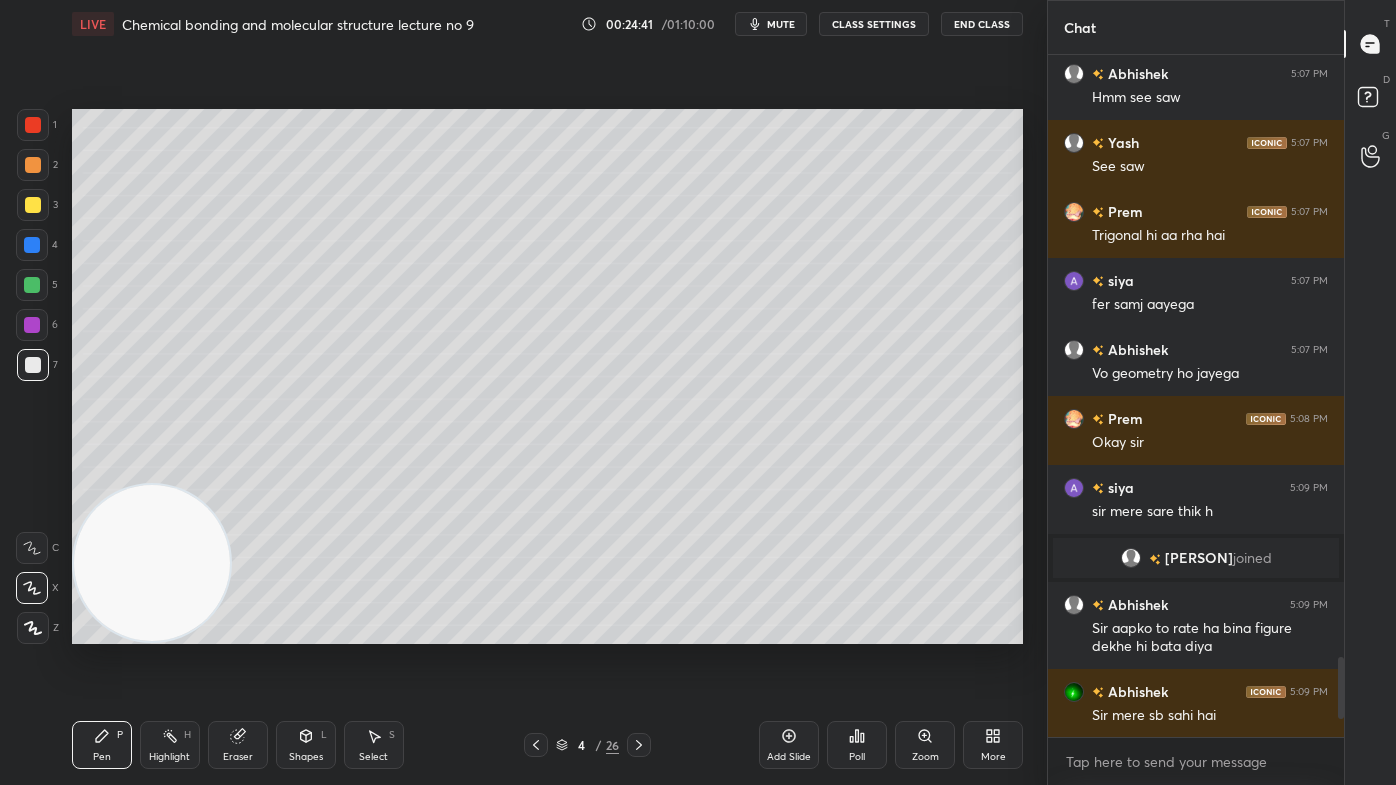 scroll, scrollTop: 99342, scrollLeft: 99032, axis: both 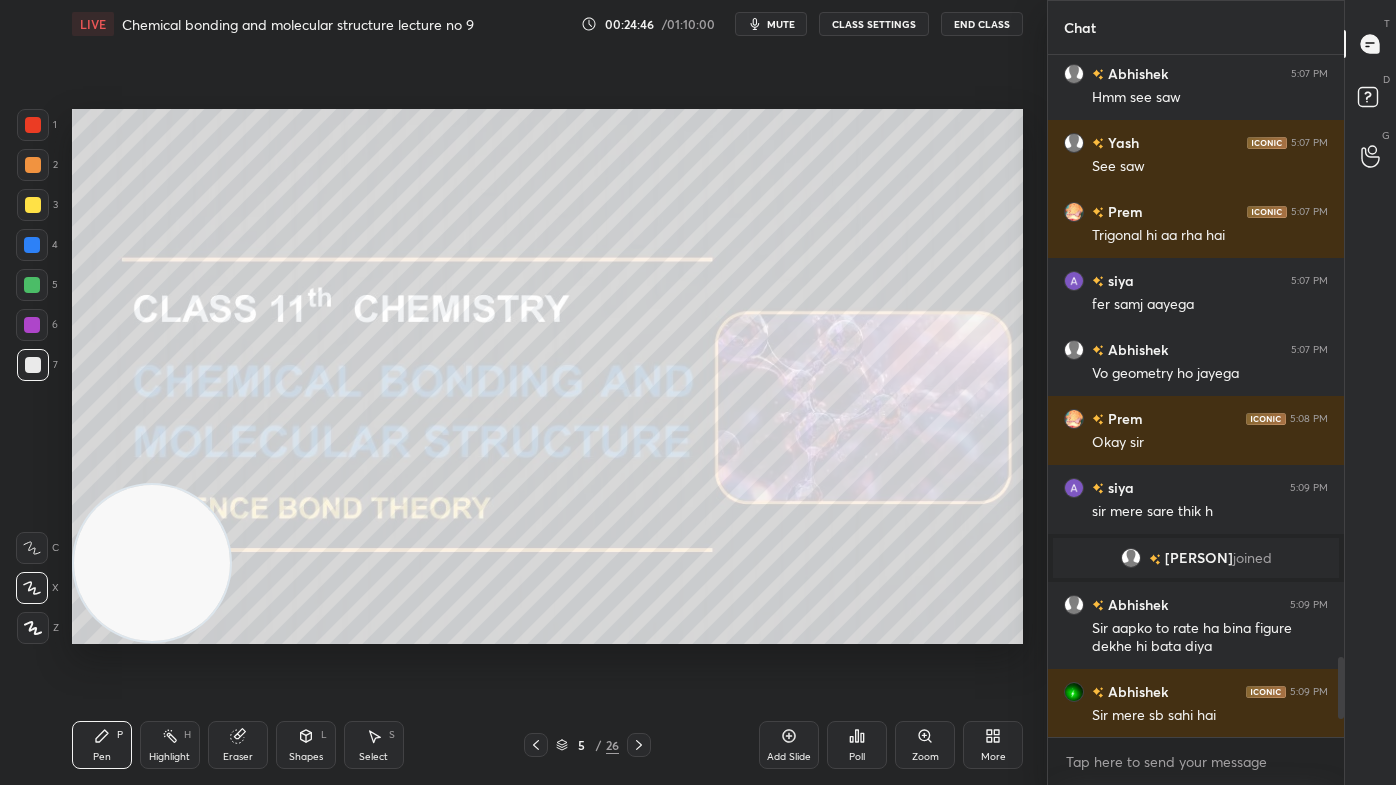 drag, startPoint x: 168, startPoint y: 563, endPoint x: 139, endPoint y: 621, distance: 64.84597 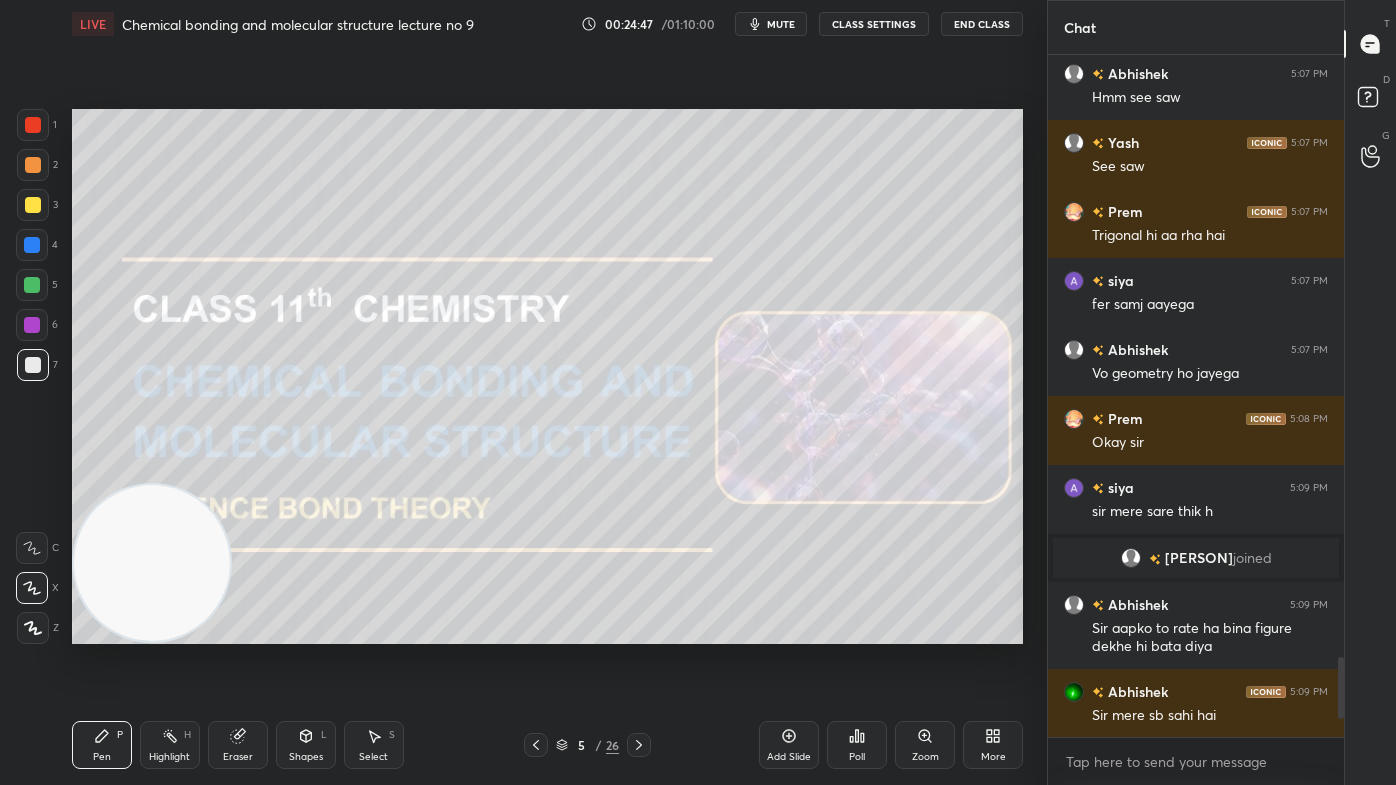 drag, startPoint x: 26, startPoint y: 140, endPoint x: 29, endPoint y: 167, distance: 27.166155 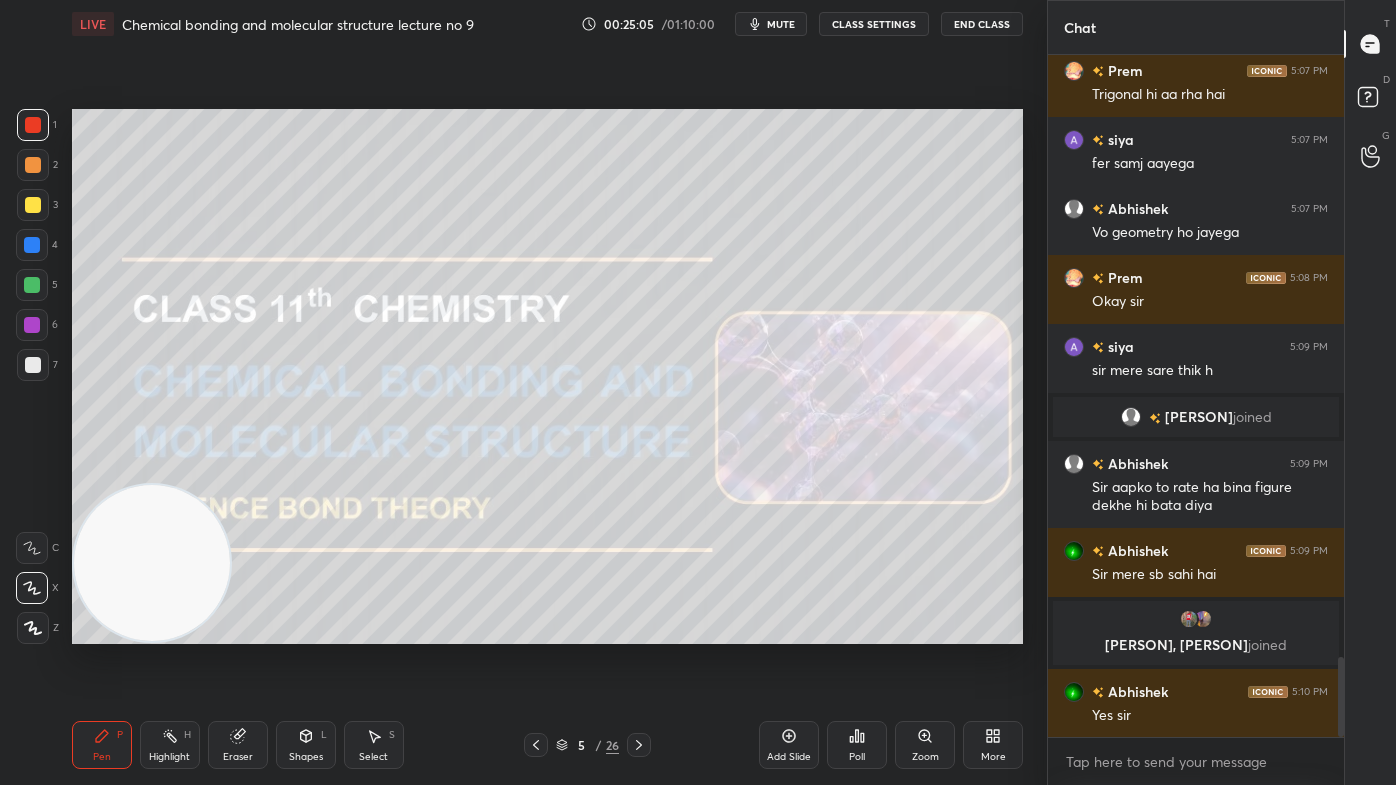 scroll, scrollTop: 5194, scrollLeft: 0, axis: vertical 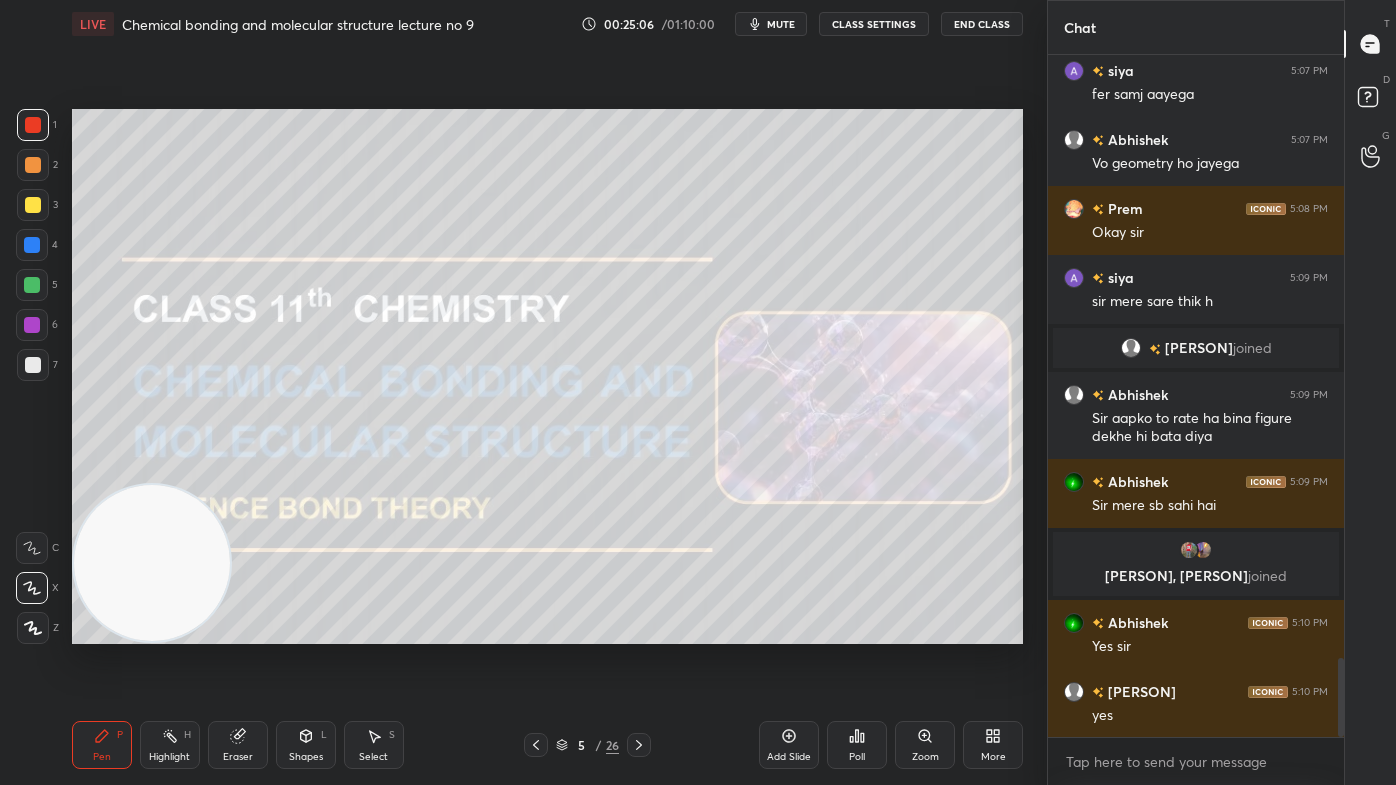 drag, startPoint x: 228, startPoint y: 755, endPoint x: 242, endPoint y: 740, distance: 20.518284 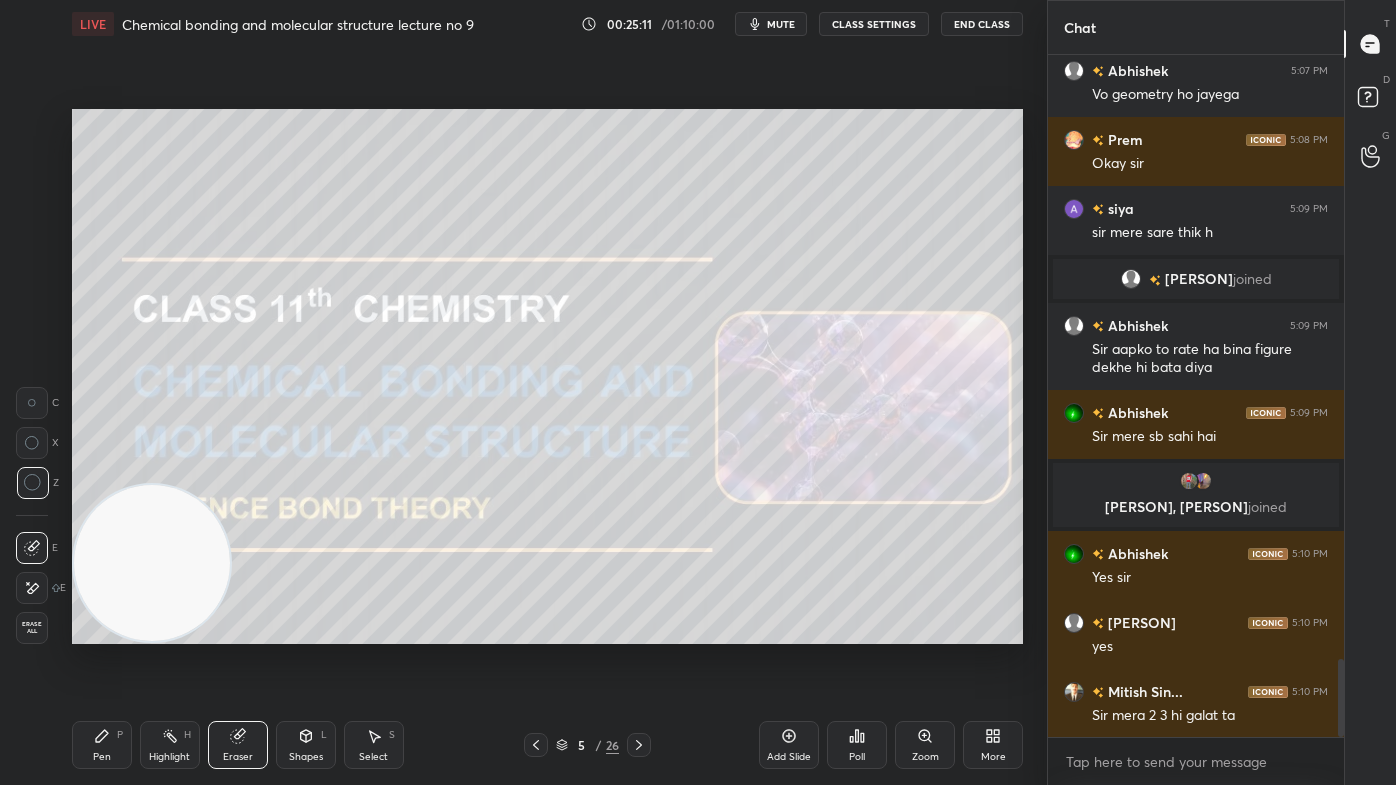 scroll, scrollTop: 5332, scrollLeft: 0, axis: vertical 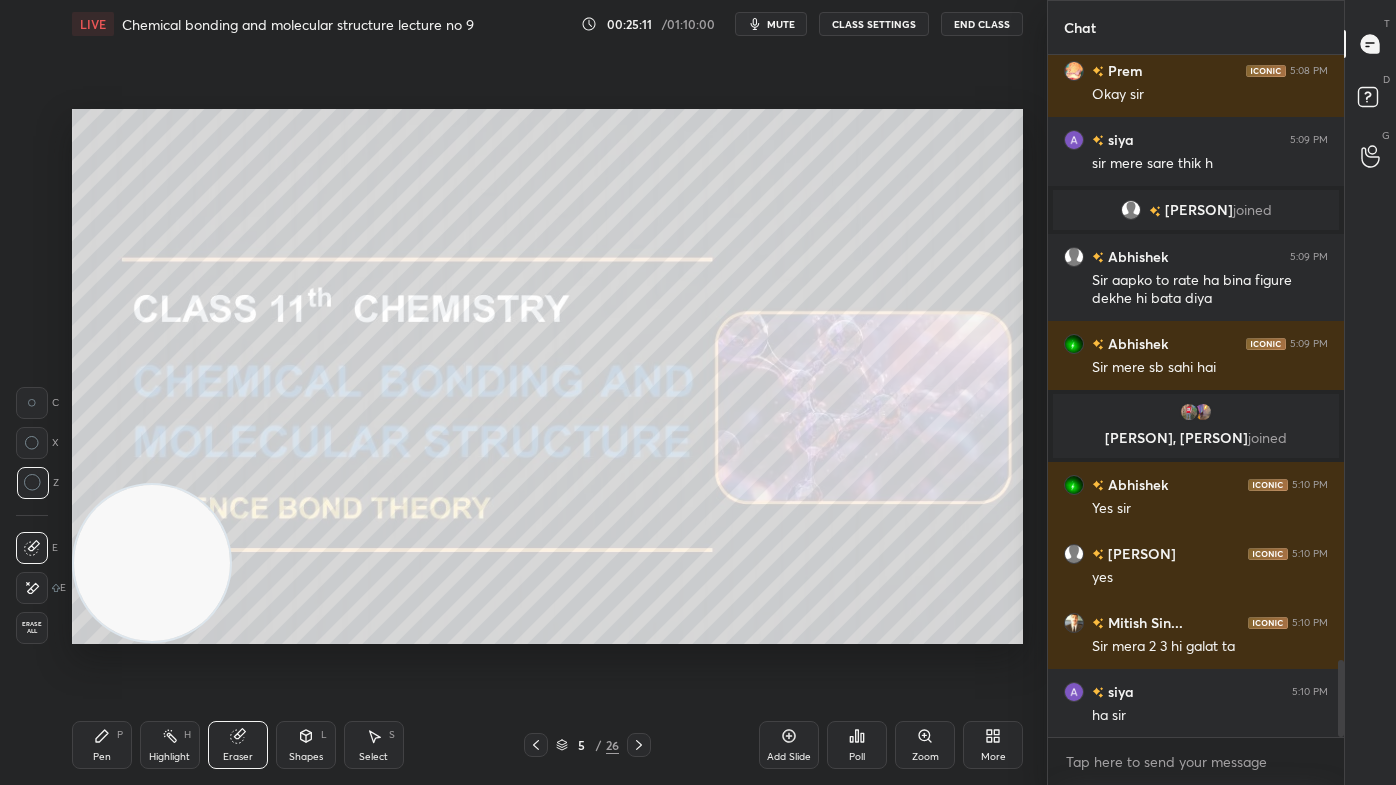 click on "Pen P" at bounding box center [102, 745] 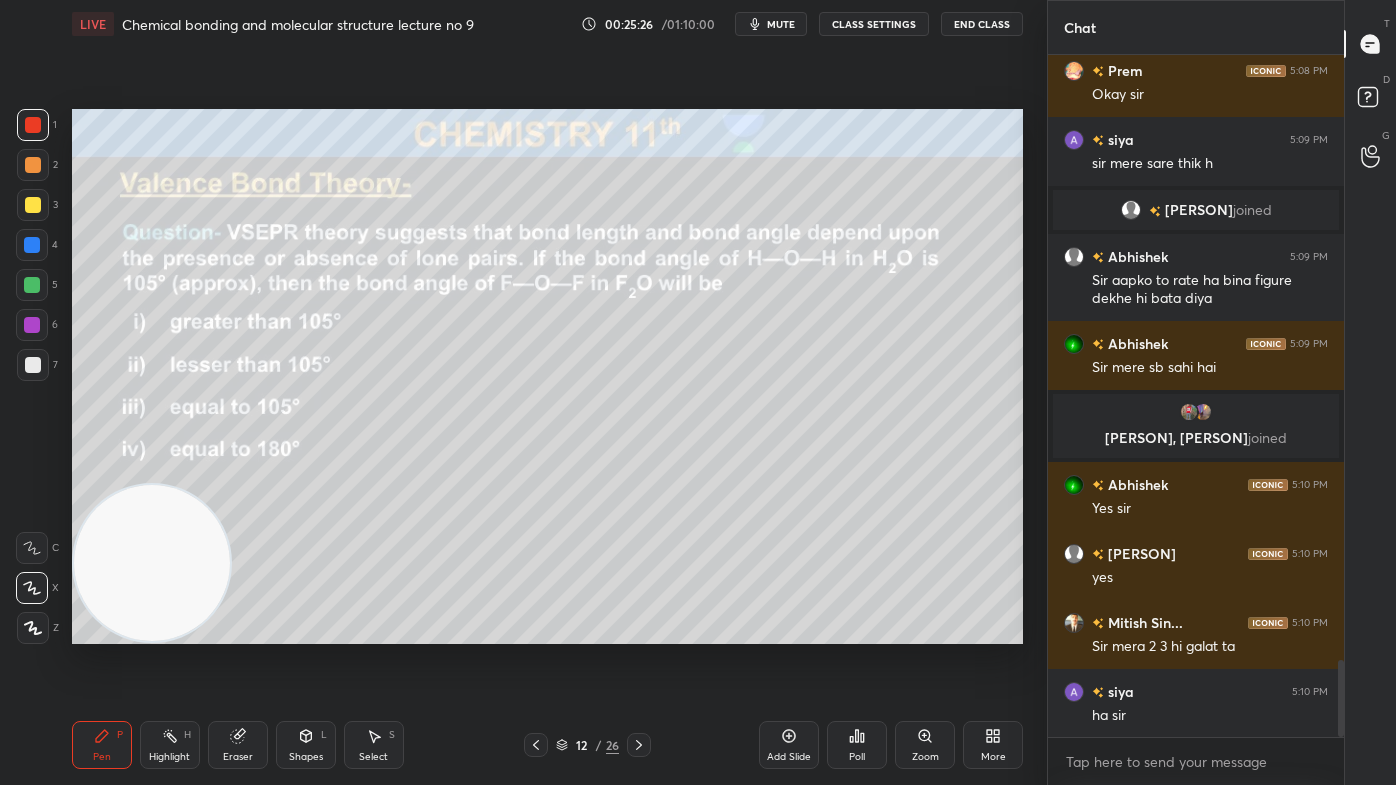 click at bounding box center [33, 205] 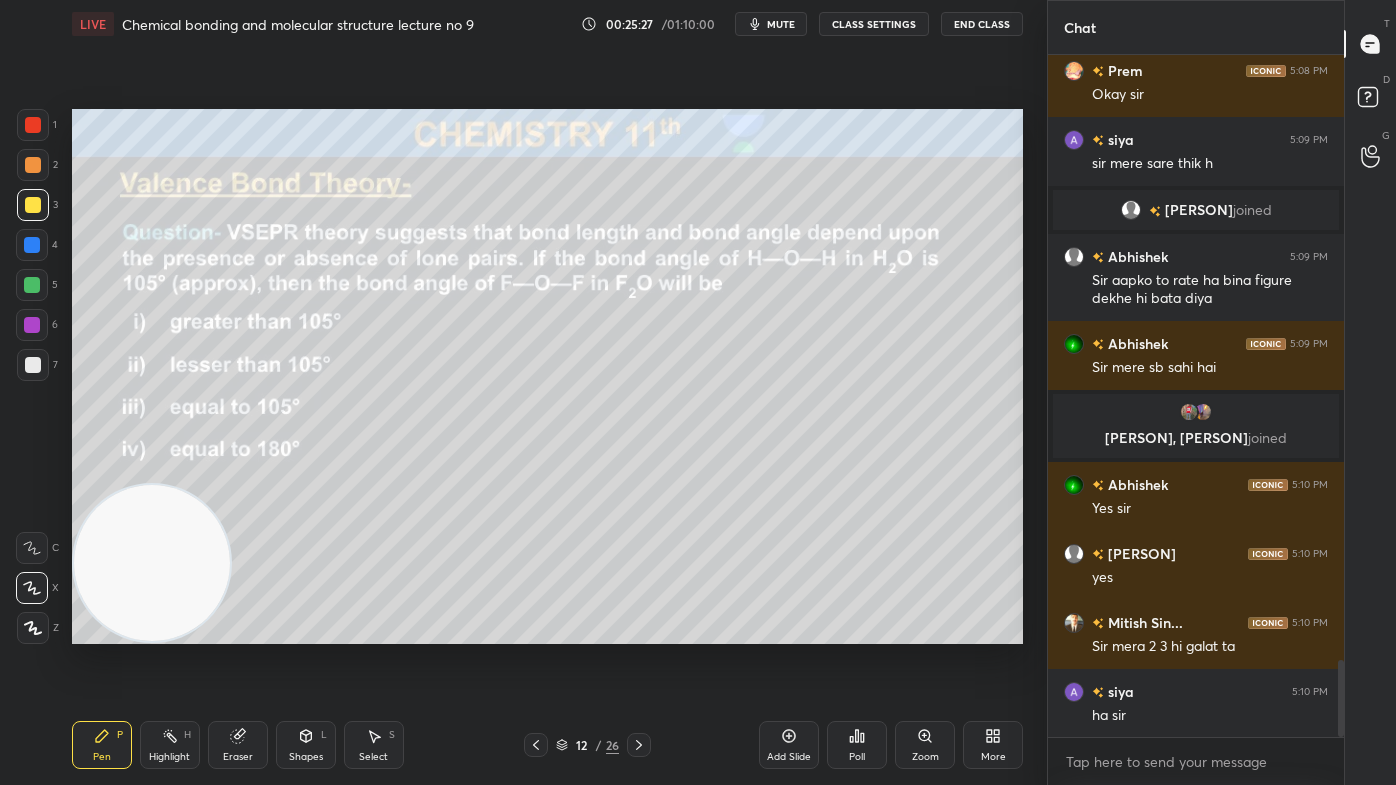 drag, startPoint x: 40, startPoint y: 583, endPoint x: 42, endPoint y: 594, distance: 11.18034 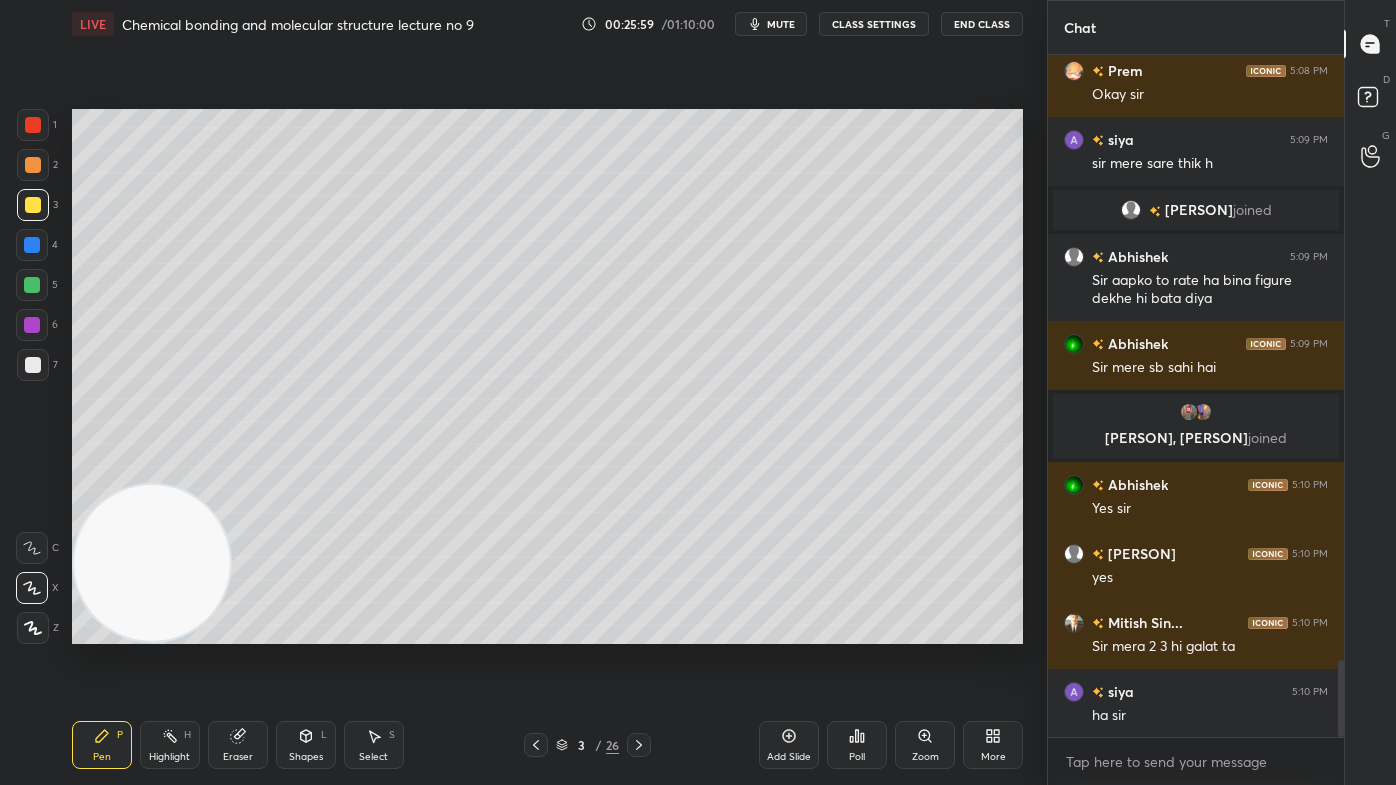 click at bounding box center (33, 125) 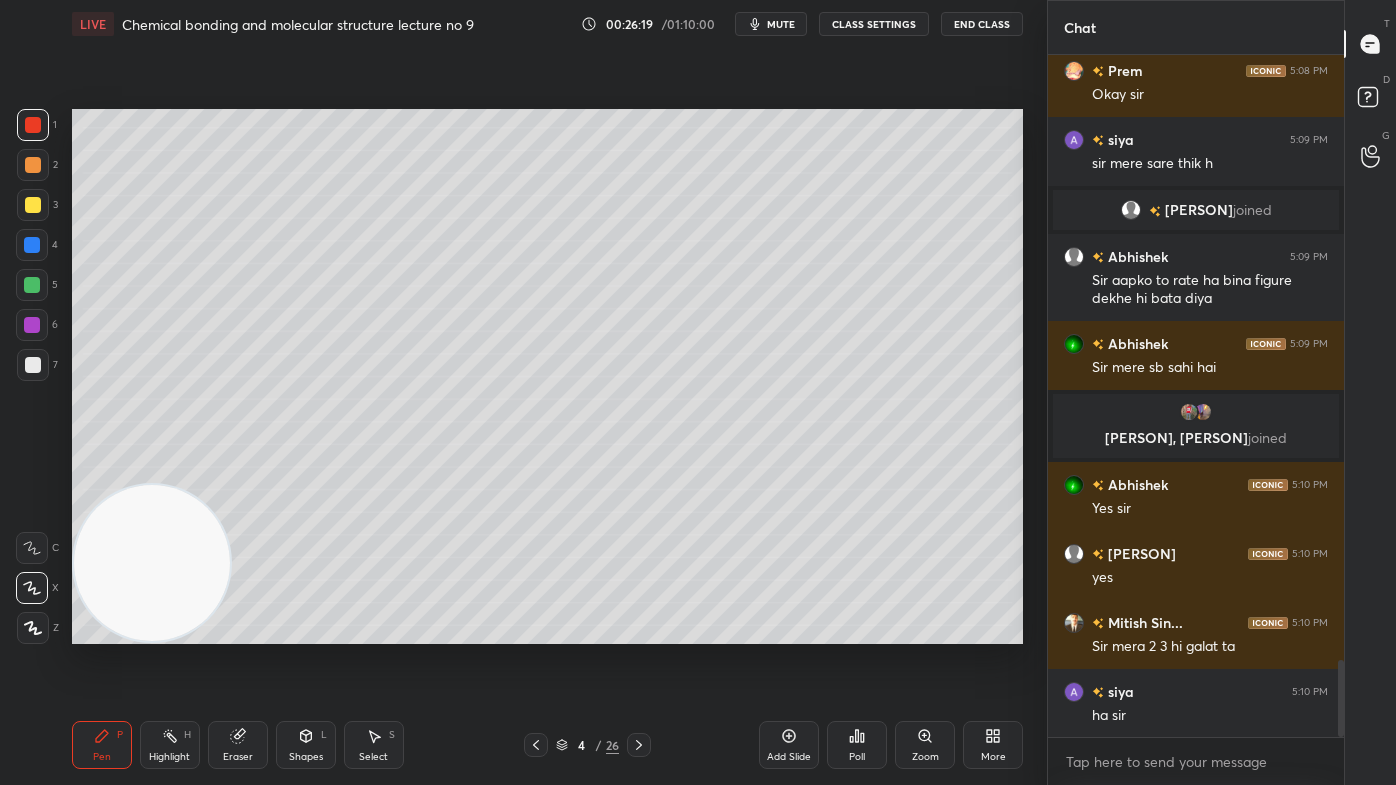 drag, startPoint x: 794, startPoint y: 749, endPoint x: 821, endPoint y: 721, distance: 38.8973 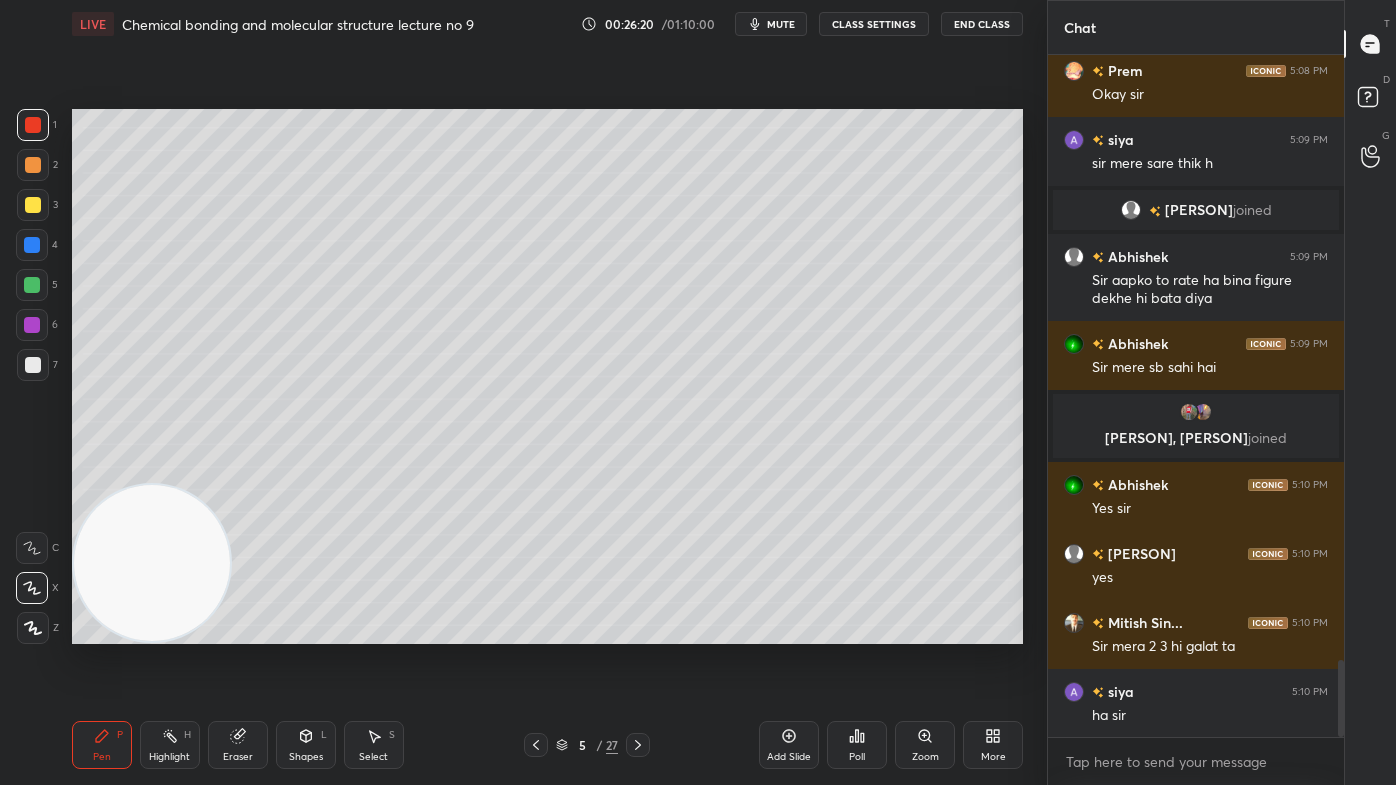 drag, startPoint x: 39, startPoint y: 208, endPoint x: 61, endPoint y: 253, distance: 50.08992 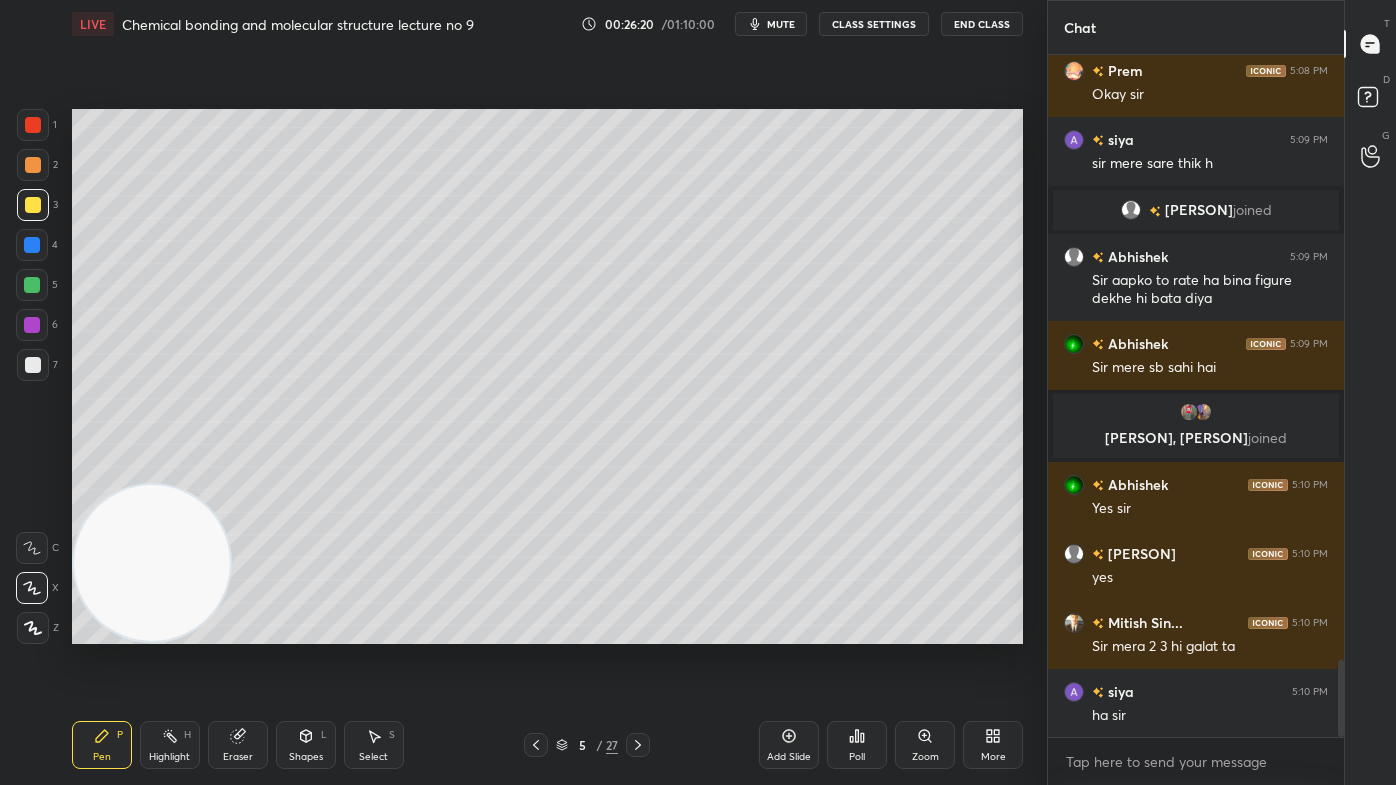 click at bounding box center (32, 588) 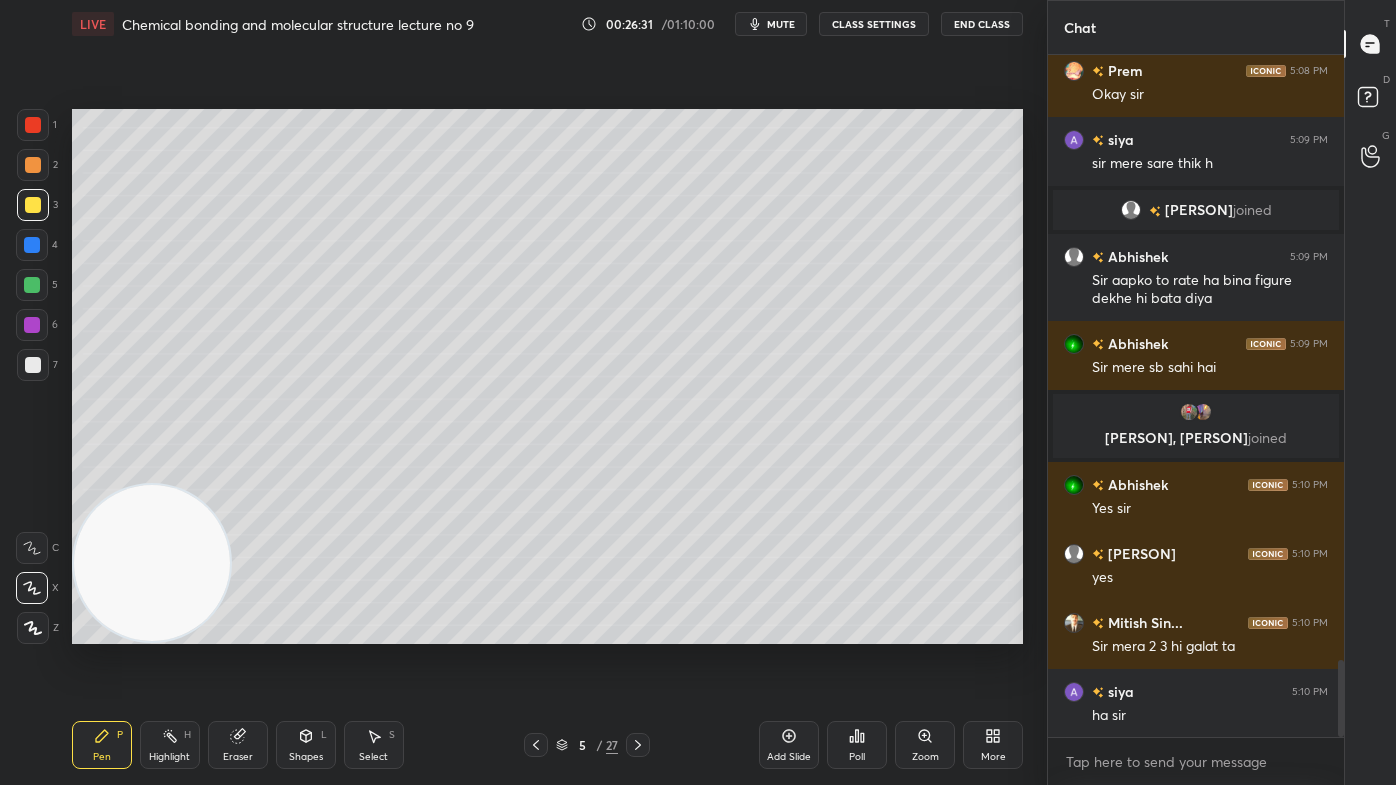 click on "Eraser" at bounding box center (238, 745) 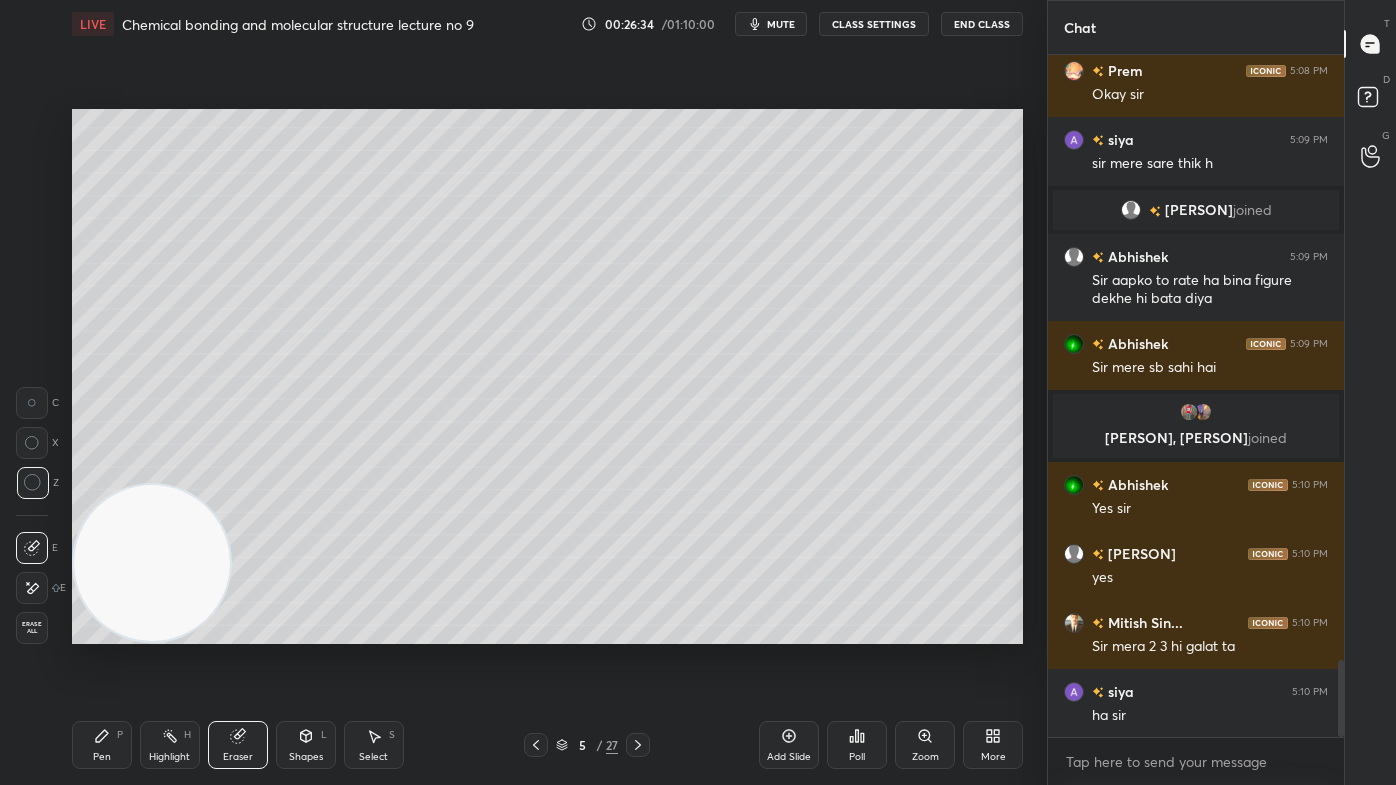 click on "Pen P" at bounding box center [102, 745] 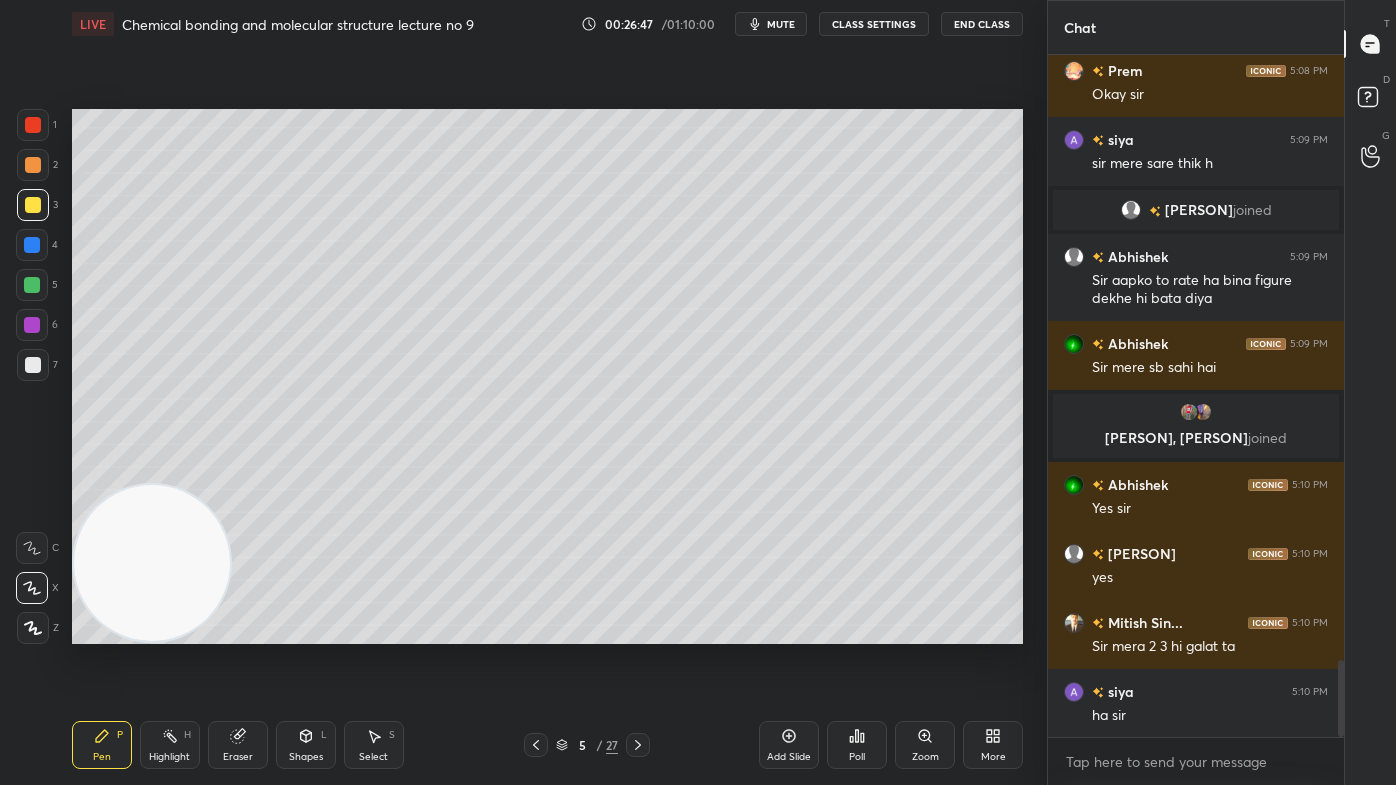 click at bounding box center [33, 125] 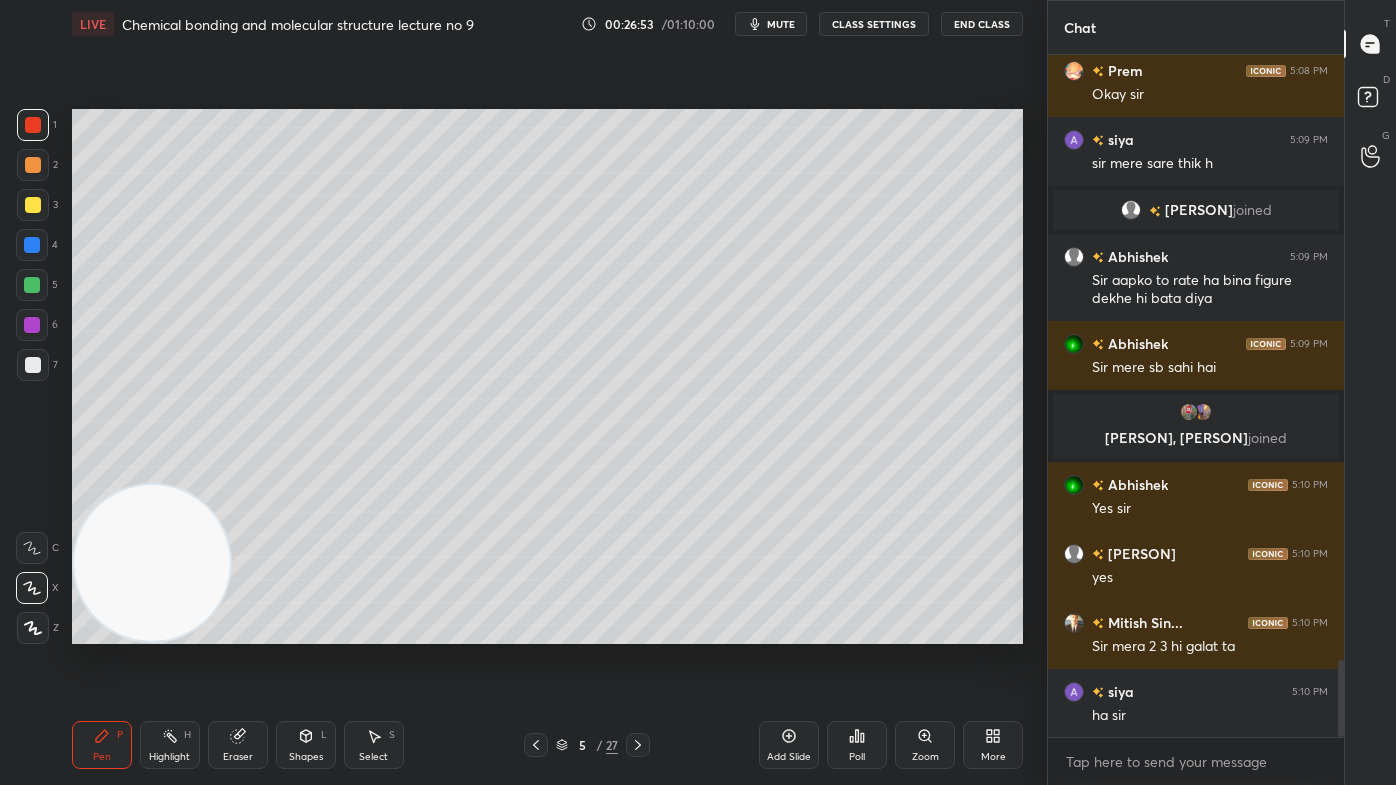 drag, startPoint x: 29, startPoint y: 366, endPoint x: 37, endPoint y: 381, distance: 17 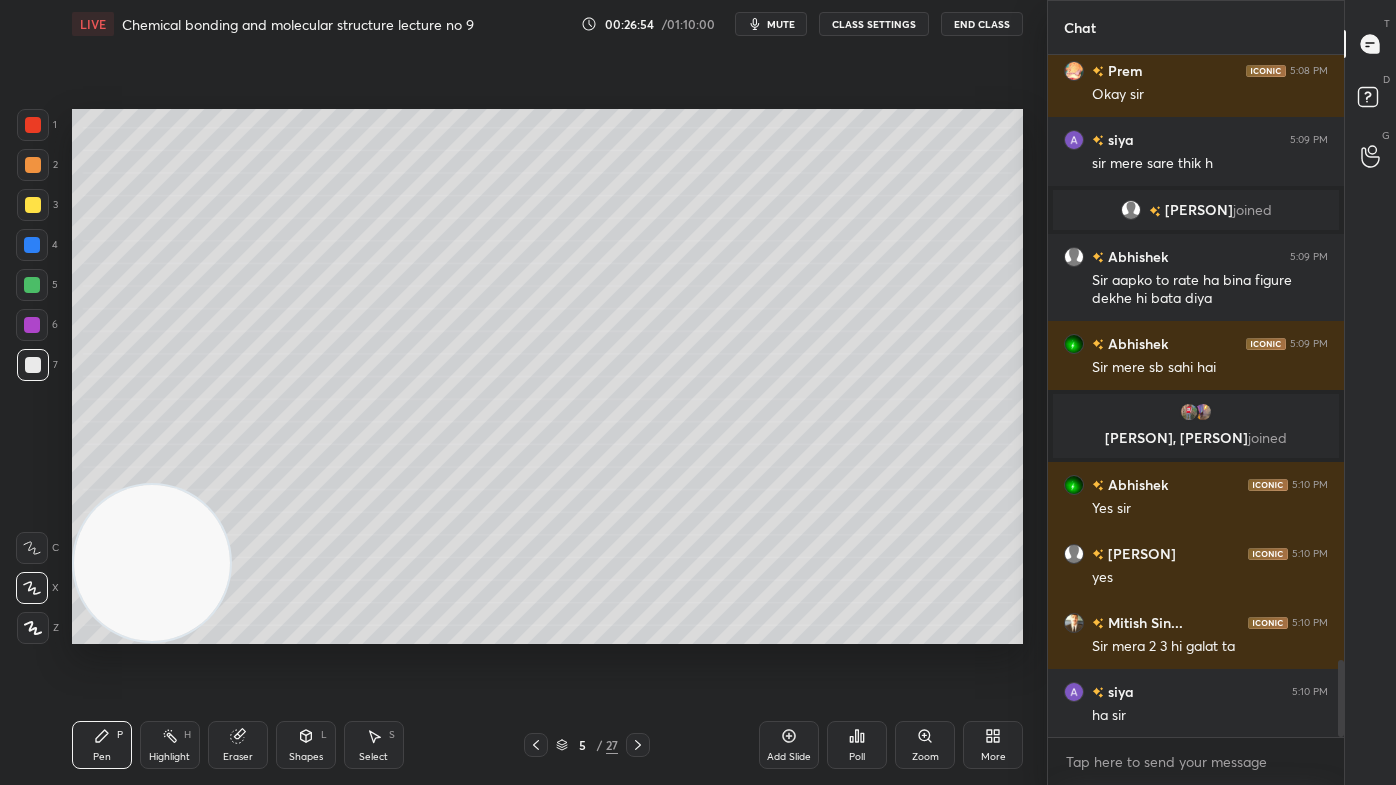 click on "C X Z" at bounding box center [37, 584] 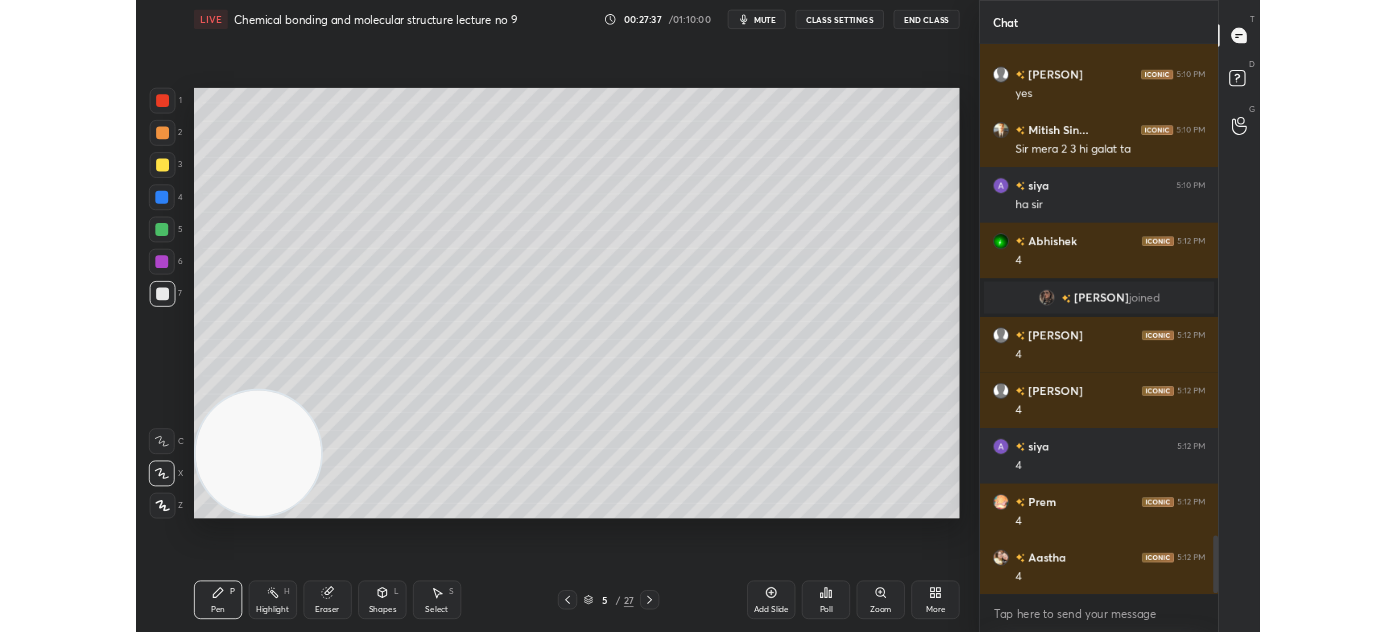 scroll, scrollTop: 5863, scrollLeft: 0, axis: vertical 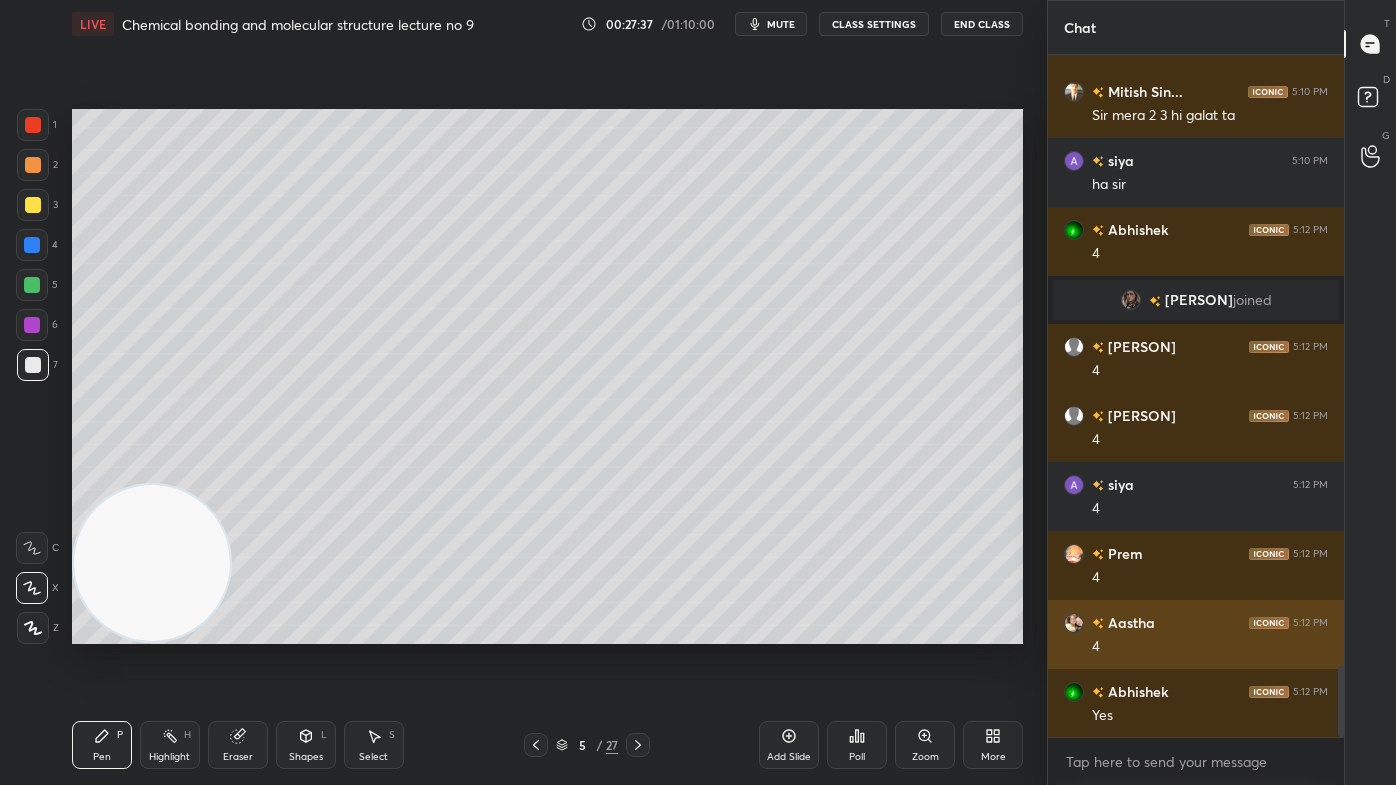 click at bounding box center [1074, 623] 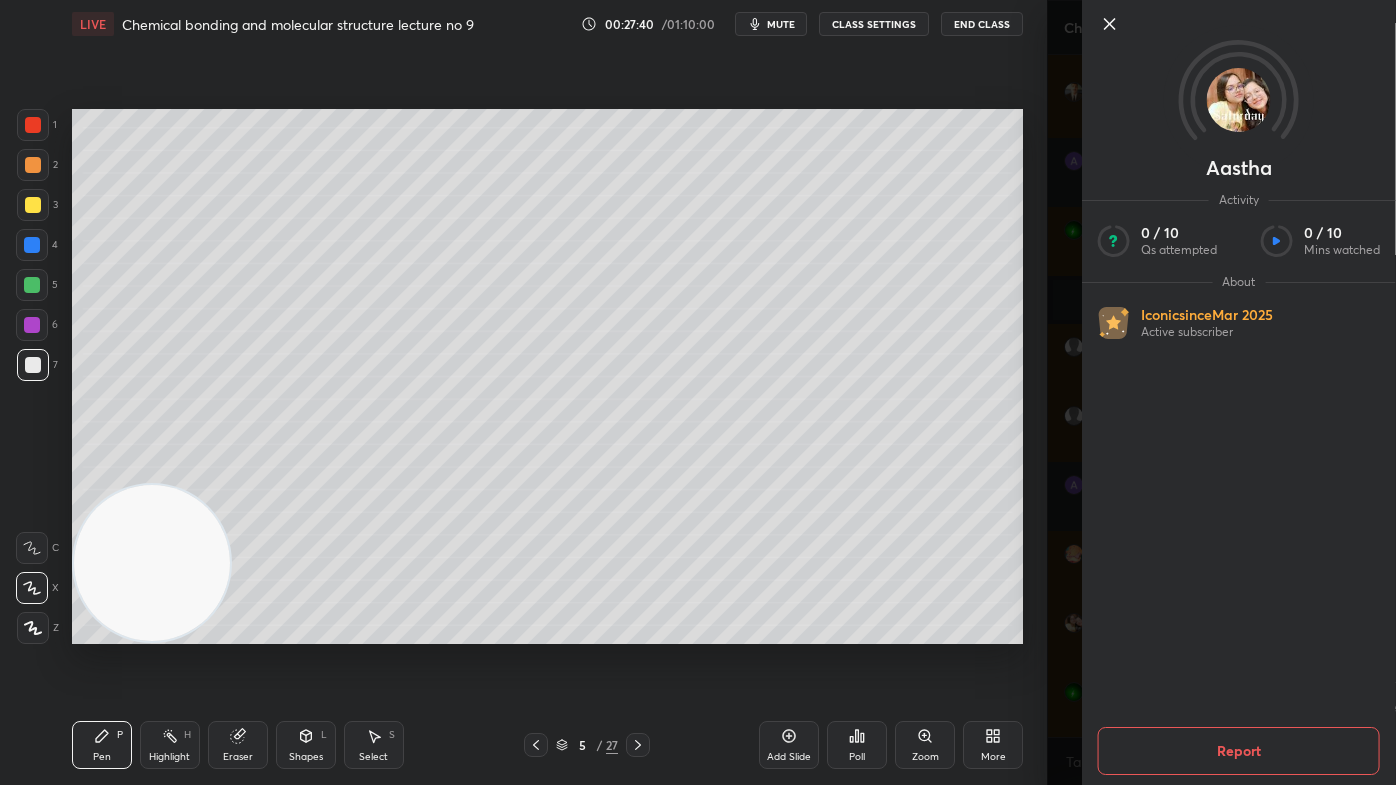click on "Aastha Activity 0 / 10 Qs attempted 0 / 10 Mins watched About Iconic  since  Mar   2025 Active subscriber Report" at bounding box center (1221, 392) 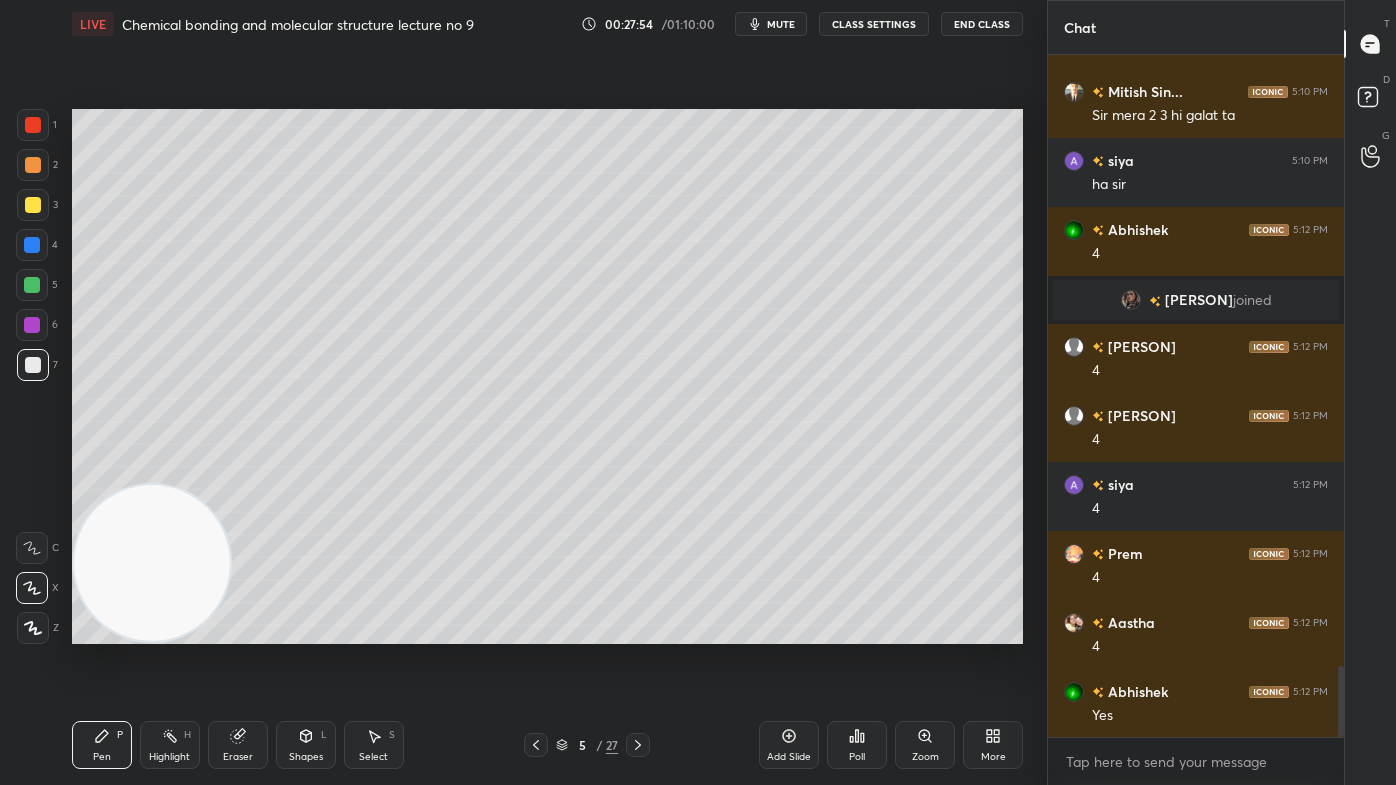 click at bounding box center (33, 205) 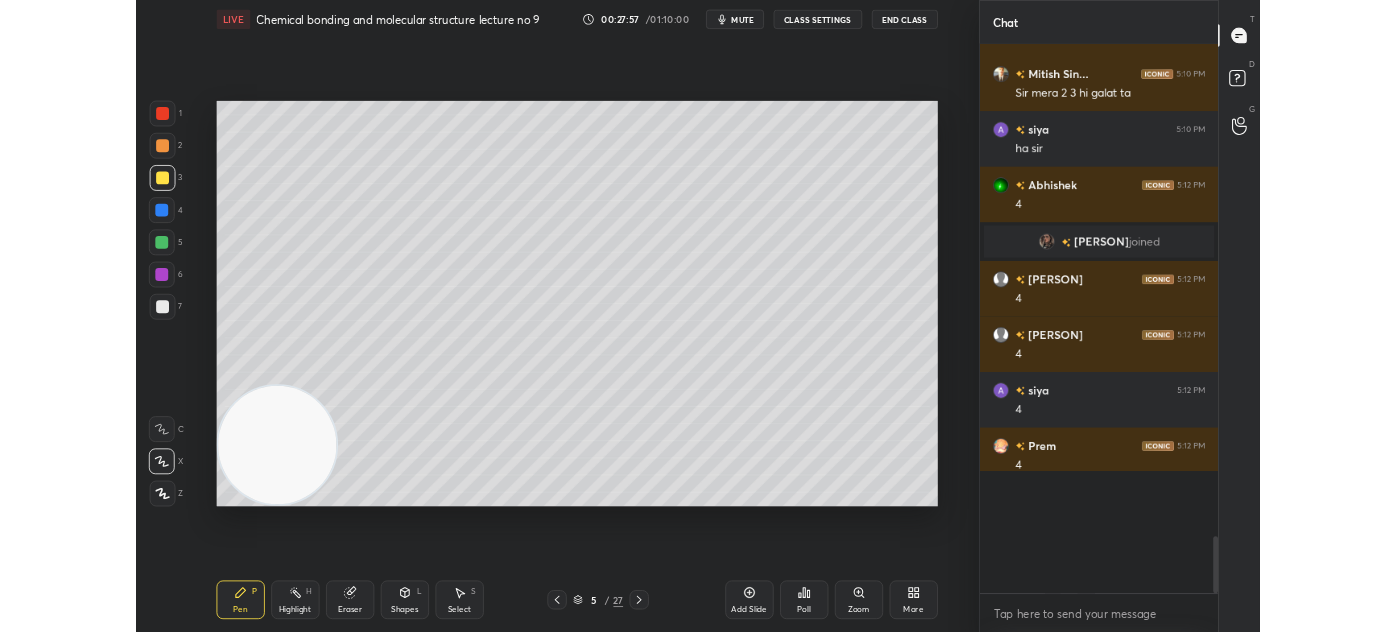scroll, scrollTop: 504, scrollLeft: 967, axis: both 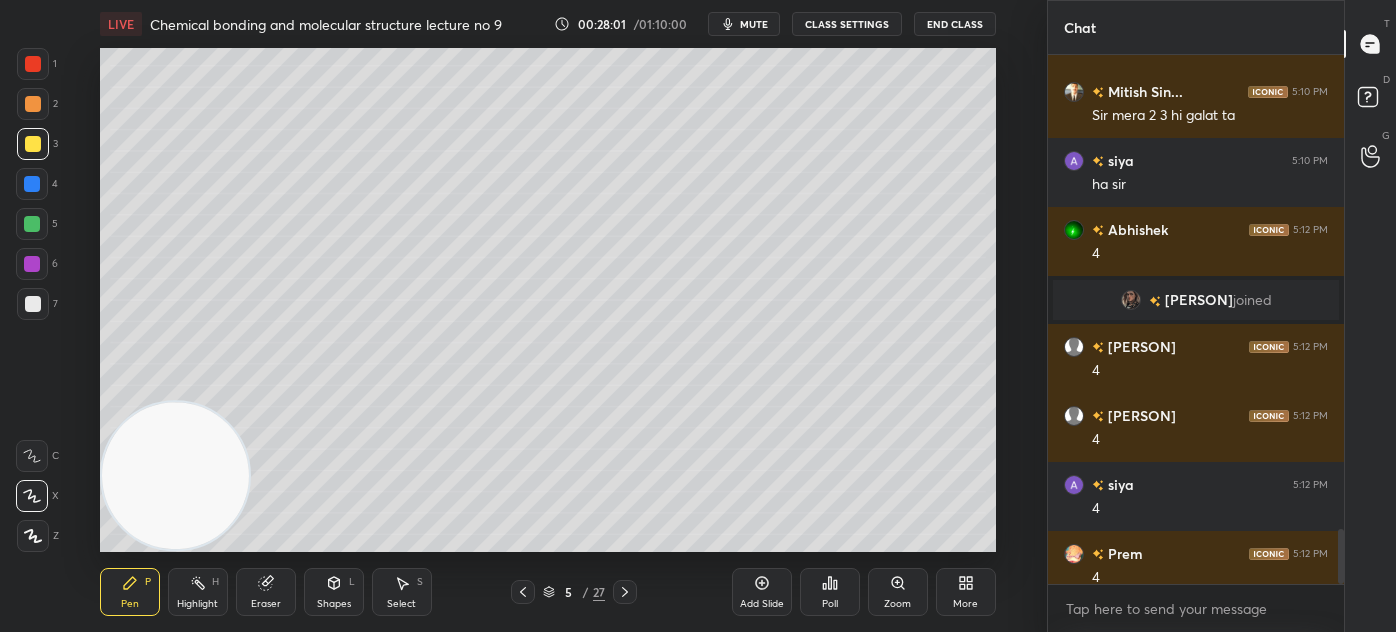 click on "More" at bounding box center (965, 604) 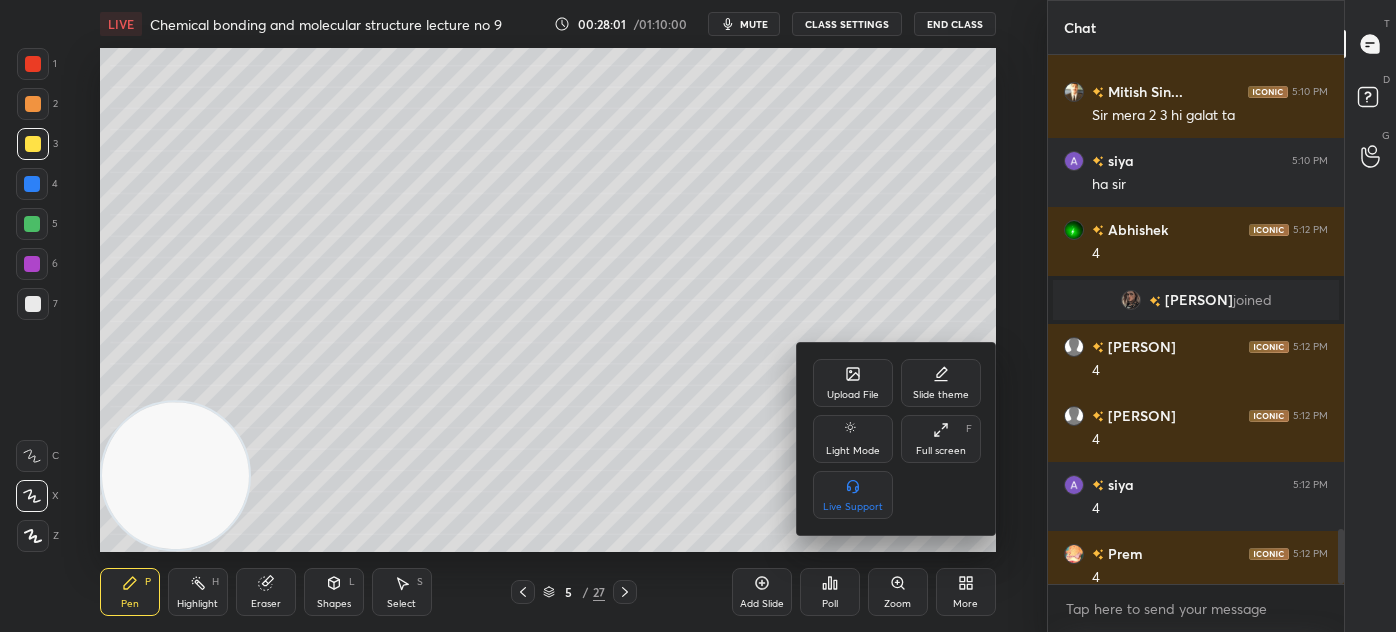 click on "Full screen" at bounding box center (941, 451) 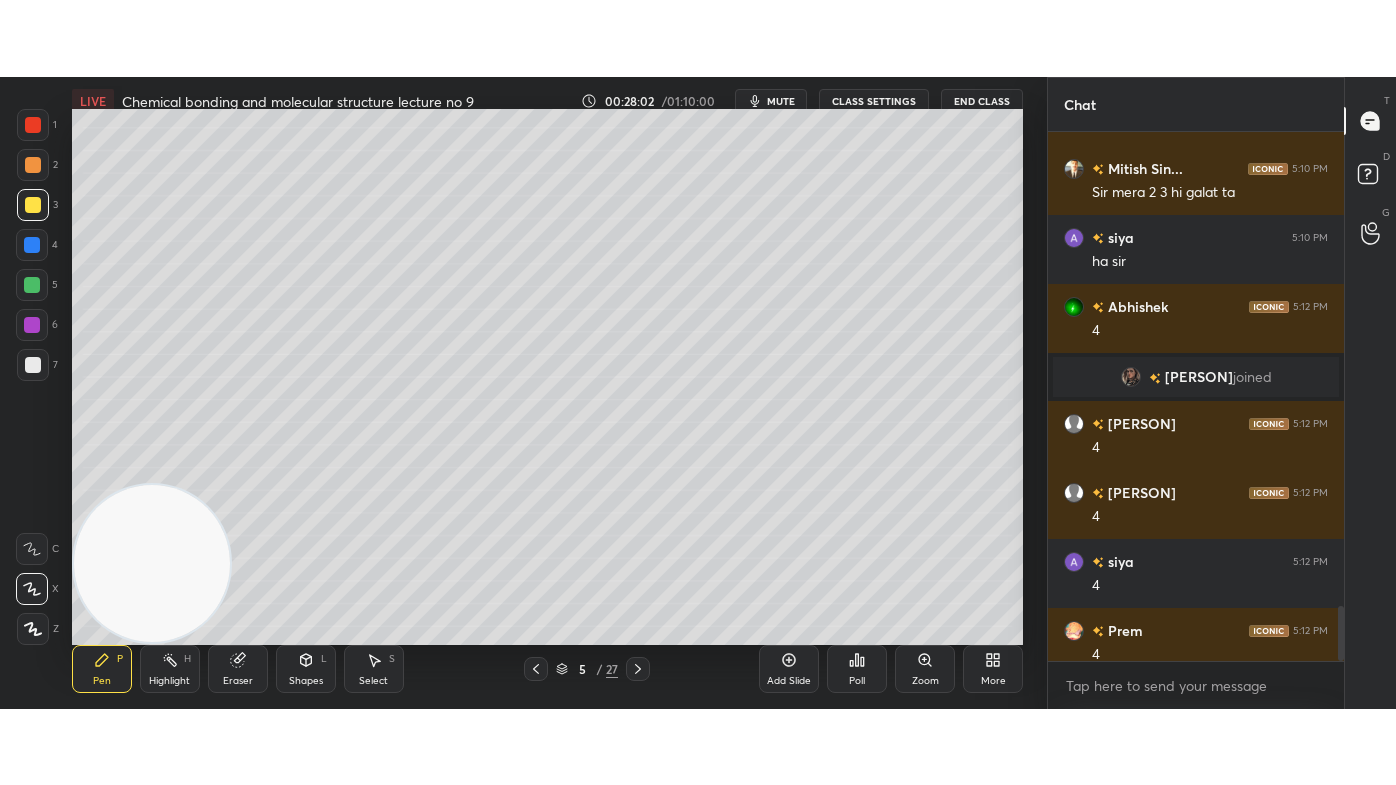 scroll, scrollTop: 99342, scrollLeft: 99032, axis: both 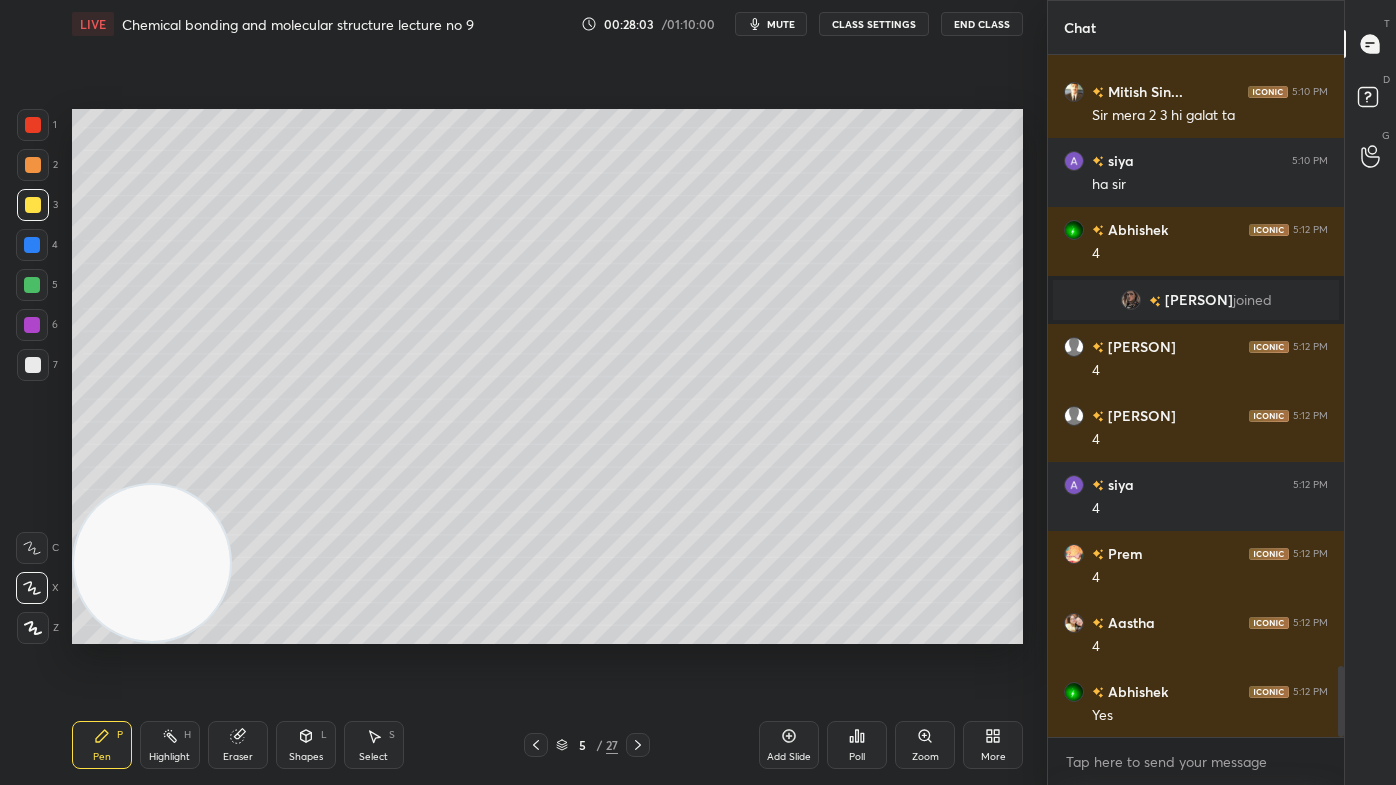 click on "Pen P" at bounding box center [102, 745] 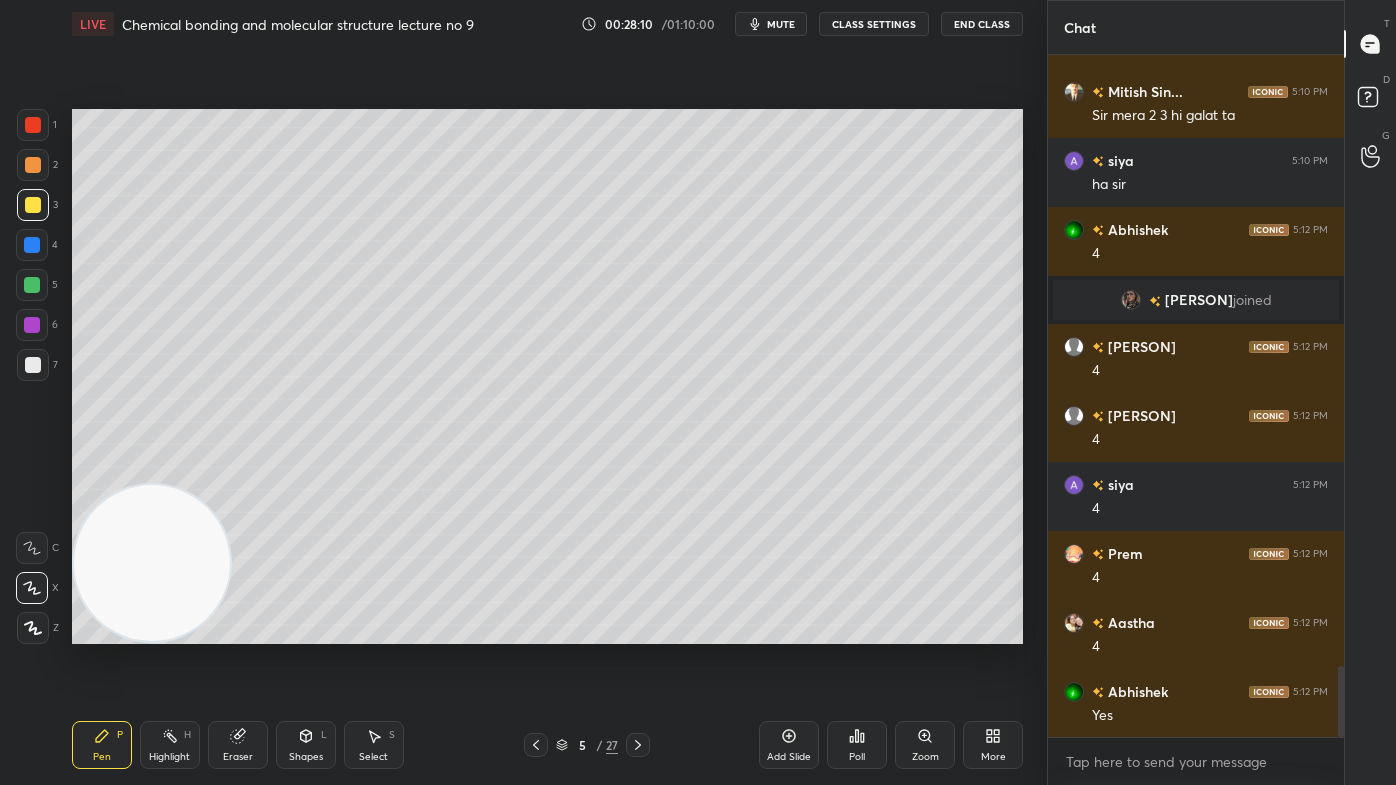click on "Setting up your live class Poll for   secs No correct answer Start poll" at bounding box center (547, 376) 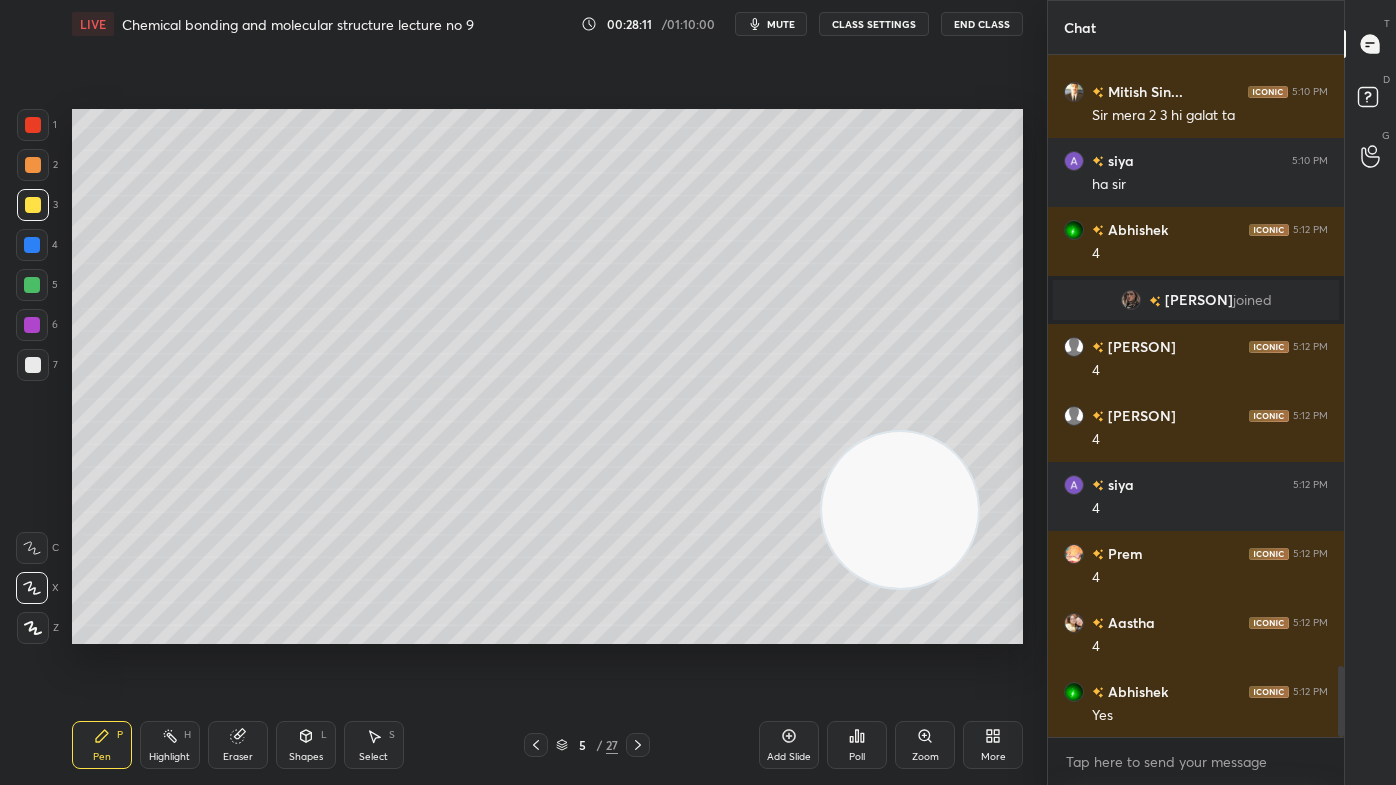 drag, startPoint x: 141, startPoint y: 613, endPoint x: 858, endPoint y: 560, distance: 718.9562 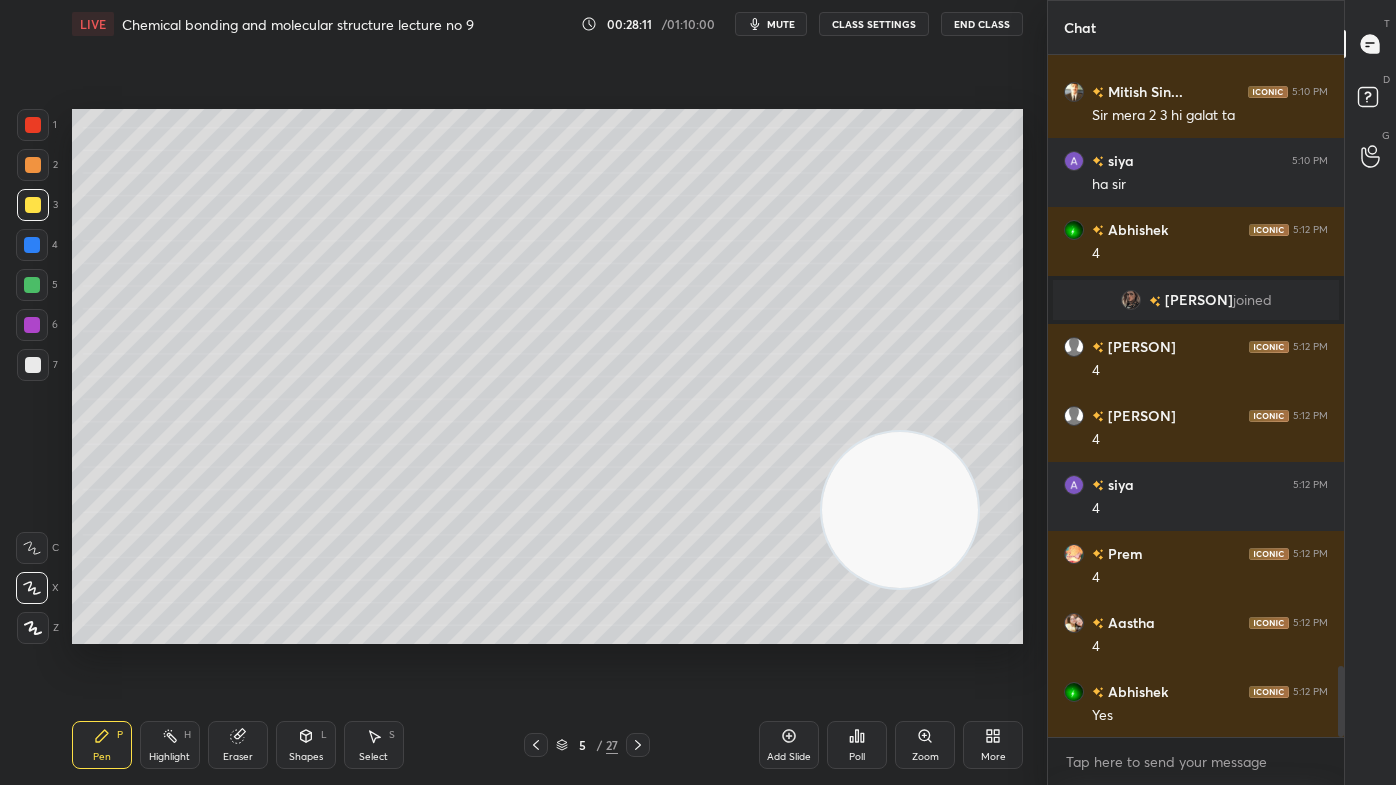 click at bounding box center (900, 510) 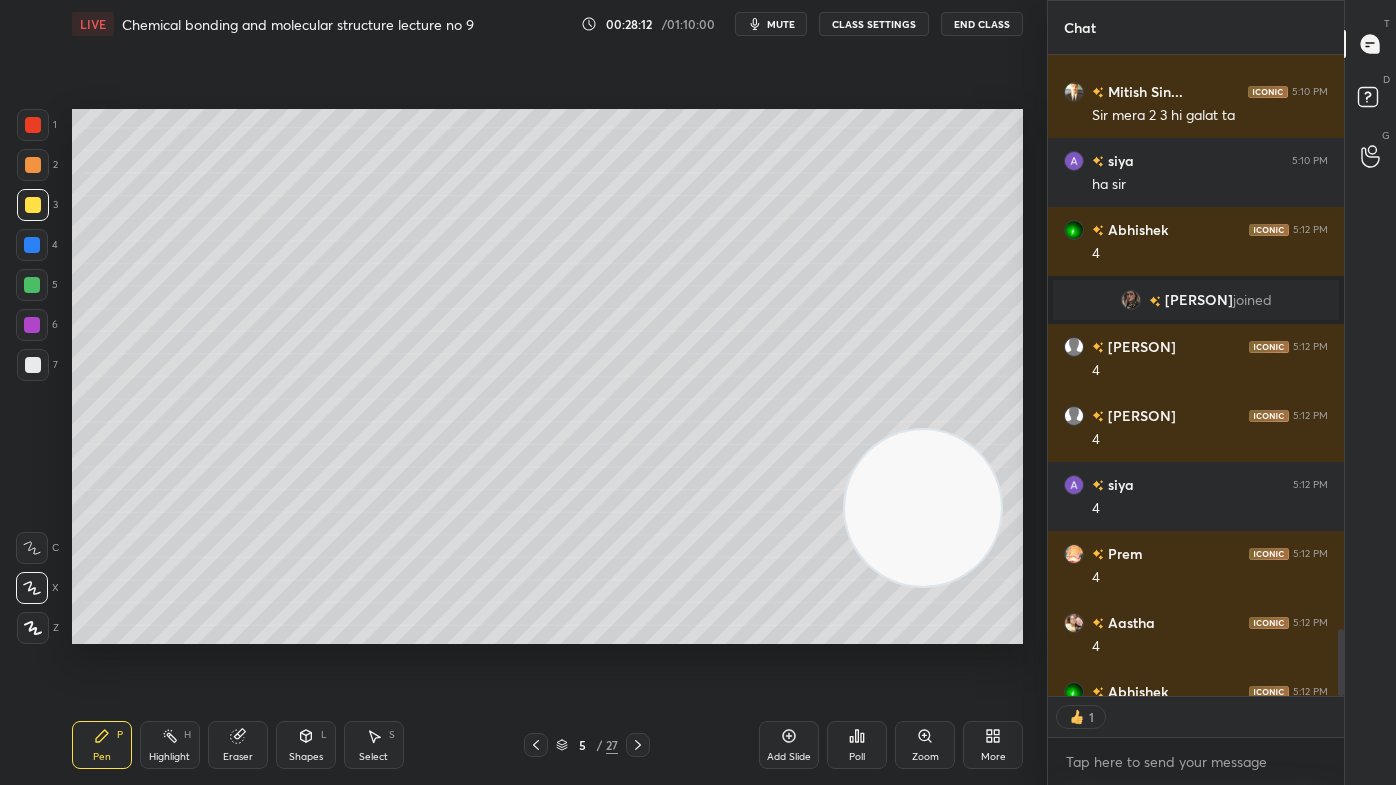 click on "Eraser" at bounding box center [238, 745] 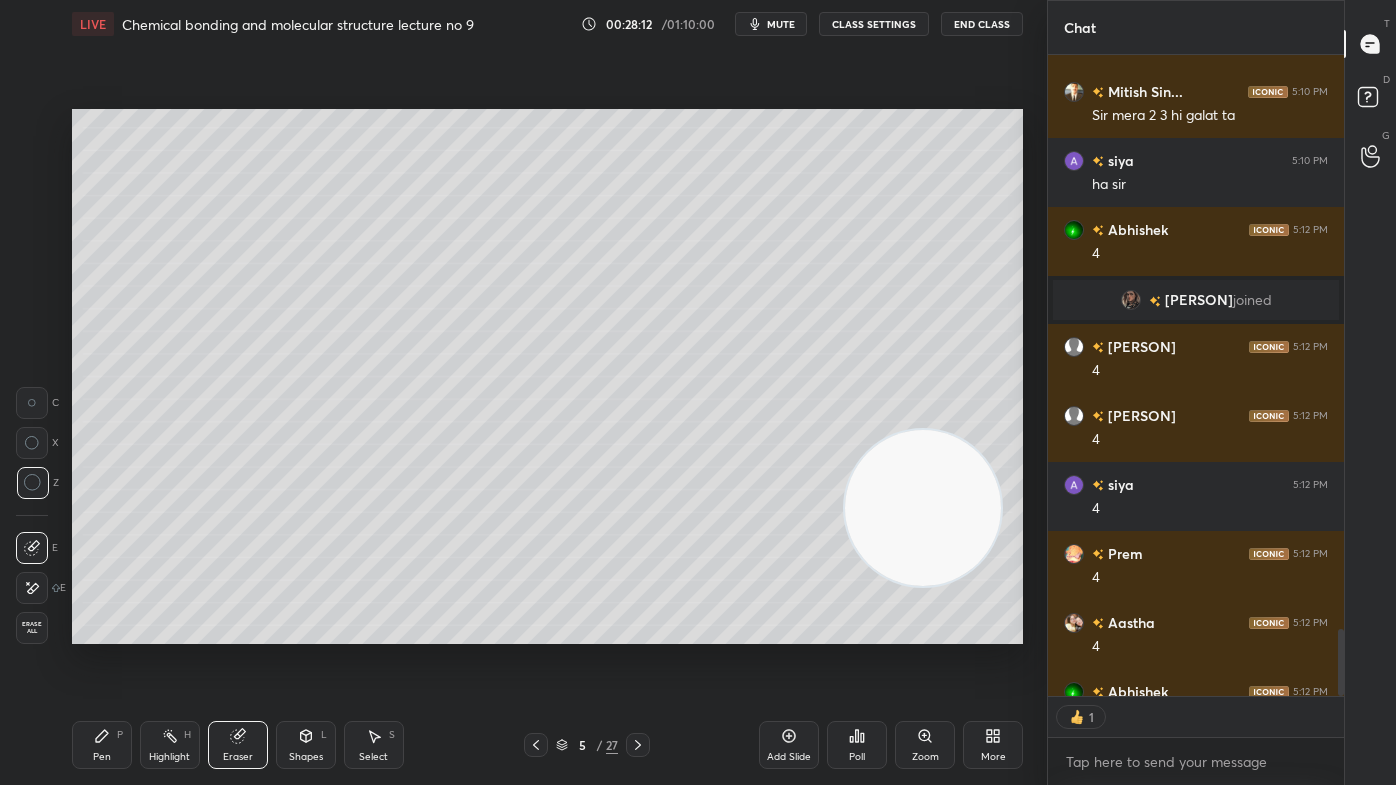 click on "Eraser" at bounding box center (238, 757) 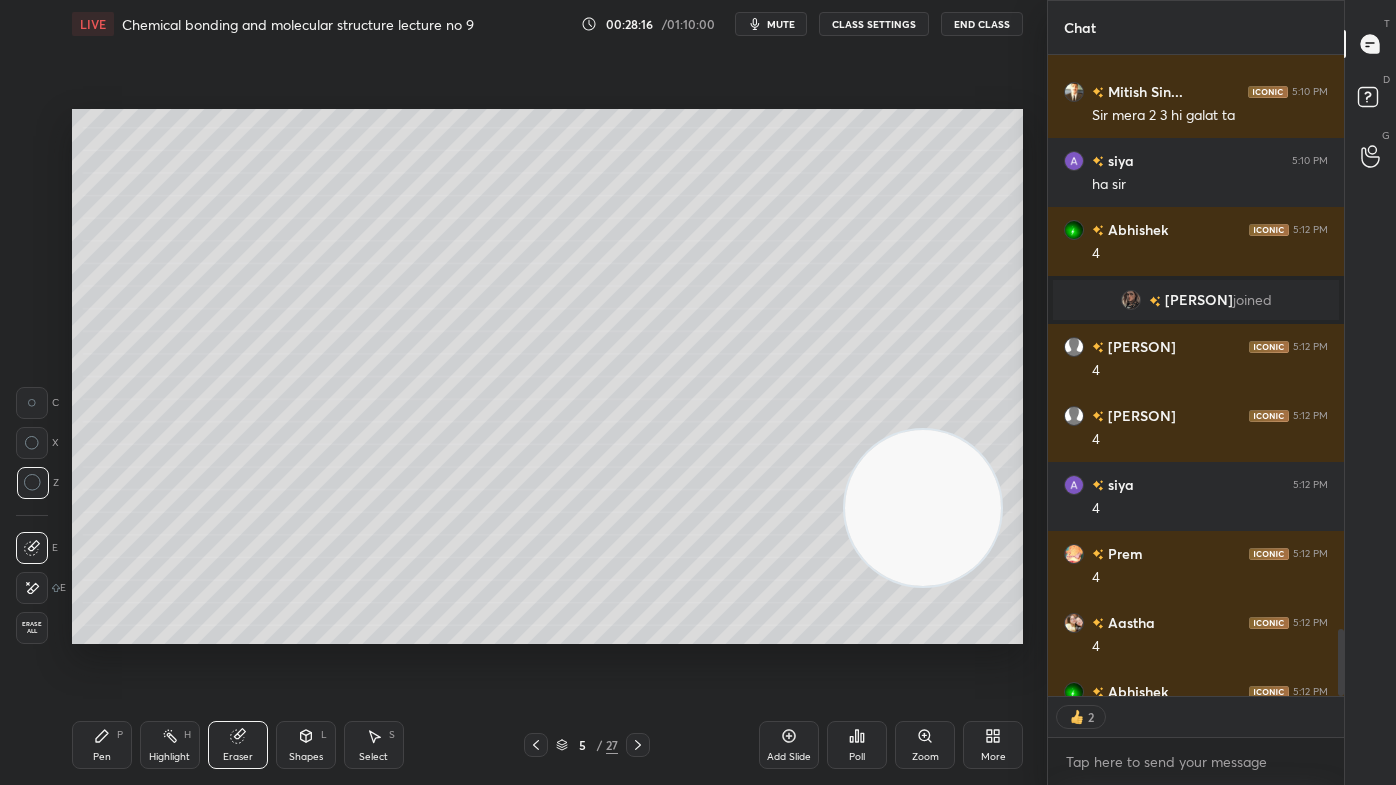 click on "Pen P" at bounding box center (102, 745) 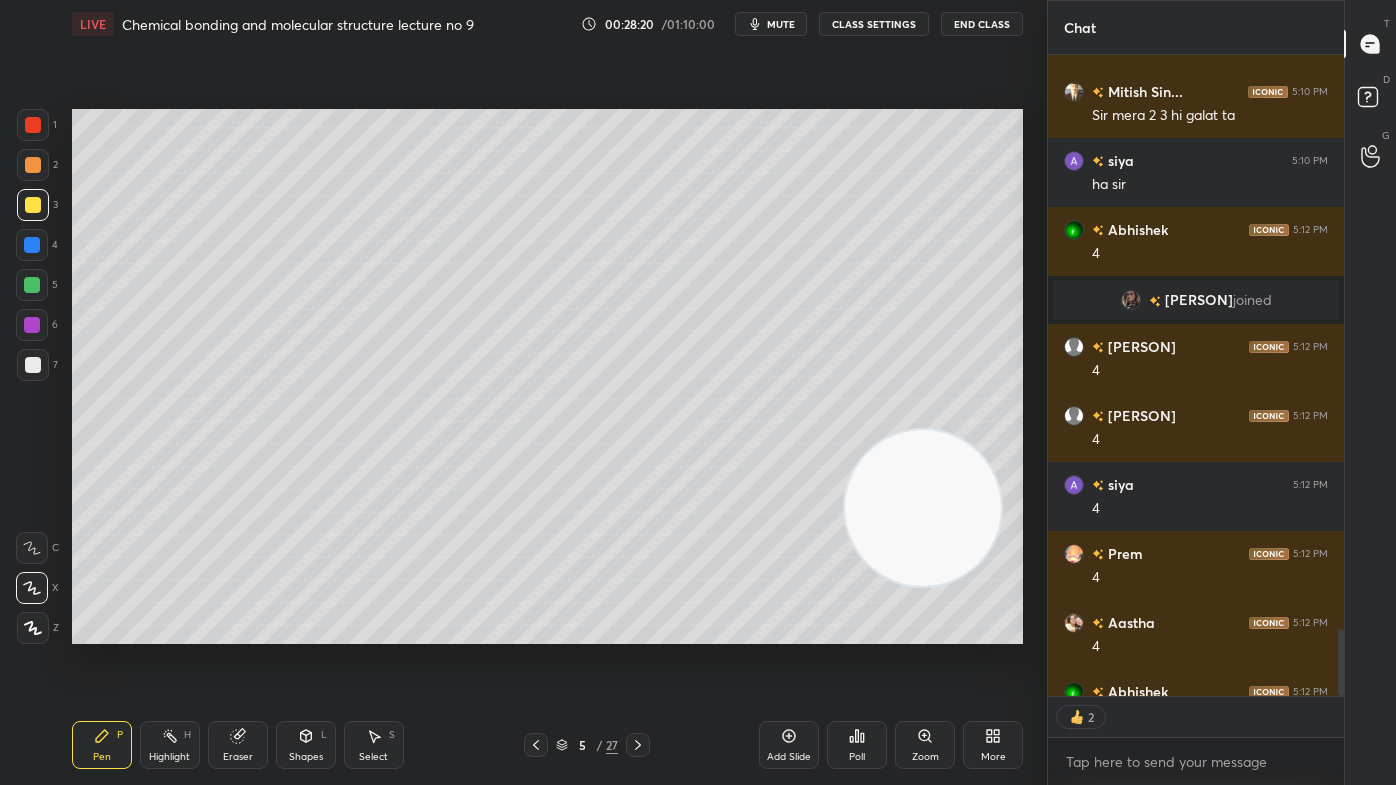 click at bounding box center (33, 365) 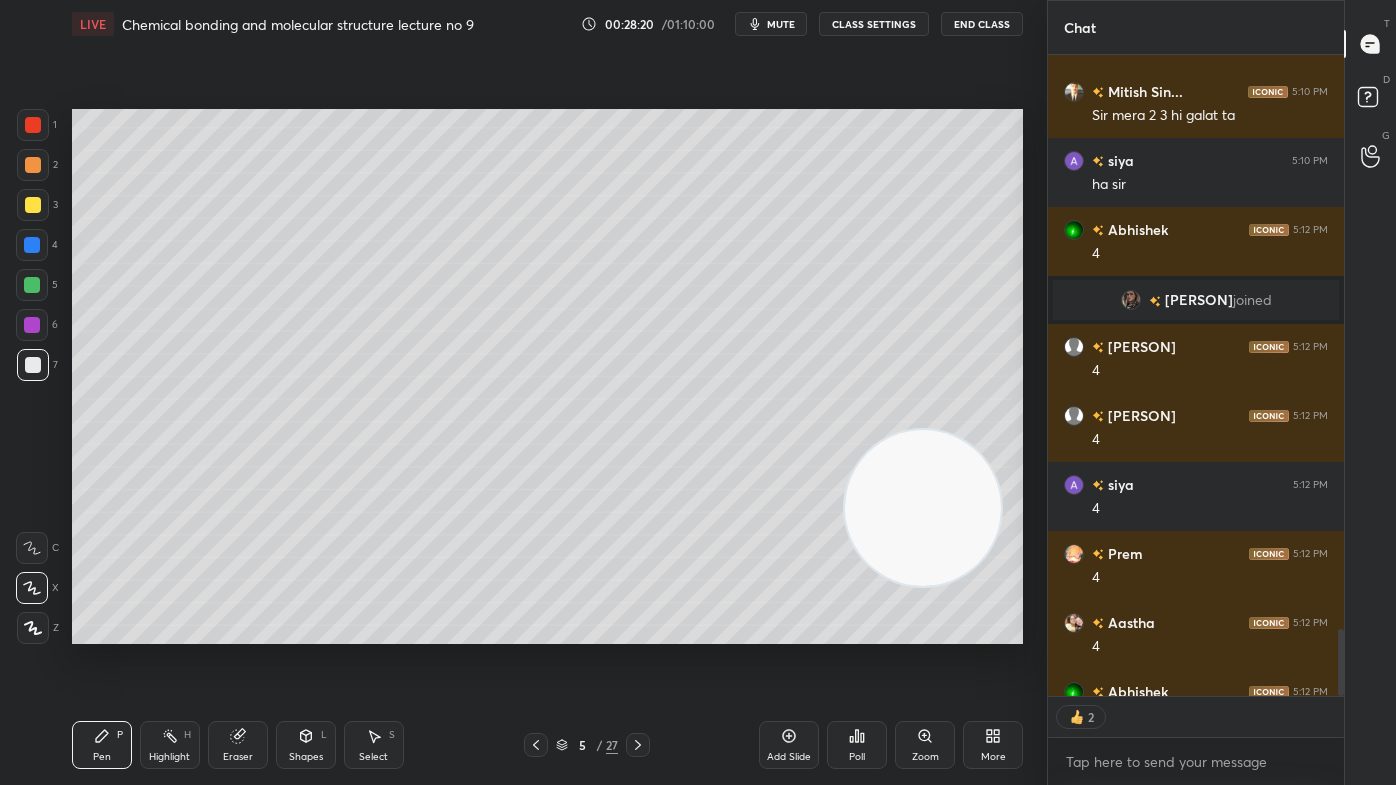 click 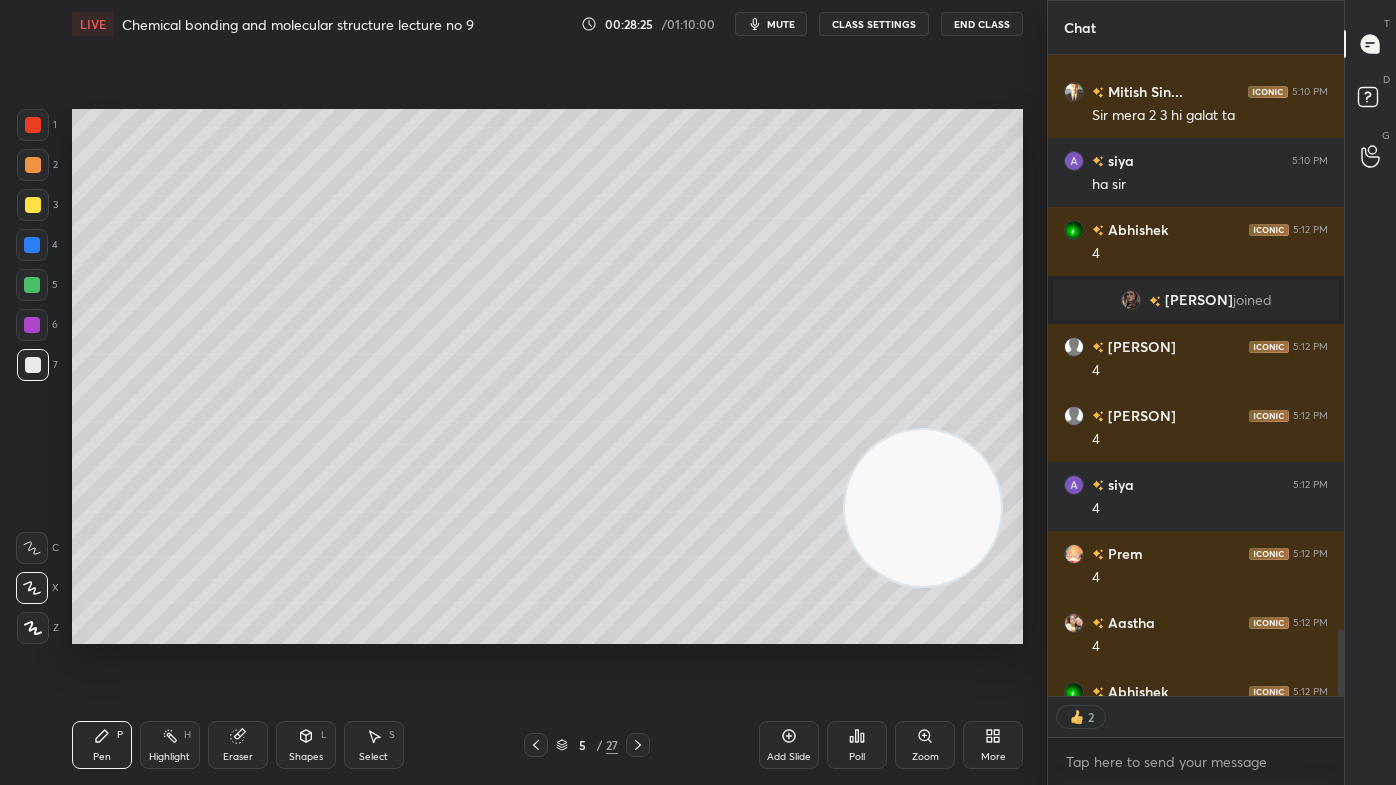 type on "x" 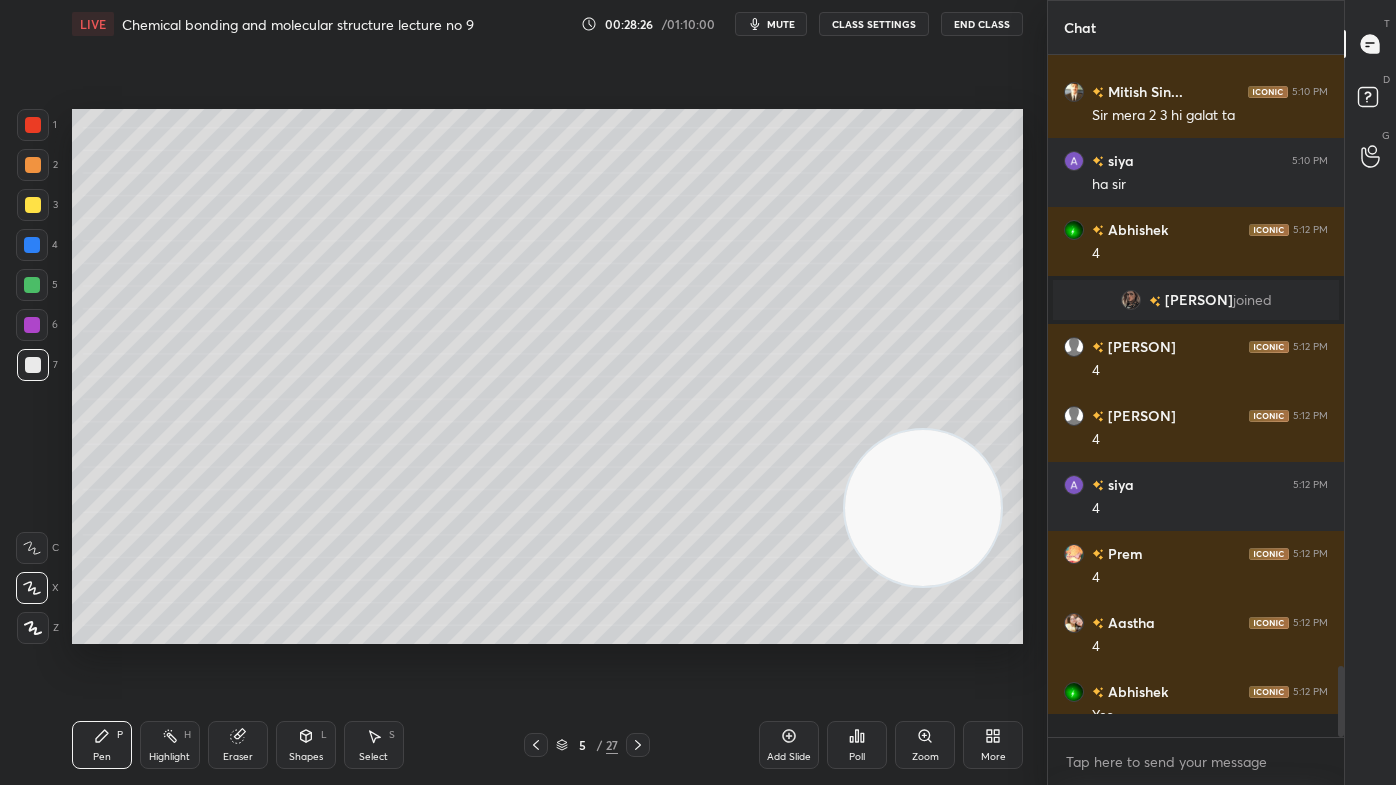 scroll, scrollTop: 7, scrollLeft: 5, axis: both 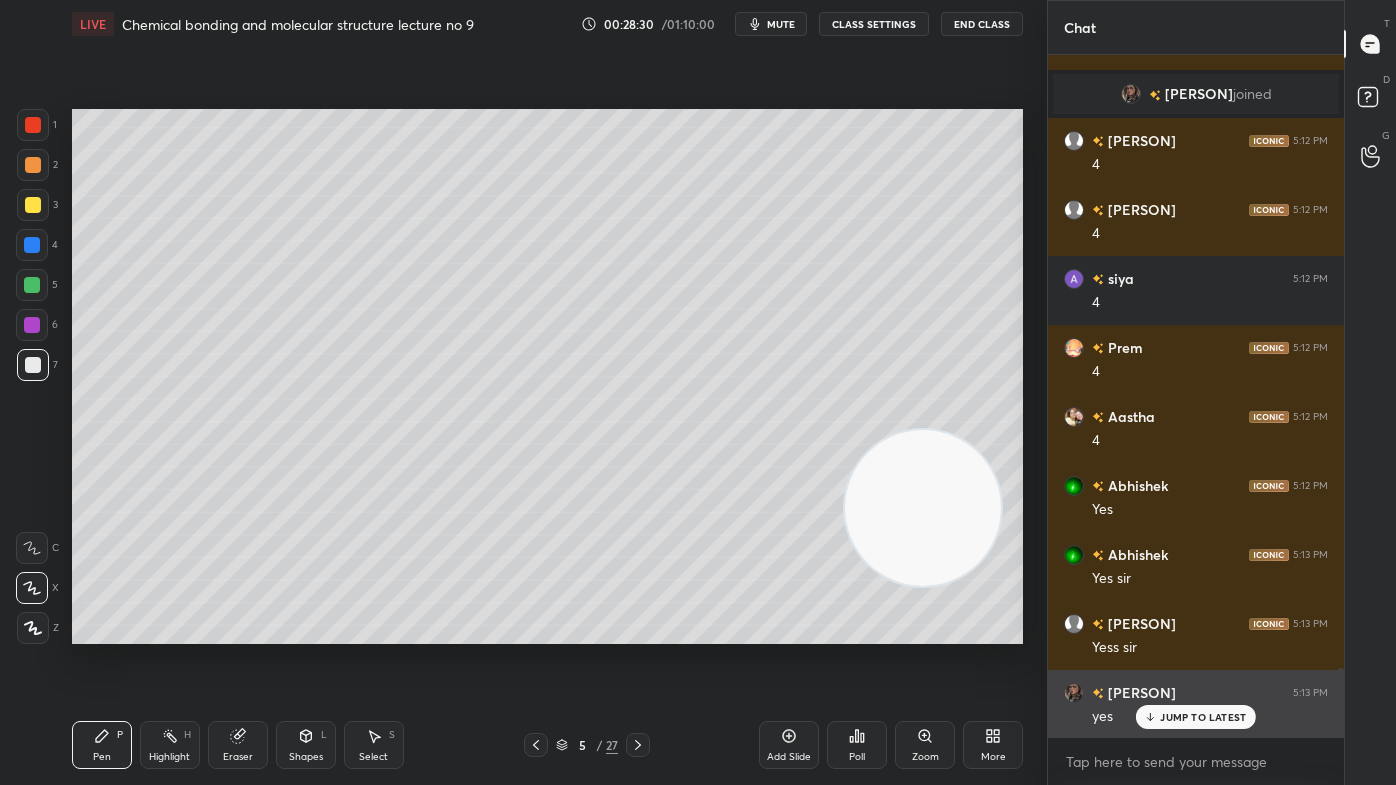 click on "JUMP TO LATEST" at bounding box center (1203, 717) 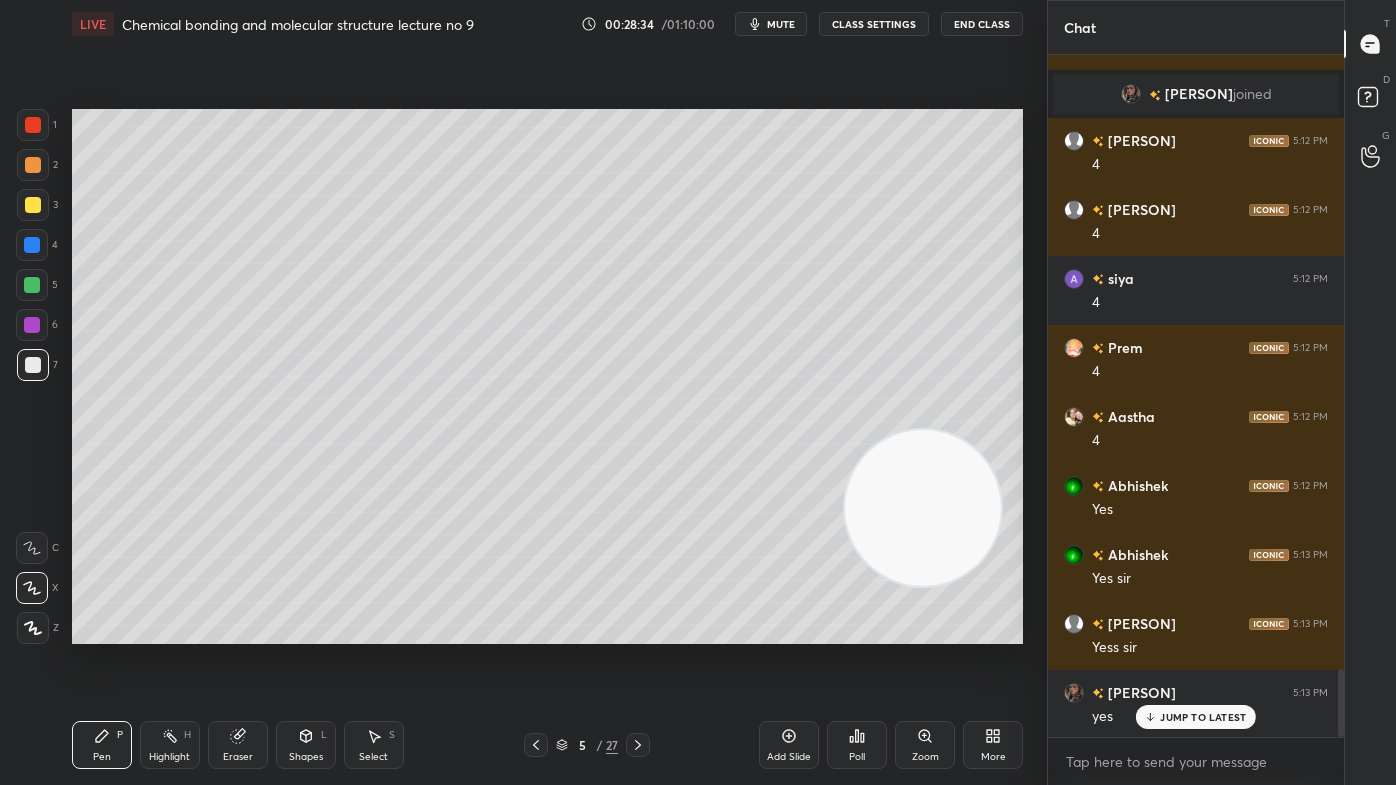 scroll, scrollTop: 6138, scrollLeft: 0, axis: vertical 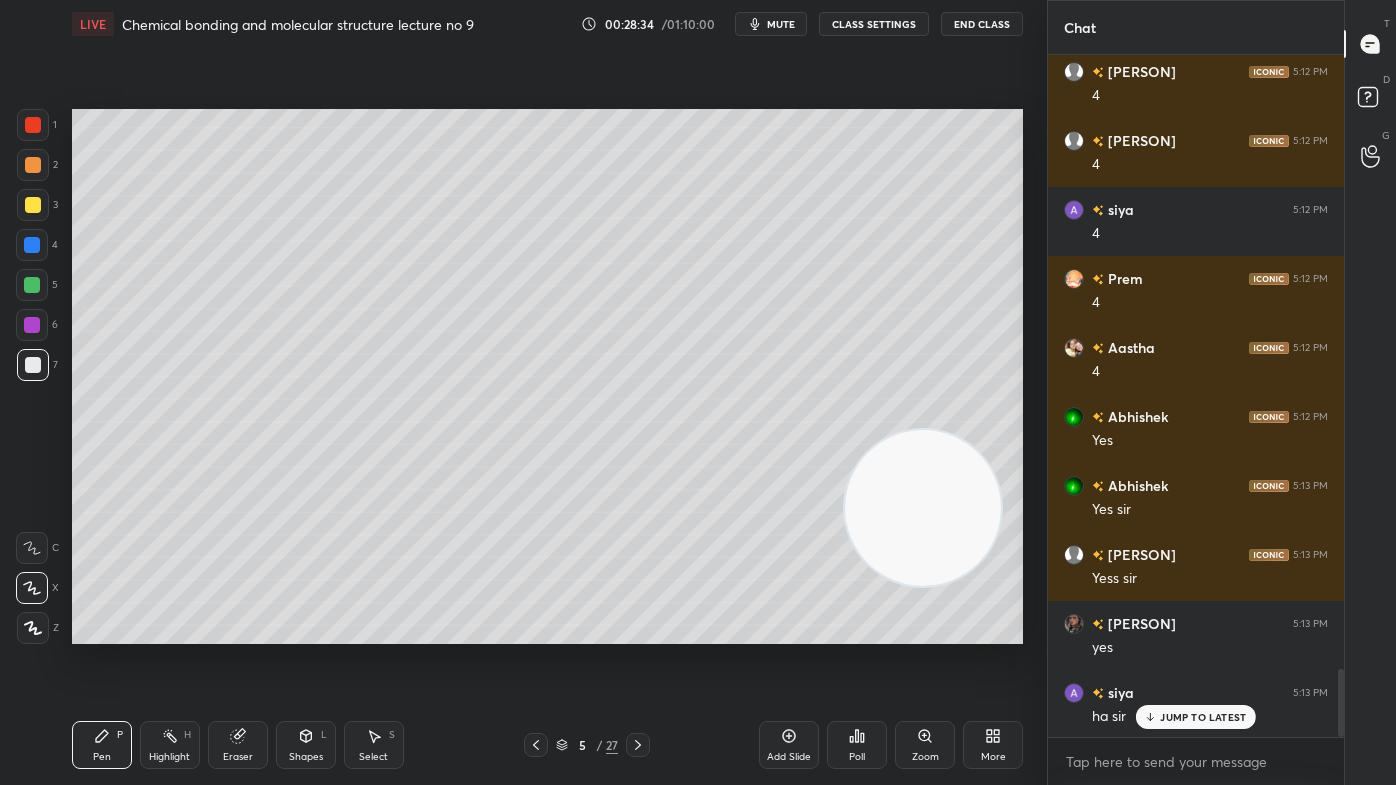 click on "Select S" at bounding box center (374, 745) 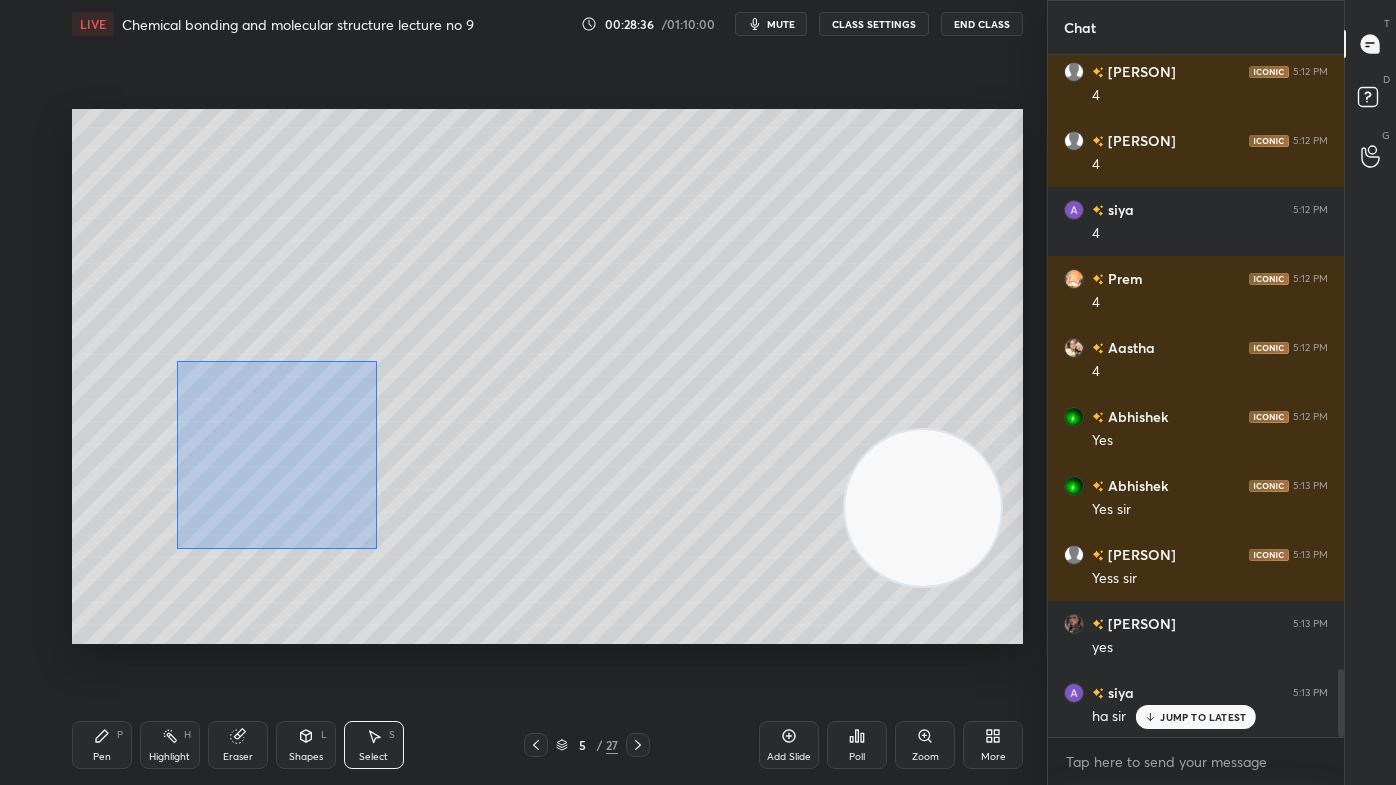 drag, startPoint x: 176, startPoint y: 360, endPoint x: 376, endPoint y: 548, distance: 274.48862 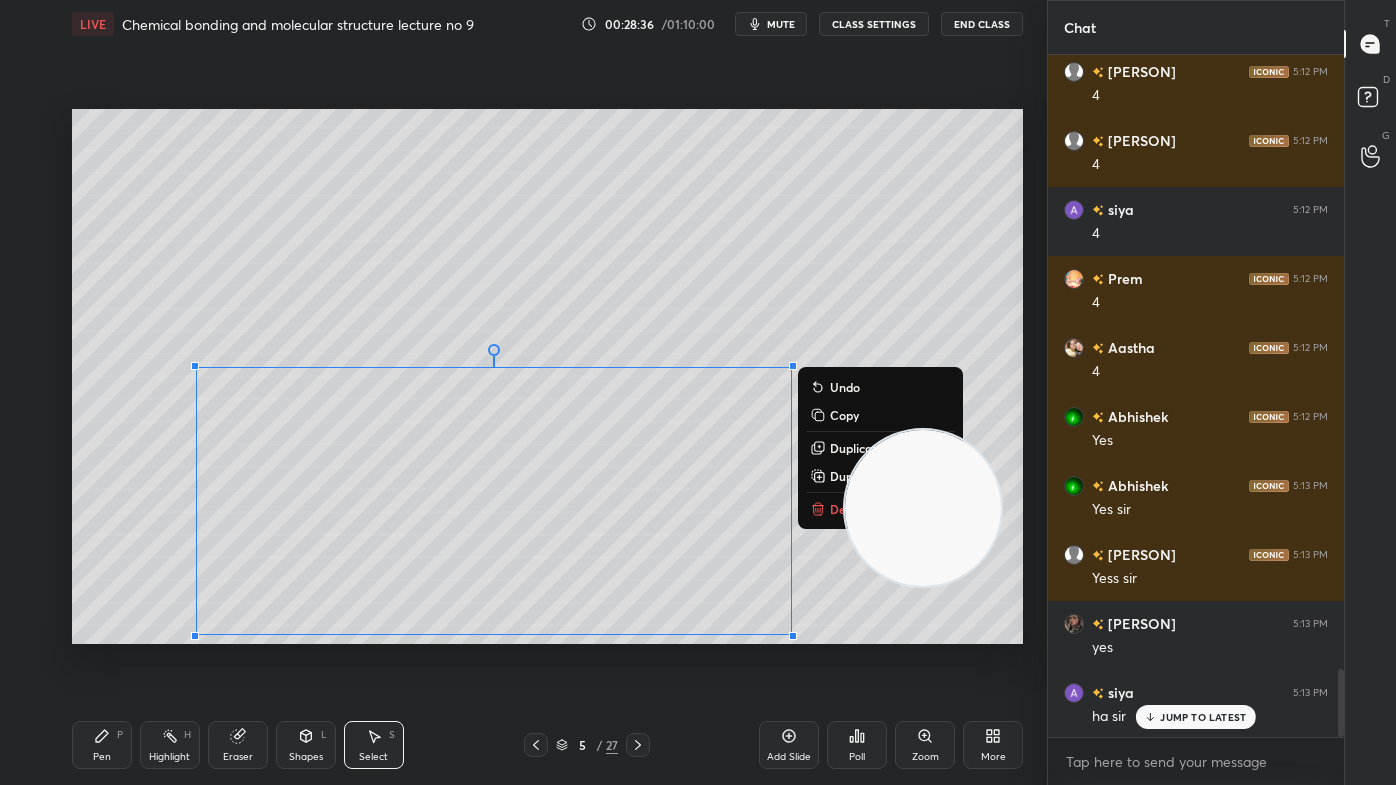 scroll, scrollTop: 6208, scrollLeft: 0, axis: vertical 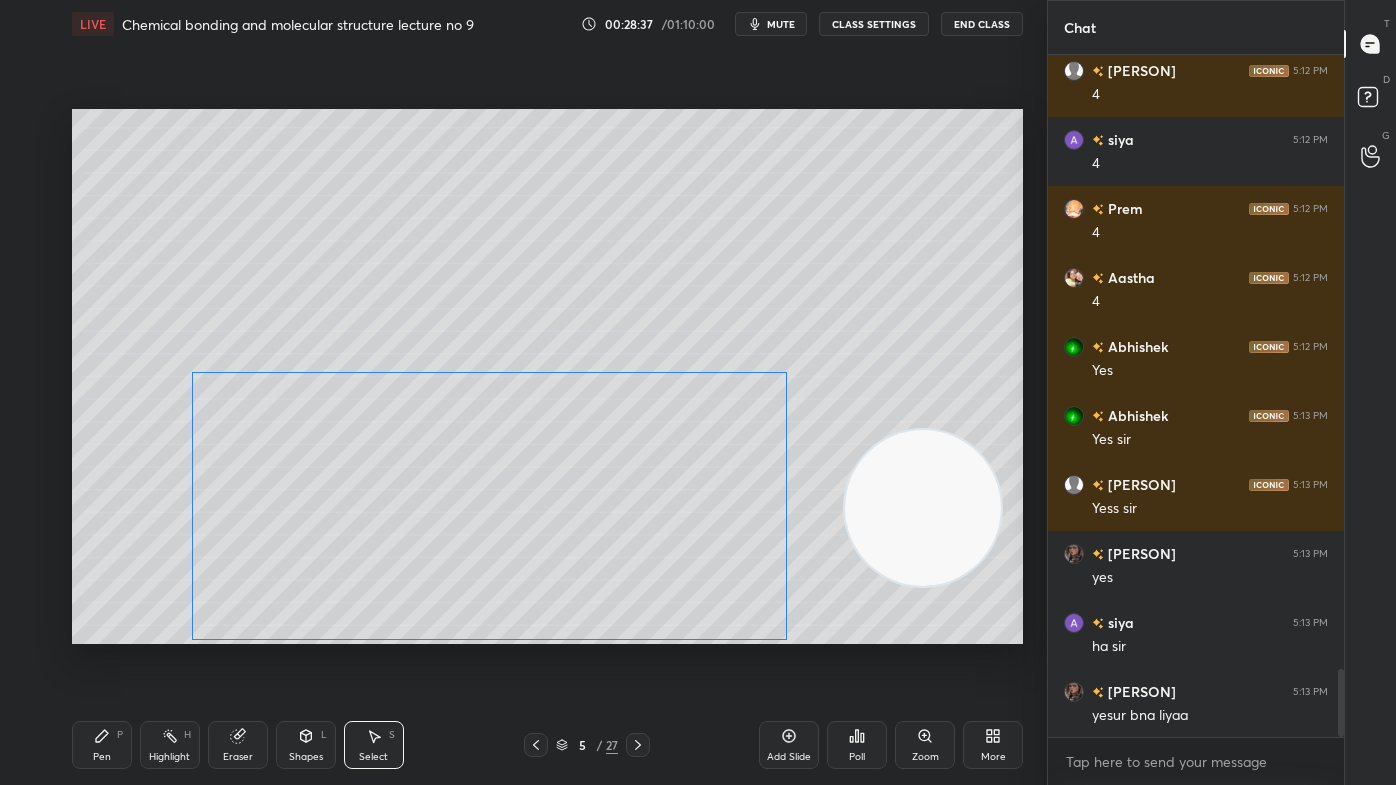 click on "0 ° Undo Copy Duplicate Duplicate to new slide Delete" at bounding box center (547, 376) 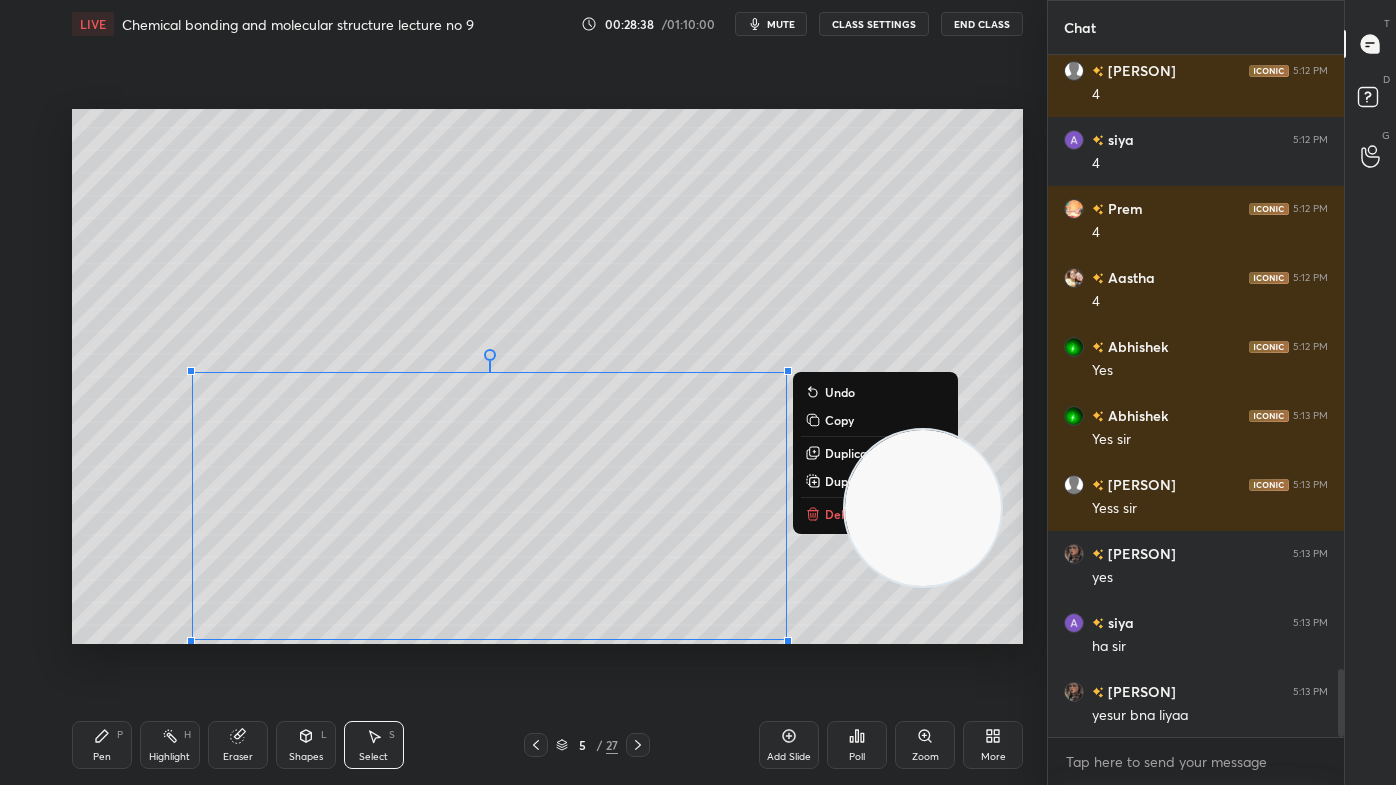 click on "0 ° Undo Copy Duplicate Duplicate to new slide Delete" at bounding box center (547, 376) 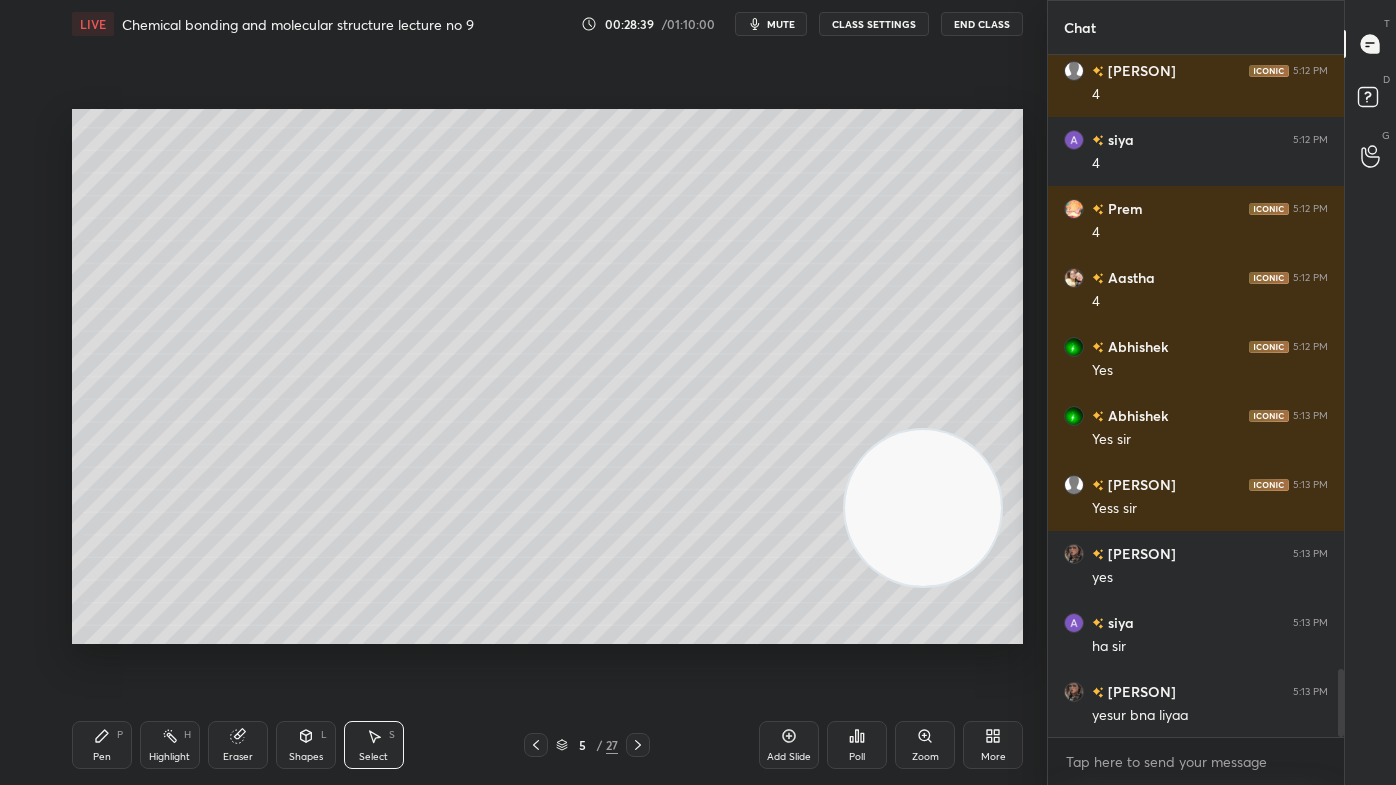 scroll, scrollTop: 6277, scrollLeft: 0, axis: vertical 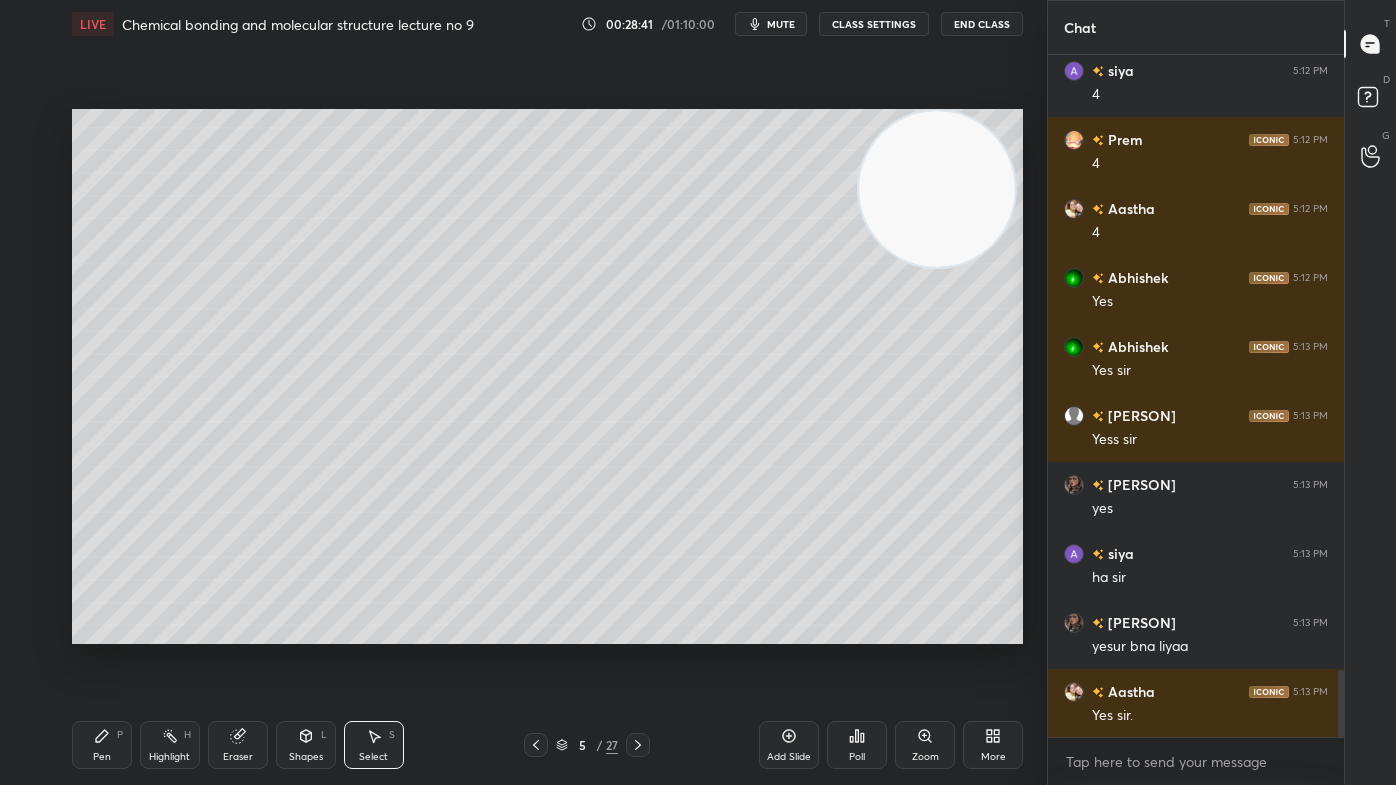 drag, startPoint x: 887, startPoint y: 480, endPoint x: 888, endPoint y: 130, distance: 350.00143 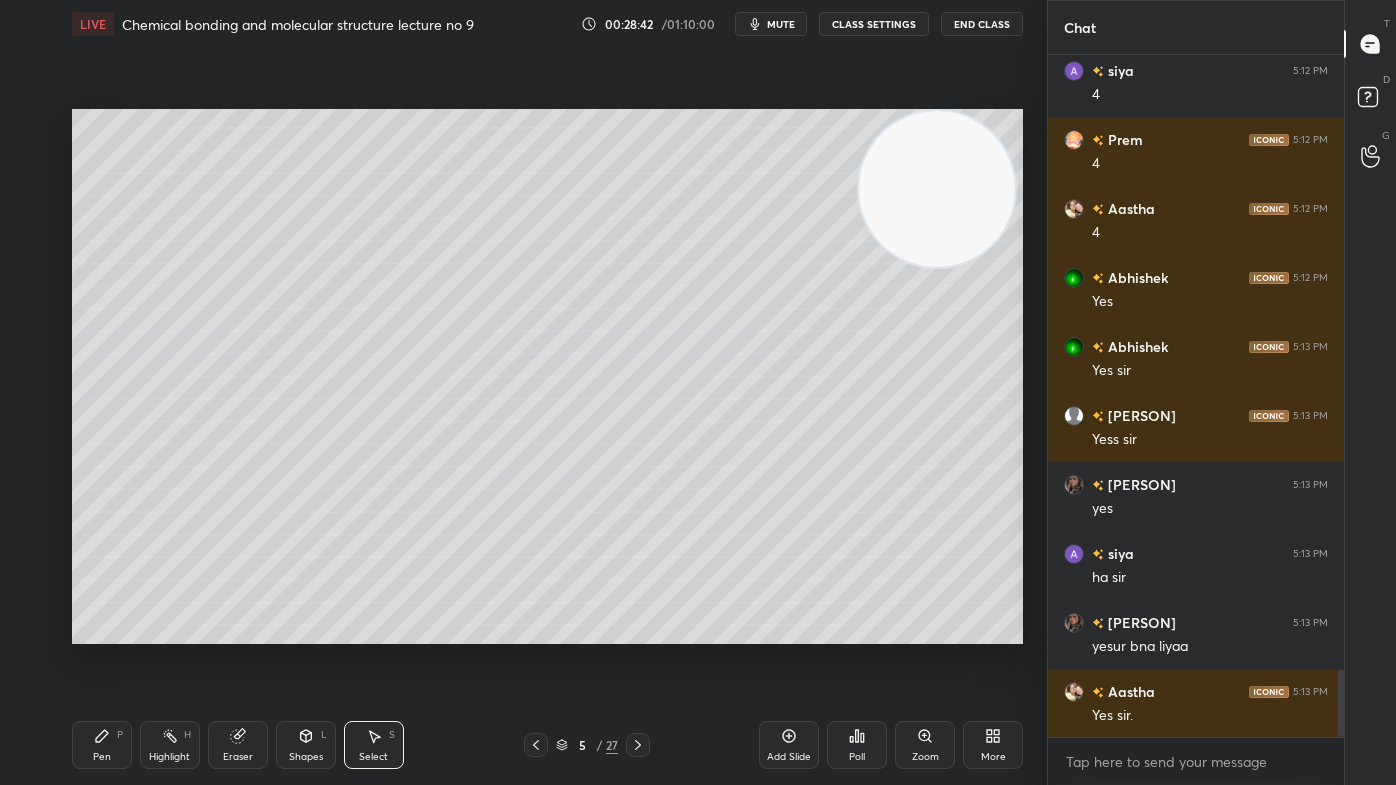 drag, startPoint x: 117, startPoint y: 740, endPoint x: 144, endPoint y: 716, distance: 36.124783 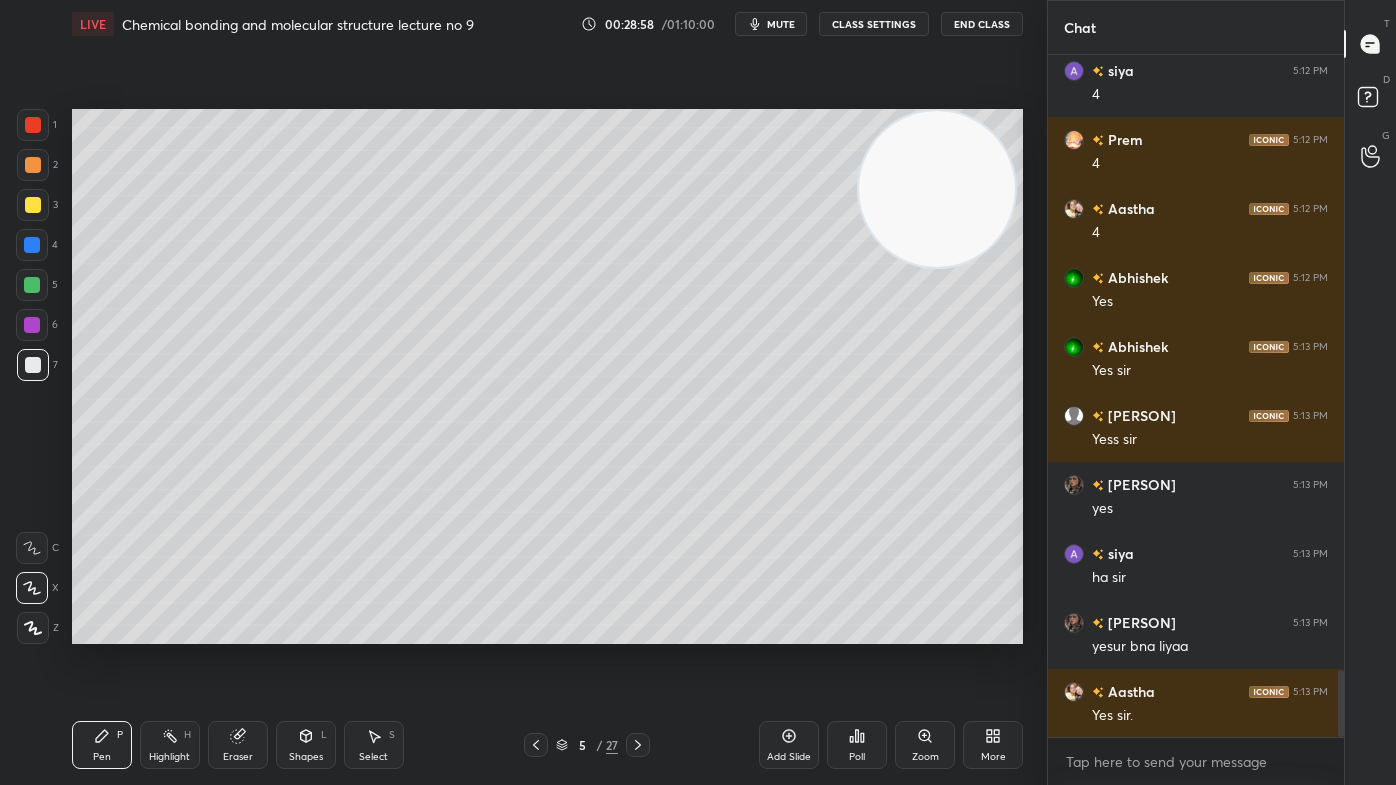 click at bounding box center (32, 285) 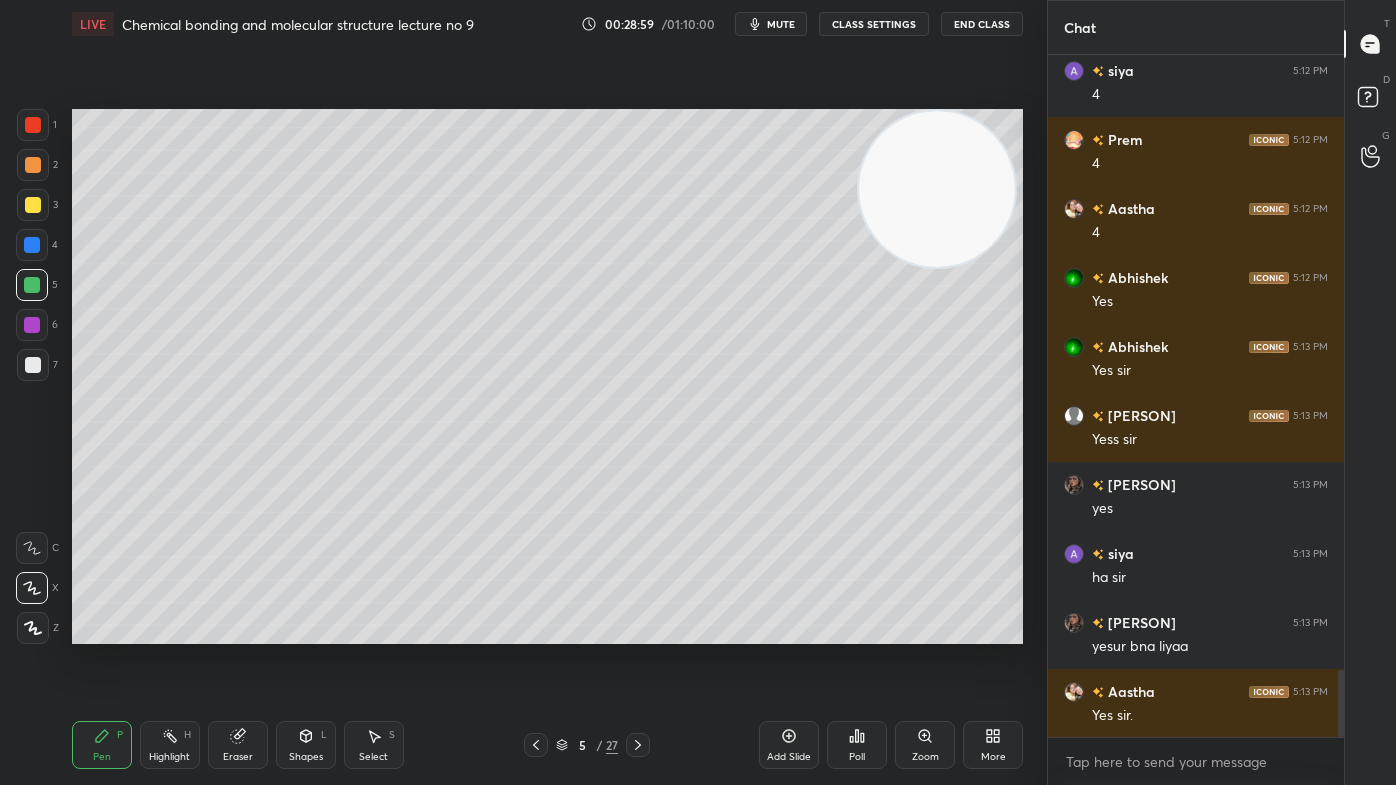 drag, startPoint x: 38, startPoint y: 636, endPoint x: 59, endPoint y: 605, distance: 37.44329 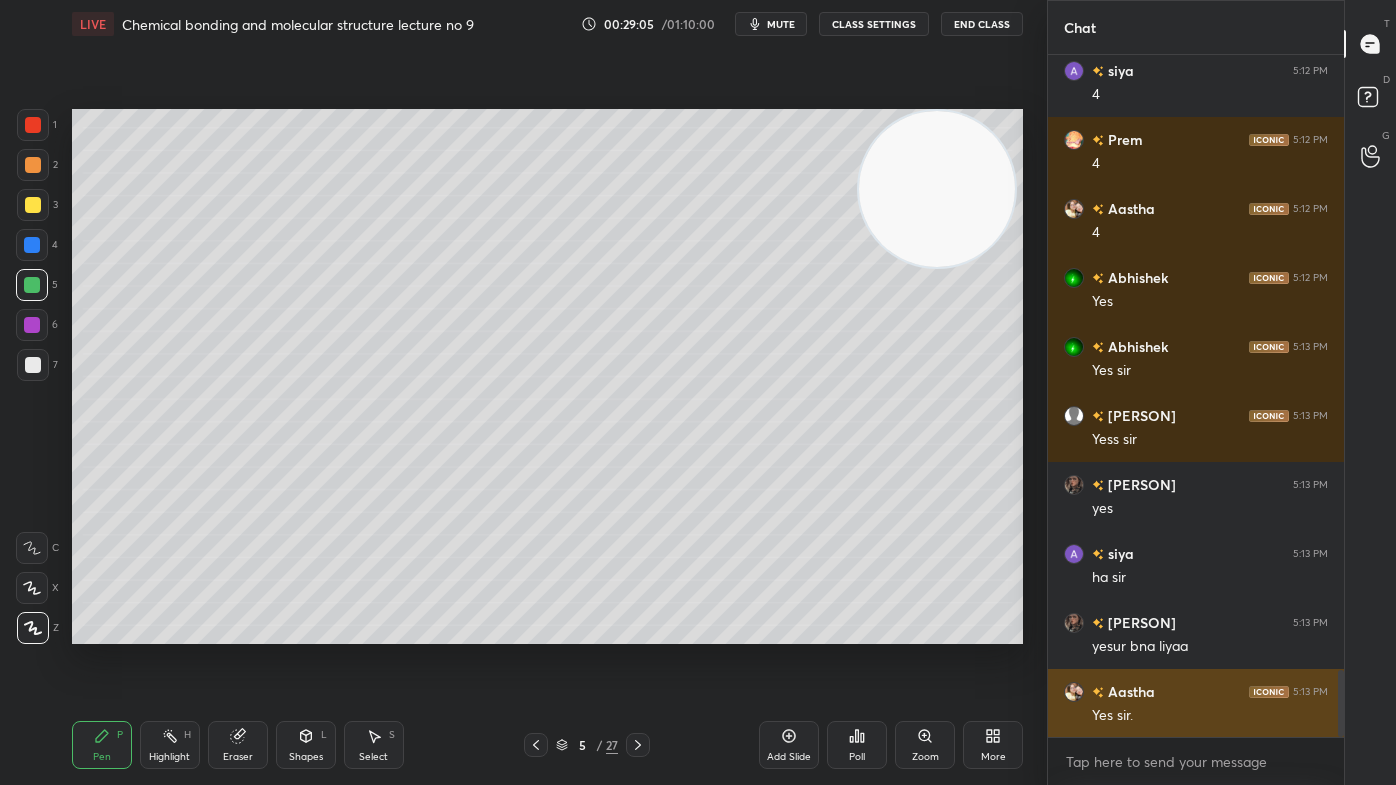 click at bounding box center (1074, 692) 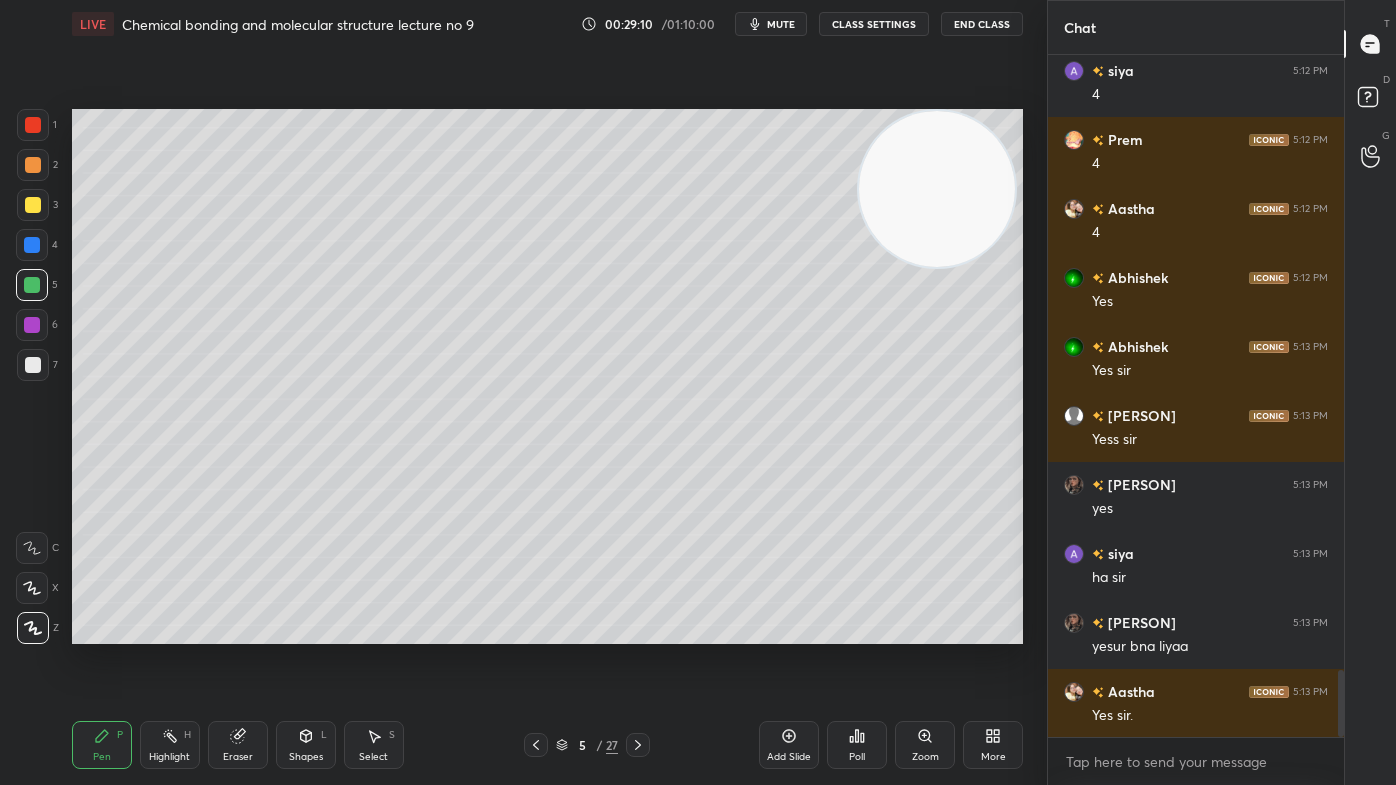 click on "Eraser" at bounding box center [238, 745] 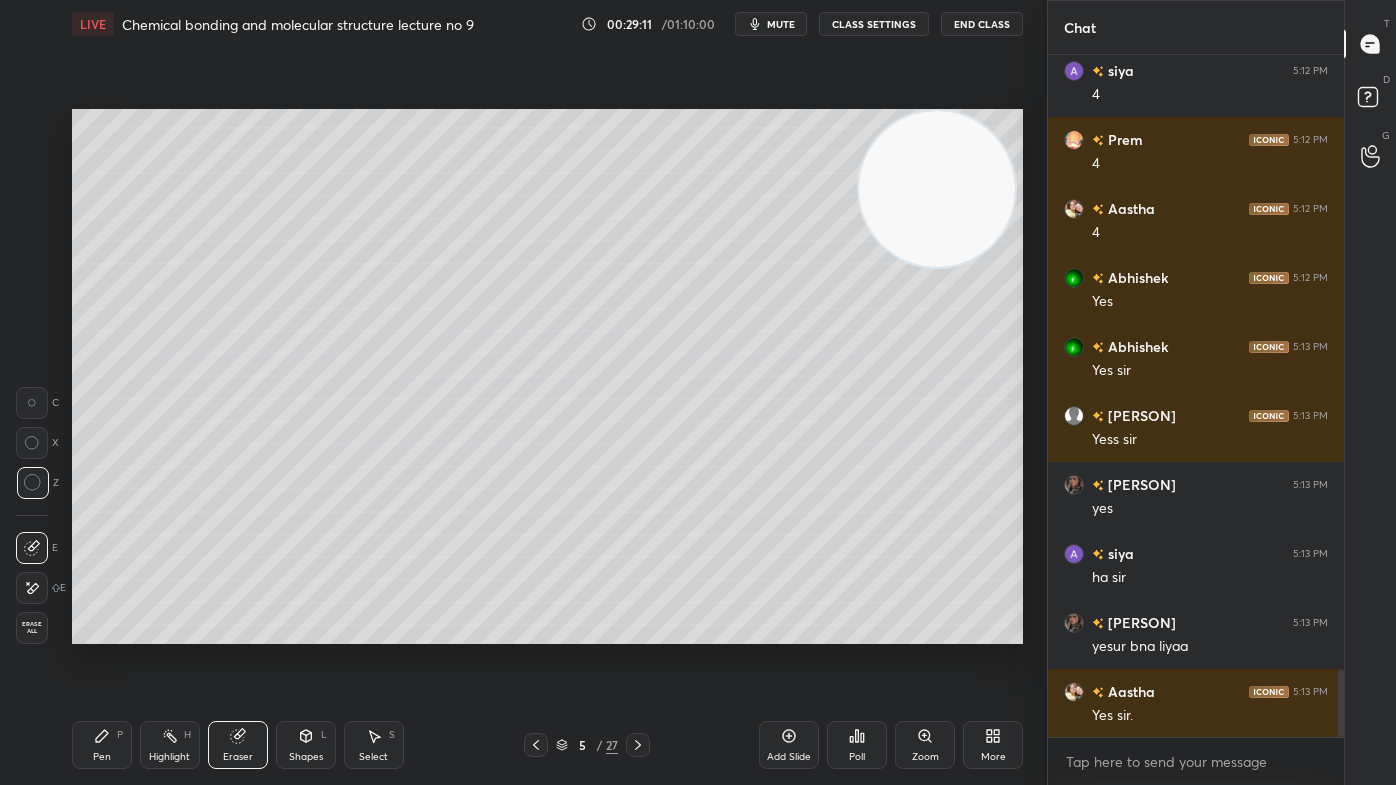 click on "Pen P" at bounding box center (102, 745) 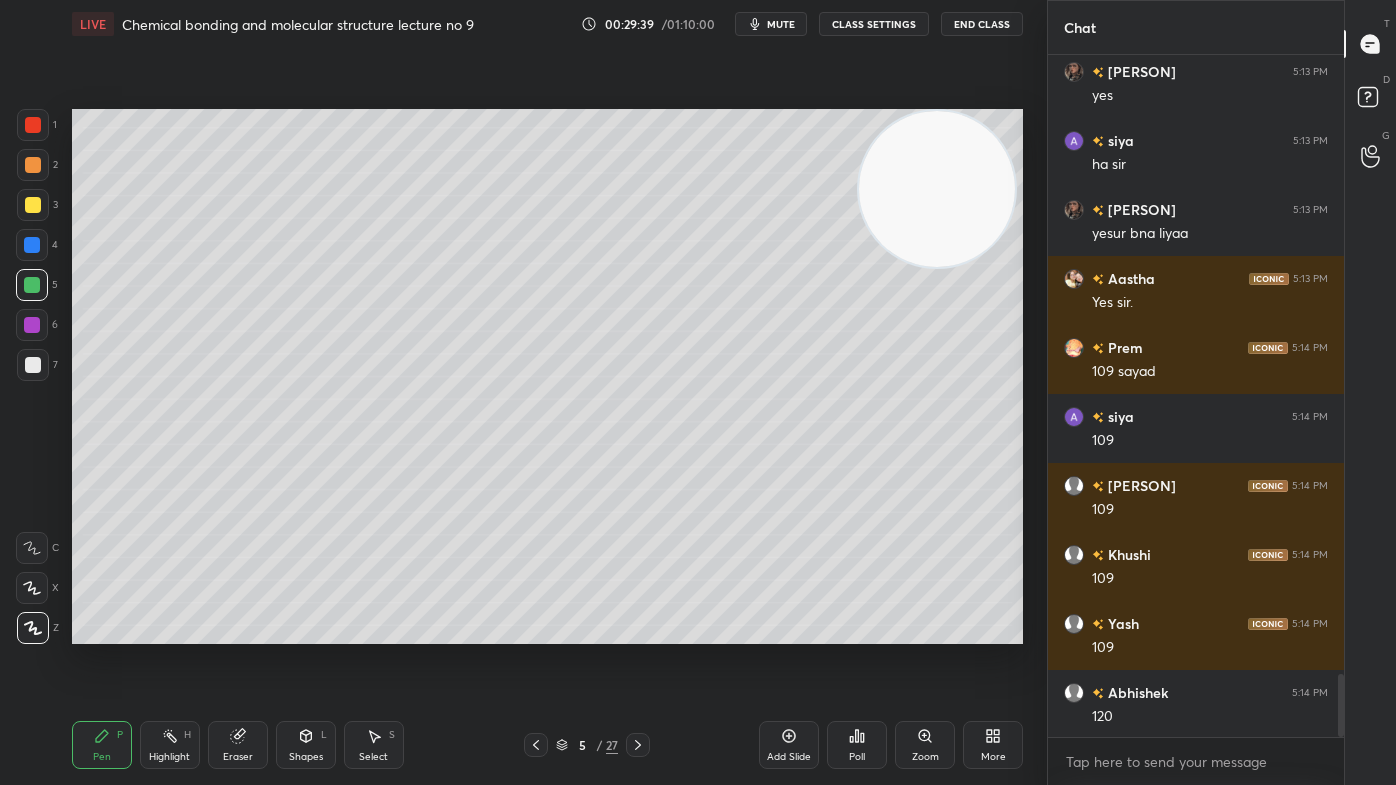 scroll, scrollTop: 6760, scrollLeft: 0, axis: vertical 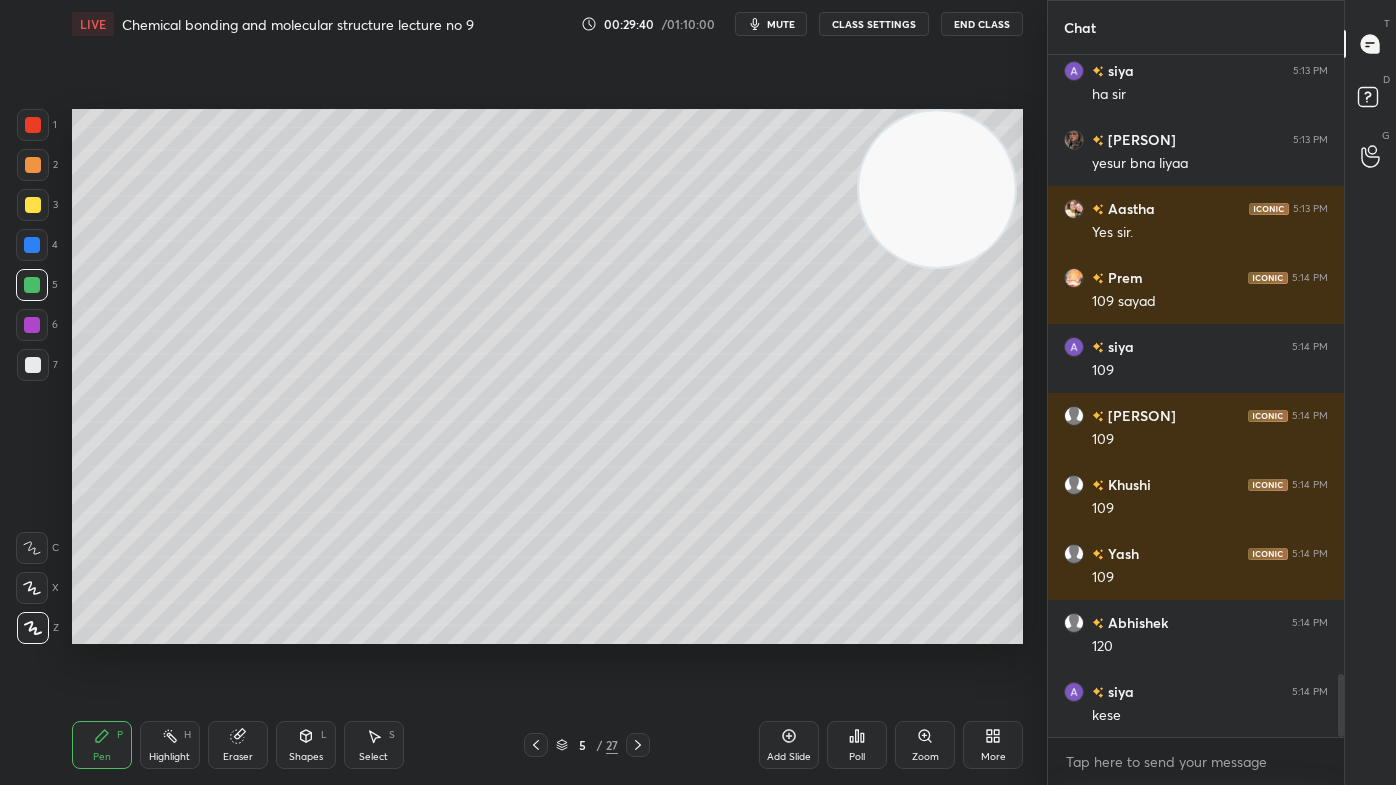 click on "Select" at bounding box center [373, 757] 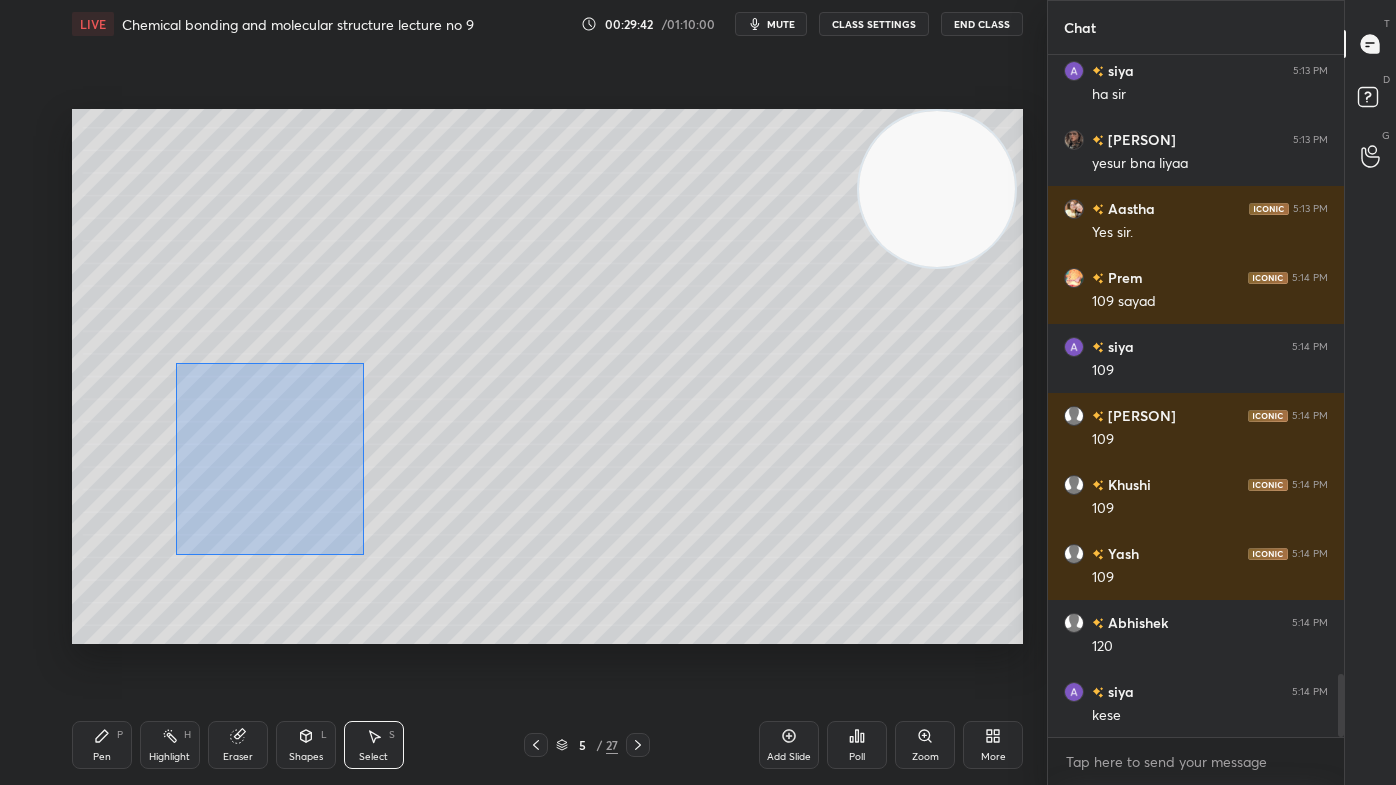 drag, startPoint x: 175, startPoint y: 361, endPoint x: 354, endPoint y: 553, distance: 262.49762 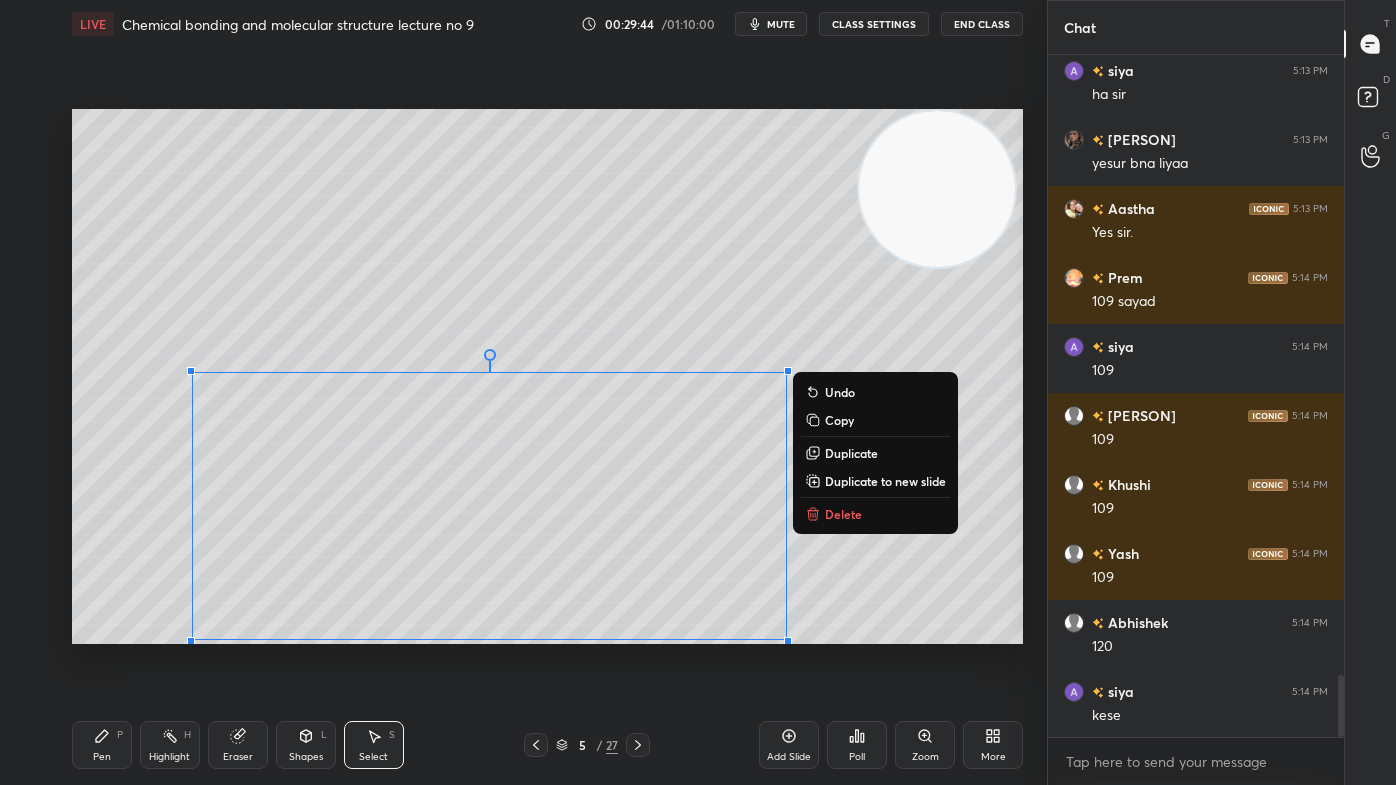 scroll, scrollTop: 6829, scrollLeft: 0, axis: vertical 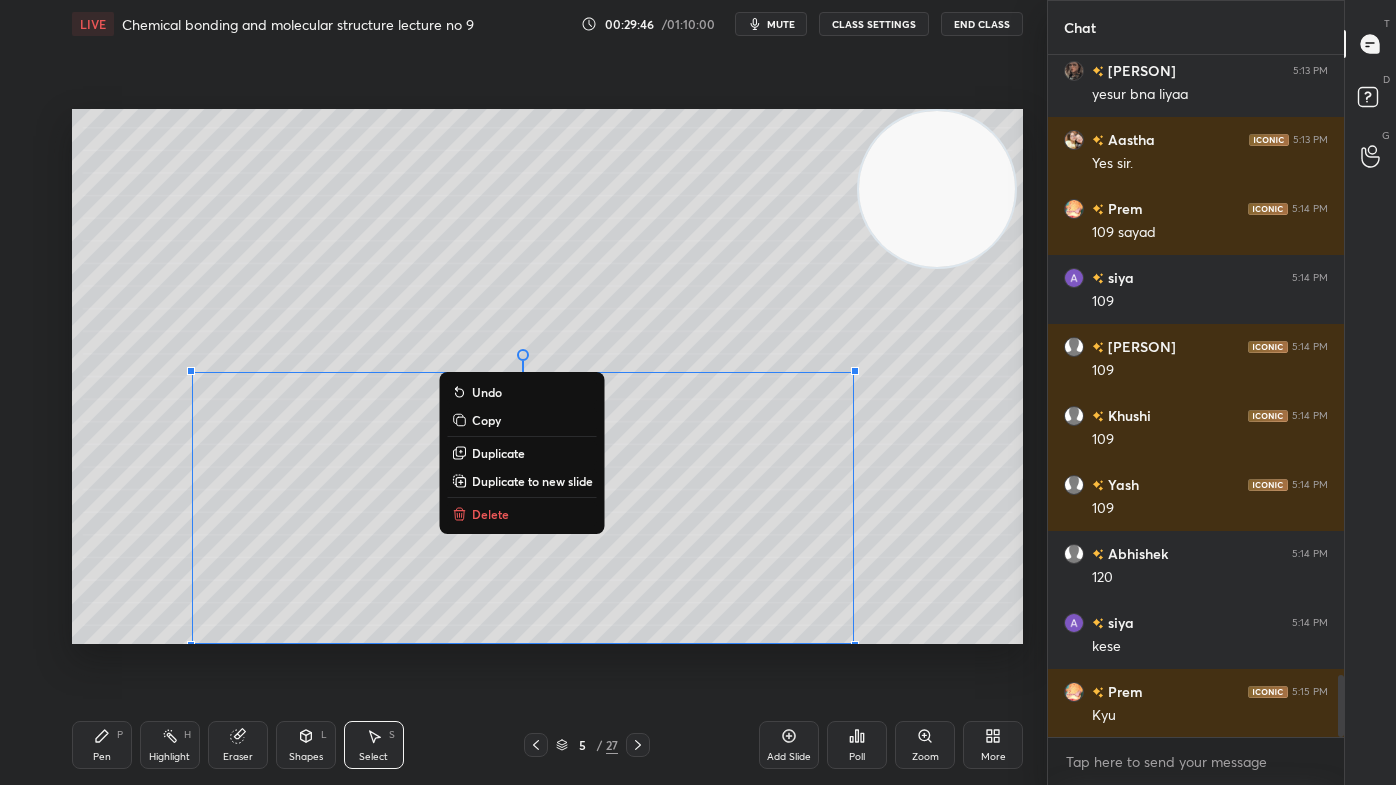 drag, startPoint x: 787, startPoint y: 639, endPoint x: 829, endPoint y: 620, distance: 46.09772 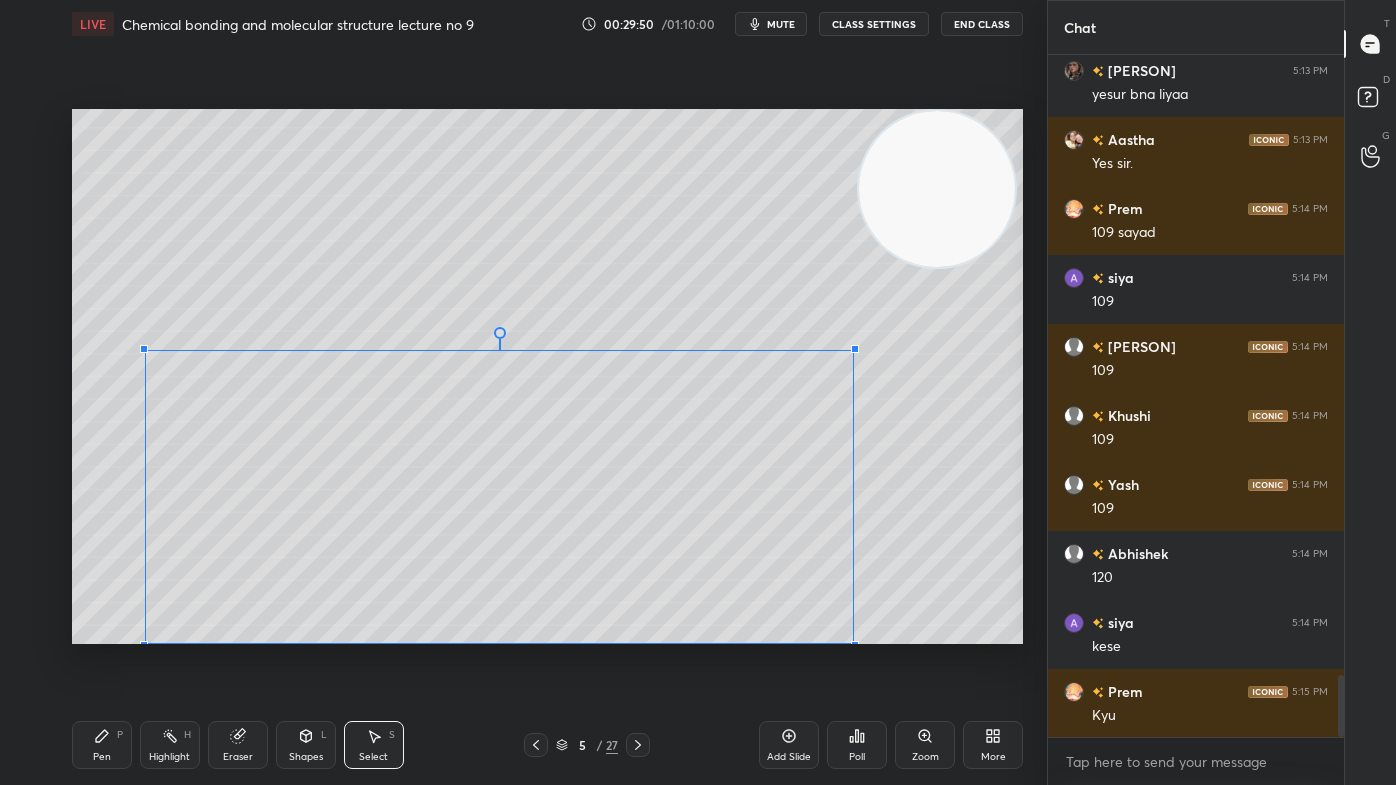 drag, startPoint x: 186, startPoint y: 368, endPoint x: 160, endPoint y: 357, distance: 28.231188 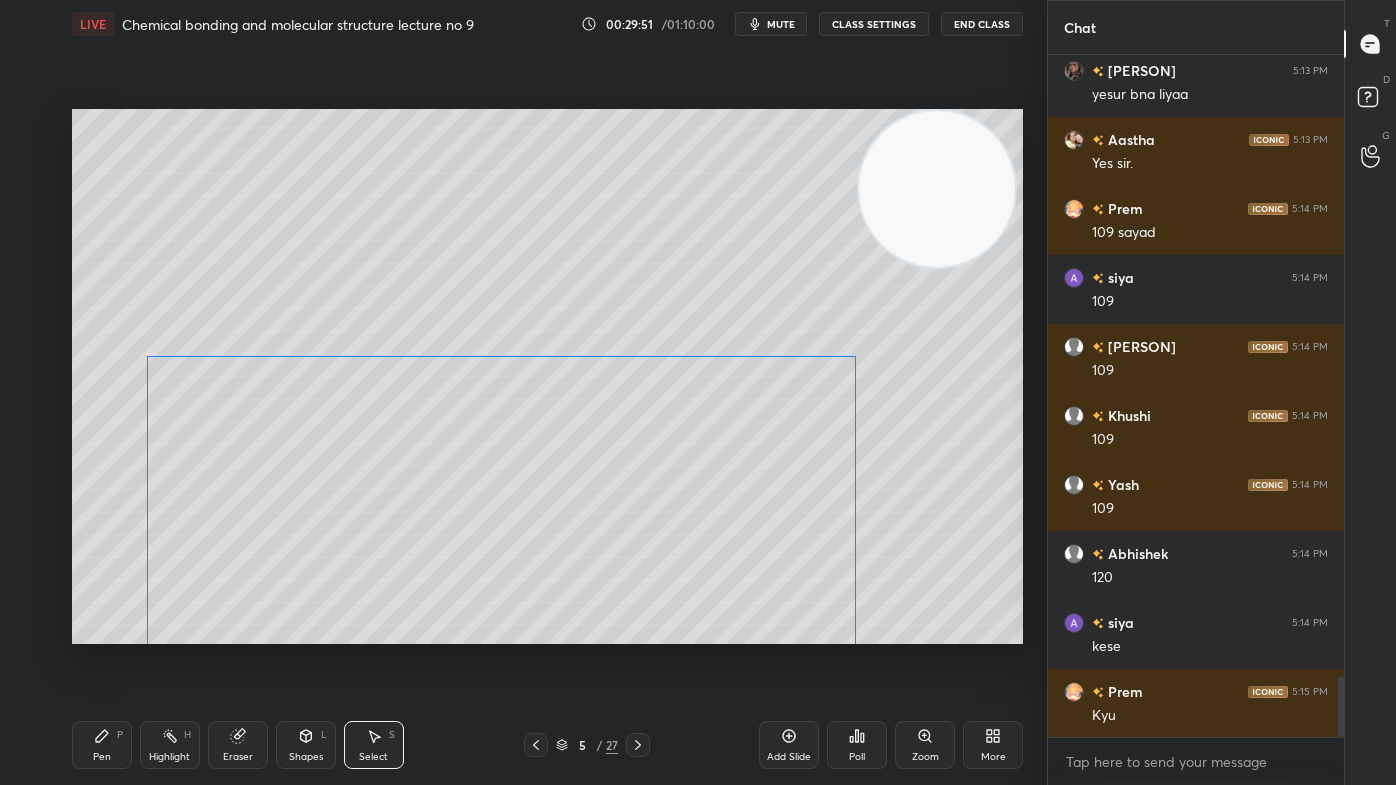 scroll, scrollTop: 6898, scrollLeft: 0, axis: vertical 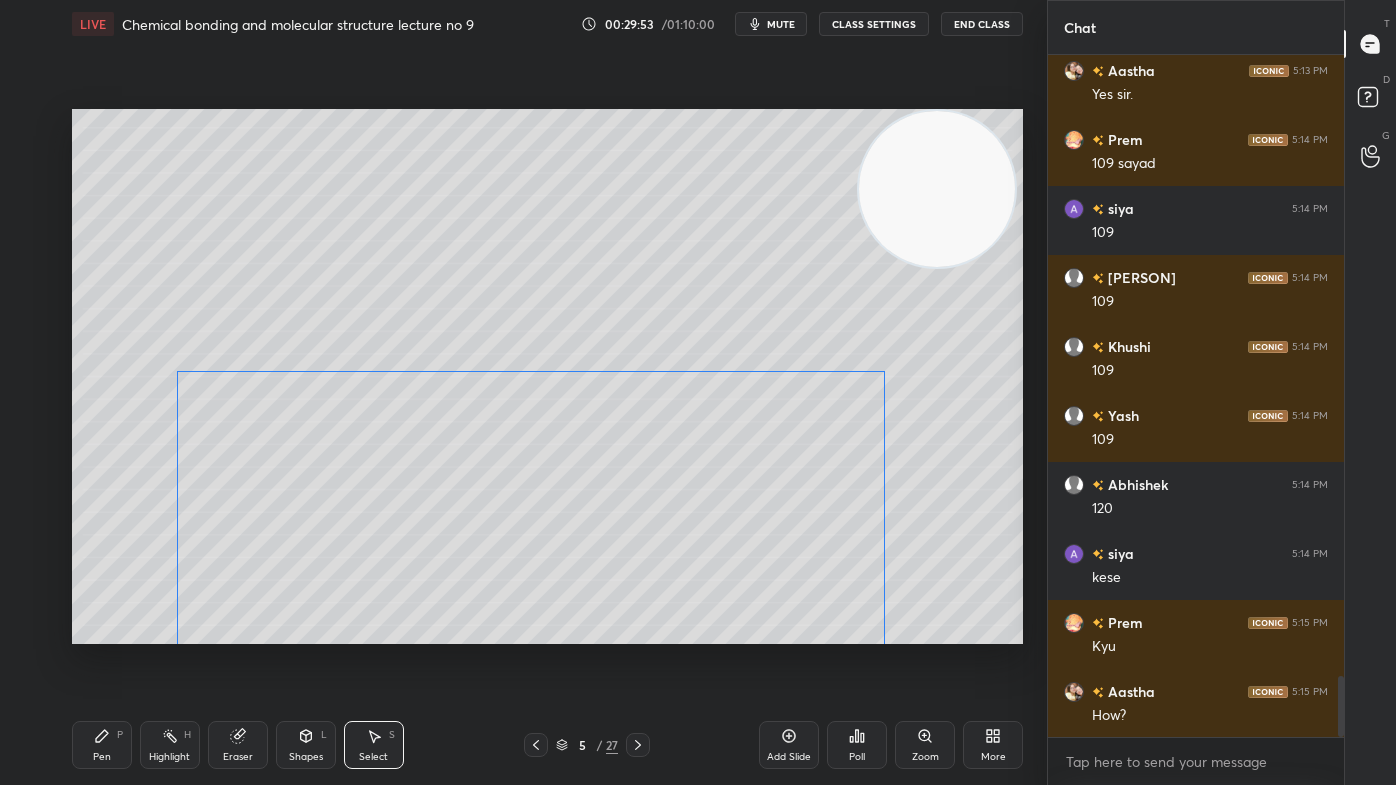 drag, startPoint x: 314, startPoint y: 488, endPoint x: 357, endPoint y: 460, distance: 51.312767 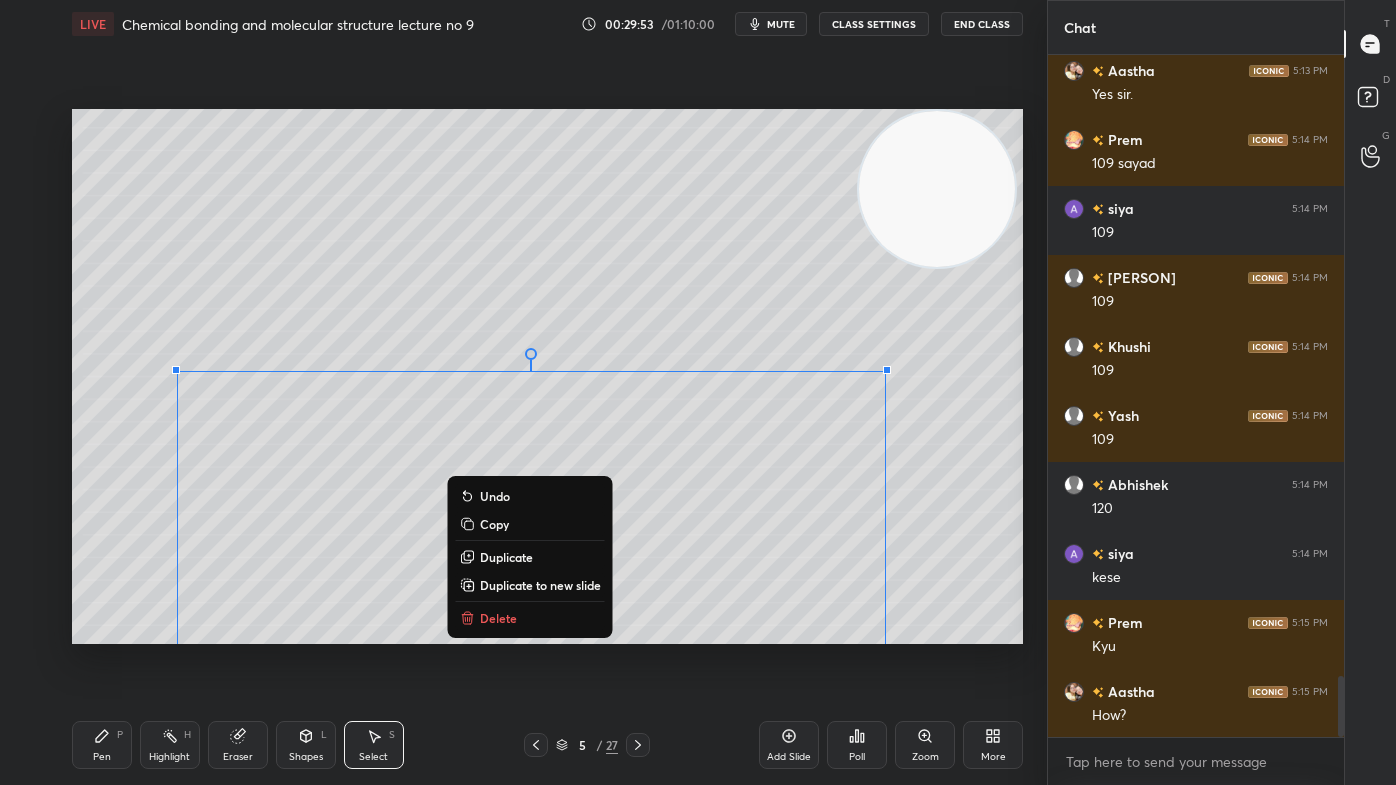 click on "0 ° Undo Copy Duplicate Duplicate to new slide Delete" at bounding box center (547, 376) 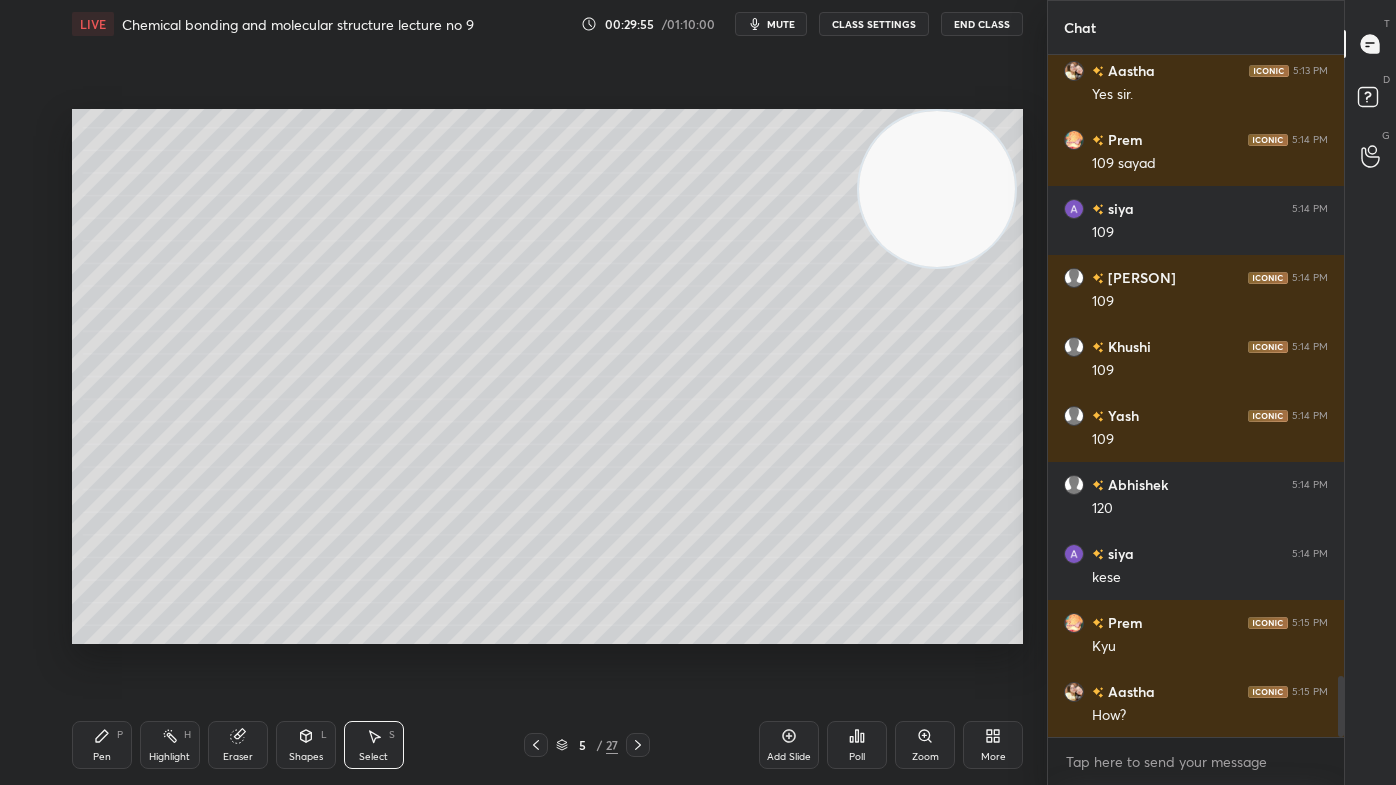scroll, scrollTop: 6967, scrollLeft: 0, axis: vertical 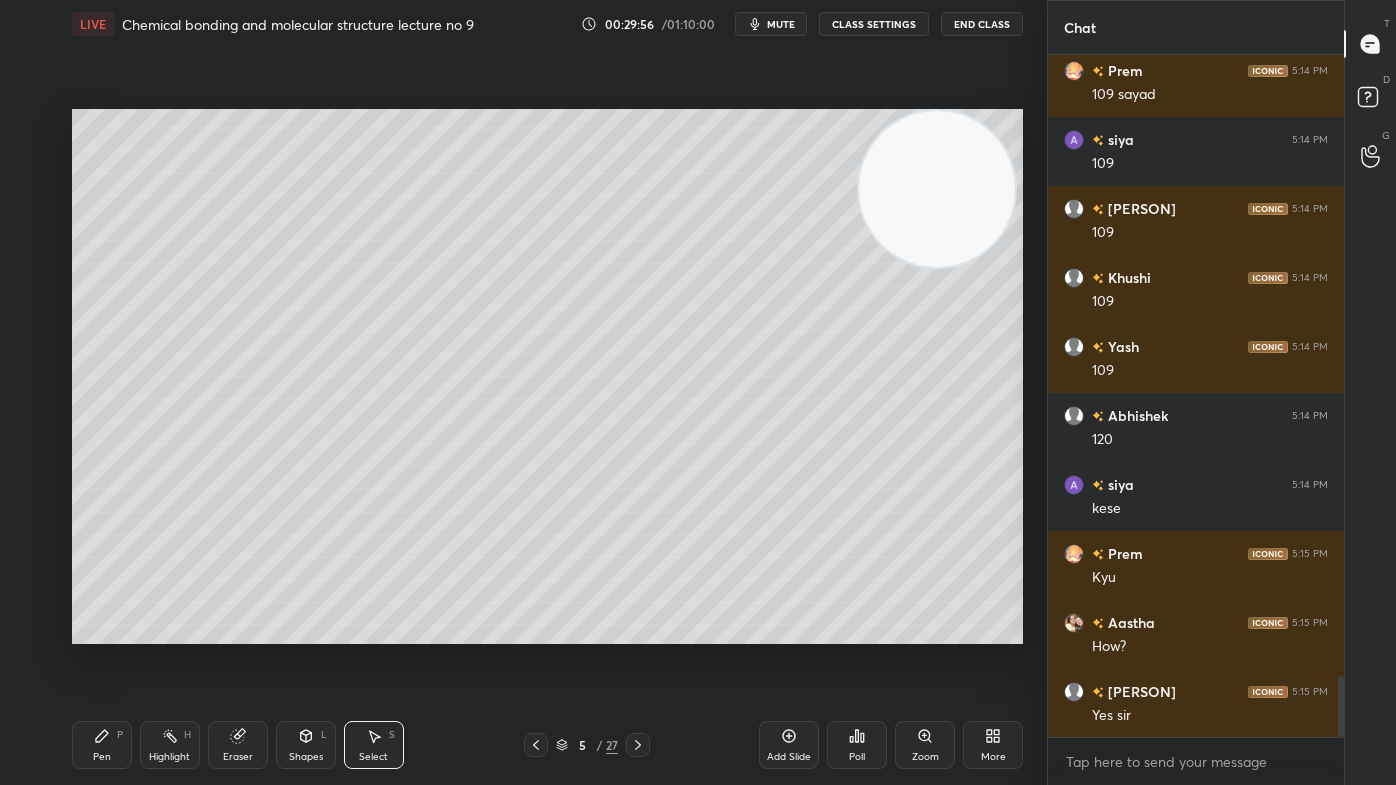 click on "Pen P" at bounding box center (102, 745) 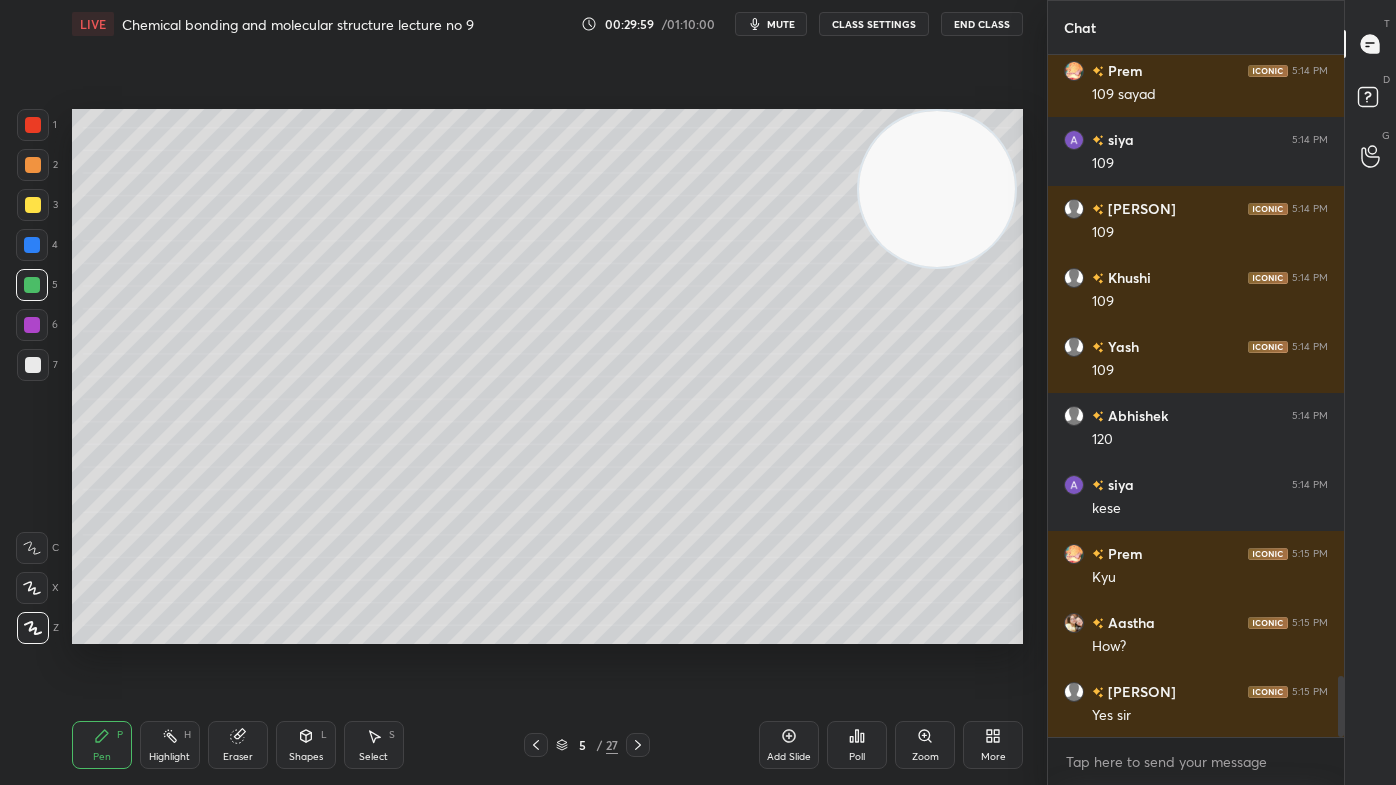 click at bounding box center [33, 125] 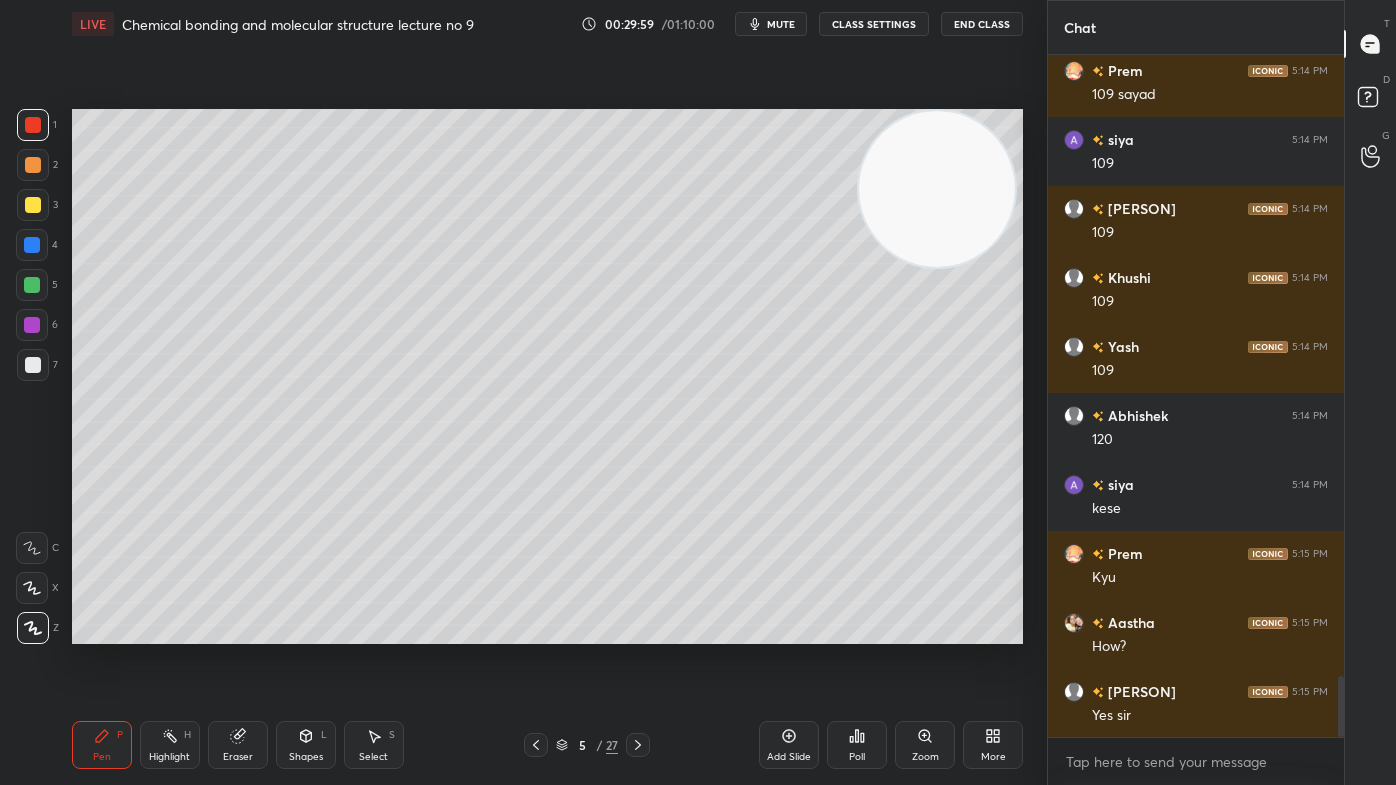 click 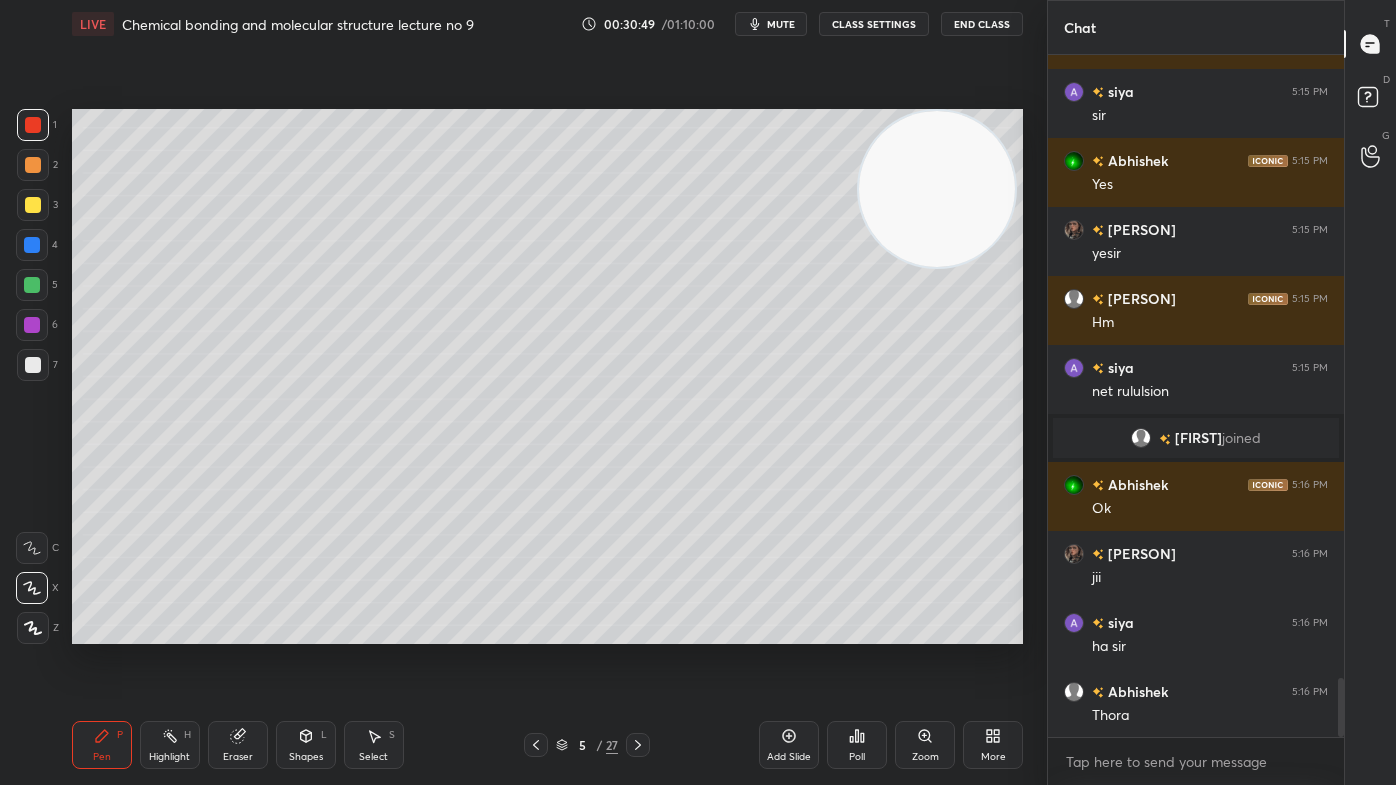 scroll, scrollTop: 7228, scrollLeft: 0, axis: vertical 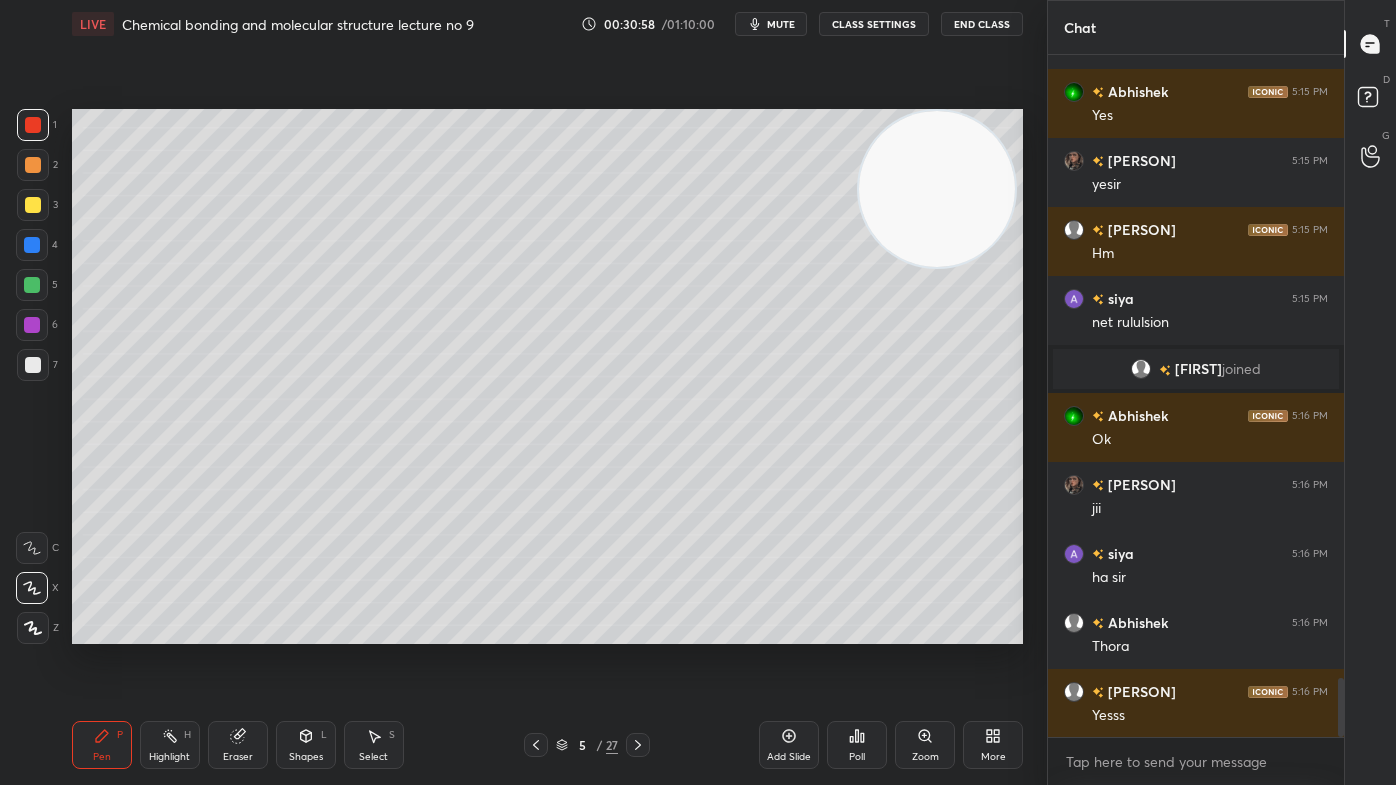 click on "Add Slide" at bounding box center (789, 757) 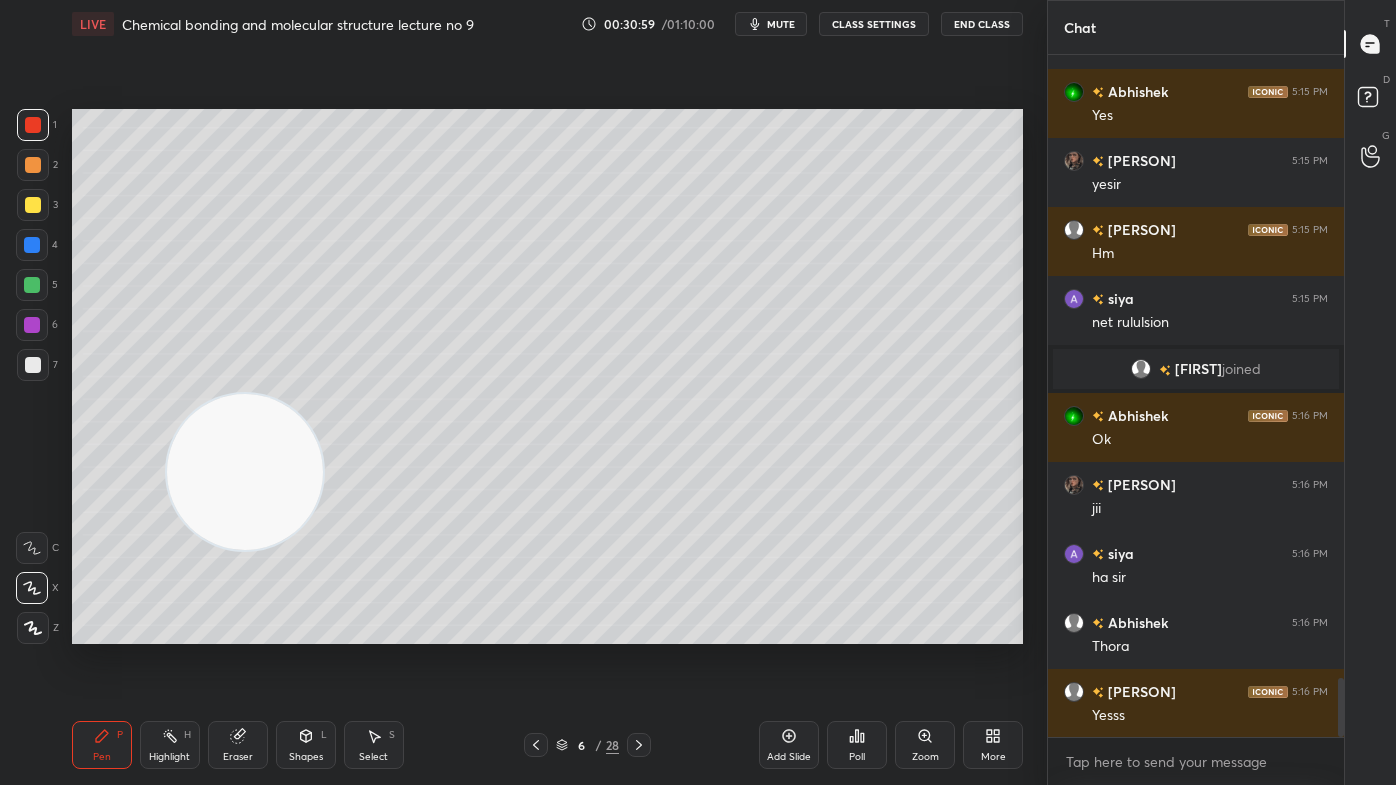 drag, startPoint x: 909, startPoint y: 206, endPoint x: 66, endPoint y: 605, distance: 932.6575 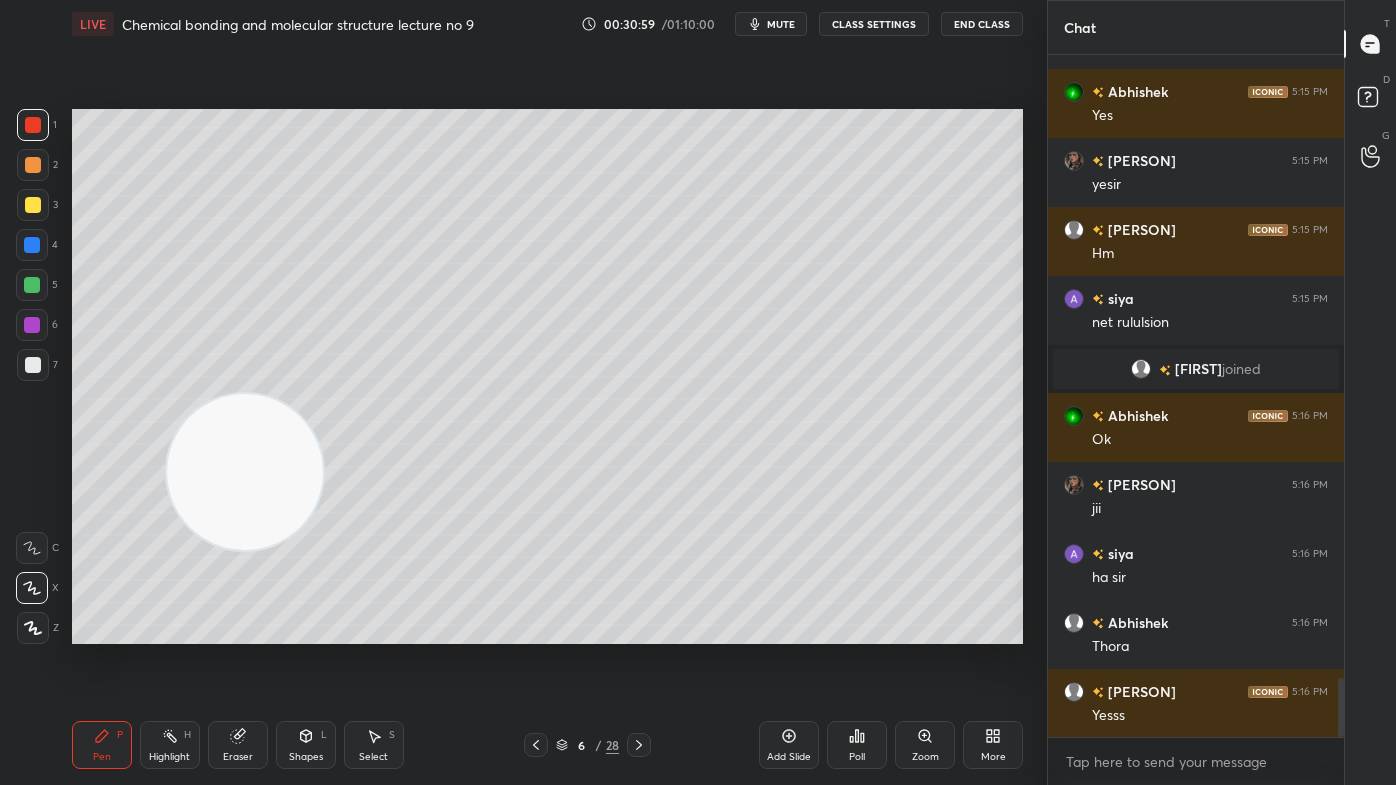 click on "1 2 3 4 5 6 7 C X Z C X Z E E Erase all   H H LIVE Chemical bonding and molecular structure lecture no 9 00:30:59 /  01:10:00 mute CLASS SETTINGS End Class Setting up your live class Poll for   secs No correct answer Start poll Back Chemical bonding and molecular structure lecture no 9 • L11 of Complete course on Chemical bonding and molecular structure Akash Rahangdale Pen P Highlight H Eraser Shapes L Select S 6 / 28 Add Slide Poll Zoom More" at bounding box center [515, 392] 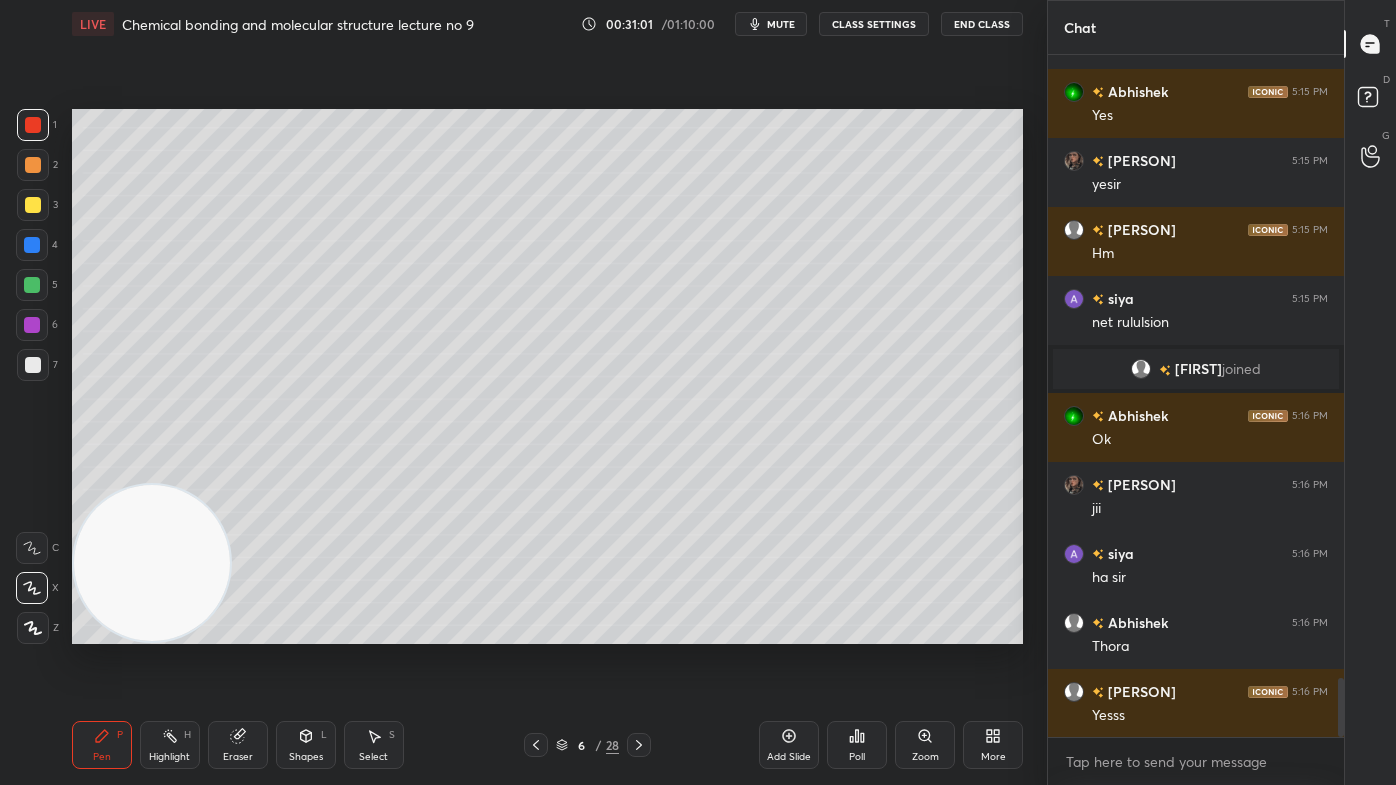 click at bounding box center [33, 205] 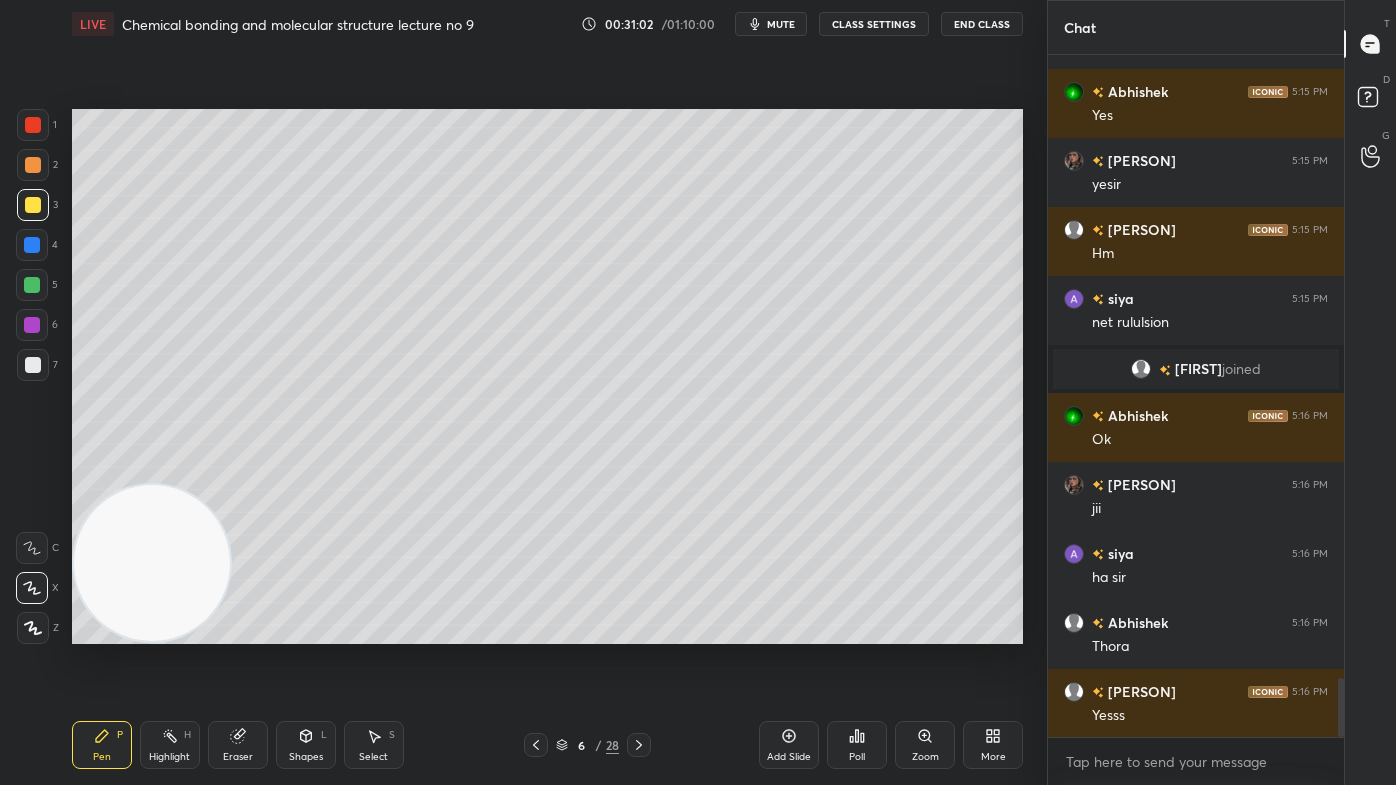 drag, startPoint x: 28, startPoint y: 631, endPoint x: 48, endPoint y: 602, distance: 35.22783 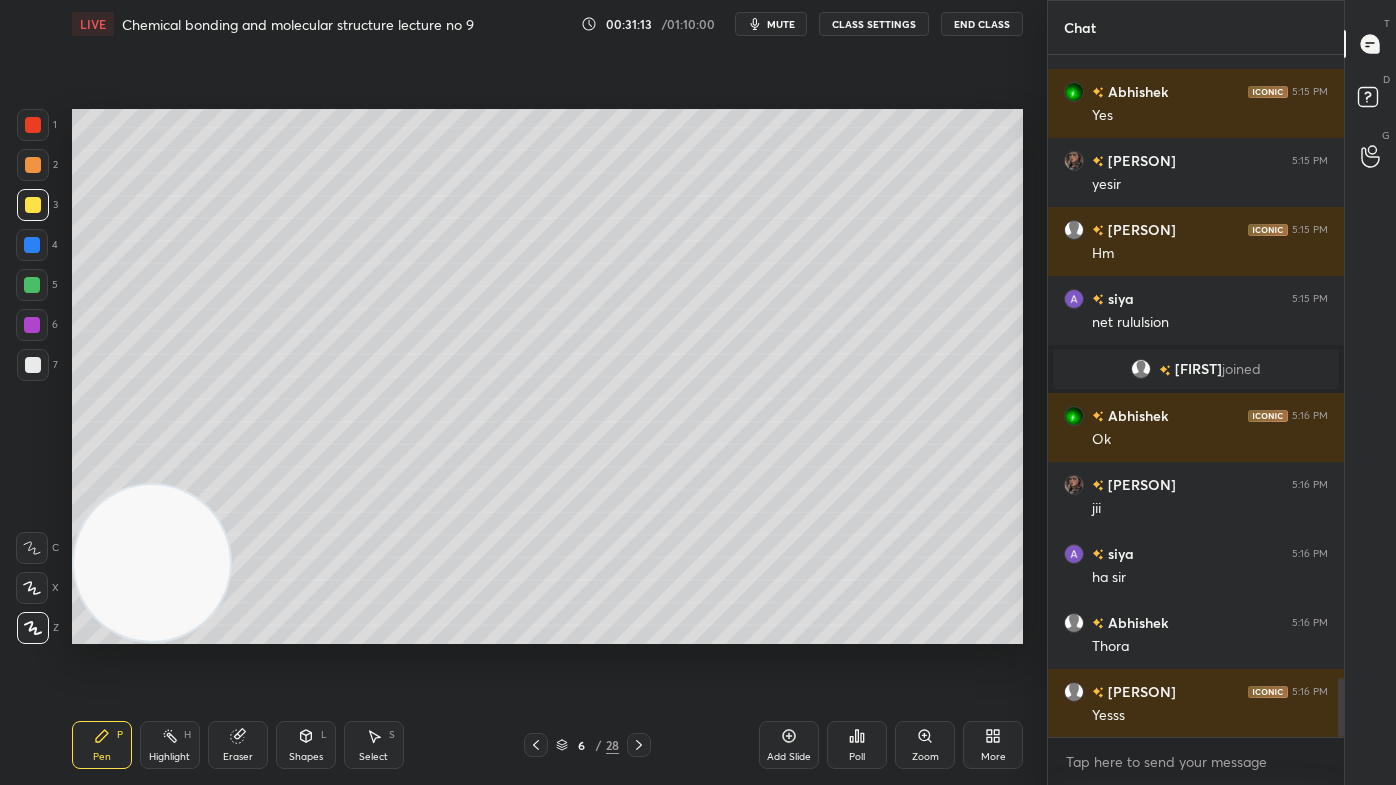 click at bounding box center (32, 285) 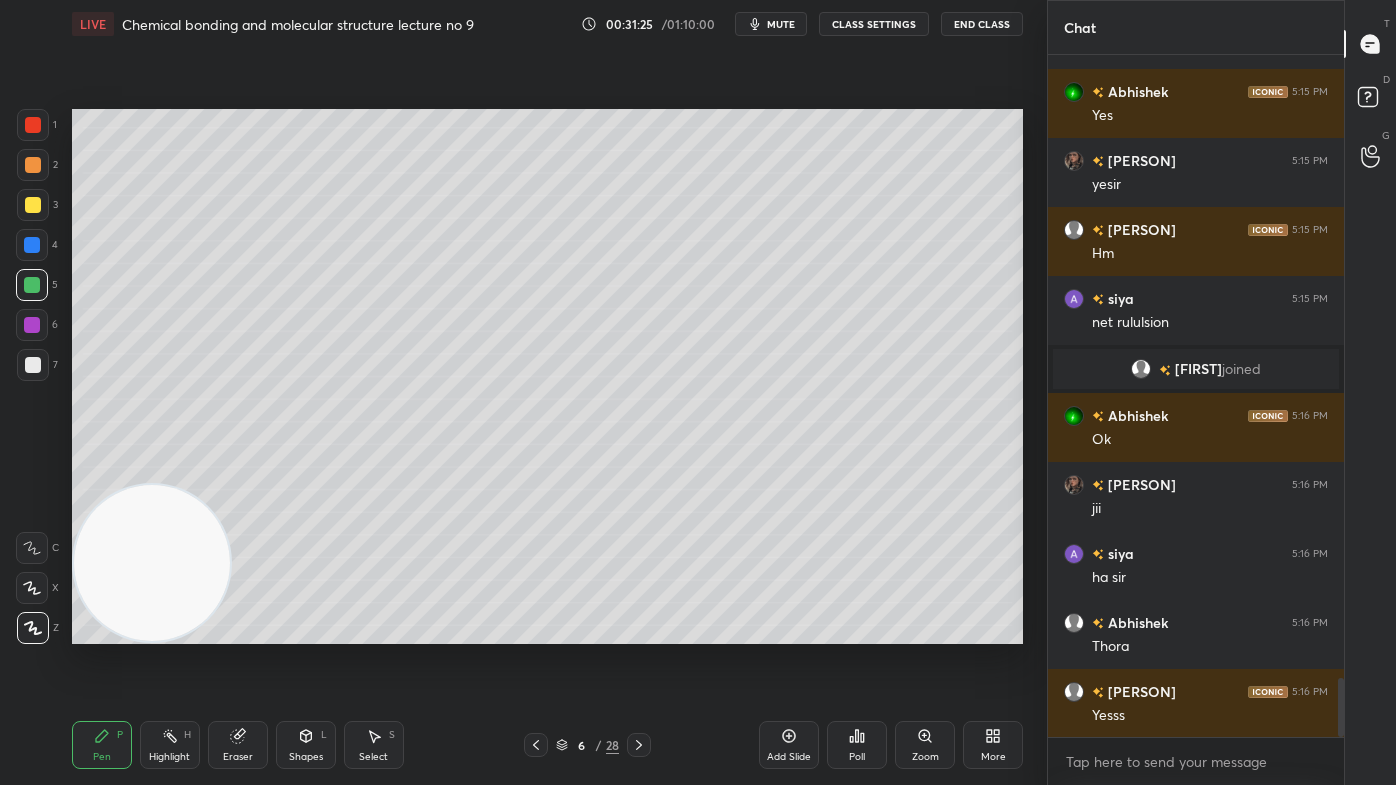 drag, startPoint x: 35, startPoint y: 135, endPoint x: 46, endPoint y: 155, distance: 22.825424 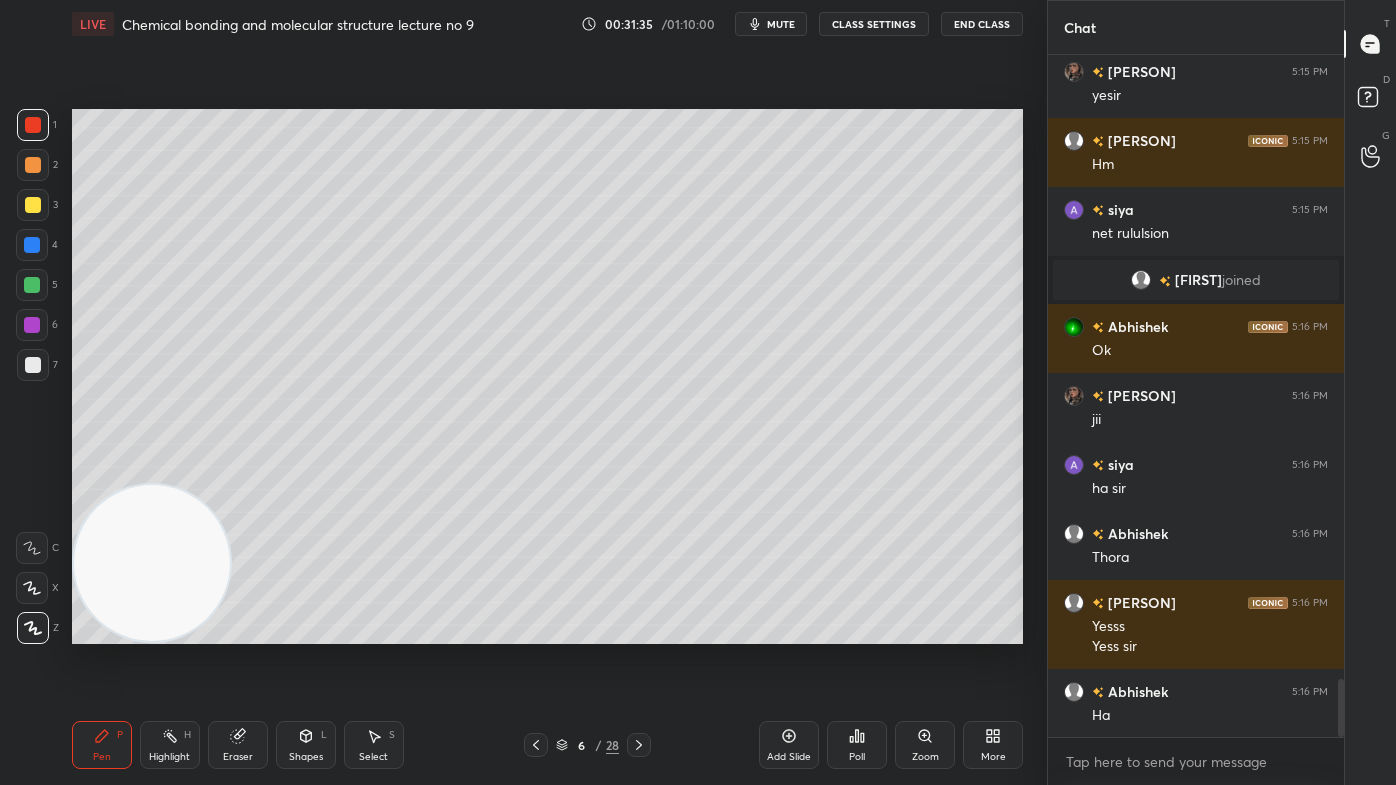 scroll, scrollTop: 7386, scrollLeft: 0, axis: vertical 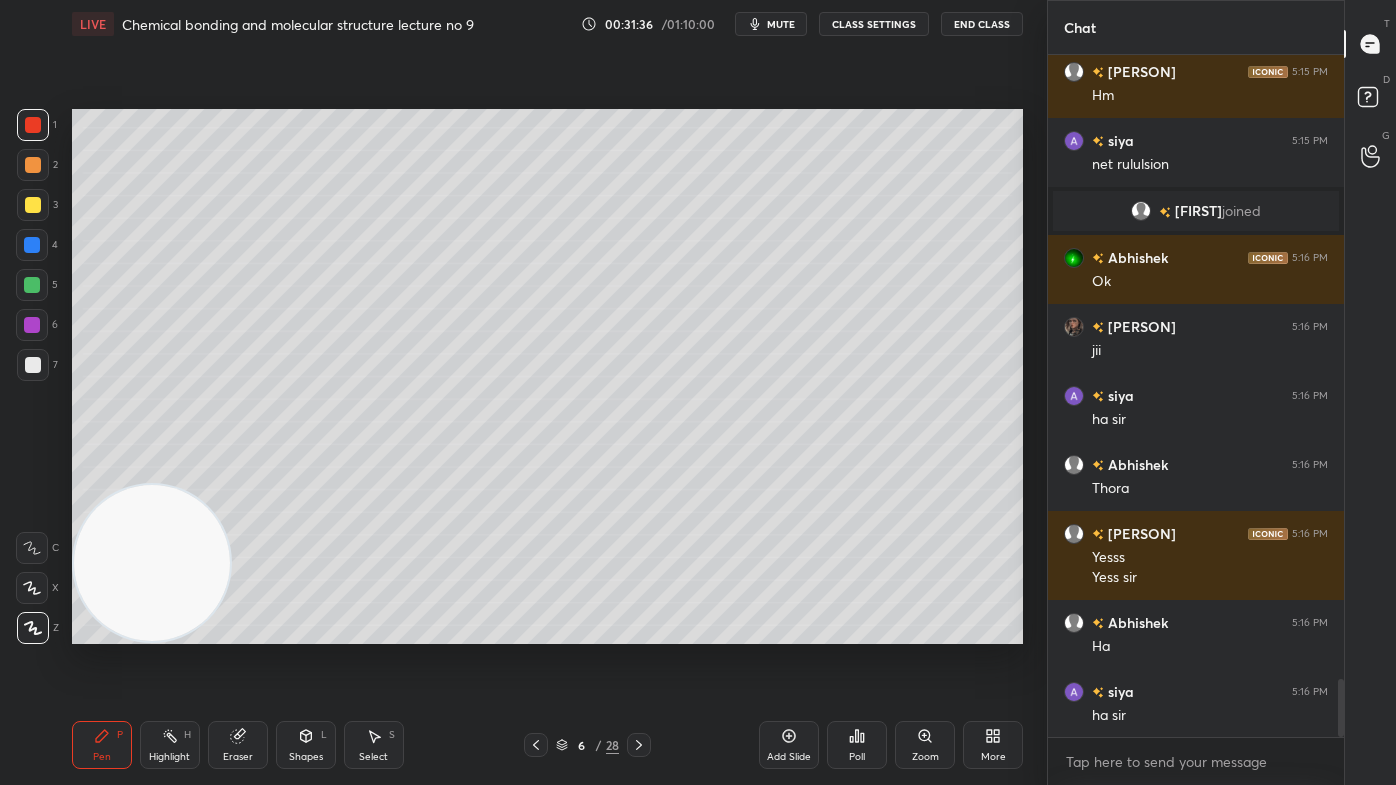 click on "Select S" at bounding box center (374, 745) 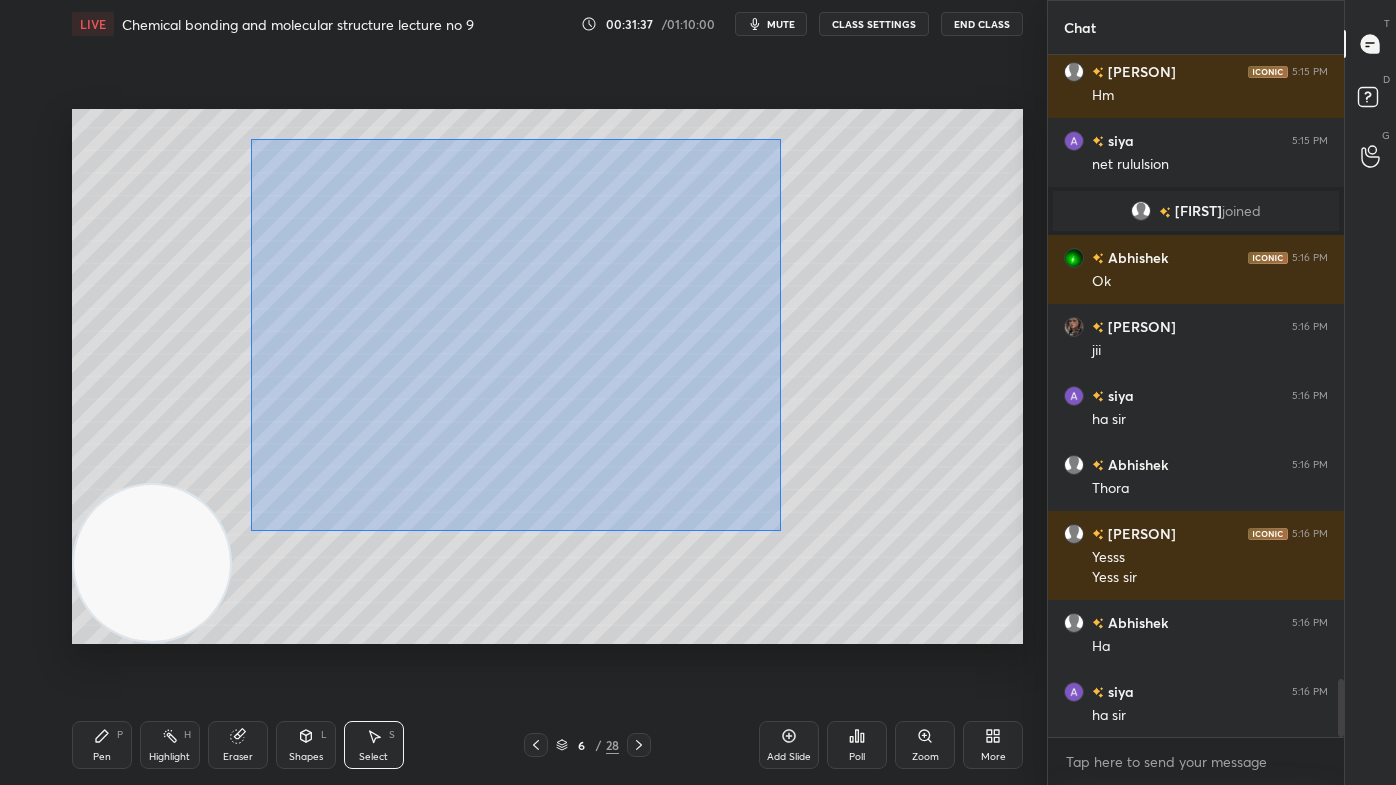 drag, startPoint x: 252, startPoint y: 141, endPoint x: 797, endPoint y: 535, distance: 672.50354 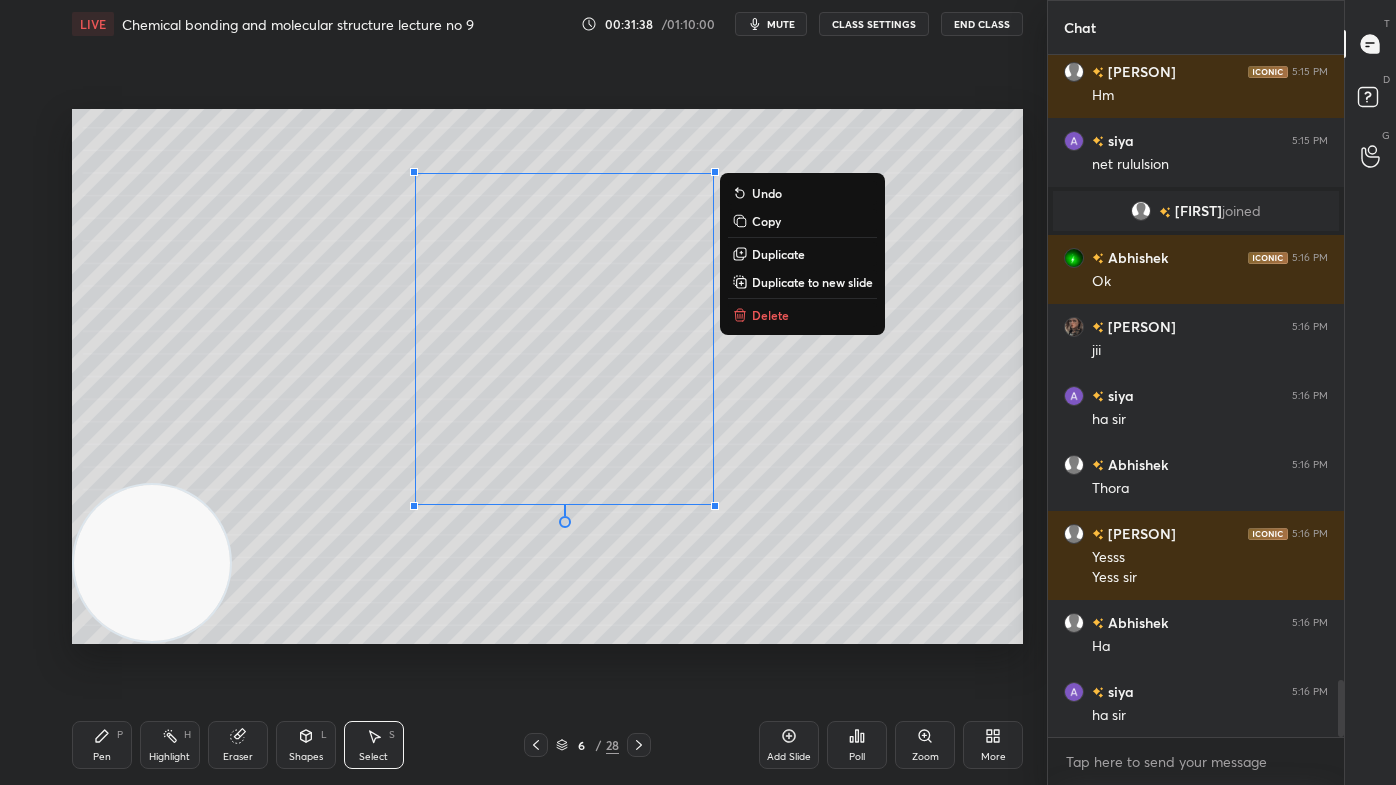 scroll, scrollTop: 7455, scrollLeft: 0, axis: vertical 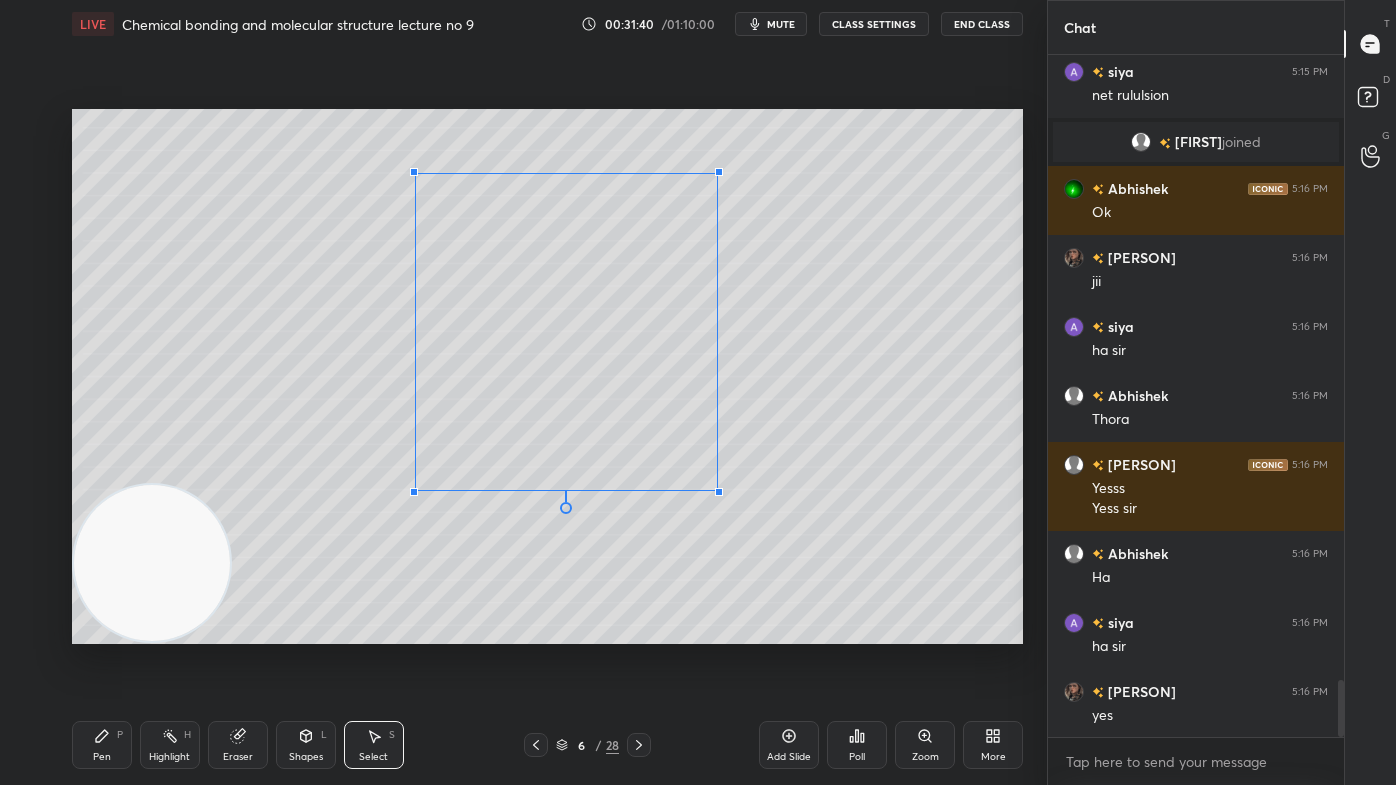 drag, startPoint x: 715, startPoint y: 508, endPoint x: 717, endPoint y: 490, distance: 18.110771 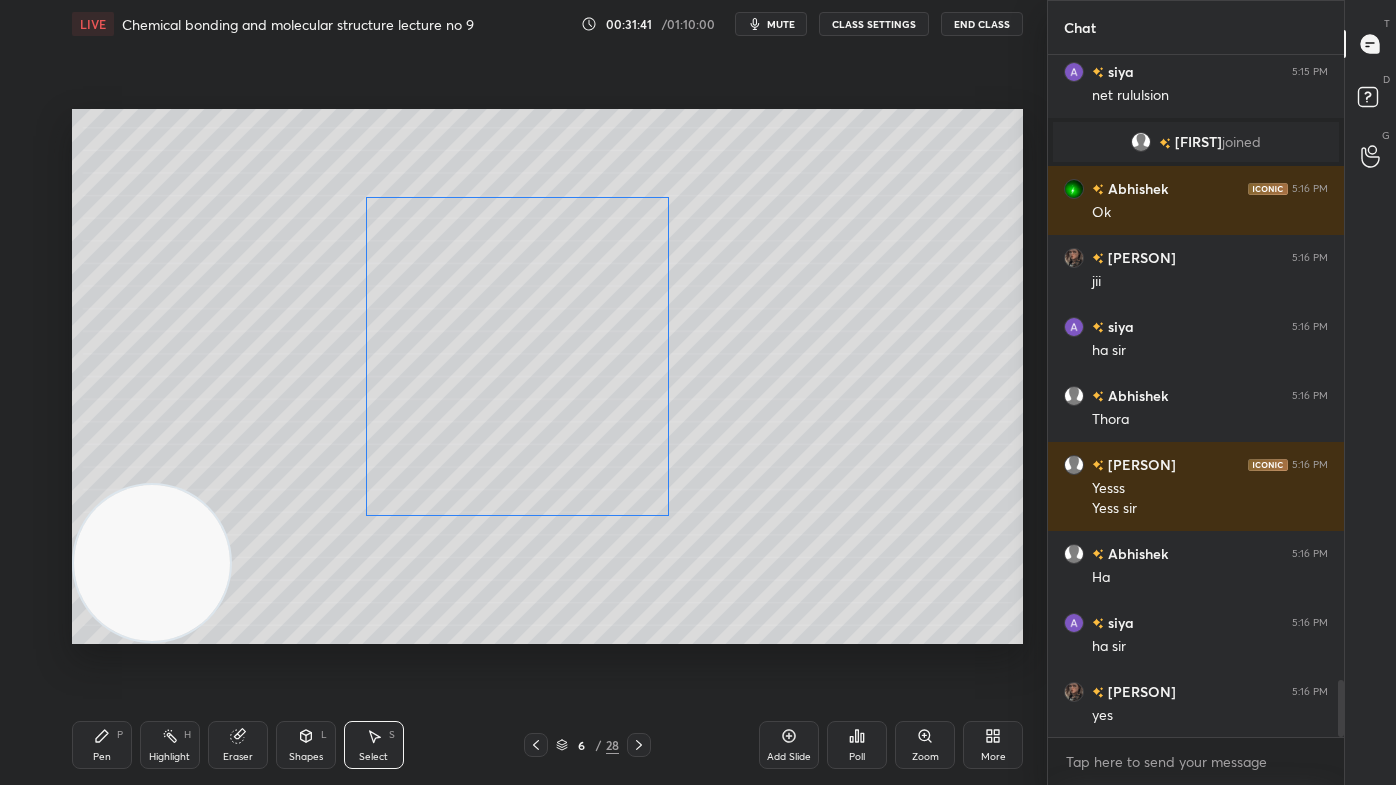 drag, startPoint x: 564, startPoint y: 344, endPoint x: 522, endPoint y: 366, distance: 47.41308 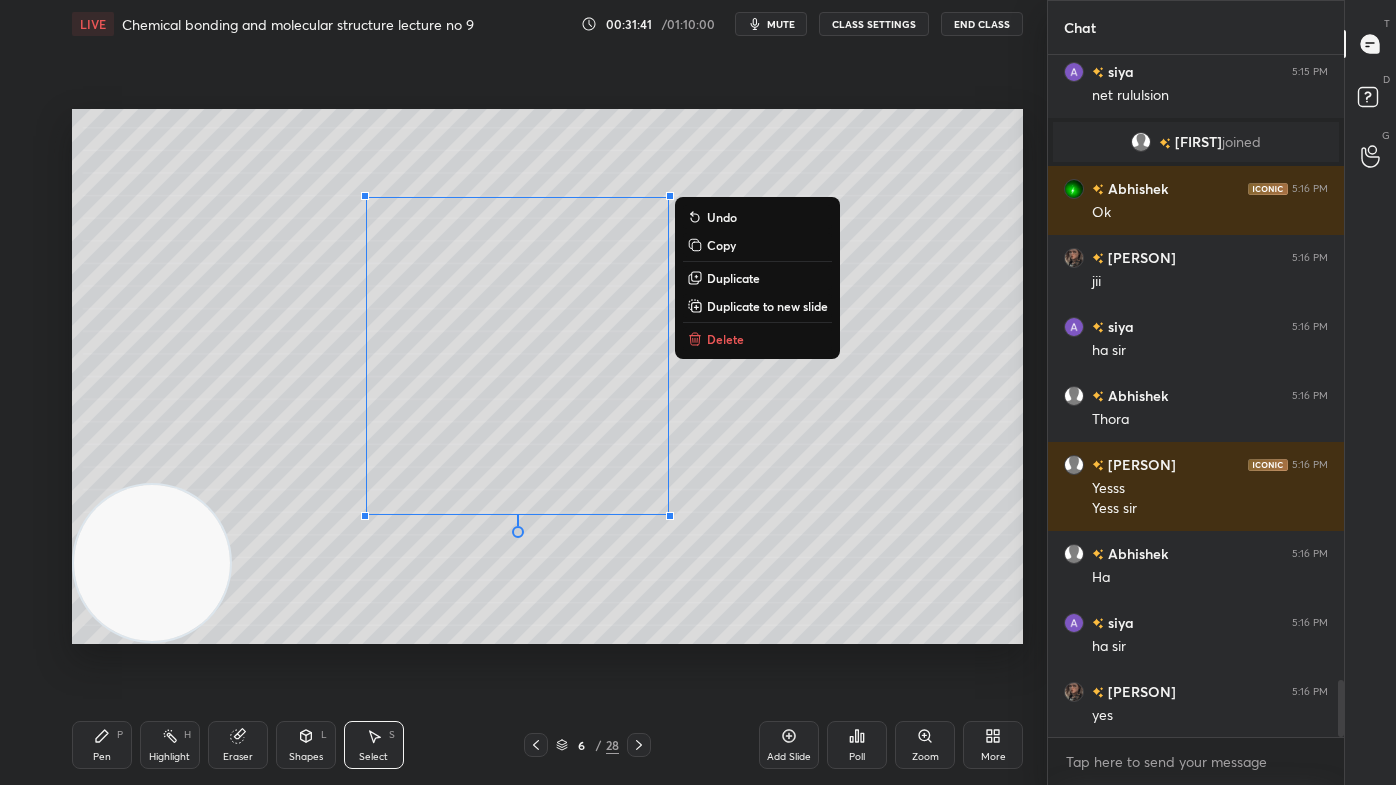 click on "0 ° Undo Copy Duplicate Duplicate to new slide Delete" at bounding box center (547, 376) 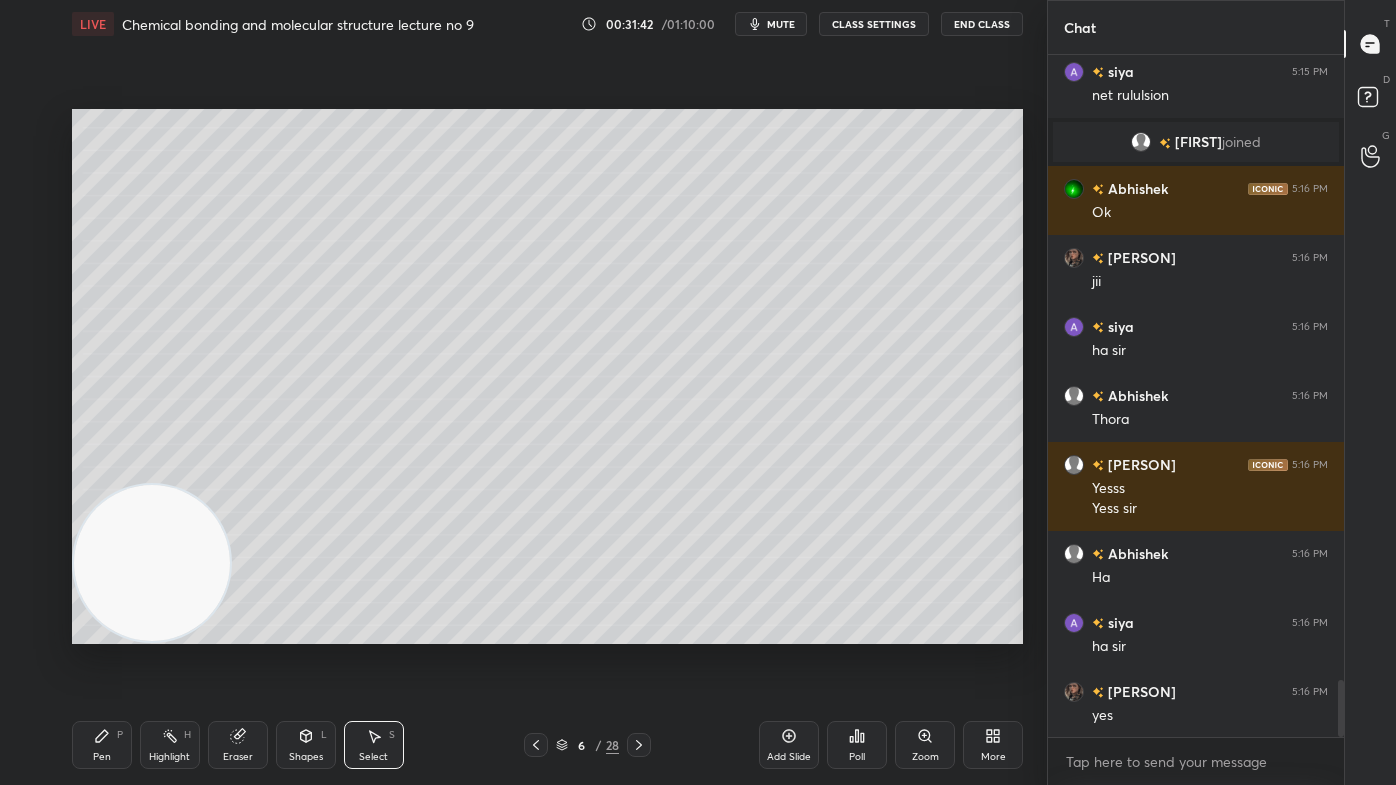 click on "Pen P" at bounding box center [102, 745] 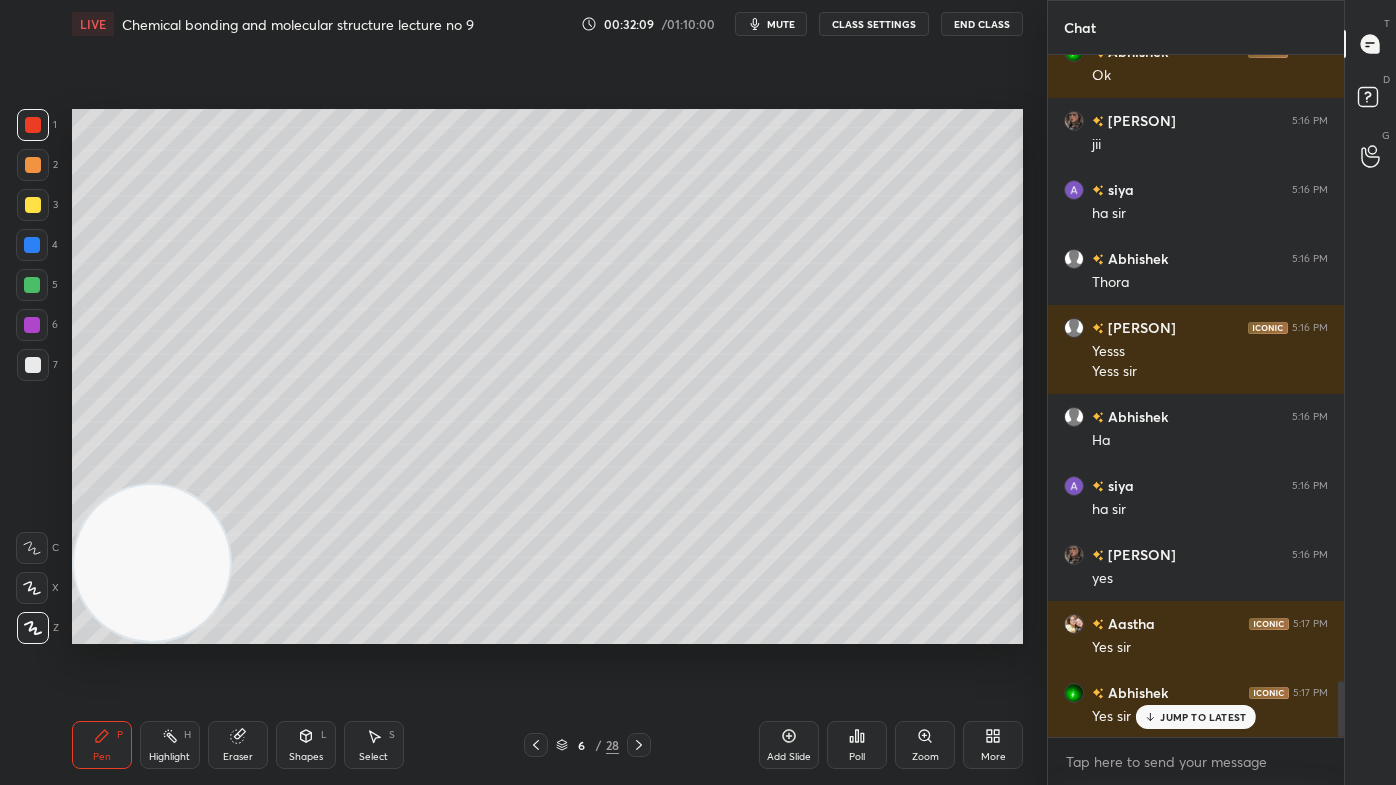 scroll, scrollTop: 7613, scrollLeft: 0, axis: vertical 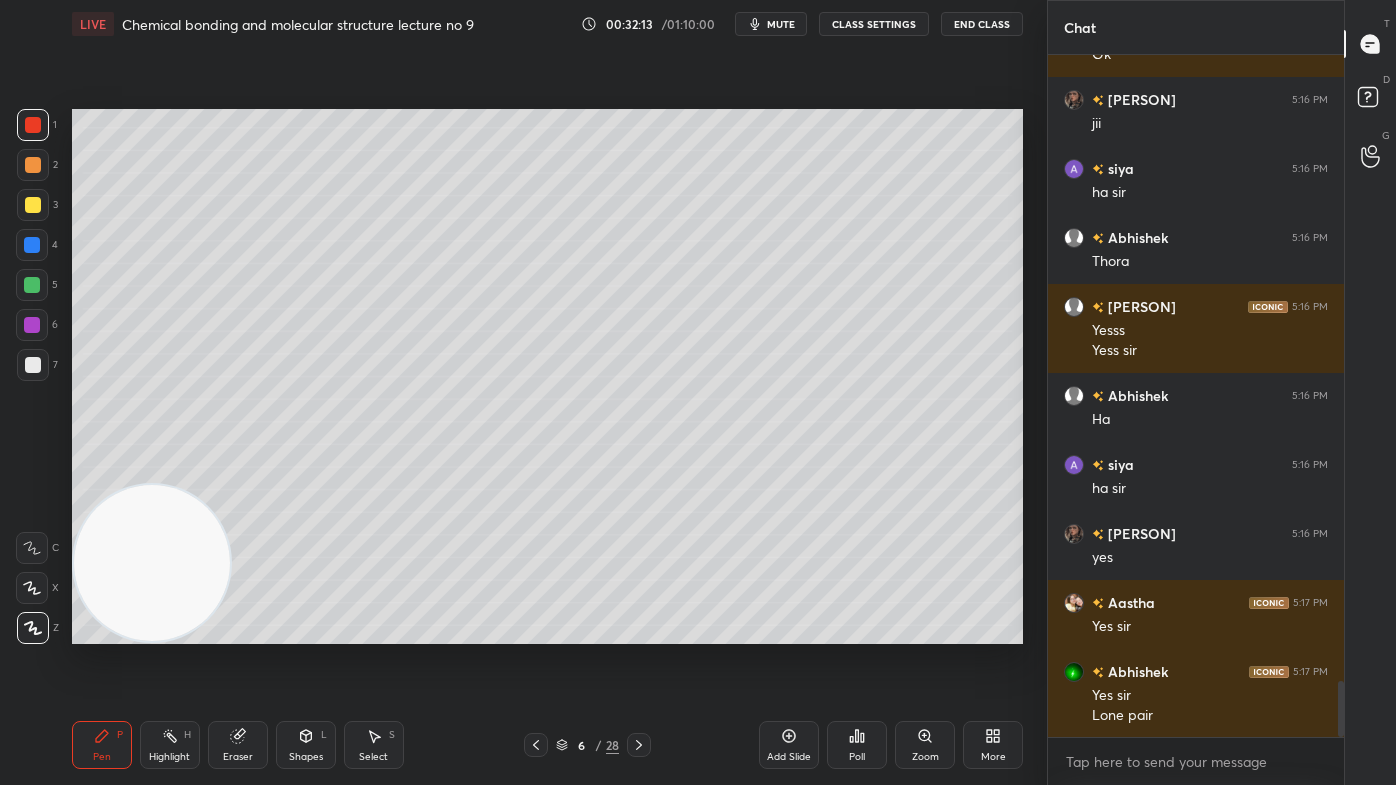 drag, startPoint x: 93, startPoint y: 750, endPoint x: 104, endPoint y: 733, distance: 20.248457 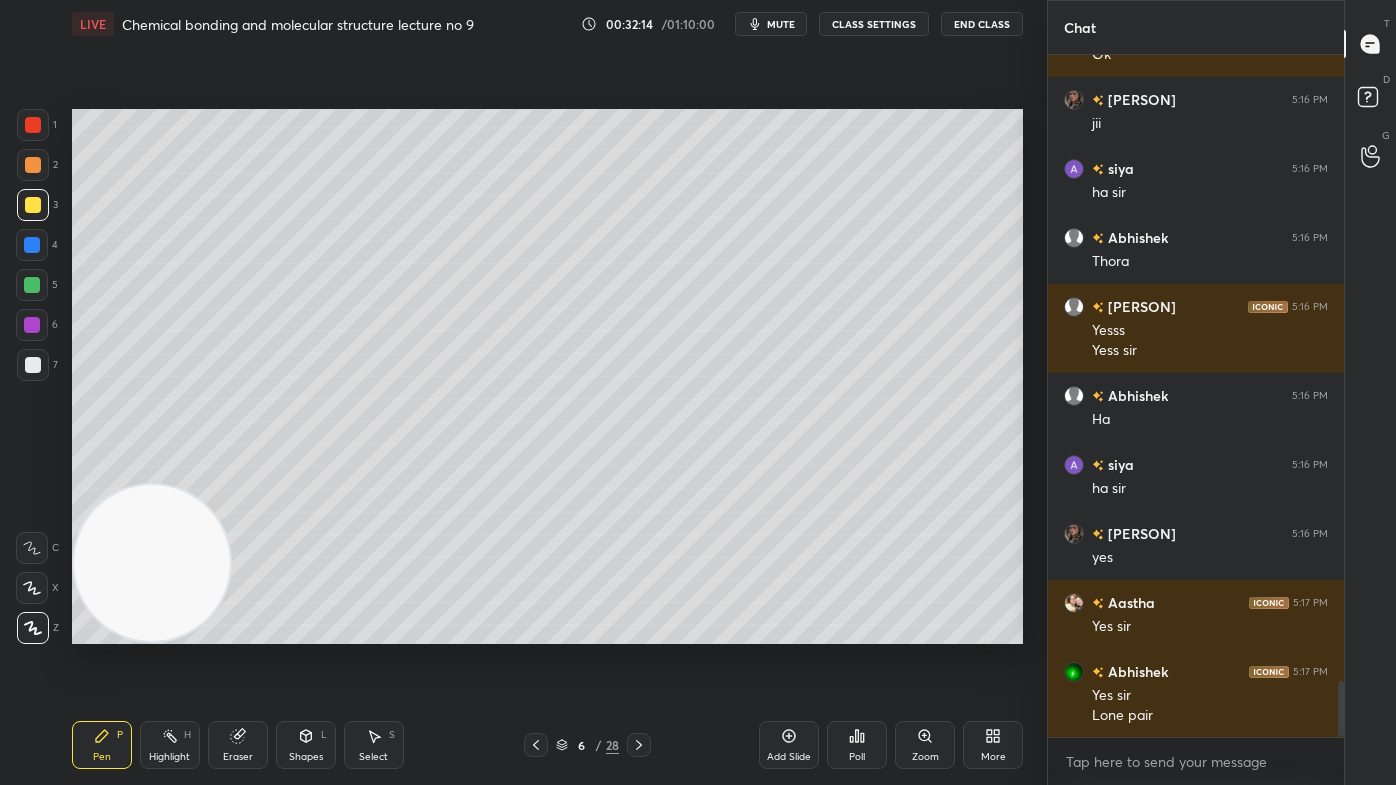 click at bounding box center [32, 245] 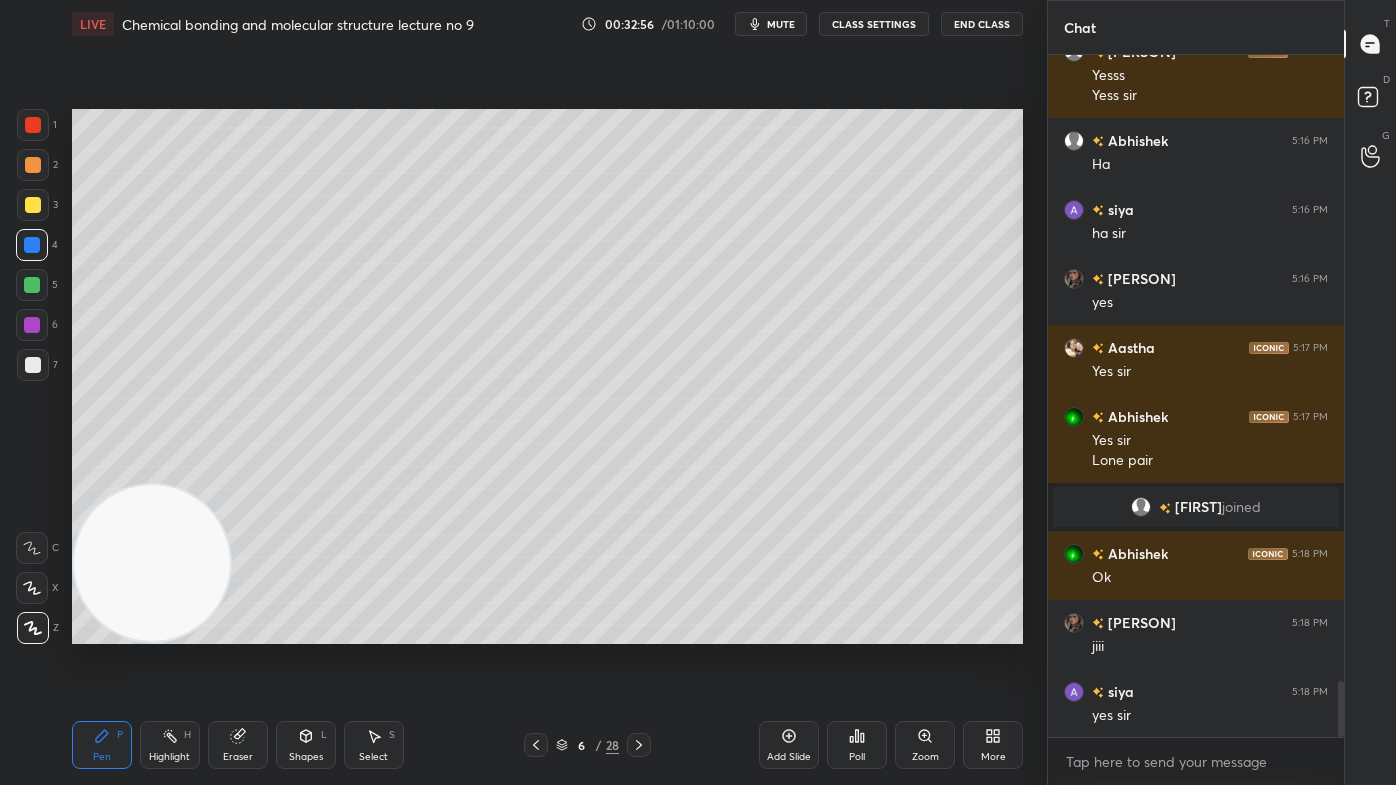 scroll, scrollTop: 7671, scrollLeft: 0, axis: vertical 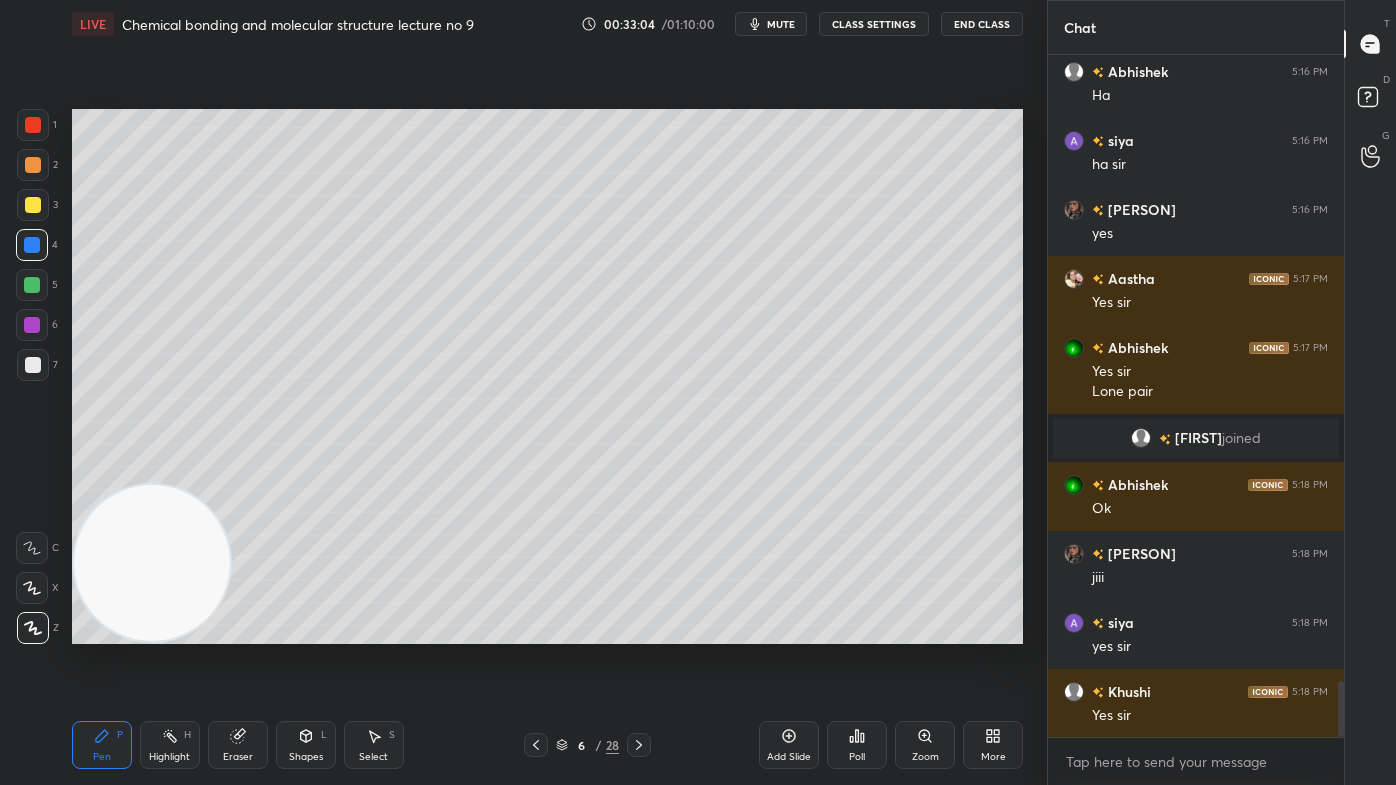 click at bounding box center [33, 125] 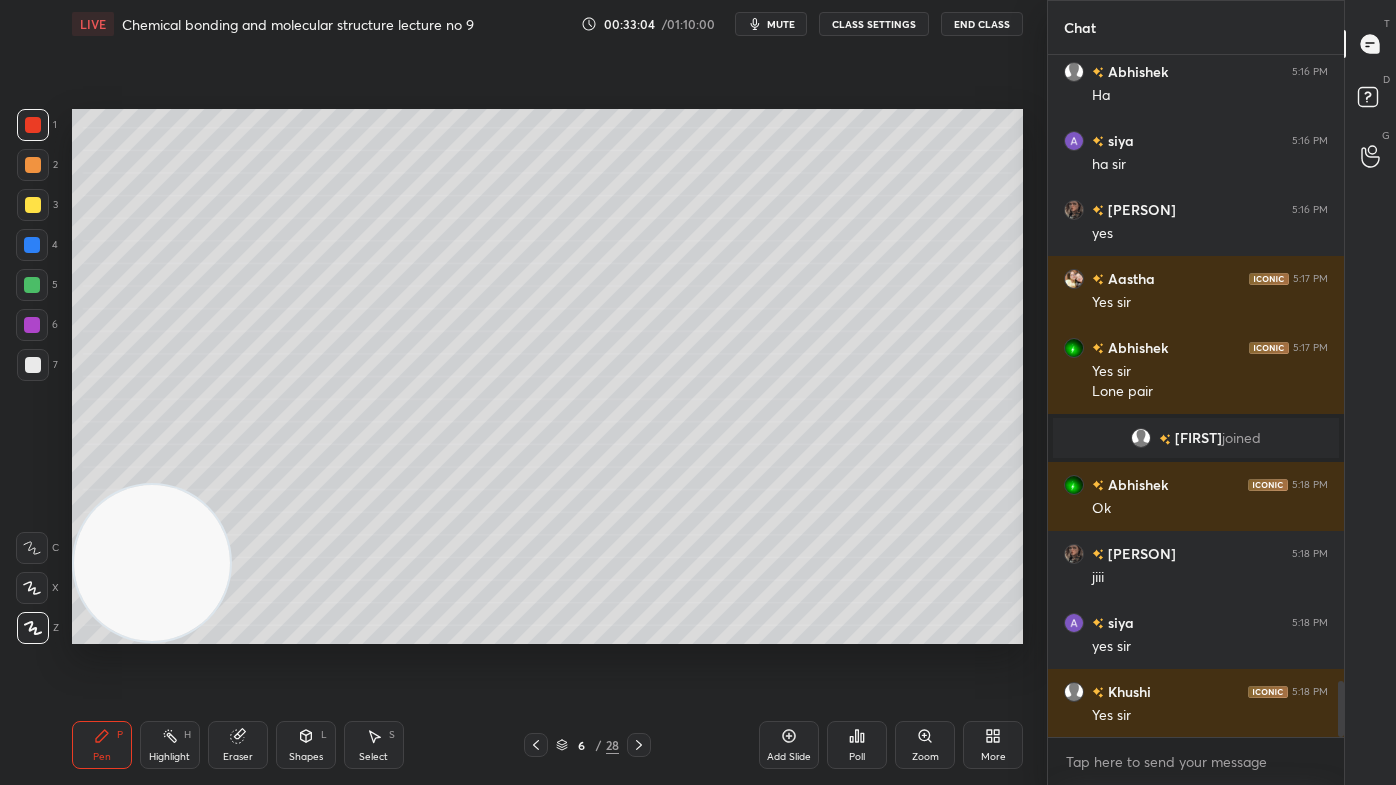 scroll, scrollTop: 7740, scrollLeft: 0, axis: vertical 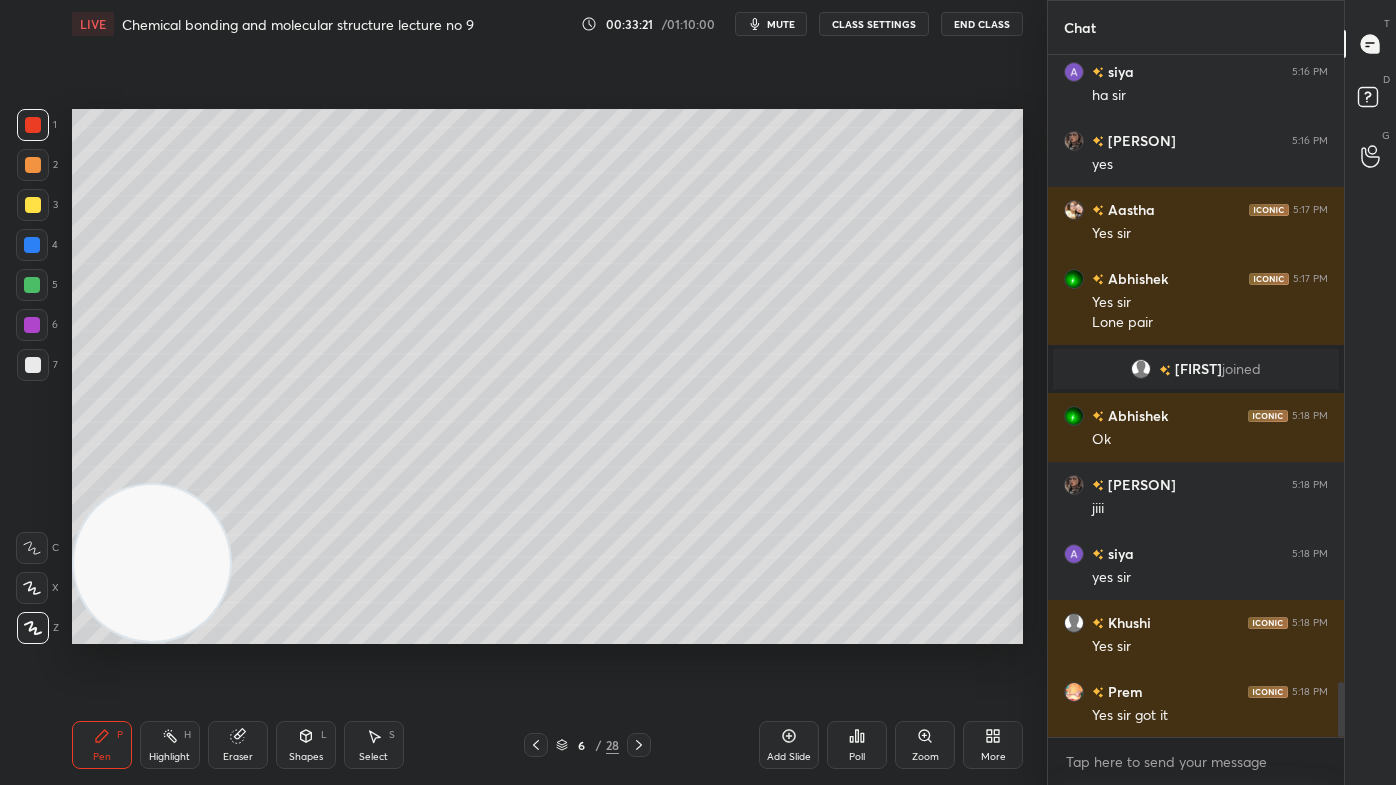 click on "Eraser" at bounding box center (238, 757) 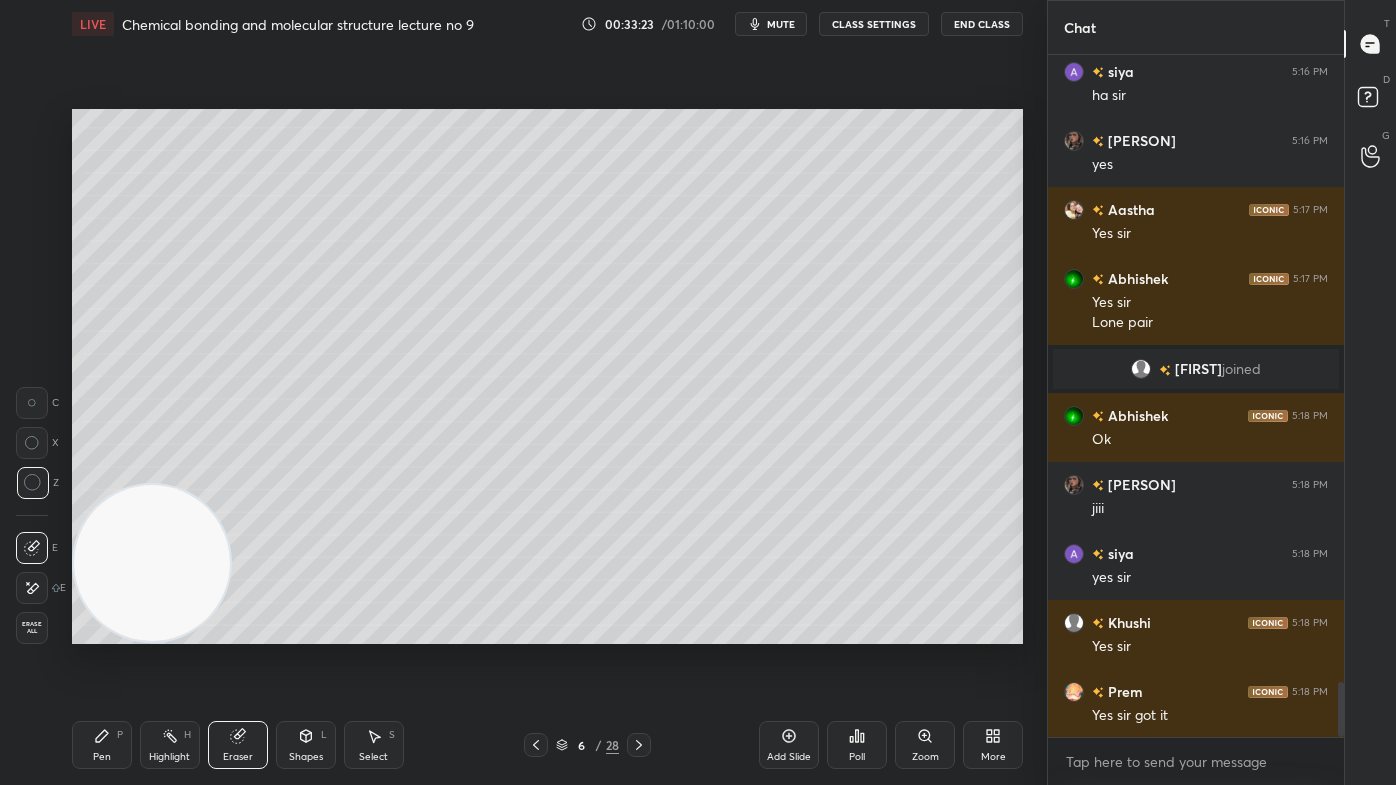 click on "Pen" at bounding box center [102, 757] 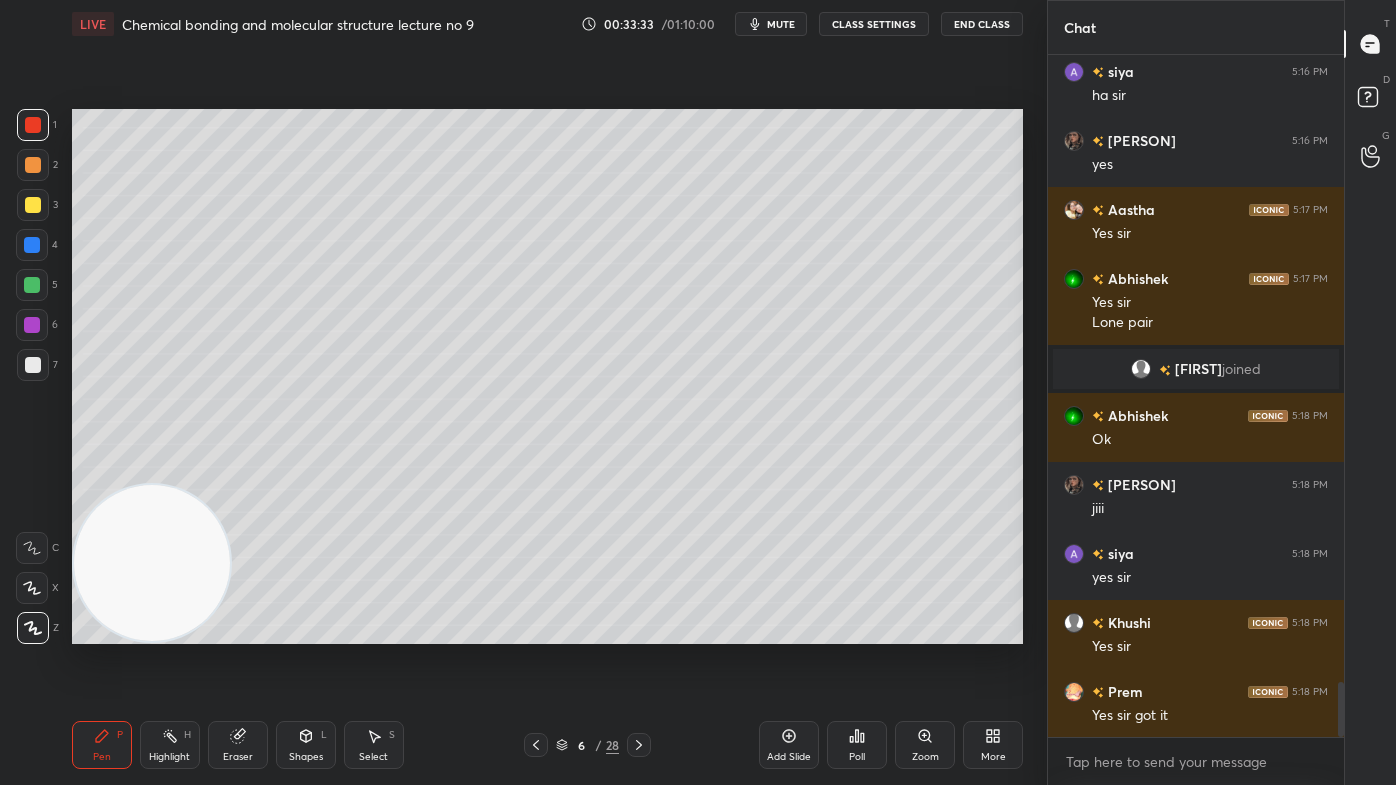 click at bounding box center (33, 205) 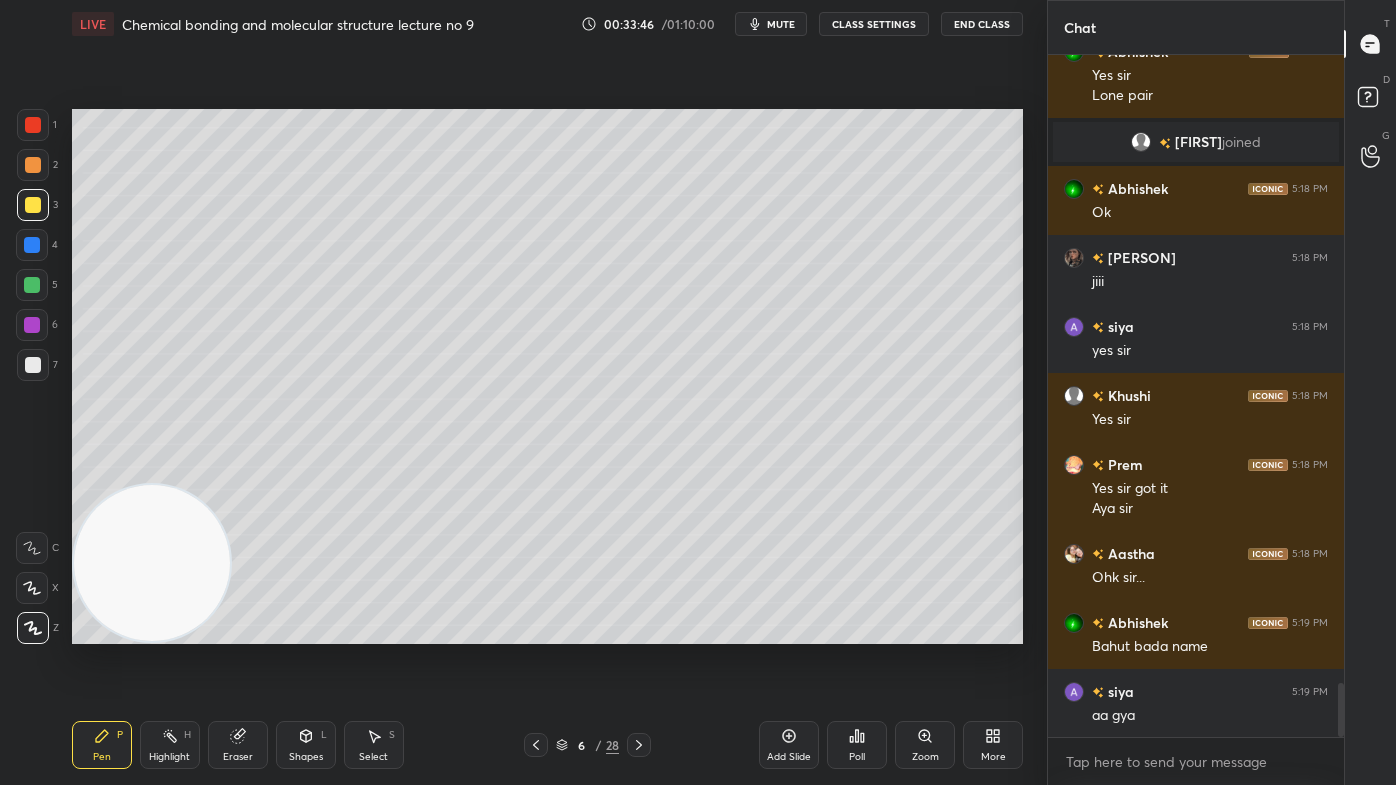 scroll, scrollTop: 7986, scrollLeft: 0, axis: vertical 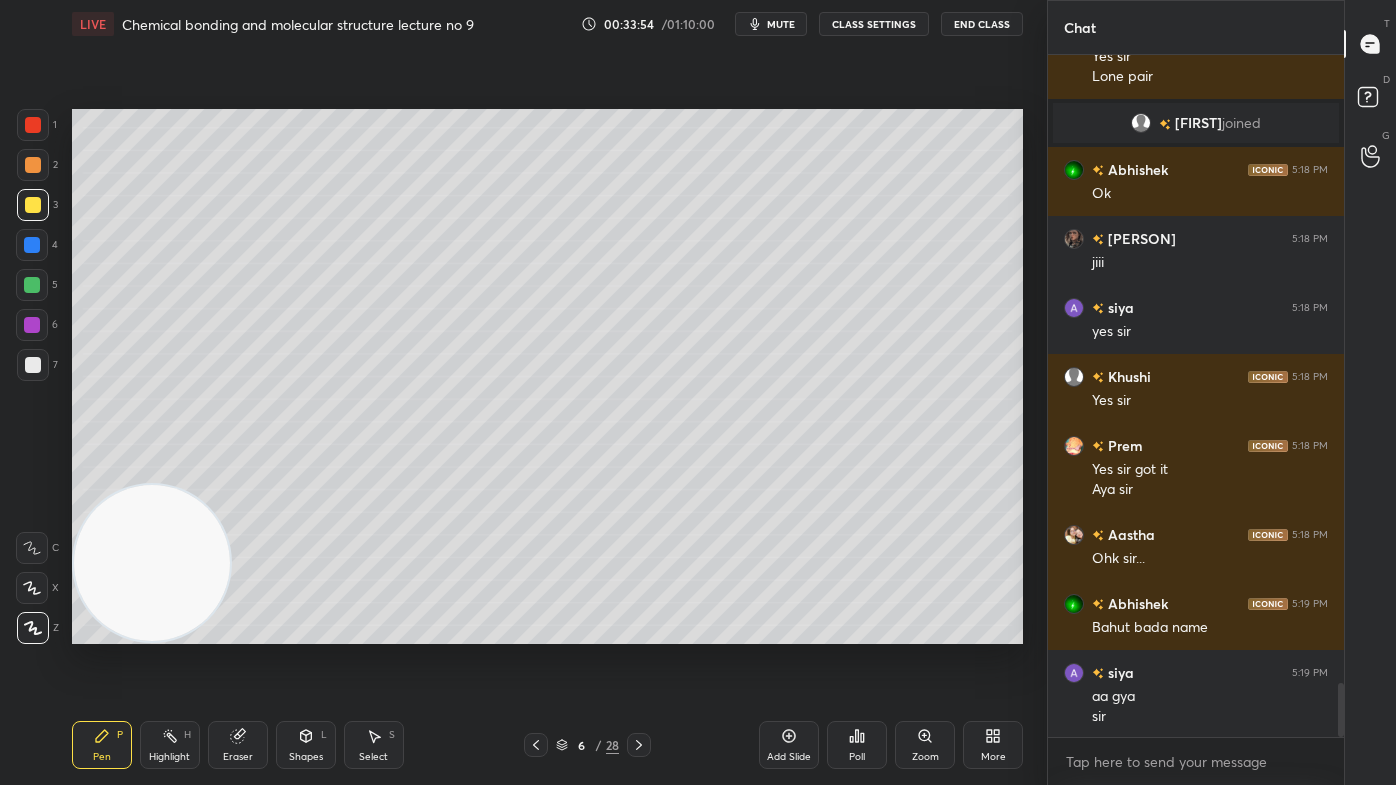 click at bounding box center [32, 285] 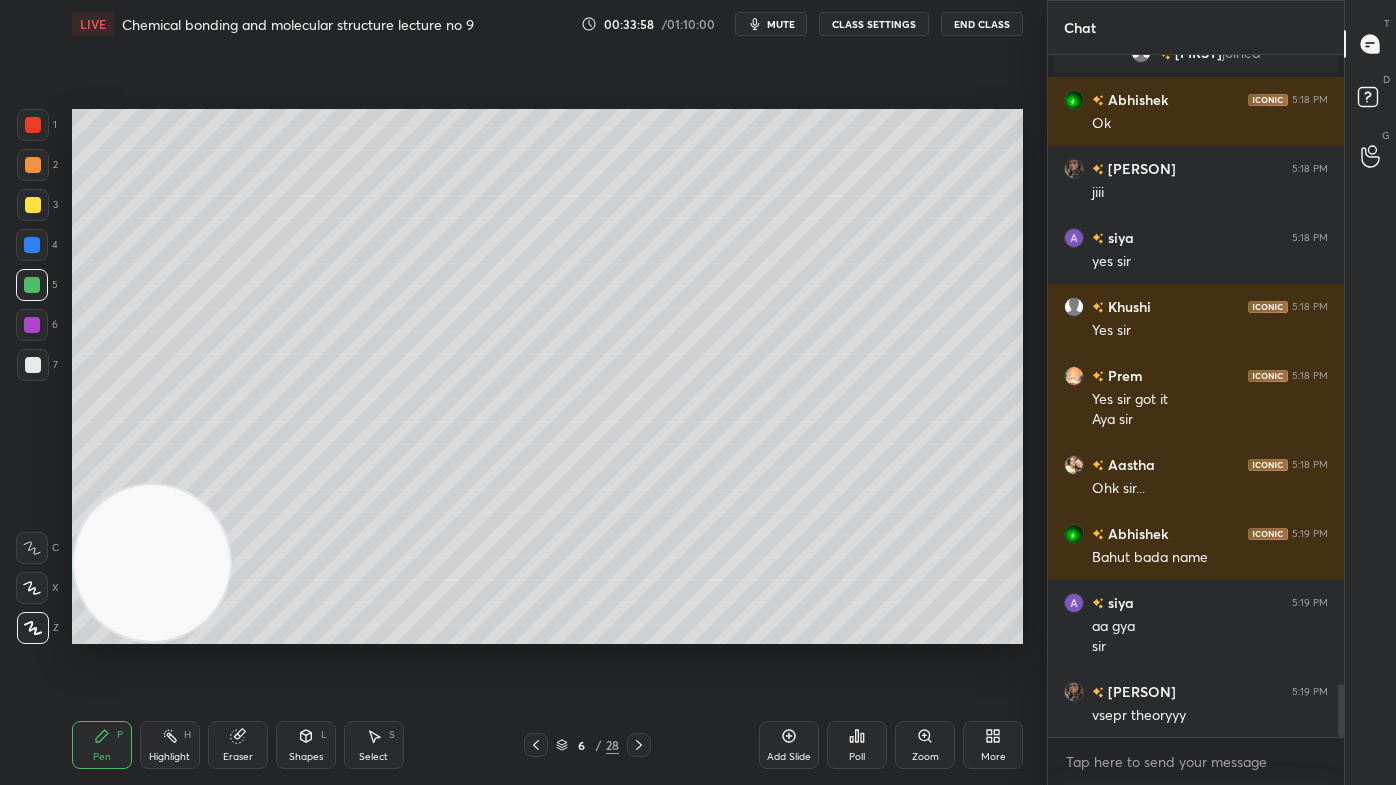 scroll, scrollTop: 8125, scrollLeft: 0, axis: vertical 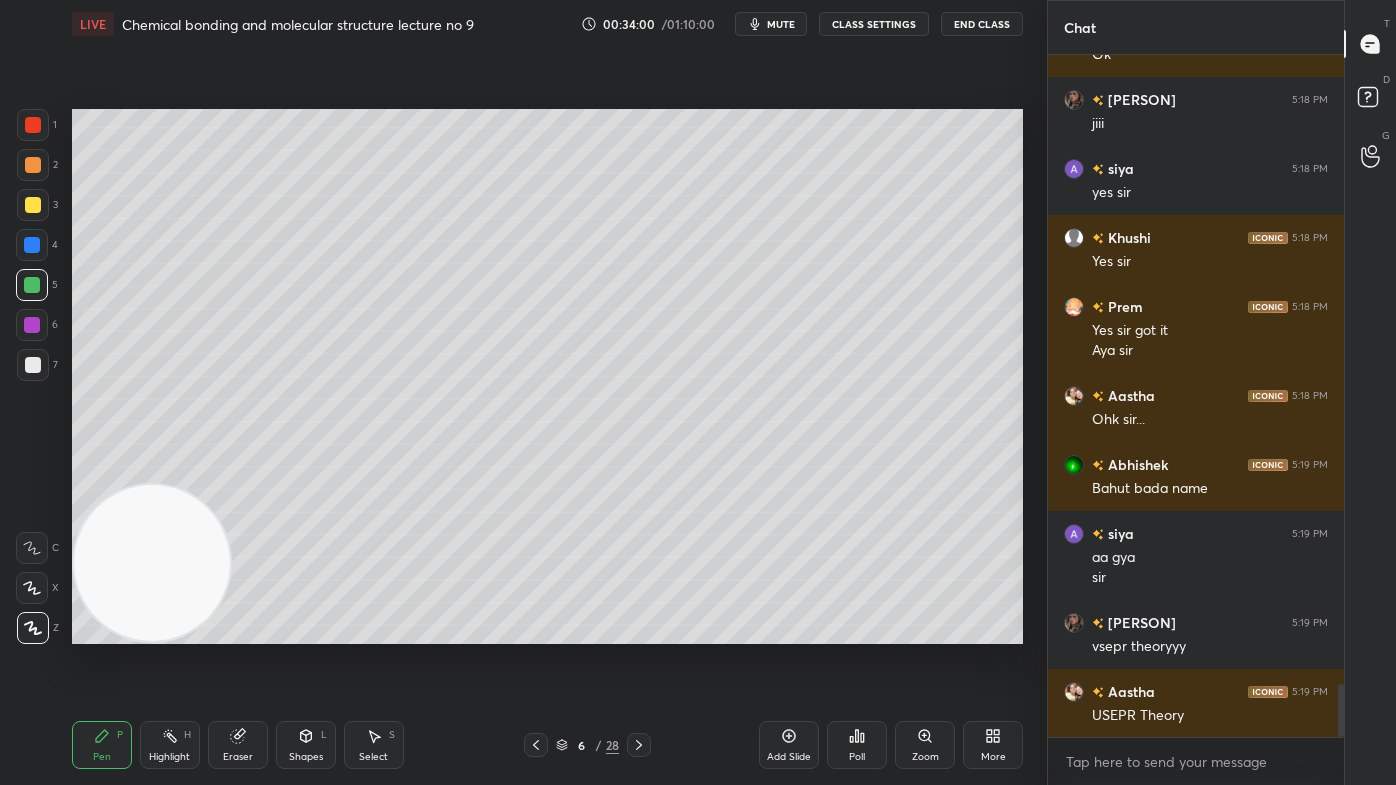 click on "Eraser" at bounding box center (238, 745) 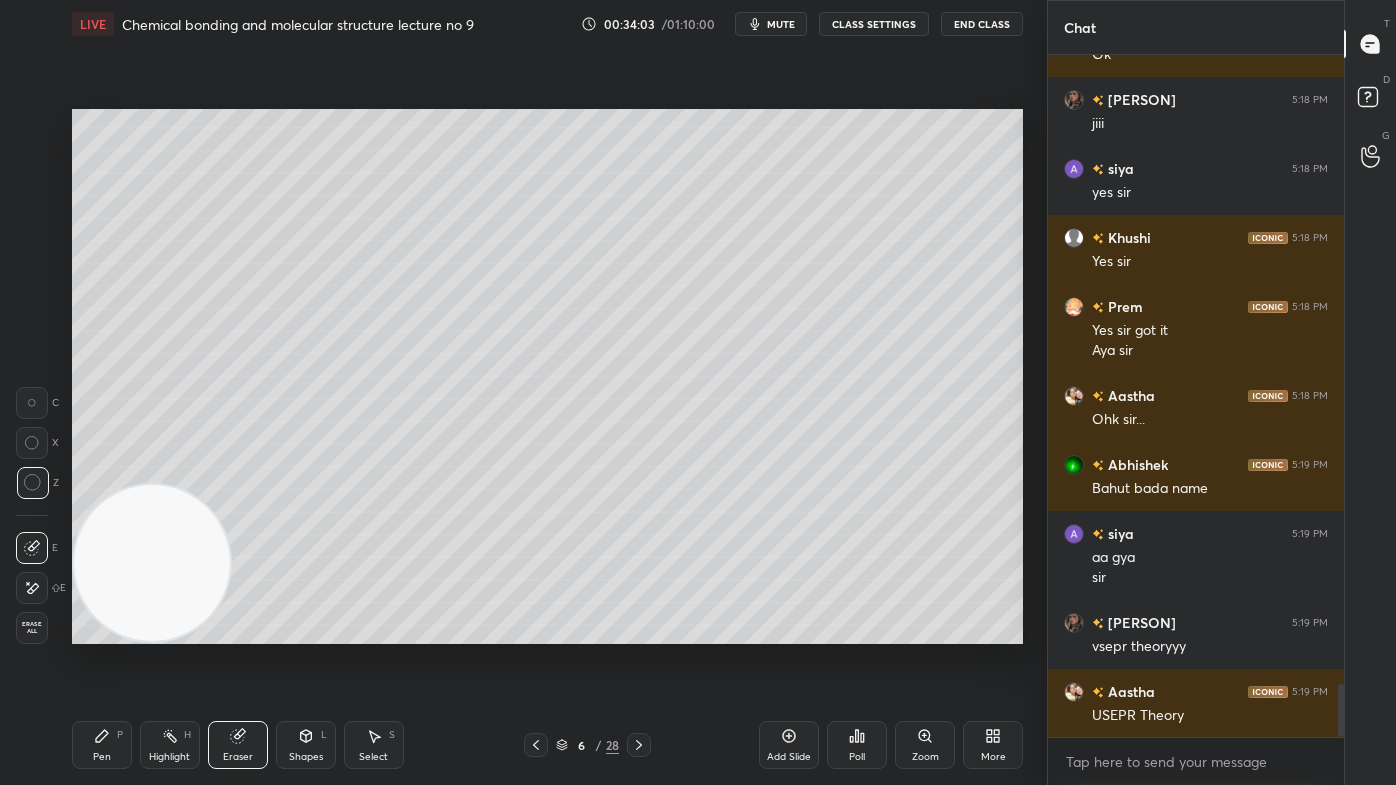 click 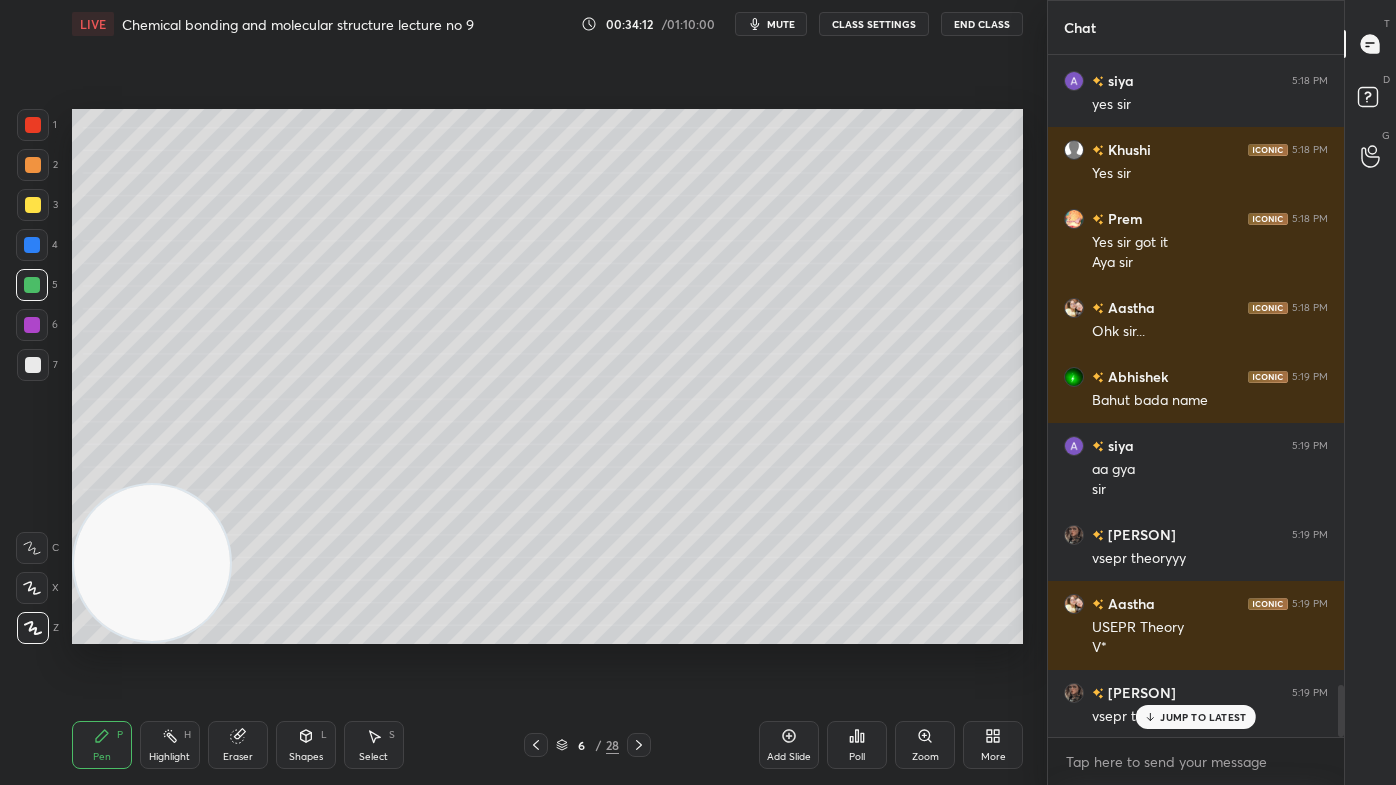 scroll, scrollTop: 8282, scrollLeft: 0, axis: vertical 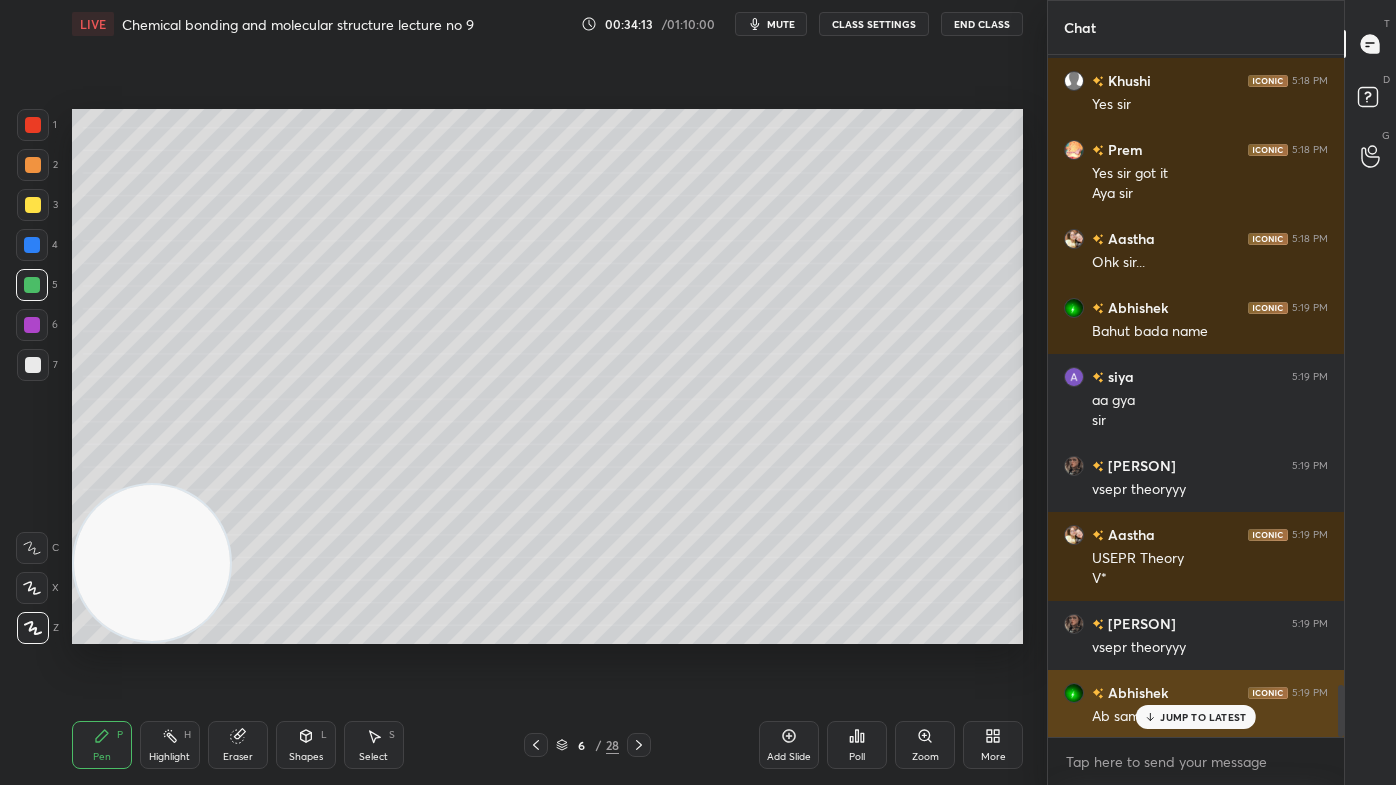 click on "JUMP TO LATEST" at bounding box center (1203, 717) 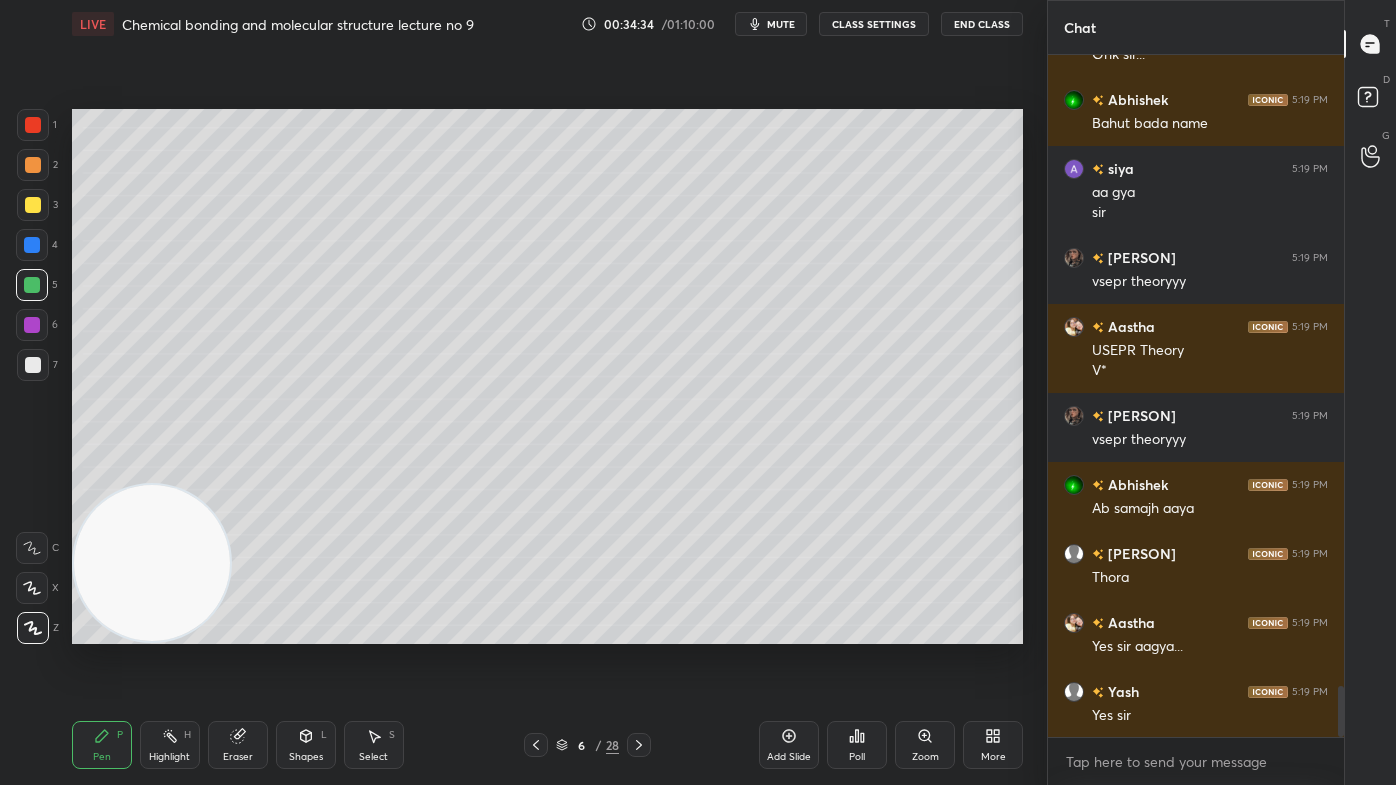 scroll, scrollTop: 8509, scrollLeft: 0, axis: vertical 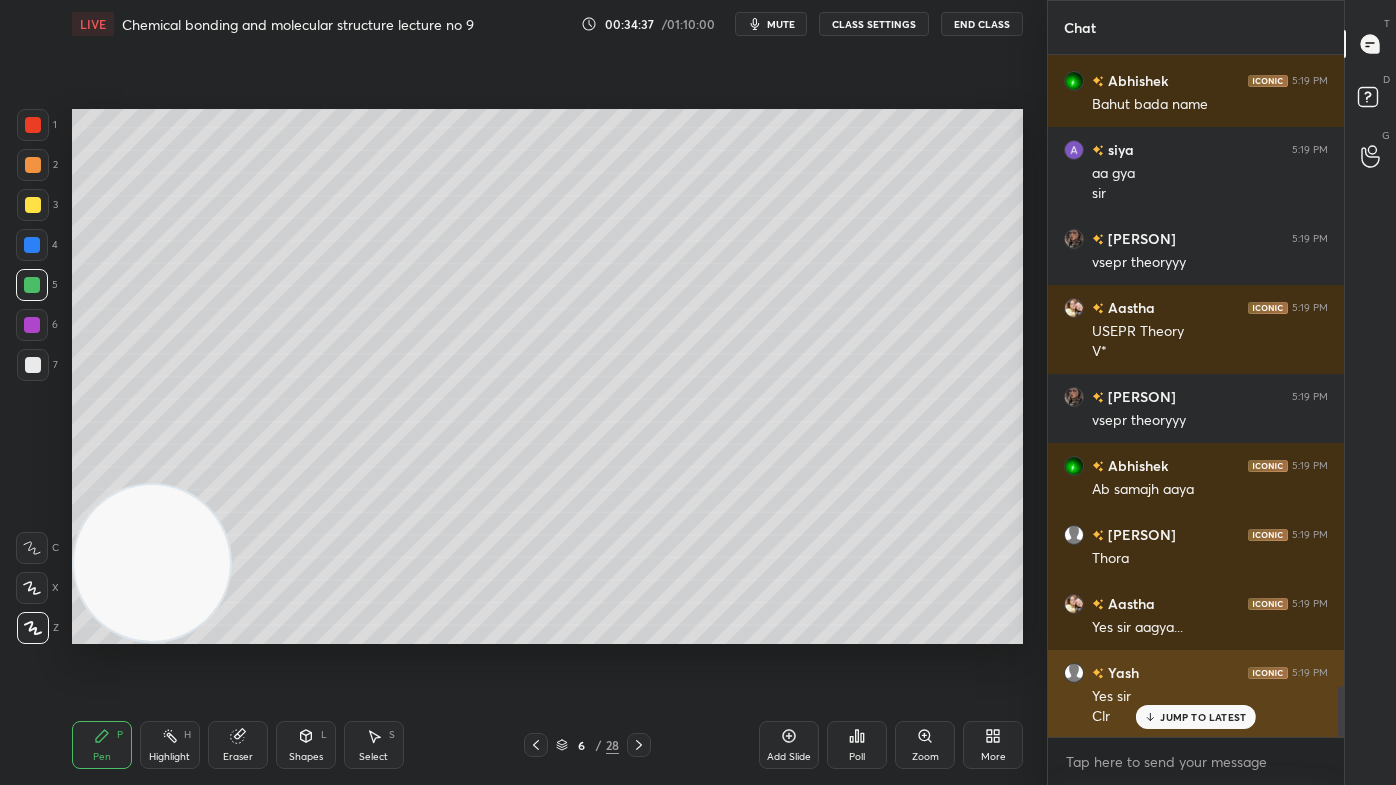 click on "Yash 5:19 PM Yes sir Clr" at bounding box center [1196, 694] 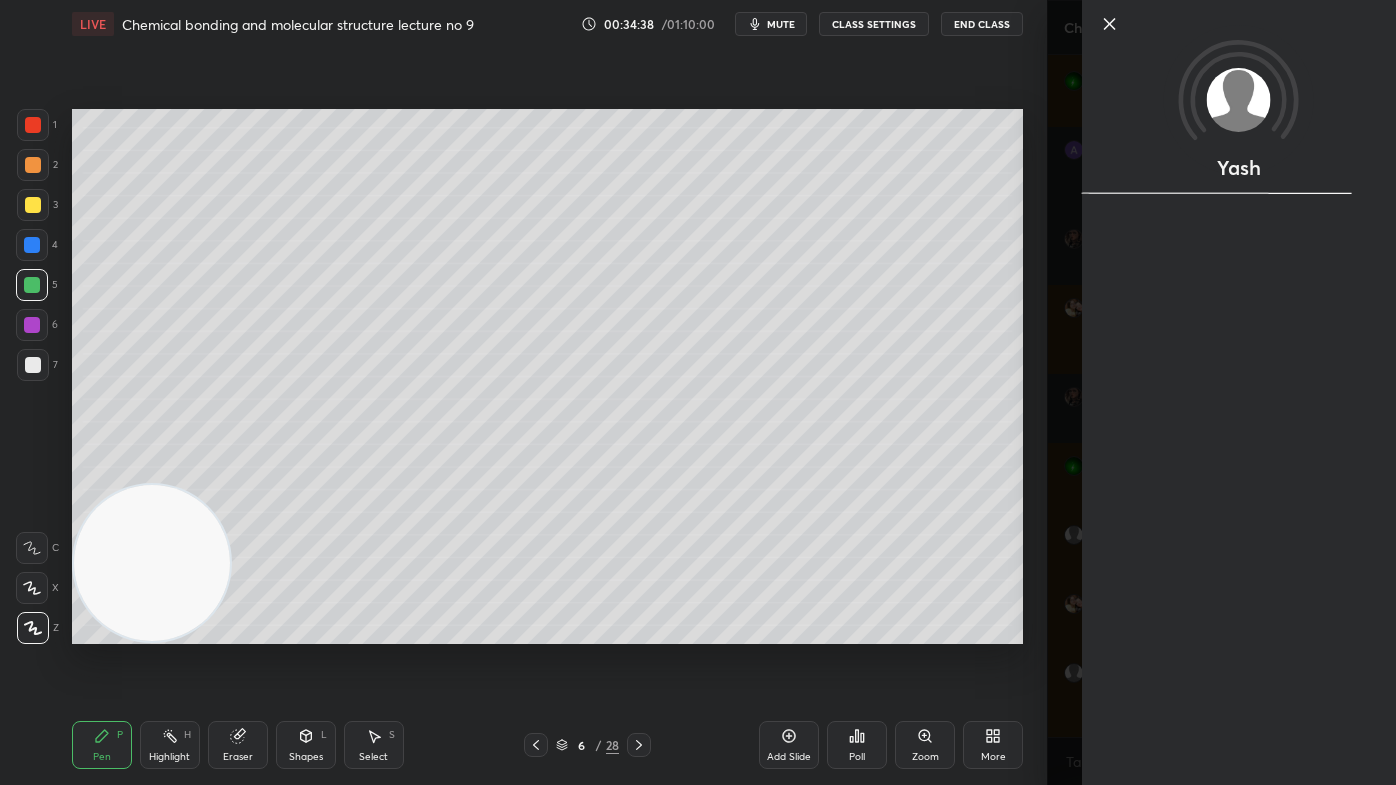 click on "Yash" at bounding box center [1221, 392] 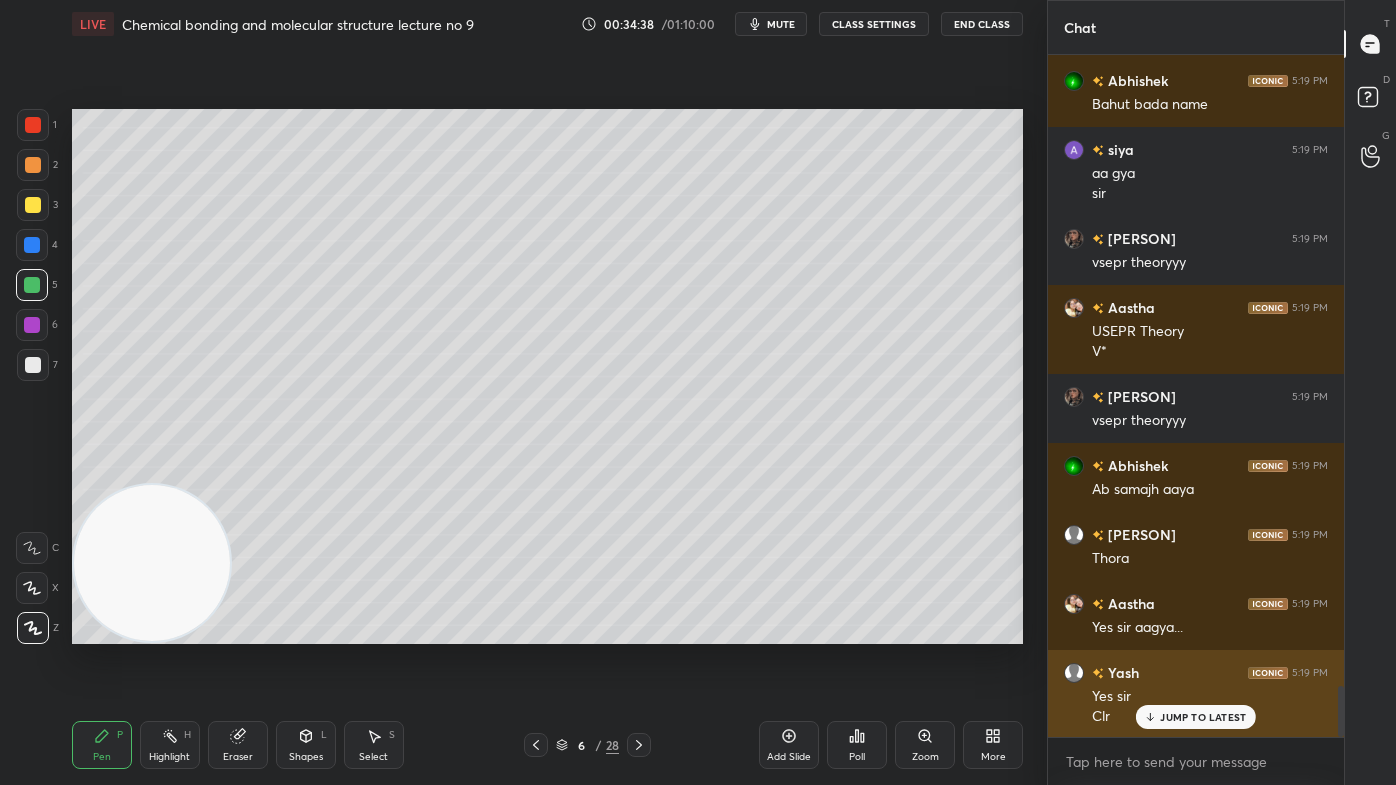 click on "JUMP TO LATEST" at bounding box center (1203, 717) 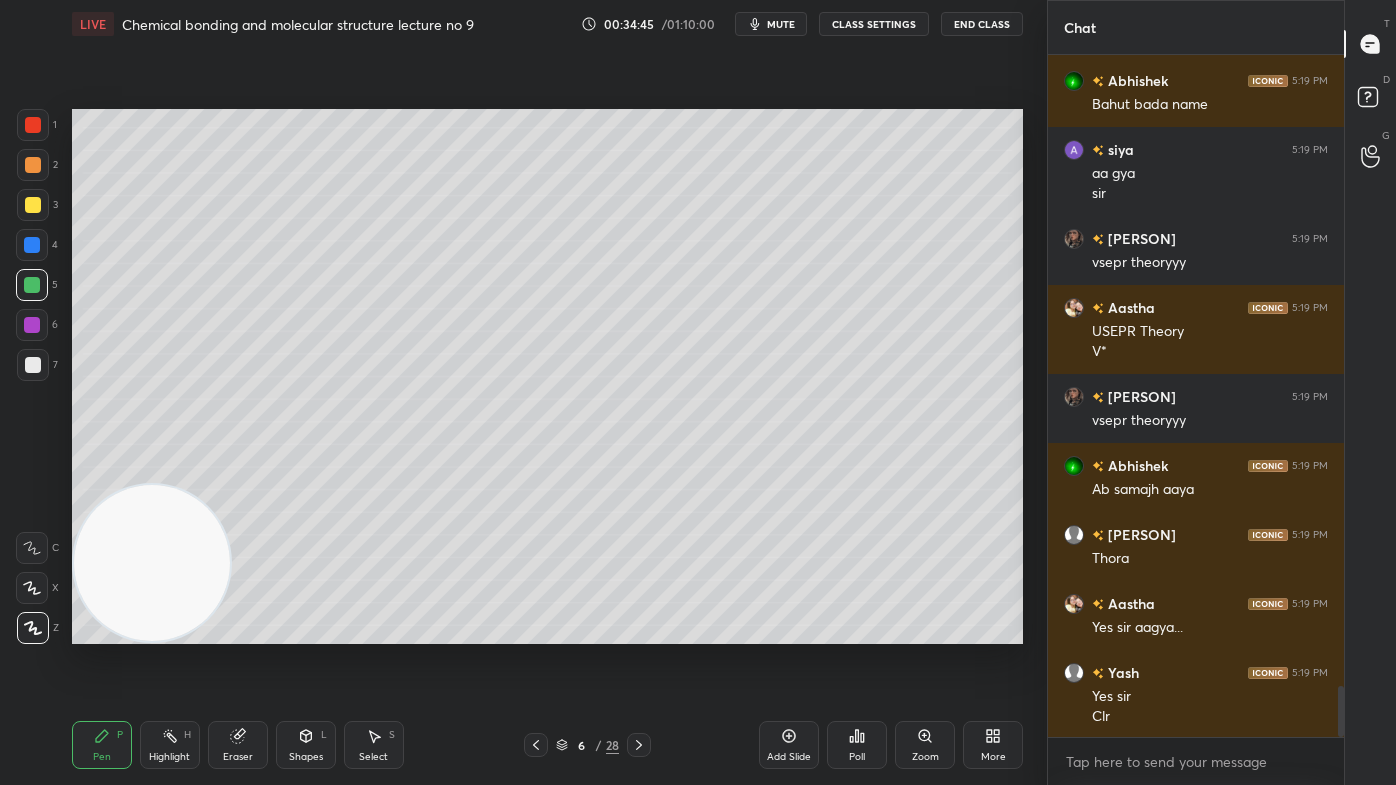 scroll, scrollTop: 8578, scrollLeft: 0, axis: vertical 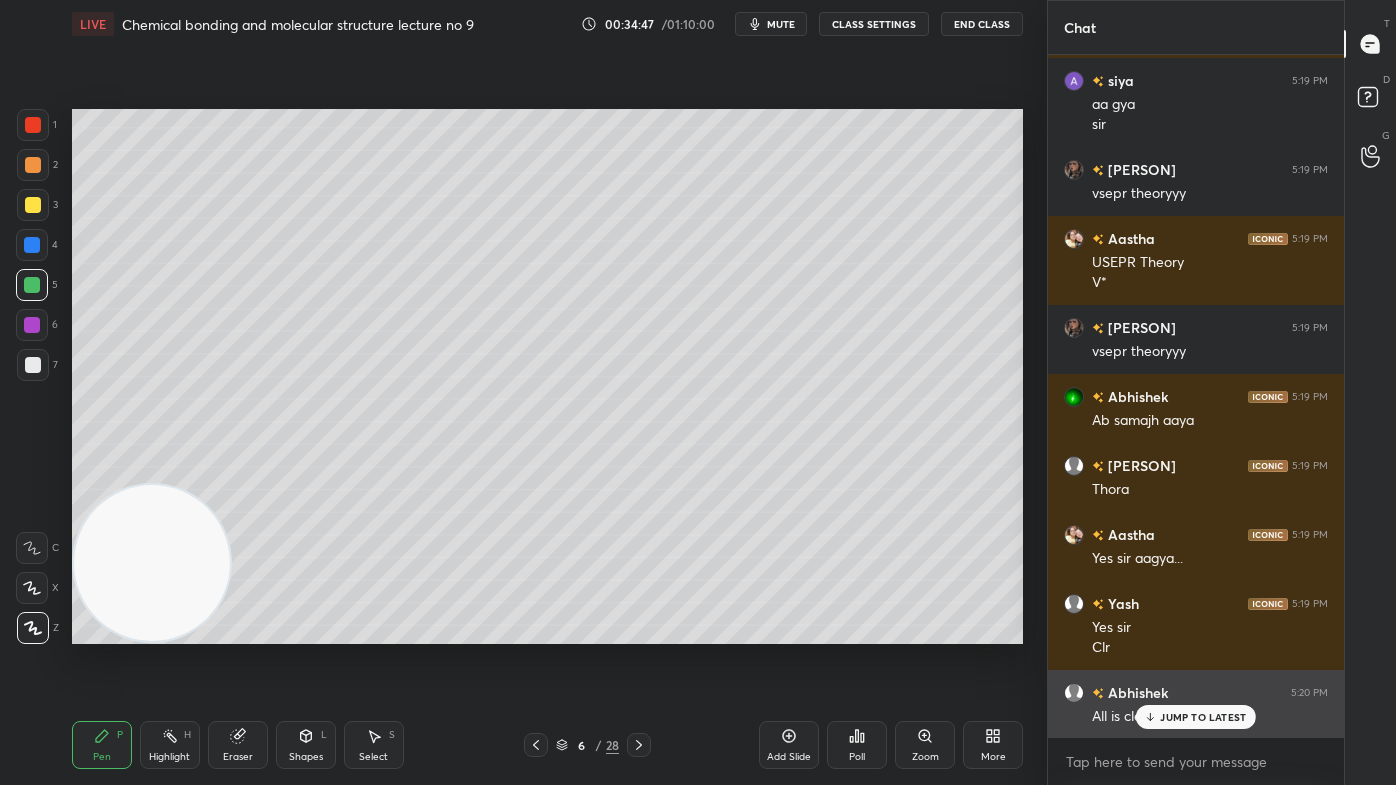 click on "JUMP TO LATEST" at bounding box center (1196, 717) 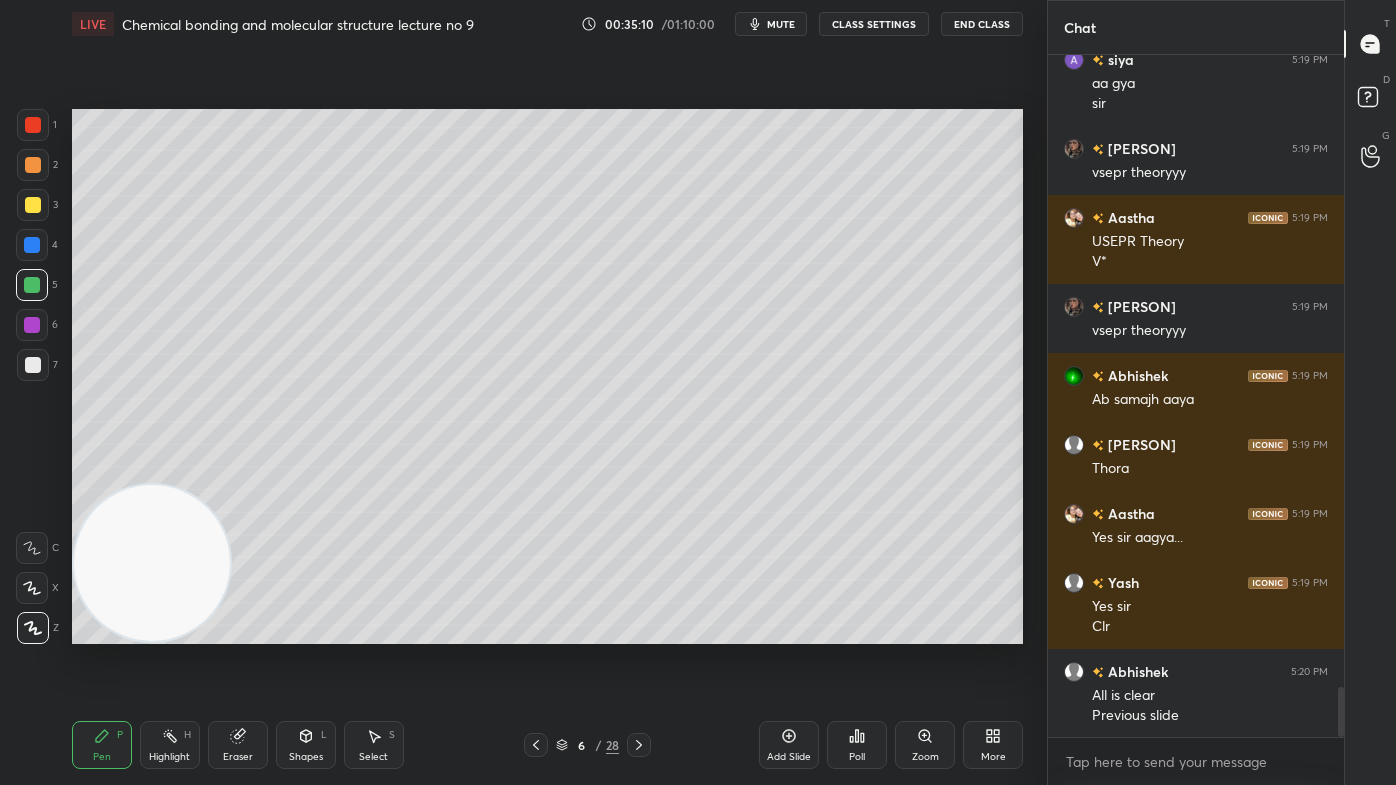 scroll, scrollTop: 8618, scrollLeft: 0, axis: vertical 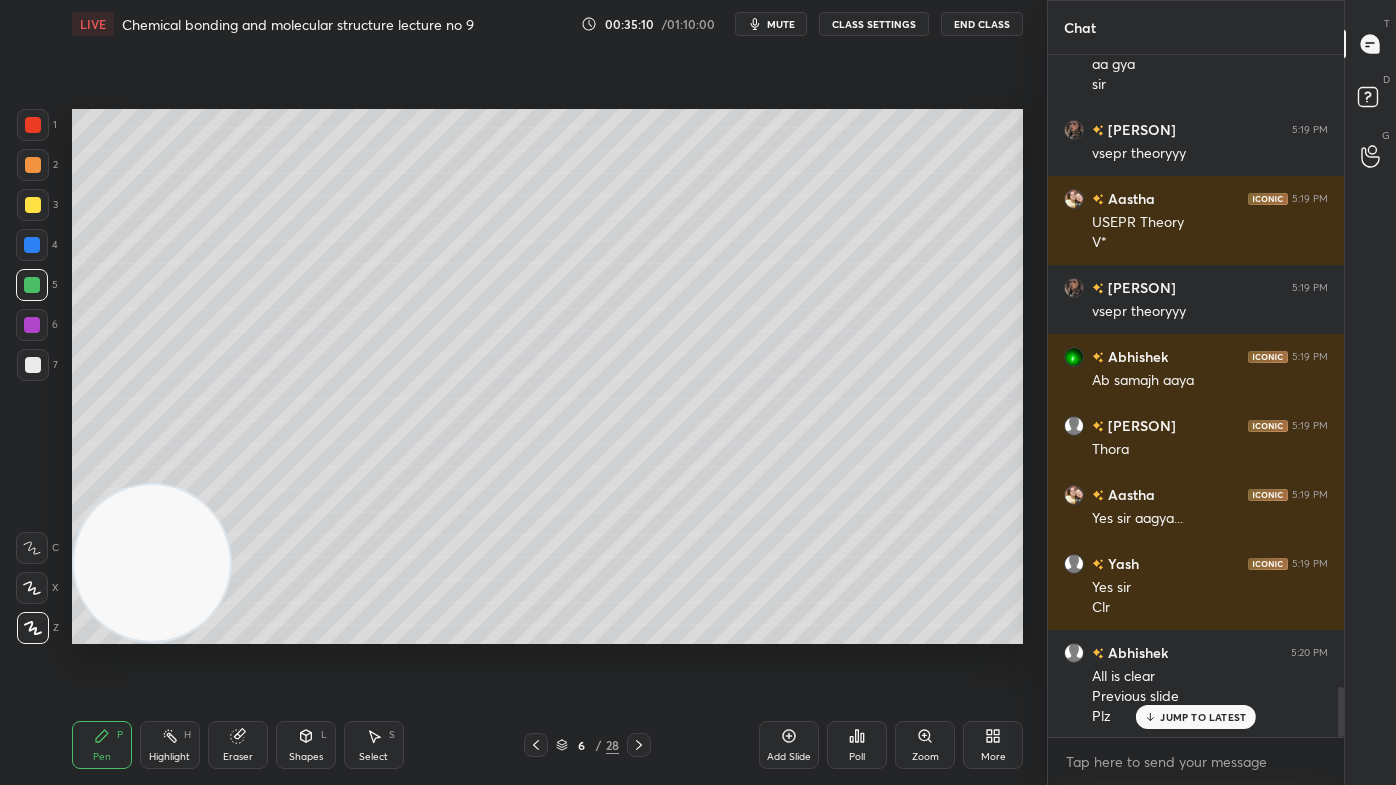 click on "mute" at bounding box center [781, 24] 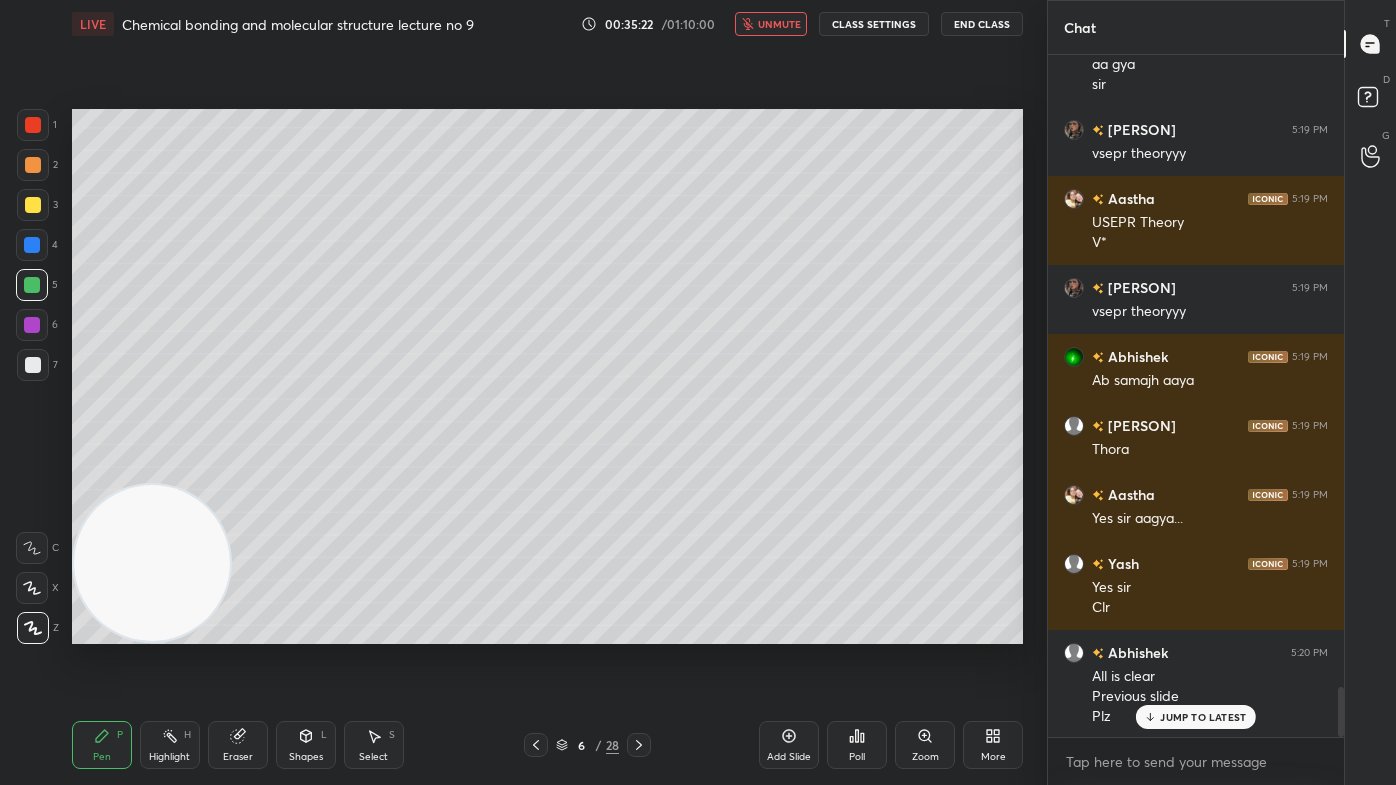 click on "Eraser" at bounding box center (238, 745) 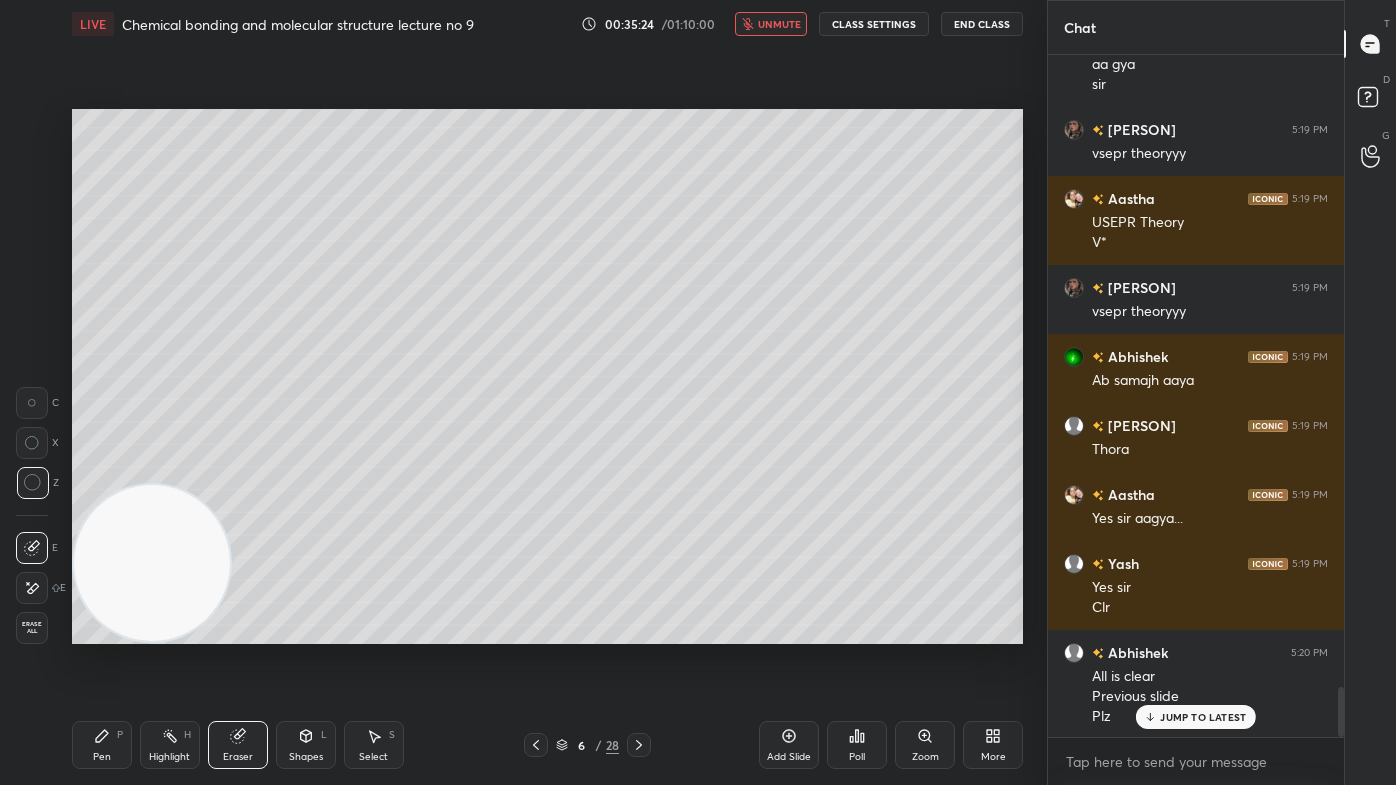 click on "Pen P" at bounding box center [102, 745] 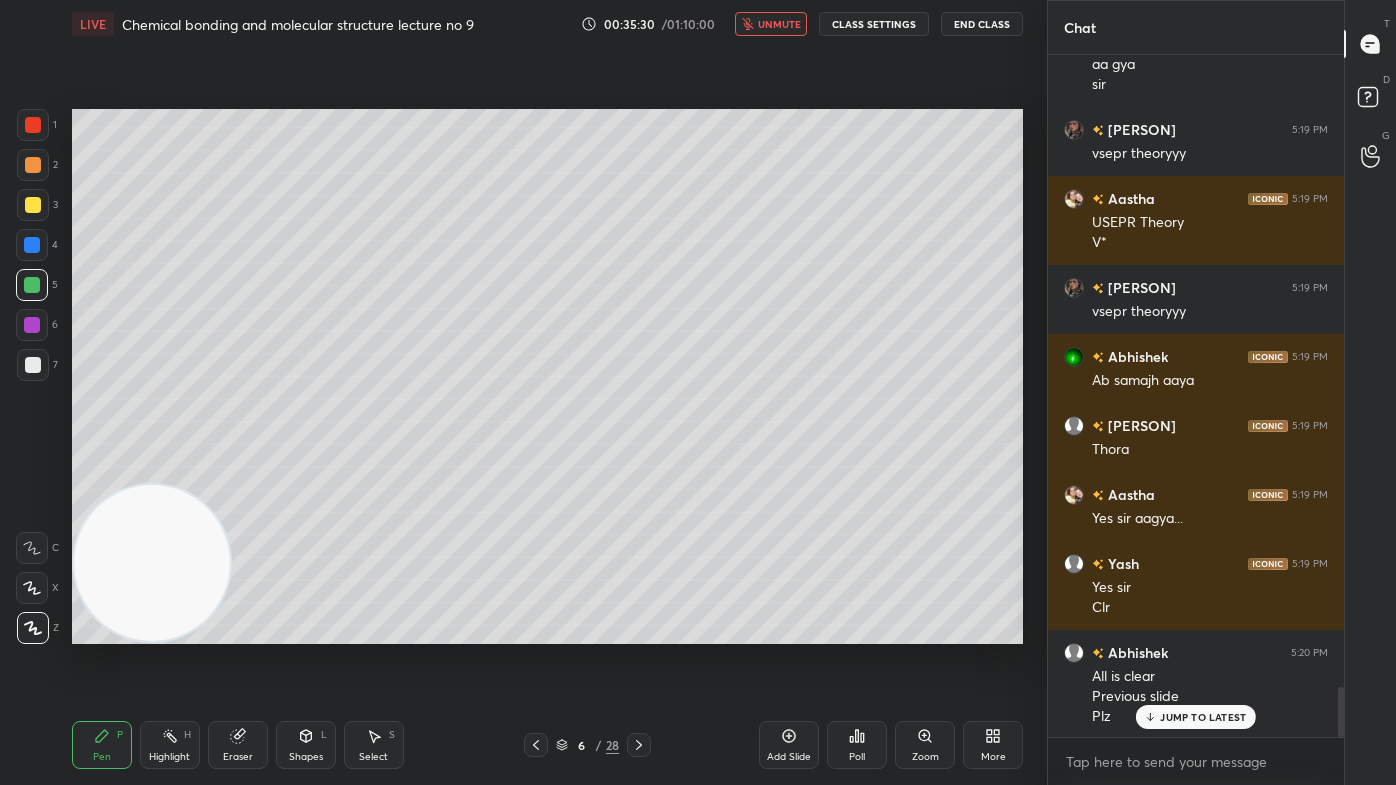 drag, startPoint x: 235, startPoint y: 751, endPoint x: 264, endPoint y: 733, distance: 34.132095 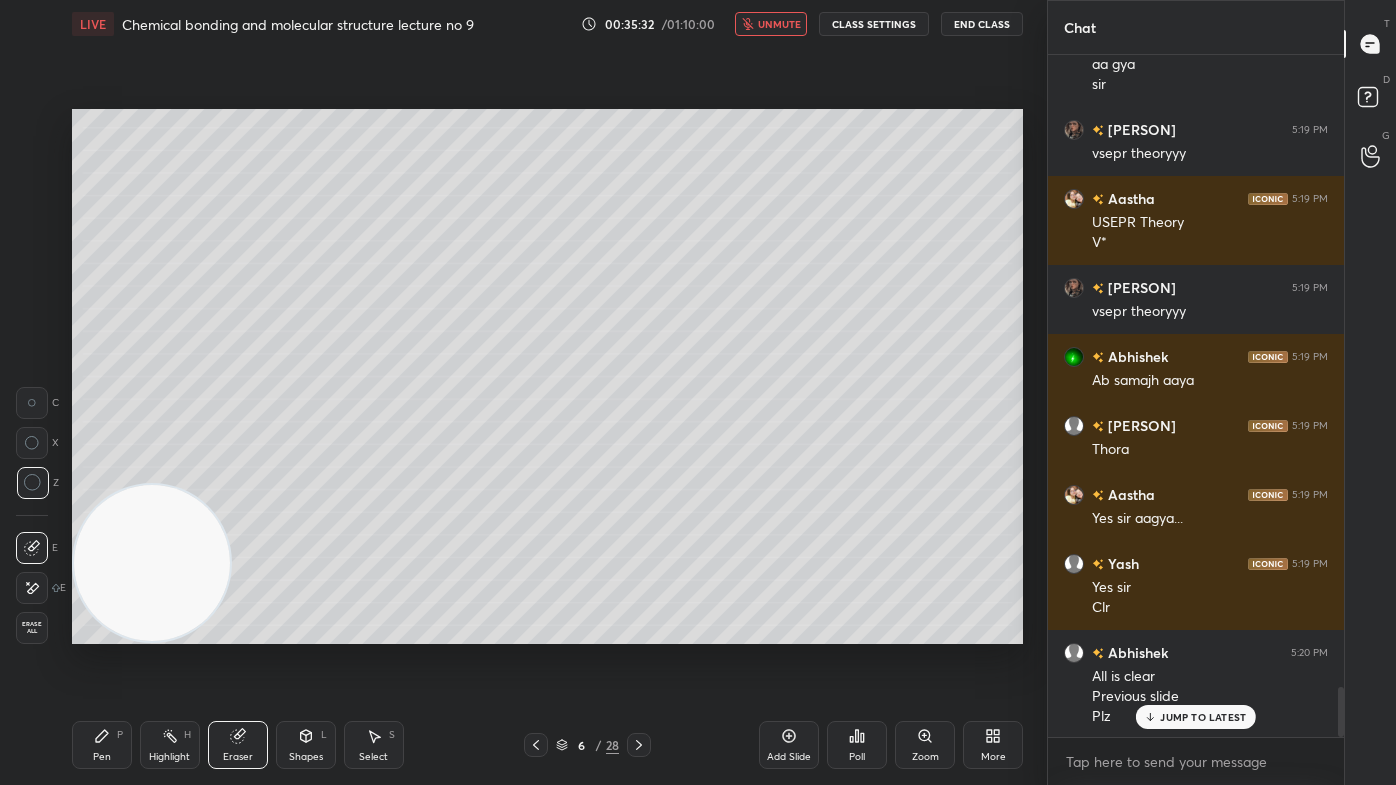 click on "Pen" at bounding box center (102, 757) 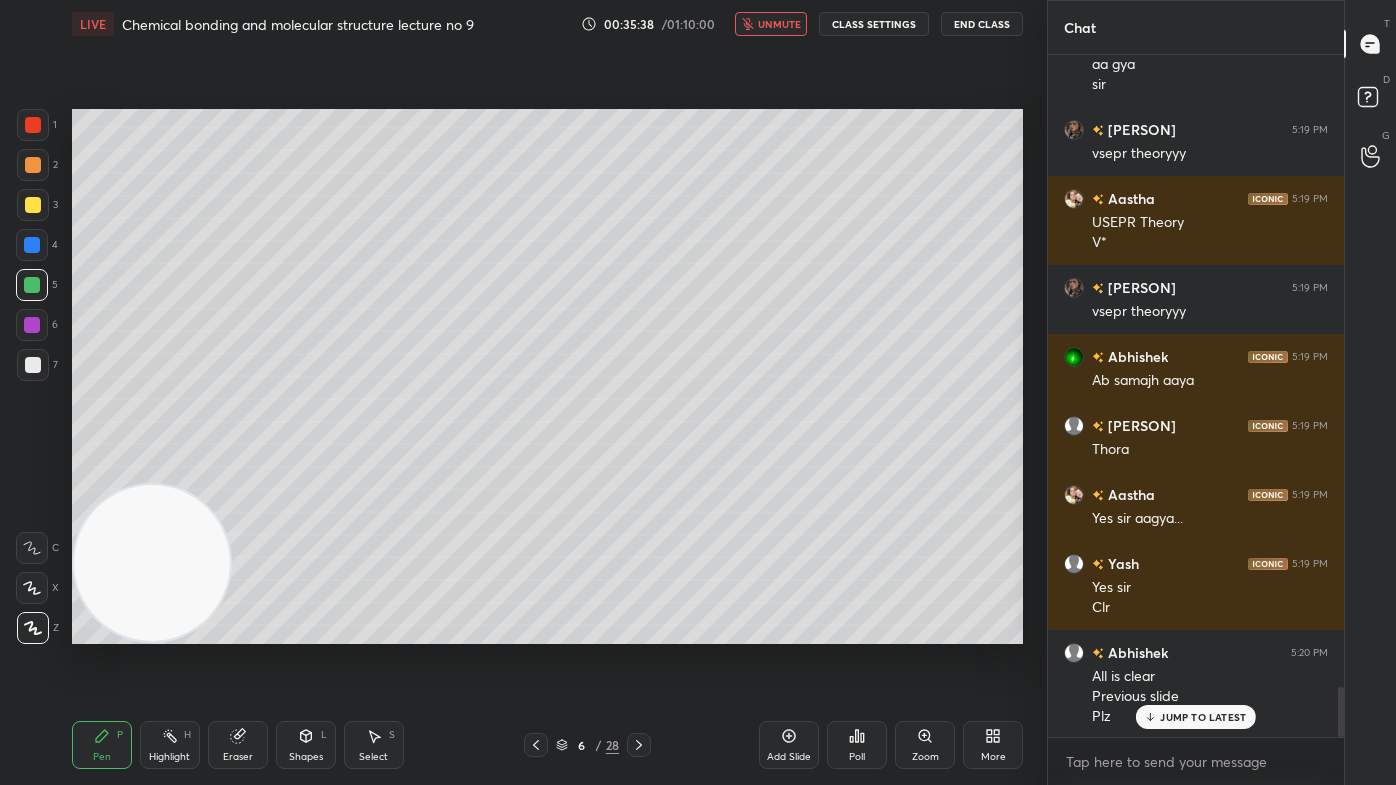 click on "JUMP TO LATEST" at bounding box center (1196, 717) 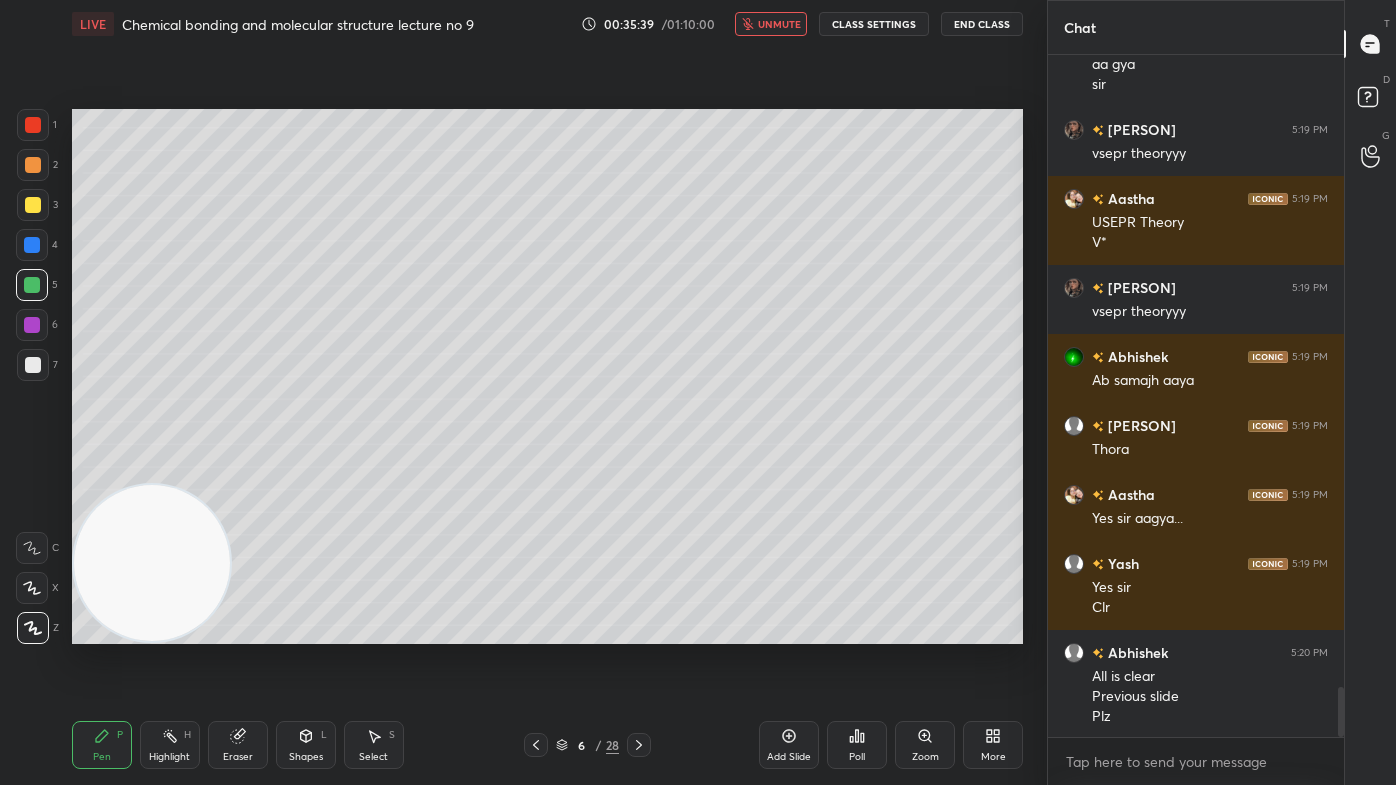 click on "unmute" at bounding box center [771, 24] 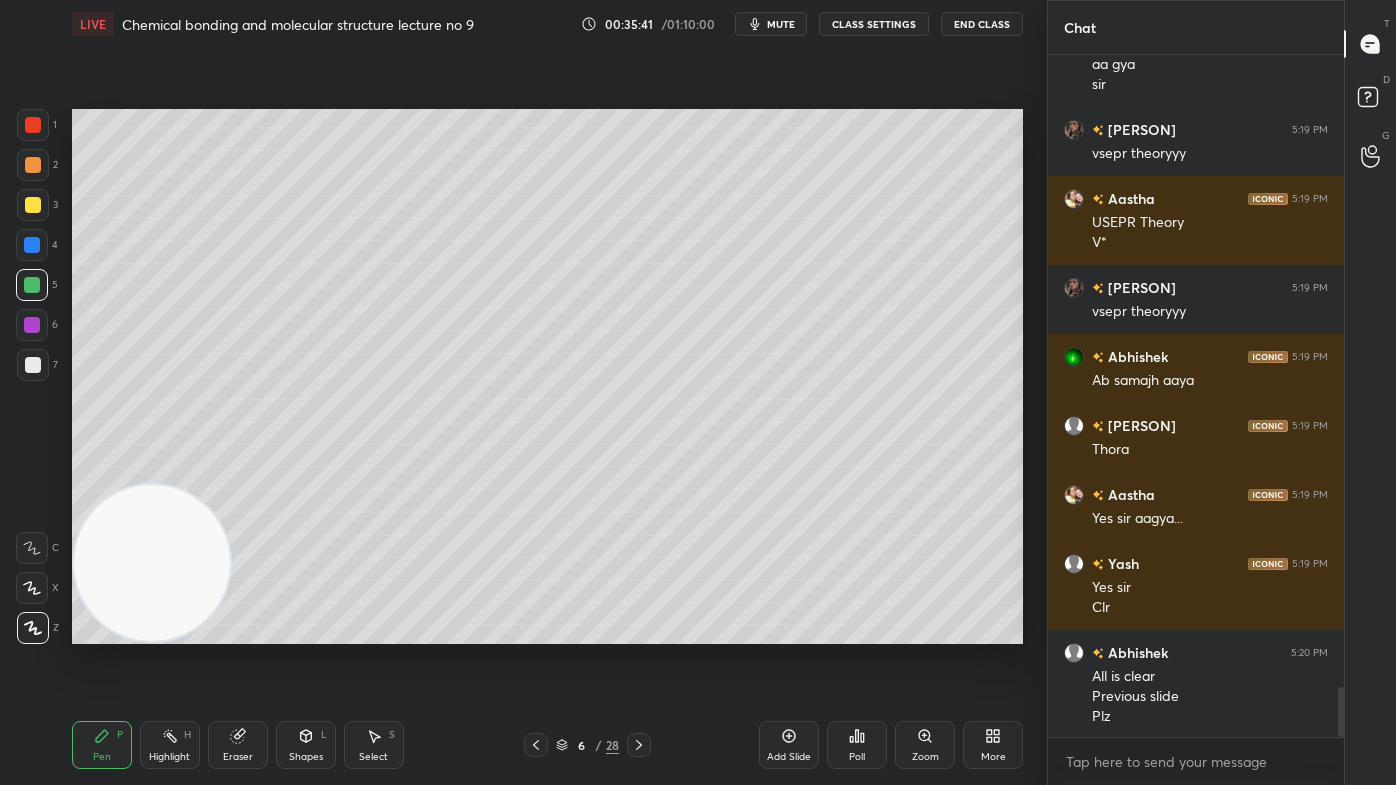 click on "mute" at bounding box center (781, 24) 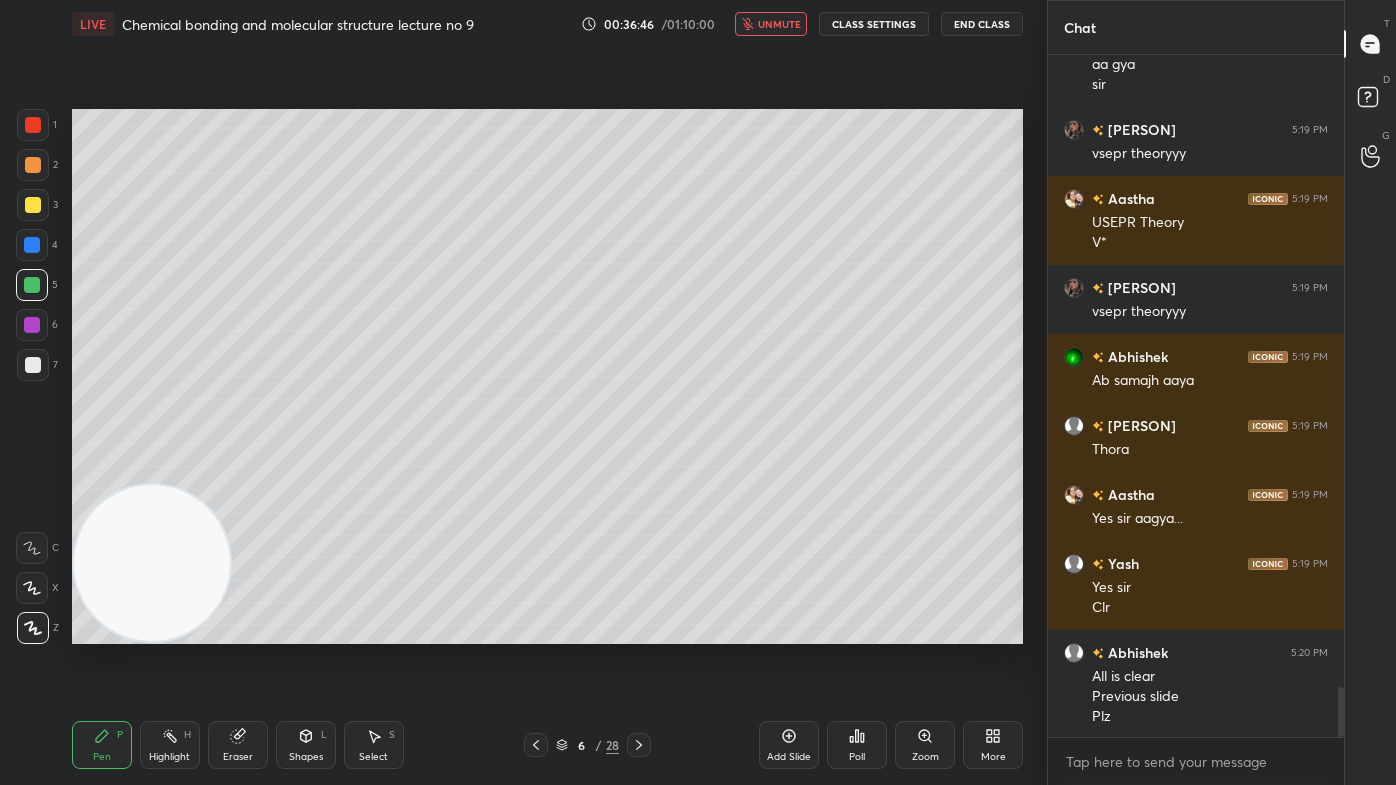 scroll, scrollTop: 8688, scrollLeft: 0, axis: vertical 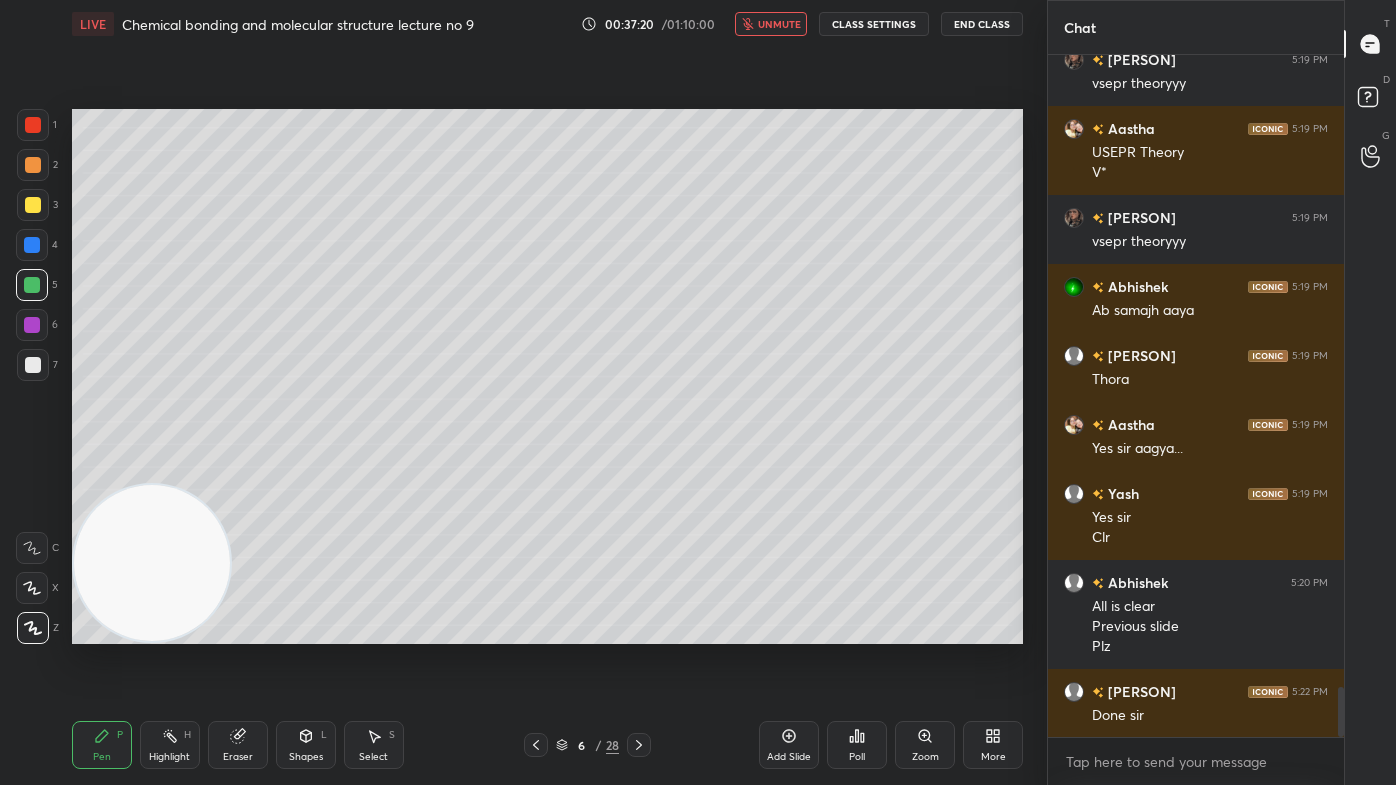 click on "unmute" at bounding box center [779, 24] 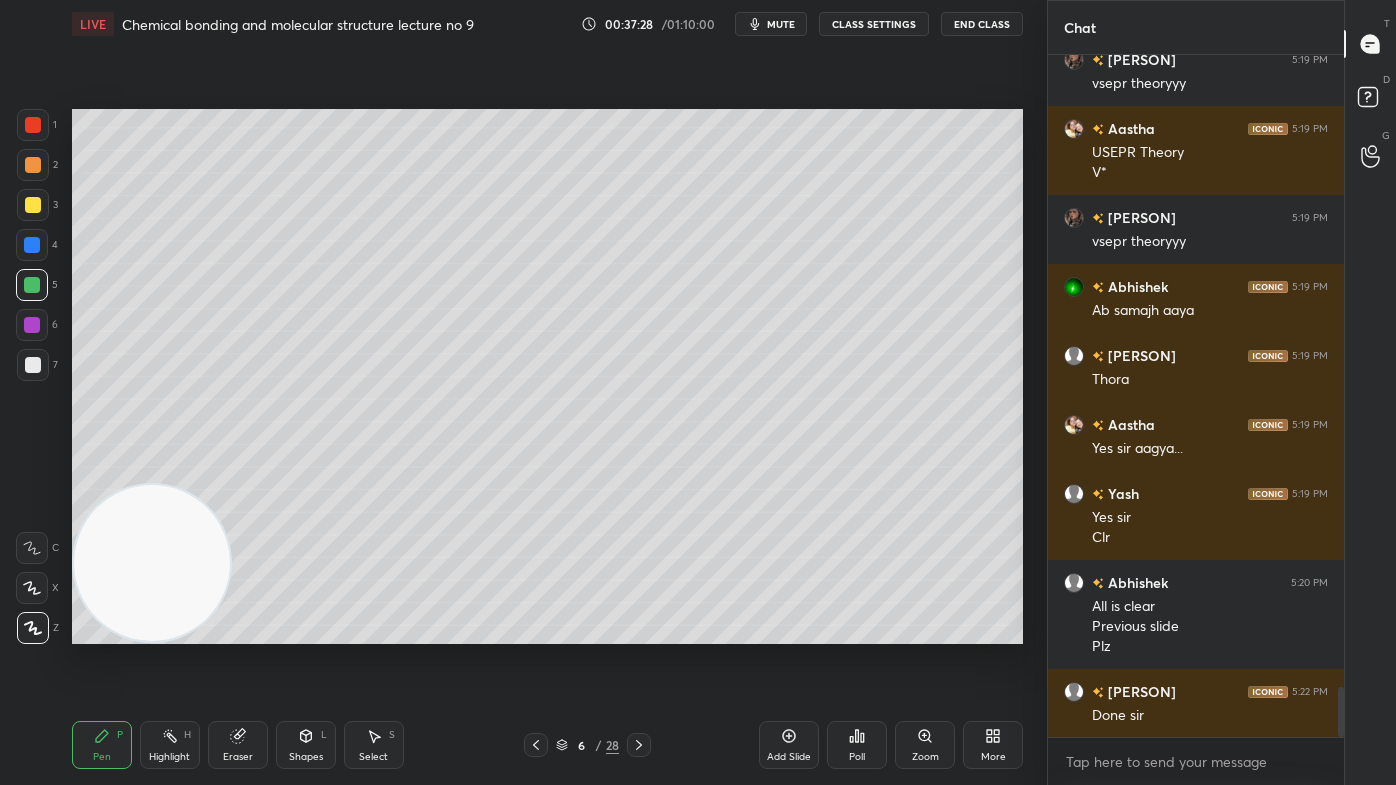type 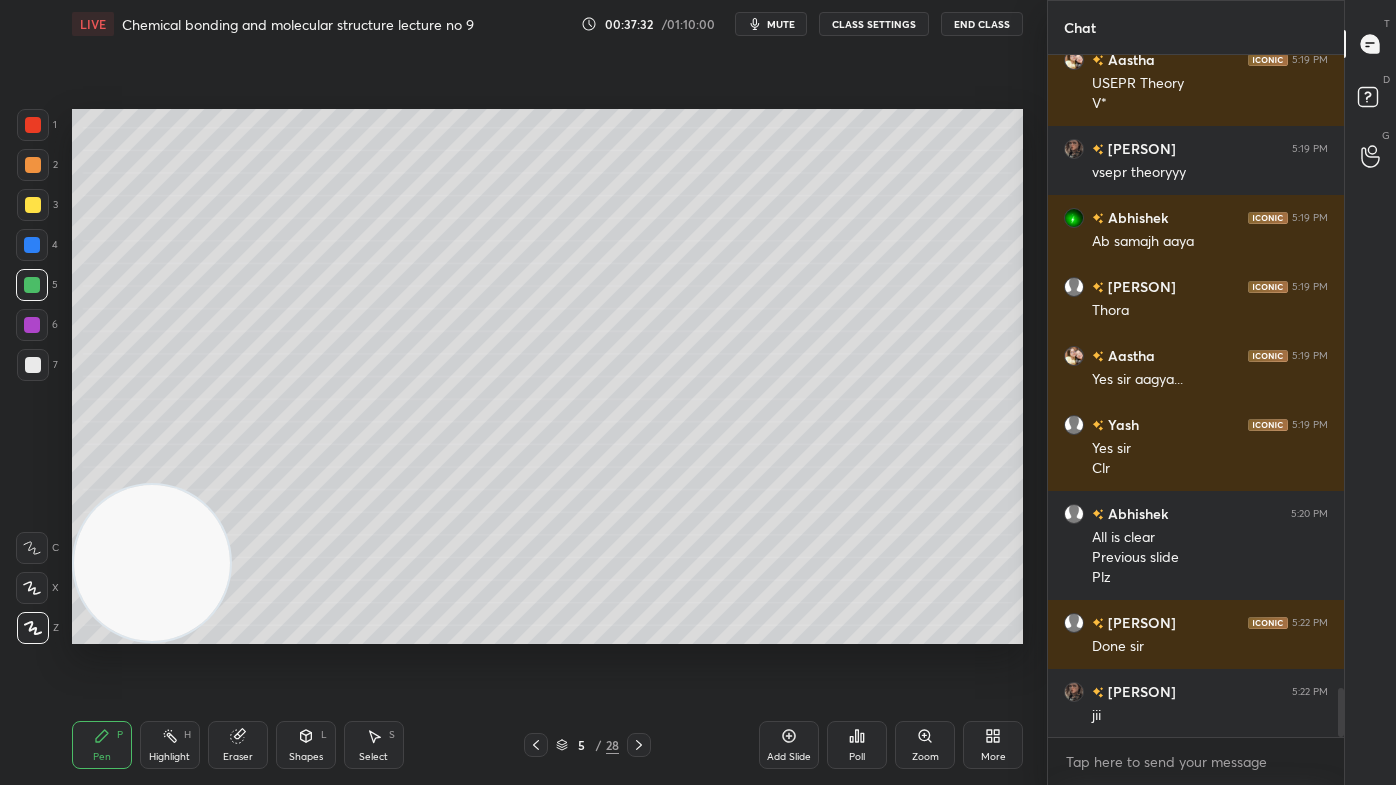 scroll, scrollTop: 8895, scrollLeft: 0, axis: vertical 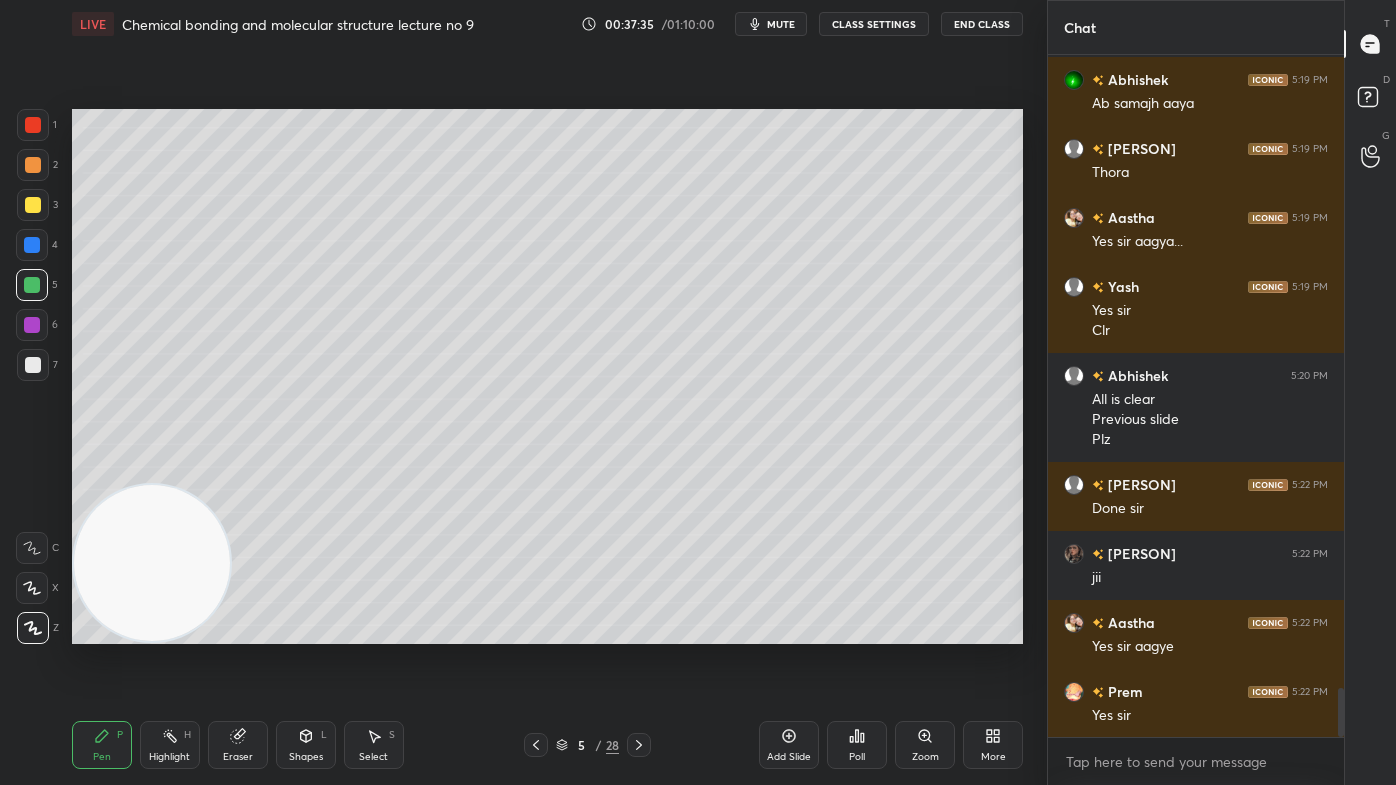 drag, startPoint x: 37, startPoint y: 365, endPoint x: 54, endPoint y: 362, distance: 17.262676 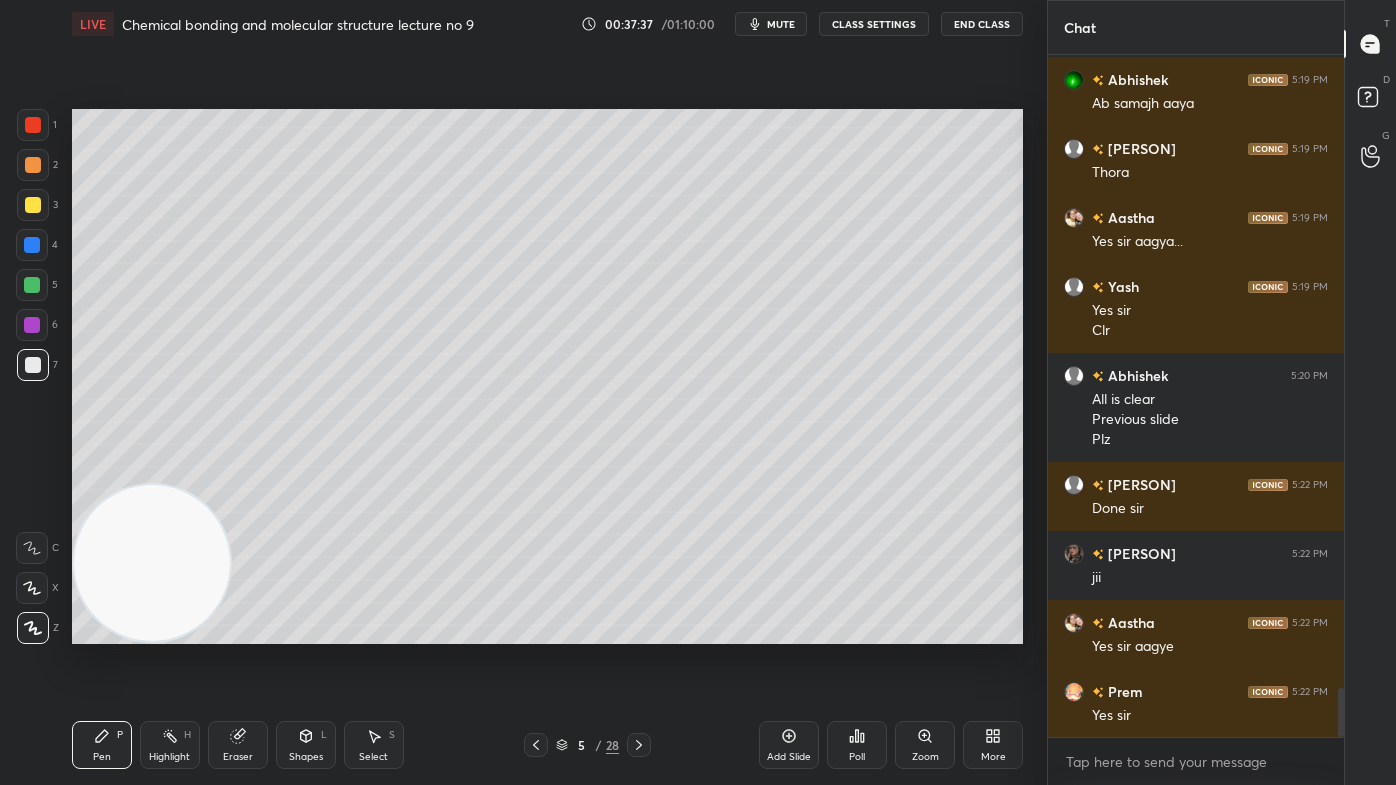 drag, startPoint x: 34, startPoint y: 592, endPoint x: 53, endPoint y: 549, distance: 47.010635 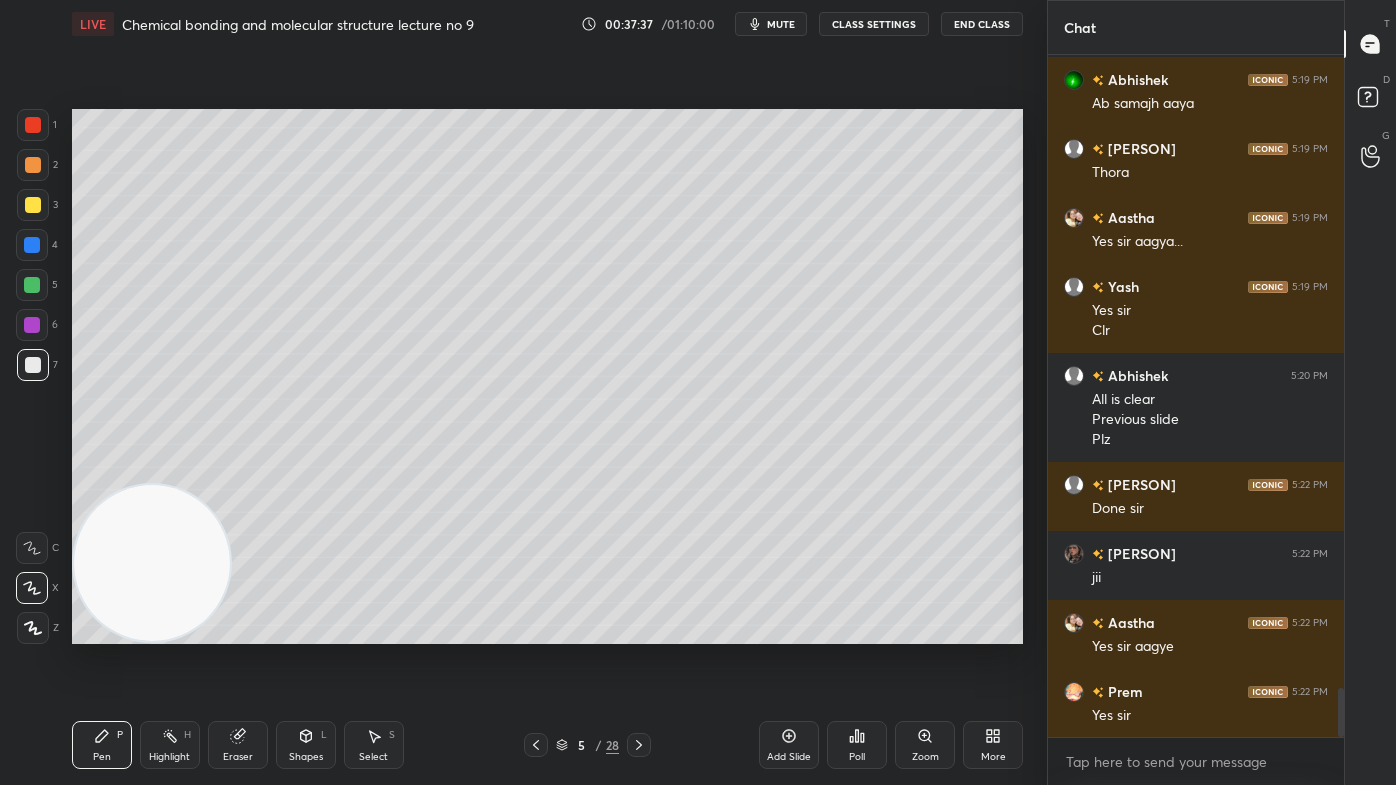 click at bounding box center (33, 205) 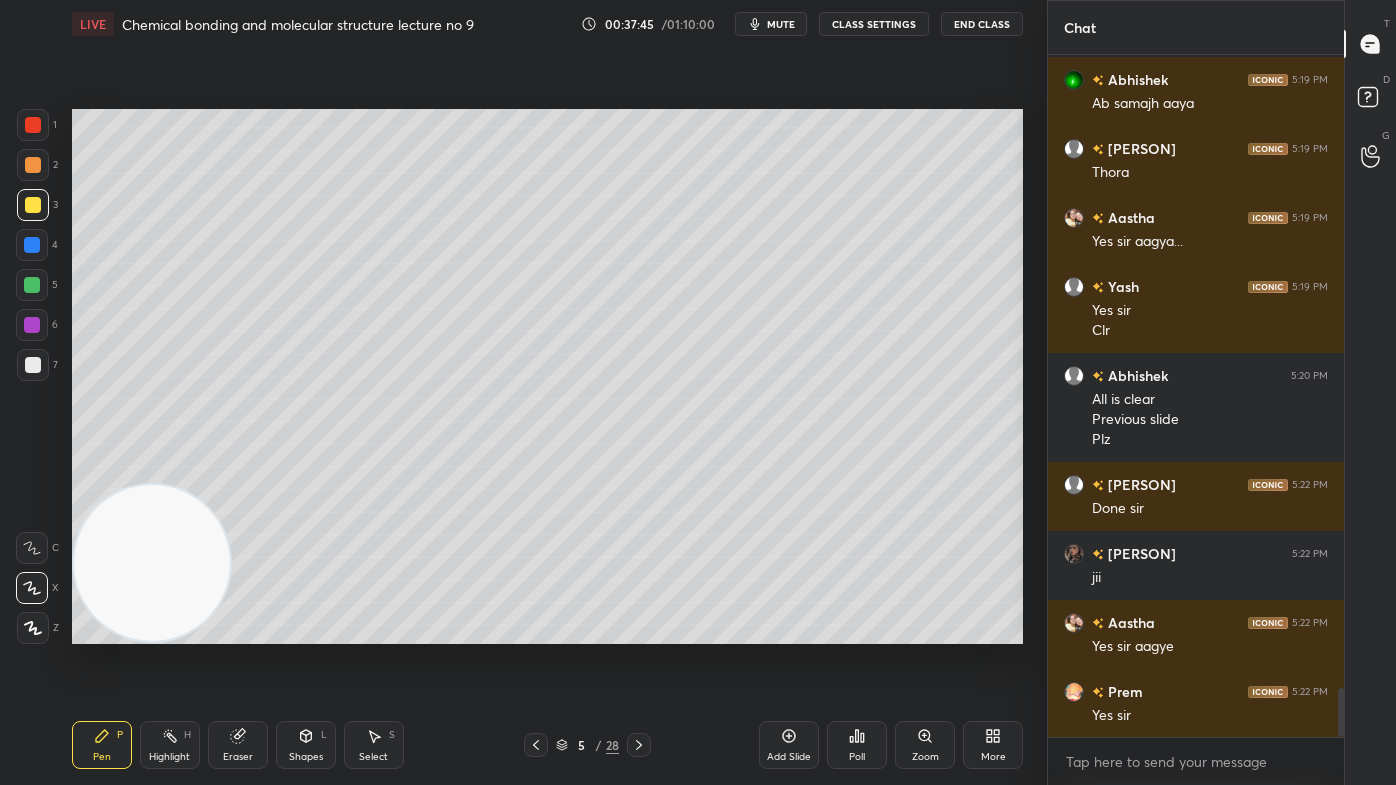 click on "Eraser" at bounding box center [238, 745] 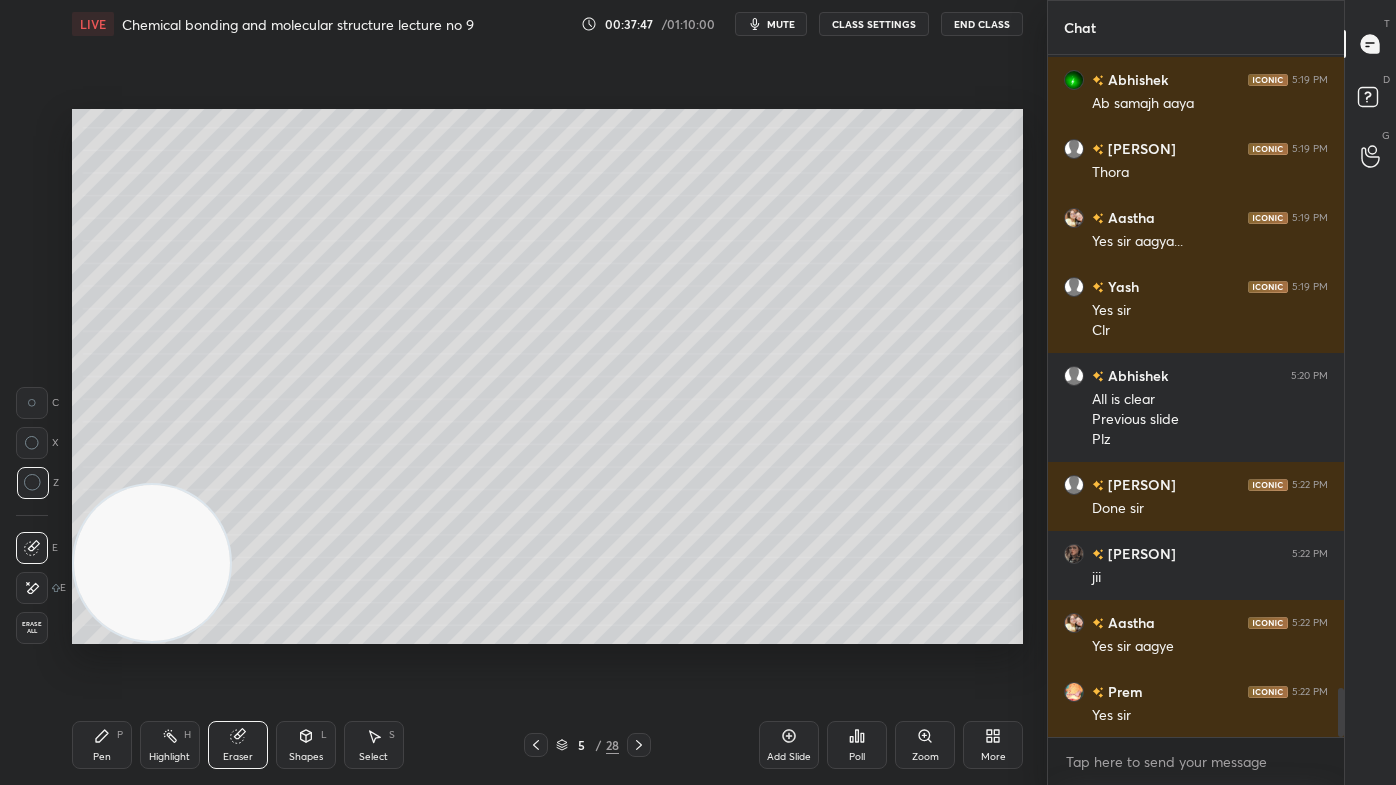 drag, startPoint x: 100, startPoint y: 741, endPoint x: 125, endPoint y: 722, distance: 31.400637 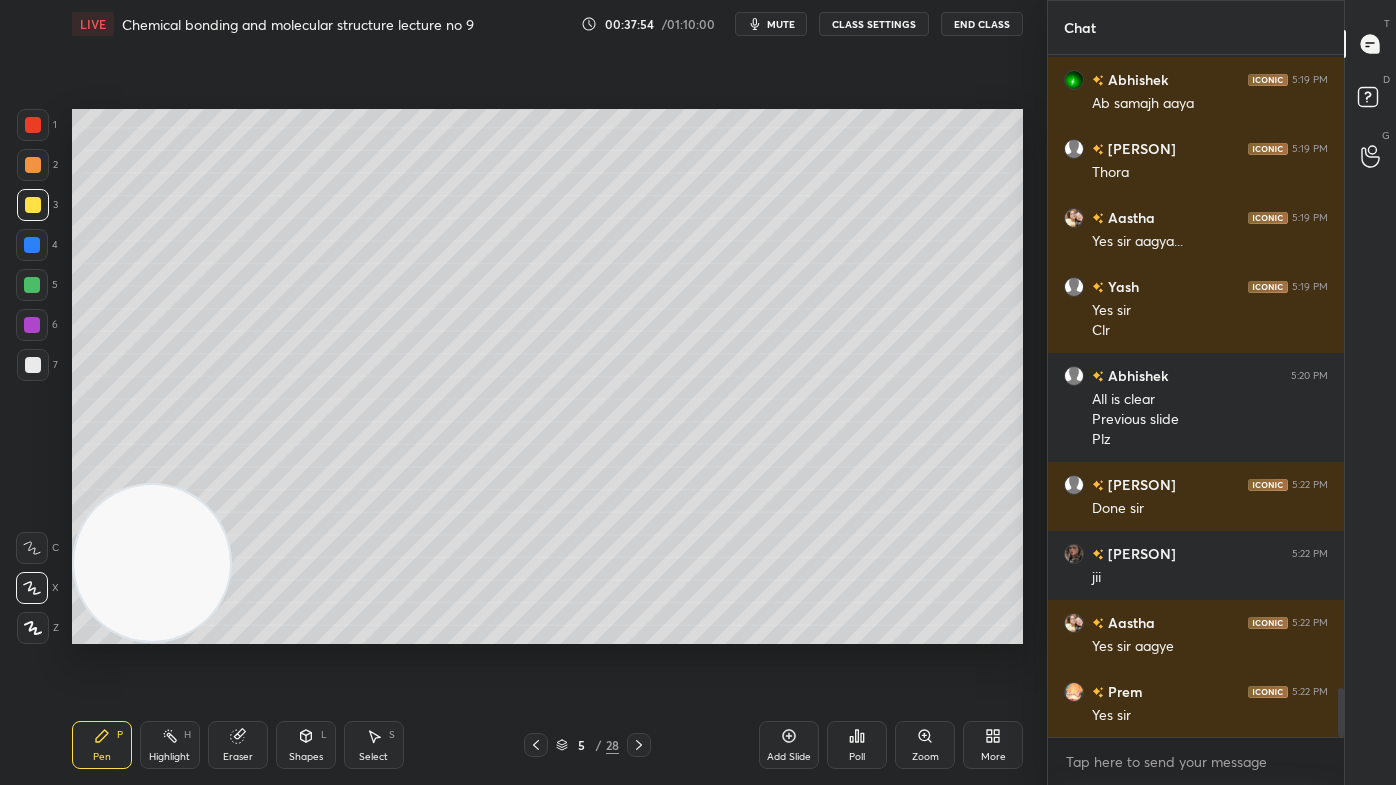 drag, startPoint x: 33, startPoint y: 281, endPoint x: 42, endPoint y: 315, distance: 35.17101 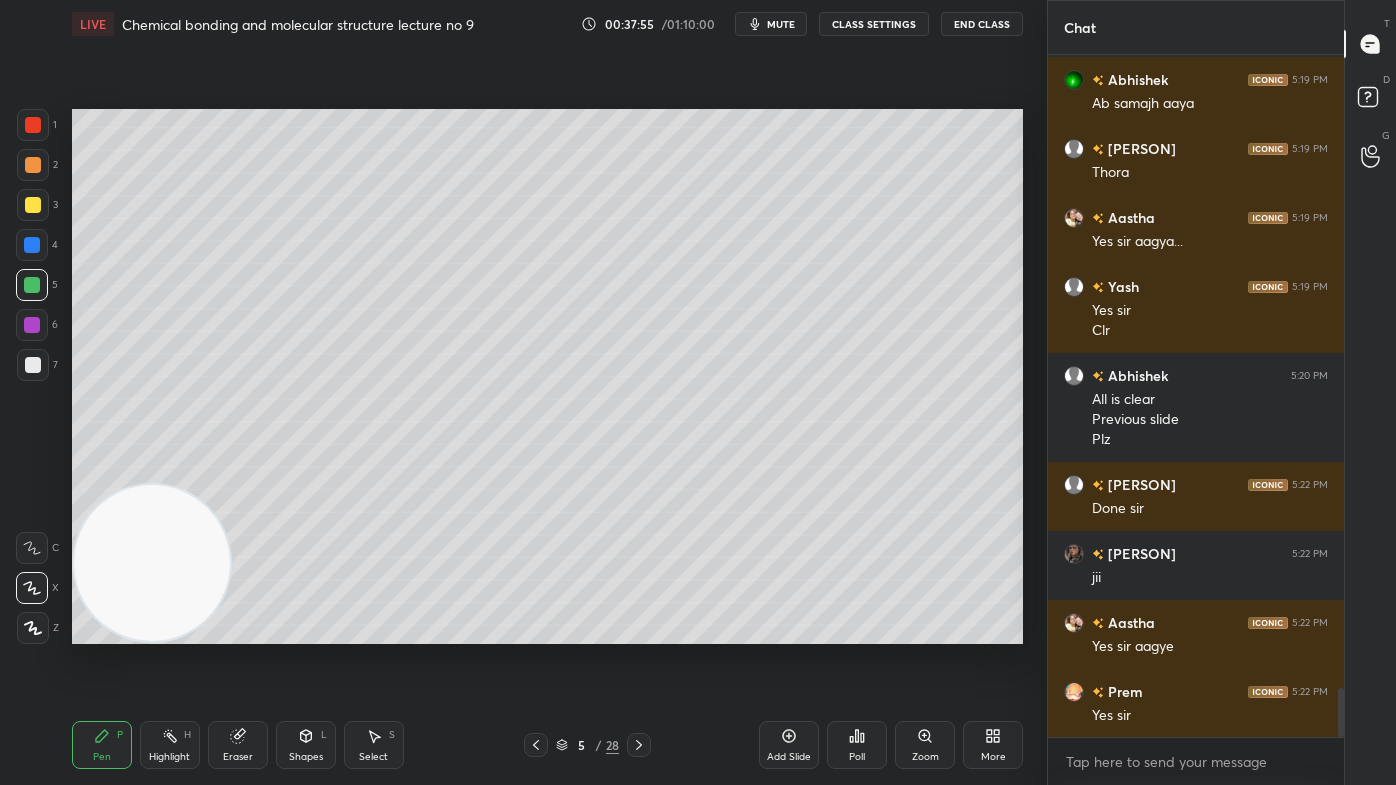 click at bounding box center [33, 628] 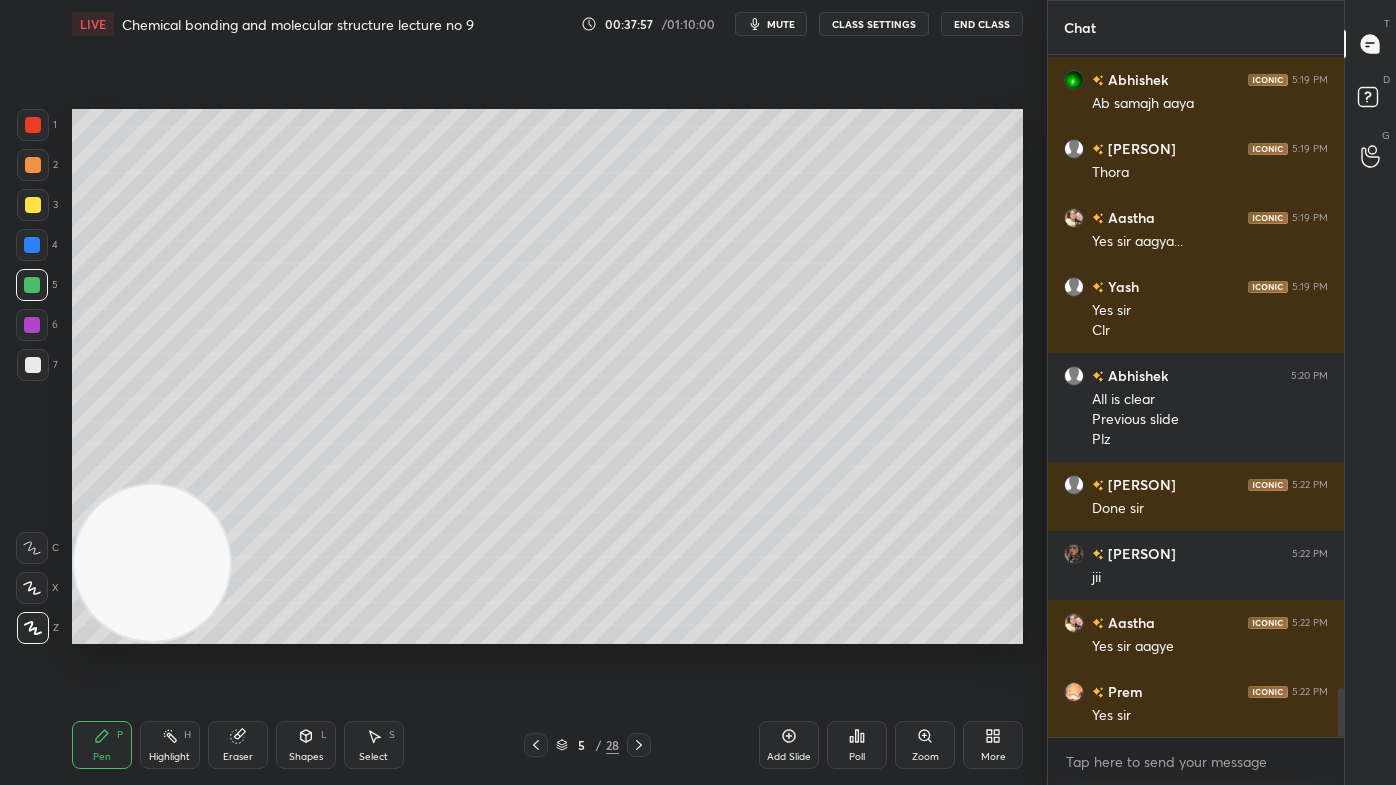 click at bounding box center [33, 205] 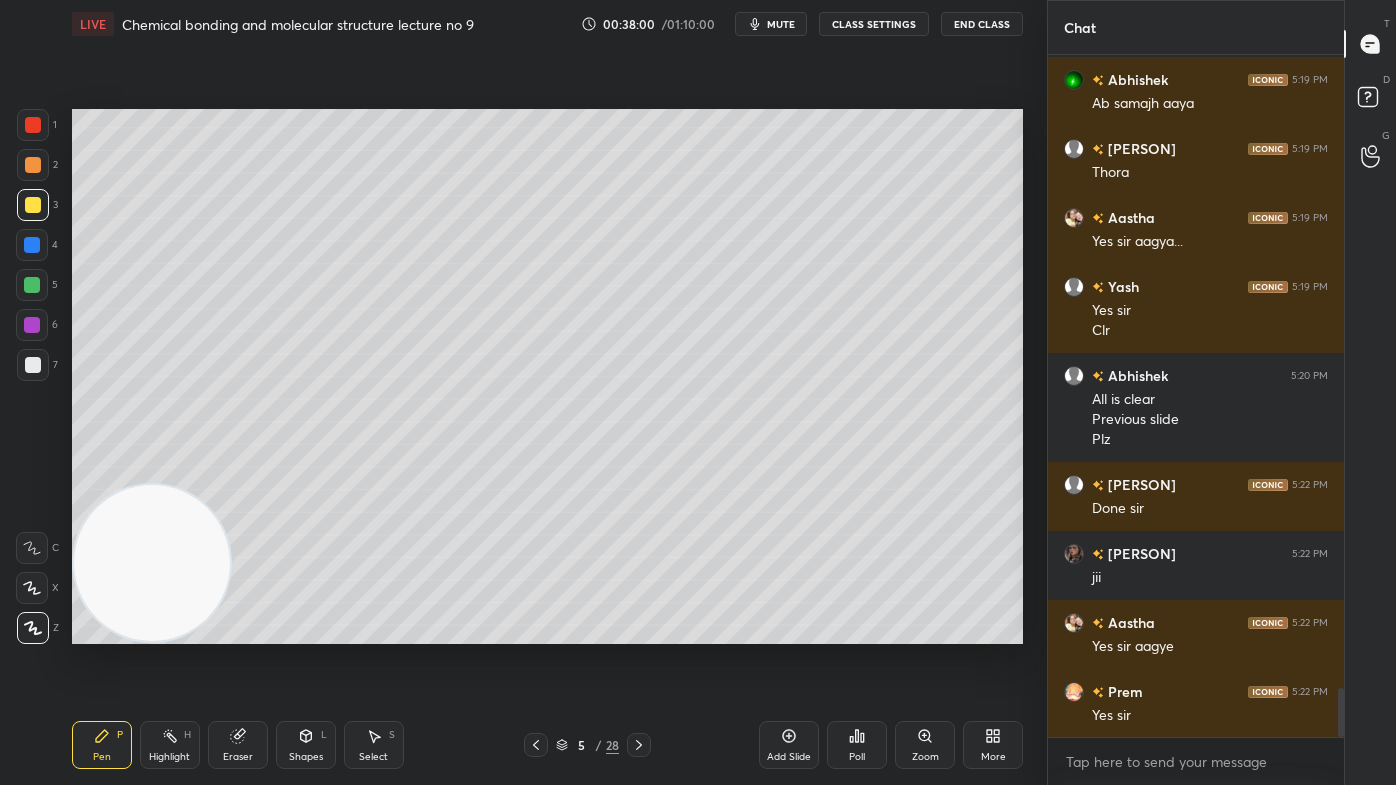 drag, startPoint x: 33, startPoint y: 295, endPoint x: 61, endPoint y: 305, distance: 29.732138 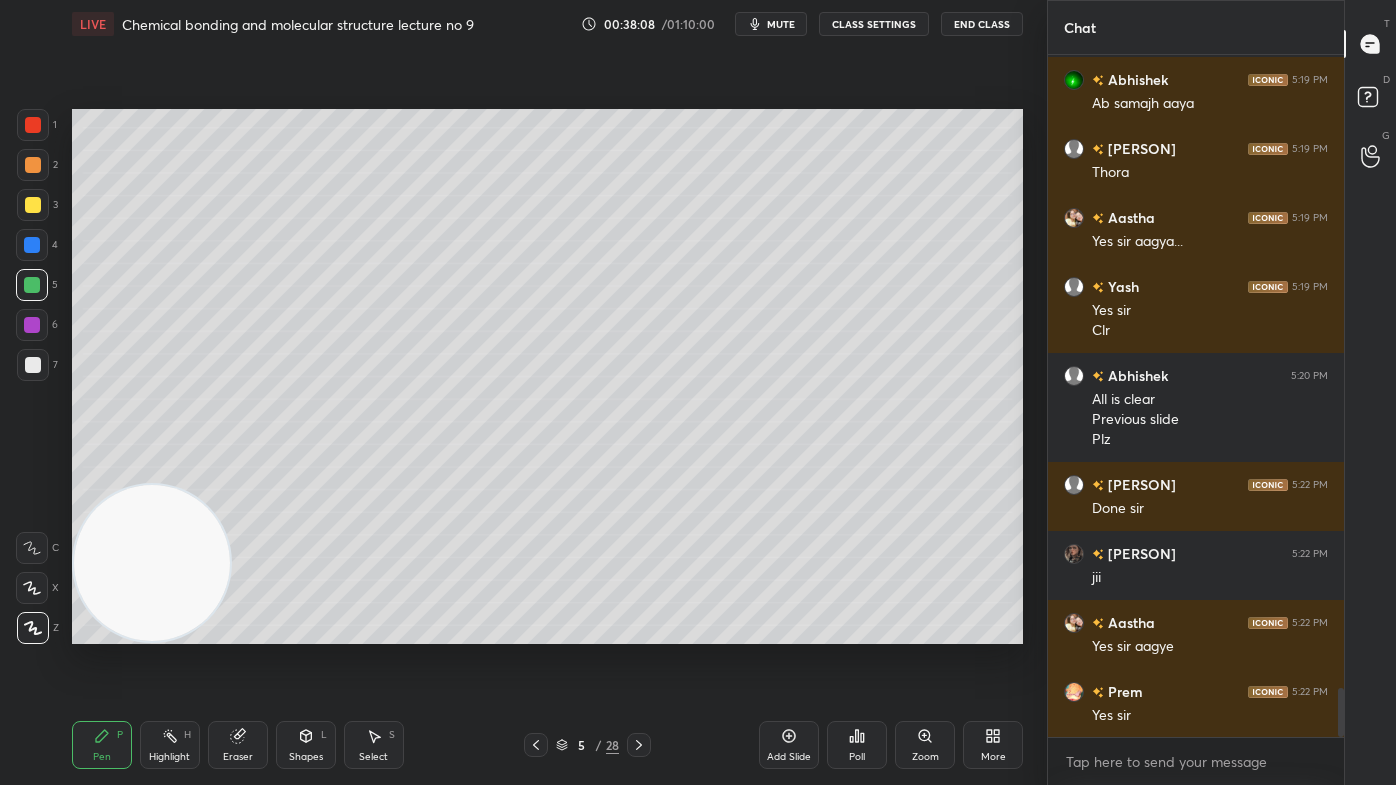 click at bounding box center (33, 125) 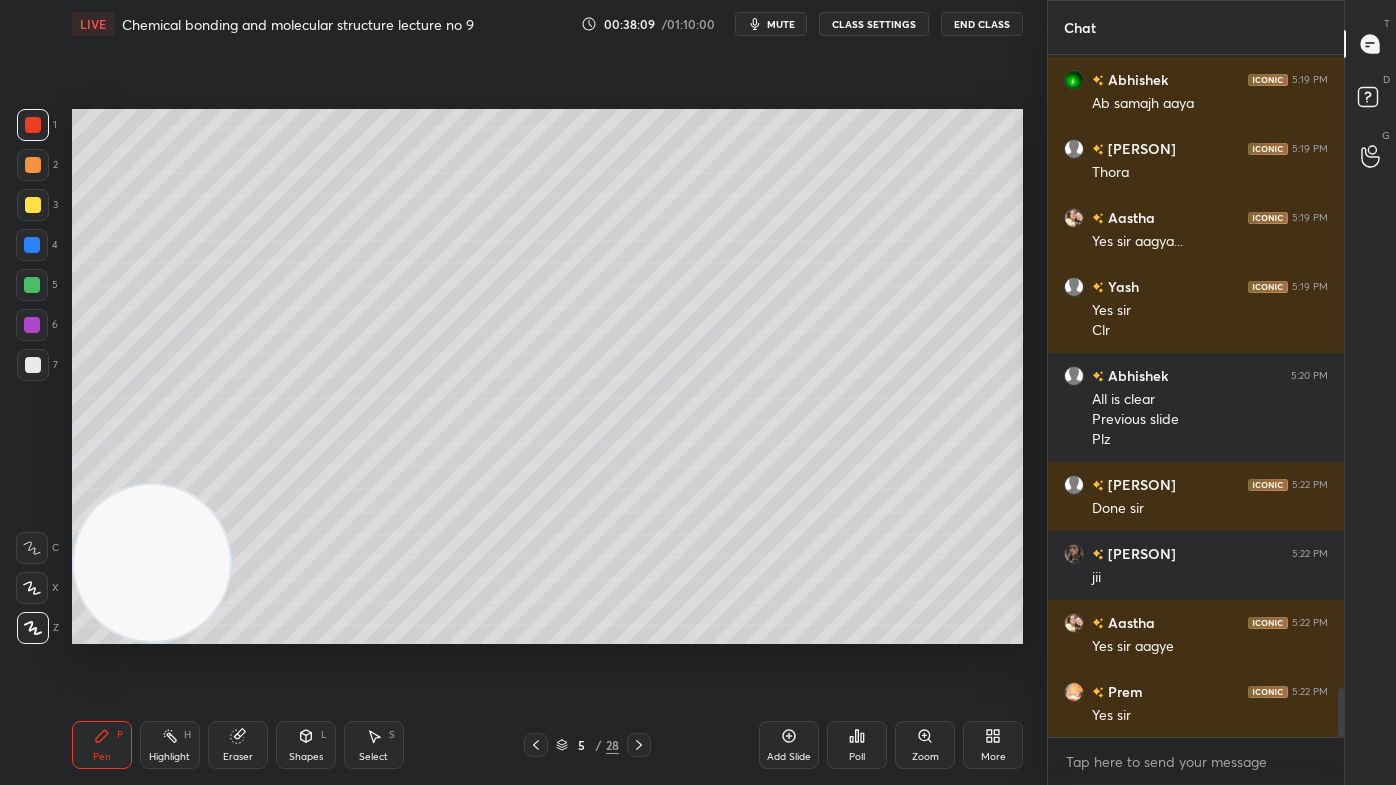 click at bounding box center [32, 588] 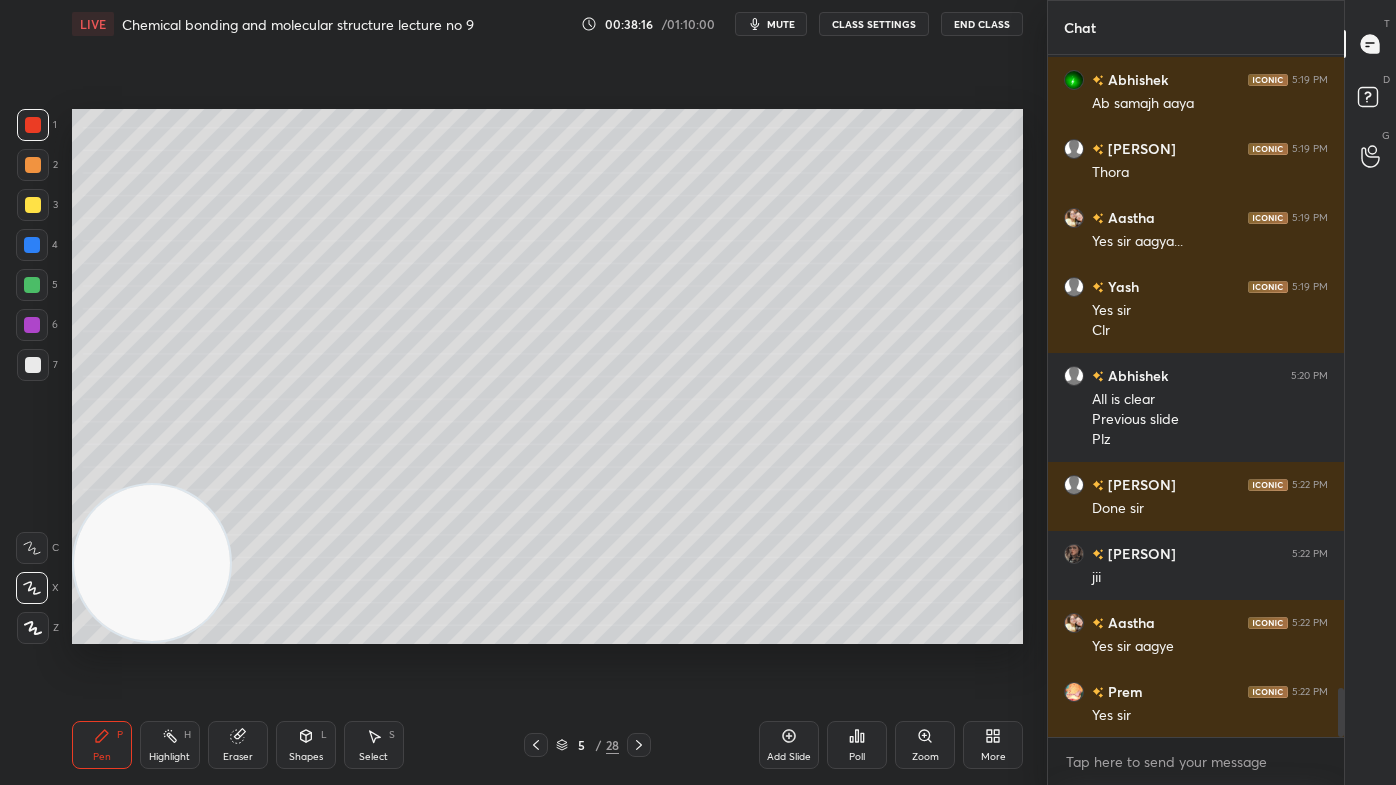 click at bounding box center [33, 628] 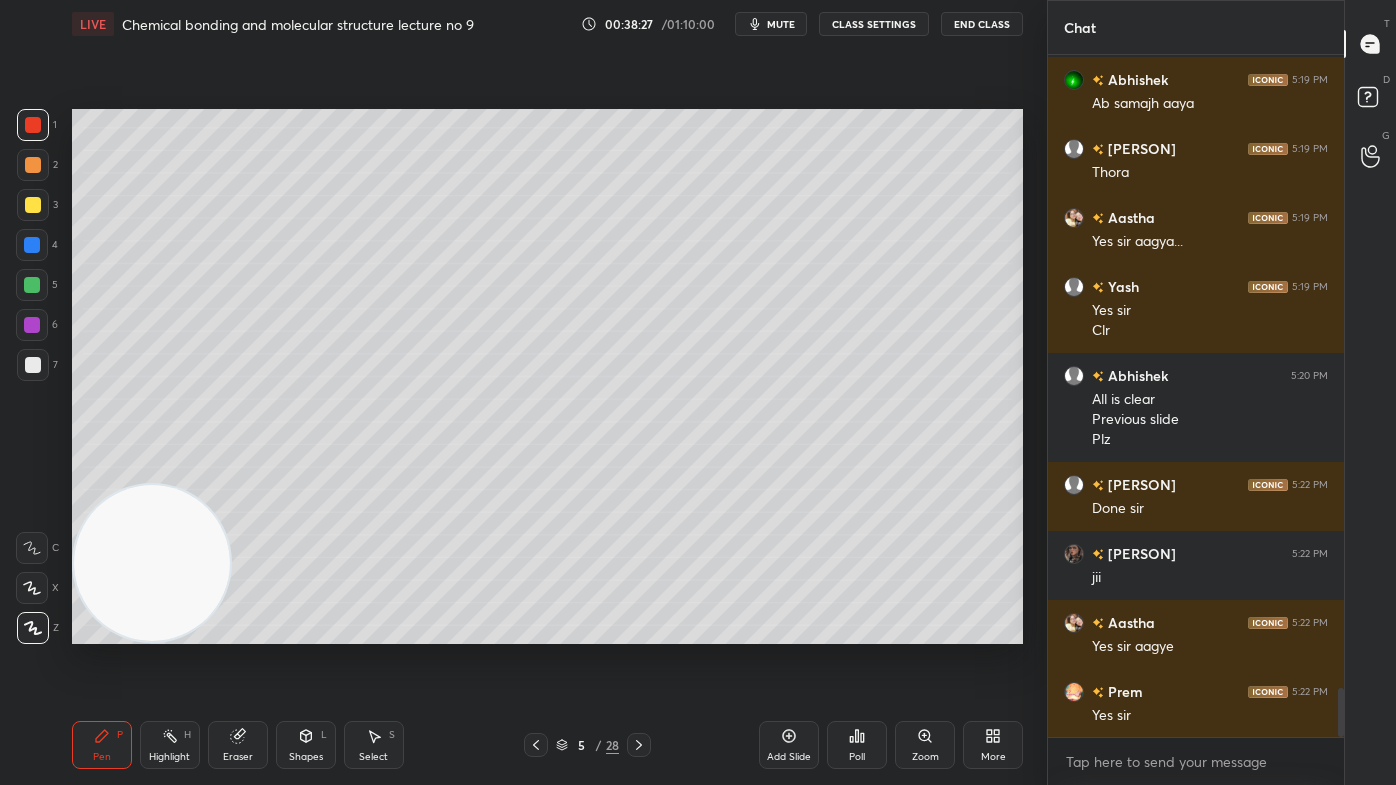 drag, startPoint x: 29, startPoint y: 200, endPoint x: 66, endPoint y: 225, distance: 44.65423 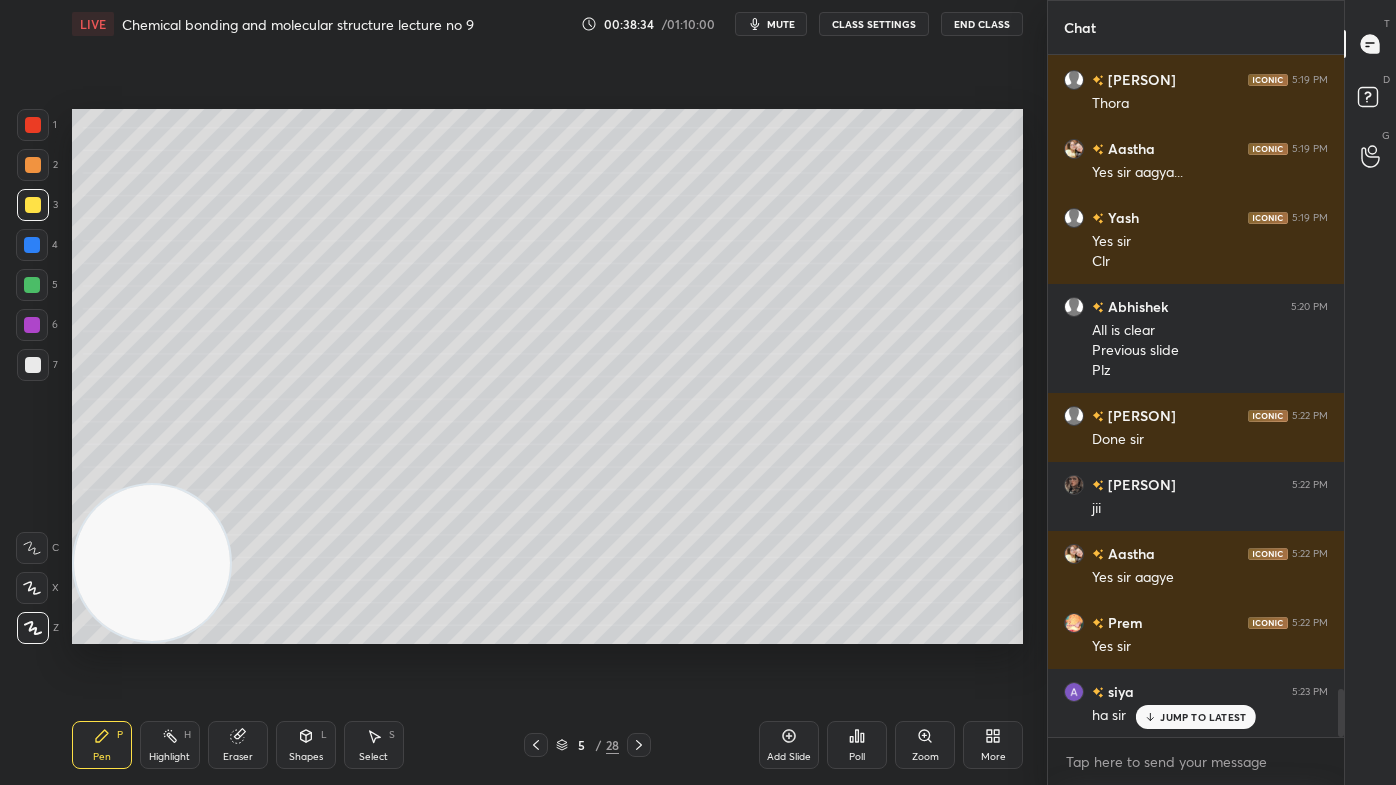 scroll, scrollTop: 9032, scrollLeft: 0, axis: vertical 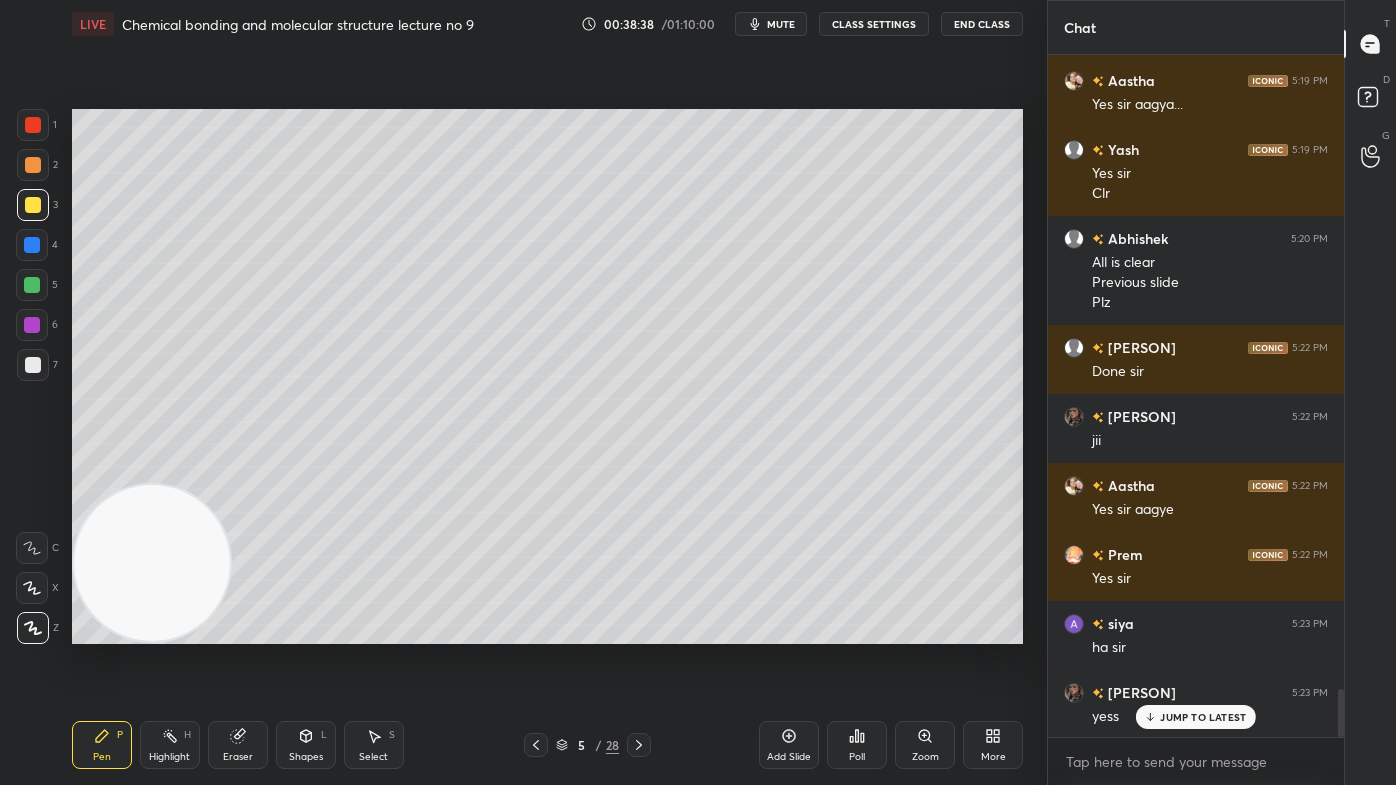click at bounding box center [33, 205] 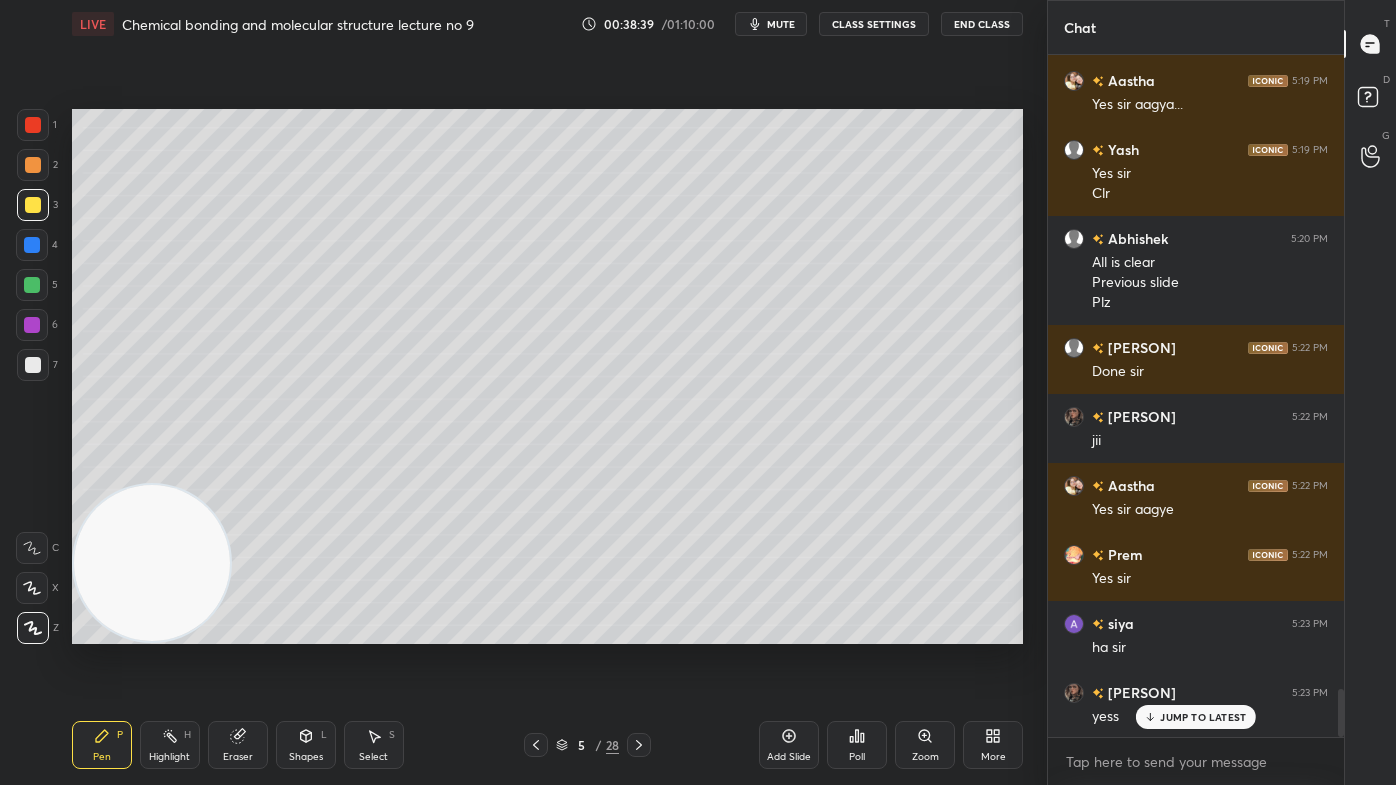 click at bounding box center [32, 588] 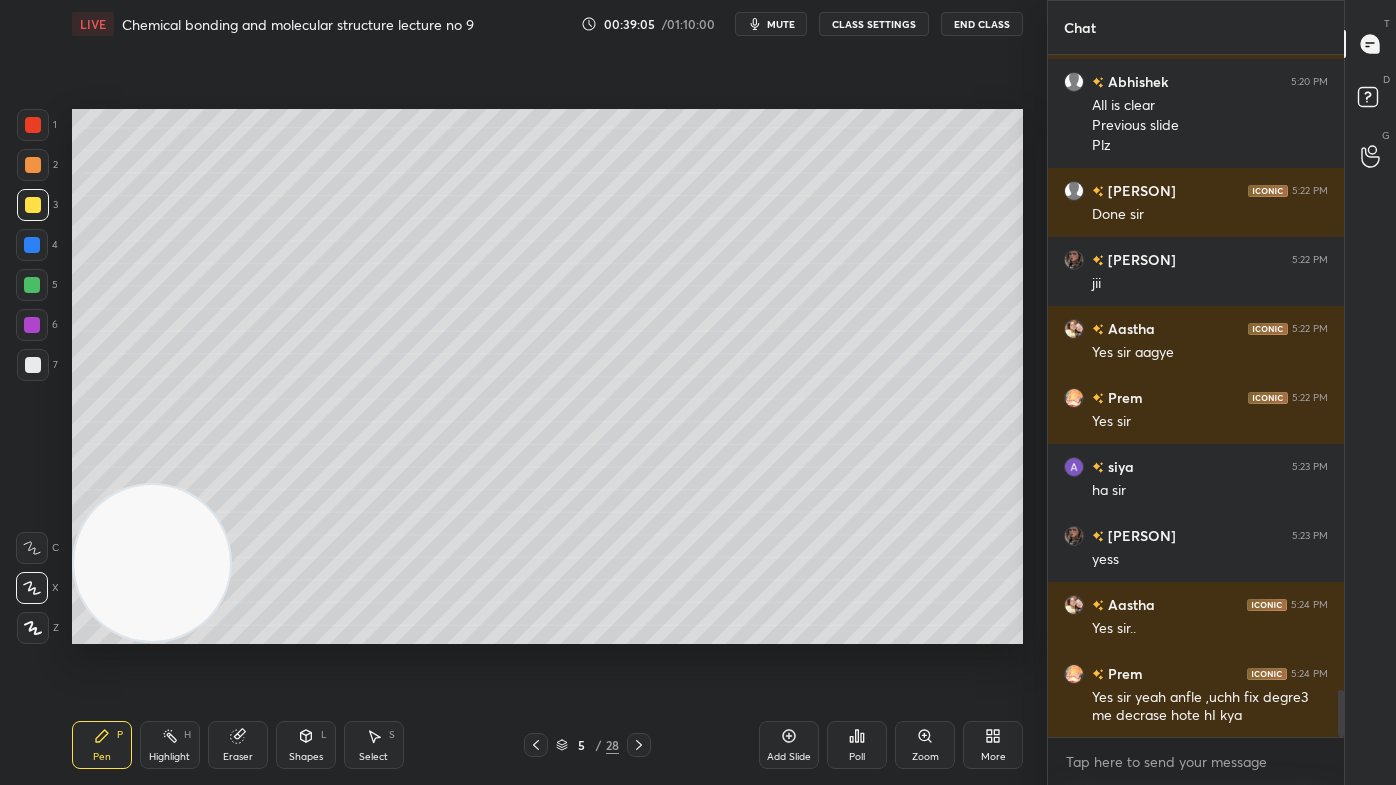 scroll, scrollTop: 9312, scrollLeft: 0, axis: vertical 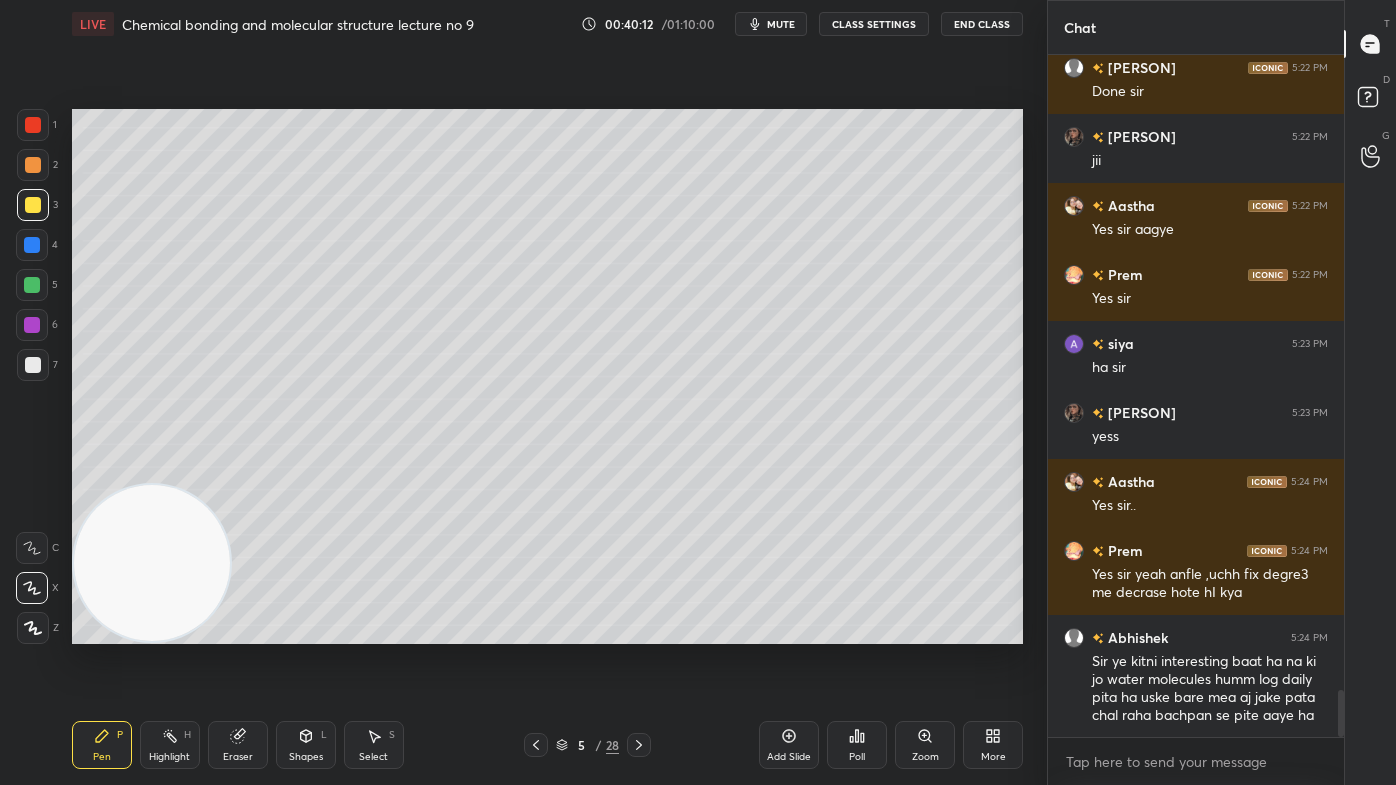click at bounding box center (32, 245) 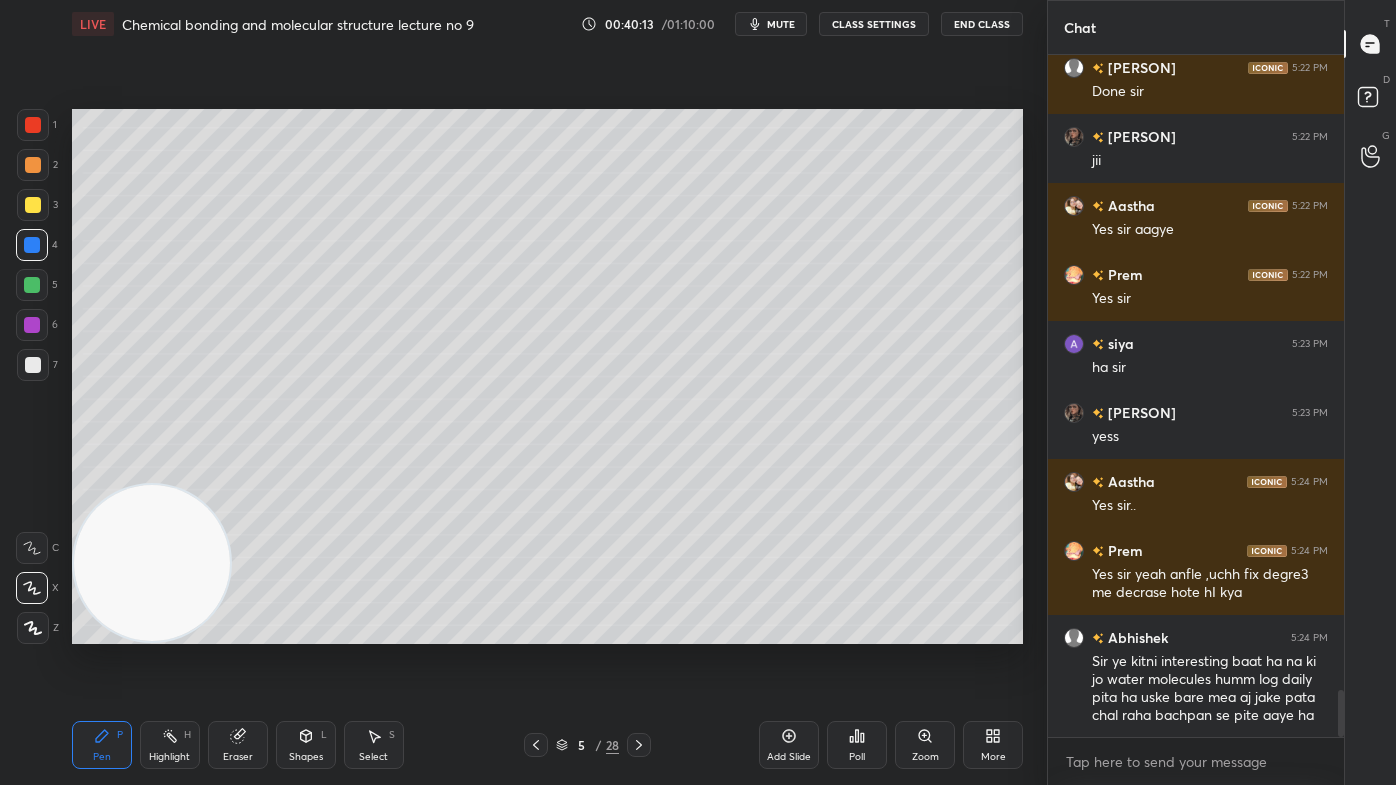 click 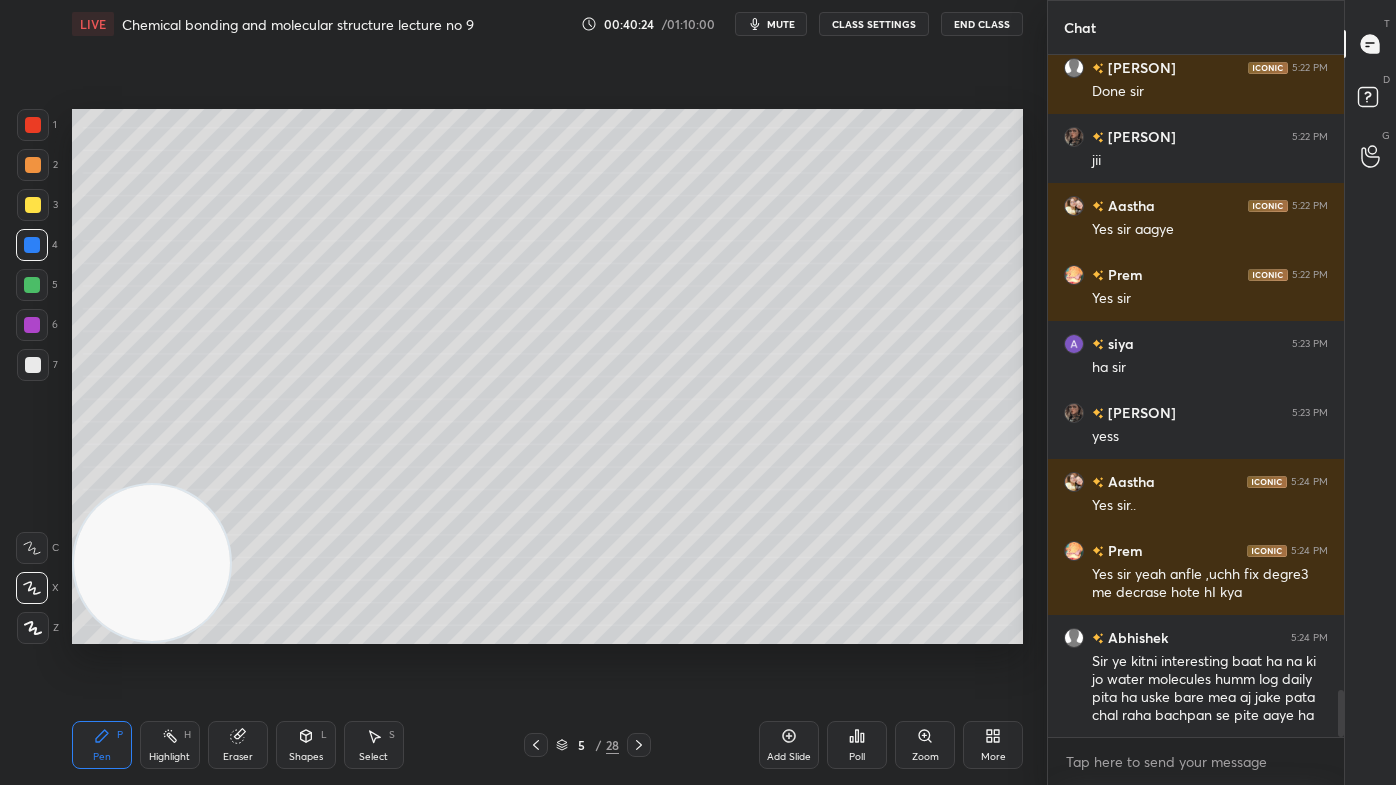 drag, startPoint x: 226, startPoint y: 747, endPoint x: 284, endPoint y: 674, distance: 93.23626 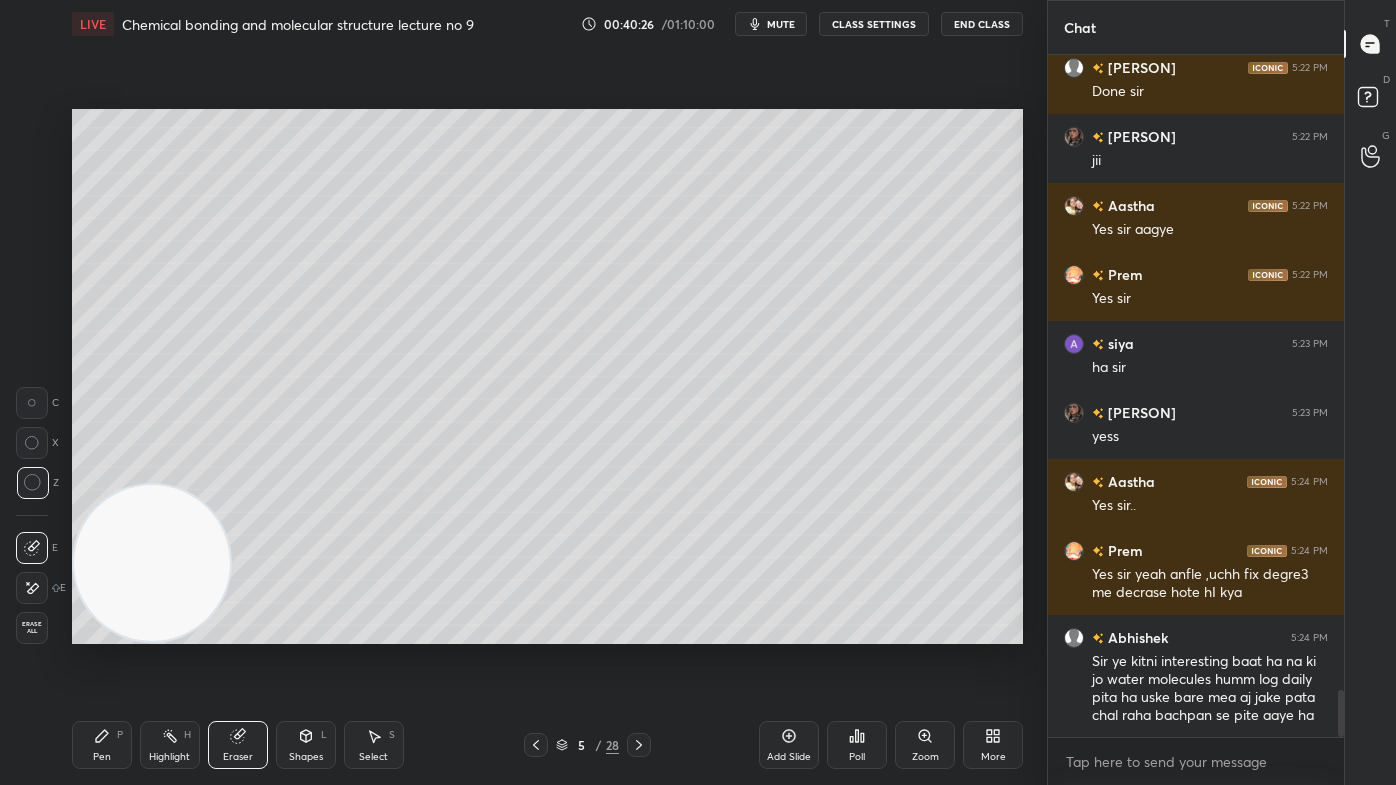 click on "Pen P" at bounding box center (102, 745) 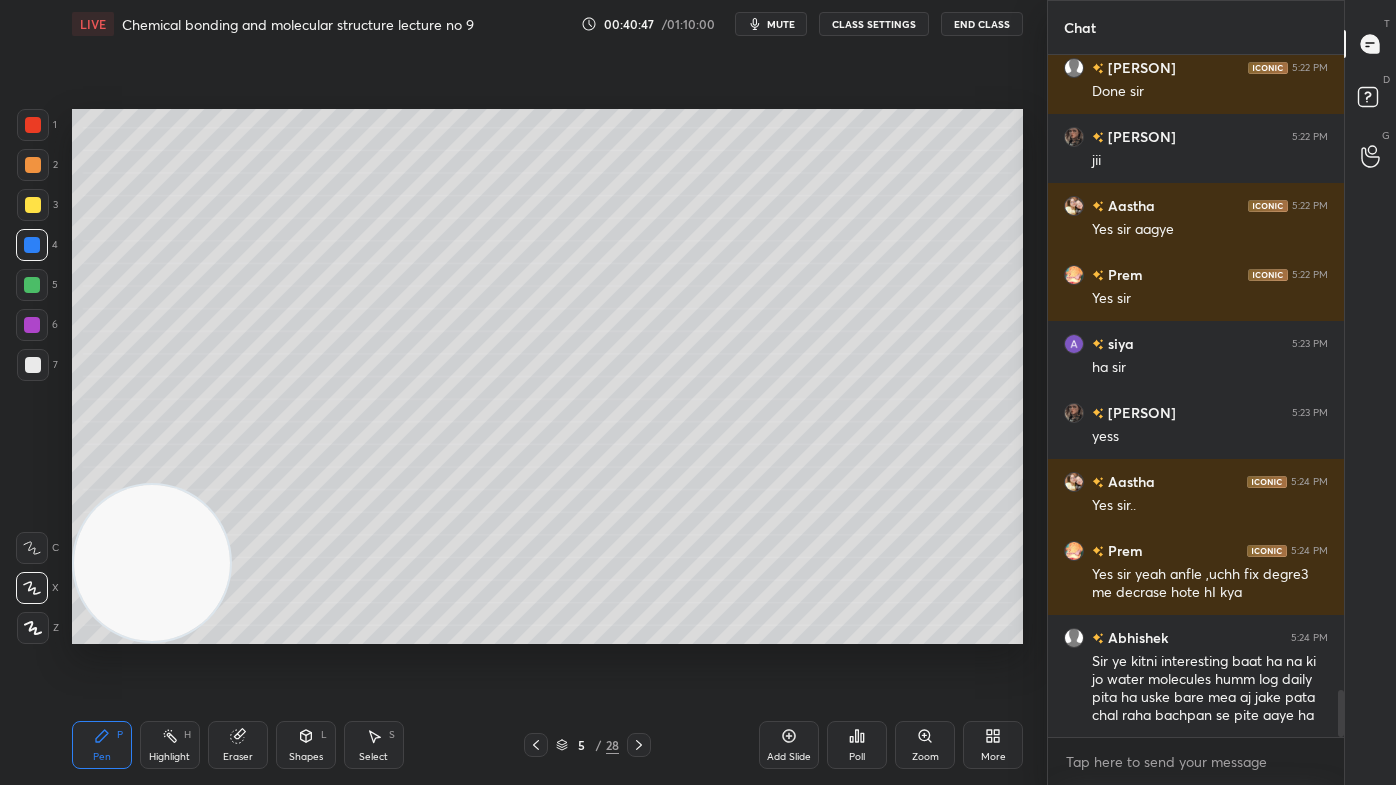 scroll, scrollTop: 9381, scrollLeft: 0, axis: vertical 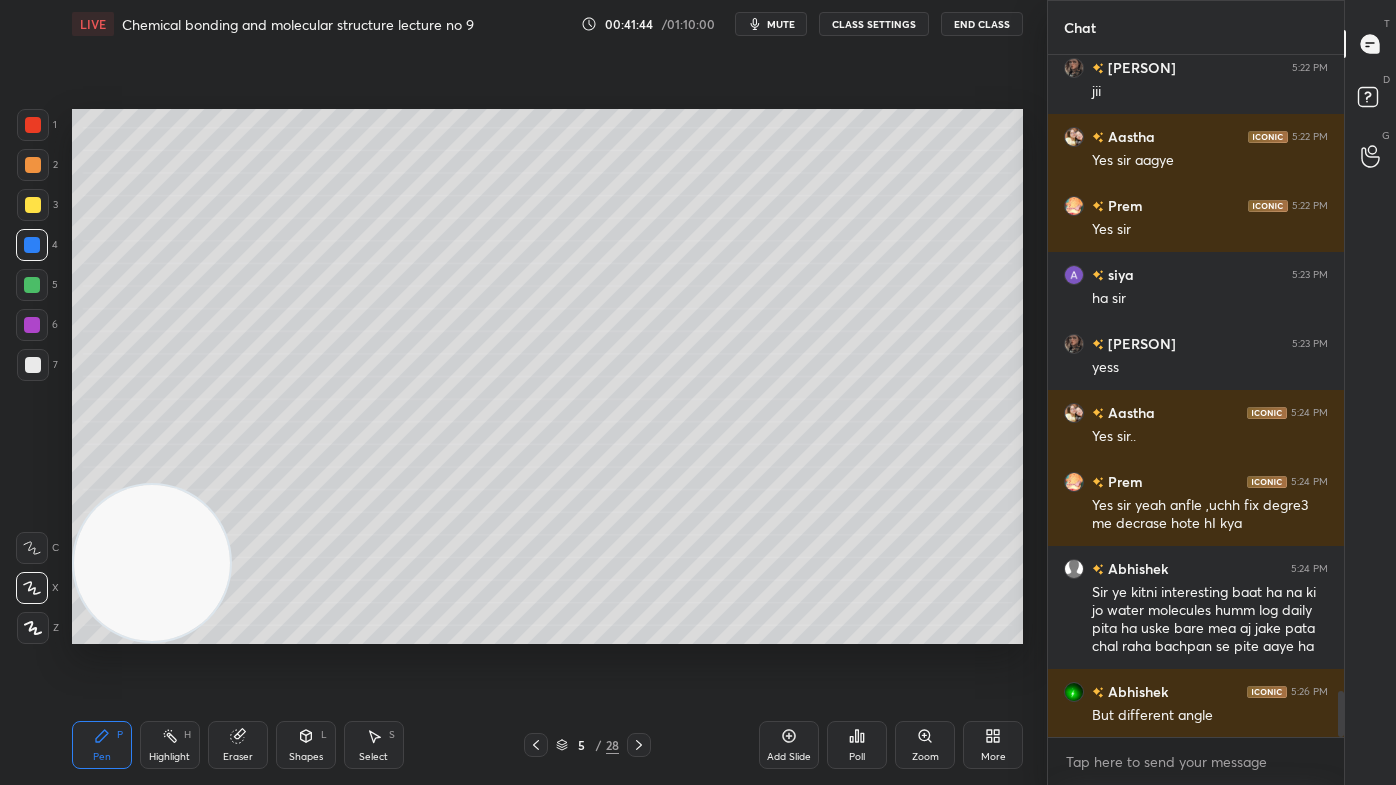 click on "mute" at bounding box center (781, 24) 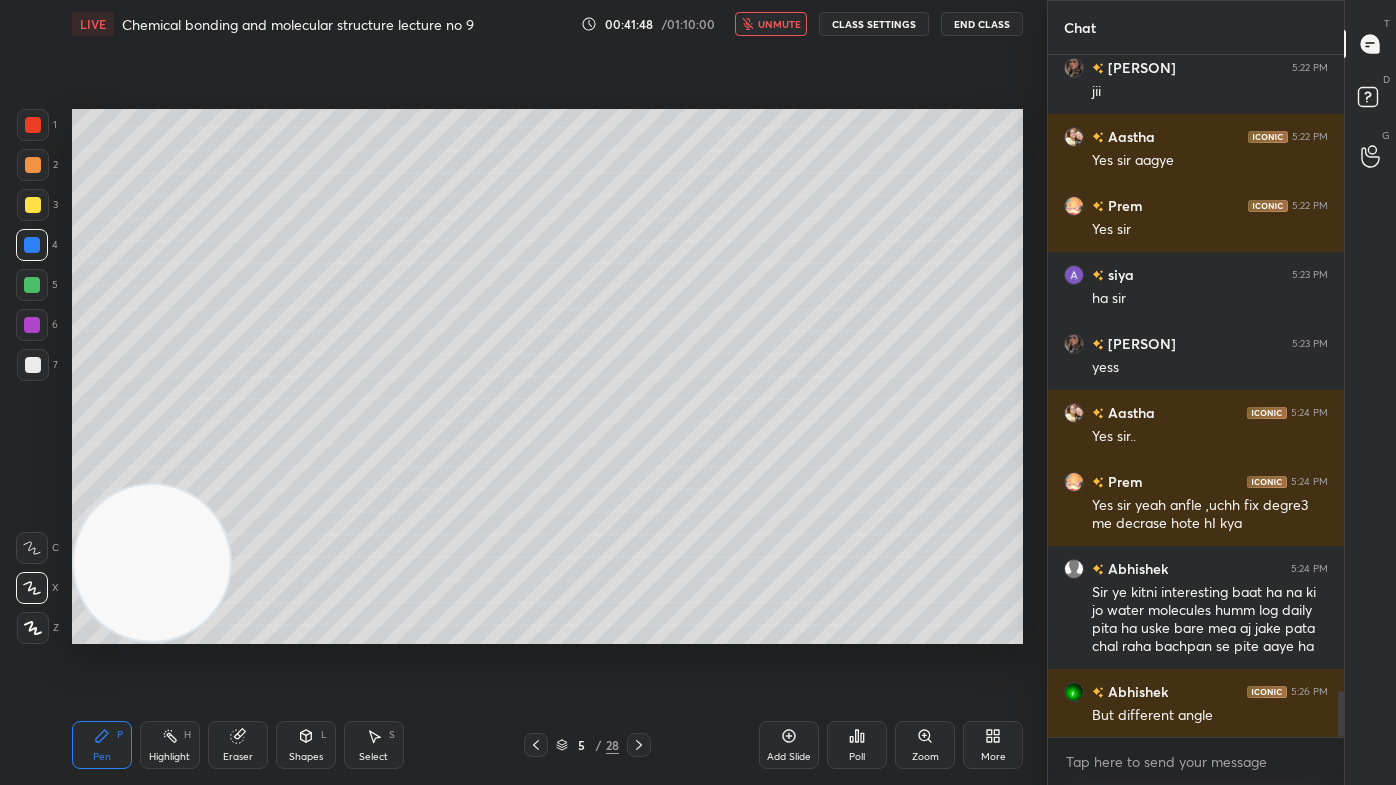 scroll, scrollTop: 9450, scrollLeft: 0, axis: vertical 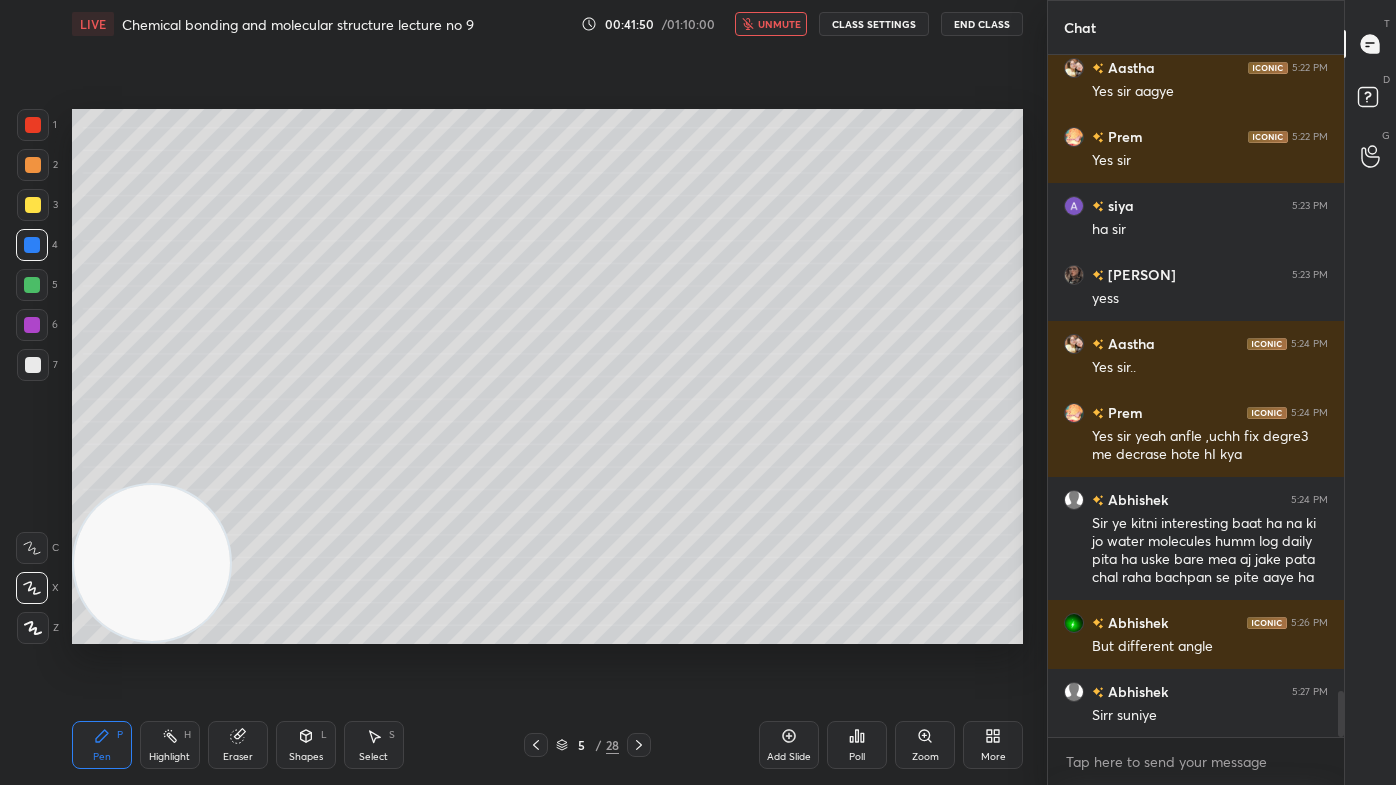 click on "unmute" at bounding box center [779, 24] 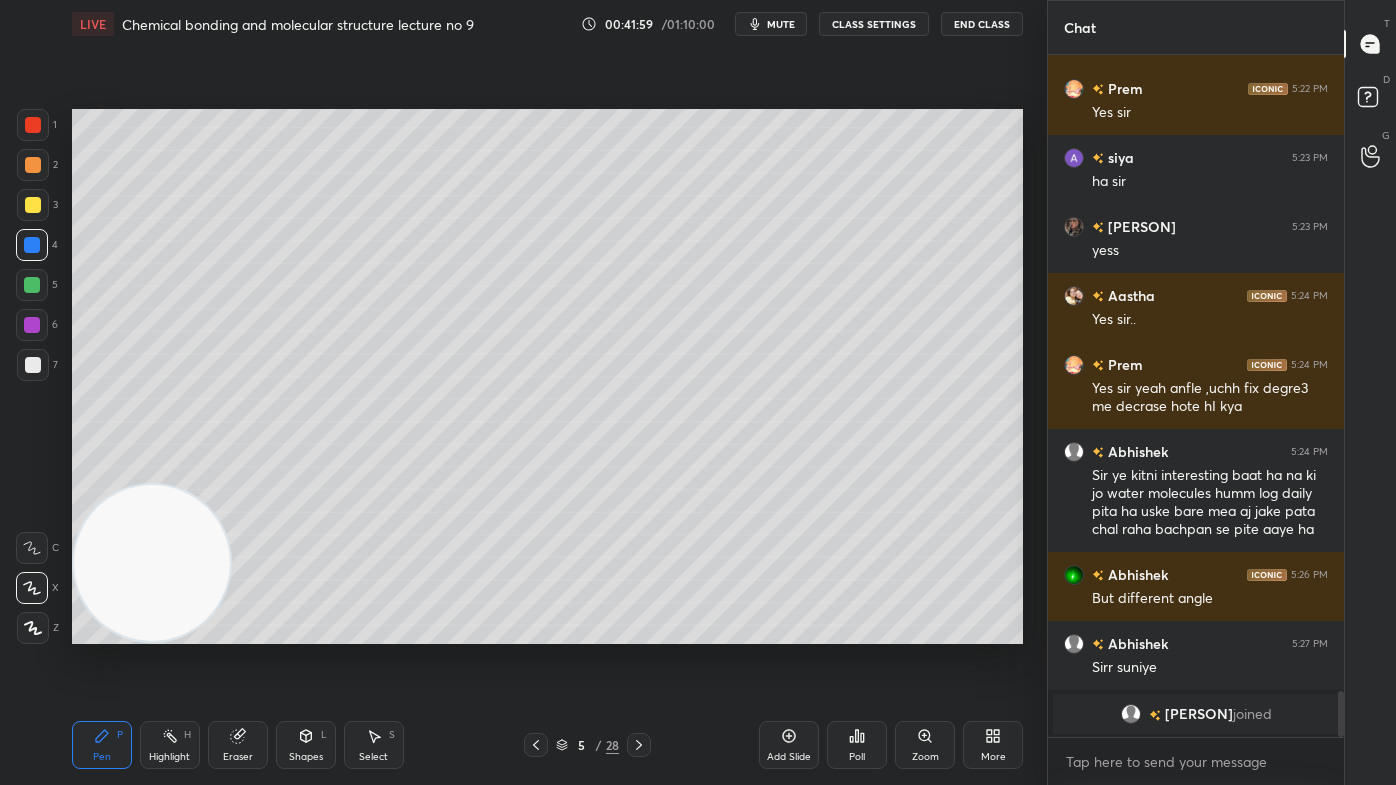 scroll, scrollTop: 9074, scrollLeft: 0, axis: vertical 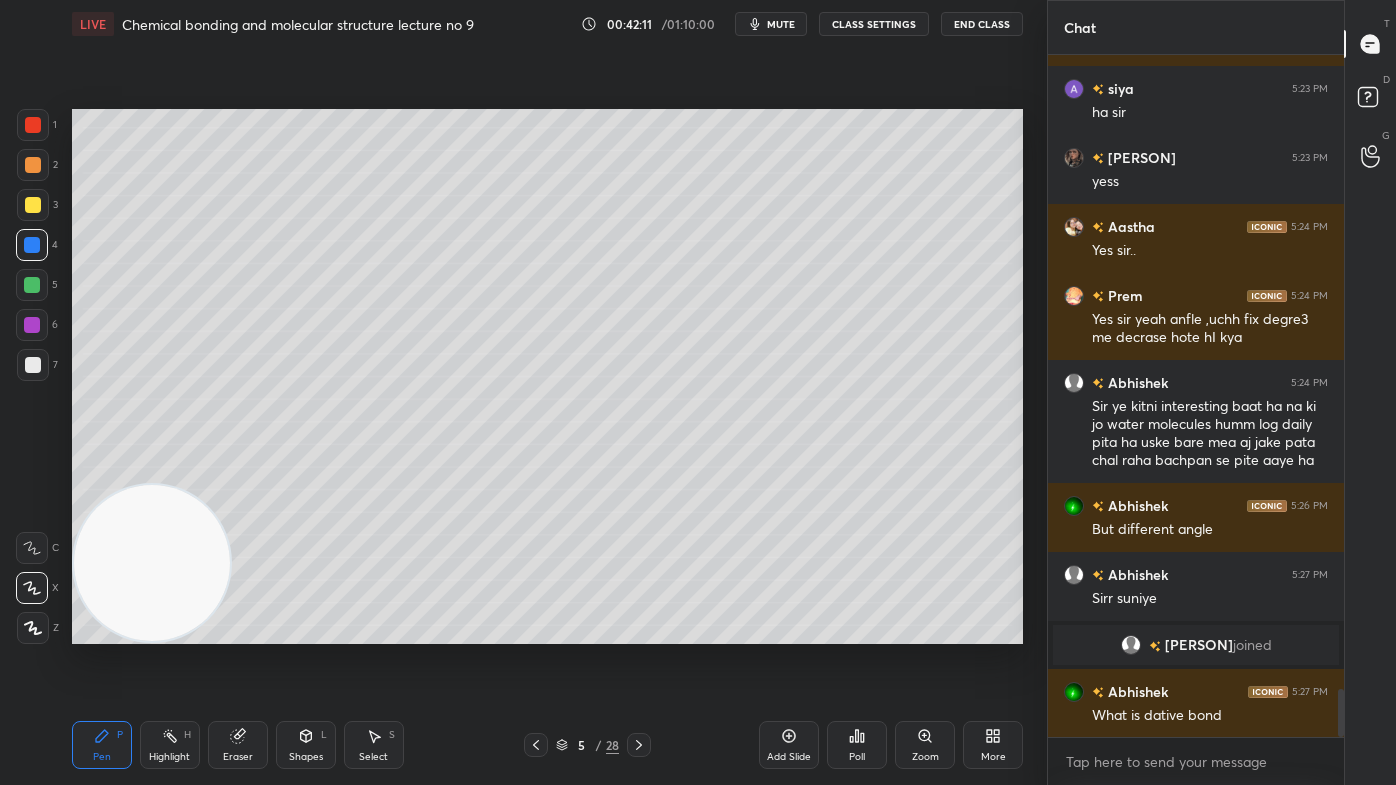 click at bounding box center (32, 325) 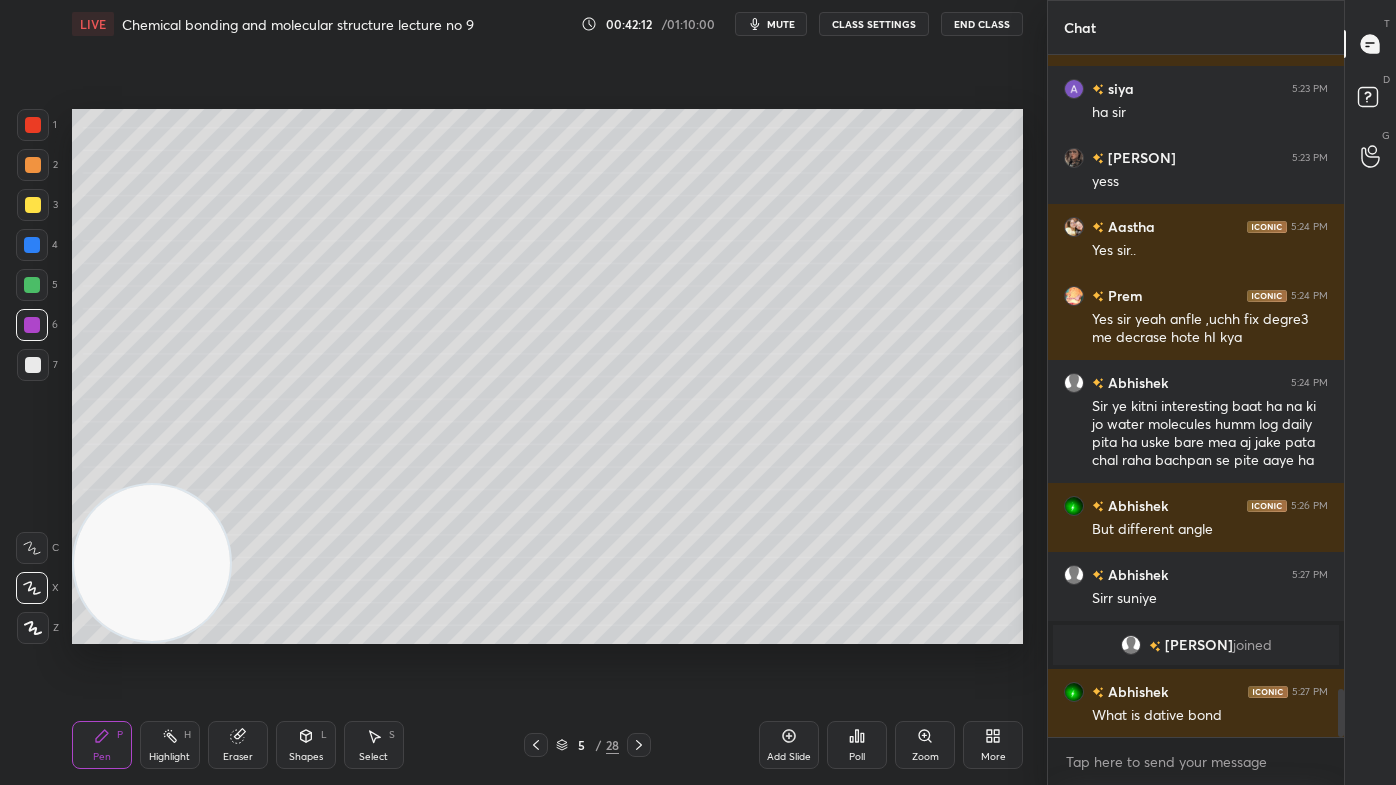 click at bounding box center (33, 628) 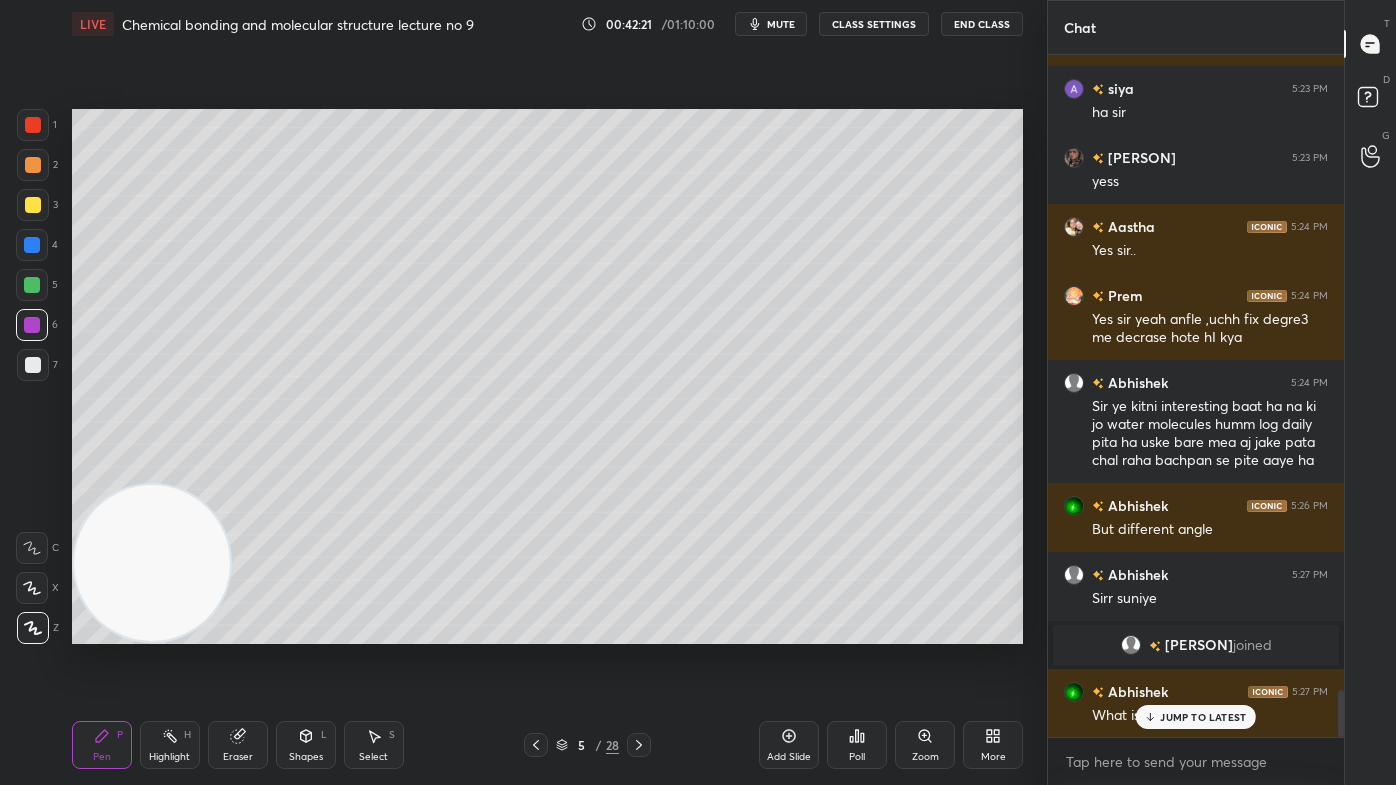 scroll, scrollTop: 9160, scrollLeft: 0, axis: vertical 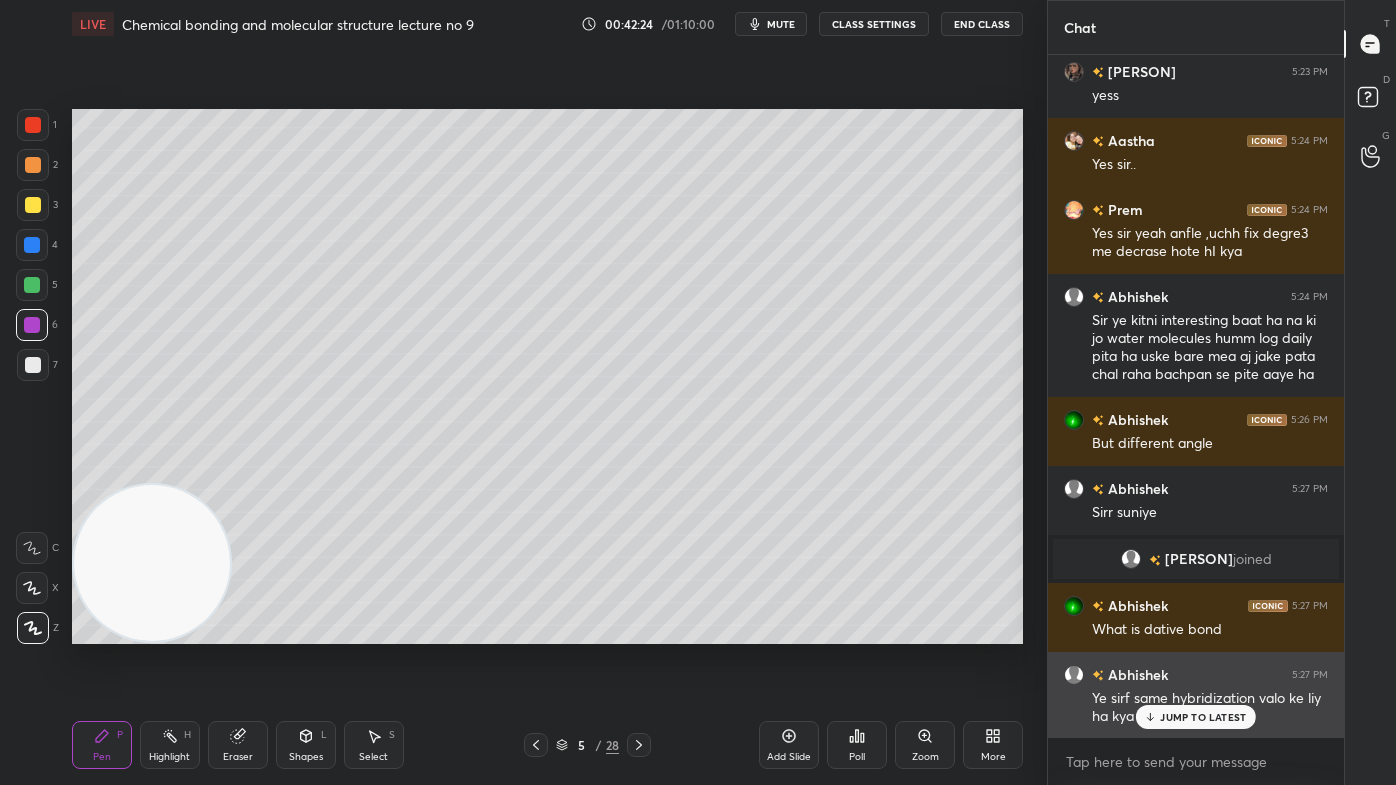click on "JUMP TO LATEST" at bounding box center (1196, 717) 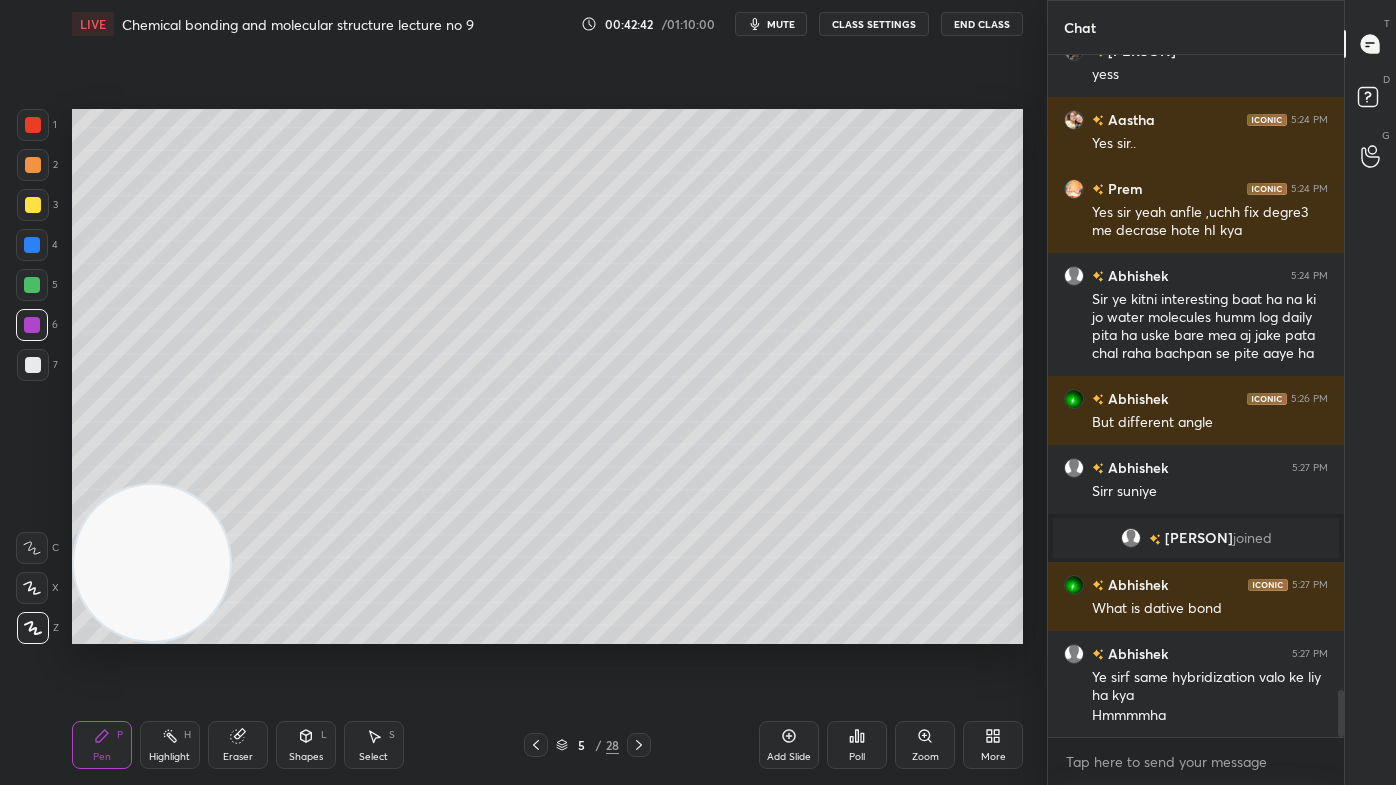 scroll, scrollTop: 9250, scrollLeft: 0, axis: vertical 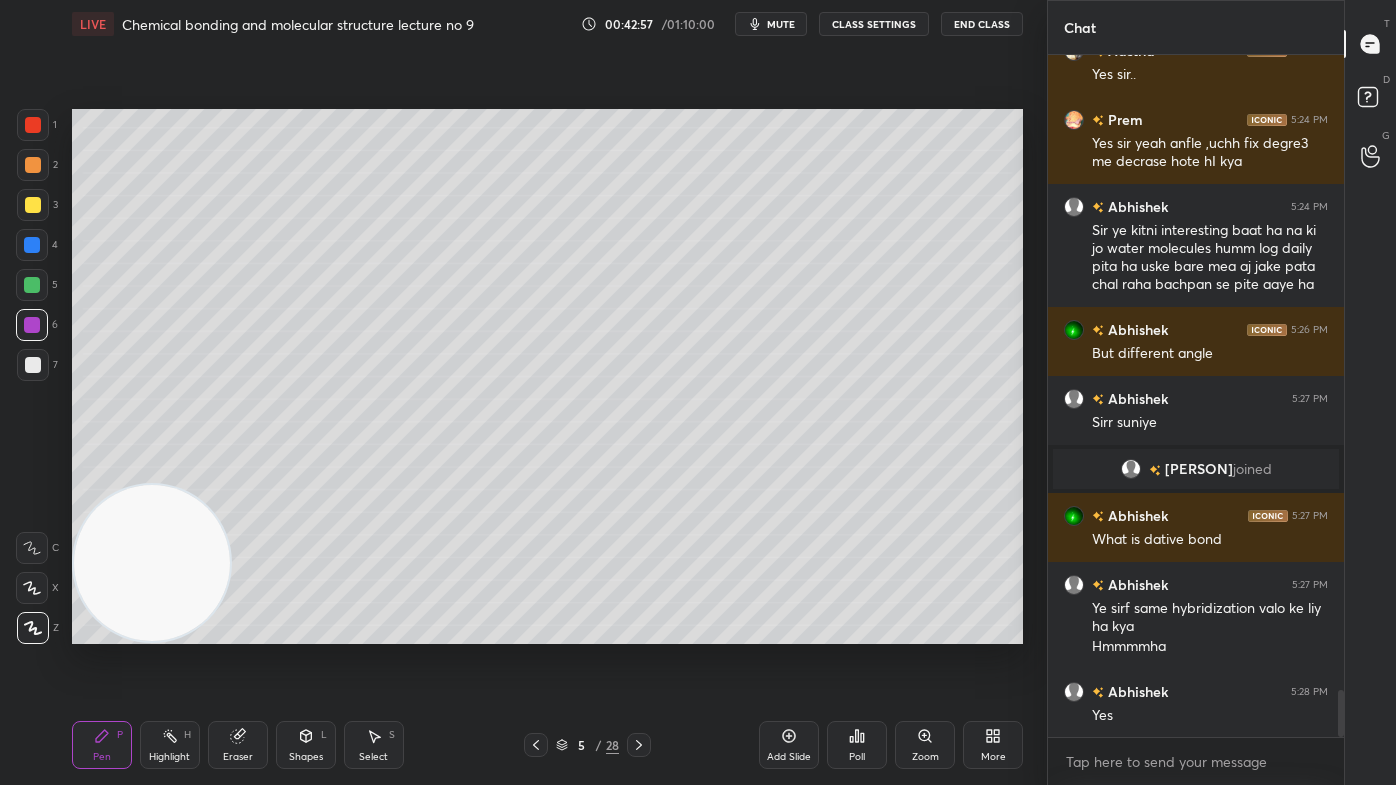 click 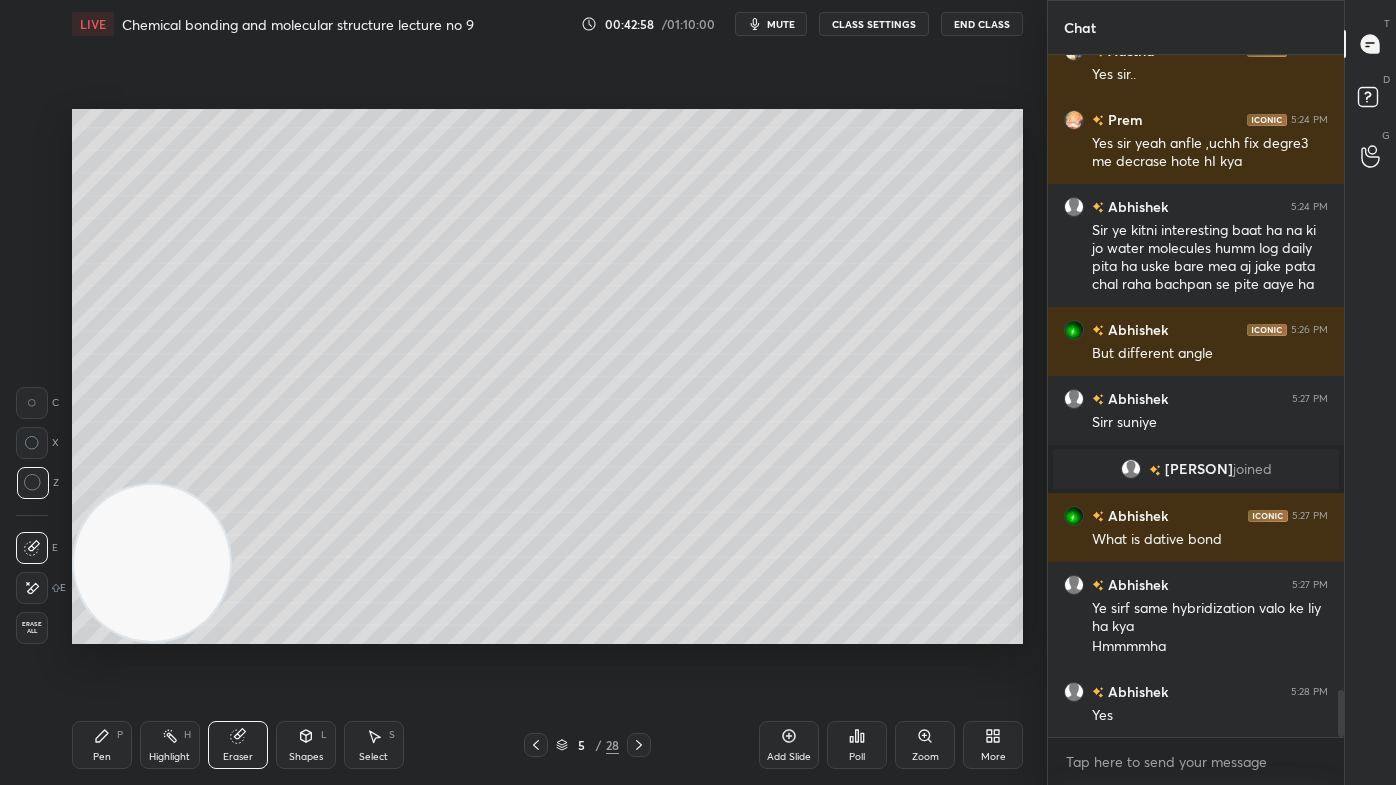 scroll, scrollTop: 9319, scrollLeft: 0, axis: vertical 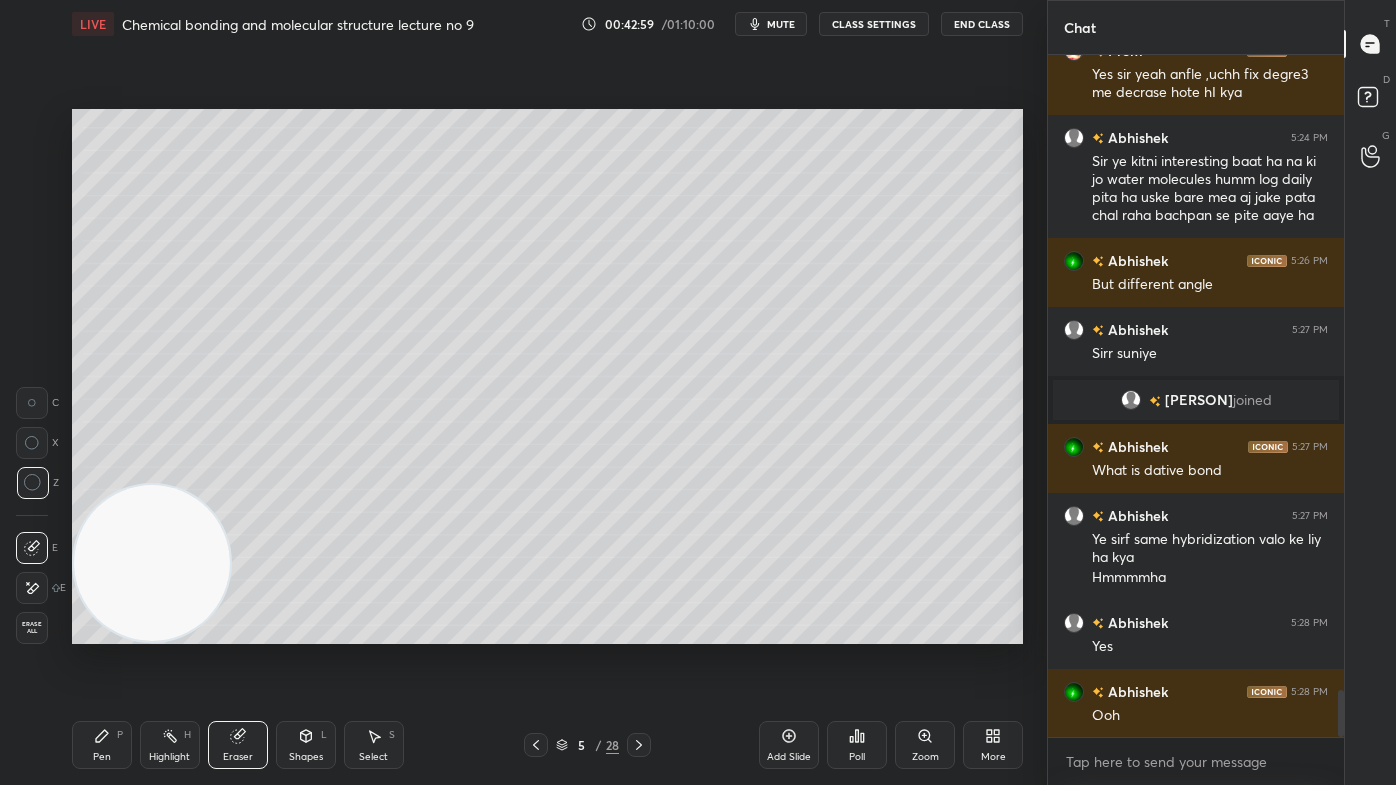 click on "Pen P" at bounding box center [102, 745] 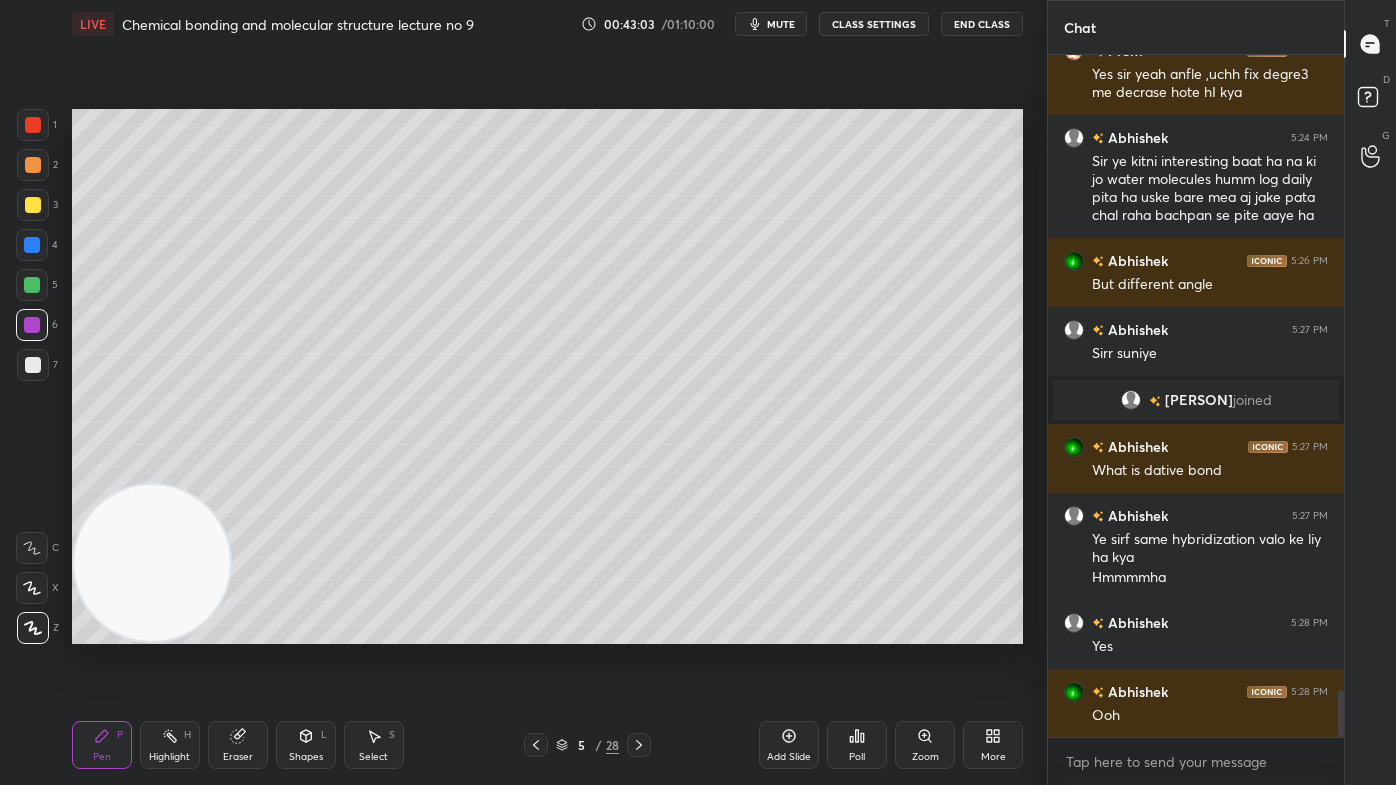 click on "Eraser" at bounding box center [238, 745] 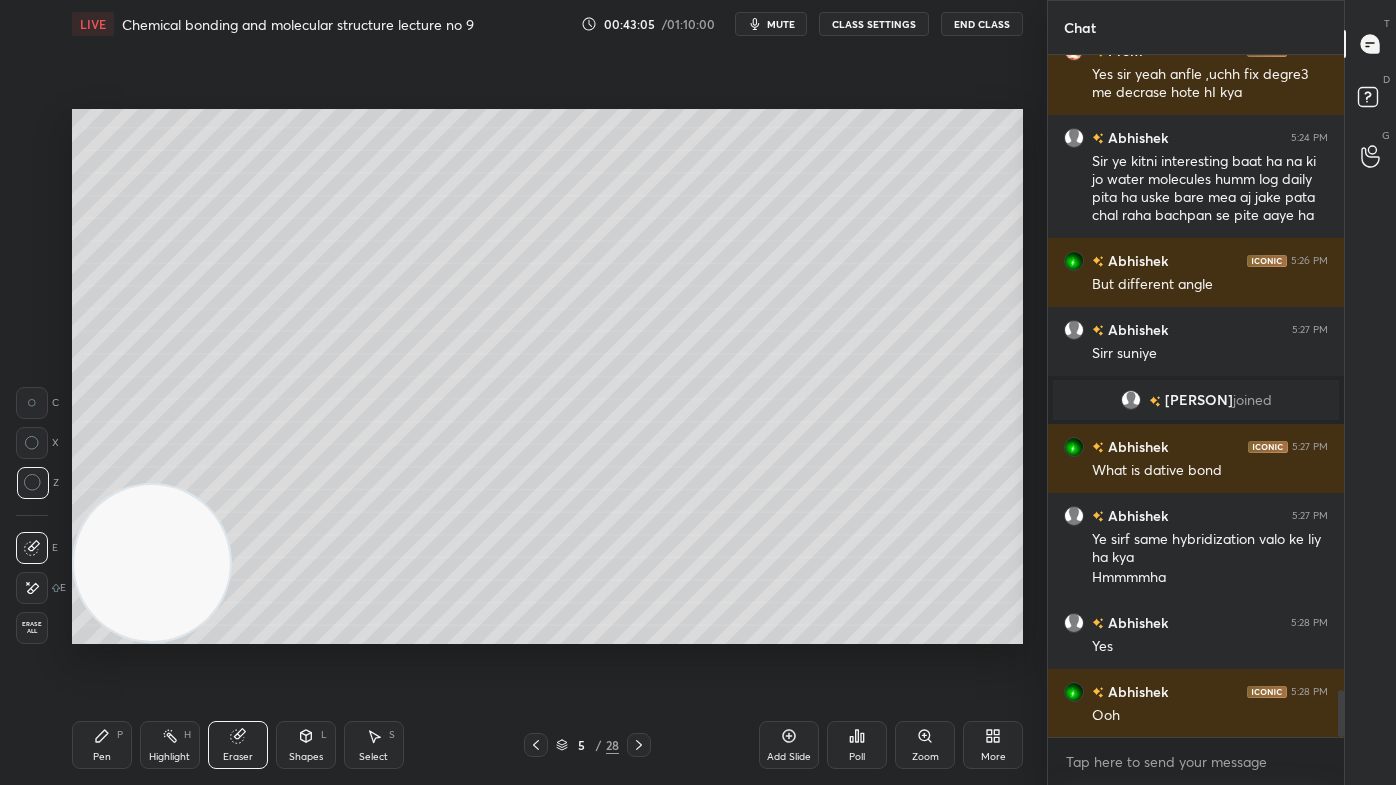 drag, startPoint x: 122, startPoint y: 733, endPoint x: 143, endPoint y: 697, distance: 41.677334 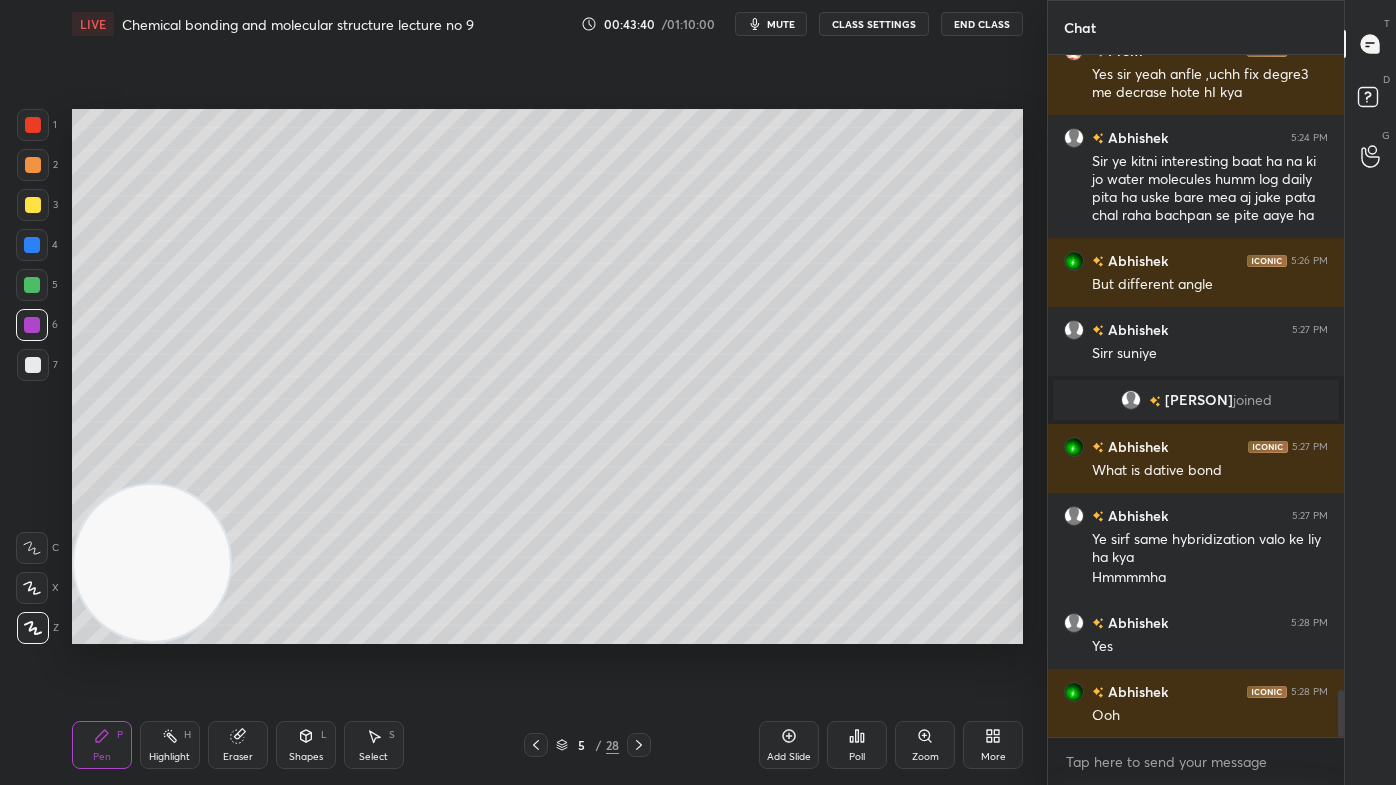 click on "Eraser" at bounding box center (238, 745) 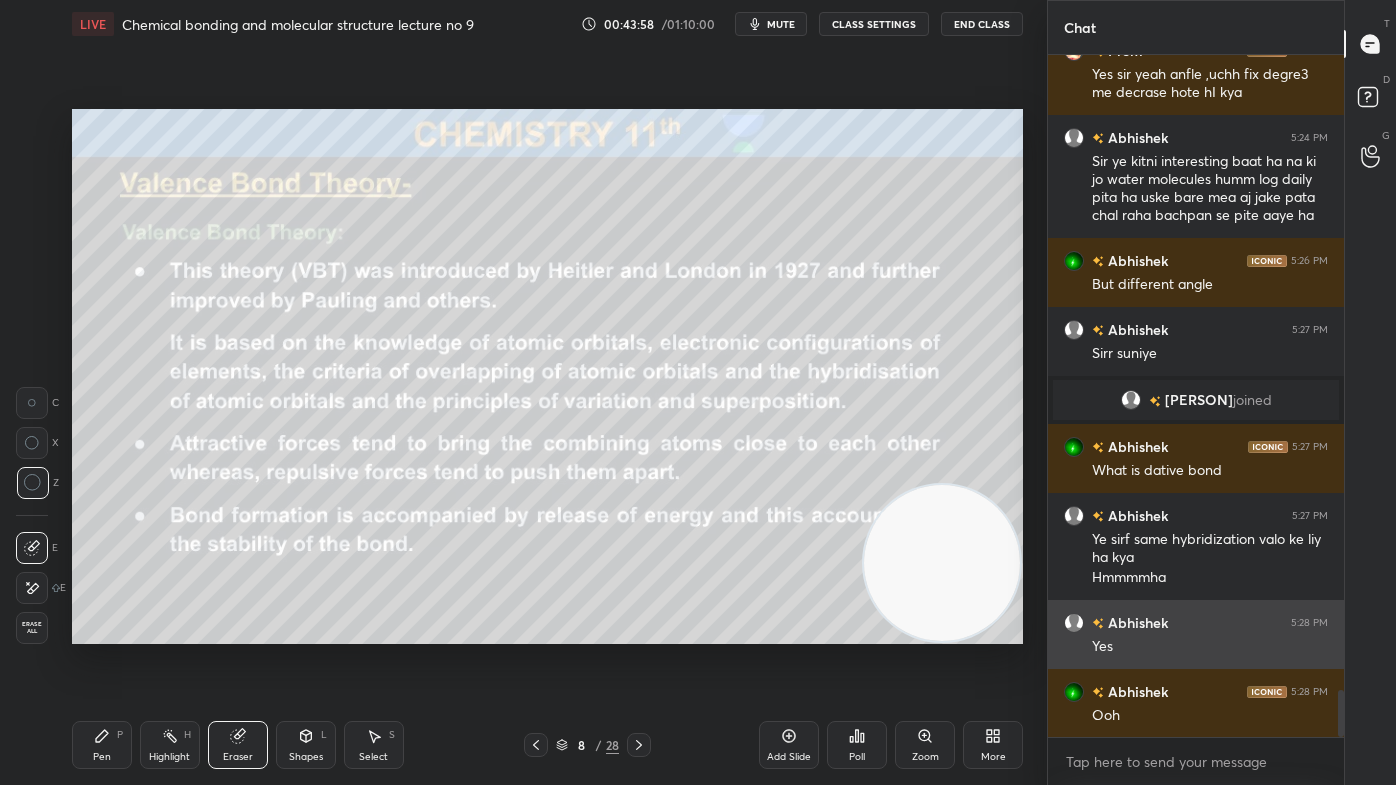 drag, startPoint x: 192, startPoint y: 572, endPoint x: 1114, endPoint y: 630, distance: 923.8225 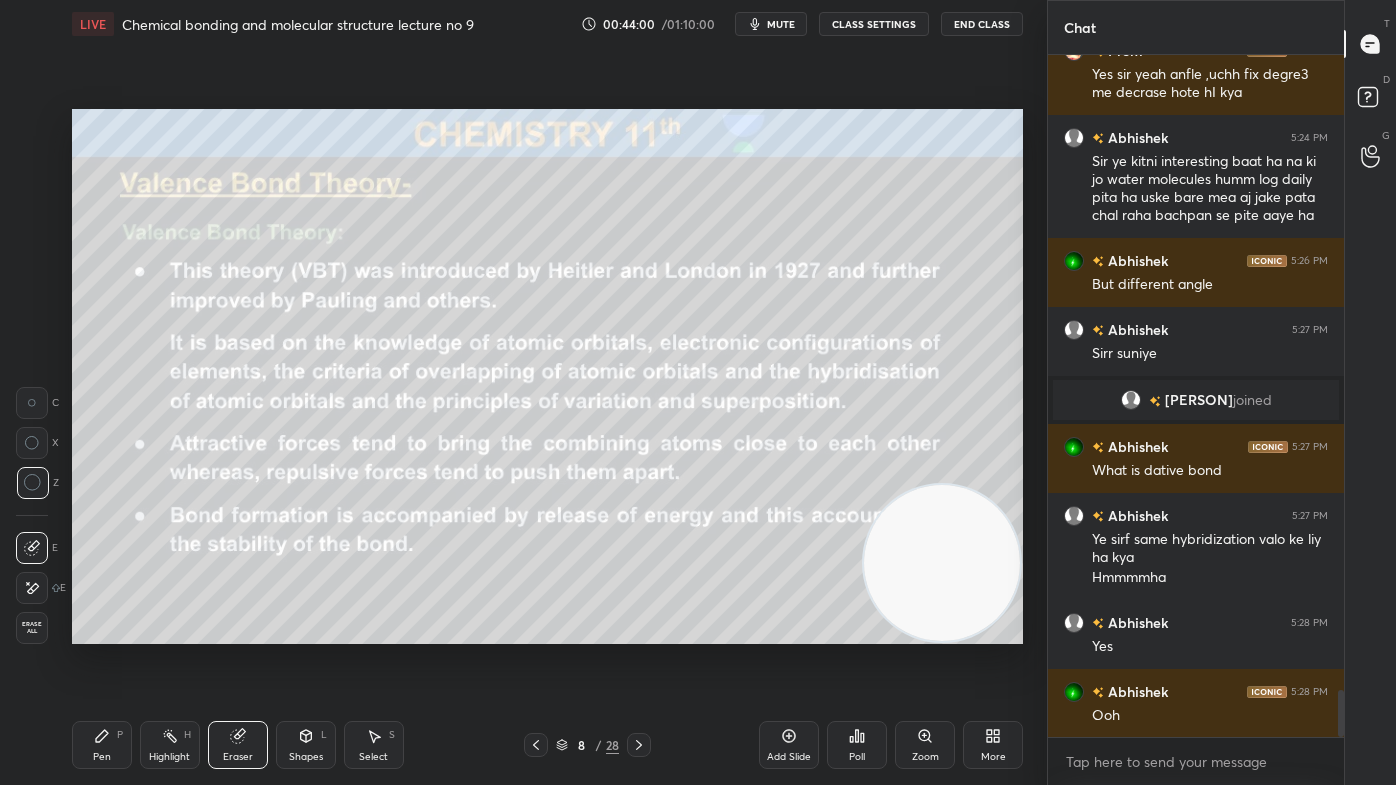 drag, startPoint x: 109, startPoint y: 757, endPoint x: 122, endPoint y: 739, distance: 22.203604 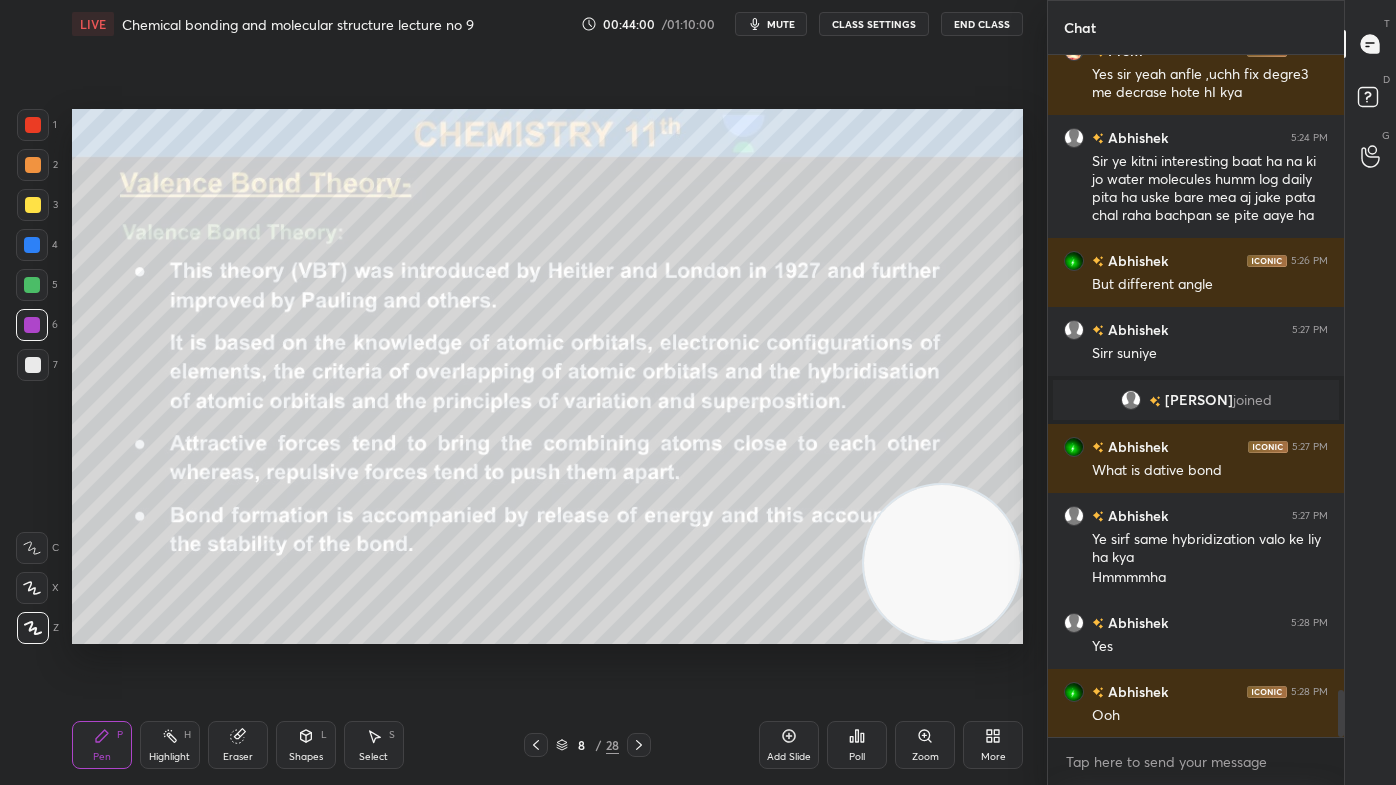 click at bounding box center (33, 205) 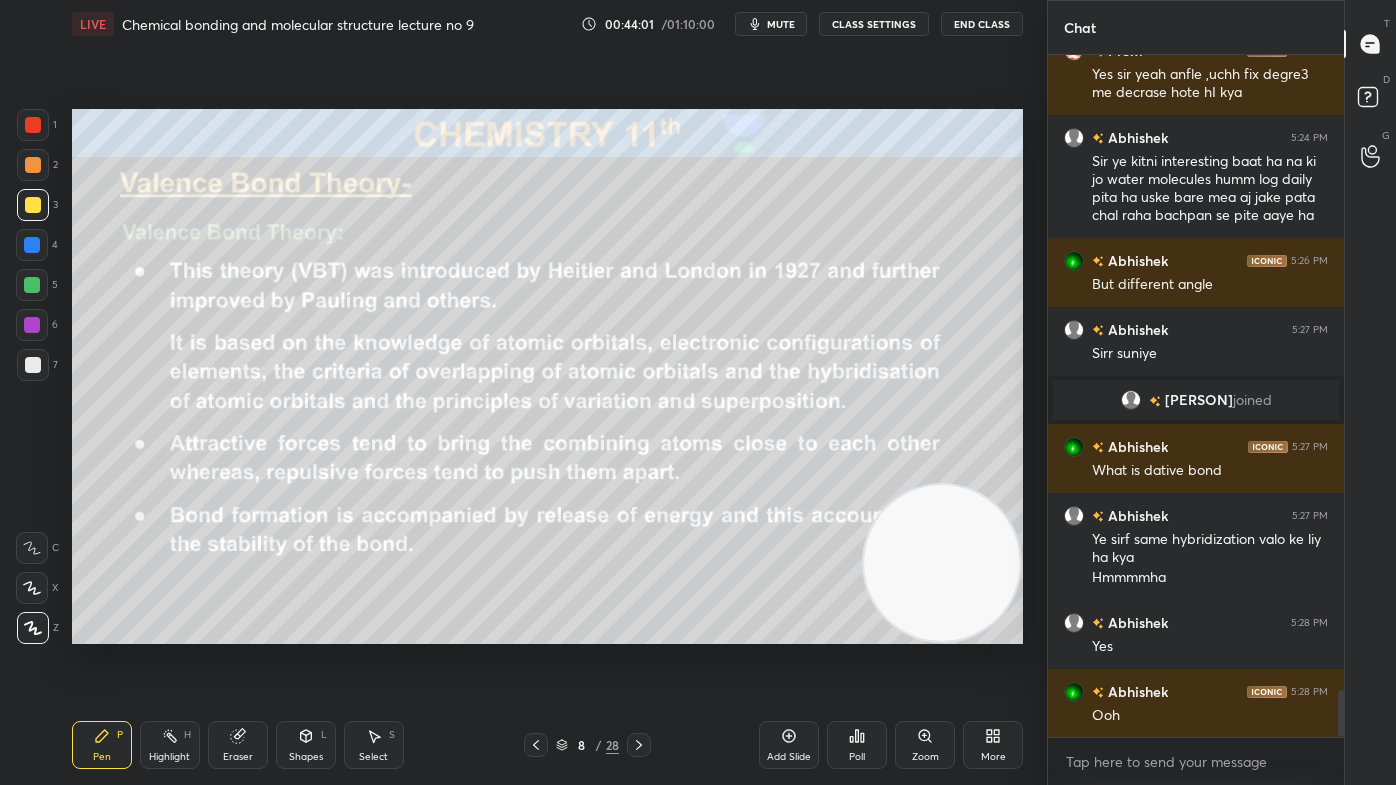 click 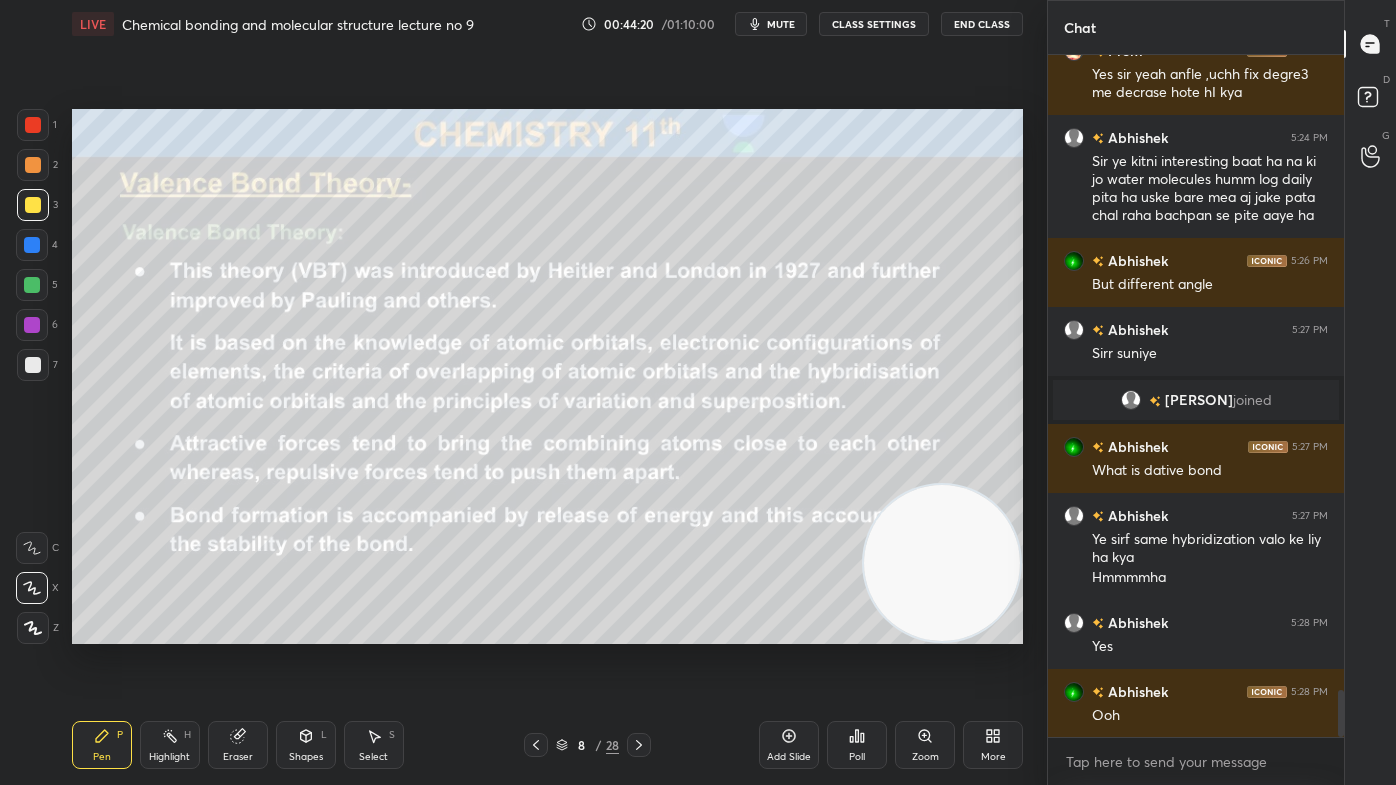 click on "mute" at bounding box center [771, 24] 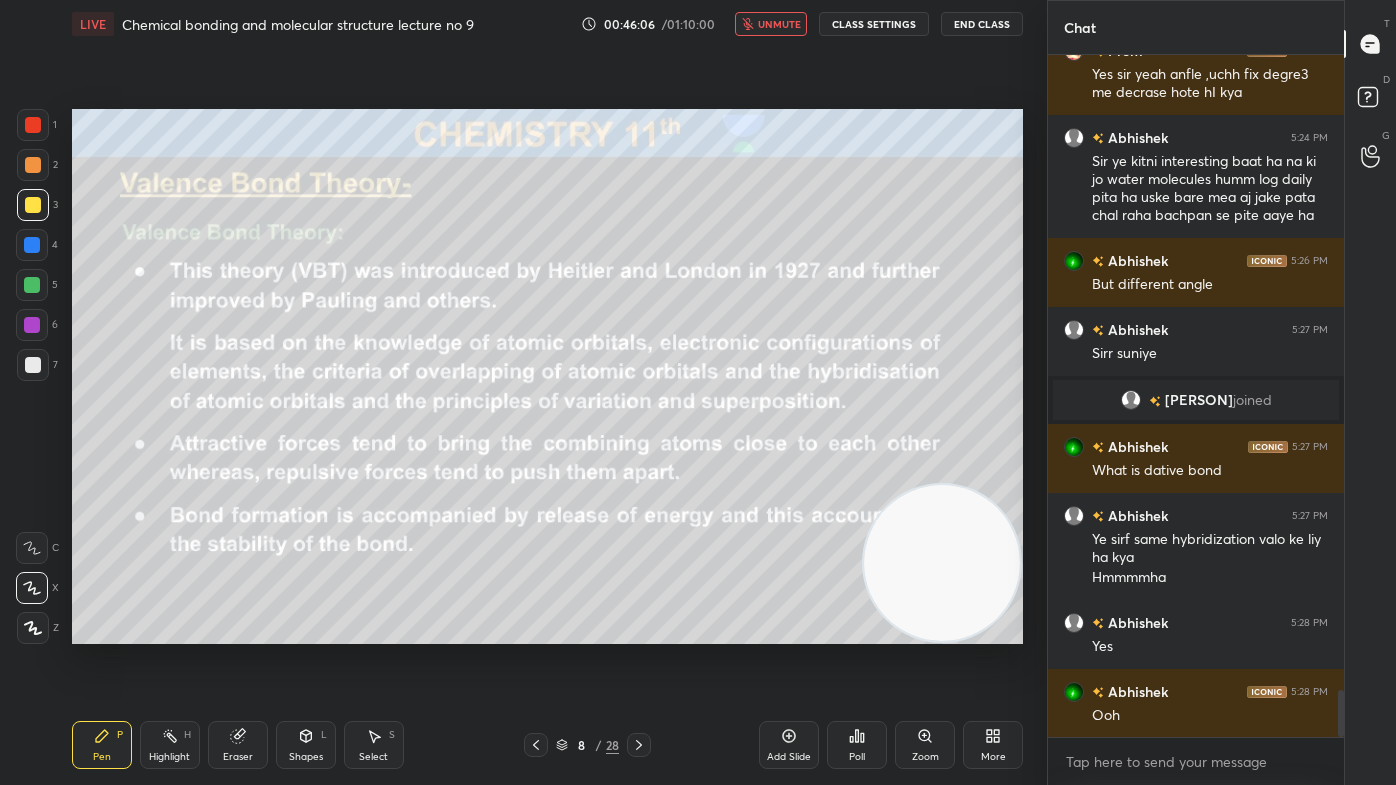 click on "unmute" at bounding box center [779, 24] 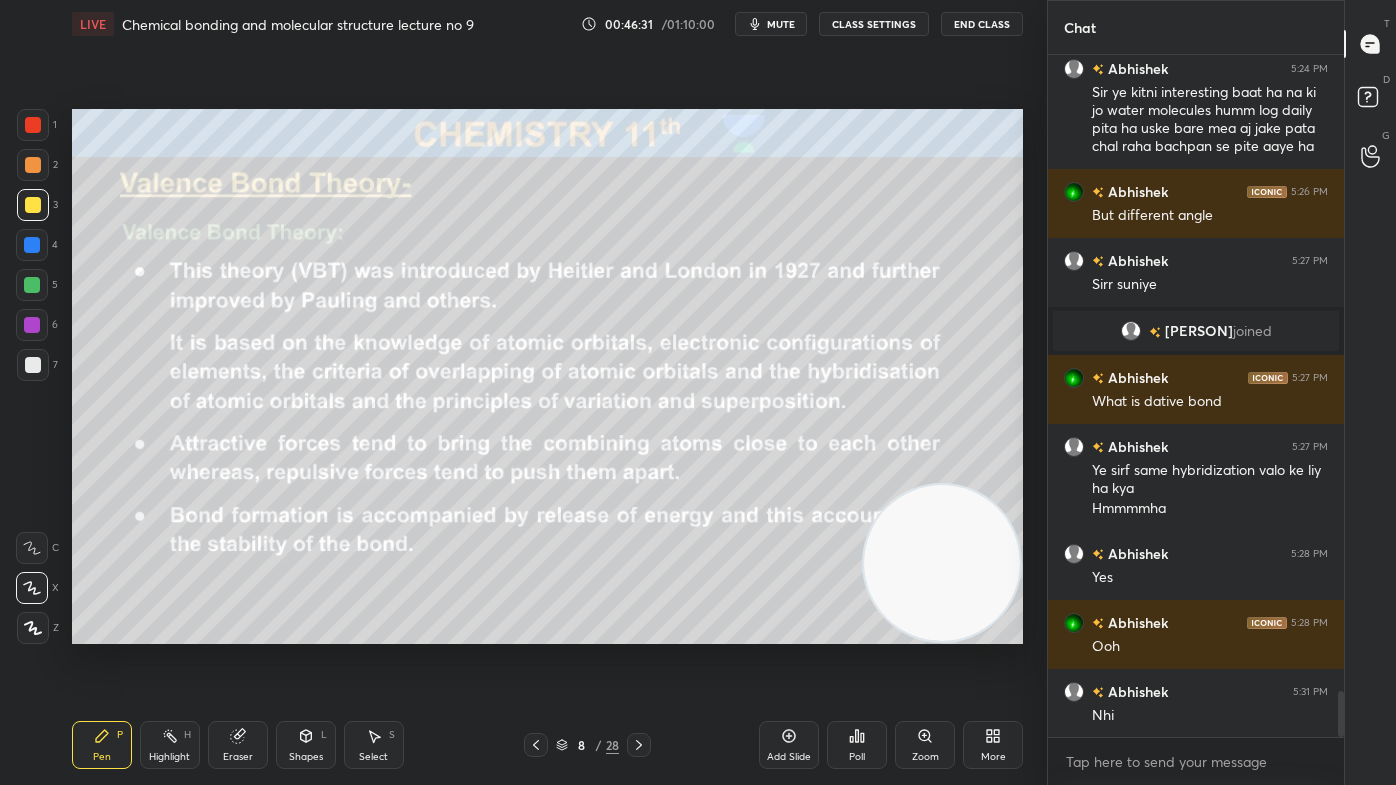 scroll, scrollTop: 9456, scrollLeft: 0, axis: vertical 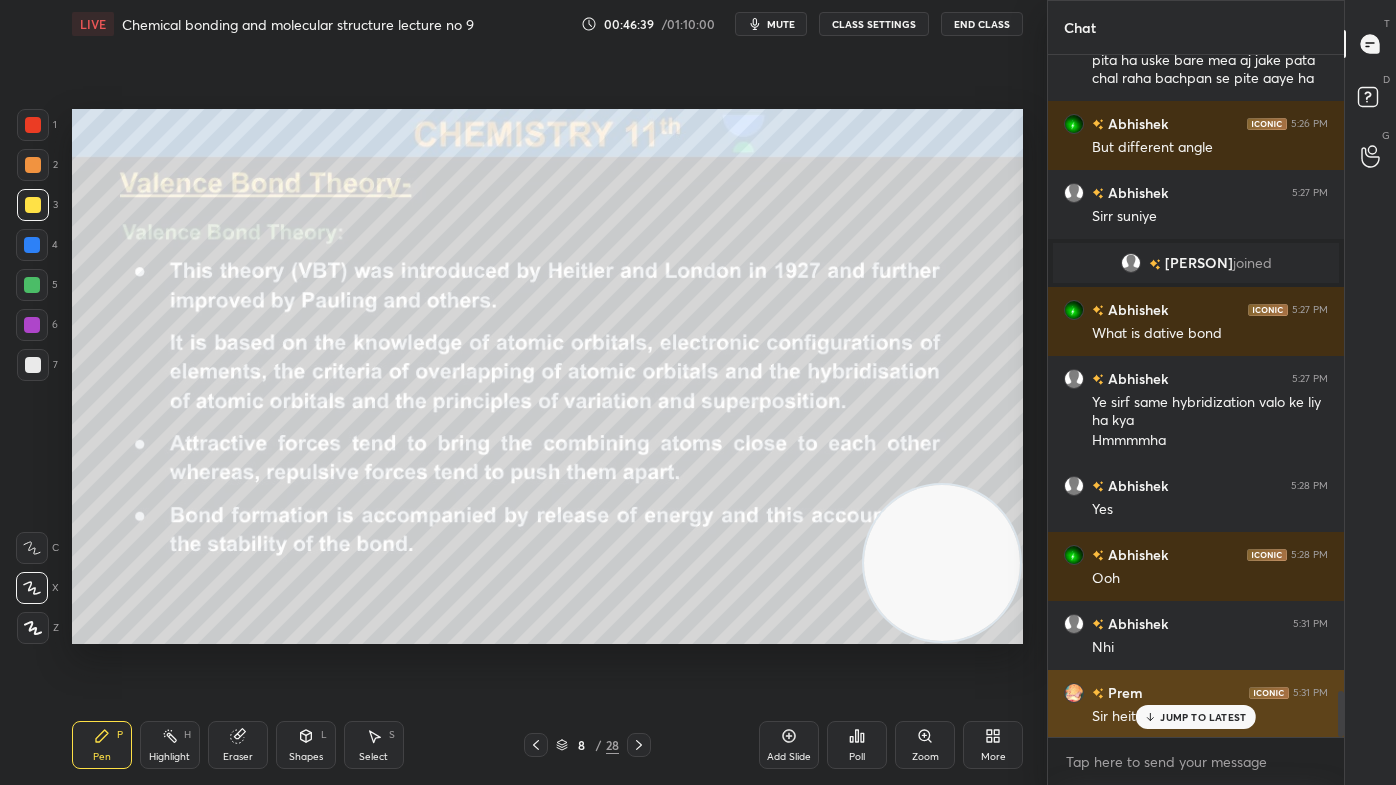 click 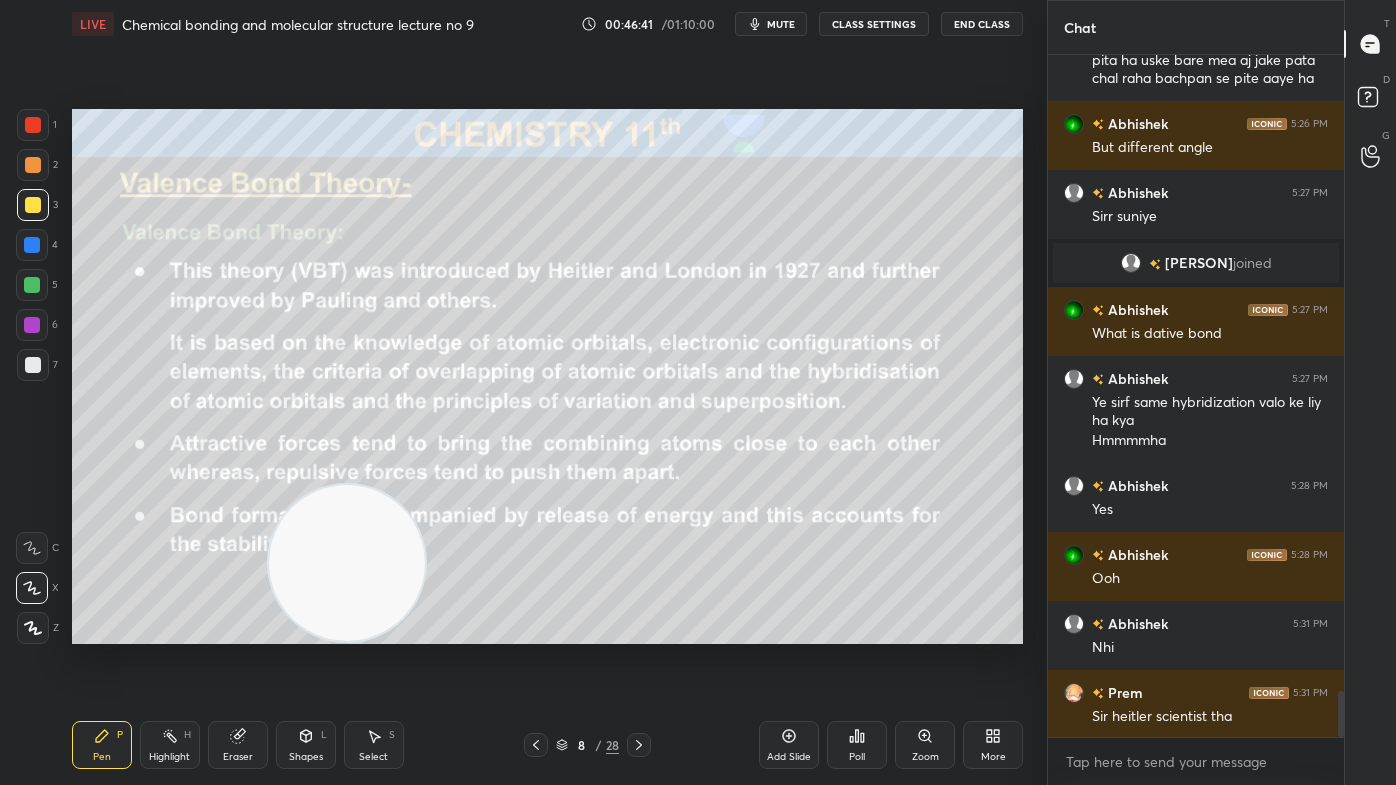 drag, startPoint x: 954, startPoint y: 579, endPoint x: 68, endPoint y: 634, distance: 887.70544 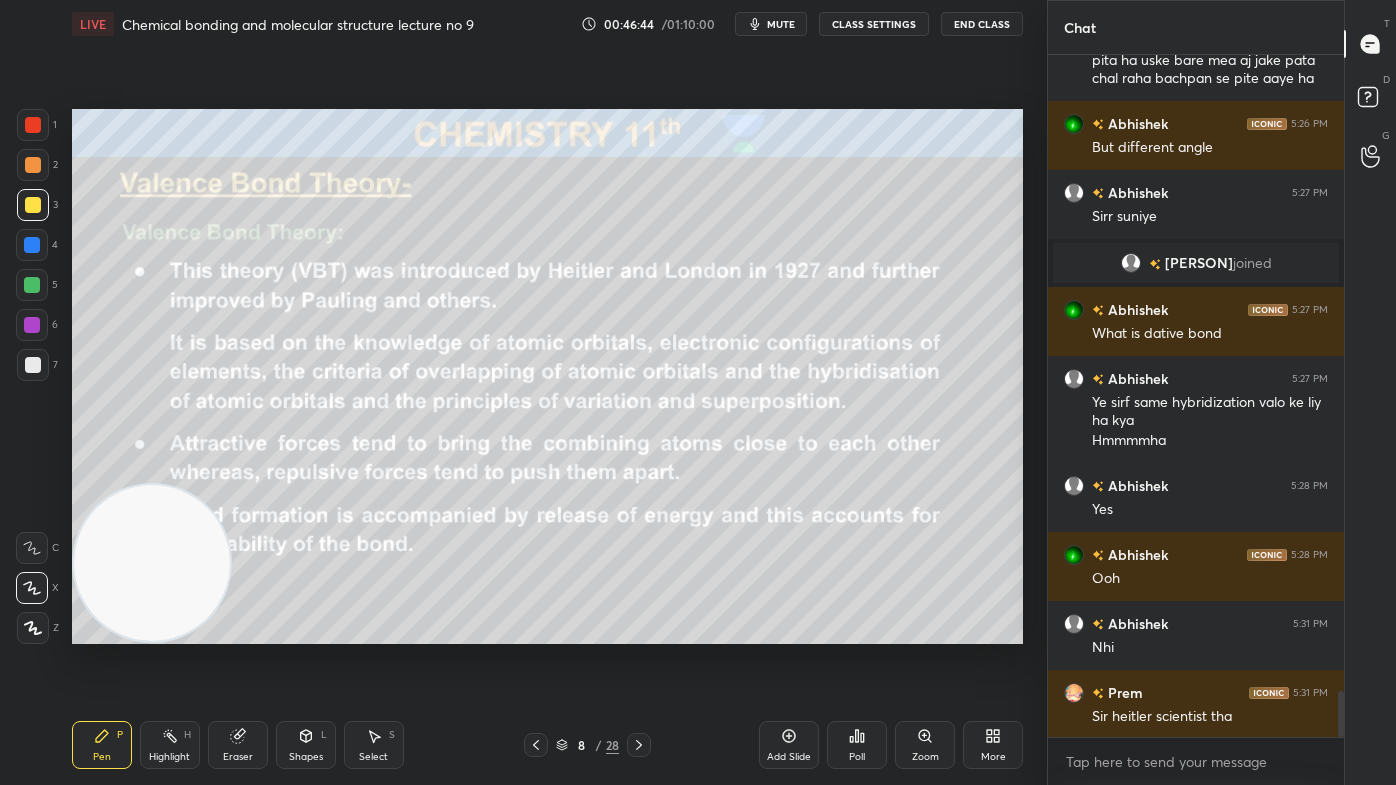 click at bounding box center [32, 285] 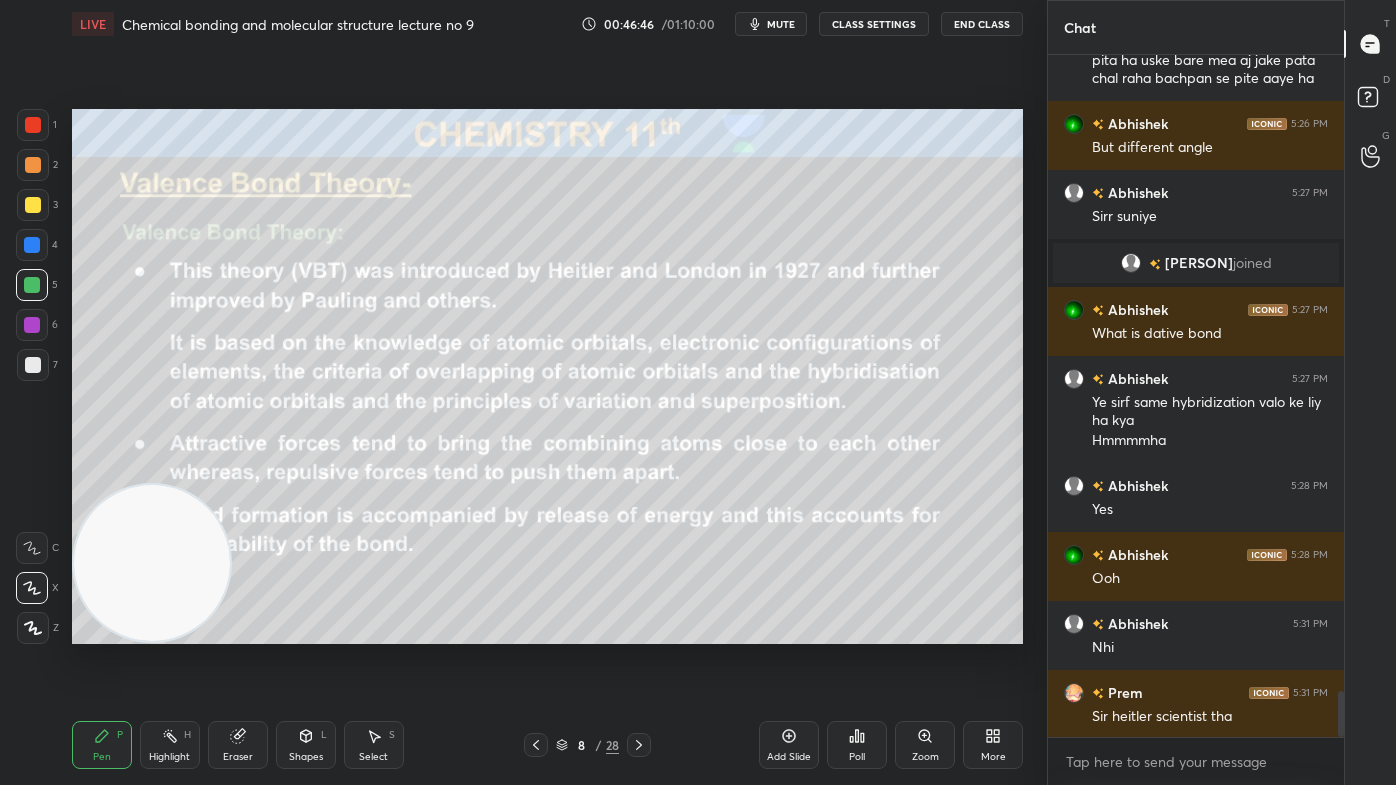 scroll, scrollTop: 9525, scrollLeft: 0, axis: vertical 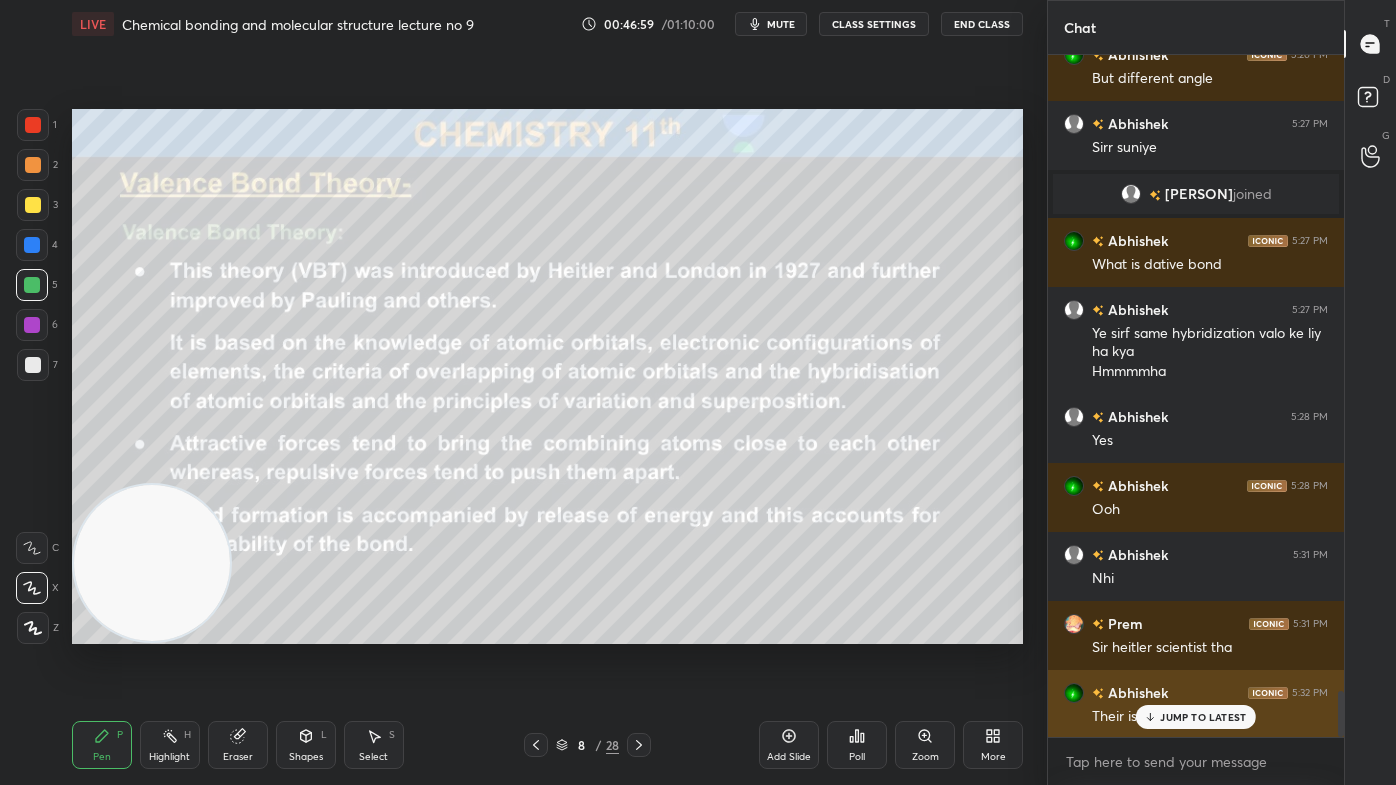 click on "JUMP TO LATEST" at bounding box center [1203, 717] 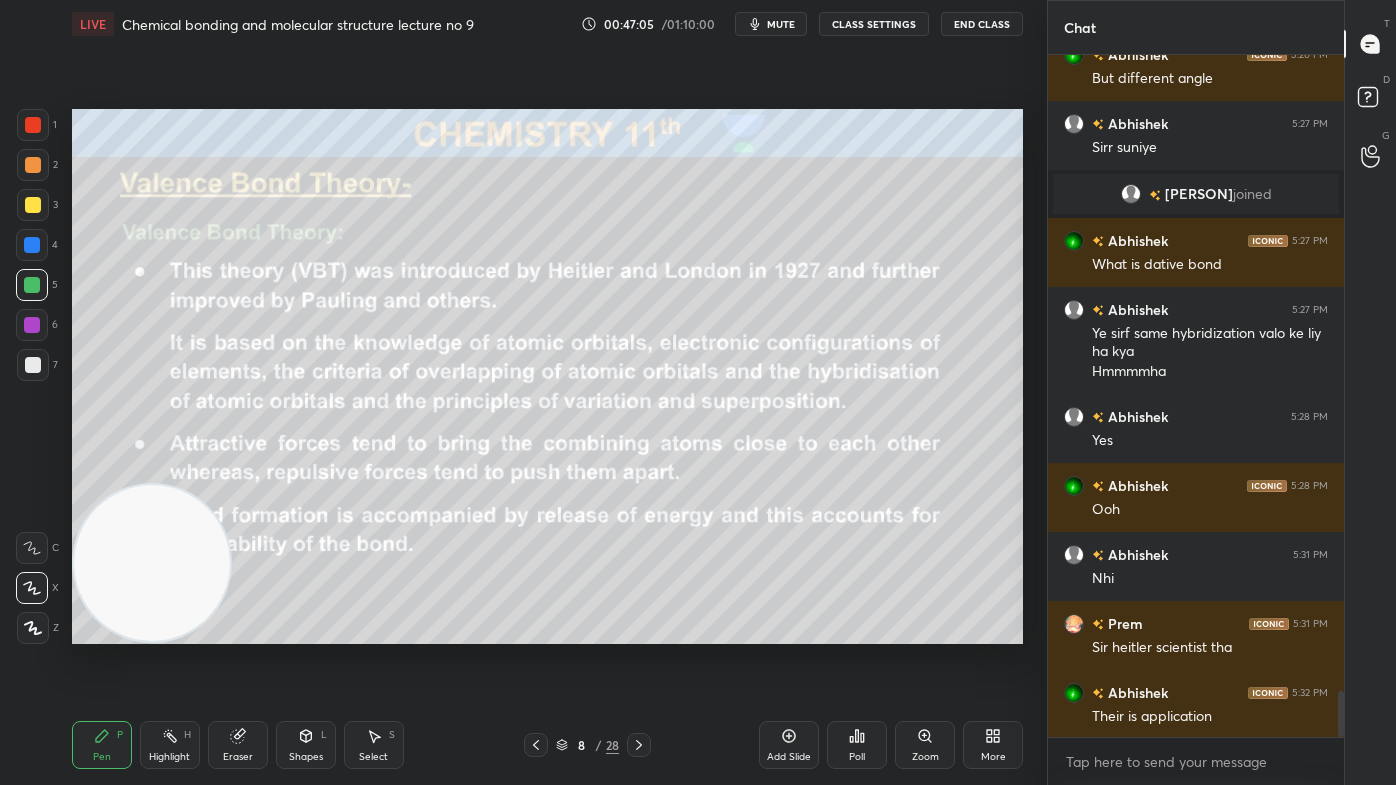 click at bounding box center (33, 628) 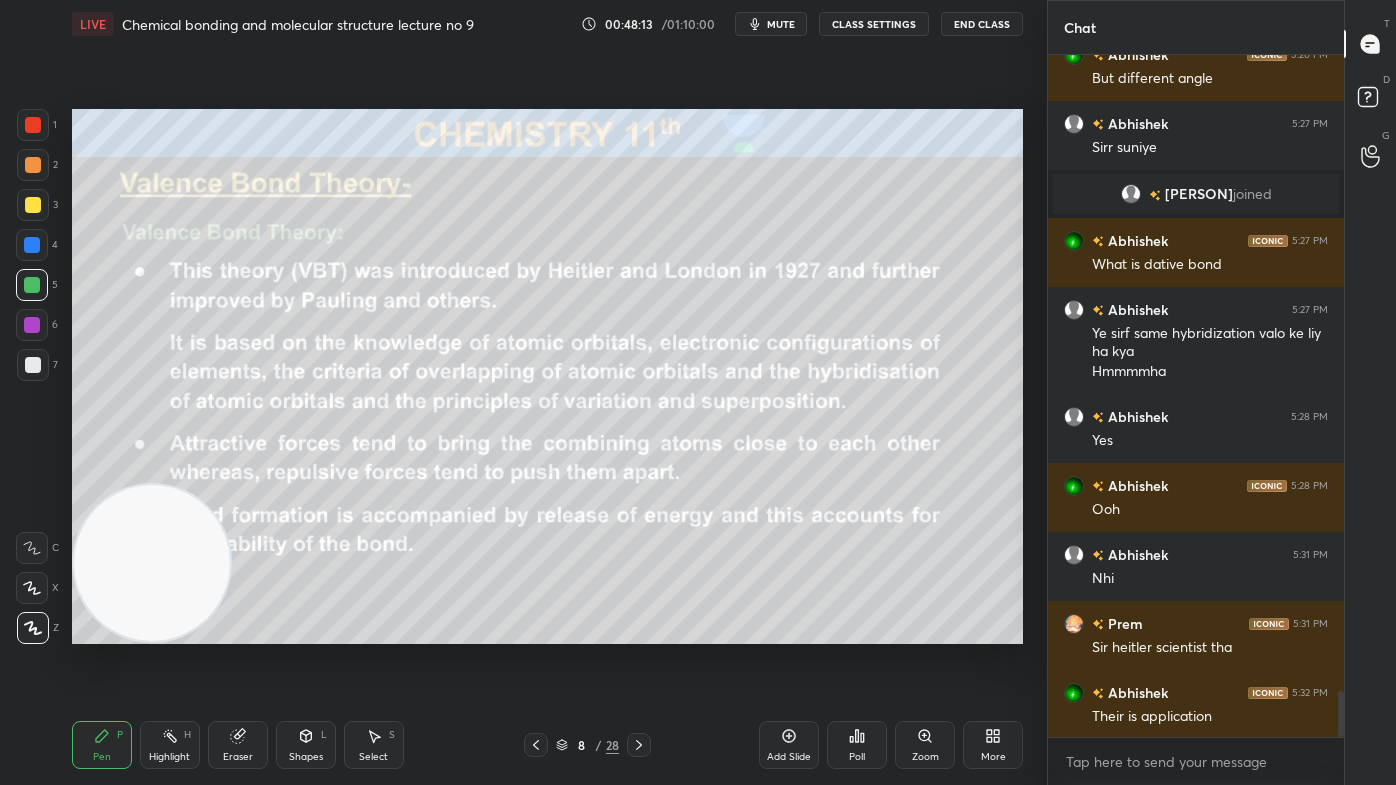click at bounding box center [33, 165] 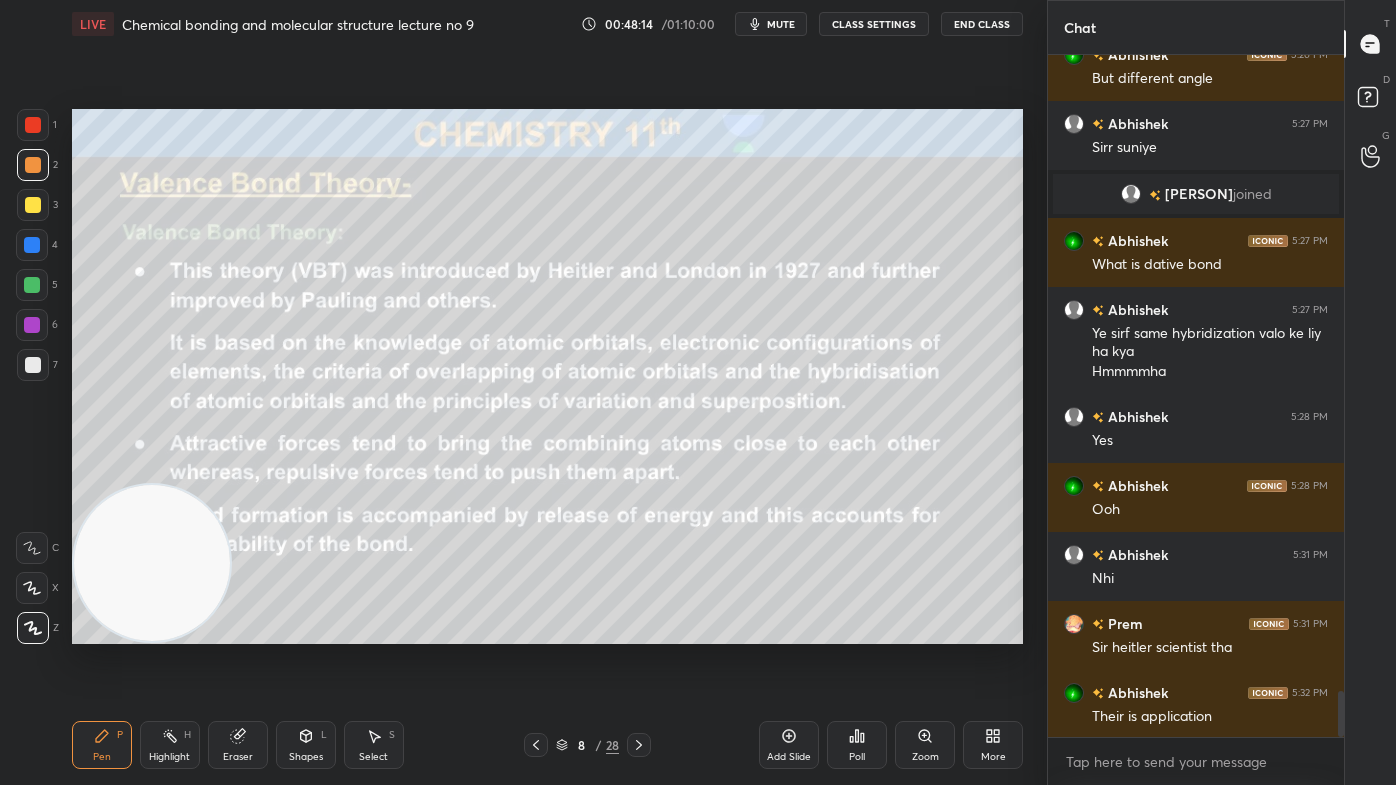 click at bounding box center [33, 205] 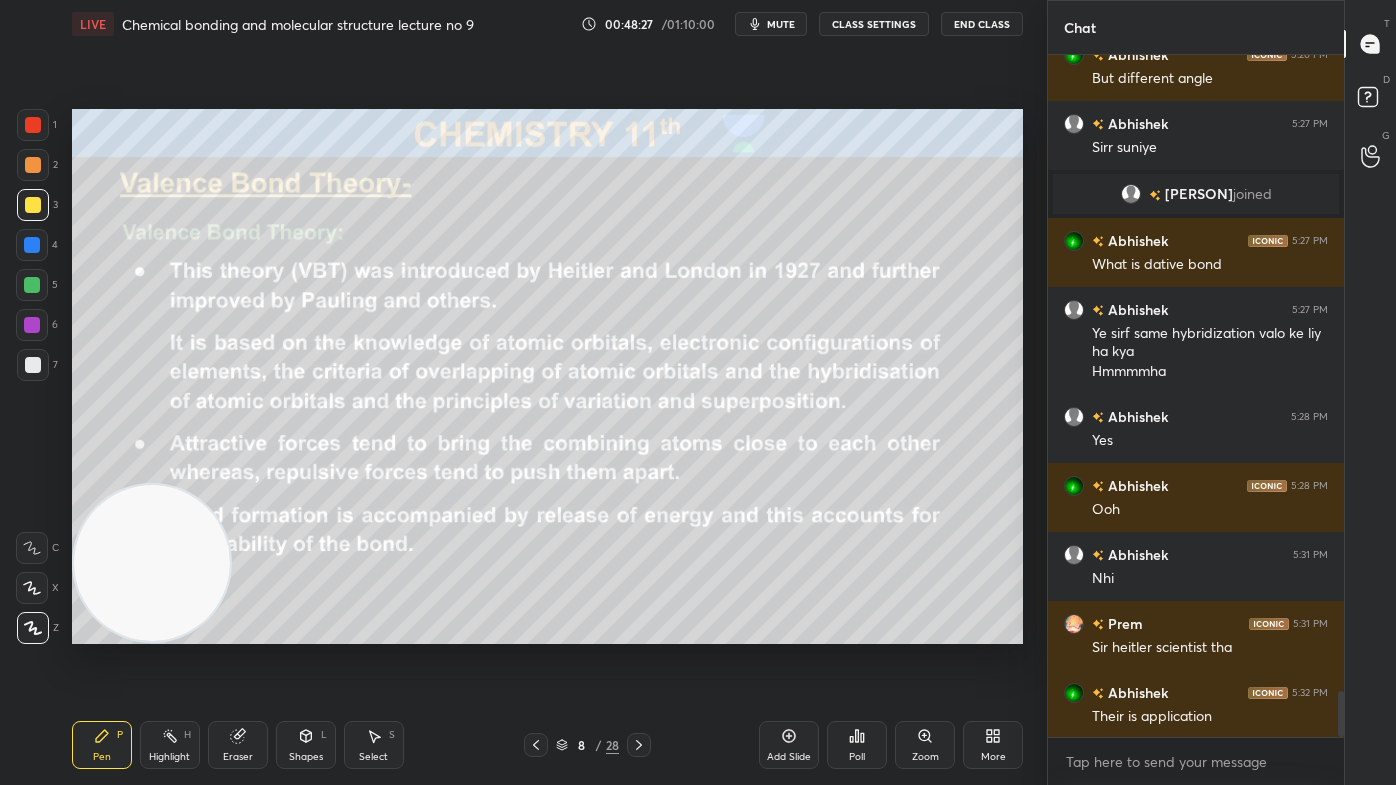 drag, startPoint x: 378, startPoint y: 749, endPoint x: 397, endPoint y: 701, distance: 51.62364 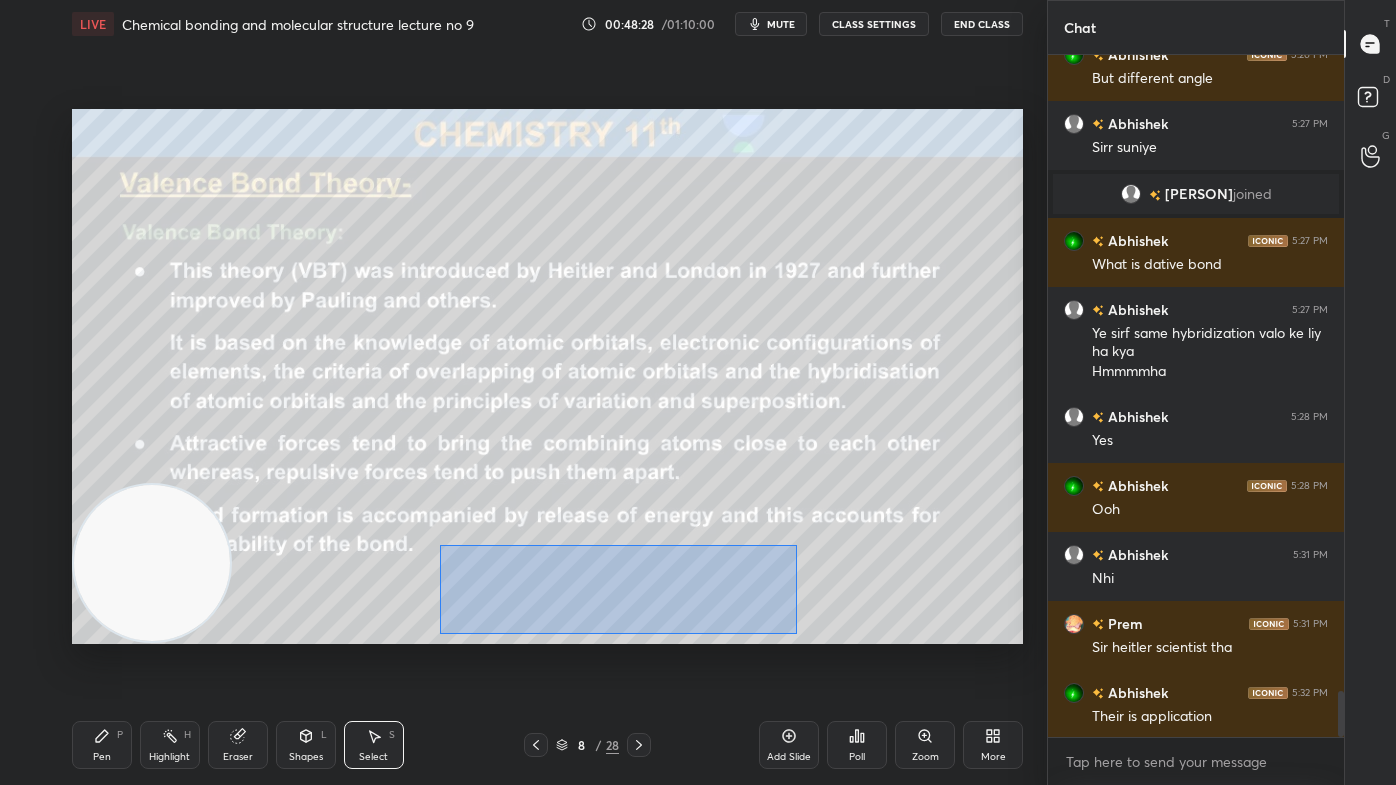 drag, startPoint x: 440, startPoint y: 546, endPoint x: 783, endPoint y: 622, distance: 351.31894 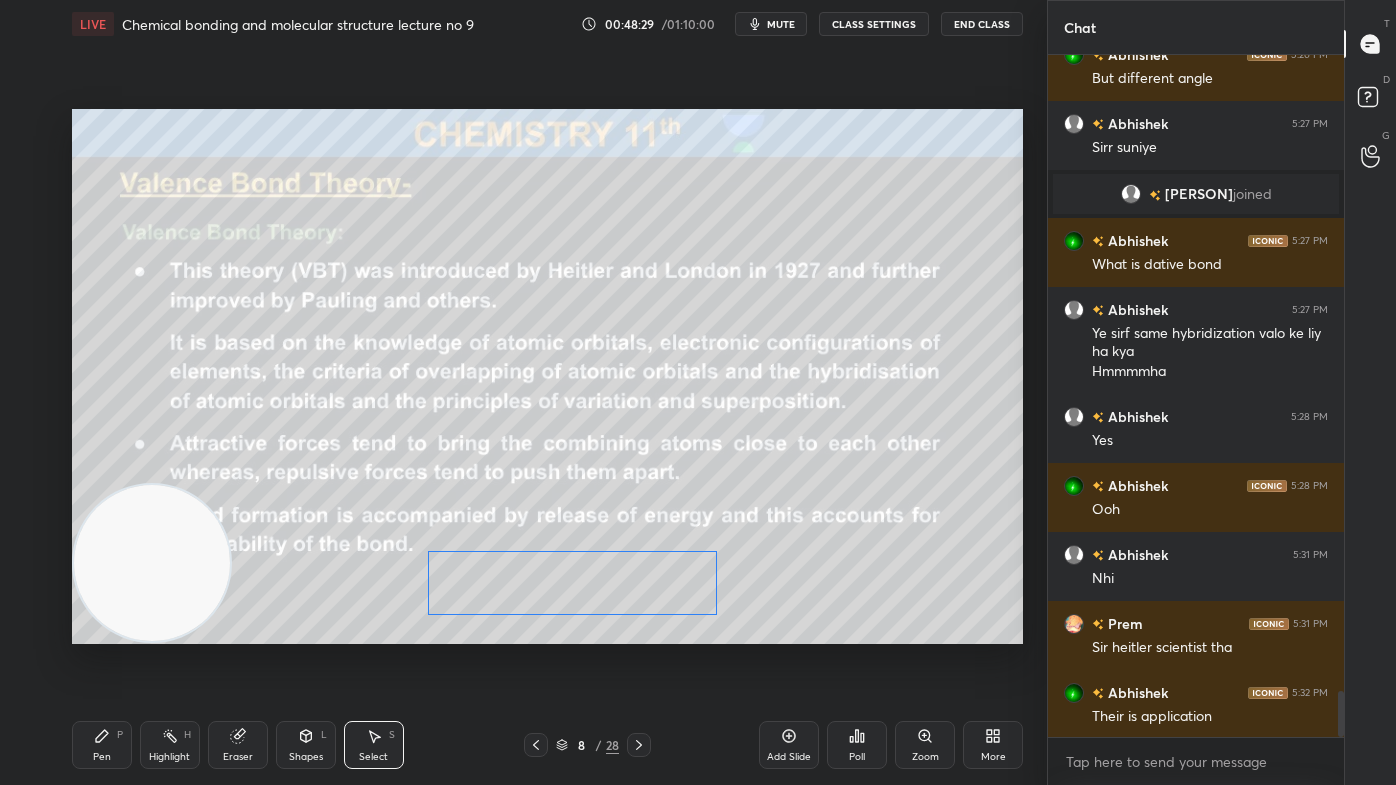drag, startPoint x: 653, startPoint y: 589, endPoint x: 632, endPoint y: 580, distance: 22.847319 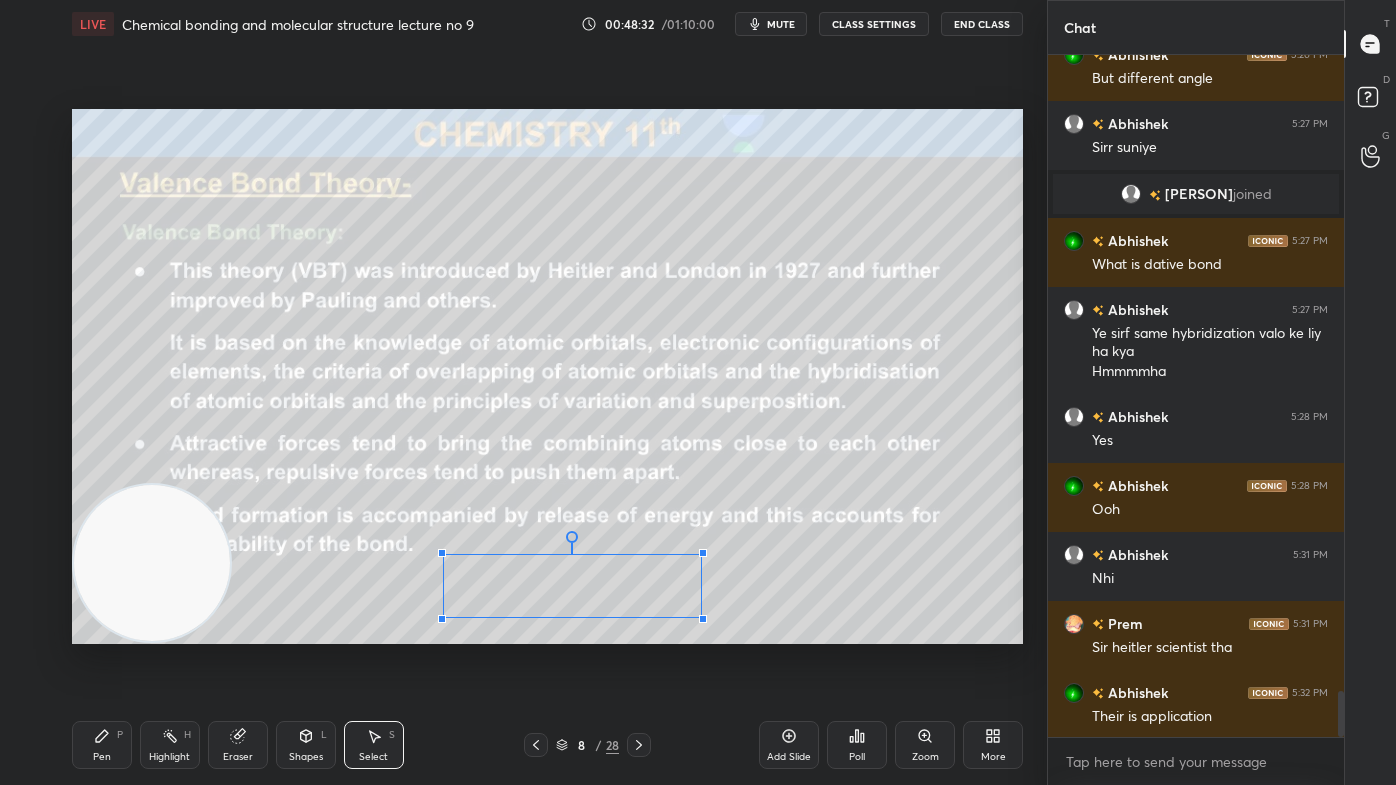 drag, startPoint x: 732, startPoint y: 619, endPoint x: 698, endPoint y: 617, distance: 34.058773 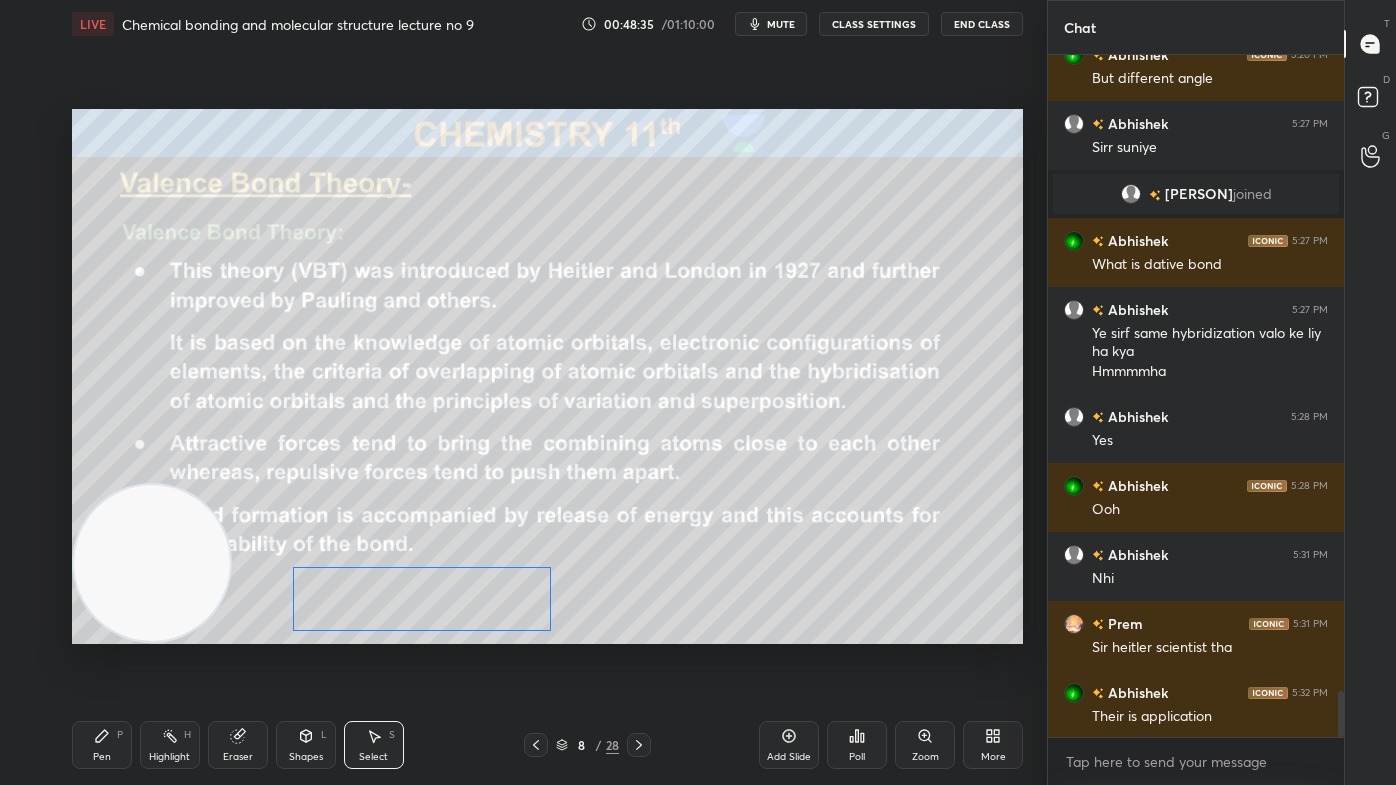 drag, startPoint x: 648, startPoint y: 588, endPoint x: 499, endPoint y: 602, distance: 149.65627 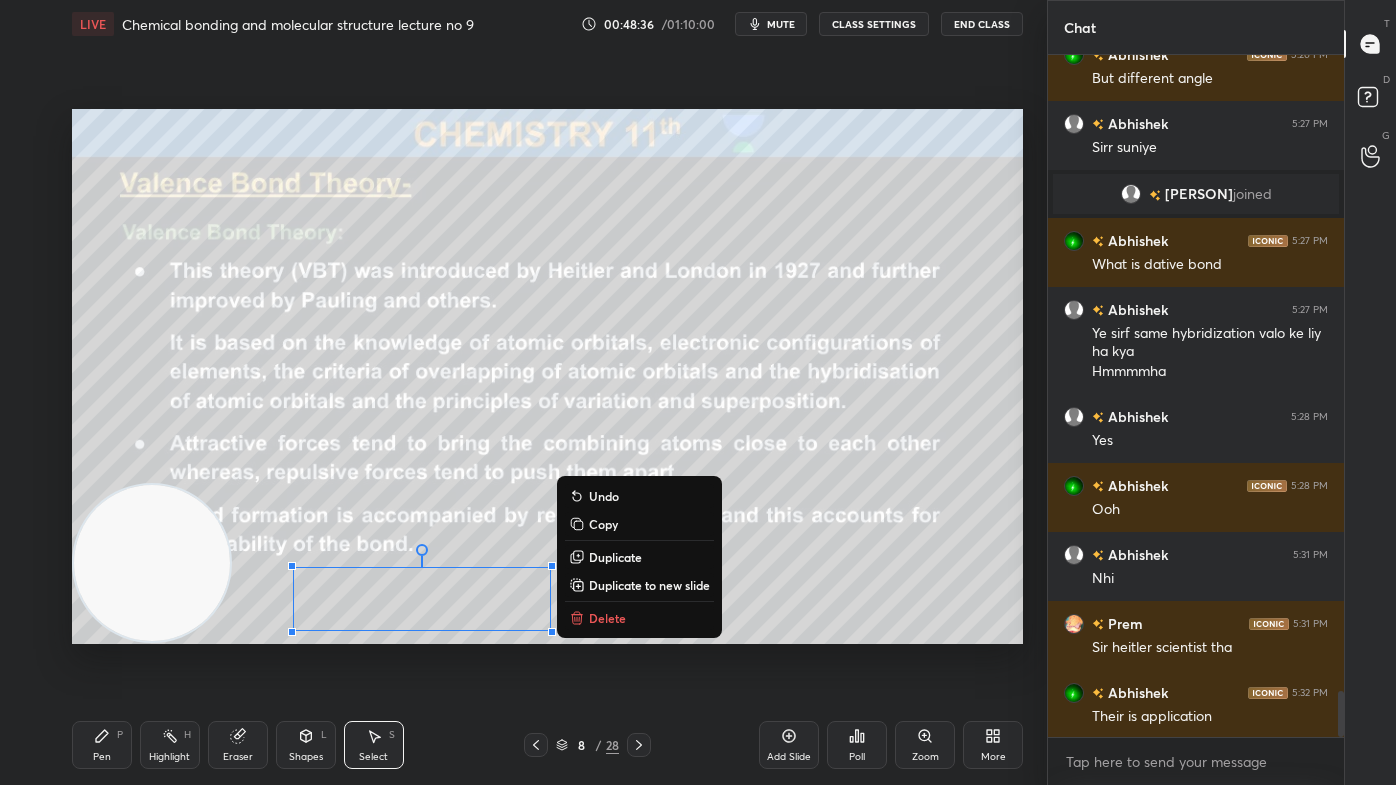 click on "Pen" at bounding box center (102, 757) 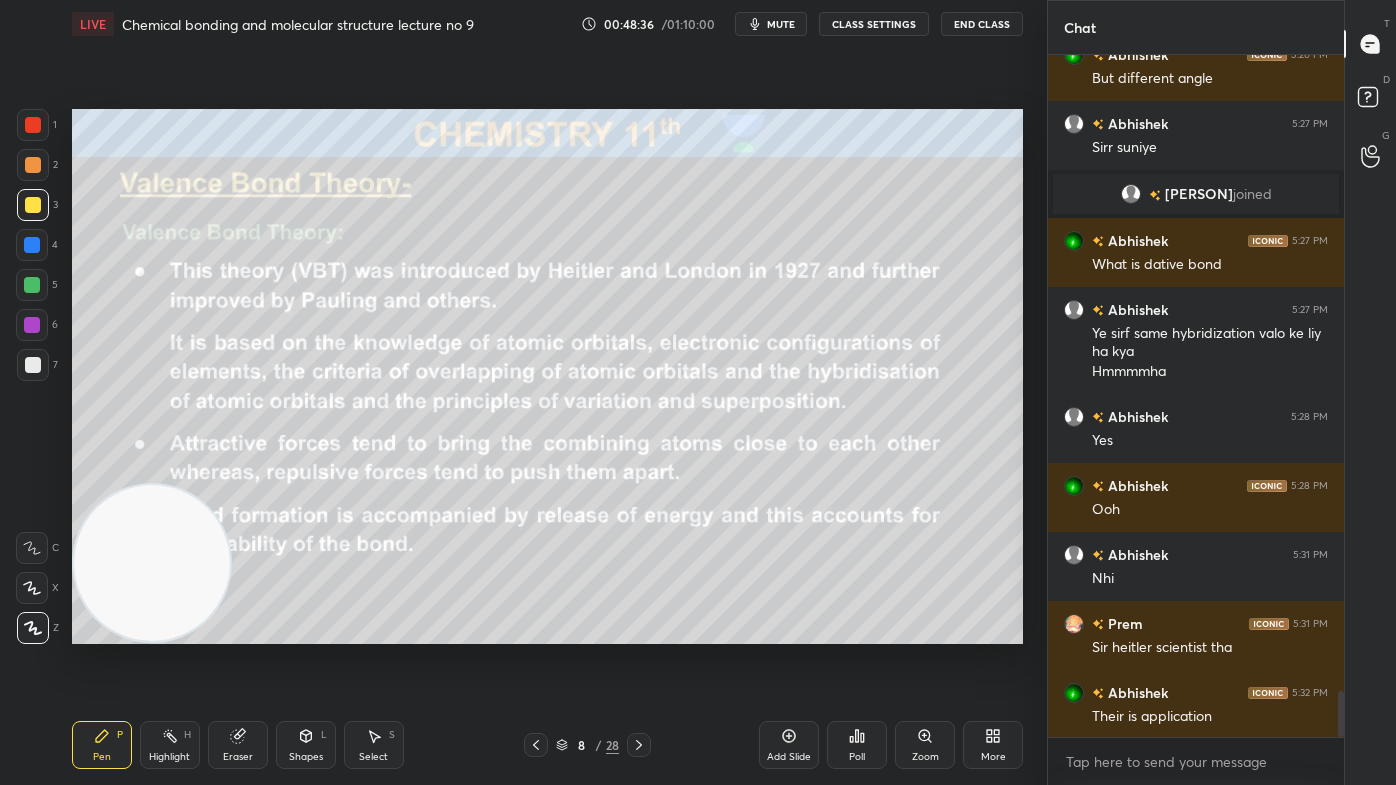 click at bounding box center [32, 285] 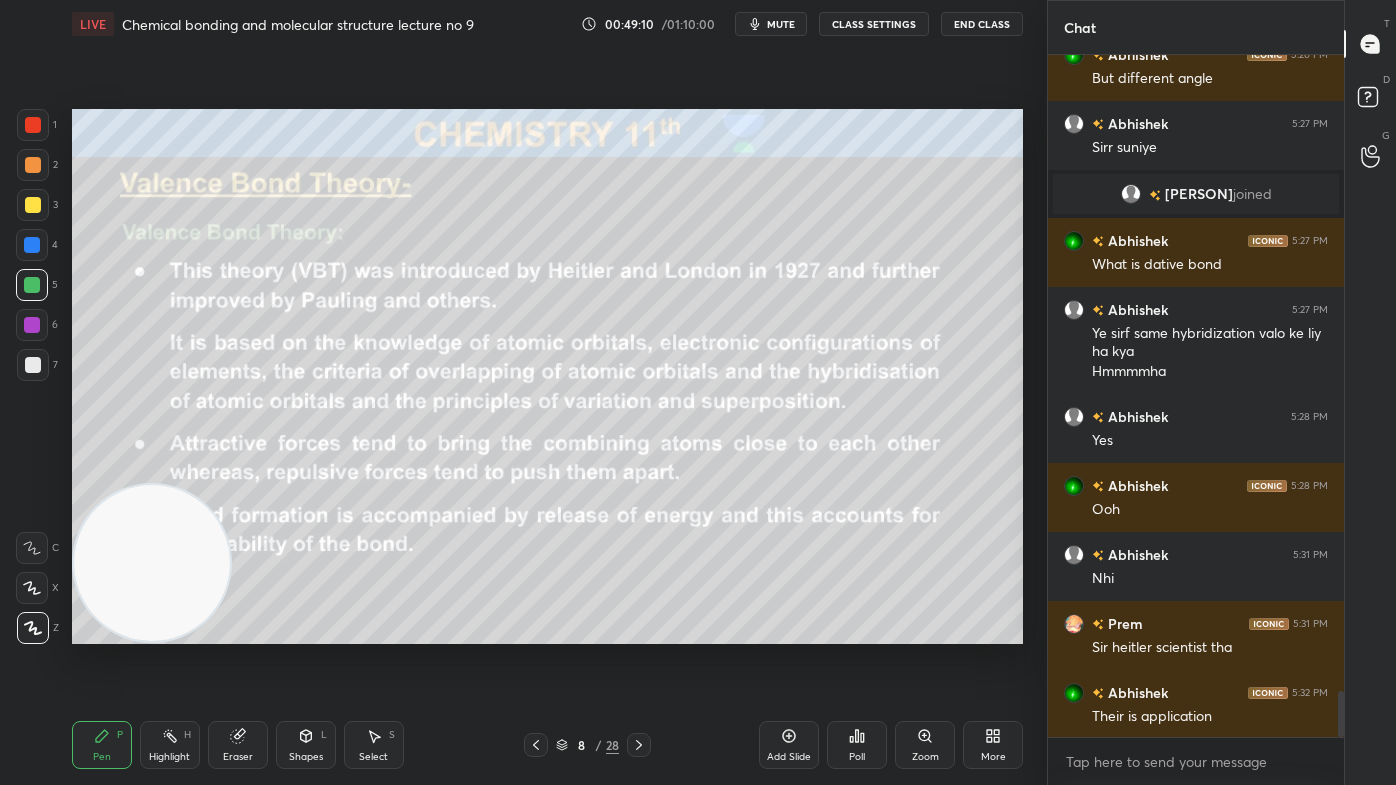 scroll, scrollTop: 9573, scrollLeft: 0, axis: vertical 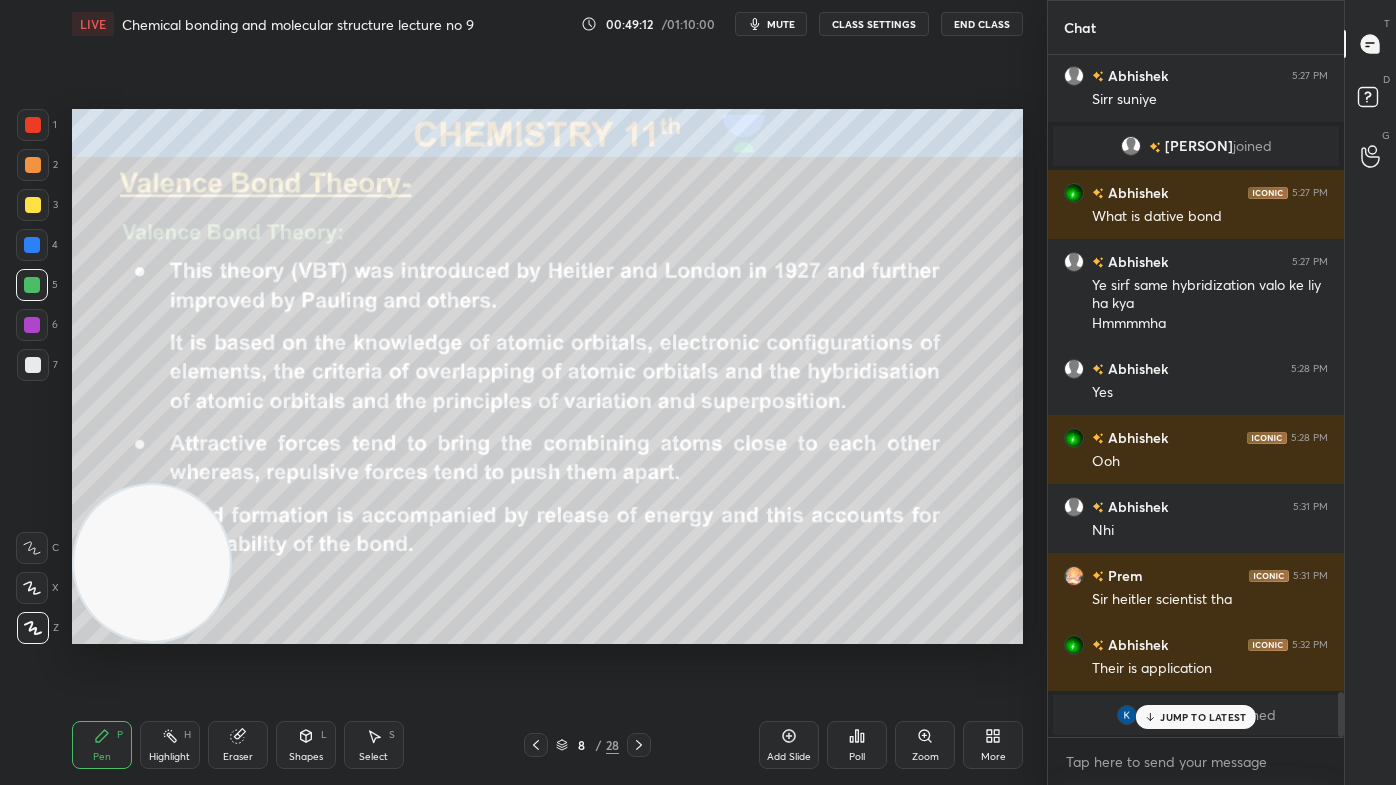 click on "JUMP TO LATEST" at bounding box center (1203, 717) 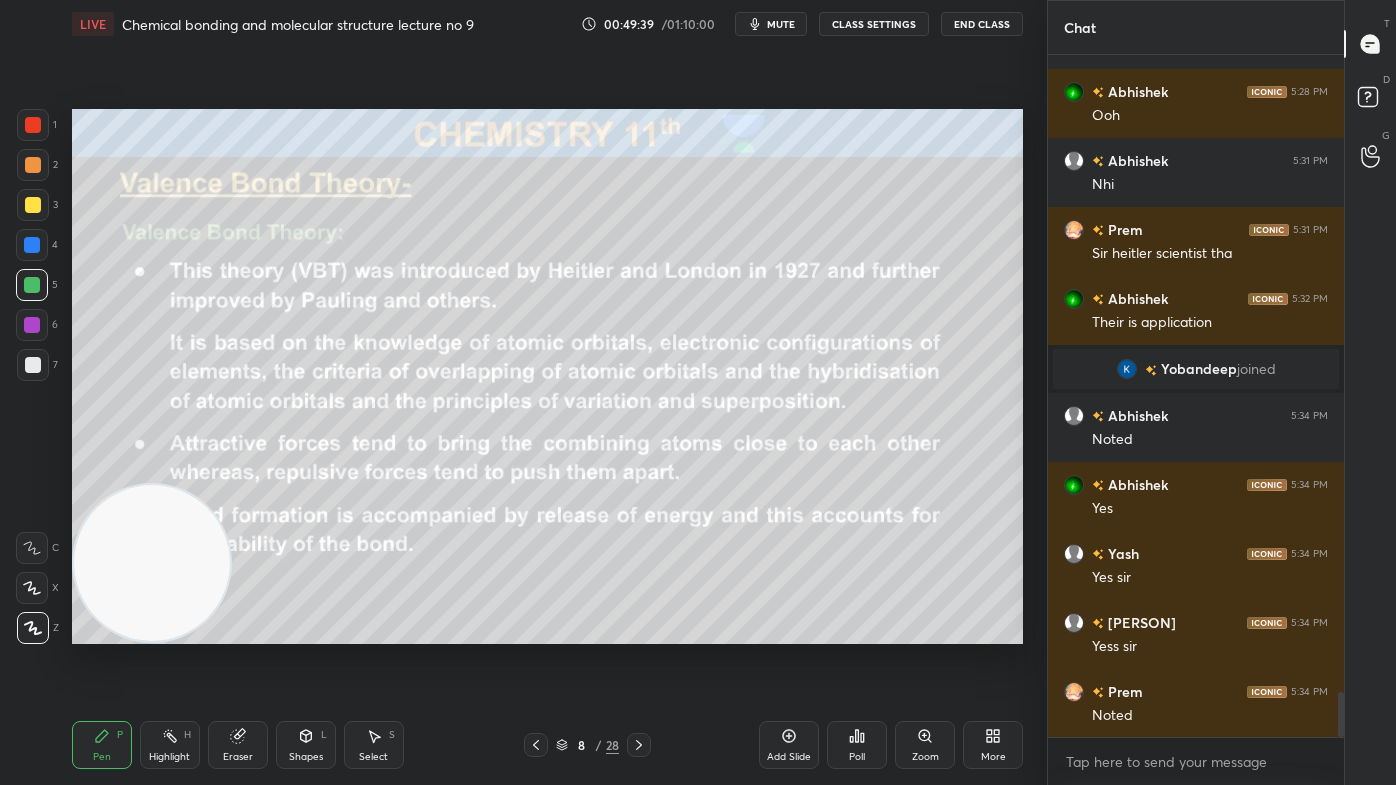 scroll, scrollTop: 9679, scrollLeft: 0, axis: vertical 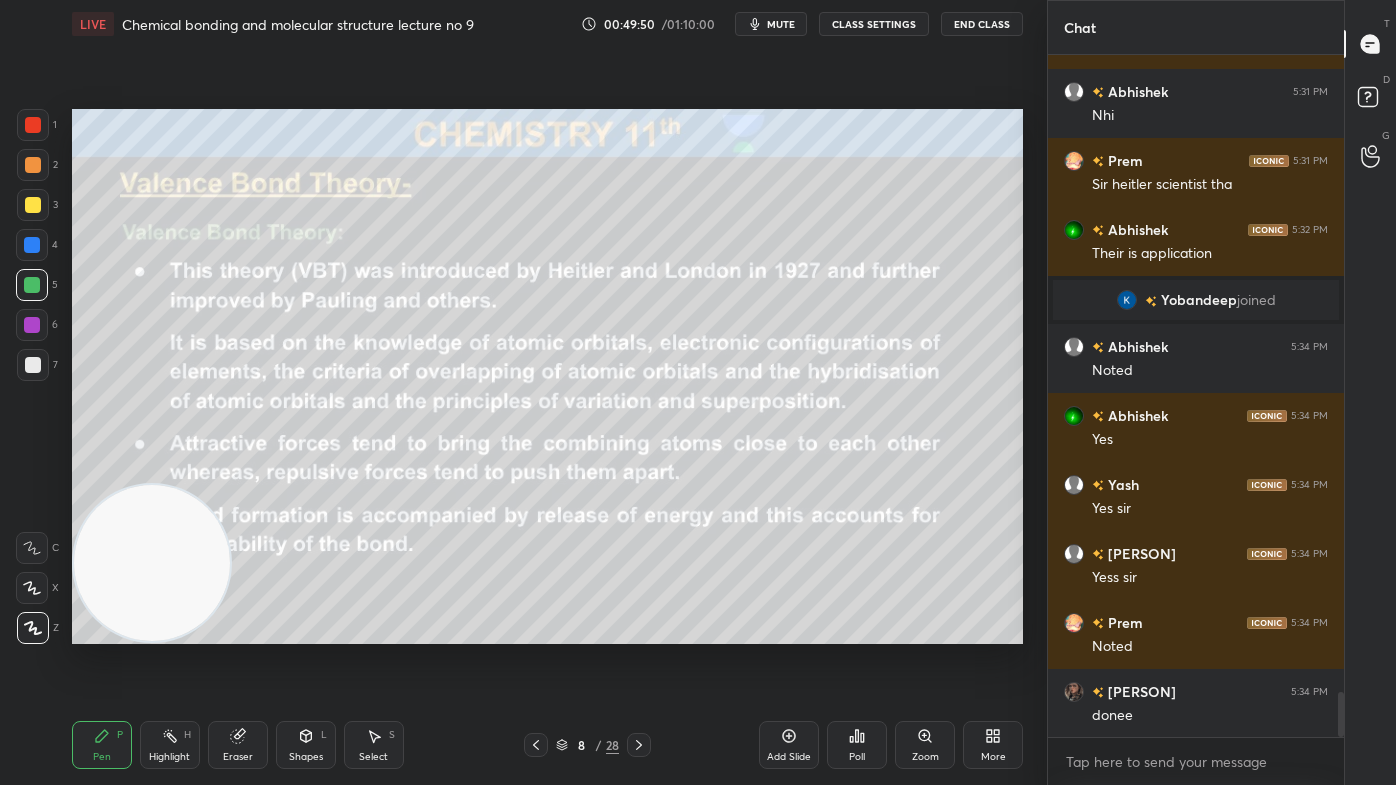 click on "Add Slide" at bounding box center [789, 757] 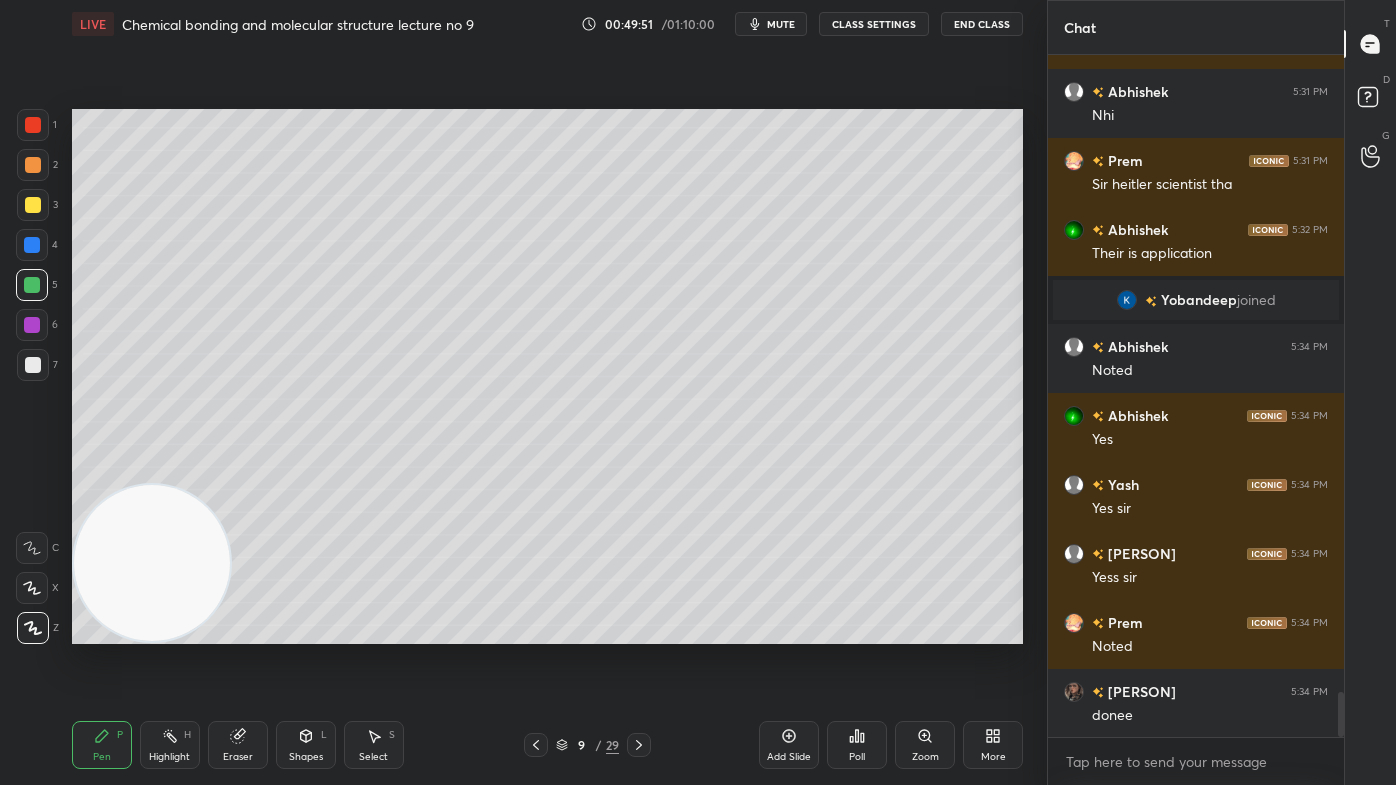drag, startPoint x: 36, startPoint y: 196, endPoint x: 43, endPoint y: 187, distance: 11.401754 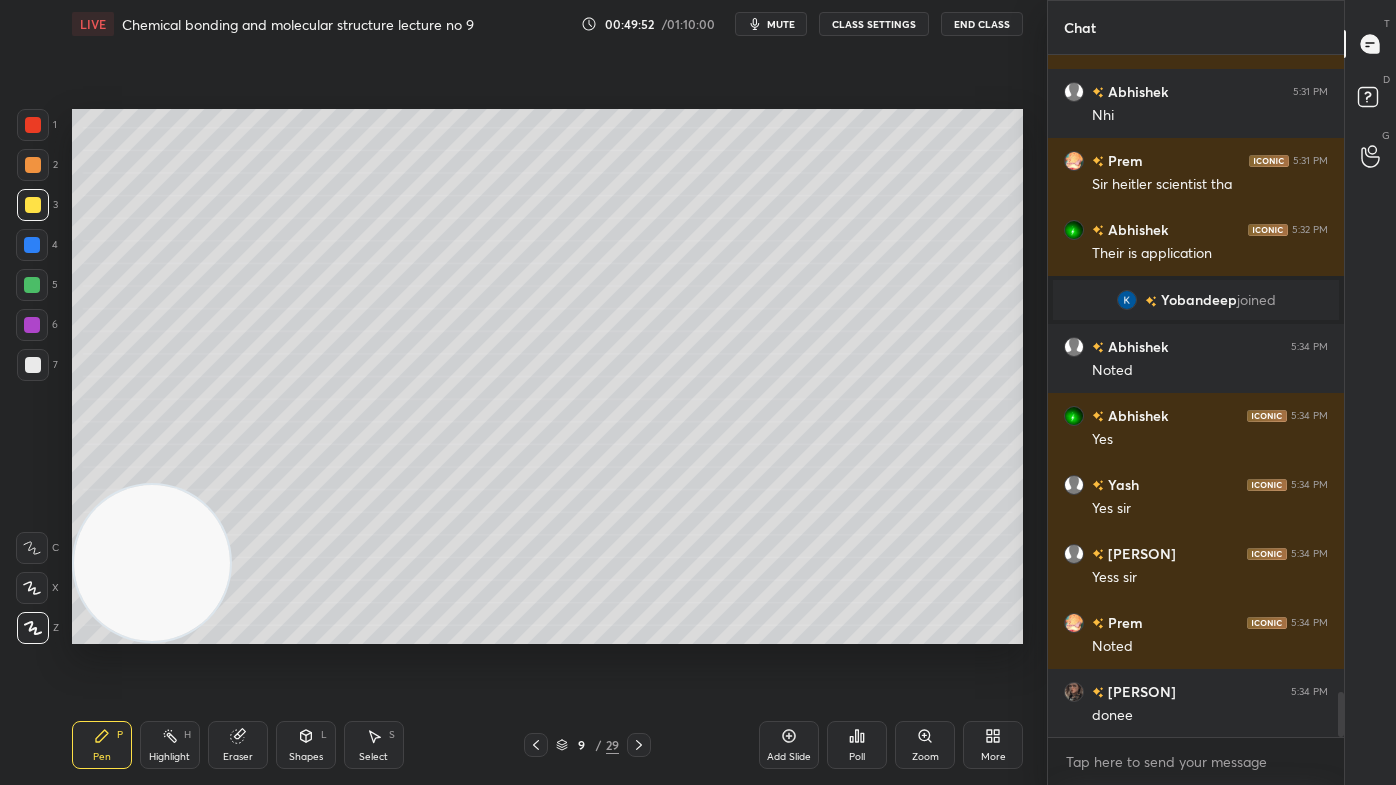 click 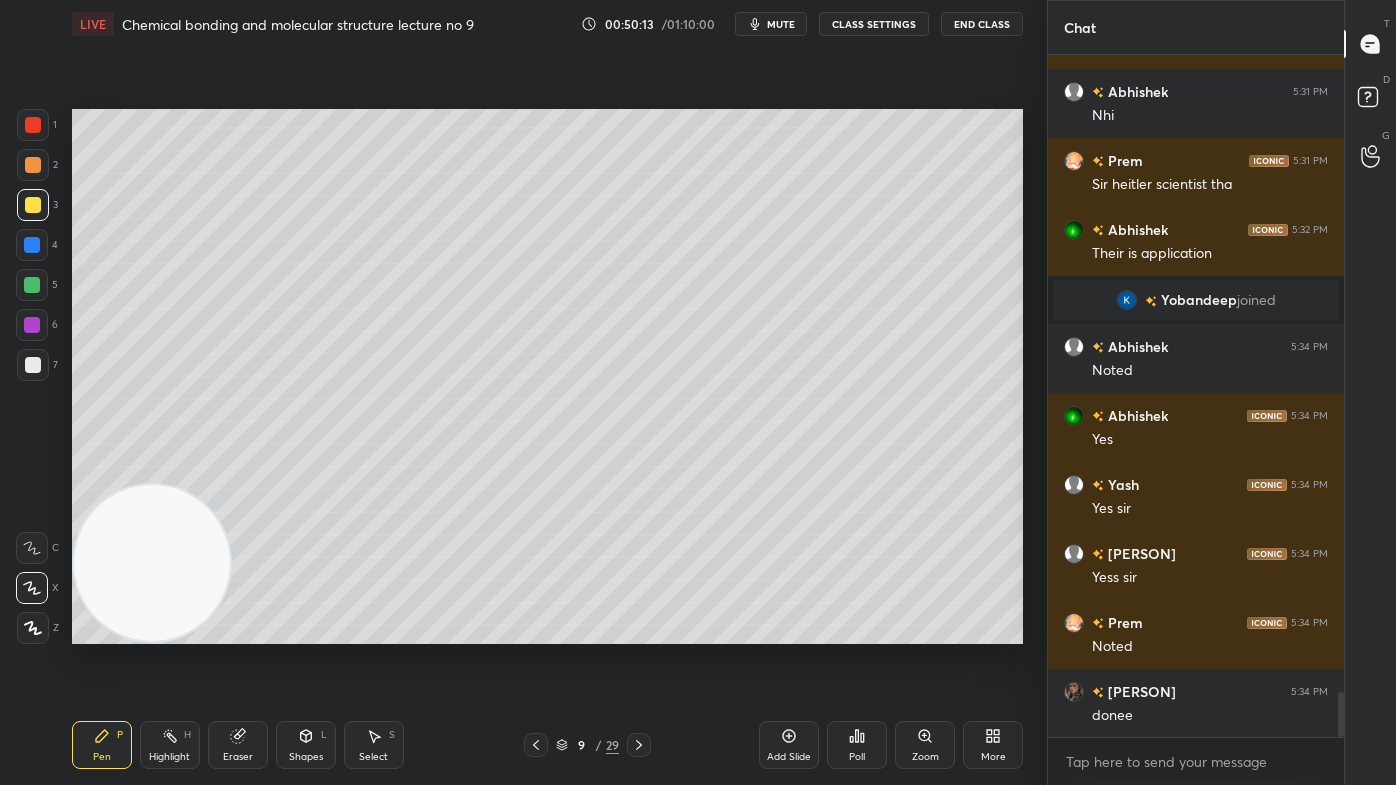 click on "mute" at bounding box center [771, 24] 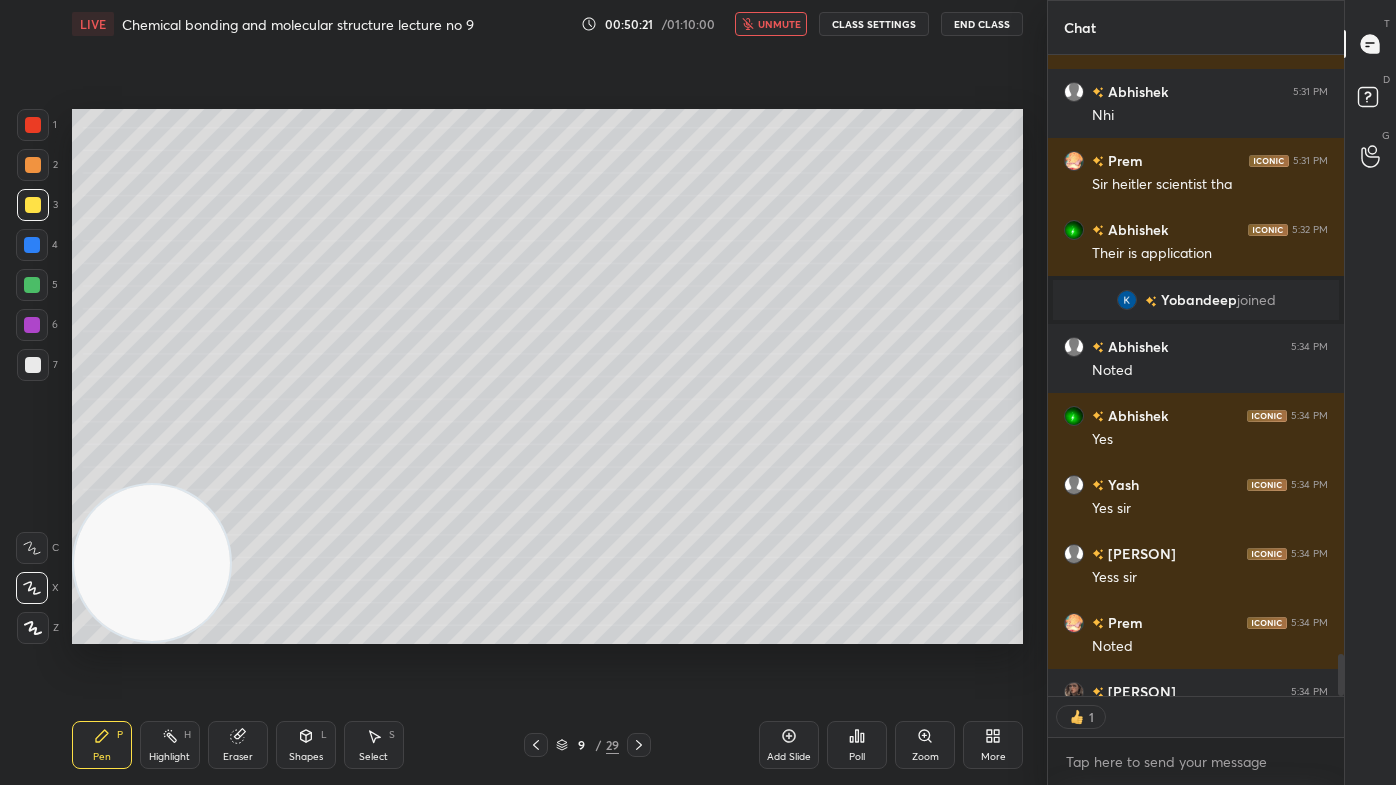 scroll, scrollTop: 636, scrollLeft: 290, axis: both 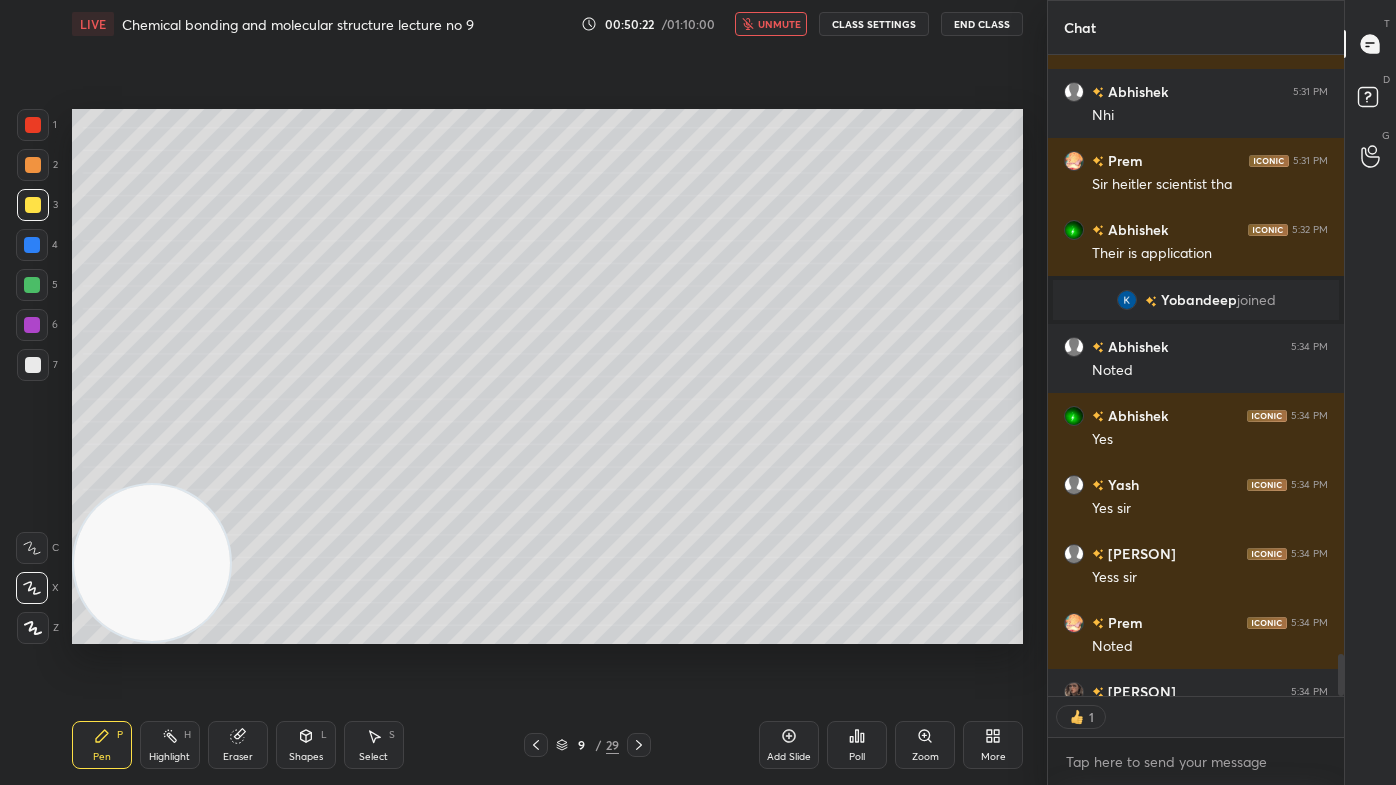 click on "unmute" at bounding box center (779, 24) 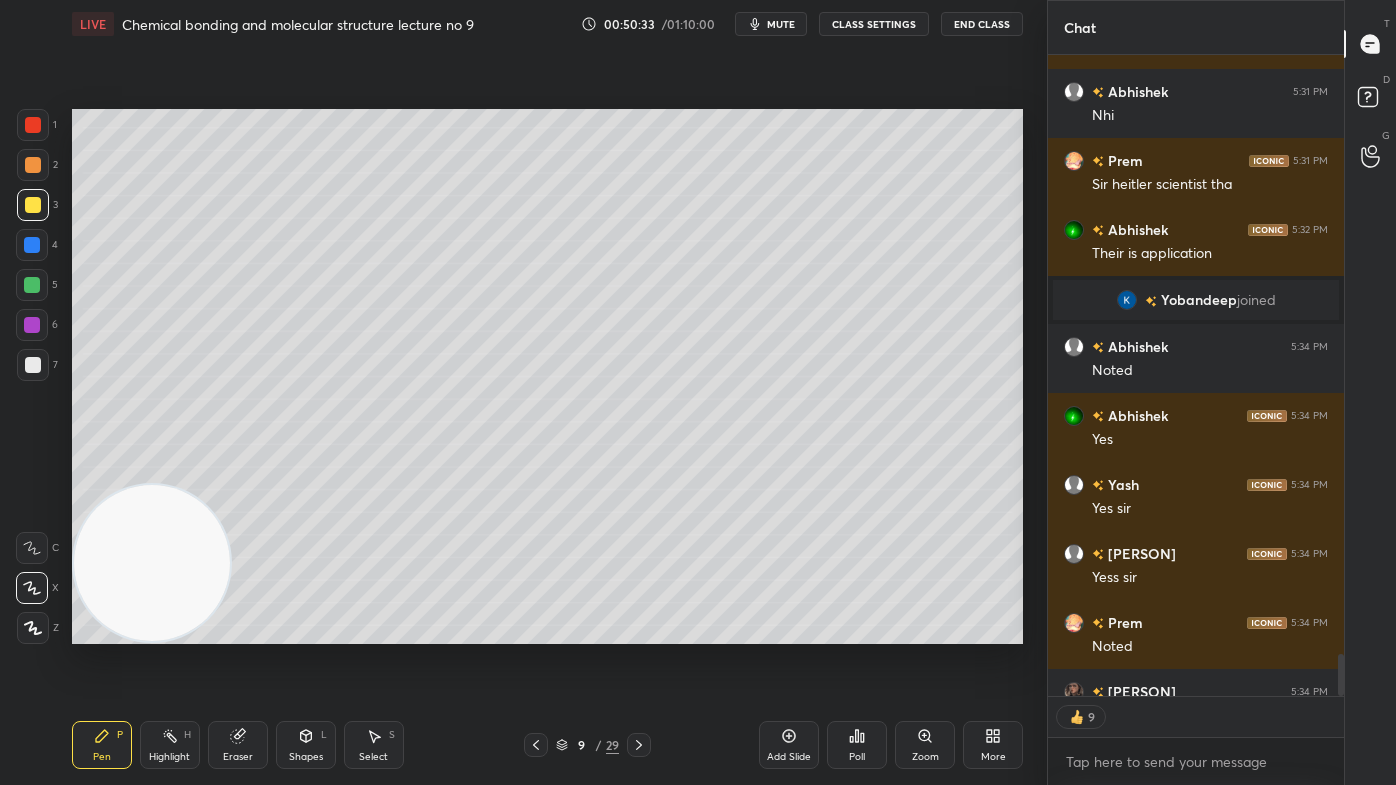 drag, startPoint x: 785, startPoint y: 39, endPoint x: 808, endPoint y: 37, distance: 23.086792 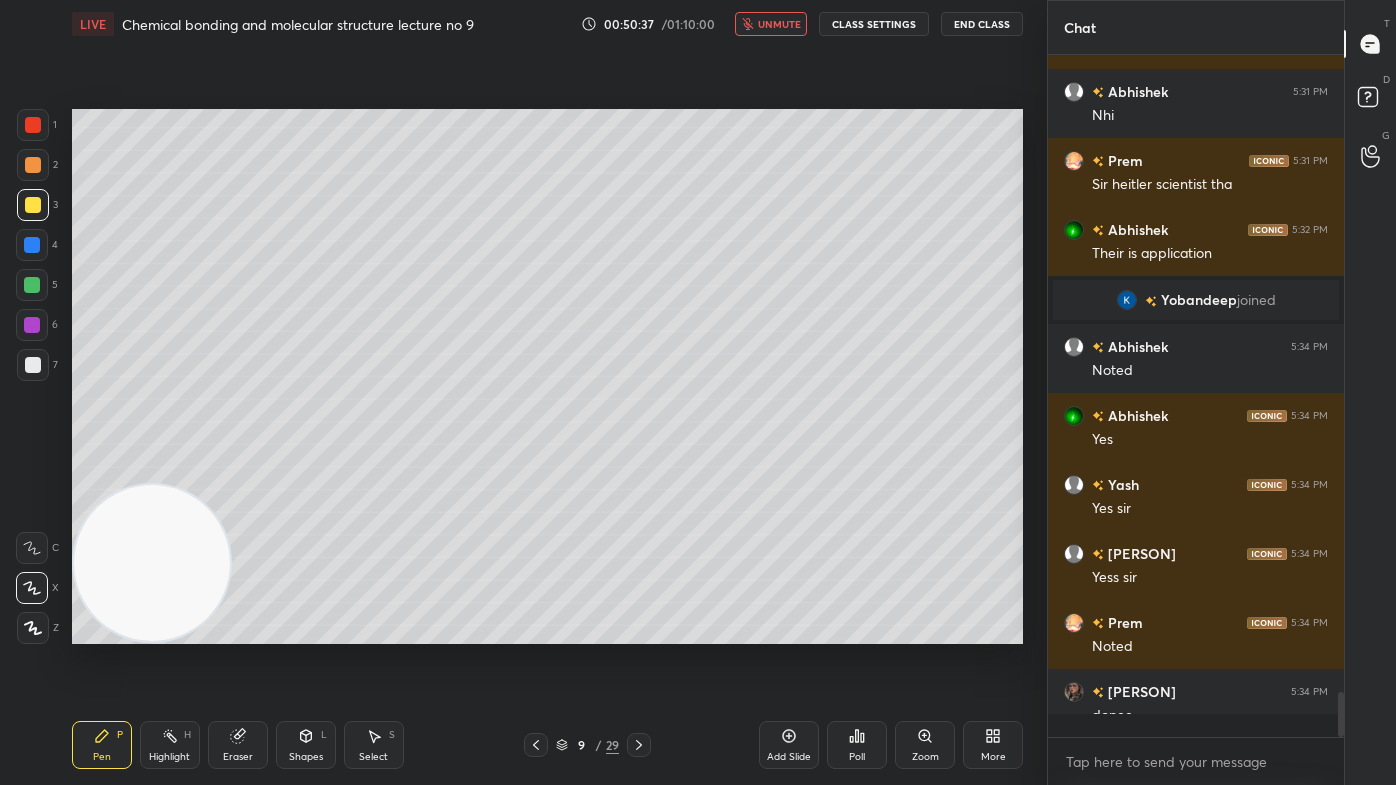 scroll, scrollTop: 7, scrollLeft: 5, axis: both 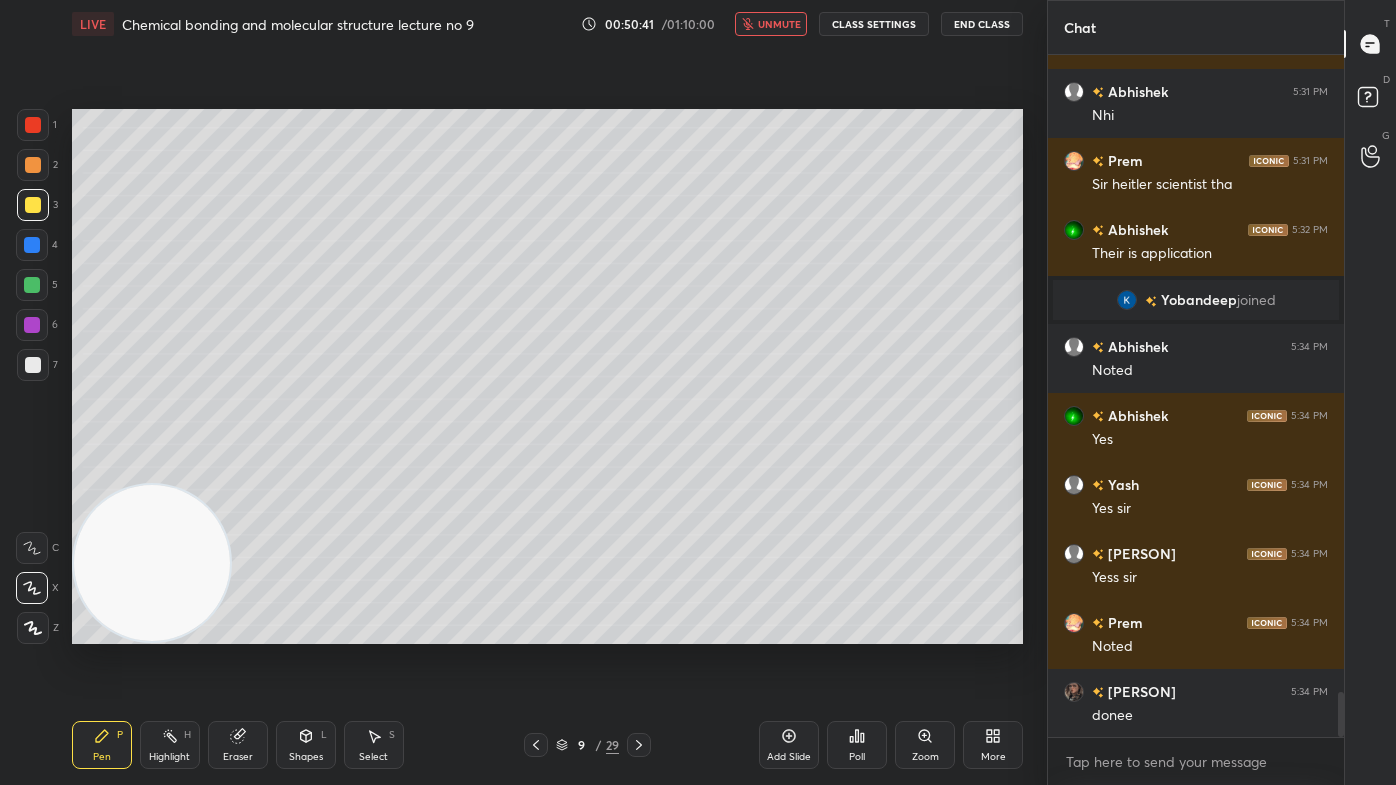 click on "unmute" at bounding box center (779, 24) 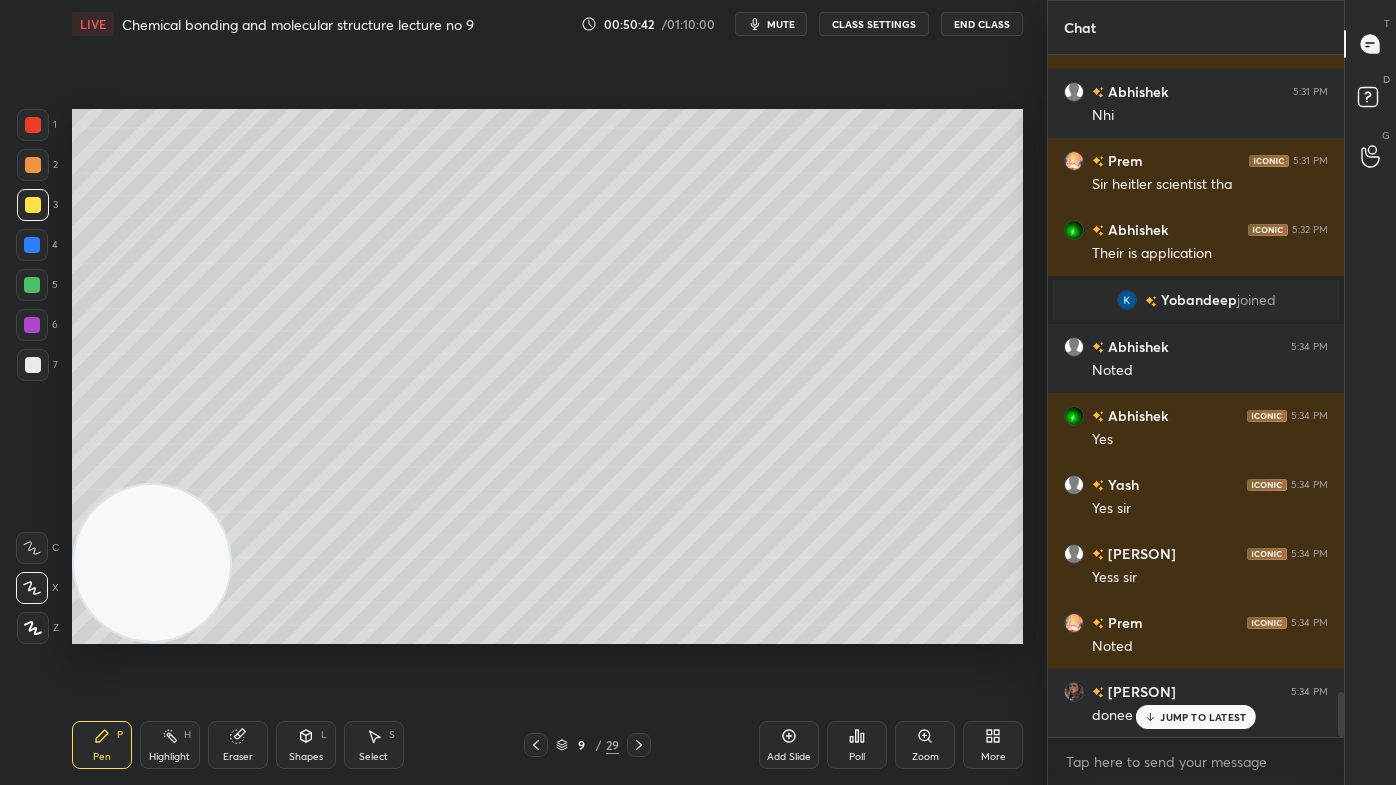 scroll, scrollTop: 9765, scrollLeft: 0, axis: vertical 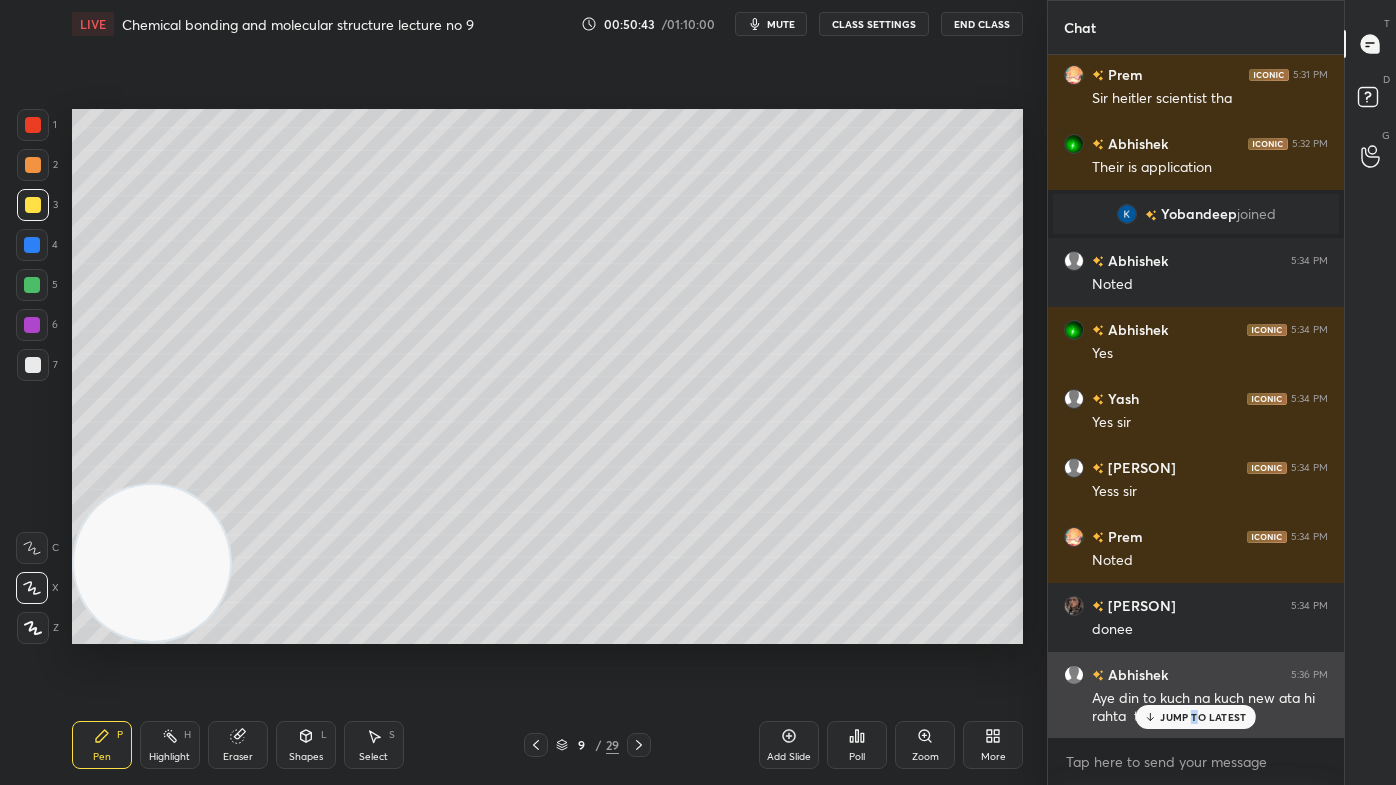 click on "JUMP TO LATEST" at bounding box center [1203, 717] 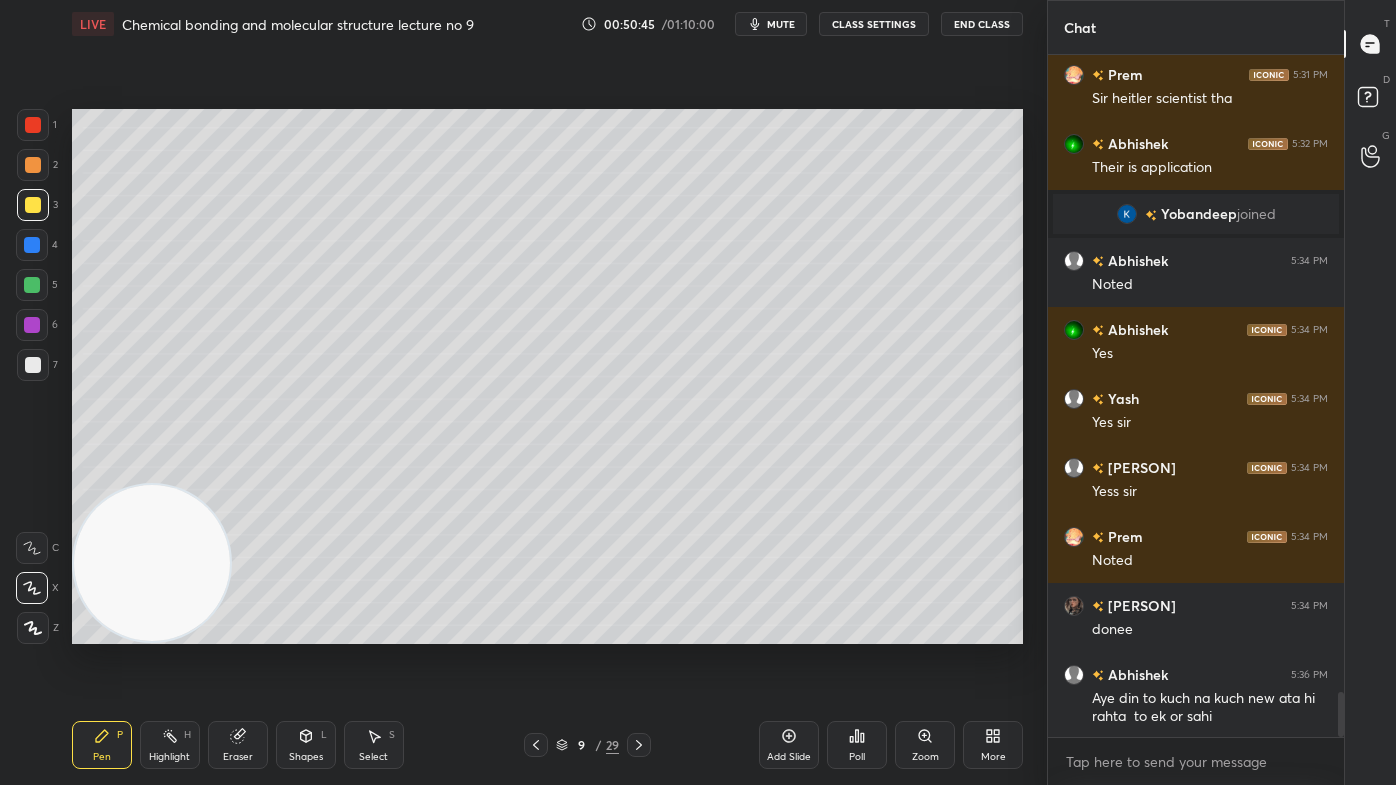click on "mute" at bounding box center [781, 24] 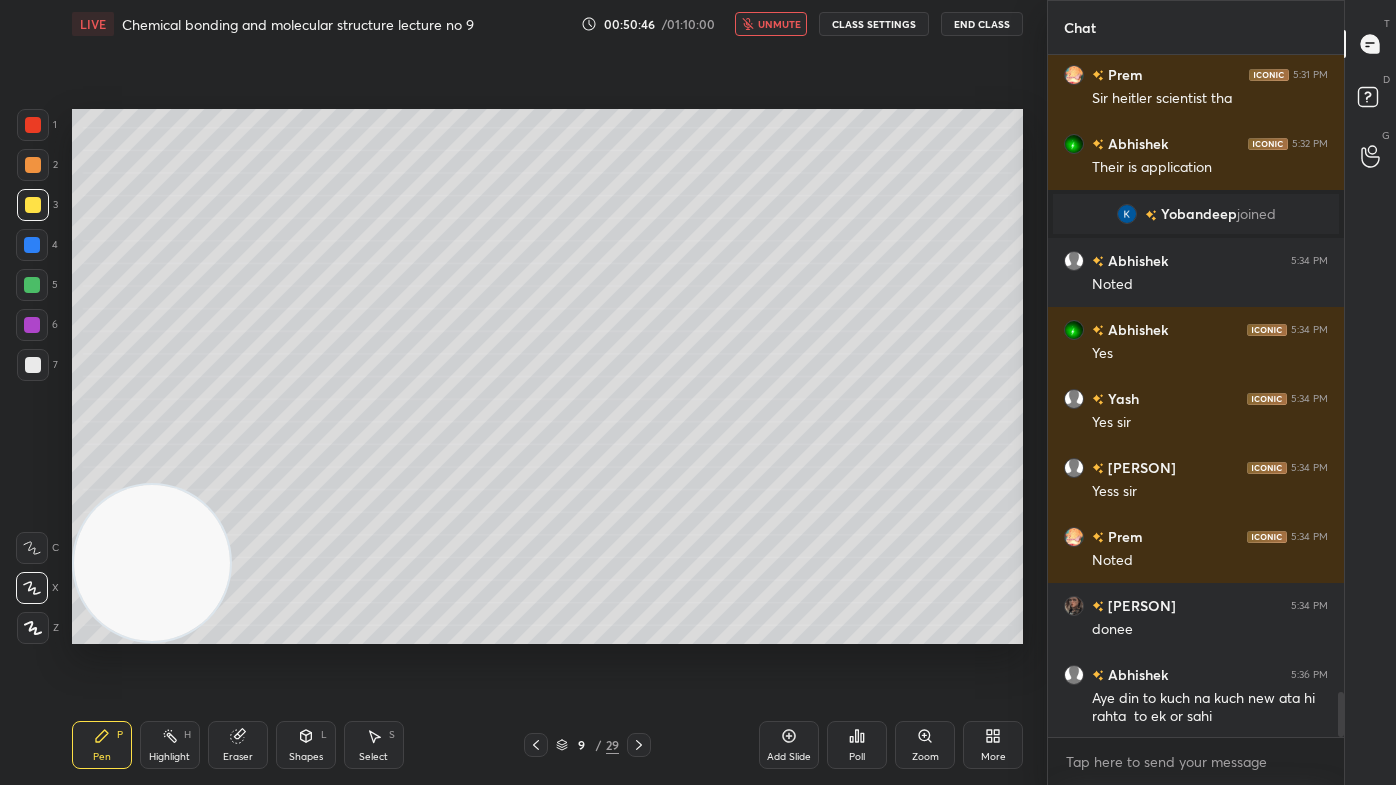scroll, scrollTop: 9834, scrollLeft: 0, axis: vertical 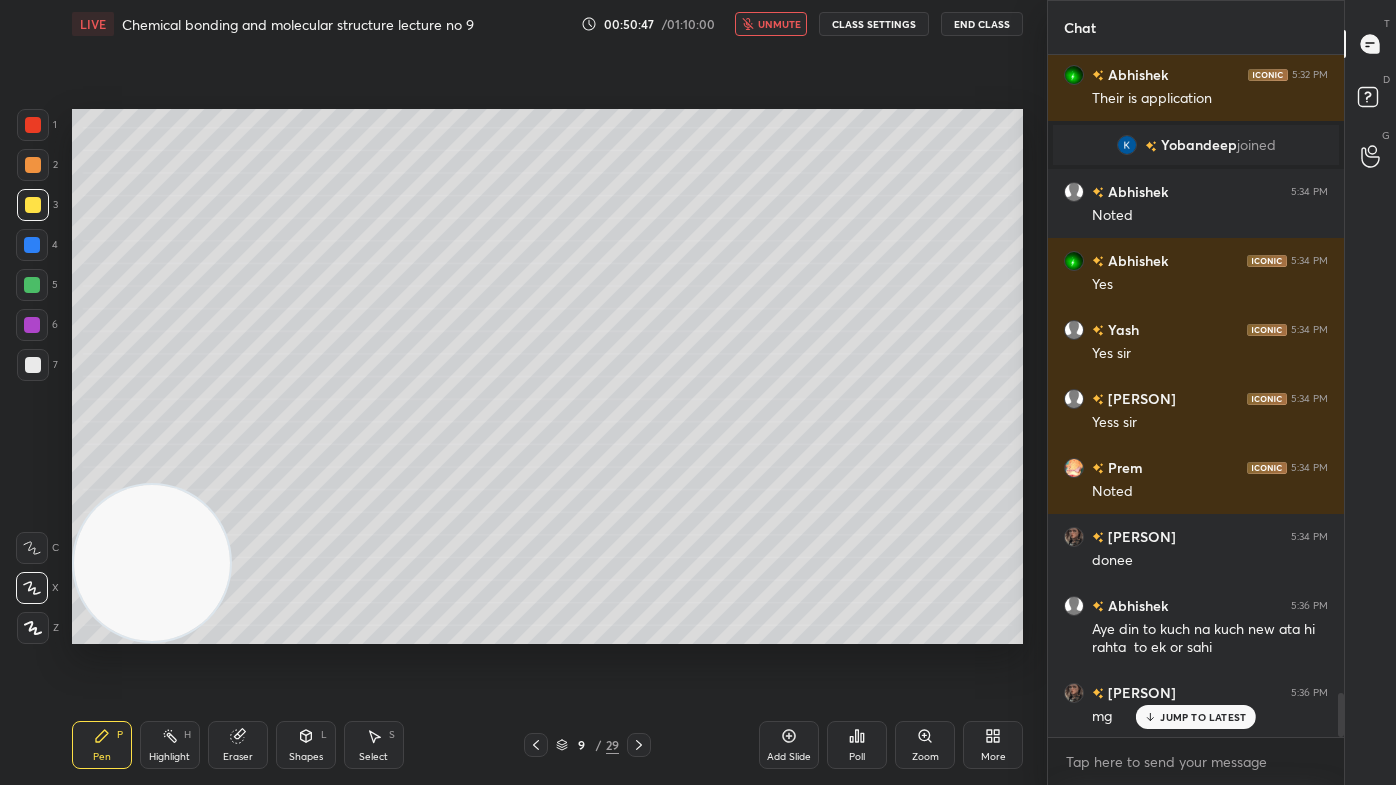 click on "unmute" at bounding box center [779, 24] 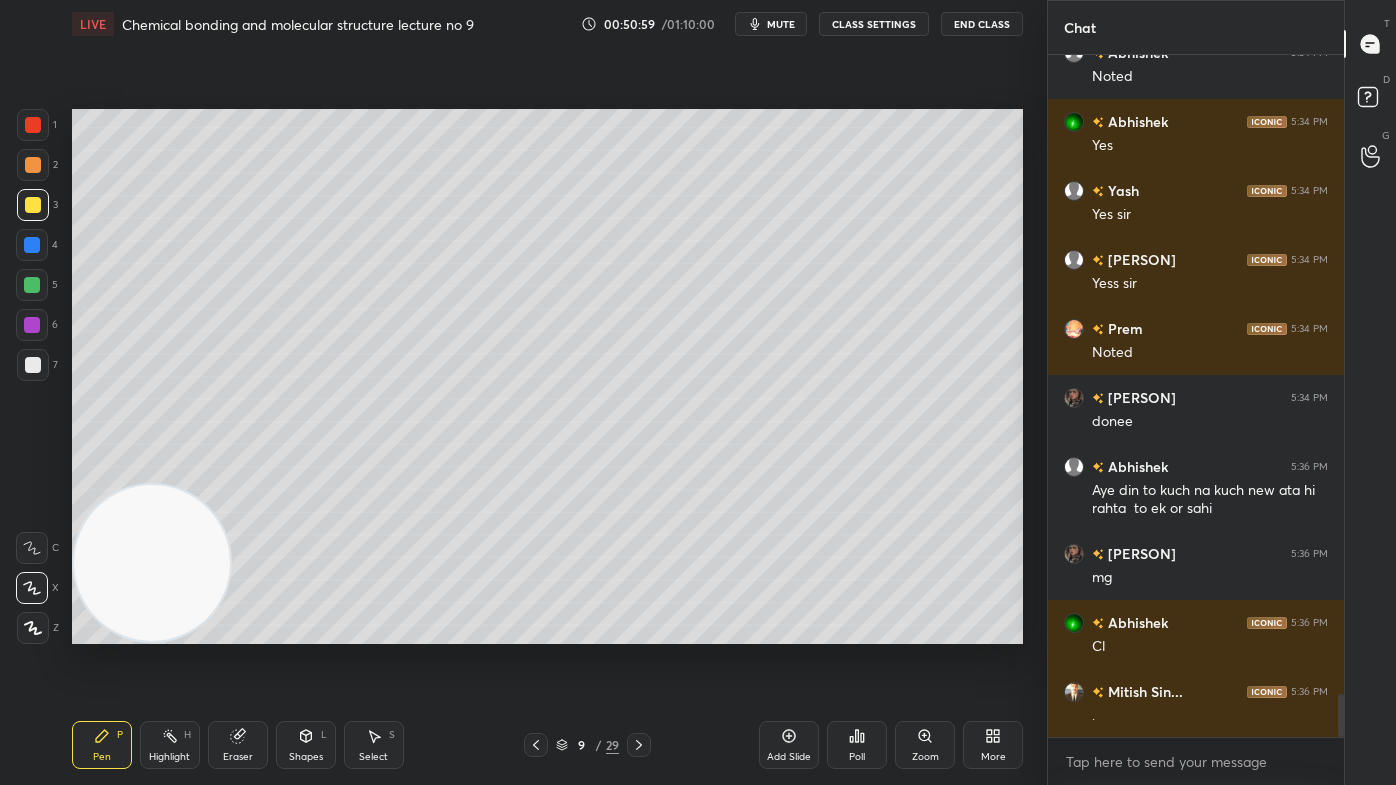 scroll, scrollTop: 10042, scrollLeft: 0, axis: vertical 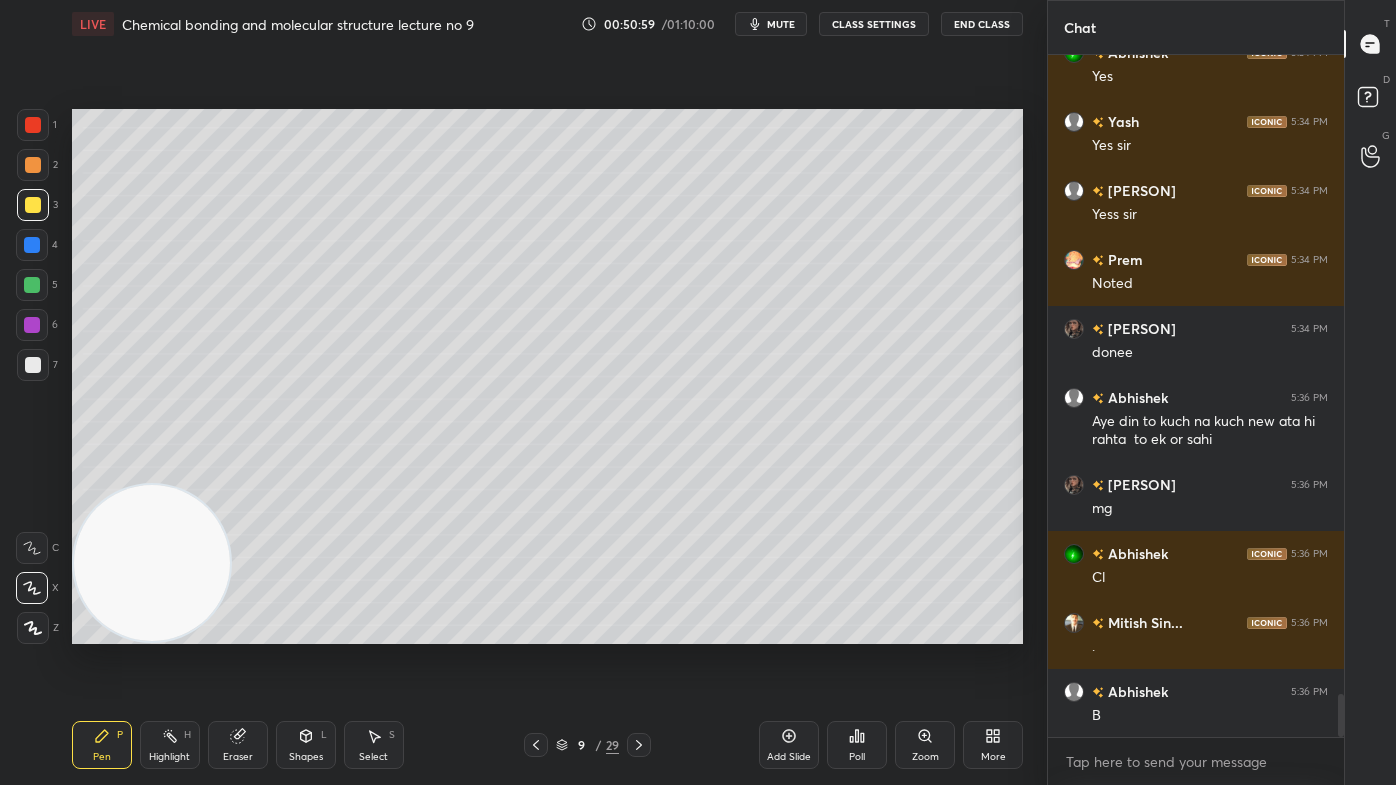 click on "mute" at bounding box center (781, 24) 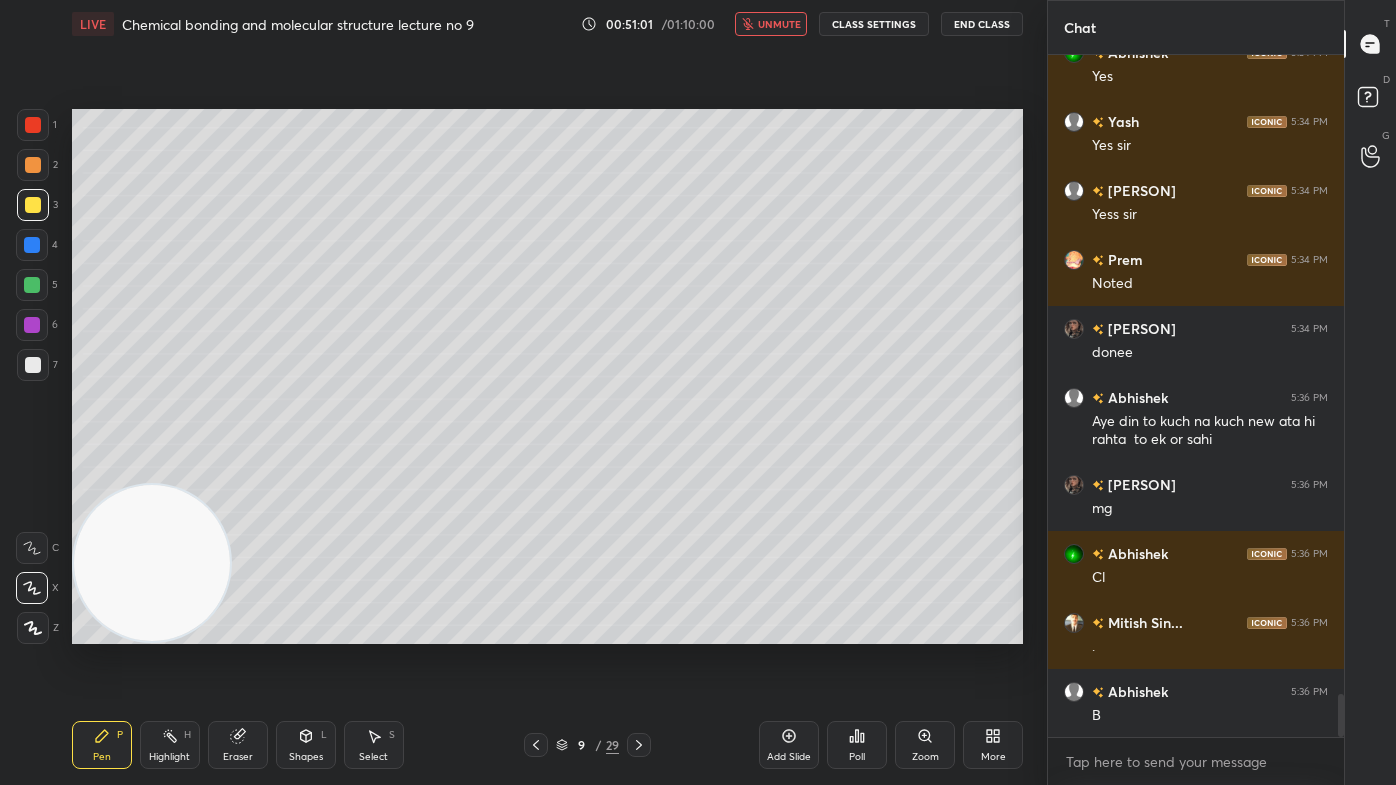 click at bounding box center [32, 285] 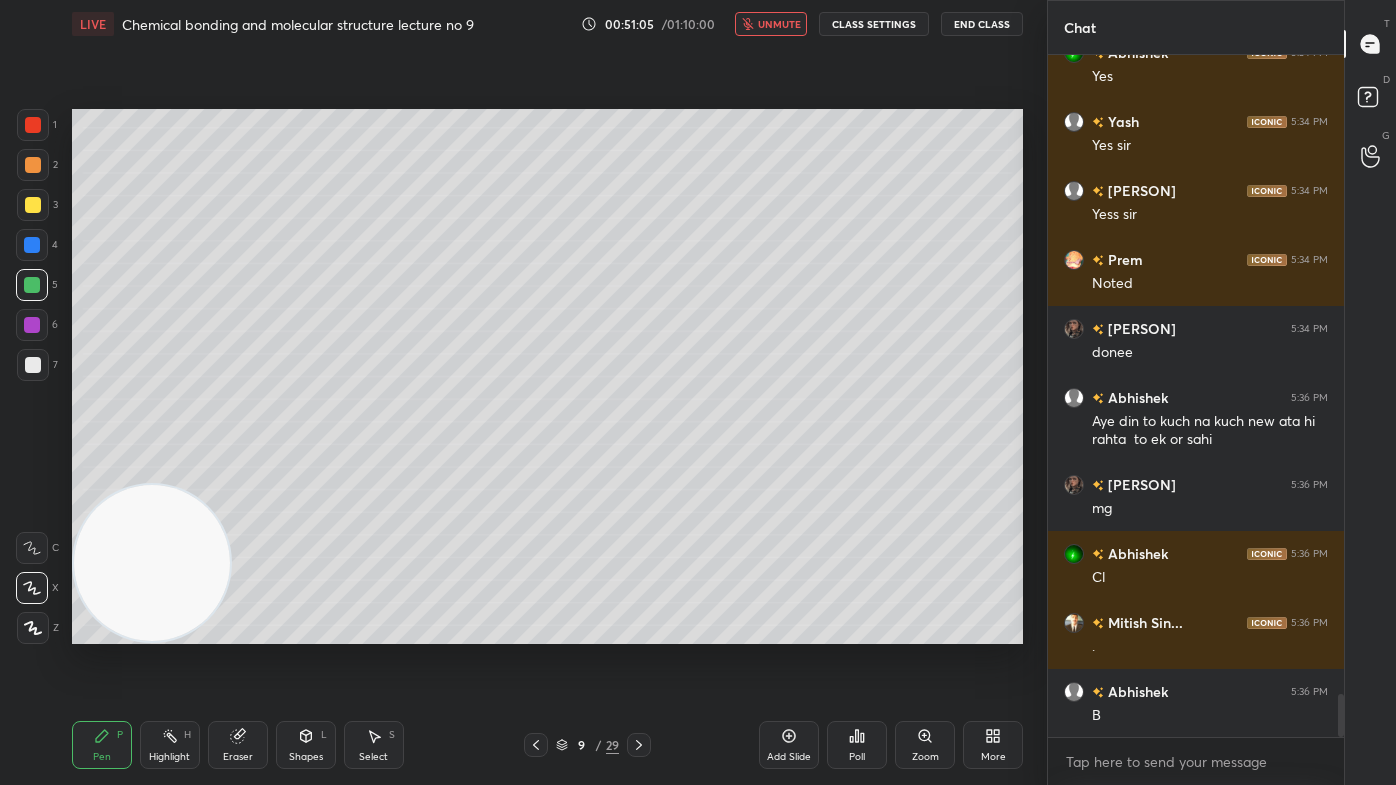 click on "unmute" at bounding box center (779, 24) 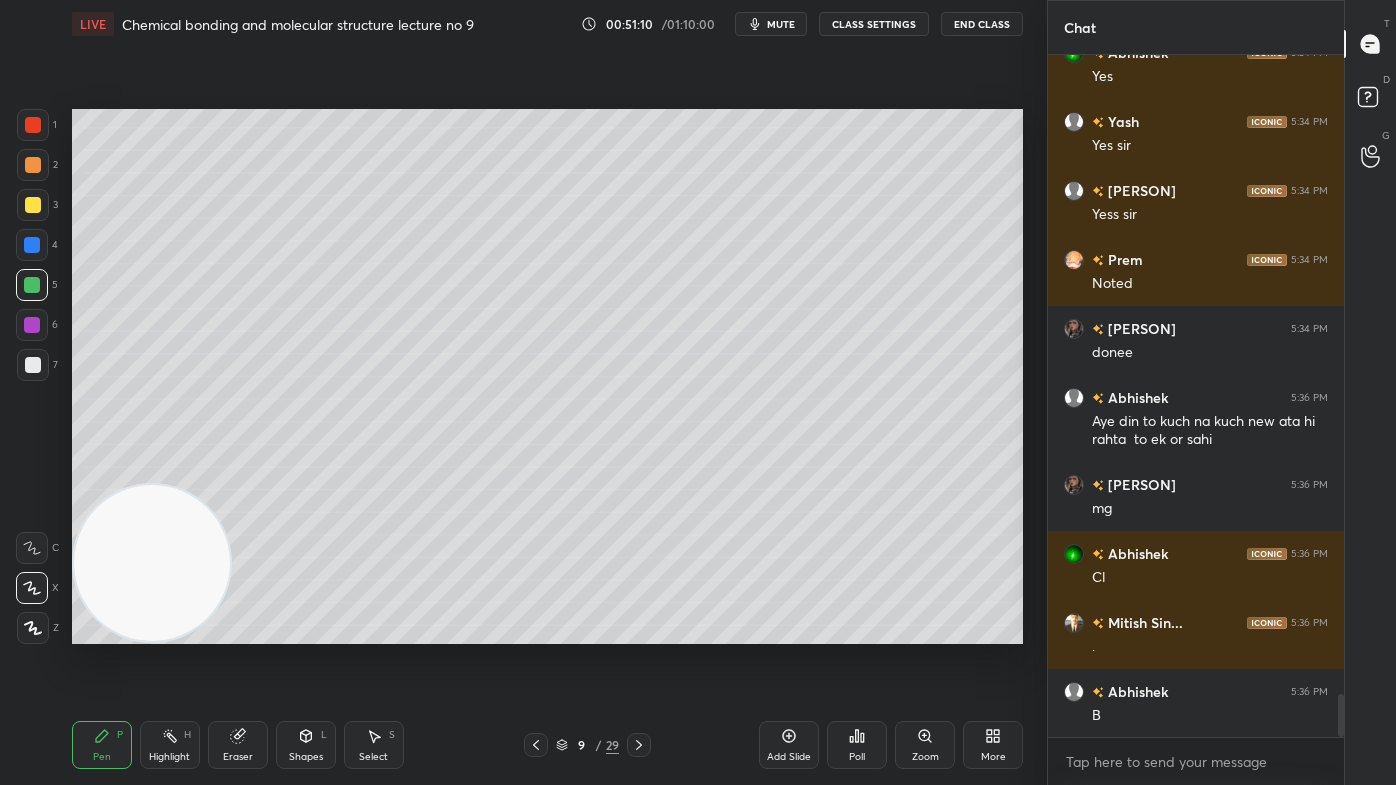 scroll, scrollTop: 10111, scrollLeft: 0, axis: vertical 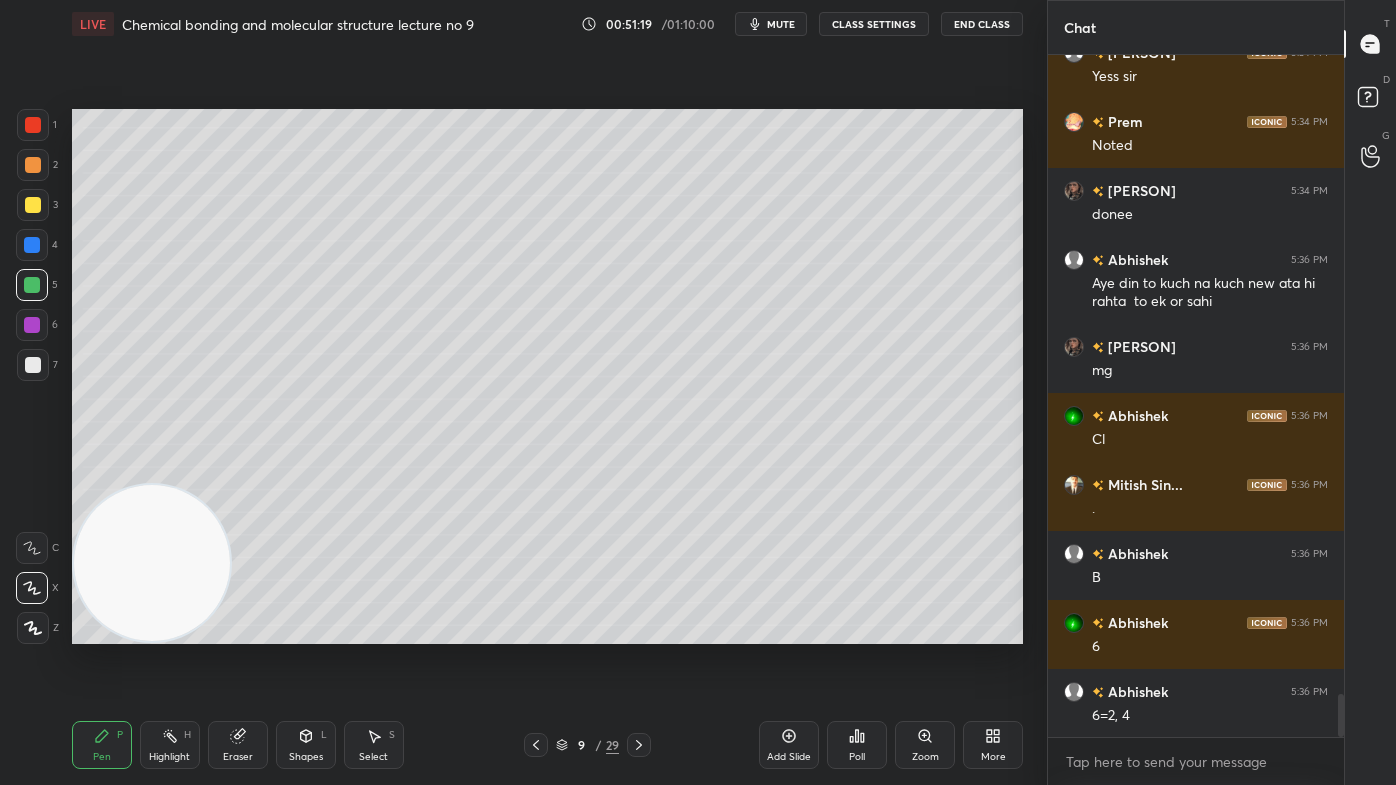 click on "mute" at bounding box center [781, 24] 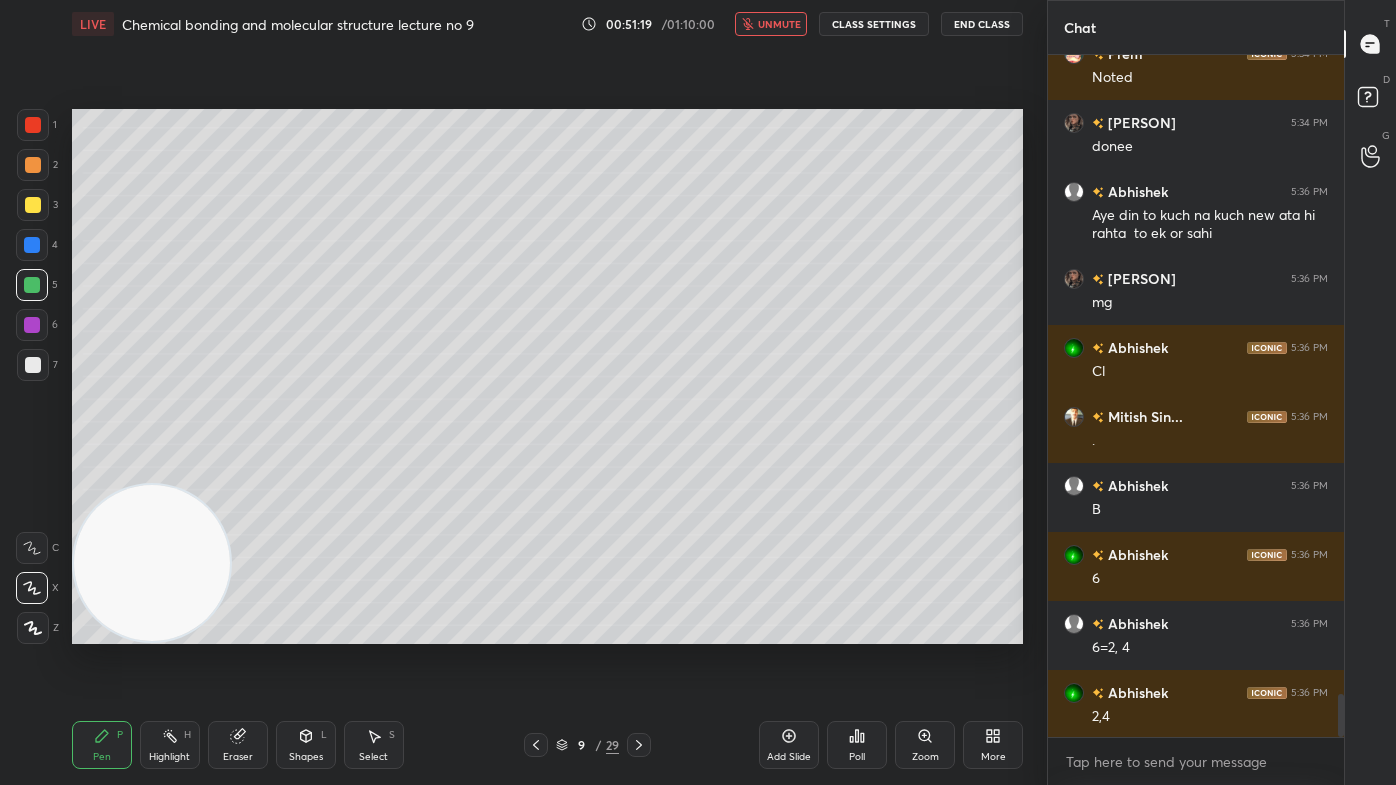click 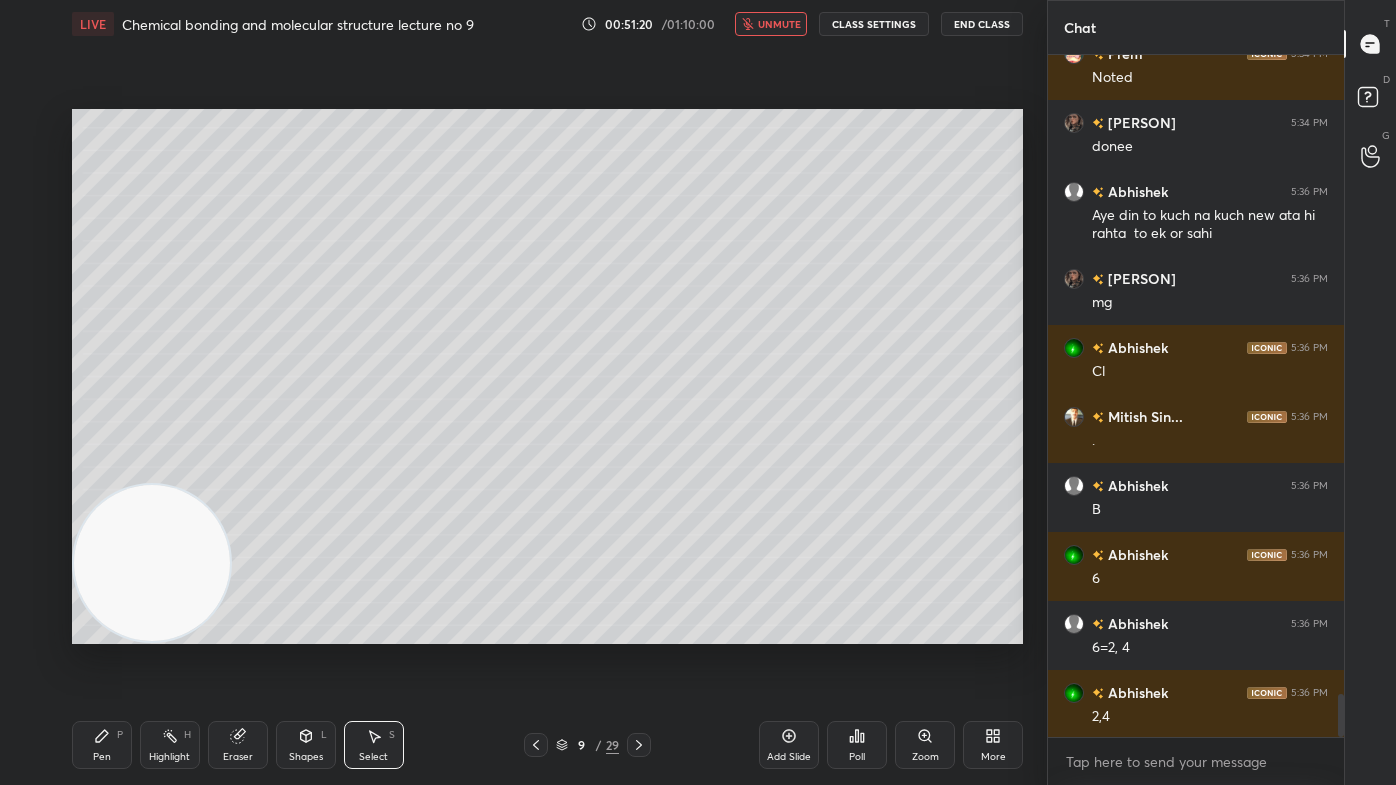 scroll, scrollTop: 10317, scrollLeft: 0, axis: vertical 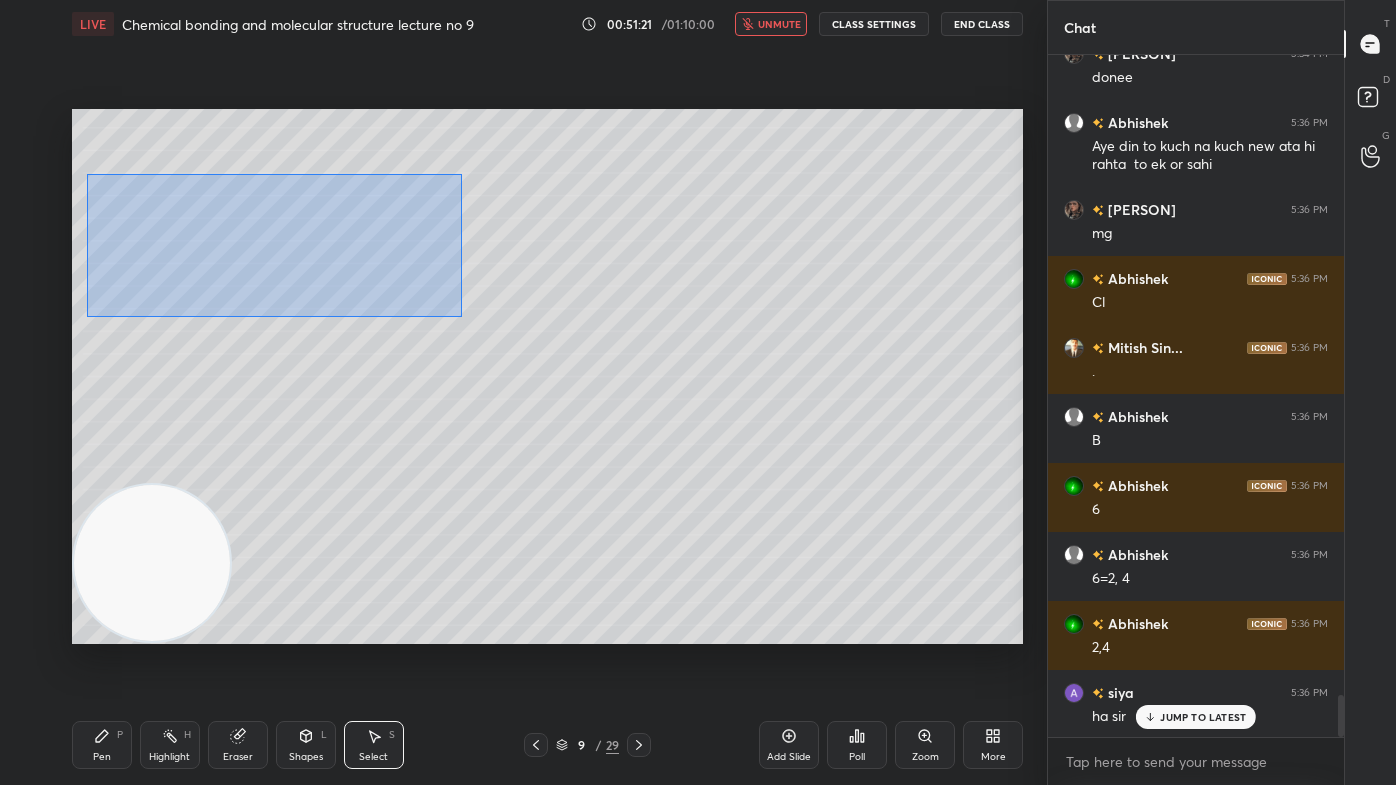 drag, startPoint x: 87, startPoint y: 175, endPoint x: 444, endPoint y: 303, distance: 379.2532 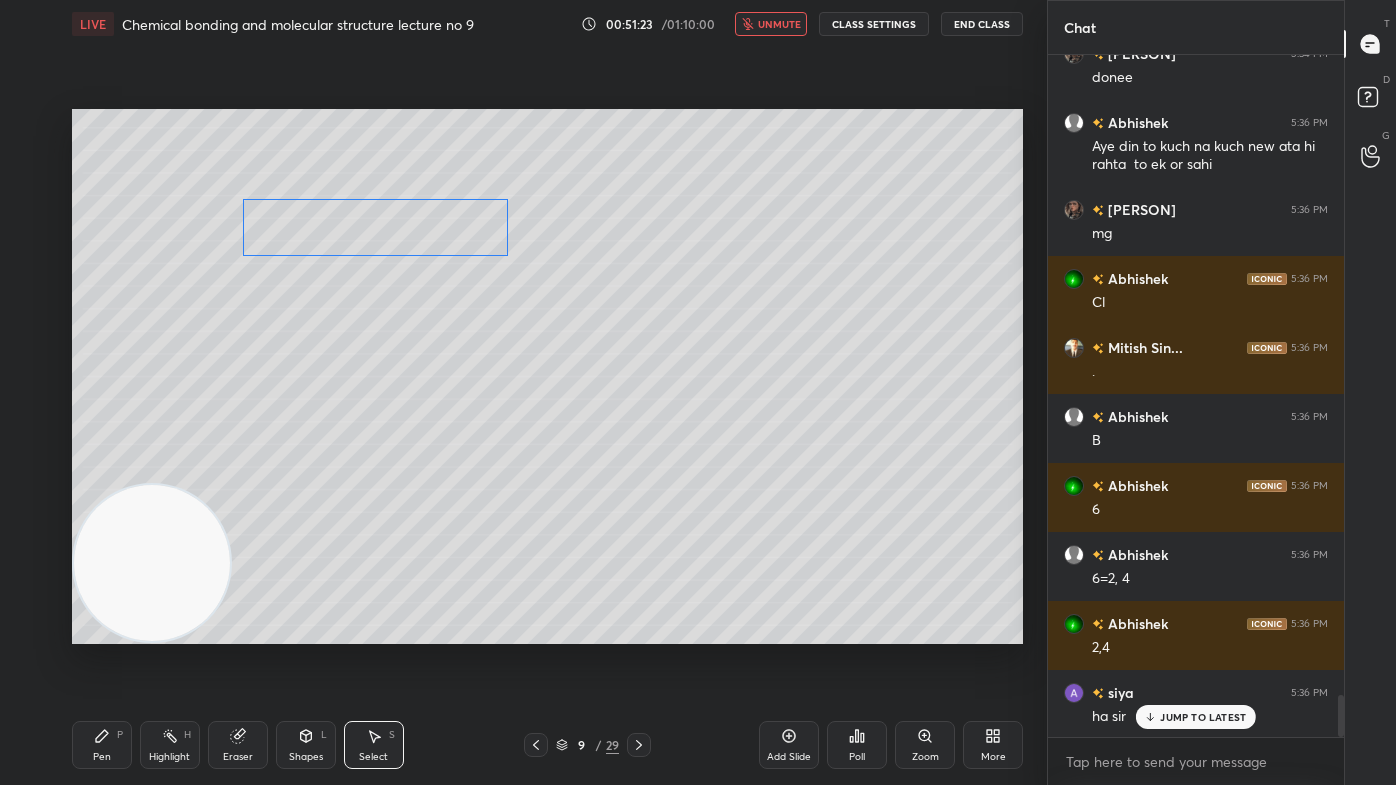 drag, startPoint x: 329, startPoint y: 218, endPoint x: 455, endPoint y: 229, distance: 126.47925 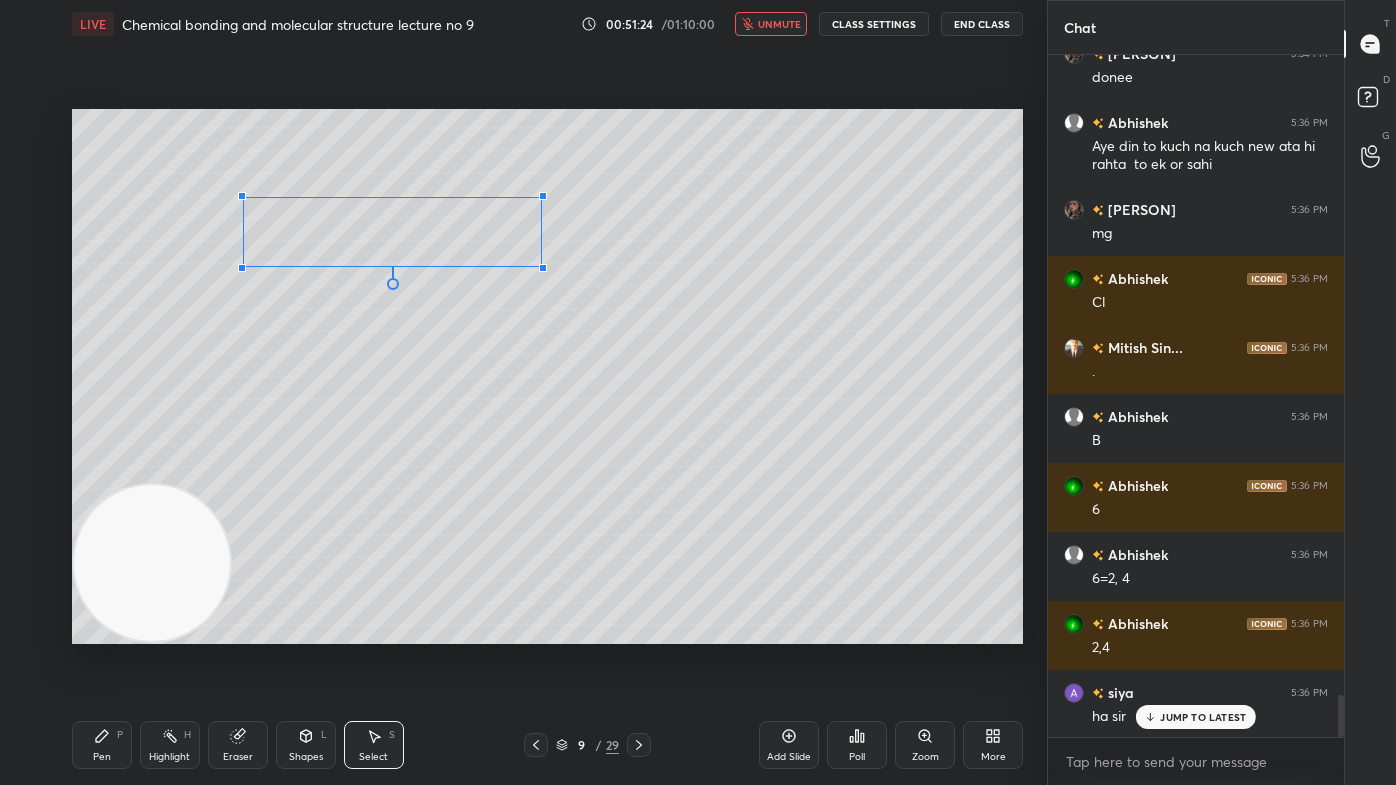 scroll, scrollTop: 10386, scrollLeft: 0, axis: vertical 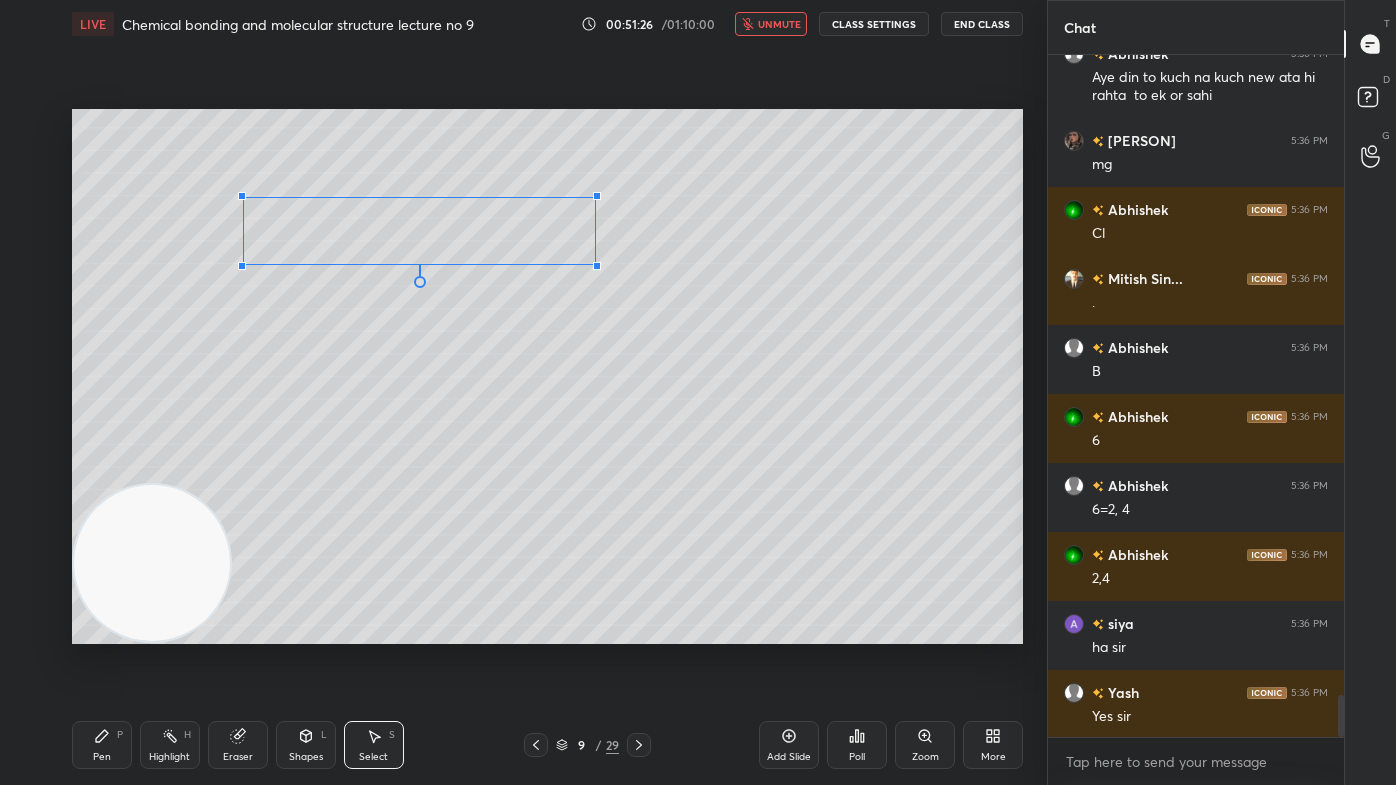 drag, startPoint x: 507, startPoint y: 256, endPoint x: 595, endPoint y: 264, distance: 88.362885 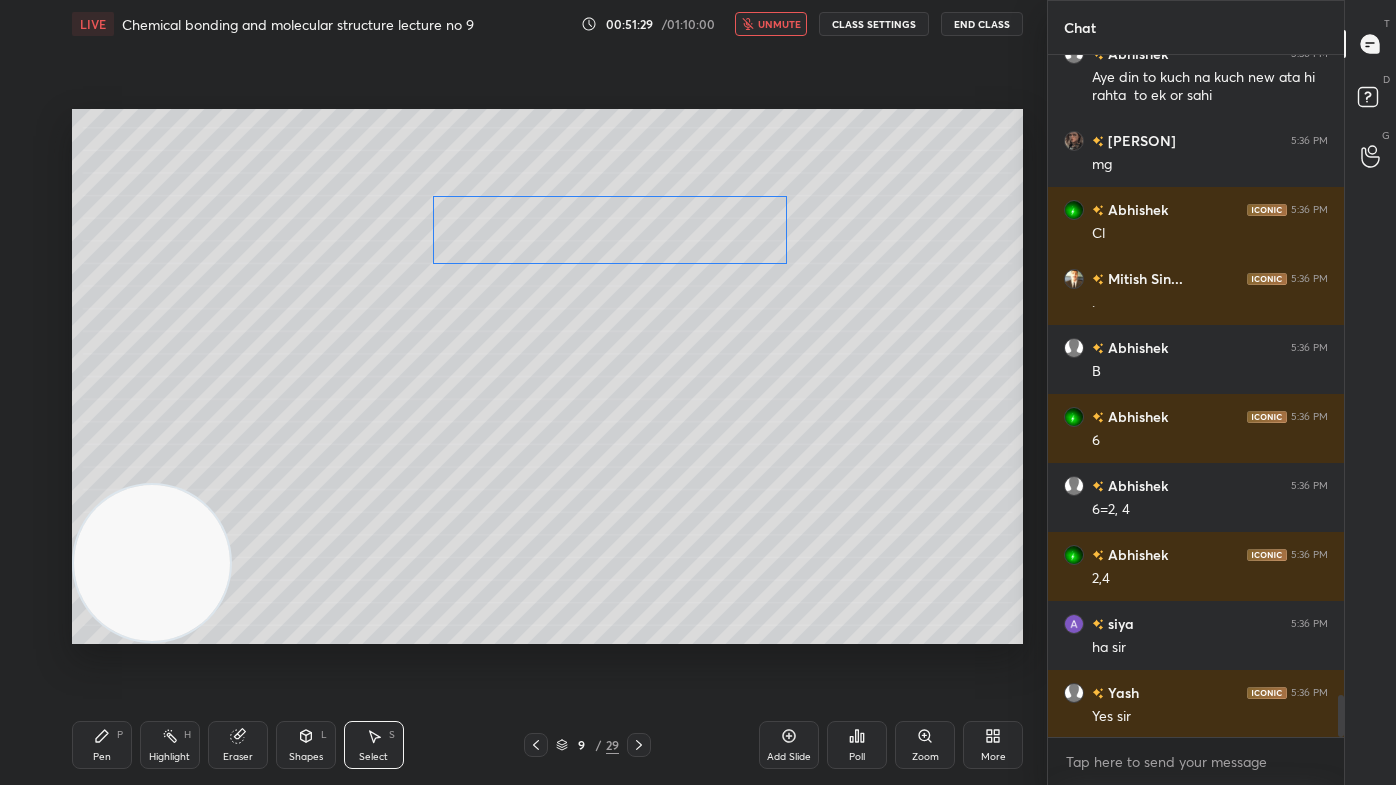 drag, startPoint x: 506, startPoint y: 227, endPoint x: 674, endPoint y: 266, distance: 172.46739 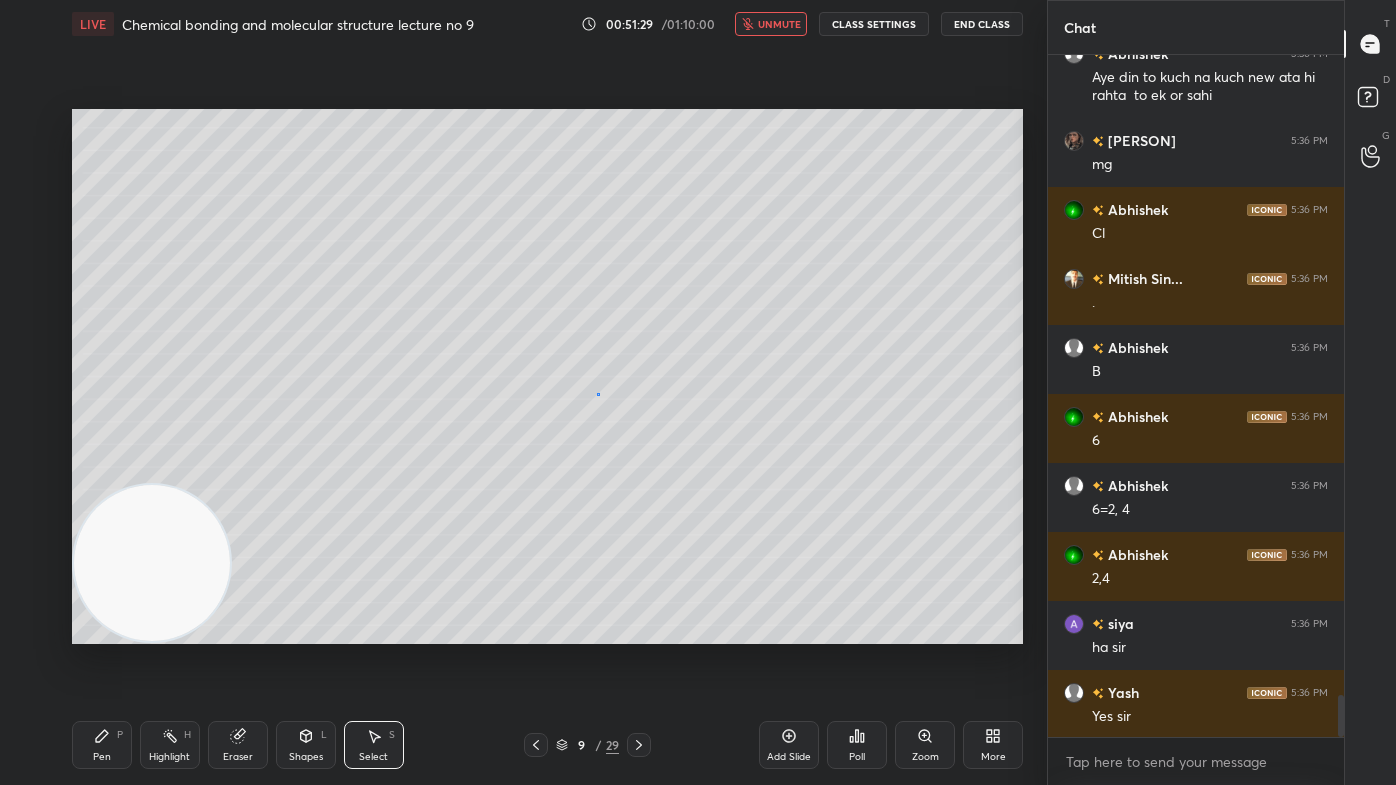 drag, startPoint x: 597, startPoint y: 394, endPoint x: 611, endPoint y: 376, distance: 22.803509 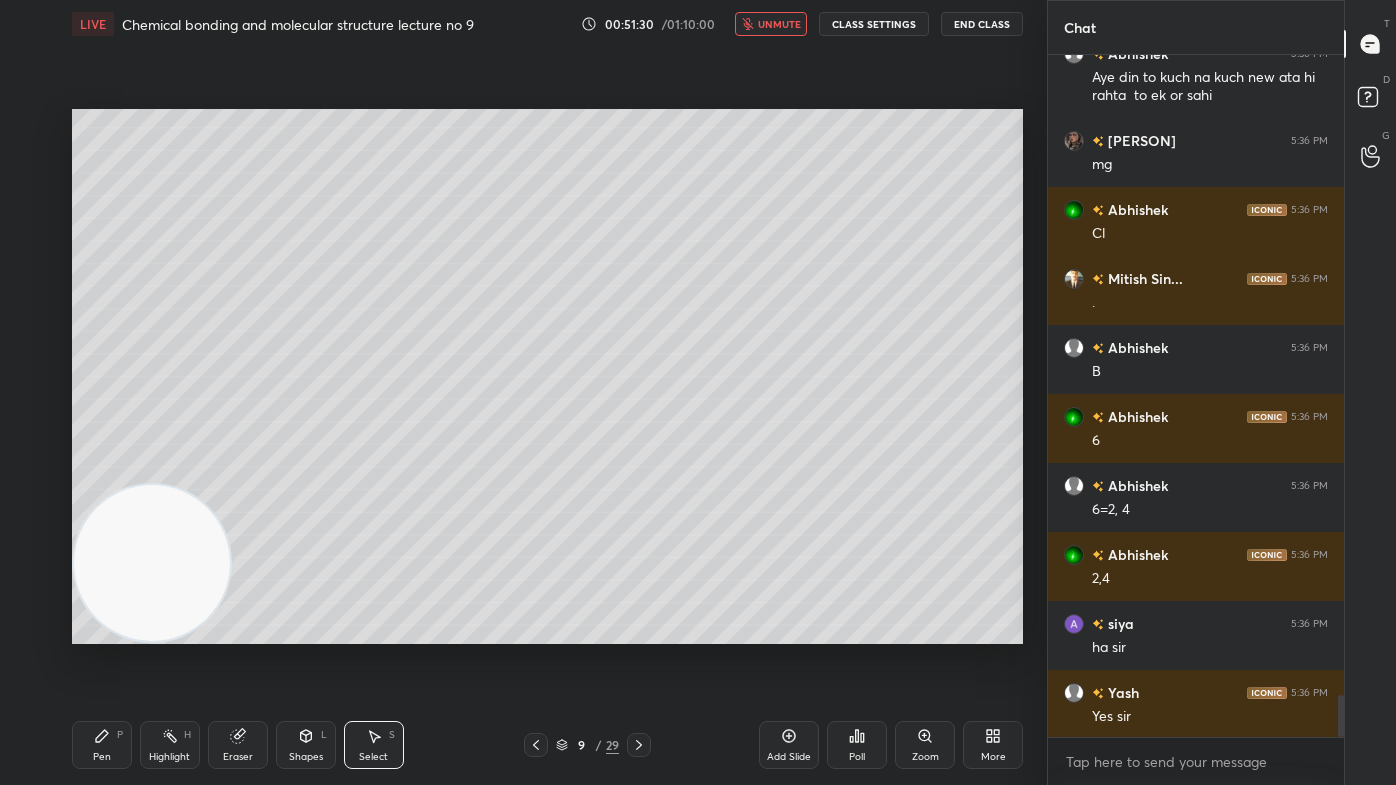 click on "Pen" at bounding box center [102, 757] 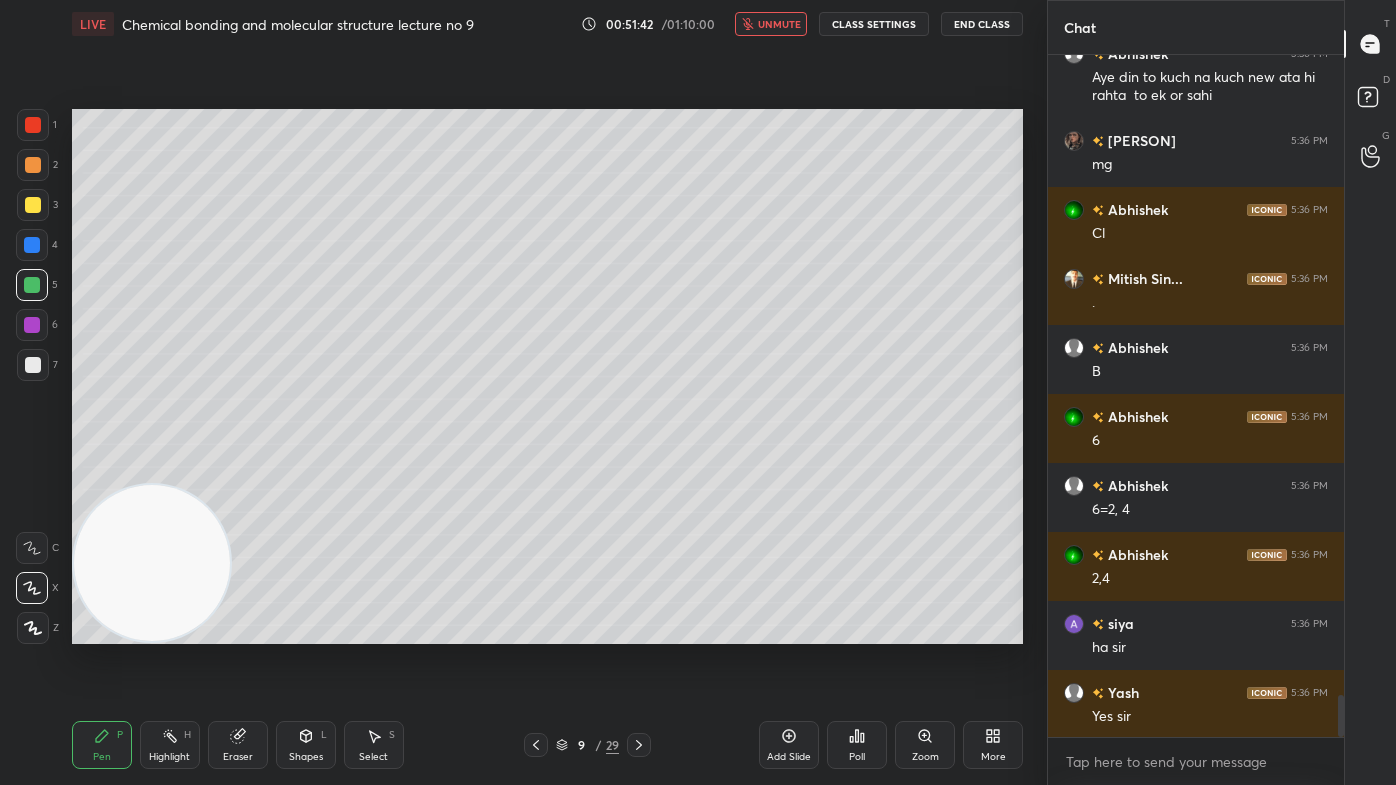 click on "unmute" at bounding box center [771, 24] 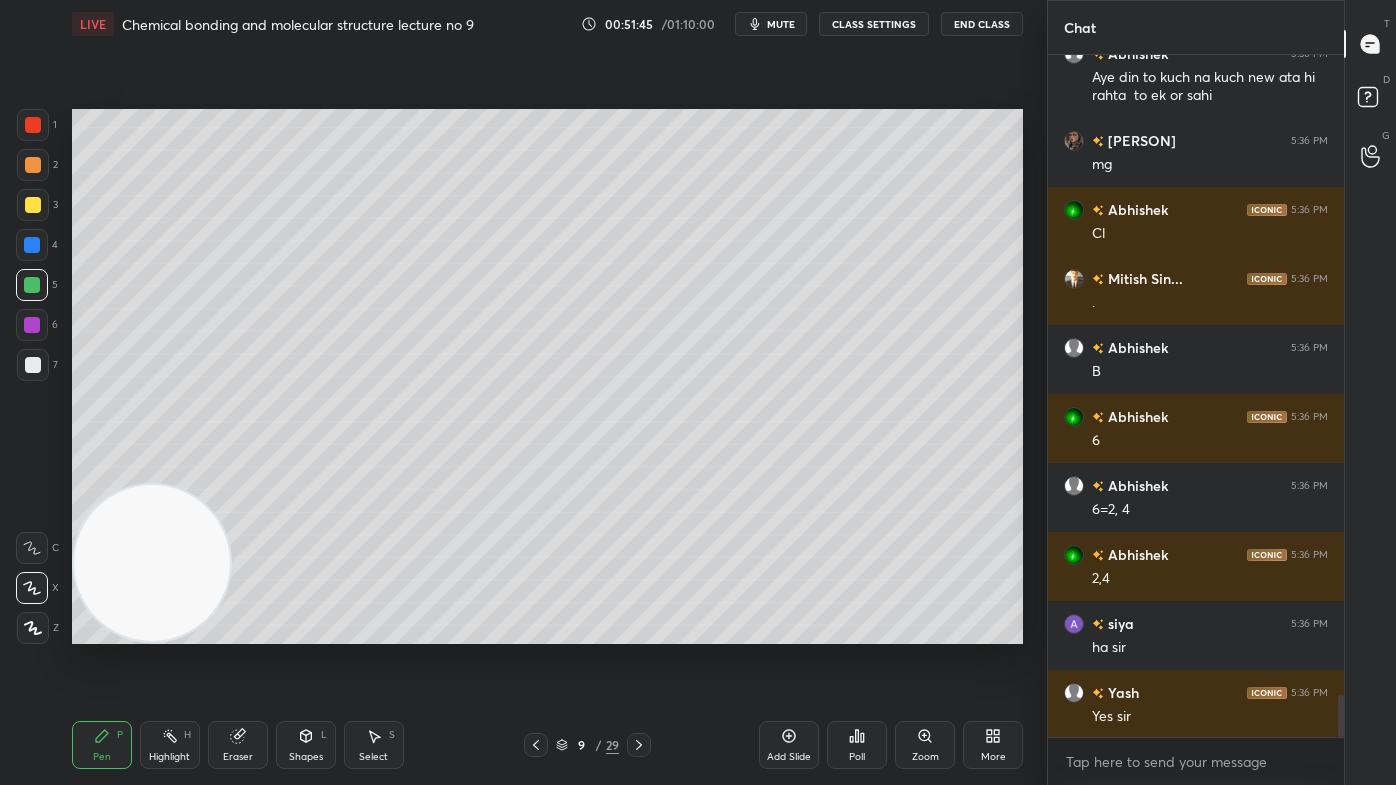 drag, startPoint x: 382, startPoint y: 736, endPoint x: 413, endPoint y: 646, distance: 95.189285 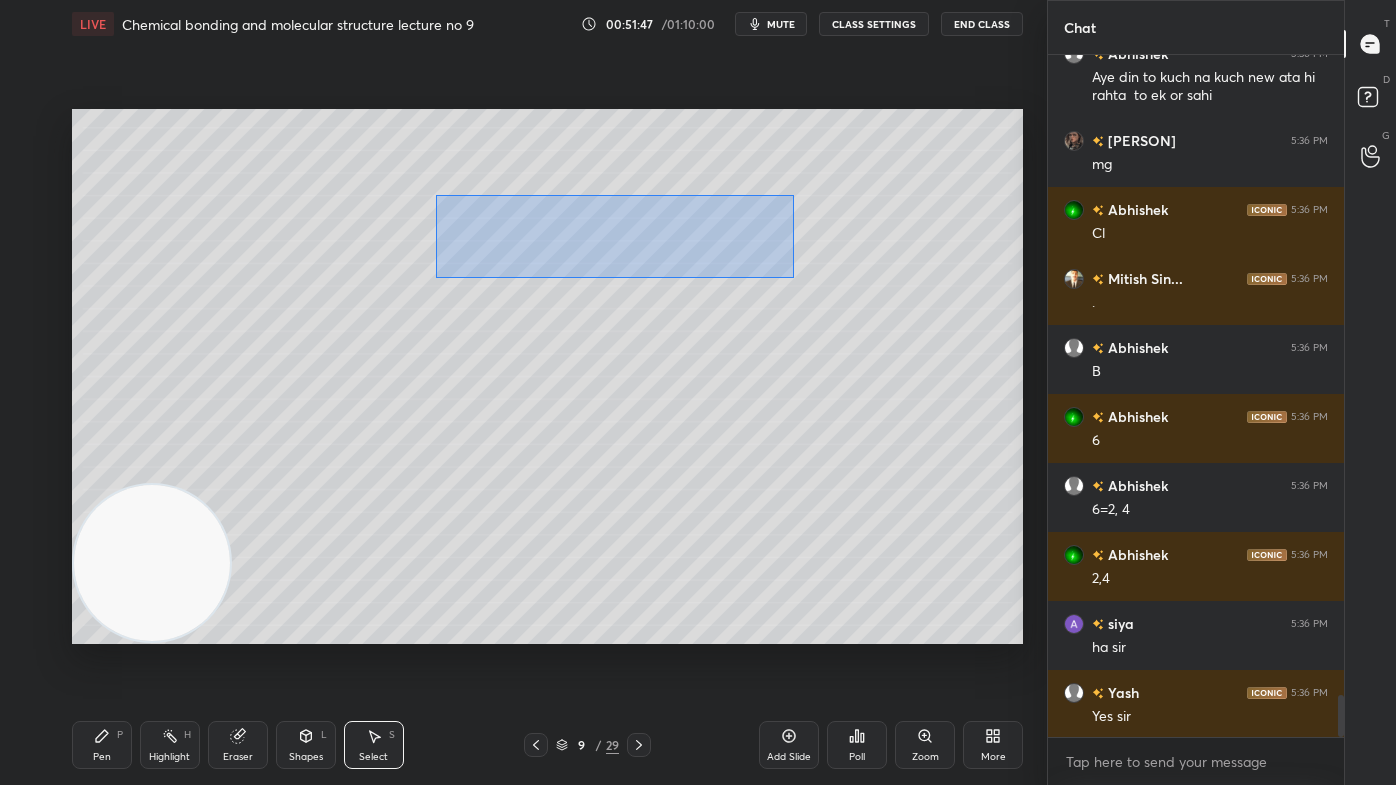 drag, startPoint x: 435, startPoint y: 213, endPoint x: 802, endPoint y: 270, distance: 371.40005 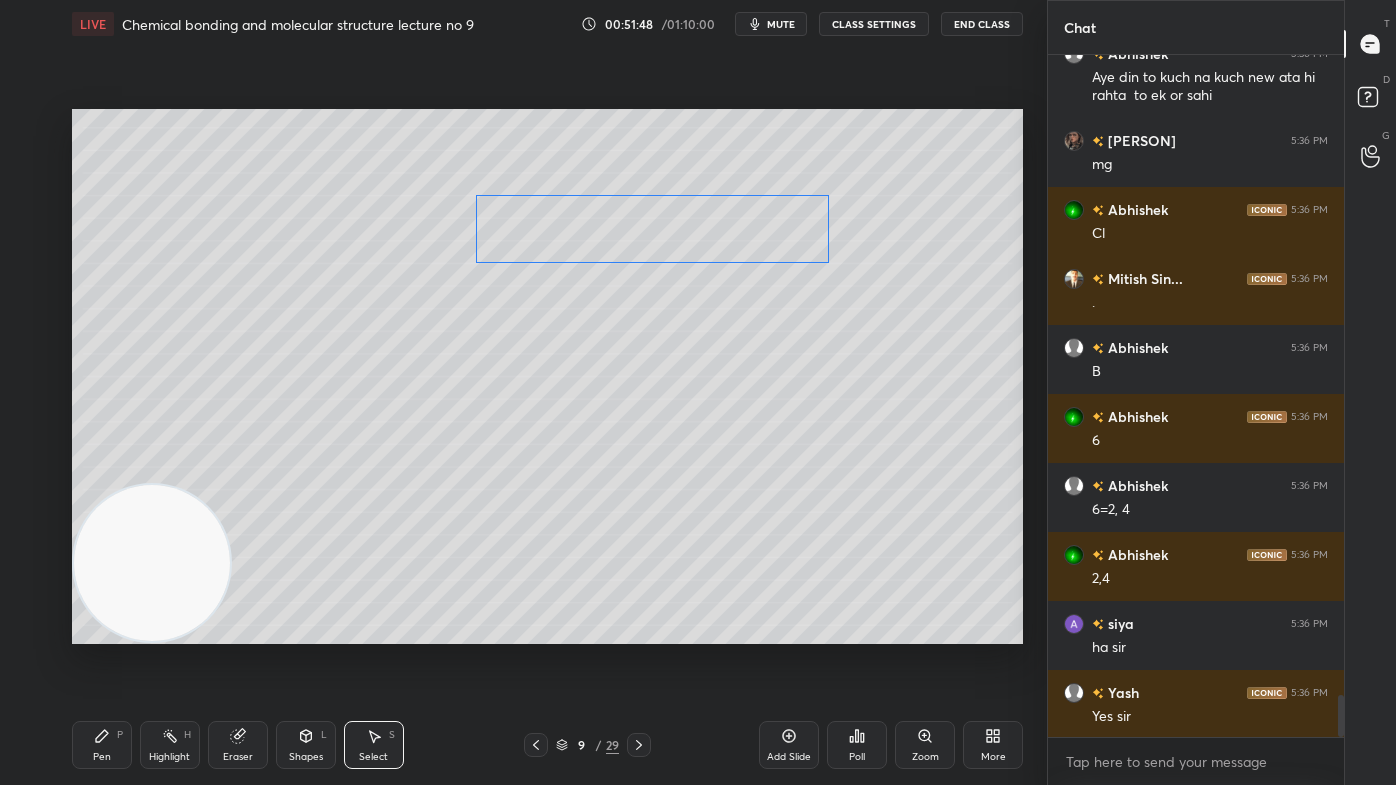 drag, startPoint x: 740, startPoint y: 230, endPoint x: 782, endPoint y: 229, distance: 42.0119 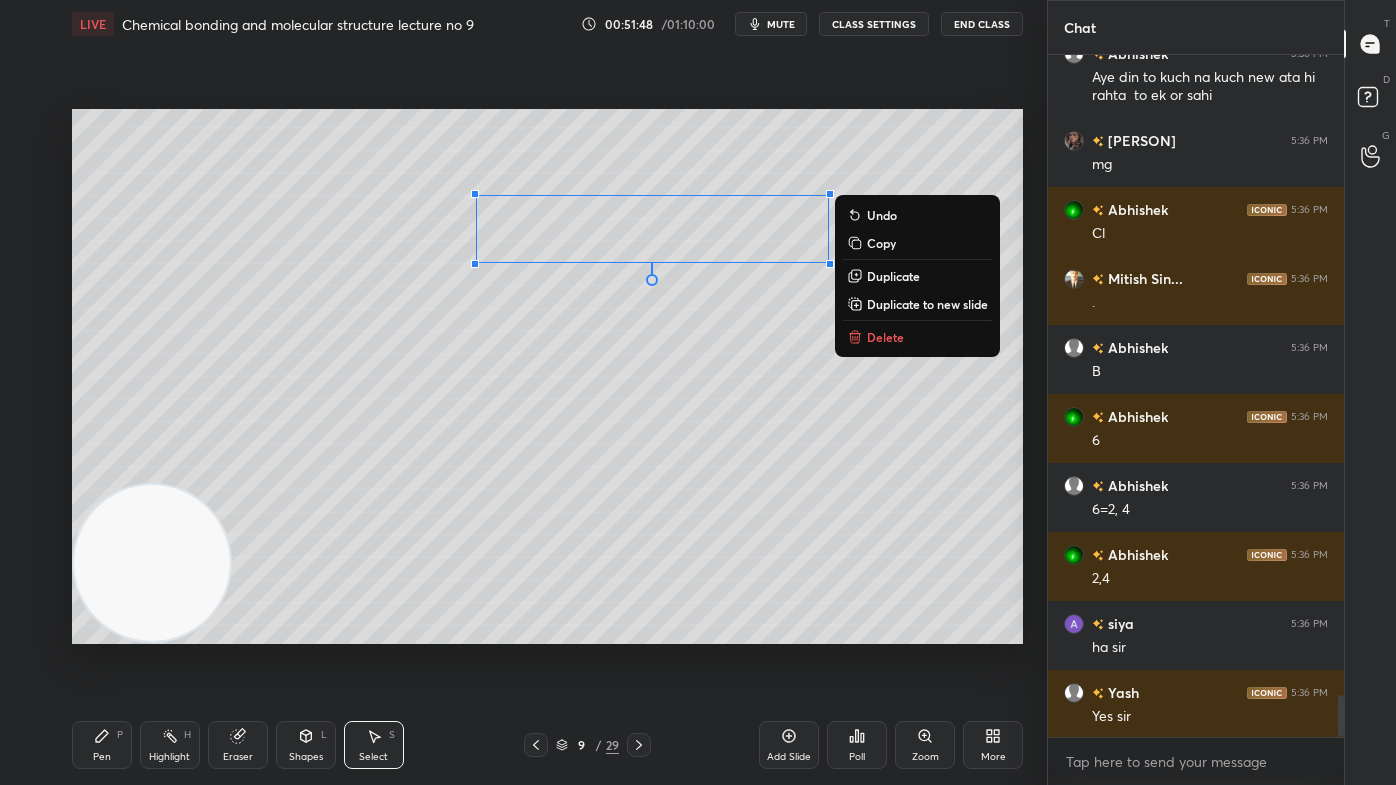 click on "0 ° Undo Copy Duplicate Duplicate to new slide Delete" at bounding box center (547, 376) 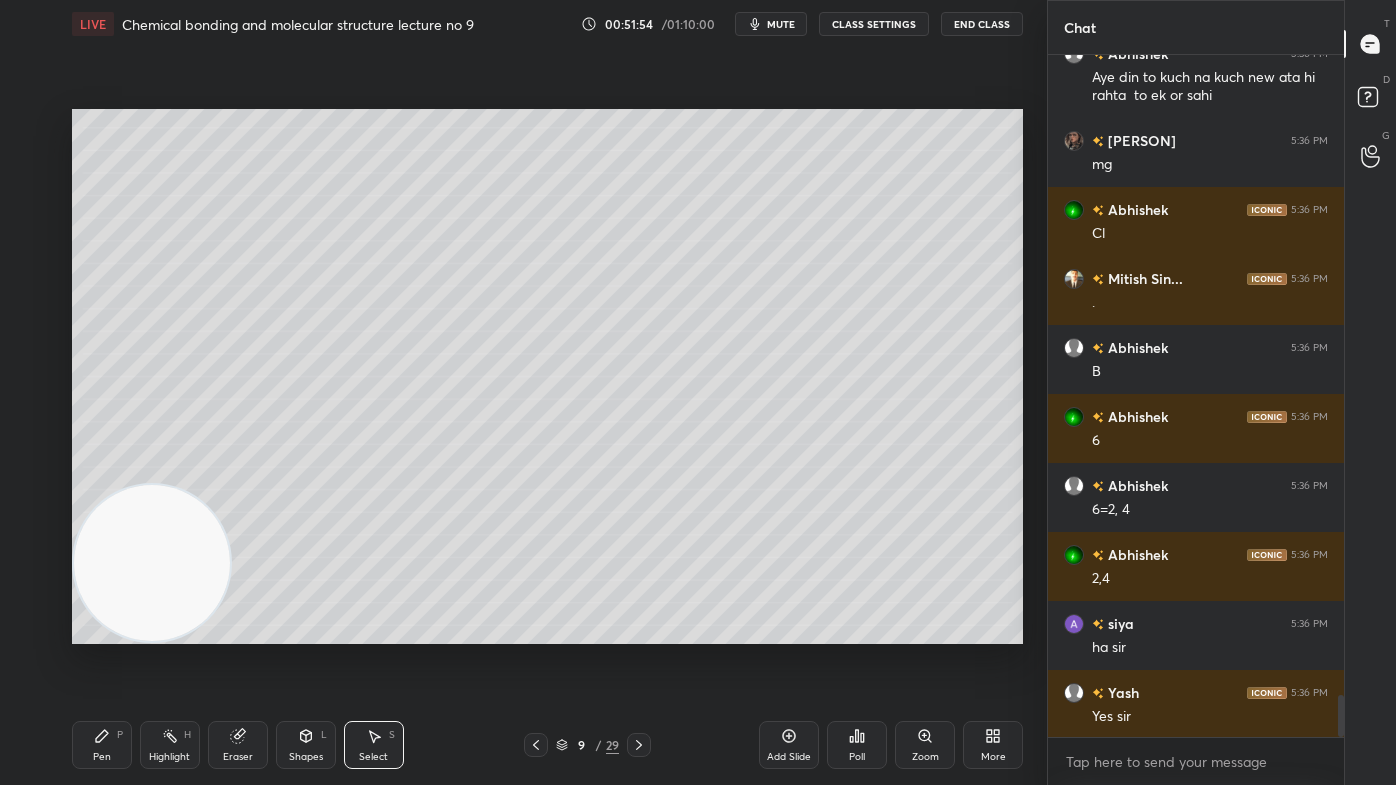 drag, startPoint x: 109, startPoint y: 720, endPoint x: 105, endPoint y: 730, distance: 10.770329 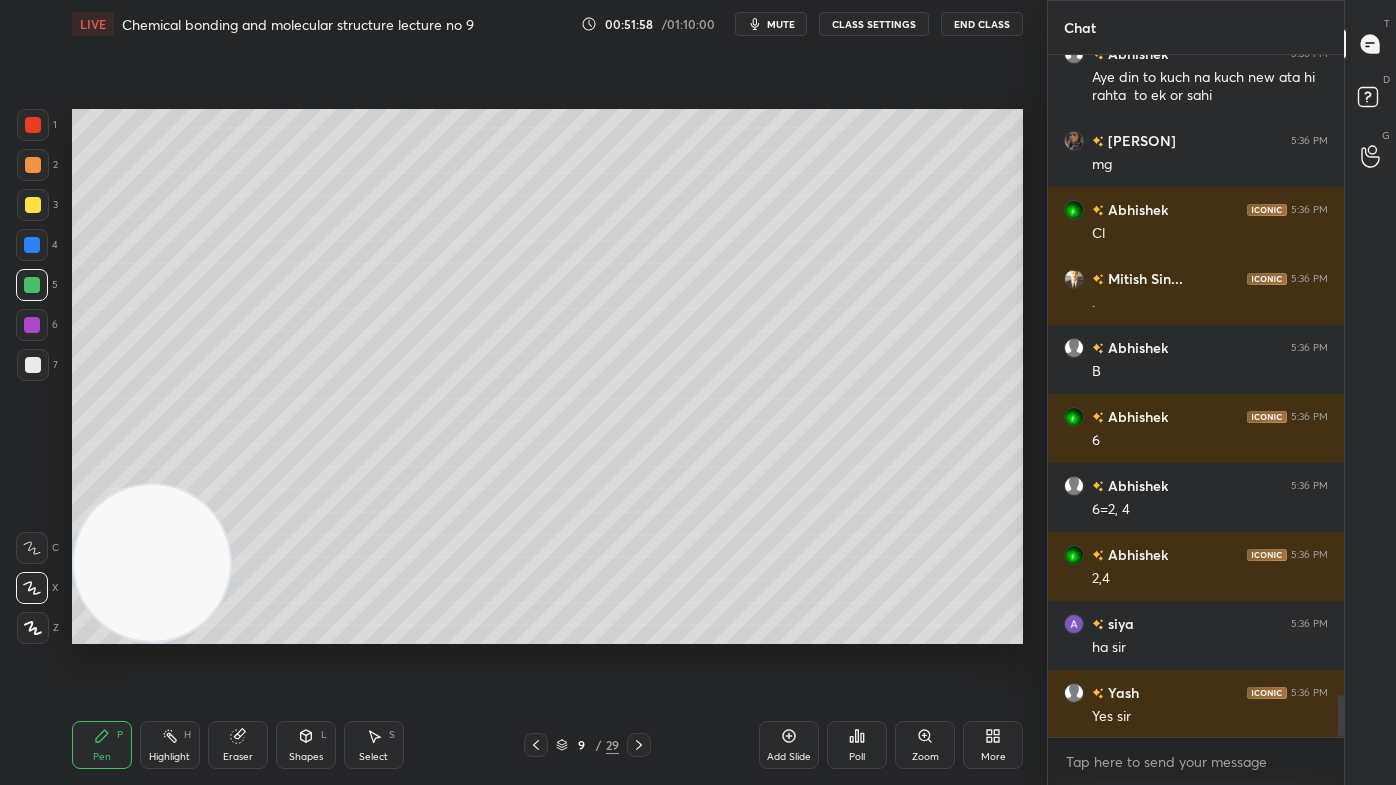 click on "mute" at bounding box center [781, 24] 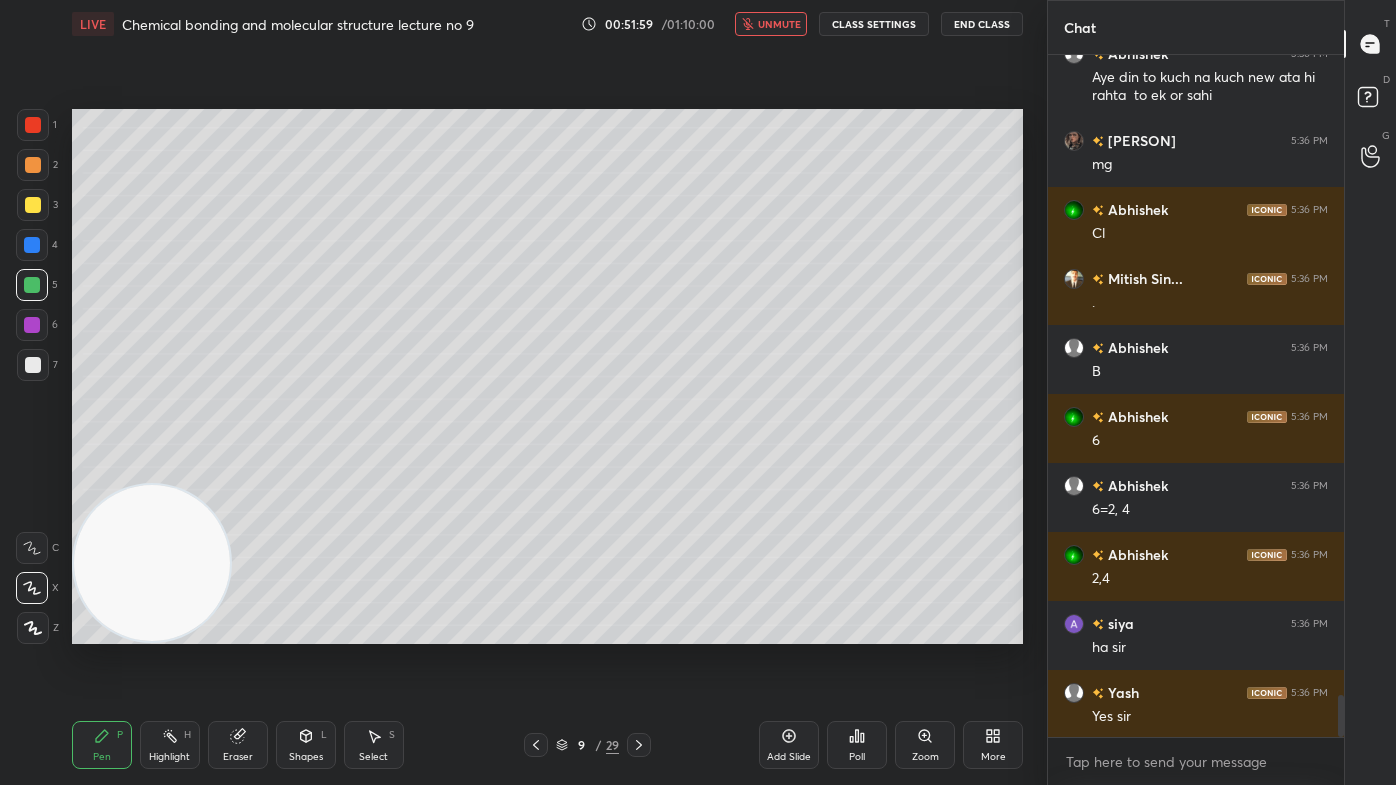 click at bounding box center [33, 125] 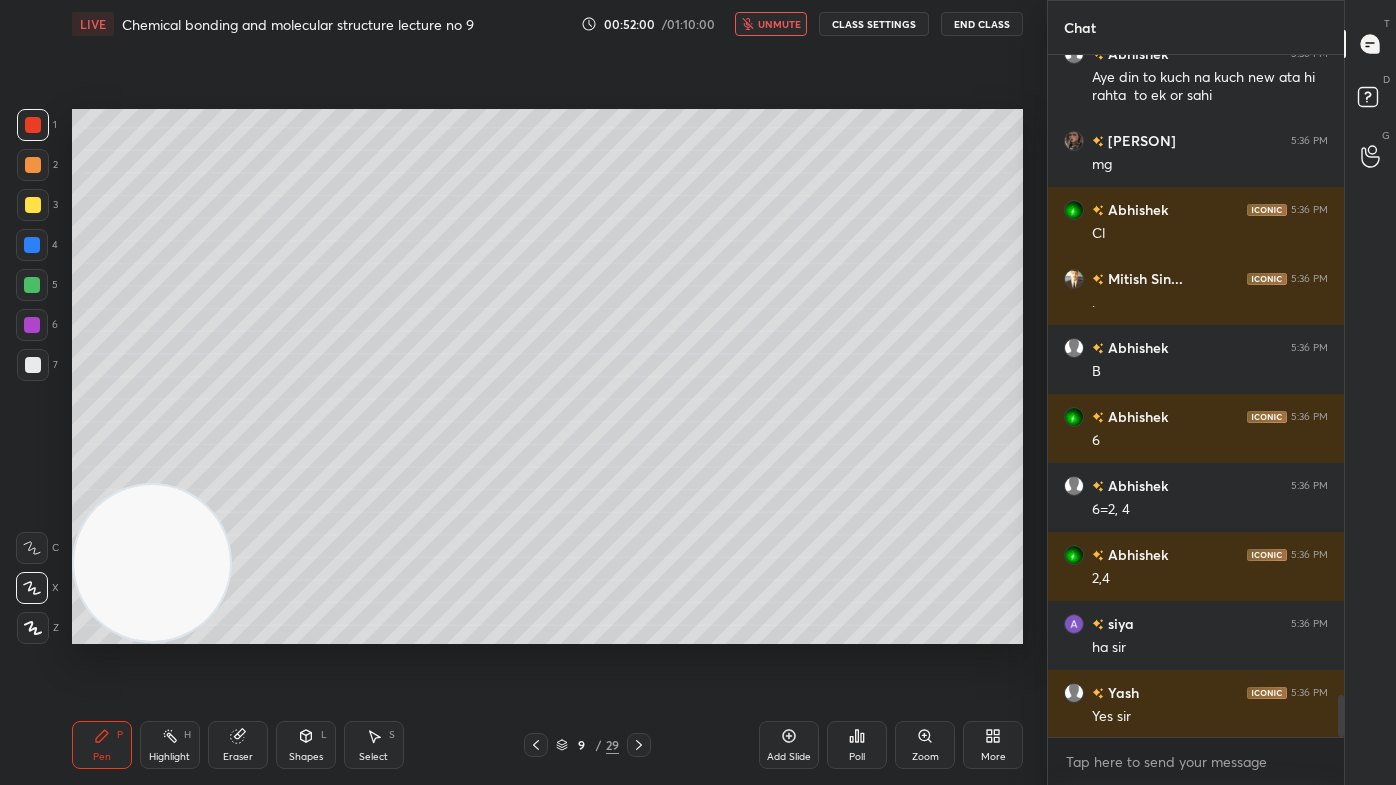 drag, startPoint x: 26, startPoint y: 294, endPoint x: 32, endPoint y: 314, distance: 20.880613 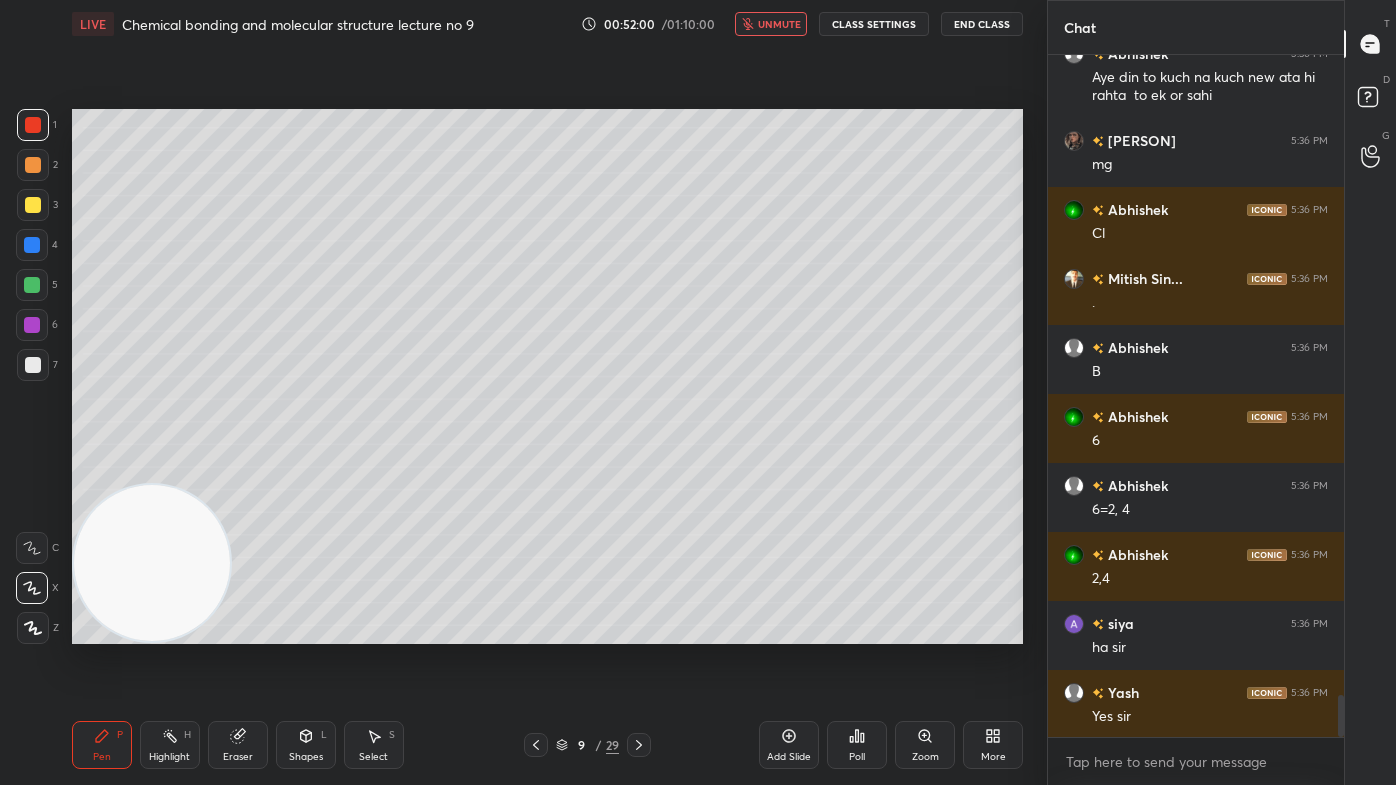 click at bounding box center (32, 285) 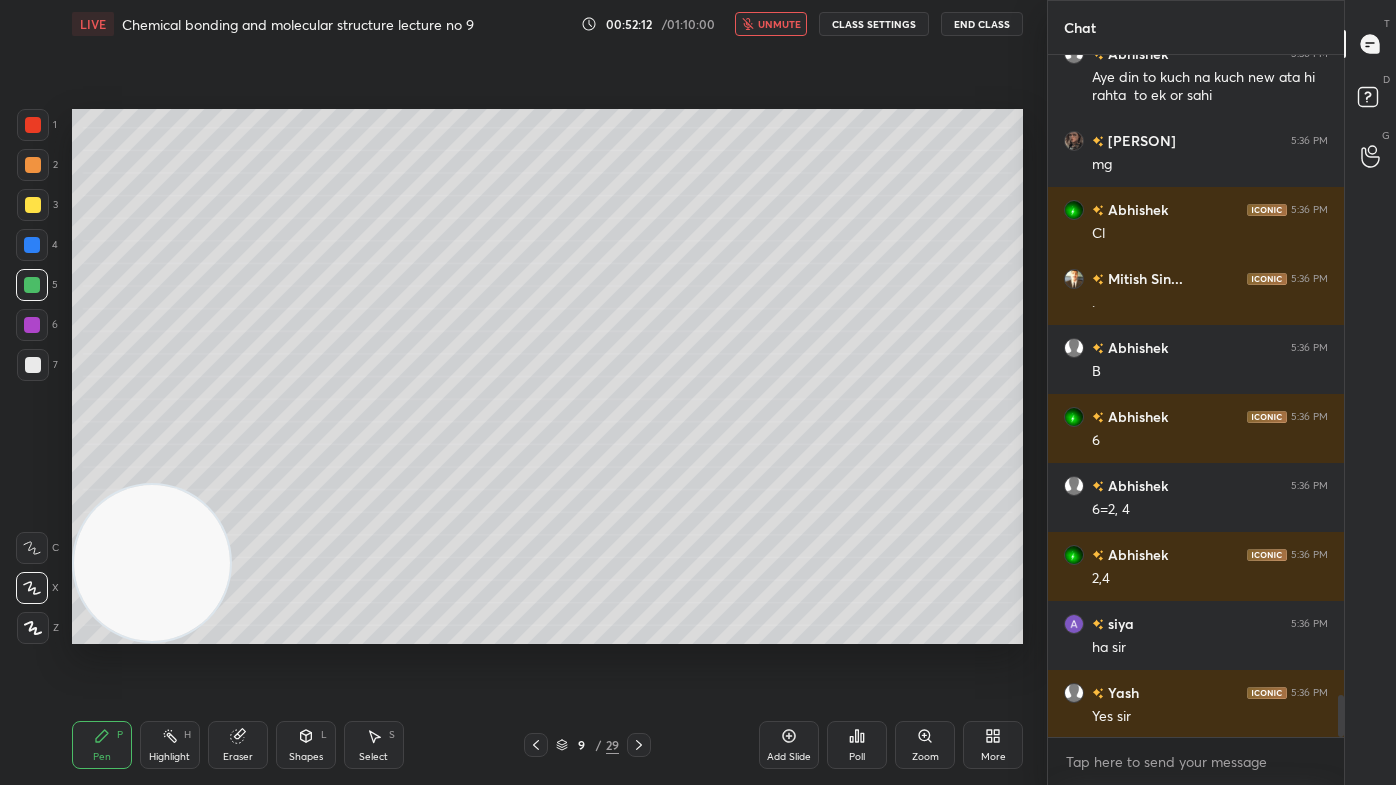 click on "unmute" at bounding box center [771, 24] 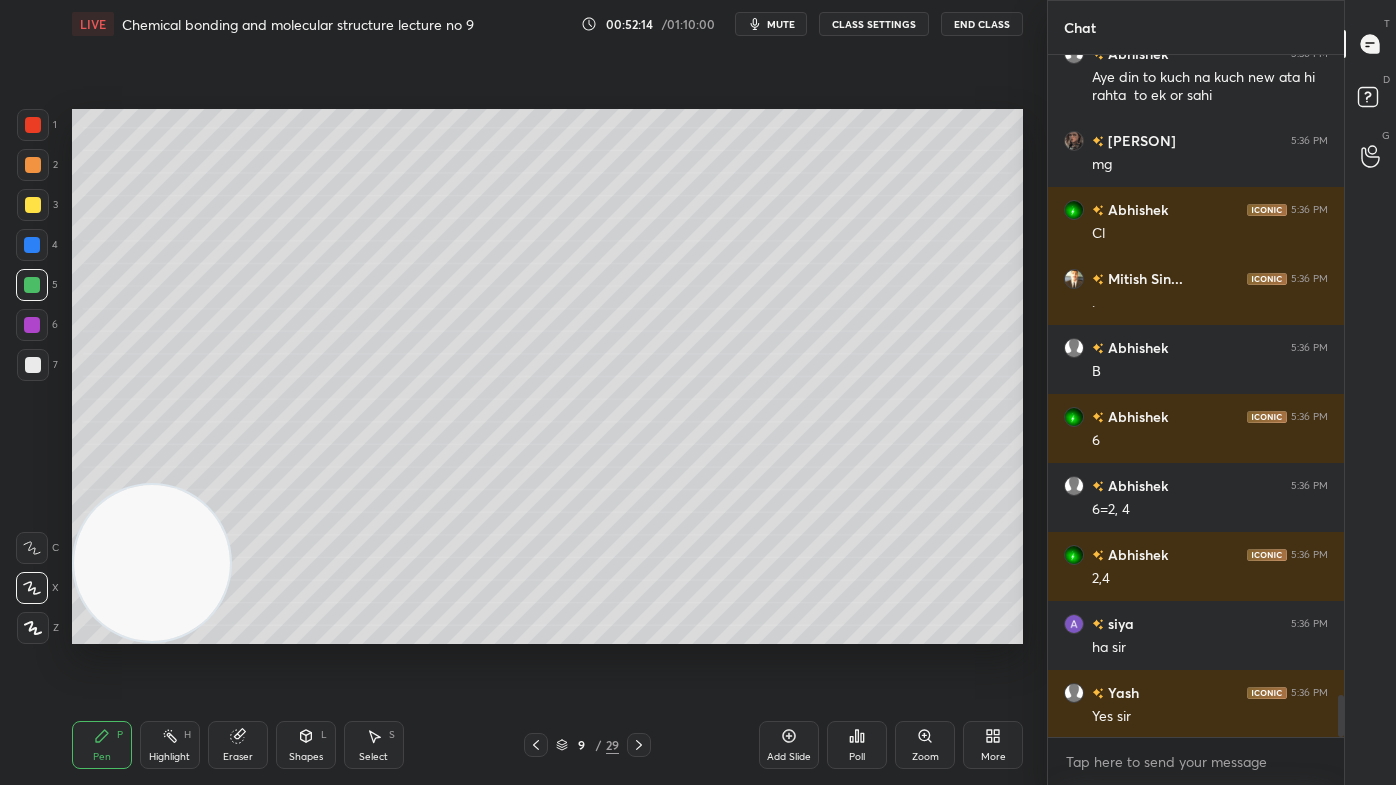 click at bounding box center (33, 205) 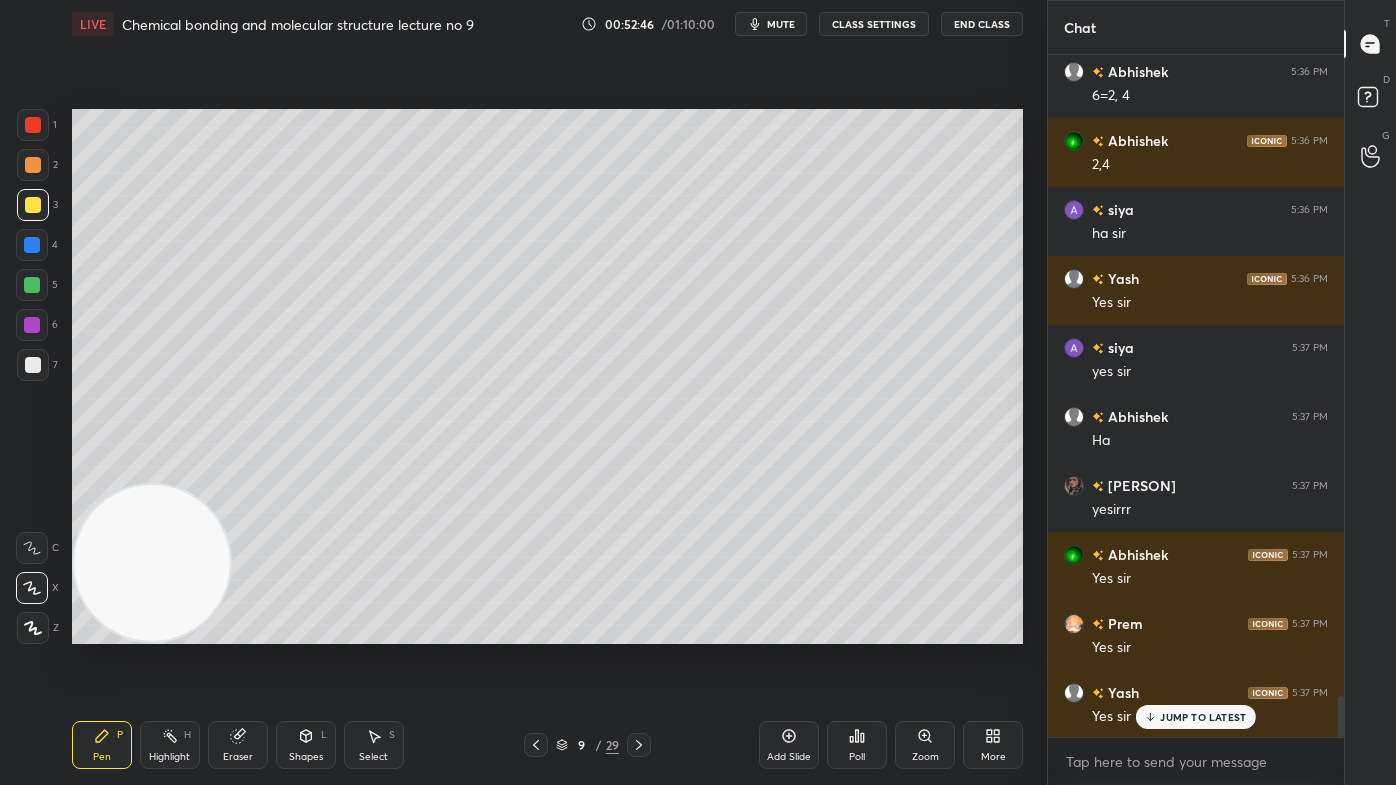 scroll, scrollTop: 10869, scrollLeft: 0, axis: vertical 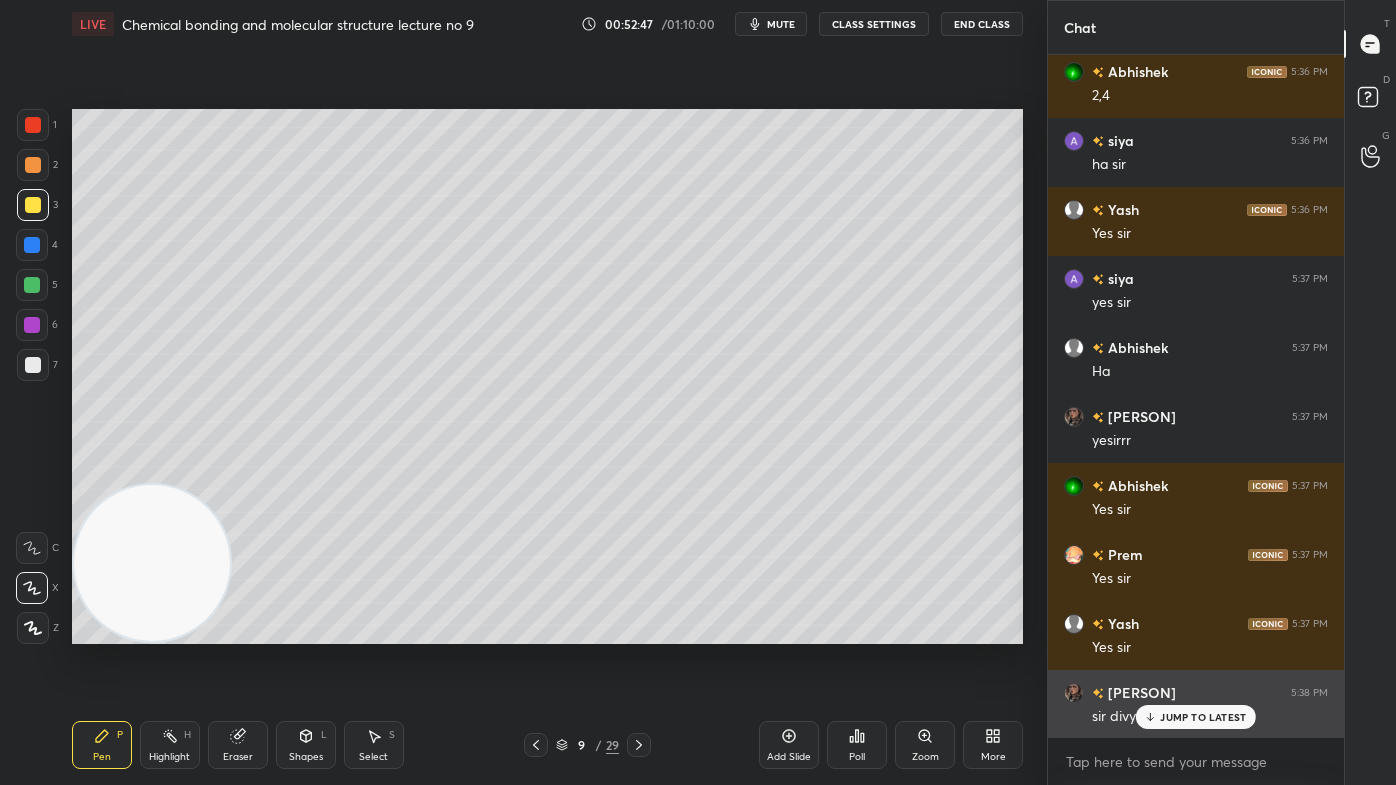 click on "JUMP TO LATEST" at bounding box center [1196, 717] 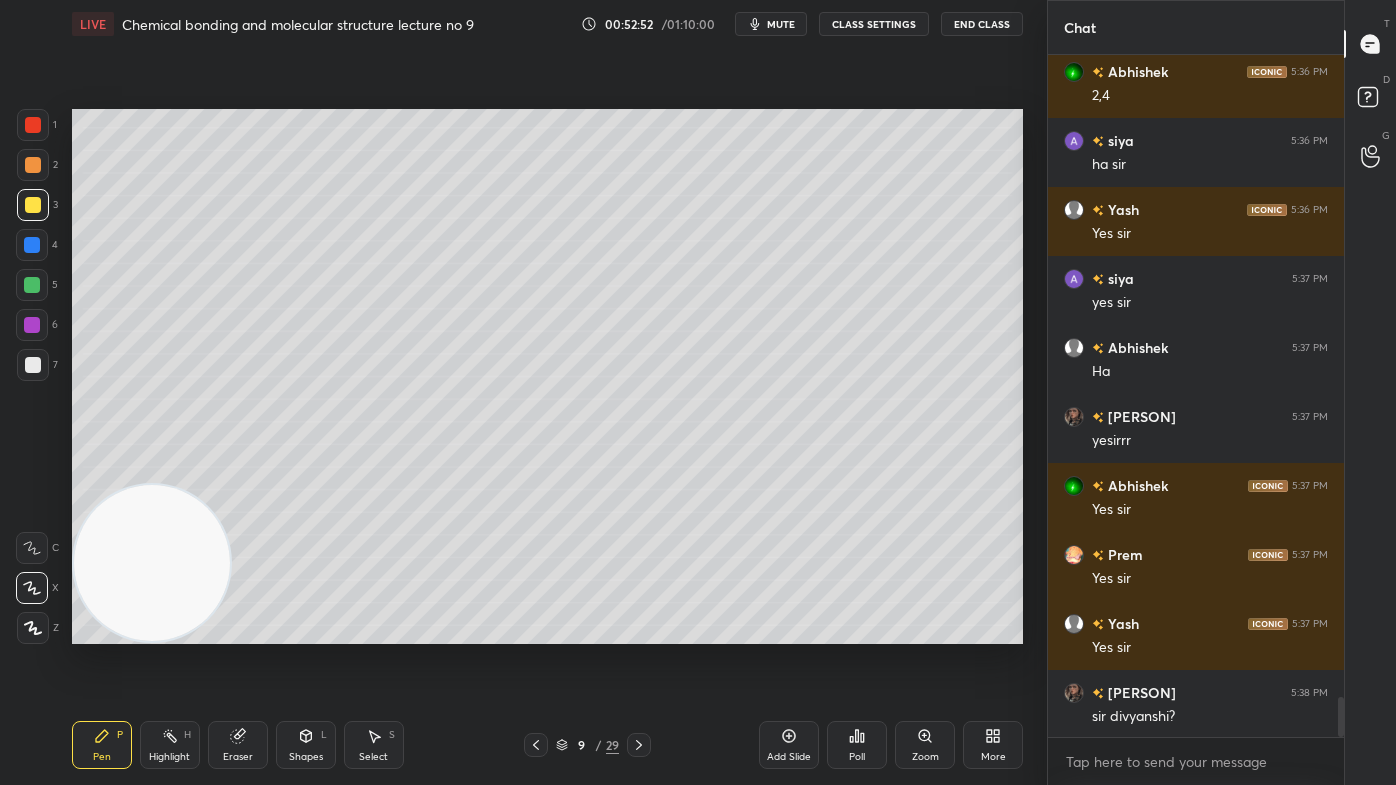 click on "mute" at bounding box center [781, 24] 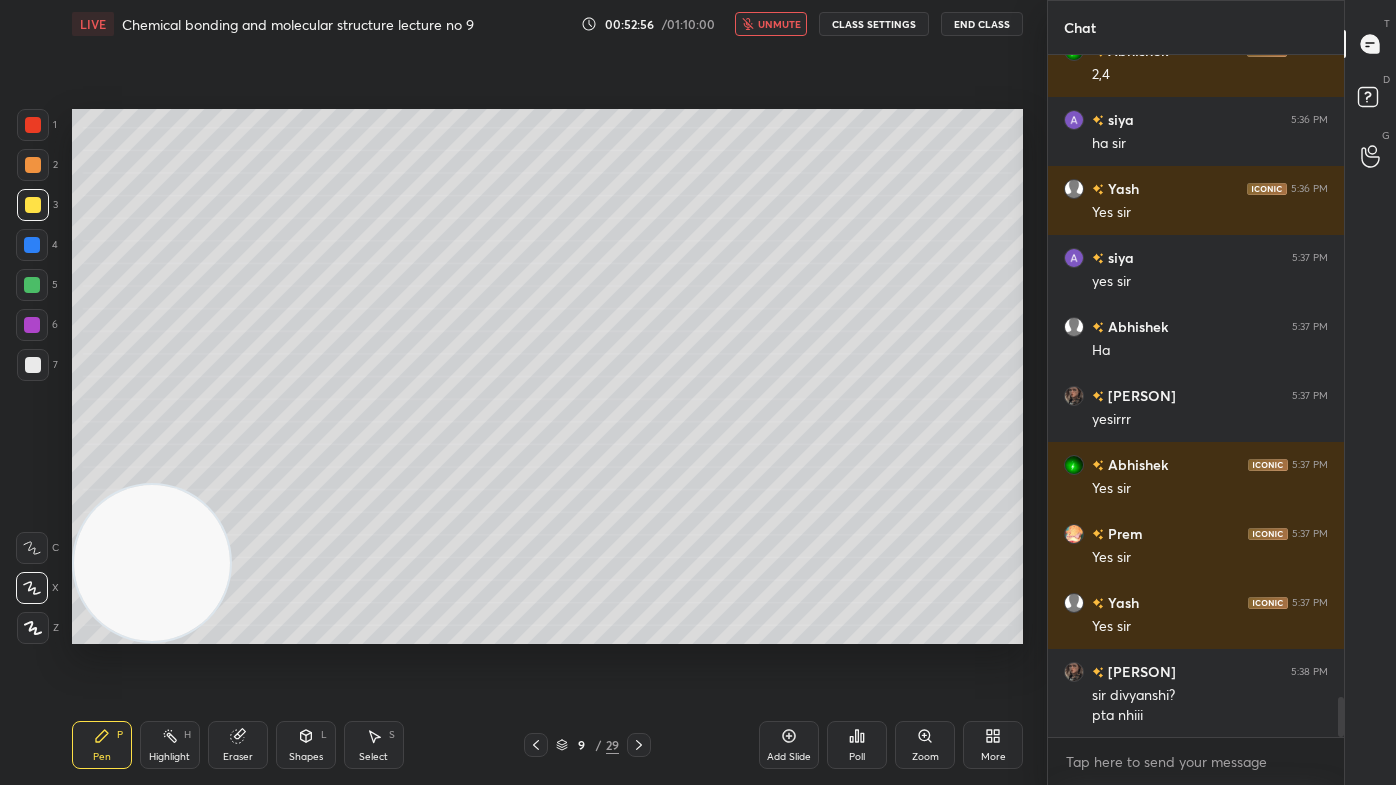 scroll, scrollTop: 10959, scrollLeft: 0, axis: vertical 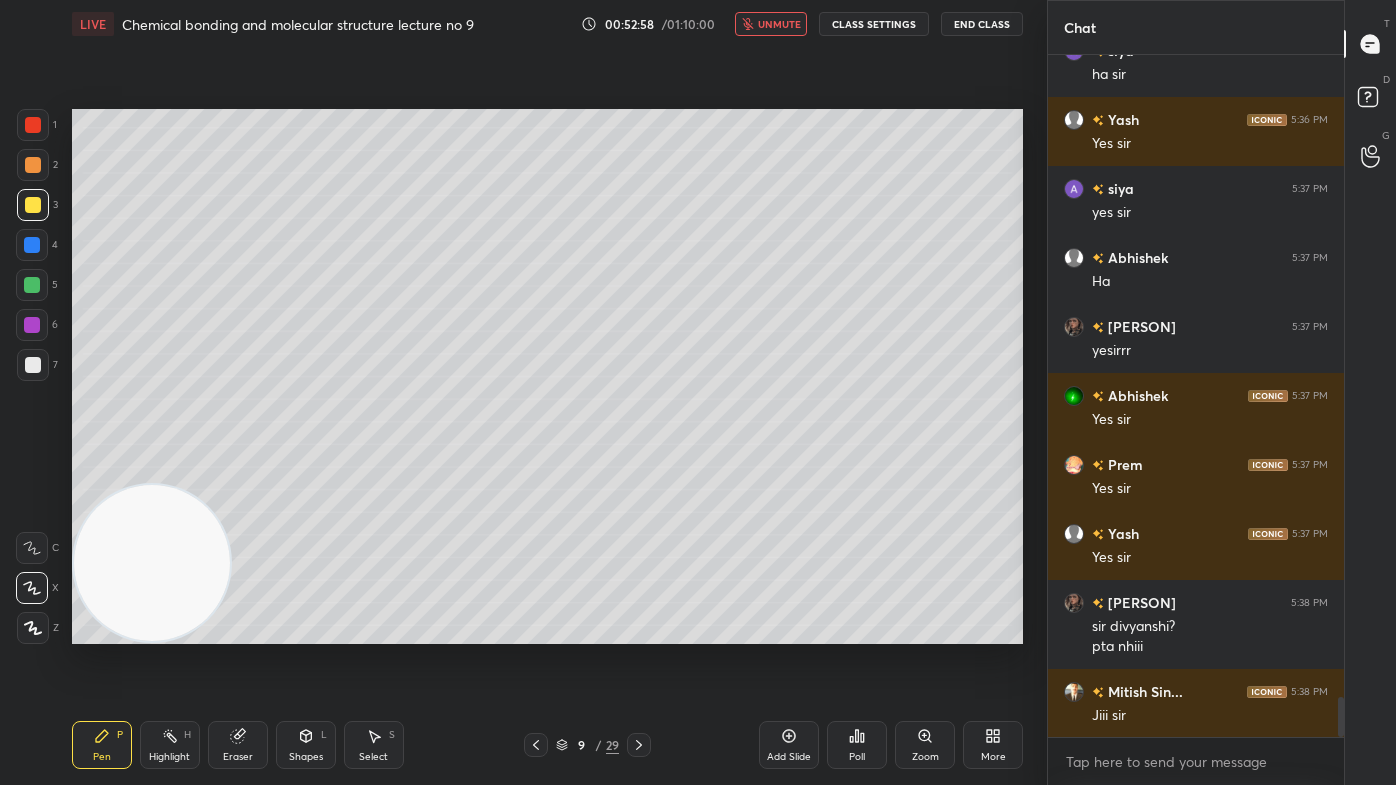 click on "unmute" at bounding box center (771, 24) 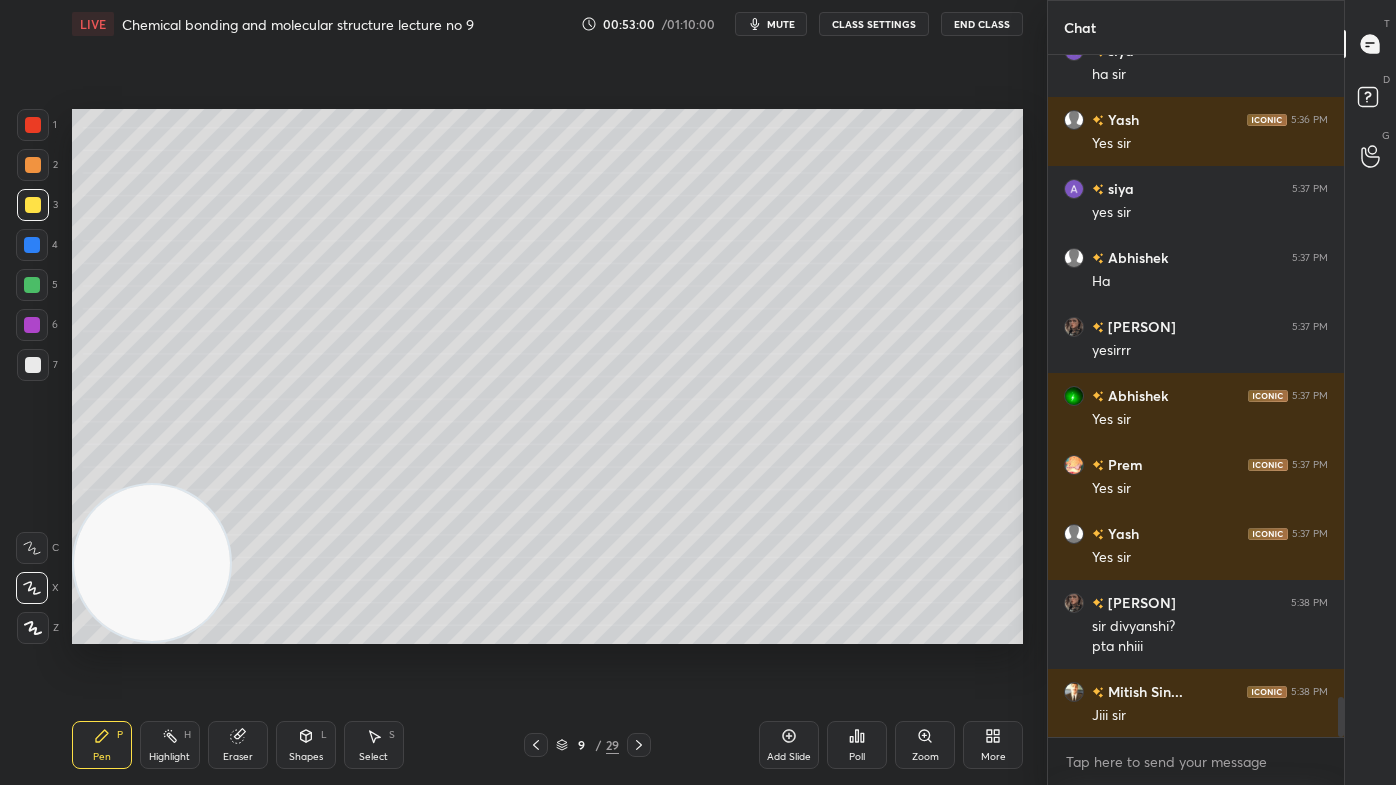 click at bounding box center (33, 125) 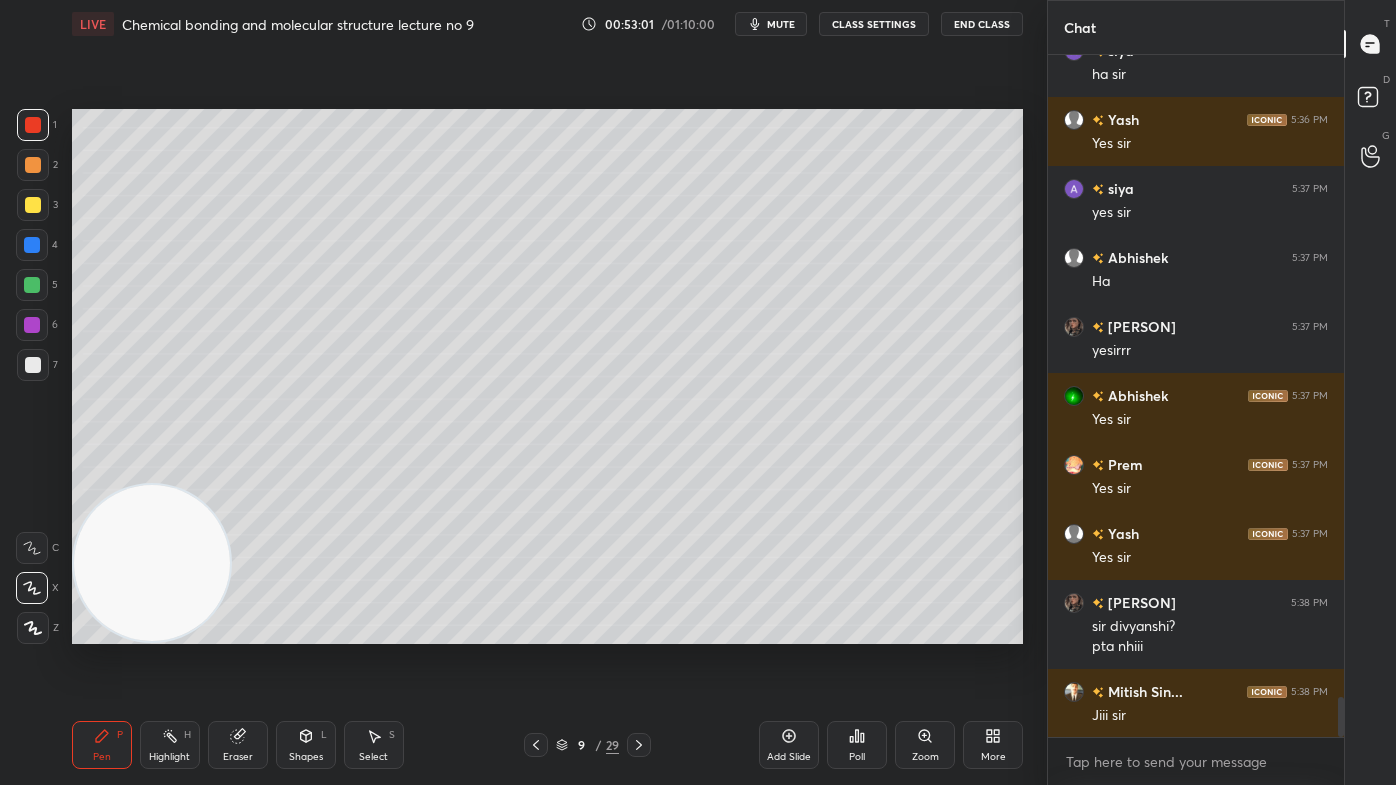 click at bounding box center [33, 165] 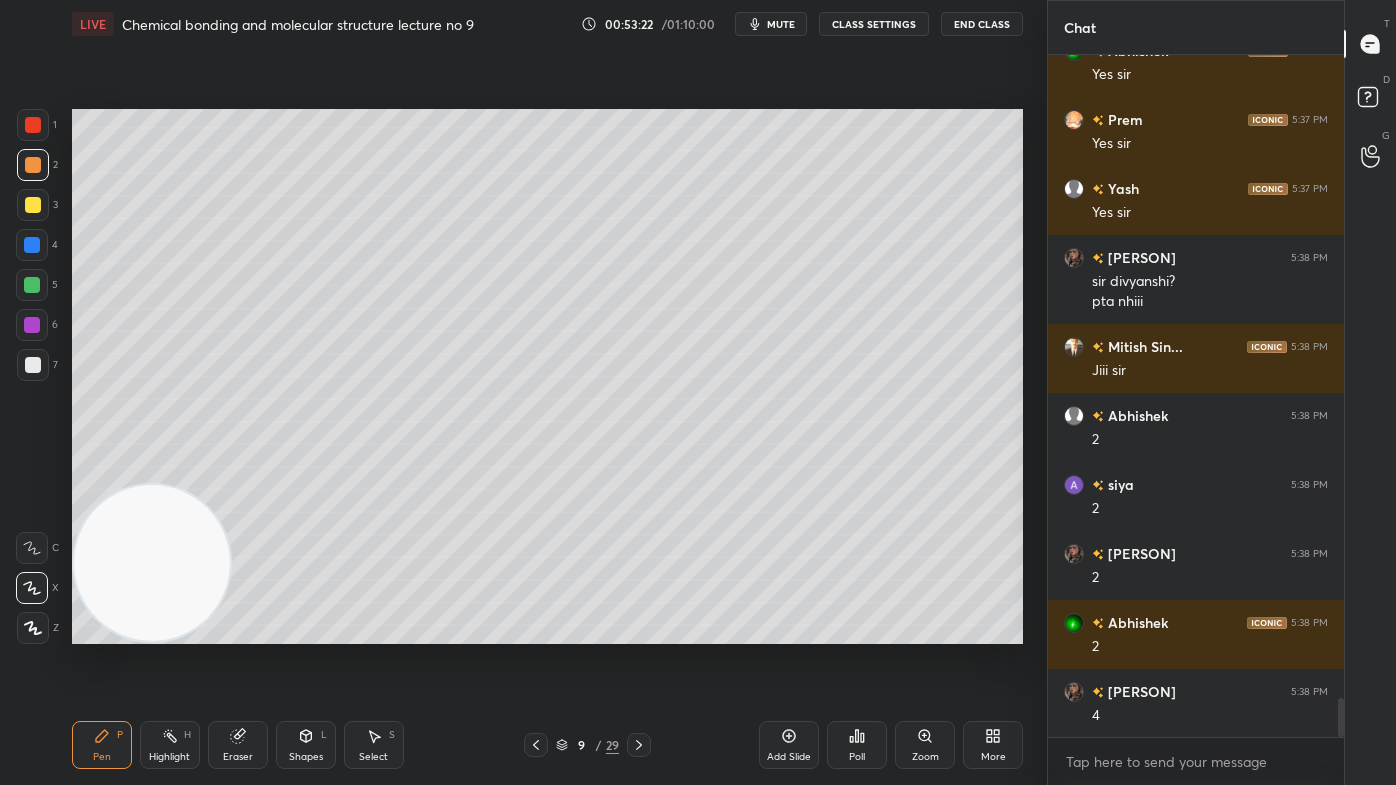 scroll, scrollTop: 11373, scrollLeft: 0, axis: vertical 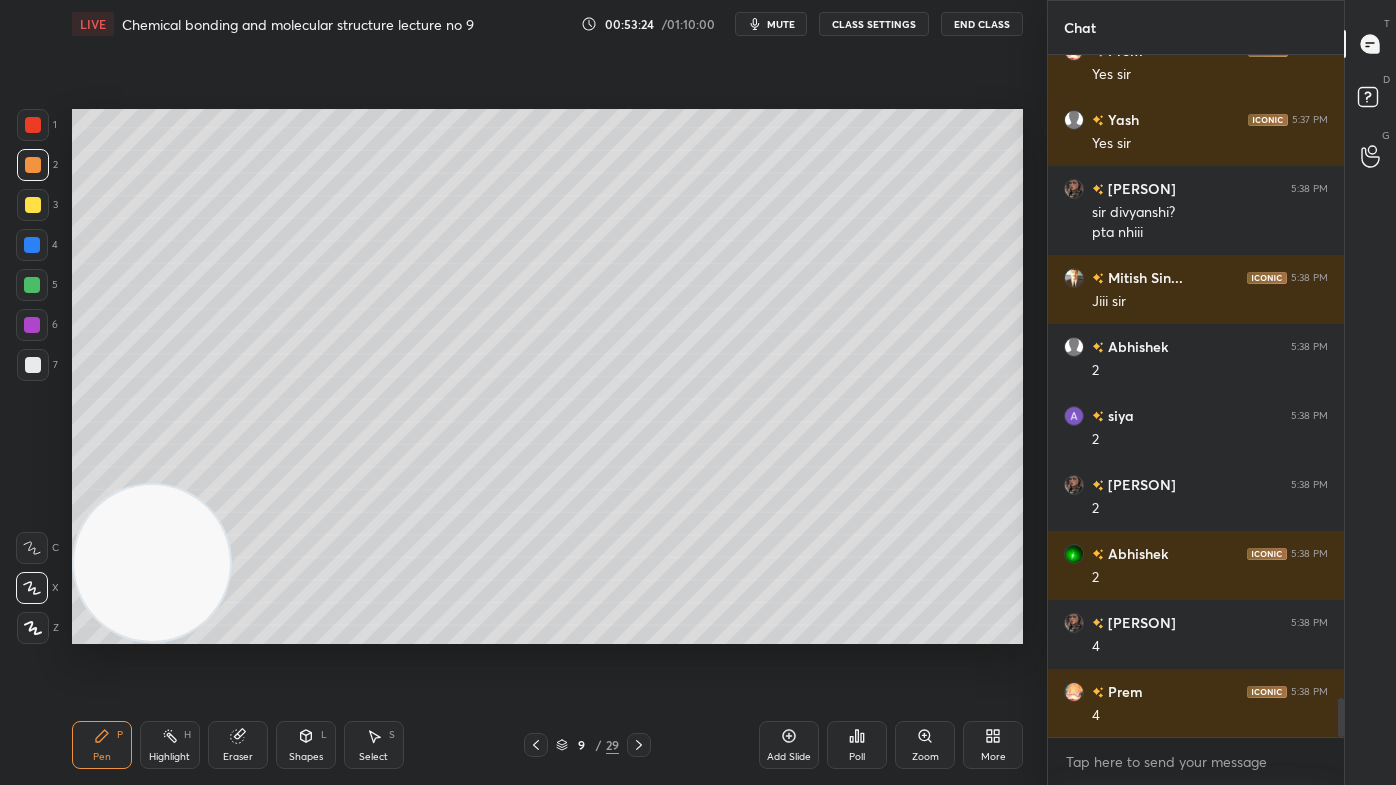 click at bounding box center (32, 285) 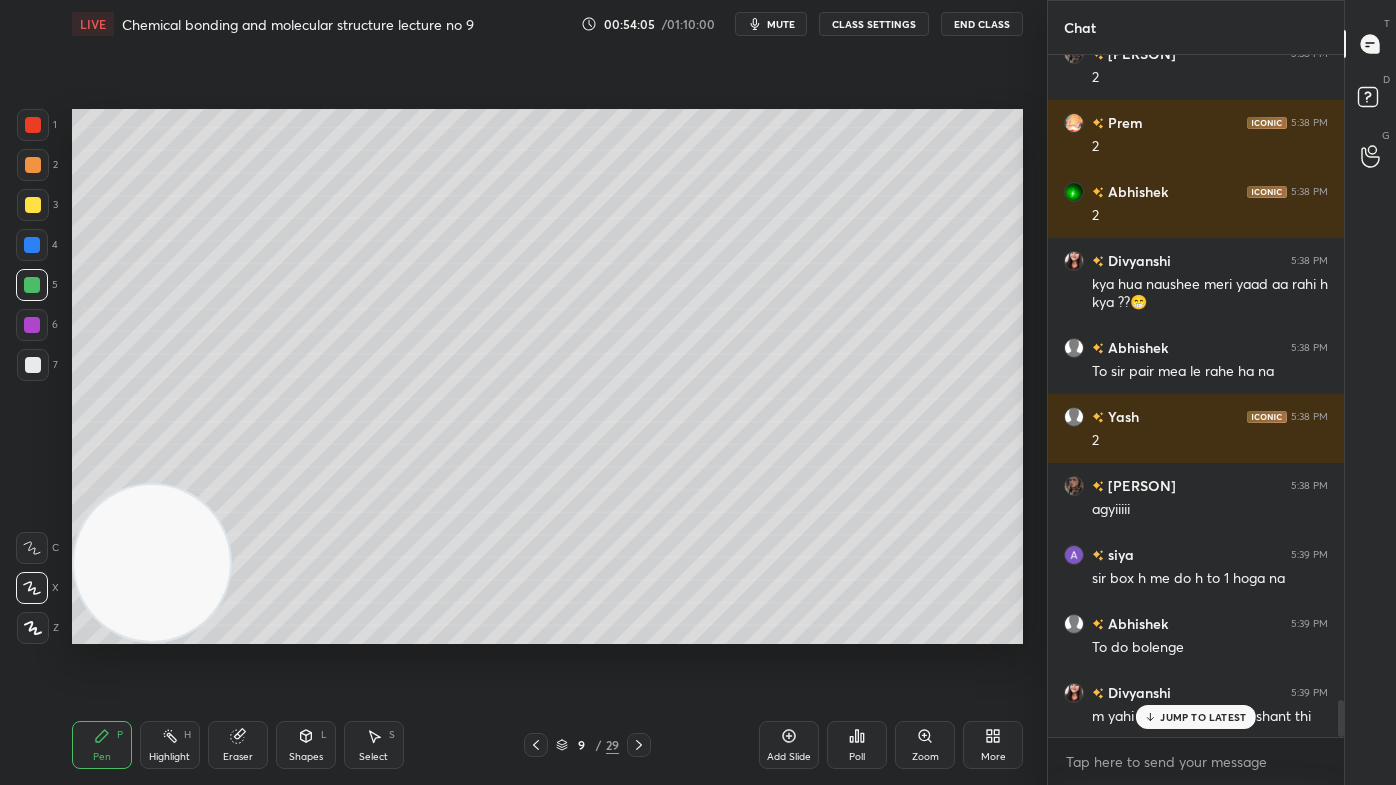 scroll, scrollTop: 12149, scrollLeft: 0, axis: vertical 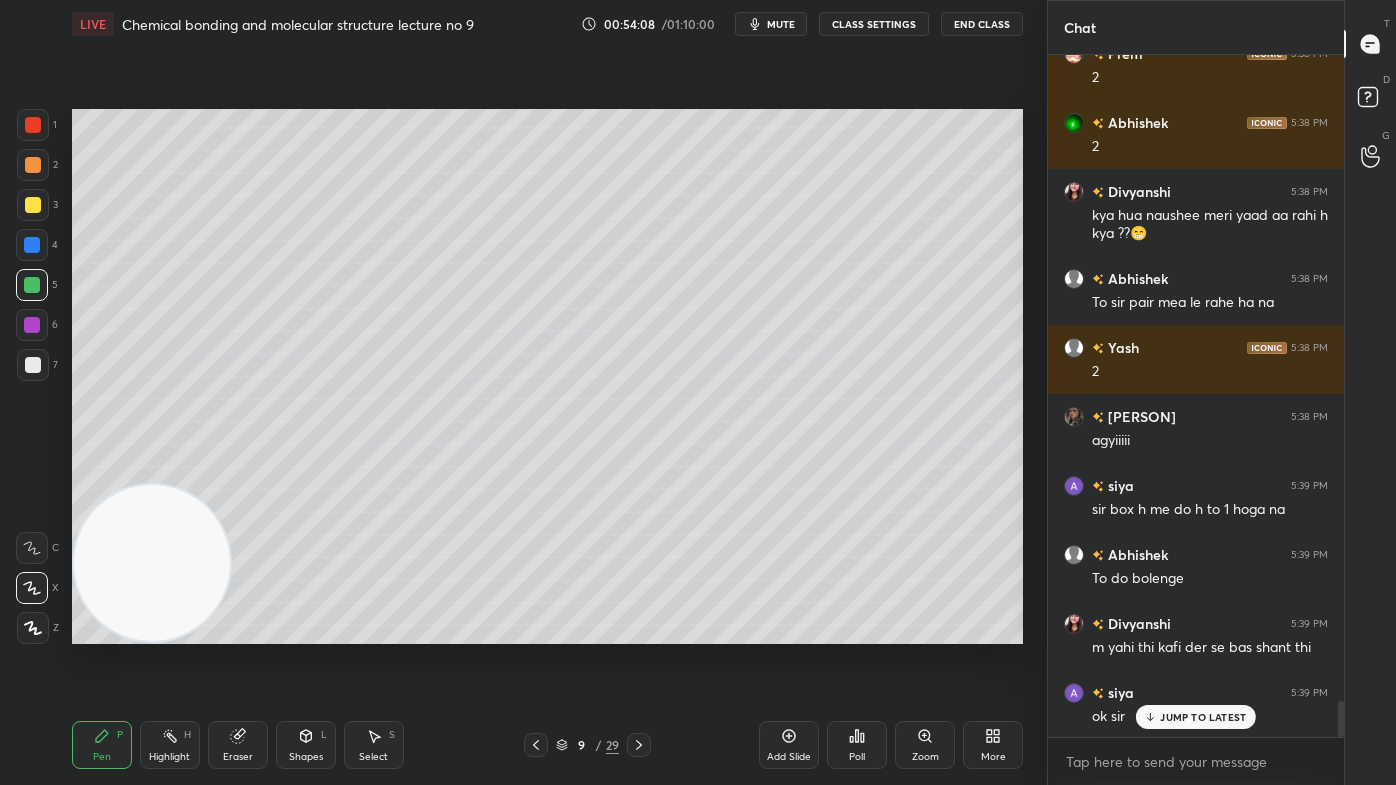 click at bounding box center [33, 165] 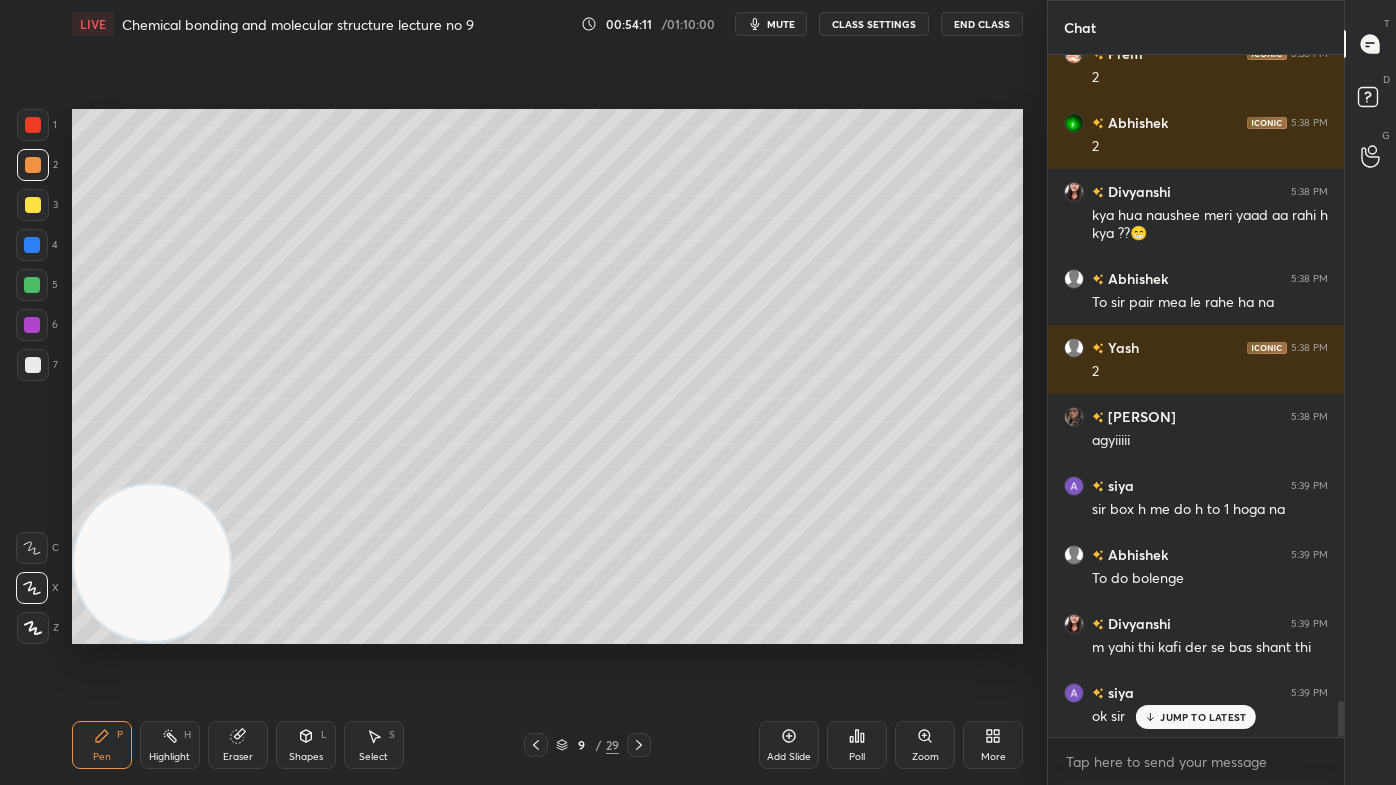 click at bounding box center (32, 285) 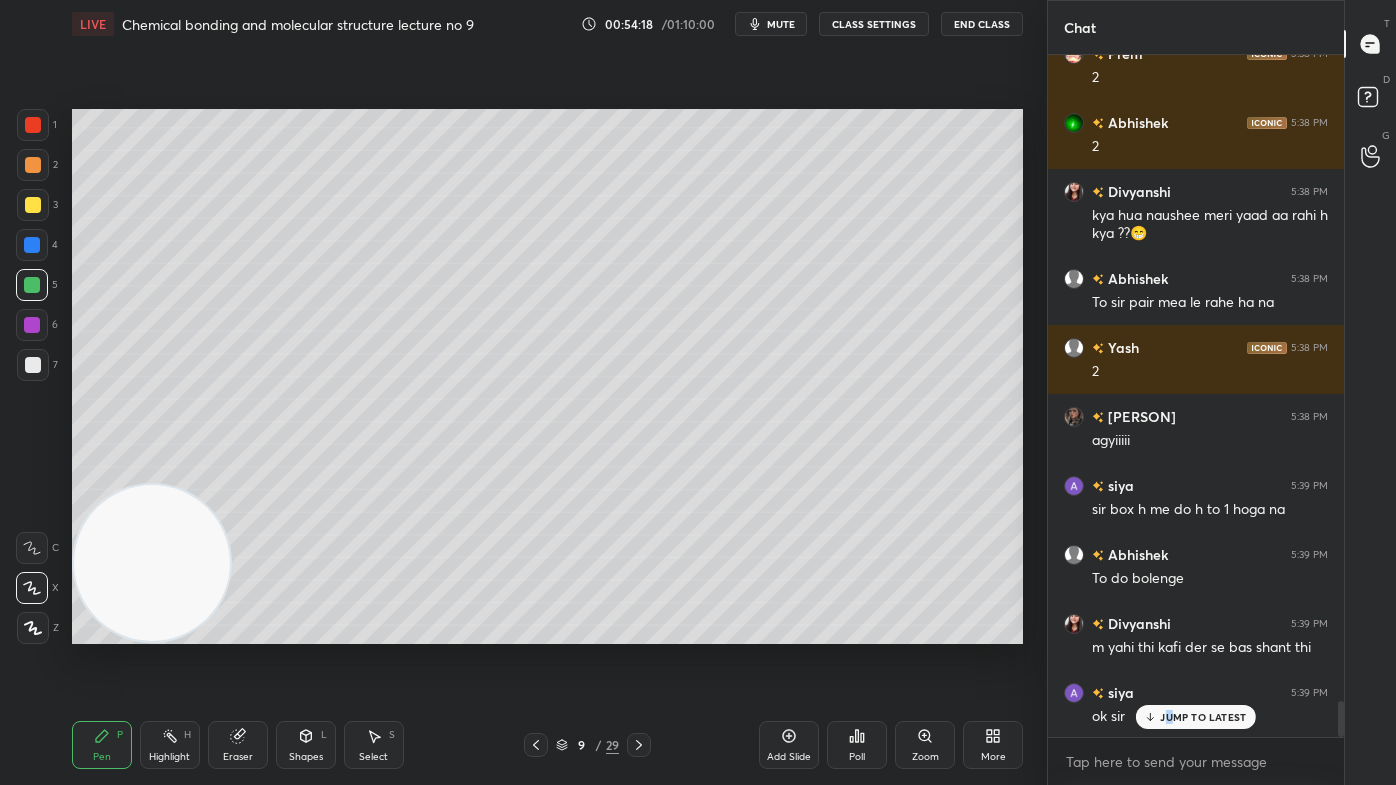 click on "JUMP TO LATEST" at bounding box center (1196, 717) 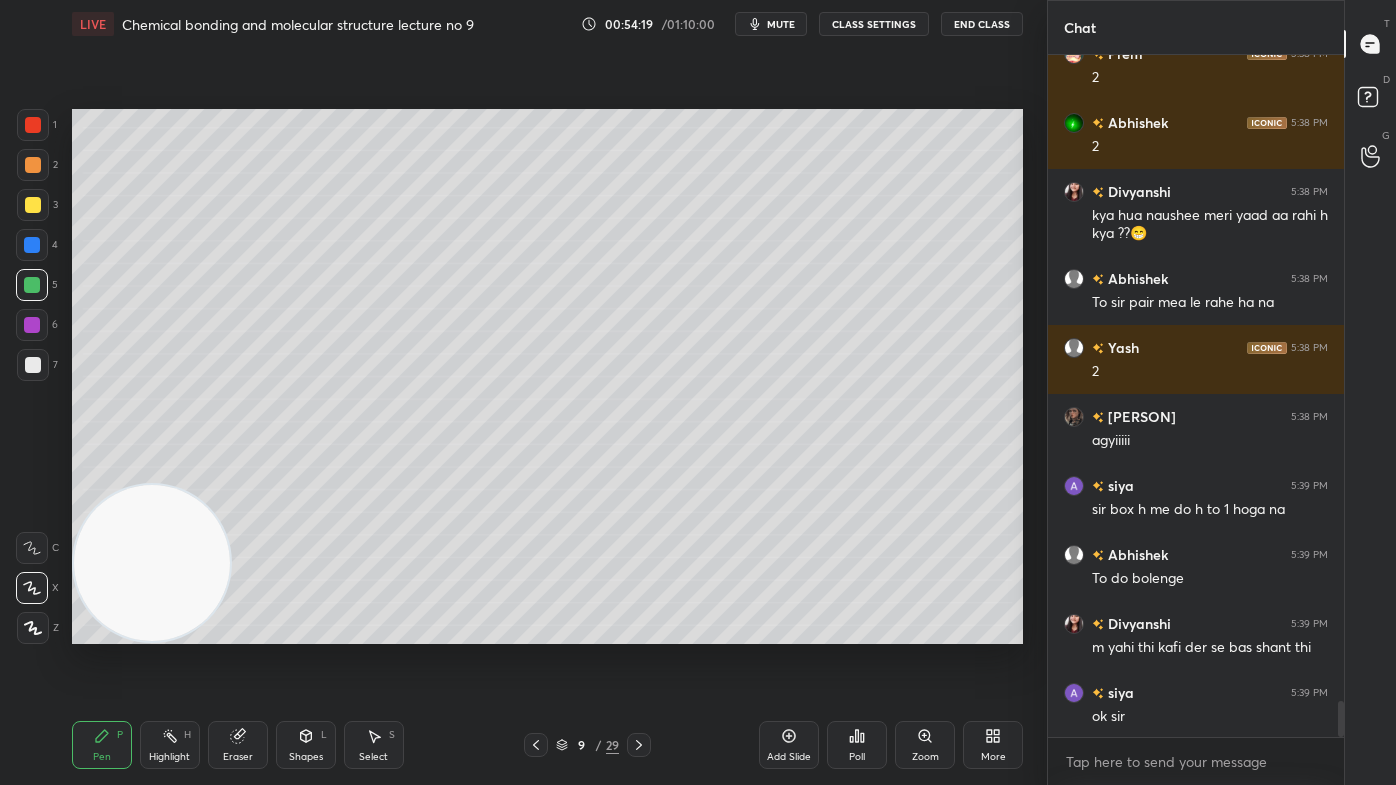 scroll, scrollTop: 12218, scrollLeft: 0, axis: vertical 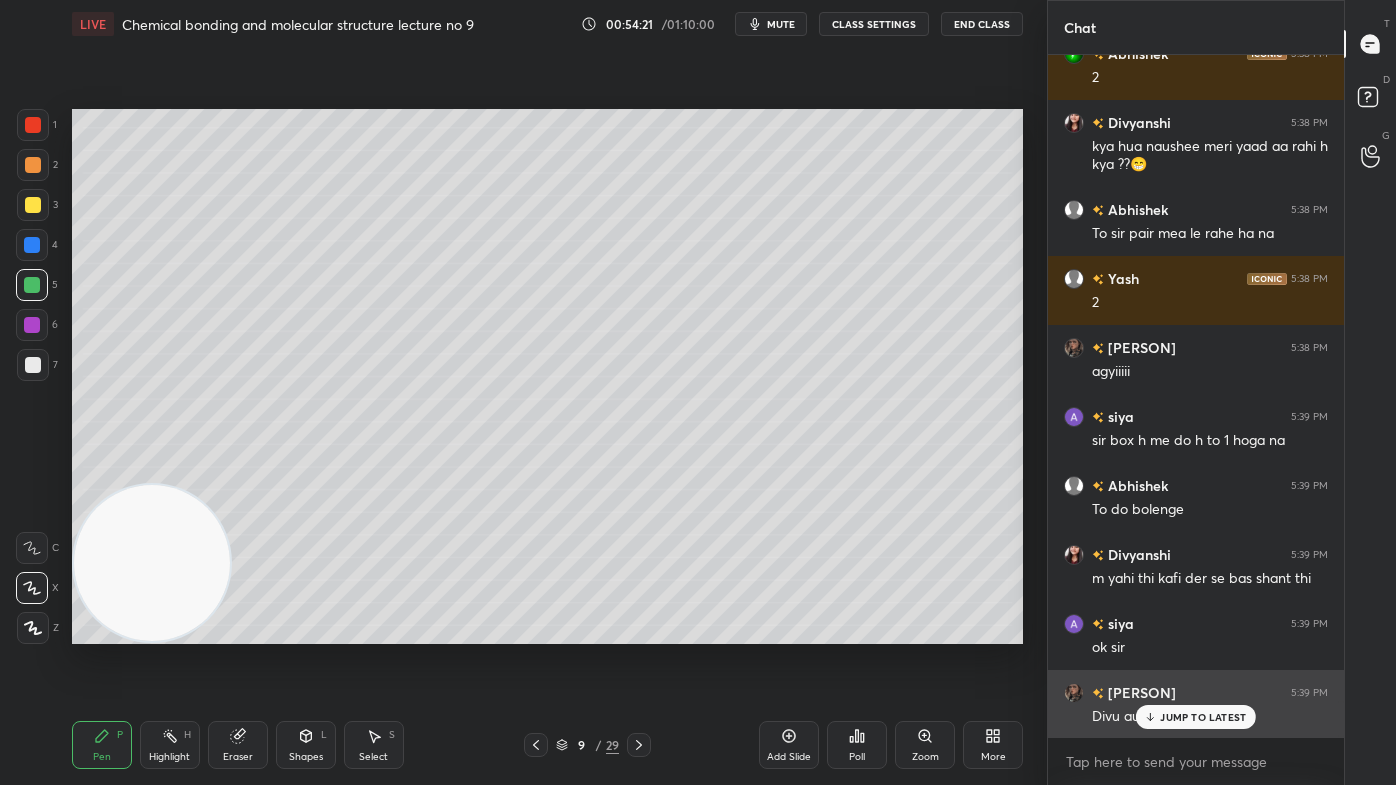 click on "JUMP TO LATEST" at bounding box center (1203, 717) 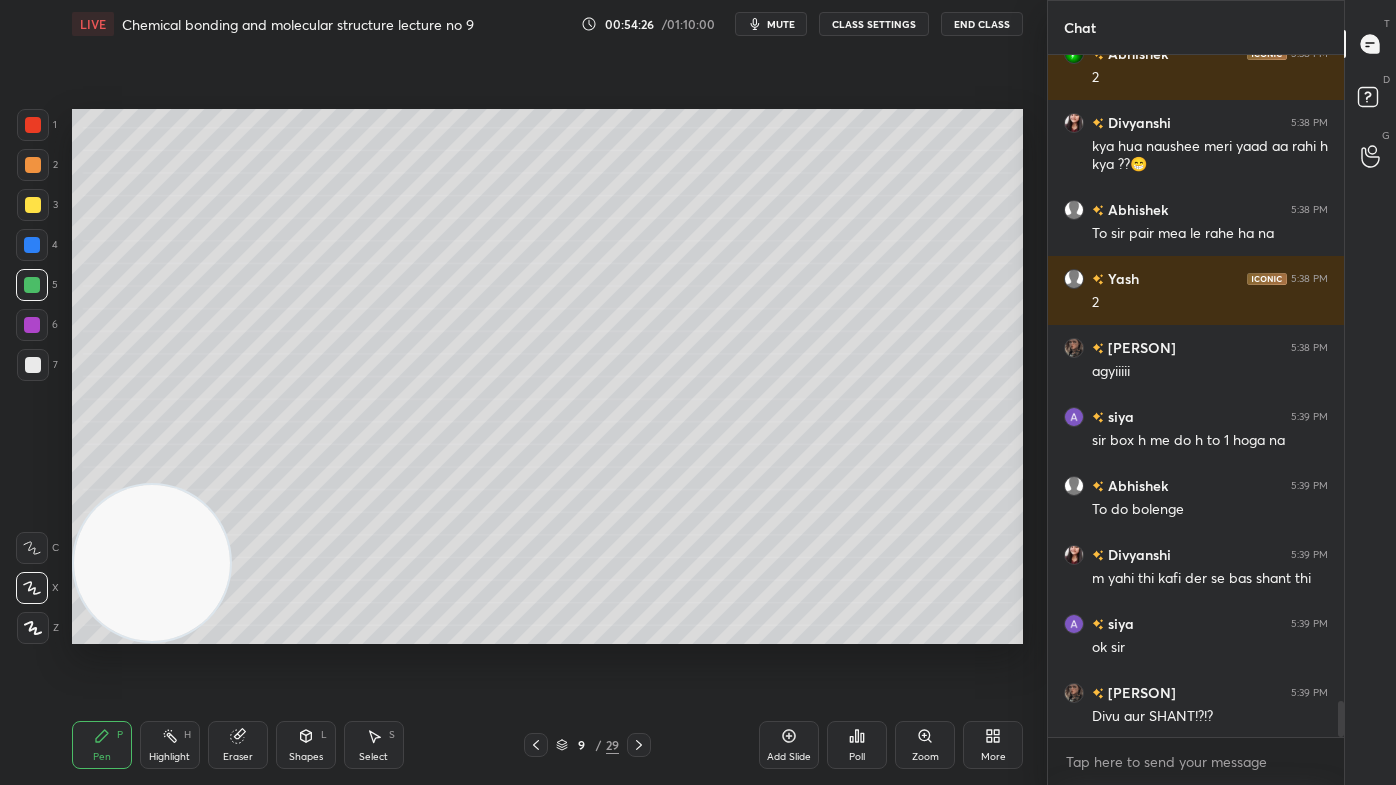 click on "Eraser" at bounding box center (238, 745) 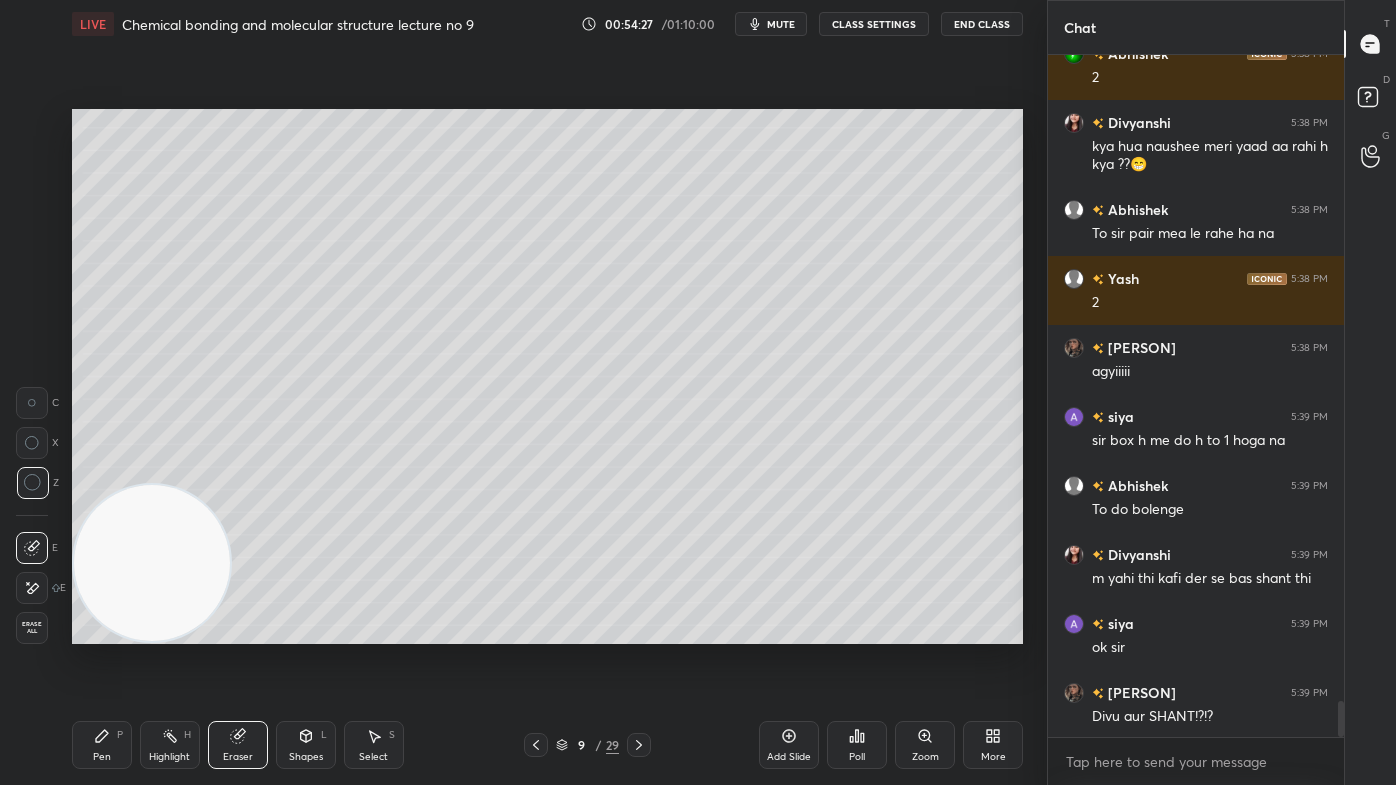 click on "Pen P" at bounding box center [102, 745] 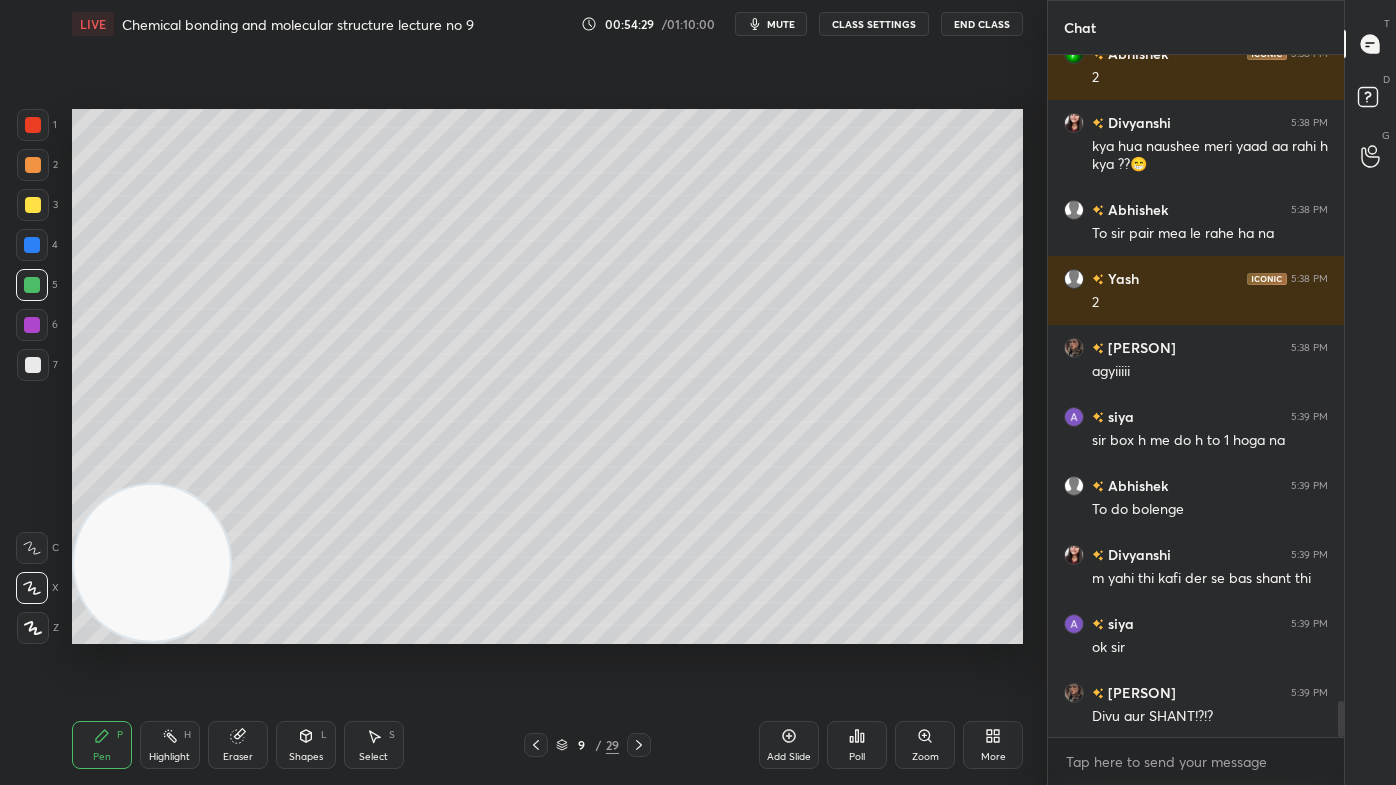 click at bounding box center (33, 125) 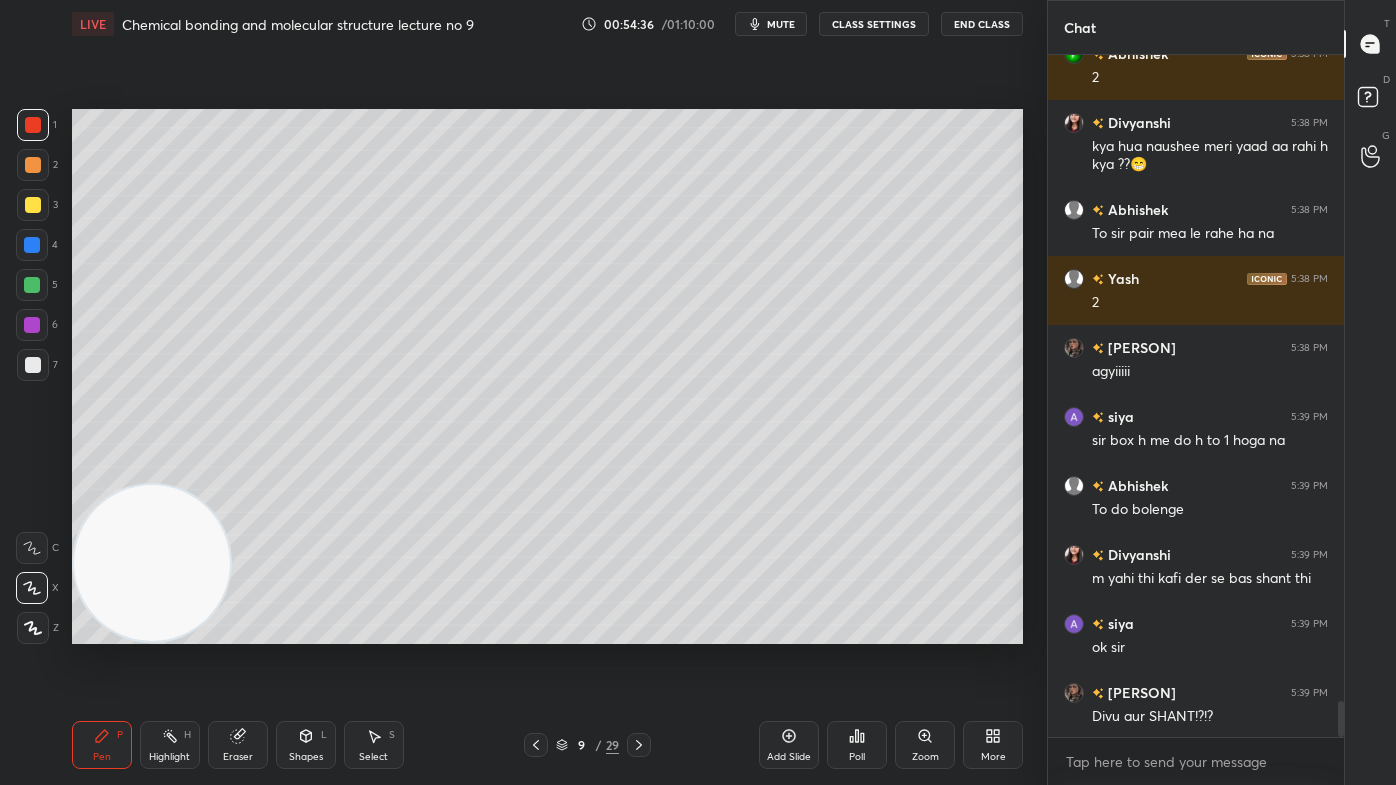 click 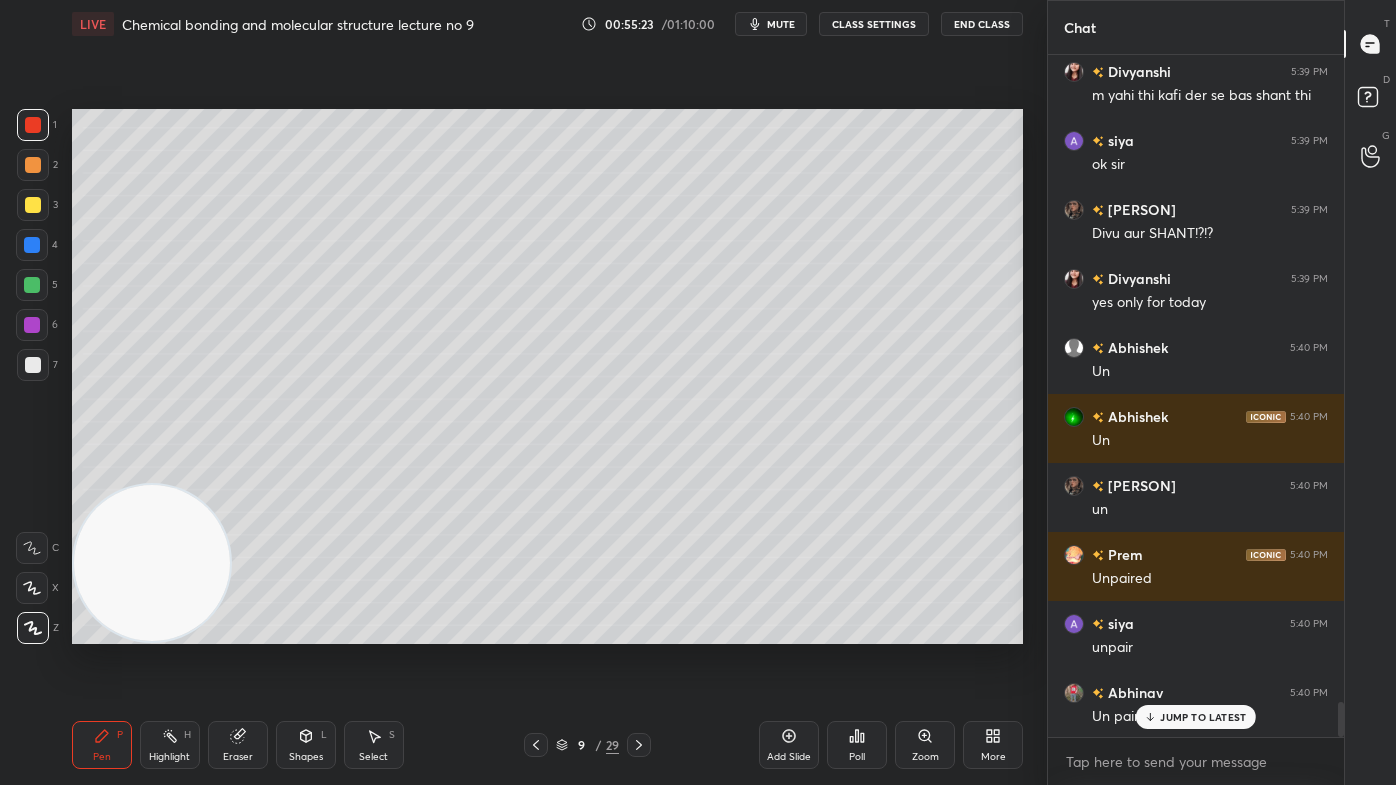 scroll, scrollTop: 12770, scrollLeft: 0, axis: vertical 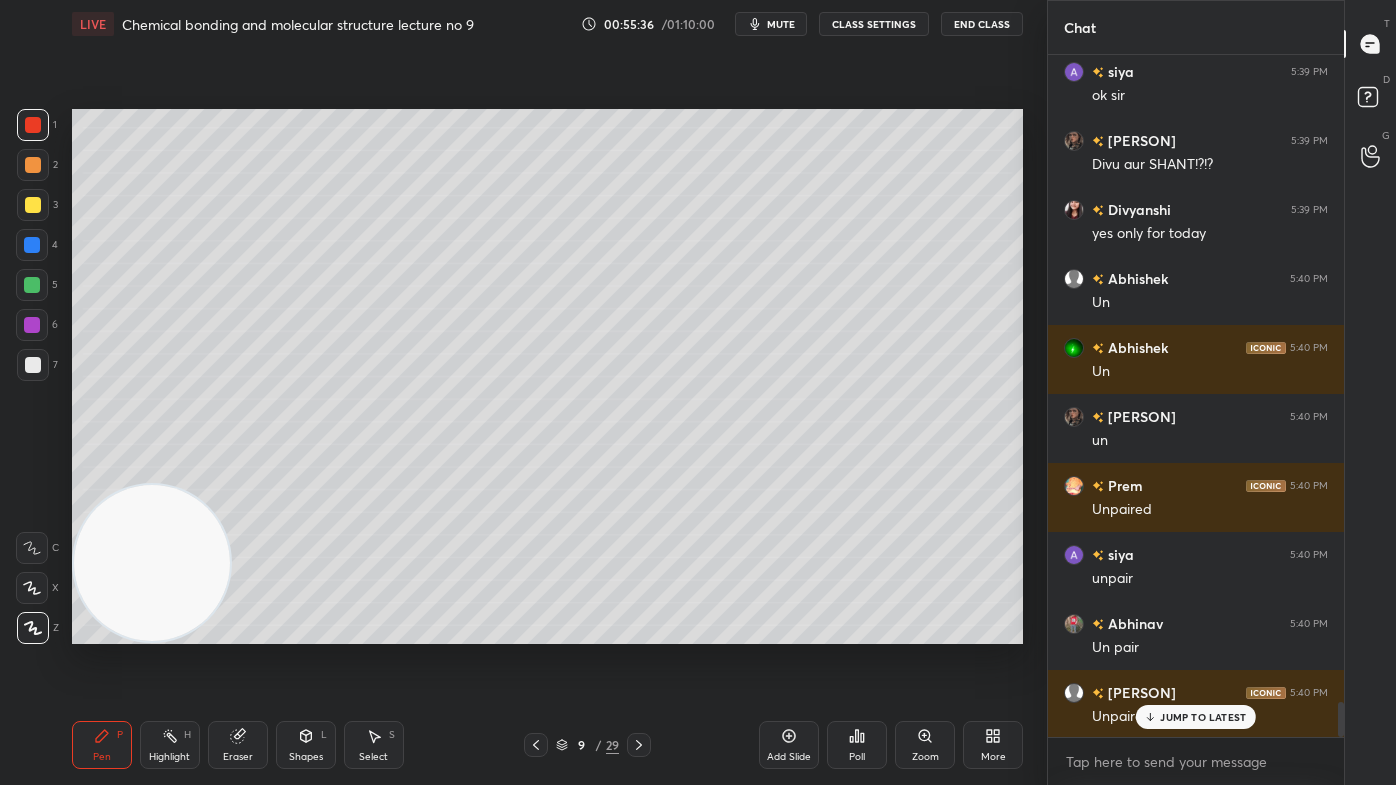 click on "JUMP TO LATEST" at bounding box center [1203, 717] 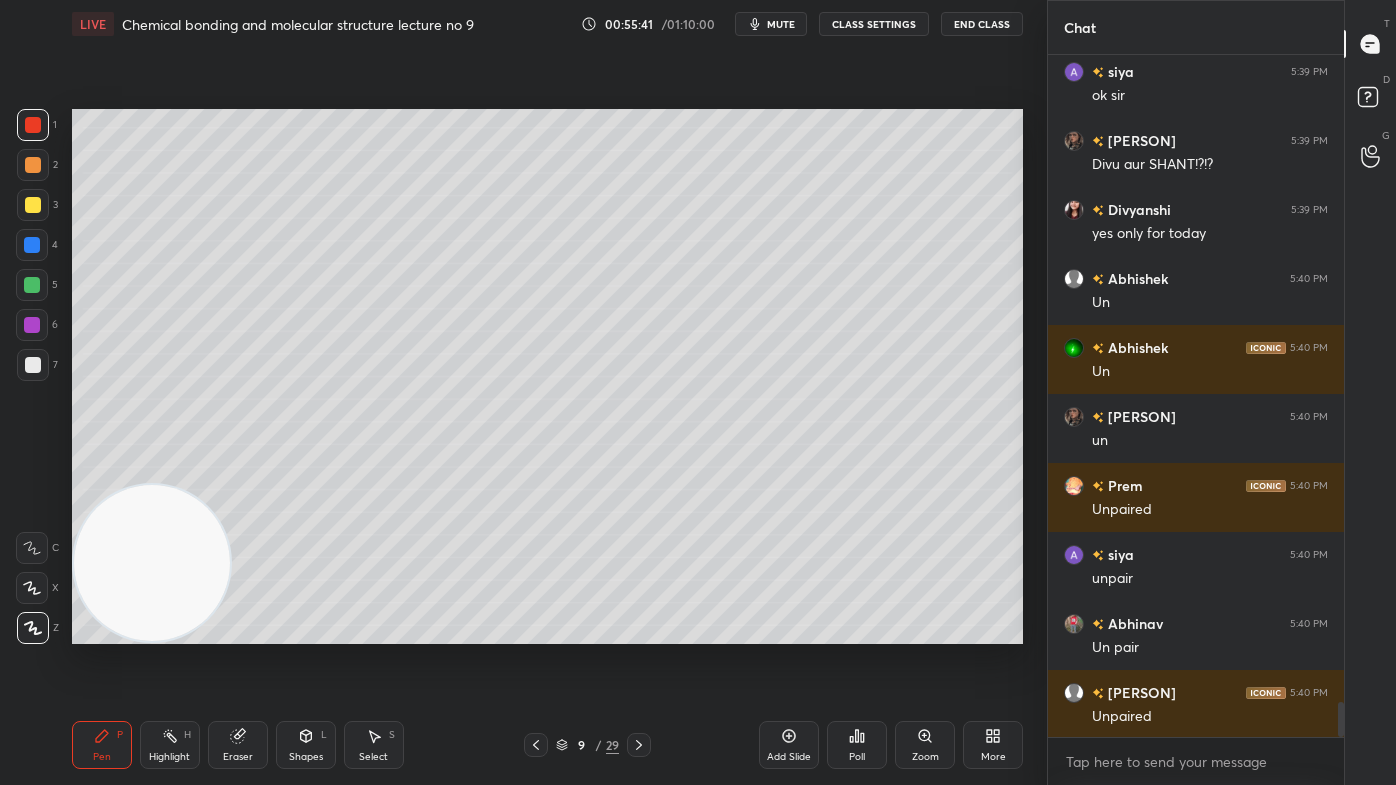 click at bounding box center [33, 205] 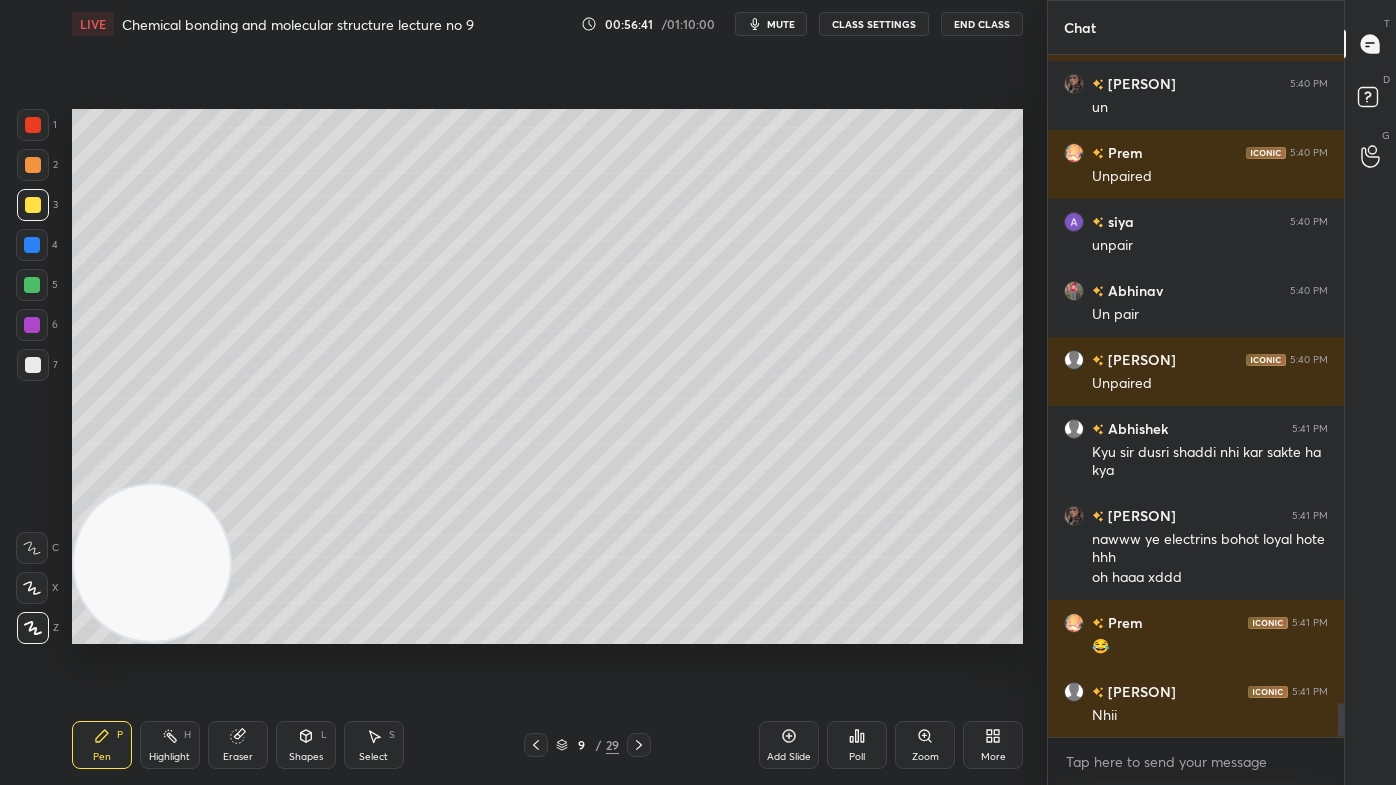 scroll, scrollTop: 13172, scrollLeft: 0, axis: vertical 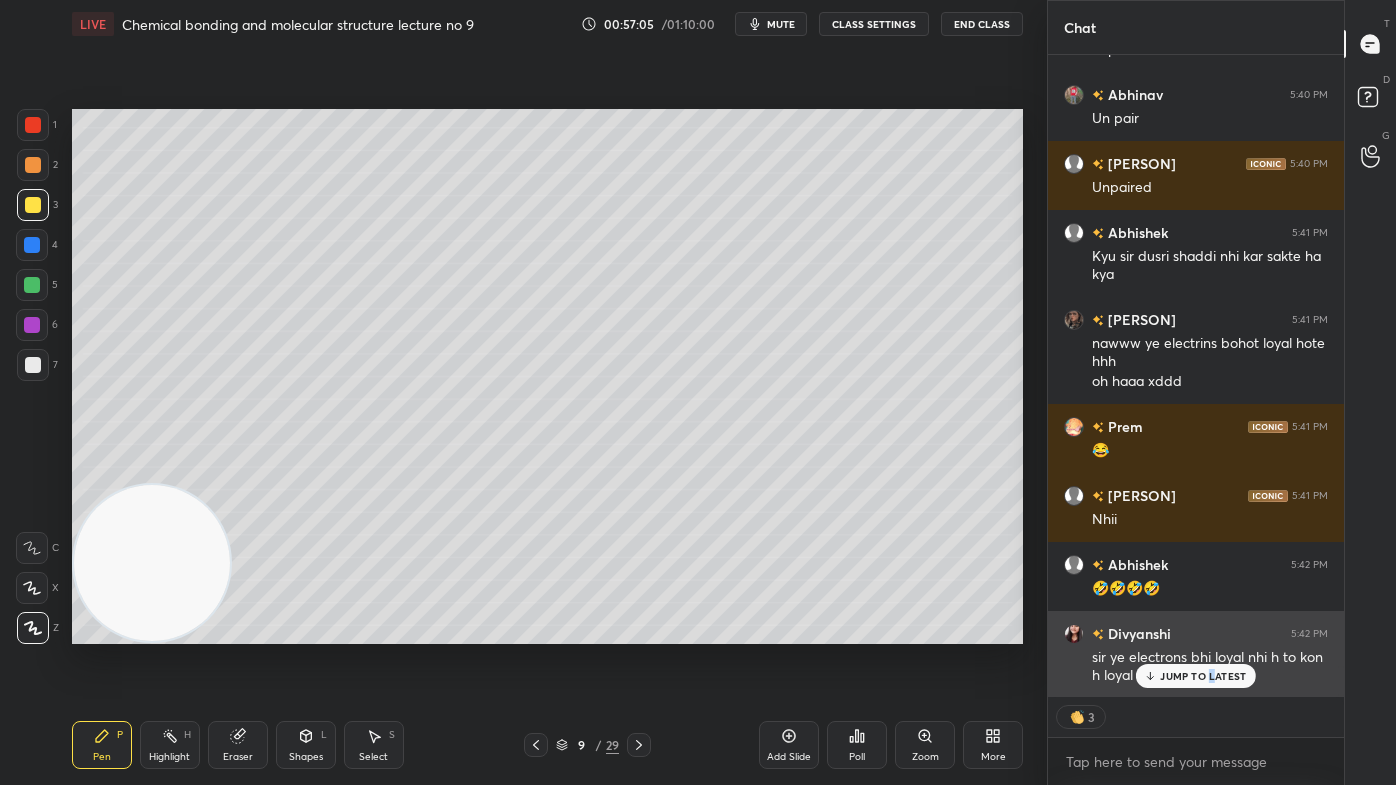 click on "JUMP TO LATEST" at bounding box center [1203, 676] 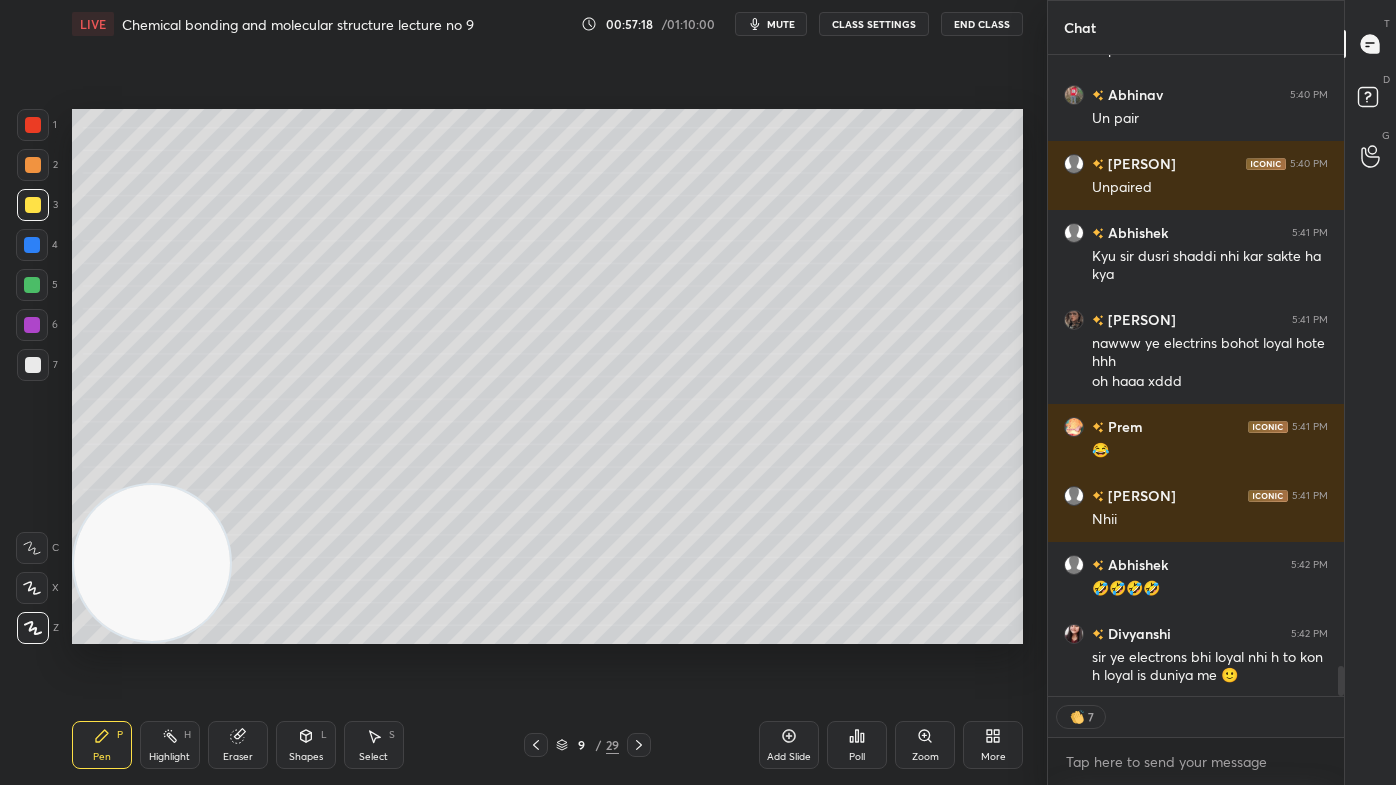 scroll, scrollTop: 7, scrollLeft: 5, axis: both 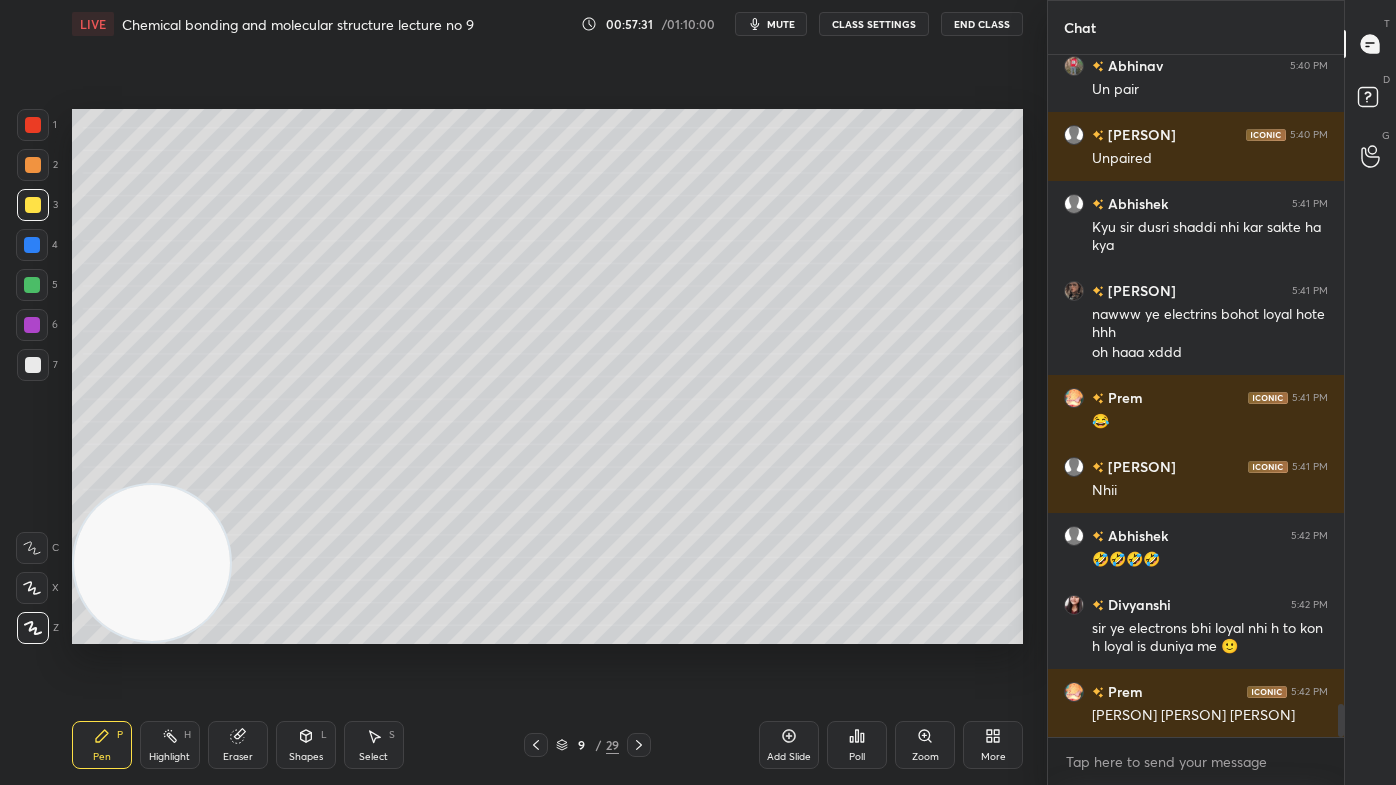 click at bounding box center (33, 365) 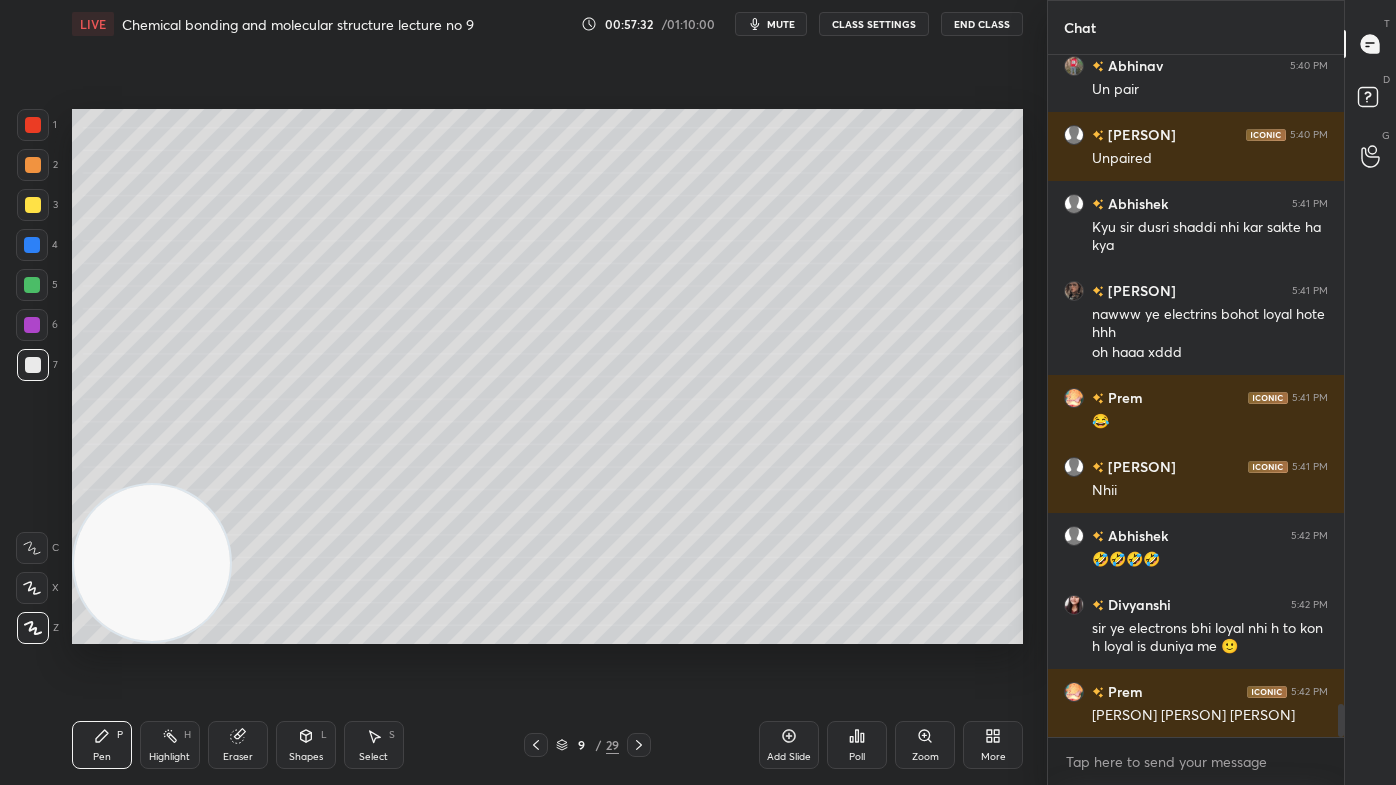 scroll, scrollTop: 13397, scrollLeft: 0, axis: vertical 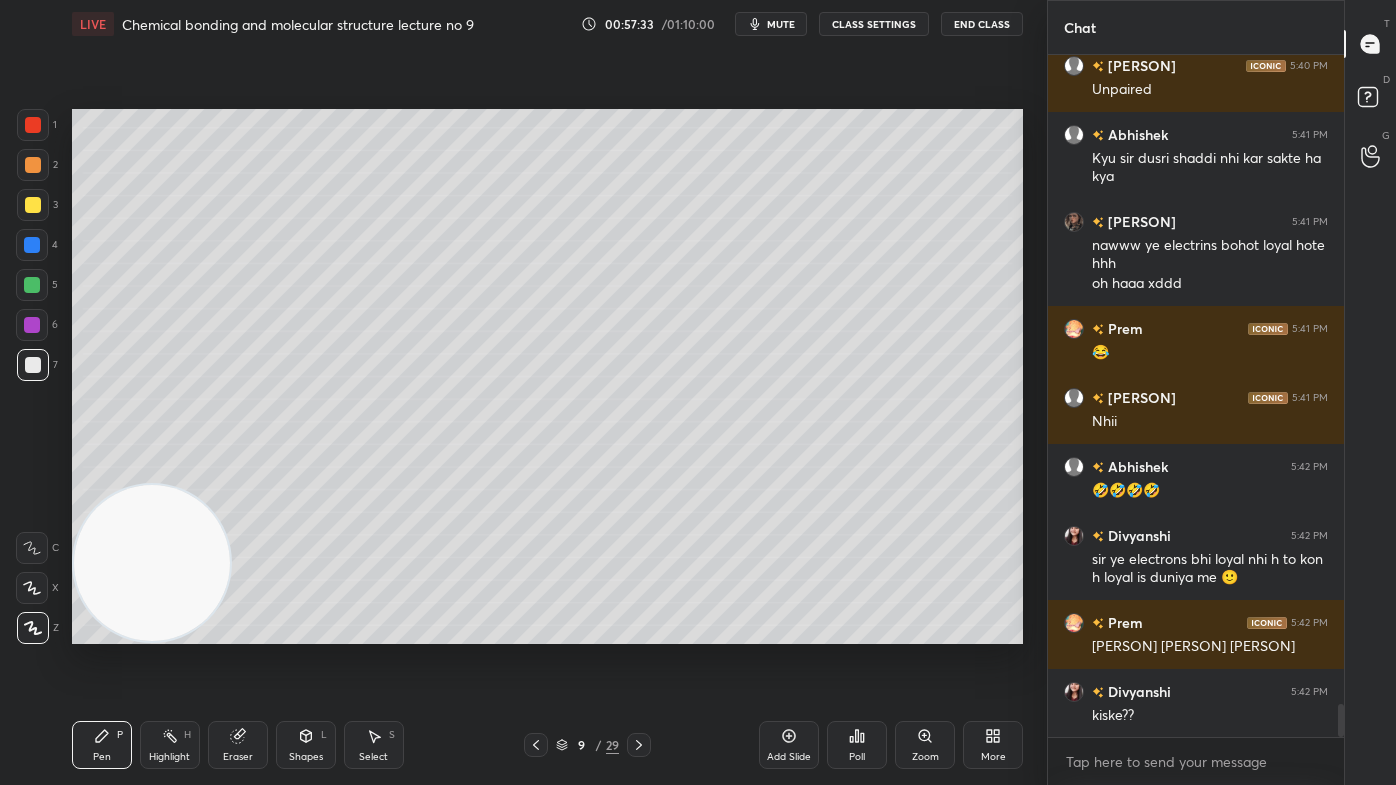 click 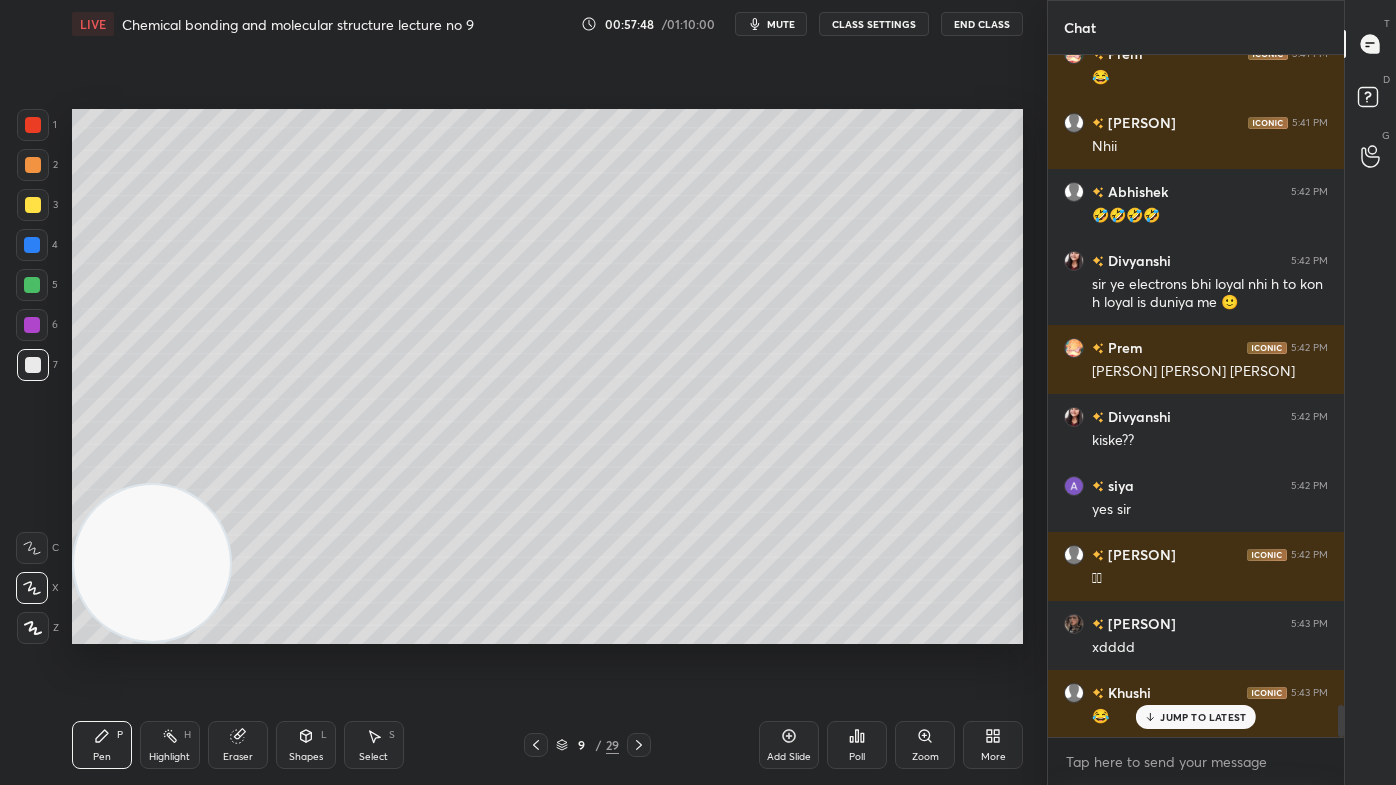 scroll, scrollTop: 13741, scrollLeft: 0, axis: vertical 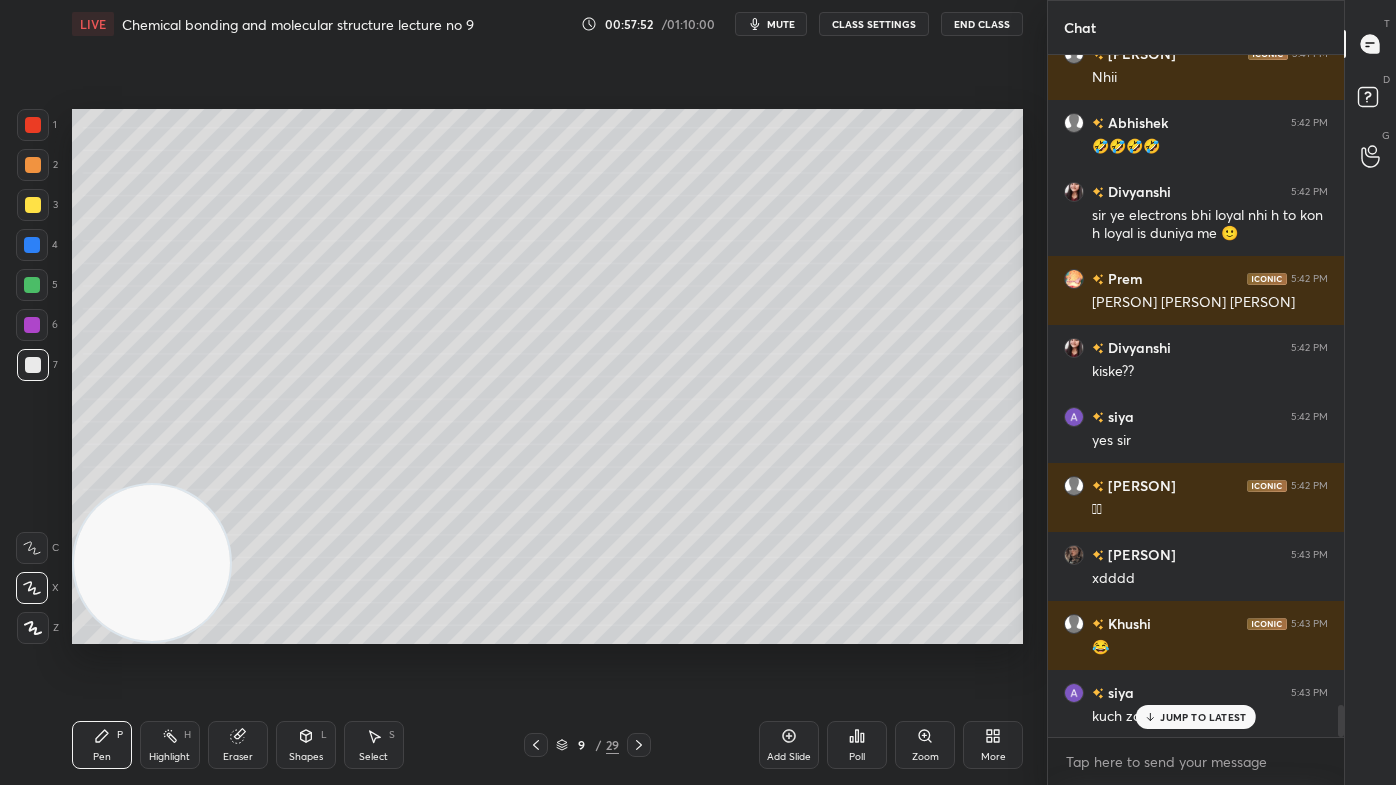 click on "JUMP TO LATEST" at bounding box center [1203, 717] 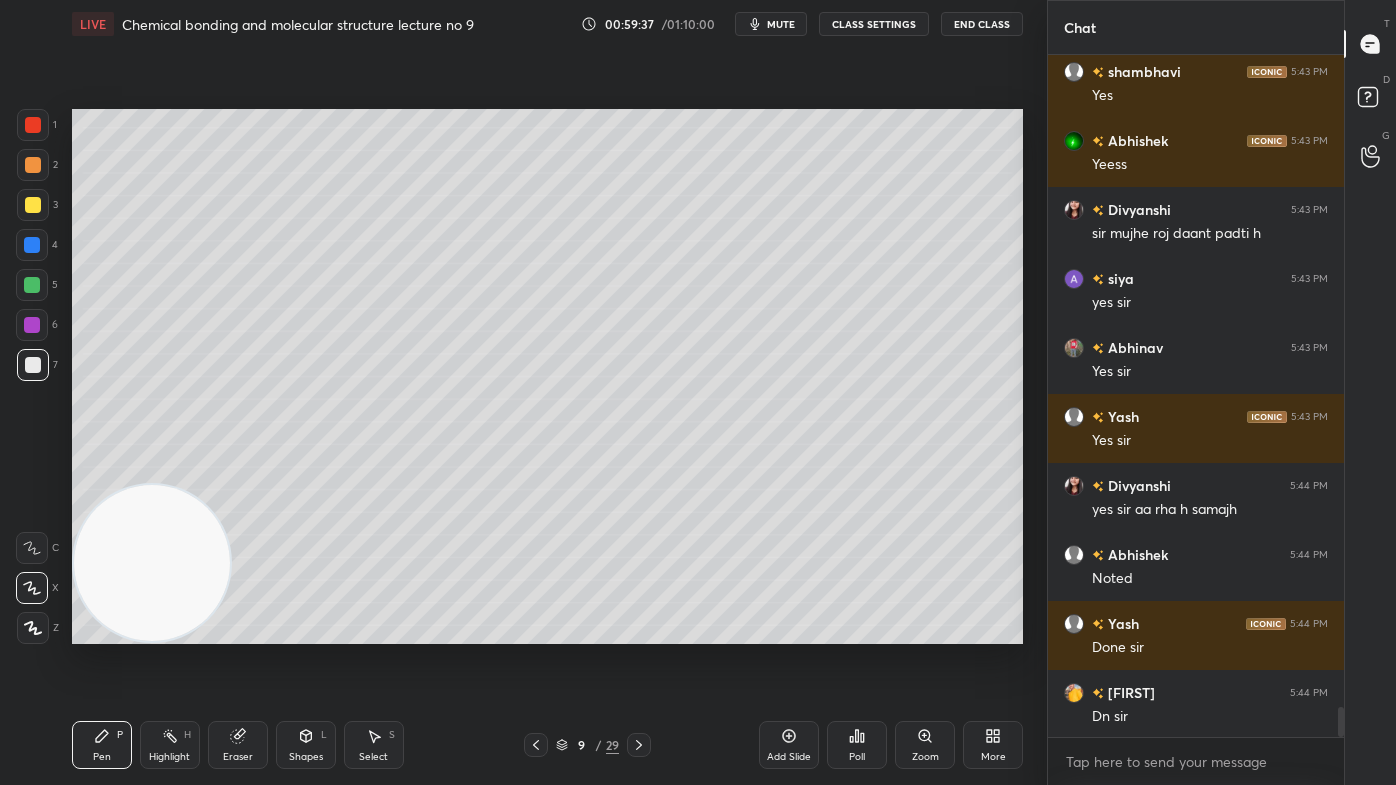 scroll, scrollTop: 14933, scrollLeft: 0, axis: vertical 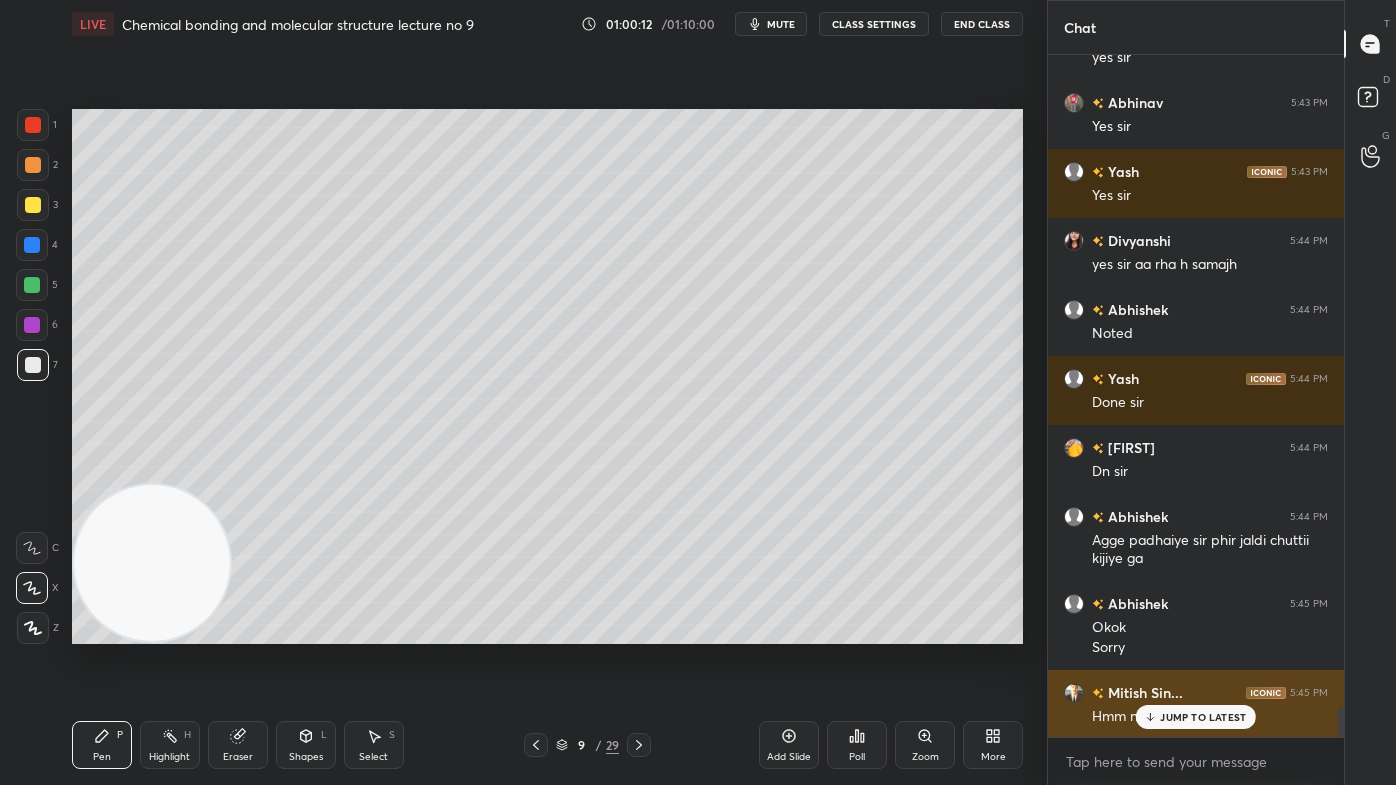 click on "JUMP TO LATEST" at bounding box center (1196, 717) 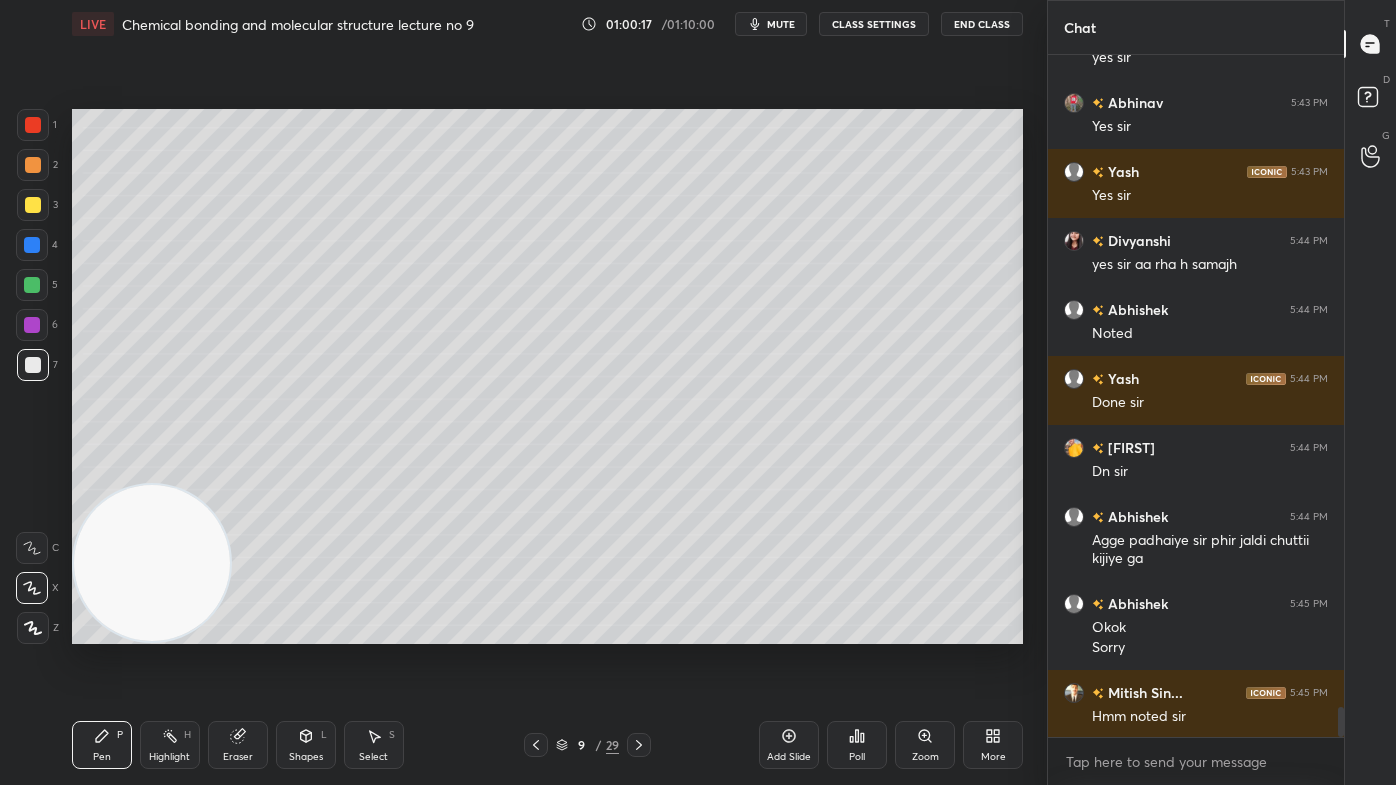 click on "Add Slide" at bounding box center (789, 757) 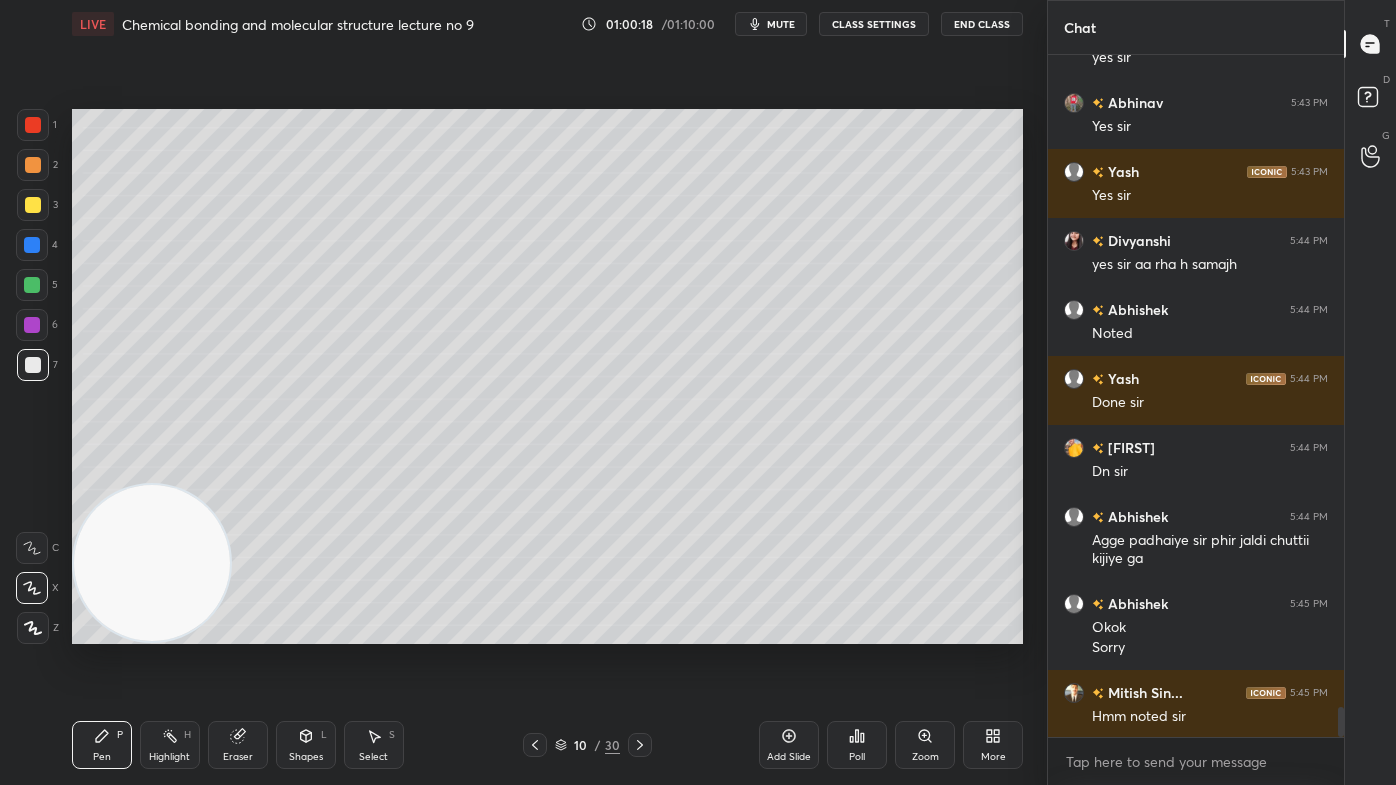 click at bounding box center (33, 205) 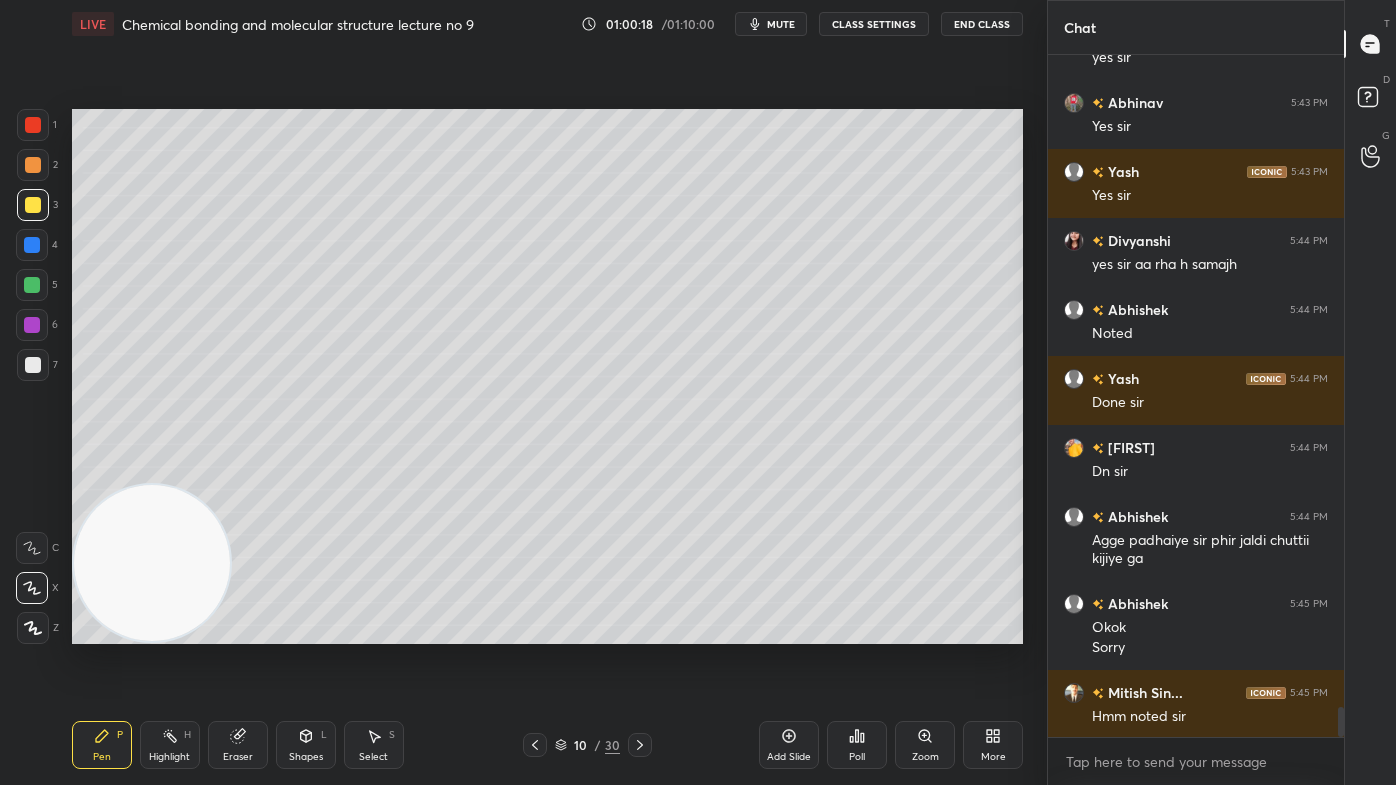 click 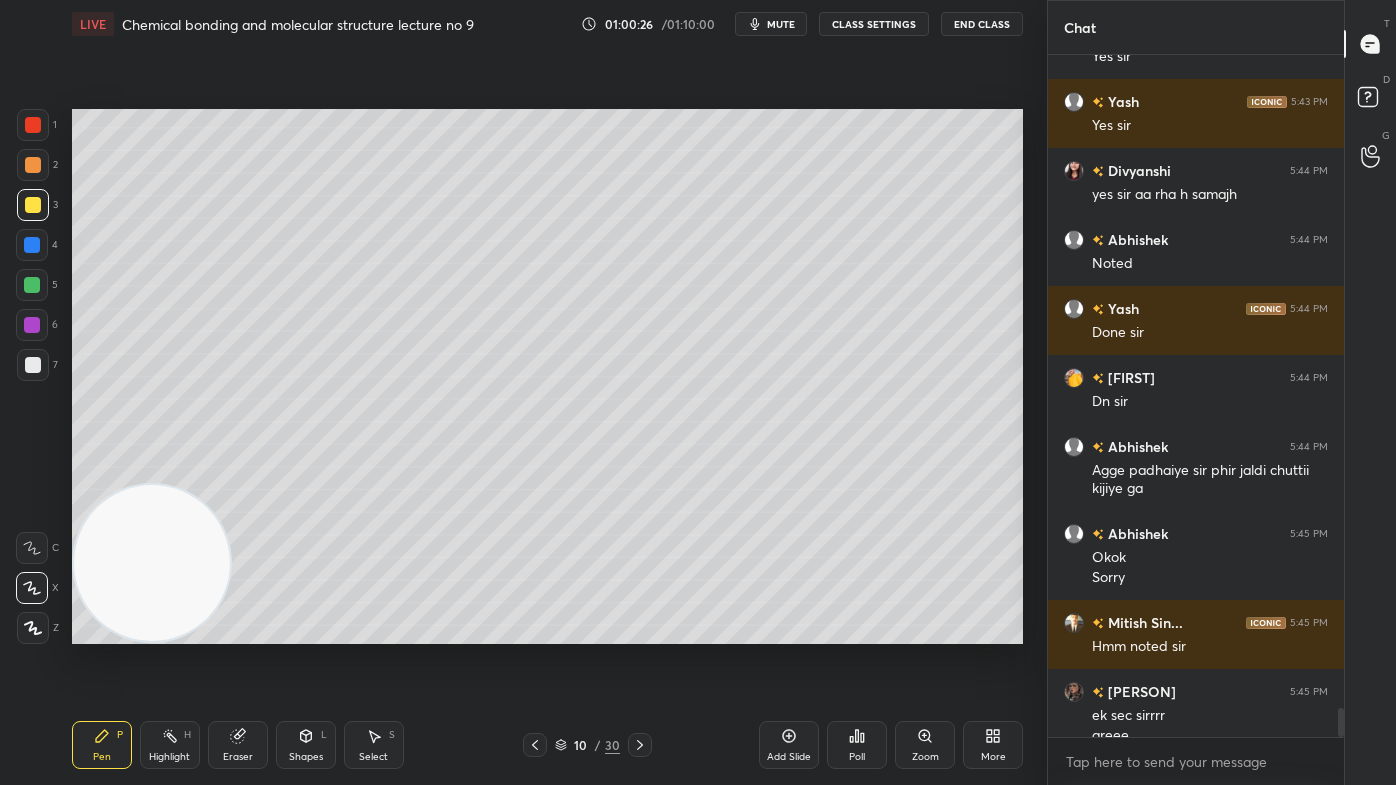 scroll, scrollTop: 15180, scrollLeft: 0, axis: vertical 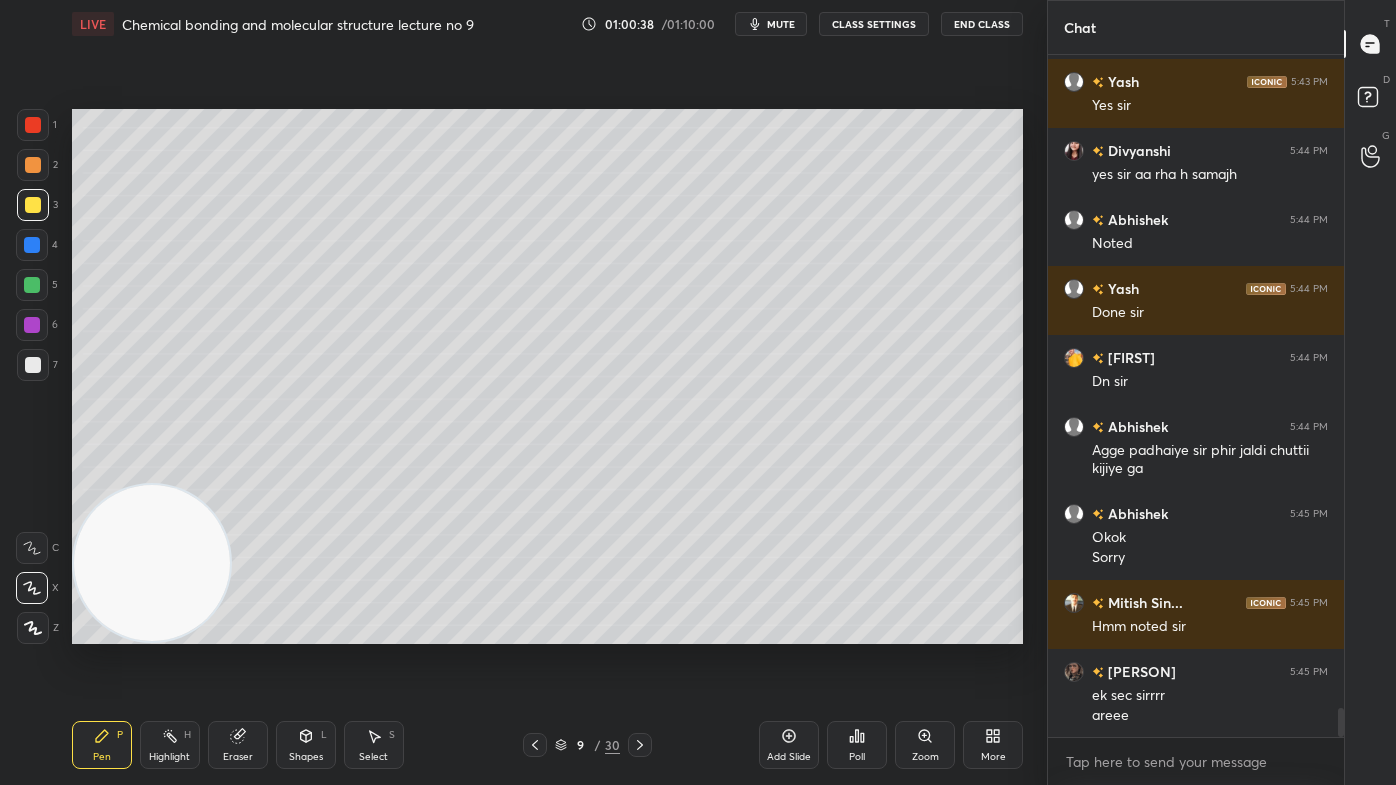 click on "Pen P" at bounding box center [102, 745] 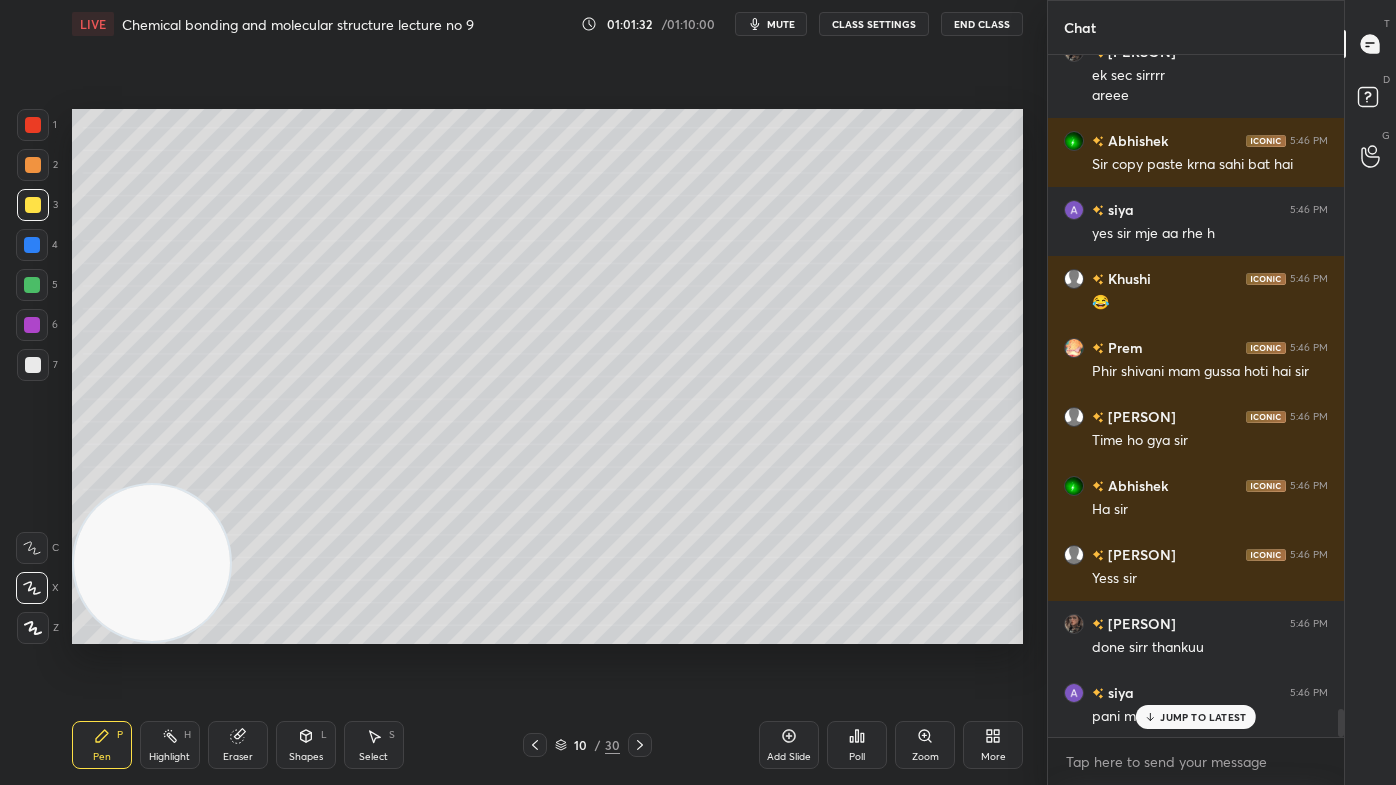 scroll, scrollTop: 15869, scrollLeft: 0, axis: vertical 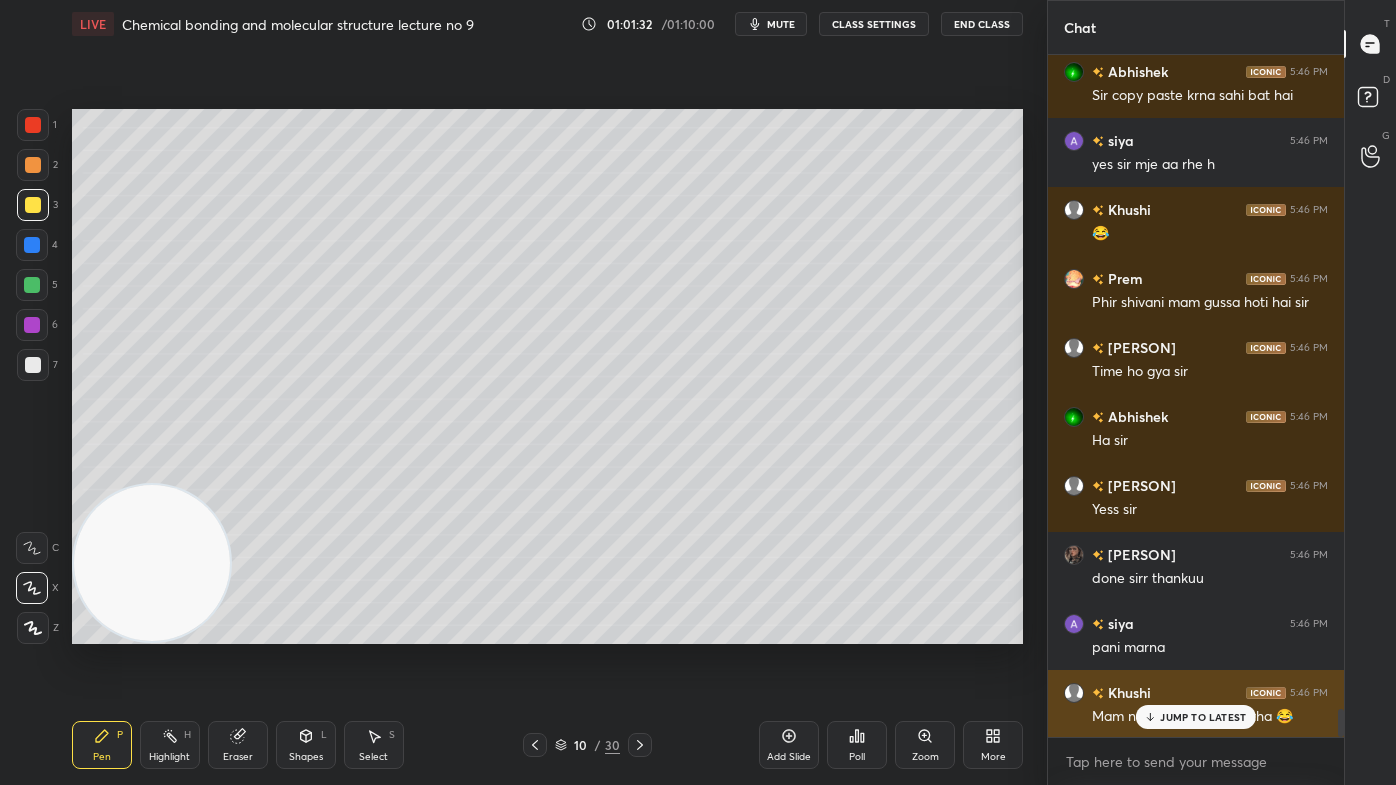click on "JUMP TO LATEST" at bounding box center [1196, 717] 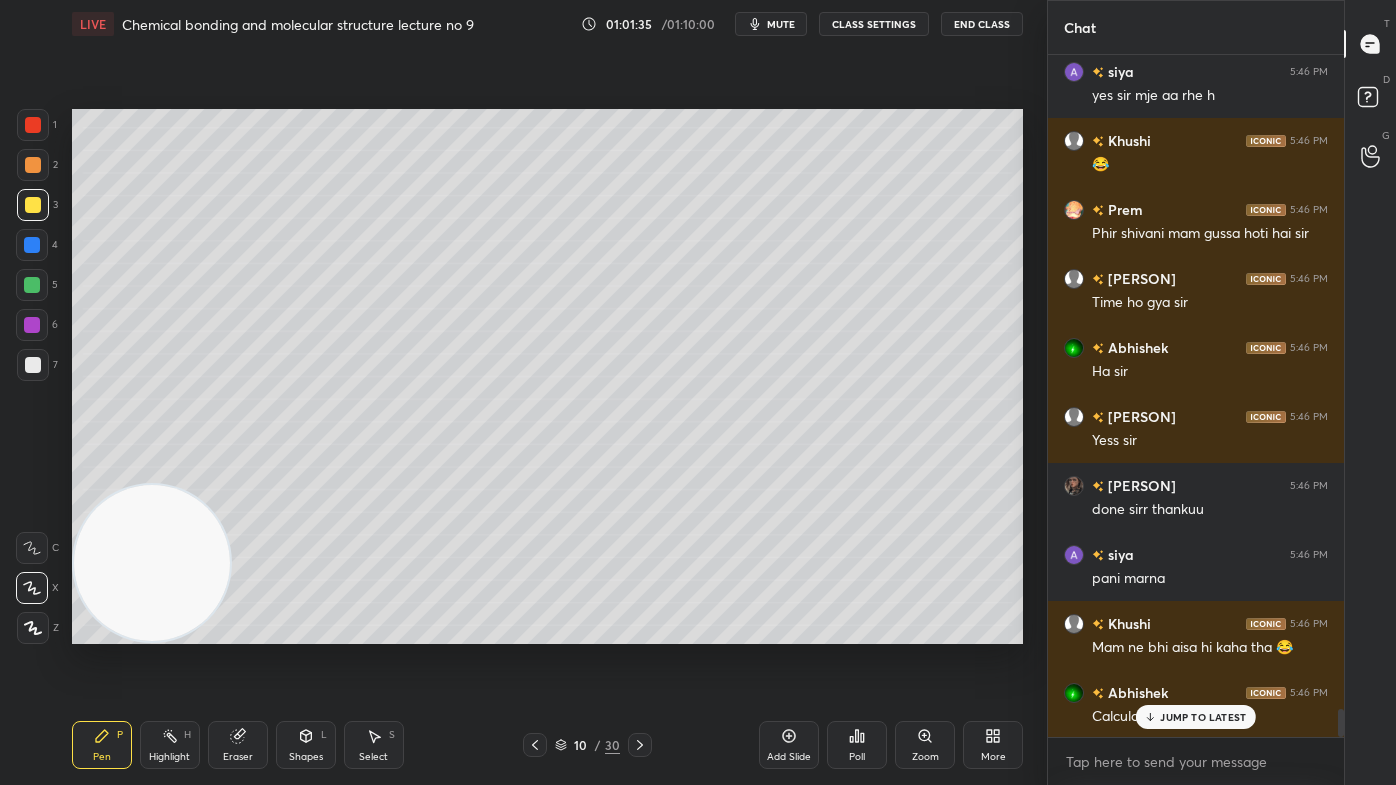 scroll, scrollTop: 16008, scrollLeft: 0, axis: vertical 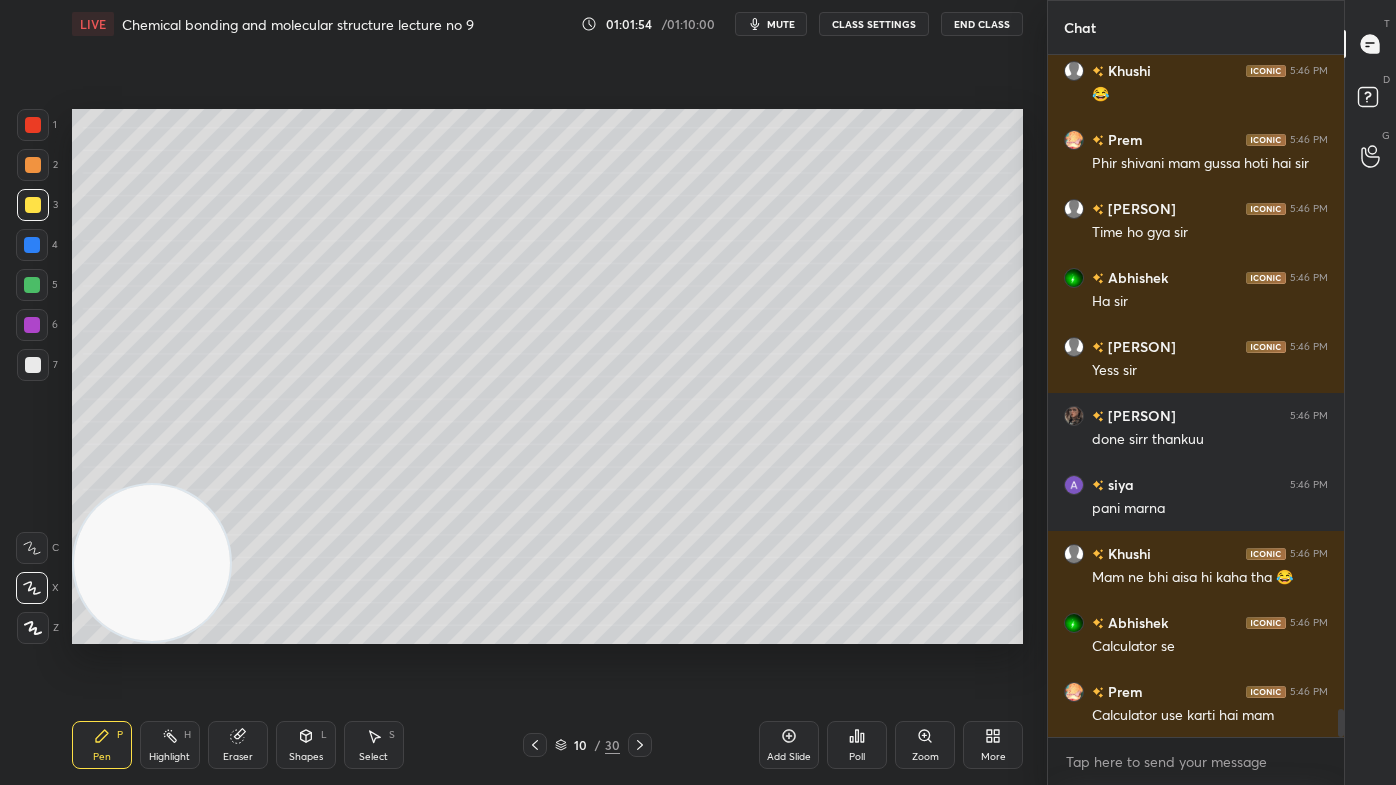 drag, startPoint x: 29, startPoint y: 590, endPoint x: 50, endPoint y: 585, distance: 21.587032 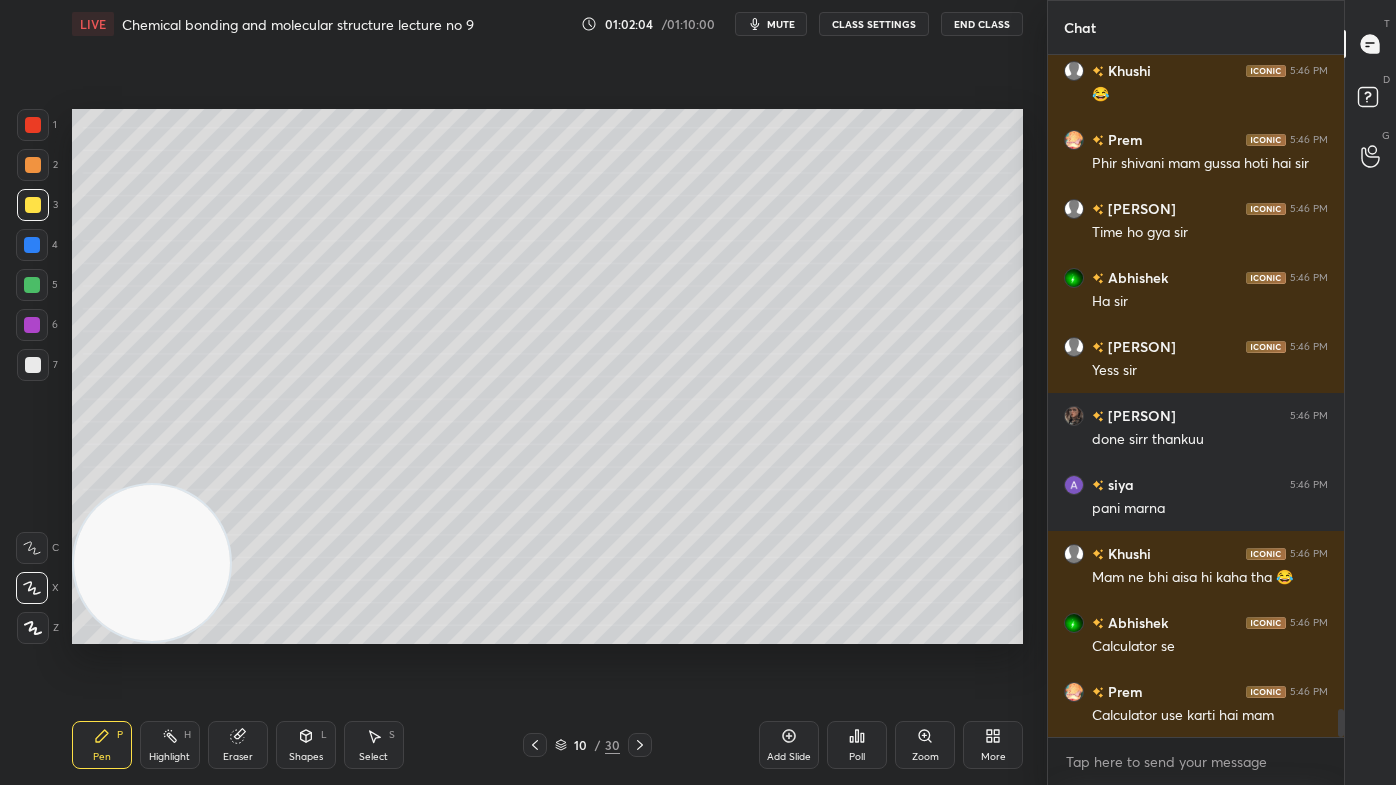 click at bounding box center [32, 285] 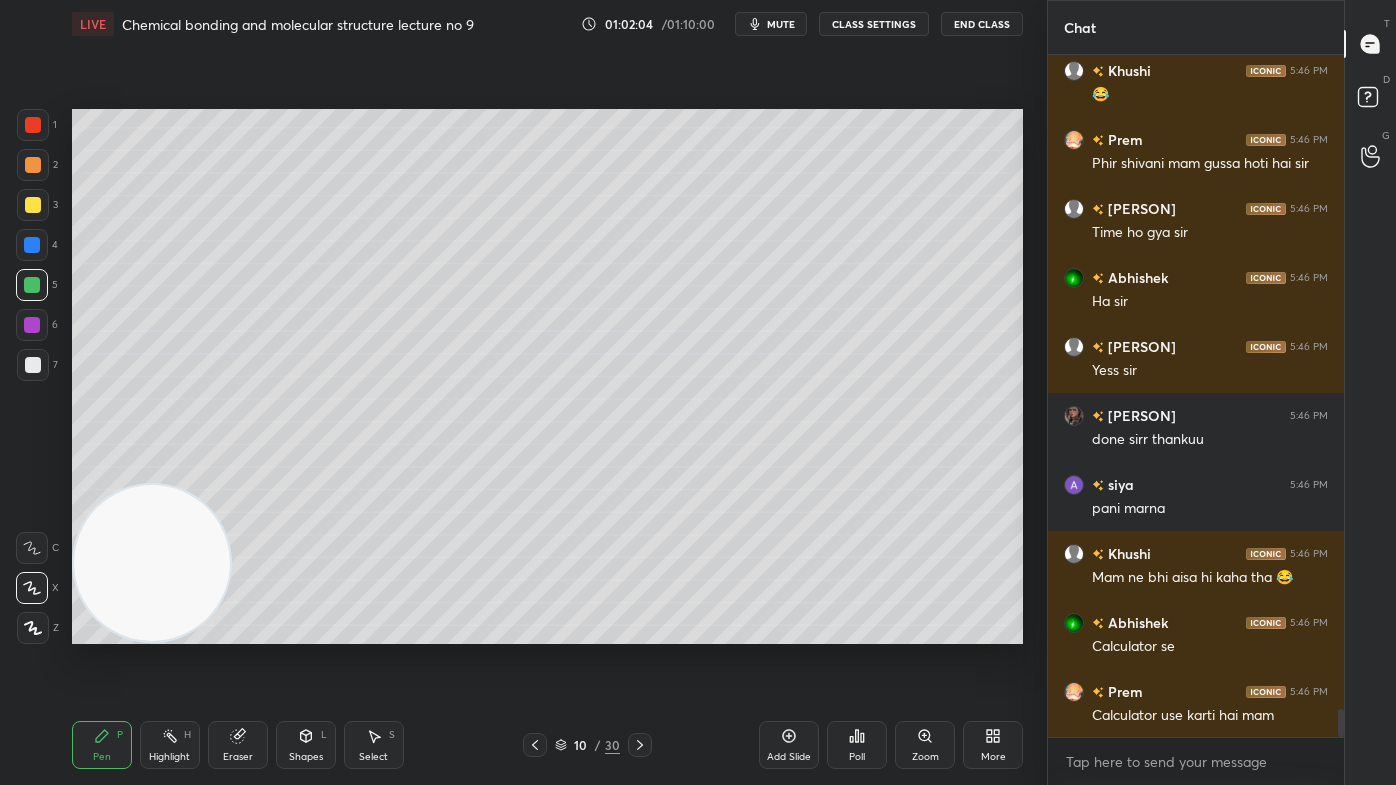 scroll, scrollTop: 16095, scrollLeft: 0, axis: vertical 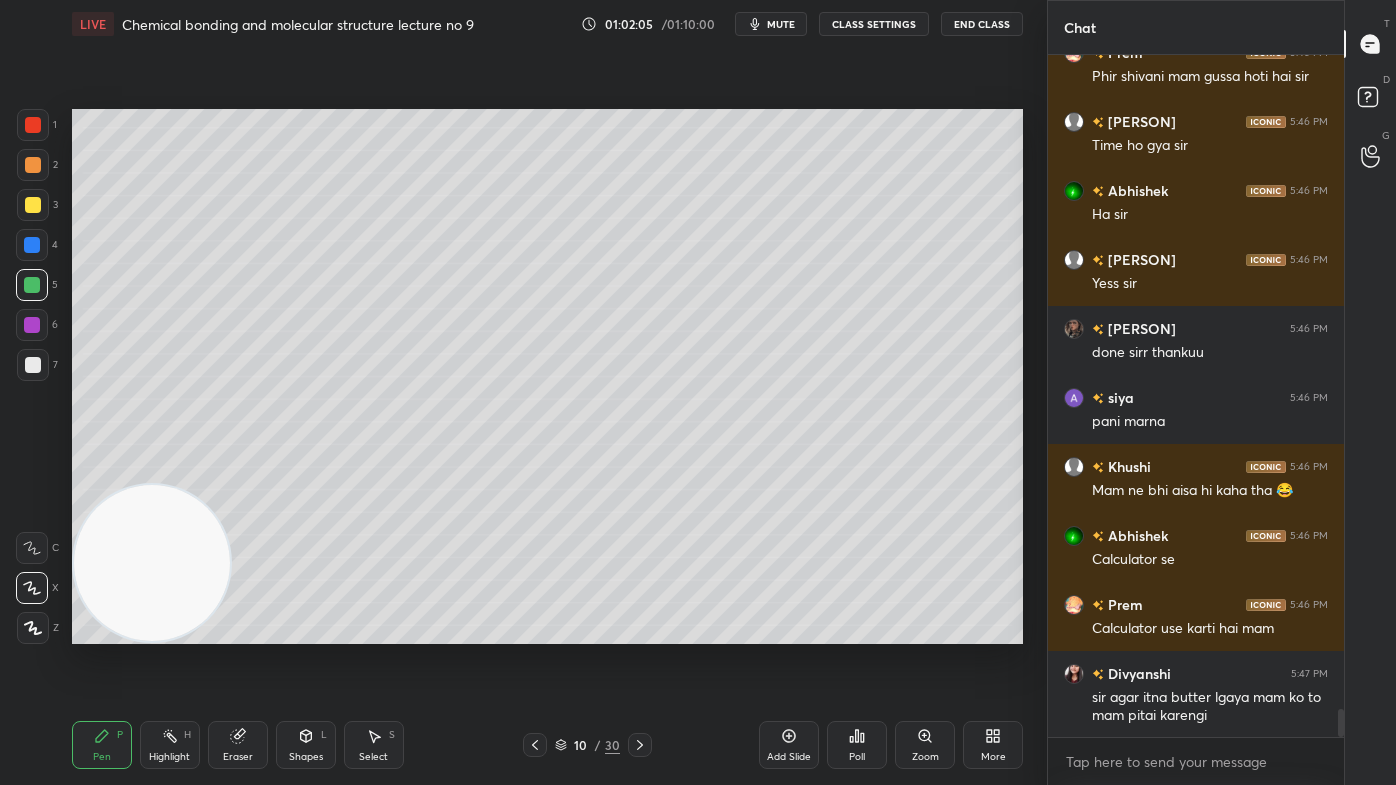 click 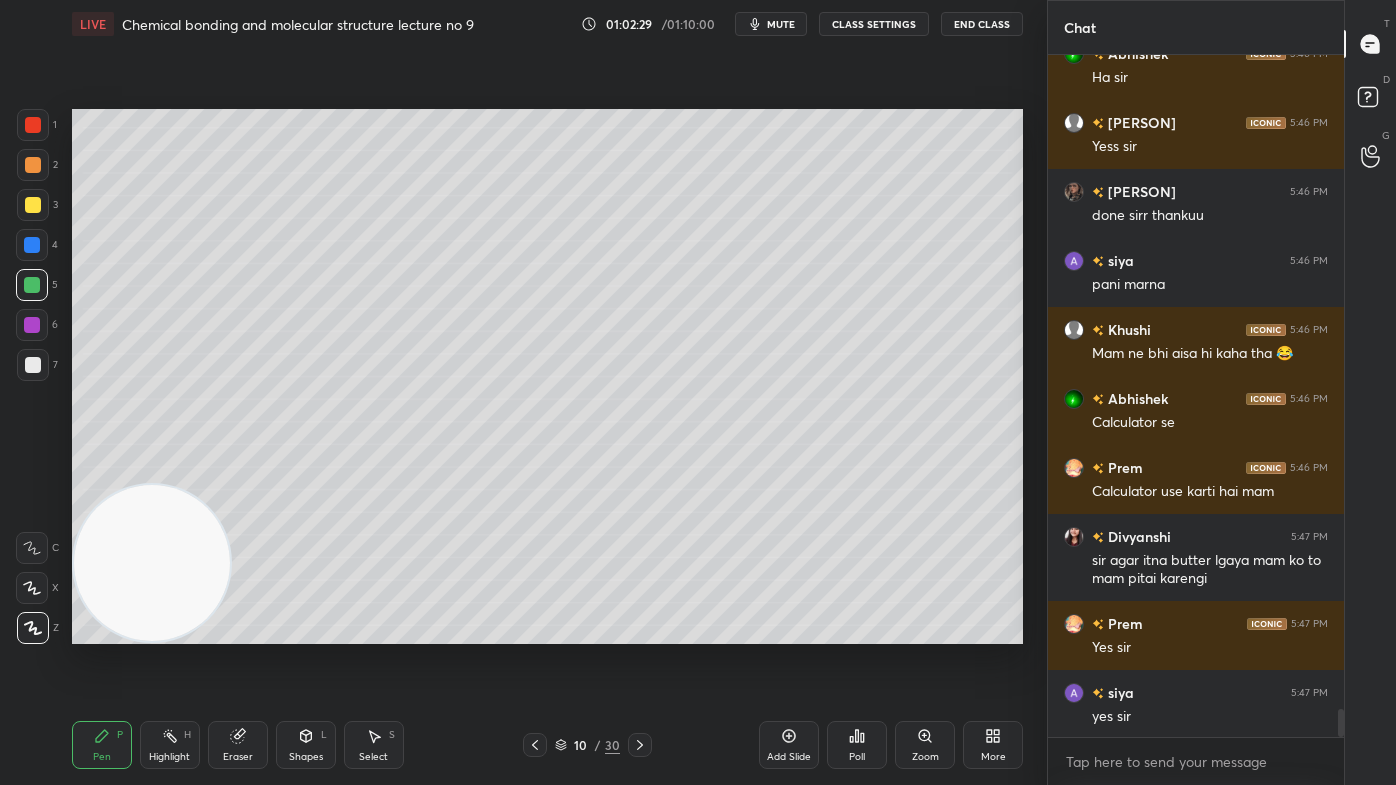 scroll, scrollTop: 16320, scrollLeft: 0, axis: vertical 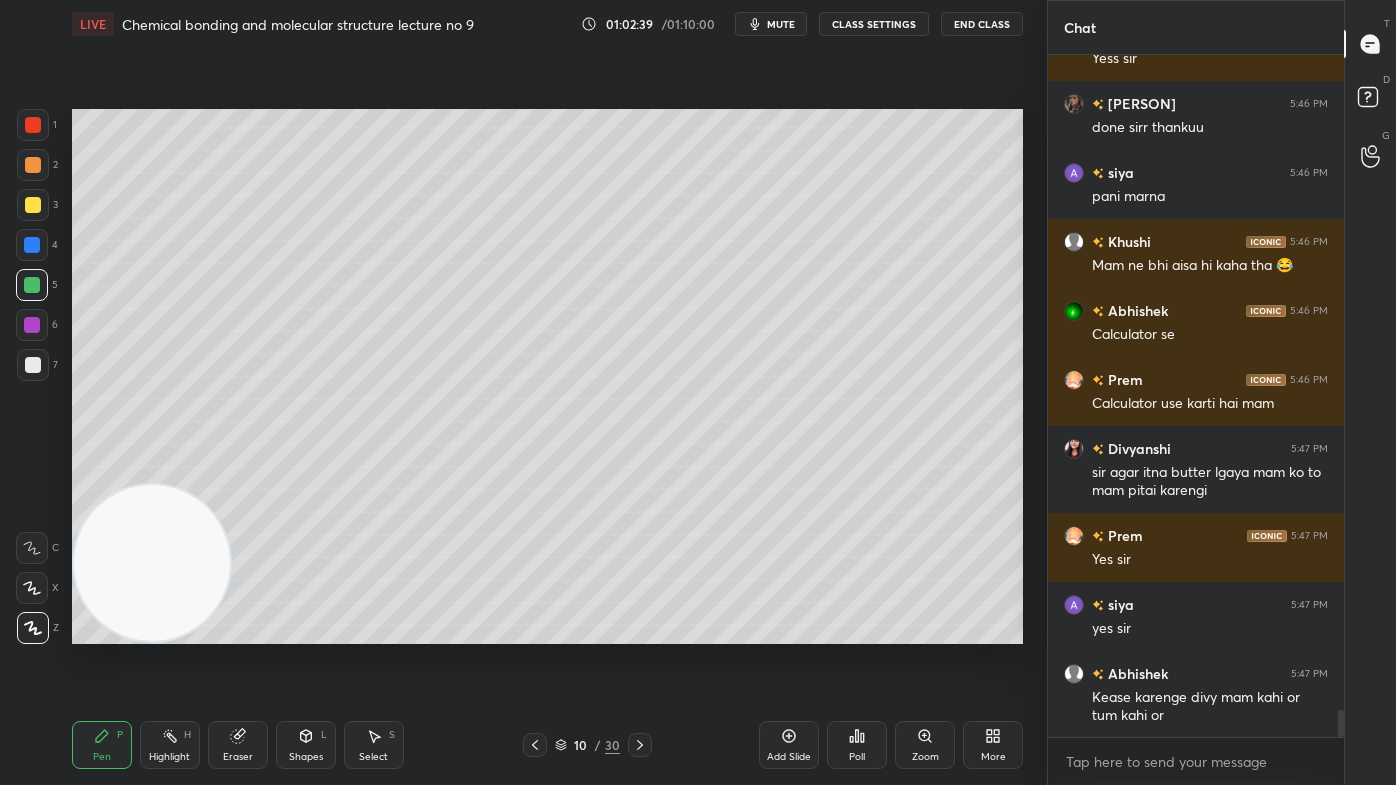 click at bounding box center [33, 165] 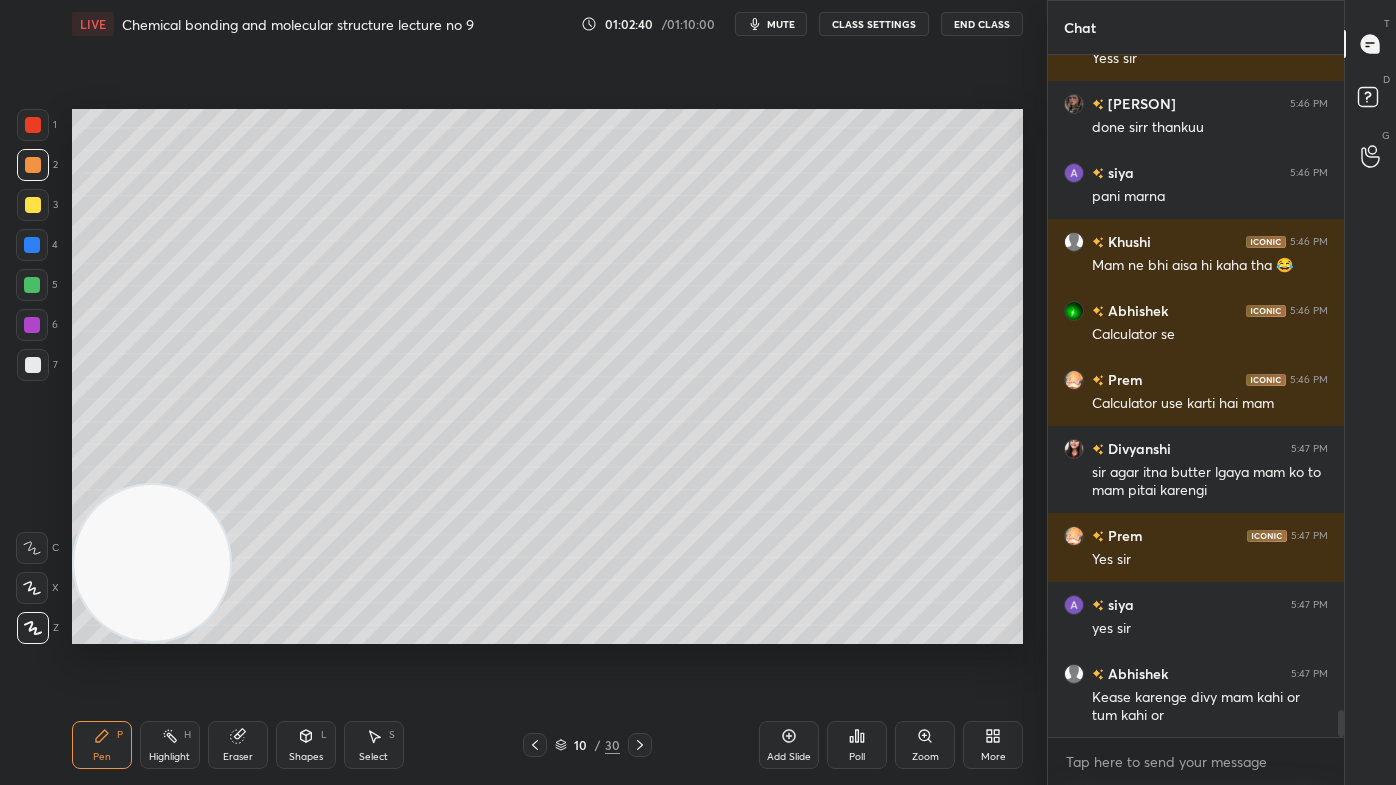 click at bounding box center (32, 588) 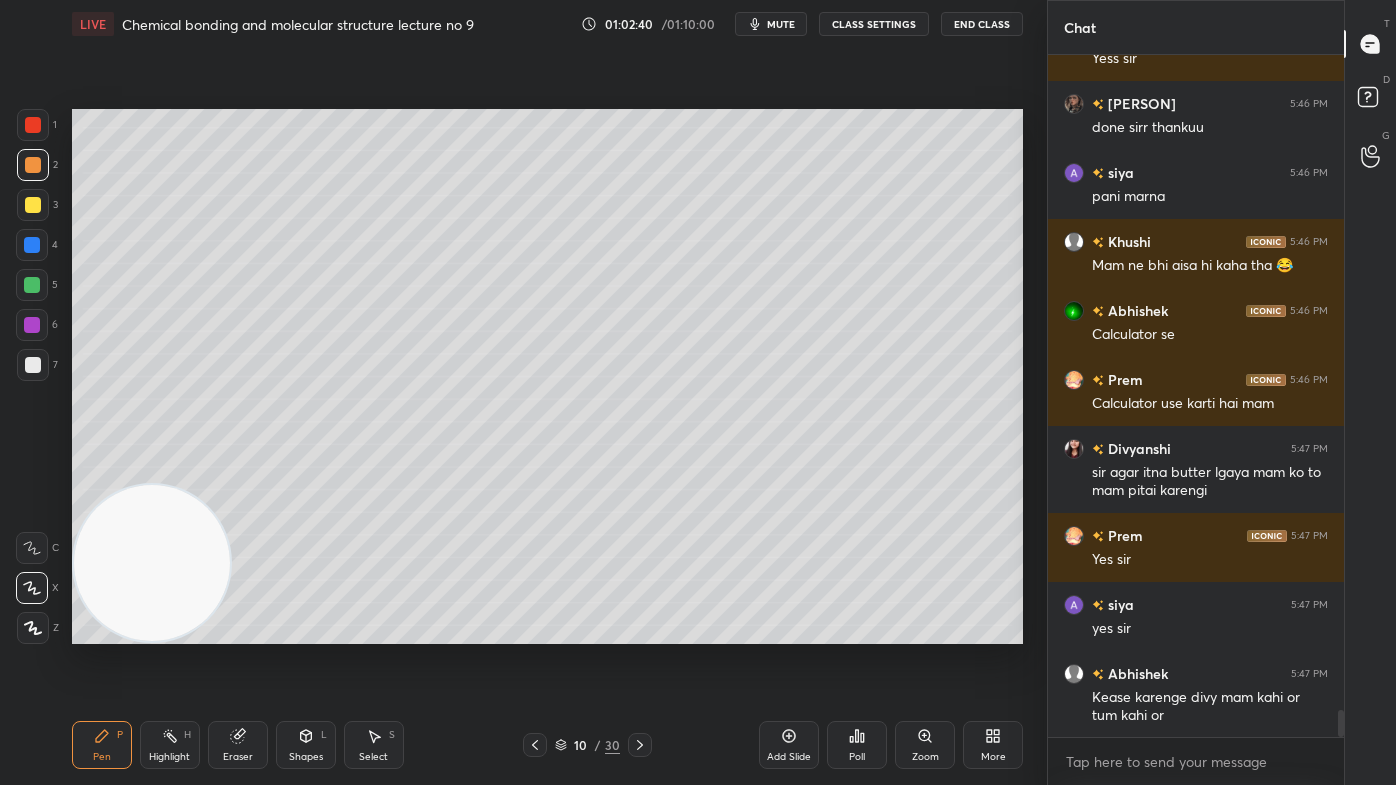 click 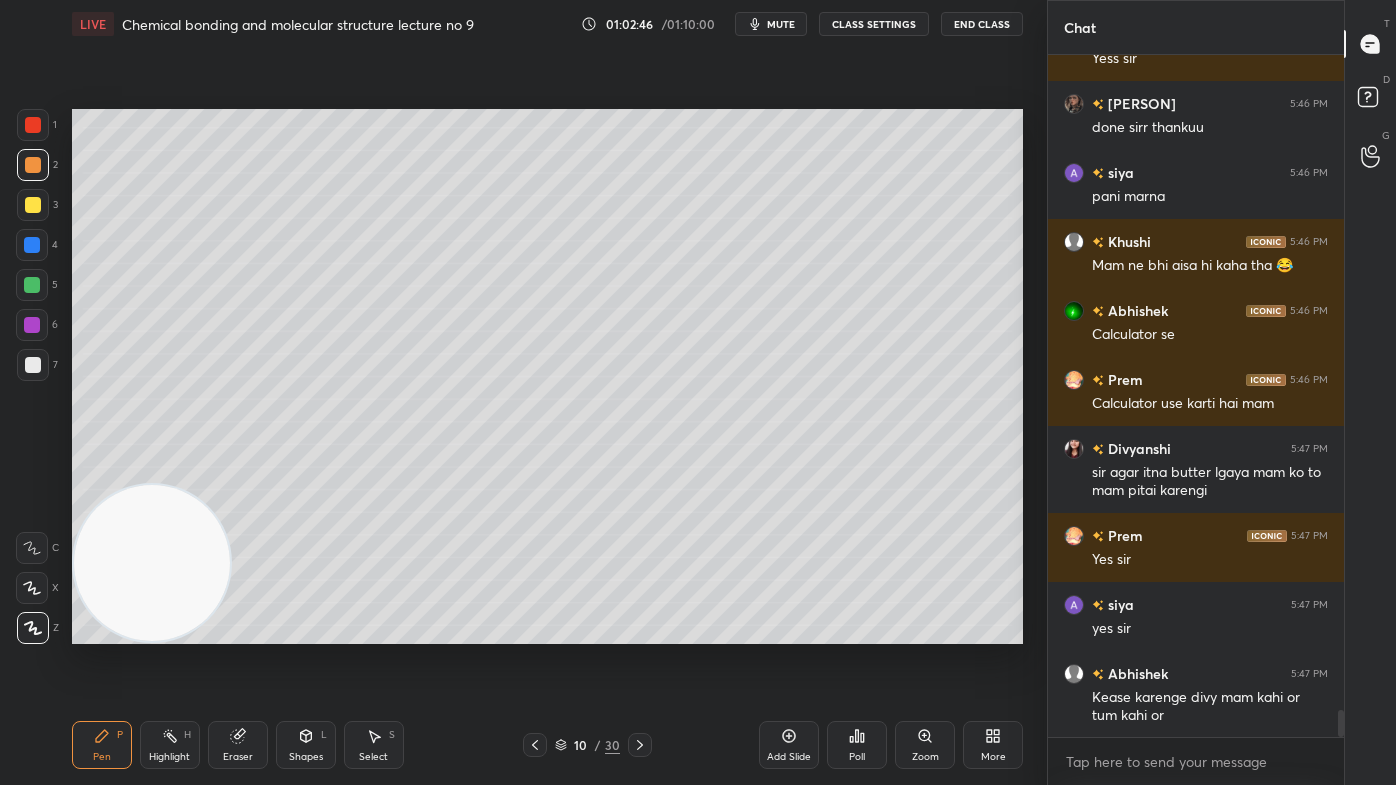 click at bounding box center [32, 285] 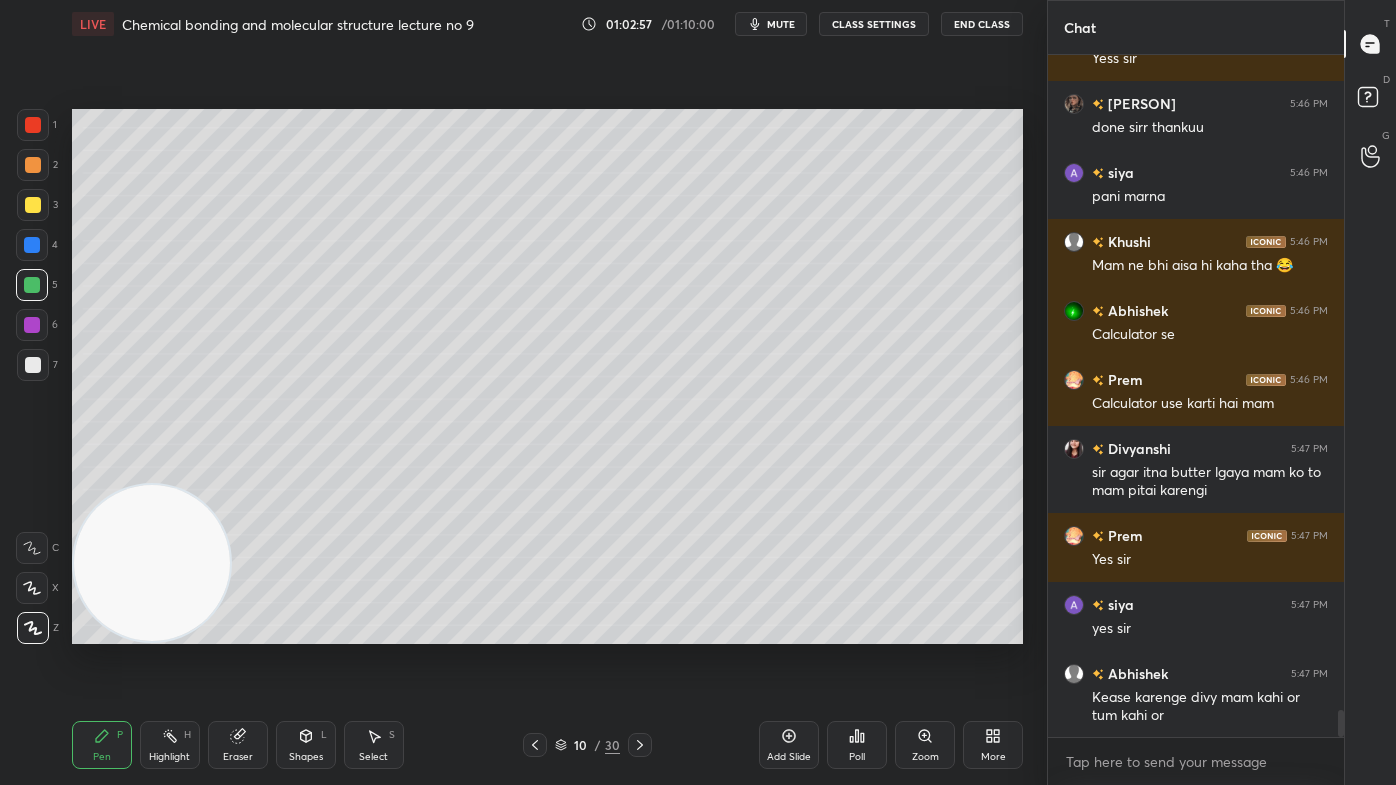 click on "Eraser" at bounding box center [238, 757] 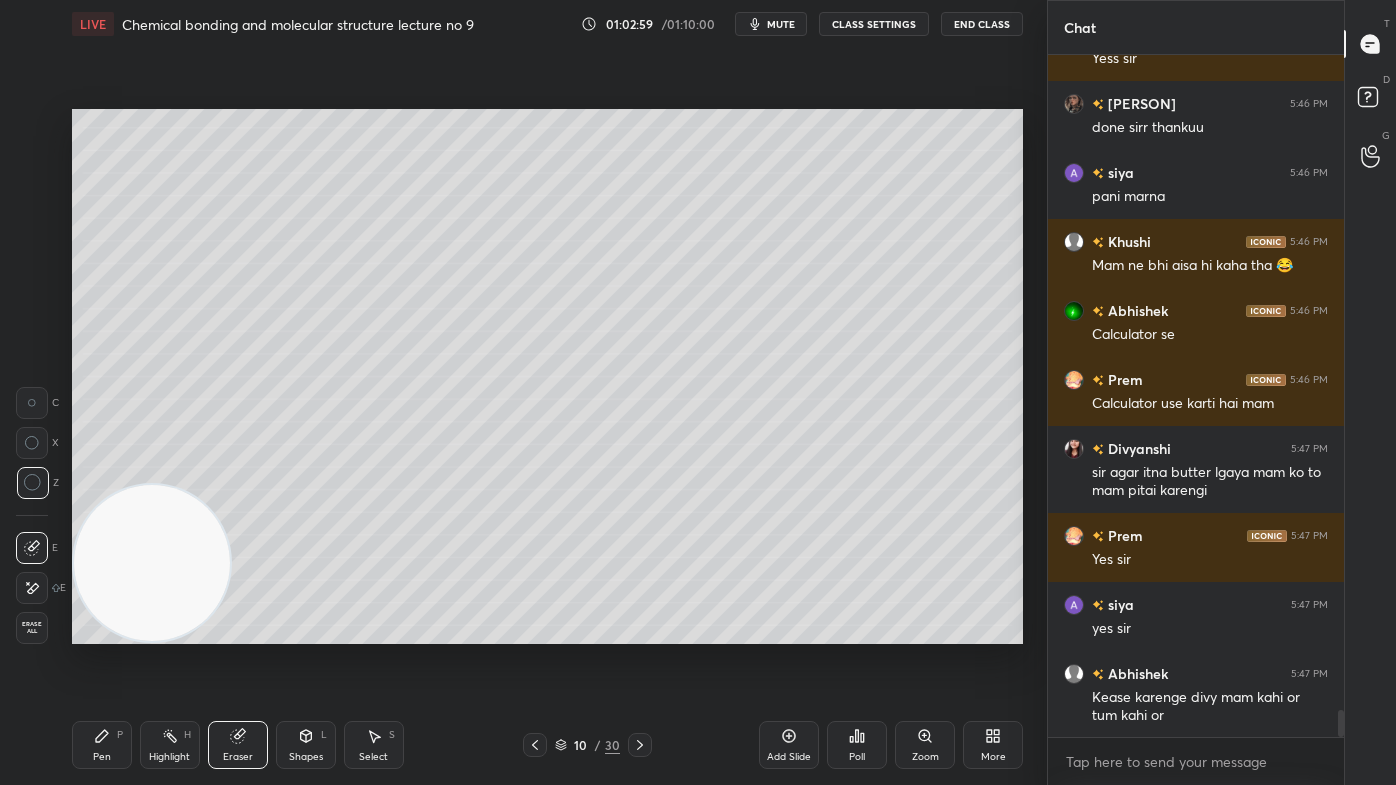 drag, startPoint x: 101, startPoint y: 746, endPoint x: 112, endPoint y: 742, distance: 11.7046995 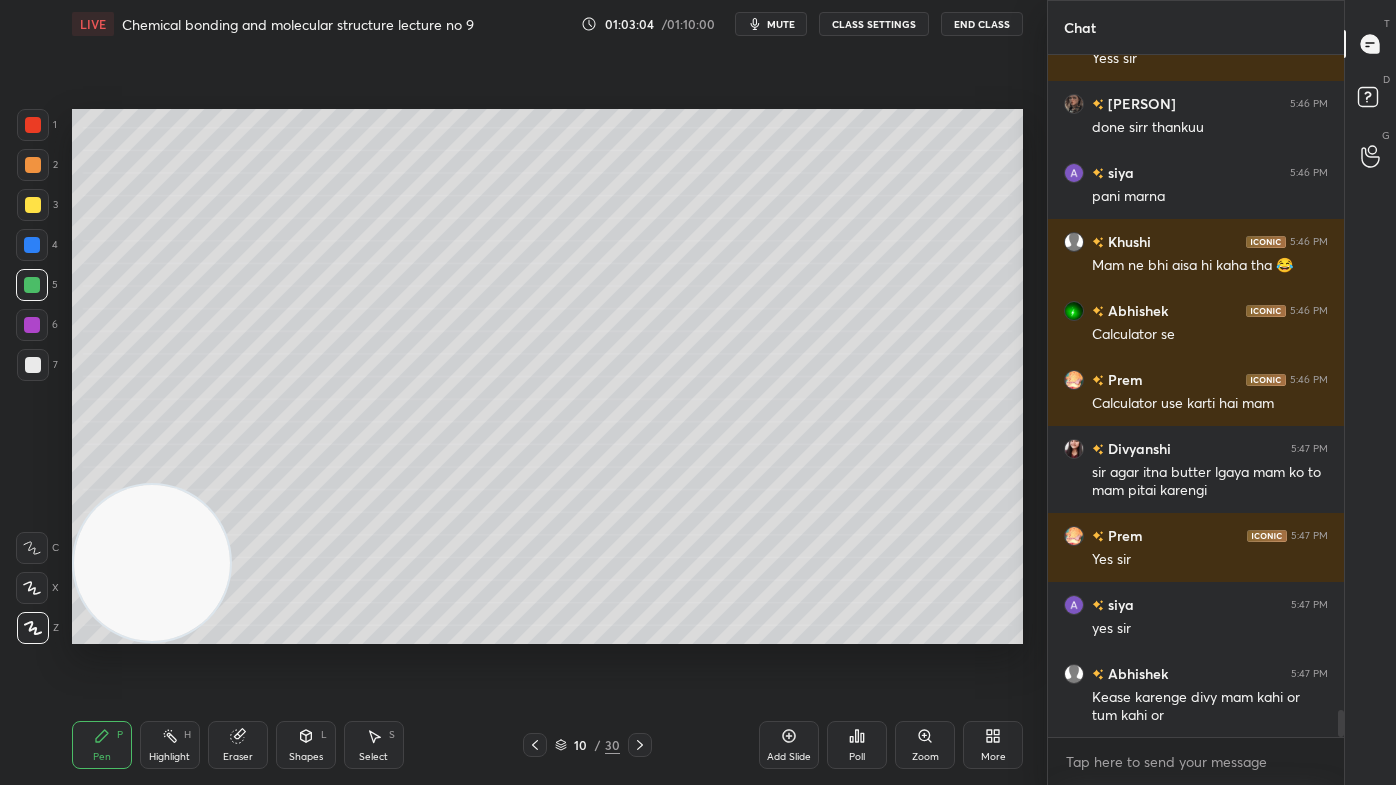 click 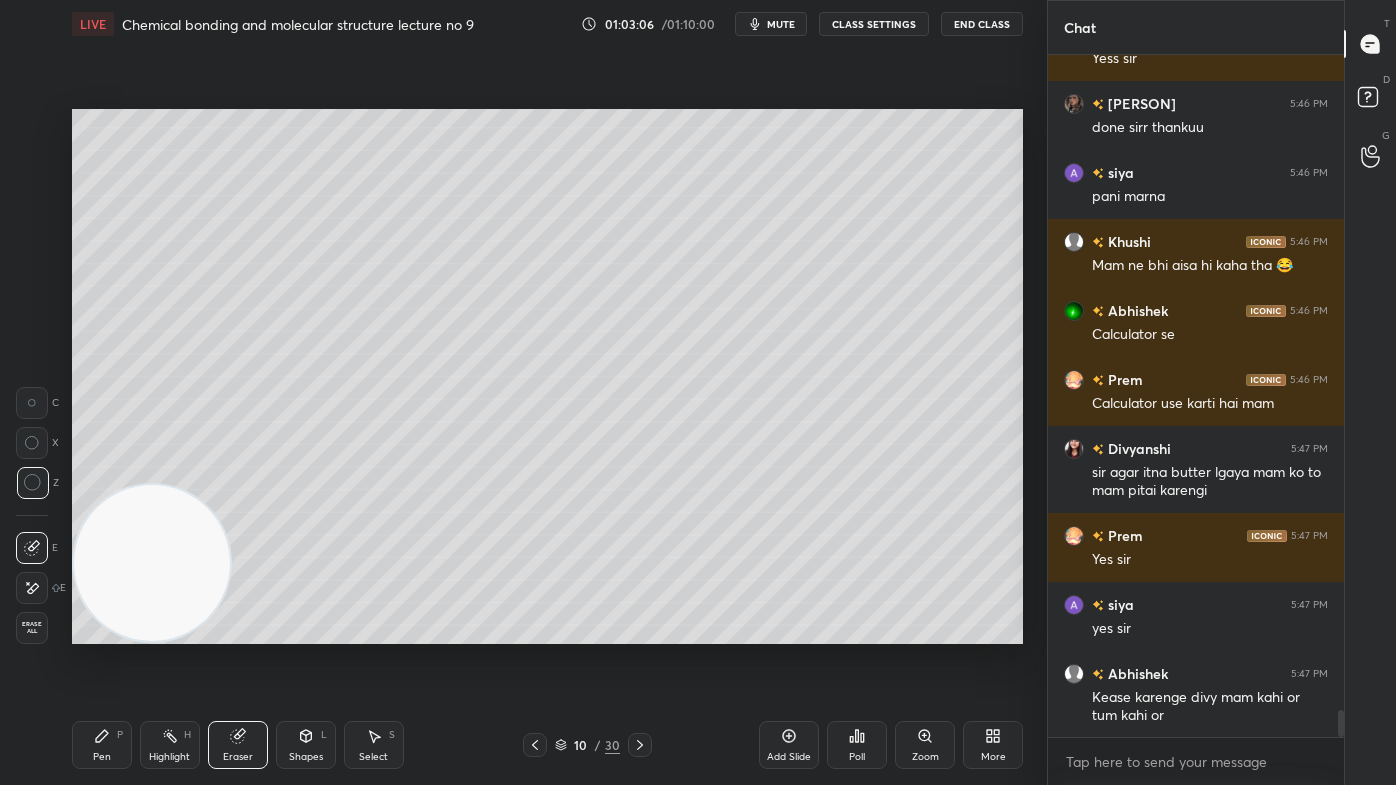 click on "Pen P" at bounding box center [102, 745] 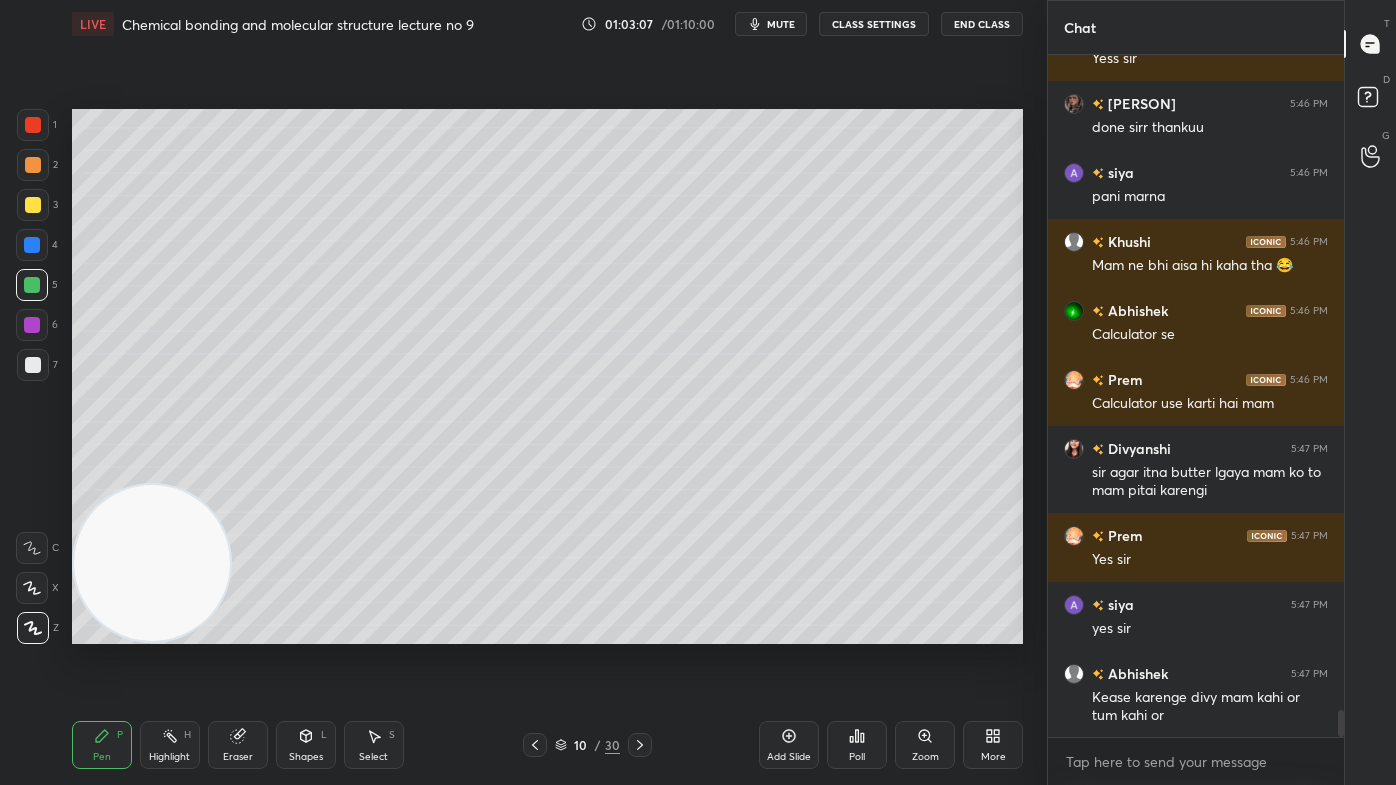 click at bounding box center [33, 165] 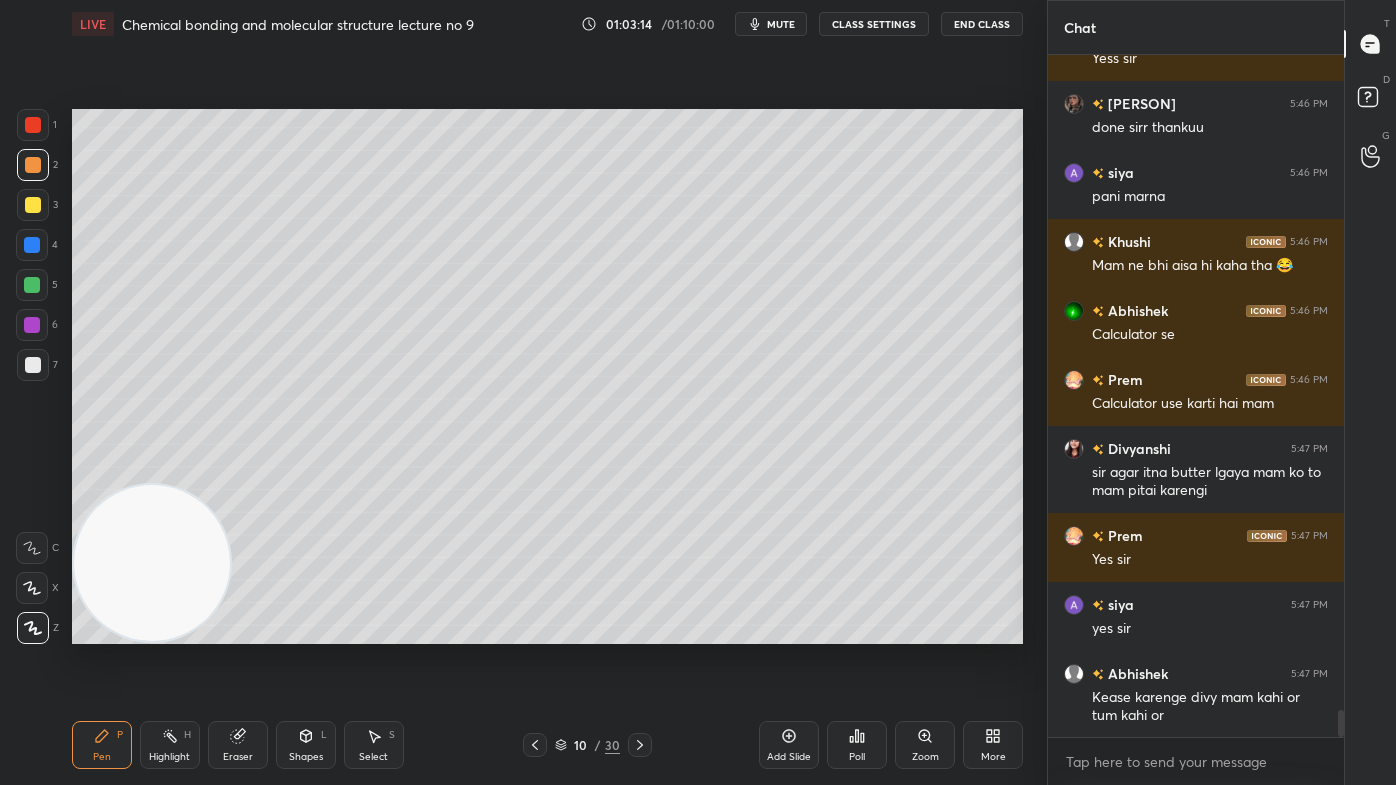 scroll, scrollTop: 16407, scrollLeft: 0, axis: vertical 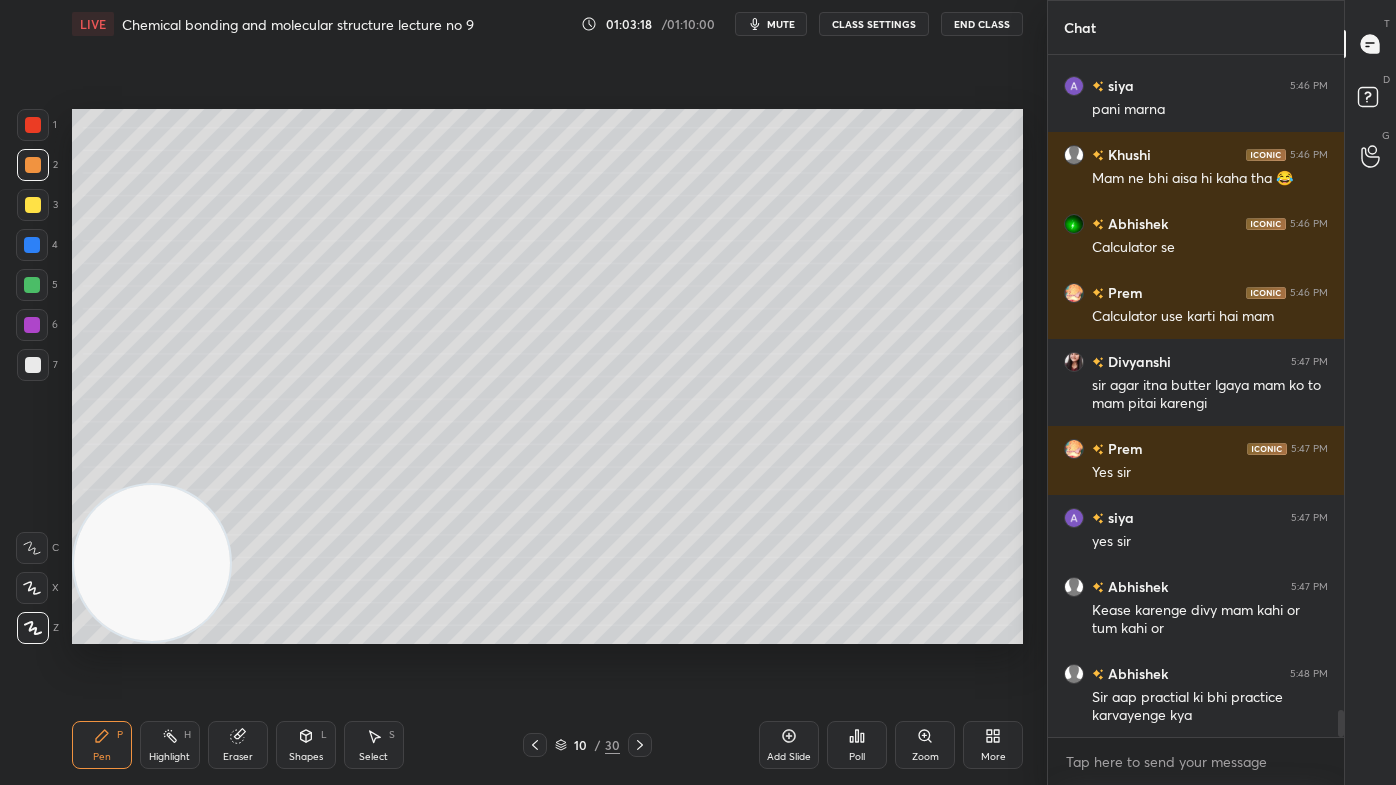 drag, startPoint x: 29, startPoint y: 198, endPoint x: 67, endPoint y: 221, distance: 44.418465 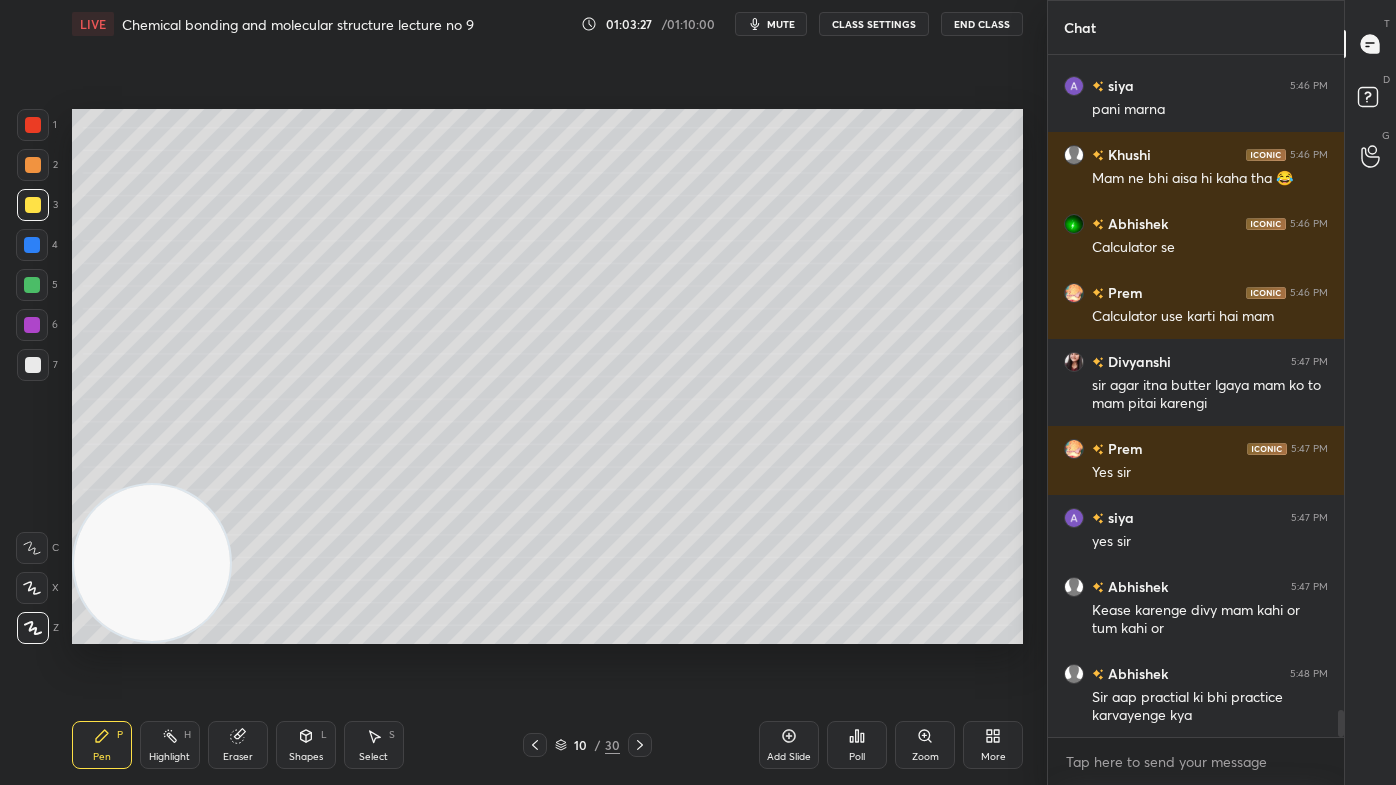 click at bounding box center [33, 165] 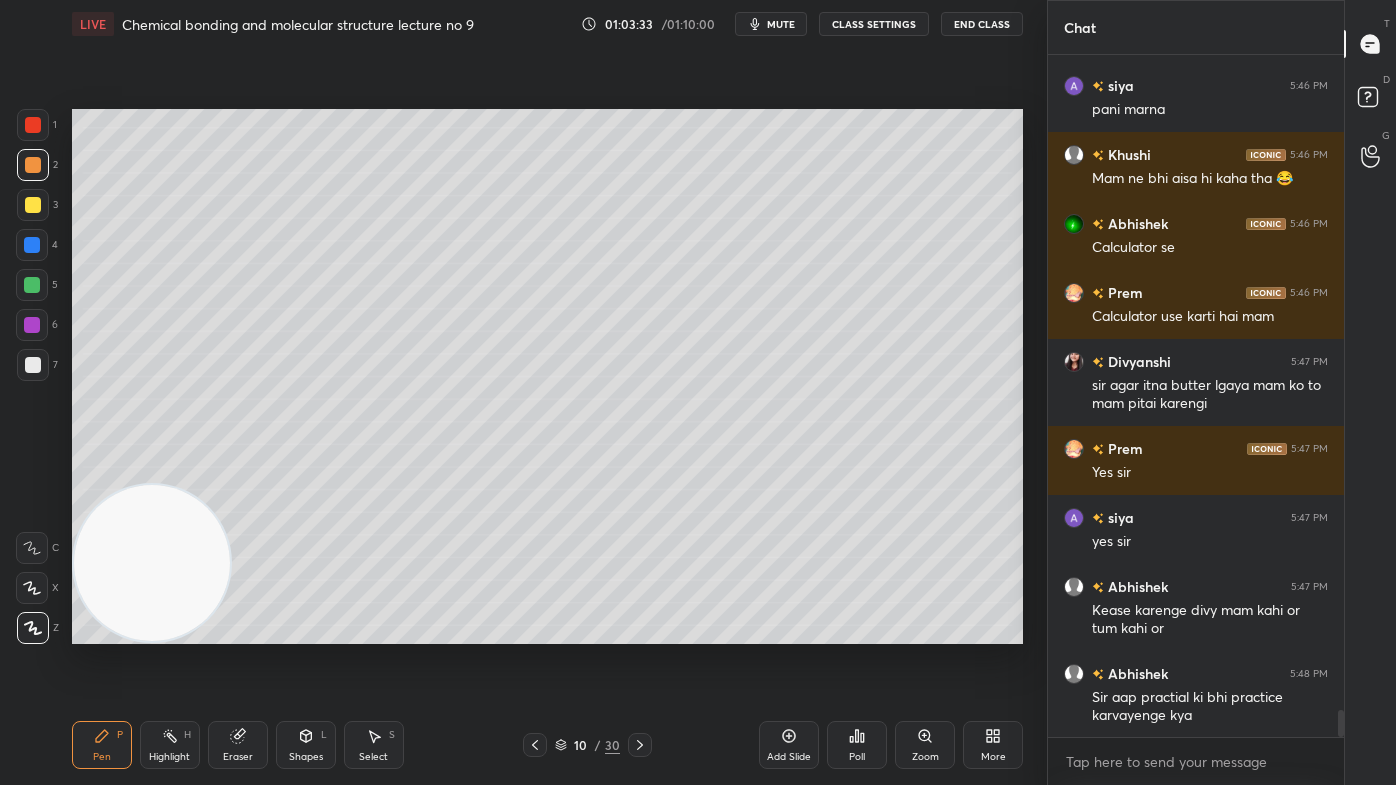 drag, startPoint x: 43, startPoint y: 212, endPoint x: 59, endPoint y: 217, distance: 16.763054 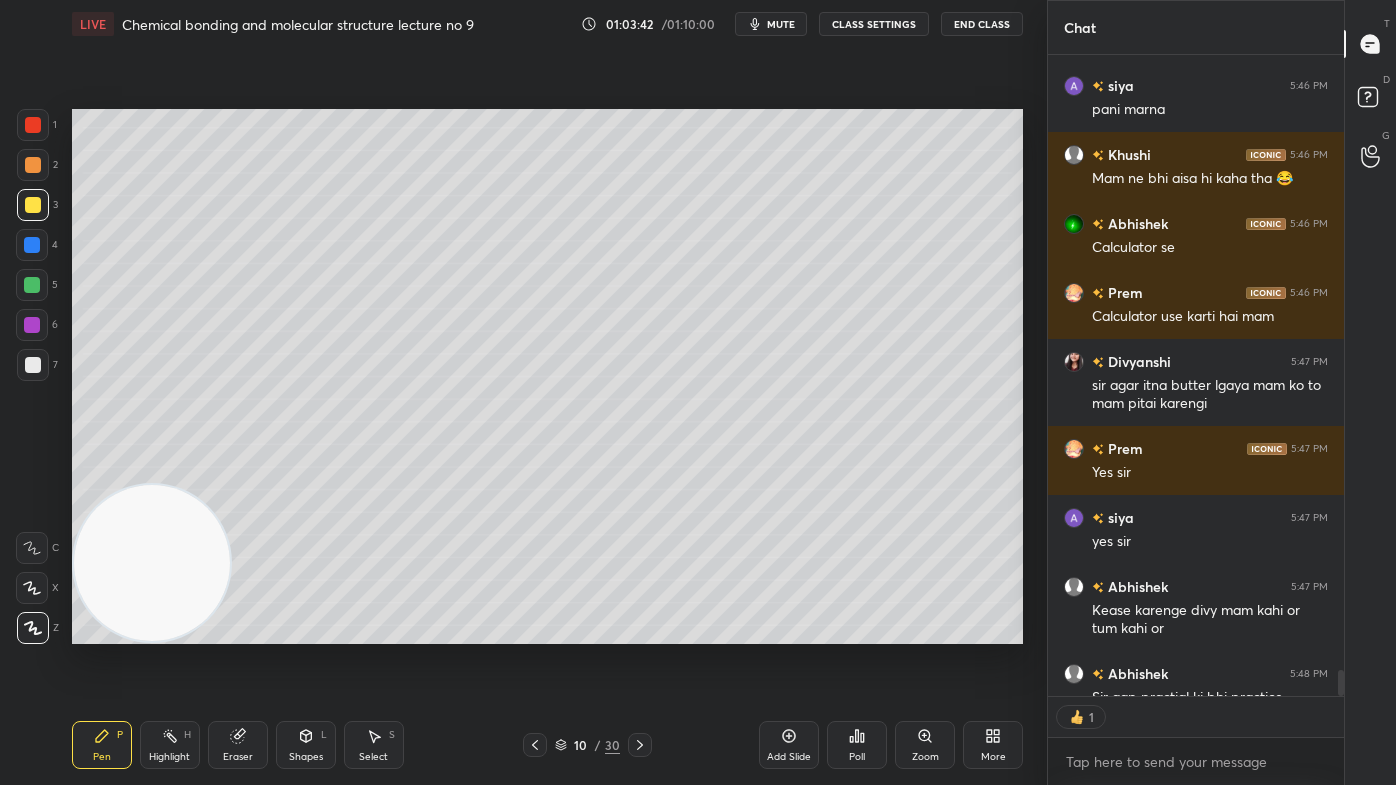 scroll, scrollTop: 636, scrollLeft: 290, axis: both 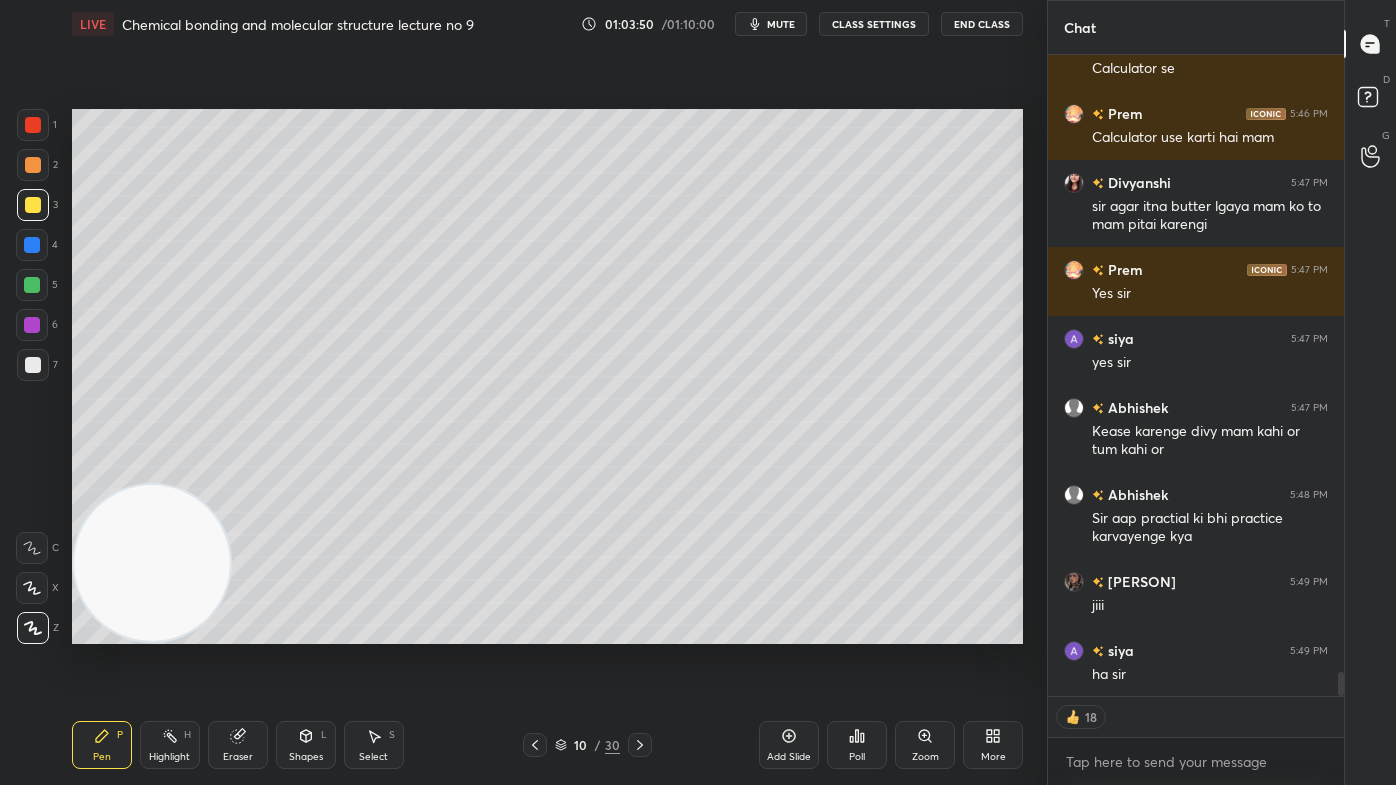 click at bounding box center [33, 165] 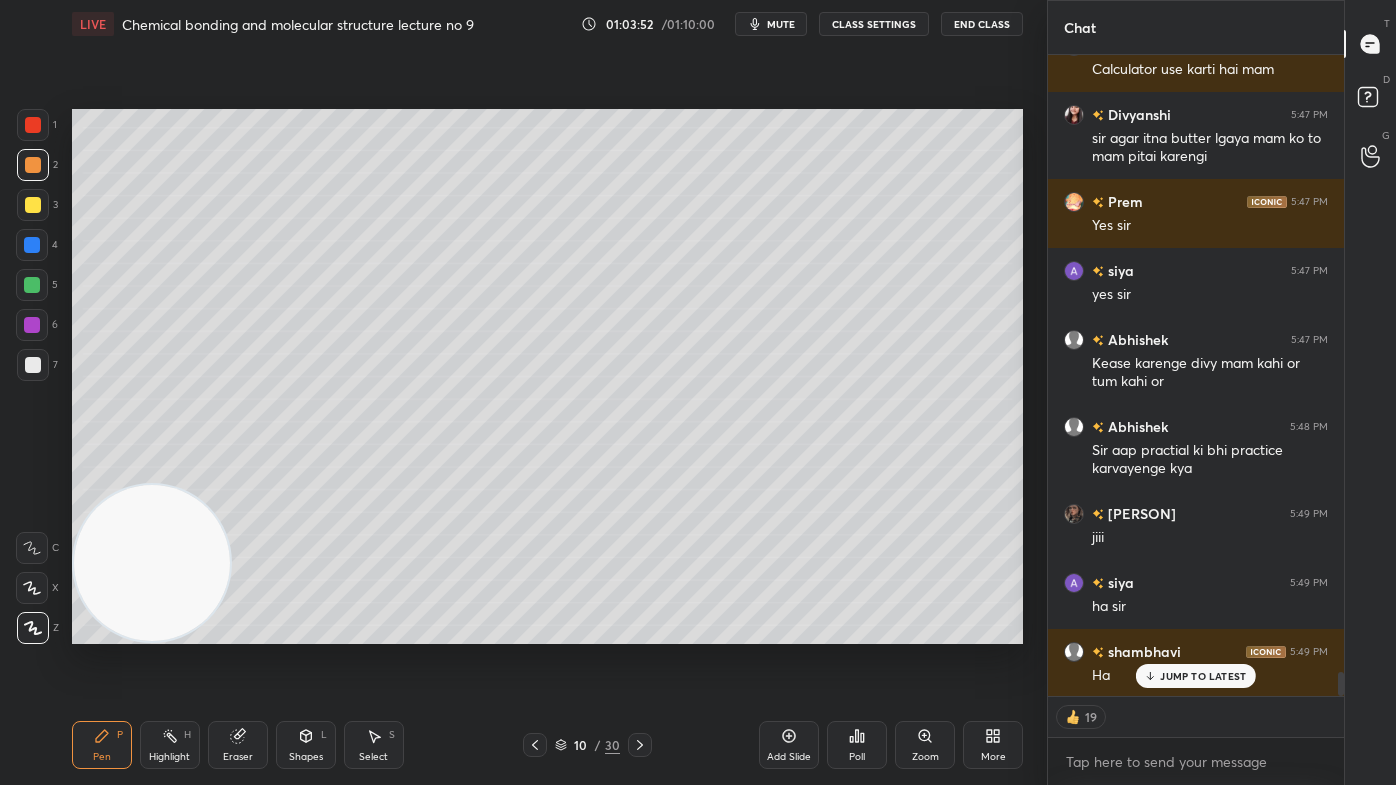 scroll, scrollTop: 16723, scrollLeft: 0, axis: vertical 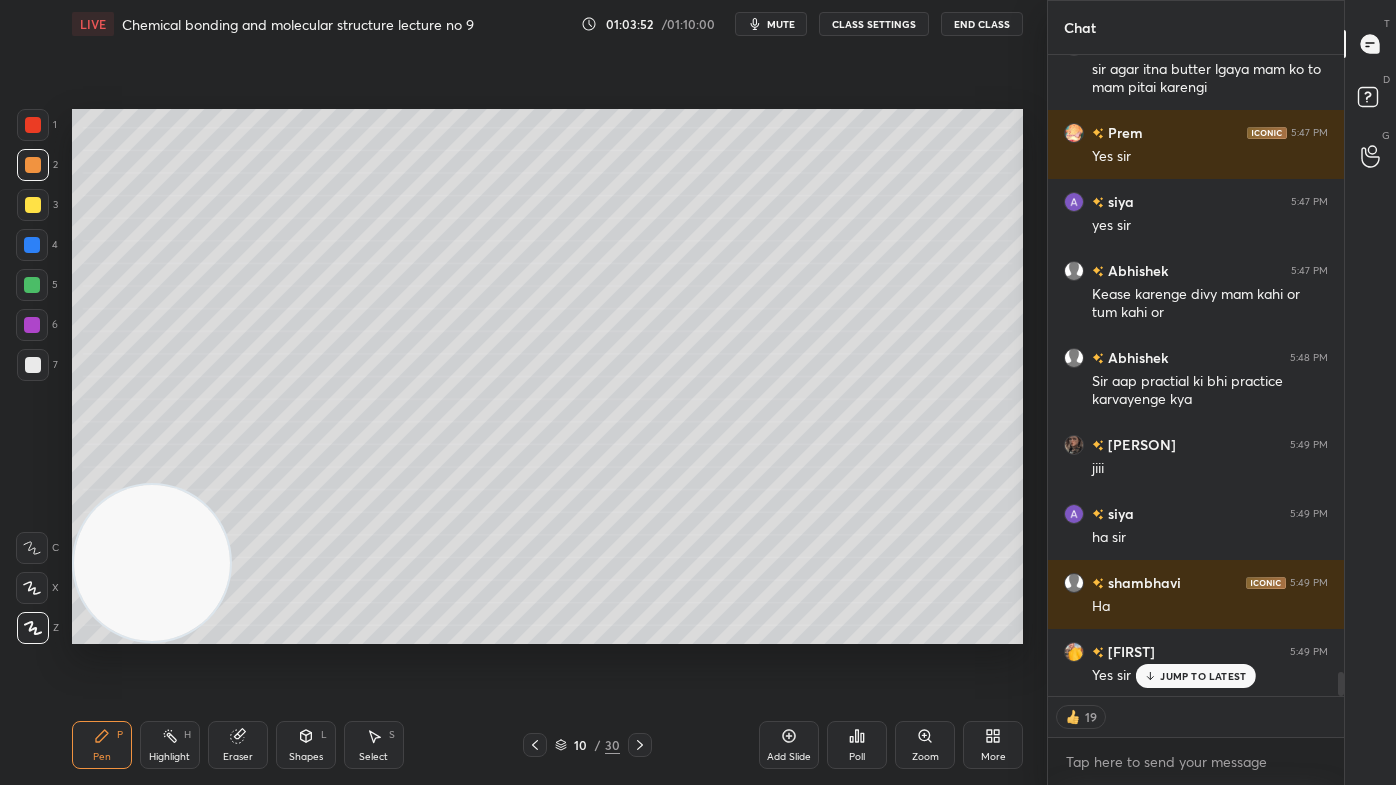 drag, startPoint x: 22, startPoint y: 208, endPoint x: 34, endPoint y: 201, distance: 13.892444 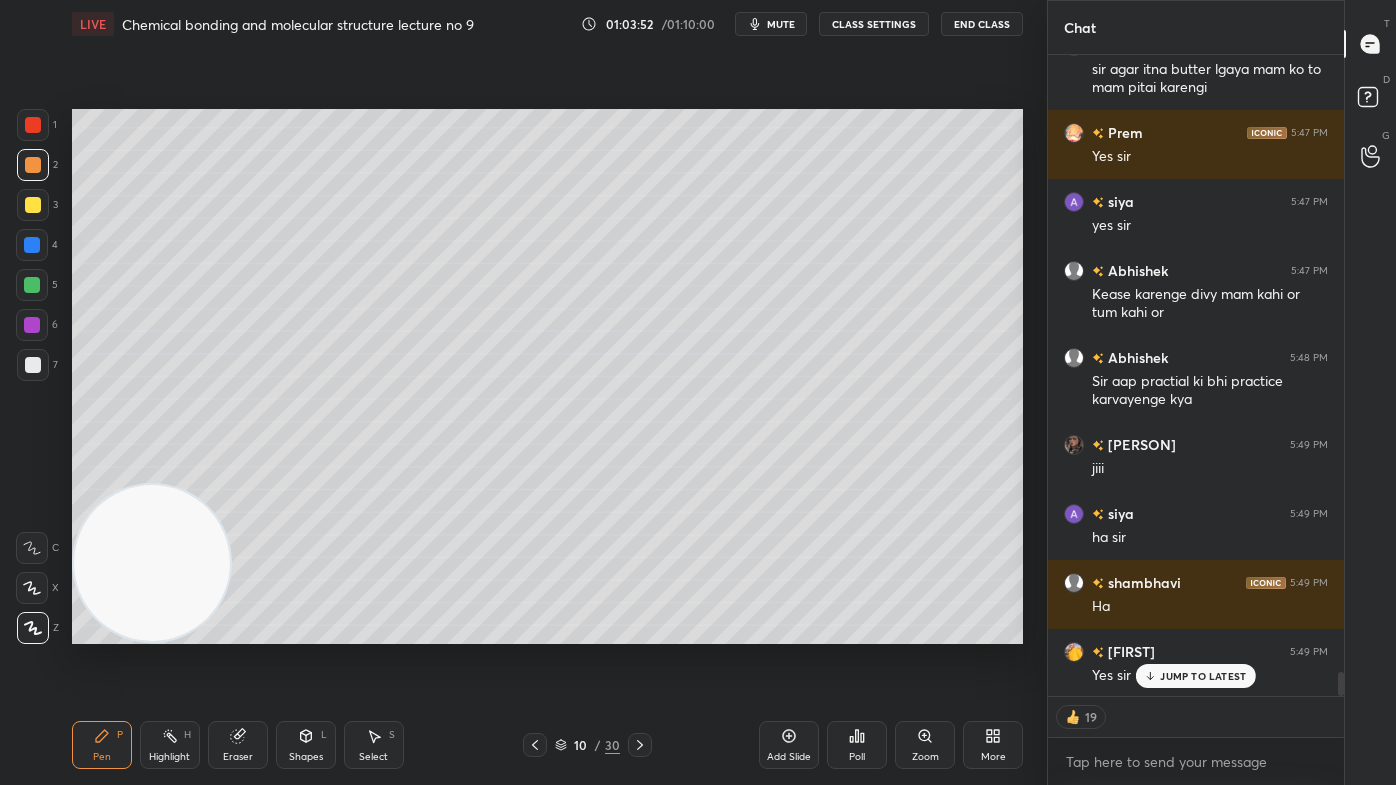 click at bounding box center (33, 205) 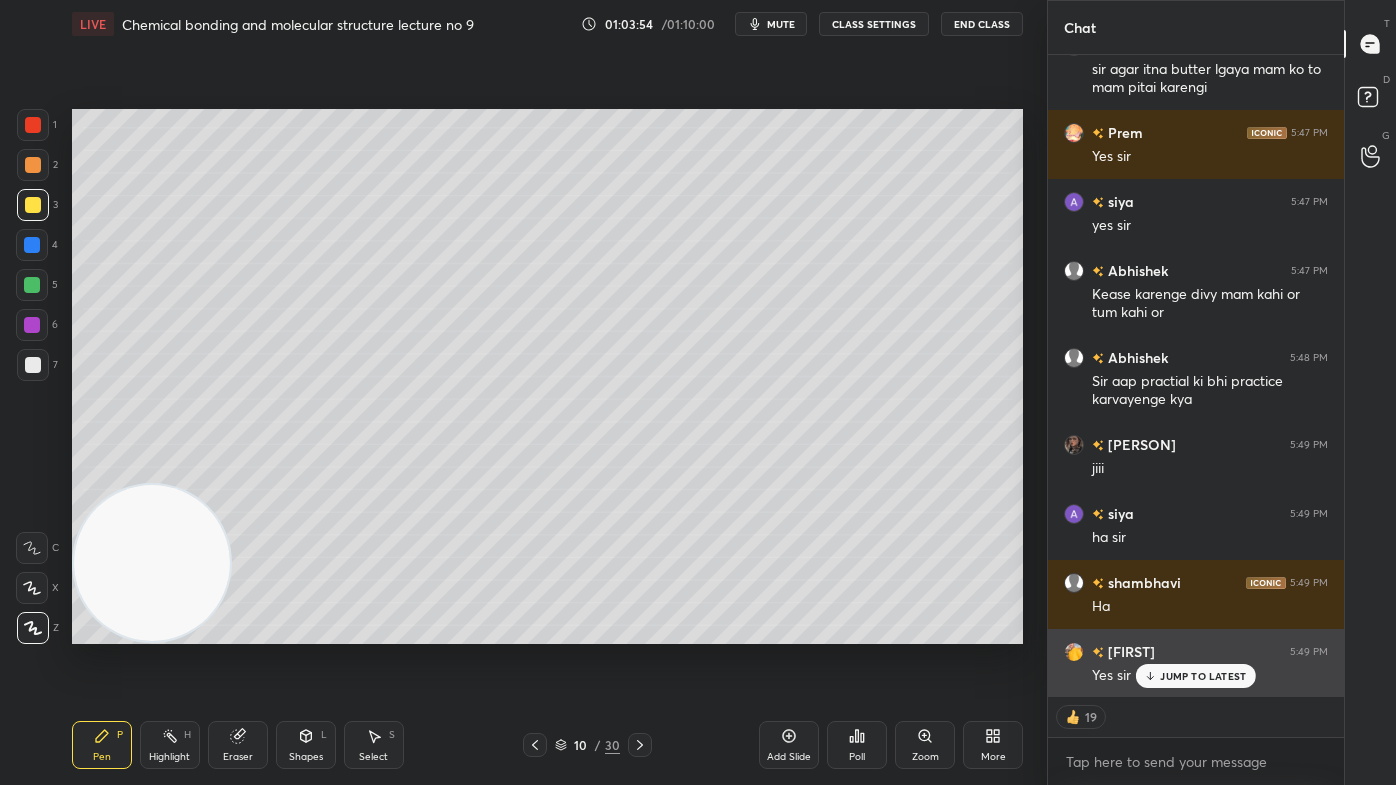 click on "JUMP TO LATEST" at bounding box center [1203, 676] 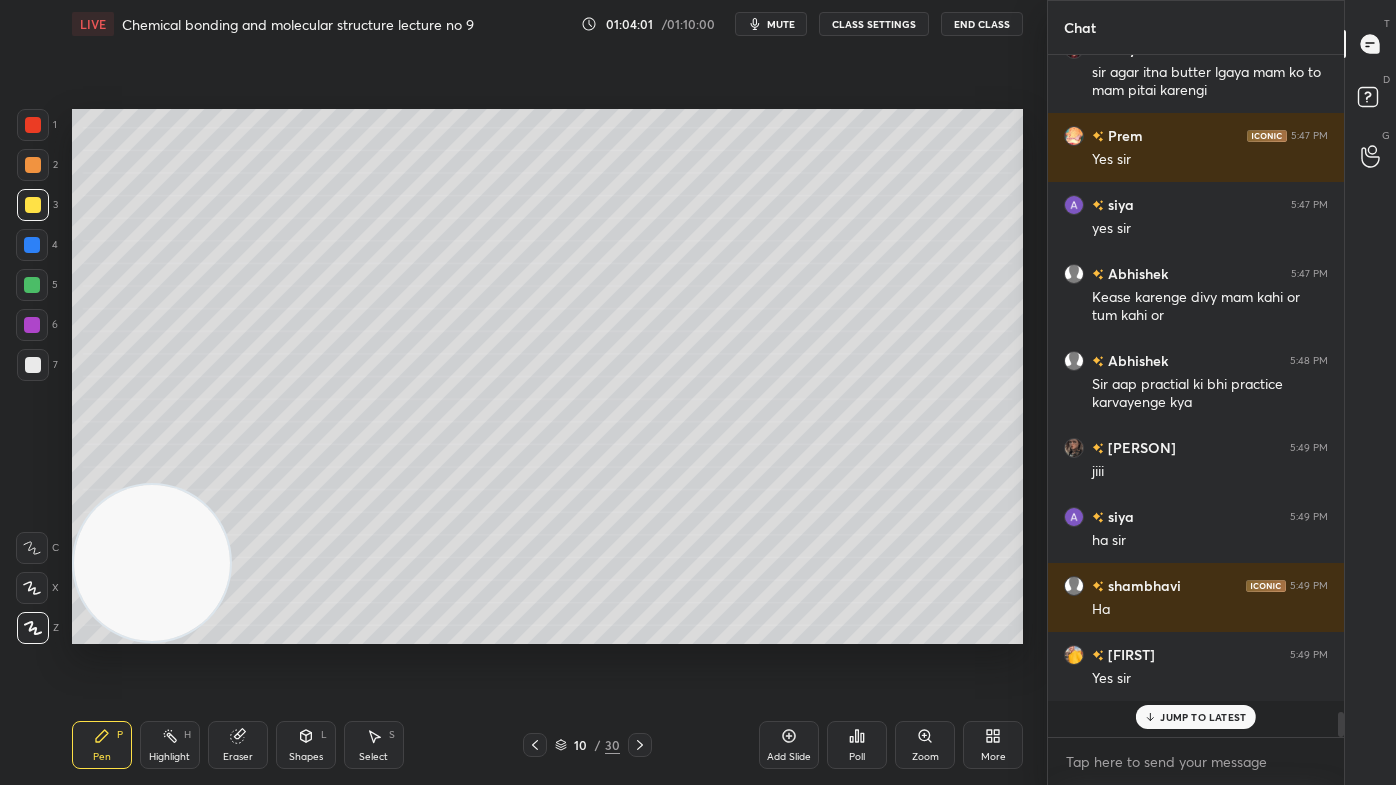scroll, scrollTop: 7, scrollLeft: 5, axis: both 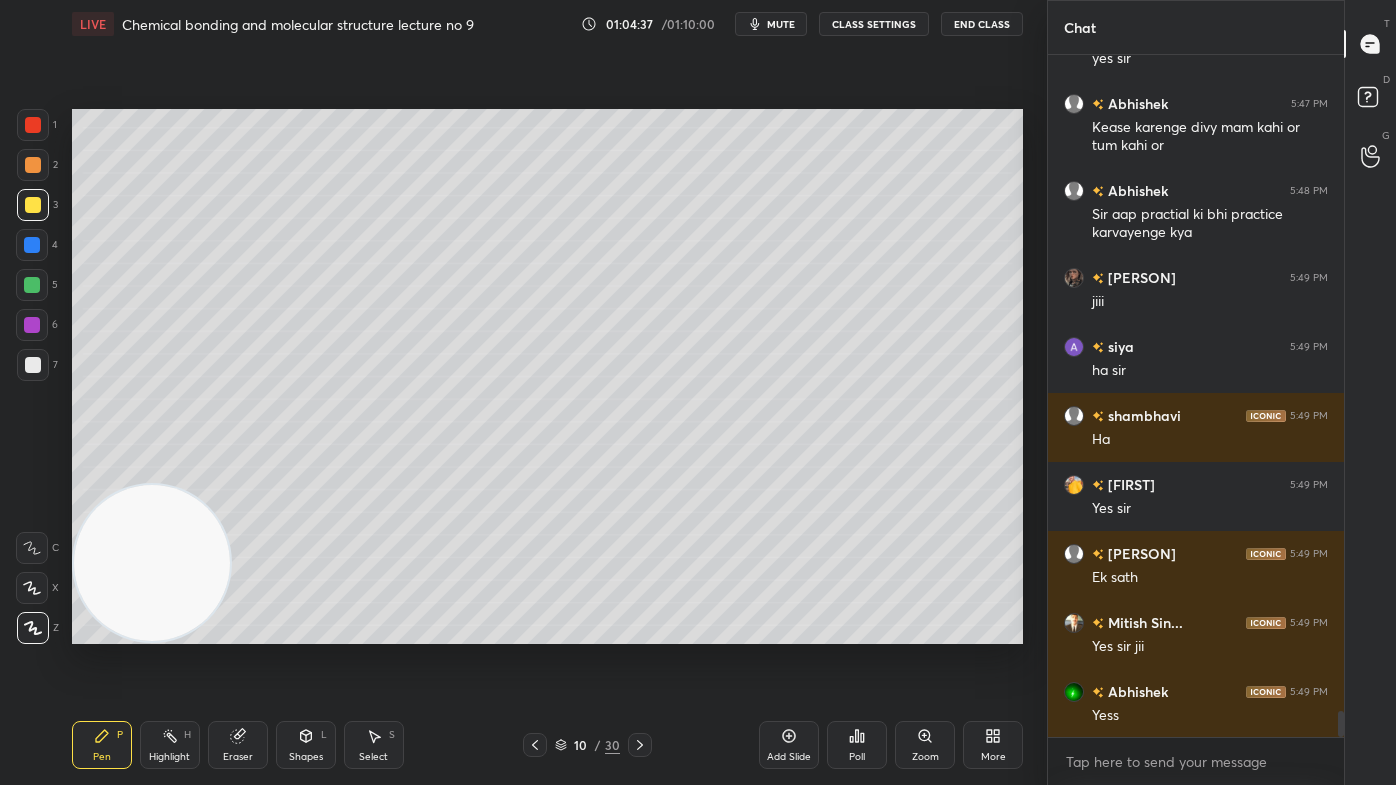 click at bounding box center (33, 165) 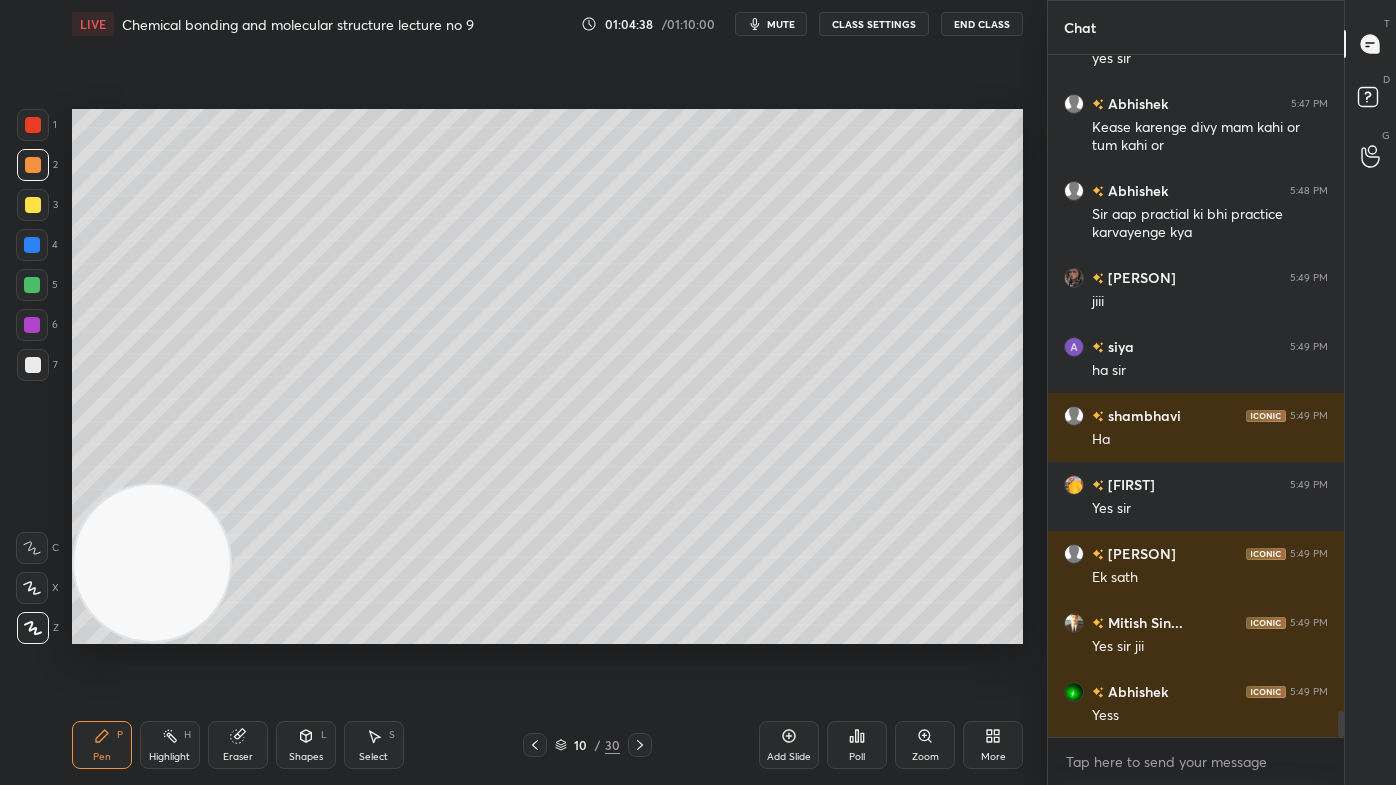 click at bounding box center (33, 205) 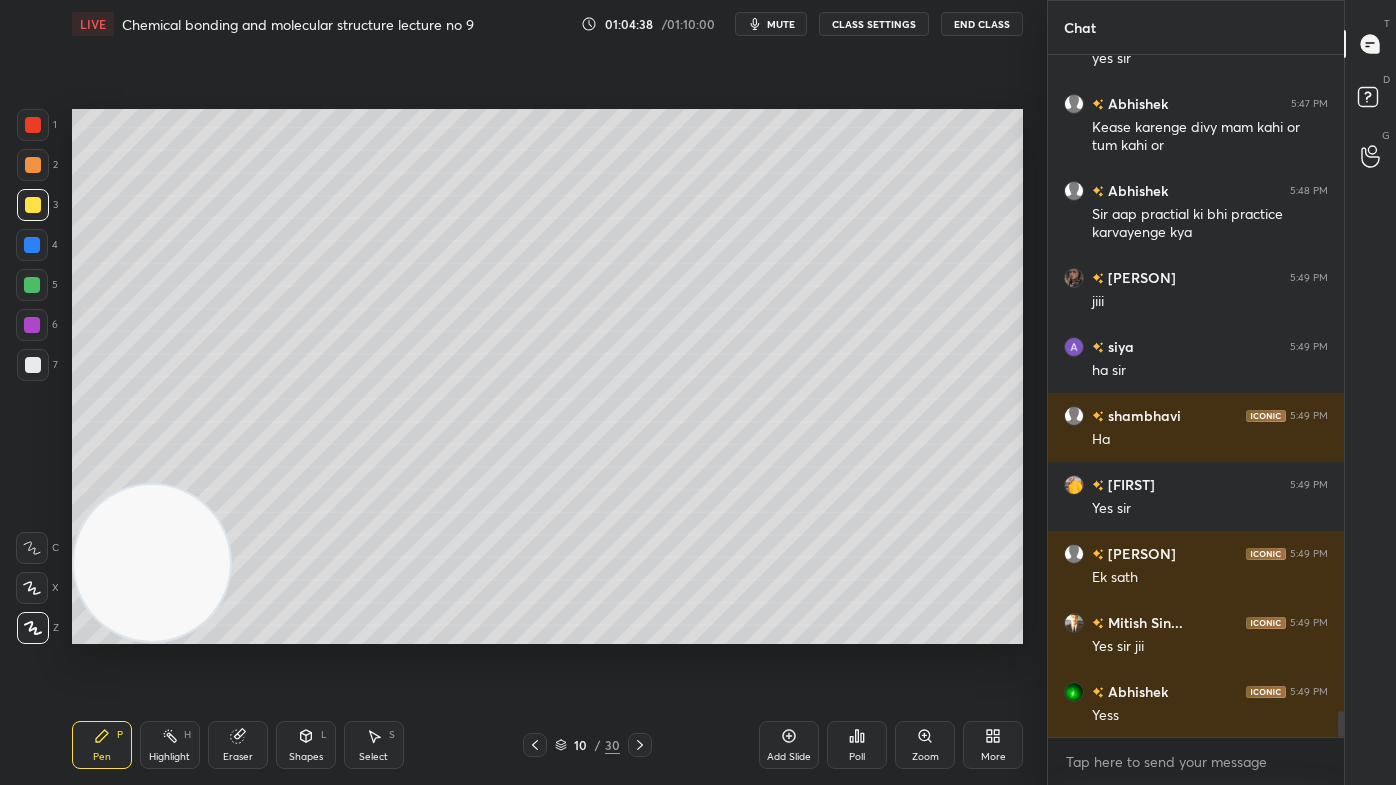 click at bounding box center (33, 165) 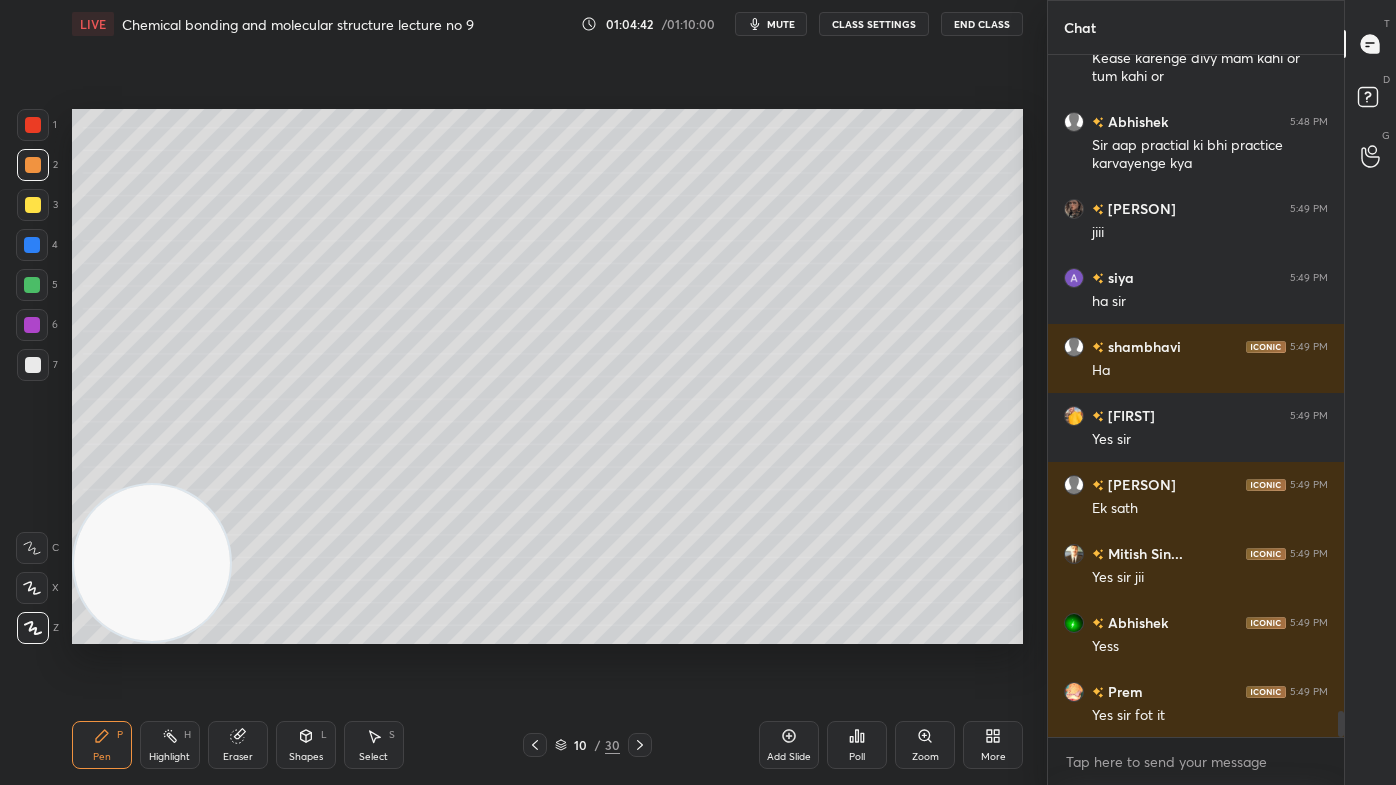 scroll, scrollTop: 17028, scrollLeft: 0, axis: vertical 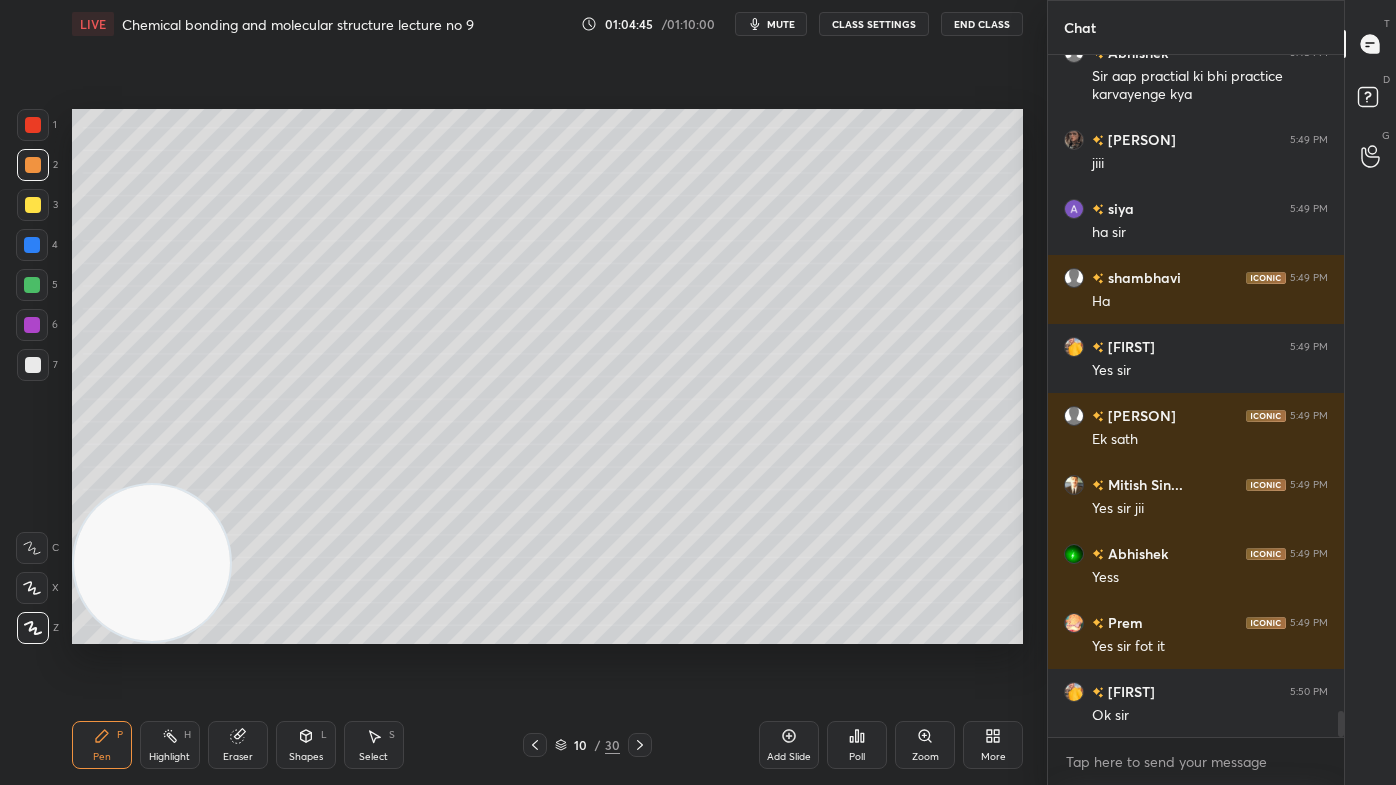 click at bounding box center (33, 205) 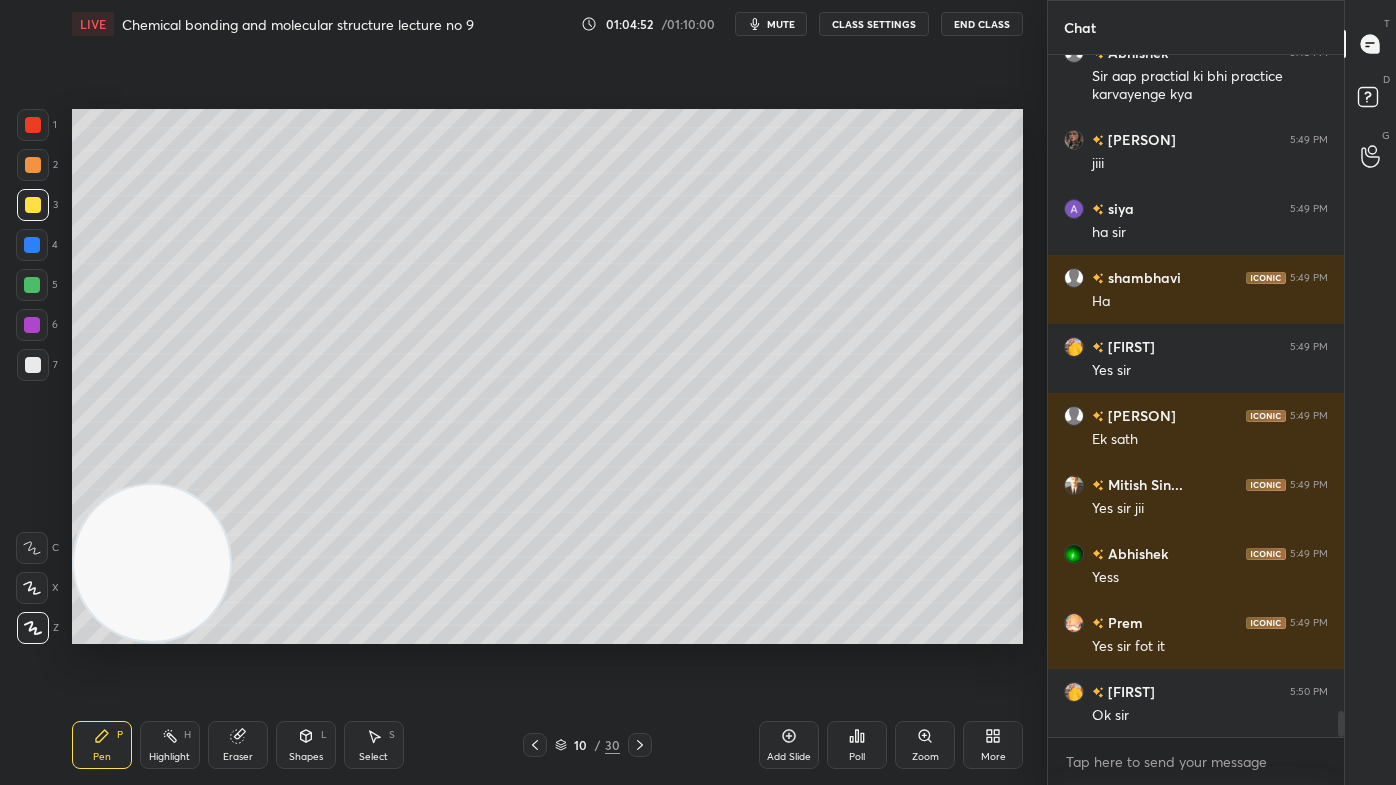 click on "Eraser" at bounding box center [238, 745] 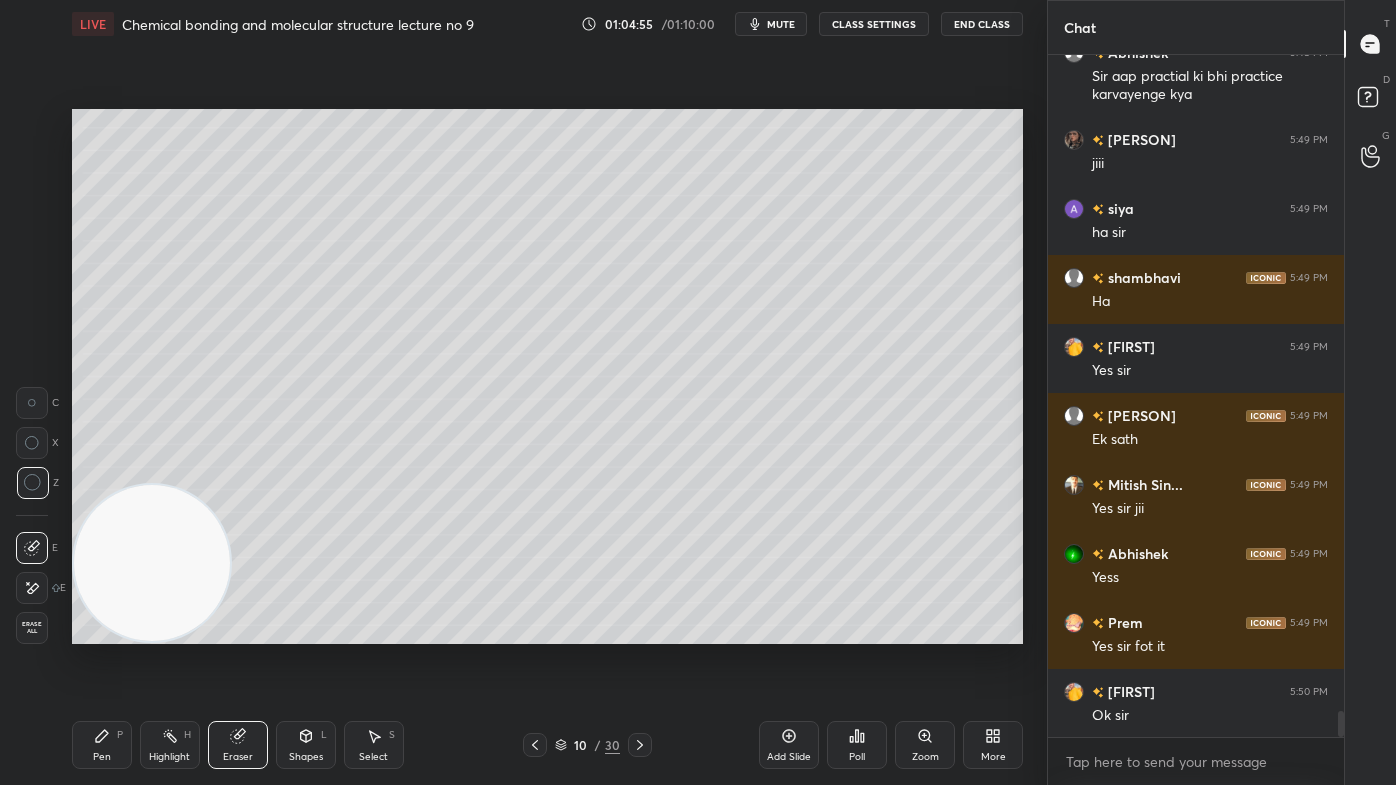 click on "Pen P" at bounding box center (102, 745) 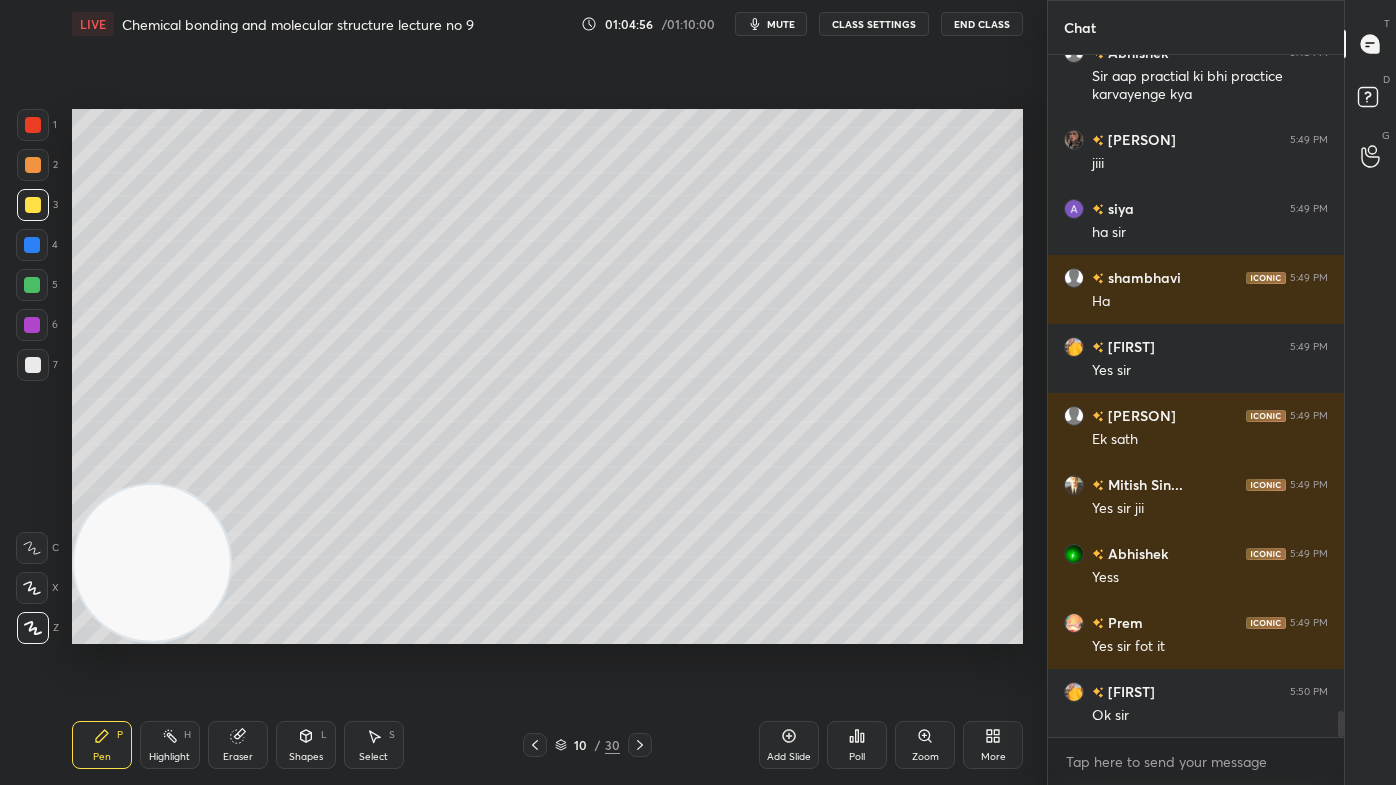 click at bounding box center (33, 165) 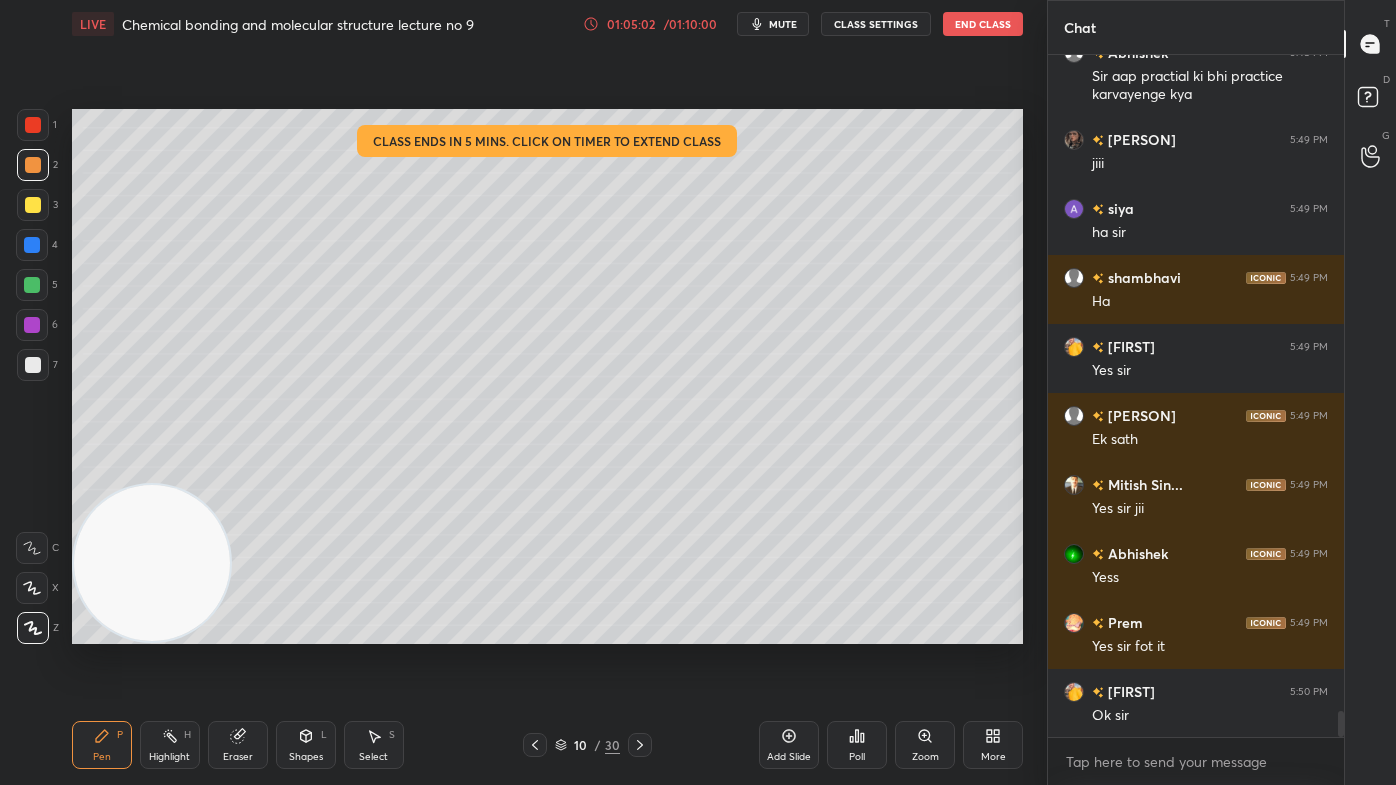 drag, startPoint x: 34, startPoint y: 202, endPoint x: 69, endPoint y: 232, distance: 46.09772 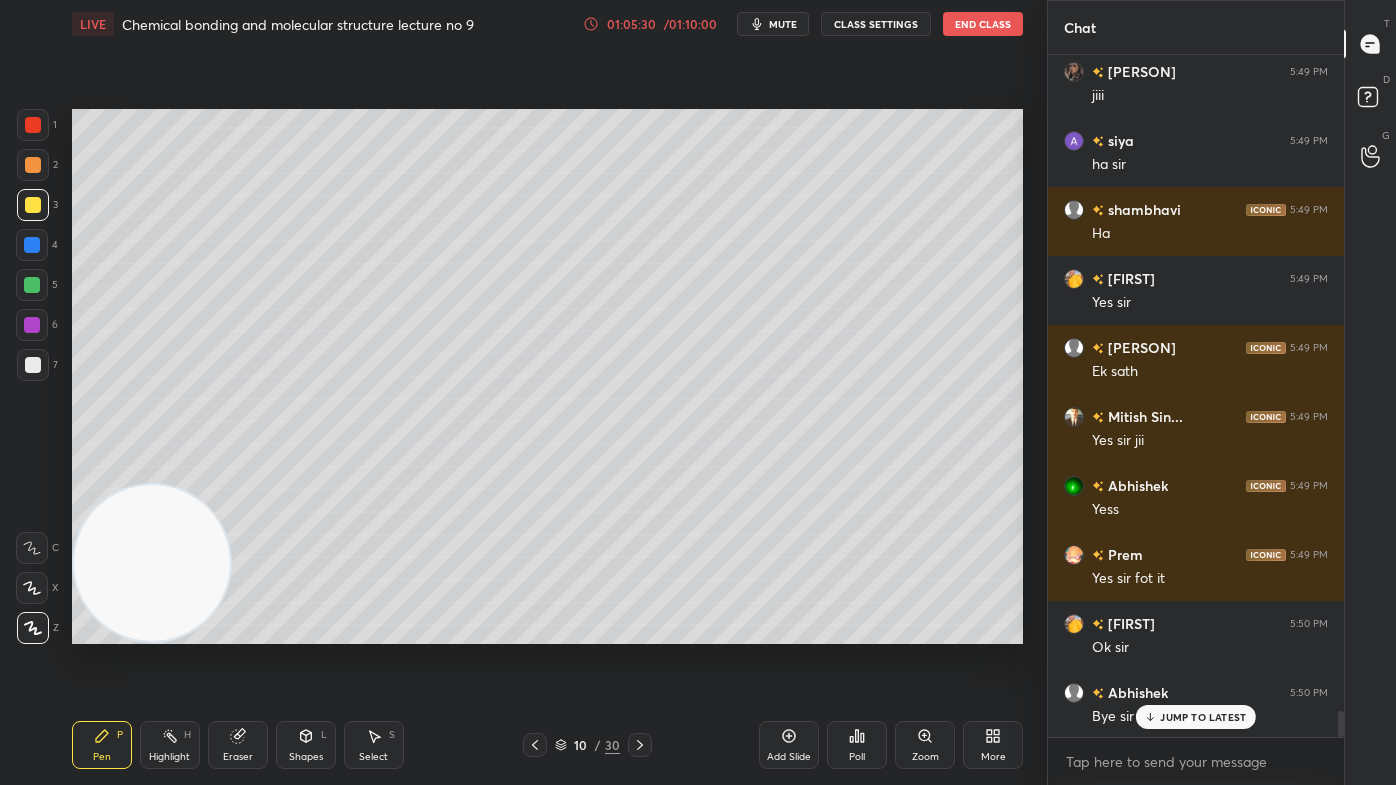 scroll, scrollTop: 17165, scrollLeft: 0, axis: vertical 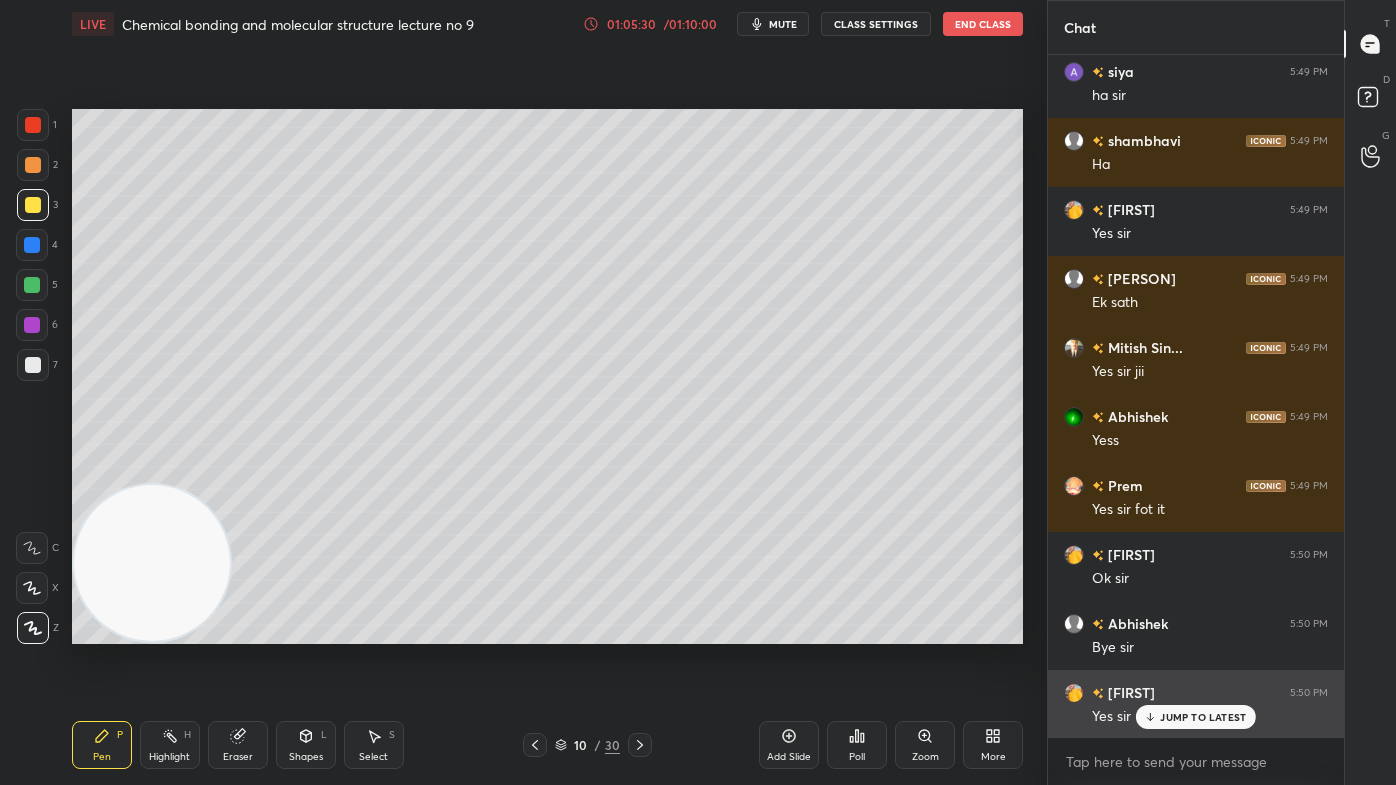 click on "JUMP TO LATEST" at bounding box center (1203, 717) 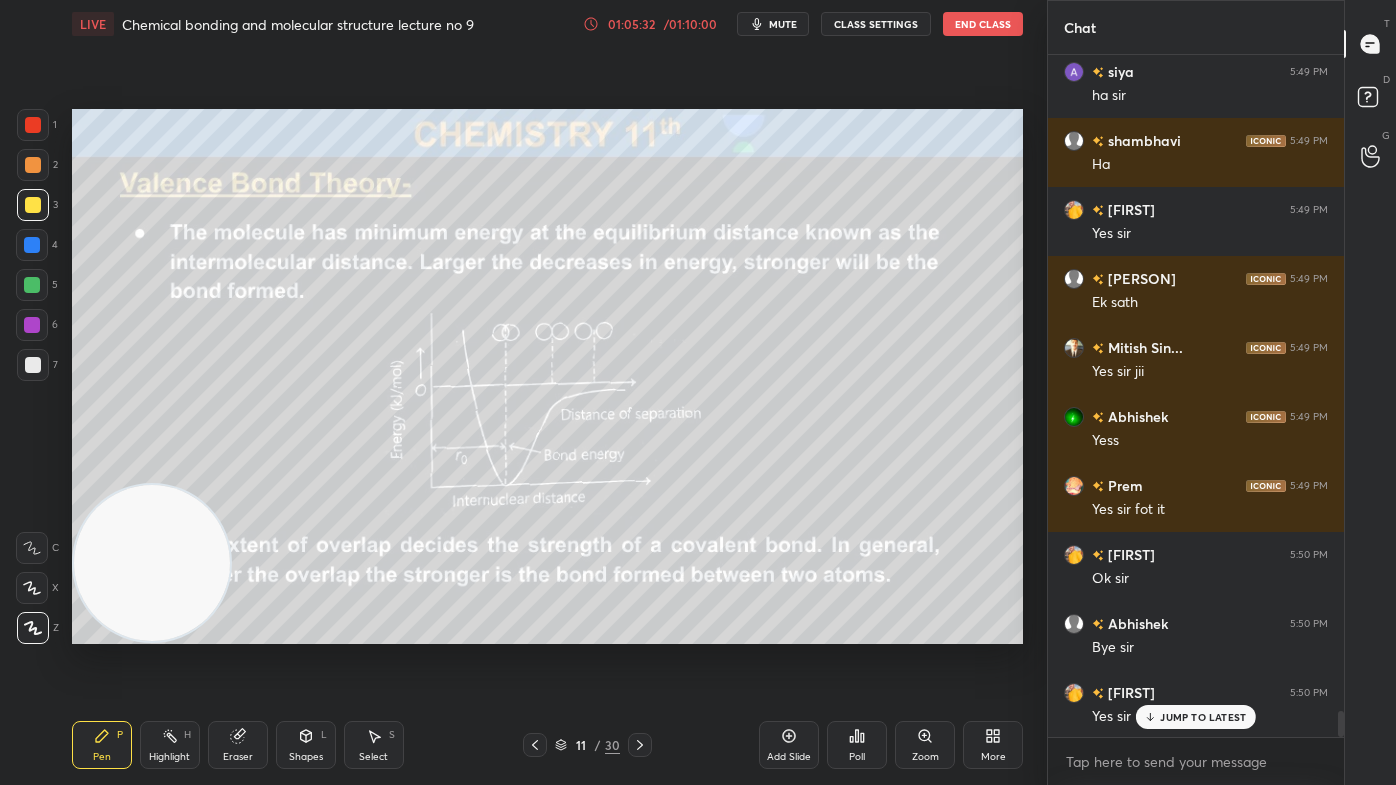 scroll, scrollTop: 17234, scrollLeft: 0, axis: vertical 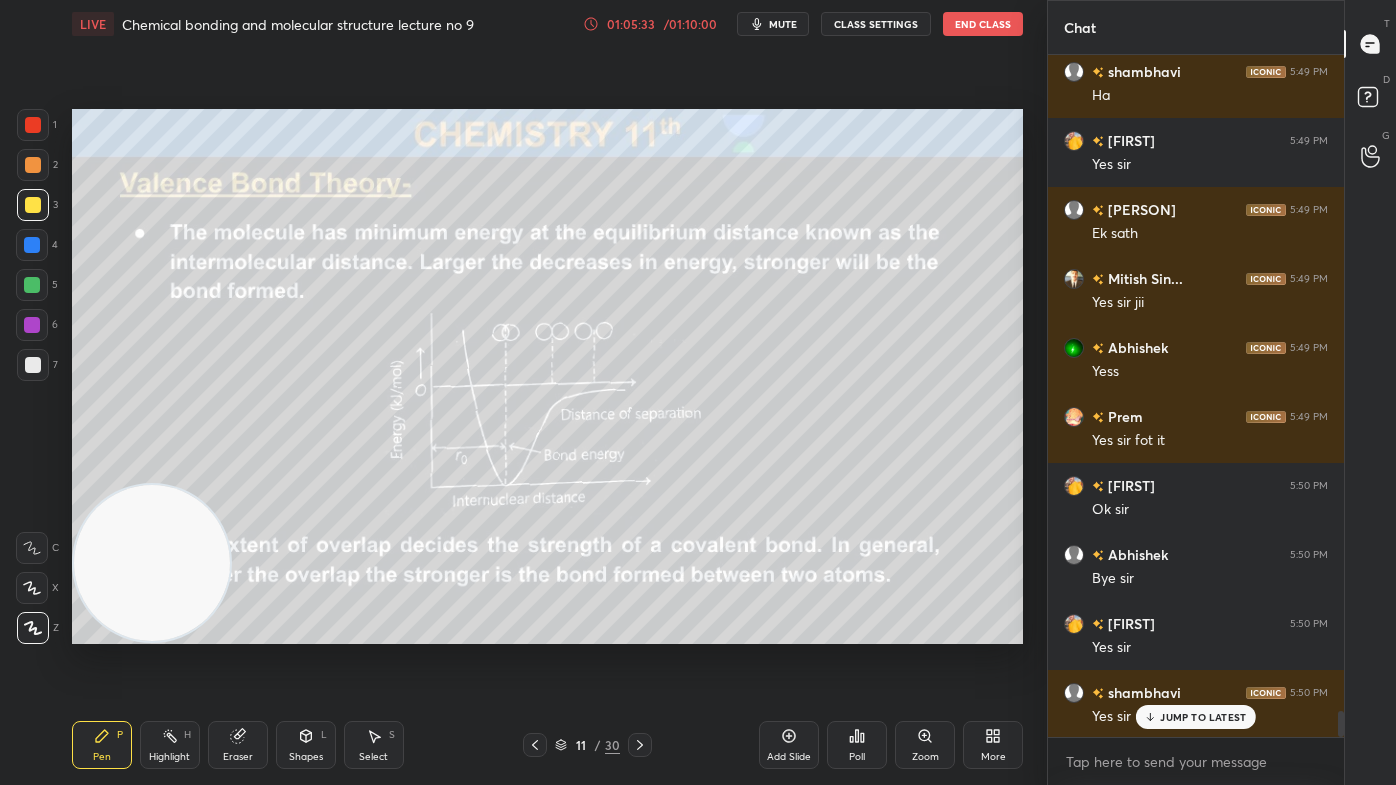 click on "Khushi 5:46 PM Mam ne bhi aisa hi kaha tha 😂 Abhishek 5:46 PM Calculator se Prem 5:46 PM Calculator use karti hai mam Divyanshi 5:47 PM sir agar itna butter lgaya mam ko to mam pitai karengi Prem 5:47 PM Yes sir siya 5:47 PM yes sir Abhishek 5:47 PM Kease karenge divy mam kahi or tum kahi or Abhishek 5:48 PM Sir aap practial ki bhi practice karvayenge kya Nausheen 5:49 PM jiii siya 5:49 PM ha sir shambhavi 5:49 PM Ha Ariyan 5:49 PM Yes sir ishu 5:49 PM Ek sath Mitish Sin... 5:49 PM Yes sir jii Abhishek 5:49 PM Yess Prem 5:49 PM Yes sir fot it Ariyan 5:50 PM Ok sir Abhishek 5:50 PM Bye sir Ariyan 5:50 PM Yes sir shambhavi 5:50 PM Yes sir JUMP TO LATEST" at bounding box center [1196, 396] 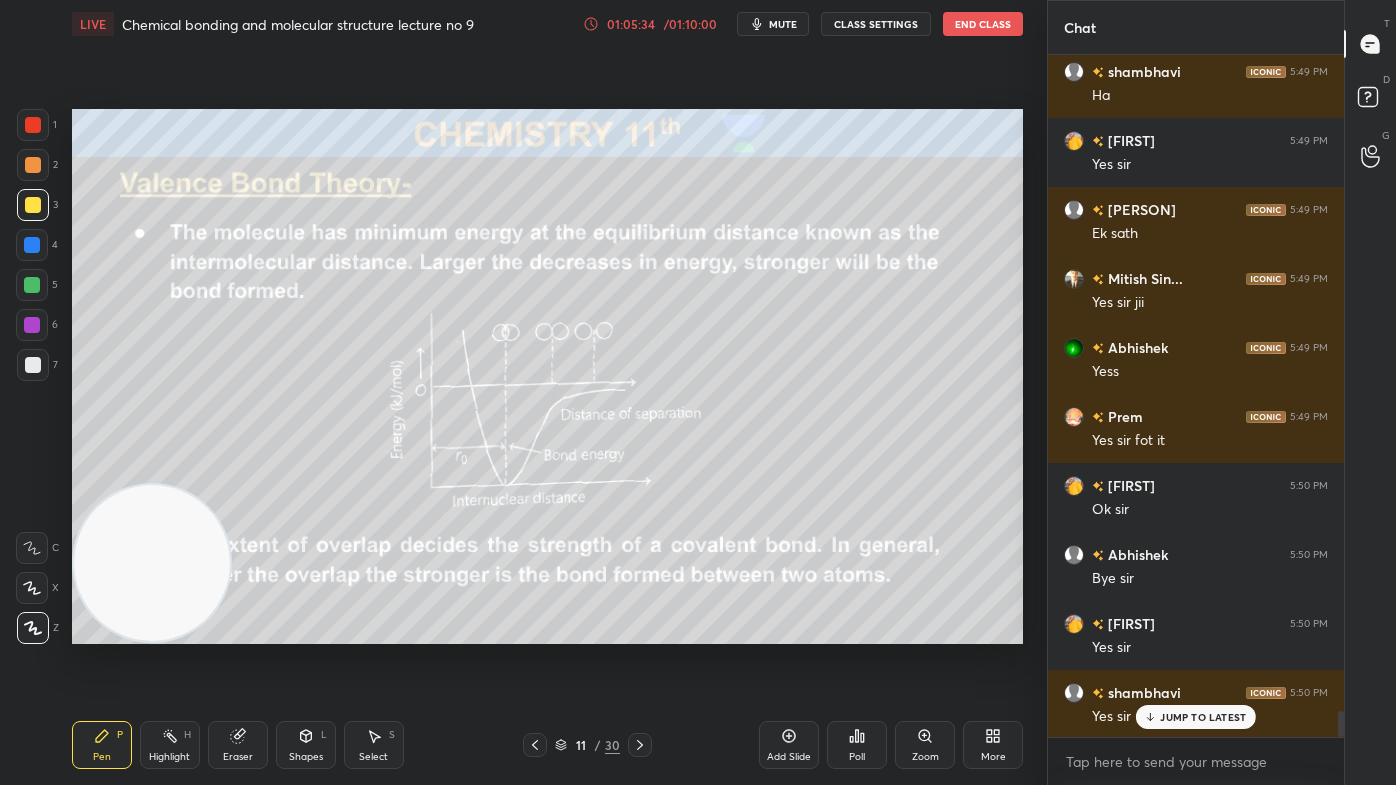 click on "JUMP TO LATEST" at bounding box center (1196, 717) 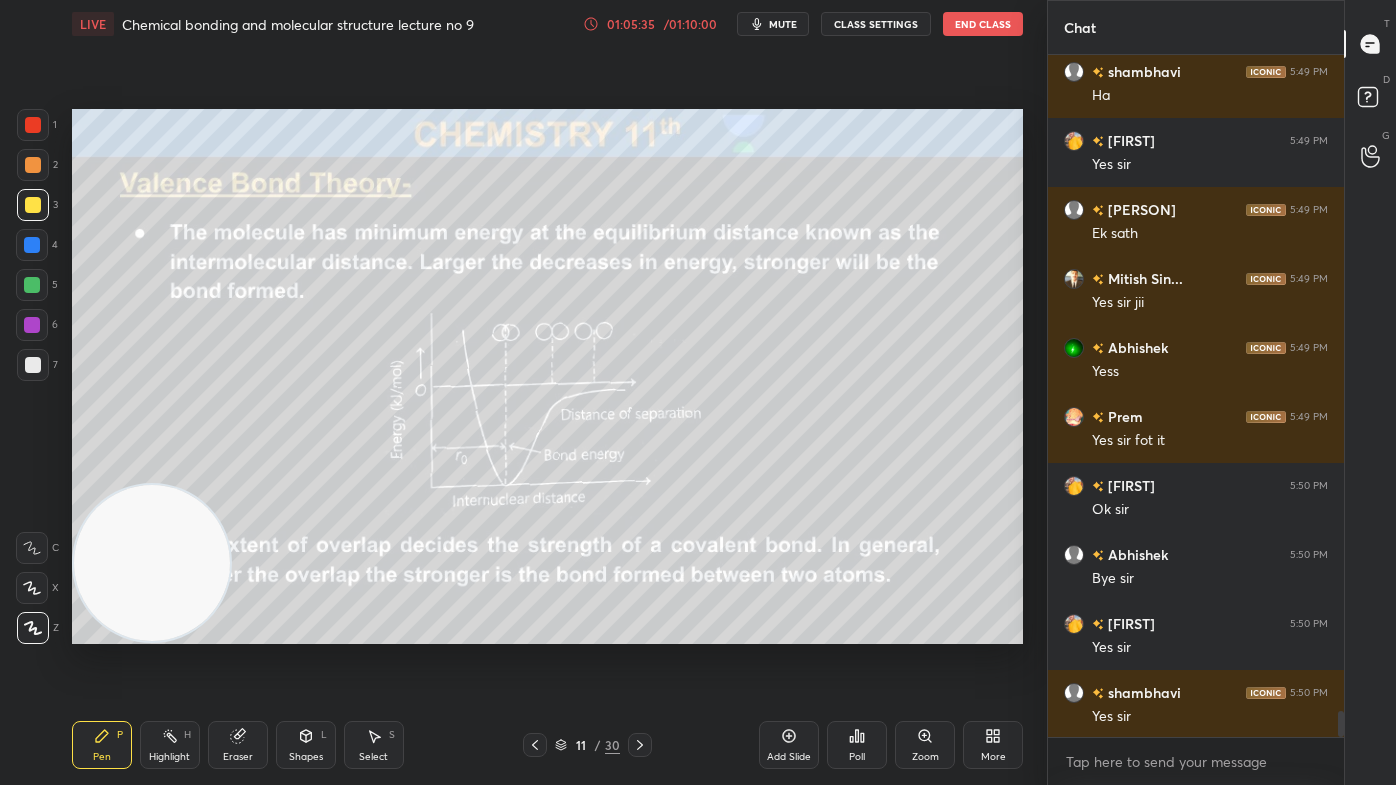 scroll, scrollTop: 651, scrollLeft: 290, axis: both 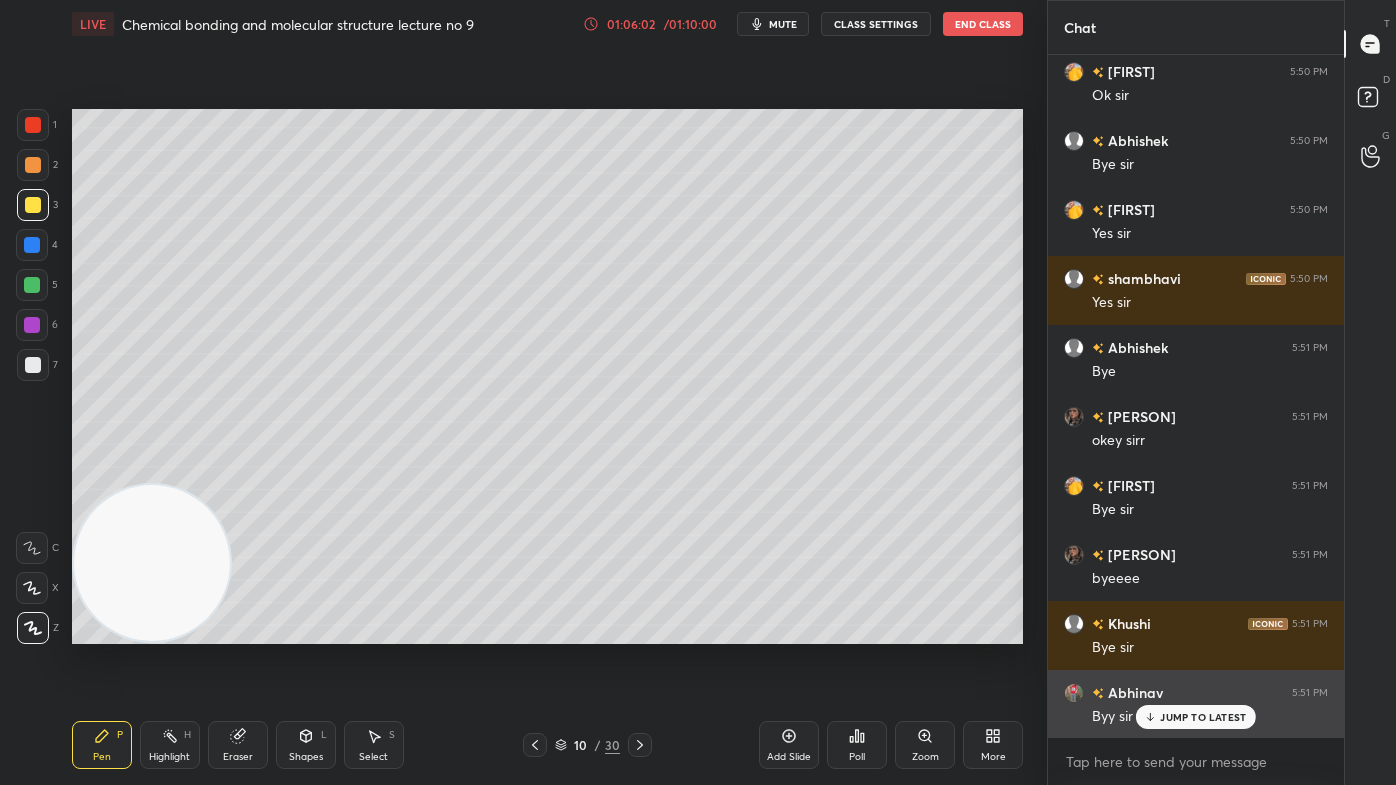 click on "JUMP TO LATEST" at bounding box center [1196, 717] 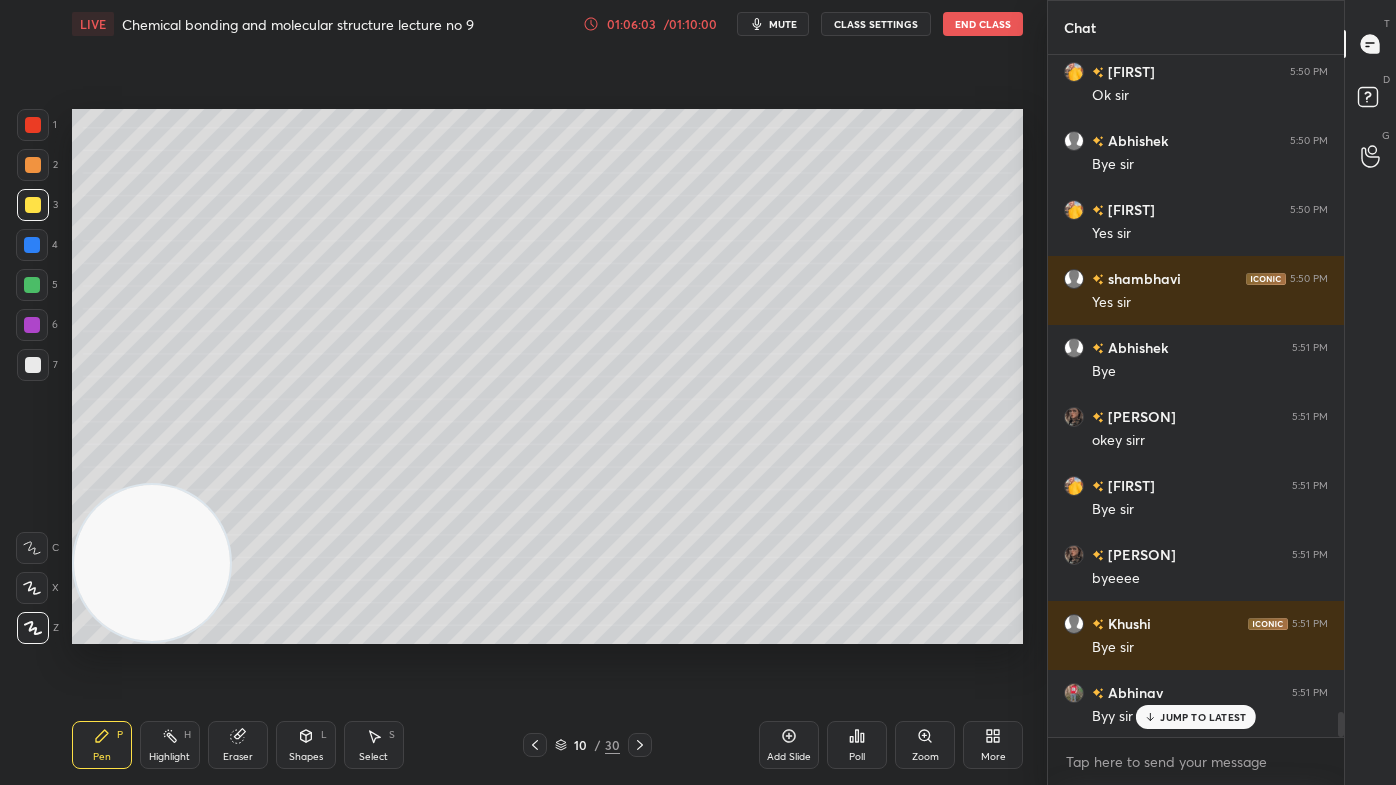 scroll, scrollTop: 17717, scrollLeft: 0, axis: vertical 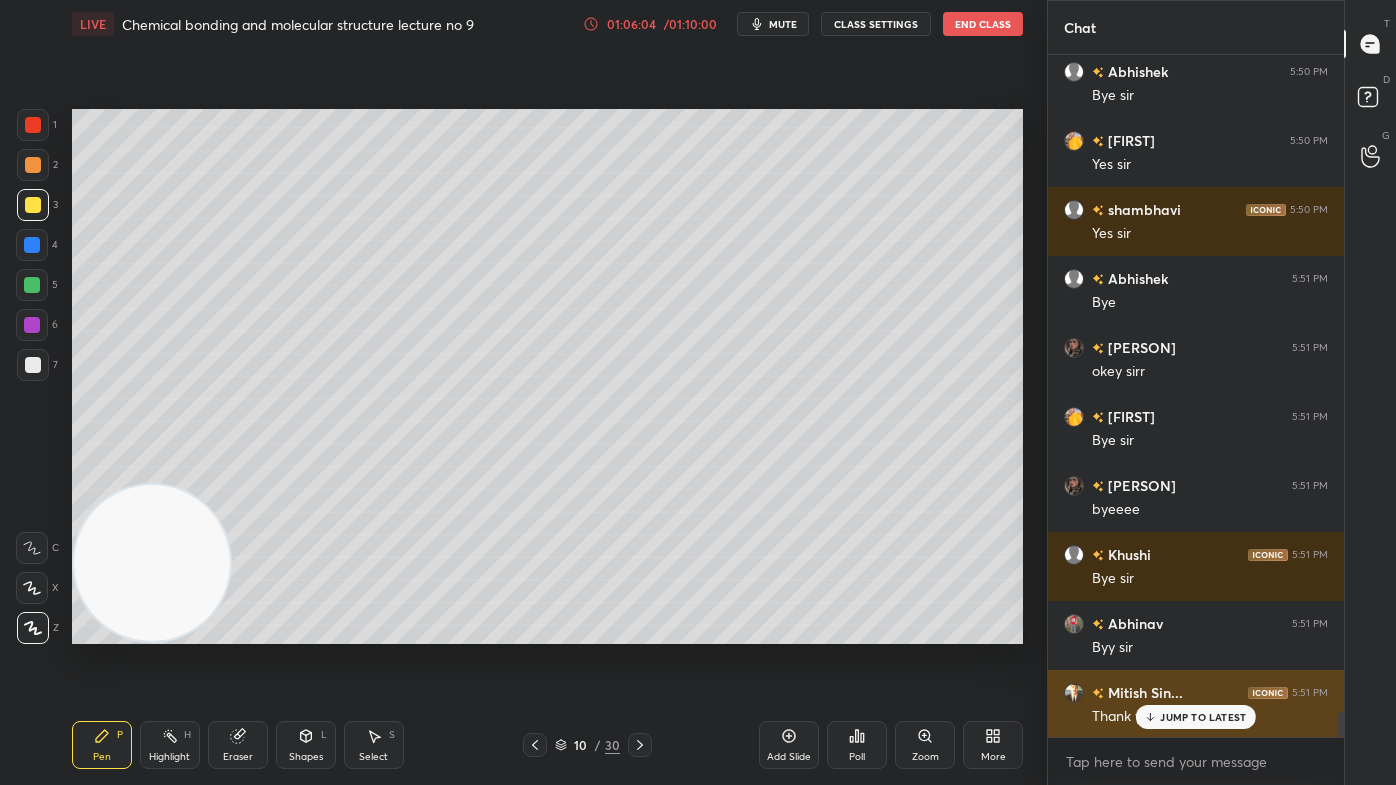 click on "JUMP TO LATEST" at bounding box center (1196, 717) 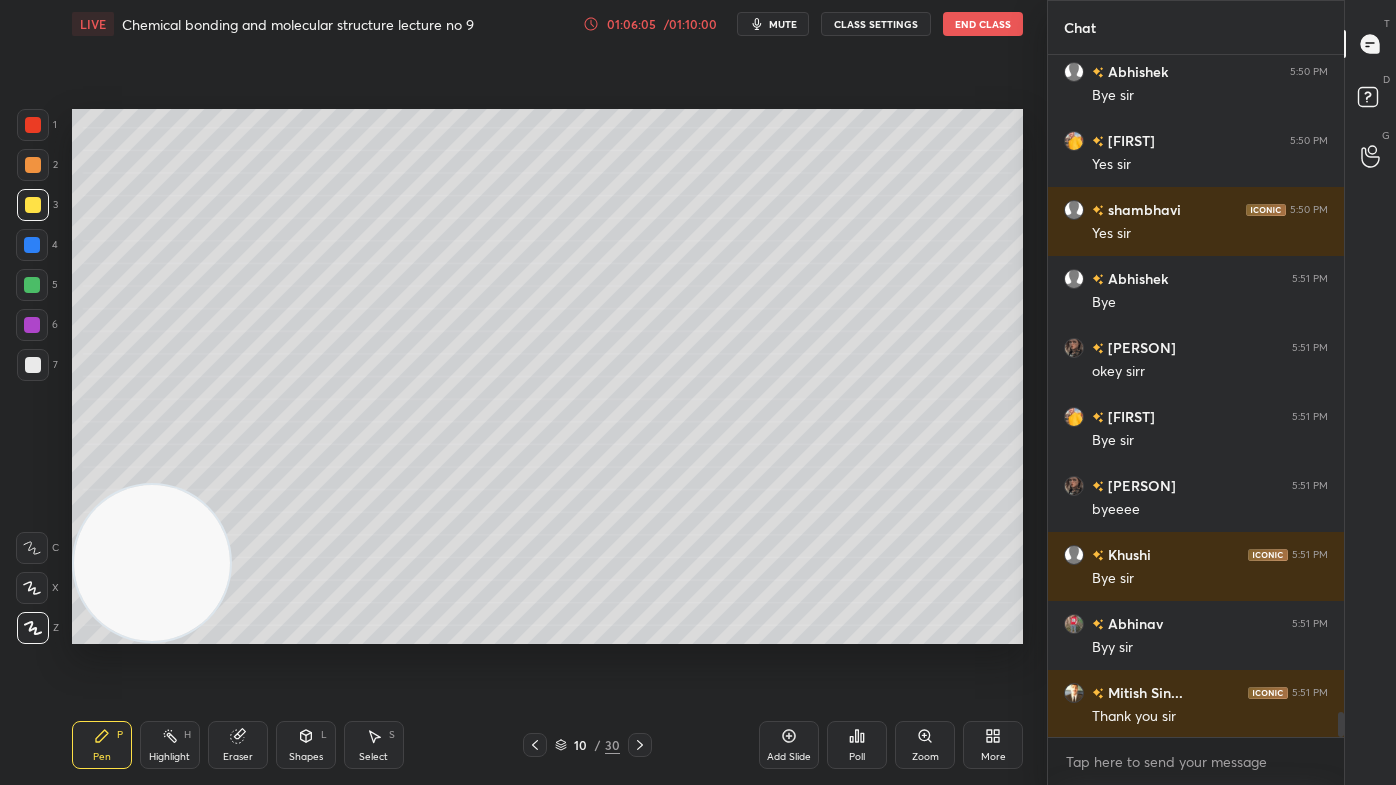 scroll, scrollTop: 17786, scrollLeft: 0, axis: vertical 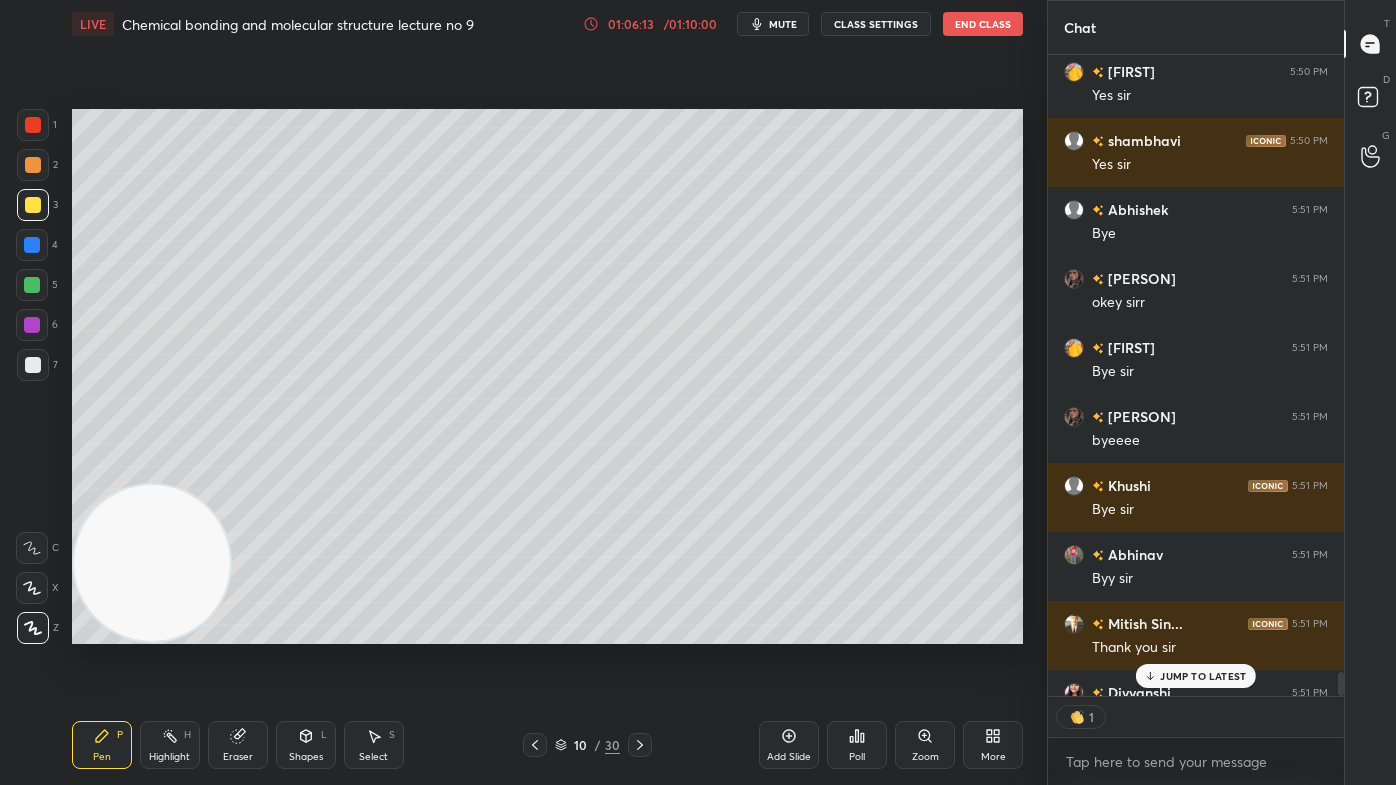click on "JUMP TO LATEST" at bounding box center (1203, 676) 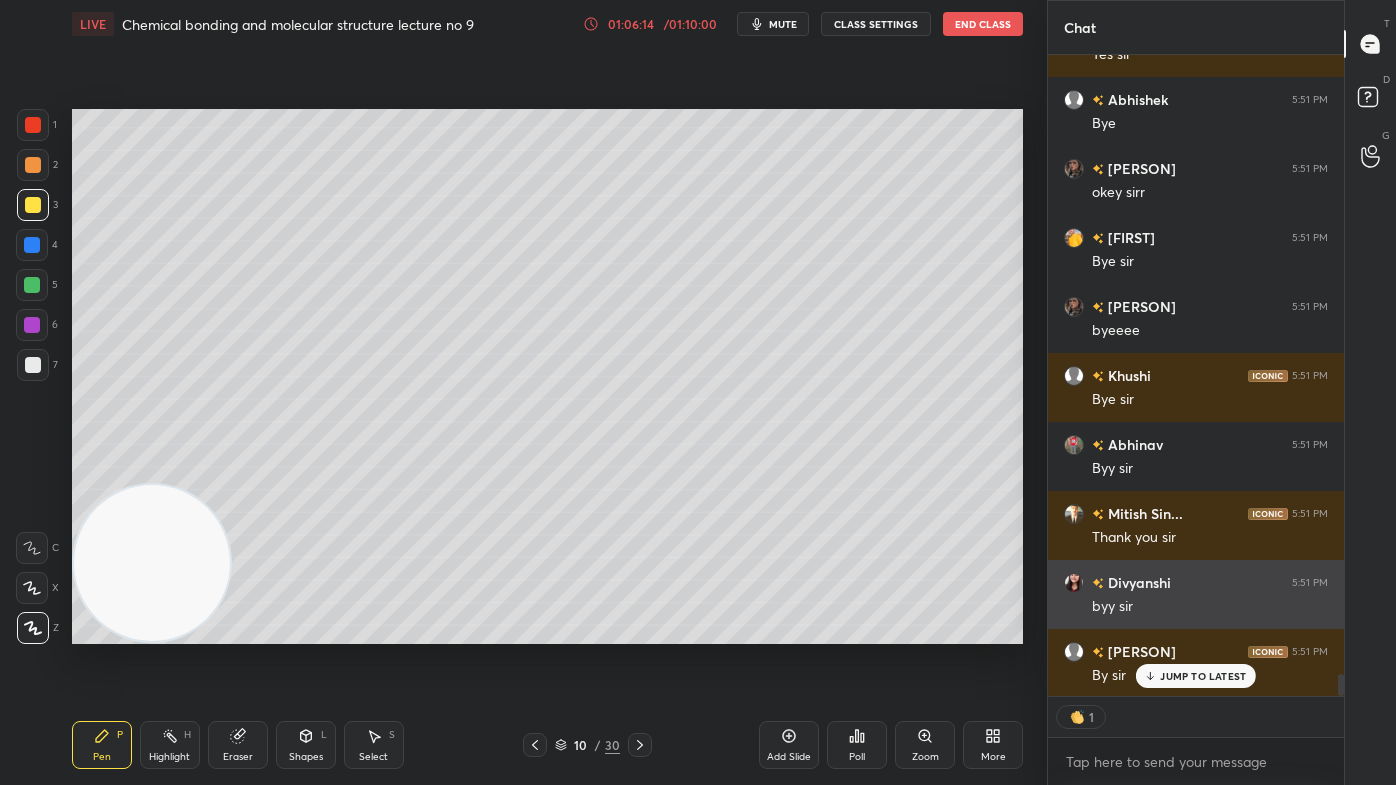 scroll, scrollTop: 17965, scrollLeft: 0, axis: vertical 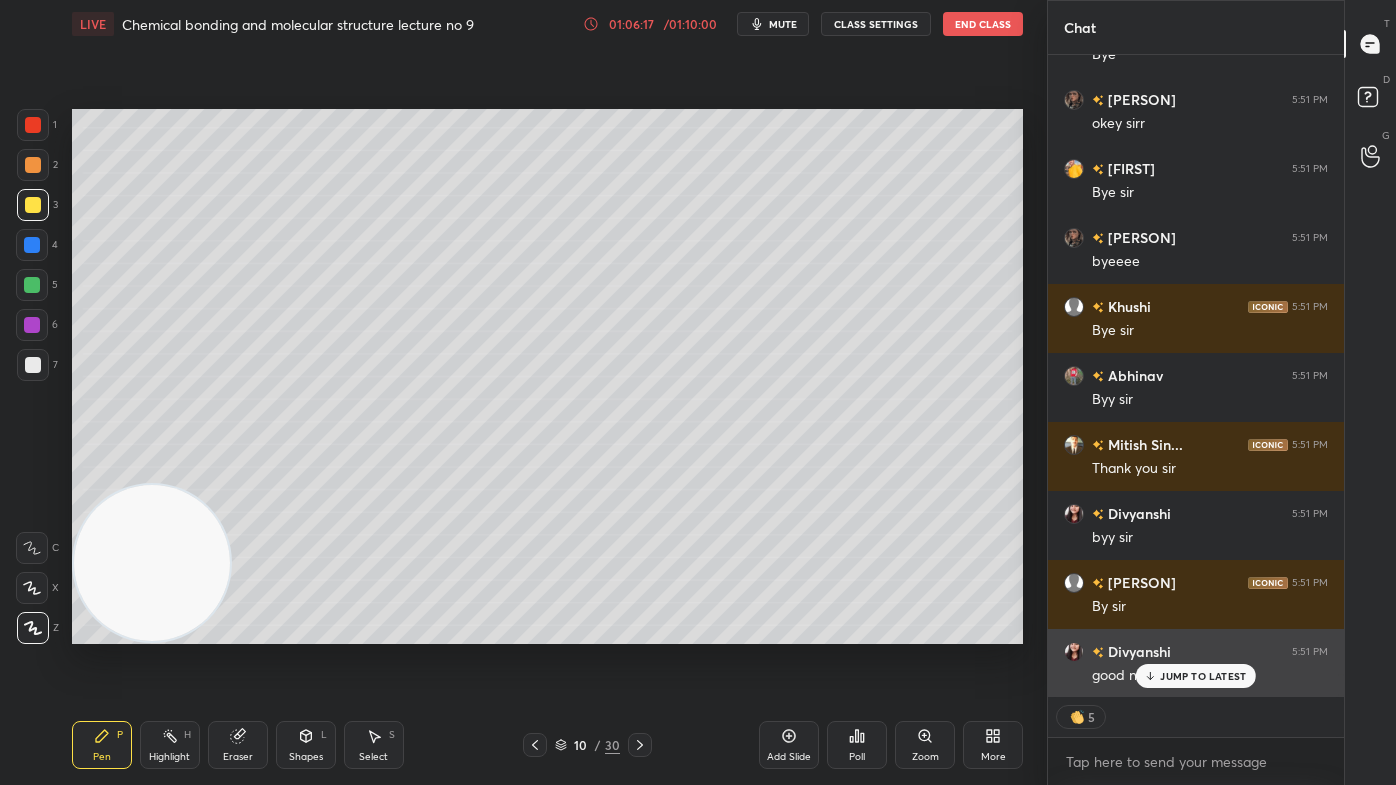 click on "JUMP TO LATEST" at bounding box center (1196, 676) 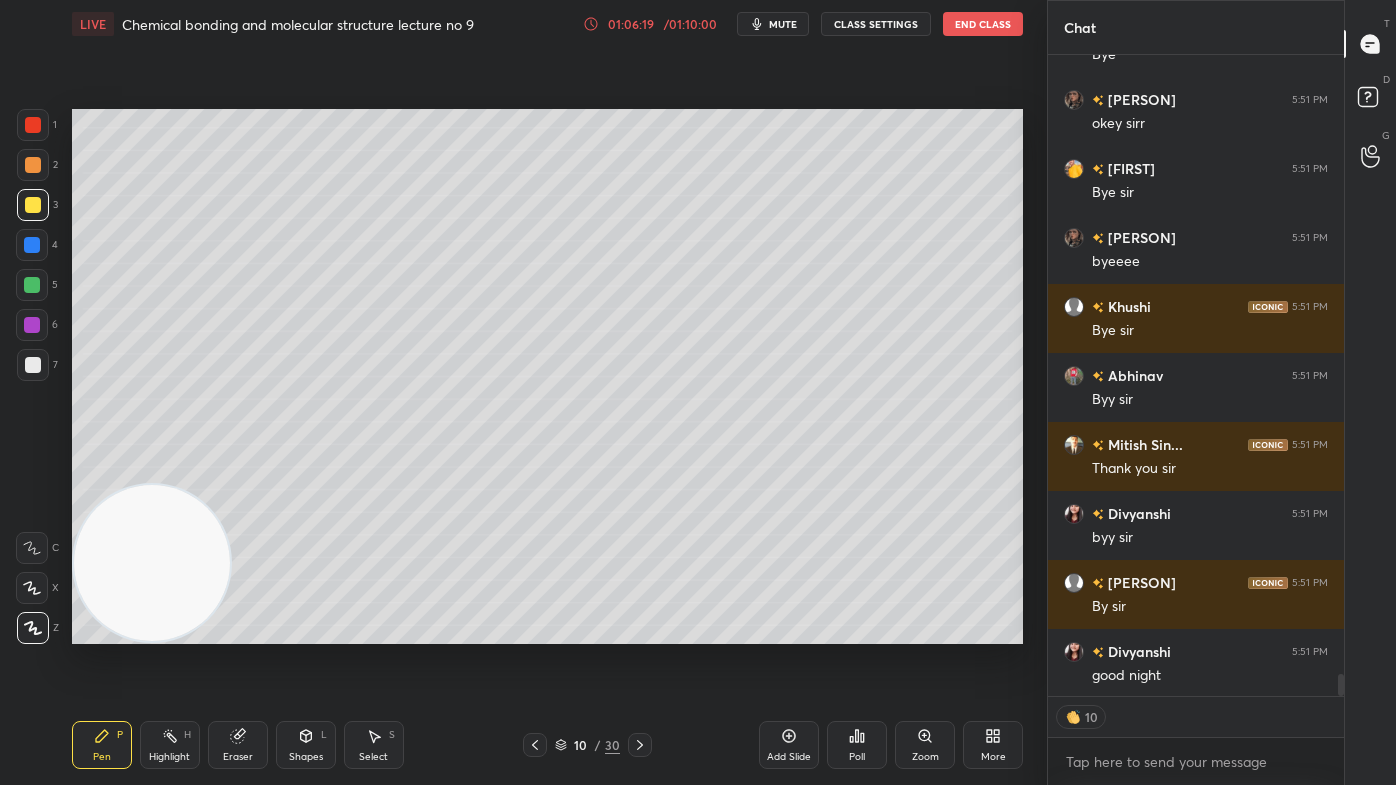 click on "End Class" at bounding box center [983, 24] 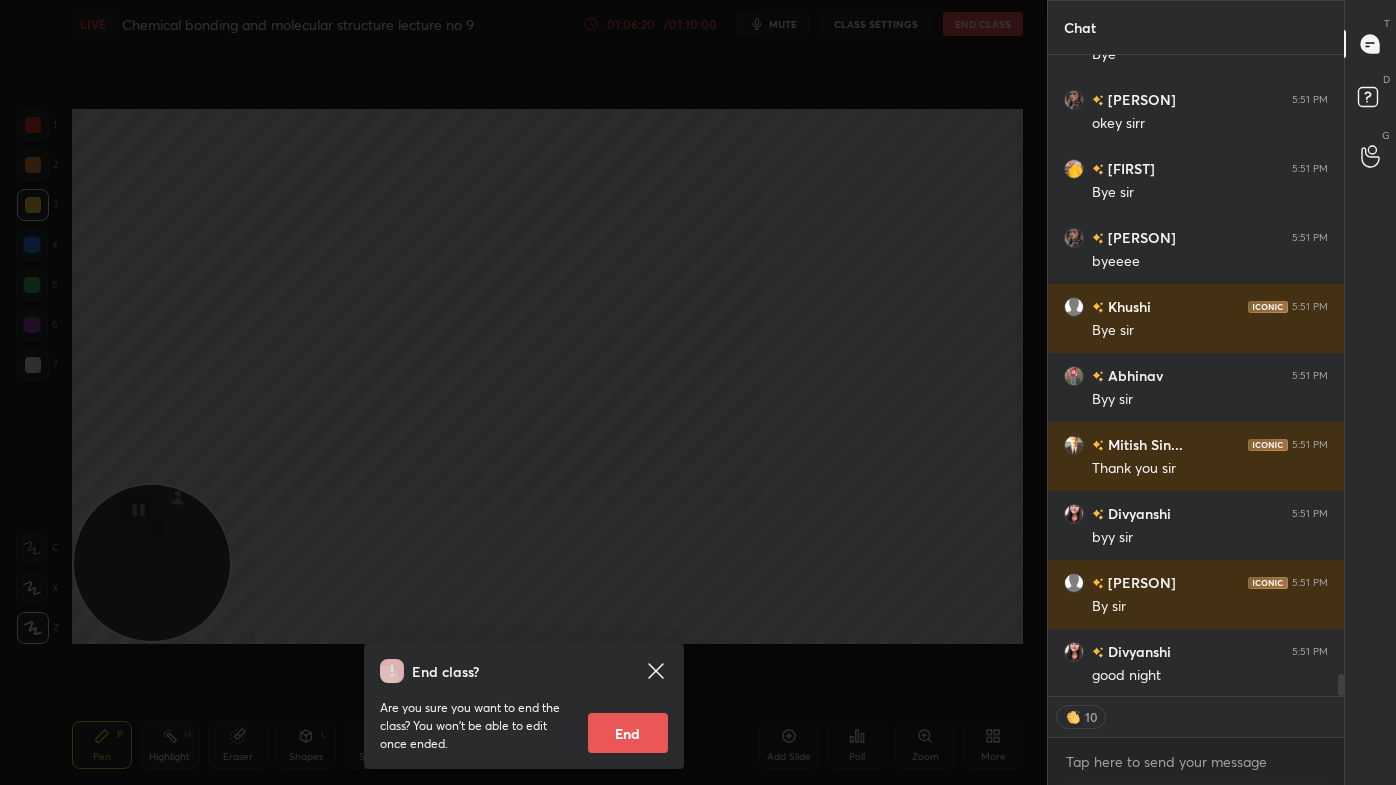 click on "End" at bounding box center [628, 733] 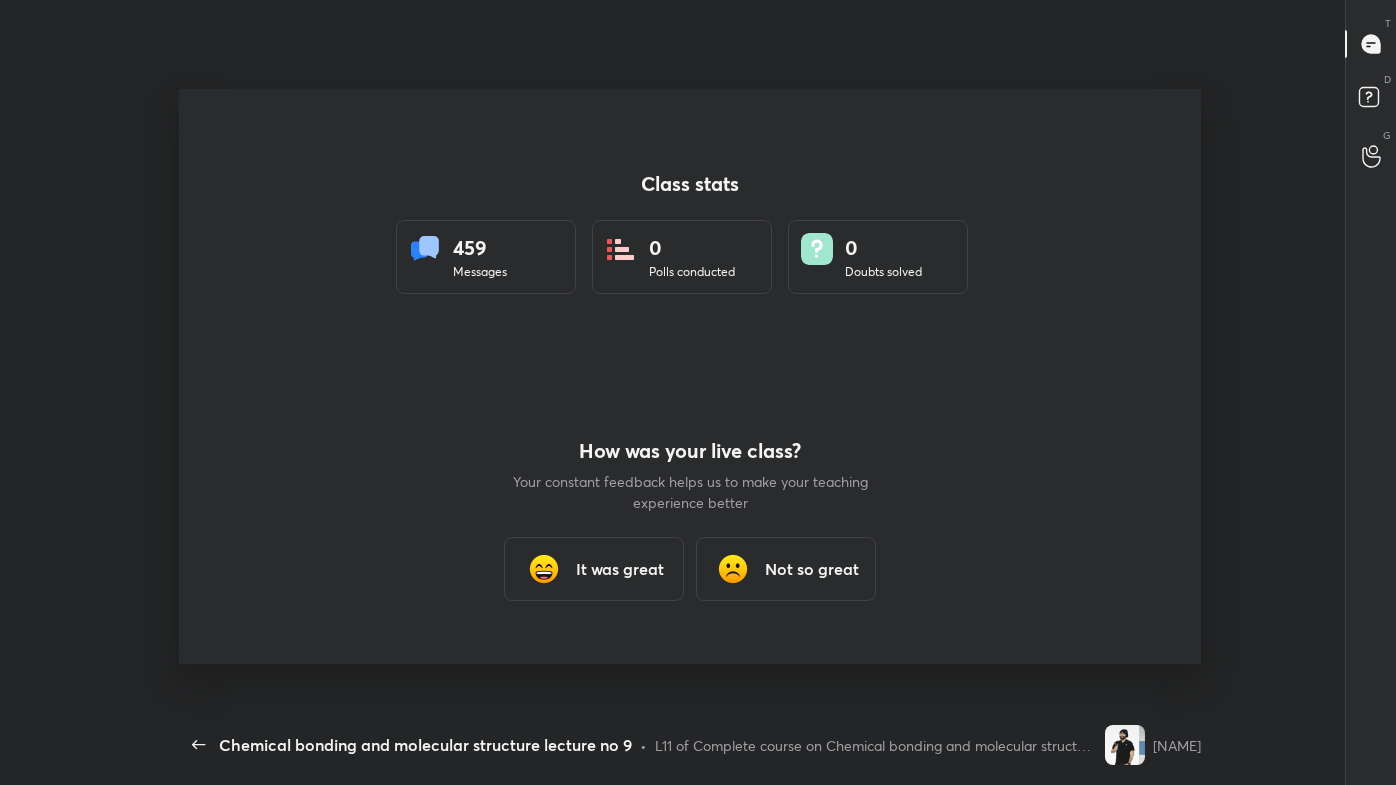 scroll, scrollTop: 99342, scrollLeft: 98962, axis: both 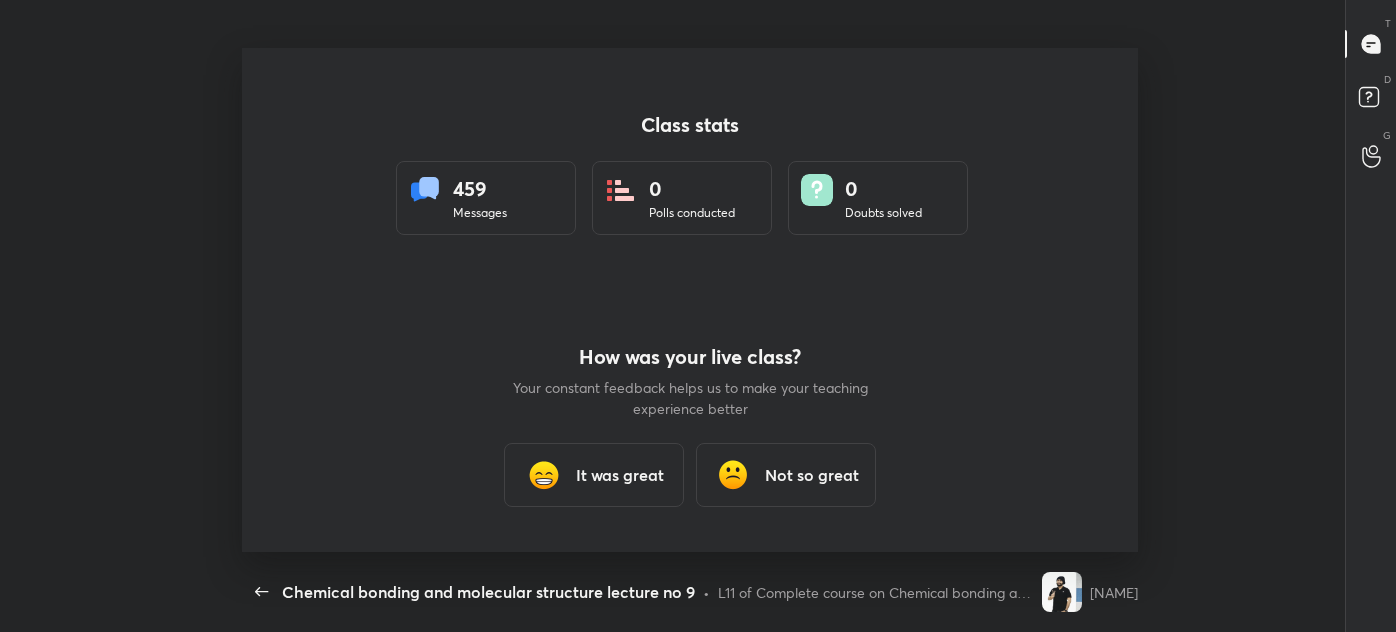 type on "x" 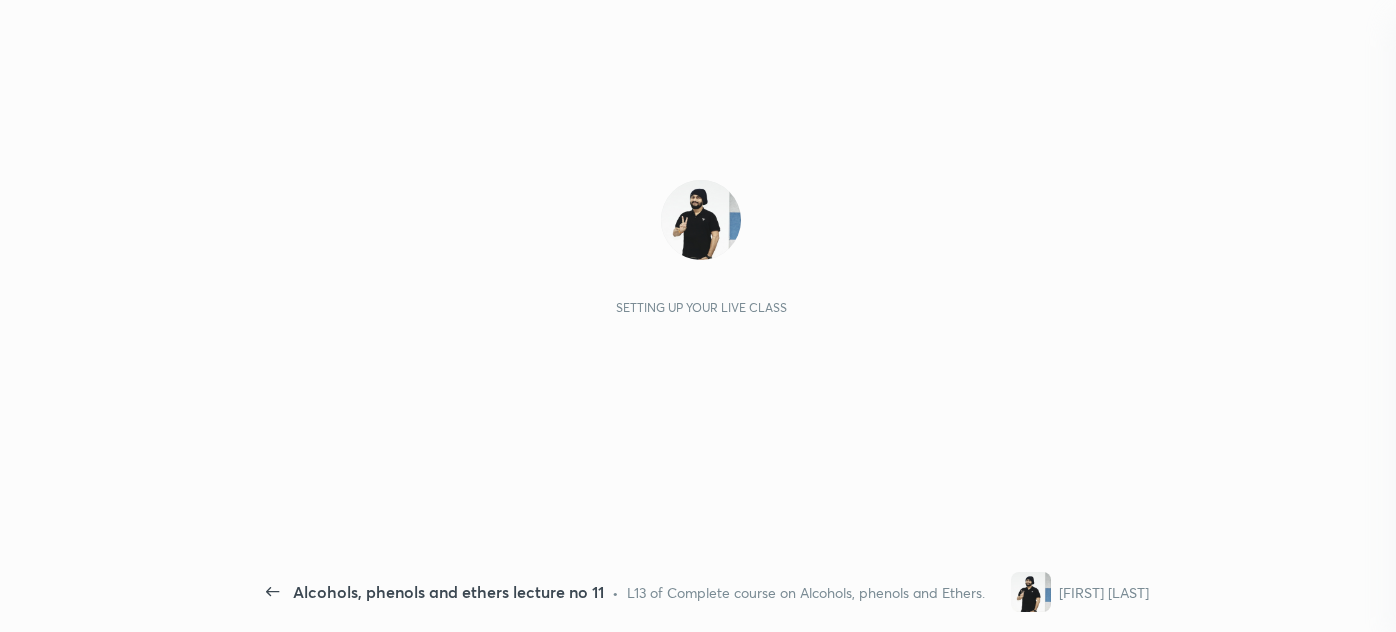 scroll, scrollTop: 0, scrollLeft: 0, axis: both 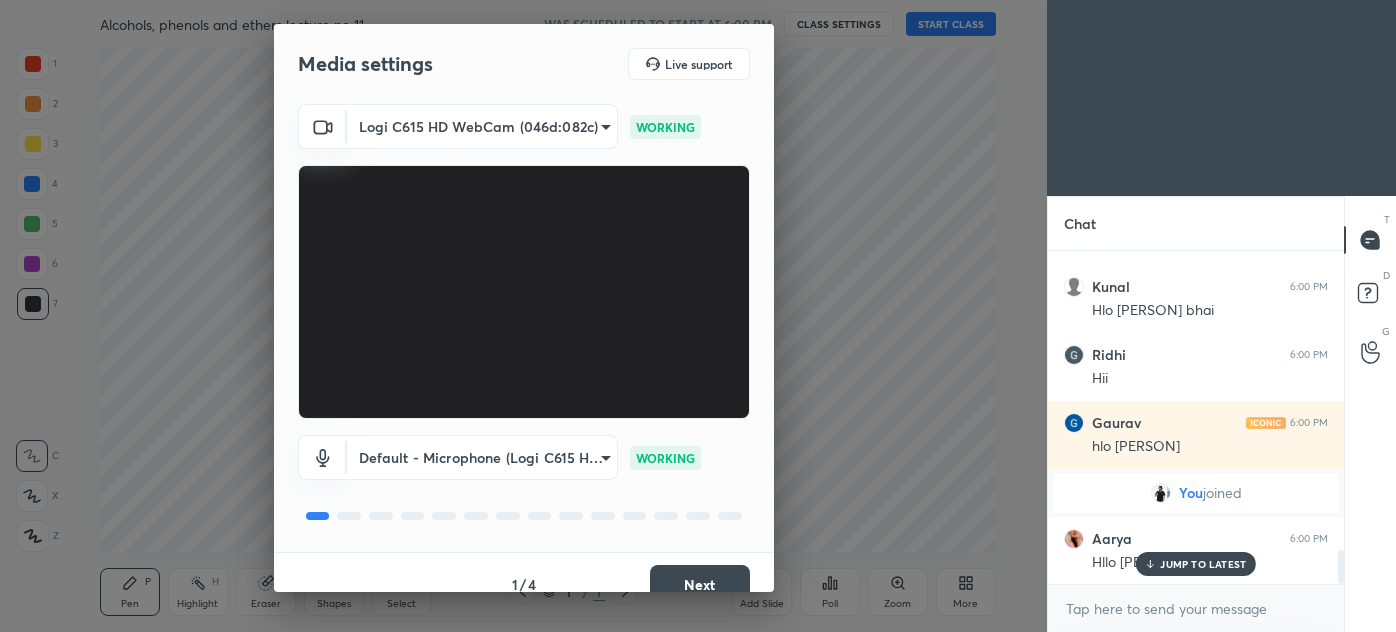 click on "Next" at bounding box center [700, 585] 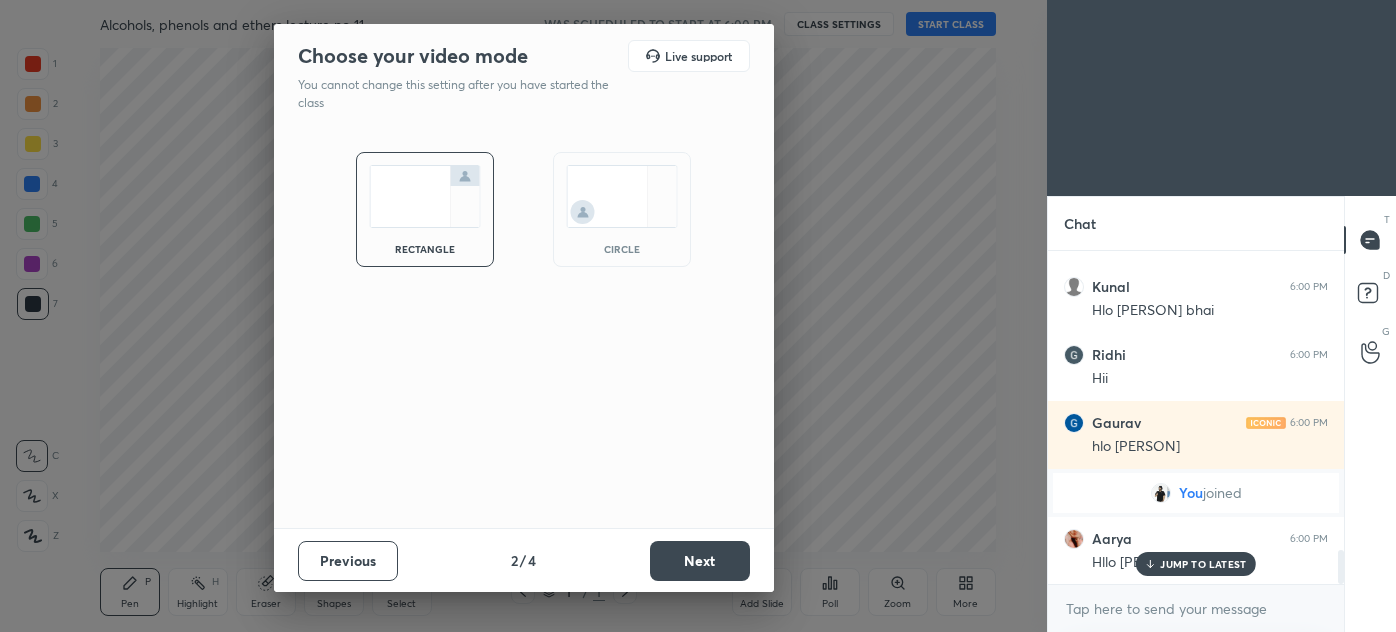 drag, startPoint x: 607, startPoint y: 218, endPoint x: 618, endPoint y: 222, distance: 11.7046995 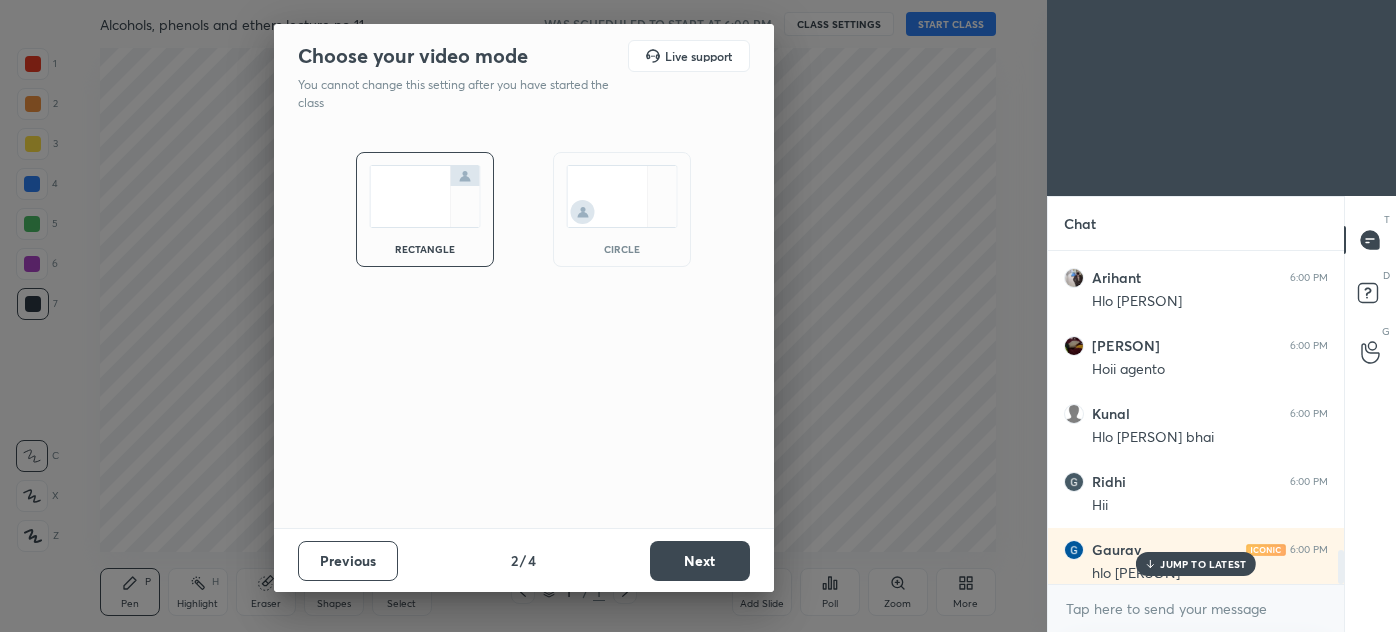 scroll, scrollTop: 6, scrollLeft: 5, axis: both 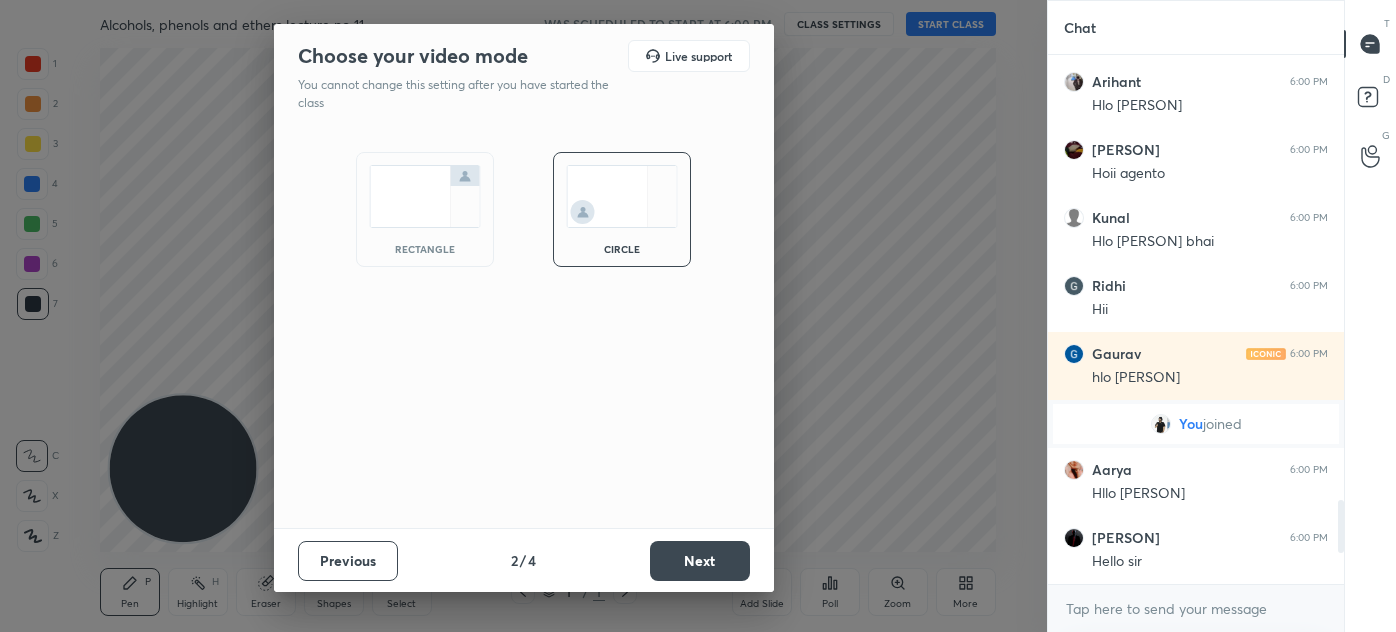 click on "Next" at bounding box center [700, 561] 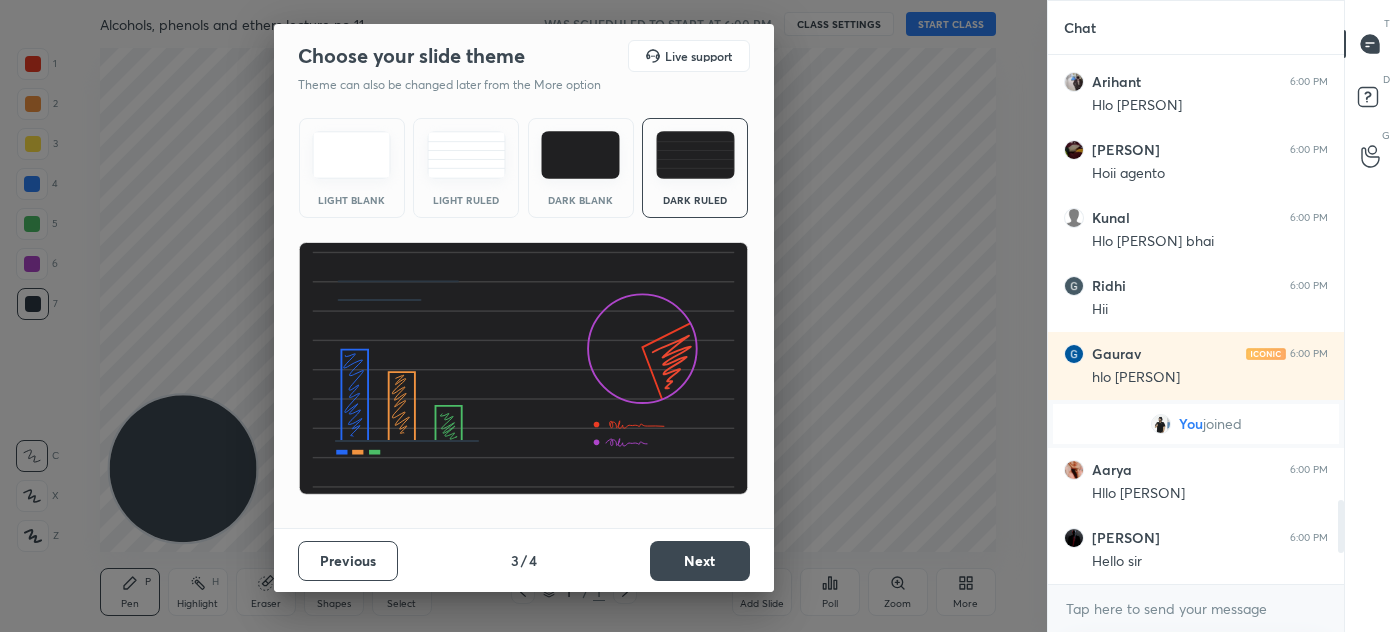 scroll, scrollTop: 2871, scrollLeft: 0, axis: vertical 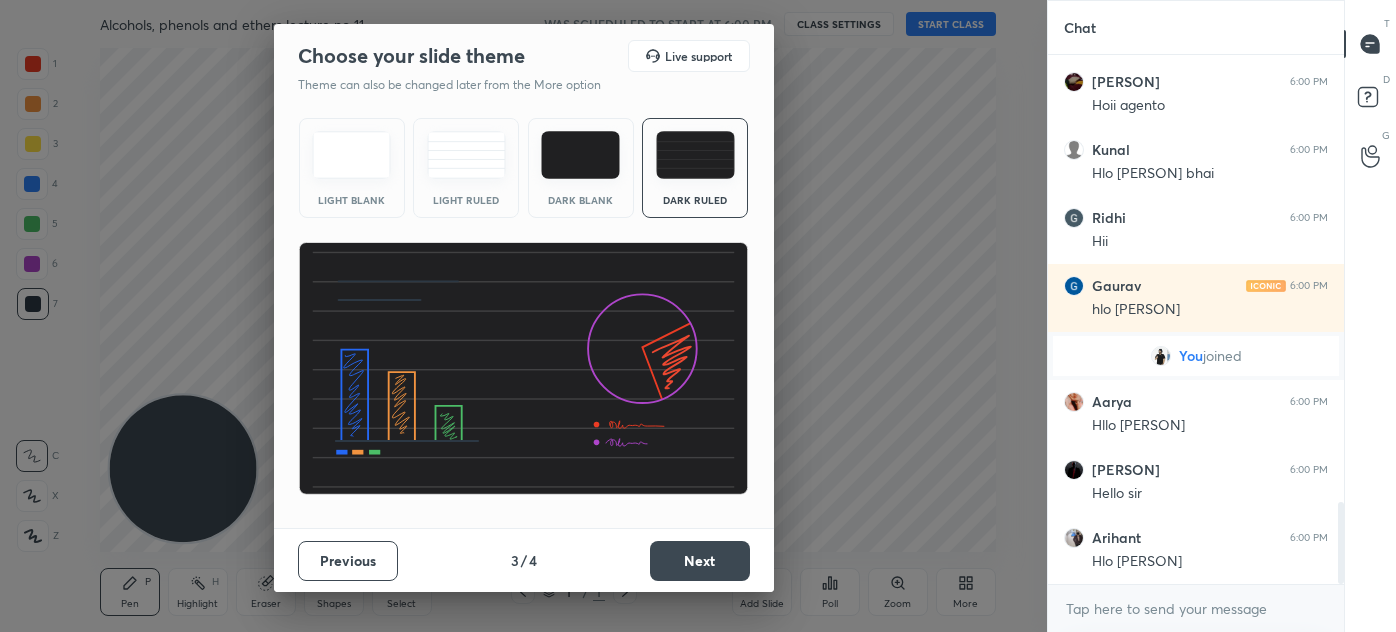 click on "Next" at bounding box center [700, 561] 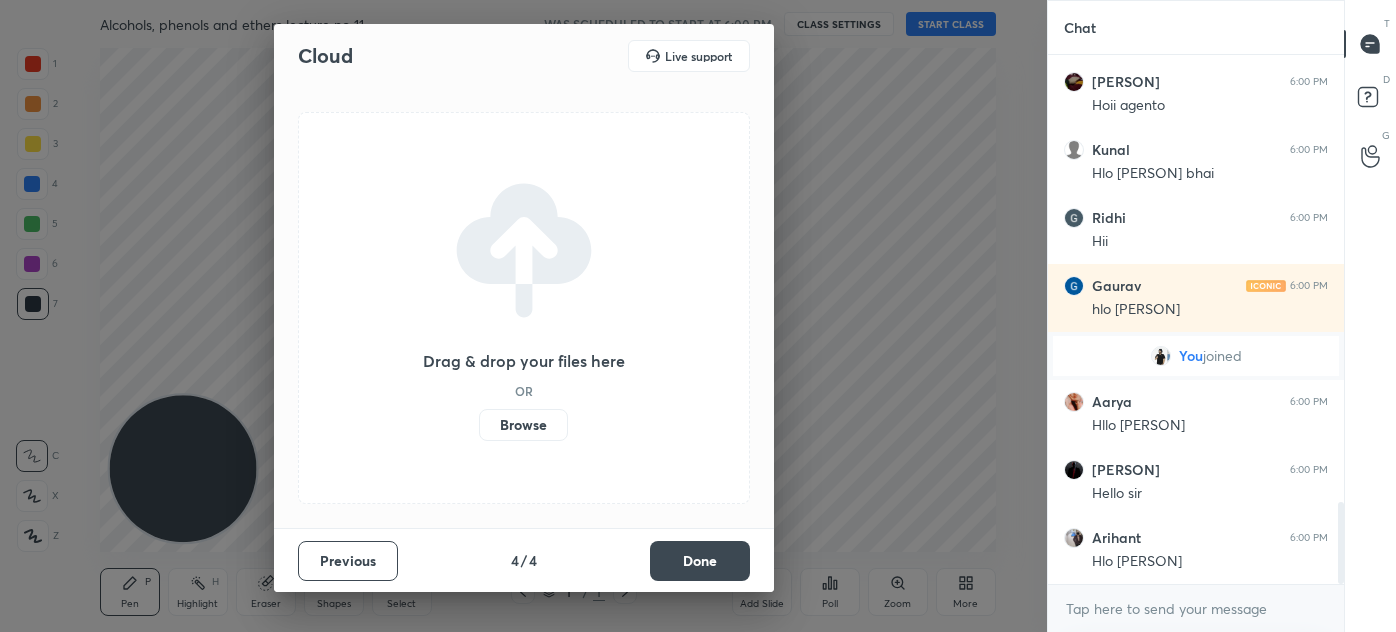 scroll, scrollTop: 2957, scrollLeft: 0, axis: vertical 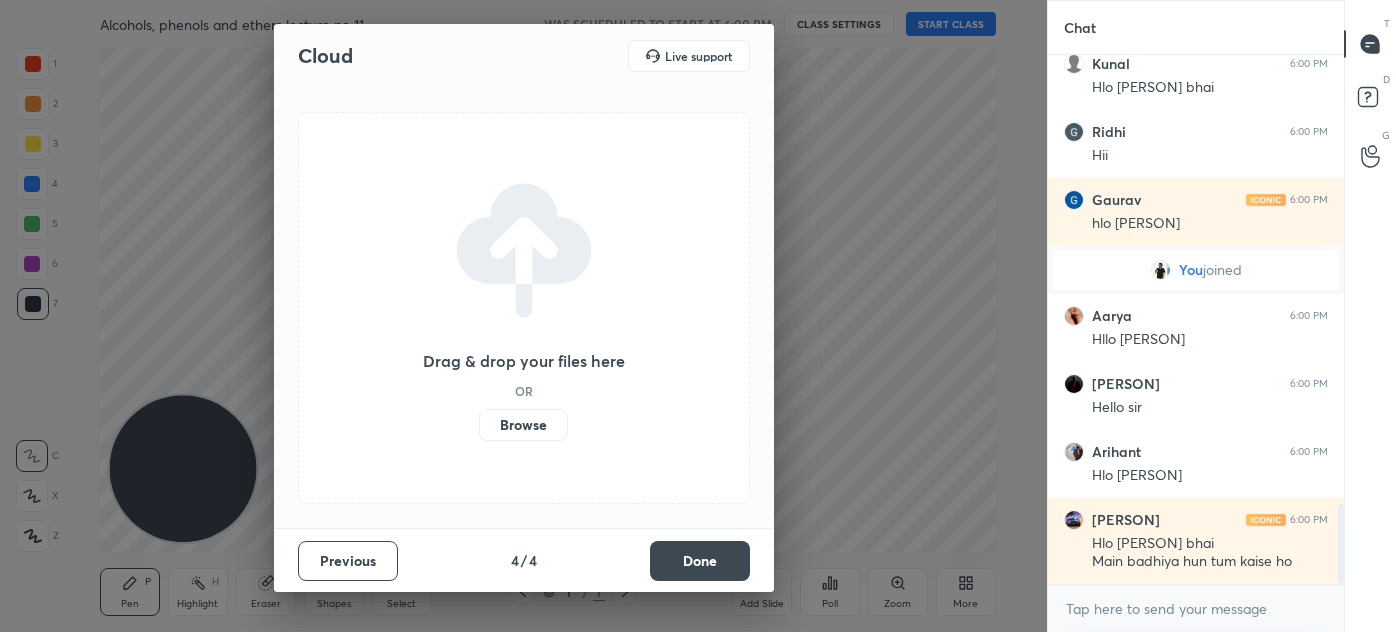 click on "Done" at bounding box center [700, 561] 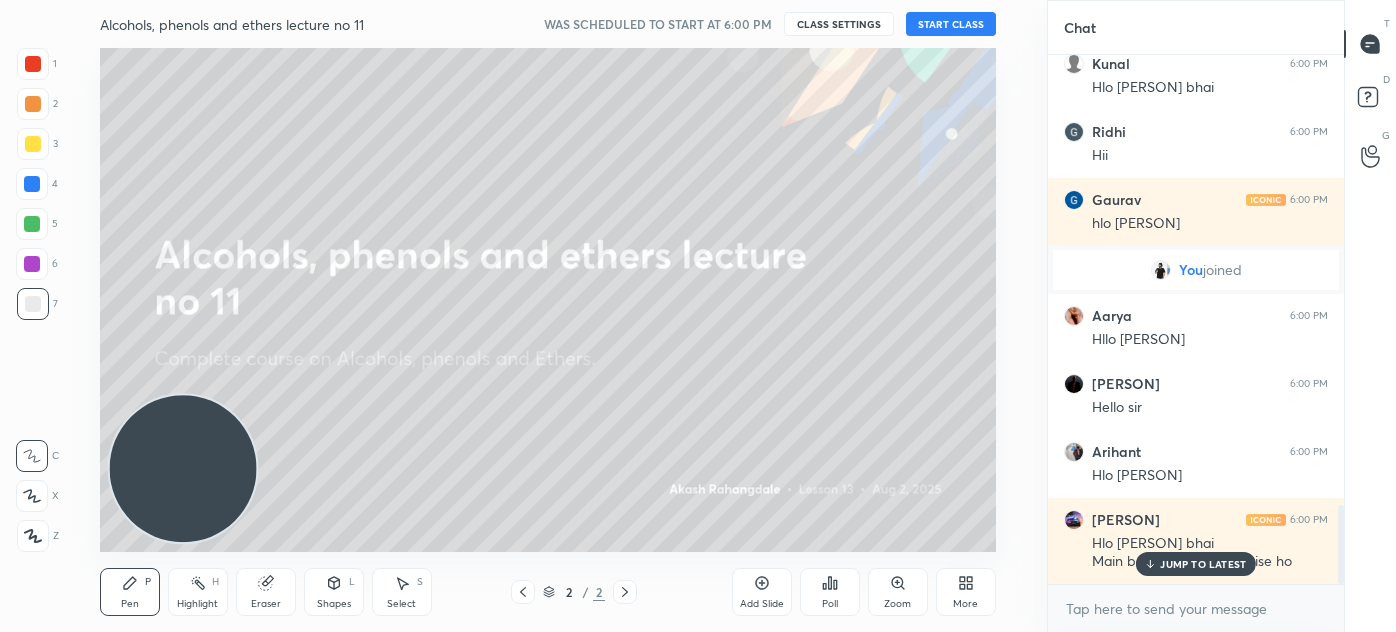 scroll, scrollTop: 3024, scrollLeft: 0, axis: vertical 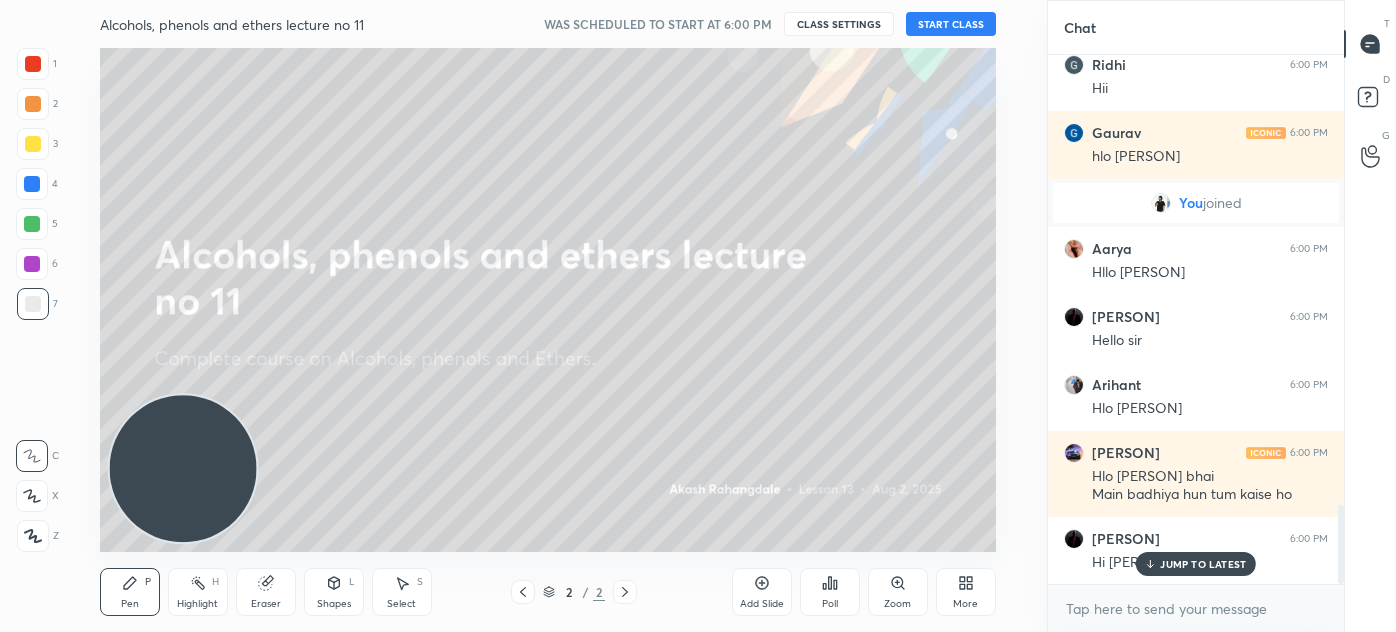 click on "START CLASS" at bounding box center (951, 24) 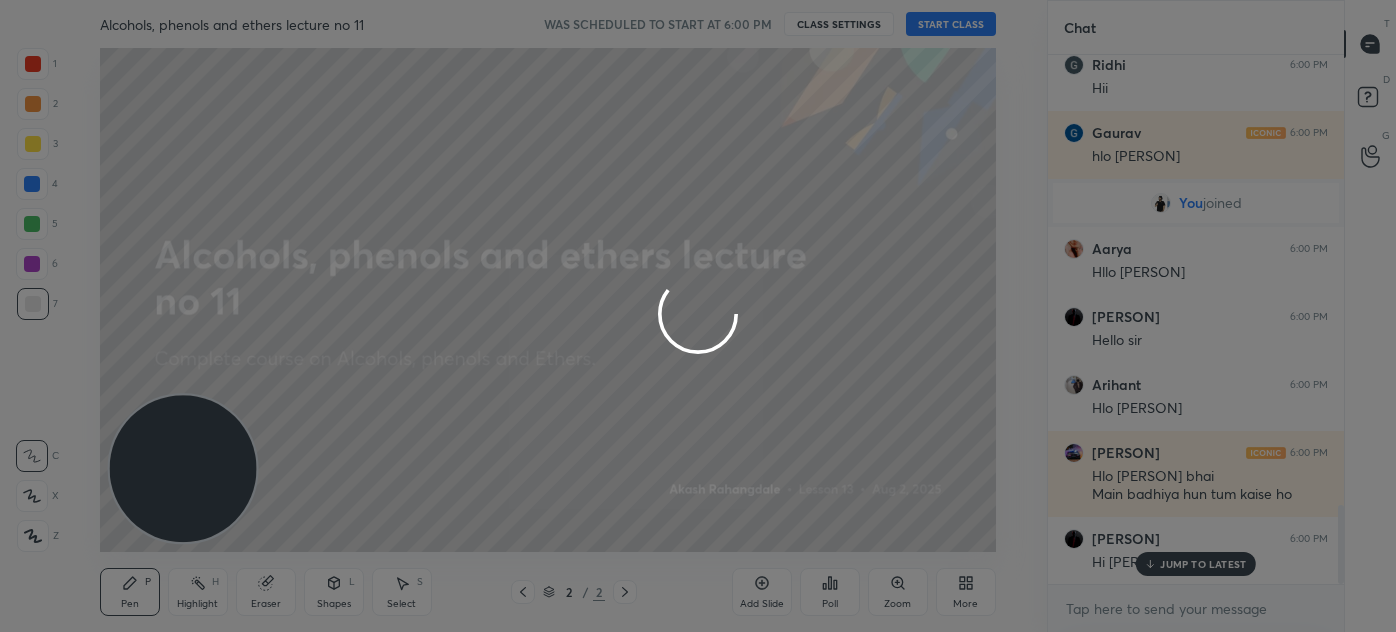 type on "x" 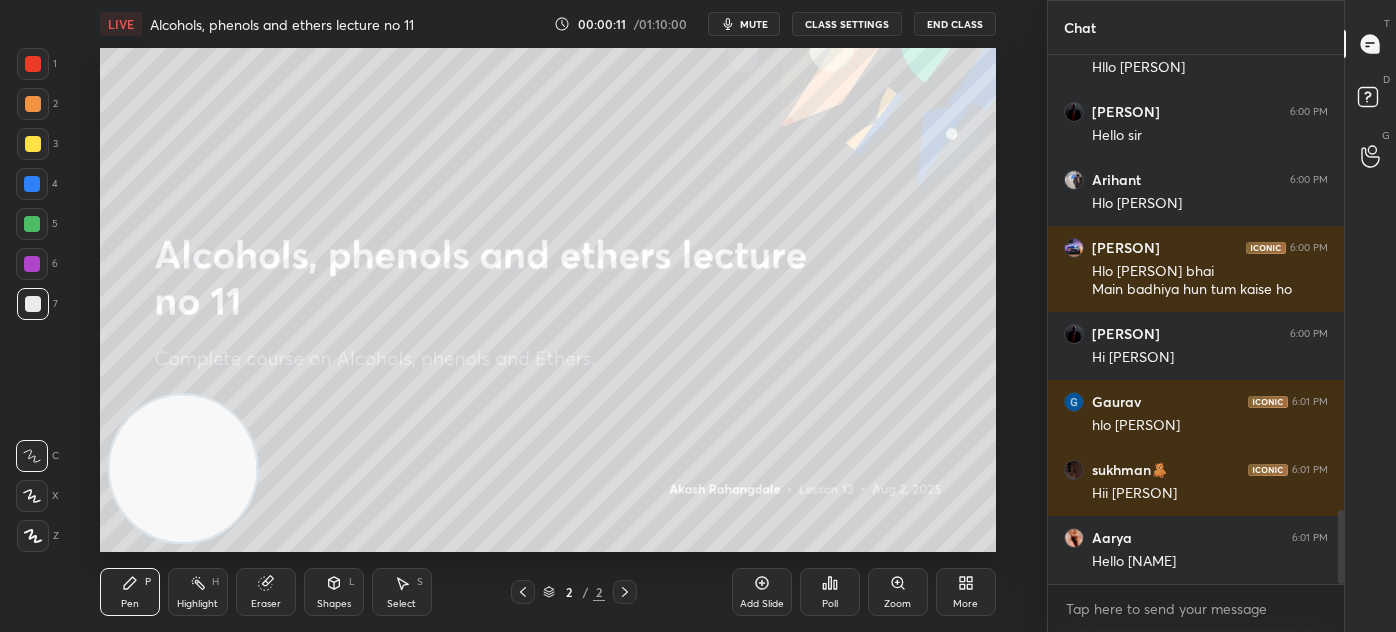 scroll, scrollTop: 3296, scrollLeft: 0, axis: vertical 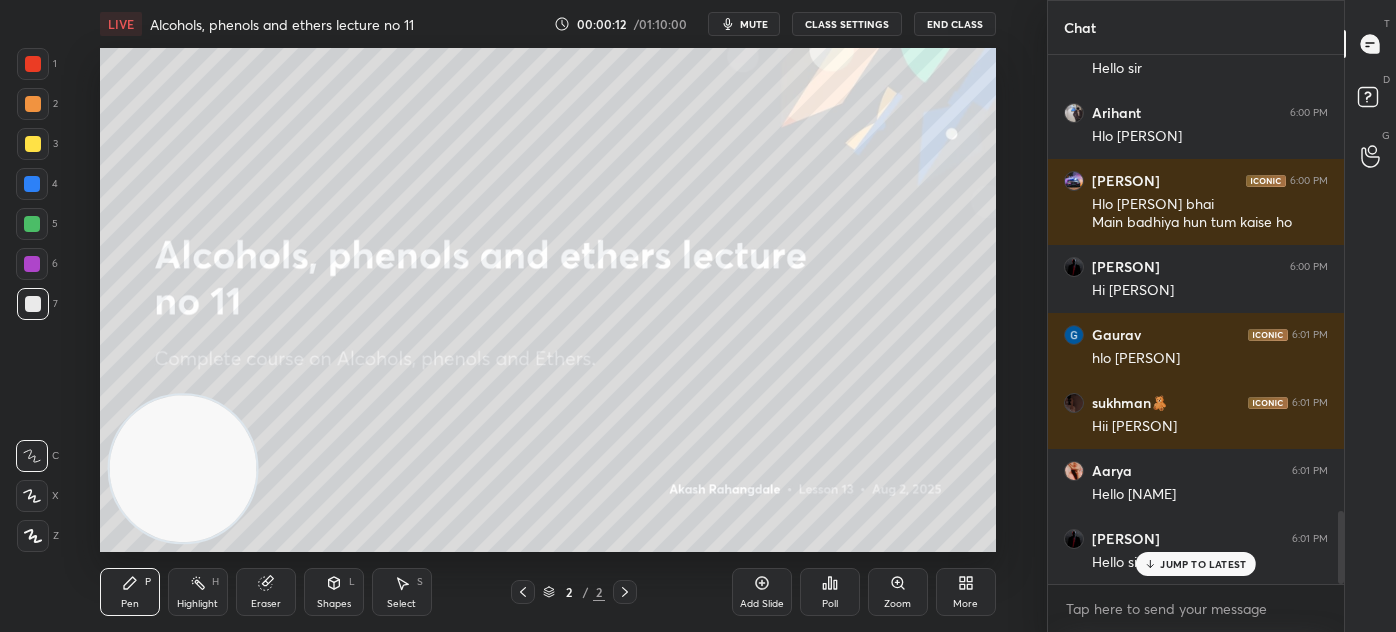 click on "JUMP TO LATEST" at bounding box center [1203, 564] 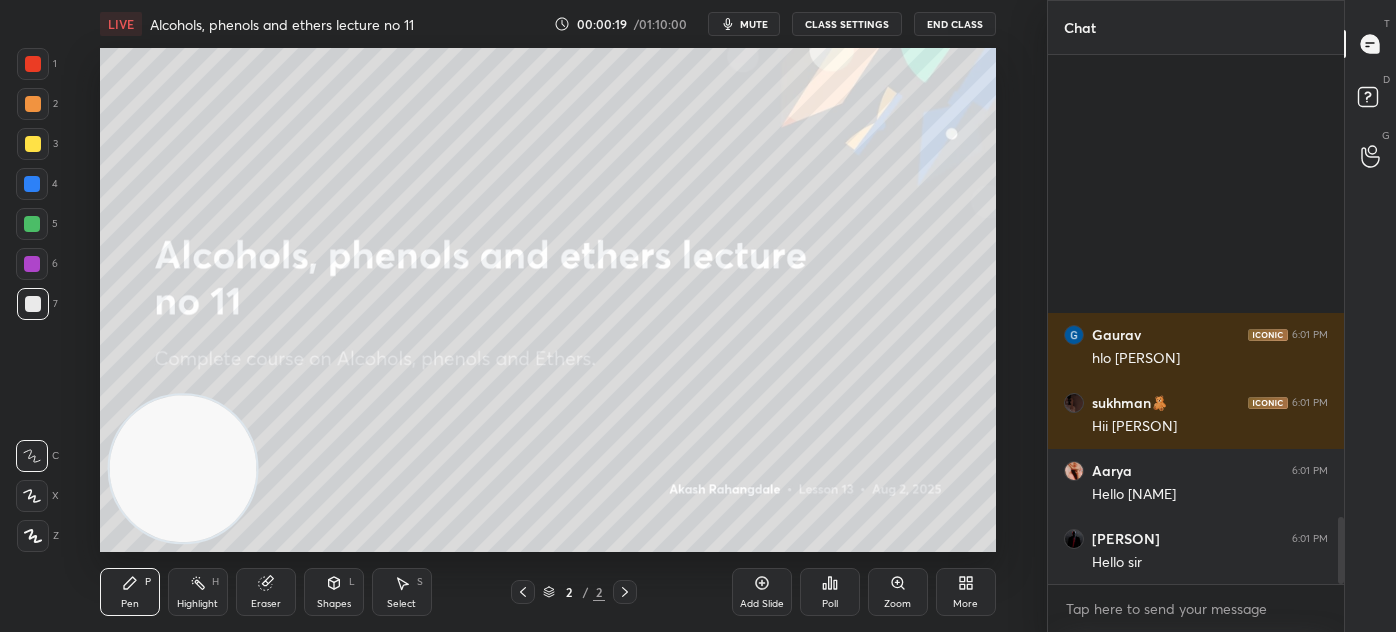 scroll 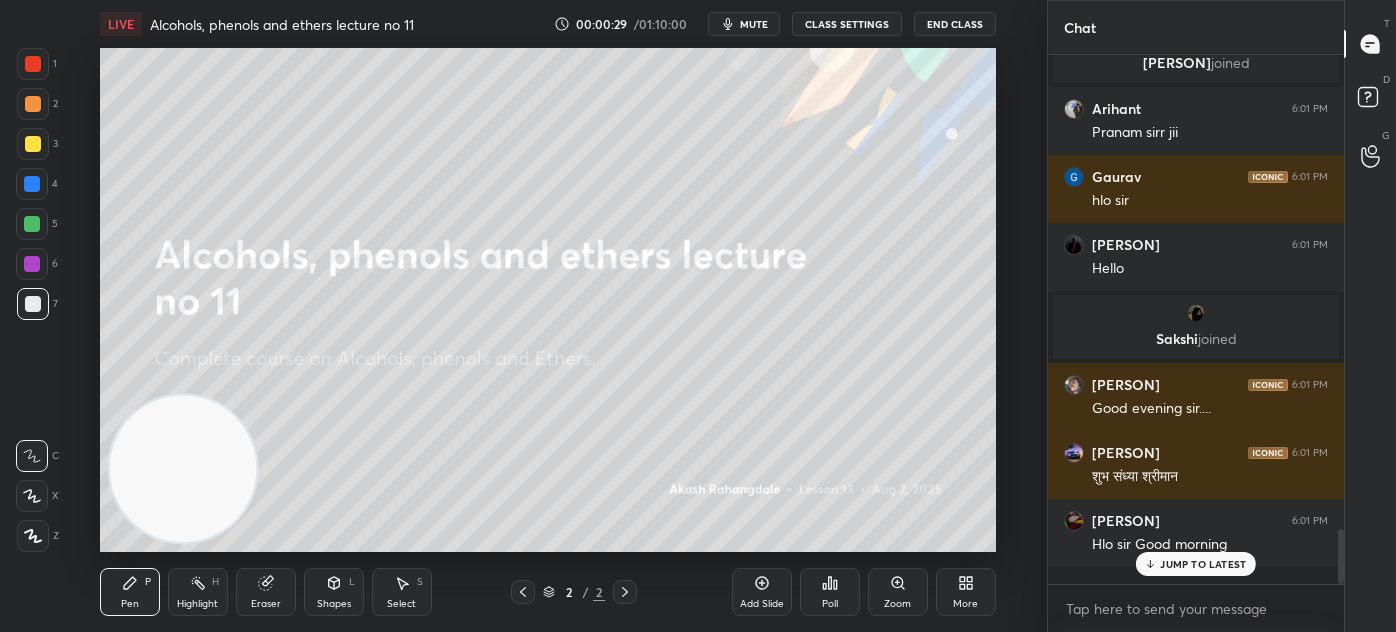 click on "JUMP TO LATEST" at bounding box center [1203, 564] 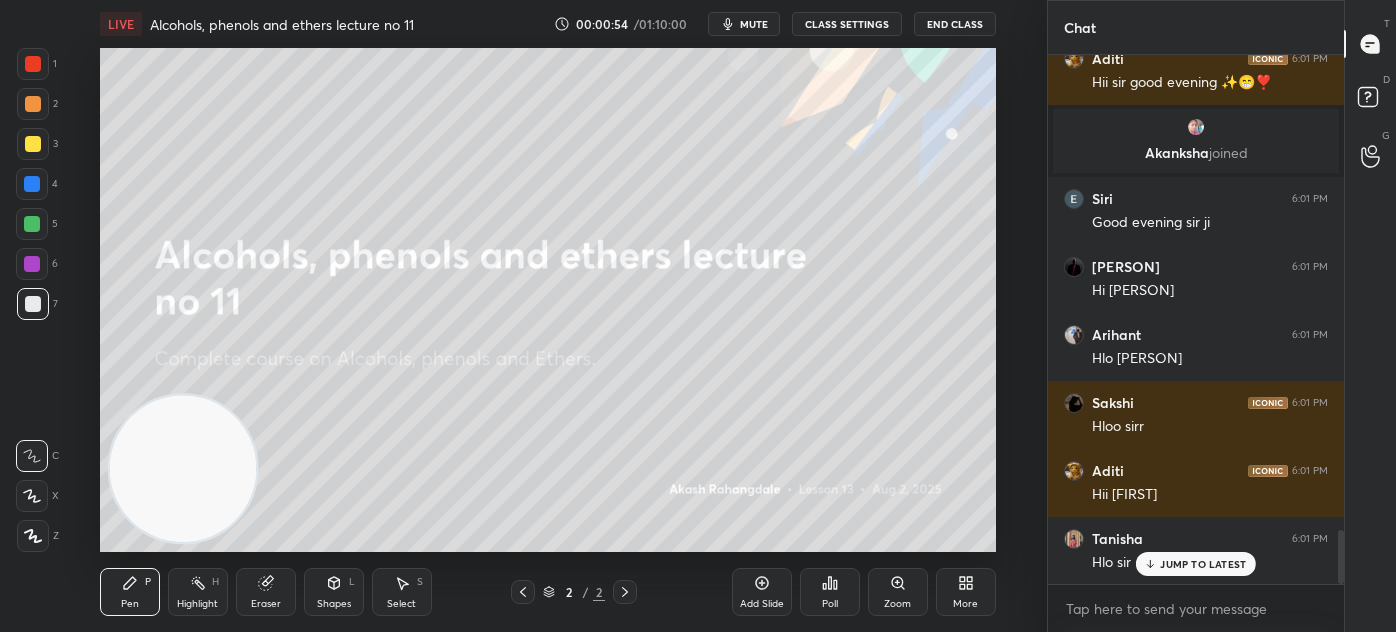 scroll, scrollTop: 4735, scrollLeft: 0, axis: vertical 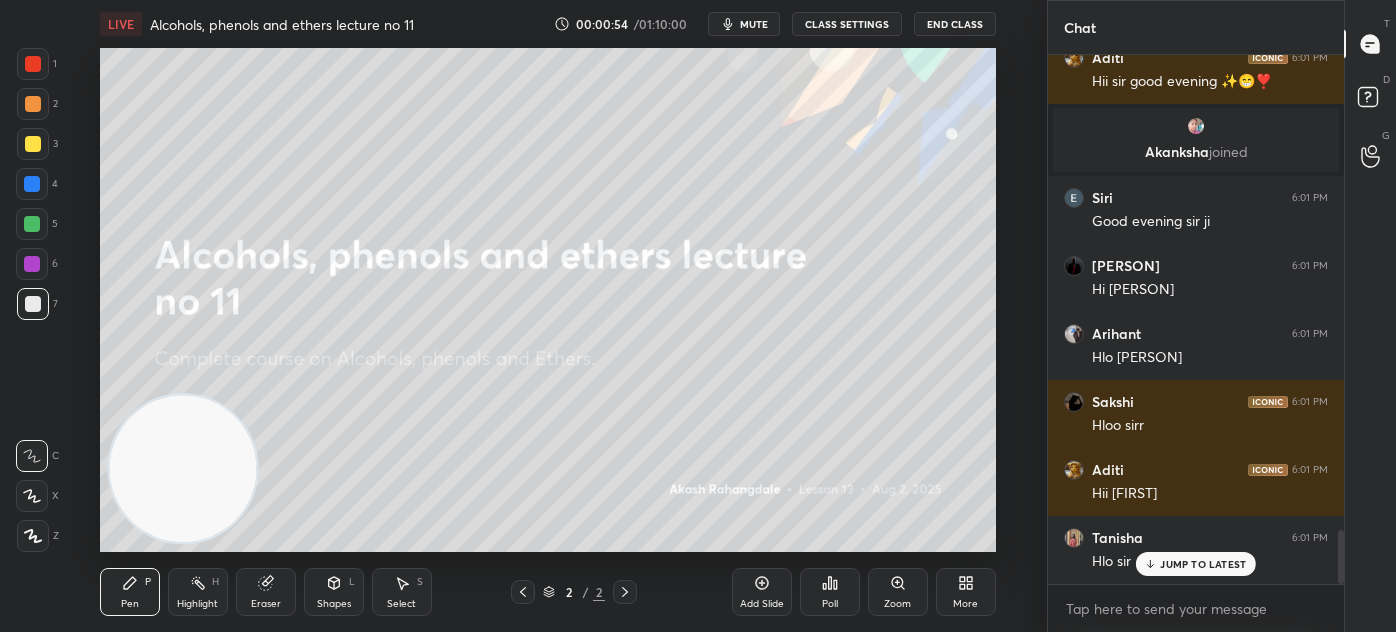 click on "[PERSON]  joined [PERSON] 6:01 PM Good evening sir.... [PERSON] 6:01 PM शुभ संध्या श्रीमान [PERSON] 6:01 PM Hlo sir
Good morning [PERSON] 6:01 PM Hi [PERSON] [PERSON] joined [PERSON] 6:01 PM hii sir [PERSON] 6:01 PM hi [PERSON] 6:01 PM Hlo [PERSON] 6:01 PM hlooo sir [PERSON] 6:01 PM Hii sir good evening ✨😁❣️ [PERSON] joined [PERSON] 6:01 PM Good evening sir ji [PERSON] 6:01 PM Hi [PERSON] [PERSON] 6:01 PM Hlo [PERSON] [PERSON] 6:01 PM Hii [PERSON] [PERSON] 6:01 PM Hlo sir" at bounding box center [1196, 319] 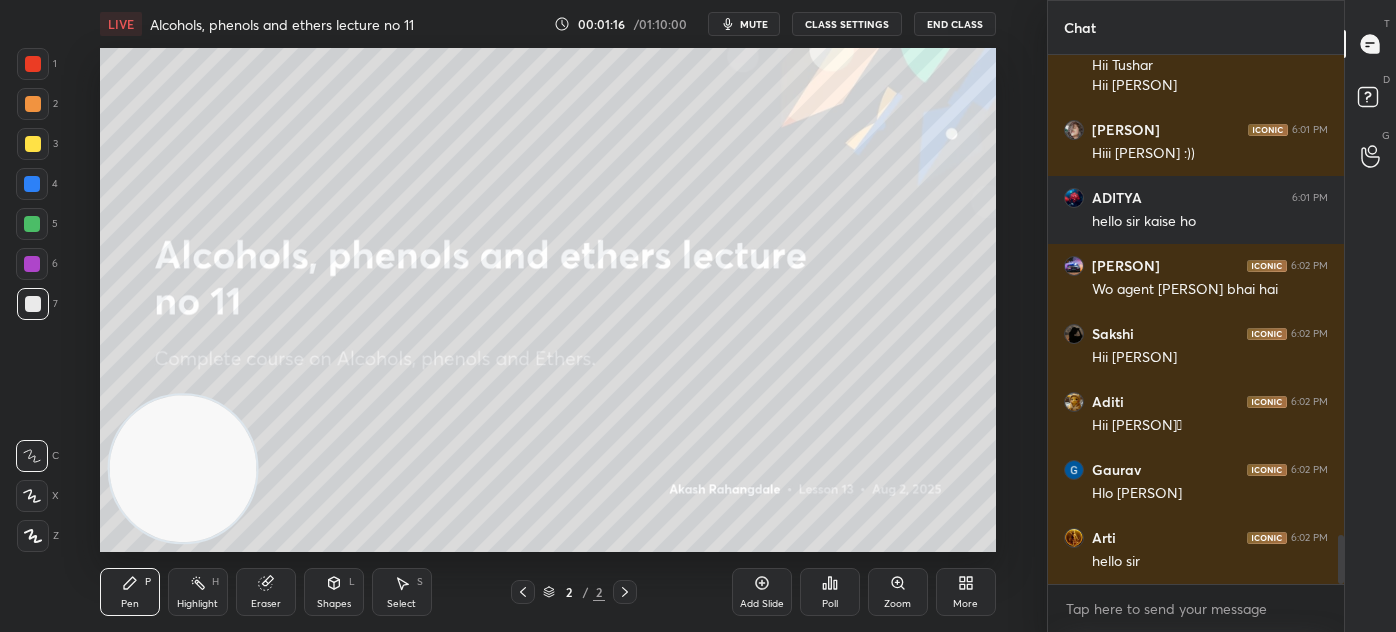 scroll, scrollTop: 5298, scrollLeft: 0, axis: vertical 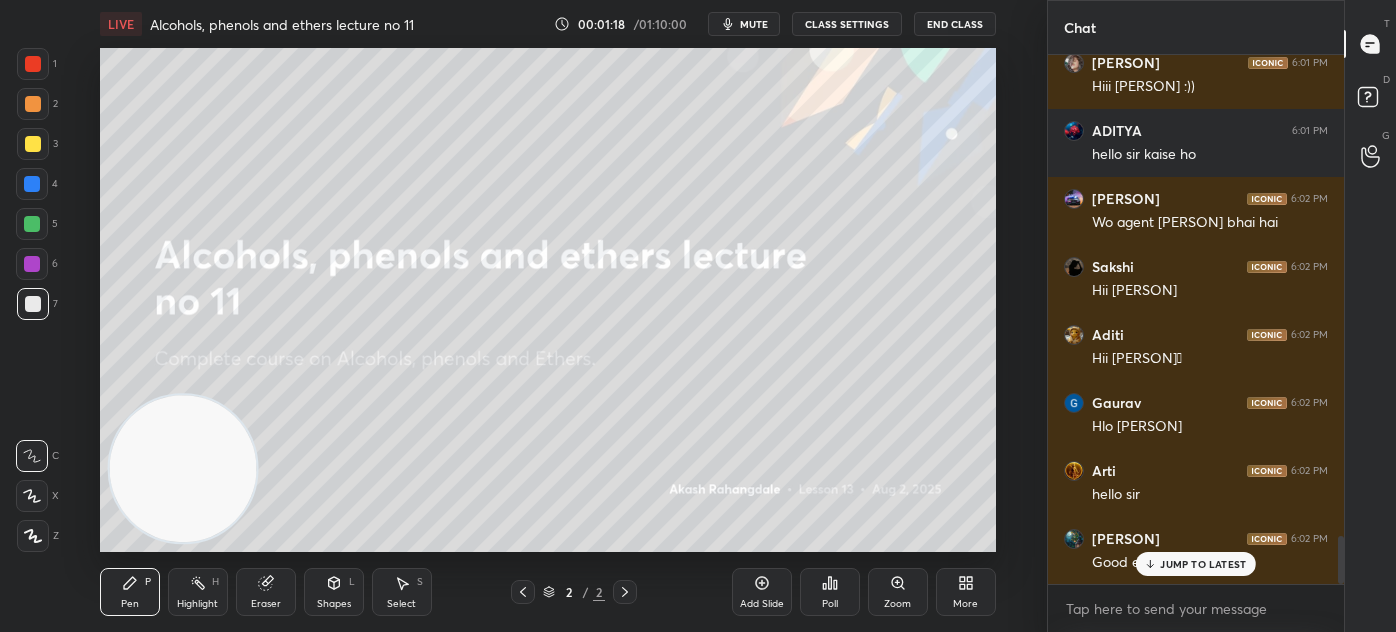 click on "JUMP TO LATEST" at bounding box center (1203, 564) 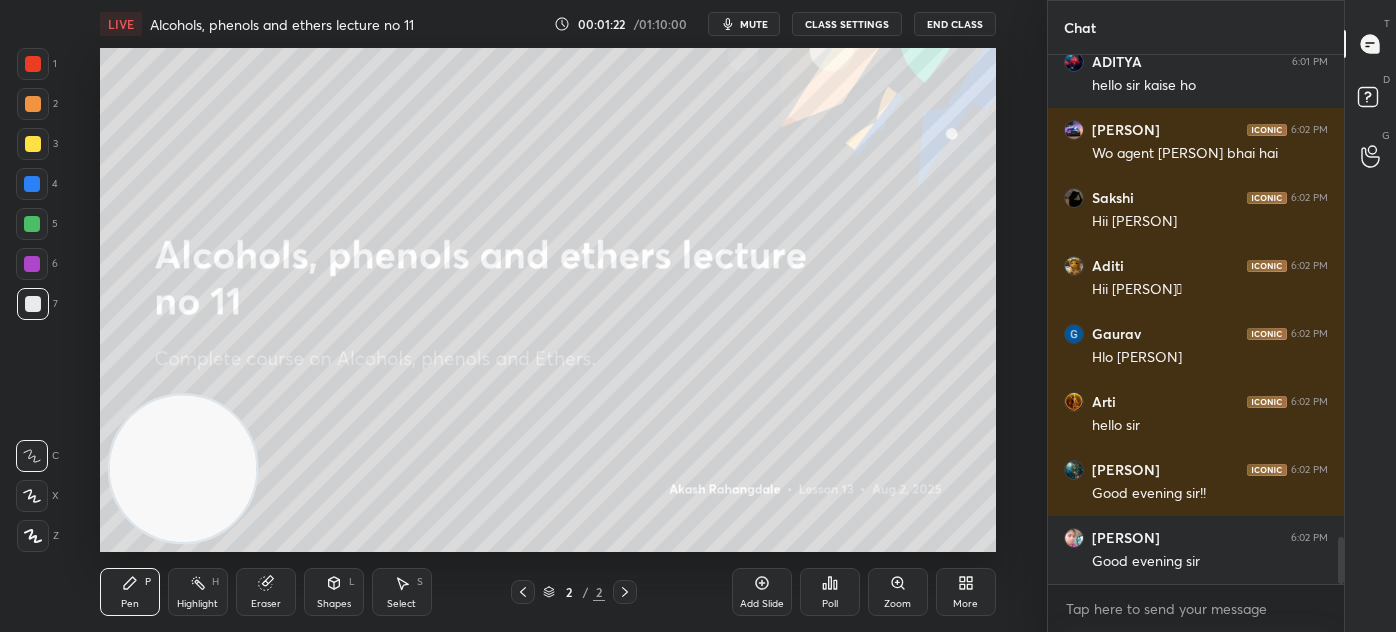 scroll, scrollTop: 5434, scrollLeft: 0, axis: vertical 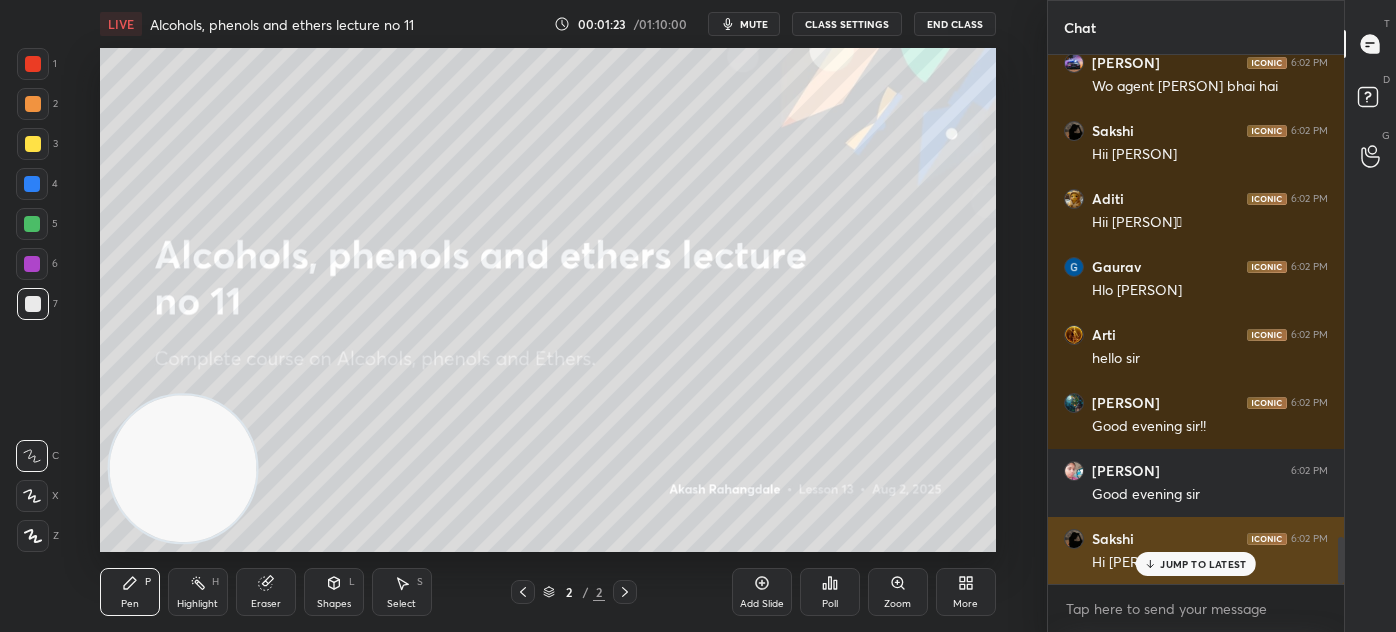 click on "JUMP TO LATEST" at bounding box center [1196, 564] 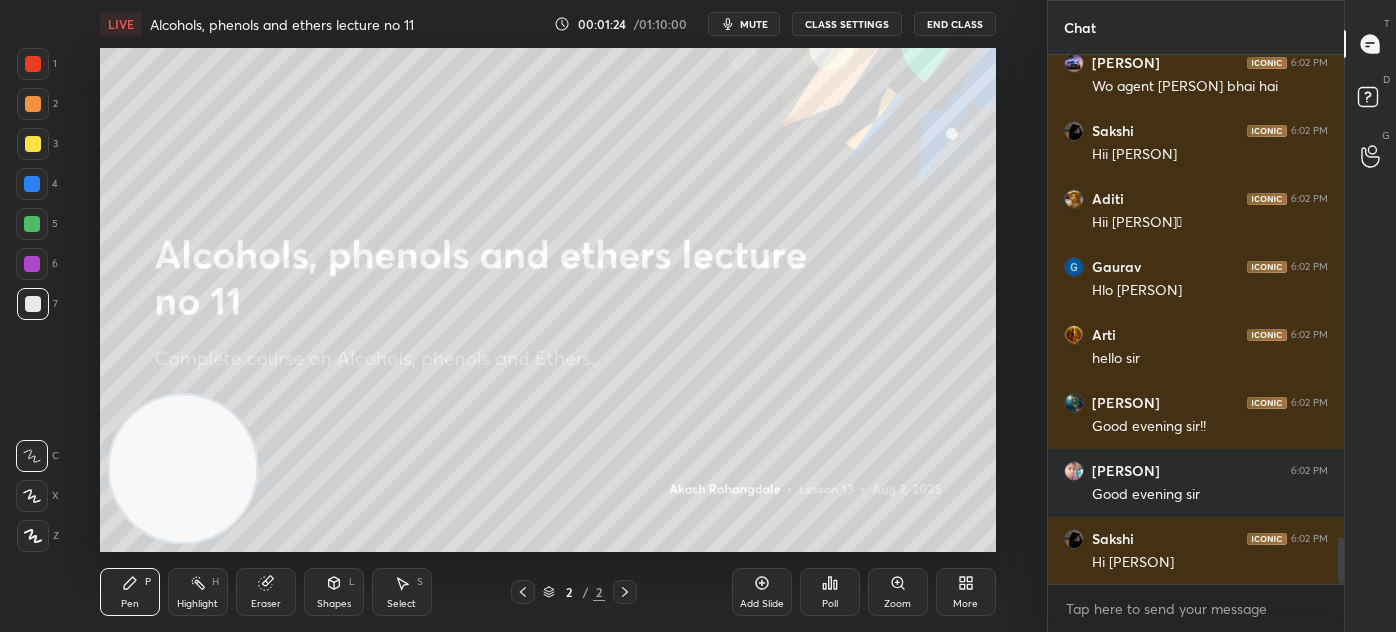 scroll, scrollTop: 5503, scrollLeft: 0, axis: vertical 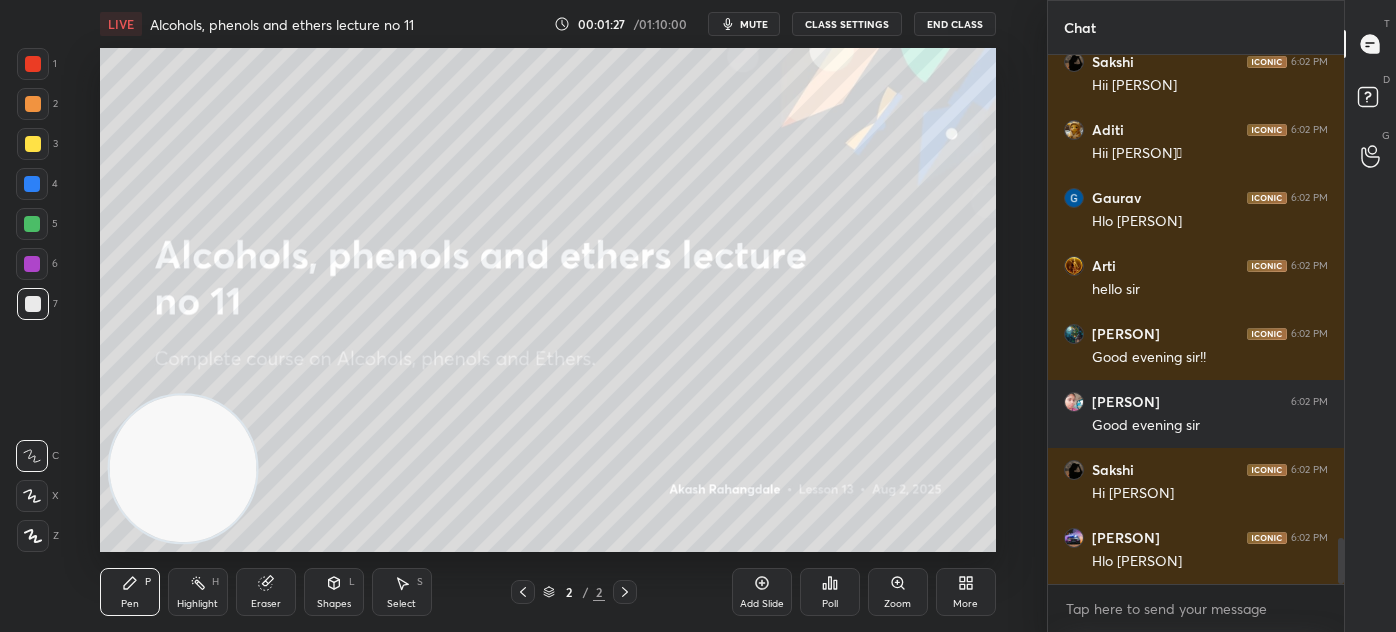 click on "More" at bounding box center [966, 592] 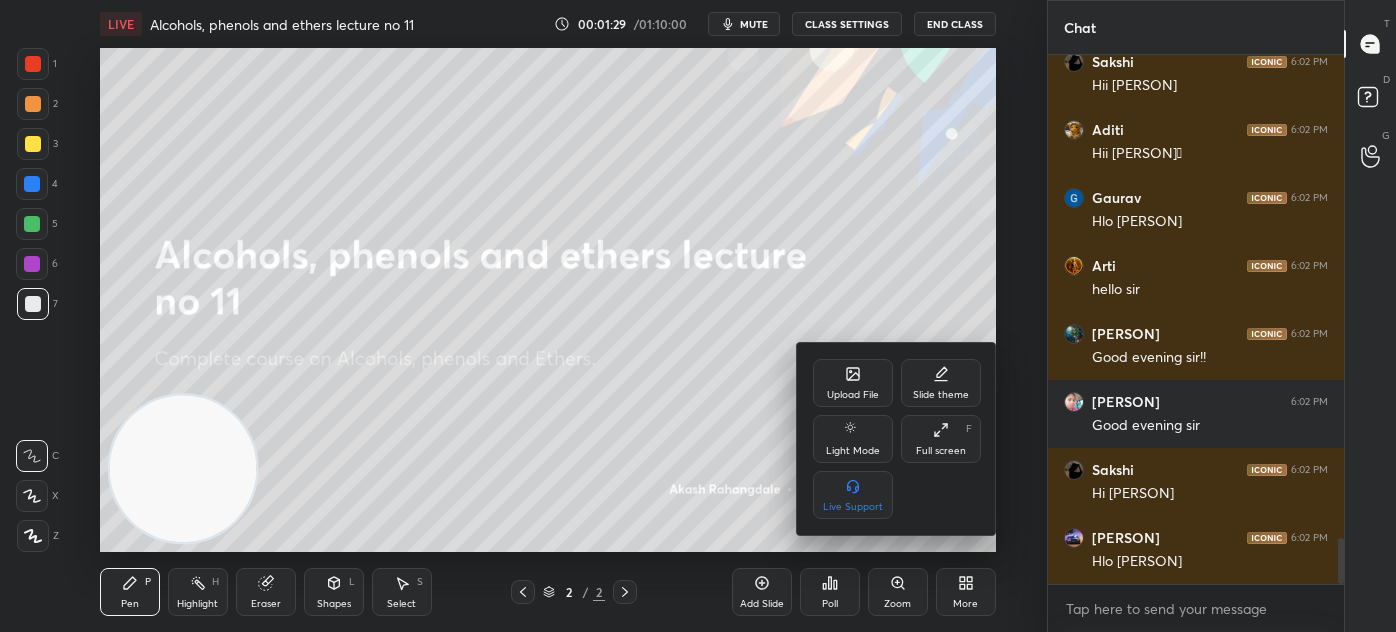 click at bounding box center [698, 316] 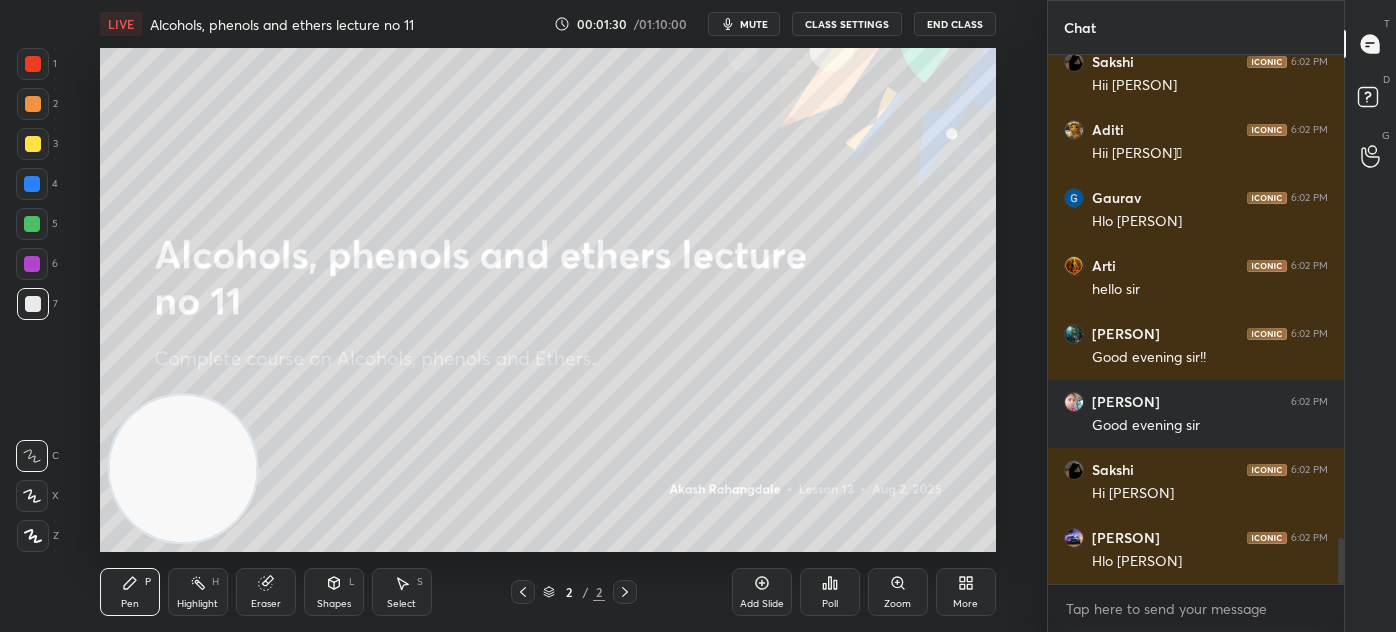 click on "Add Slide" at bounding box center (762, 604) 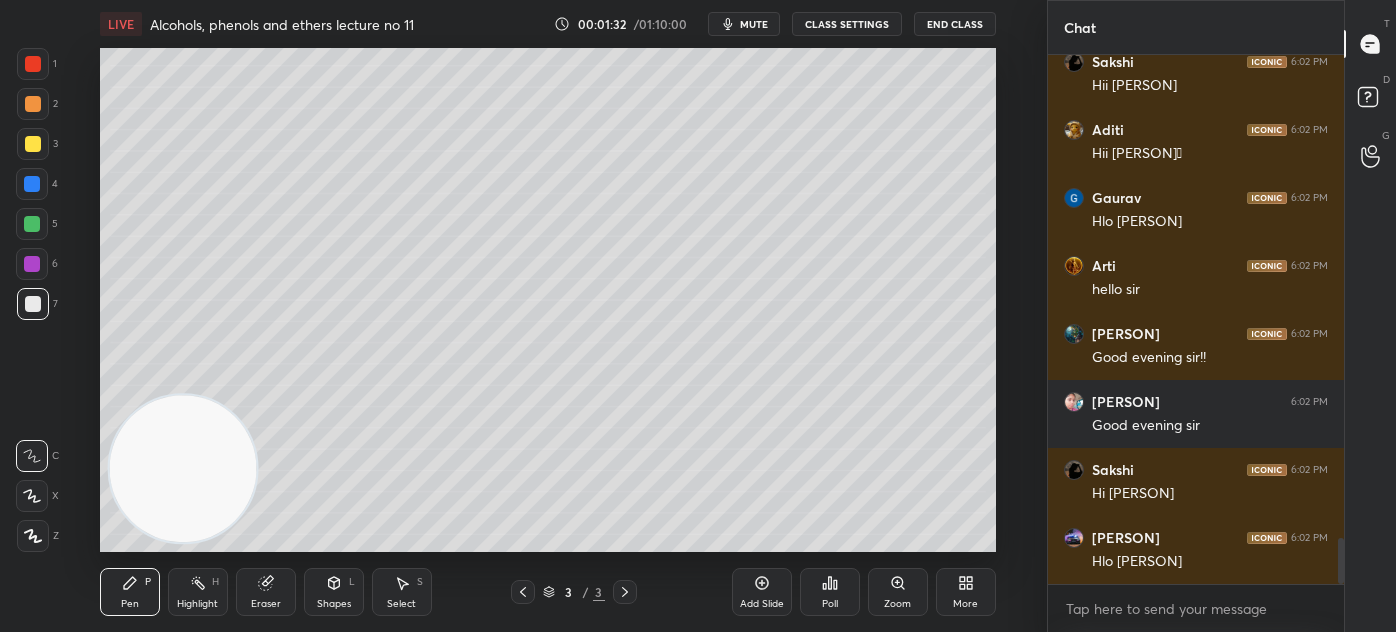 click on "More" at bounding box center [965, 604] 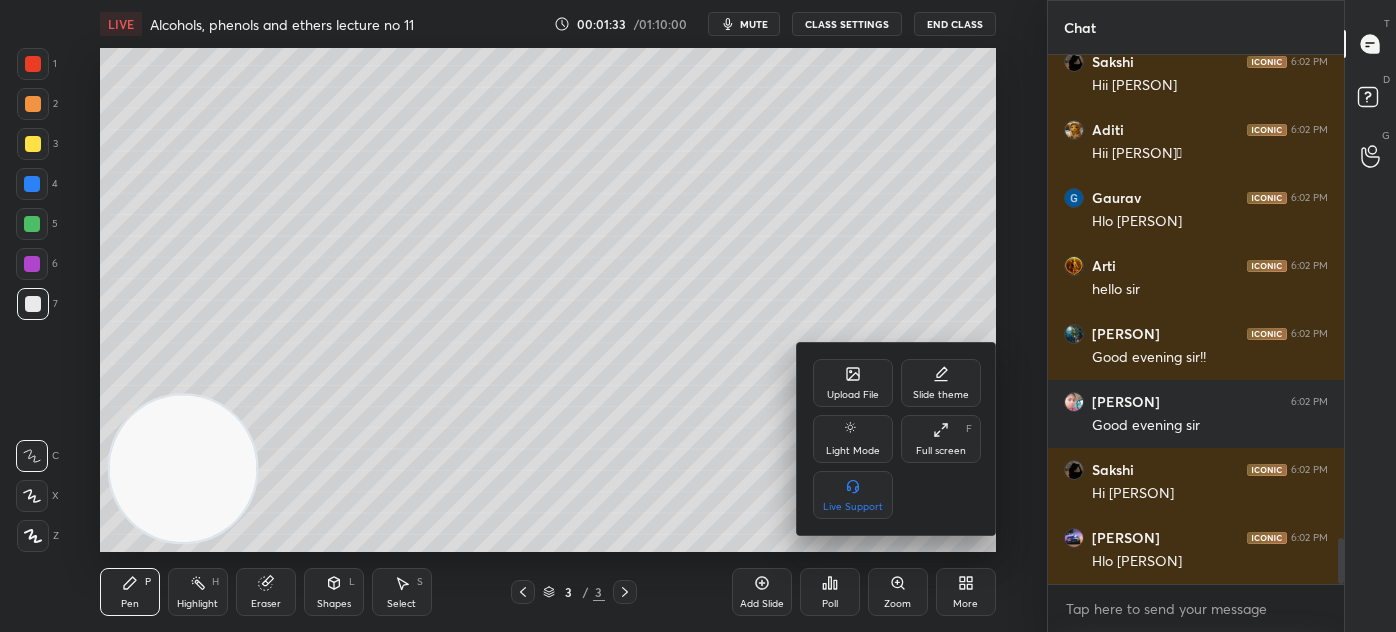 click 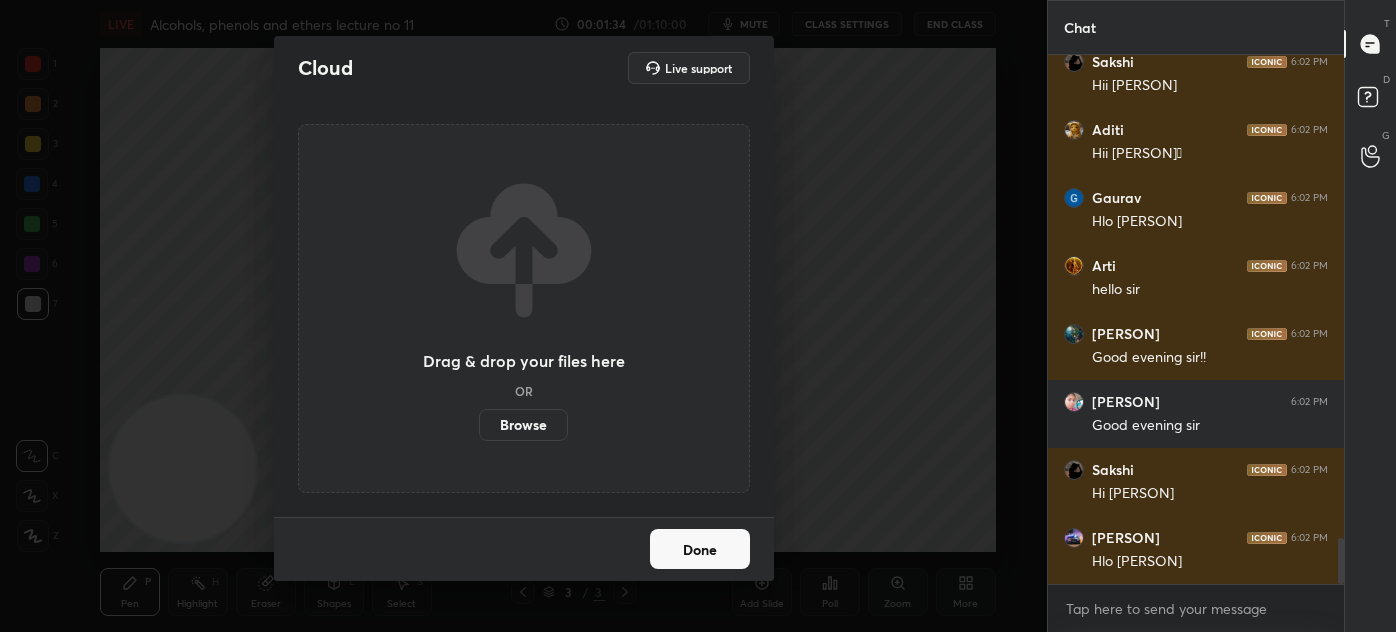 click on "Browse" at bounding box center [523, 425] 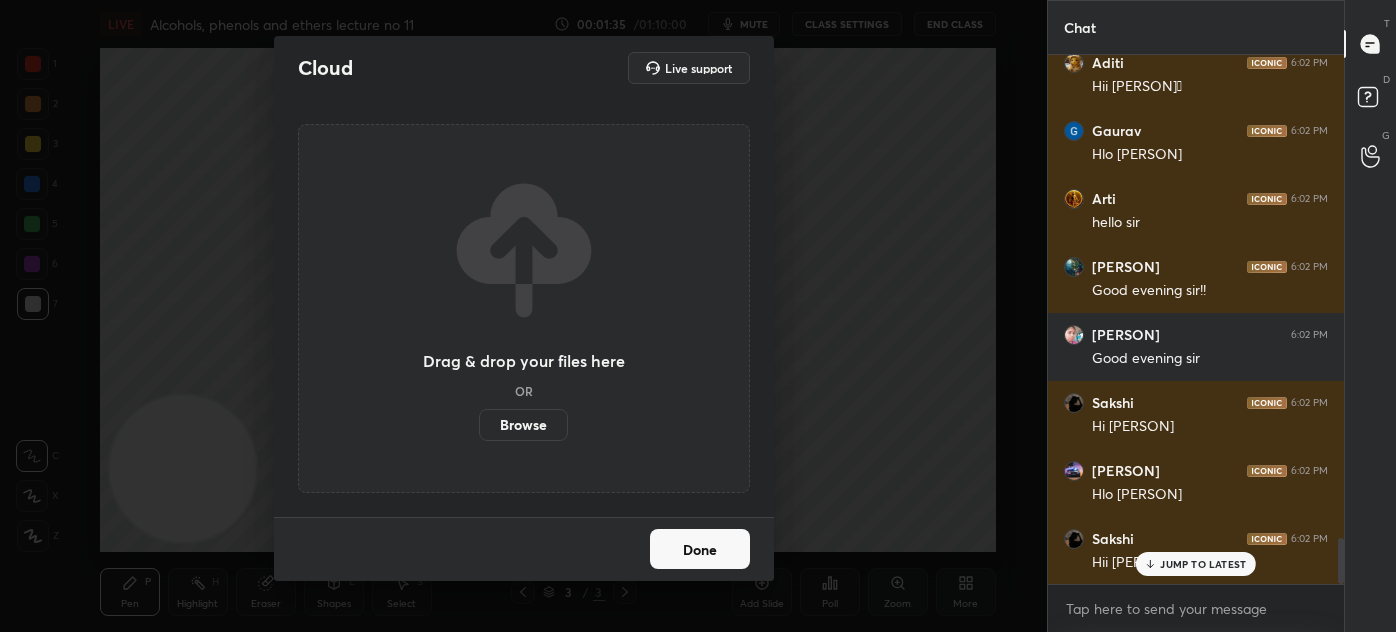 scroll, scrollTop: 5639, scrollLeft: 0, axis: vertical 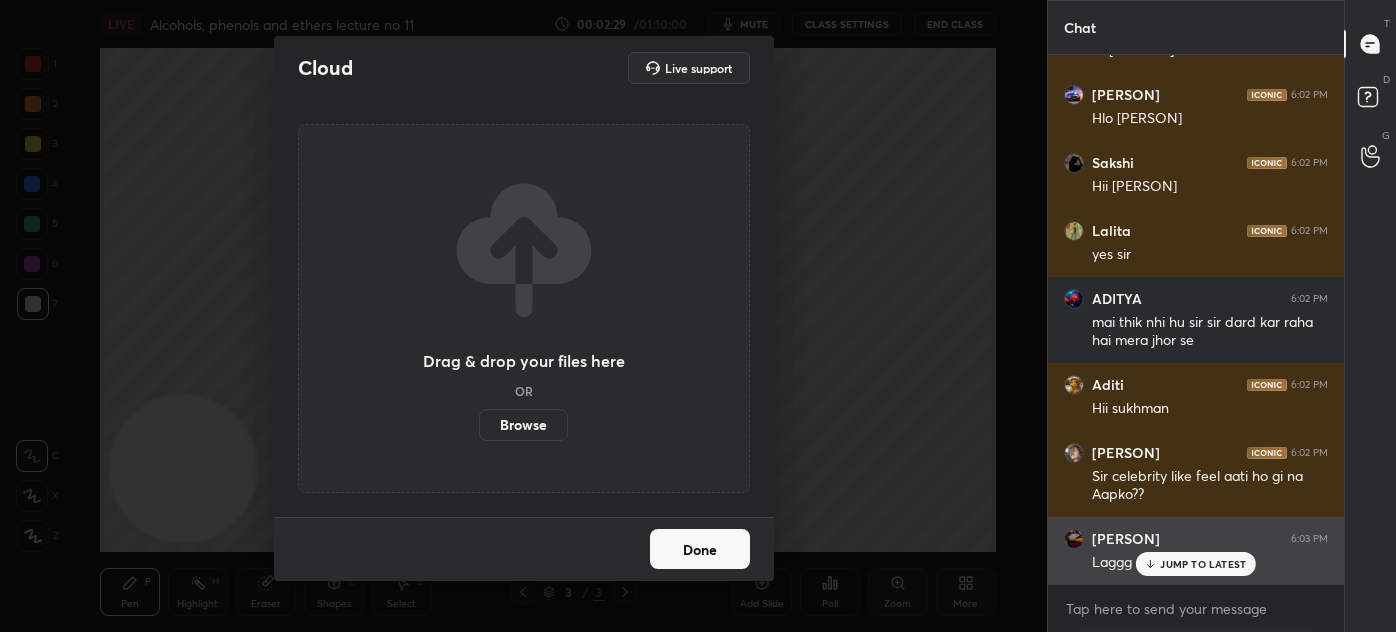 click on "JUMP TO LATEST" at bounding box center [1203, 564] 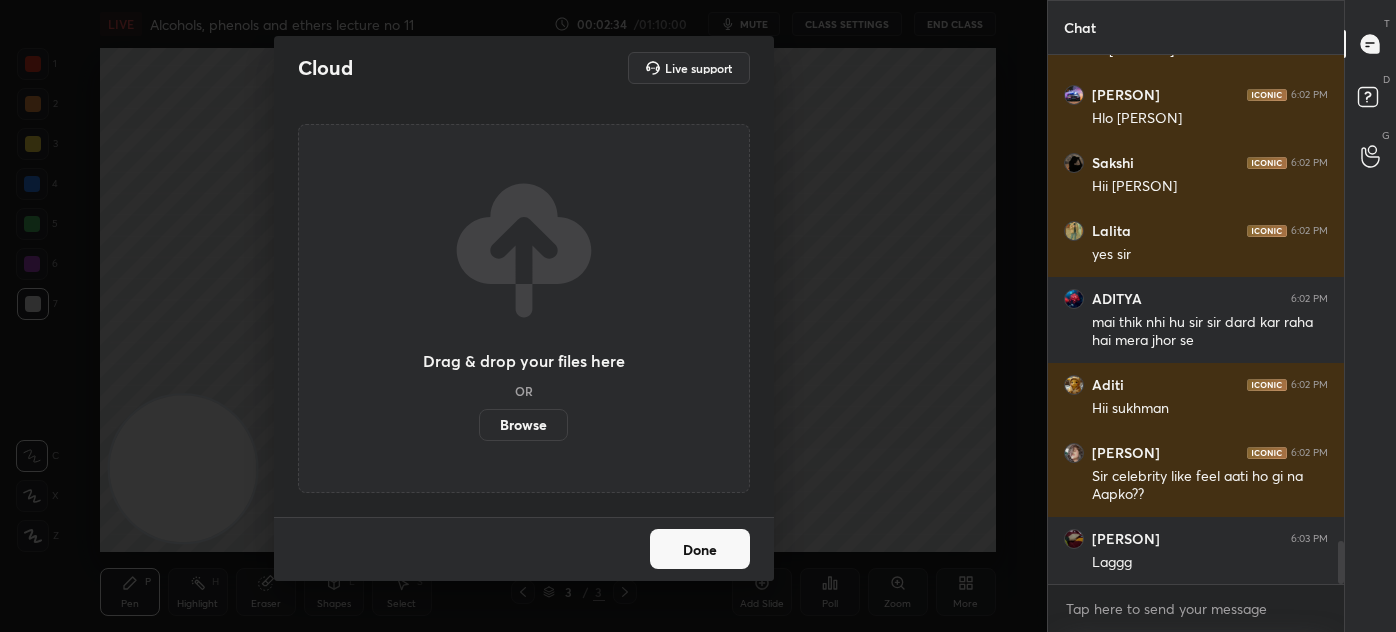 scroll, scrollTop: 6015, scrollLeft: 0, axis: vertical 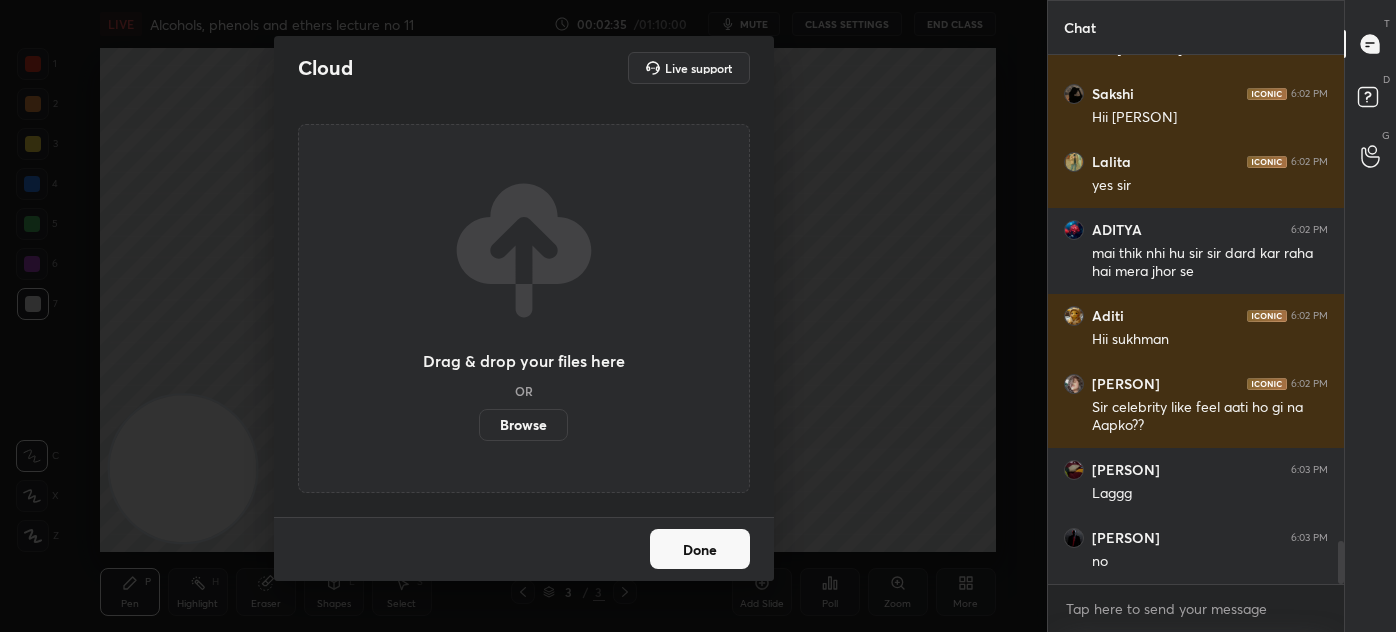 click on "Browse" at bounding box center [523, 425] 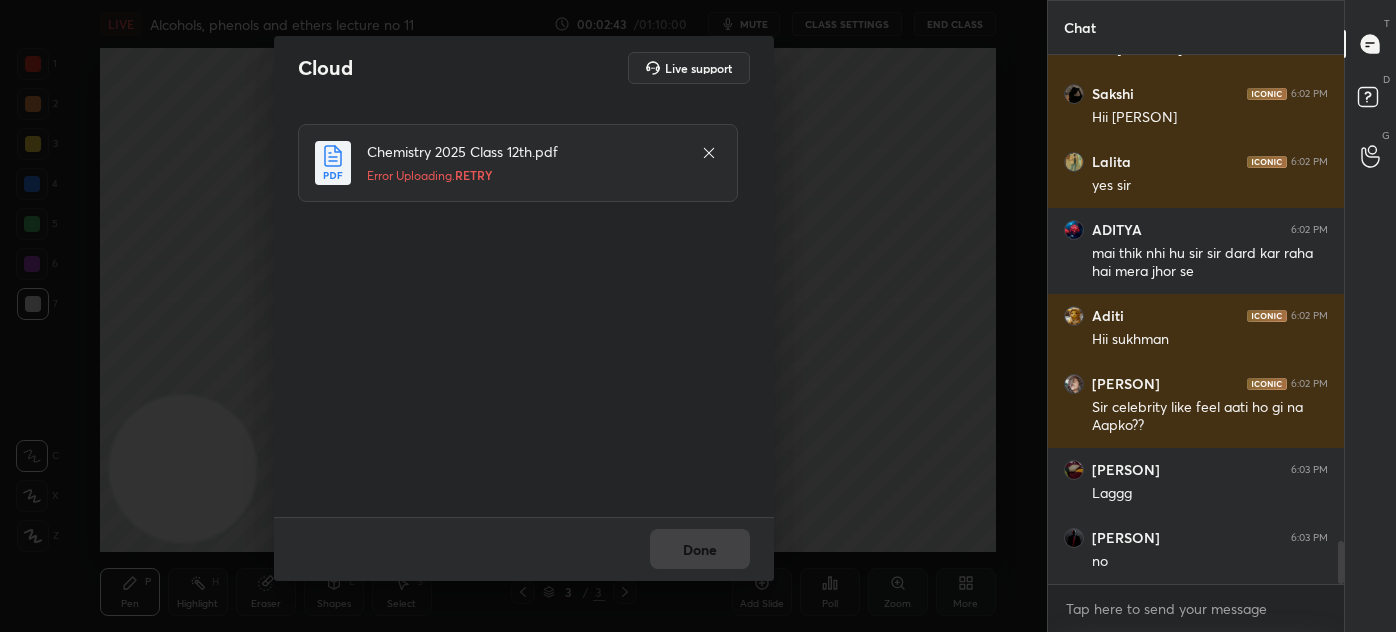 click 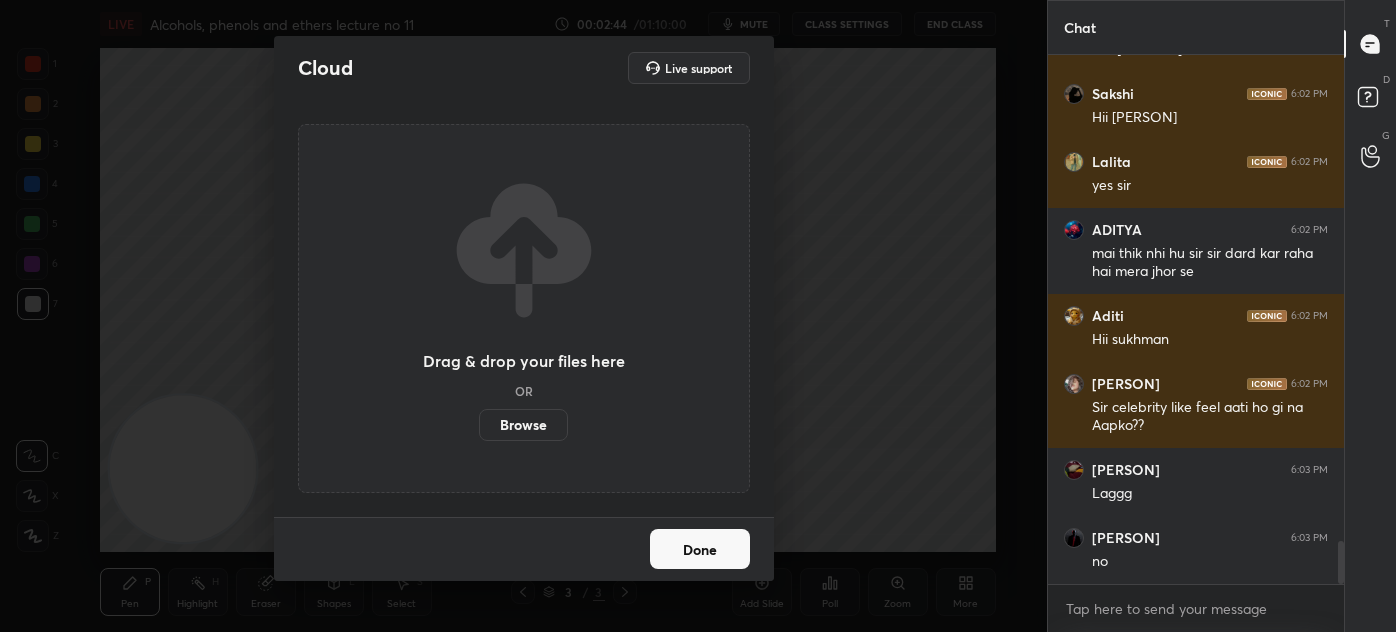click on "Browse" at bounding box center [523, 425] 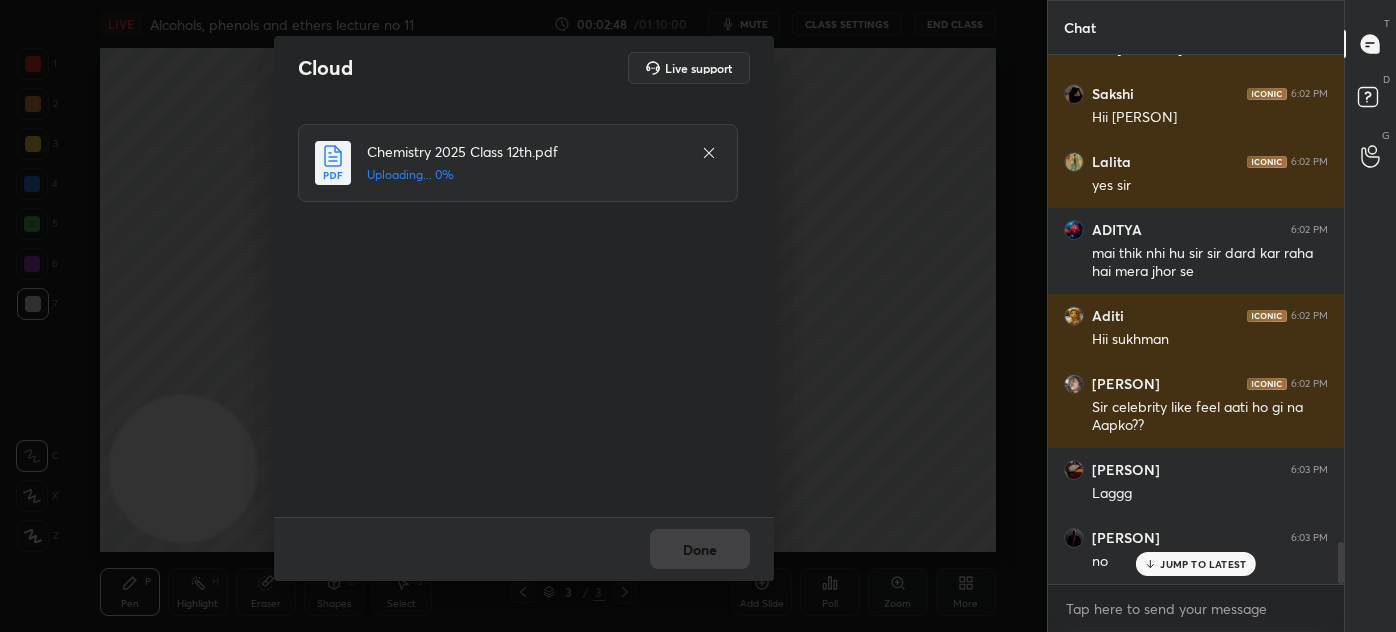 scroll, scrollTop: 6082, scrollLeft: 0, axis: vertical 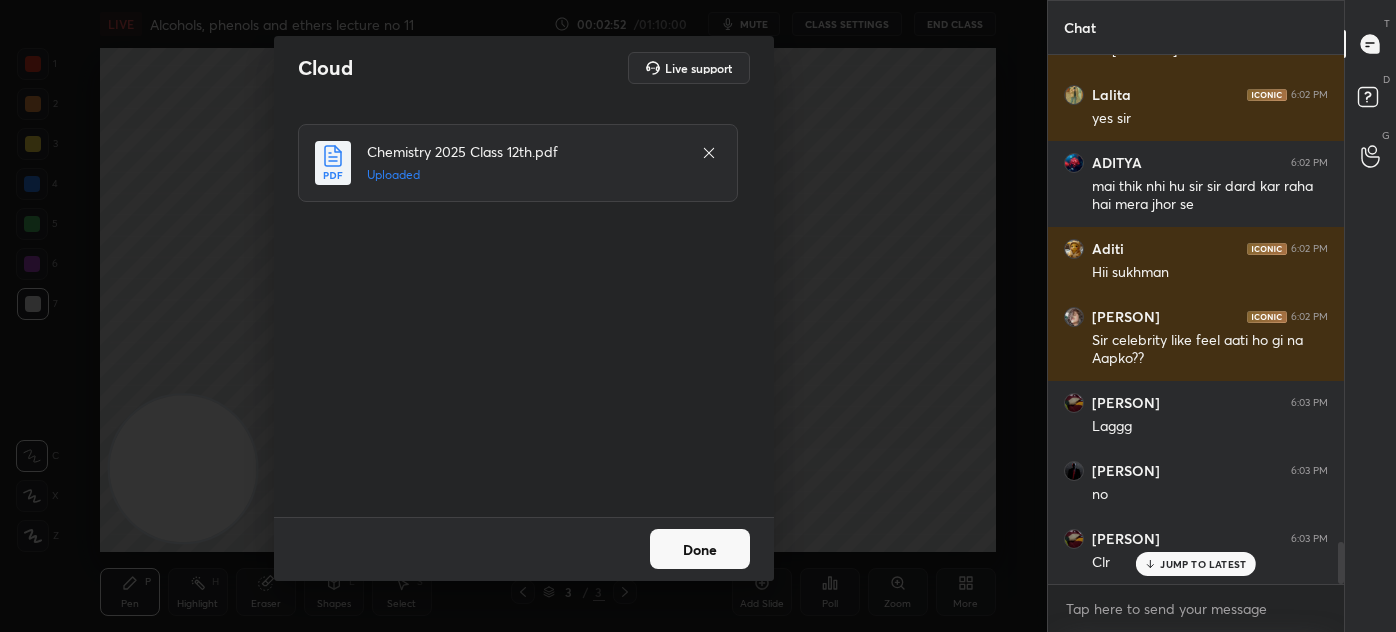 click on "Done" at bounding box center [700, 549] 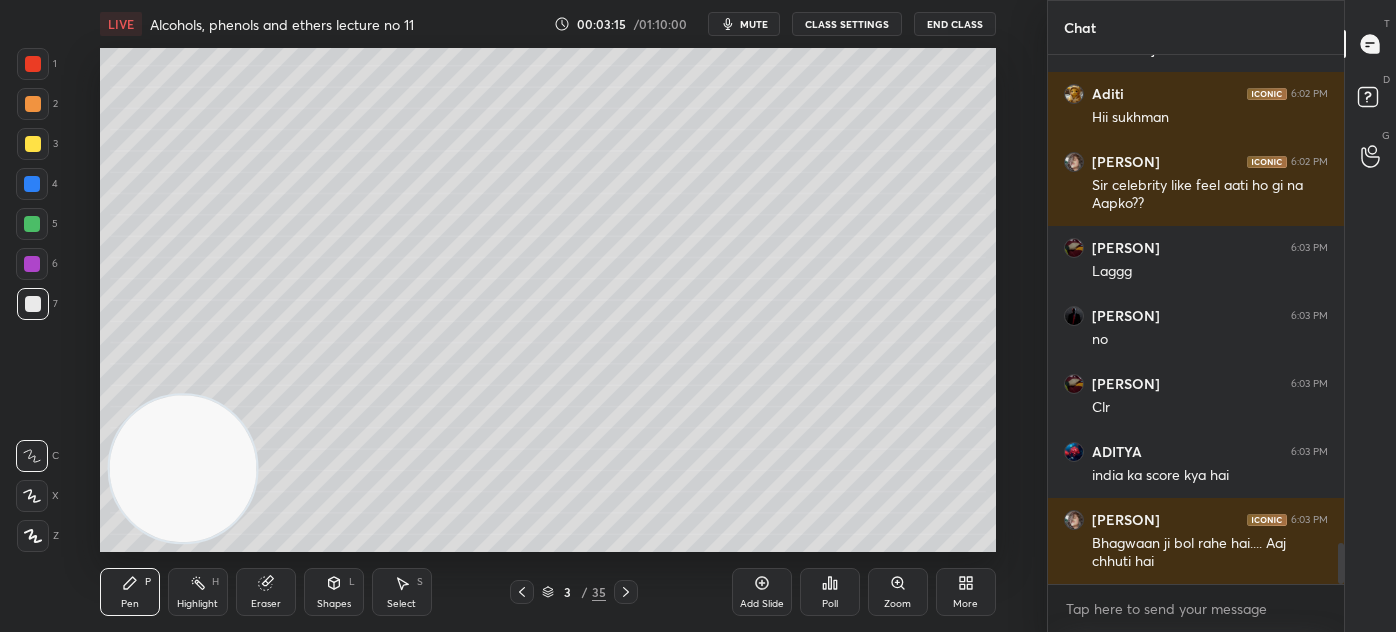 scroll, scrollTop: 6304, scrollLeft: 0, axis: vertical 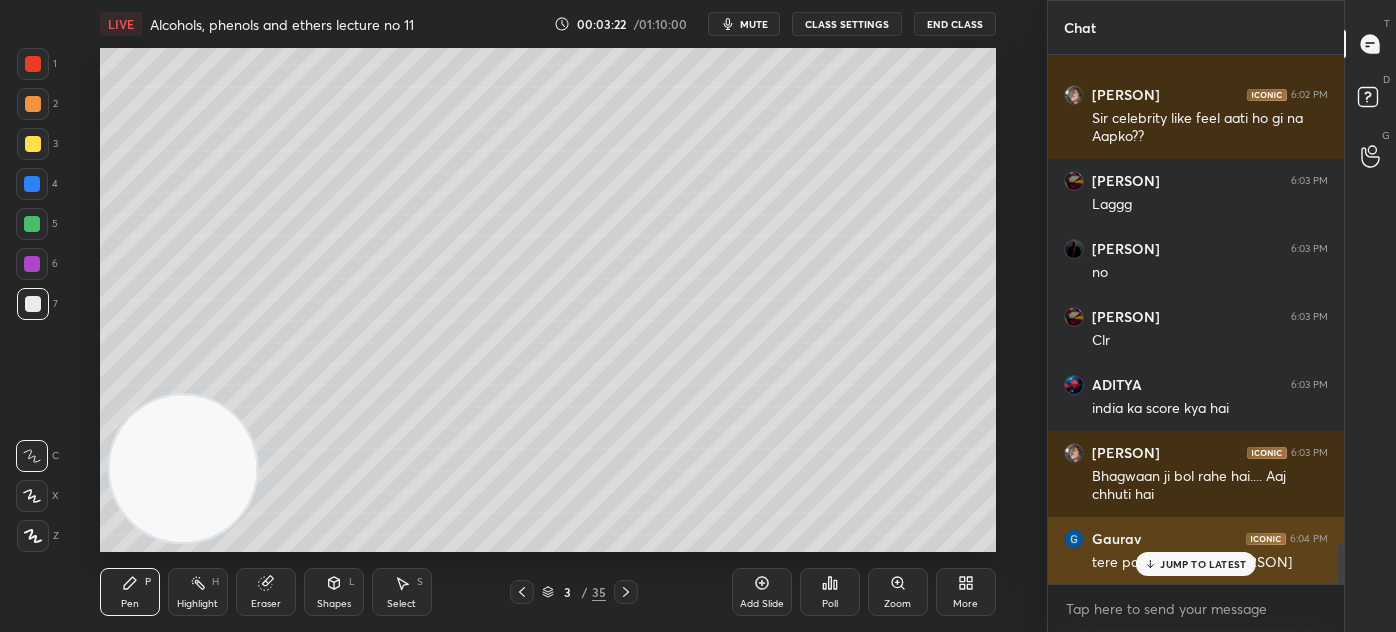 click on "JUMP TO LATEST" at bounding box center (1203, 564) 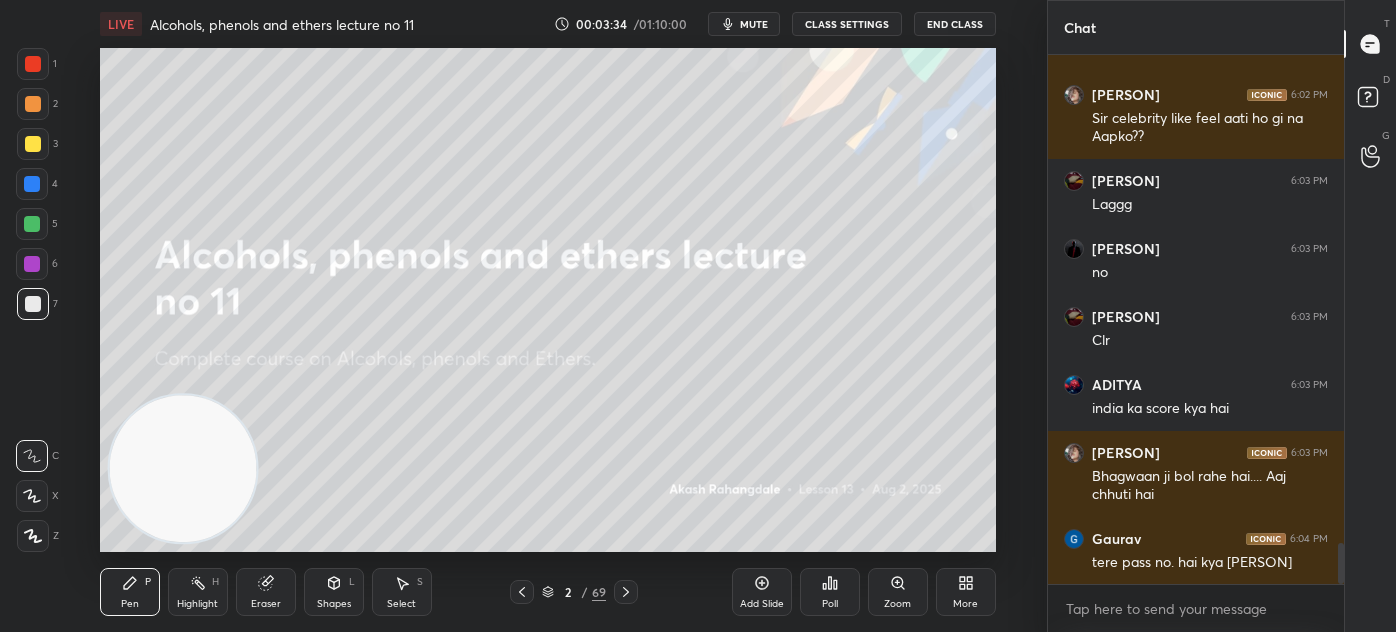 scroll, scrollTop: 6373, scrollLeft: 0, axis: vertical 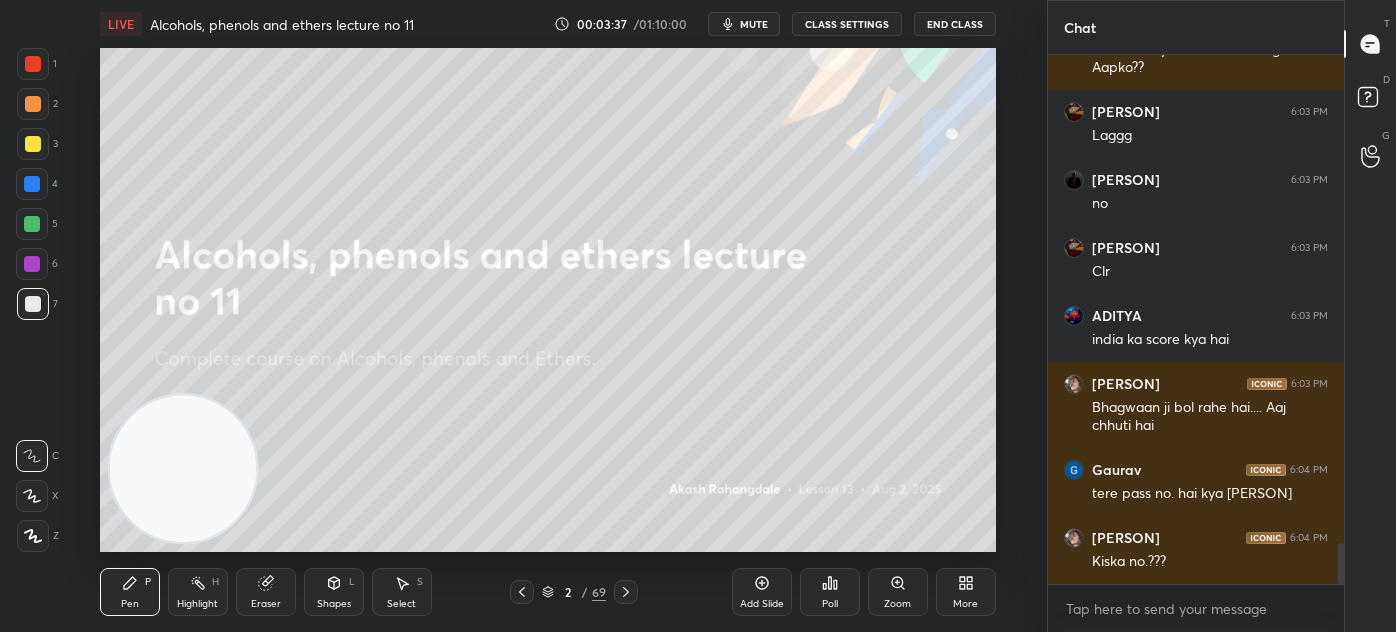 click on "Add Slide" at bounding box center [762, 592] 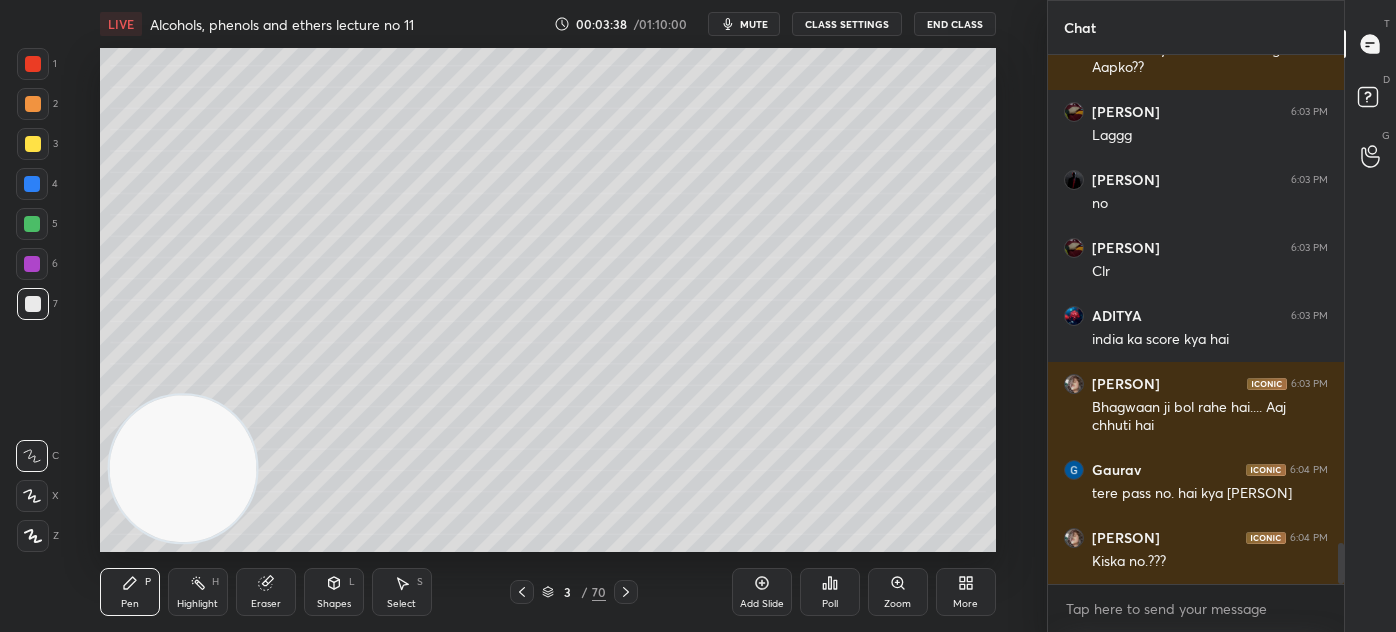 drag, startPoint x: 32, startPoint y: 123, endPoint x: 42, endPoint y: 124, distance: 10.049875 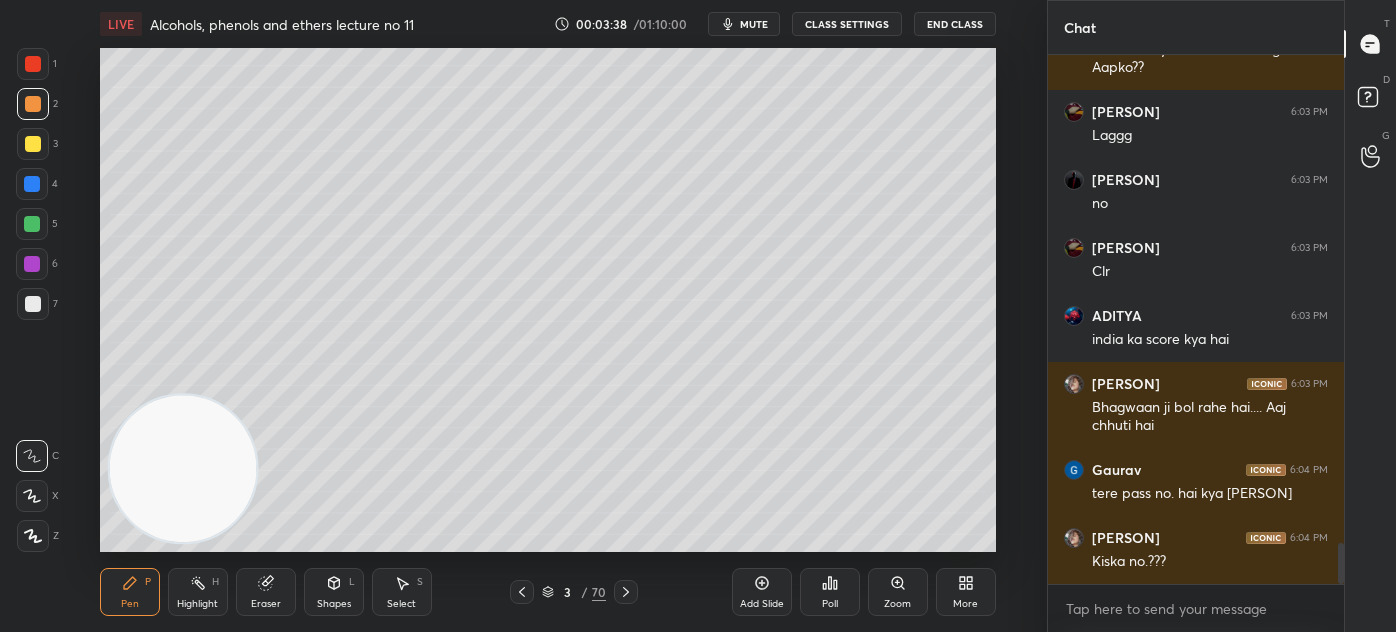 click at bounding box center (33, 144) 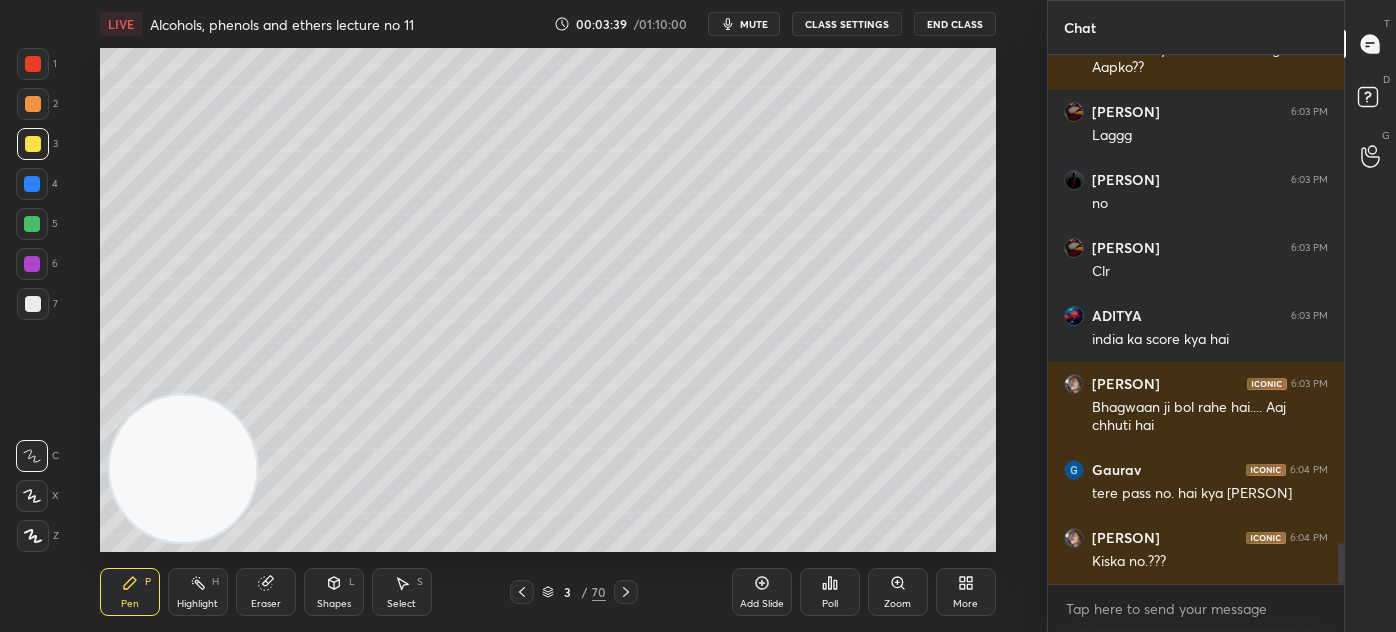 click 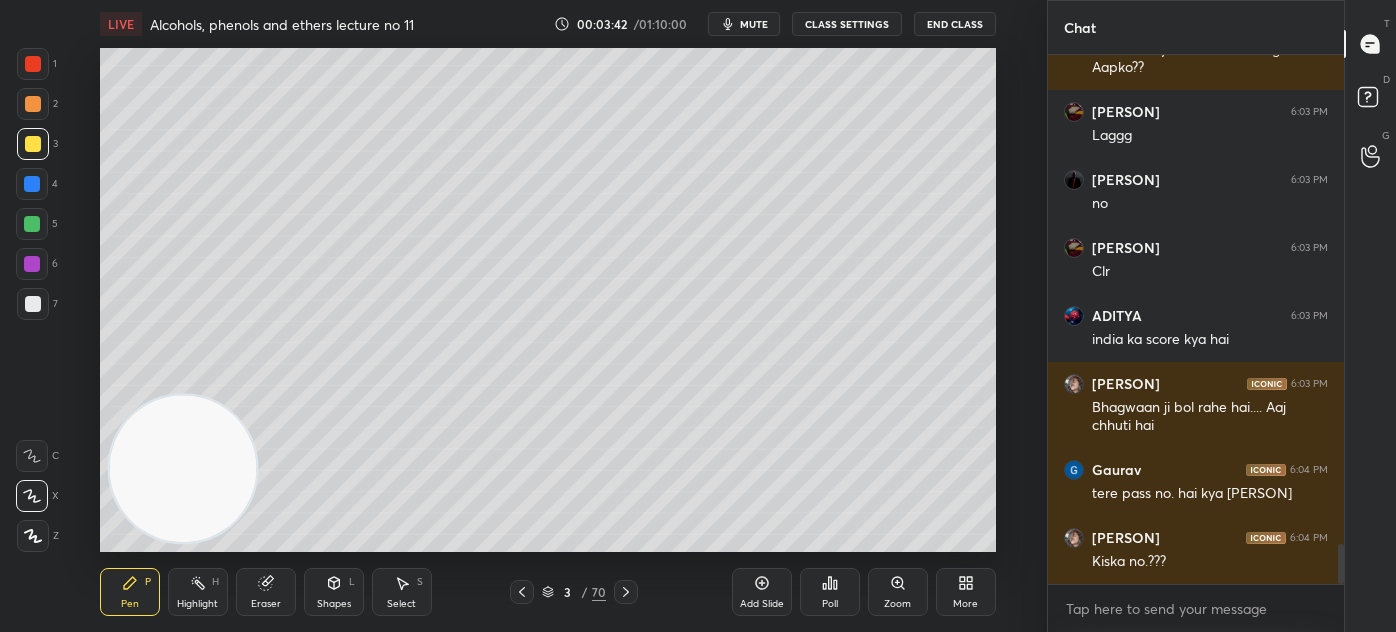 scroll, scrollTop: 6440, scrollLeft: 0, axis: vertical 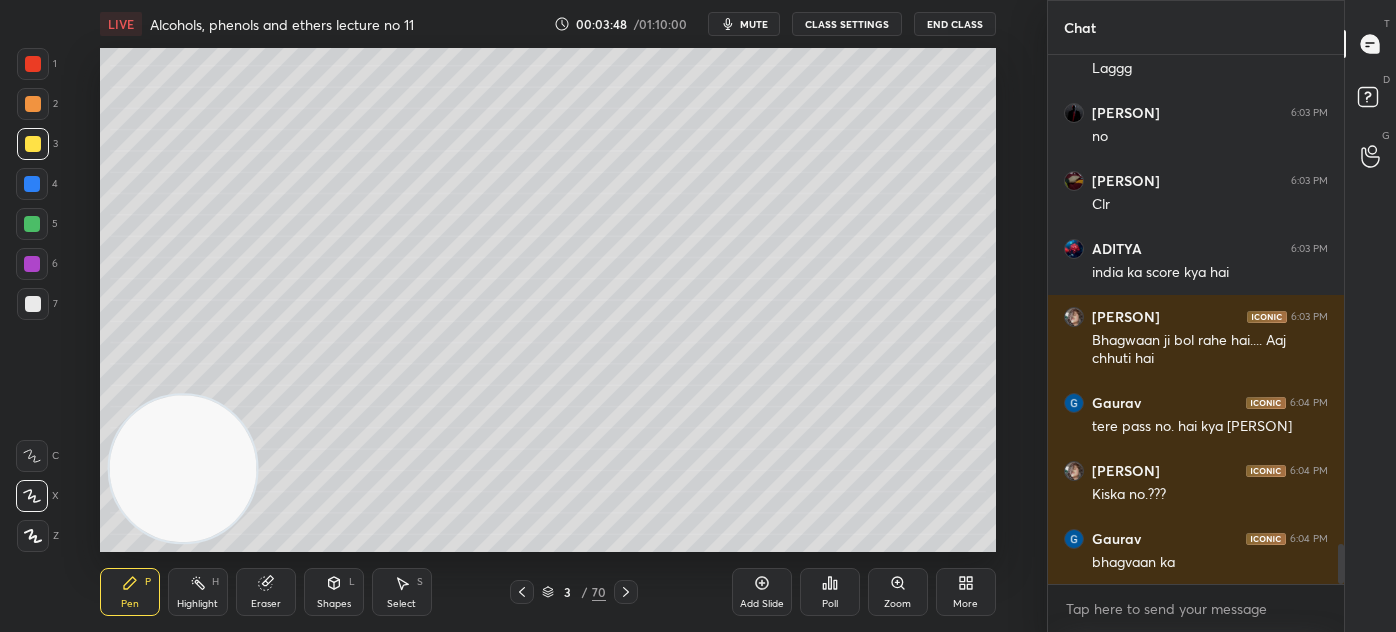 drag, startPoint x: 265, startPoint y: 605, endPoint x: 292, endPoint y: 552, distance: 59.48109 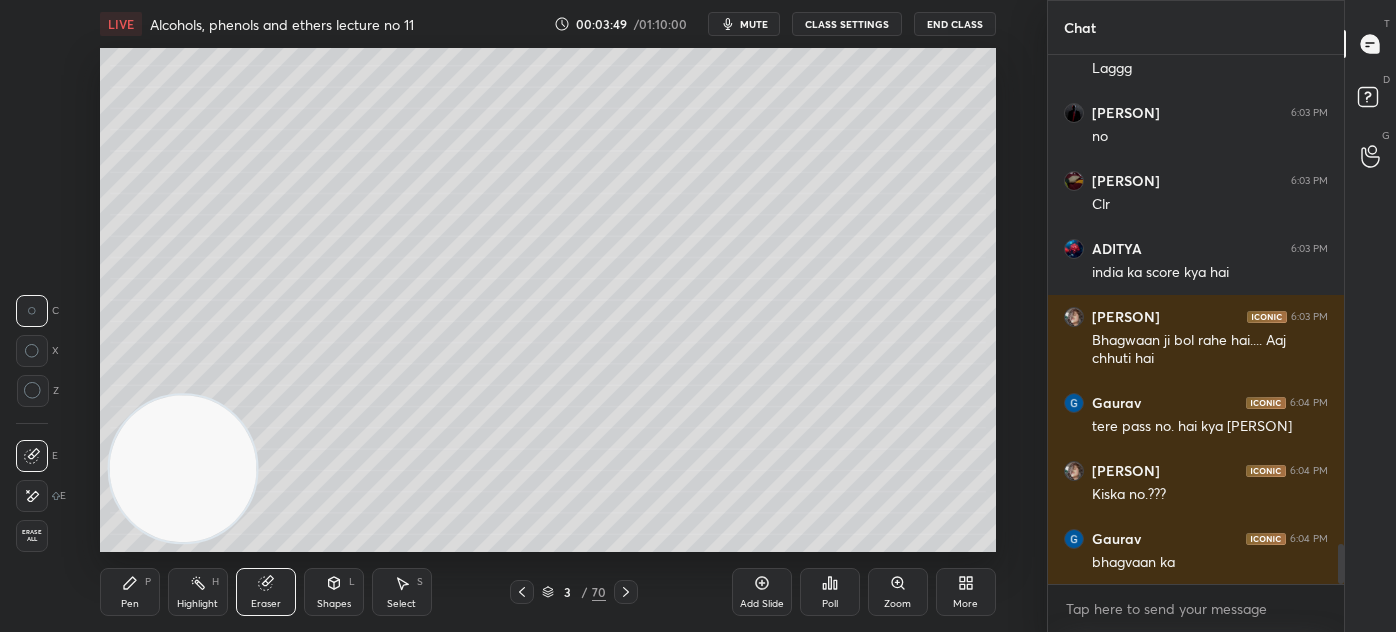 click 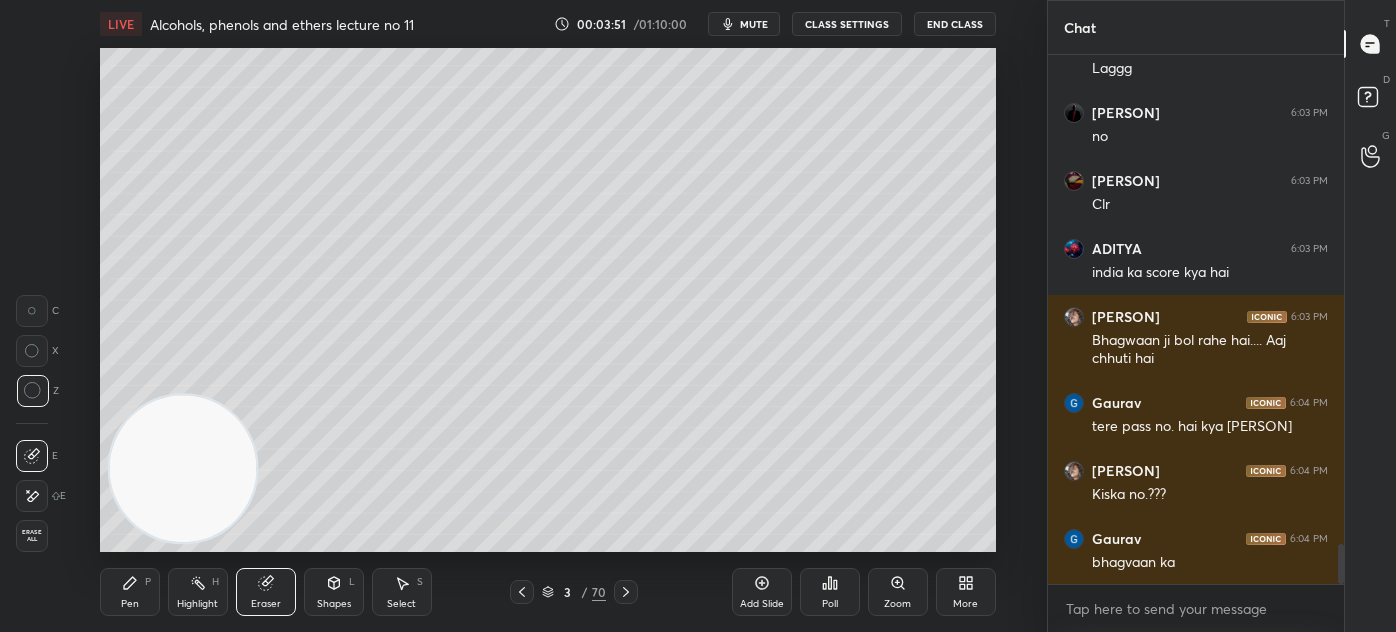 click on "Pen P" at bounding box center (130, 592) 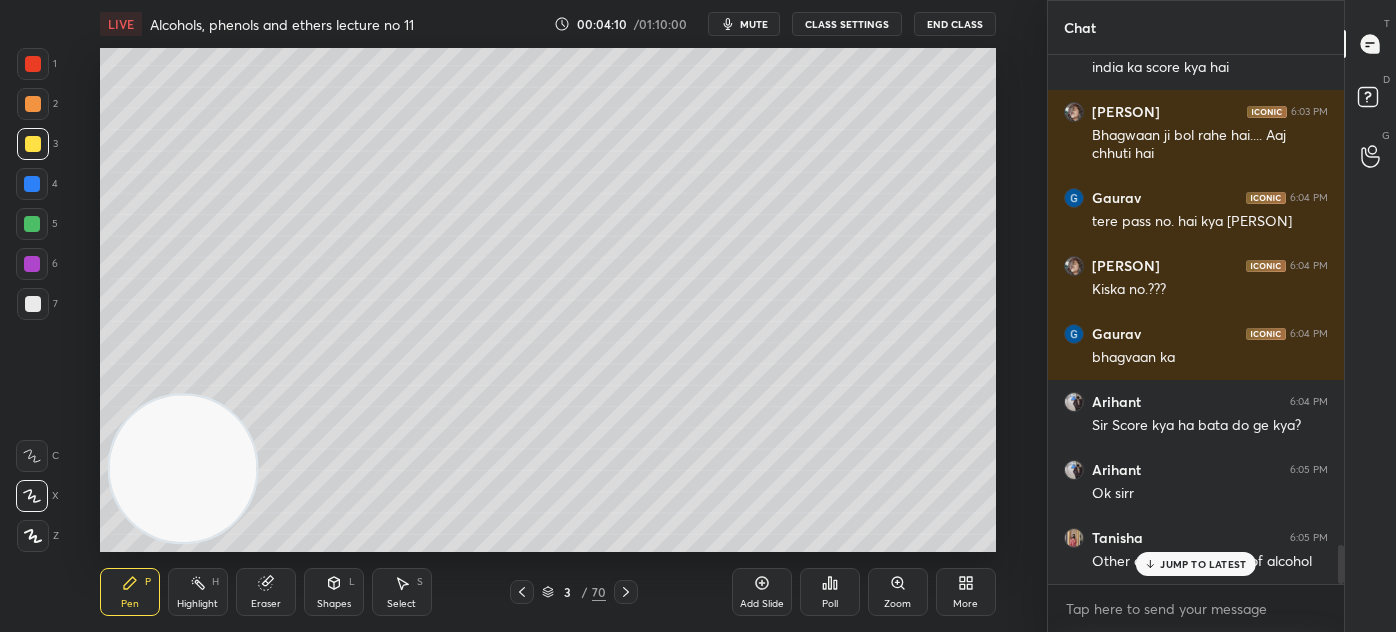 scroll, scrollTop: 6712, scrollLeft: 0, axis: vertical 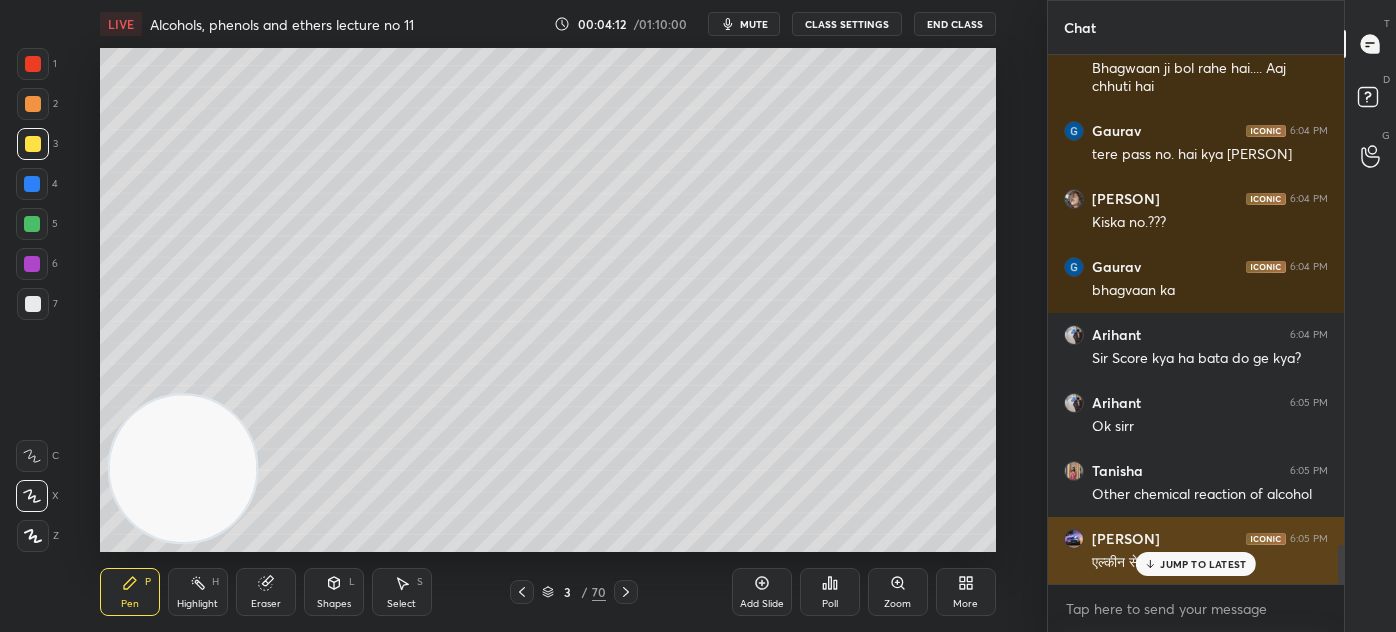 drag, startPoint x: 1163, startPoint y: 557, endPoint x: 1150, endPoint y: 562, distance: 13.928389 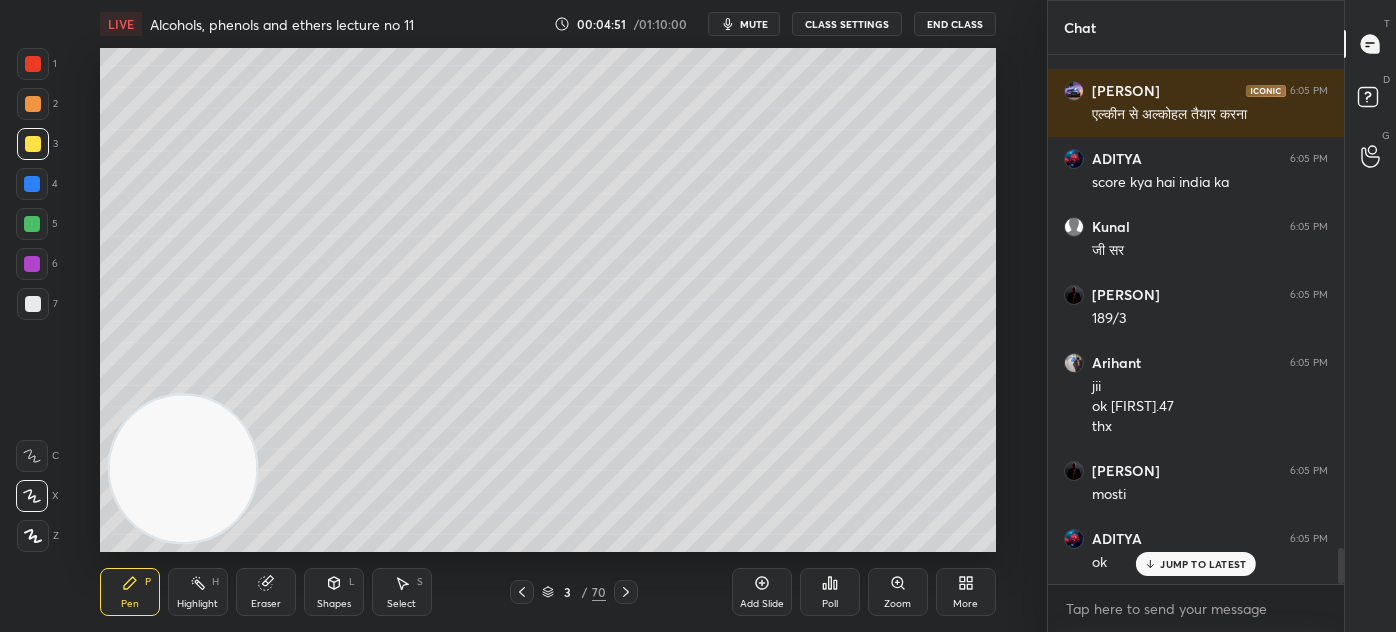 scroll, scrollTop: 7314, scrollLeft: 0, axis: vertical 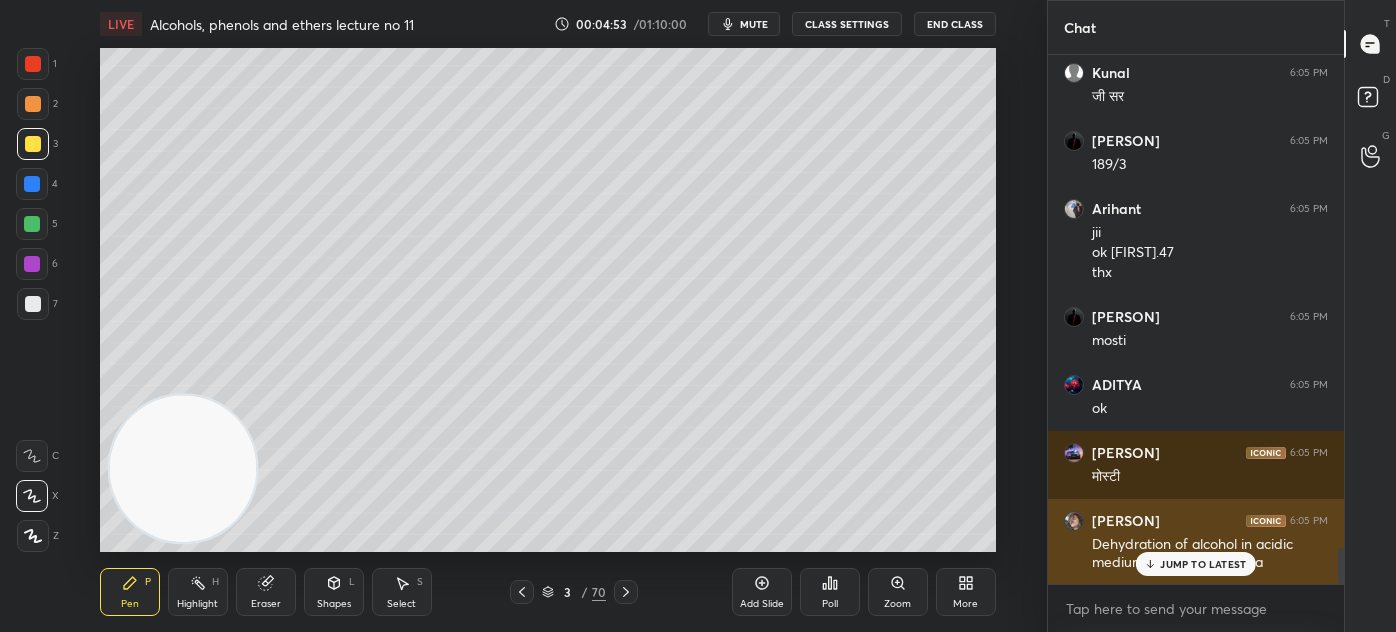 click on "JUMP TO LATEST" at bounding box center (1203, 564) 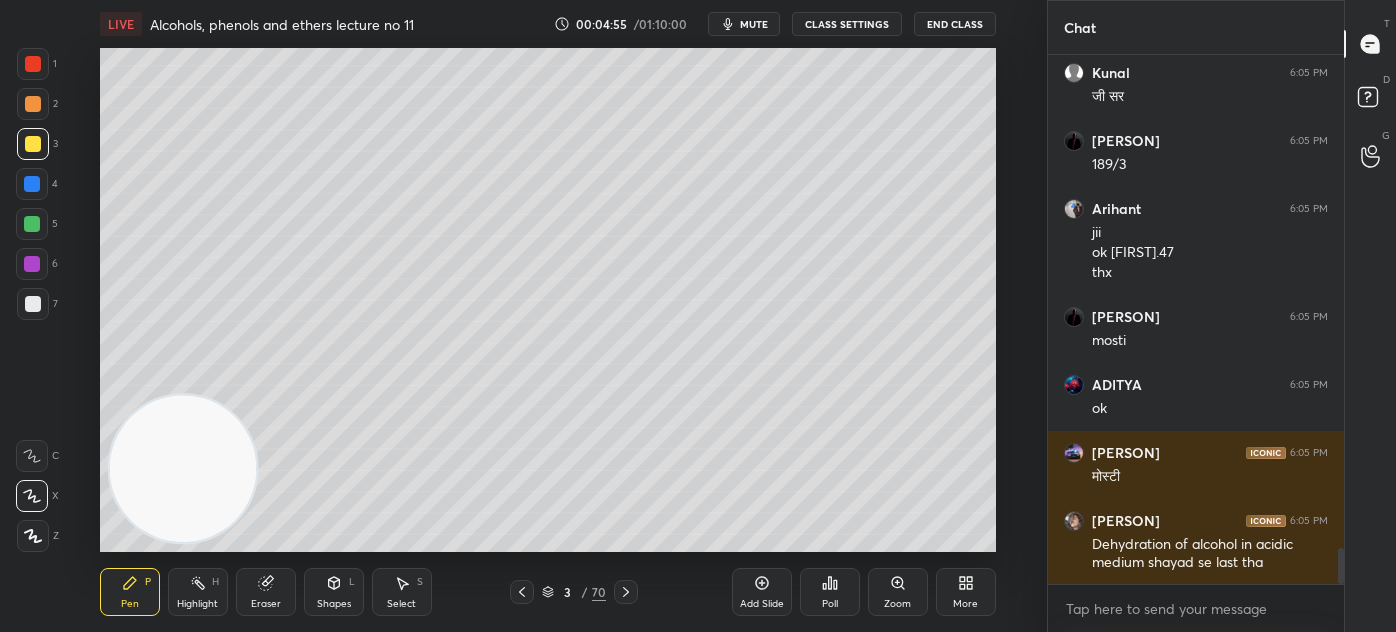 click on "CLASS SETTINGS" at bounding box center [847, 24] 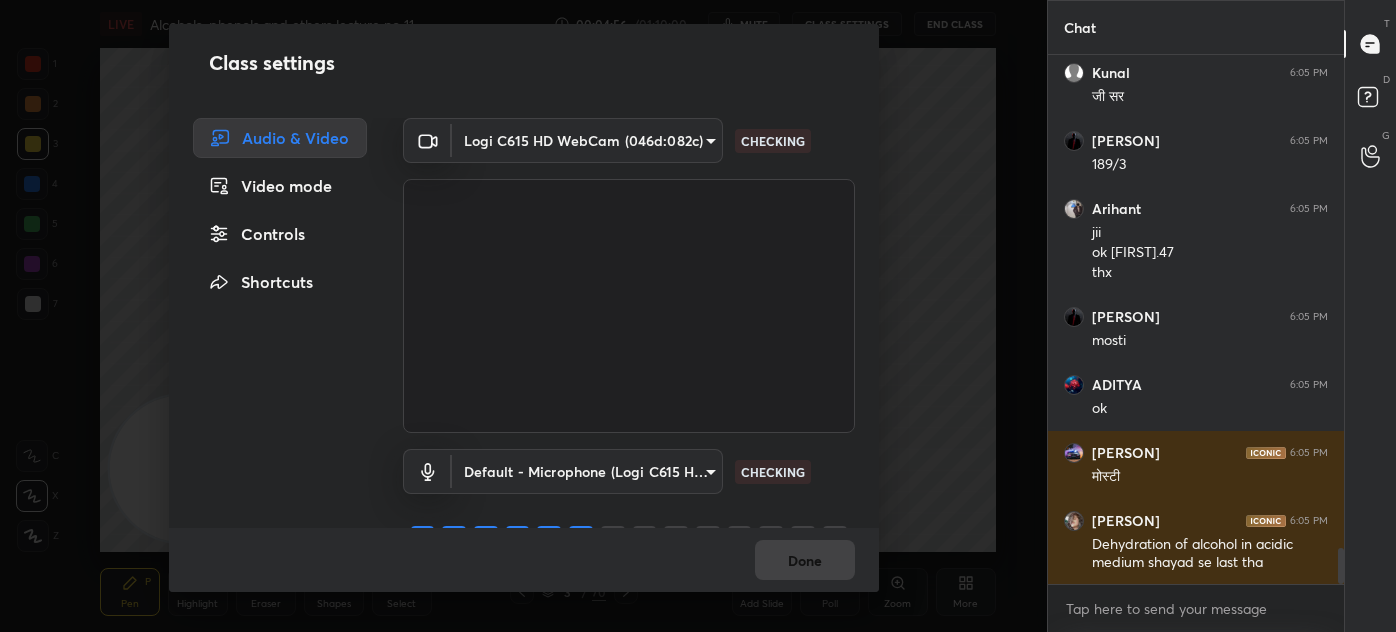click on "Controls" at bounding box center [280, 234] 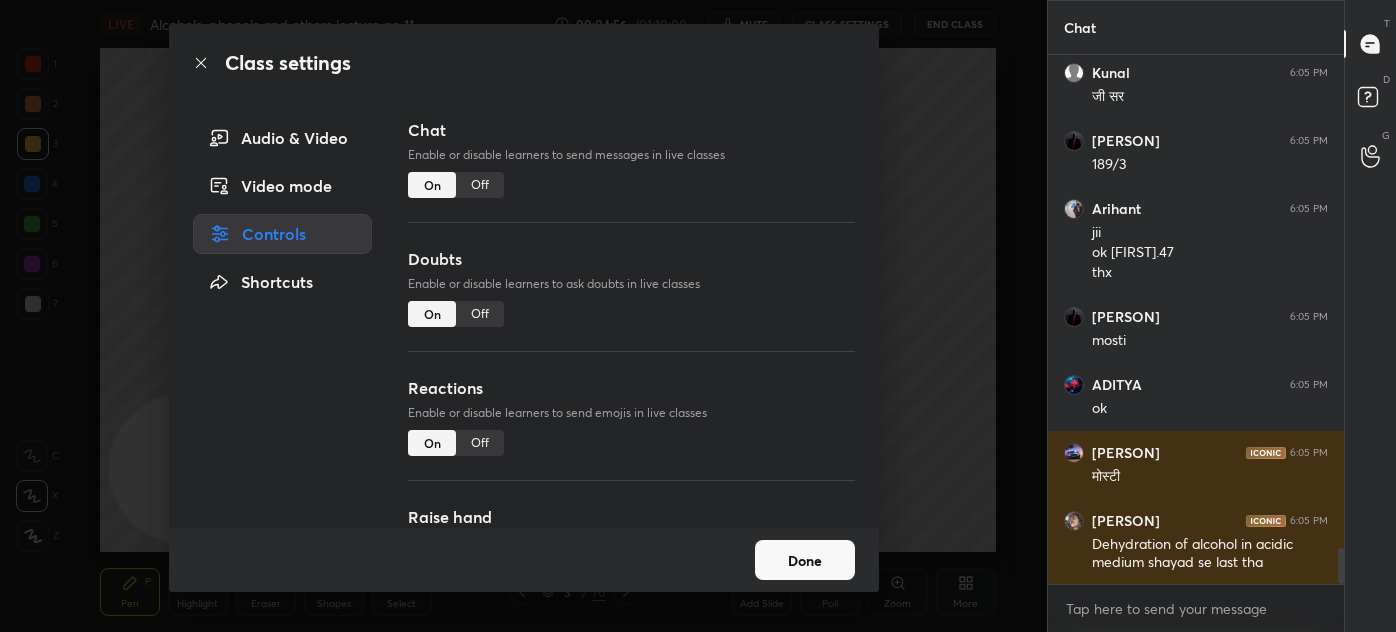 scroll, scrollTop: 7386, scrollLeft: 0, axis: vertical 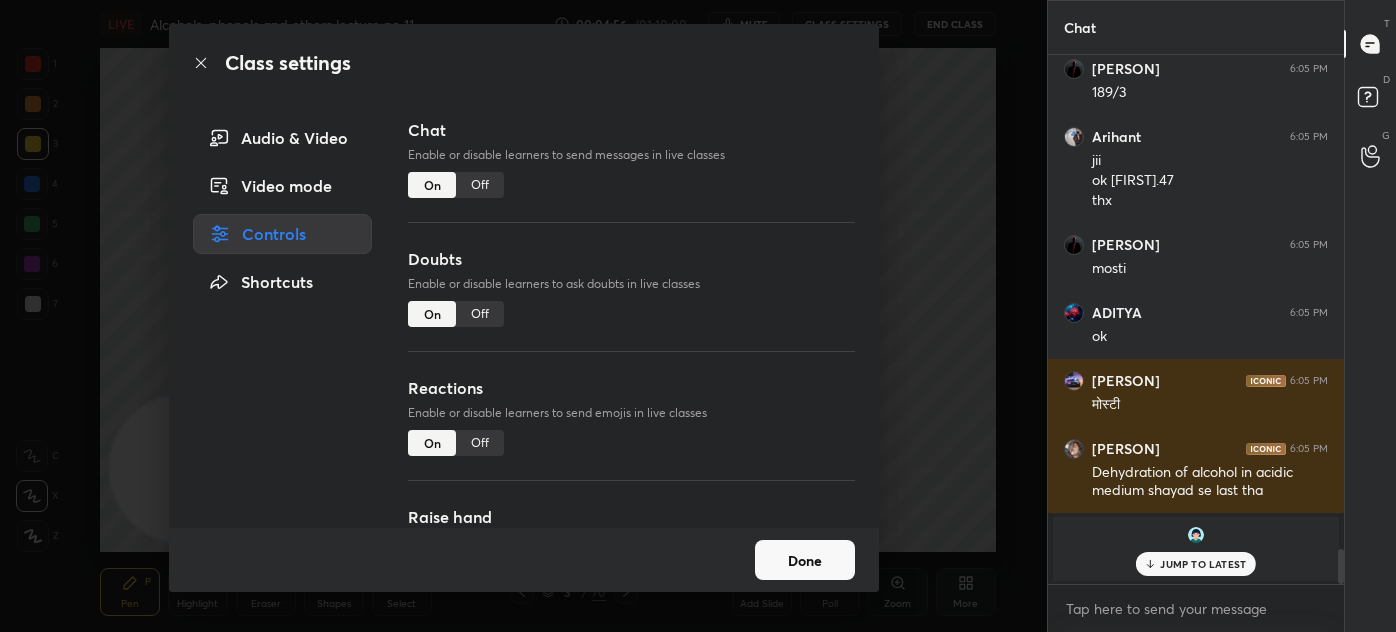 click on "Off" at bounding box center (480, 443) 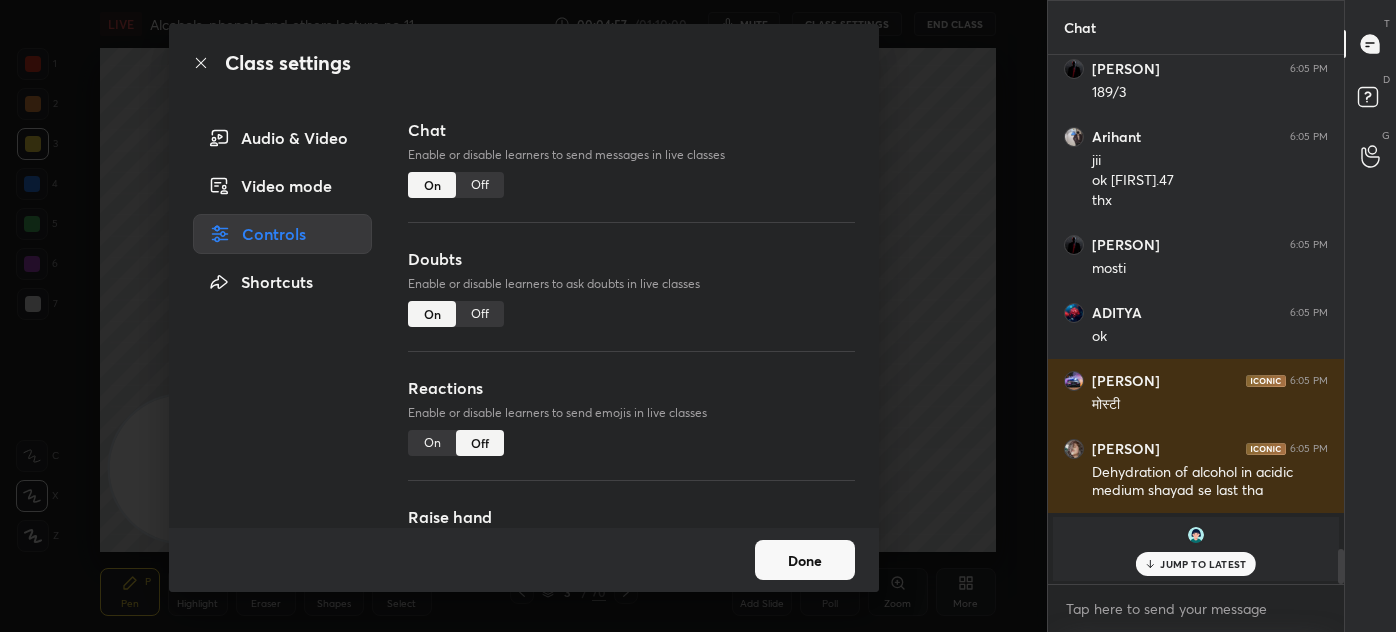 click on "Off" at bounding box center (480, 185) 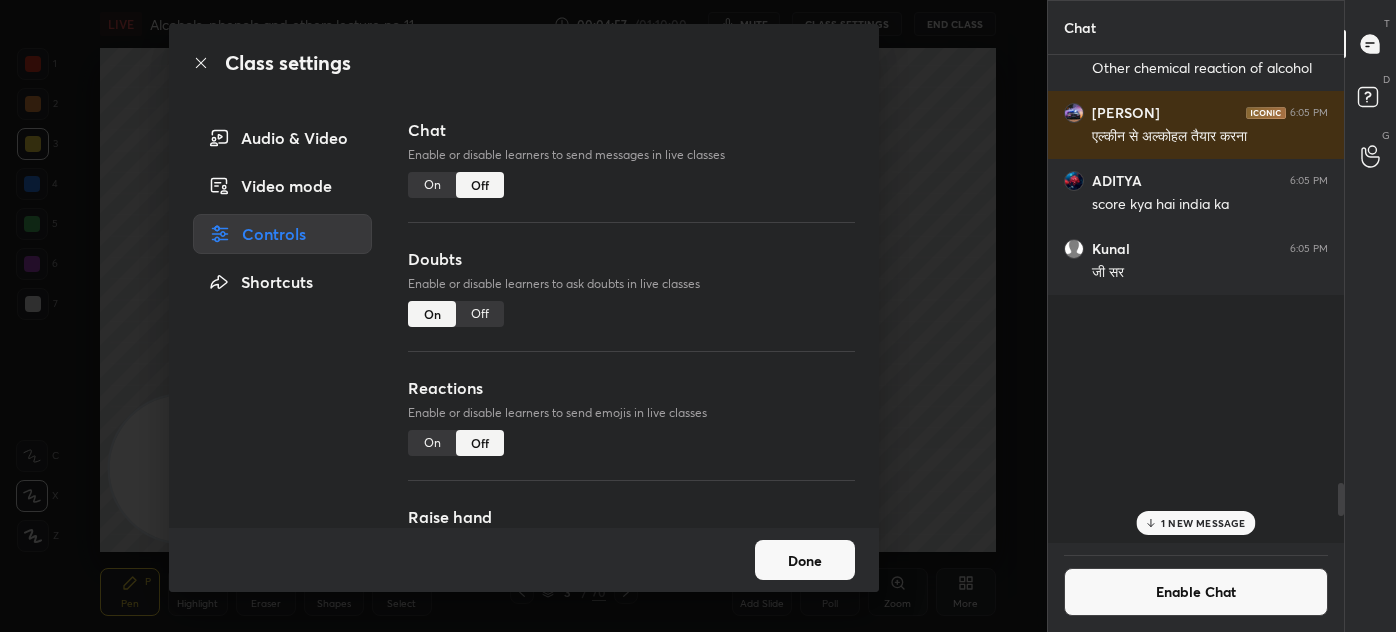 scroll, scrollTop: 5921, scrollLeft: 0, axis: vertical 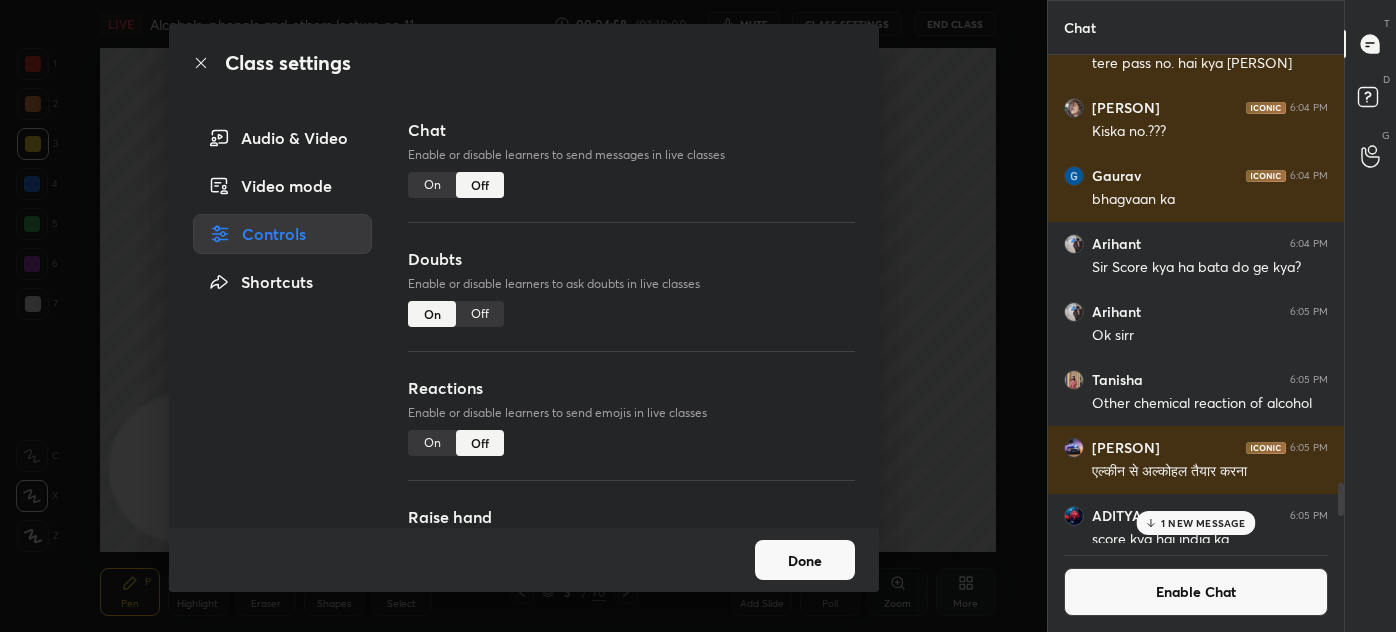 drag, startPoint x: 932, startPoint y: 188, endPoint x: 925, endPoint y: 180, distance: 10.630146 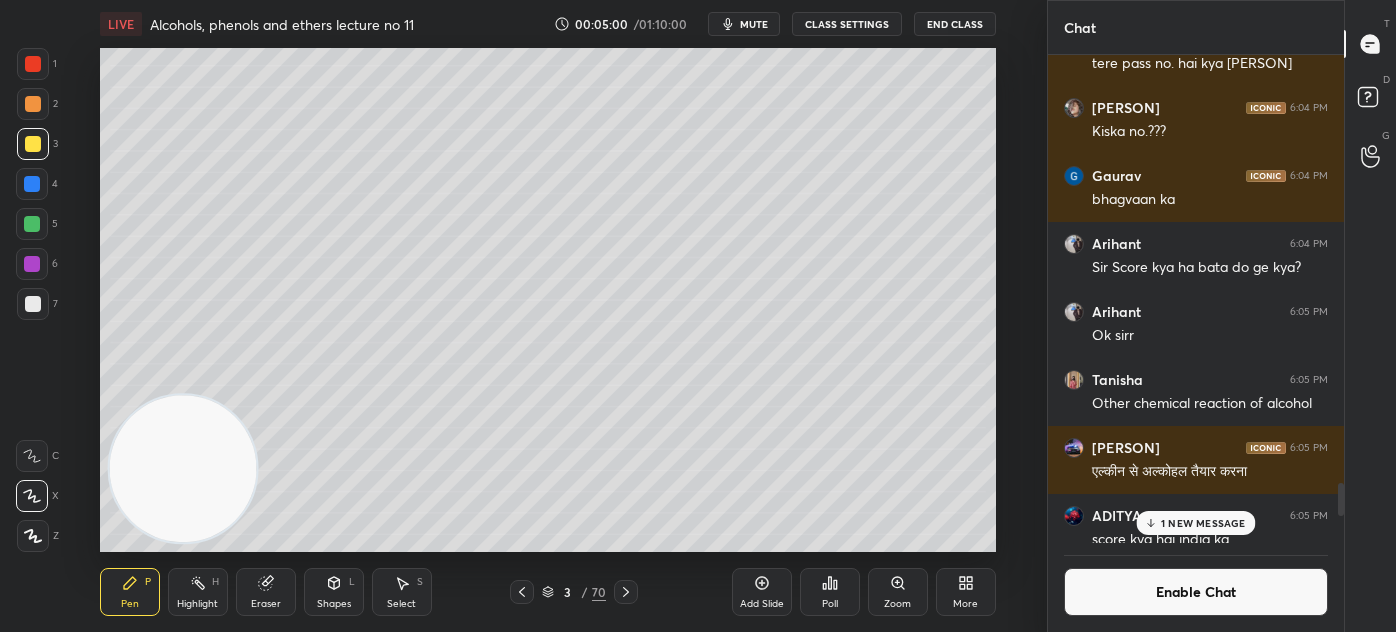 drag, startPoint x: 28, startPoint y: 300, endPoint x: 47, endPoint y: 290, distance: 21.470911 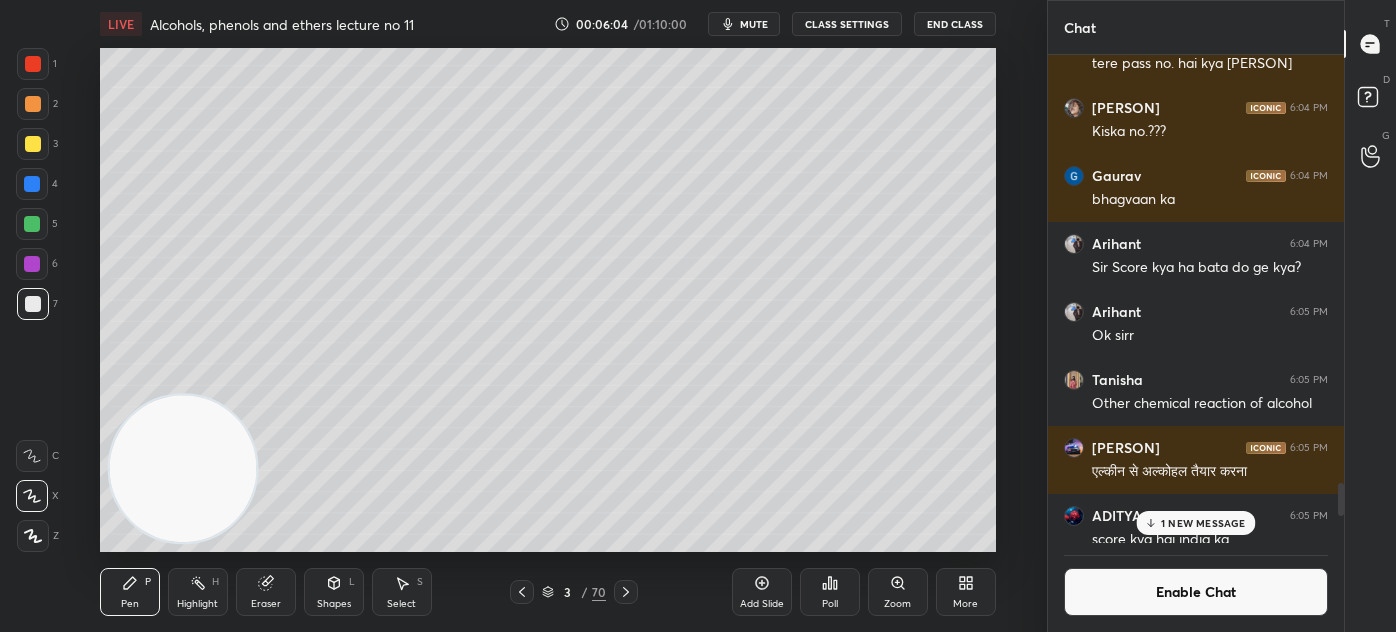 click on "1 NEW MESSAGE" at bounding box center (1203, 523) 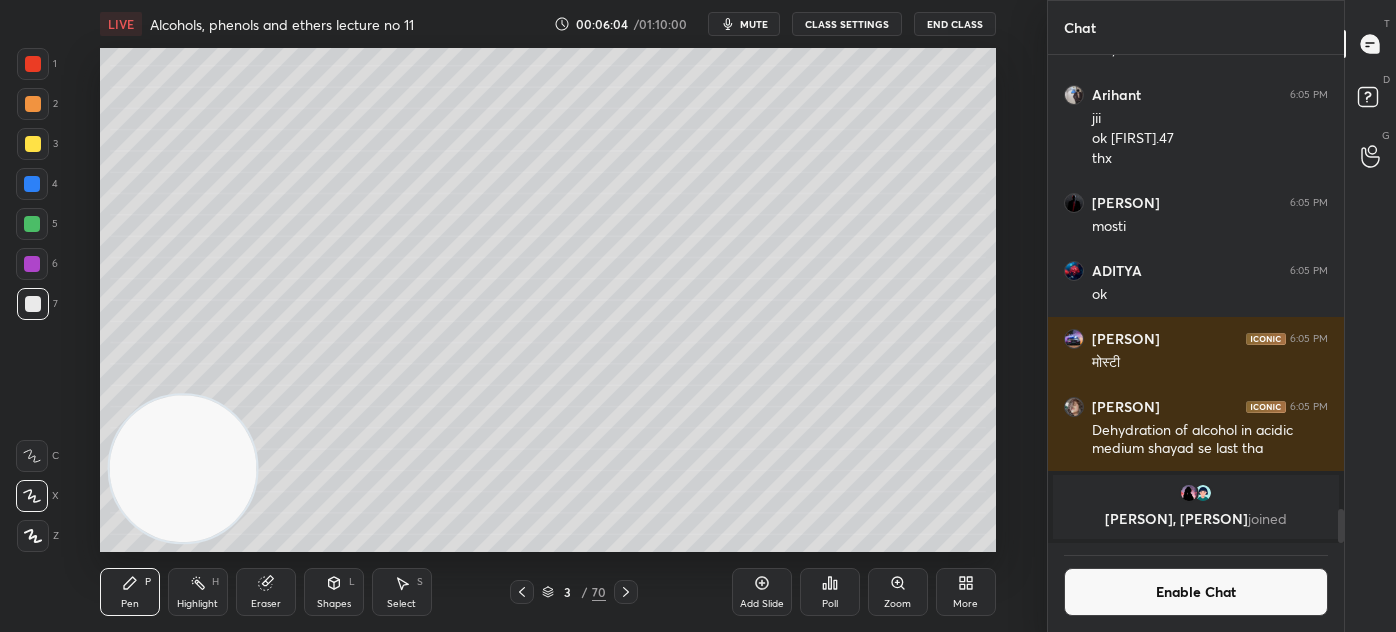 click on "Enable Chat" at bounding box center [1196, 592] 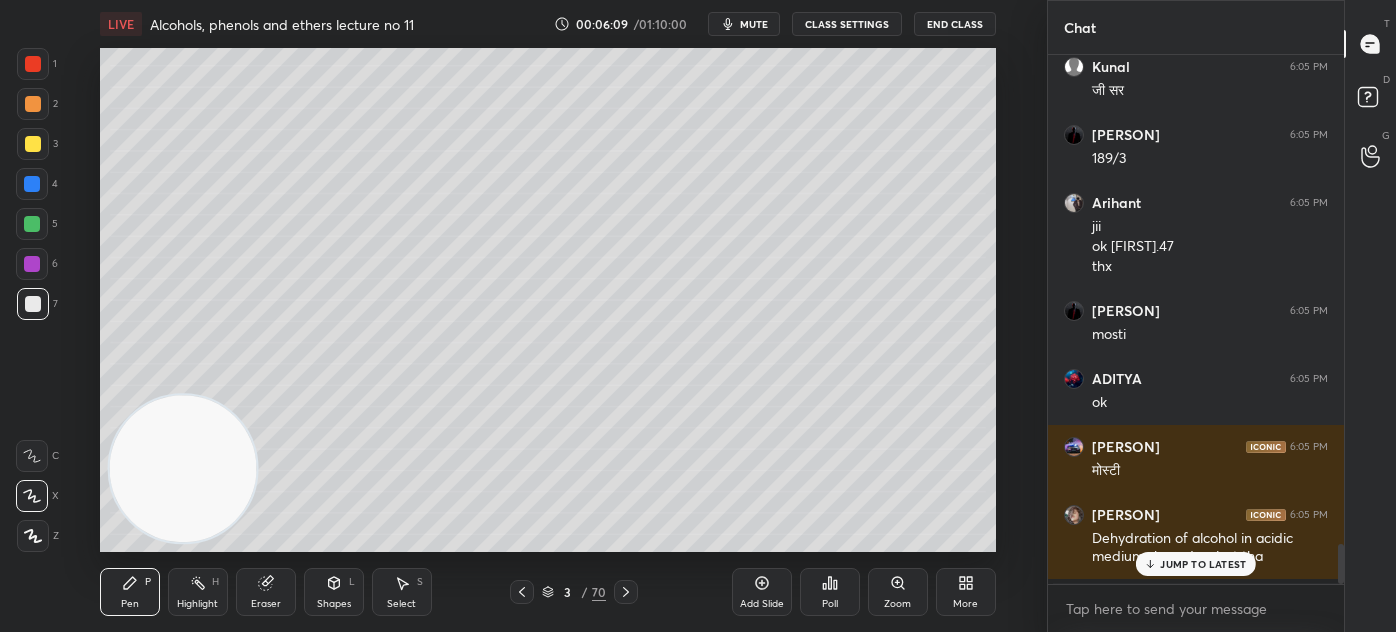 scroll, scrollTop: 6392, scrollLeft: 0, axis: vertical 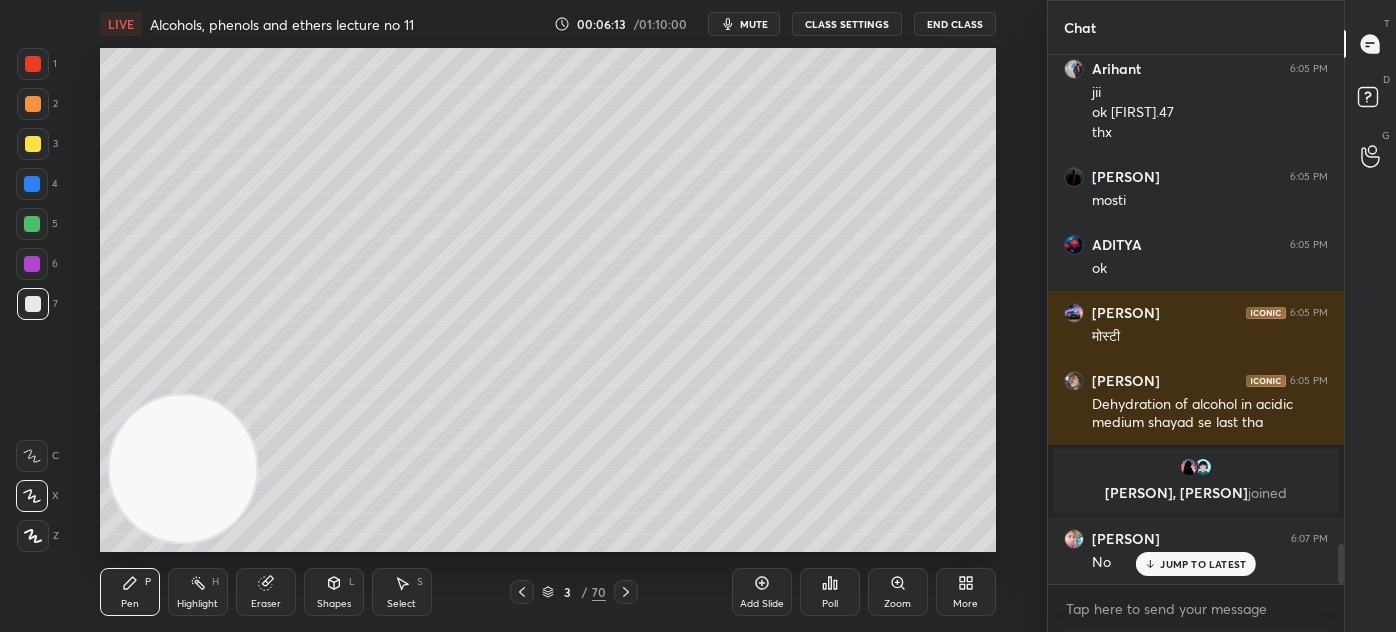 click on "Eraser" at bounding box center [266, 592] 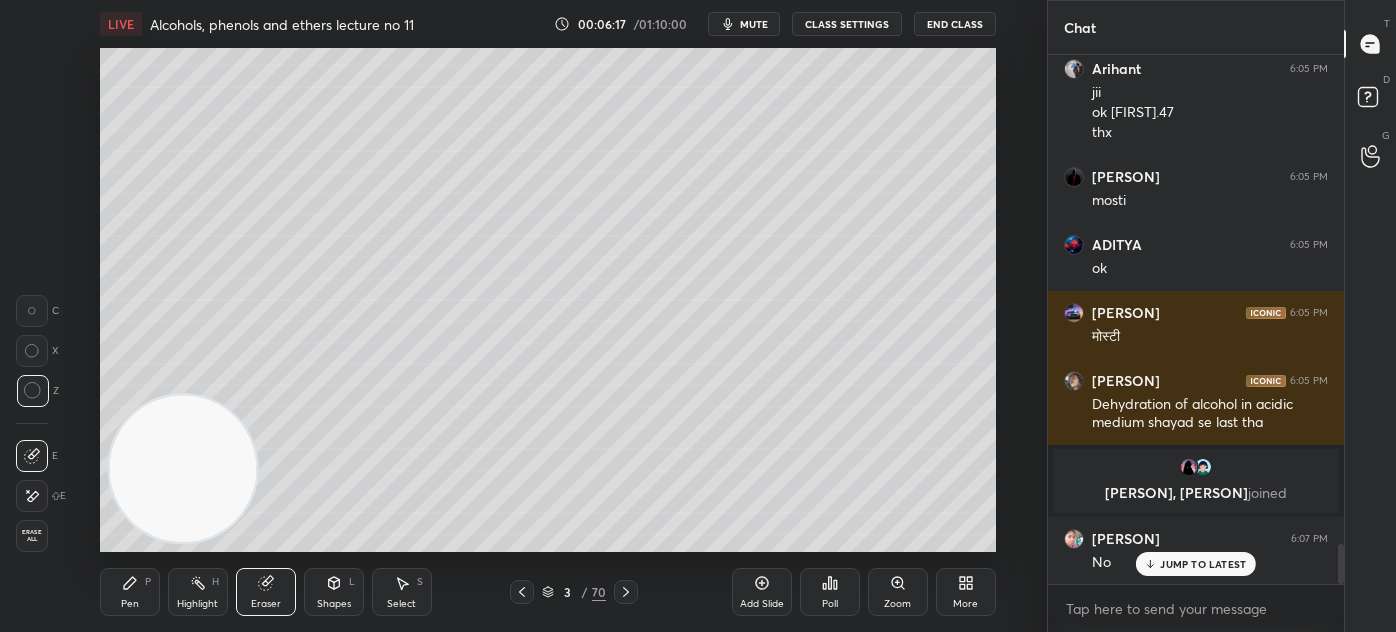 click on "LIVE Alcohols, phenols and ethers lecture no 11 00:06:17 /  01:10:00 mute CLASS SETTINGS End Class Setting up your live class Poll for   secs No correct answer Start poll Back Alcohols, phenols and ethers lecture no 11 • L13 of Complete course on Alcohols, phenols and Ethers. Akash Rahangdale Pen P Highlight H Eraser Shapes L Select S 3 / 70 Add Slide Poll Zoom More" at bounding box center (547, 316) 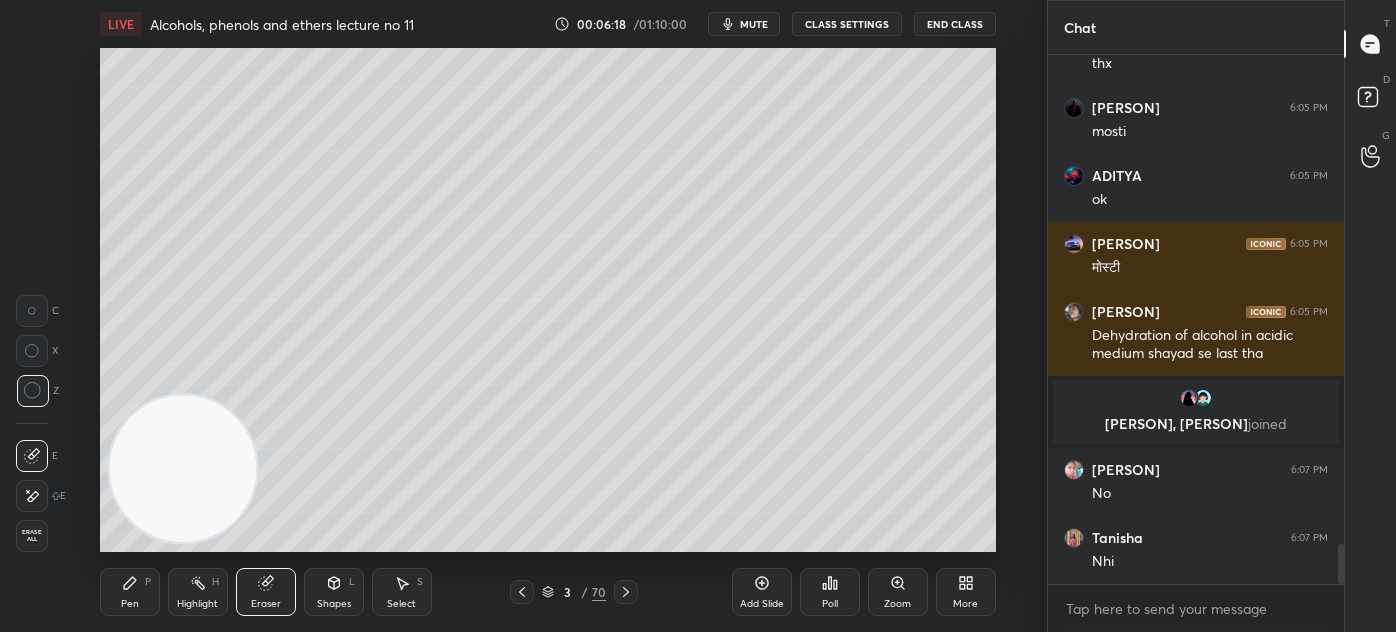 click on "Pen" at bounding box center [130, 604] 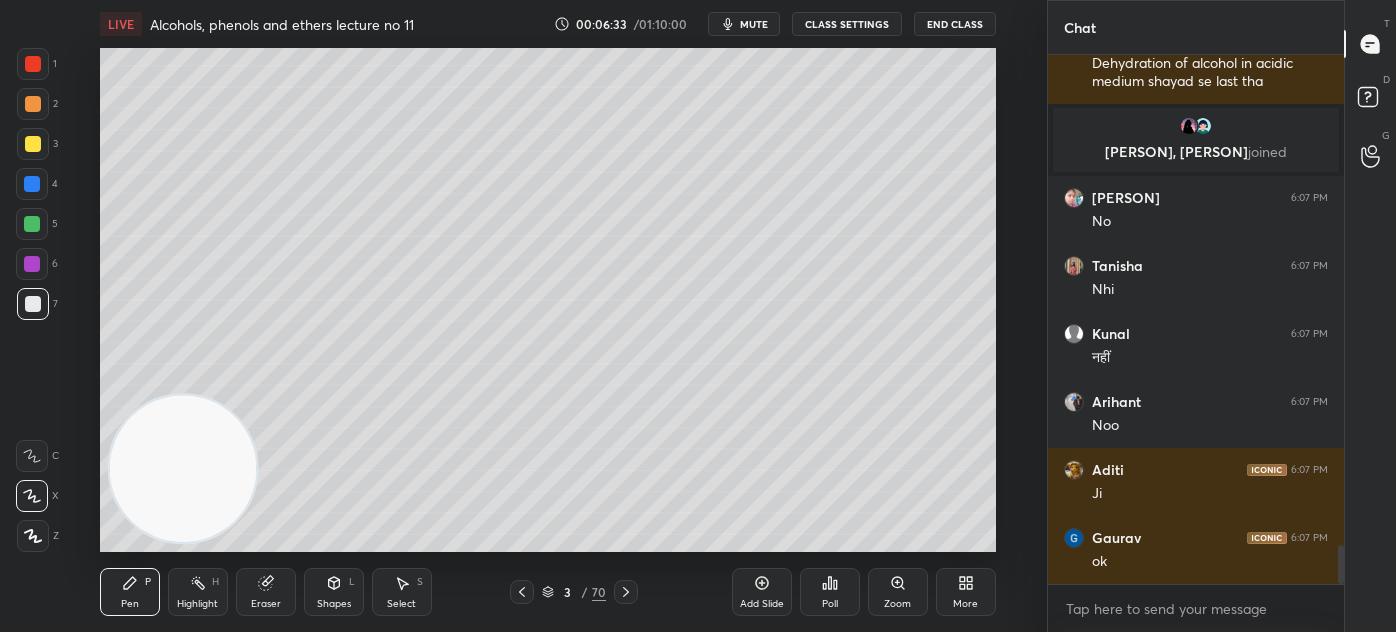 scroll, scrollTop: 6800, scrollLeft: 0, axis: vertical 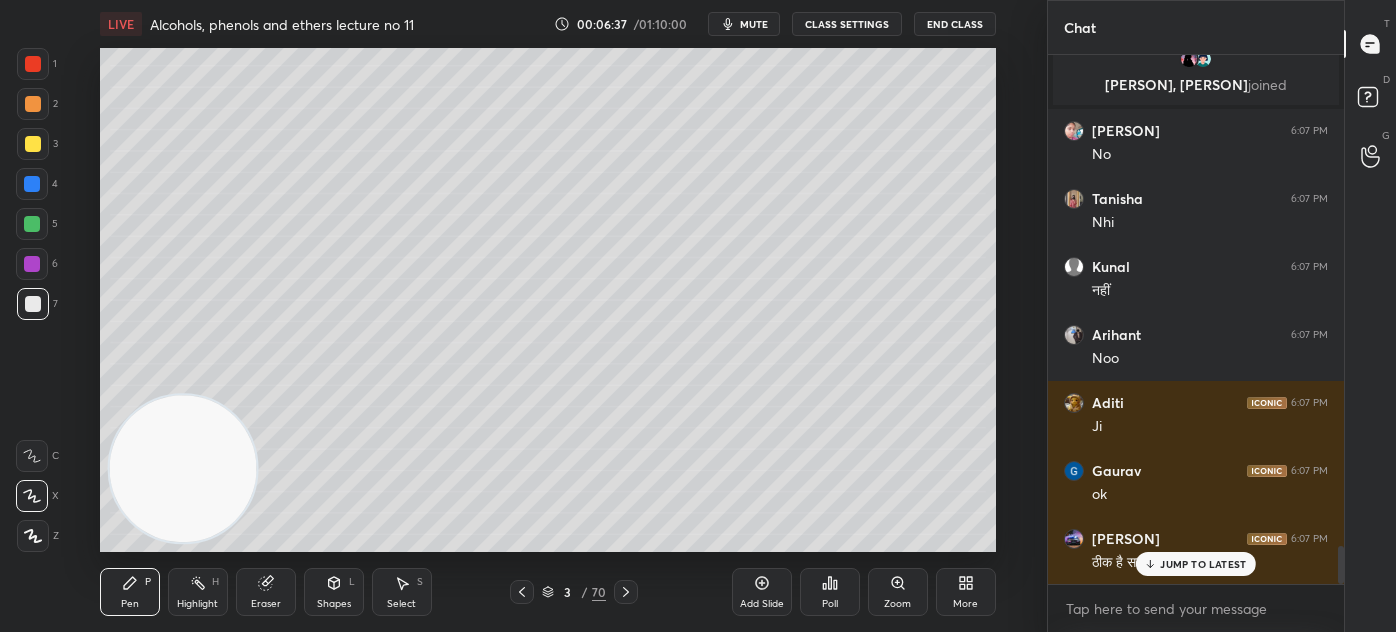 click at bounding box center [33, 64] 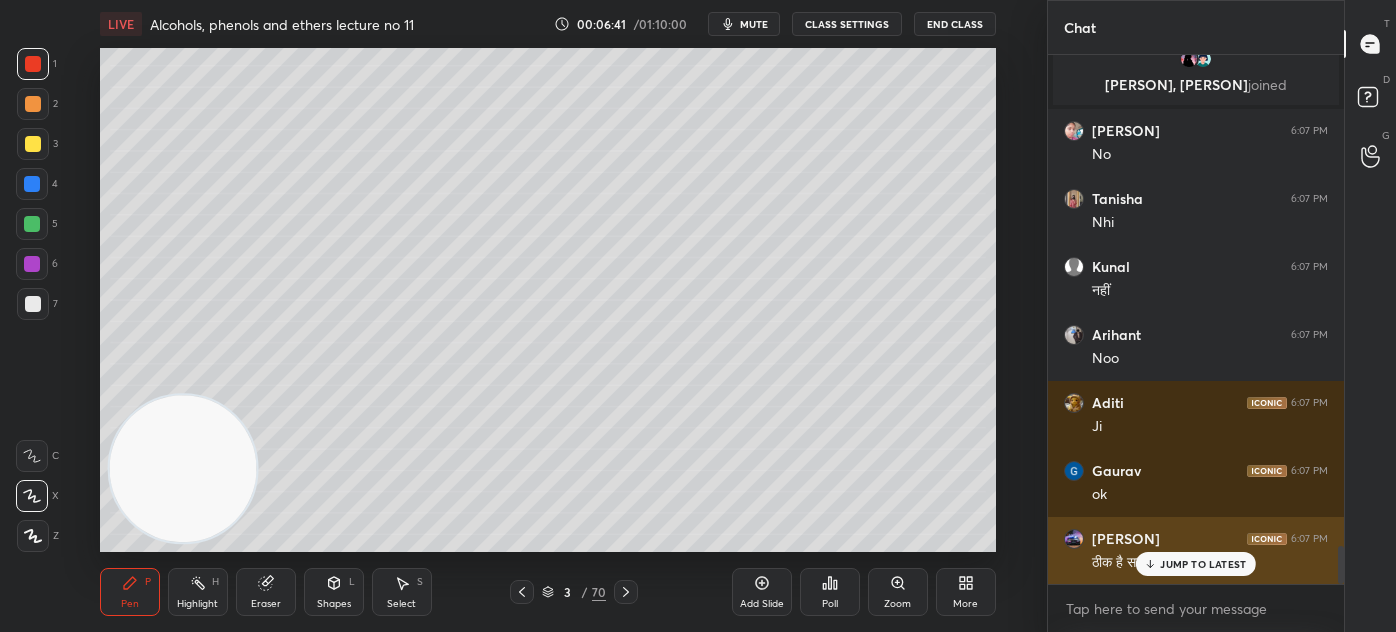 click on "JUMP TO LATEST" at bounding box center [1196, 564] 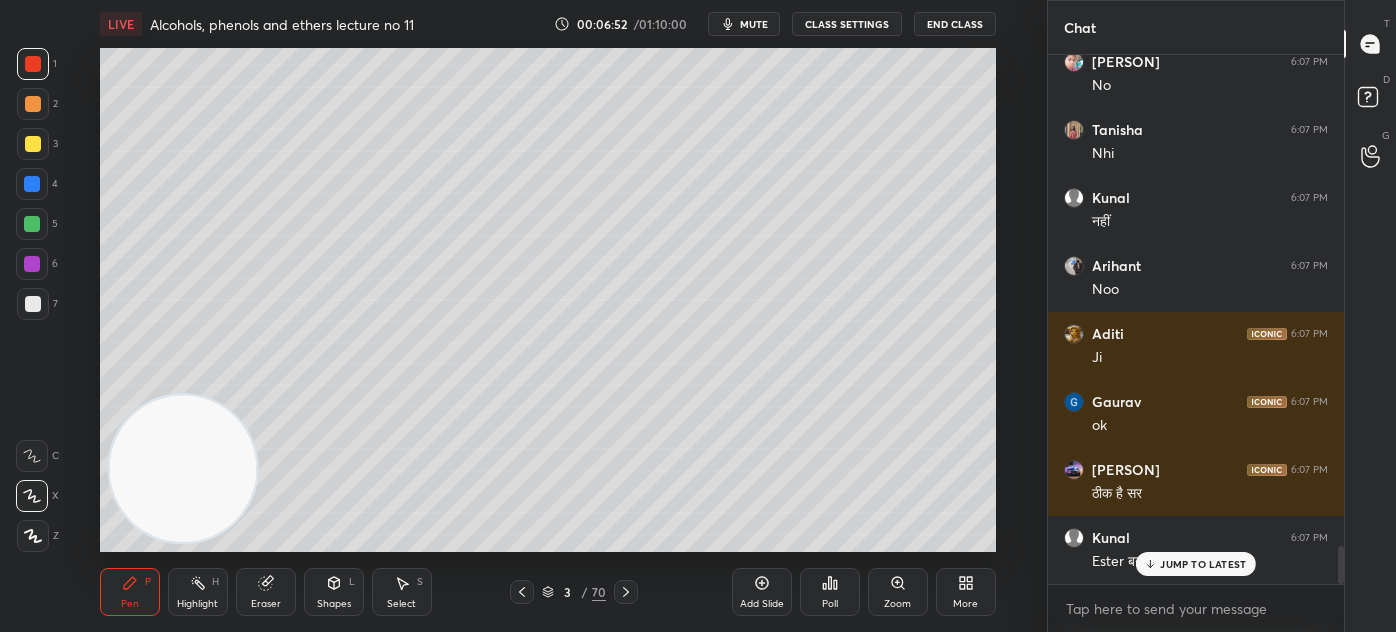 scroll, scrollTop: 6936, scrollLeft: 0, axis: vertical 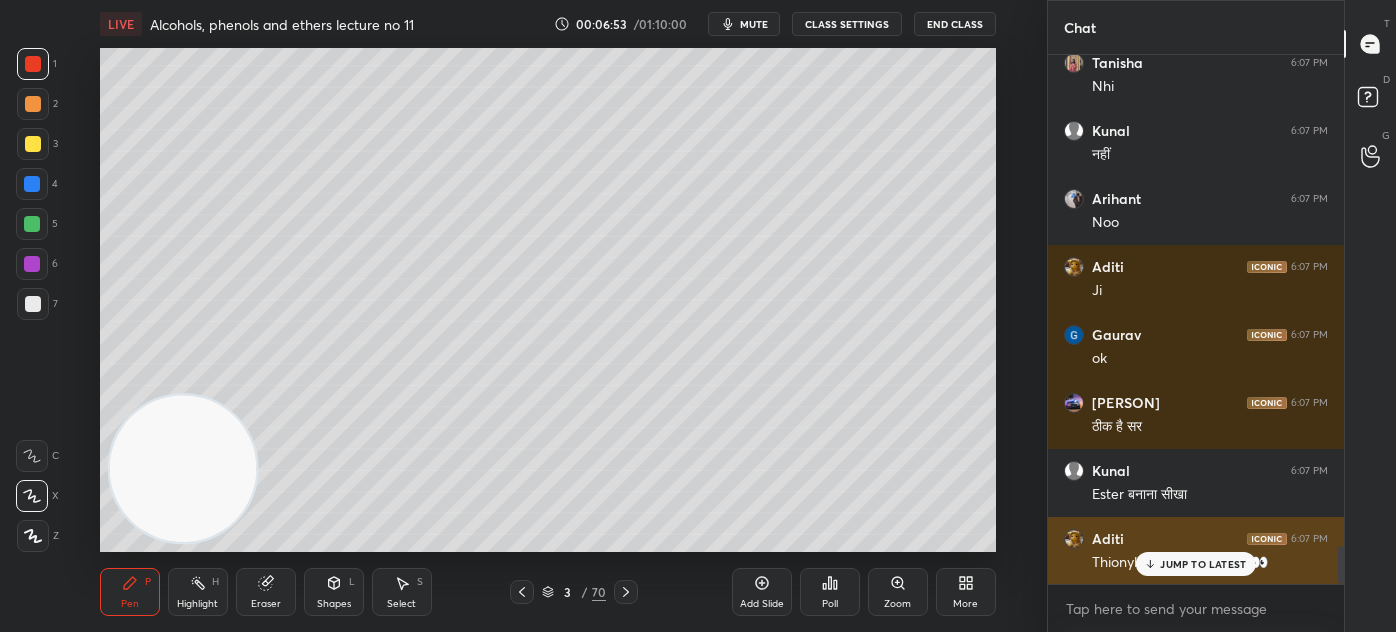 click on "JUMP TO LATEST" at bounding box center (1196, 564) 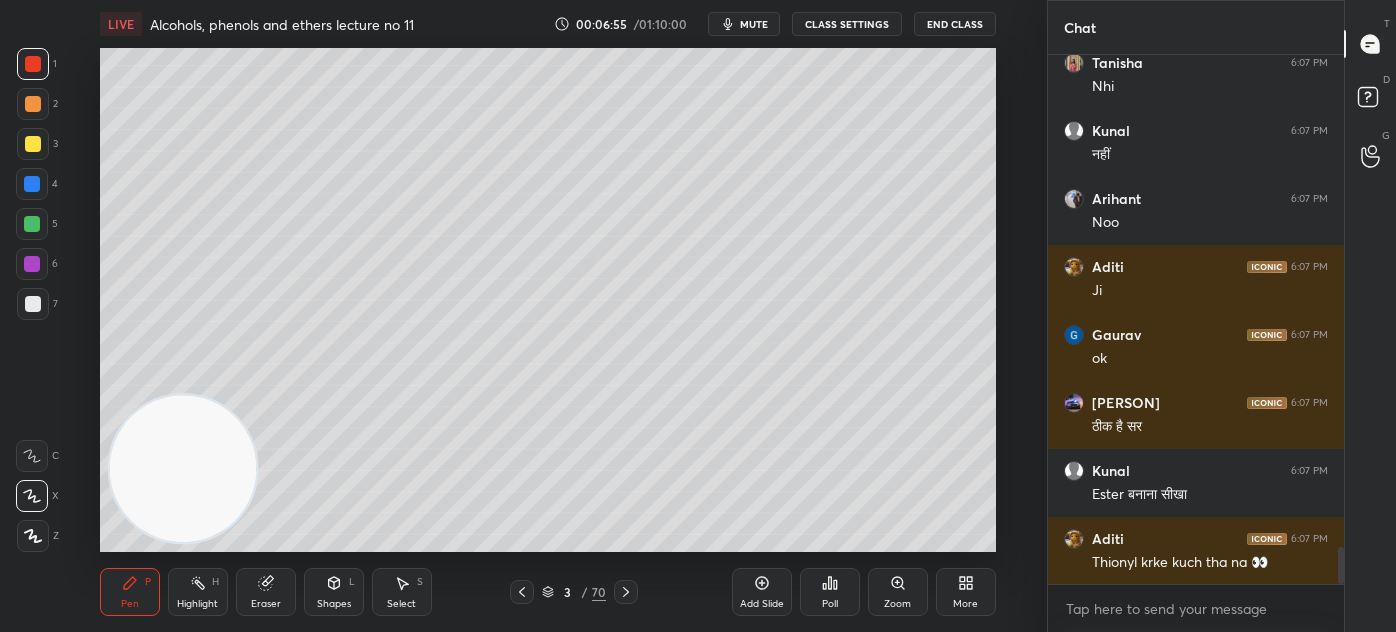 scroll, scrollTop: 7005, scrollLeft: 0, axis: vertical 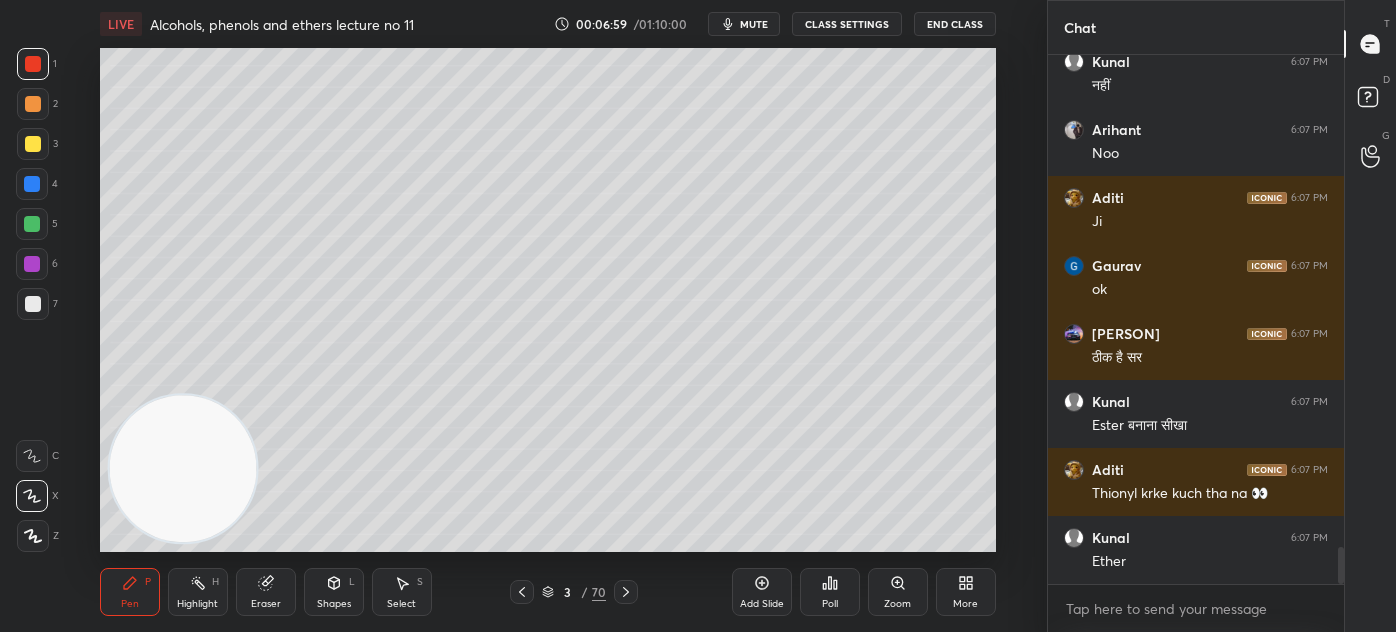 click at bounding box center [32, 184] 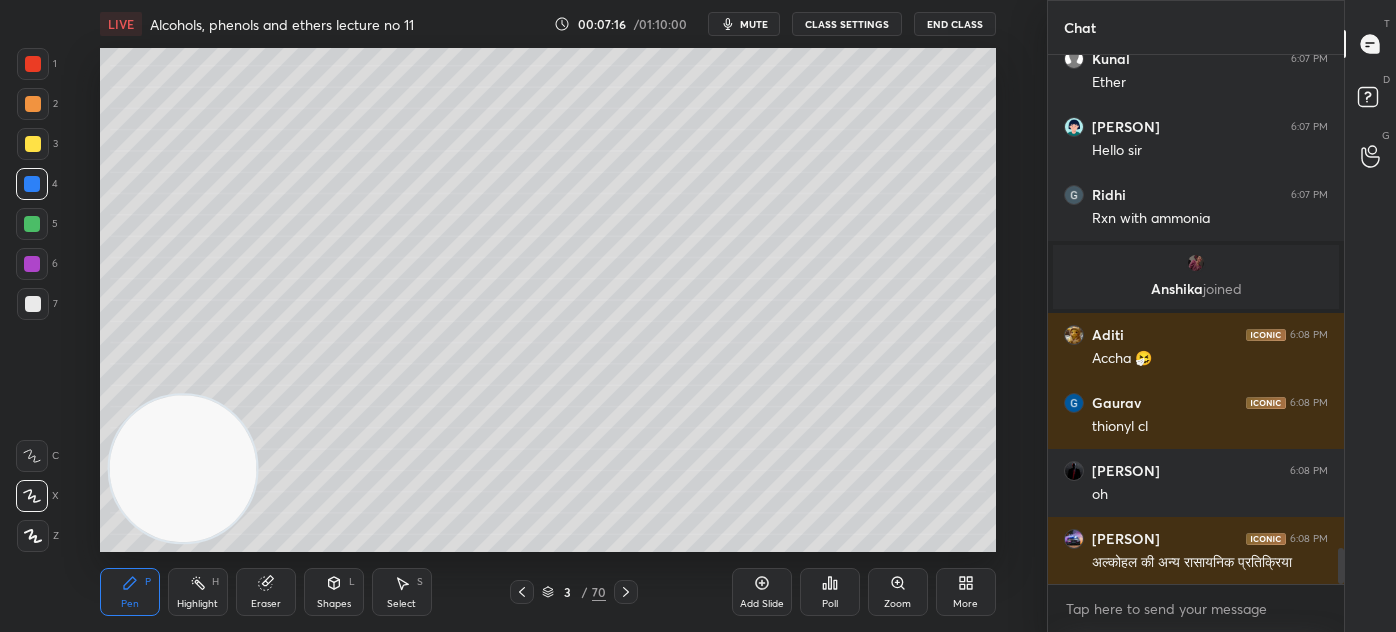 scroll, scrollTop: 7264, scrollLeft: 0, axis: vertical 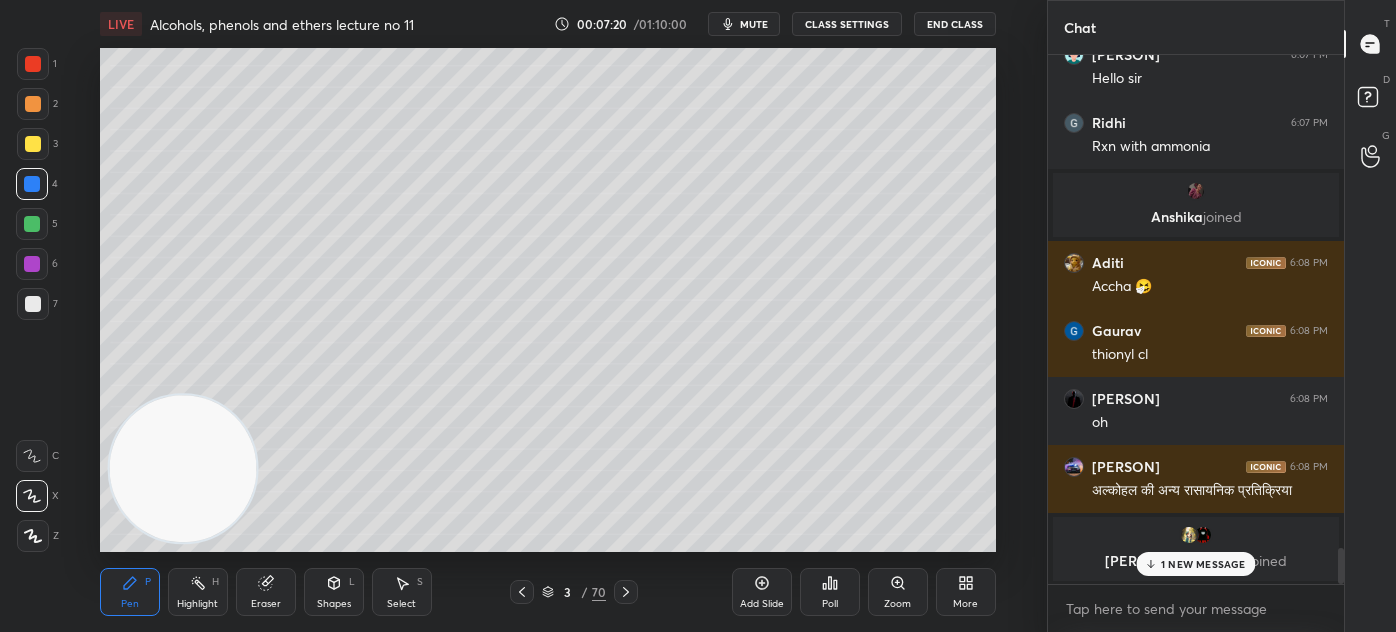 click on "1 NEW MESSAGE" at bounding box center [1203, 564] 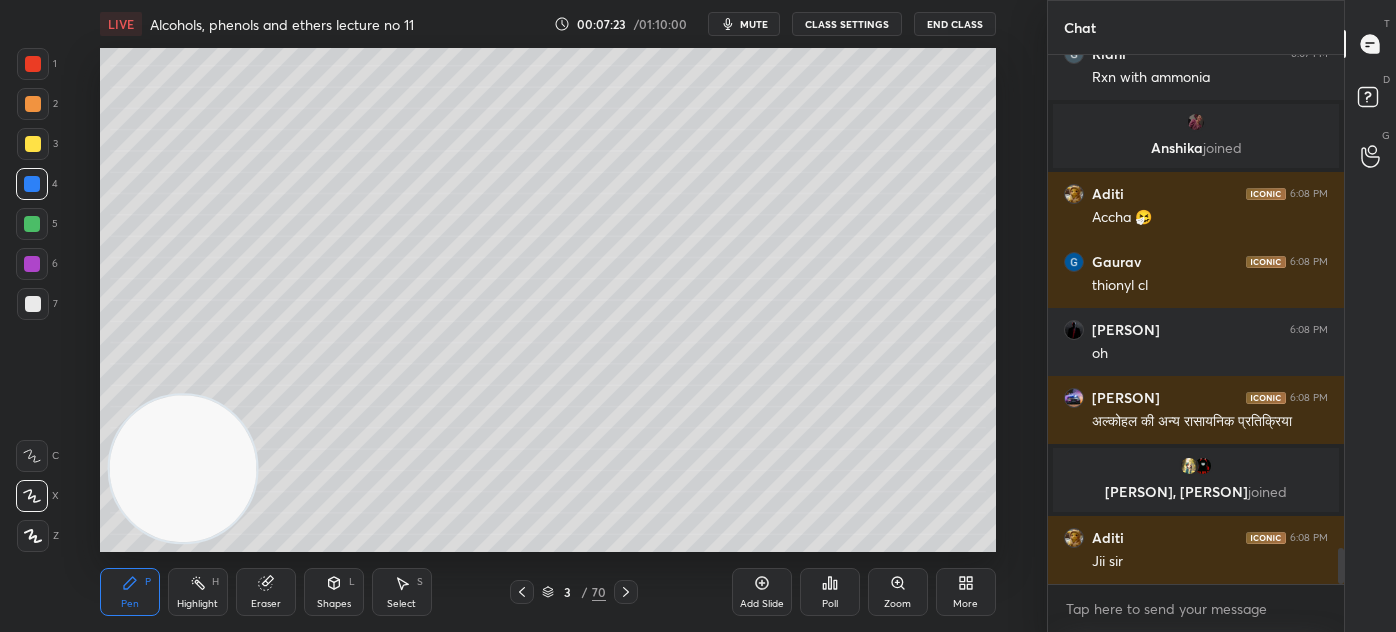 scroll, scrollTop: 7221, scrollLeft: 0, axis: vertical 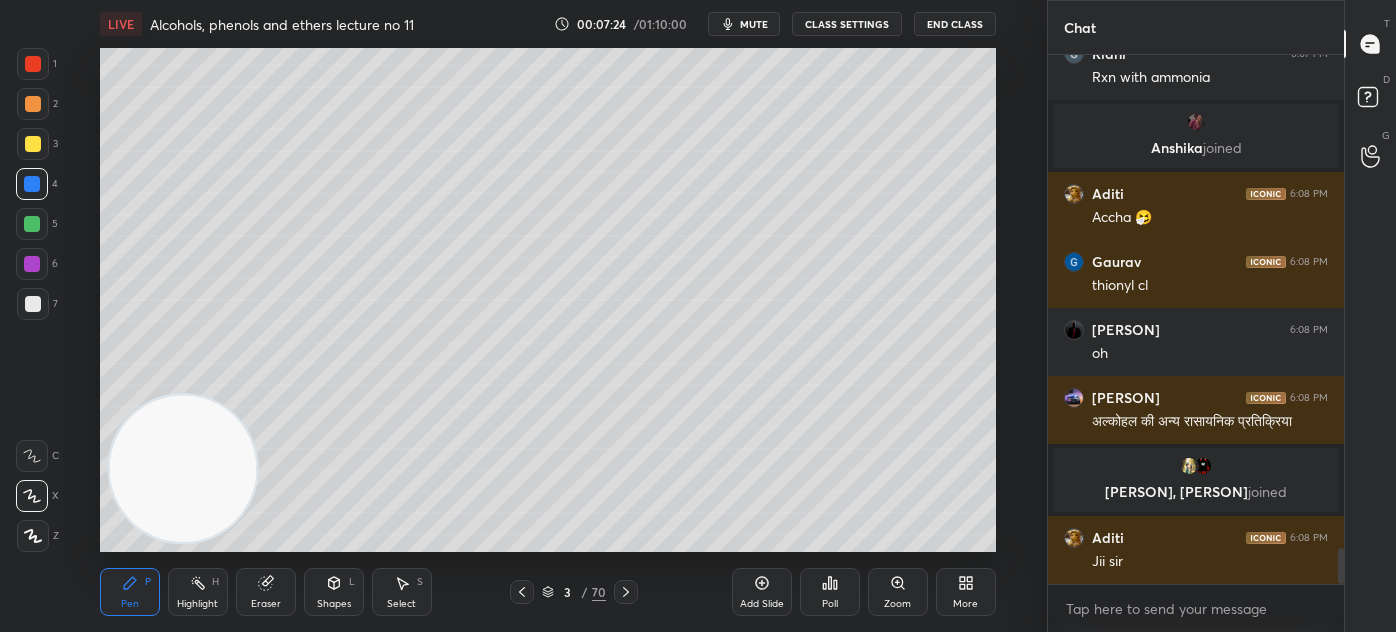 click on "Add Slide" at bounding box center [762, 604] 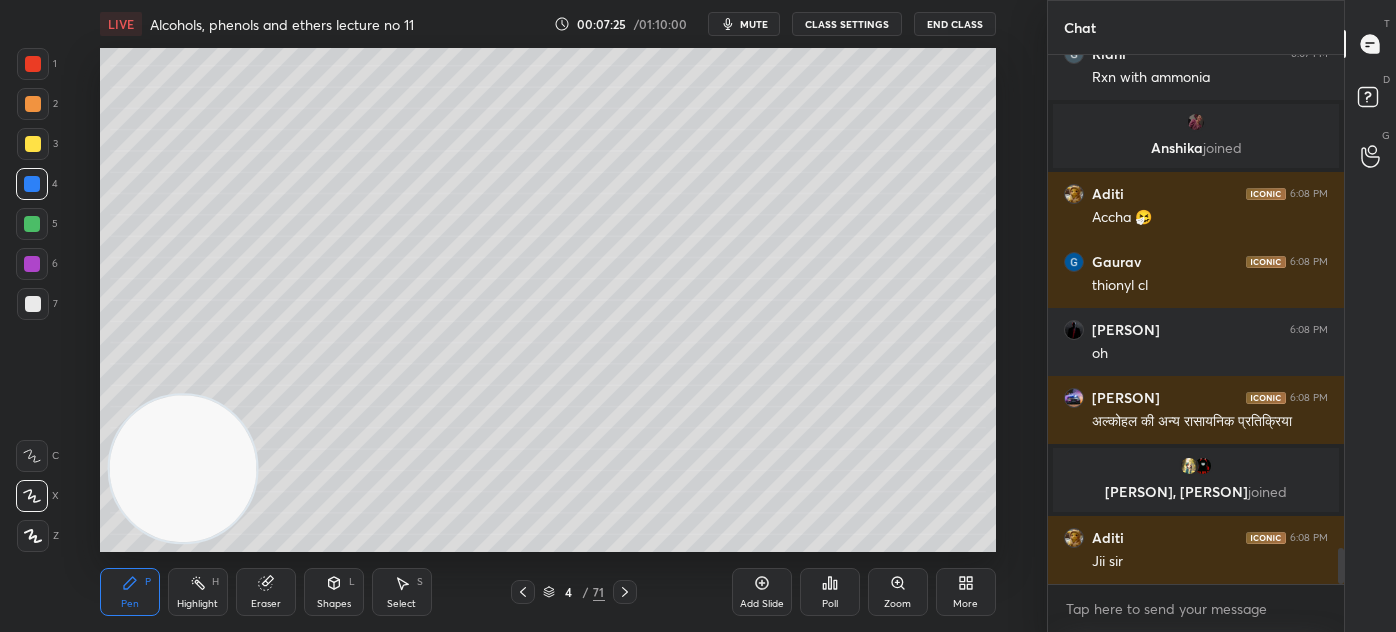 drag, startPoint x: 31, startPoint y: 137, endPoint x: 42, endPoint y: 148, distance: 15.556349 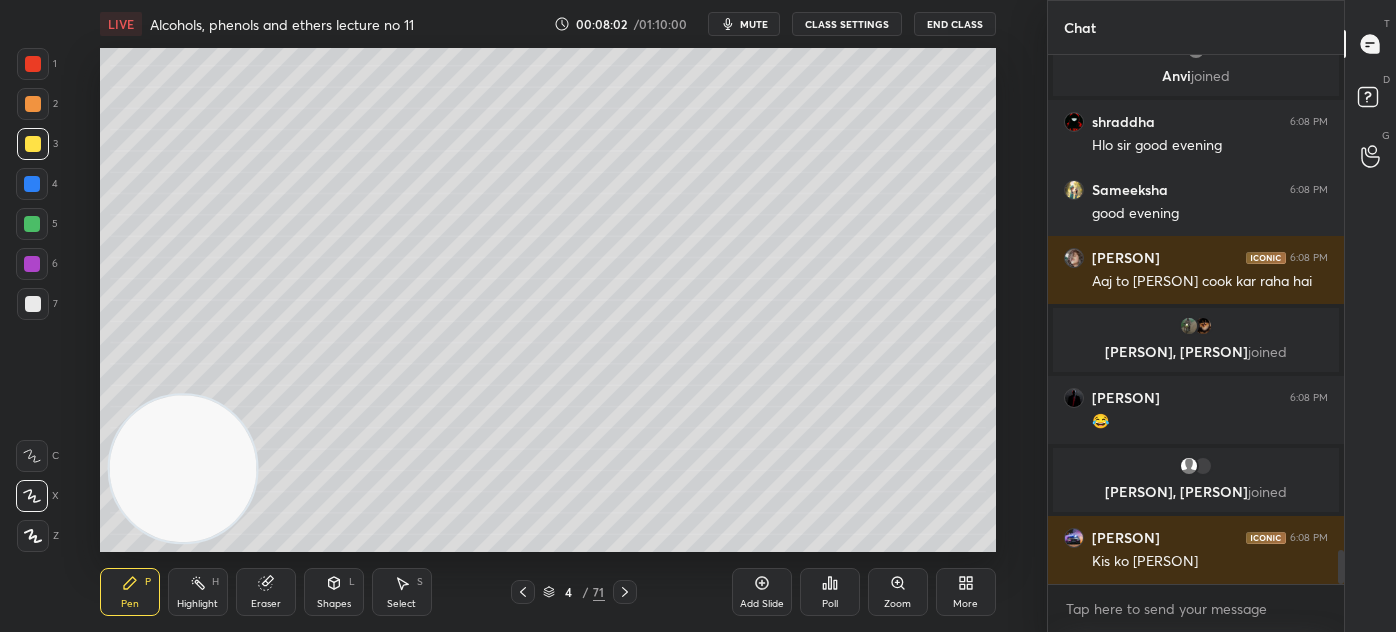 scroll, scrollTop: 7837, scrollLeft: 0, axis: vertical 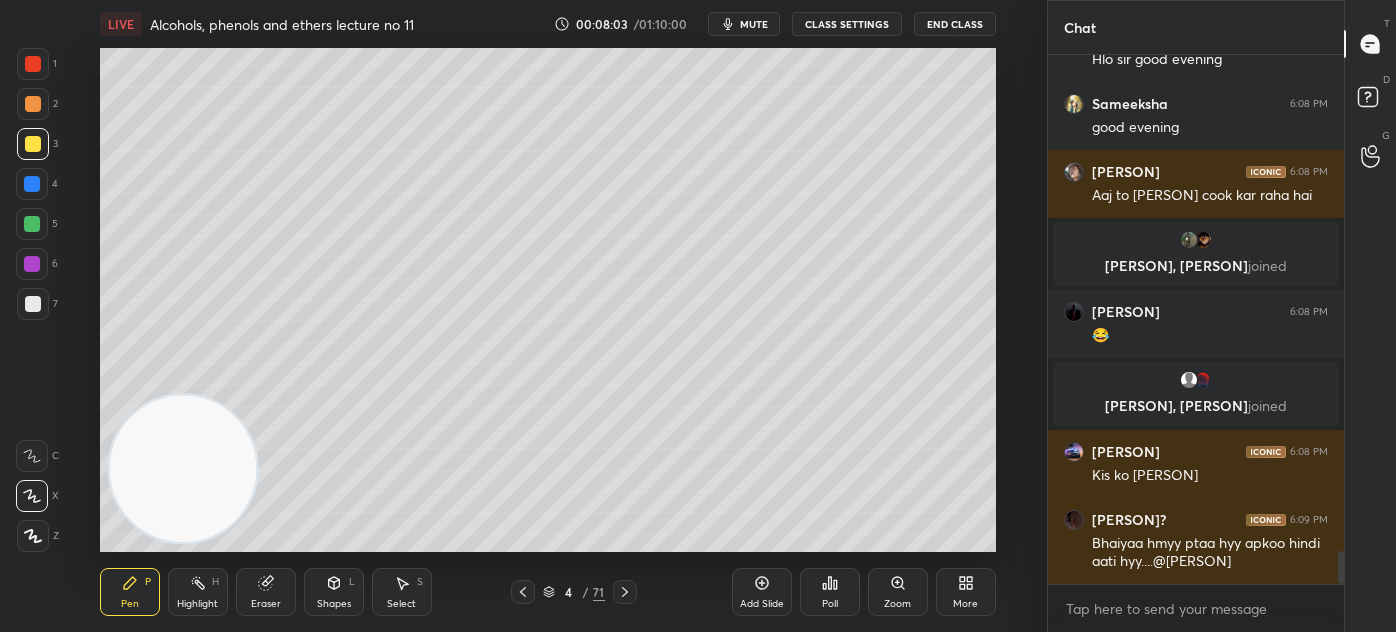 click on "Eraser" at bounding box center (266, 604) 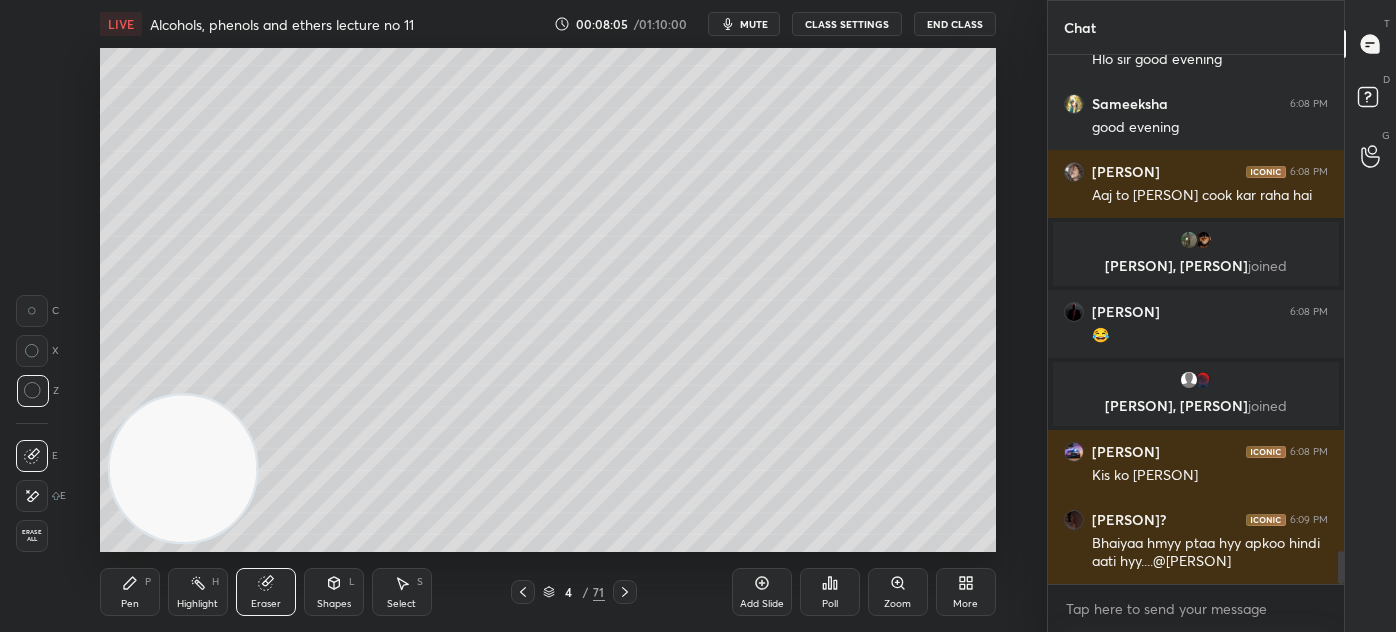 click on "Pen" at bounding box center (130, 604) 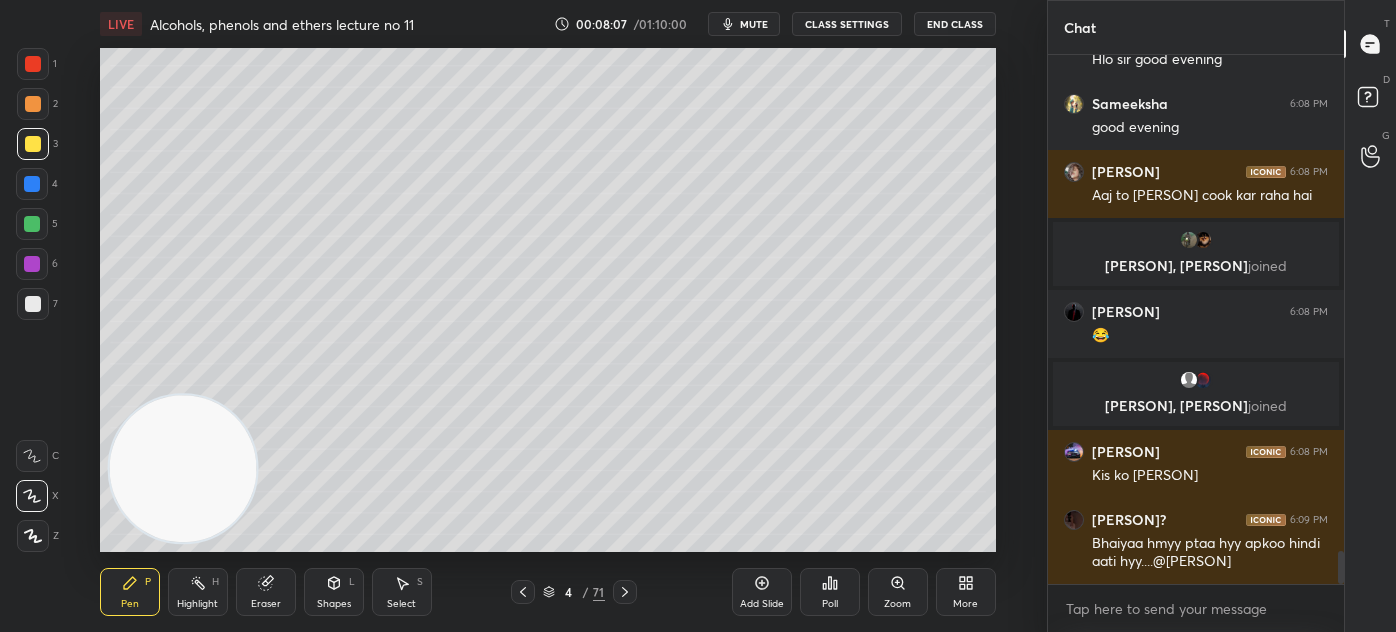 click on "Eraser" at bounding box center (266, 592) 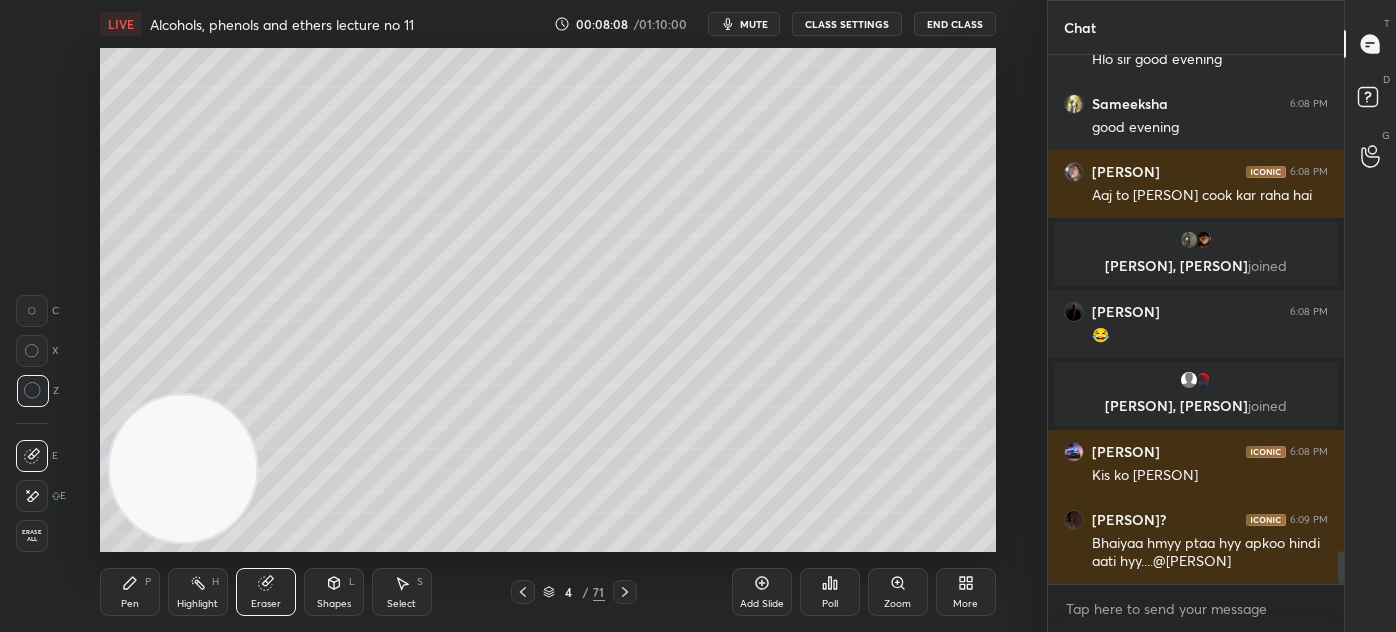 drag, startPoint x: 119, startPoint y: 599, endPoint x: 151, endPoint y: 559, distance: 51.224995 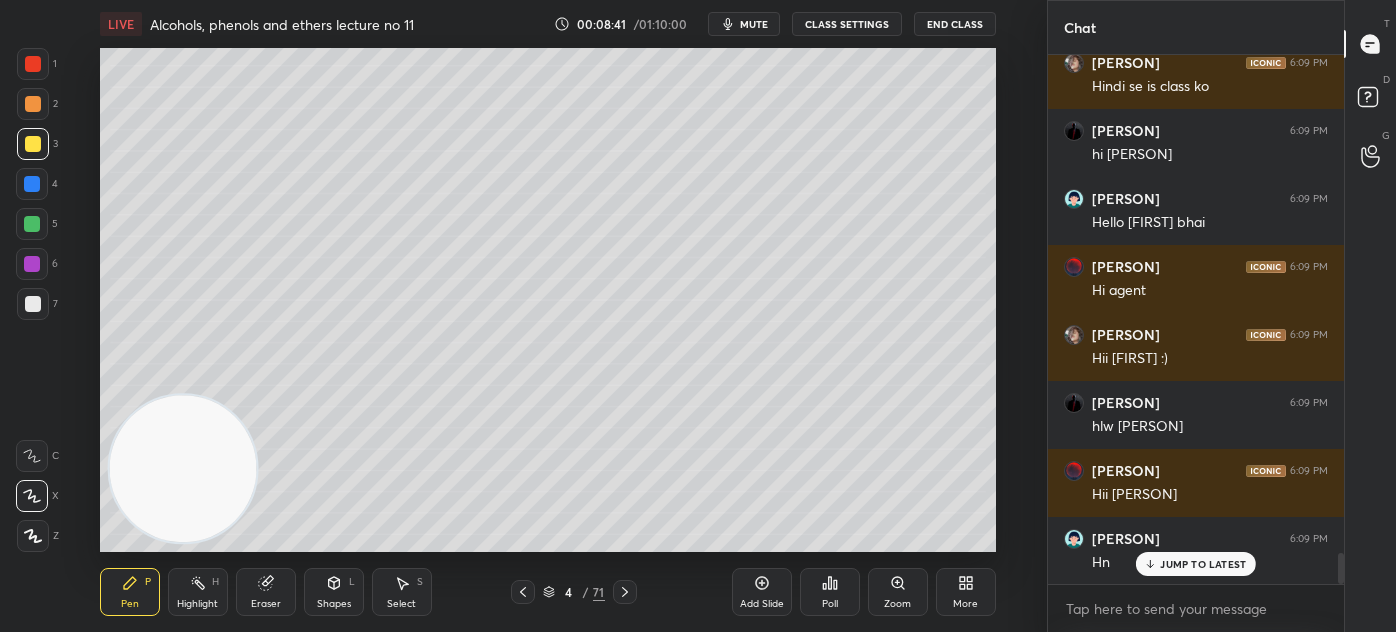 scroll, scrollTop: 8517, scrollLeft: 0, axis: vertical 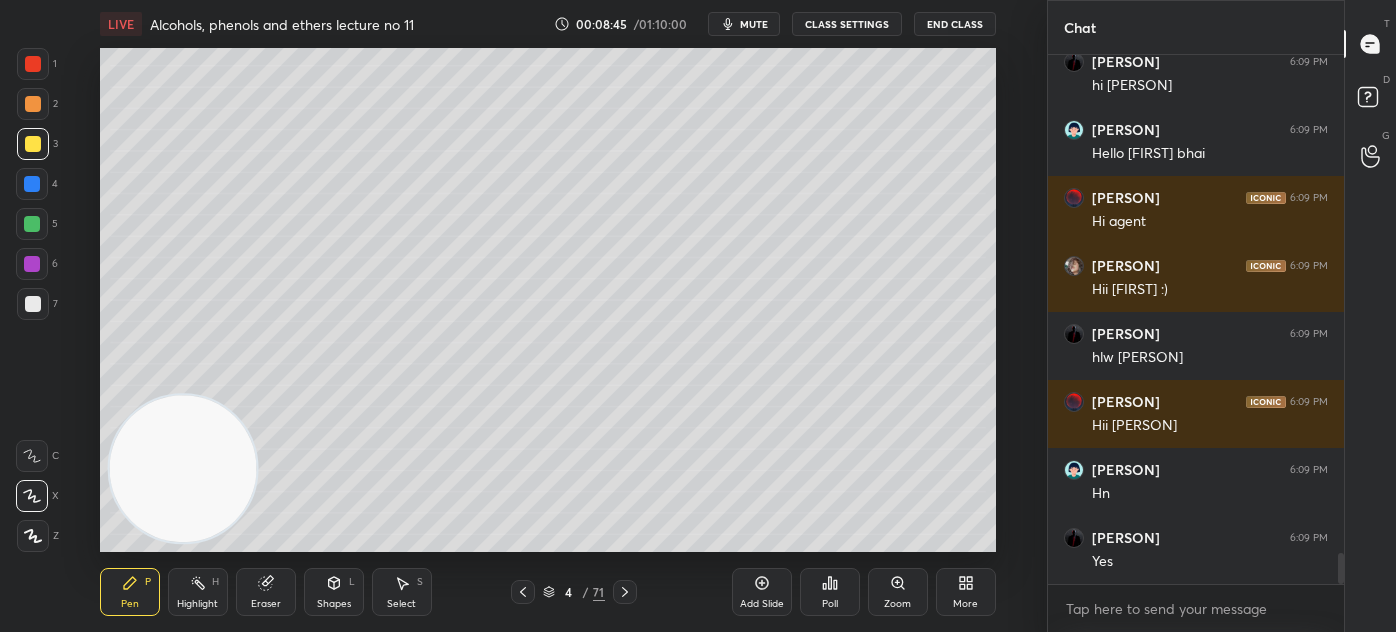 drag, startPoint x: 25, startPoint y: 65, endPoint x: 89, endPoint y: 68, distance: 64.070274 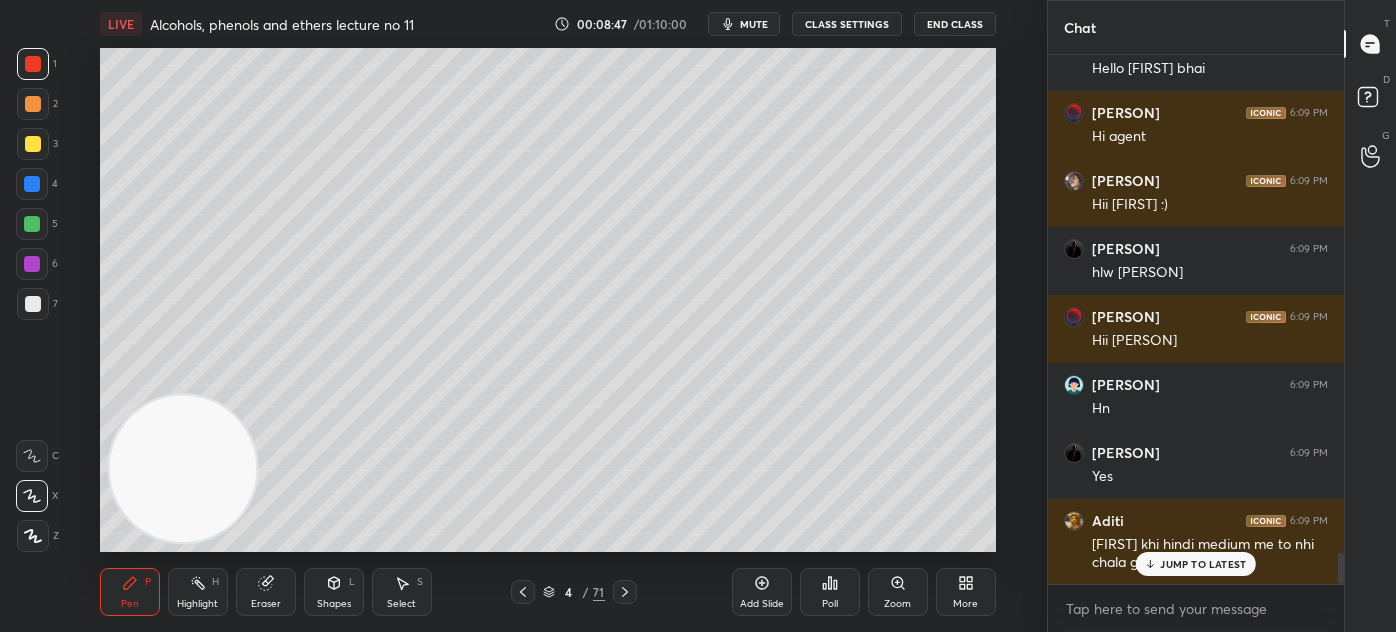 scroll, scrollTop: 8671, scrollLeft: 0, axis: vertical 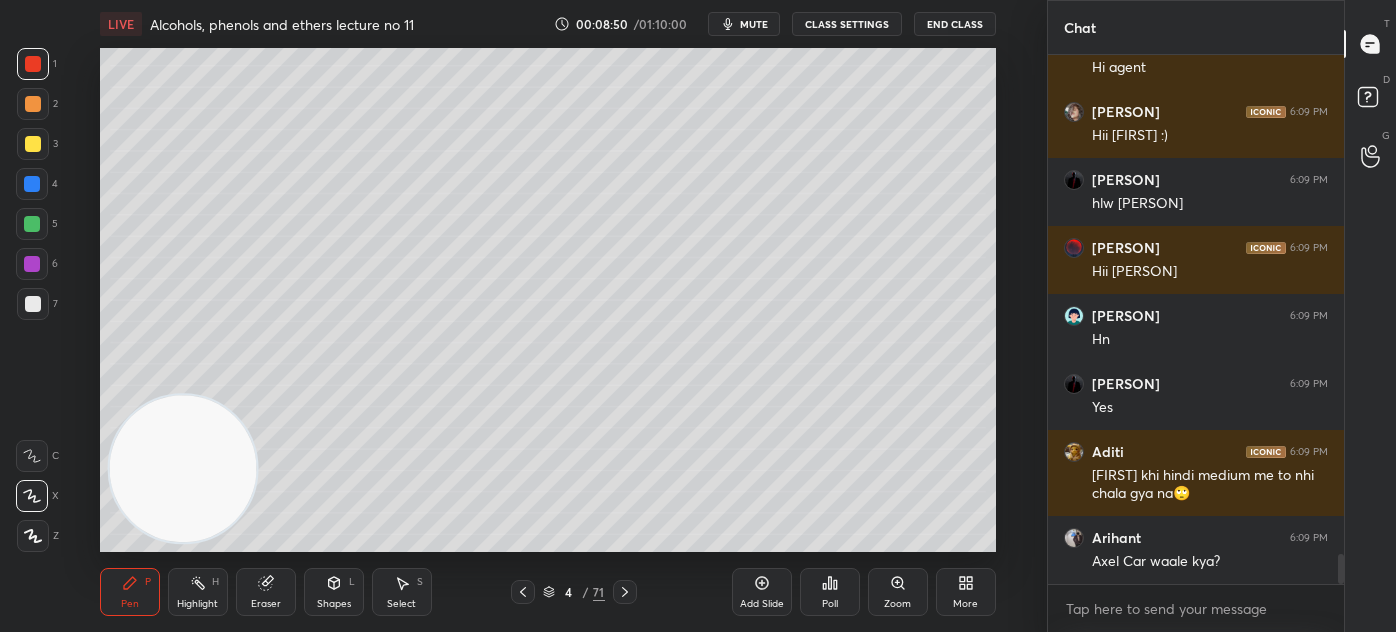 click at bounding box center [33, 144] 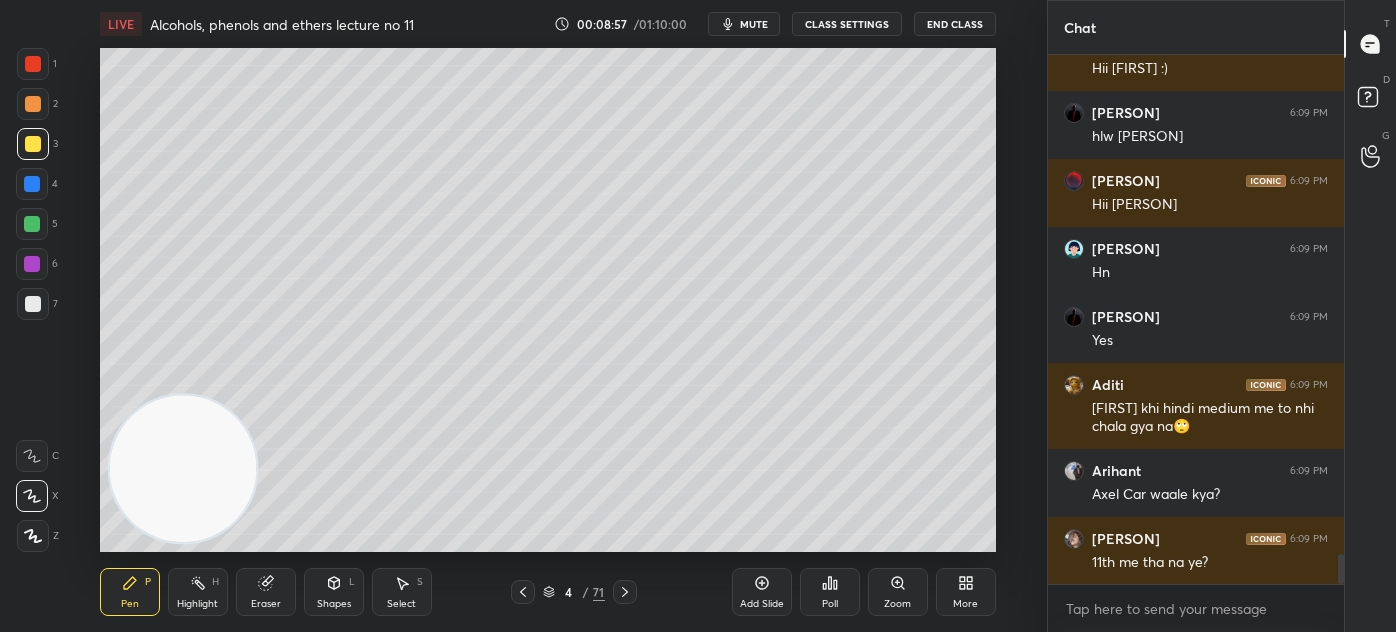 scroll, scrollTop: 8807, scrollLeft: 0, axis: vertical 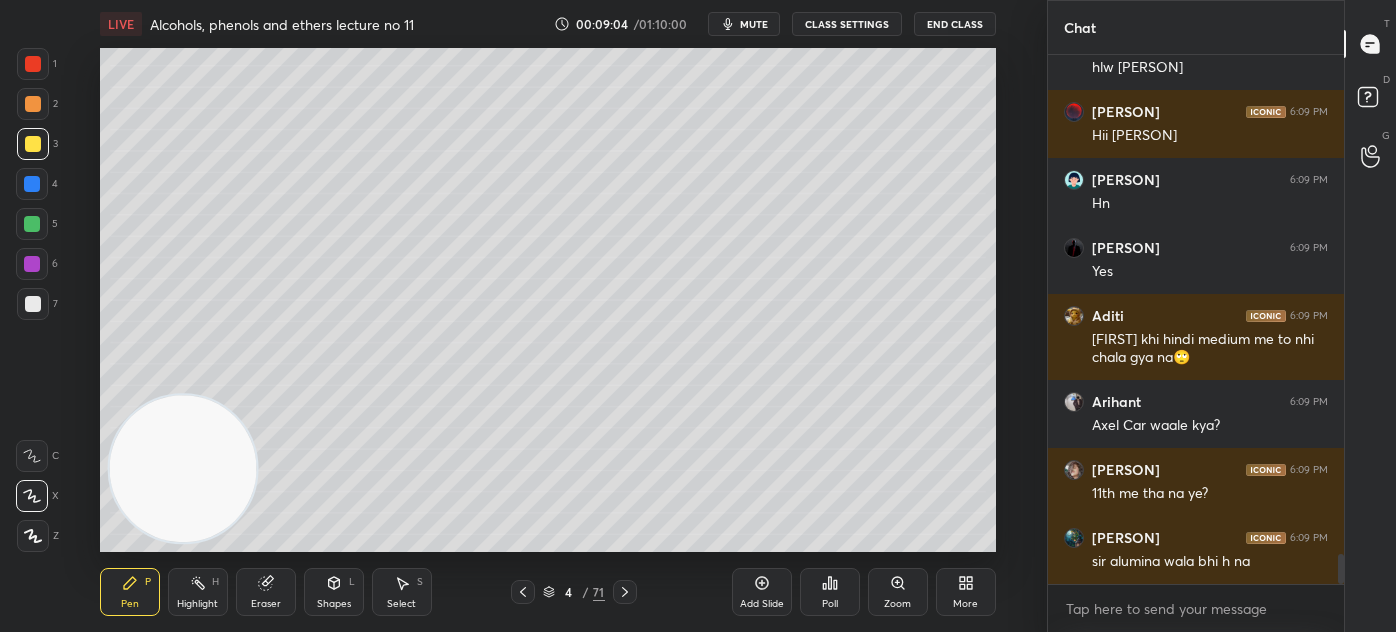 drag, startPoint x: 274, startPoint y: 594, endPoint x: 302, endPoint y: 575, distance: 33.83785 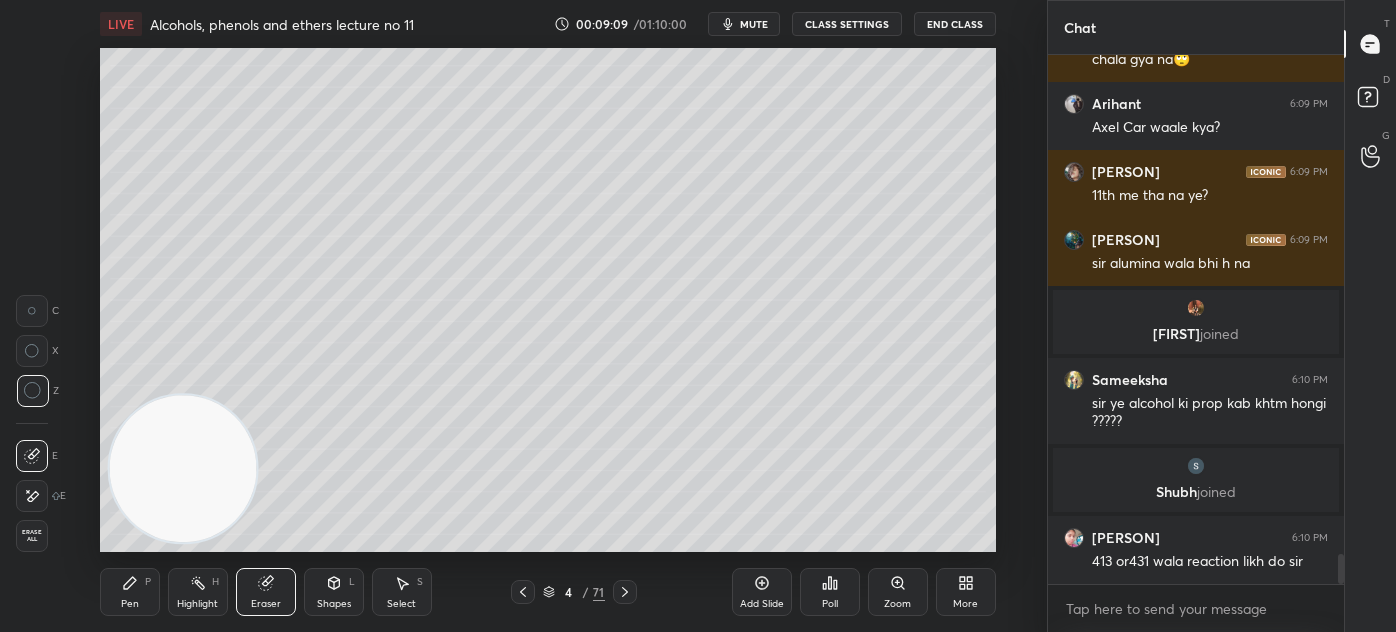 scroll, scrollTop: 8792, scrollLeft: 0, axis: vertical 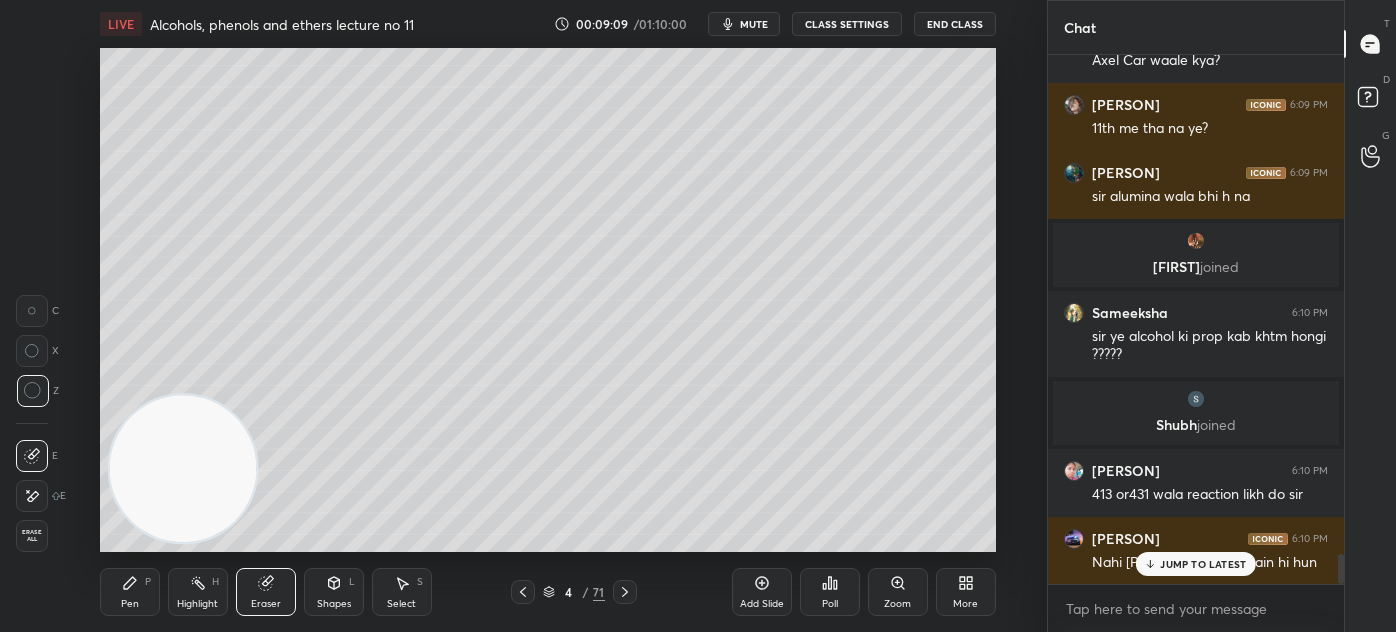 click on "Pen" at bounding box center (130, 604) 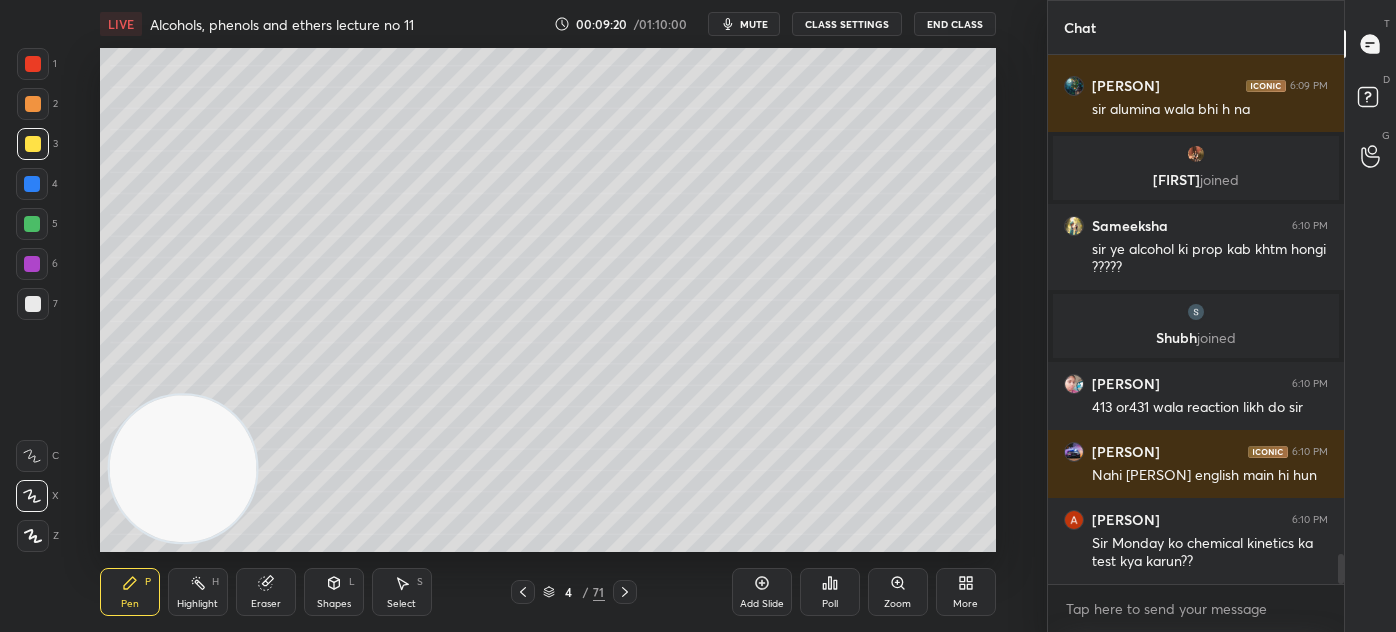 scroll, scrollTop: 8946, scrollLeft: 0, axis: vertical 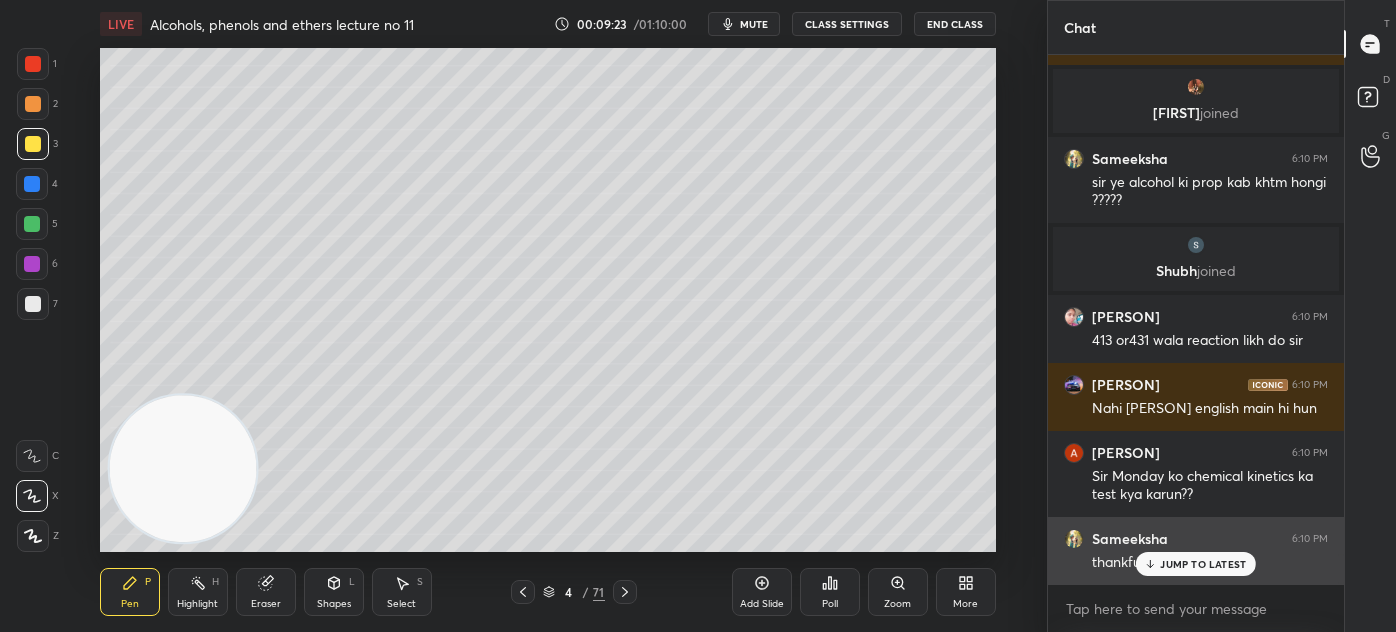 click 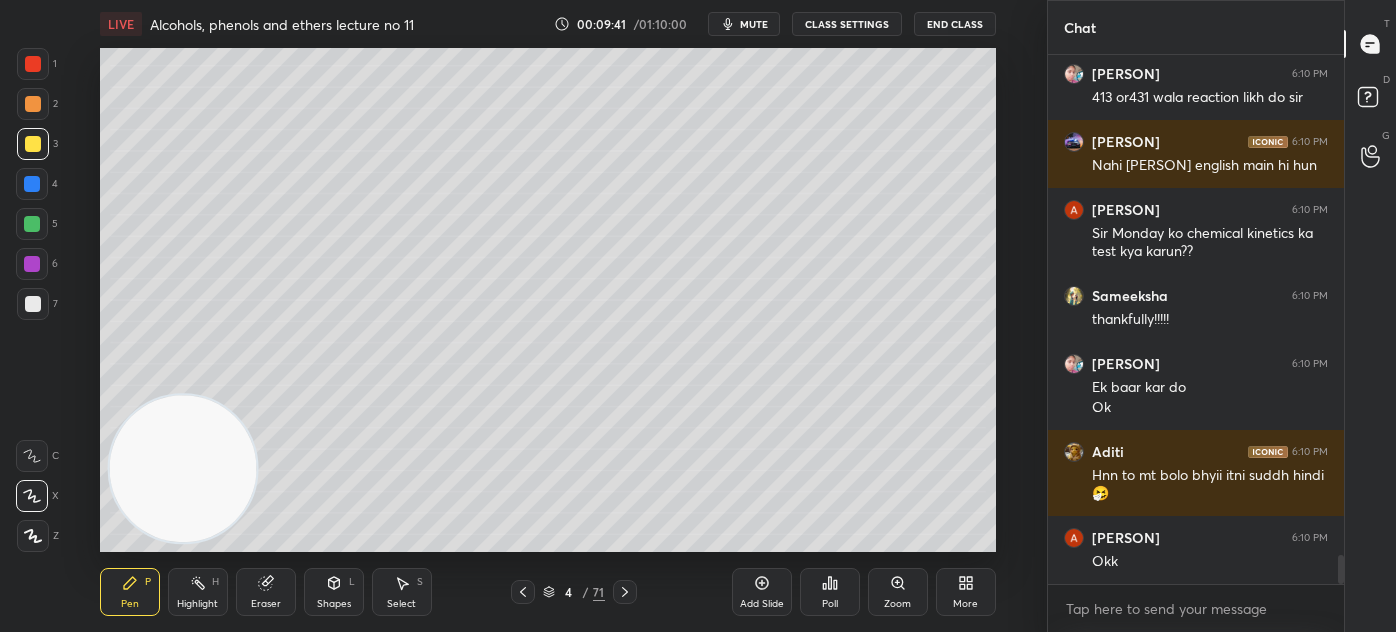 scroll, scrollTop: 9261, scrollLeft: 0, axis: vertical 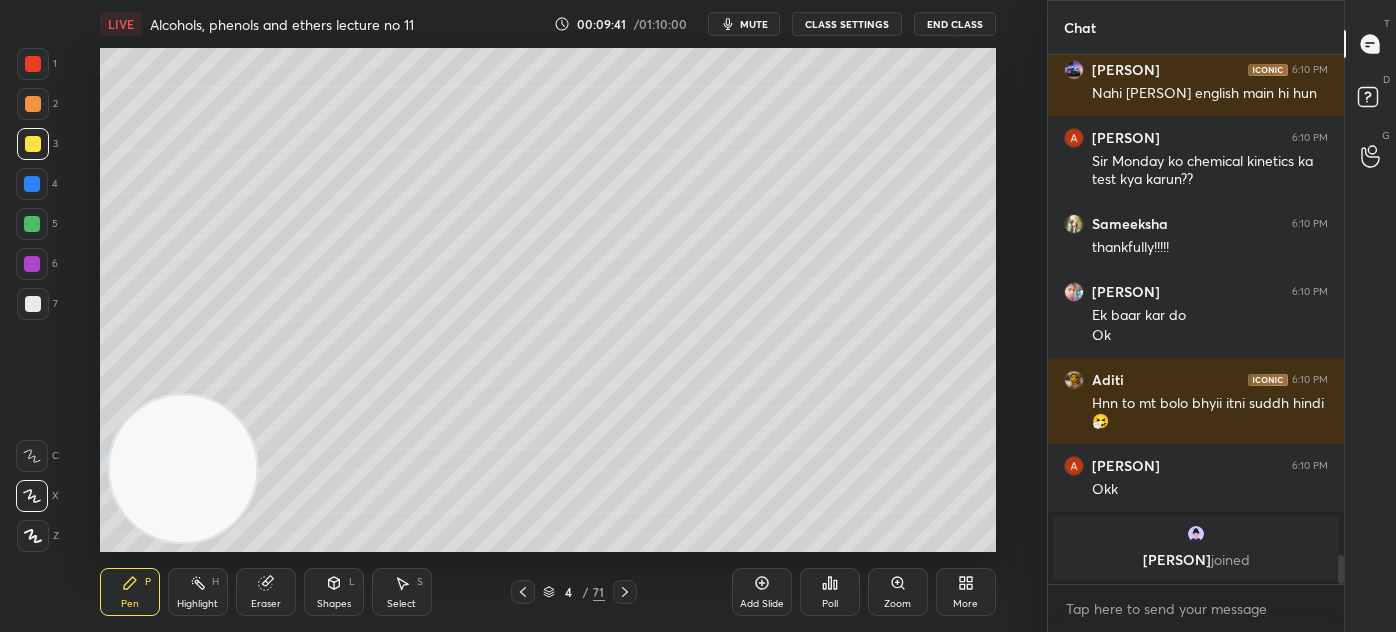 click at bounding box center [32, 224] 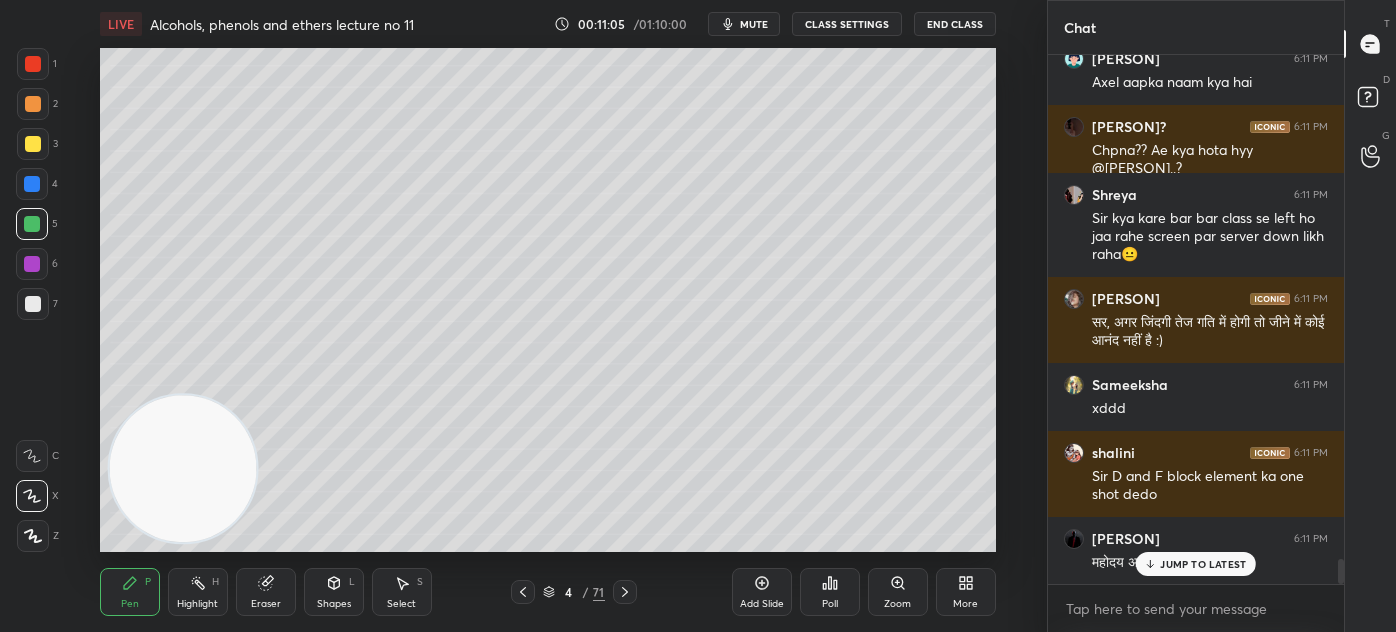scroll, scrollTop: 10642, scrollLeft: 0, axis: vertical 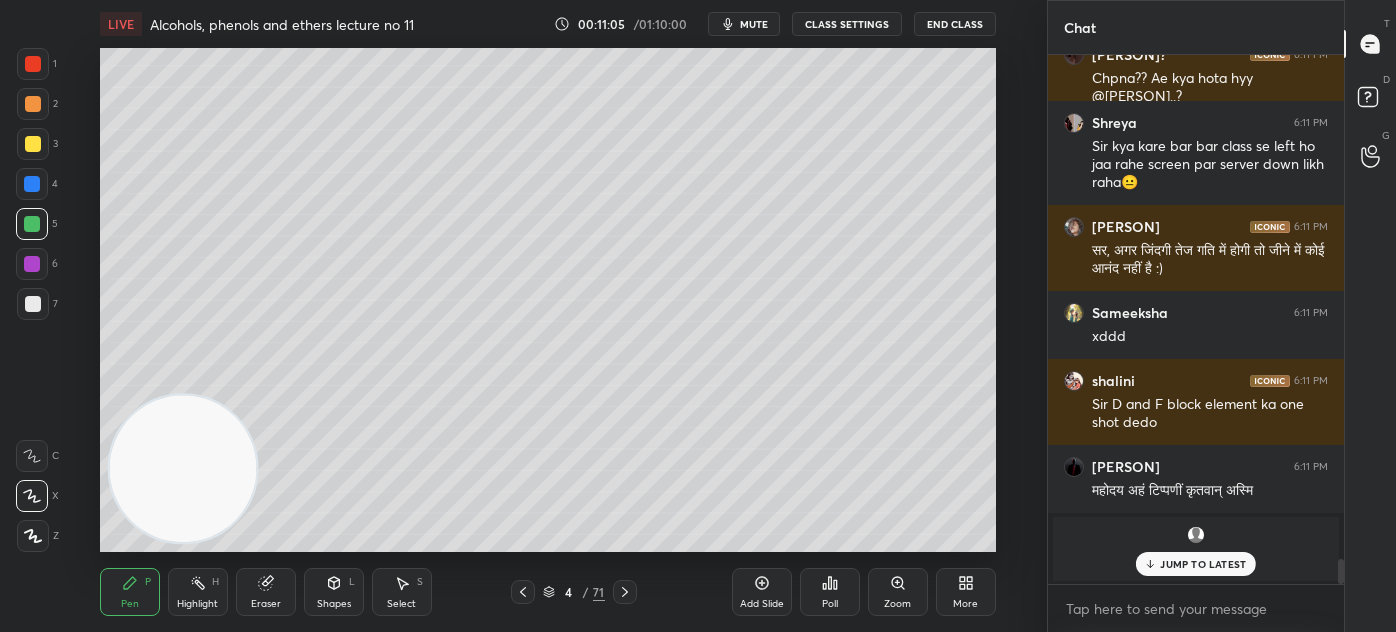 click on "JUMP TO LATEST" at bounding box center [1196, 564] 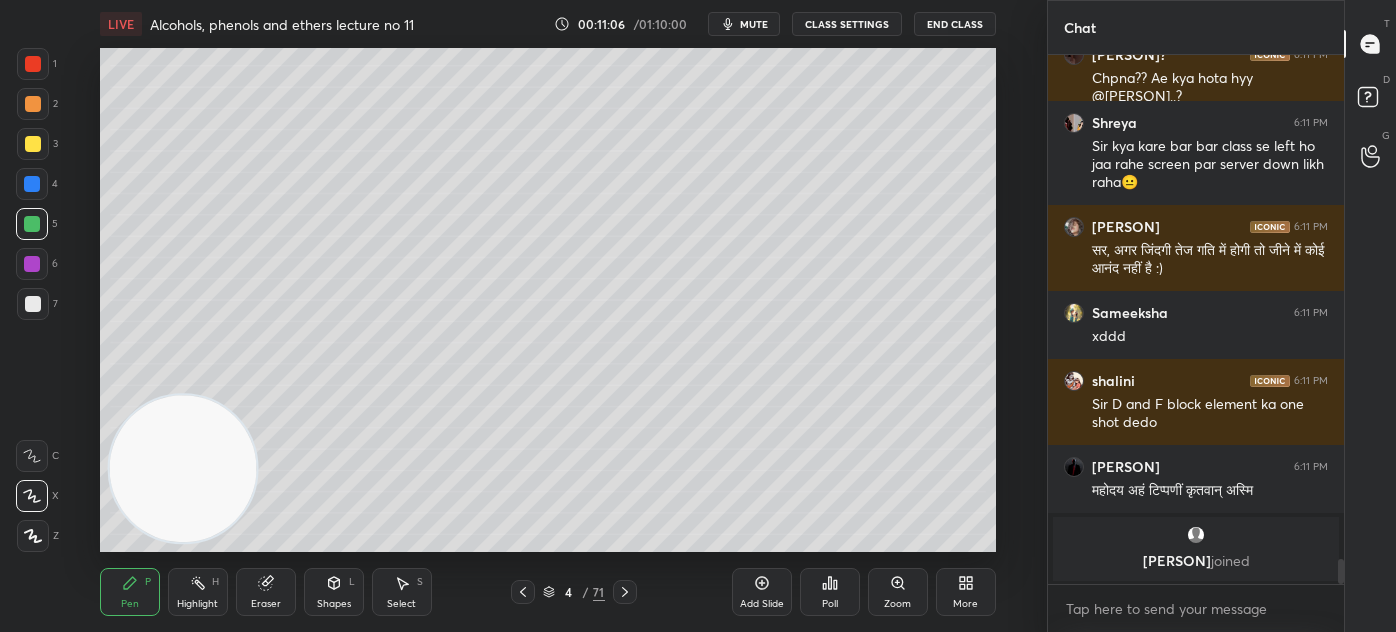 scroll, scrollTop: 10711, scrollLeft: 0, axis: vertical 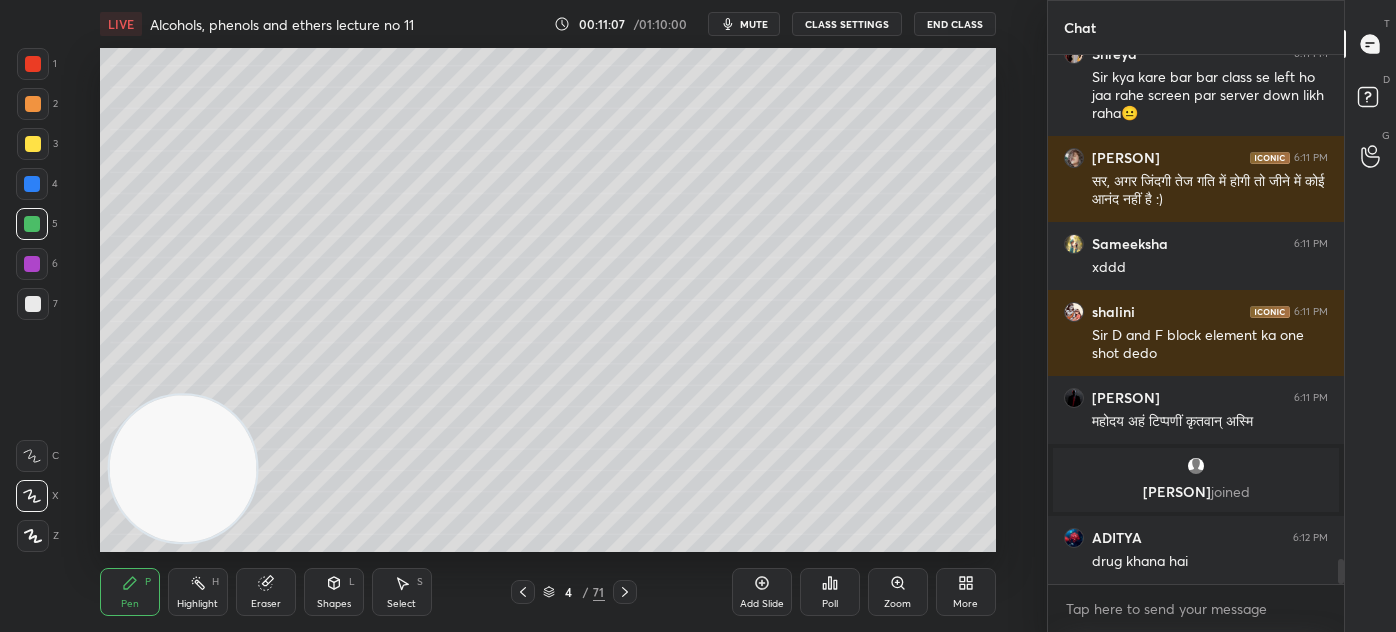 click on "CLASS SETTINGS" at bounding box center [847, 24] 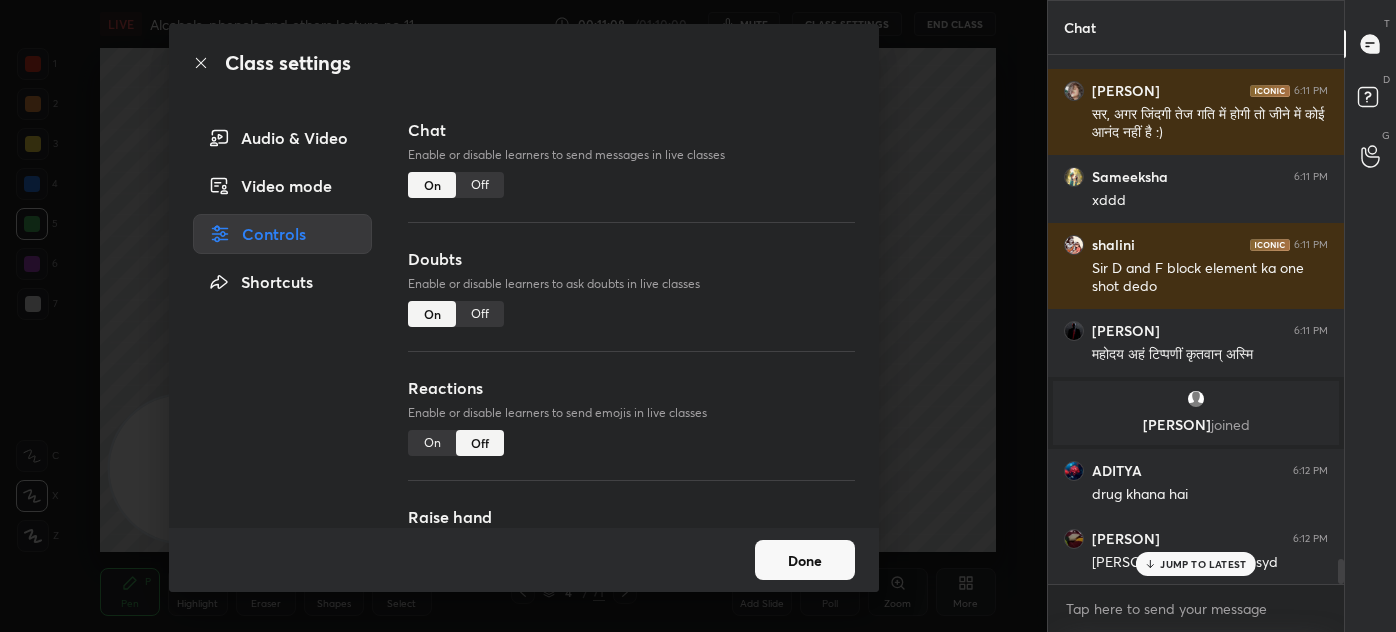 drag, startPoint x: 471, startPoint y: 184, endPoint x: 516, endPoint y: 200, distance: 47.759815 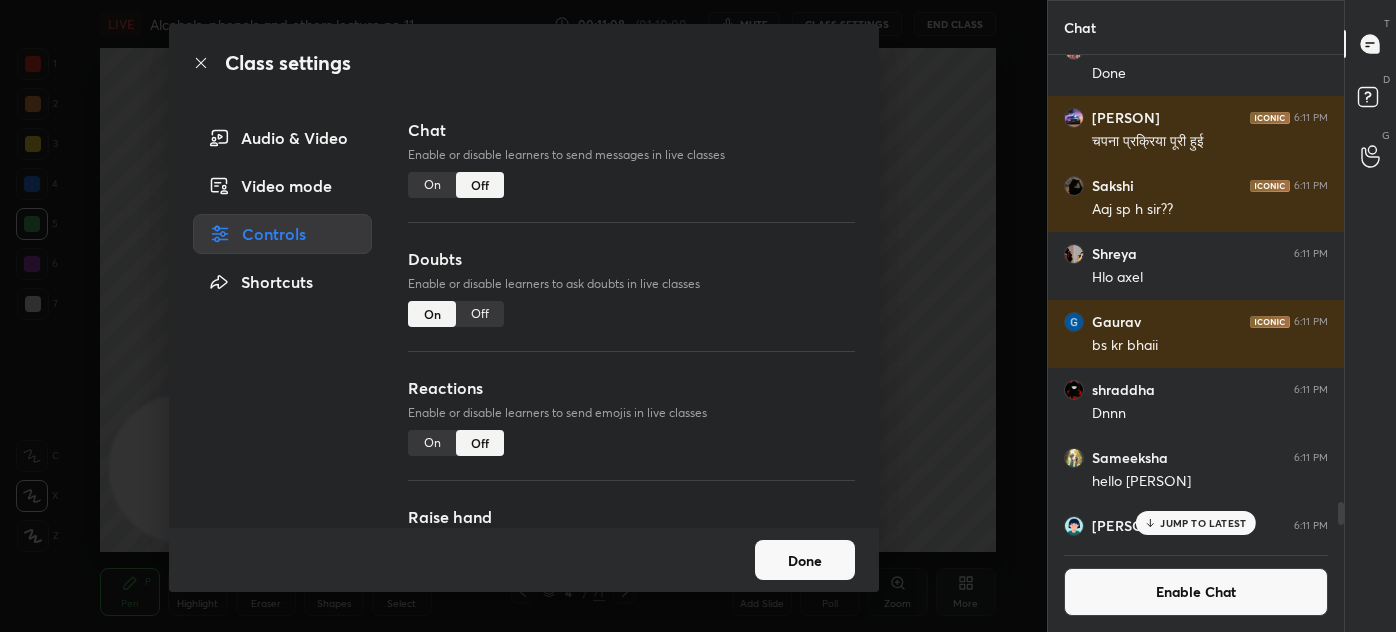 click on "Class settings Audio & Video Video mode Controls Shortcuts Chat Enable or disable learners to send messages in live classes On Off Doubts Enable or disable learners to ask doubts in live classes On Off Reactions Enable or disable learners to send emojis in live classes On Off Raise hand Learners will not be able to raise hand, if turned off On Off Poll Prediction Enable or disable poll prediction in case of a question on the slide On Off Done" at bounding box center (523, 316) 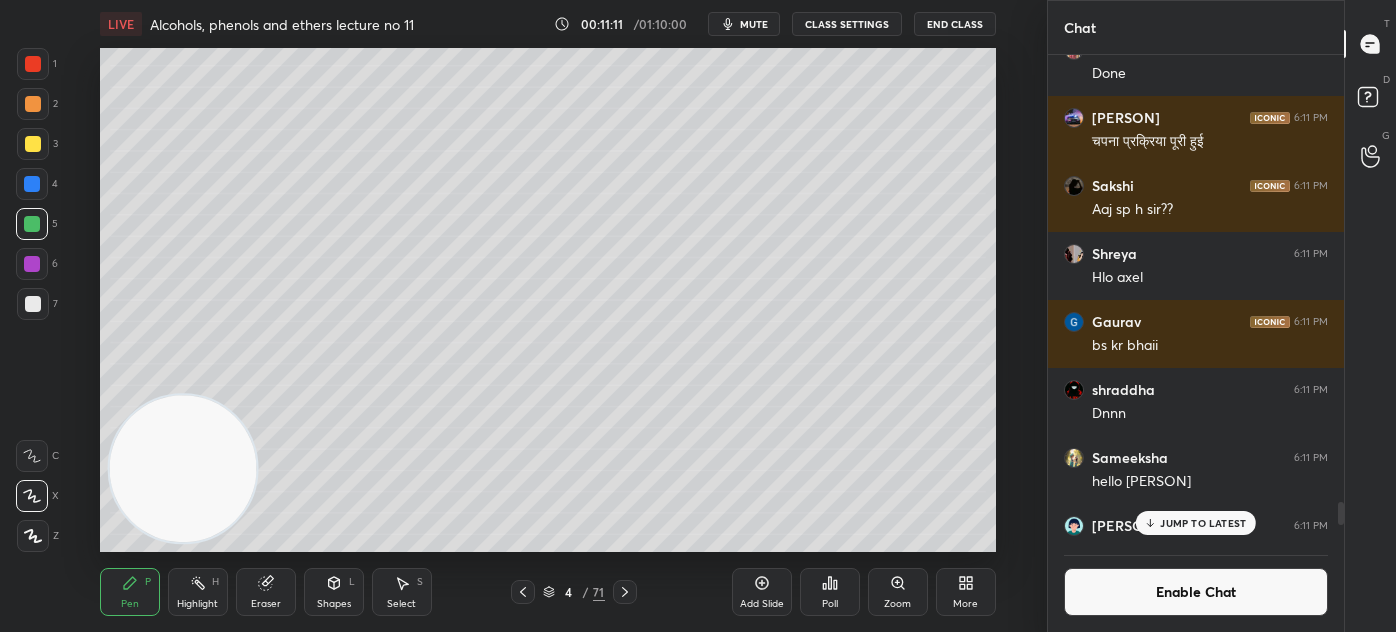 click at bounding box center (33, 64) 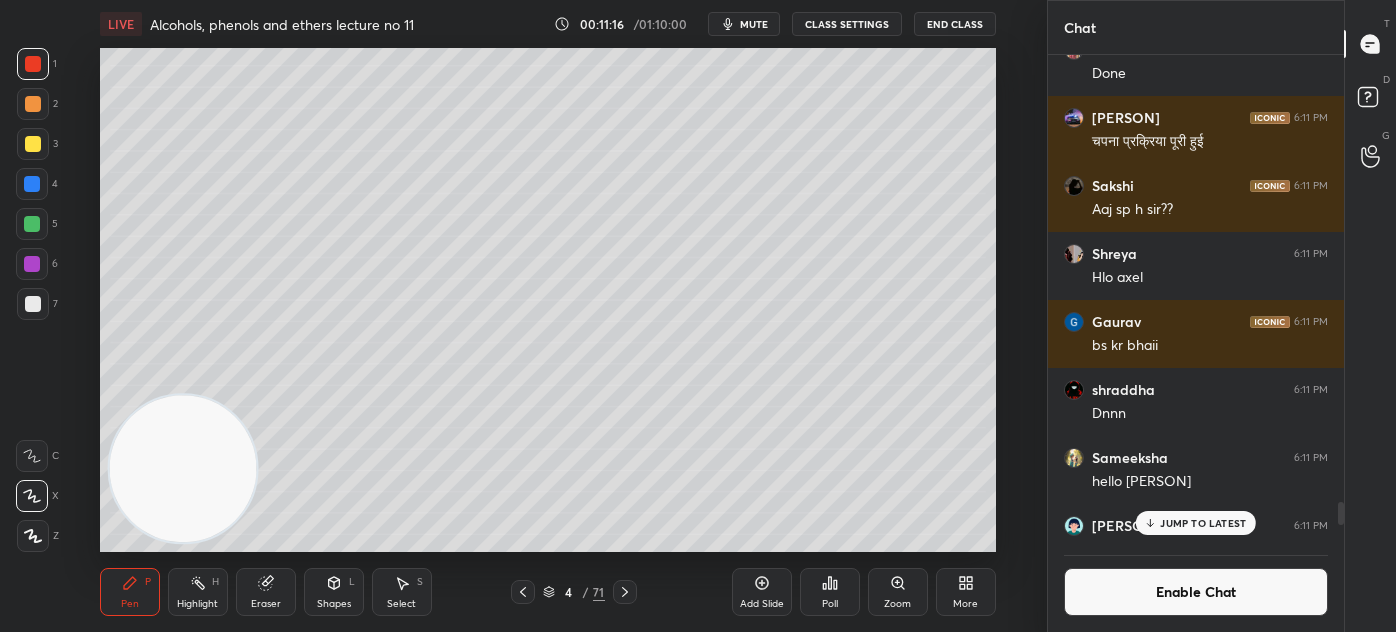 click on "Add Slide" at bounding box center (762, 592) 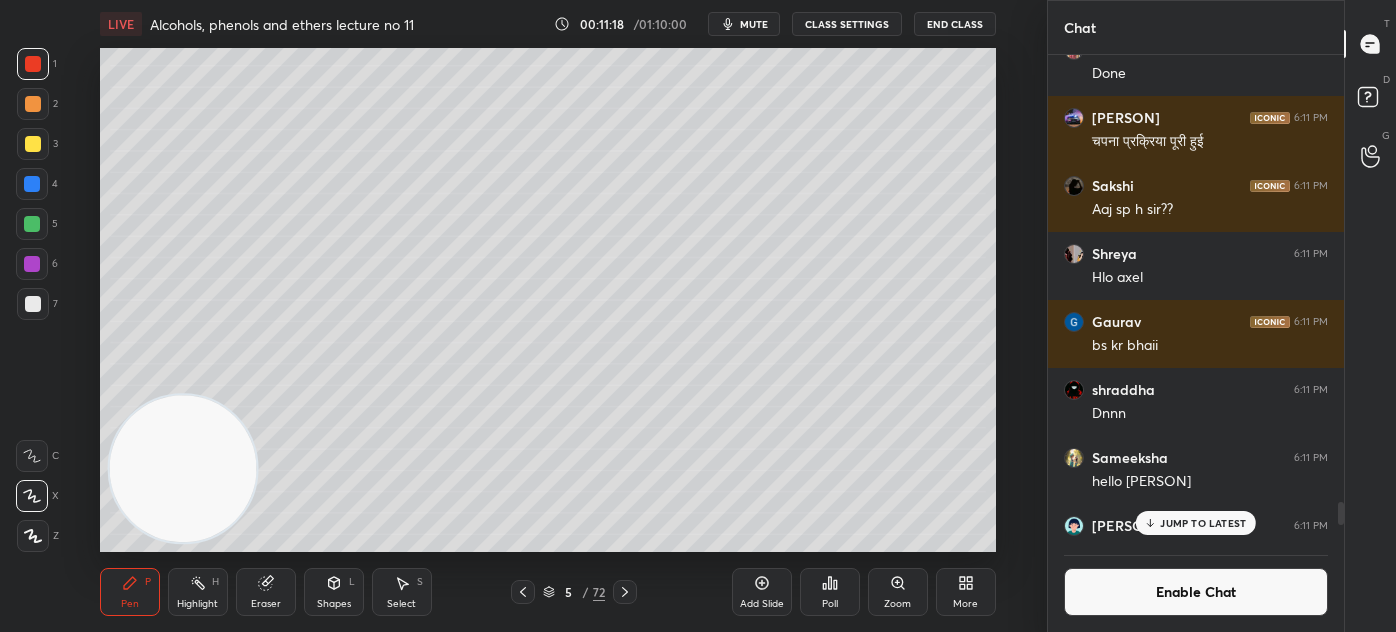 click at bounding box center [33, 144] 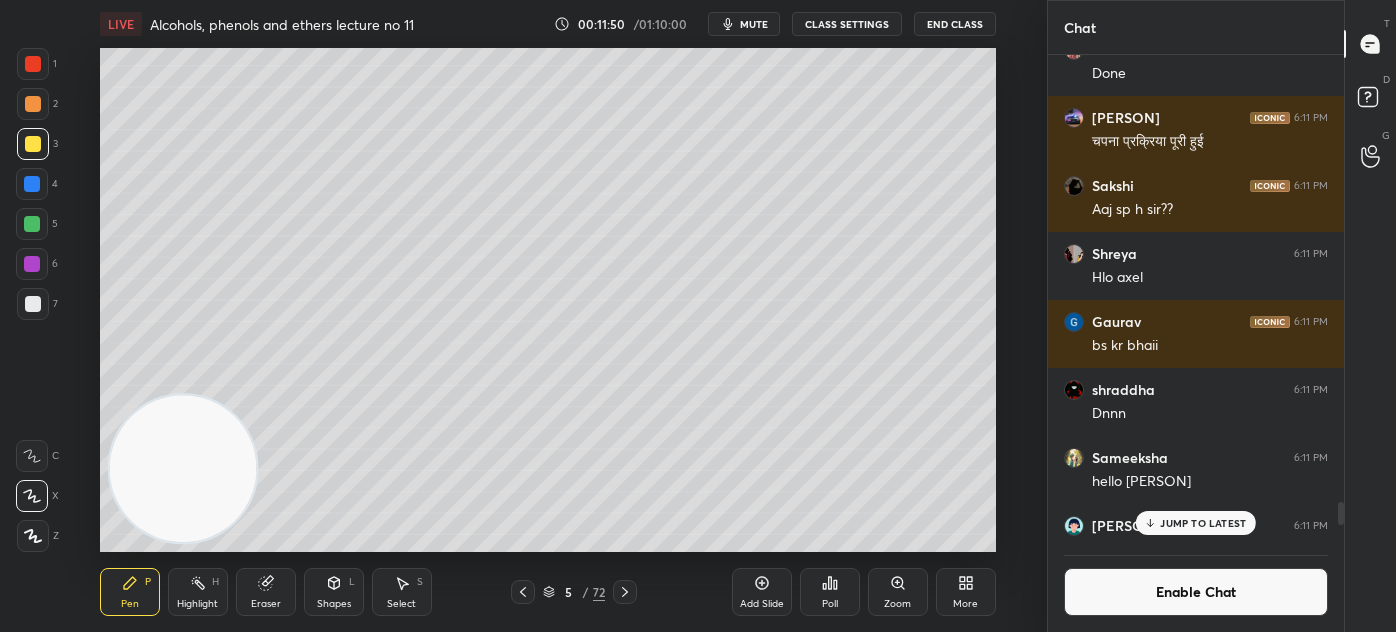 click on "Eraser" at bounding box center (266, 592) 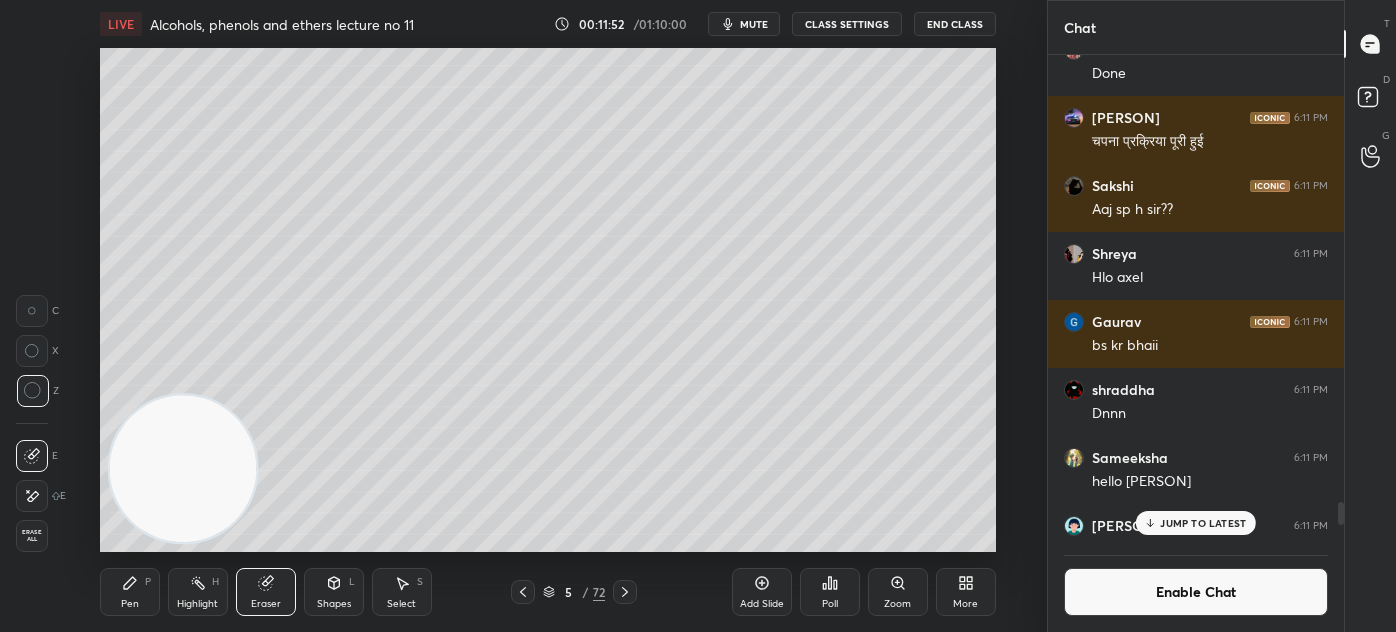click on "Pen P" at bounding box center (130, 592) 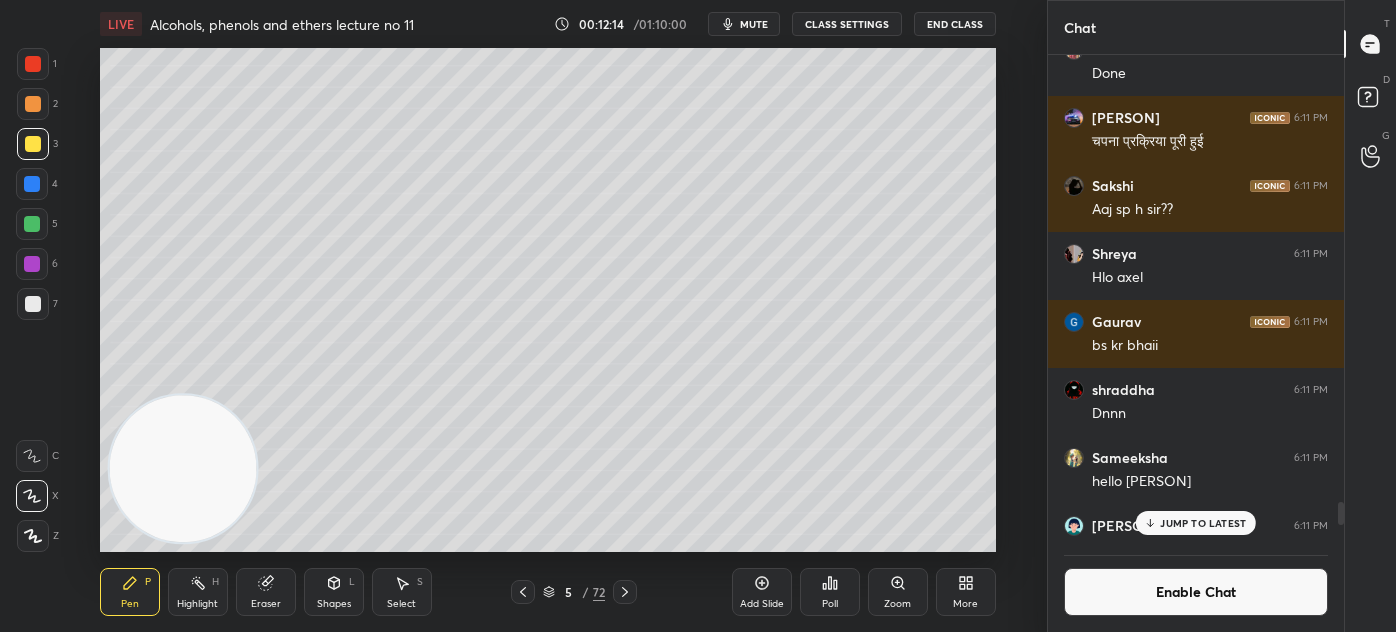 click at bounding box center [32, 224] 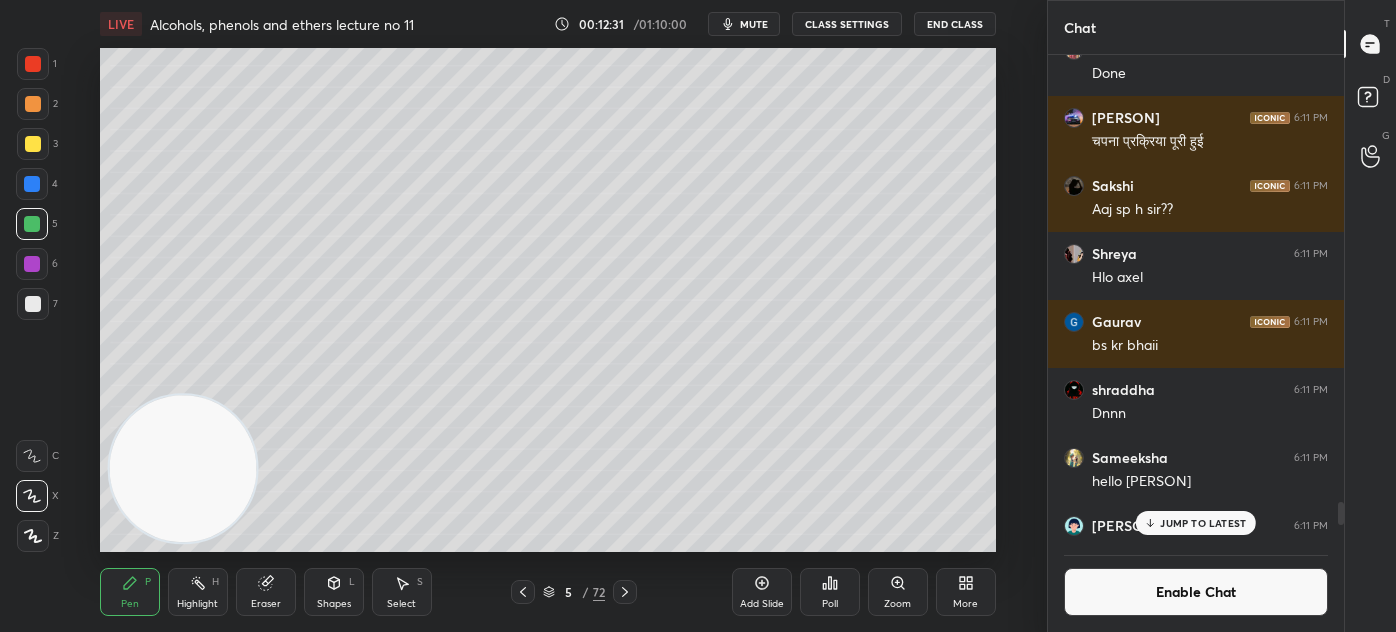 click at bounding box center (33, 304) 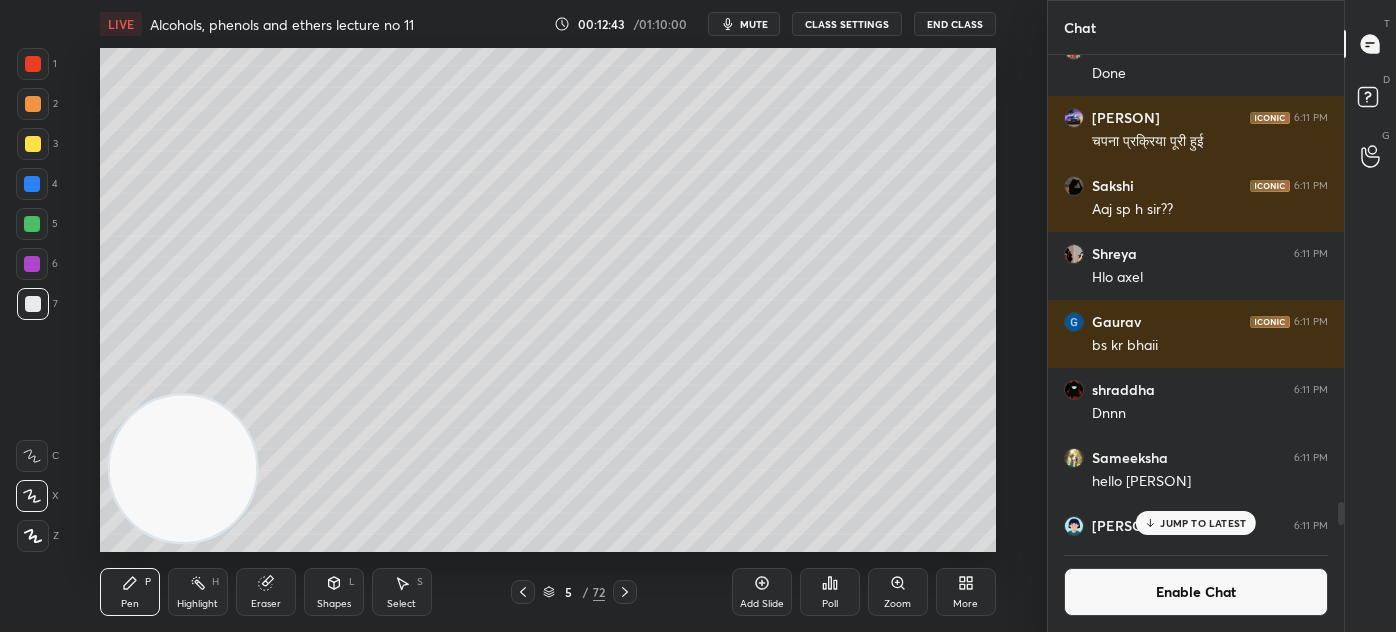 drag, startPoint x: 33, startPoint y: 140, endPoint x: 42, endPoint y: 154, distance: 16.643316 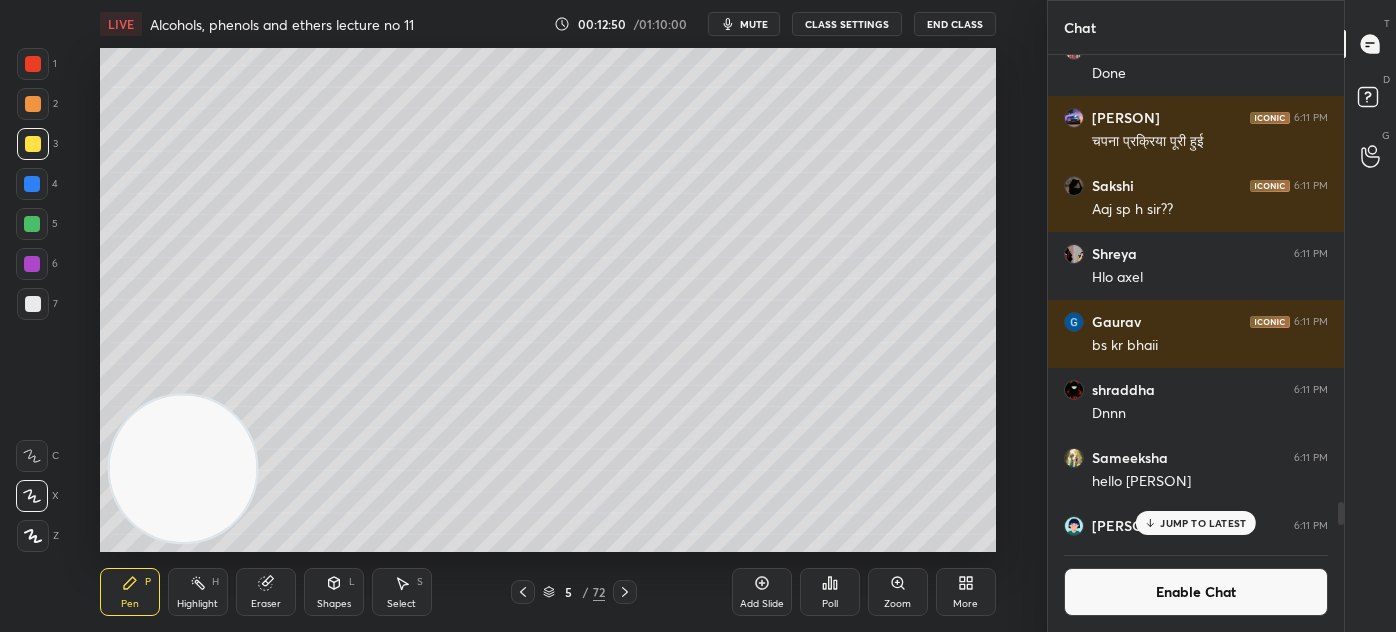 click on "Eraser" at bounding box center [266, 592] 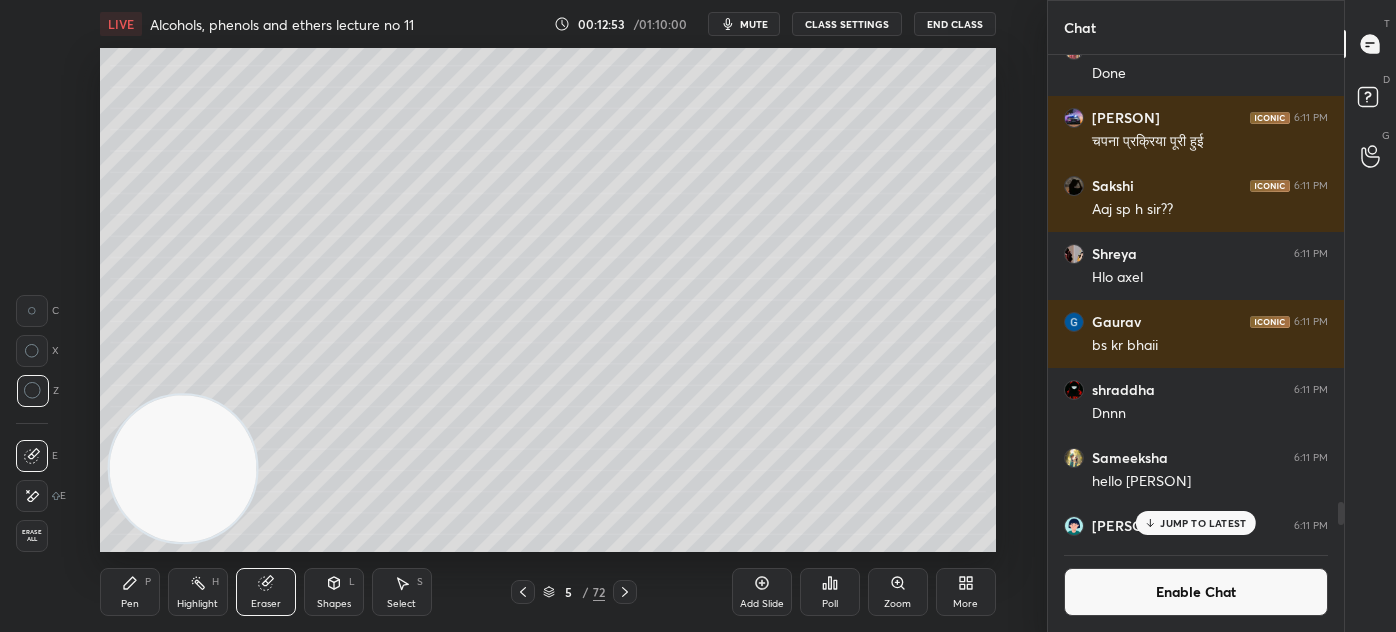 click on "Pen P" at bounding box center (130, 592) 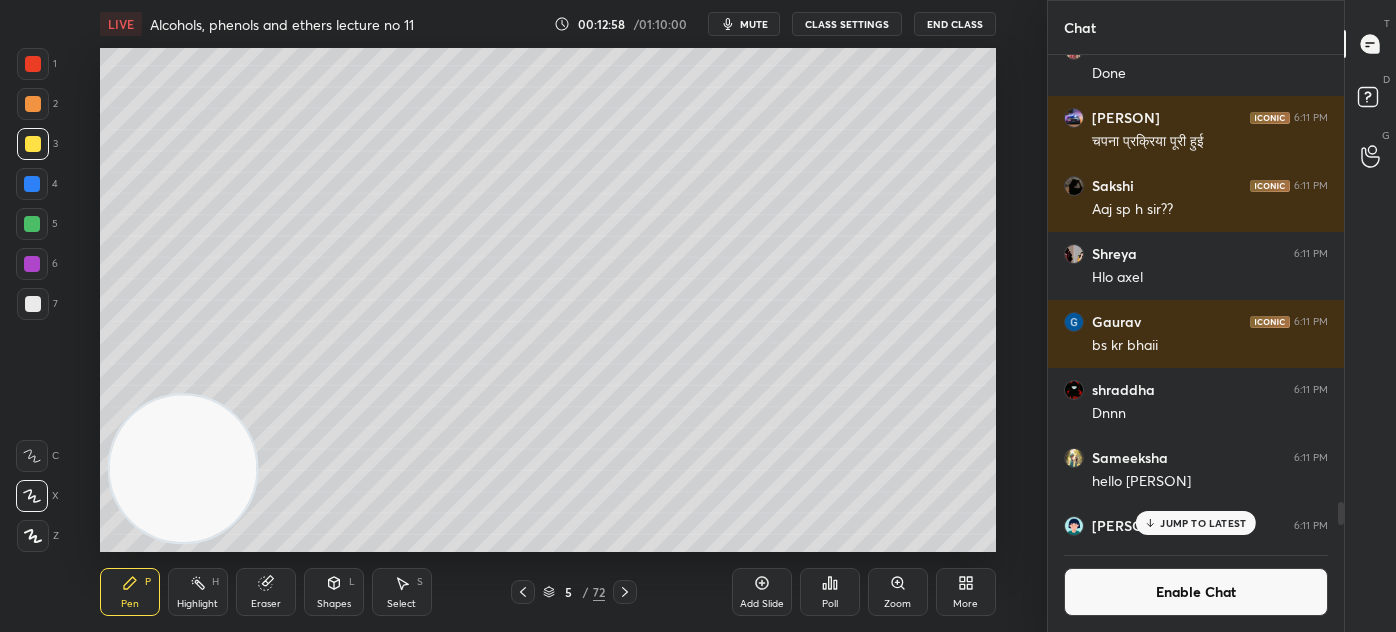drag, startPoint x: 1197, startPoint y: 524, endPoint x: 1205, endPoint y: 559, distance: 35.902645 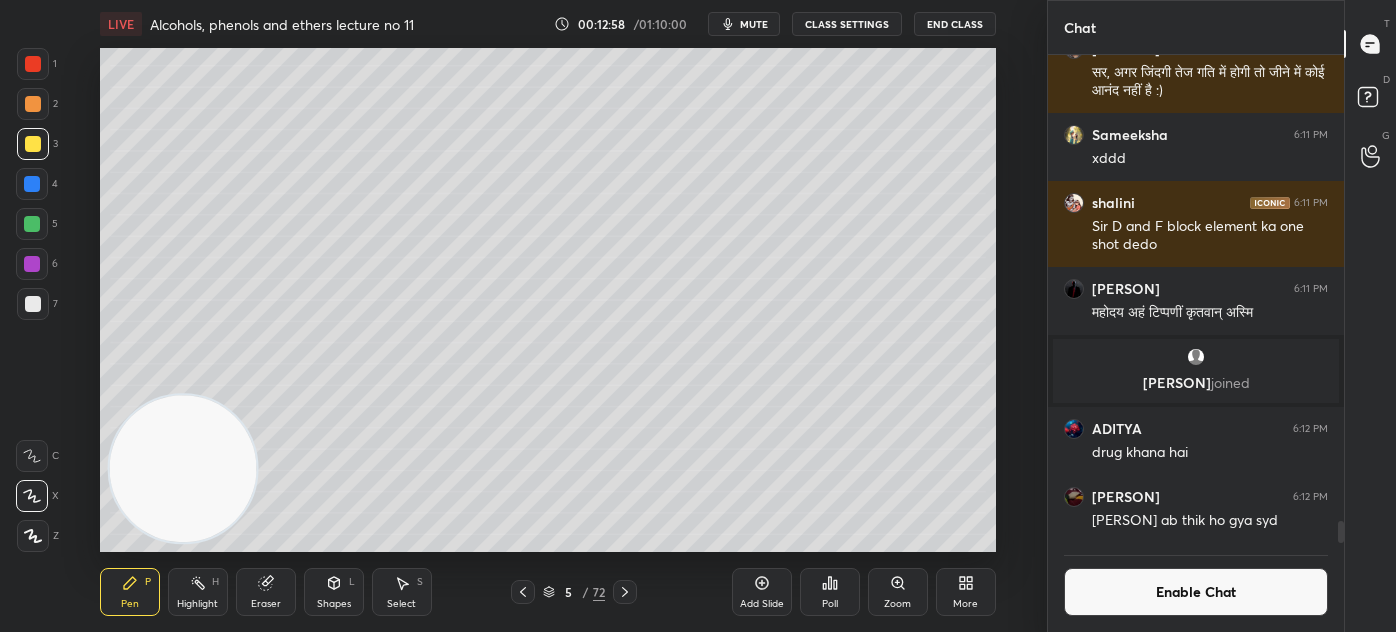click on "Enable Chat" at bounding box center (1196, 592) 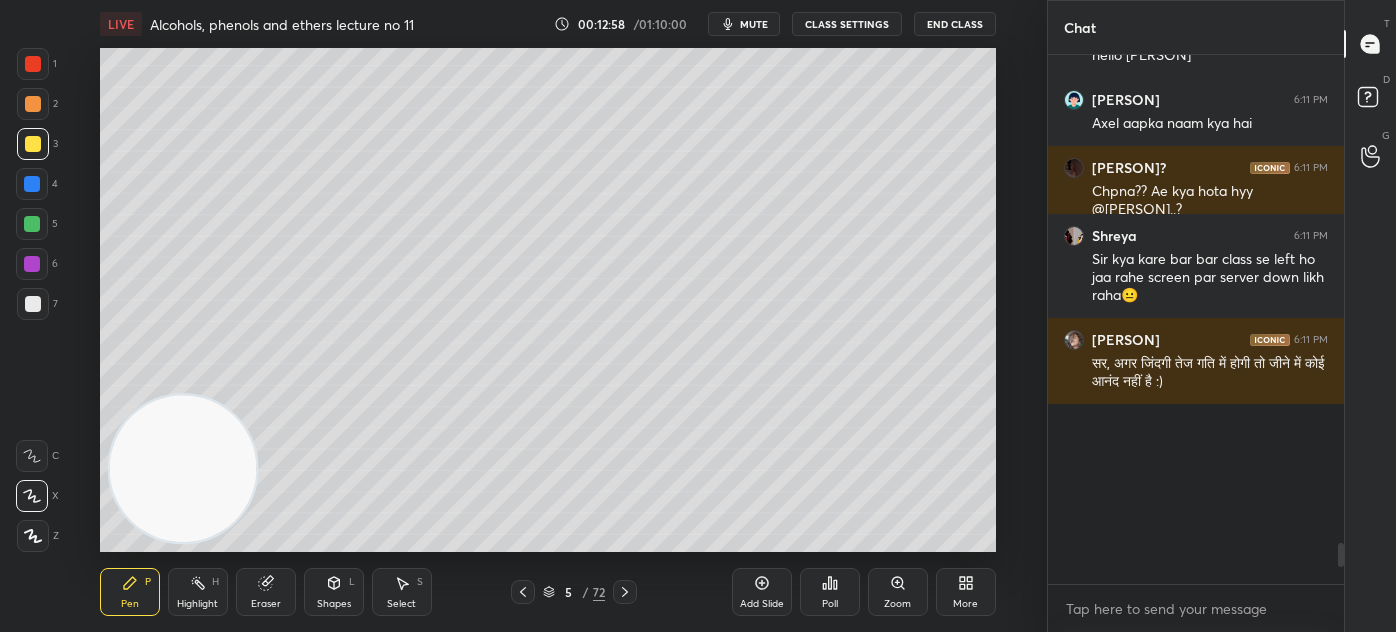 scroll, scrollTop: 9848, scrollLeft: 0, axis: vertical 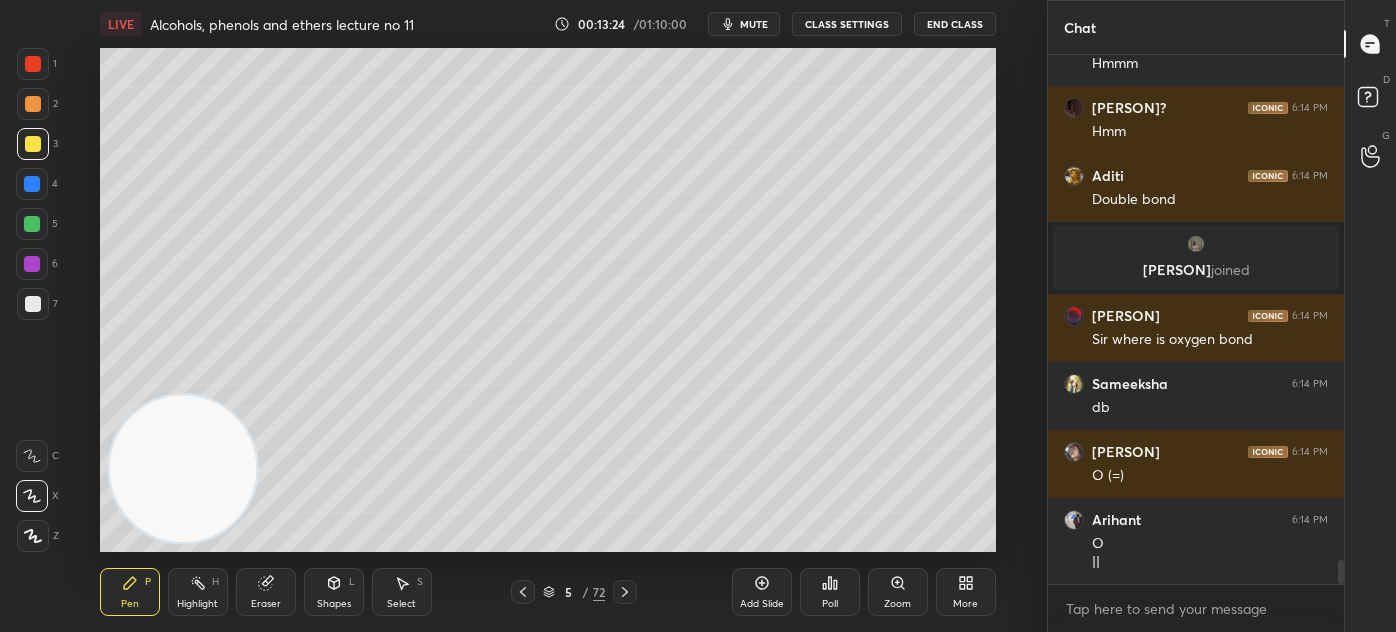 drag, startPoint x: 39, startPoint y: 64, endPoint x: 47, endPoint y: 131, distance: 67.47592 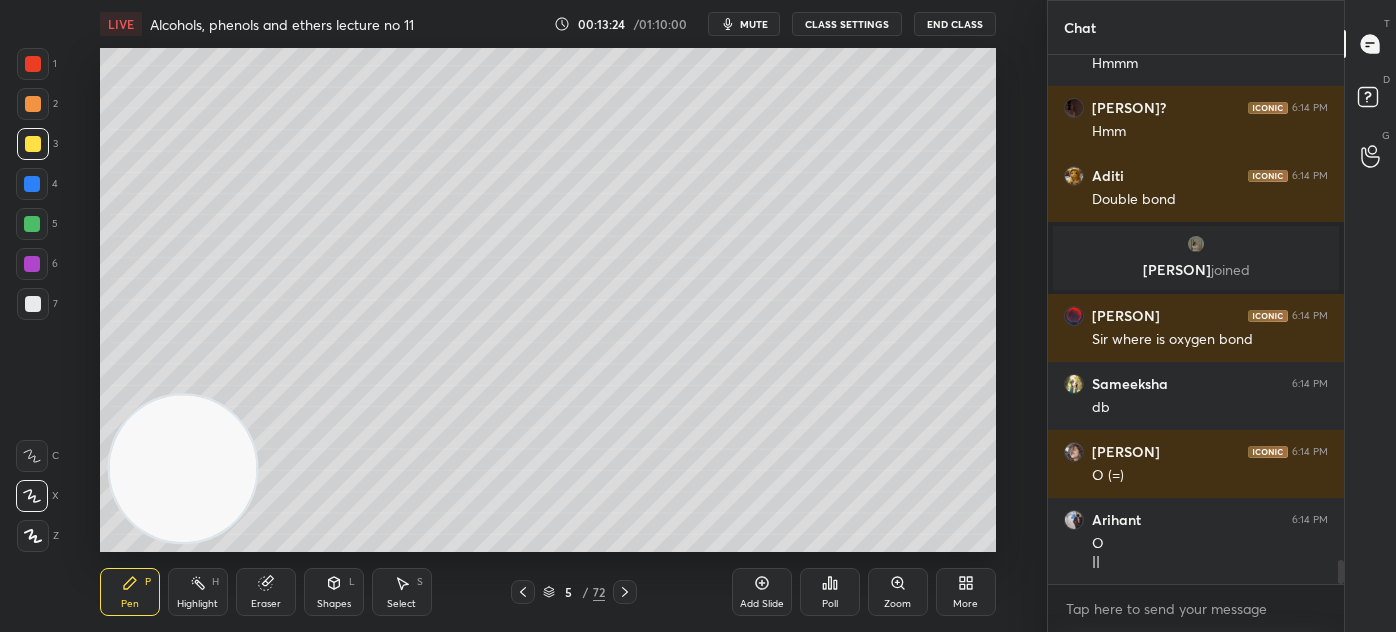 click at bounding box center [33, 64] 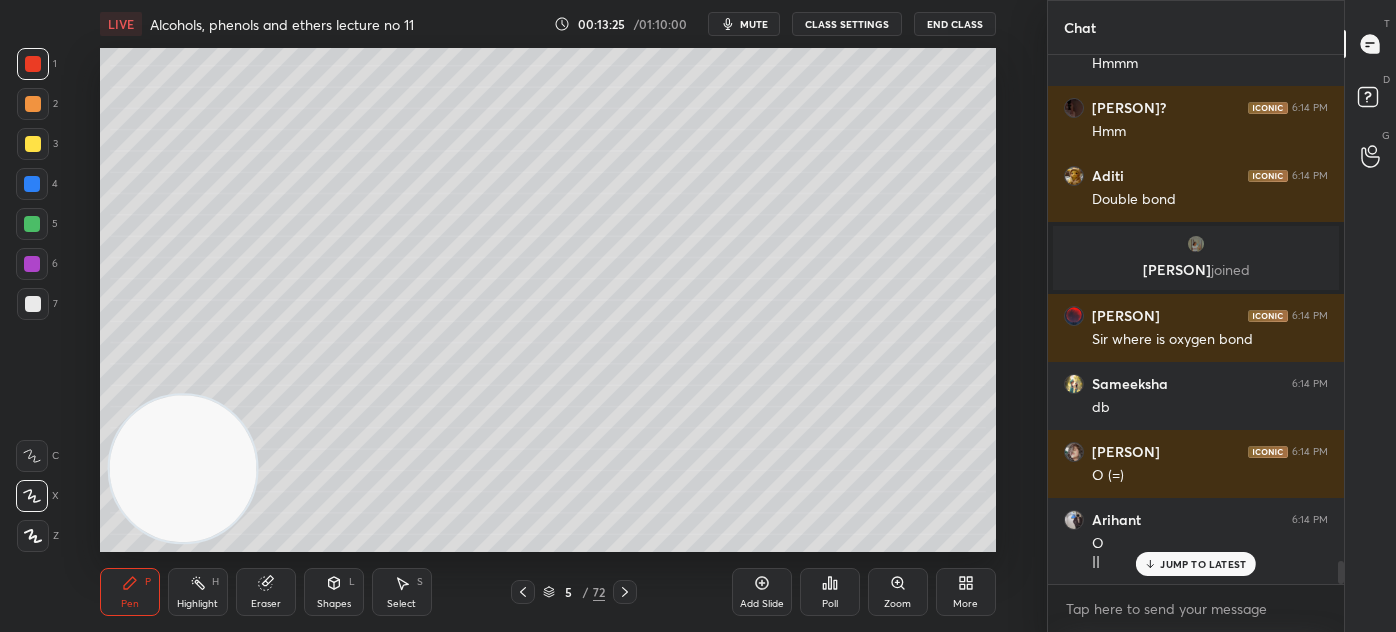 scroll, scrollTop: 11432, scrollLeft: 0, axis: vertical 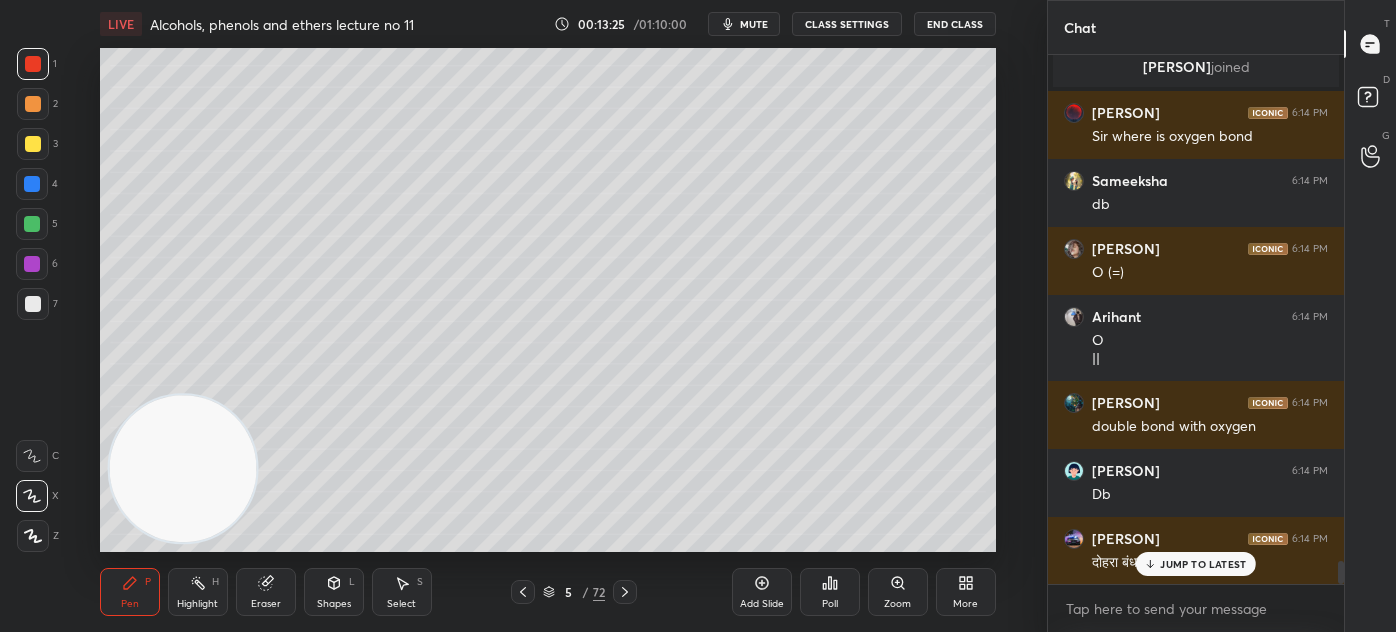 drag, startPoint x: 29, startPoint y: 531, endPoint x: 45, endPoint y: 507, distance: 28.84441 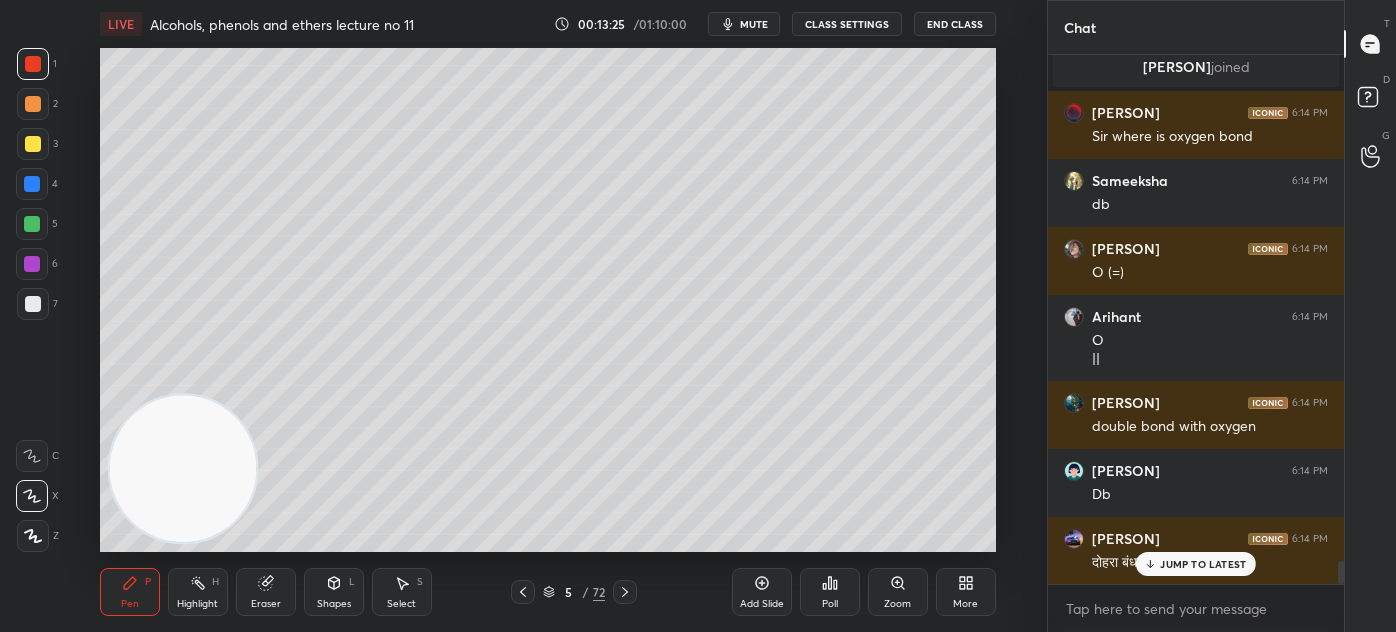 click at bounding box center (33, 536) 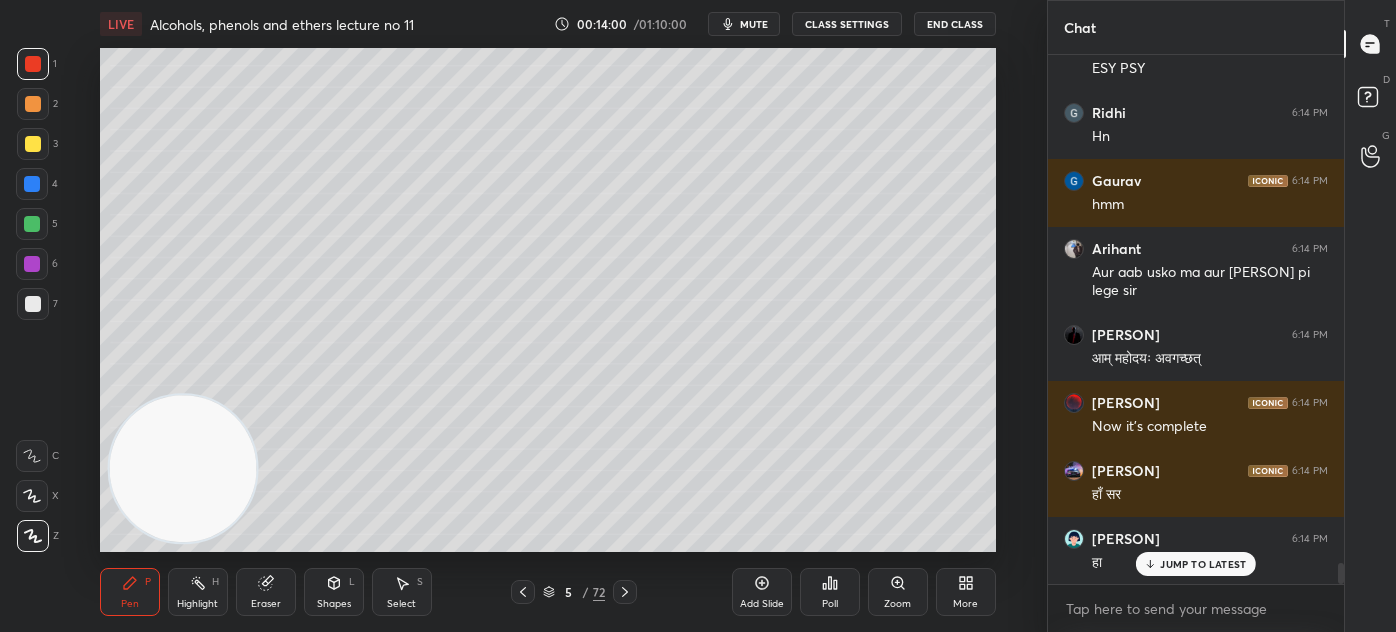 scroll, scrollTop: 12778, scrollLeft: 0, axis: vertical 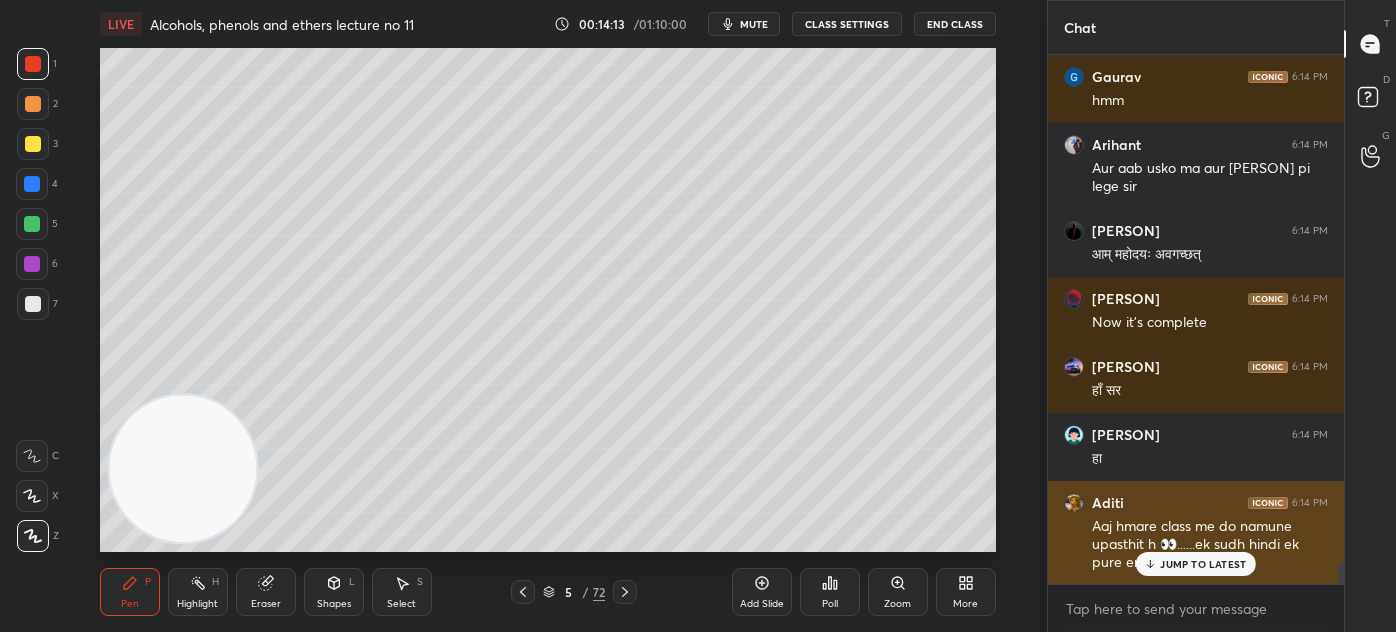 click on "JUMP TO LATEST" at bounding box center [1196, 564] 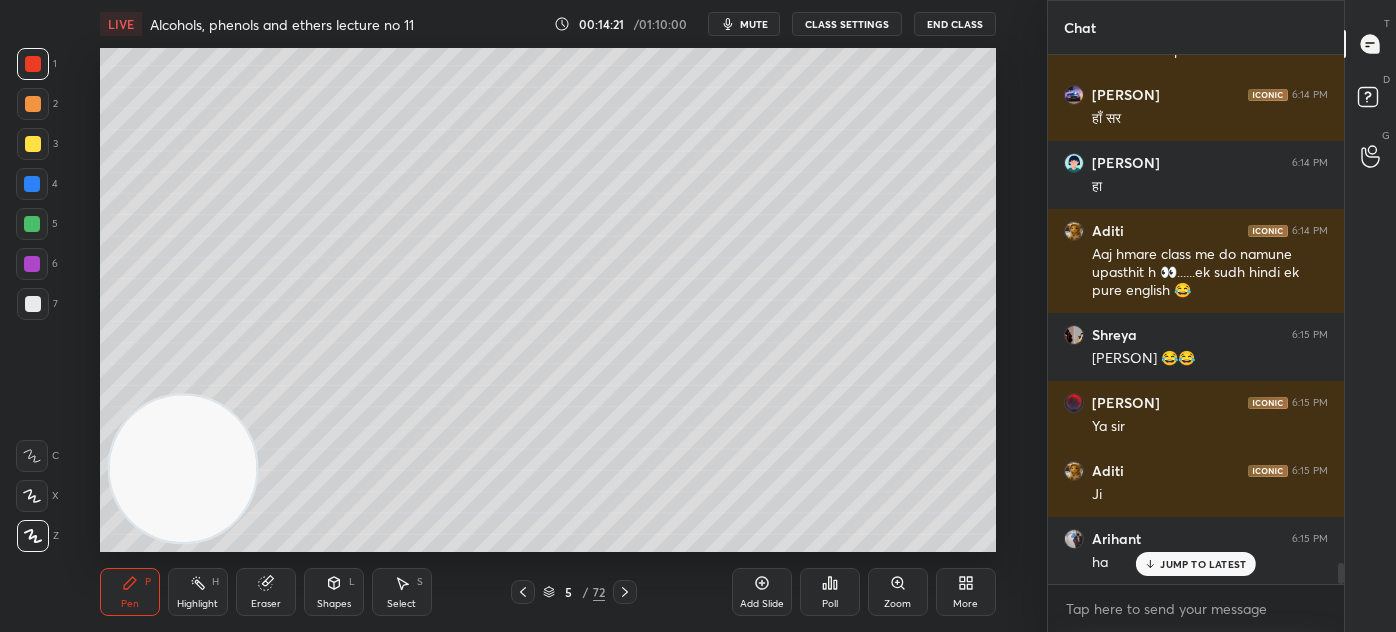 scroll, scrollTop: 13119, scrollLeft: 0, axis: vertical 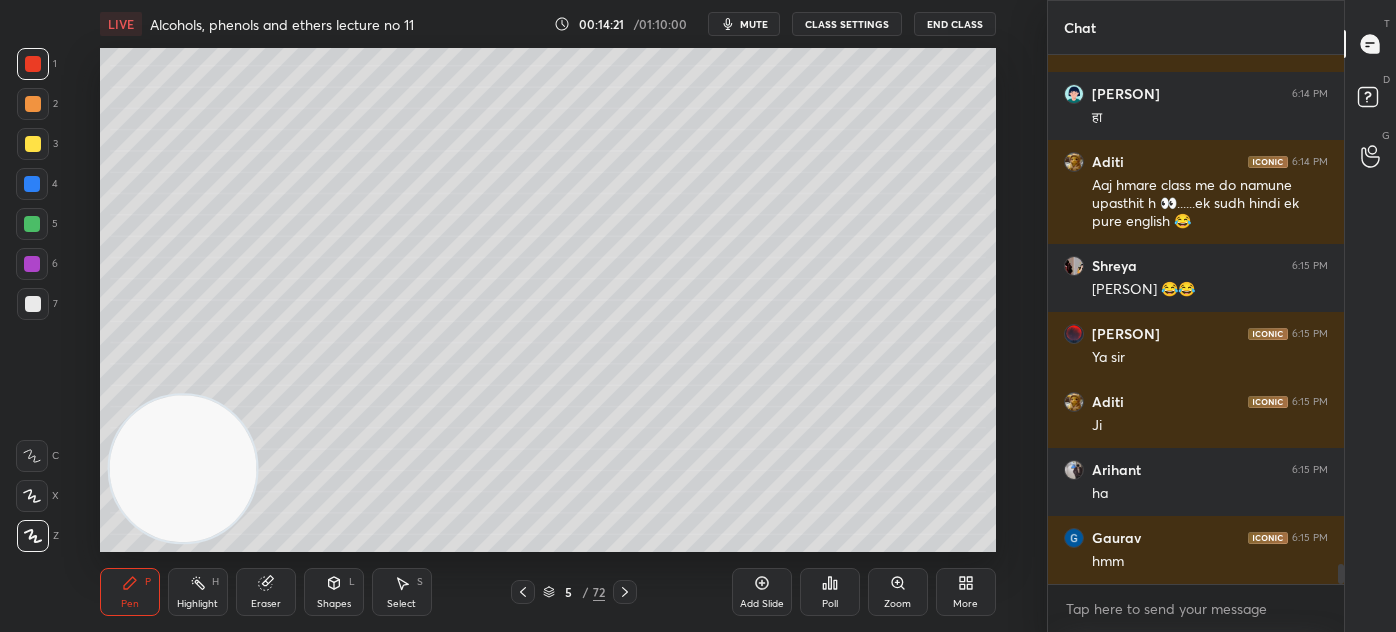 click on "Eraser" at bounding box center (266, 592) 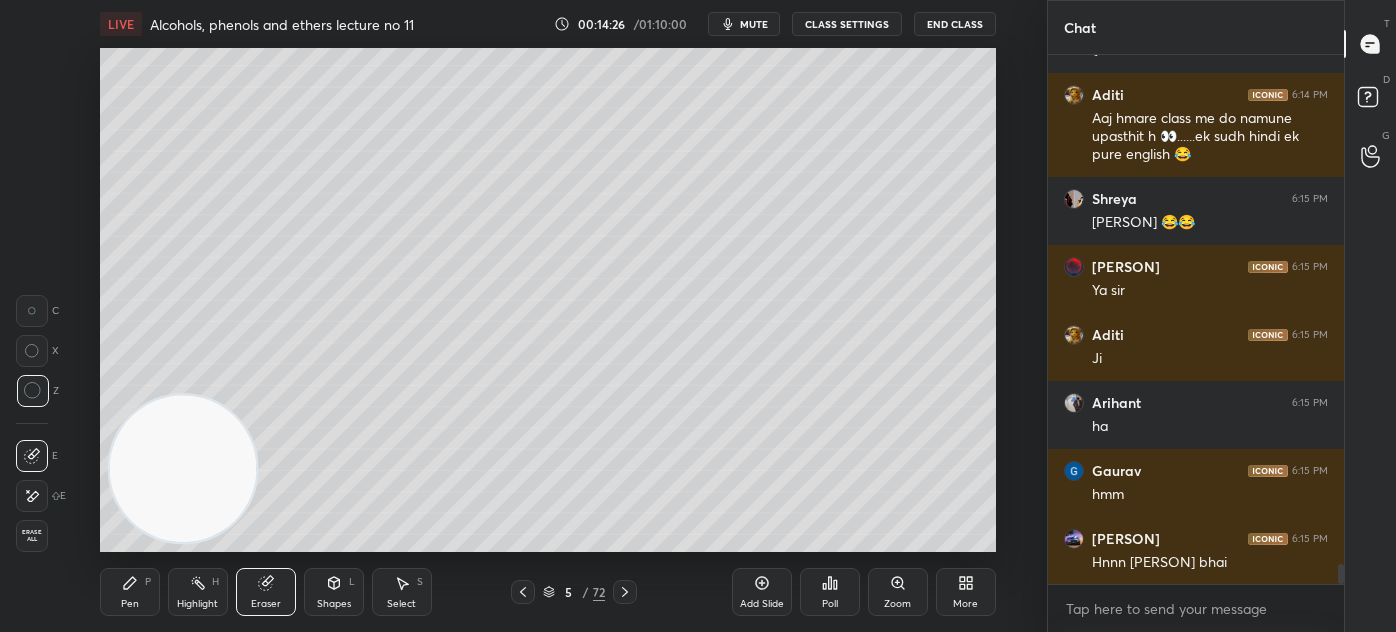 scroll, scrollTop: 13255, scrollLeft: 0, axis: vertical 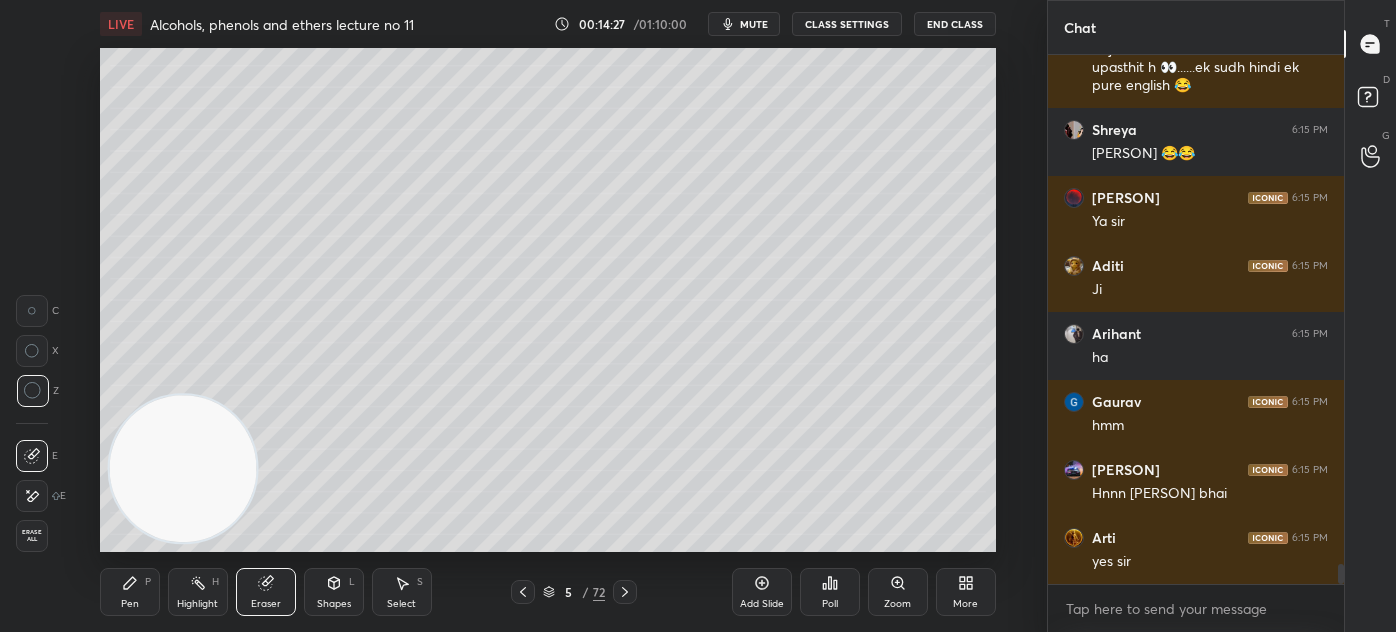 click on "Pen" at bounding box center (130, 604) 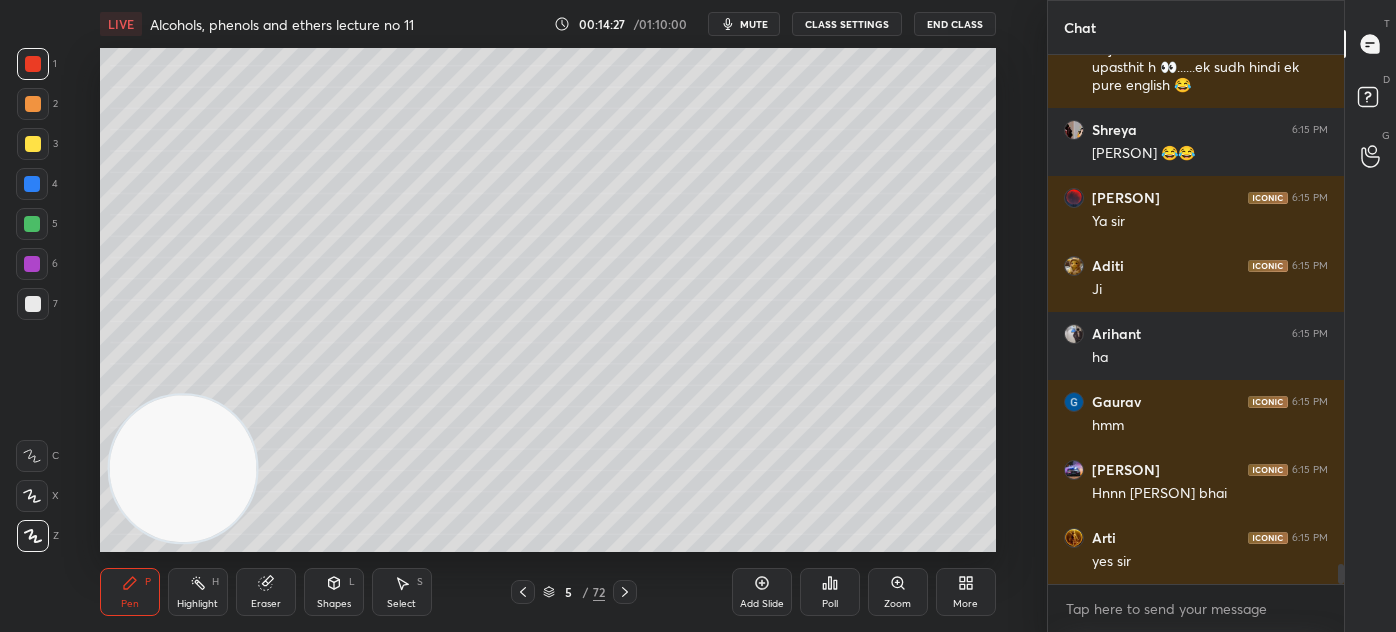 scroll, scrollTop: 13322, scrollLeft: 0, axis: vertical 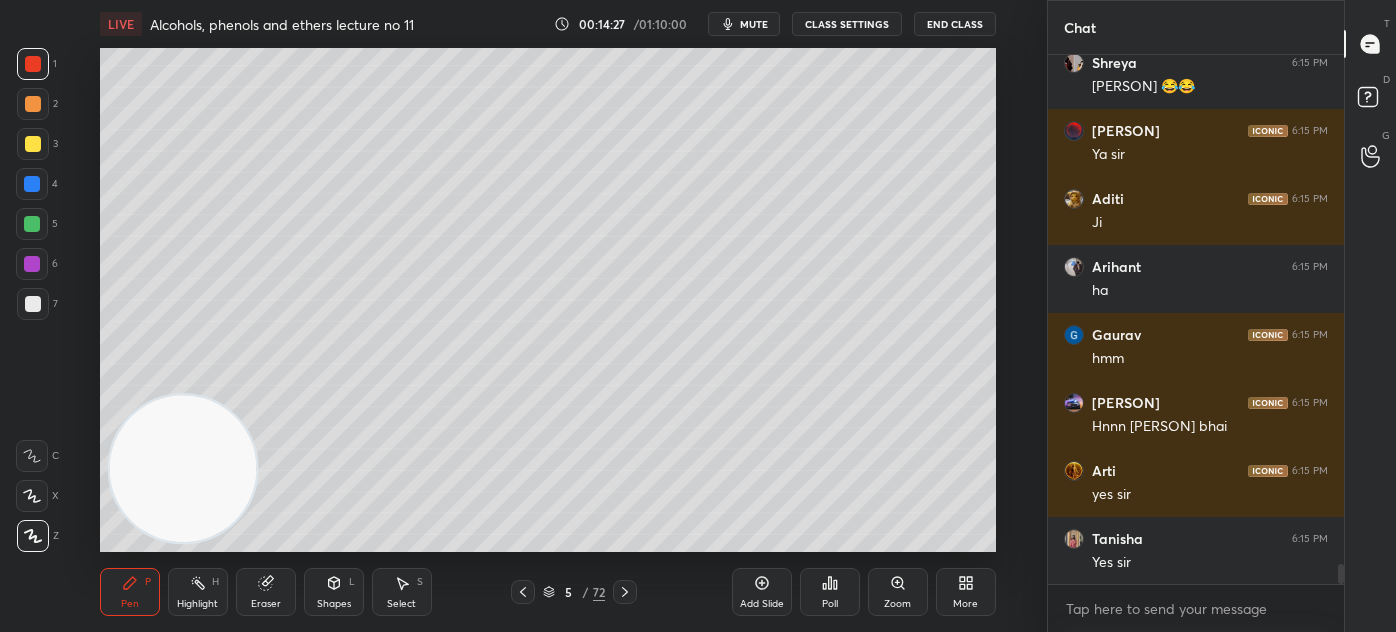 click at bounding box center (33, 144) 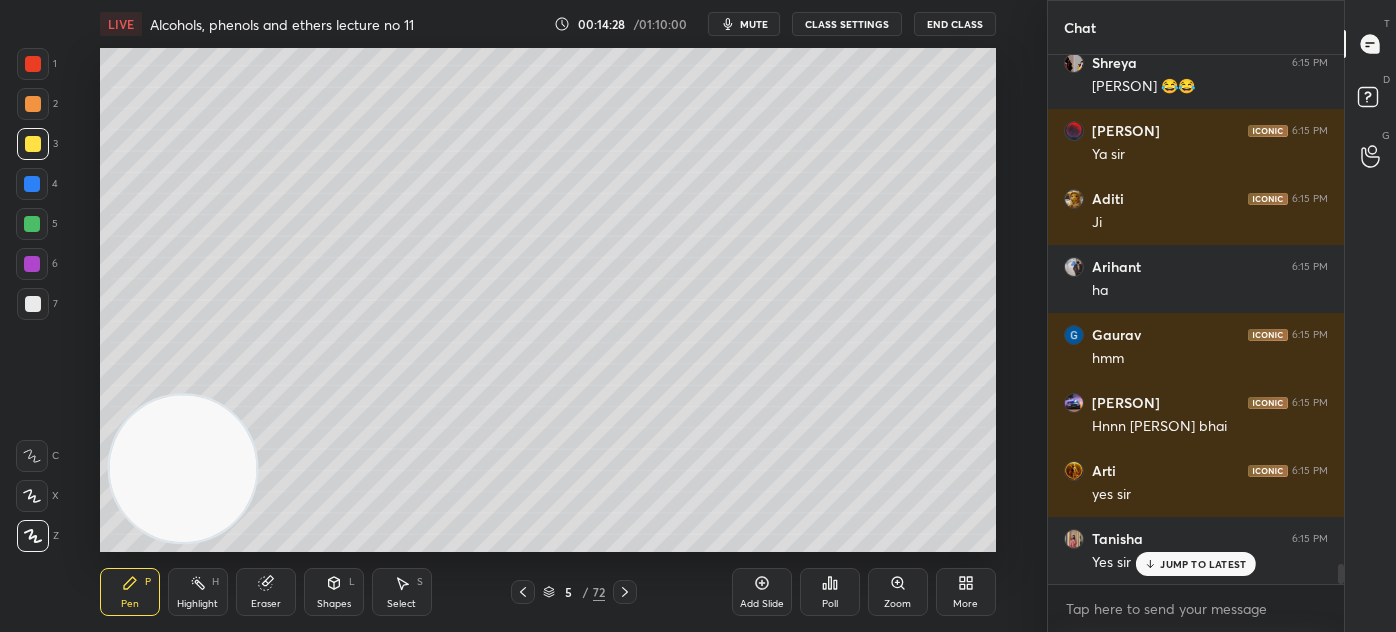 drag, startPoint x: 24, startPoint y: 475, endPoint x: 66, endPoint y: 468, distance: 42.579338 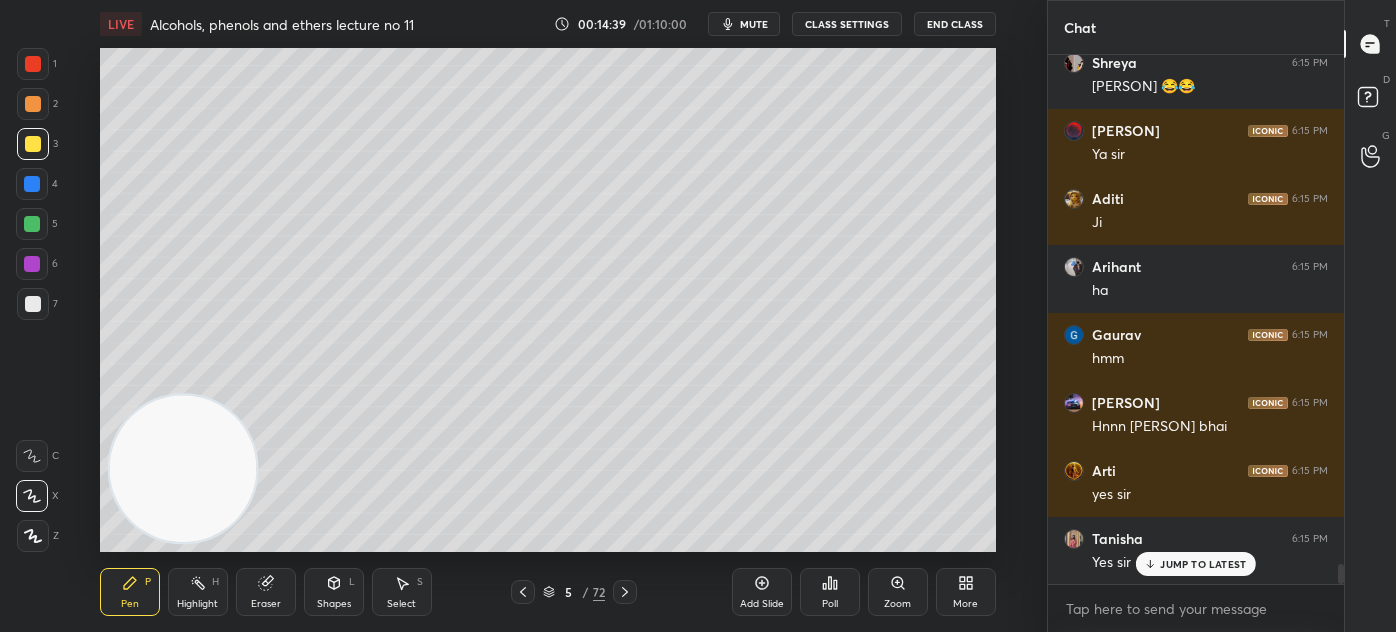 scroll, scrollTop: 13394, scrollLeft: 0, axis: vertical 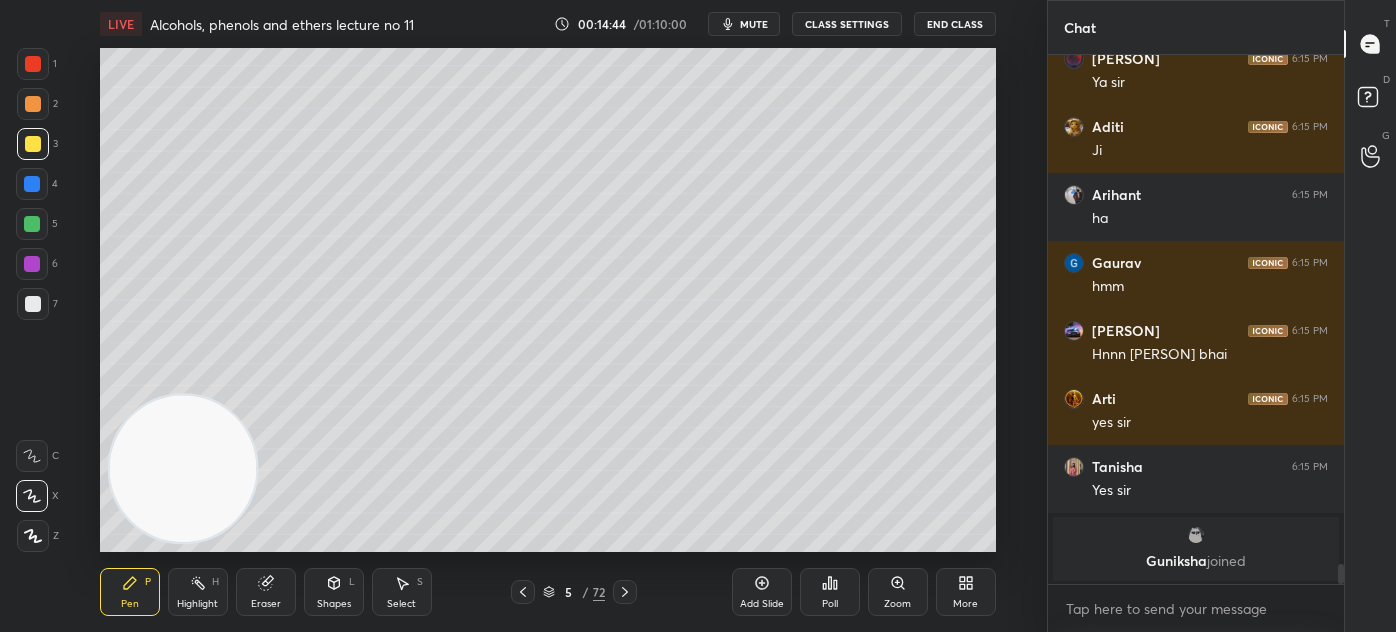 click on "1 2 3 4 5 6 7" at bounding box center (37, 188) 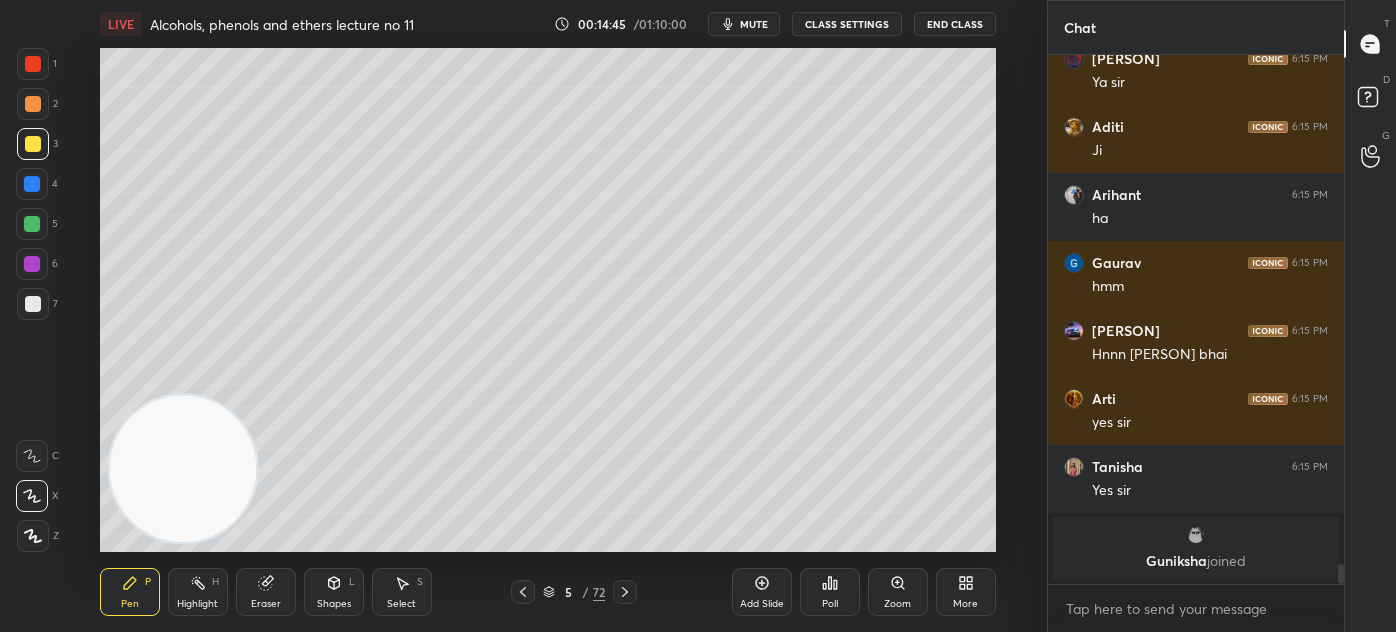 click at bounding box center [32, 224] 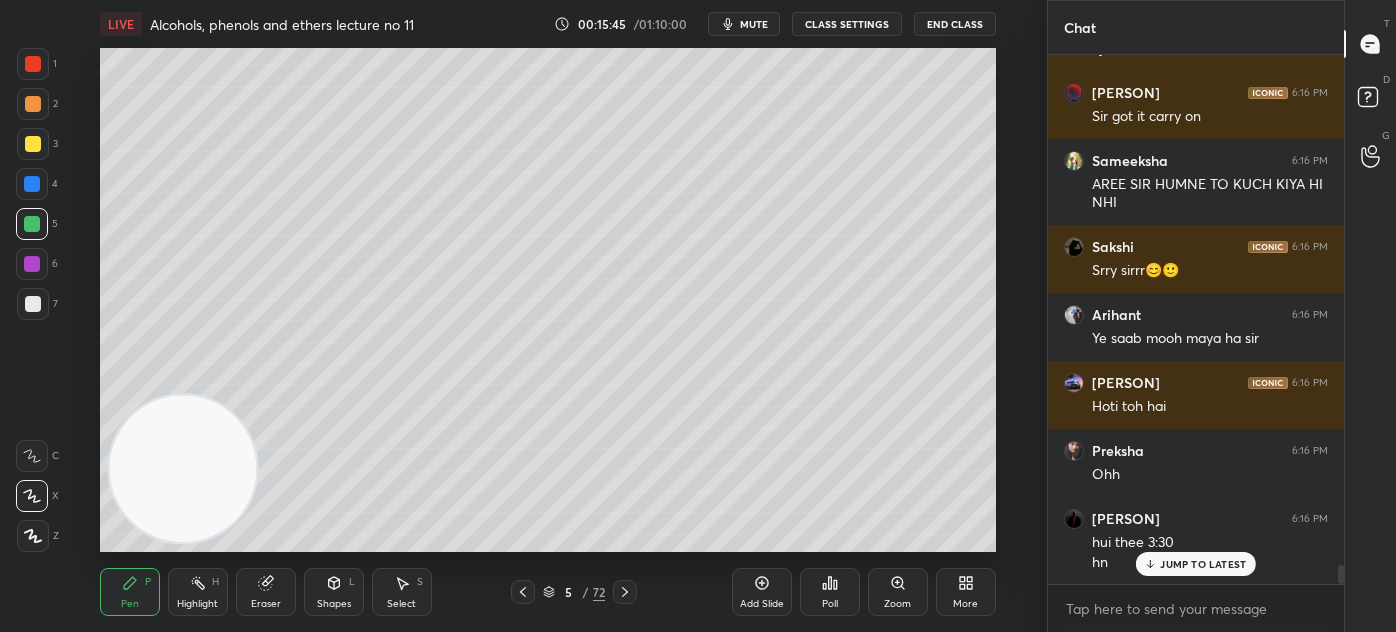 scroll, scrollTop: 14538, scrollLeft: 0, axis: vertical 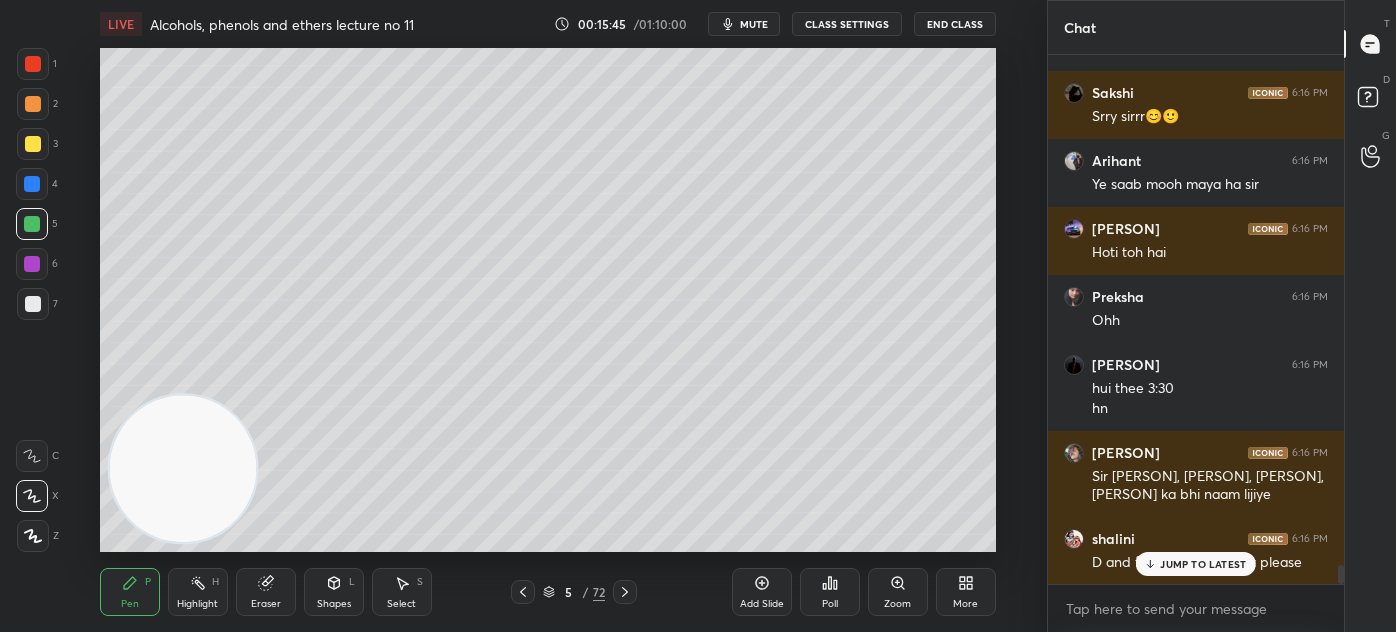 click on "JUMP TO LATEST" at bounding box center [1203, 564] 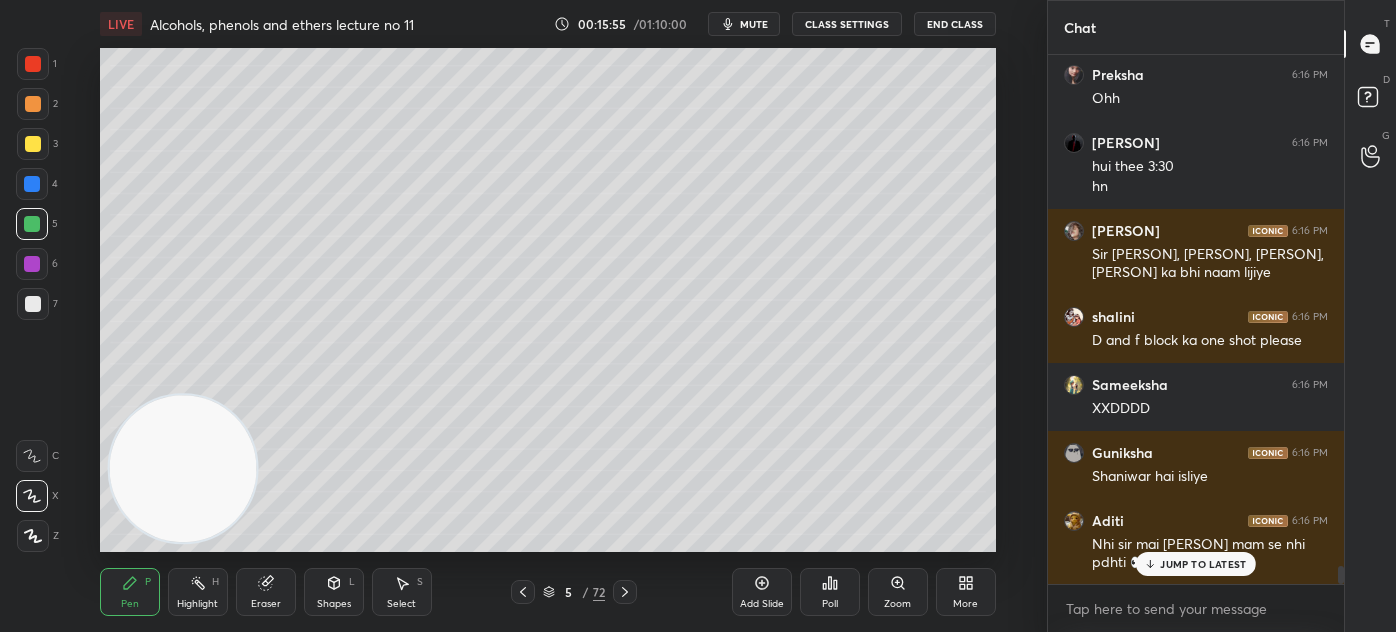 scroll, scrollTop: 14829, scrollLeft: 0, axis: vertical 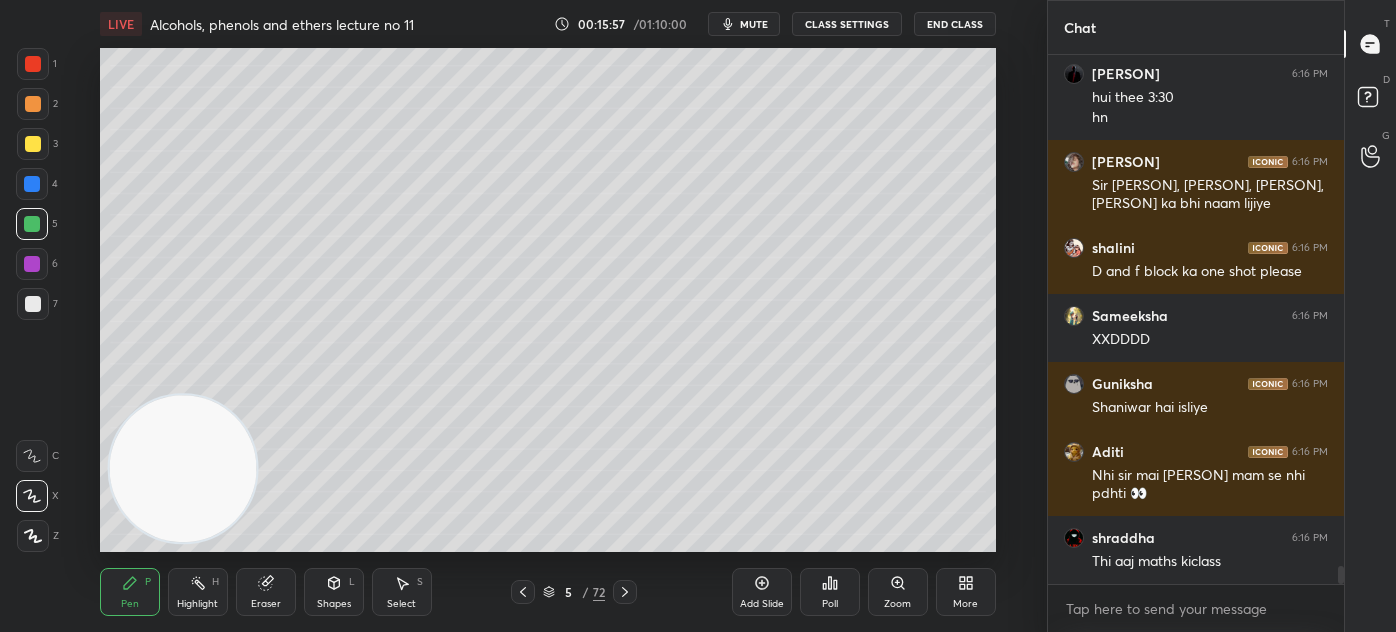click at bounding box center (33, 64) 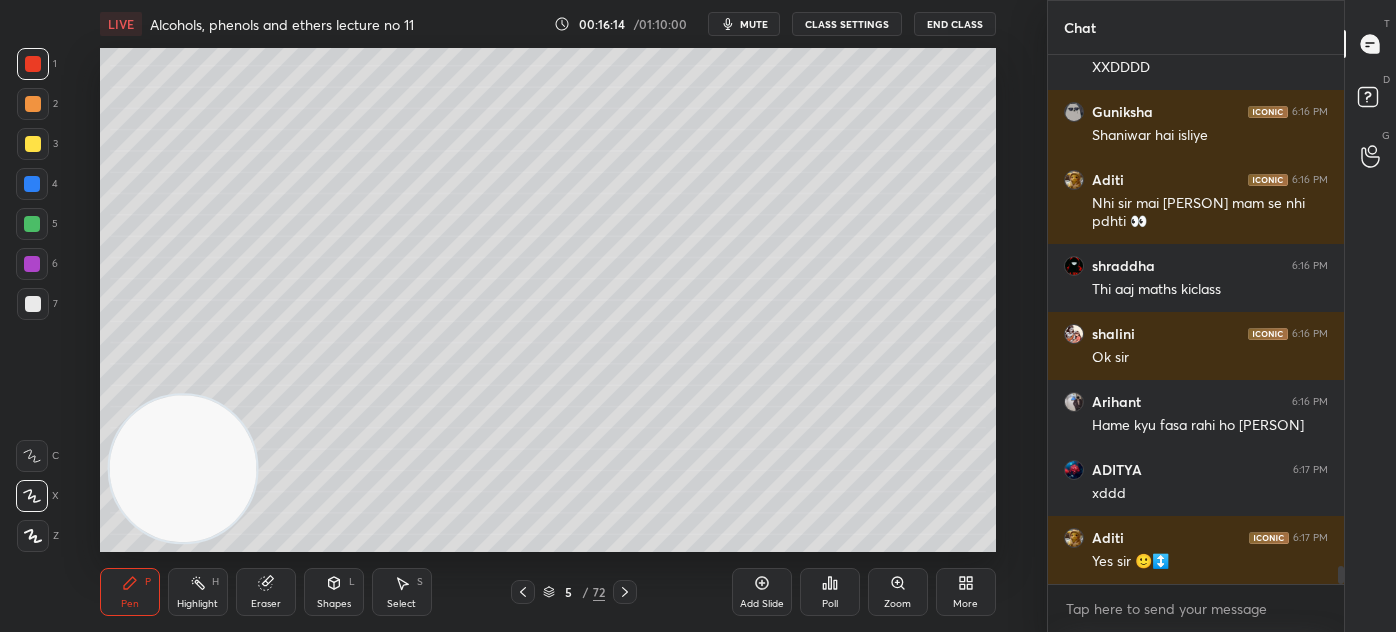scroll, scrollTop: 15168, scrollLeft: 0, axis: vertical 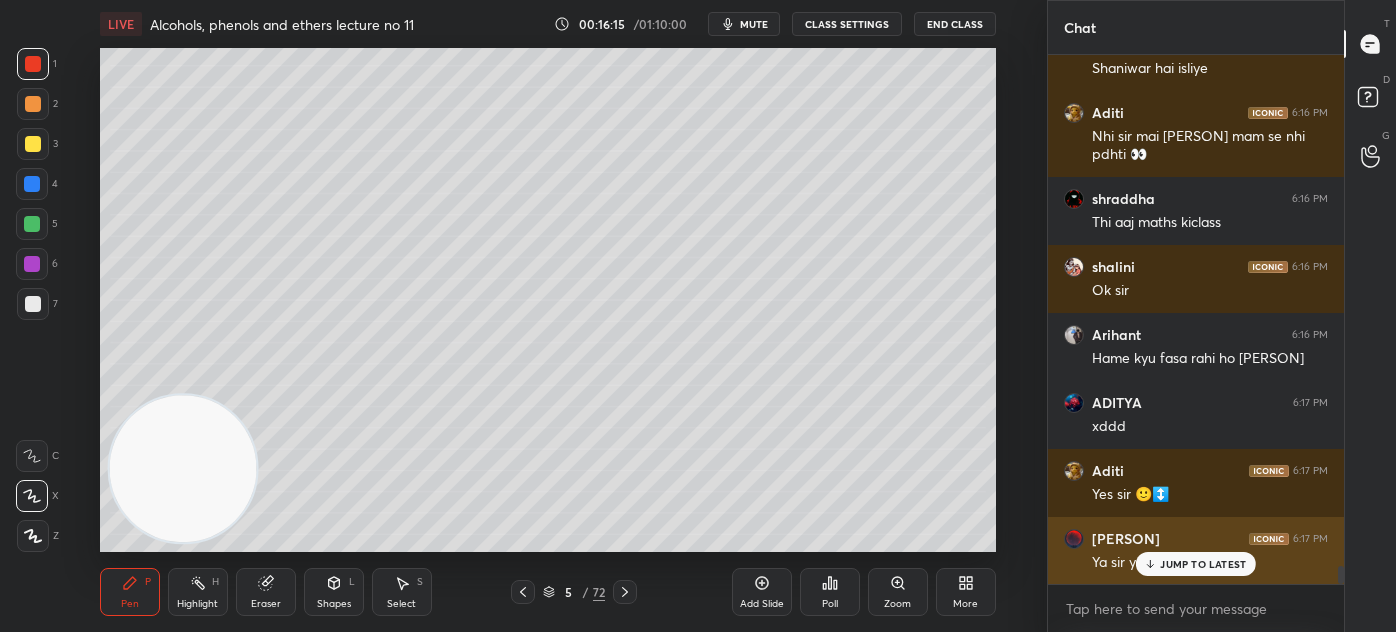 click on "JUMP TO LATEST" at bounding box center [1203, 564] 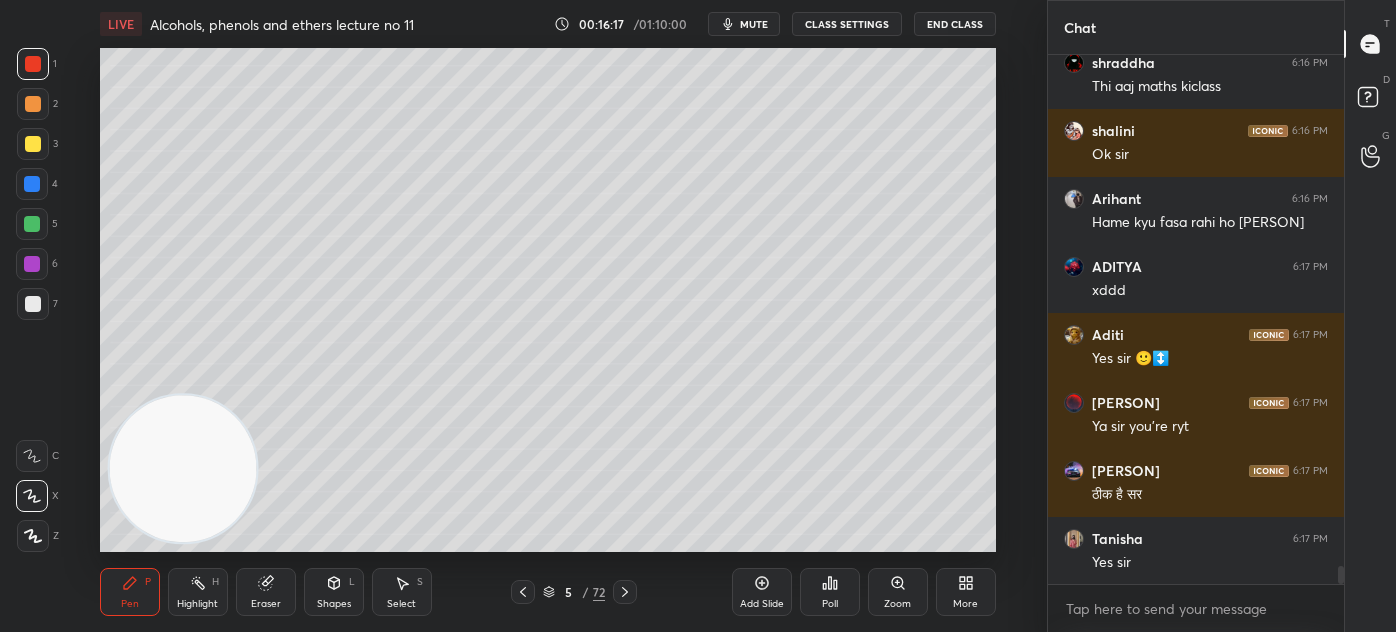 scroll, scrollTop: 15373, scrollLeft: 0, axis: vertical 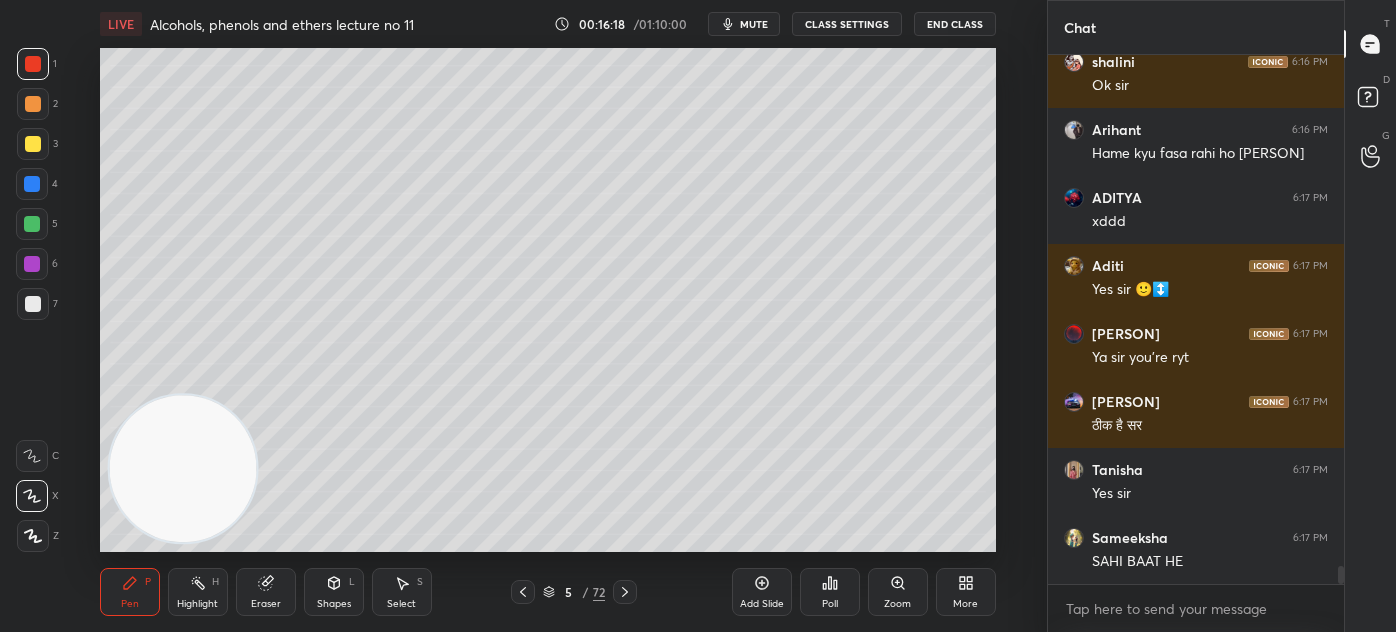 click on "CLASS SETTINGS" at bounding box center [847, 24] 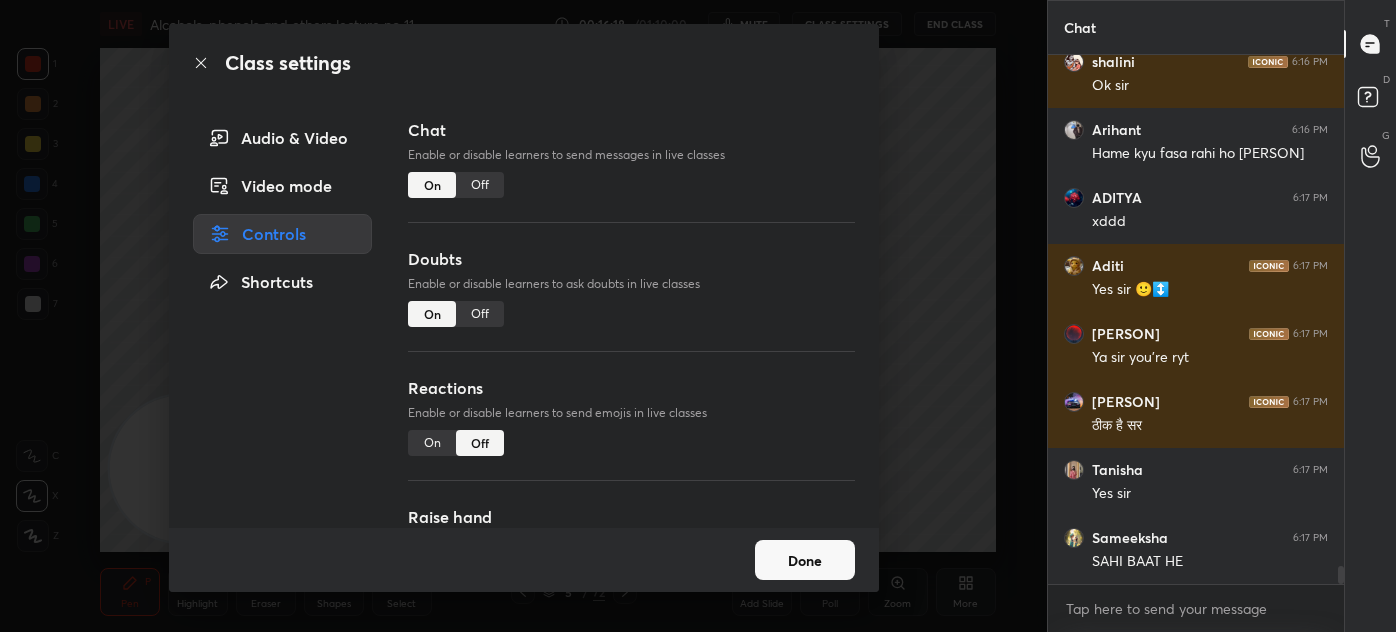 click on "Off" at bounding box center (480, 185) 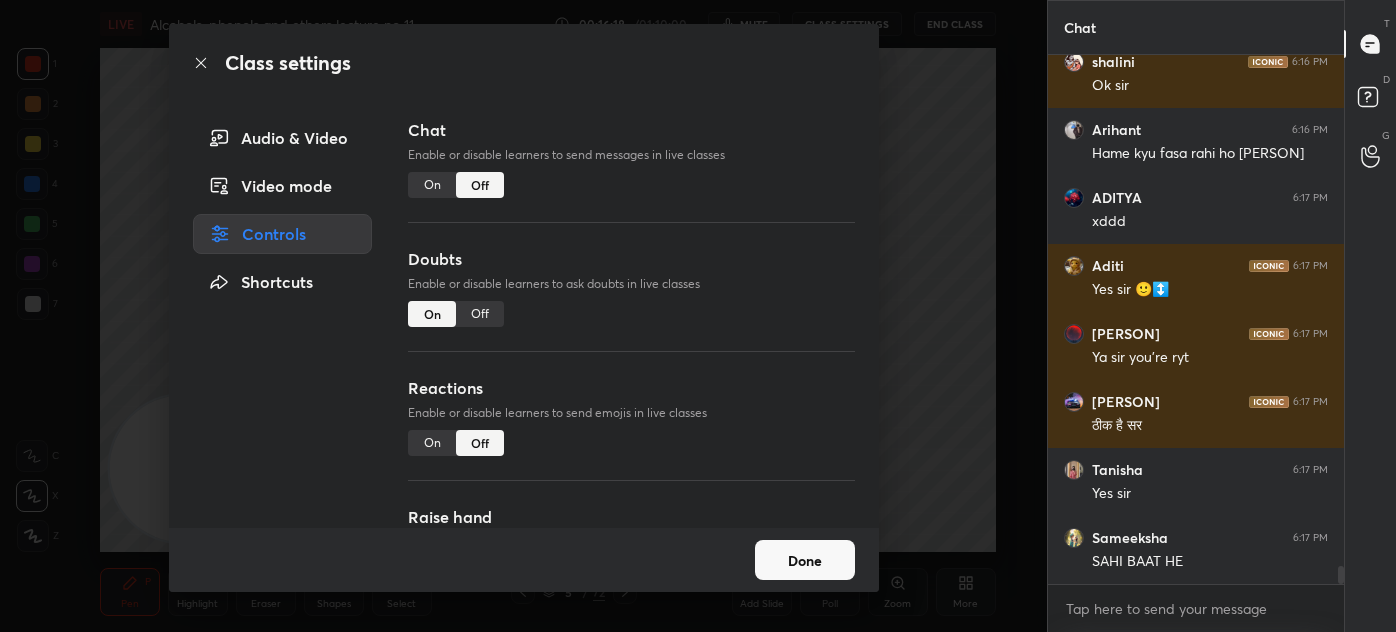 scroll, scrollTop: 13321, scrollLeft: 0, axis: vertical 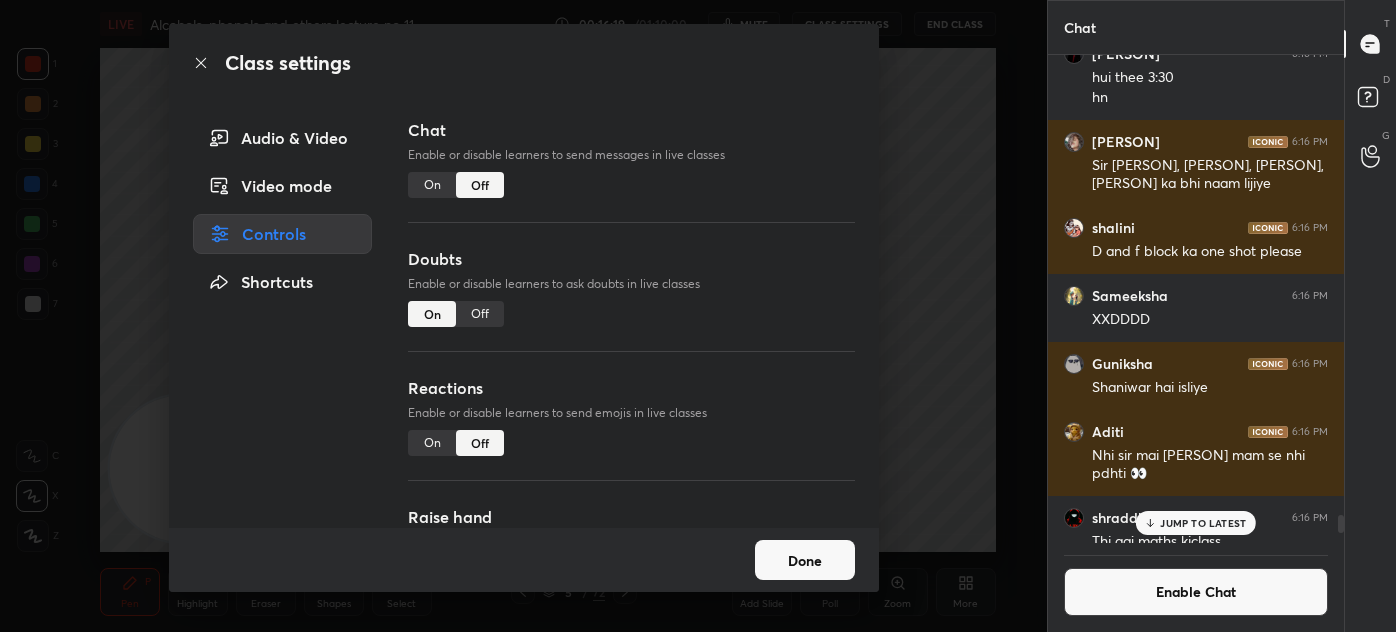 click on "Class settings Audio & Video Video mode Controls Shortcuts Chat Enable or disable learners to send messages in live classes On Off Doubts Enable or disable learners to ask doubts in live classes On Off Reactions Enable or disable learners to send emojis in live classes On Off Raise hand Learners will not be able to raise hand, if turned off On Off Poll Prediction Enable or disable poll prediction in case of a question on the slide On Off Done" at bounding box center (523, 316) 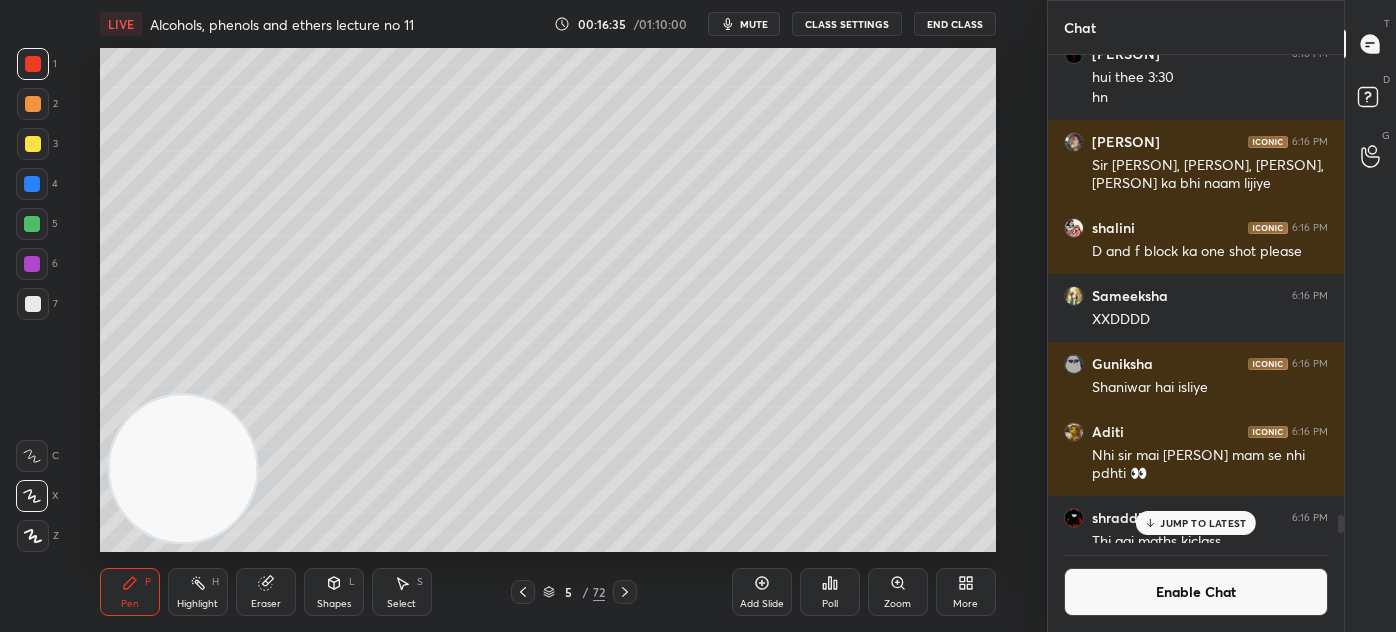 click on "Add Slide" at bounding box center (762, 604) 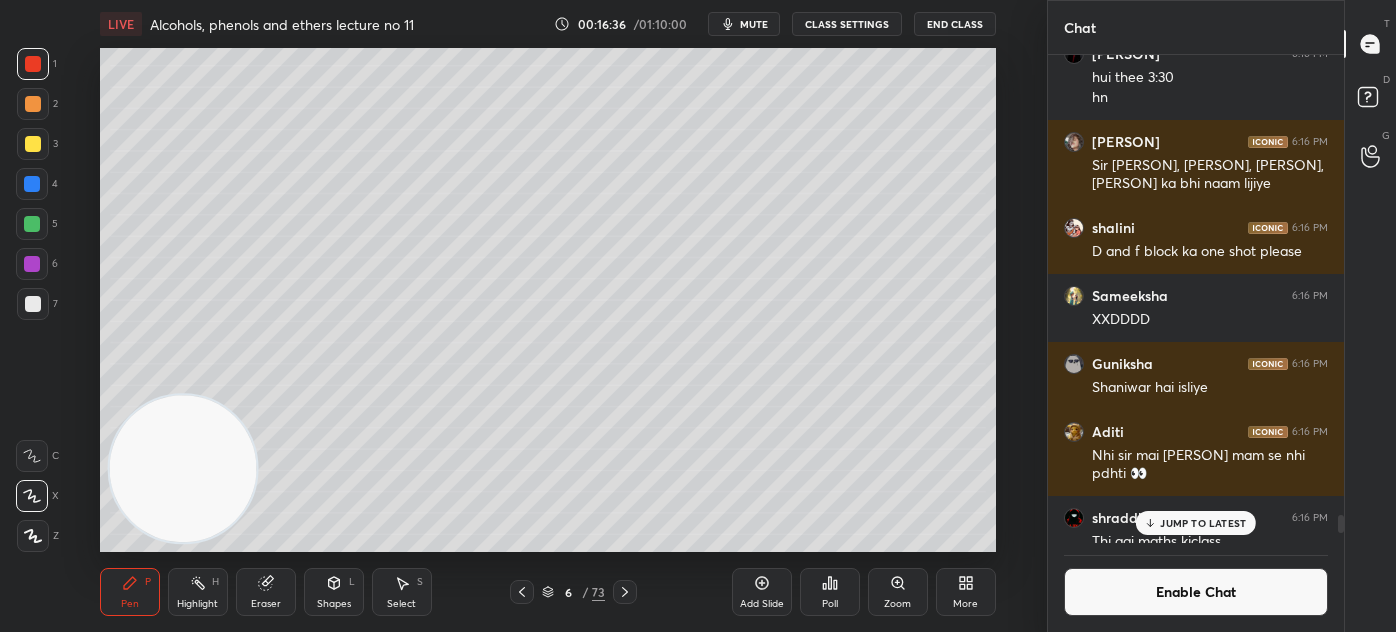 click at bounding box center (33, 144) 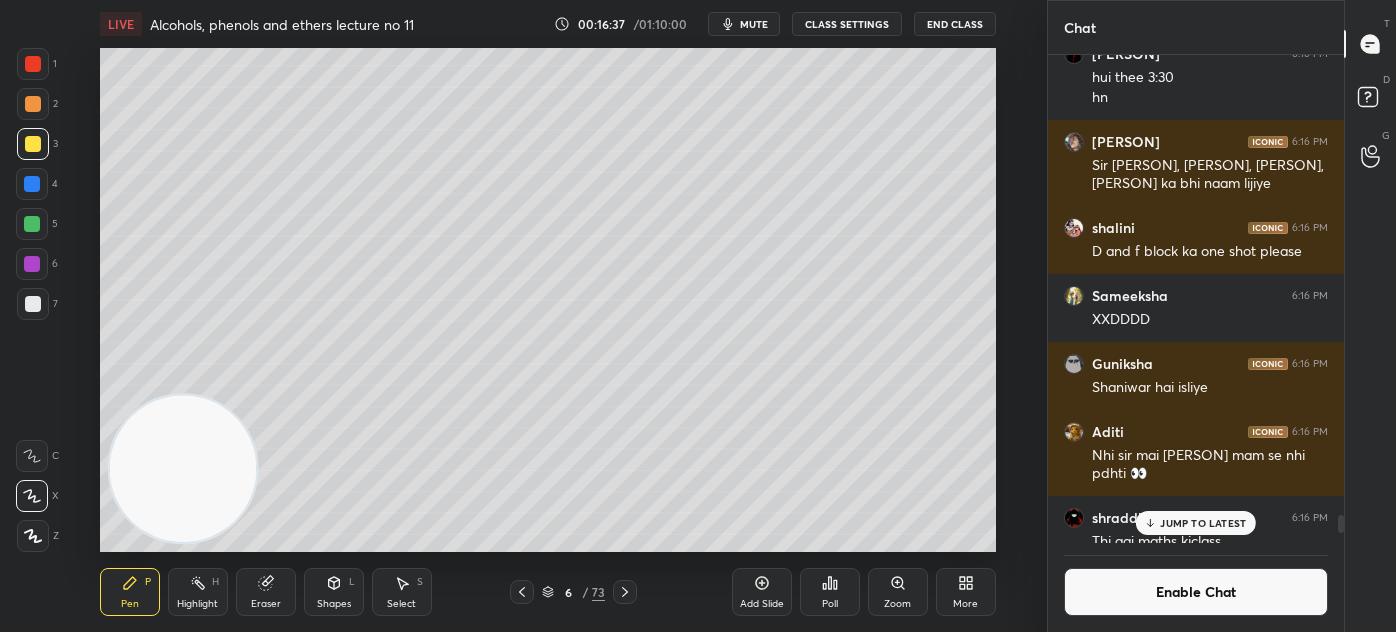 click at bounding box center (32, 496) 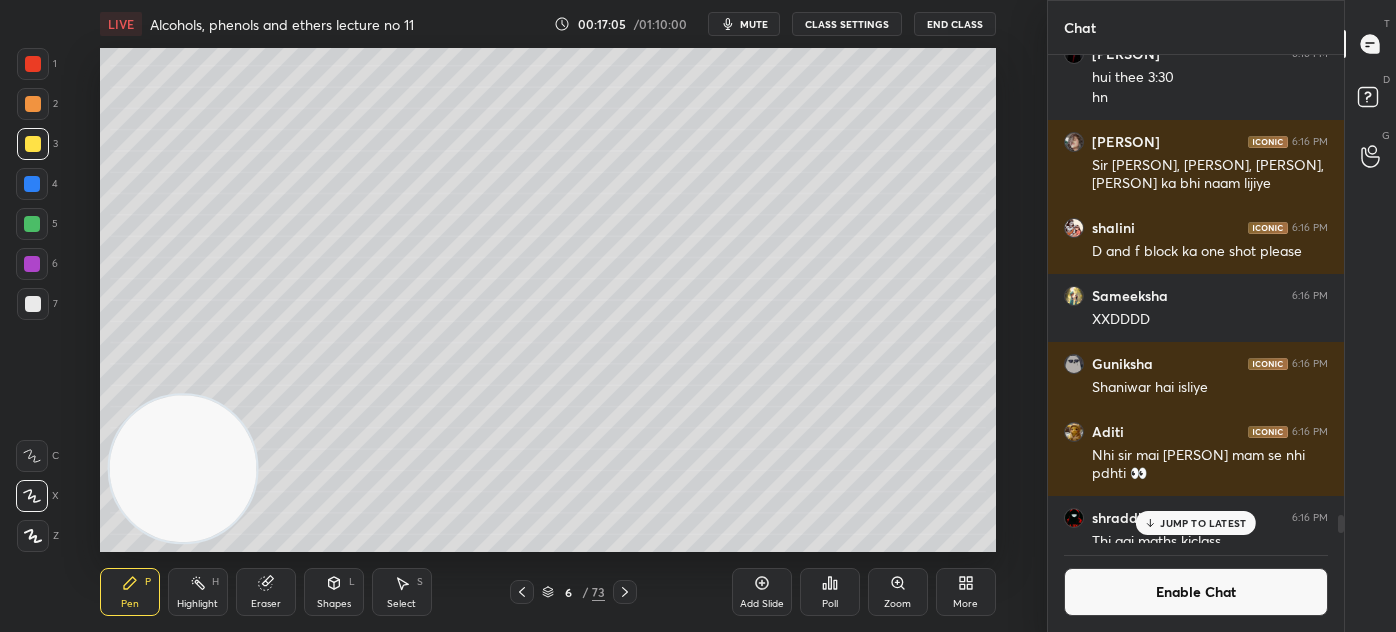 click at bounding box center [32, 224] 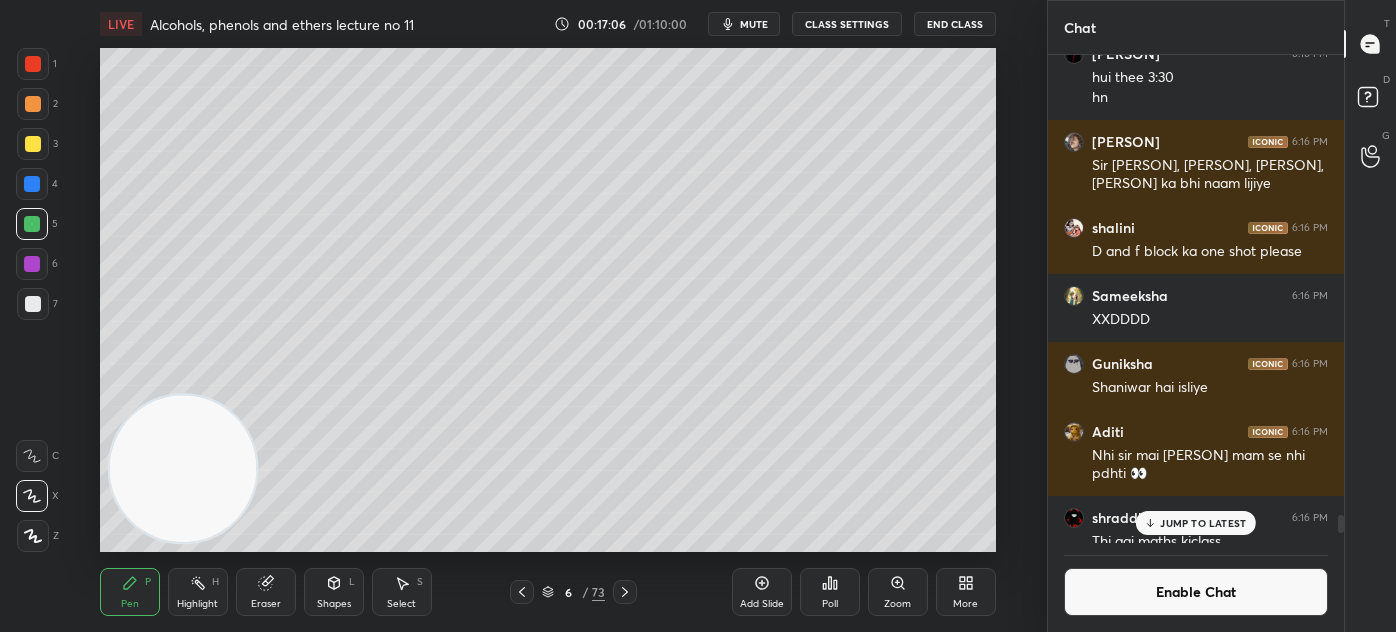 drag, startPoint x: 29, startPoint y: 497, endPoint x: 33, endPoint y: 515, distance: 18.439089 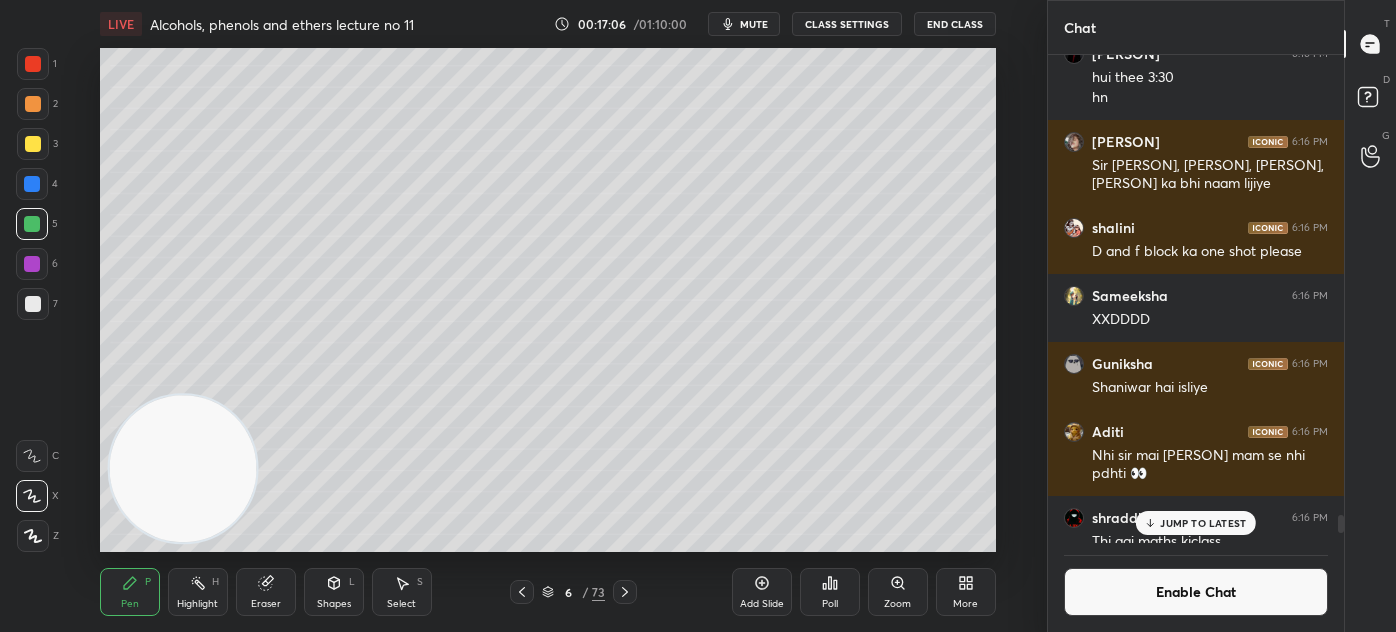 click 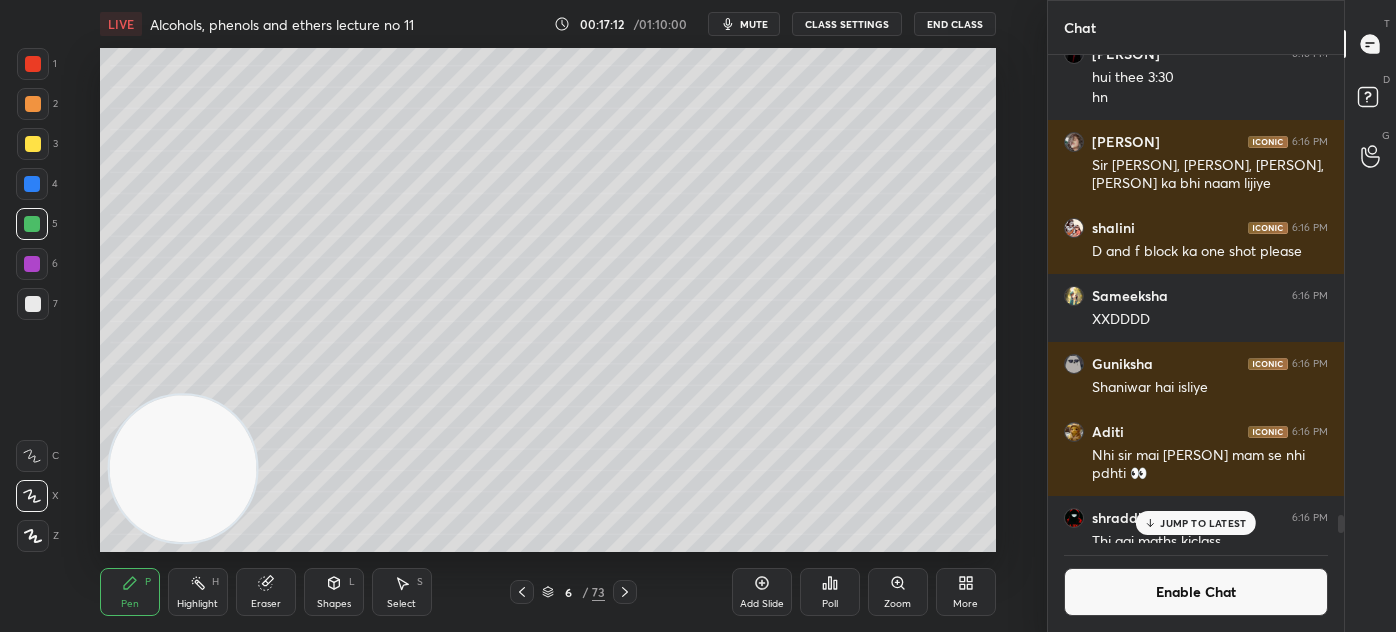 drag, startPoint x: 255, startPoint y: 591, endPoint x: 269, endPoint y: 556, distance: 37.696156 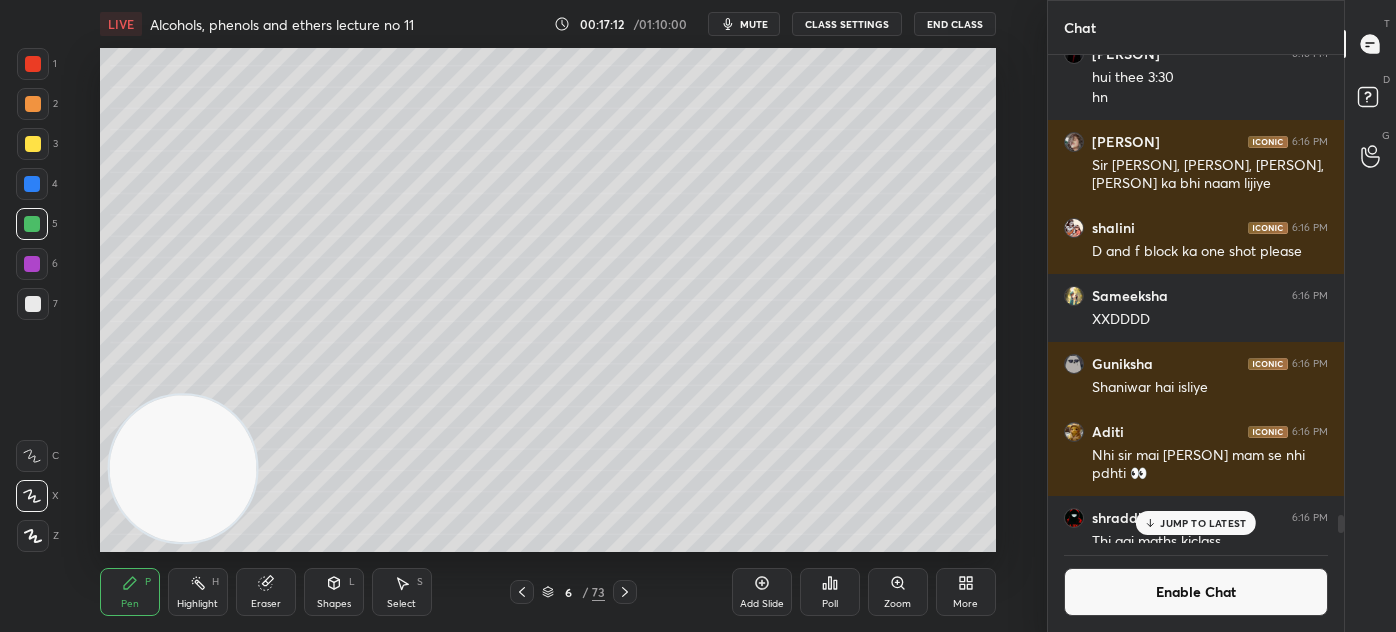 click on "Eraser" at bounding box center [266, 592] 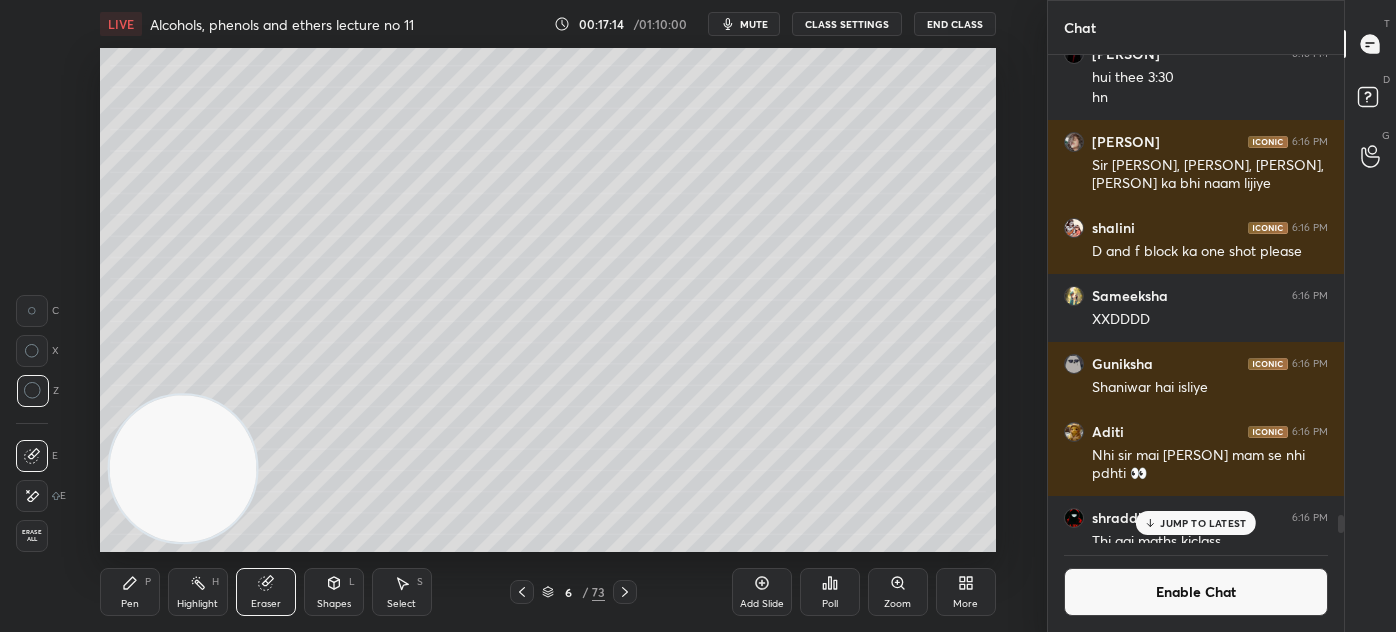 click on "LIVE Alcohols, phenols and ethers lecture no 11 00:17:14 /  01:10:00 mute CLASS SETTINGS End Class Setting up your live class Poll for   secs No correct answer Start poll Back Alcohols, phenols and ethers lecture no 11 • L13 of Complete course on Alcohols, phenols and Ethers. Akash Rahangdale Pen P Highlight H Eraser Shapes L Select S 6 / 73 Add Slide Poll Zoom More" at bounding box center [547, 316] 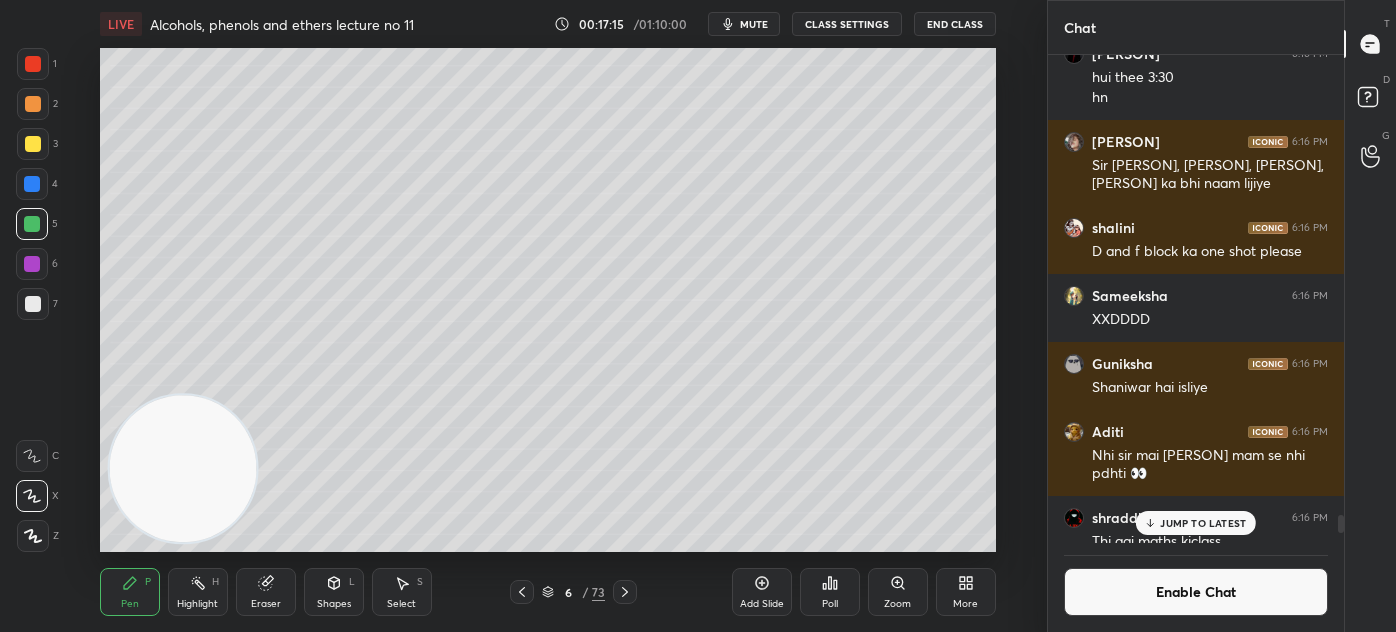 click on "Eraser" at bounding box center [266, 592] 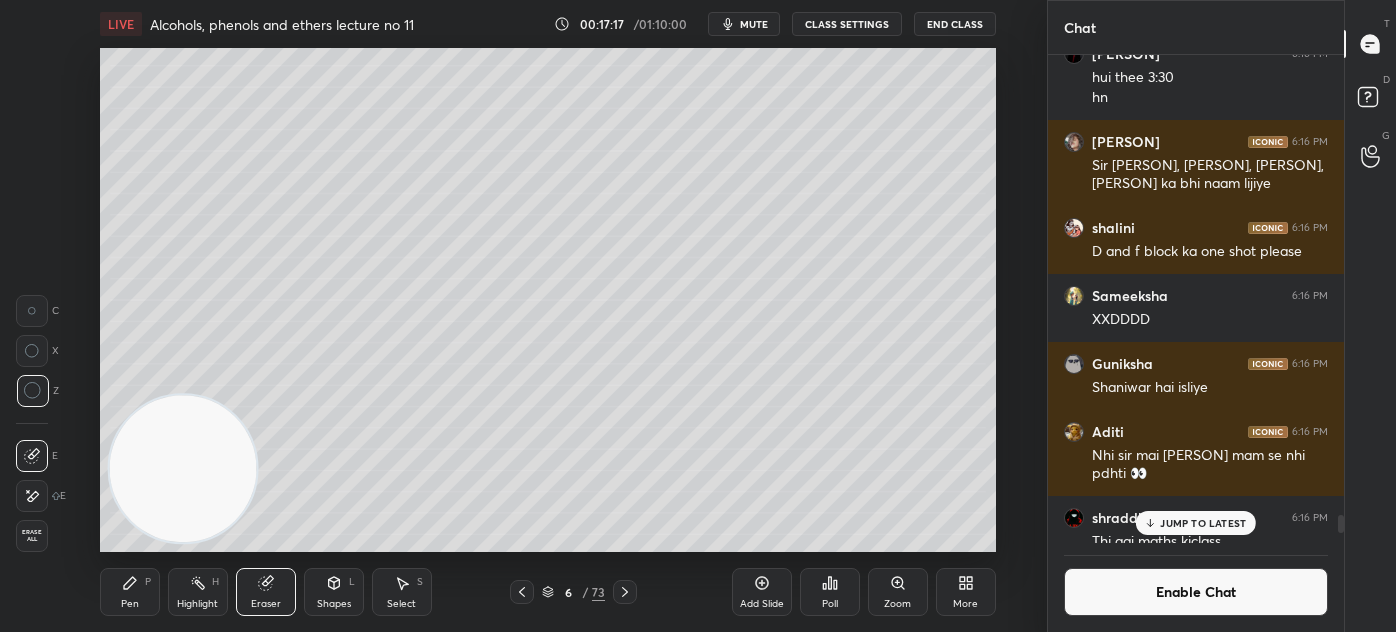 drag, startPoint x: 110, startPoint y: 586, endPoint x: 132, endPoint y: 551, distance: 41.340054 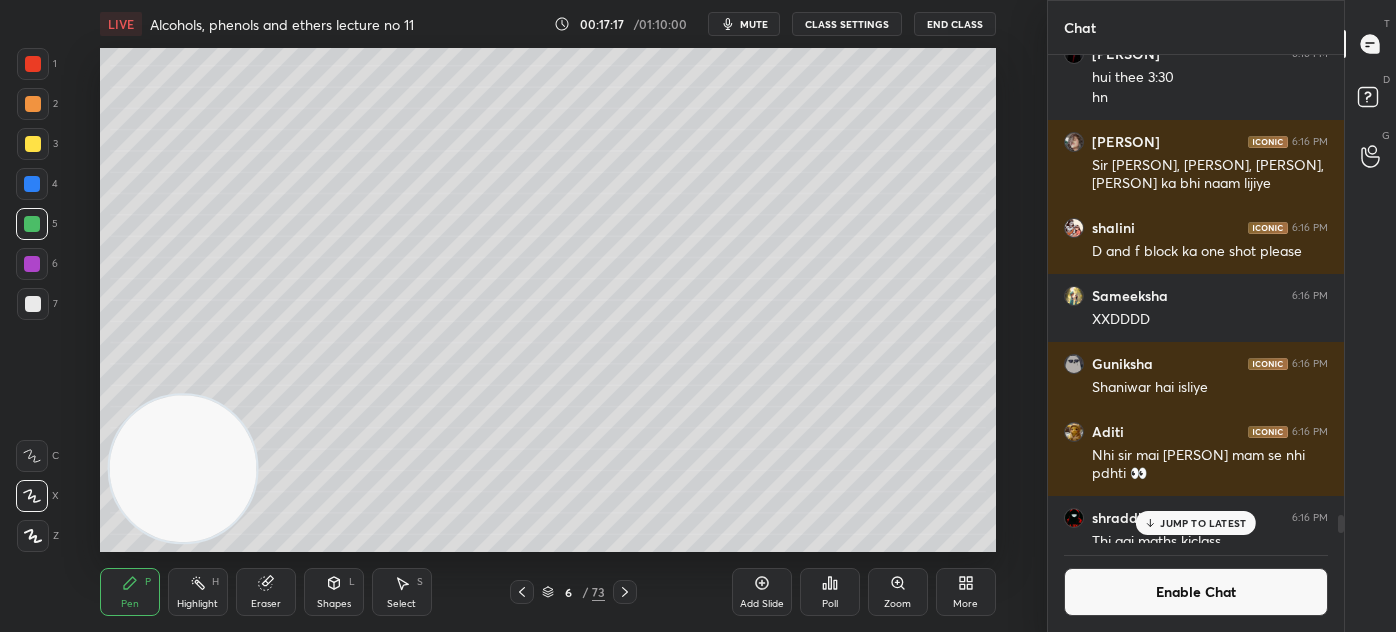 click at bounding box center [33, 304] 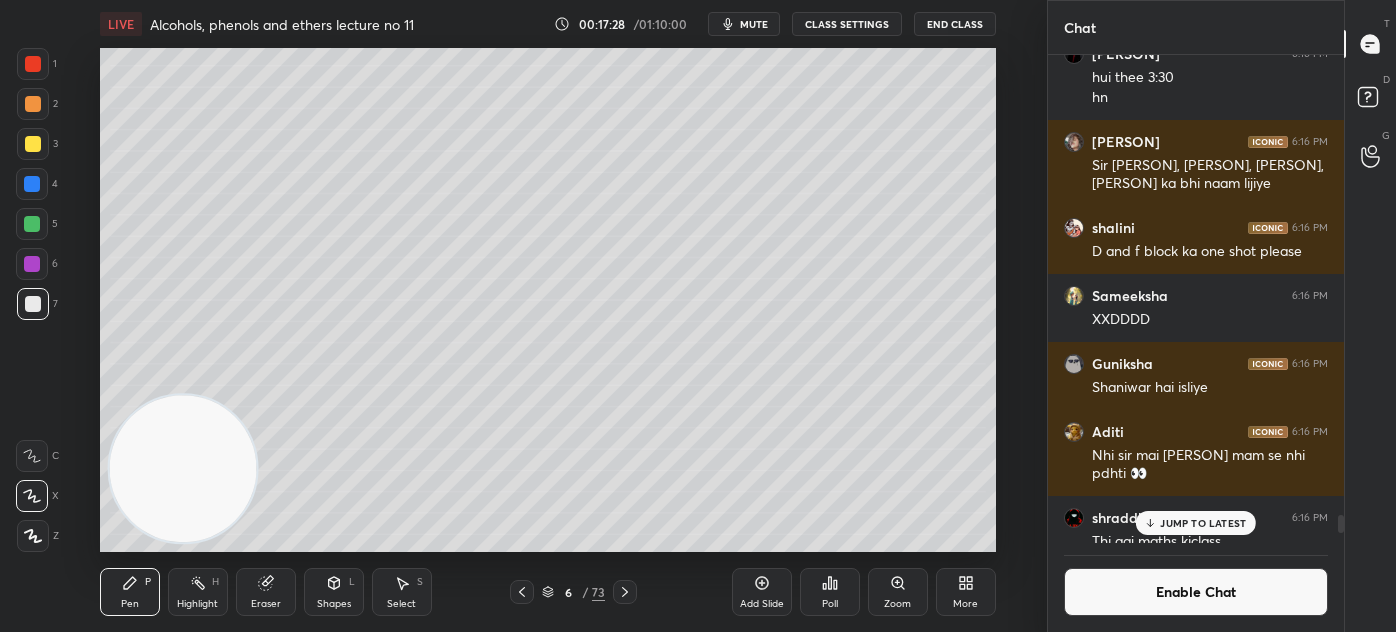 click 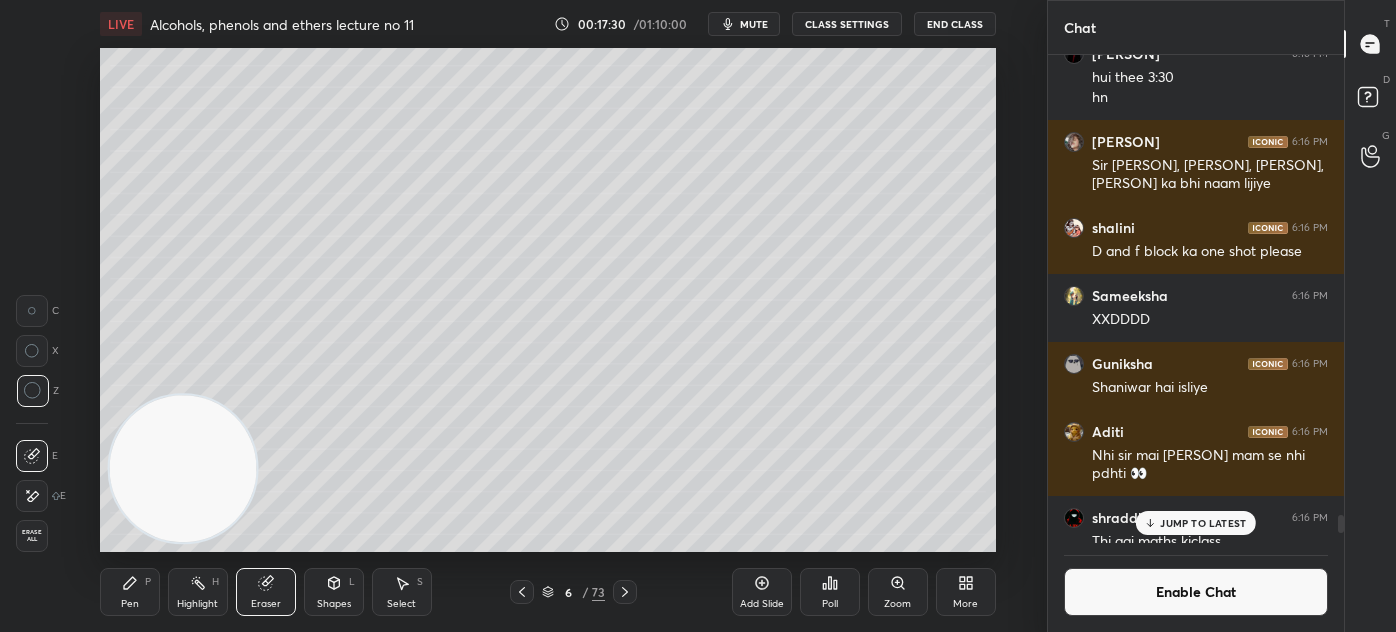 drag, startPoint x: 127, startPoint y: 591, endPoint x: 224, endPoint y: 436, distance: 182.84967 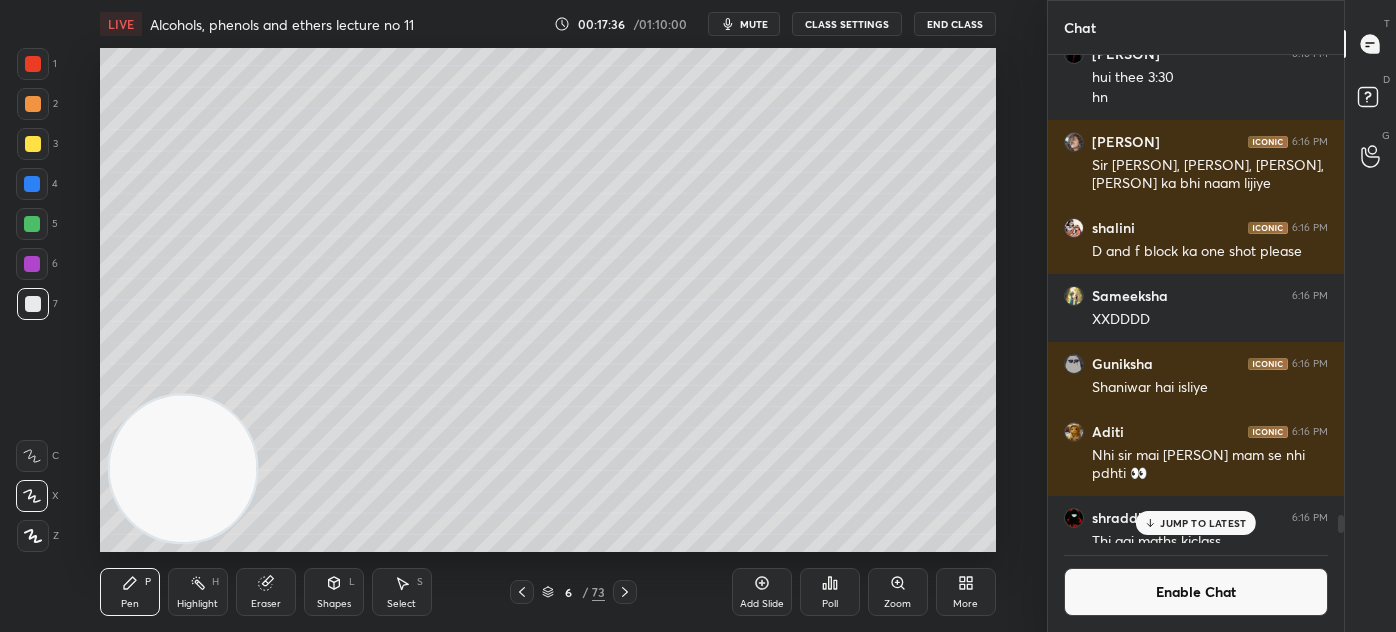 click at bounding box center [33, 64] 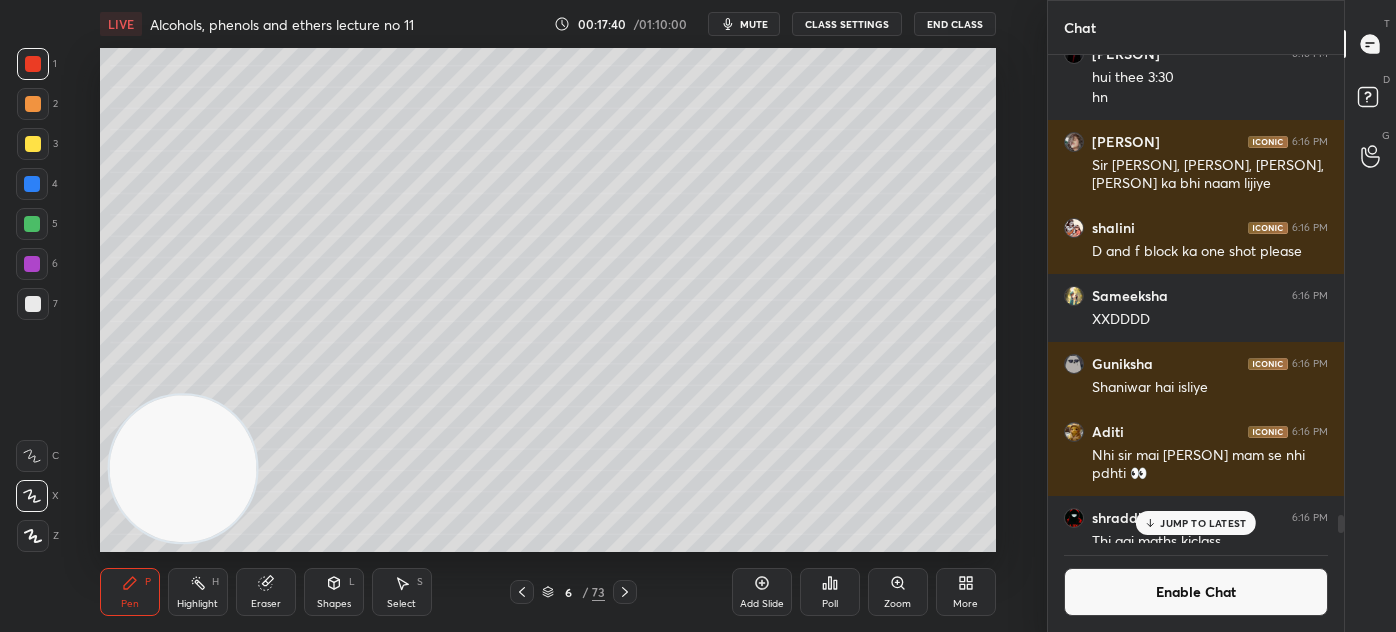 click at bounding box center (33, 144) 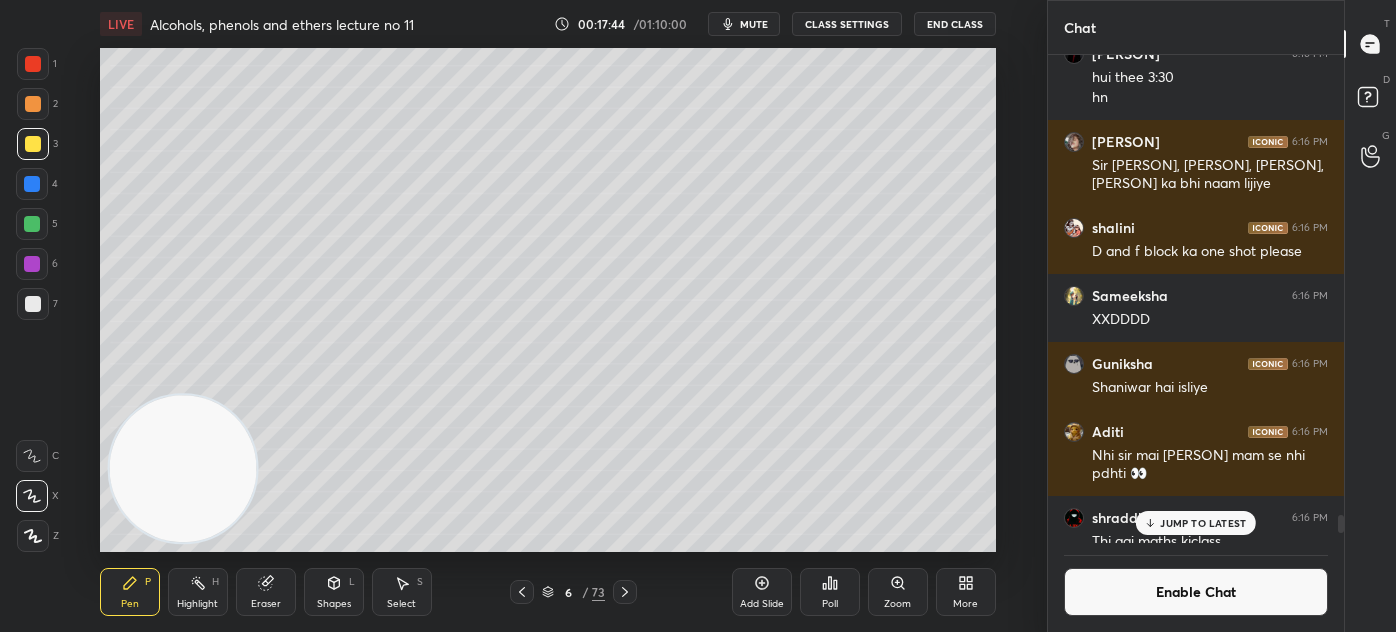 drag, startPoint x: 758, startPoint y: 23, endPoint x: 773, endPoint y: 36, distance: 19.849434 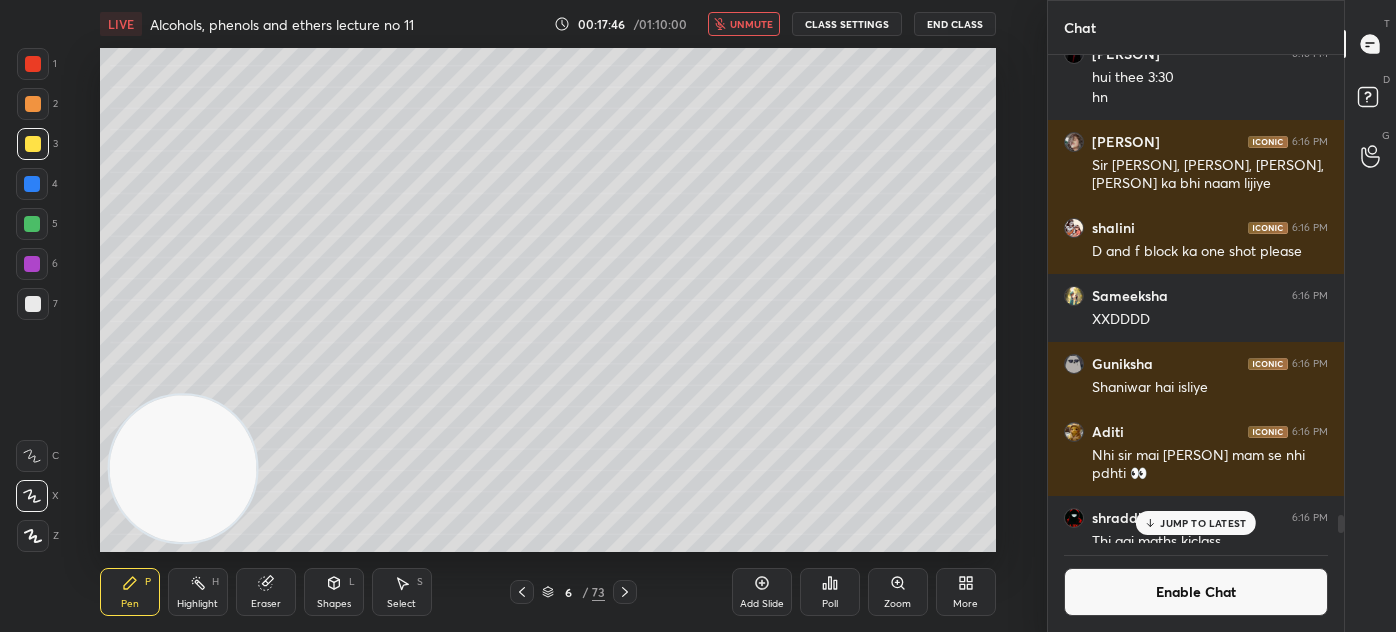 click on "unmute" at bounding box center (751, 24) 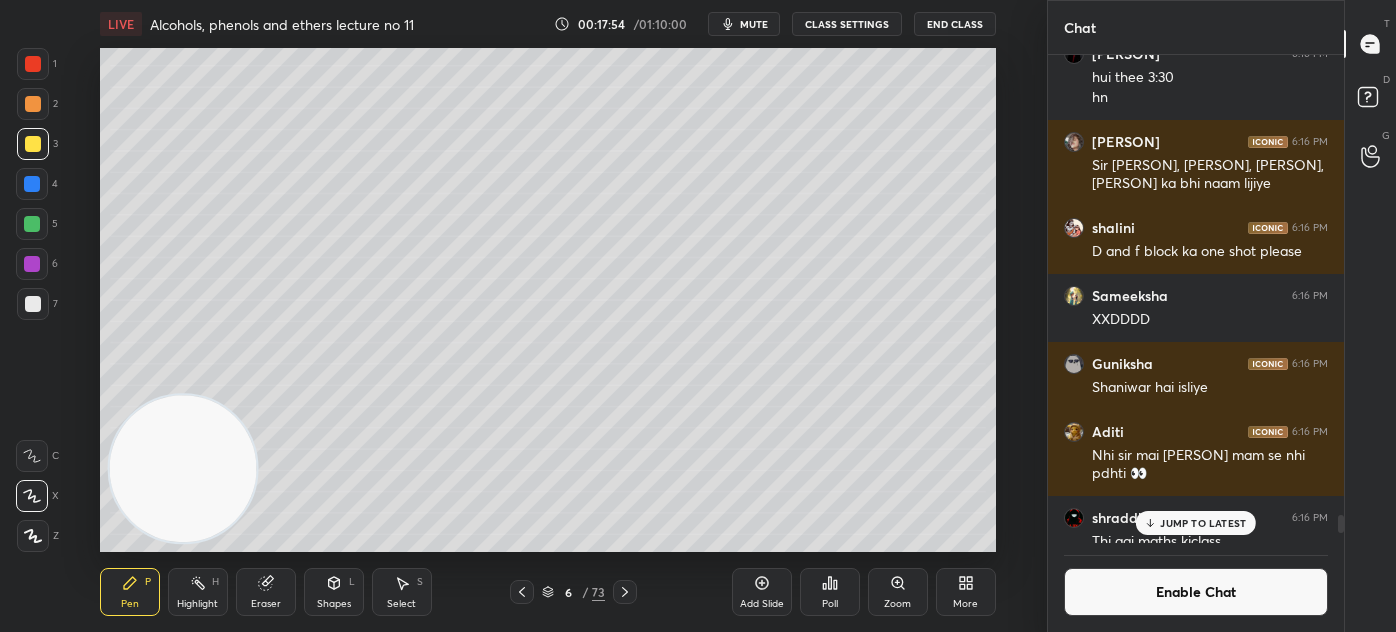 click on "mute" at bounding box center (754, 24) 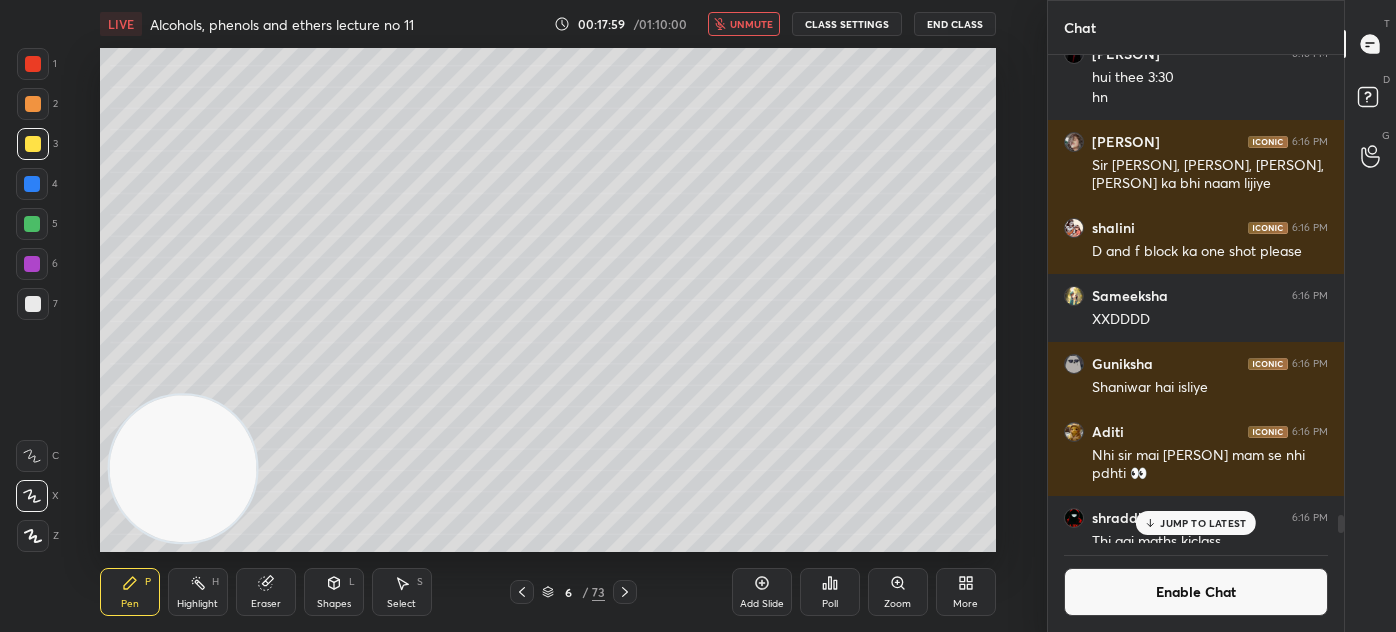 click on "unmute" at bounding box center (751, 24) 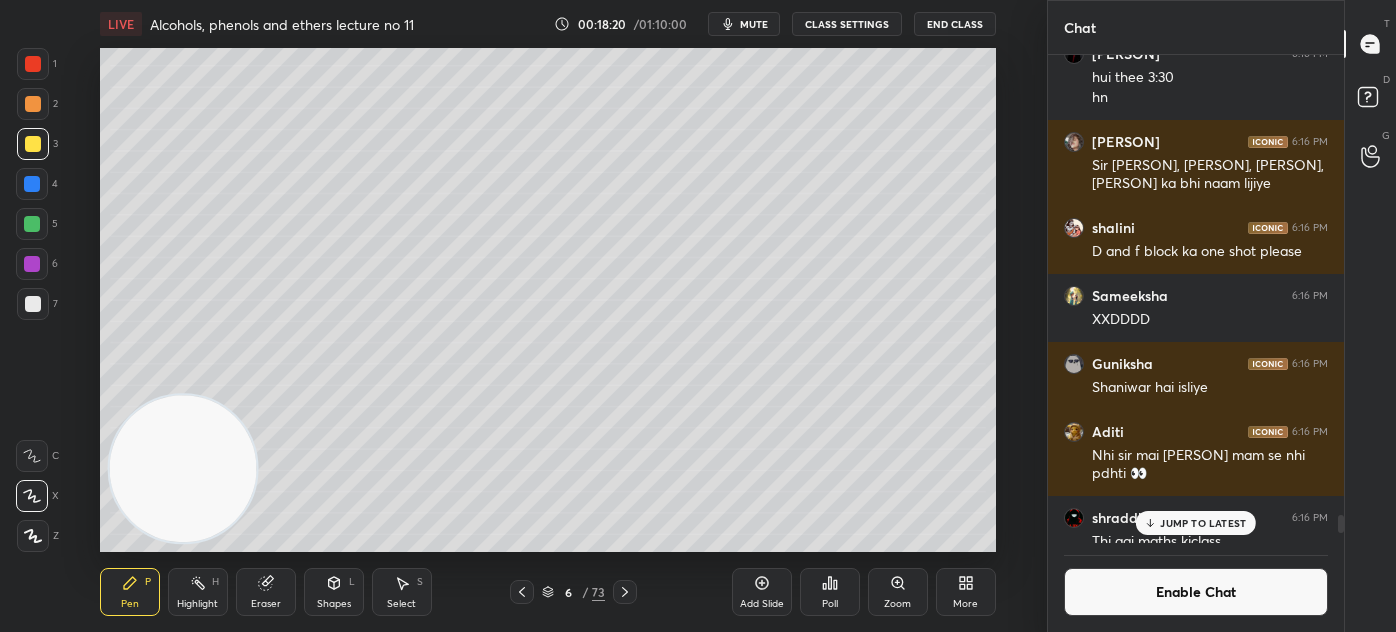 drag, startPoint x: 30, startPoint y: 229, endPoint x: 88, endPoint y: 202, distance: 63.97656 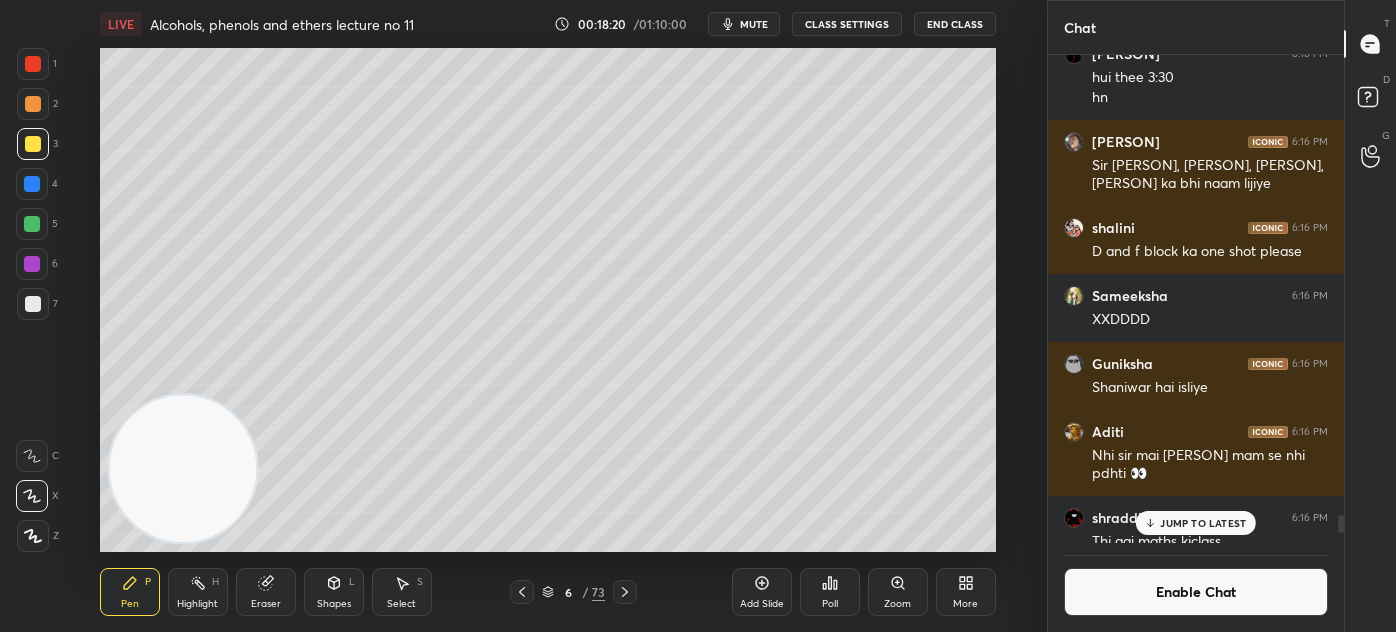 click at bounding box center (32, 224) 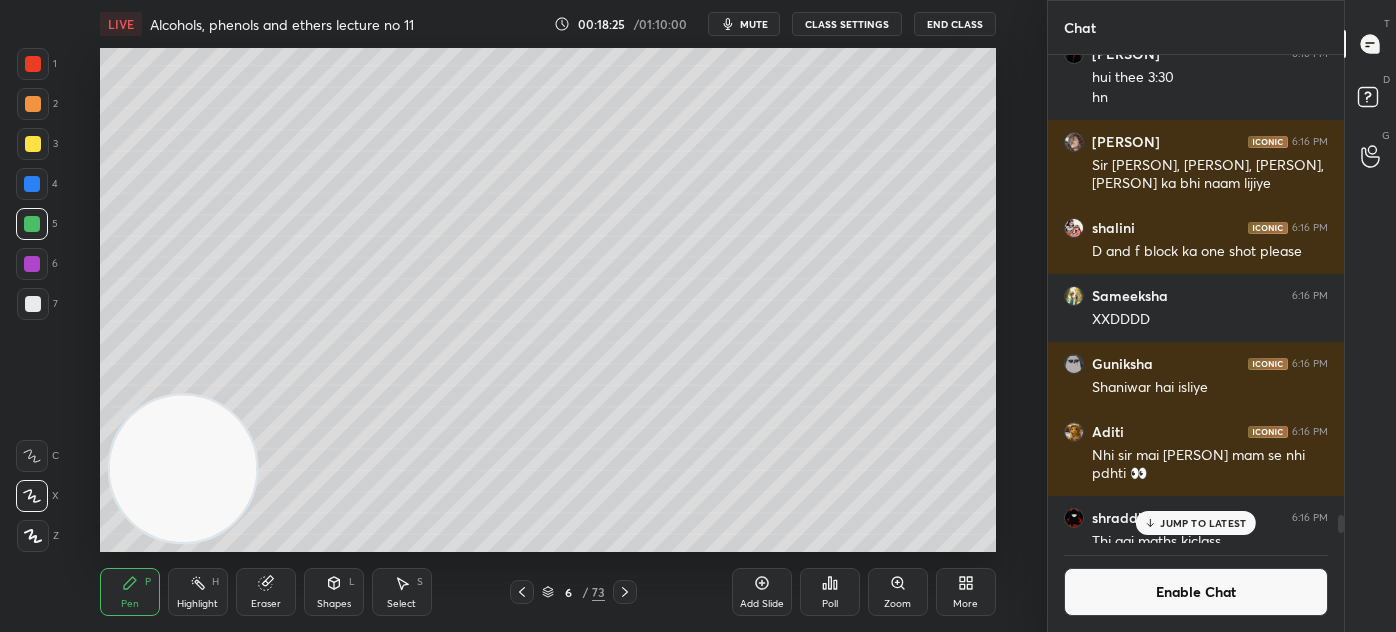 click at bounding box center [33, 144] 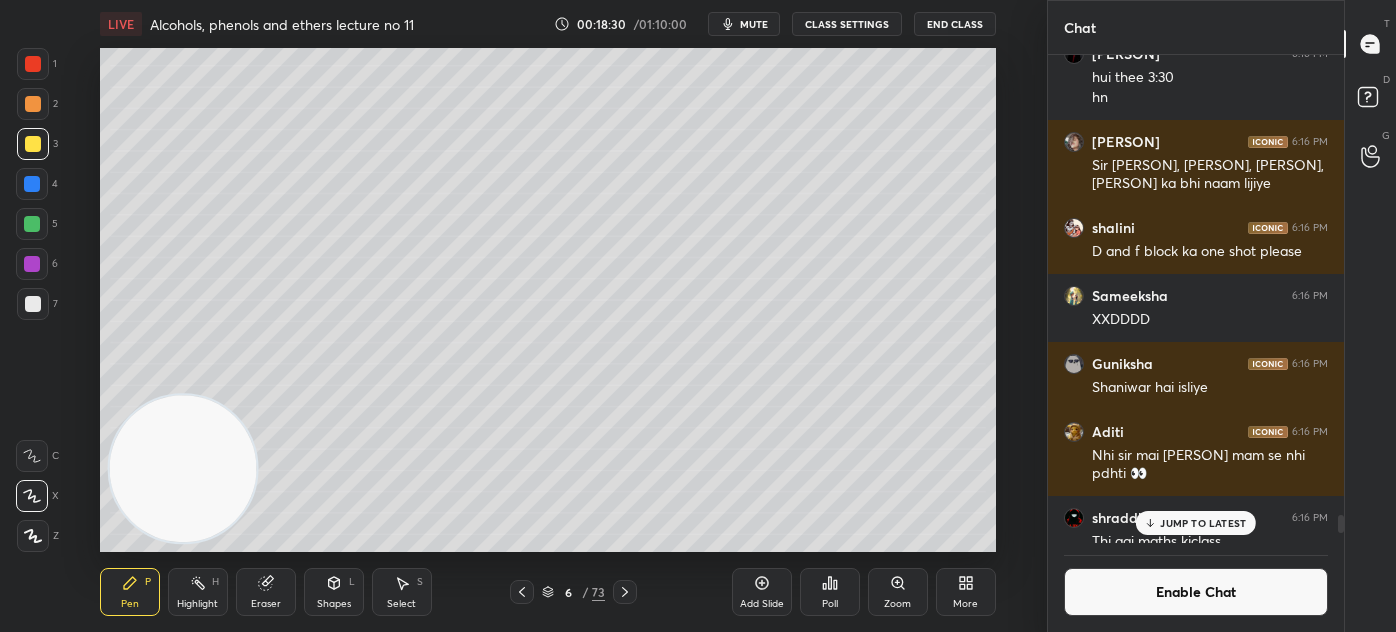 drag, startPoint x: 32, startPoint y: 314, endPoint x: 45, endPoint y: 310, distance: 13.601471 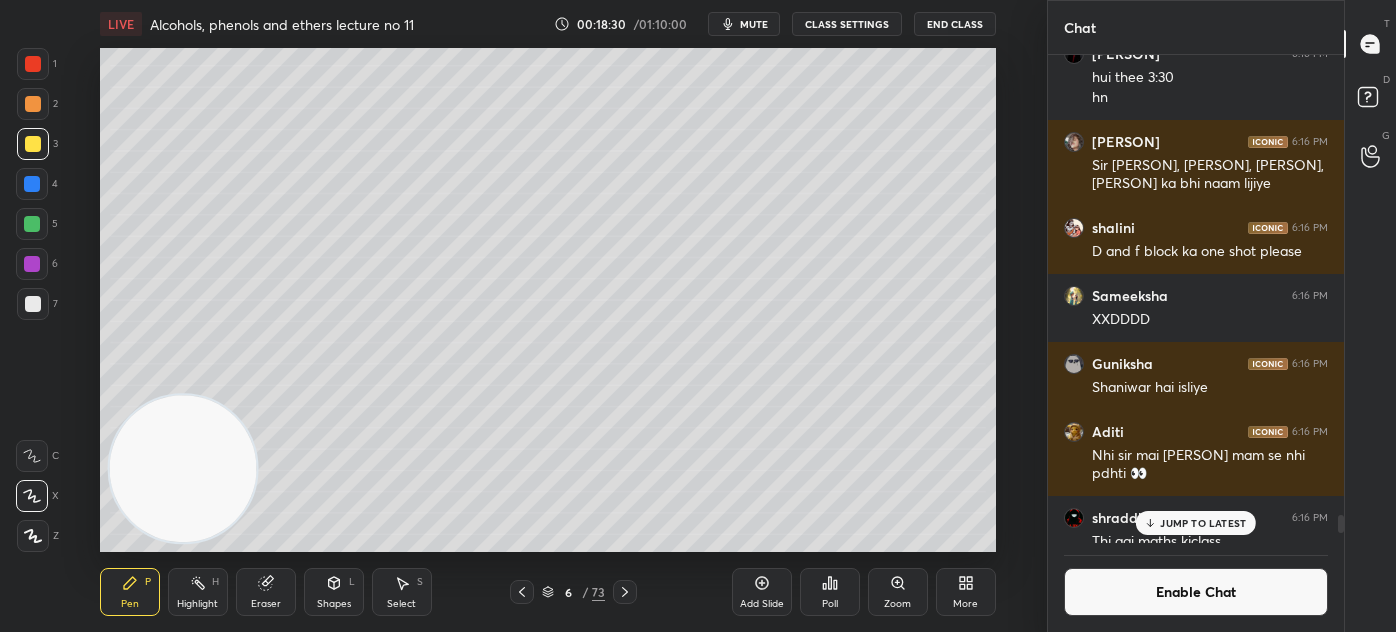 click at bounding box center [33, 304] 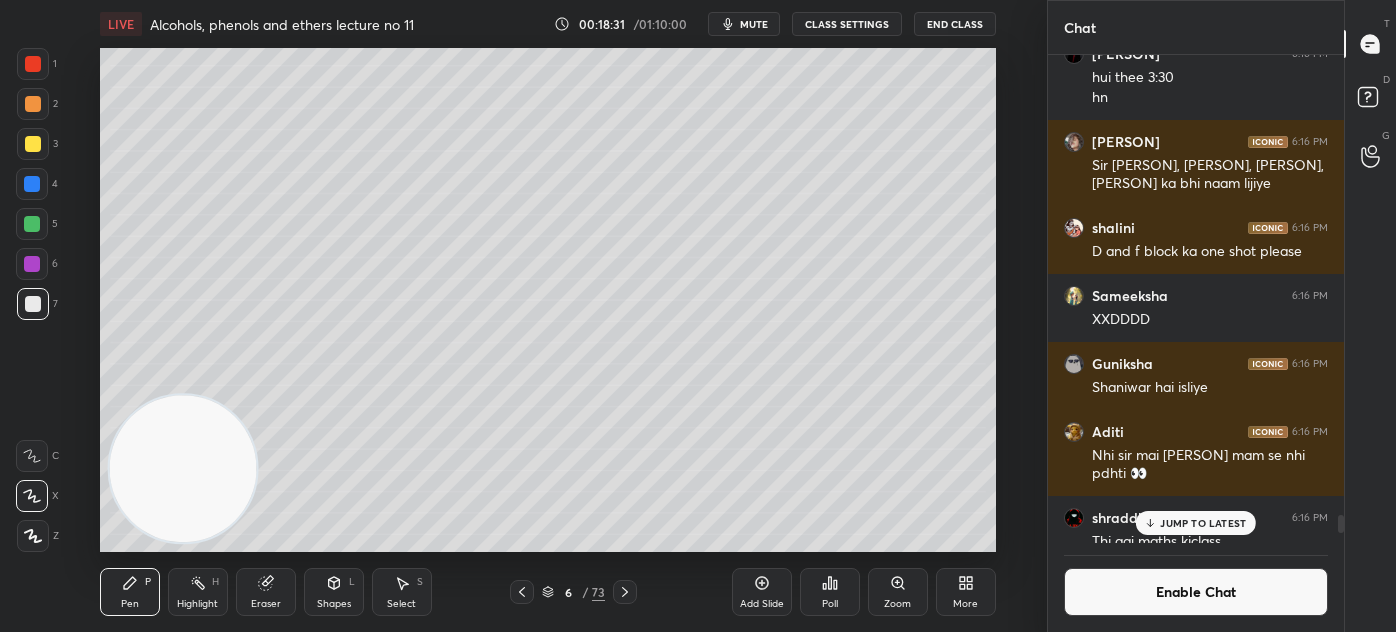 drag, startPoint x: 274, startPoint y: 603, endPoint x: 325, endPoint y: 560, distance: 66.70832 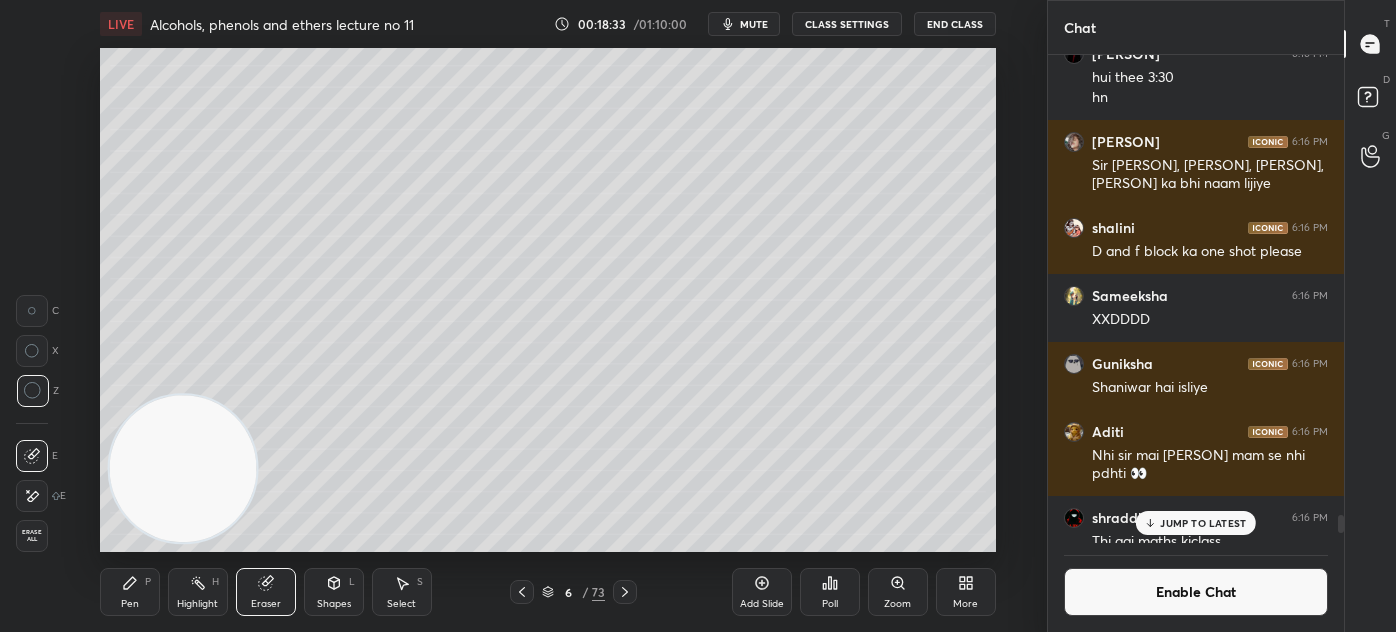 click on "Pen P" at bounding box center (130, 592) 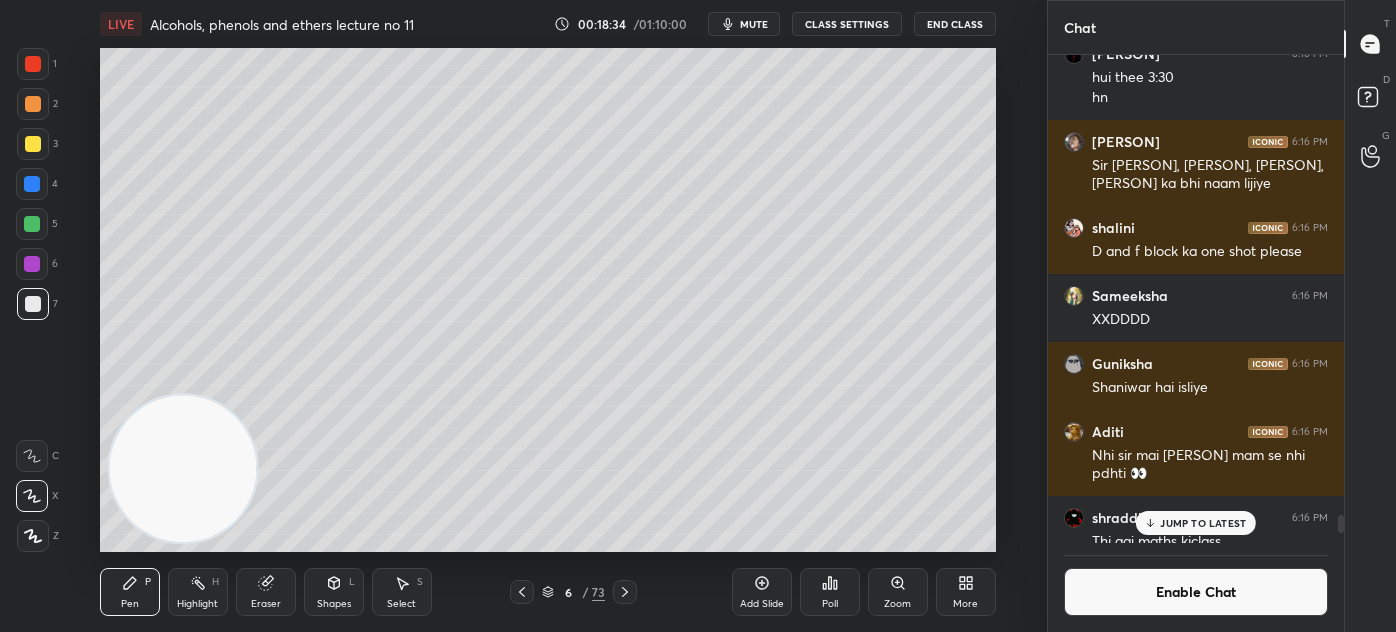 click at bounding box center [32, 264] 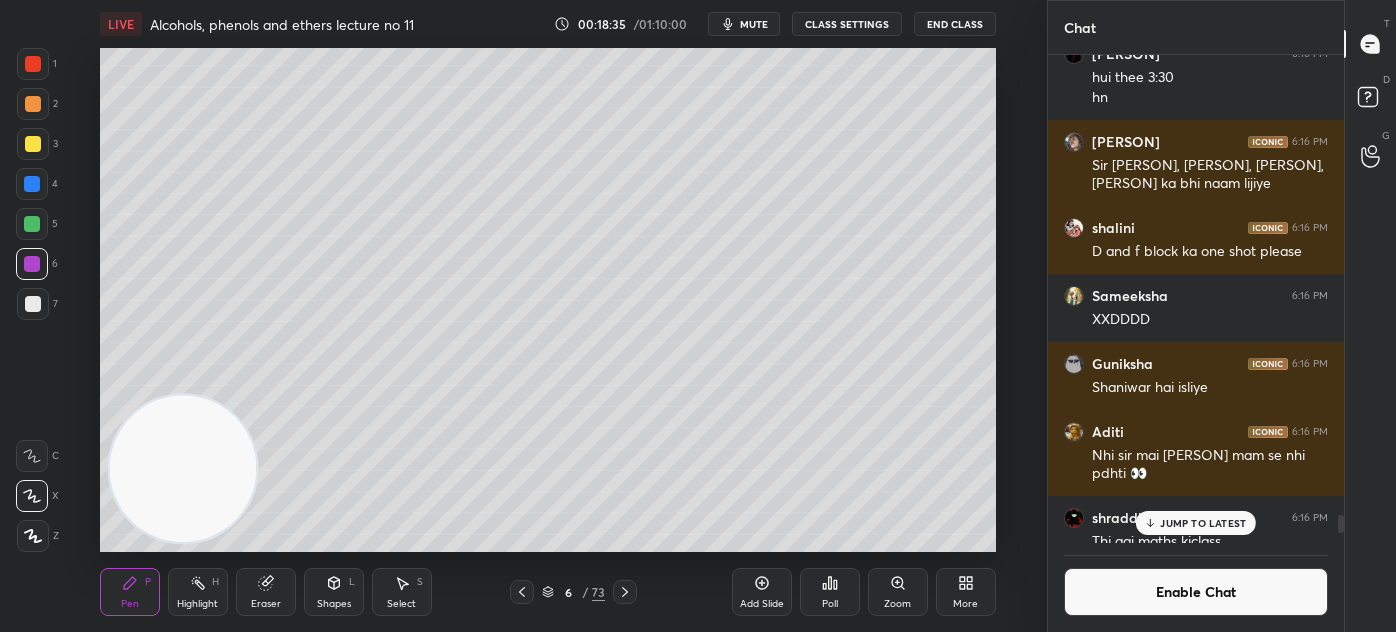click 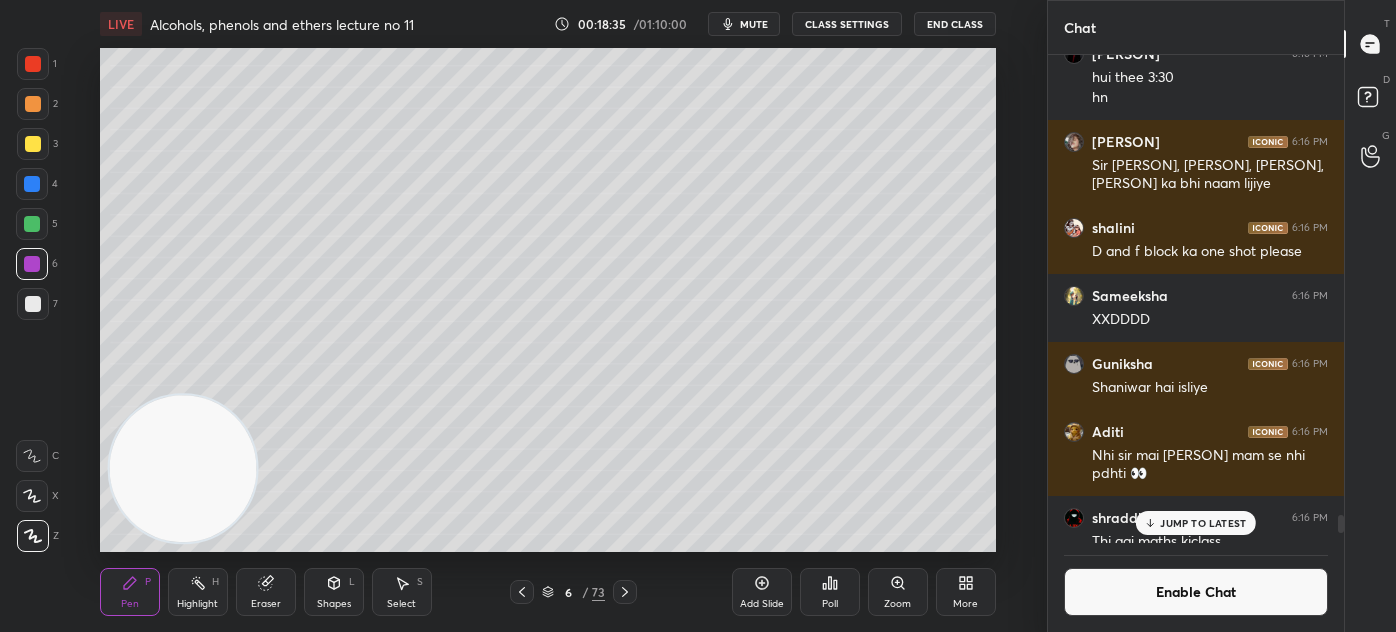 click at bounding box center (33, 64) 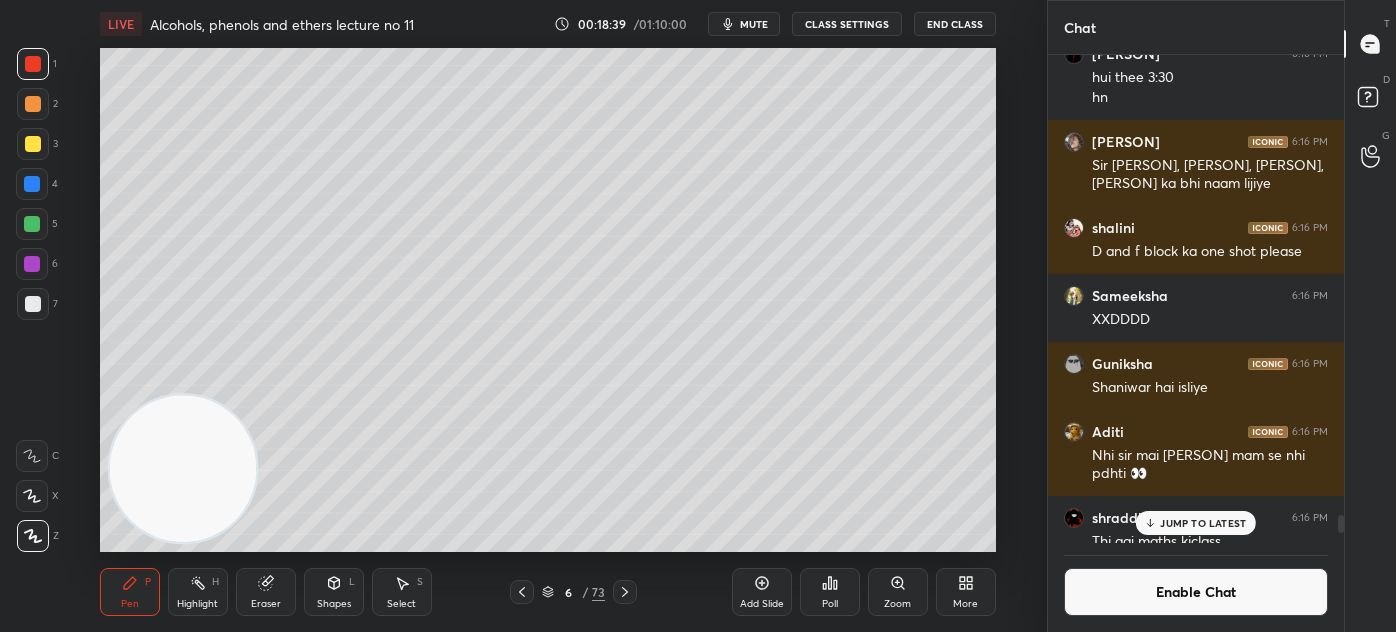 click at bounding box center (33, 144) 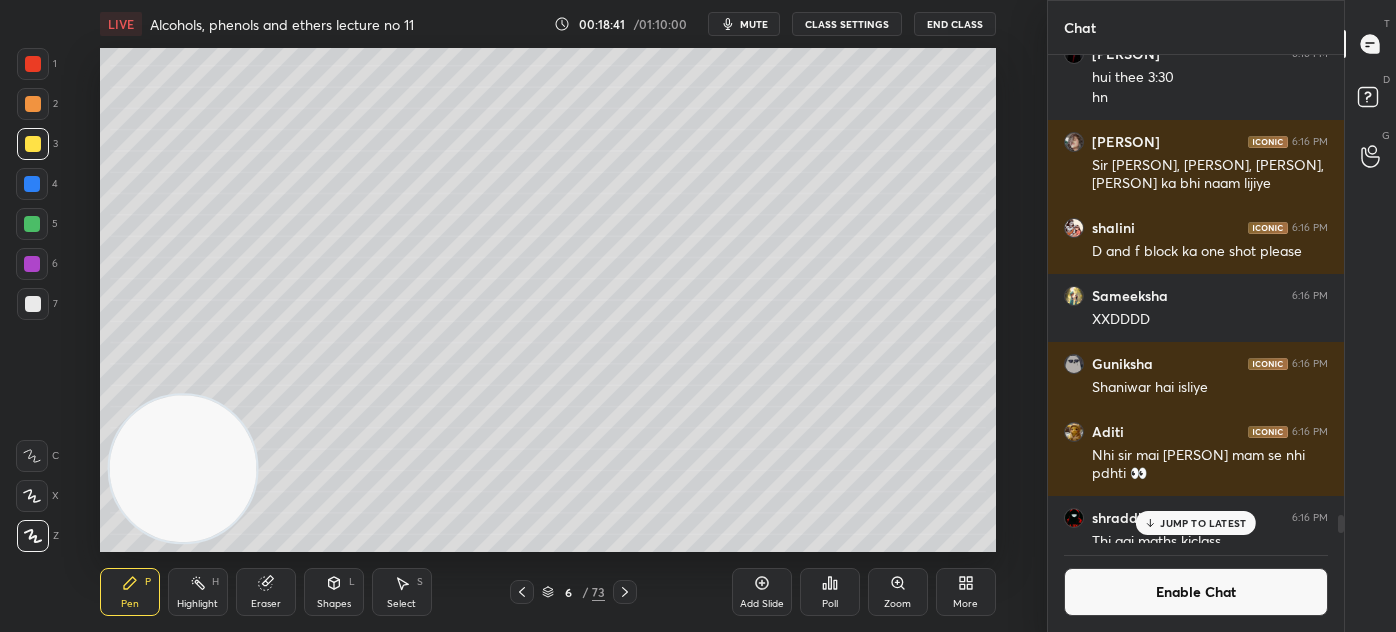 click on "mute" at bounding box center (754, 24) 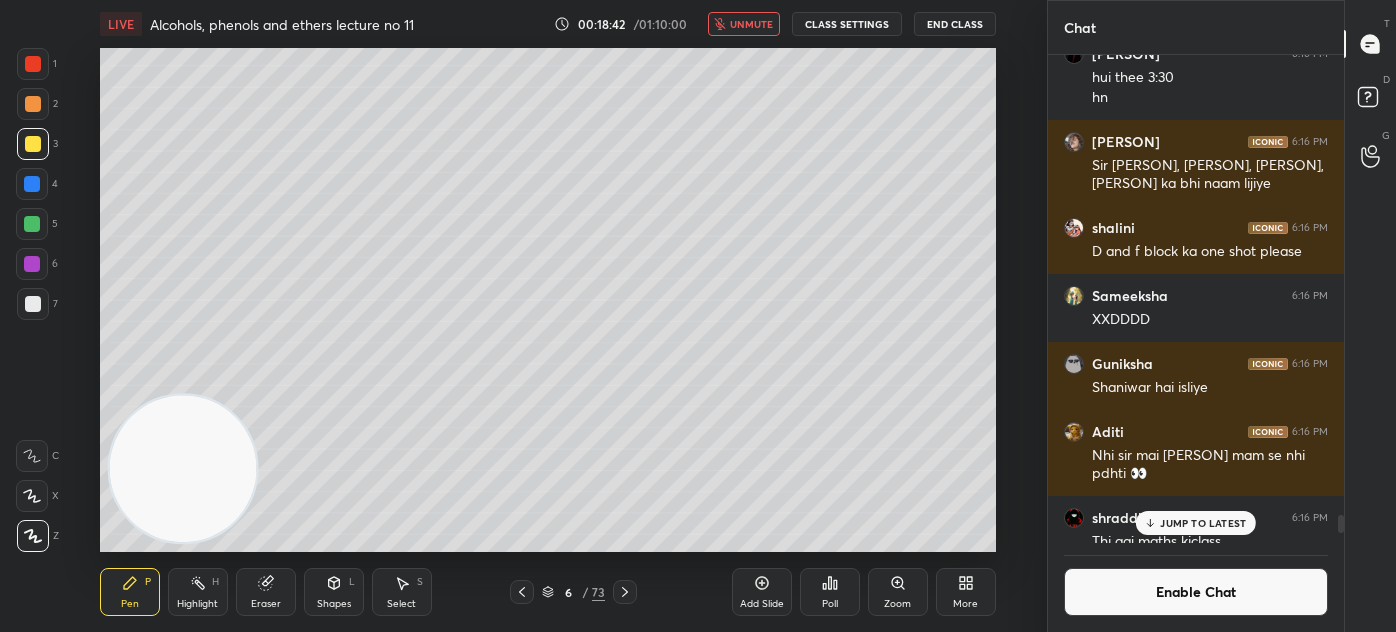 click on "unmute" at bounding box center (751, 24) 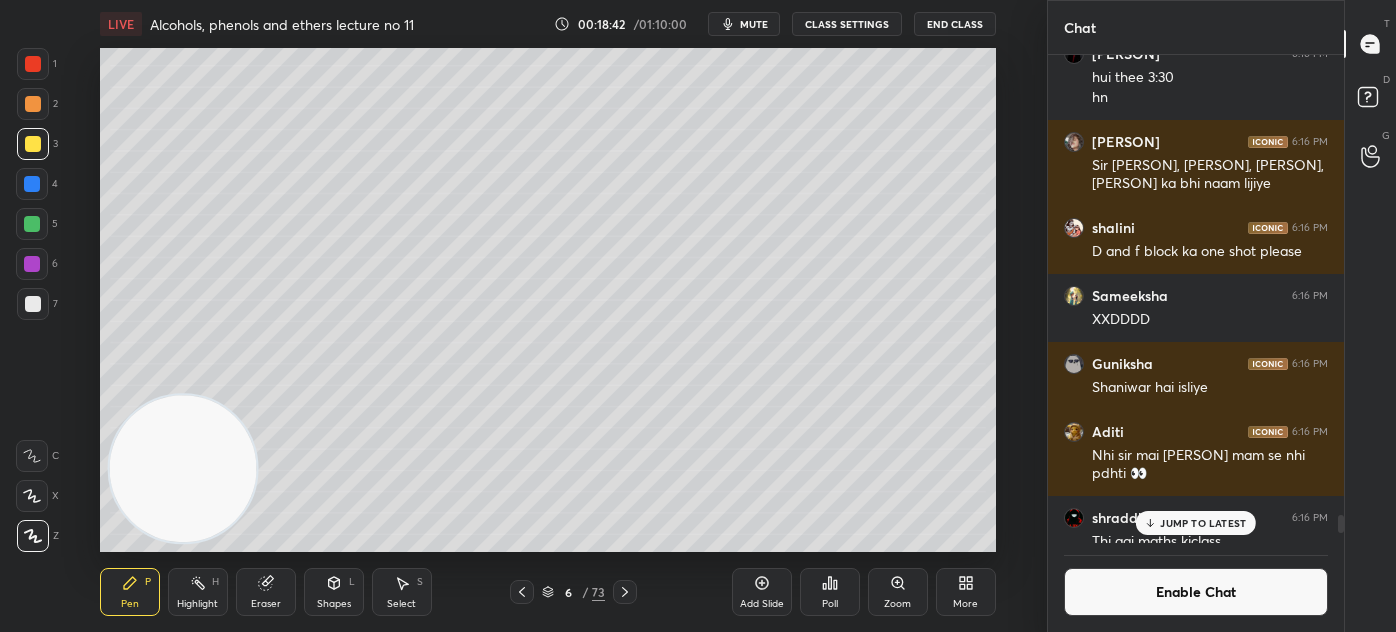 click 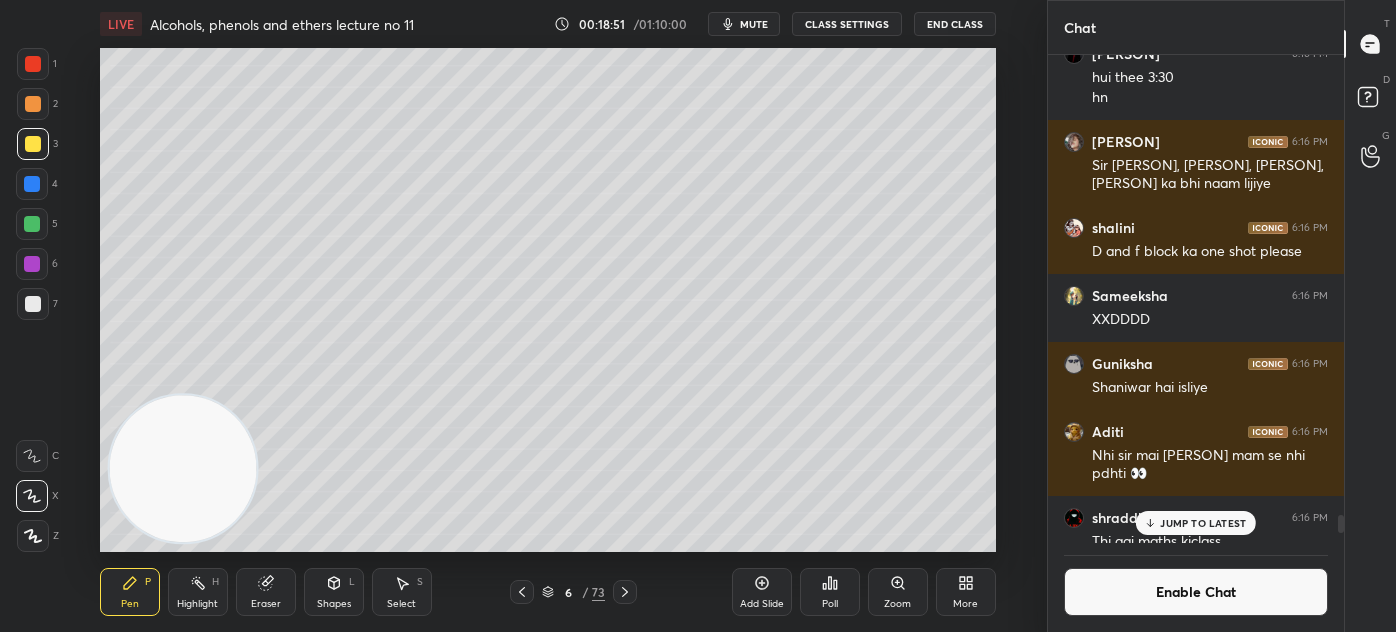 click on "Enable Chat" at bounding box center (1196, 592) 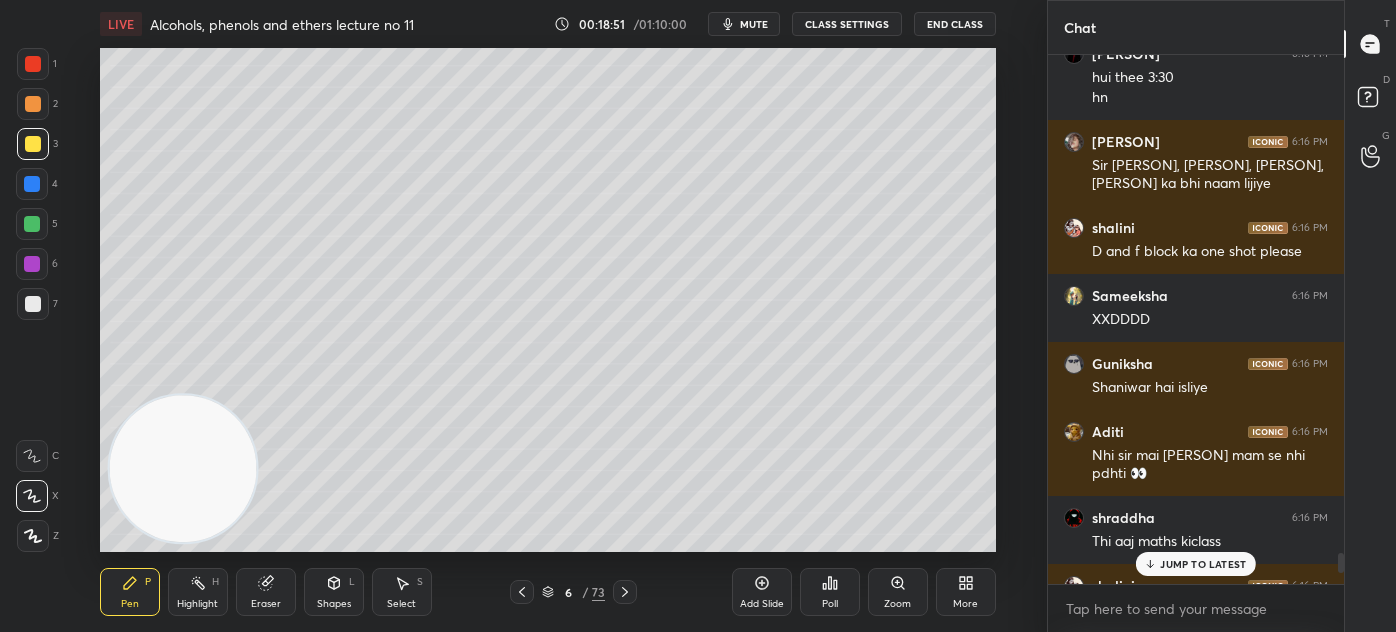 scroll, scrollTop: 6, scrollLeft: 5, axis: both 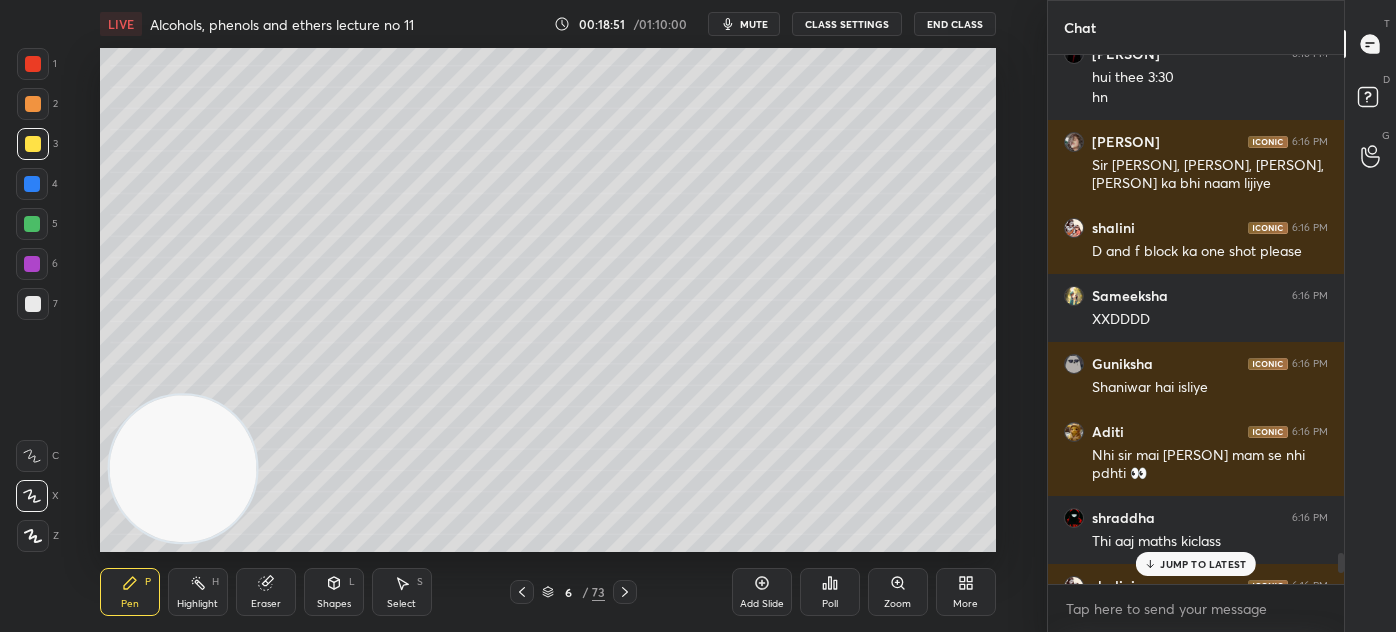 click on "JUMP TO LATEST" at bounding box center (1203, 564) 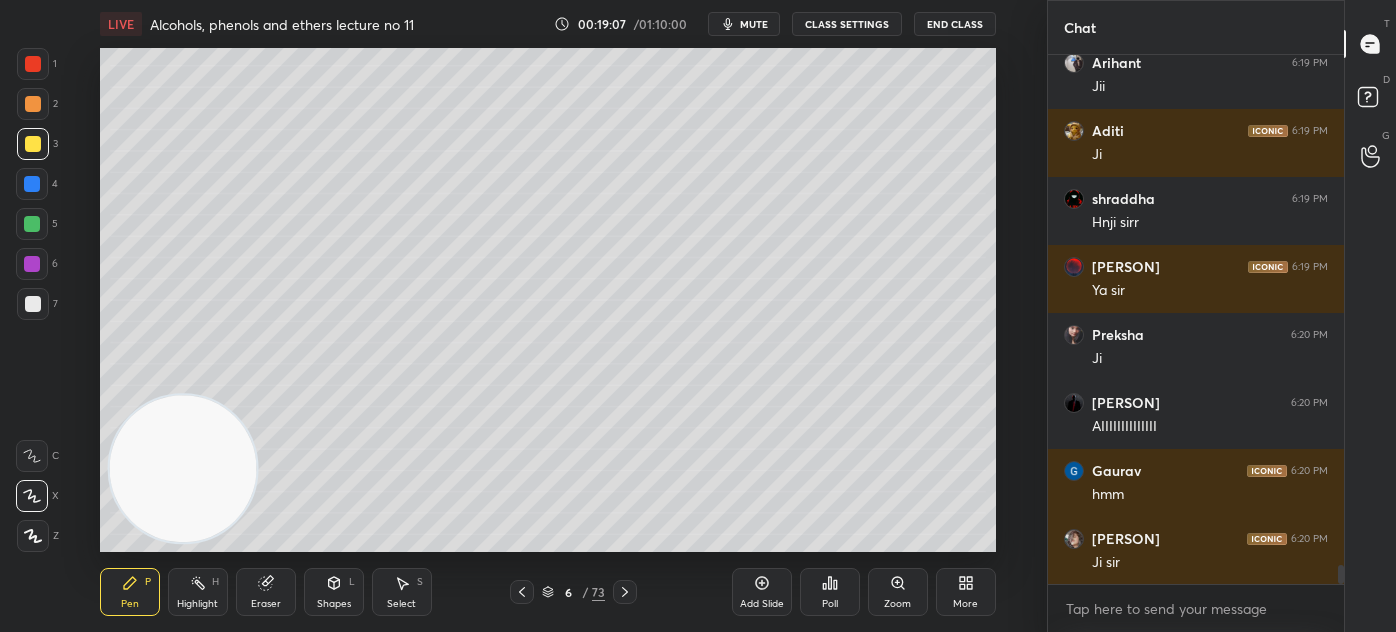 scroll, scrollTop: 14525, scrollLeft: 0, axis: vertical 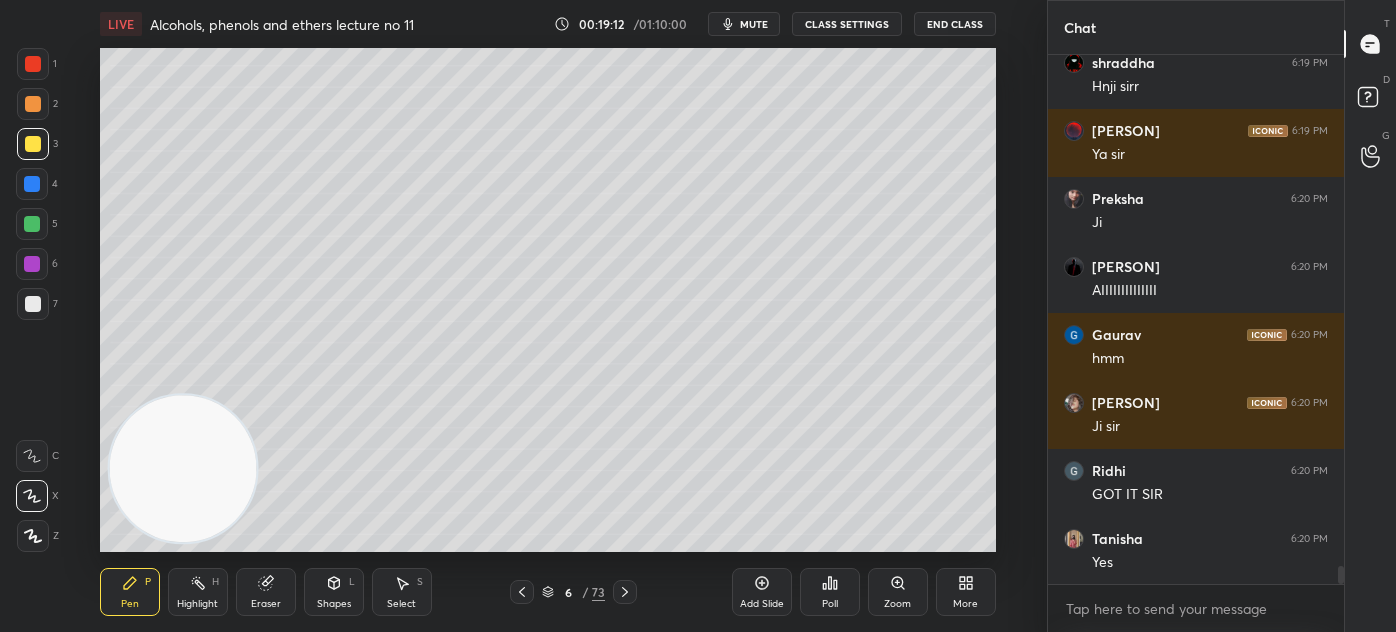 drag, startPoint x: 32, startPoint y: 223, endPoint x: 53, endPoint y: 204, distance: 28.319605 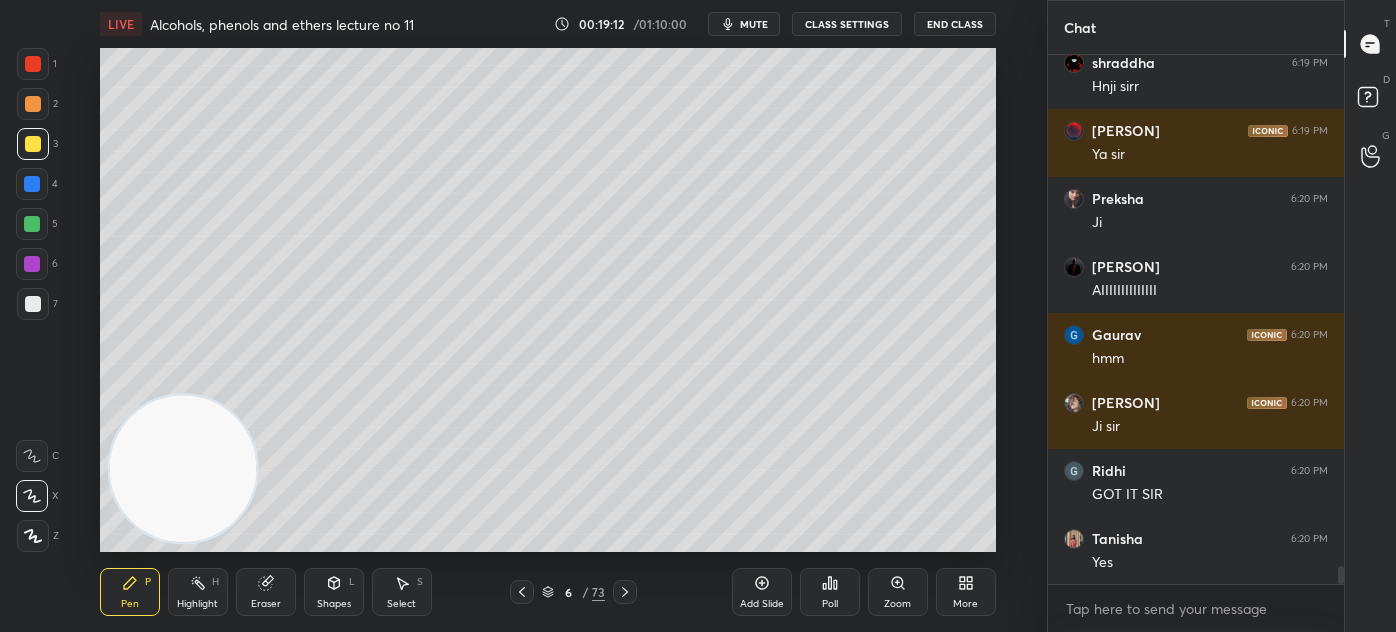 click at bounding box center (32, 224) 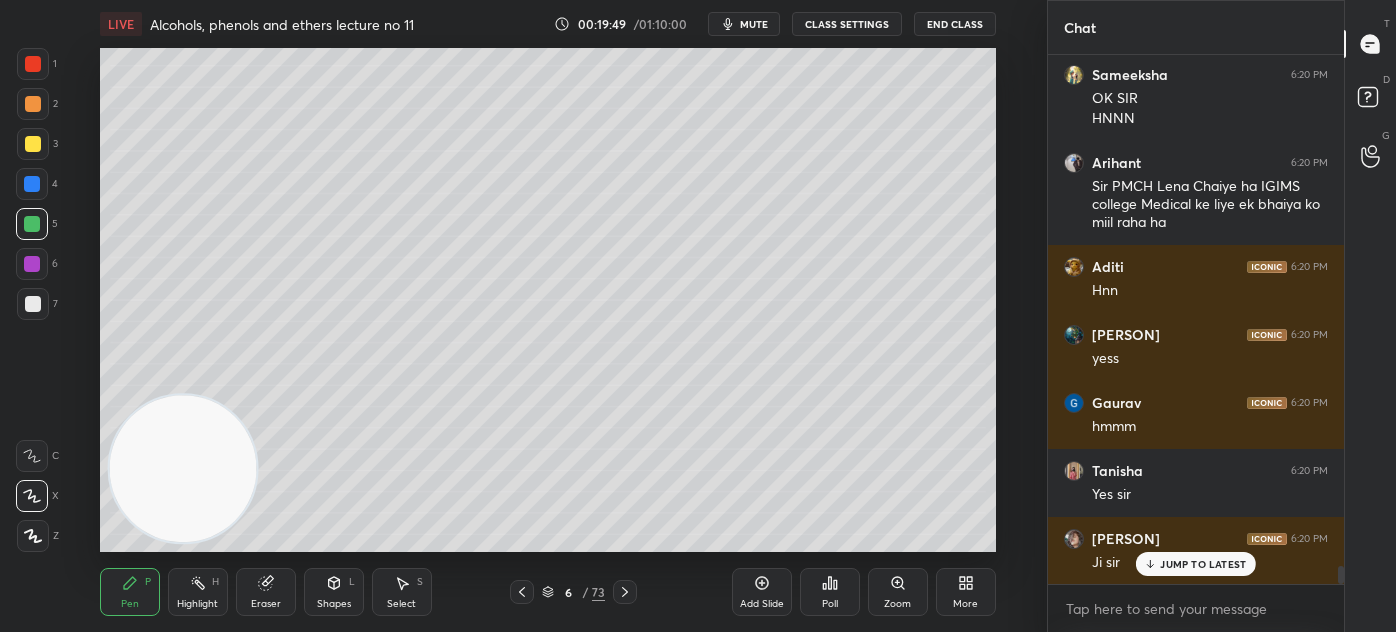 scroll, scrollTop: 15303, scrollLeft: 0, axis: vertical 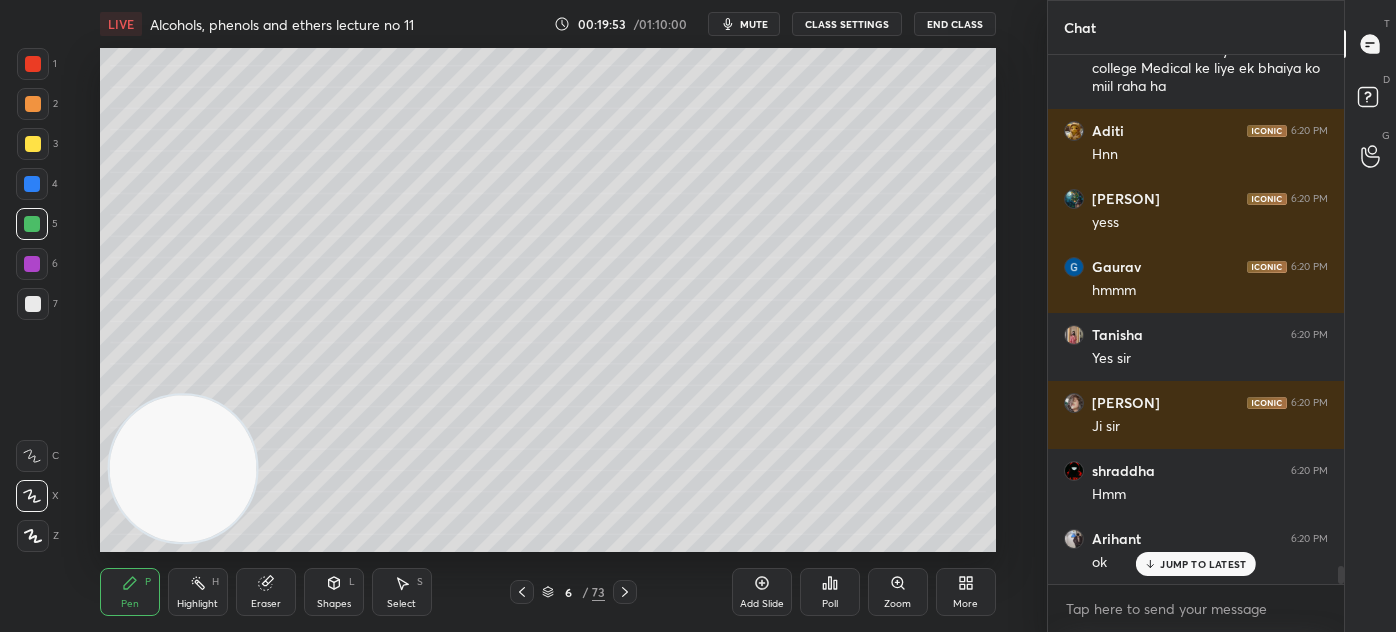 click at bounding box center (33, 144) 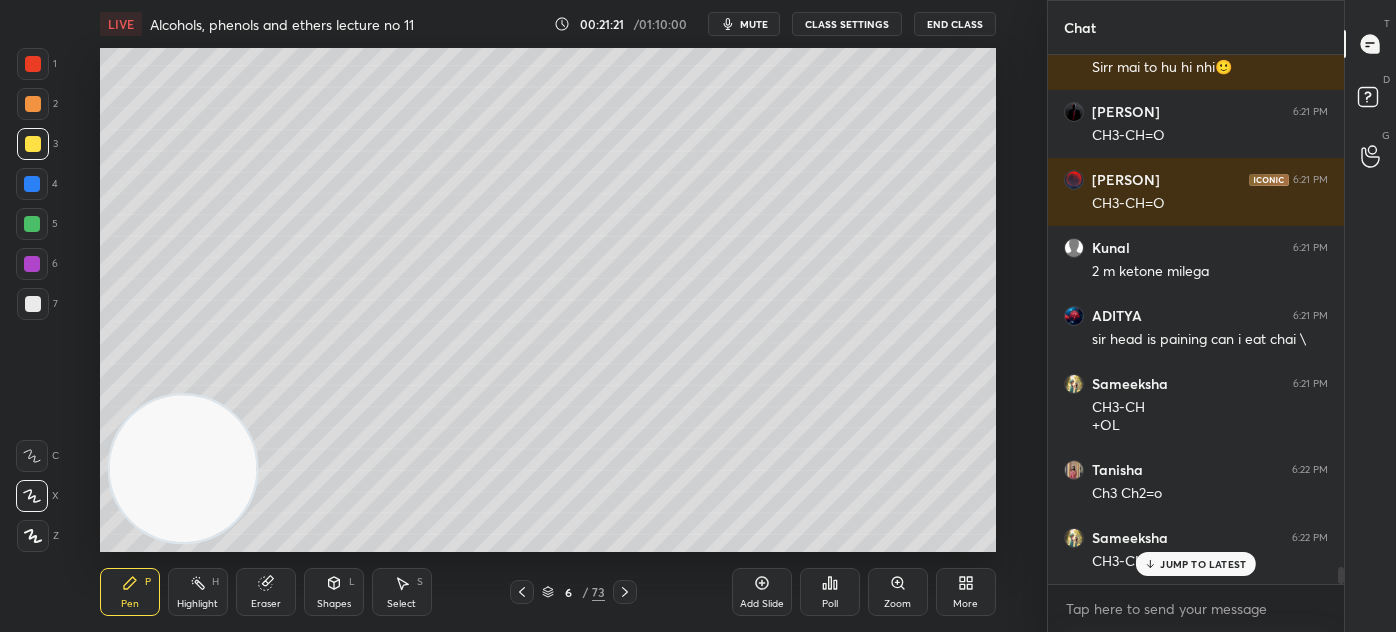 scroll, scrollTop: 16136, scrollLeft: 0, axis: vertical 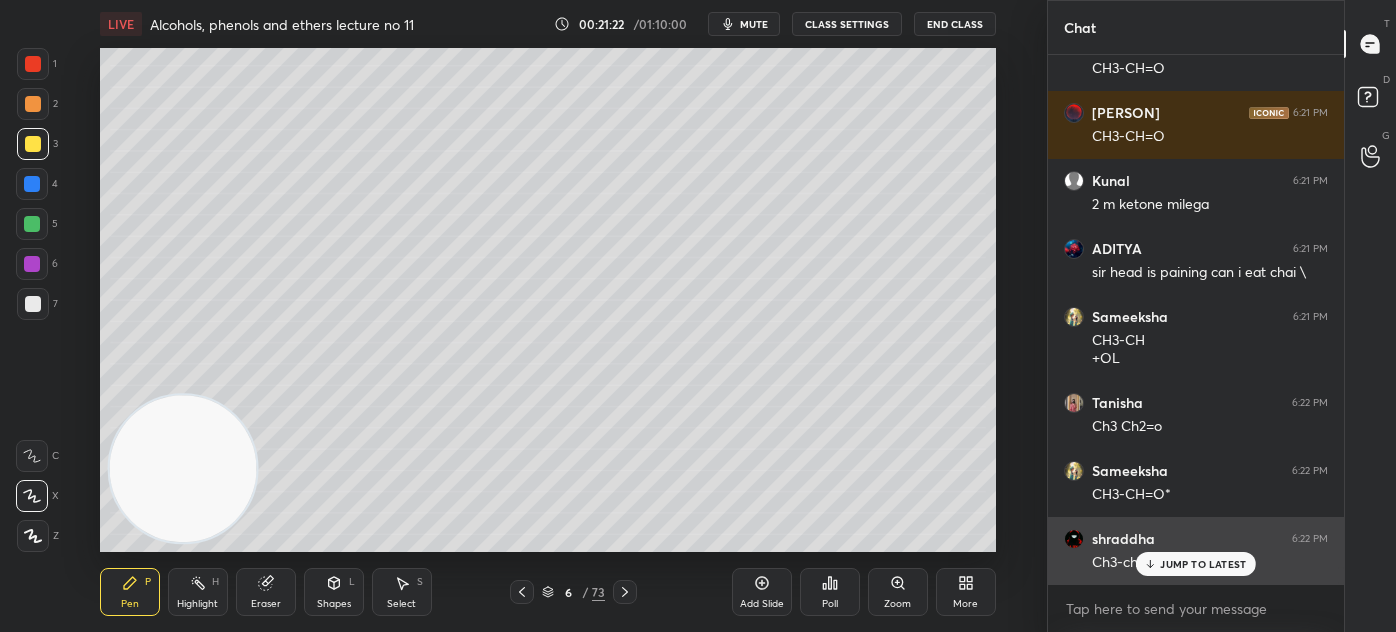 click on "JUMP TO LATEST" at bounding box center (1203, 564) 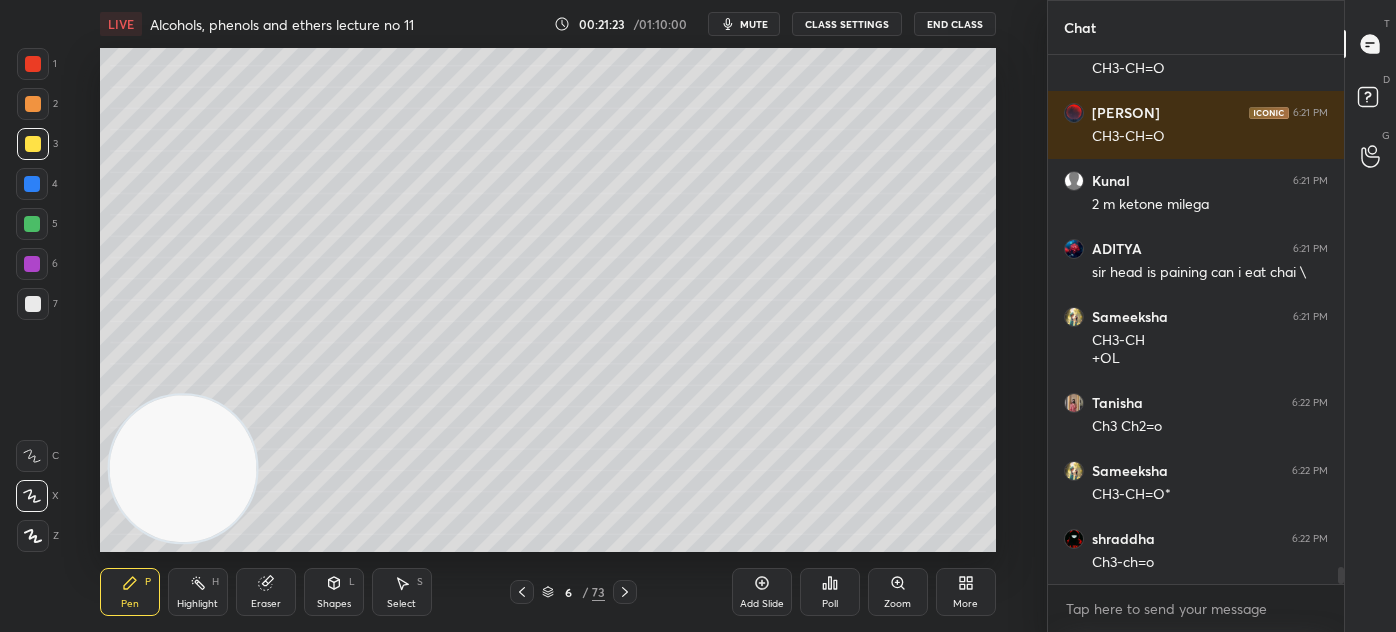 scroll, scrollTop: 16205, scrollLeft: 0, axis: vertical 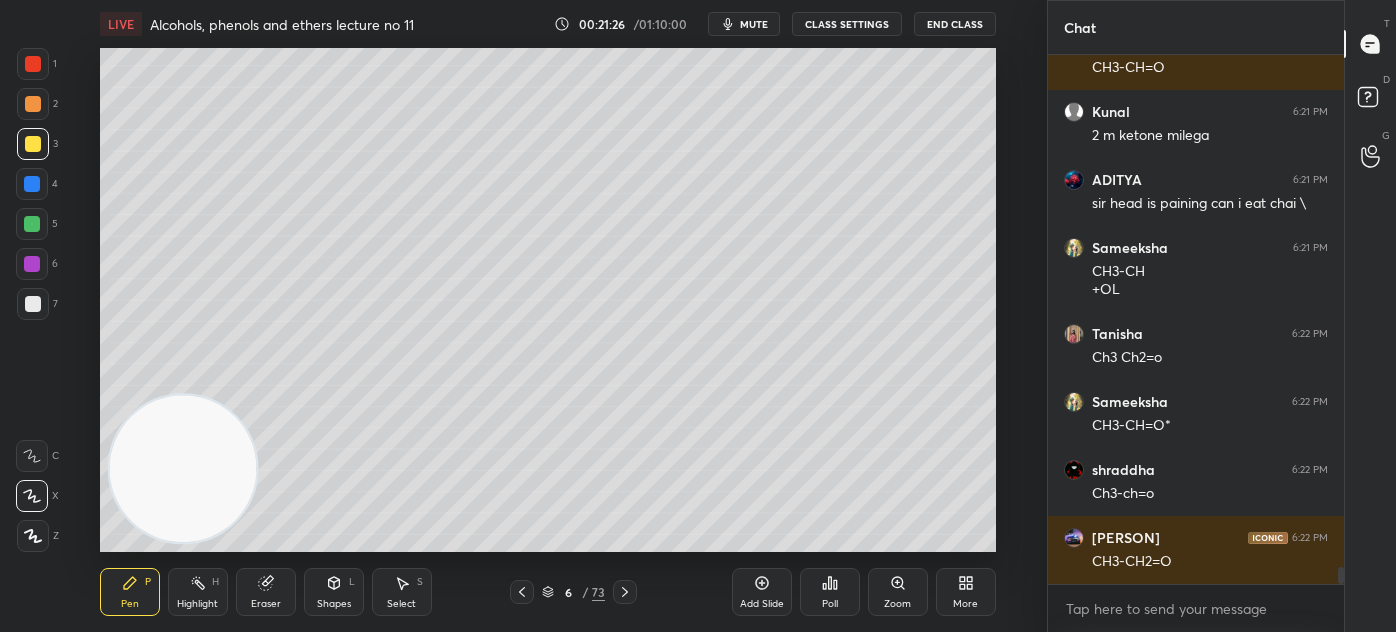 click at bounding box center (33, 304) 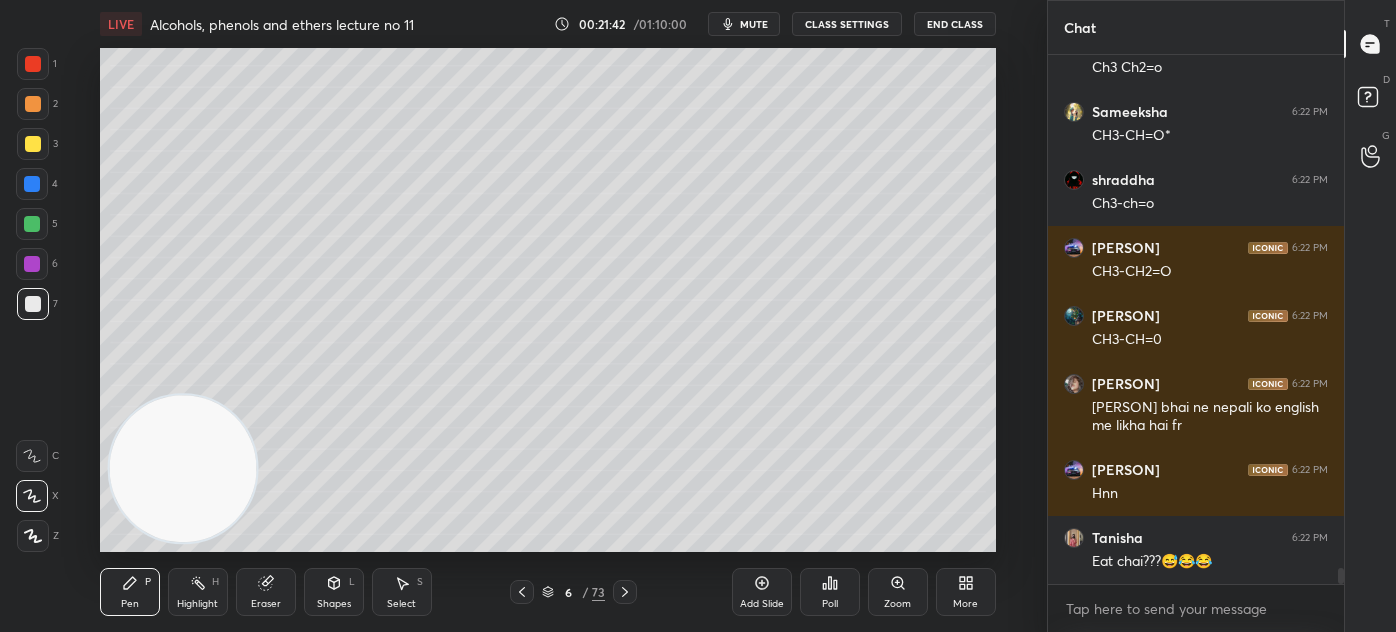 scroll, scrollTop: 16562, scrollLeft: 0, axis: vertical 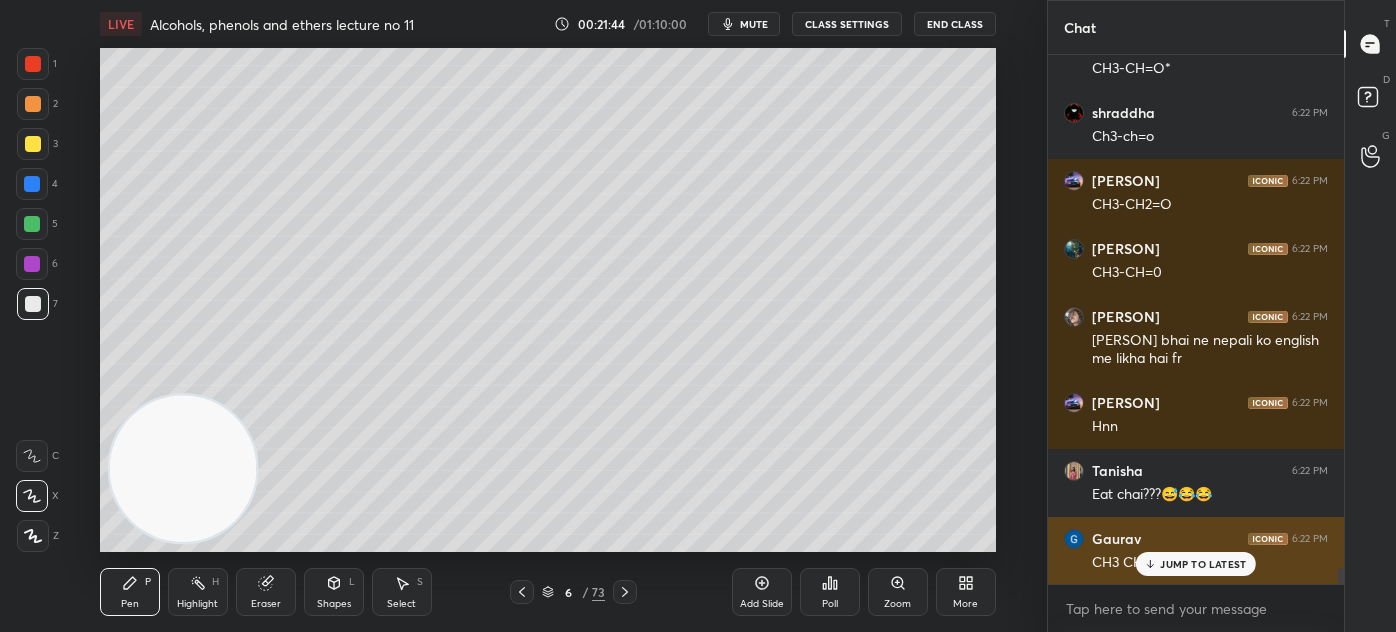 click on "JUMP TO LATEST" at bounding box center [1203, 564] 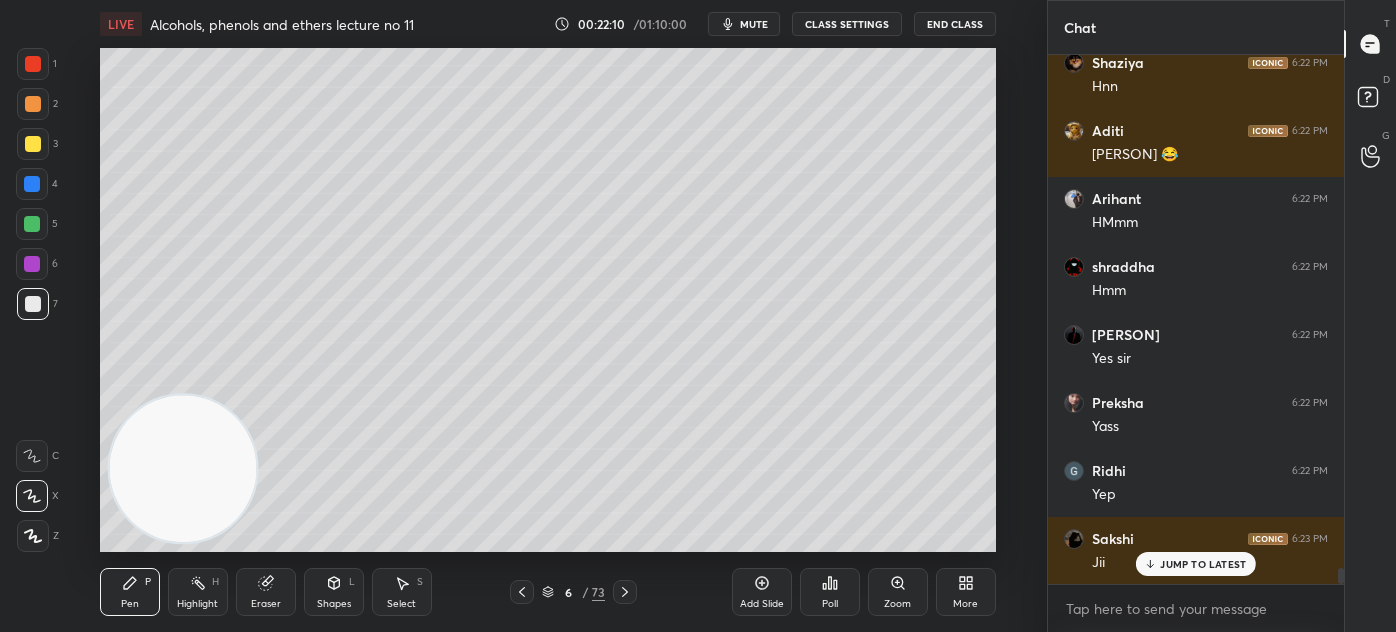 scroll, scrollTop: 17447, scrollLeft: 0, axis: vertical 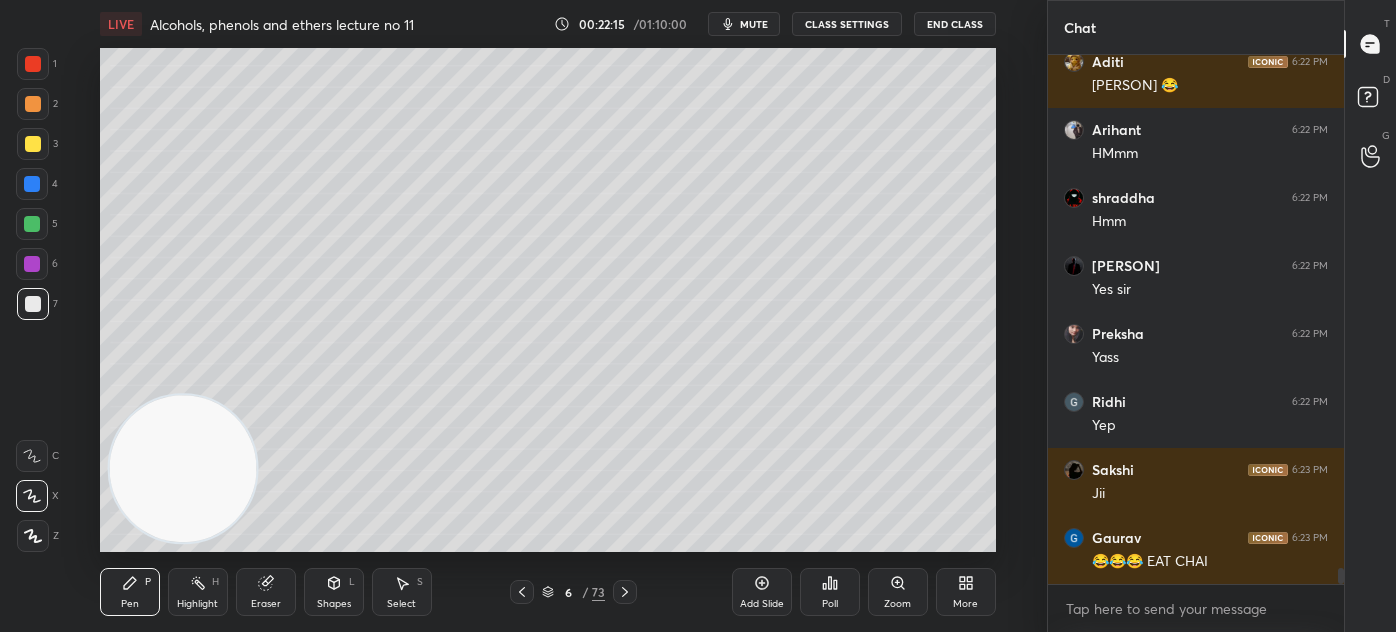 click at bounding box center [32, 224] 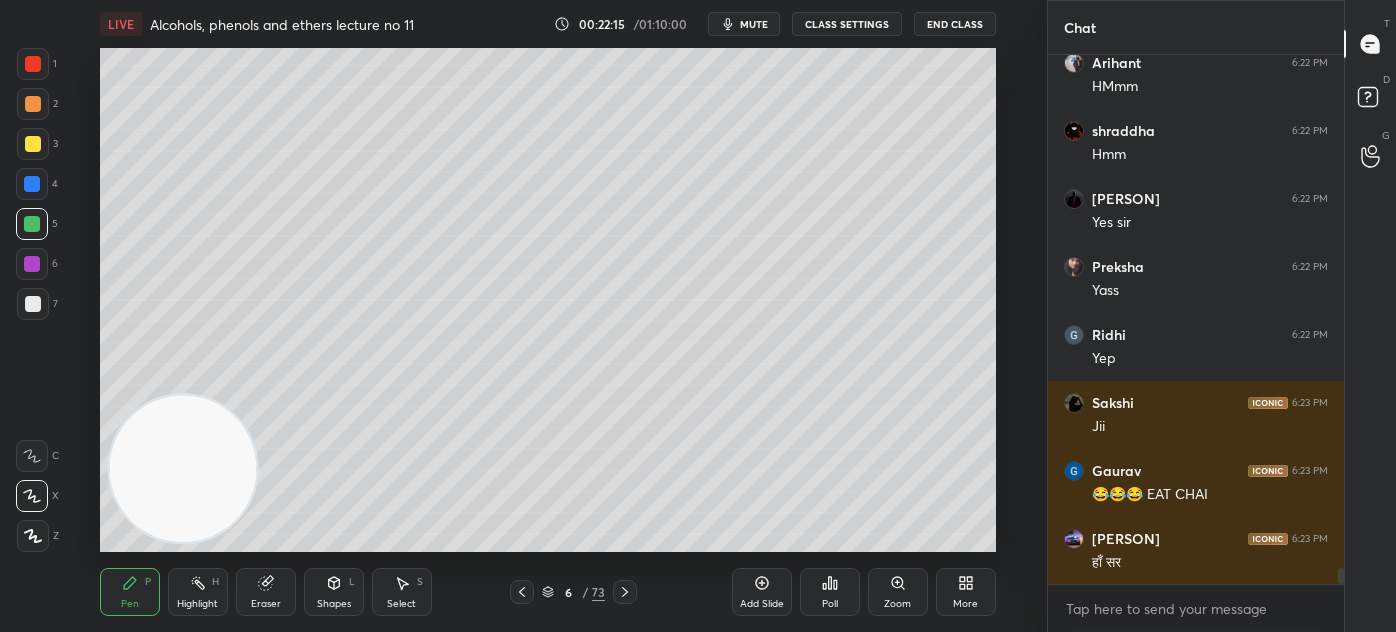 drag, startPoint x: 31, startPoint y: 529, endPoint x: 82, endPoint y: 484, distance: 68.0147 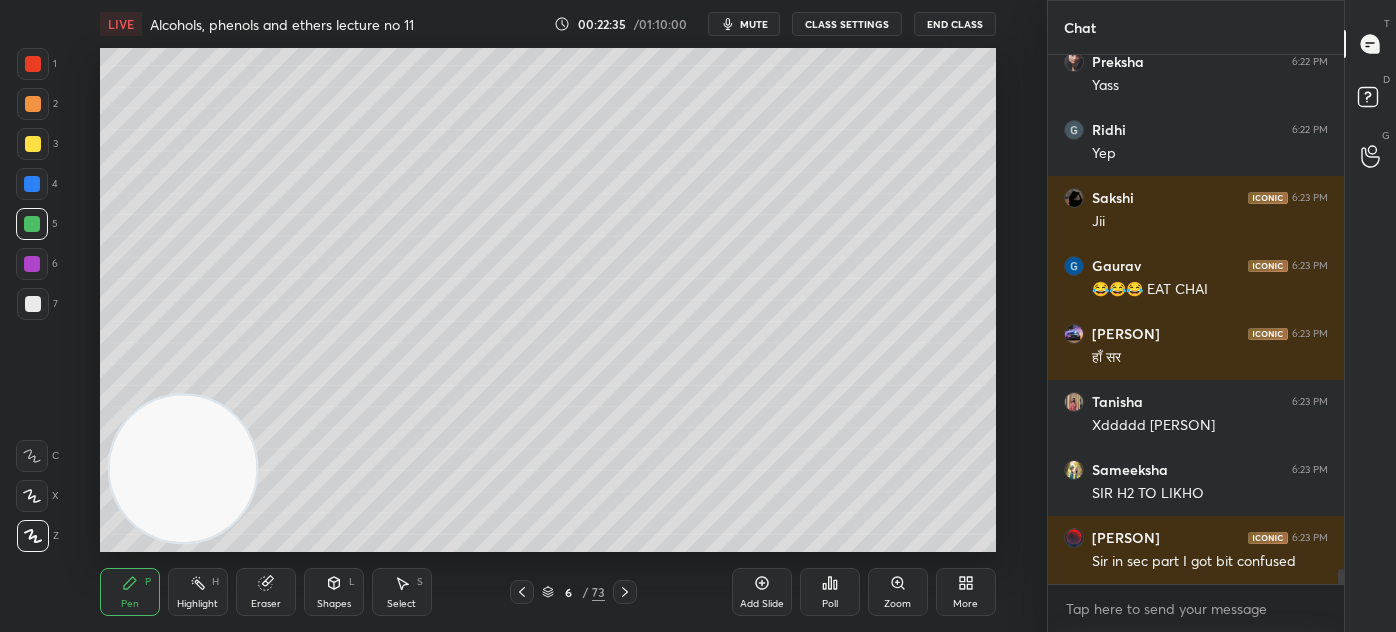 scroll, scrollTop: 17786, scrollLeft: 0, axis: vertical 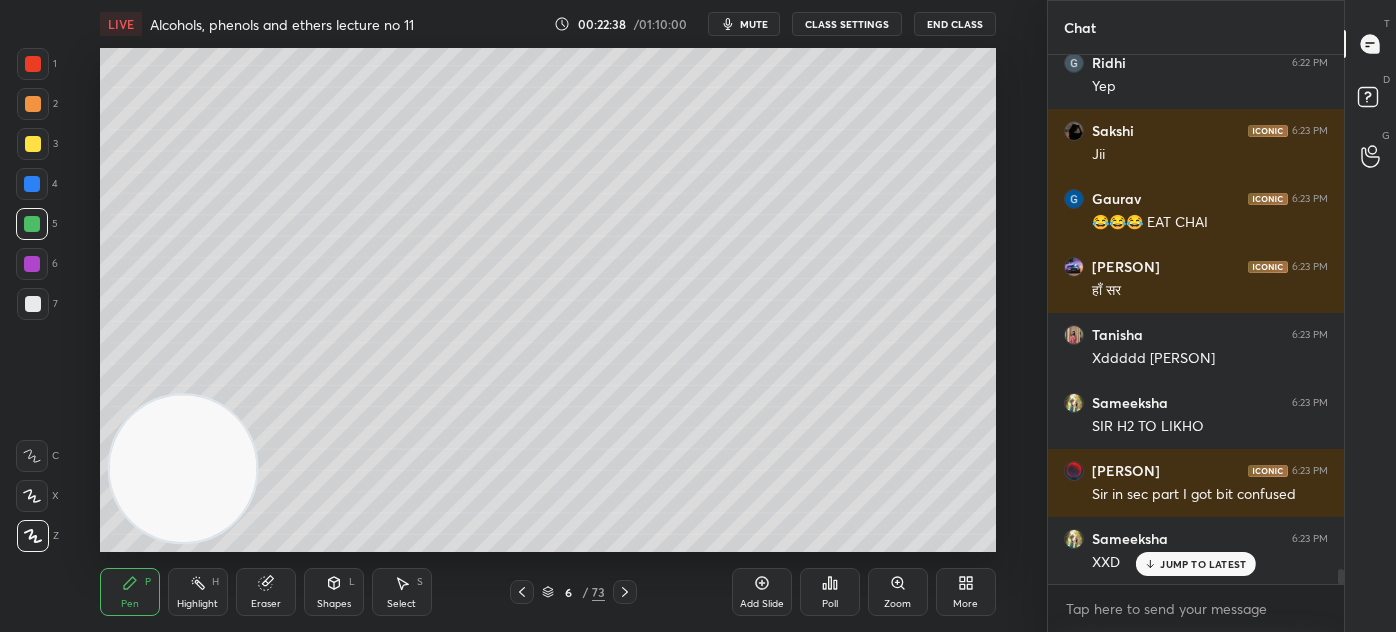 click at bounding box center [33, 64] 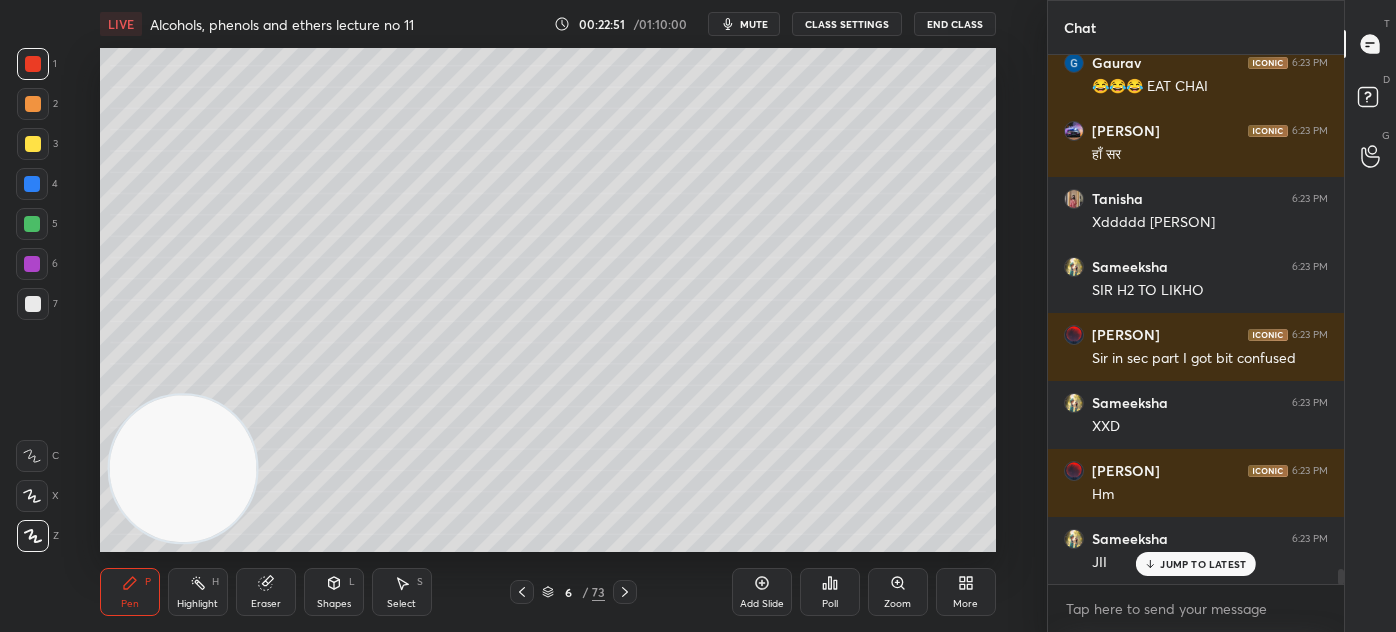 scroll, scrollTop: 17991, scrollLeft: 0, axis: vertical 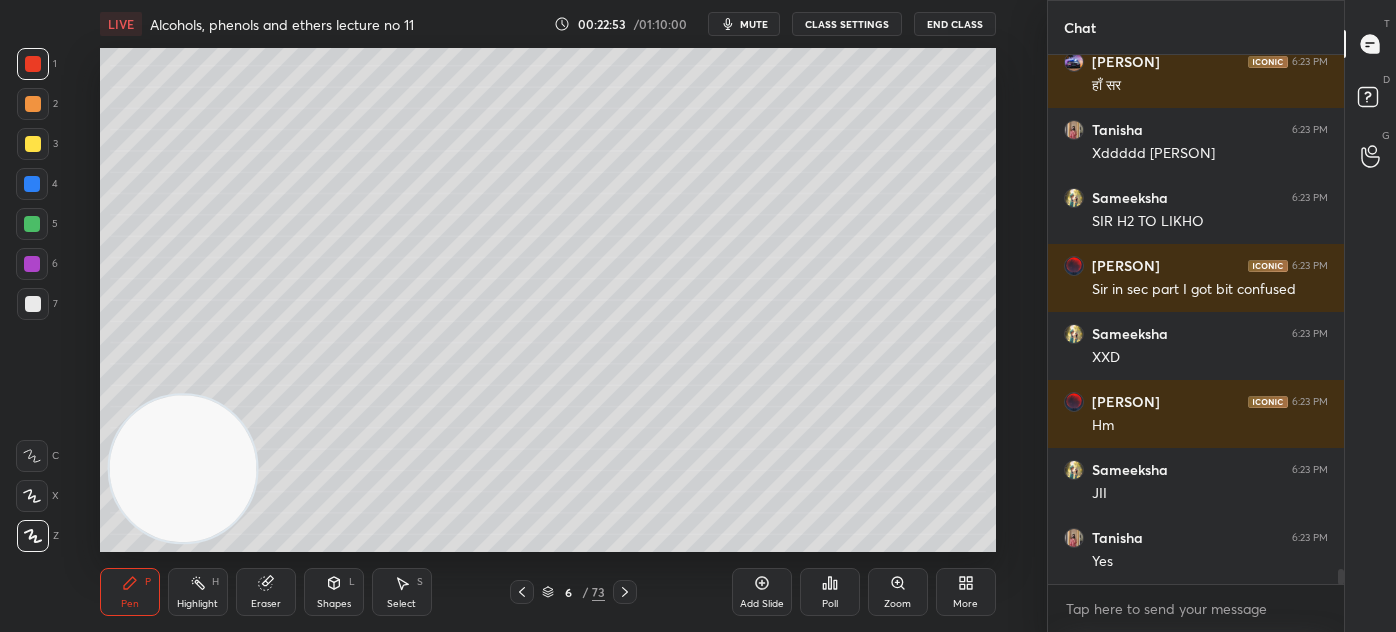 click on "mute" at bounding box center [744, 24] 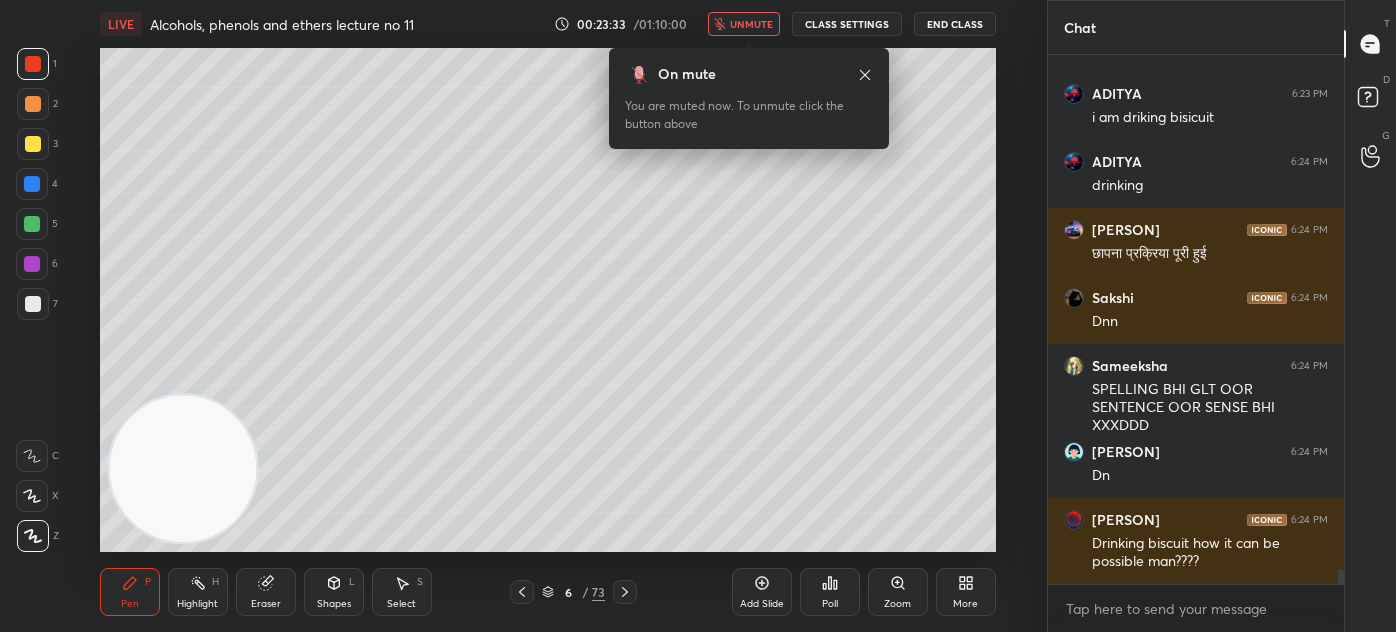 scroll, scrollTop: 18607, scrollLeft: 0, axis: vertical 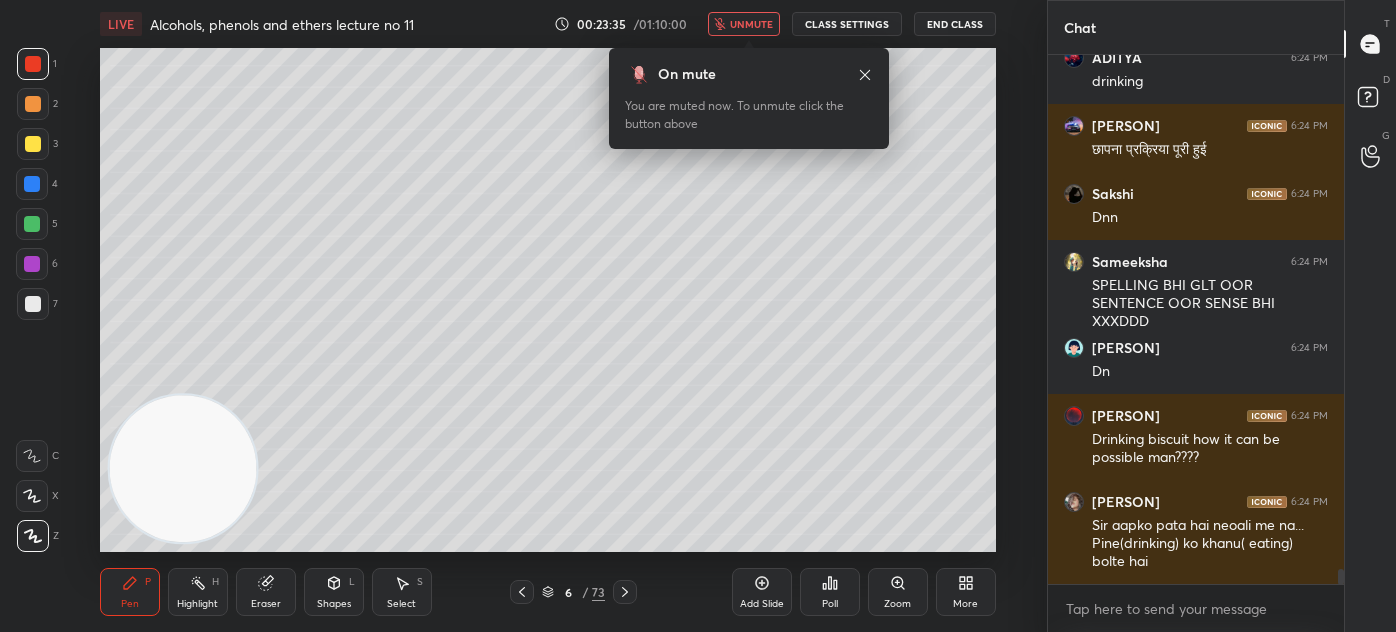click on "unmute" at bounding box center [751, 24] 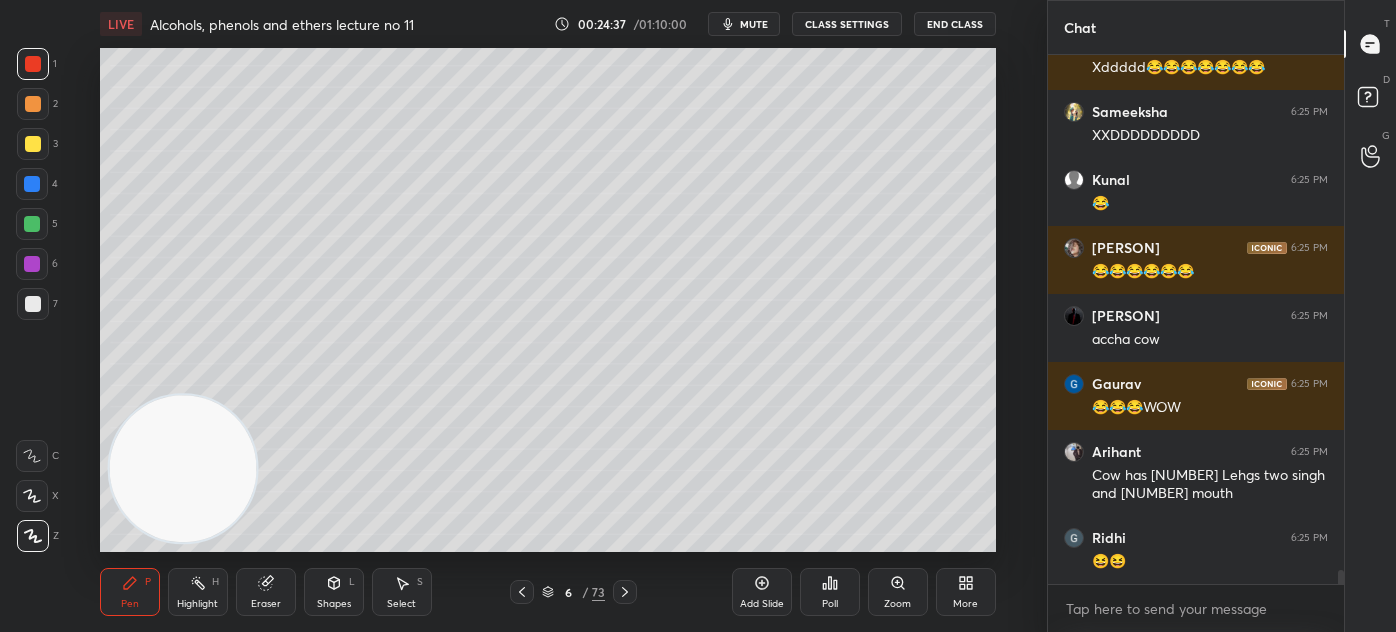 scroll, scrollTop: 19954, scrollLeft: 0, axis: vertical 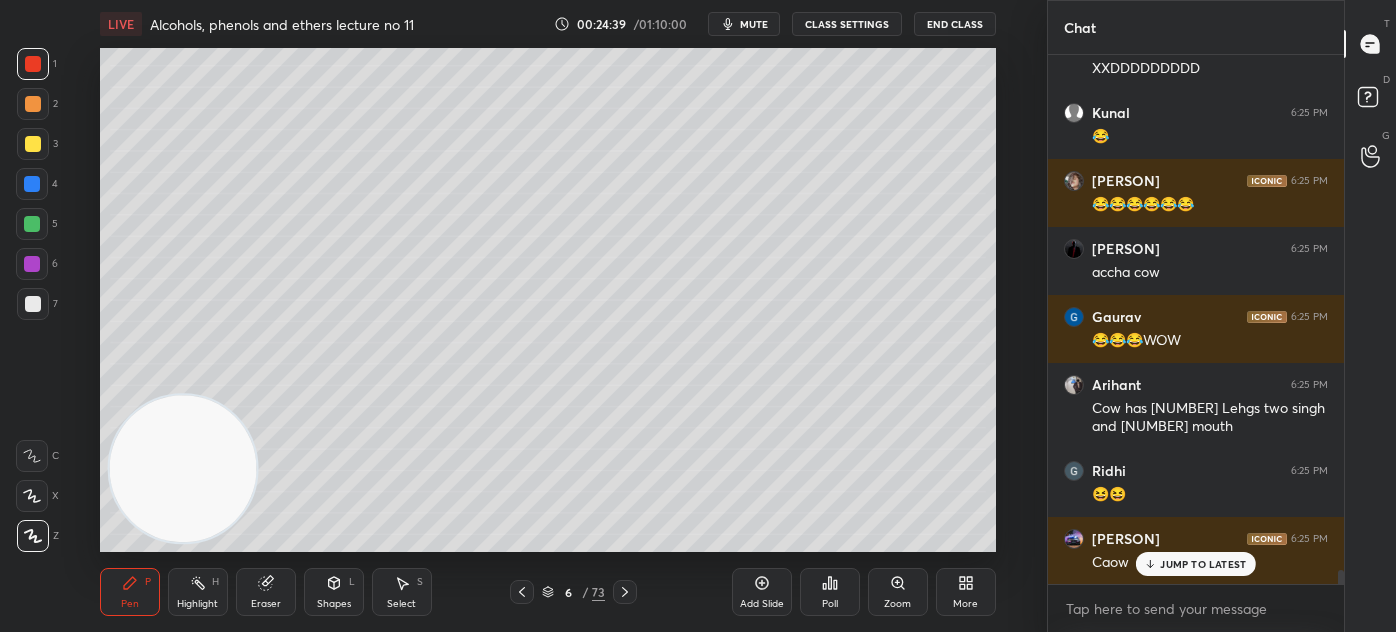 click at bounding box center [33, 304] 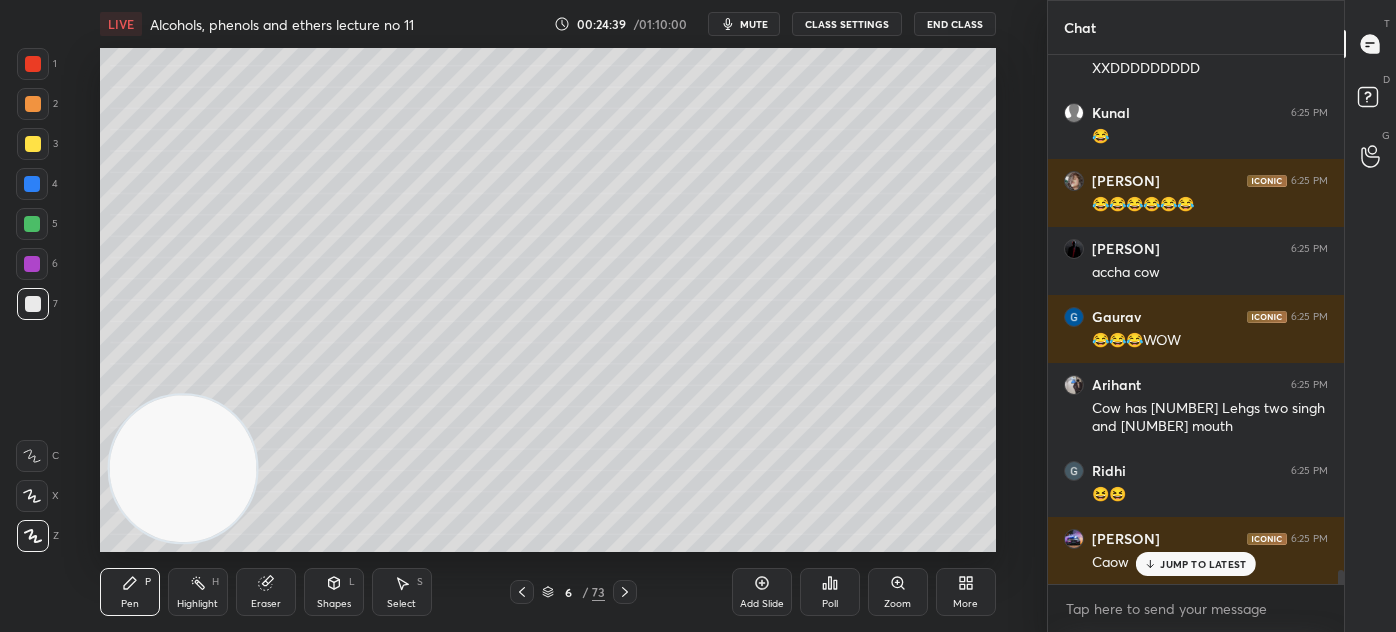 click at bounding box center [32, 496] 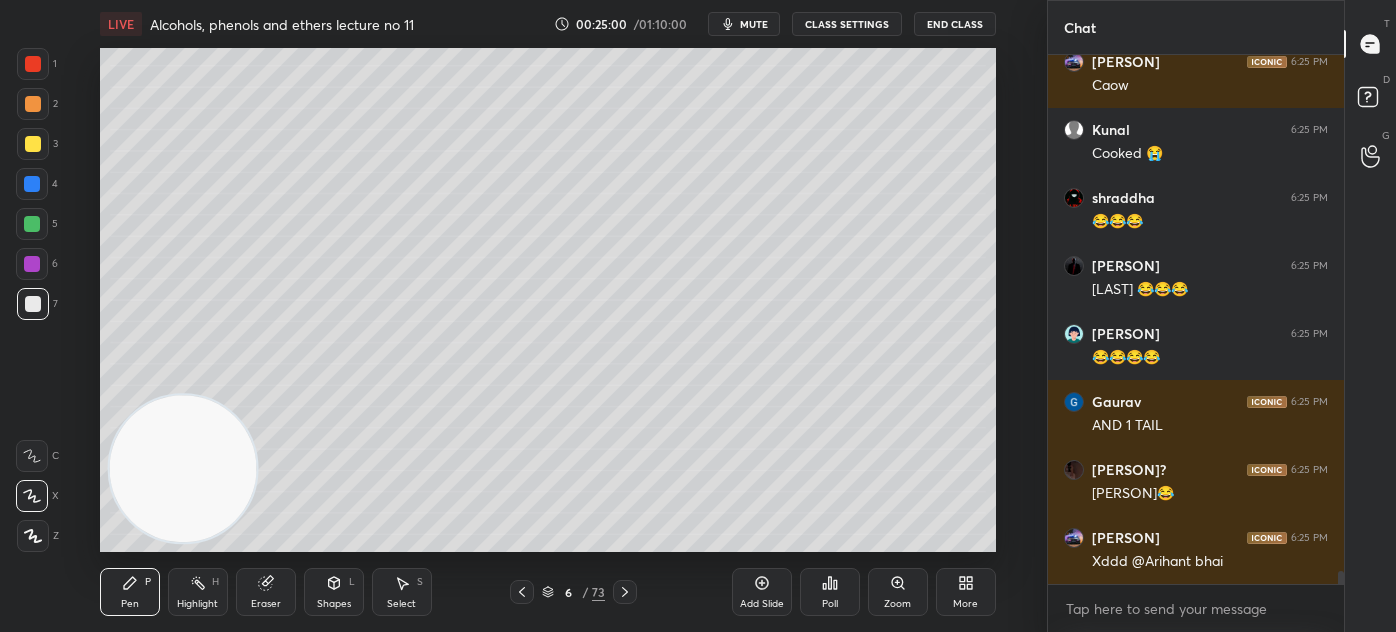 scroll, scrollTop: 20498, scrollLeft: 0, axis: vertical 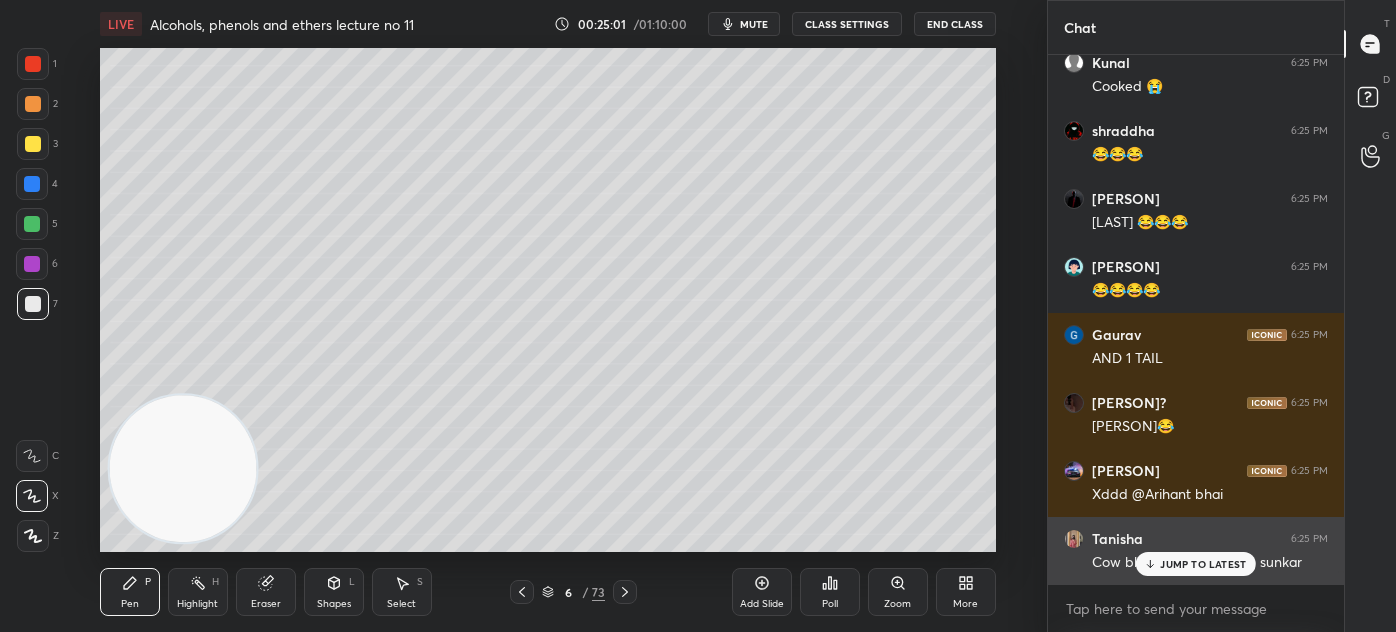click on "JUMP TO LATEST" at bounding box center (1203, 564) 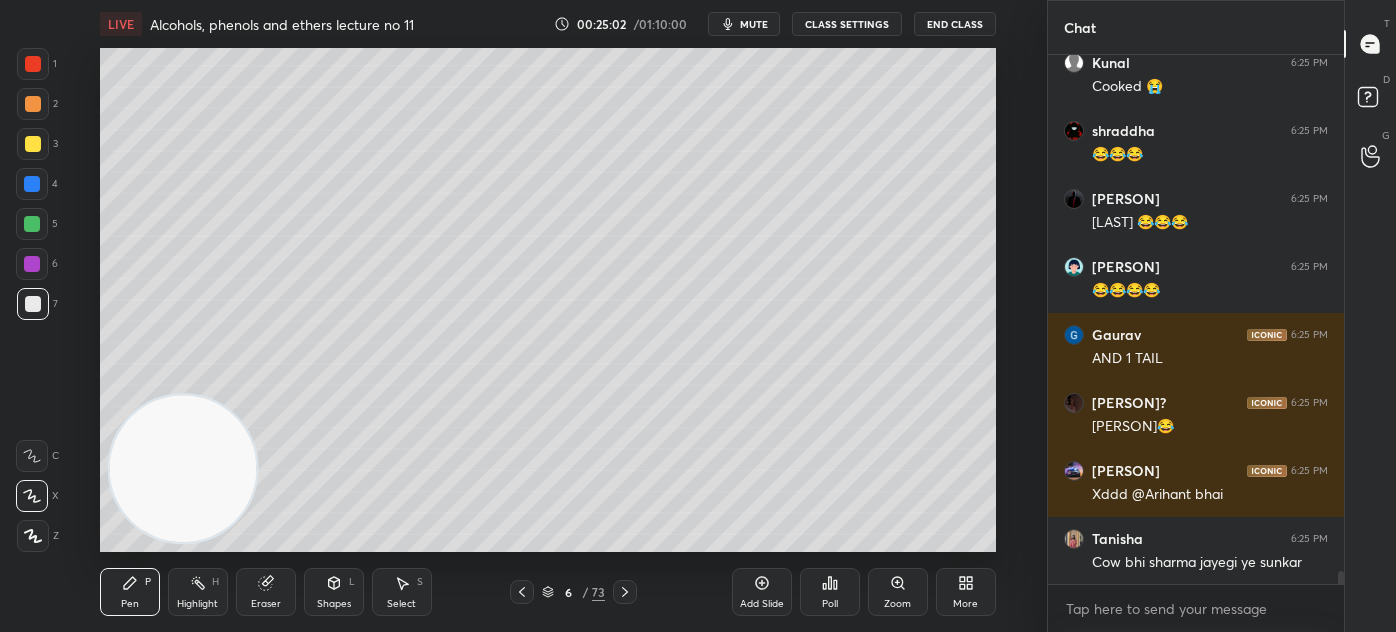 scroll, scrollTop: 20567, scrollLeft: 0, axis: vertical 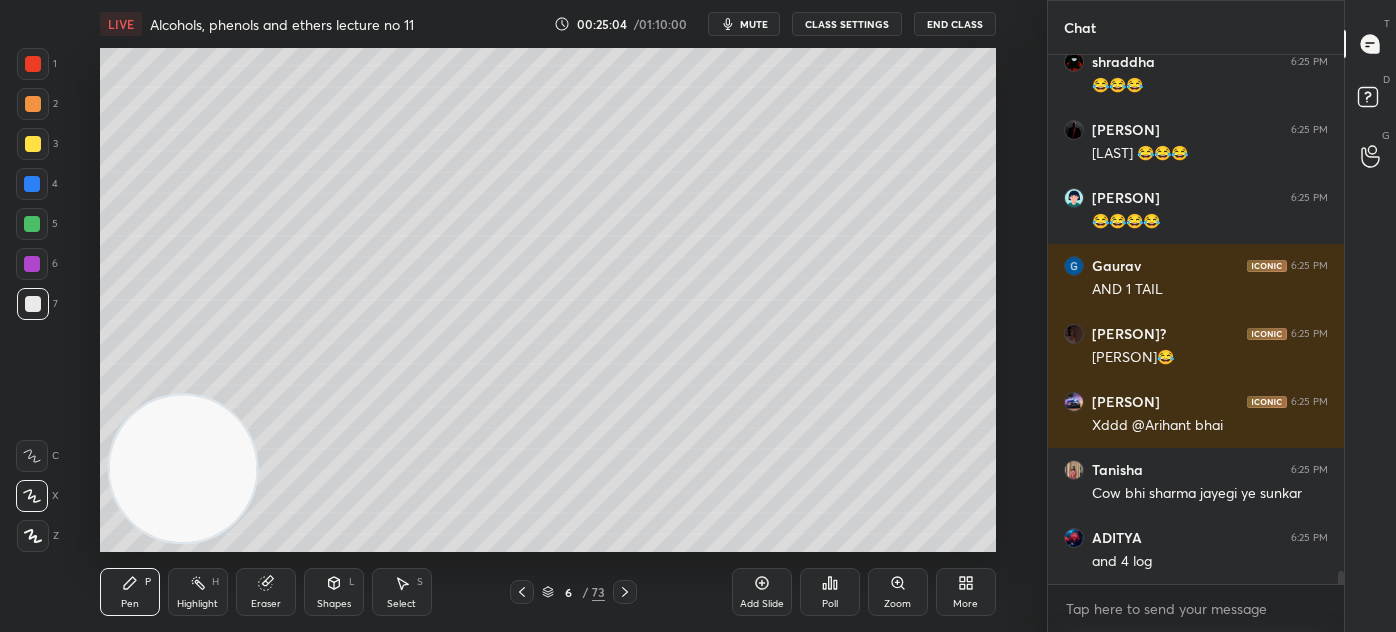 click on "CLASS SETTINGS" at bounding box center [847, 24] 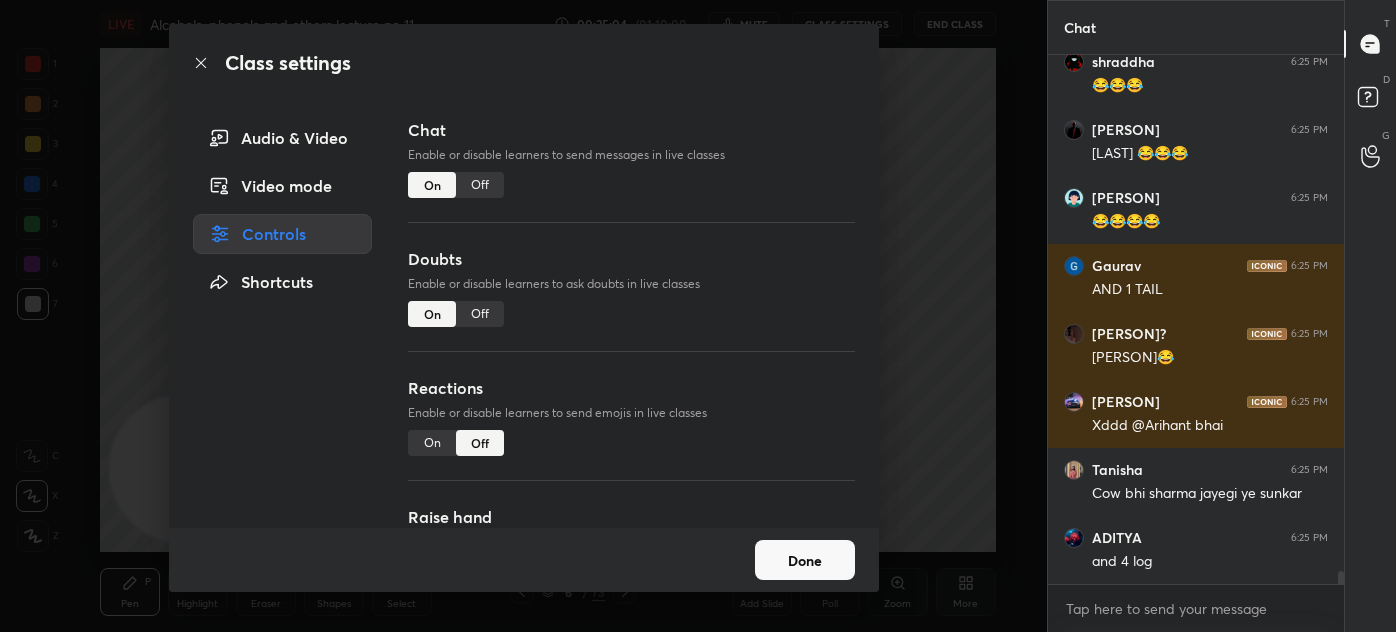 click on "Off" at bounding box center (480, 185) 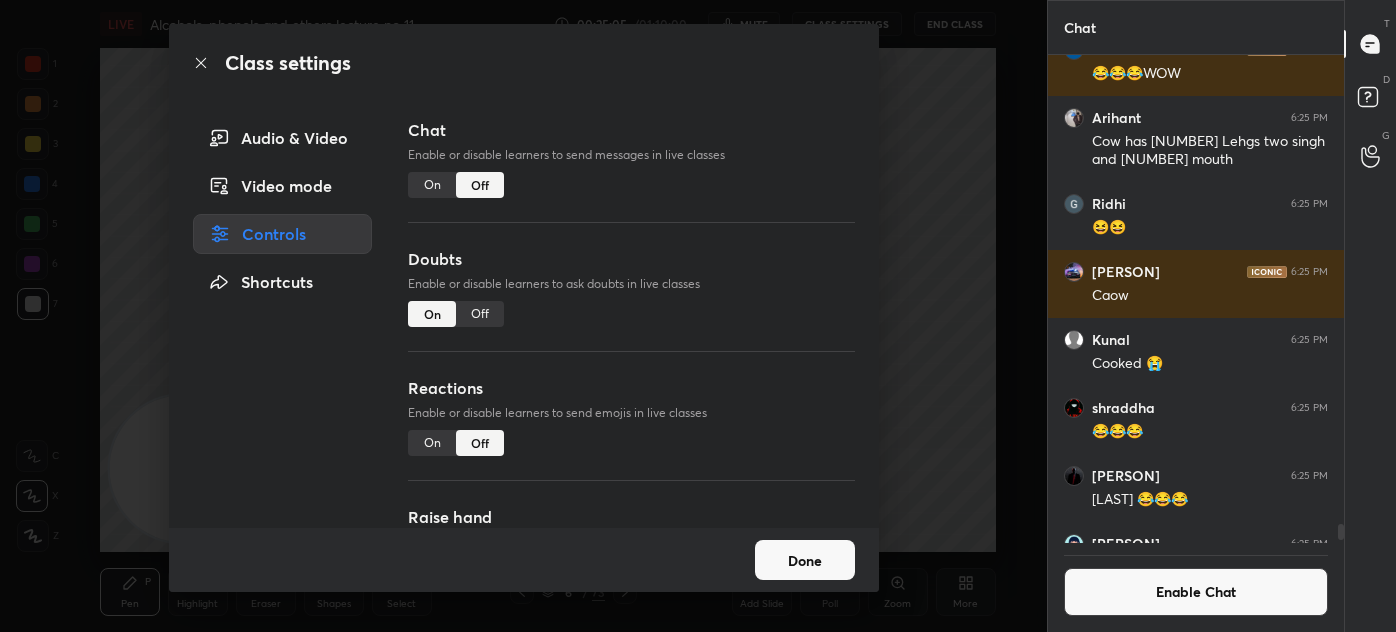scroll, scrollTop: 482, scrollLeft: 290, axis: both 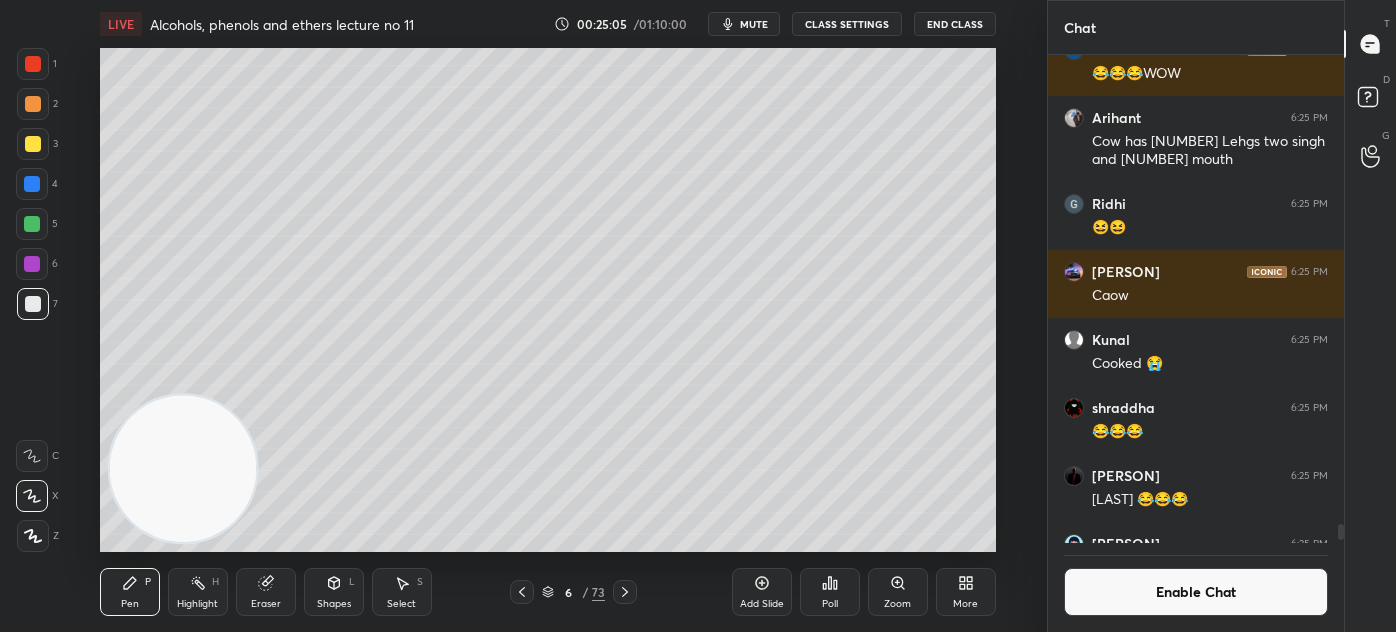 click 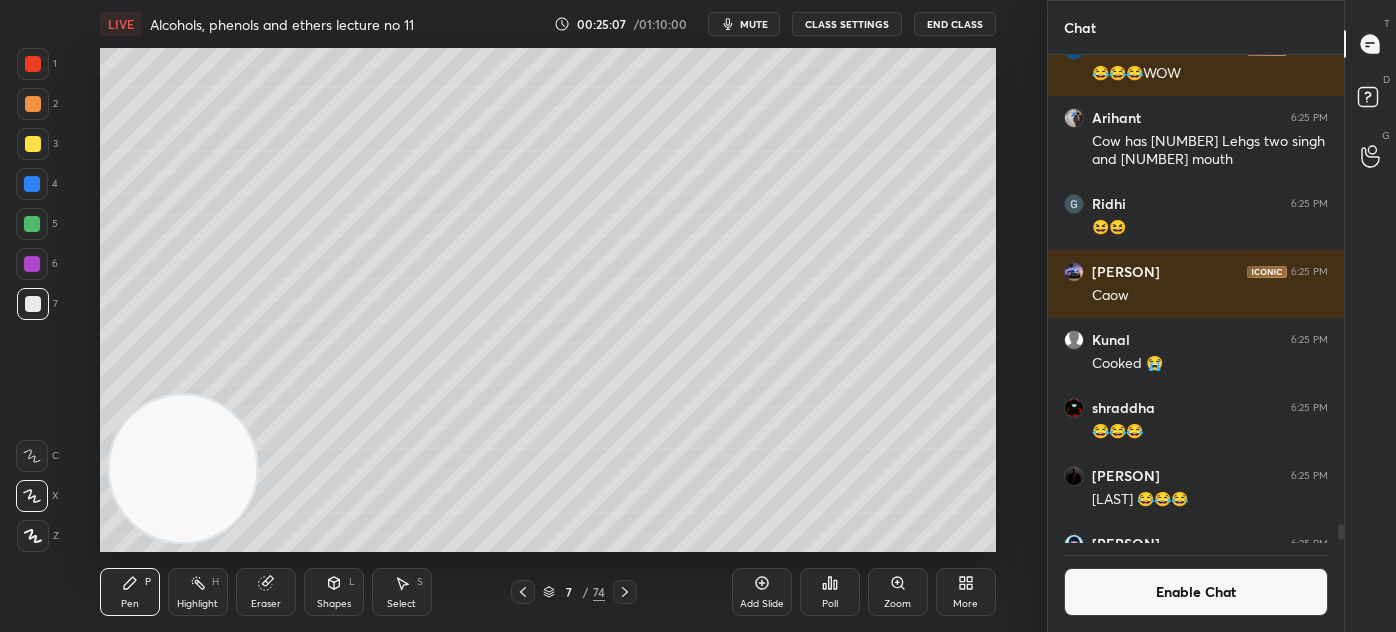 click at bounding box center (33, 144) 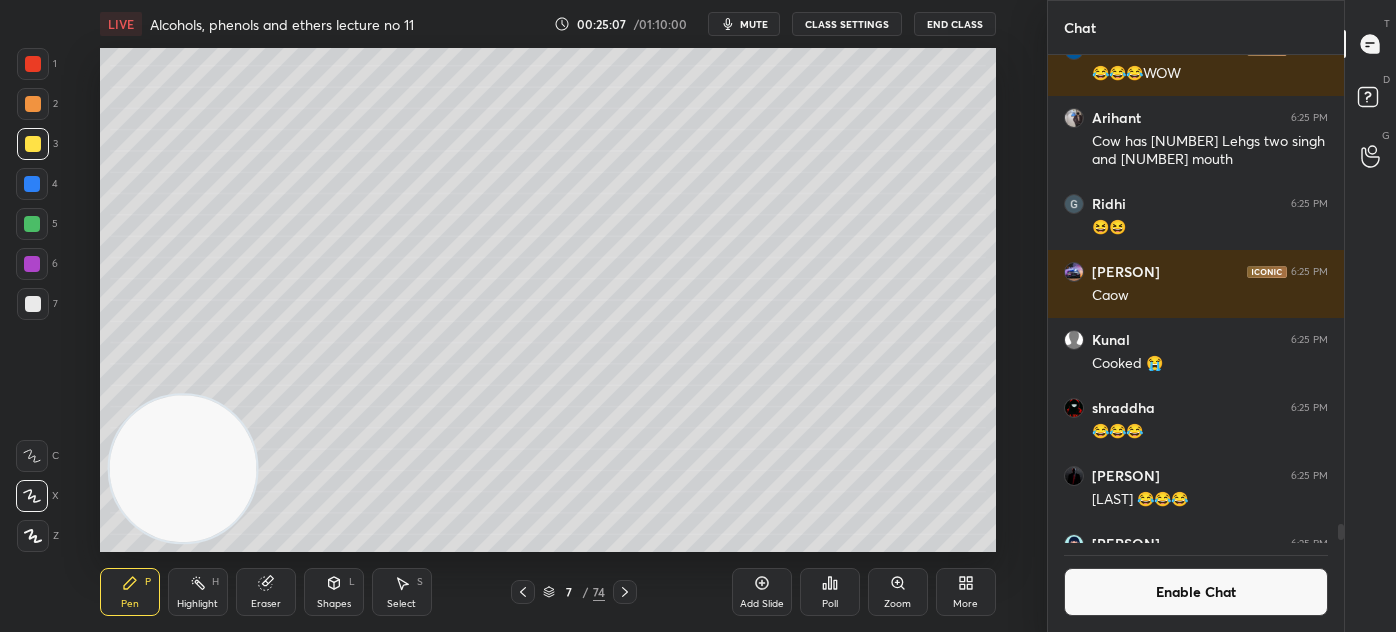 click 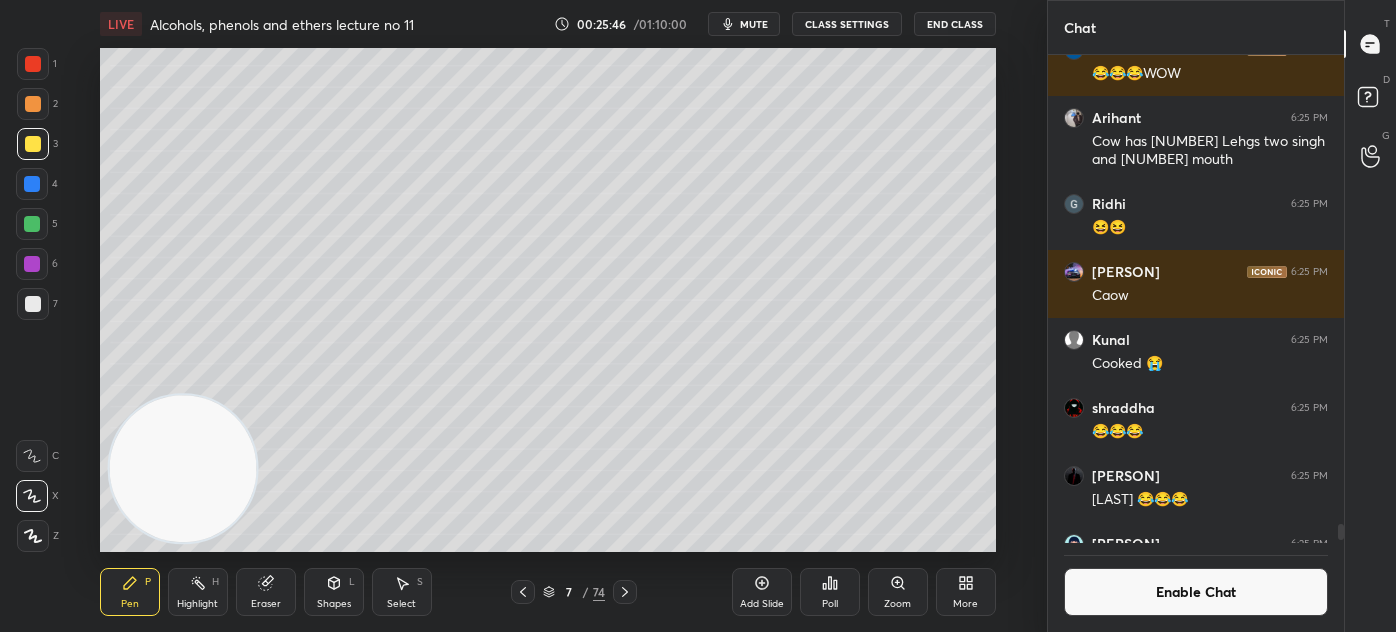 click at bounding box center (33, 304) 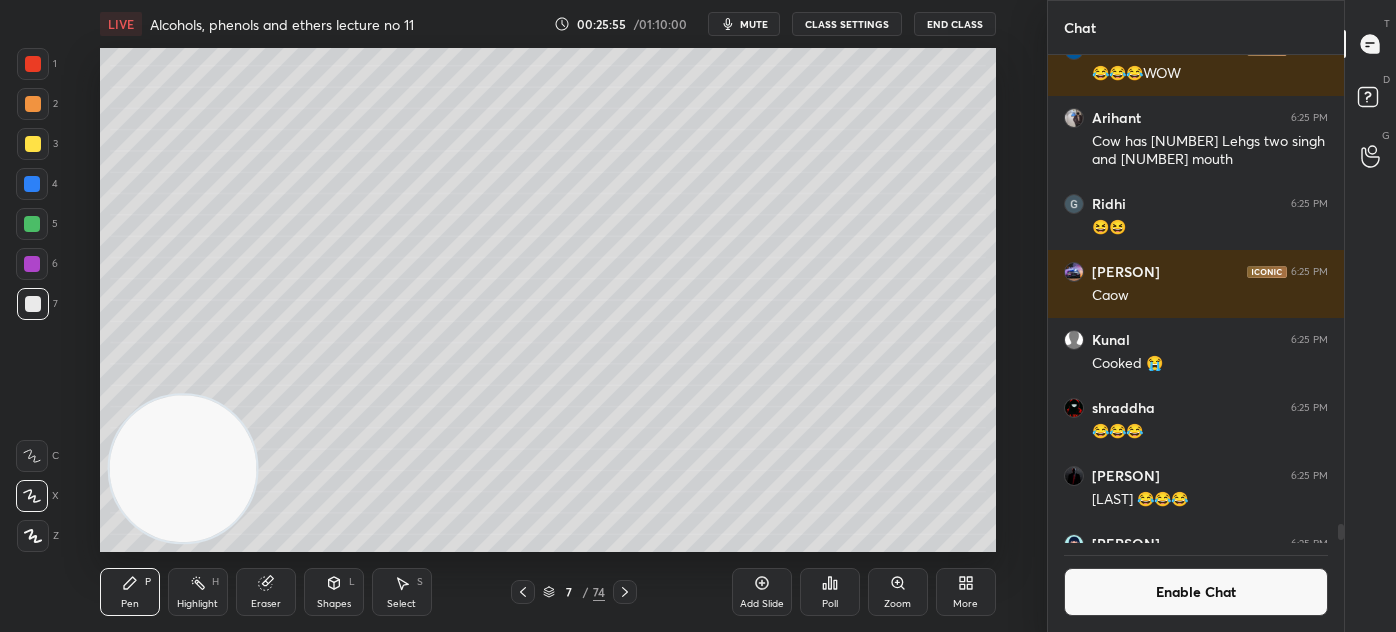 click on "Enable Chat" at bounding box center (1196, 592) 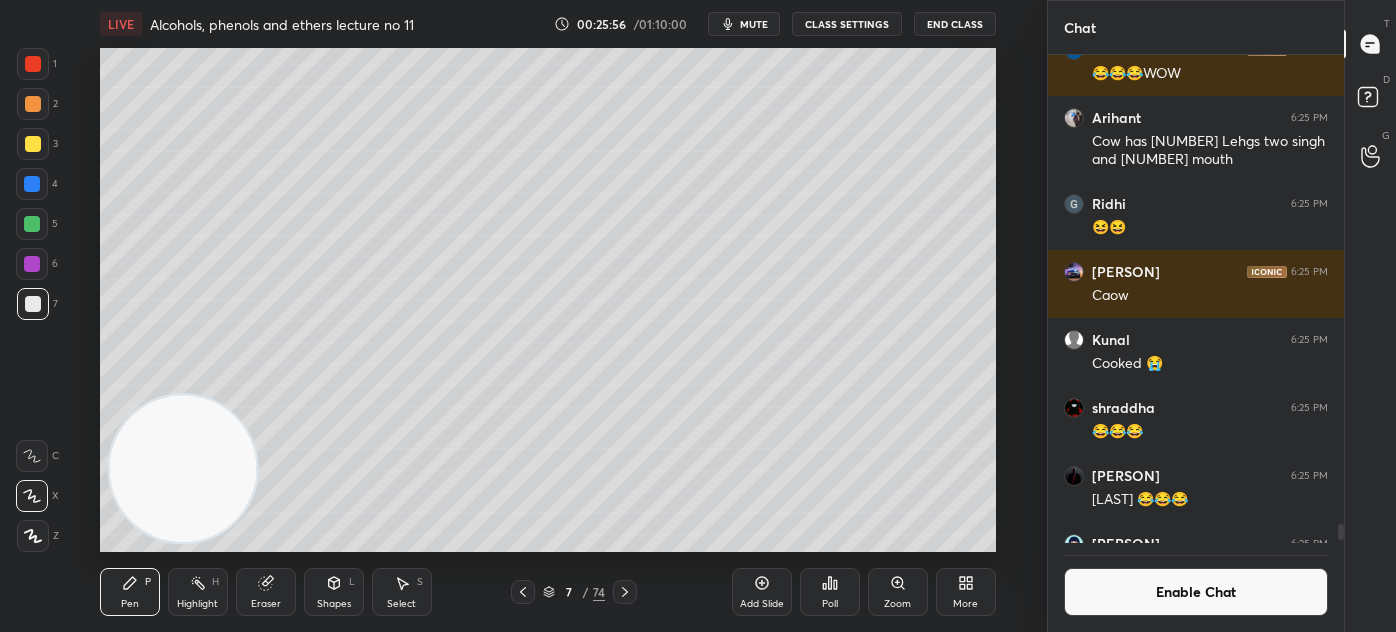 scroll, scrollTop: 6, scrollLeft: 5, axis: both 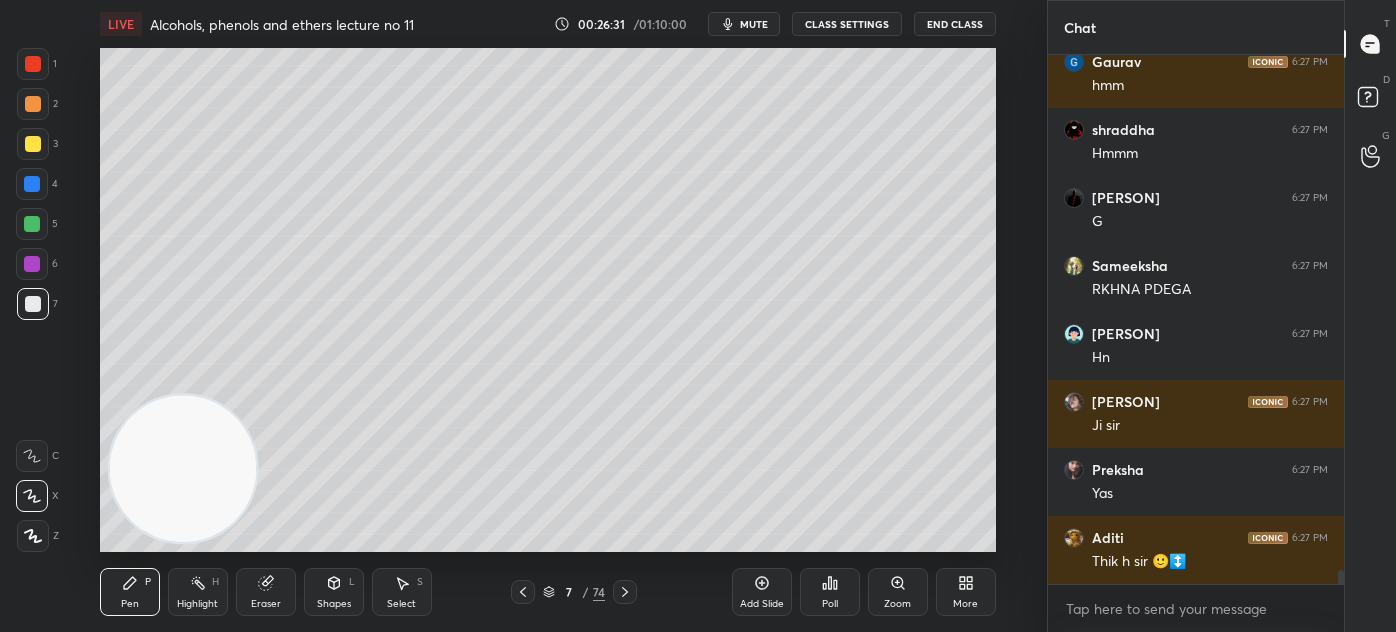 click at bounding box center (33, 144) 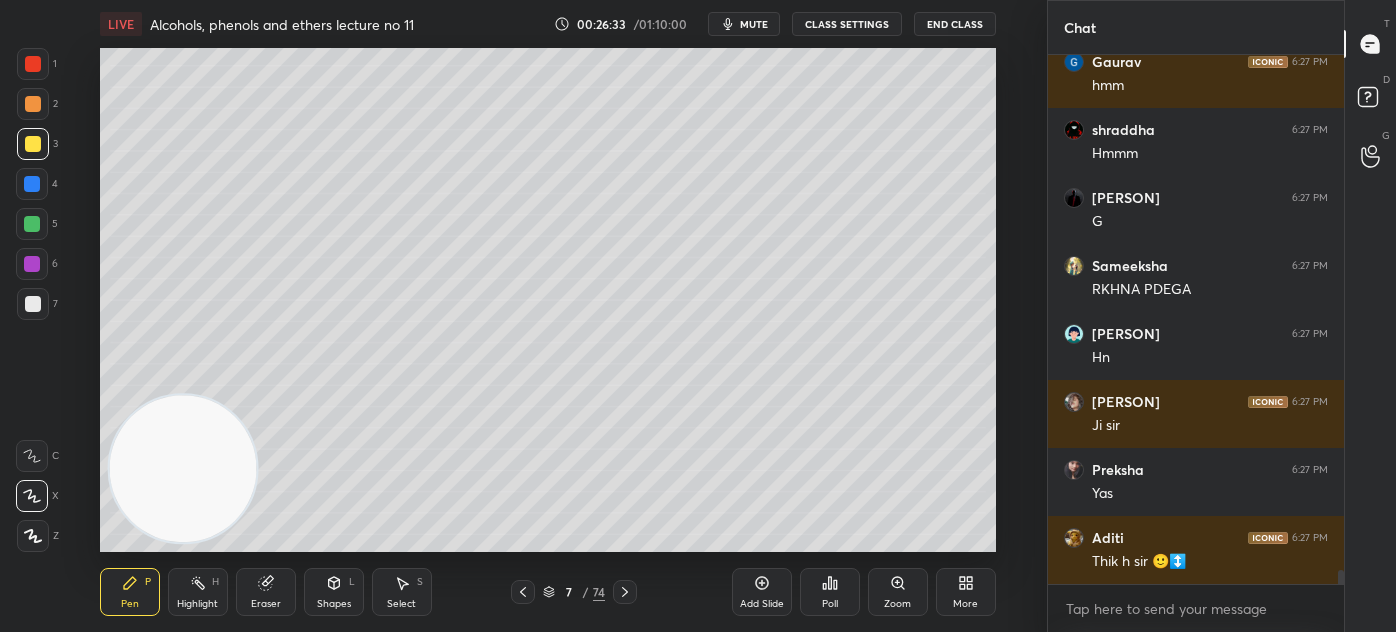 scroll, scrollTop: 19786, scrollLeft: 0, axis: vertical 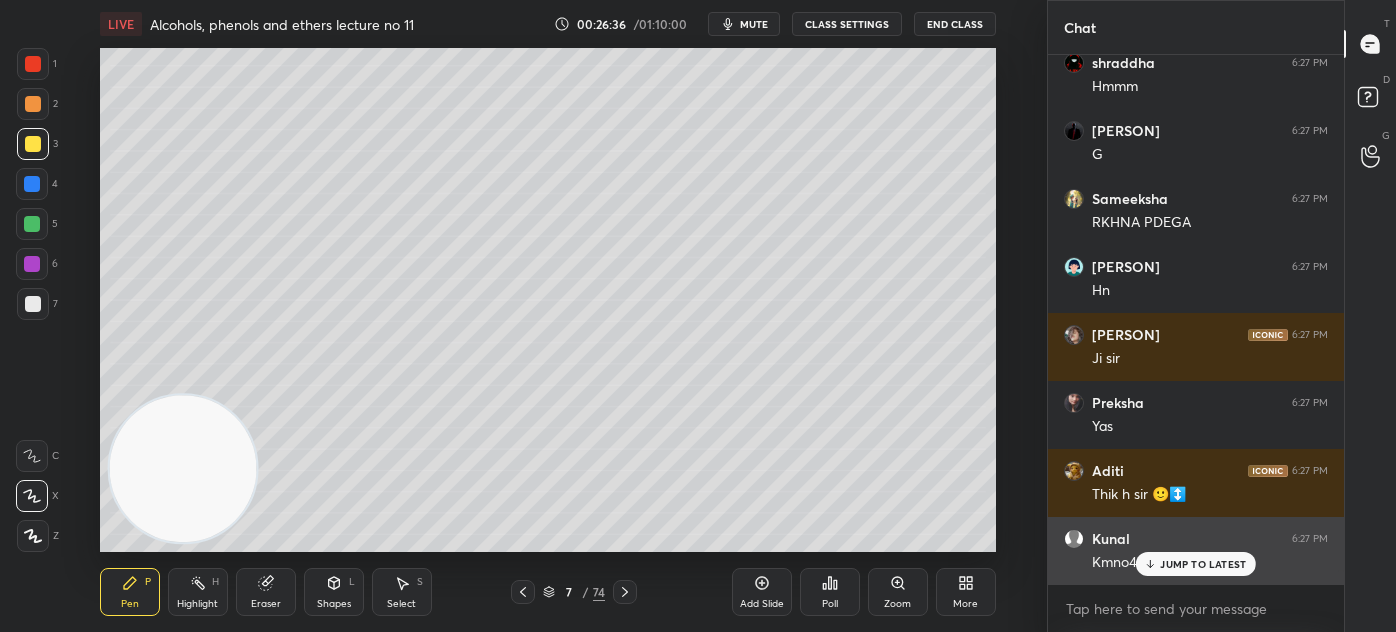 click on "JUMP TO LATEST" at bounding box center [1203, 564] 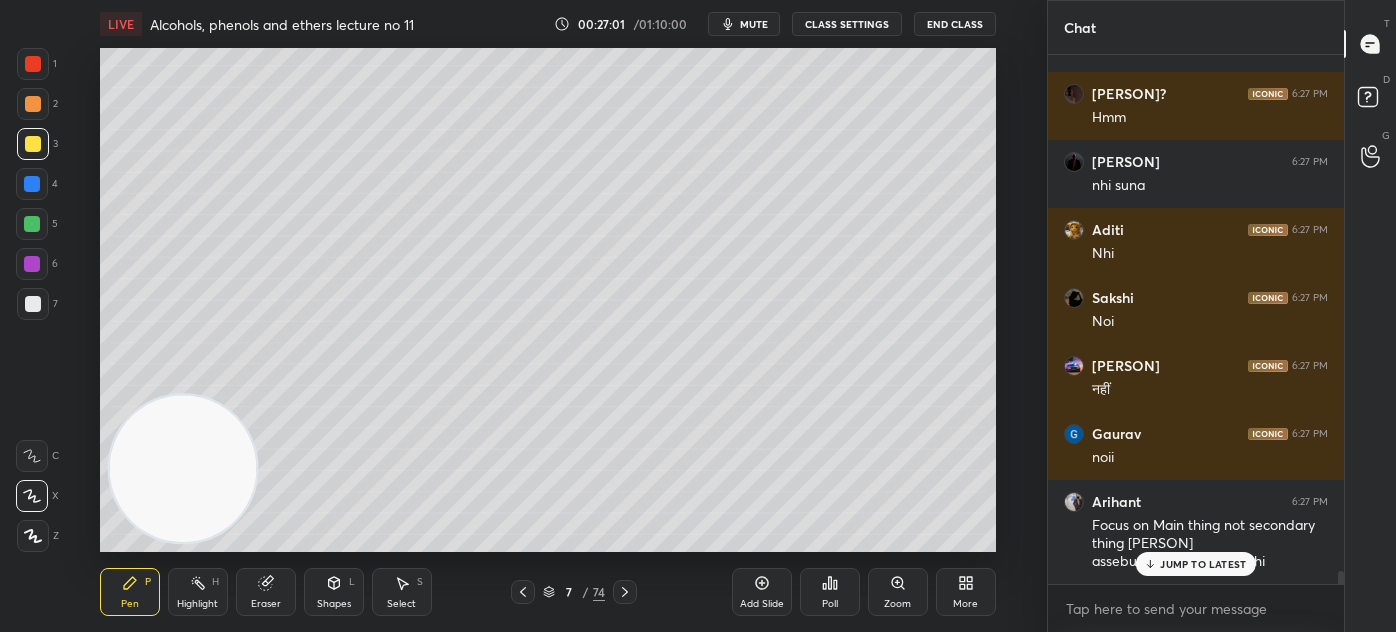 scroll, scrollTop: 20522, scrollLeft: 0, axis: vertical 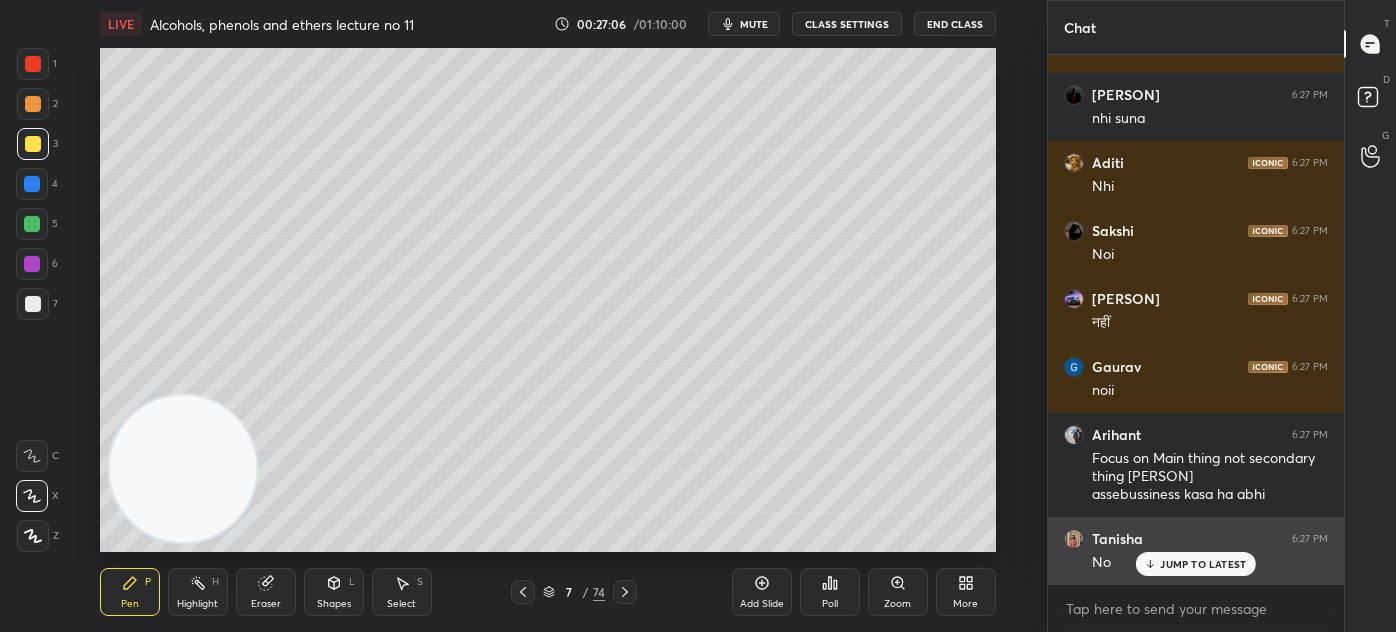click on "JUMP TO LATEST" at bounding box center (1196, 564) 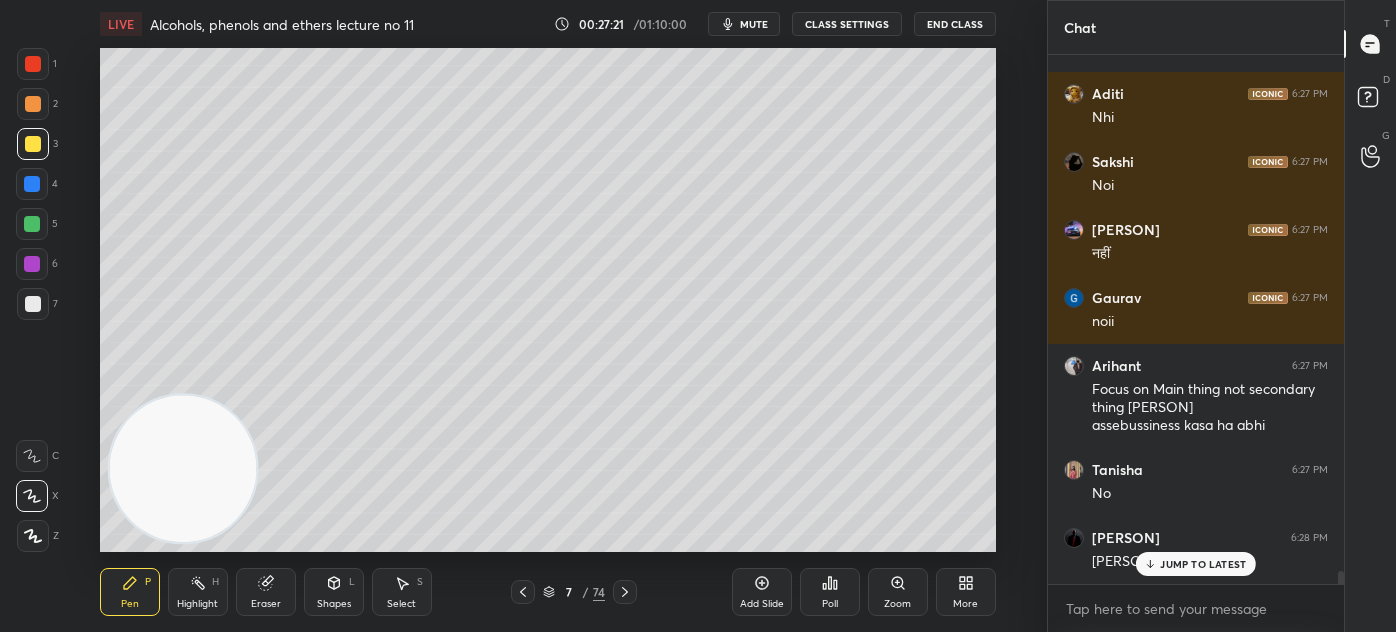 scroll, scrollTop: 20658, scrollLeft: 0, axis: vertical 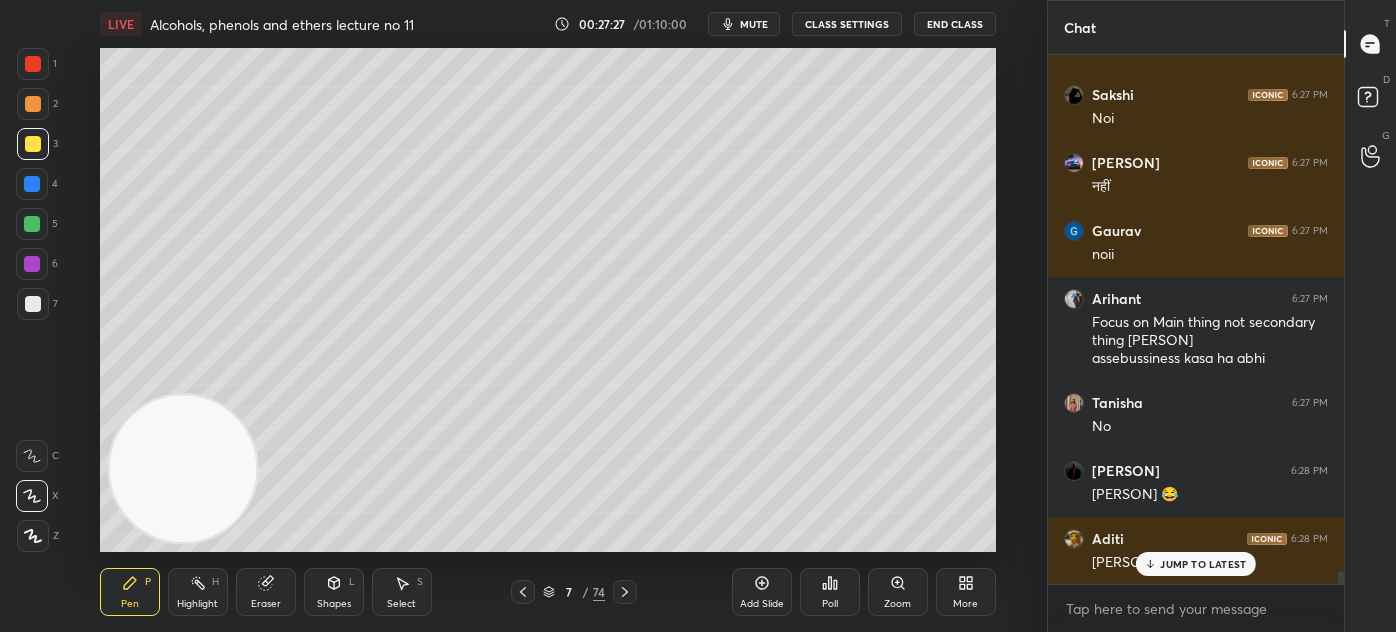 click on "Eraser" at bounding box center (266, 592) 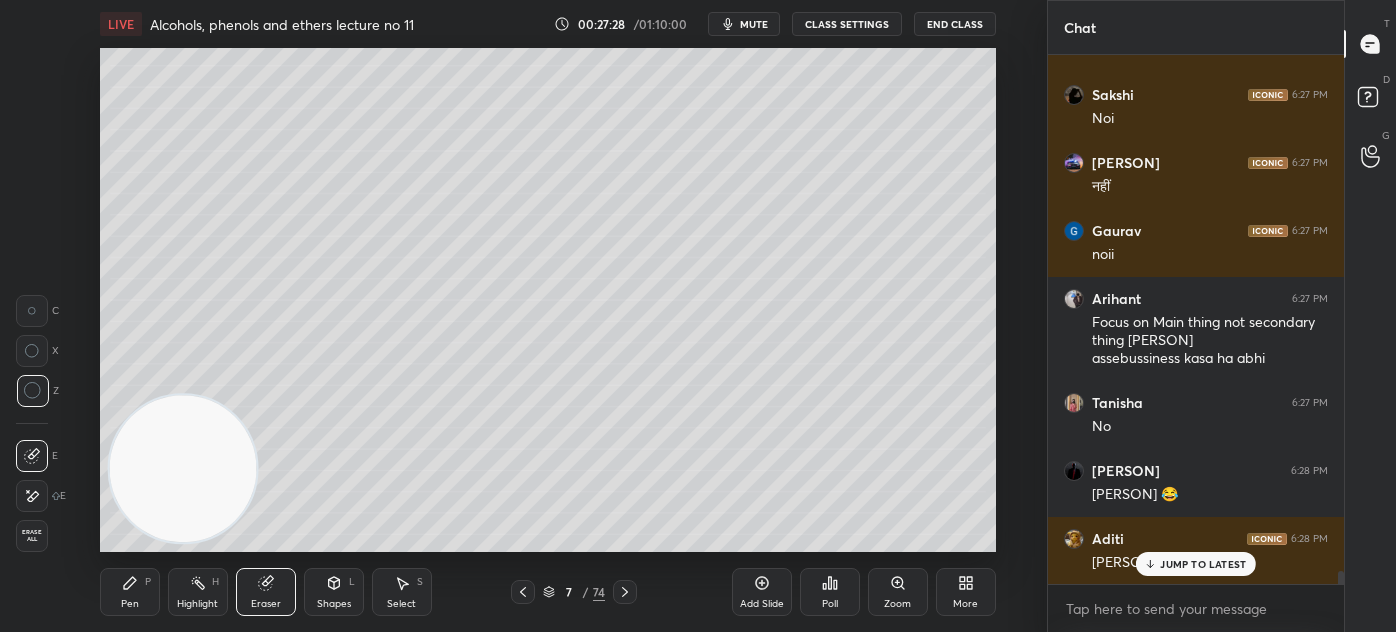 click on "Pen P" at bounding box center (130, 592) 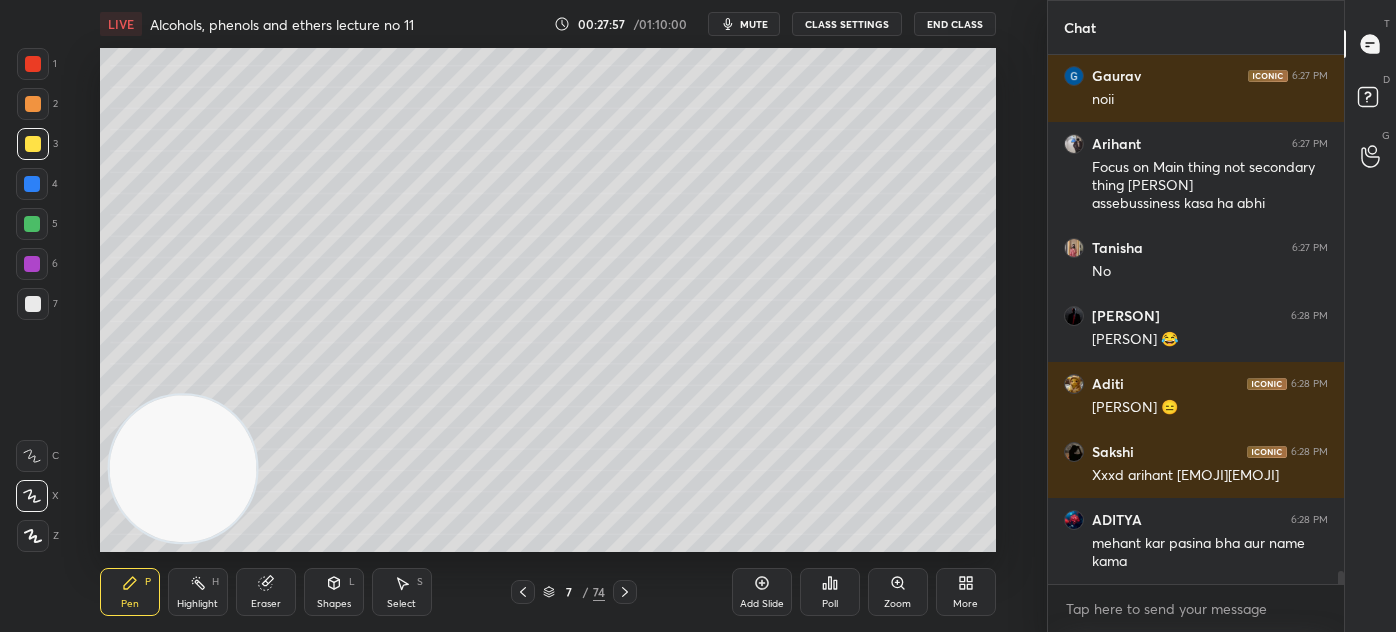 scroll, scrollTop: 20898, scrollLeft: 0, axis: vertical 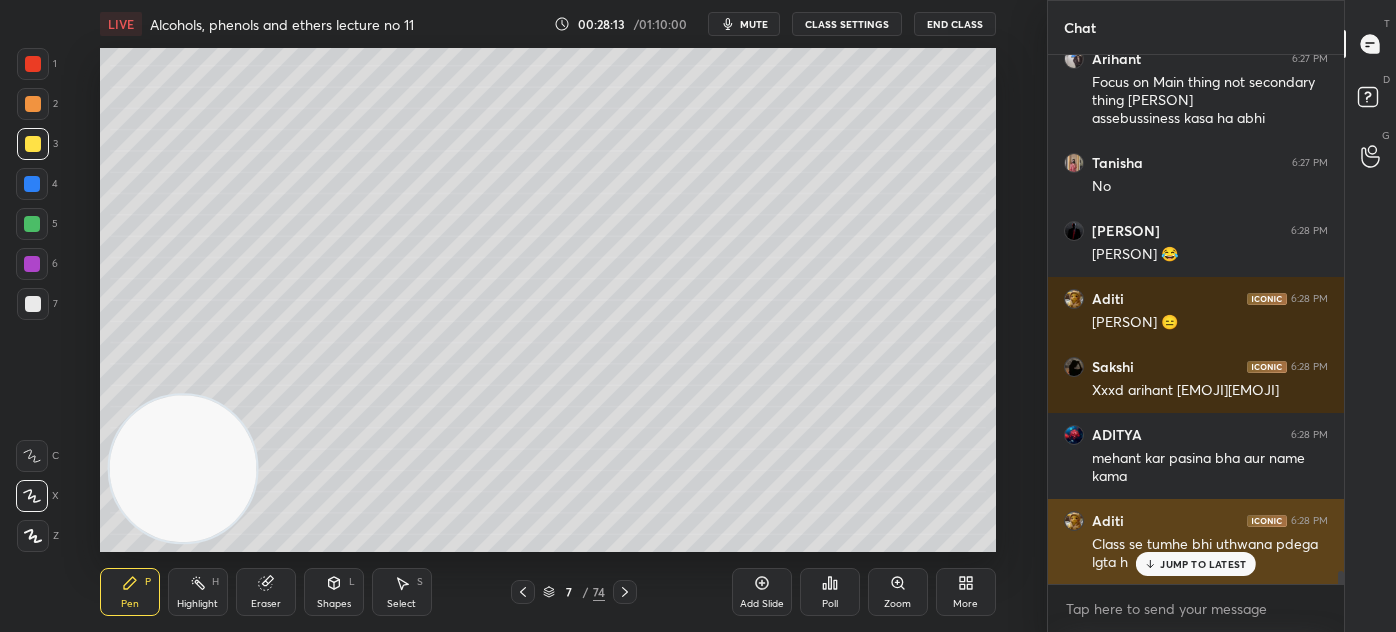 click on "JUMP TO LATEST" at bounding box center (1196, 564) 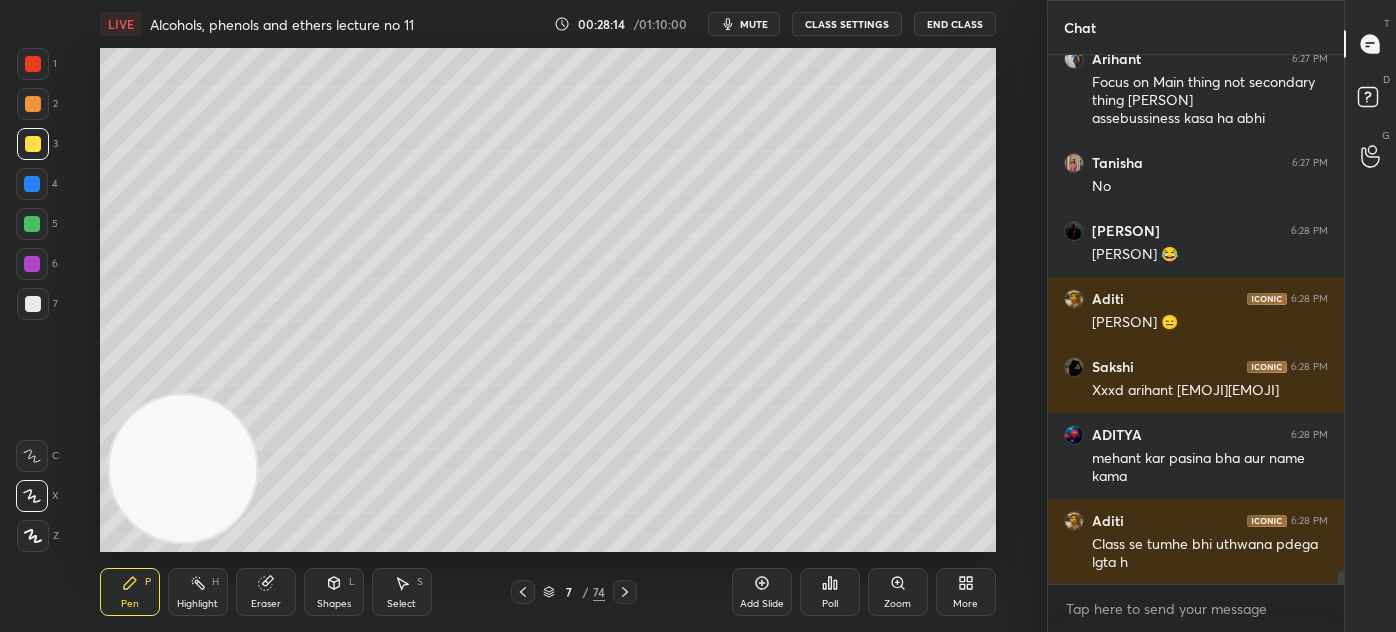 click at bounding box center [33, 64] 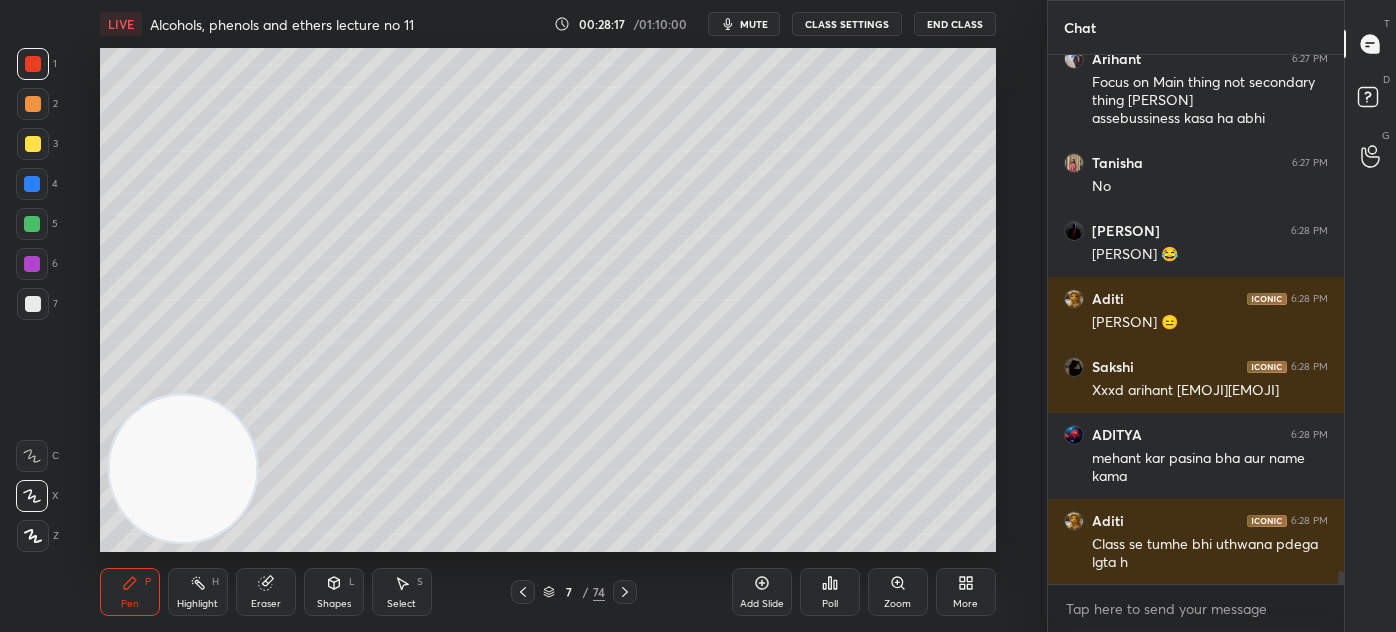 scroll, scrollTop: 20984, scrollLeft: 0, axis: vertical 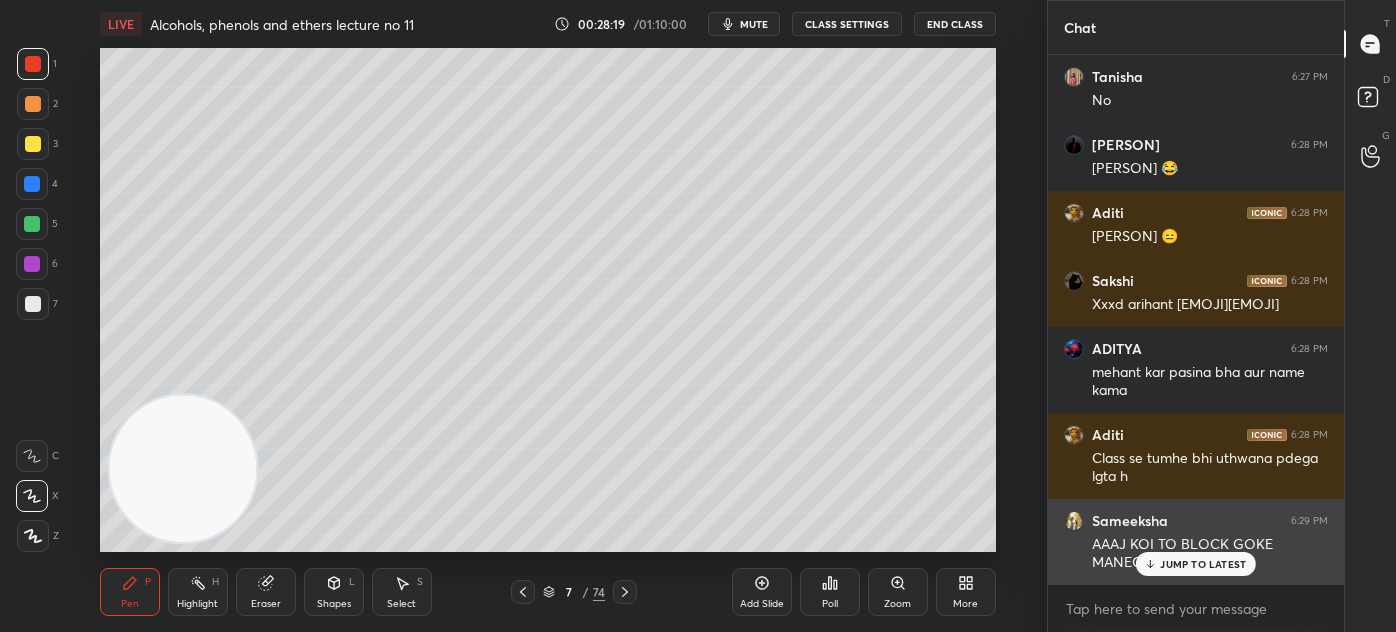 click on "JUMP TO LATEST" at bounding box center (1203, 564) 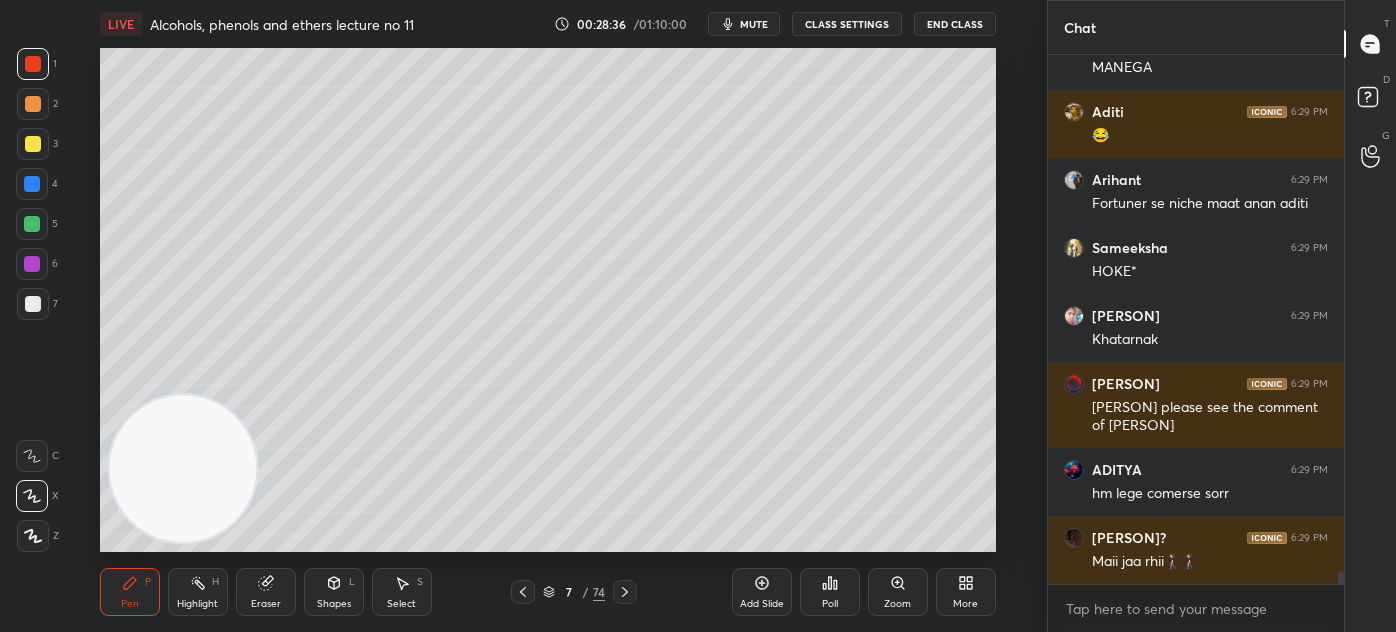 scroll, scrollTop: 21546, scrollLeft: 0, axis: vertical 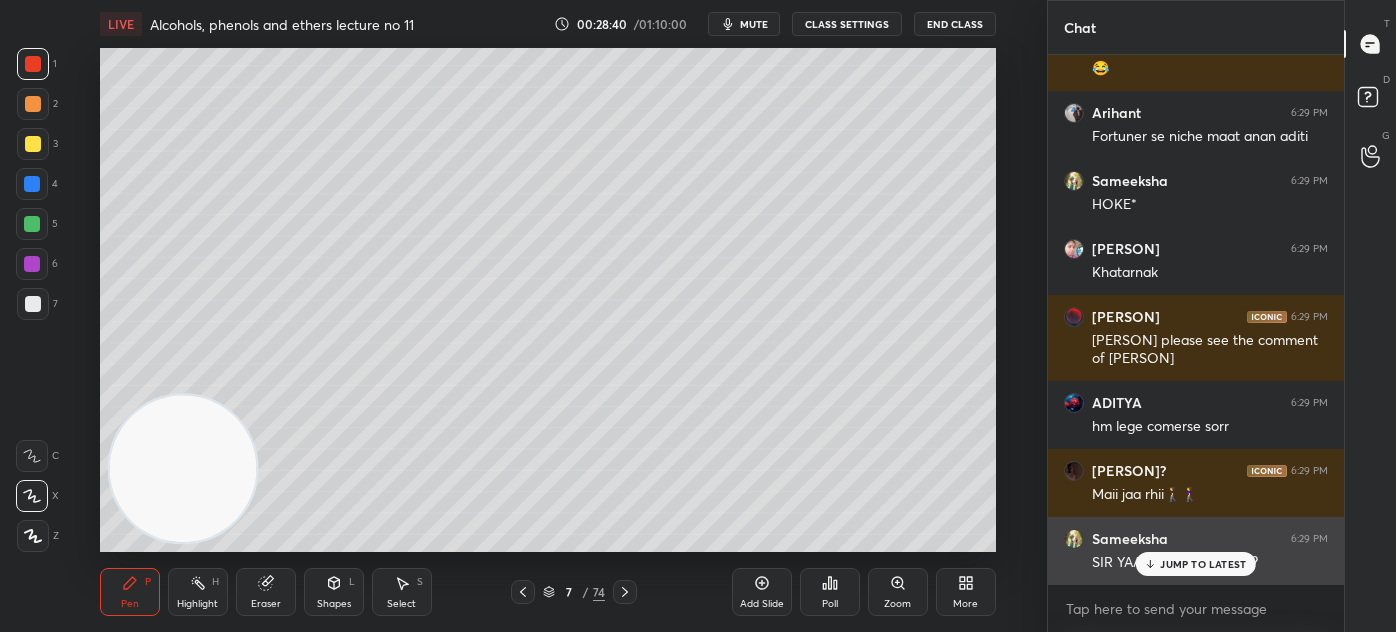 click on "JUMP TO LATEST" at bounding box center [1196, 564] 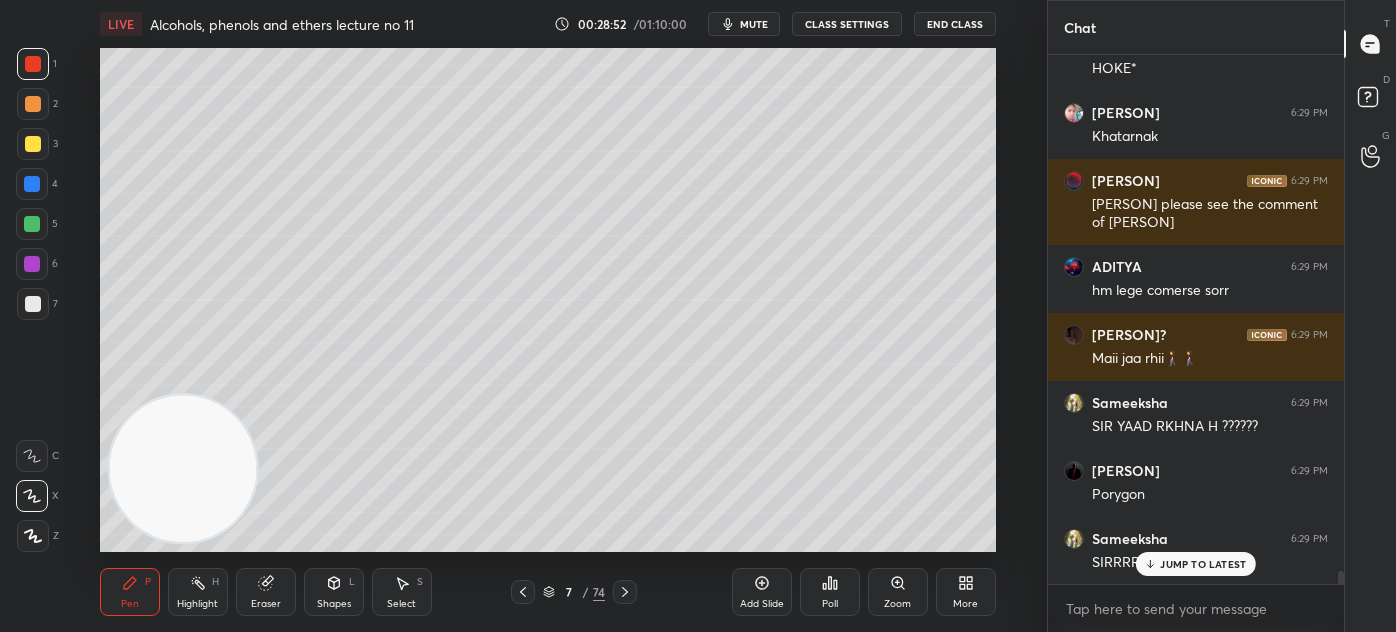scroll, scrollTop: 21768, scrollLeft: 0, axis: vertical 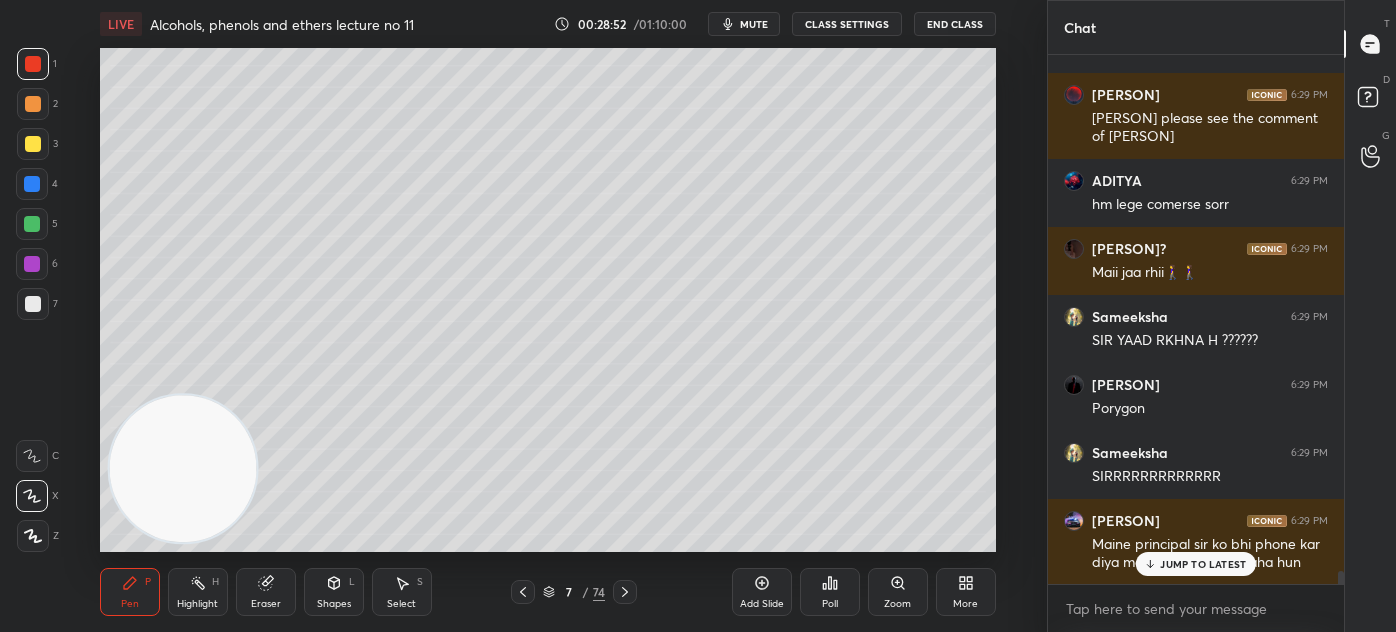 click at bounding box center (33, 304) 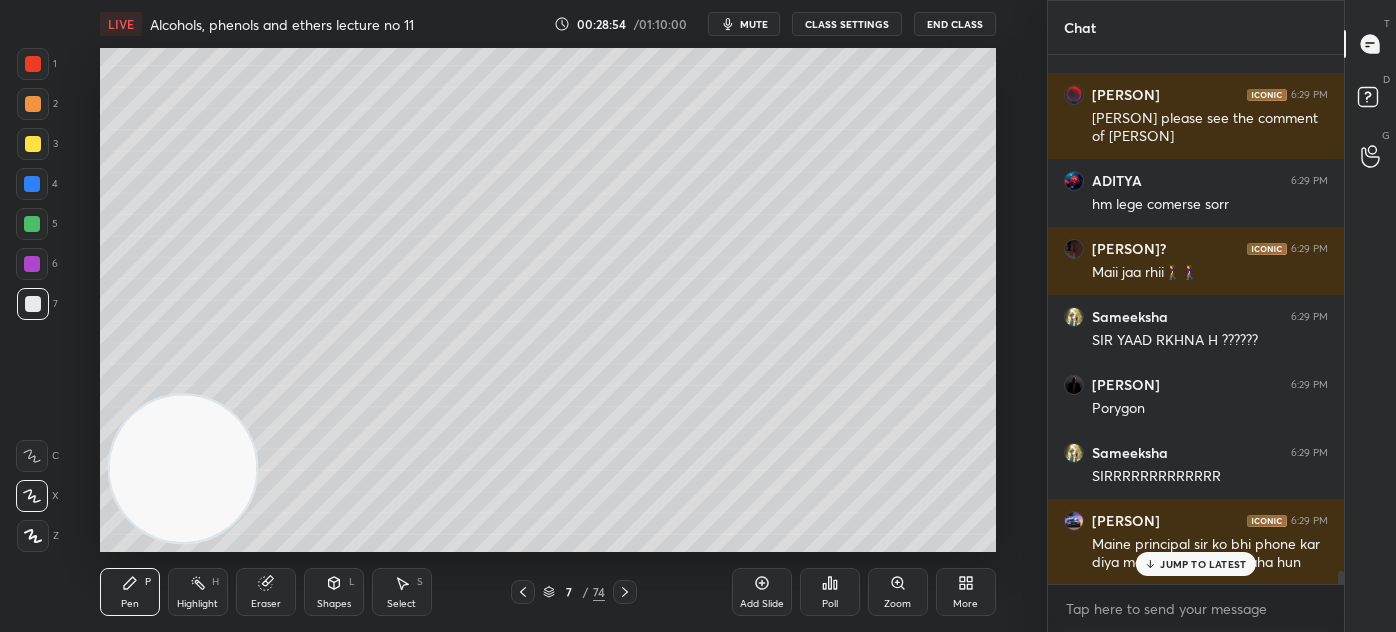 click on "Eraser" at bounding box center [266, 604] 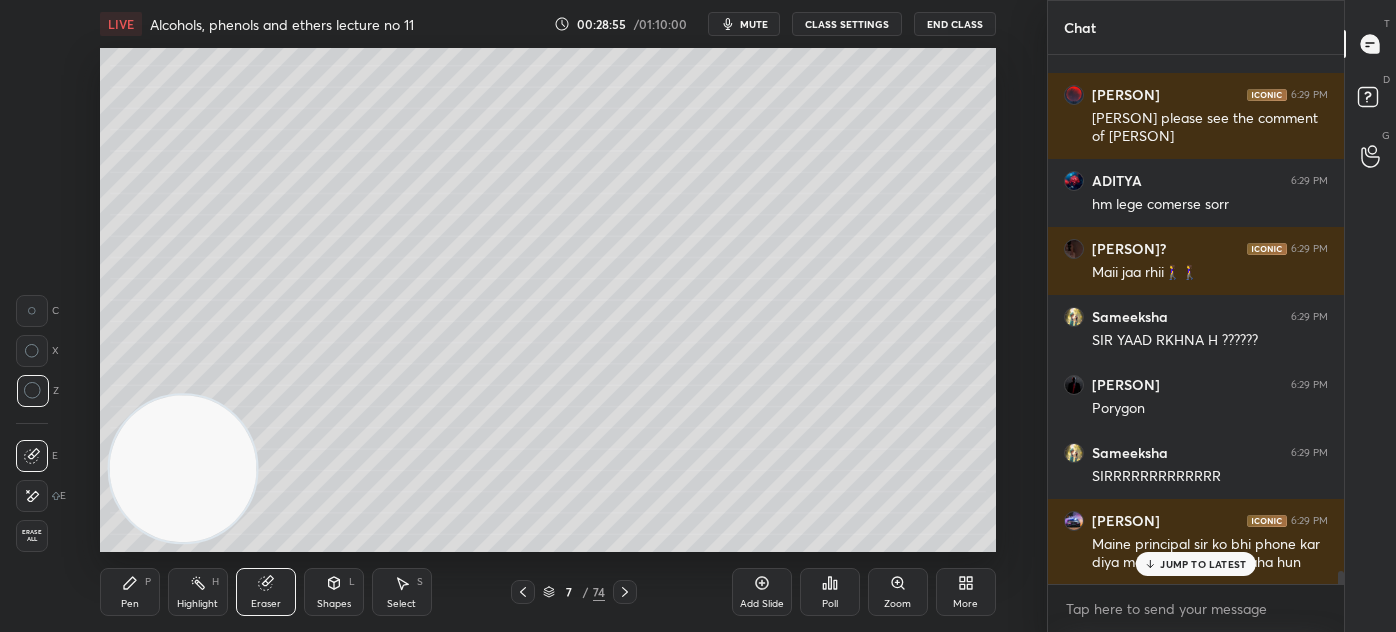 click on "Pen P" at bounding box center (130, 592) 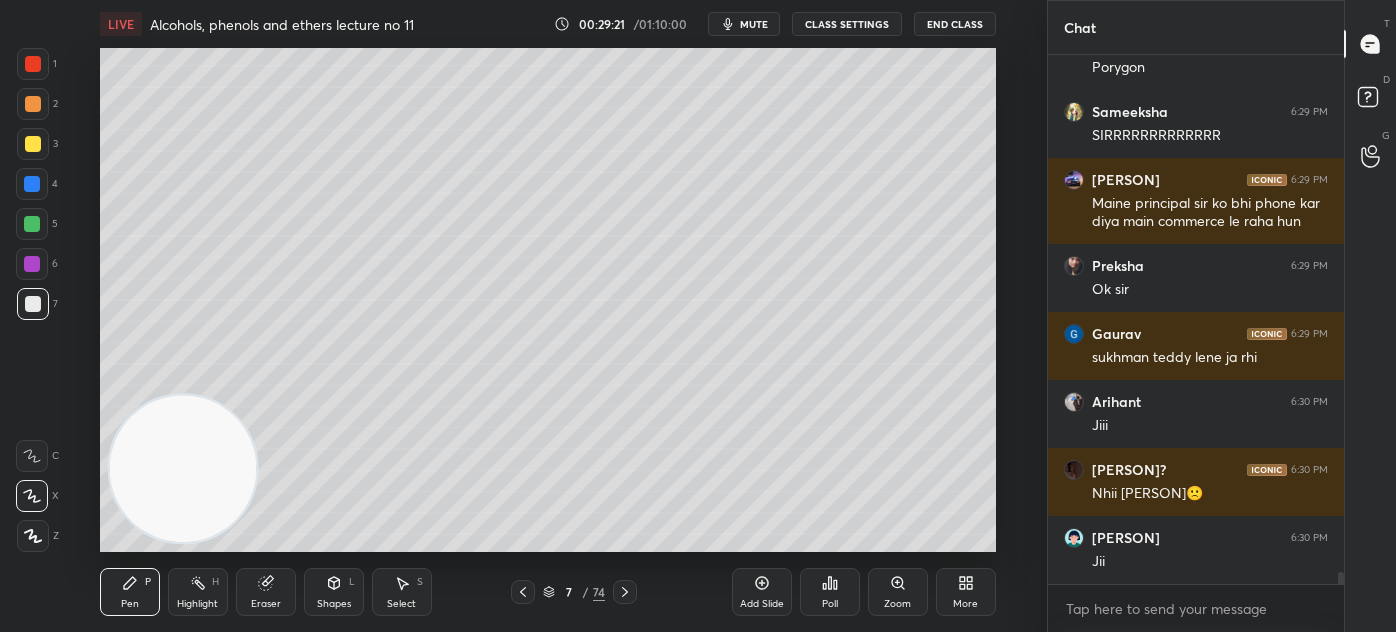 scroll, scrollTop: 22194, scrollLeft: 0, axis: vertical 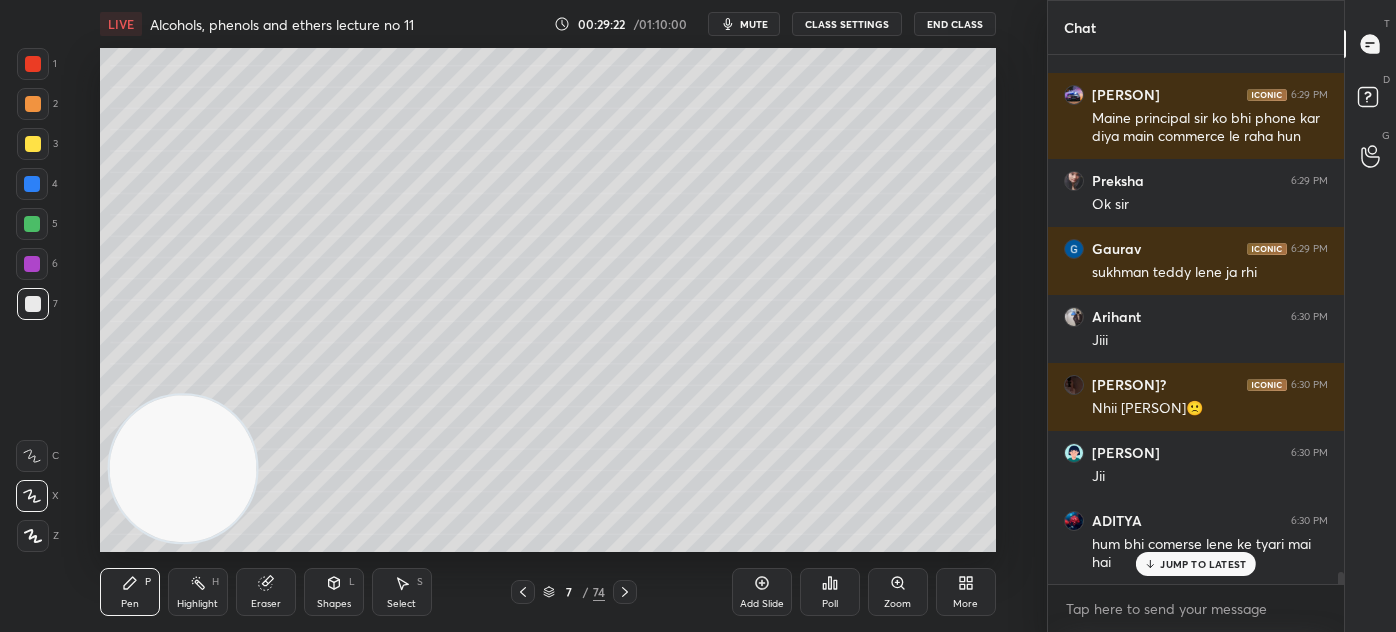 click at bounding box center (33, 144) 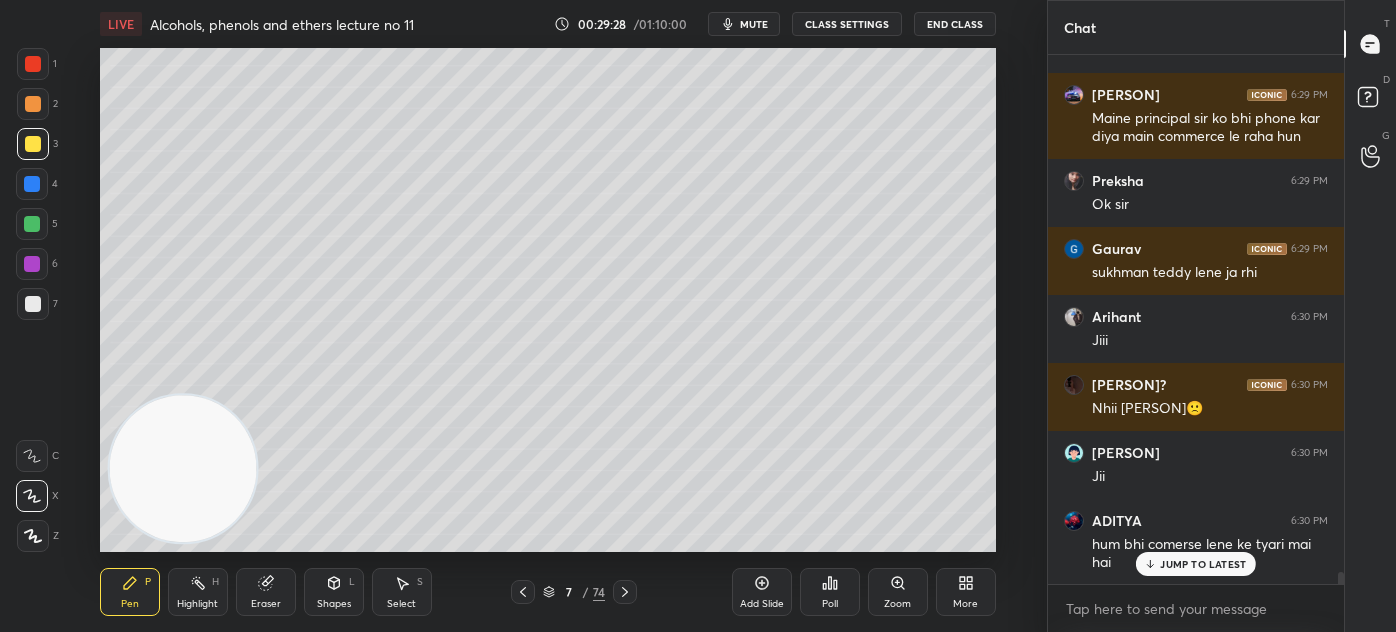 scroll, scrollTop: 22263, scrollLeft: 0, axis: vertical 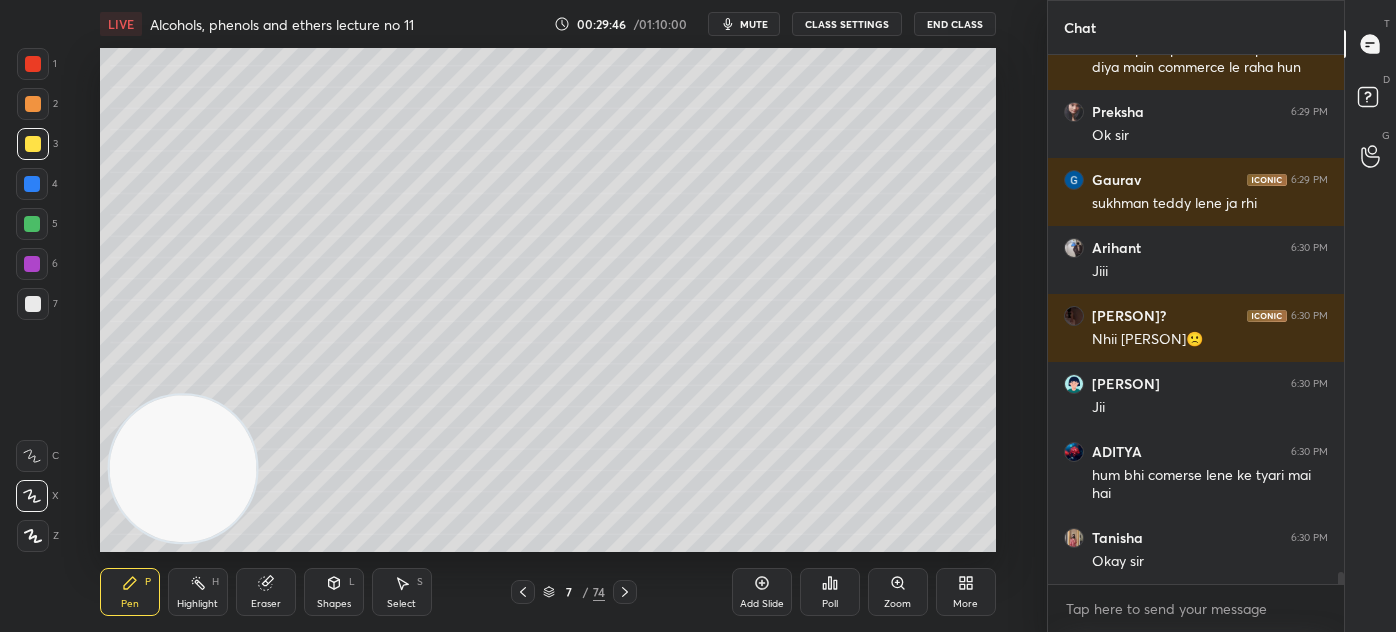 click on "LIVE Alcohols, phenols and ethers lecture no 11 00:29:46 /  01:10:00 mute CLASS SETTINGS End Class Setting up your live class Poll for   secs No correct answer Start poll Back Alcohols, phenols and ethers lecture no 11 • L13 of Complete course on Alcohols, phenols and Ethers. [NAME] Pen P Highlight H Eraser Shapes L Select S 7 / 74 Add Slide Poll Zoom More" at bounding box center [547, 316] 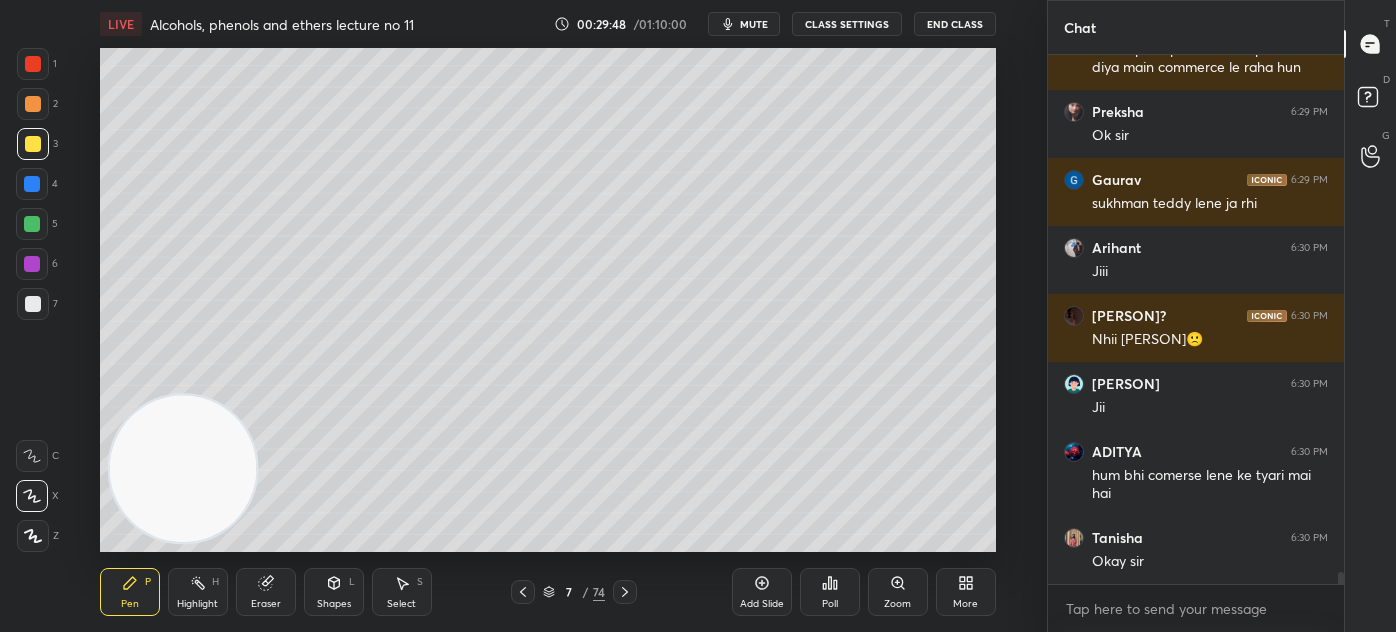 click on "LIVE Alcohols, phenols and ethers lecture no 11 00:29:48 /  01:10:00 mute CLASS SETTINGS End Class Setting up your live class Poll for   secs No correct answer Start poll Back Alcohols, phenols and ethers lecture no 11 • L13 of Complete course on Alcohols, phenols and Ethers. Akash Rahangdale Pen P Highlight H Eraser Shapes L Select S 7 / 74 Add Slide Poll Zoom More" at bounding box center (547, 316) 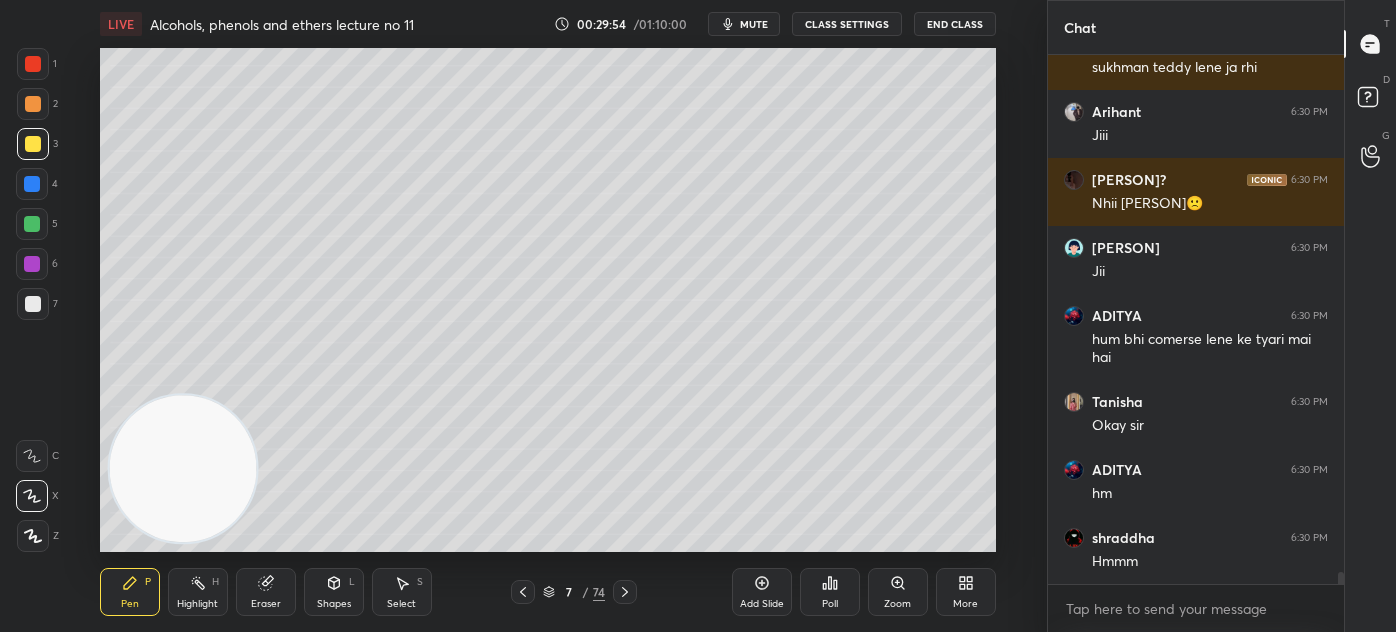 scroll, scrollTop: 22466, scrollLeft: 0, axis: vertical 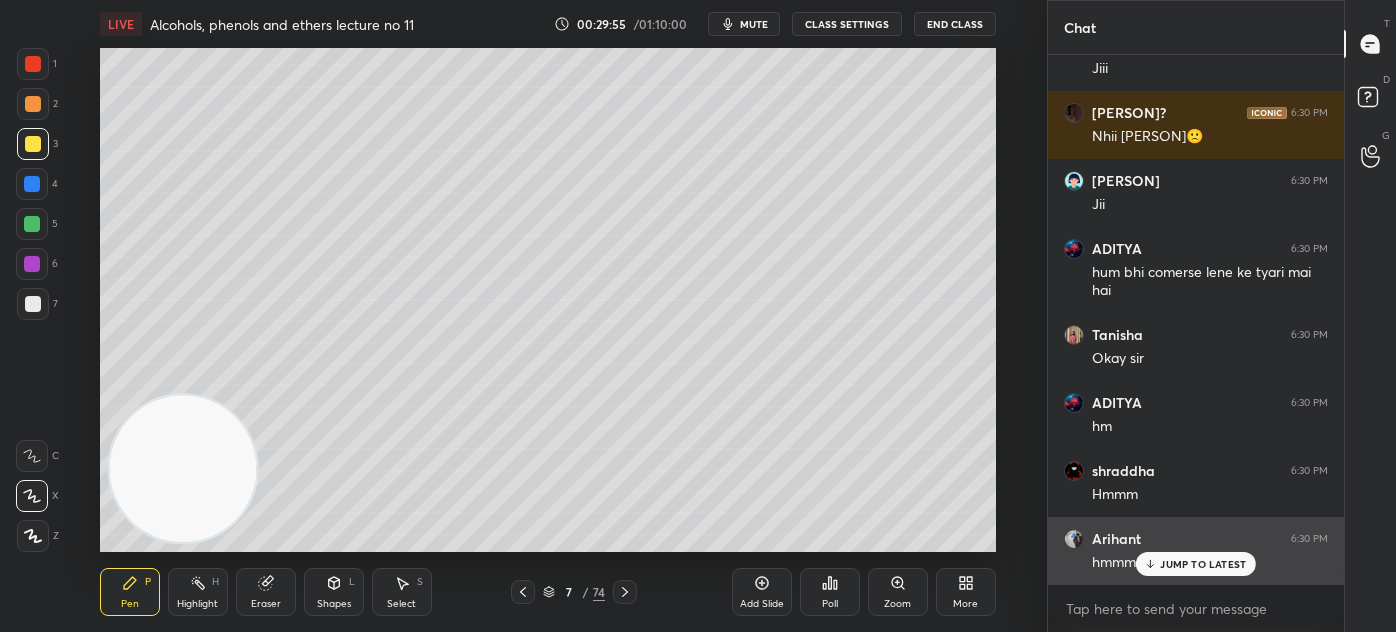 click on "JUMP TO LATEST" at bounding box center [1203, 564] 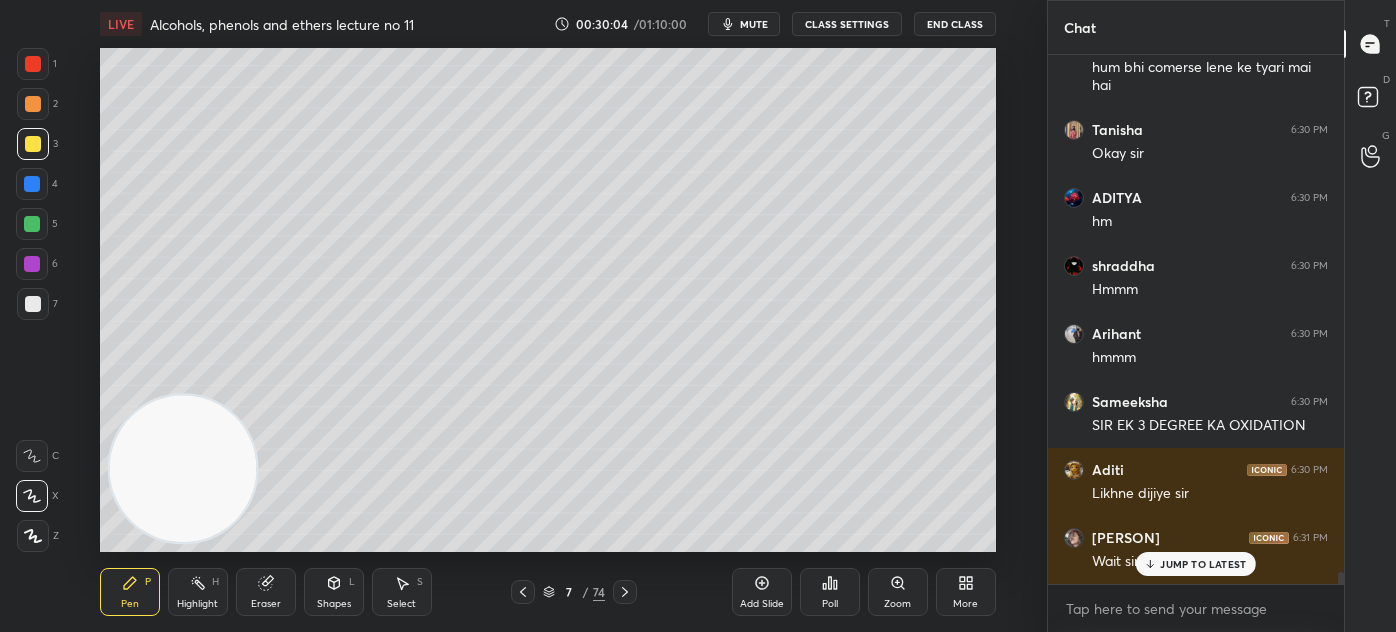 scroll, scrollTop: 22738, scrollLeft: 0, axis: vertical 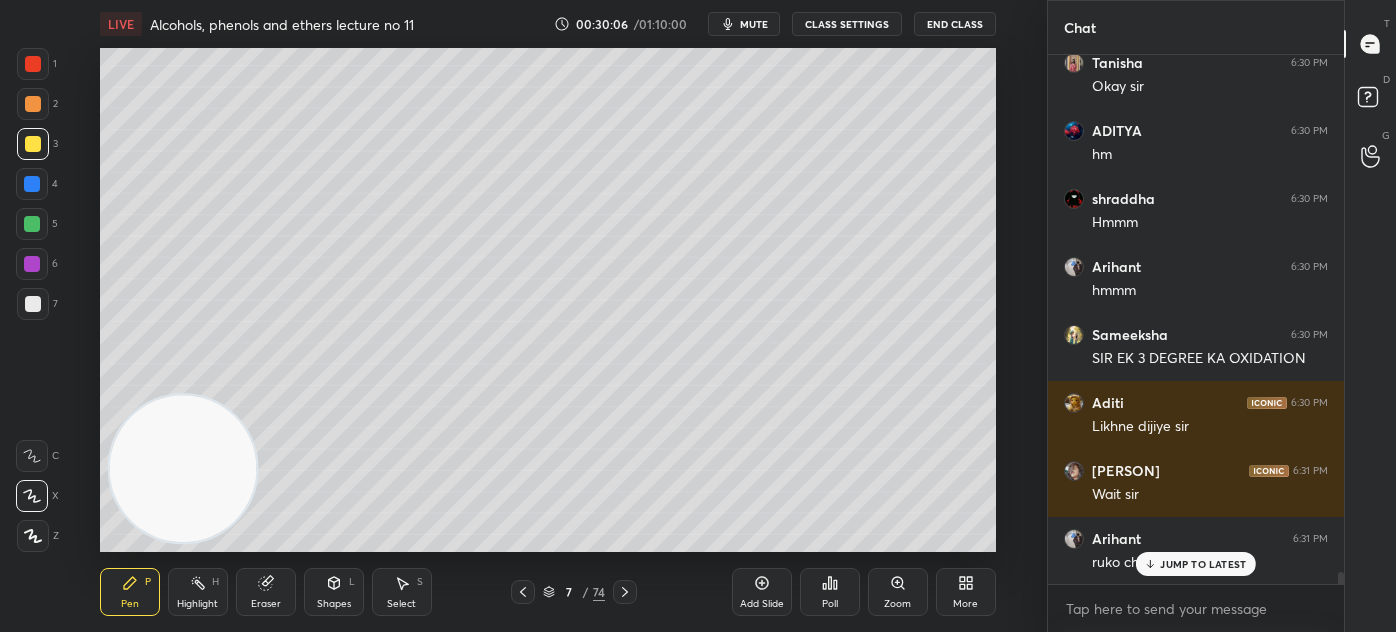 click at bounding box center (33, 64) 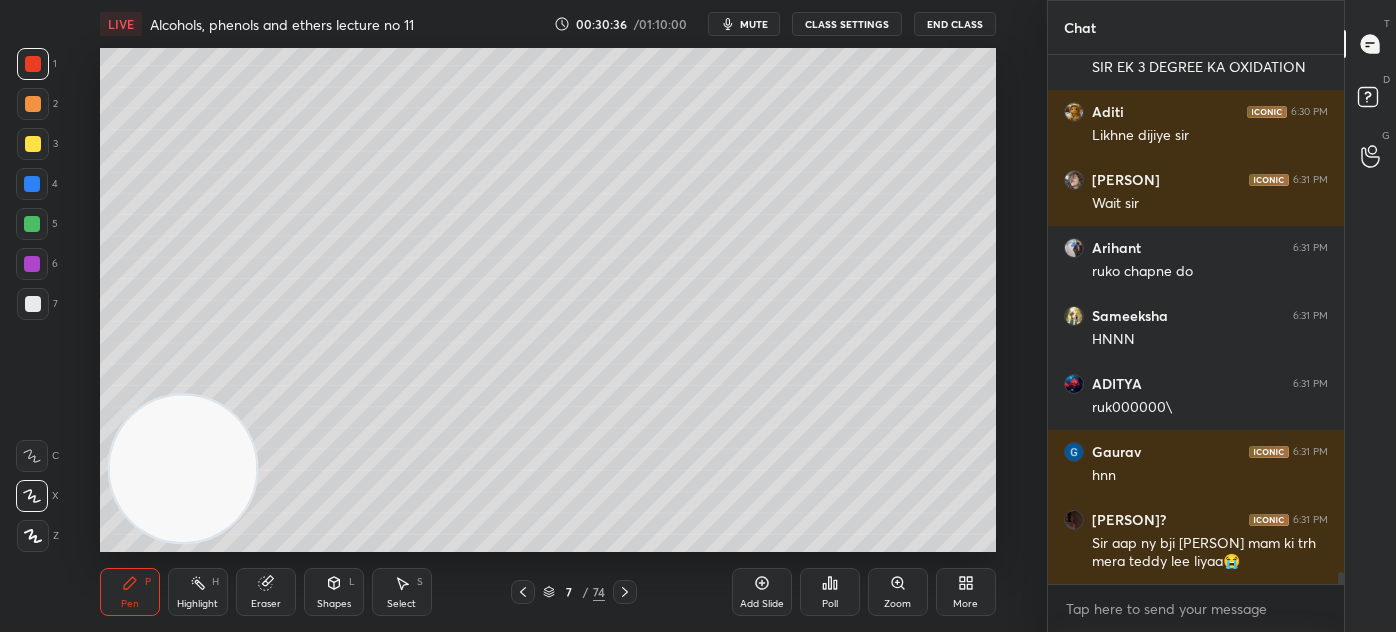 scroll, scrollTop: 23096, scrollLeft: 0, axis: vertical 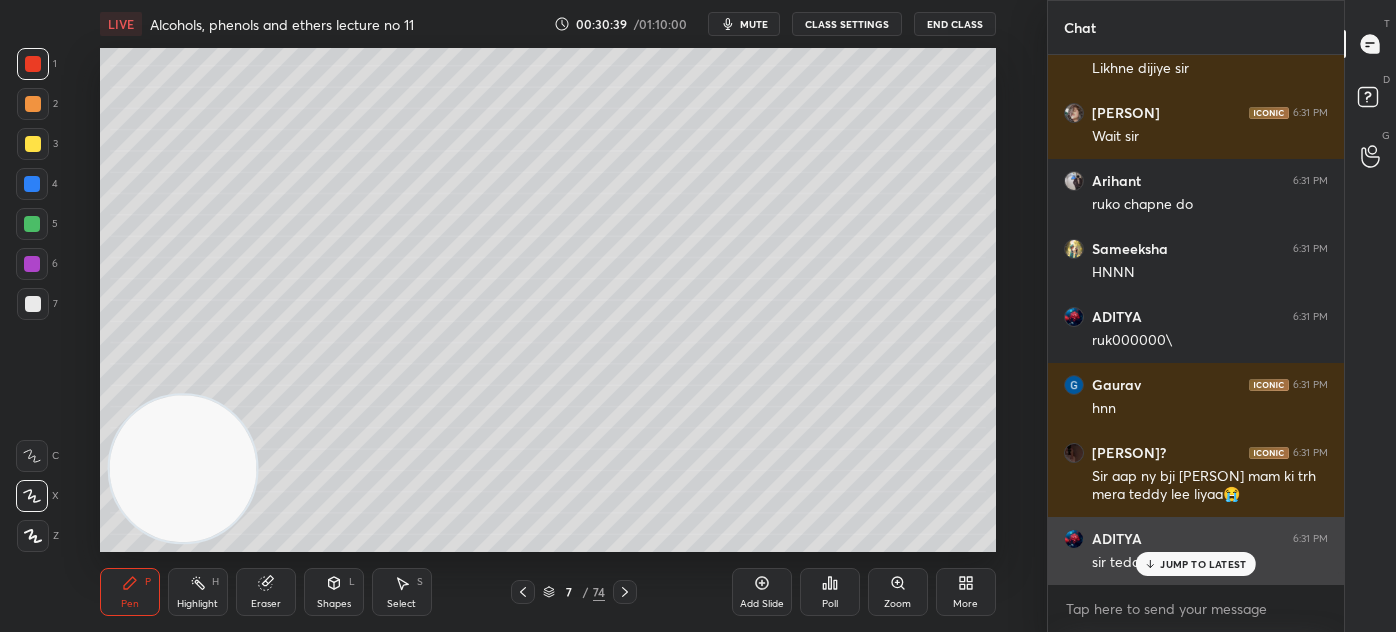 click on "JUMP TO LATEST" at bounding box center [1203, 564] 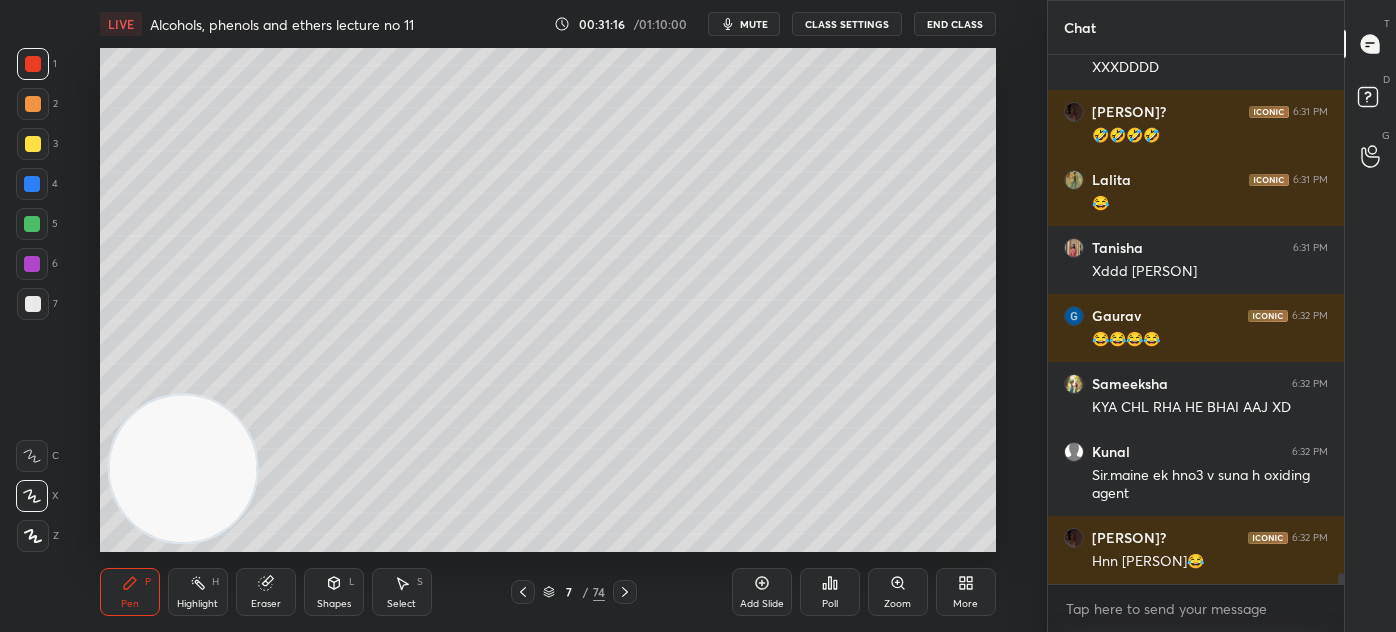 scroll, scrollTop: 24018, scrollLeft: 0, axis: vertical 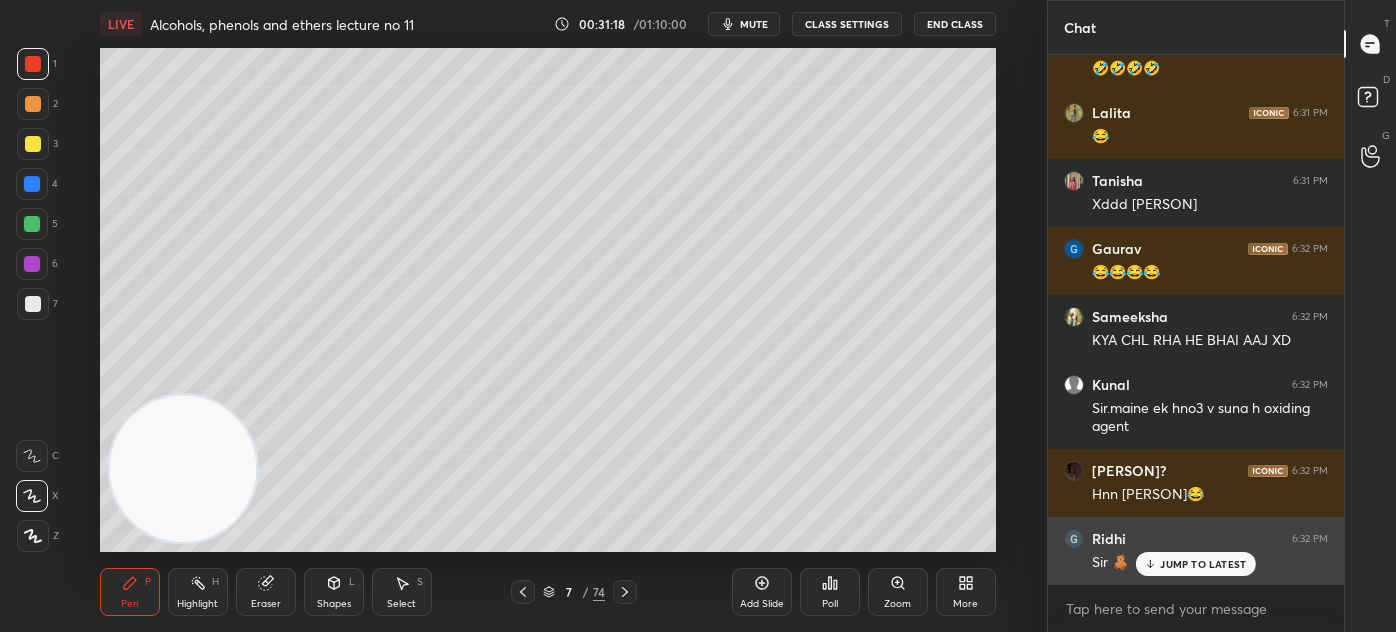 click on "JUMP TO LATEST" at bounding box center [1196, 564] 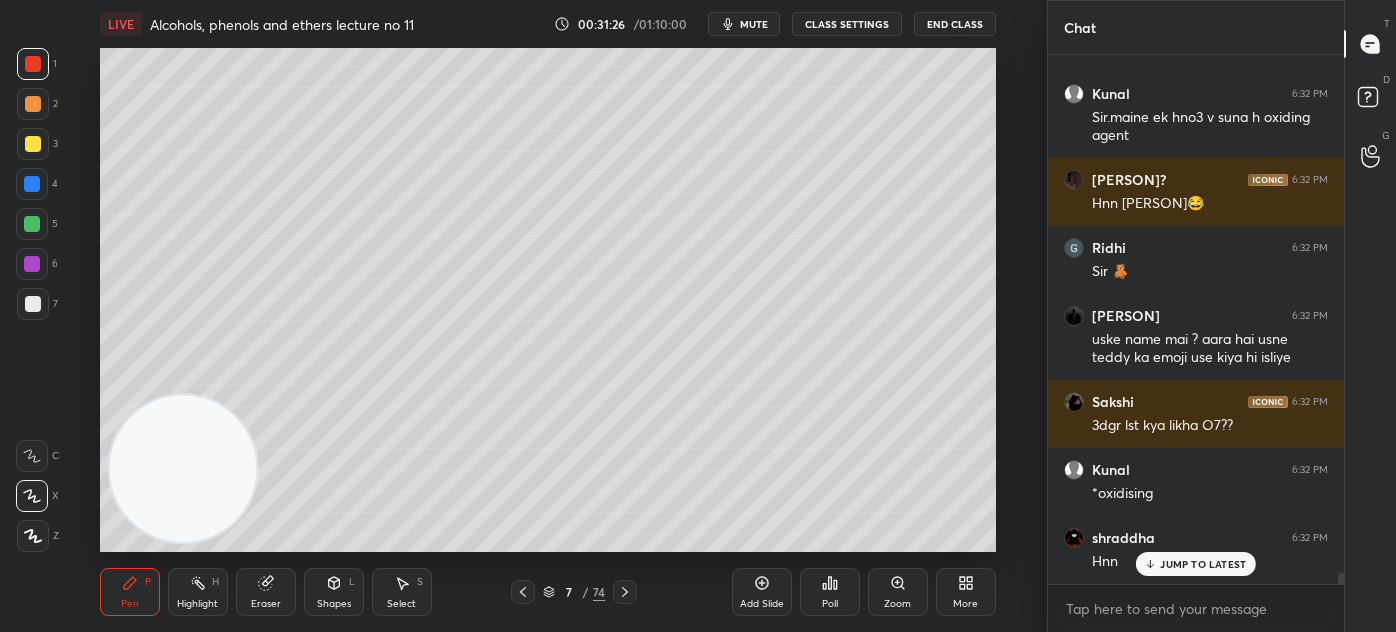 scroll, scrollTop: 24376, scrollLeft: 0, axis: vertical 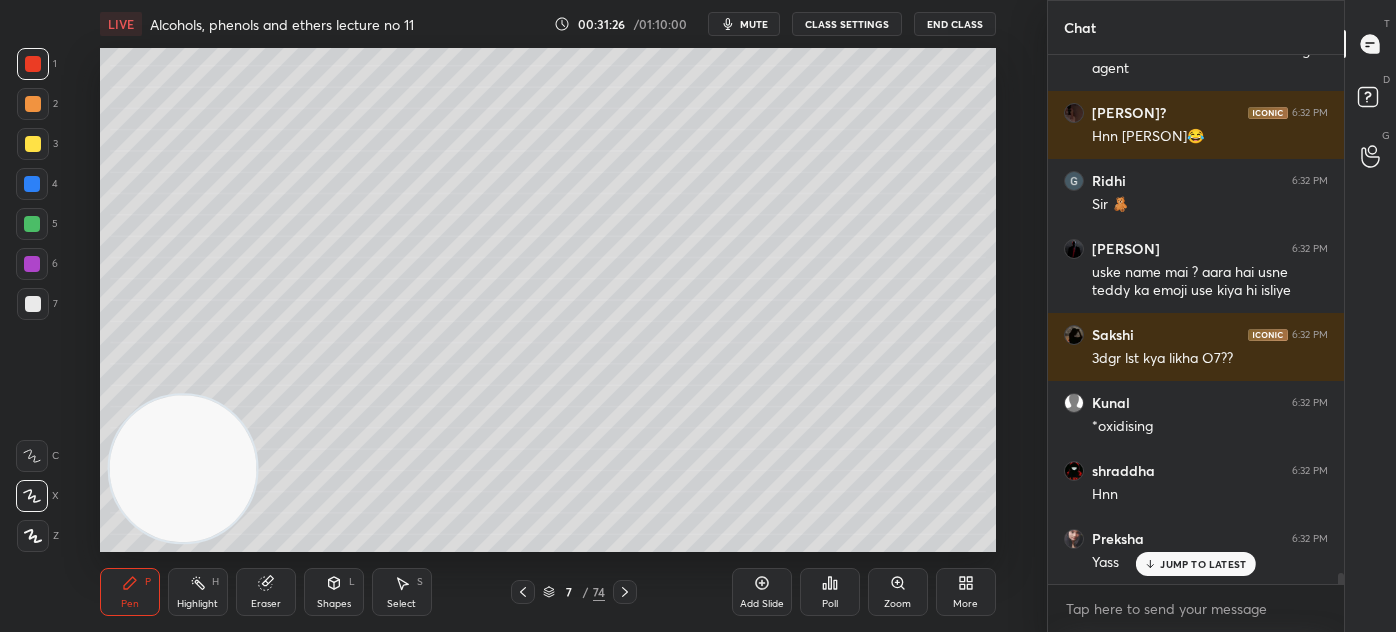 click on "Eraser" at bounding box center (266, 592) 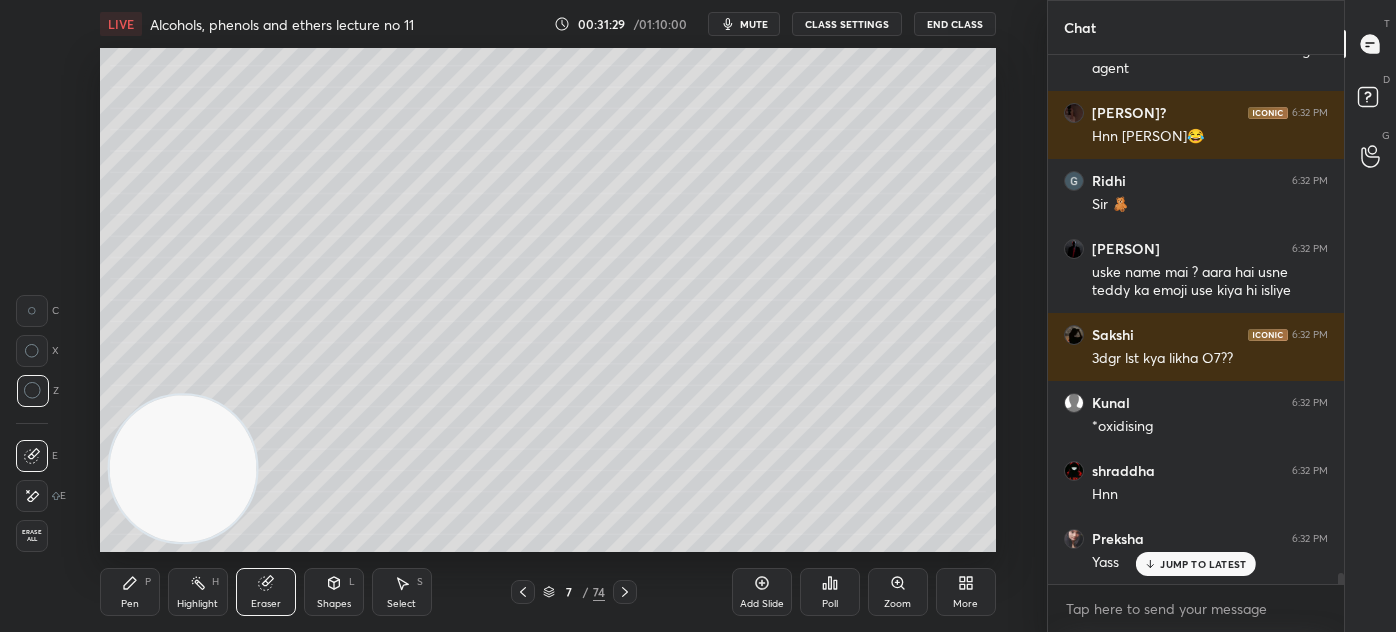 click on "Pen P" at bounding box center (130, 592) 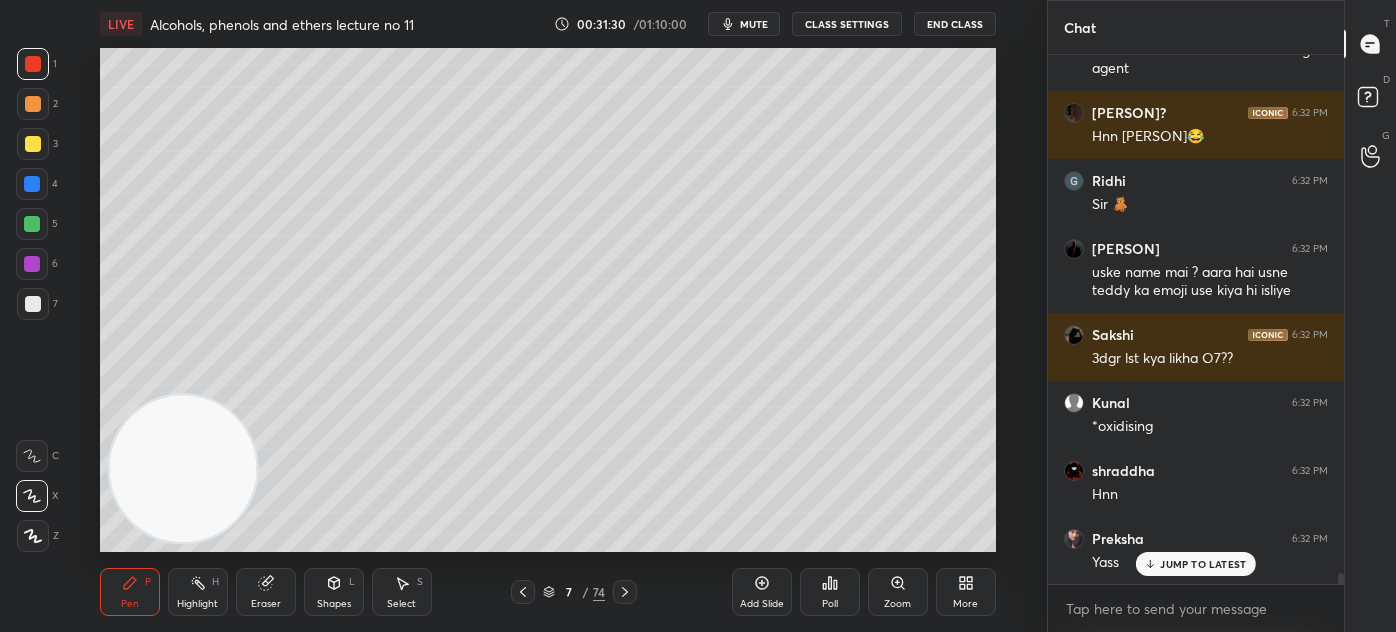 click at bounding box center (33, 144) 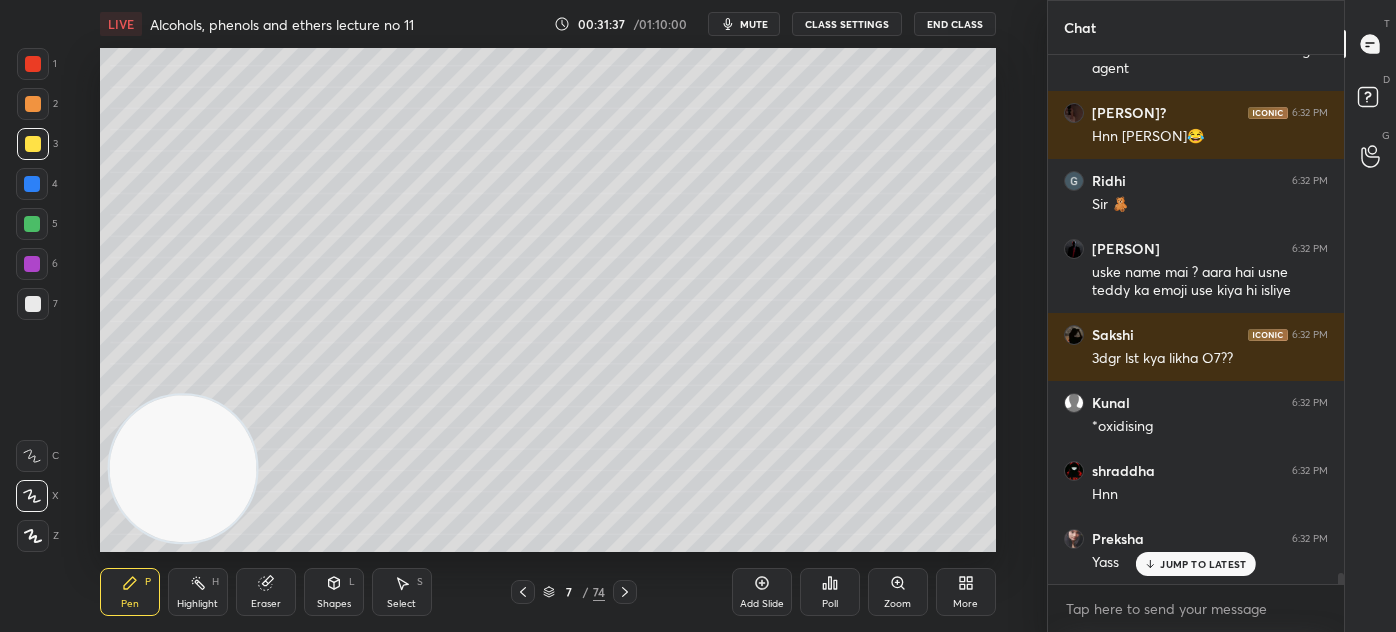 click on "Eraser" at bounding box center [266, 604] 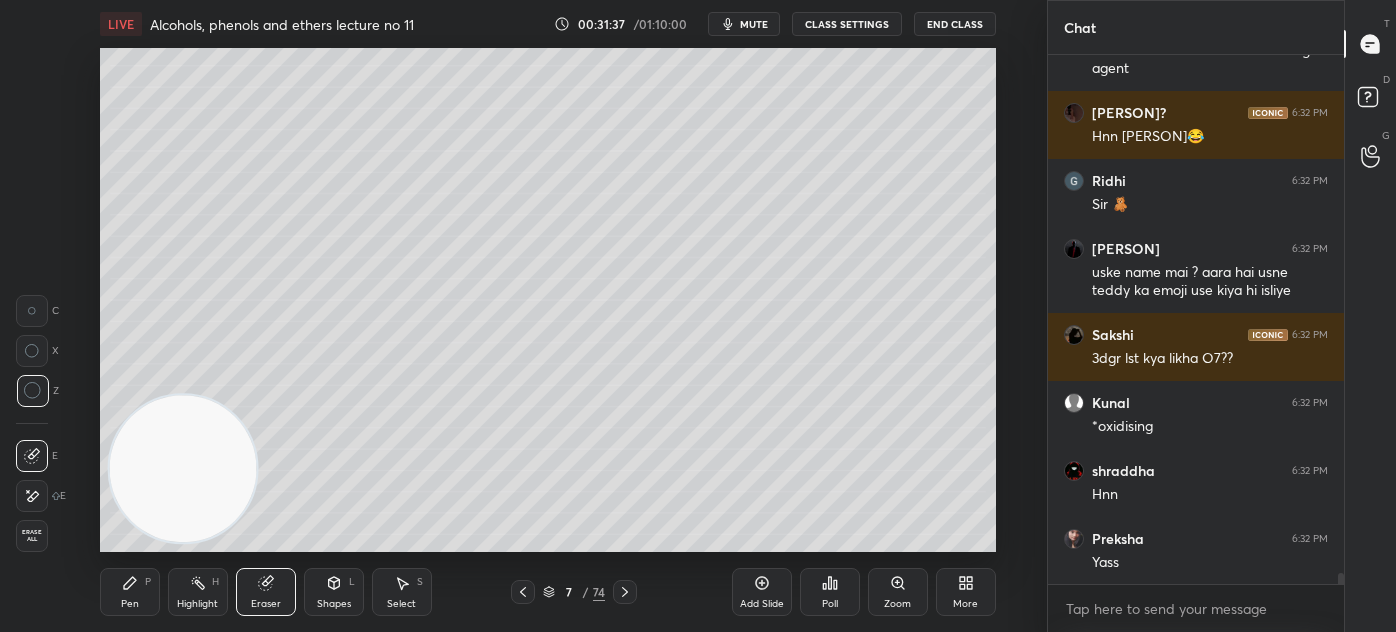 scroll, scrollTop: 24445, scrollLeft: 0, axis: vertical 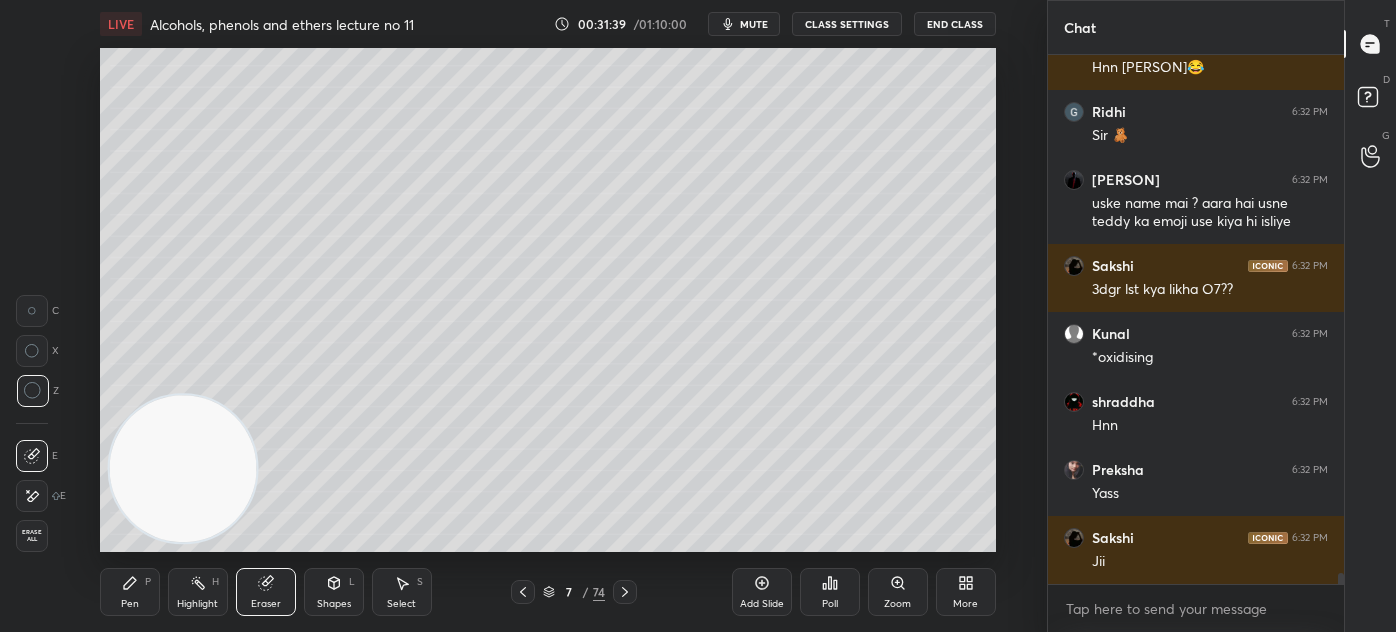 click on "Pen P" at bounding box center [130, 592] 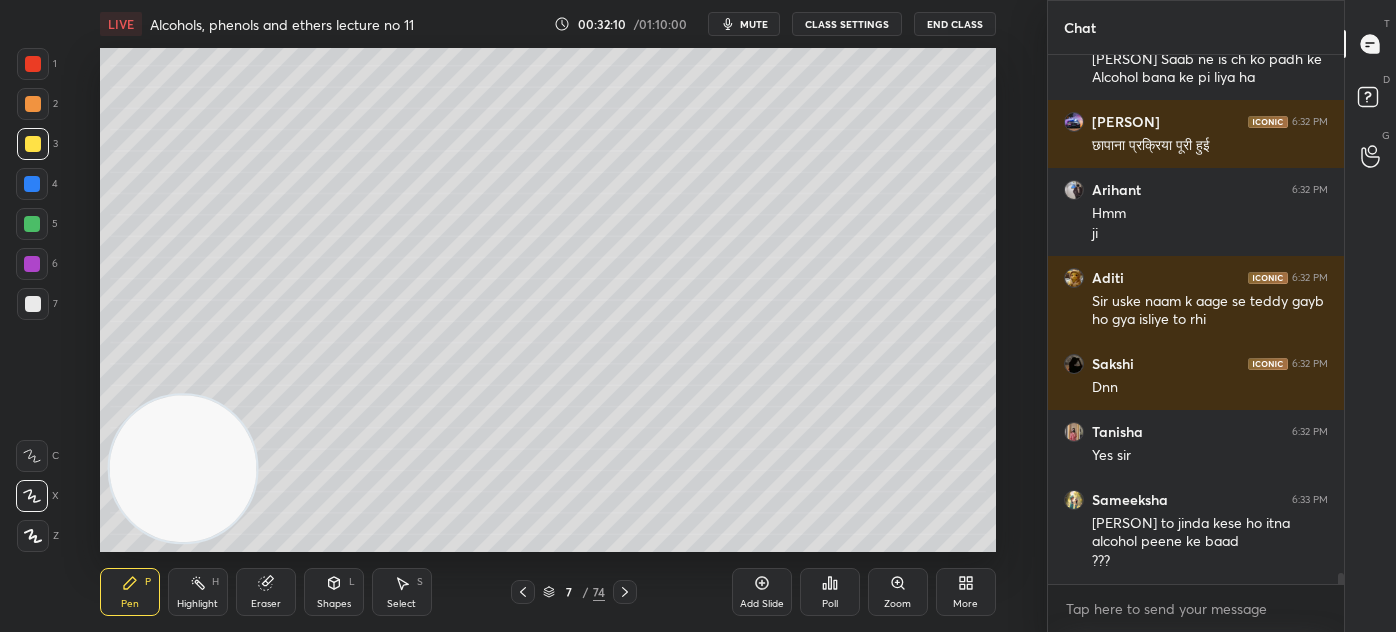 scroll, scrollTop: 25082, scrollLeft: 0, axis: vertical 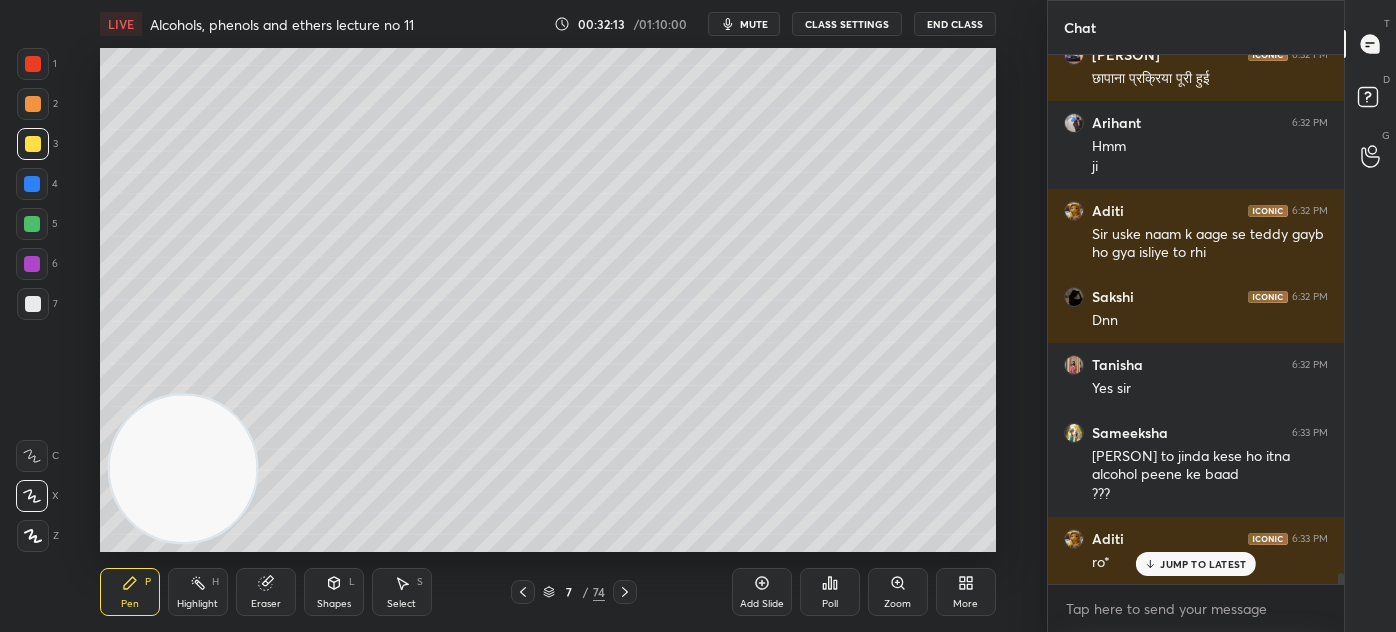 click on "JUMP TO LATEST" at bounding box center (1203, 564) 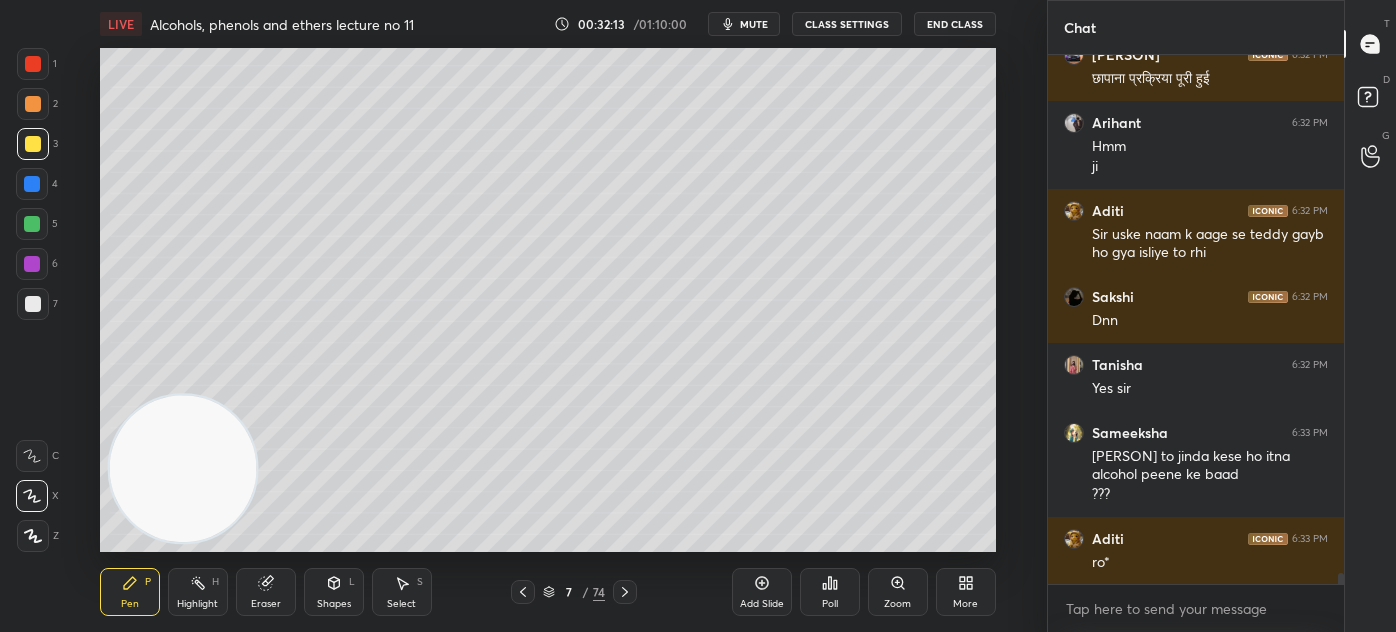 scroll, scrollTop: 25168, scrollLeft: 0, axis: vertical 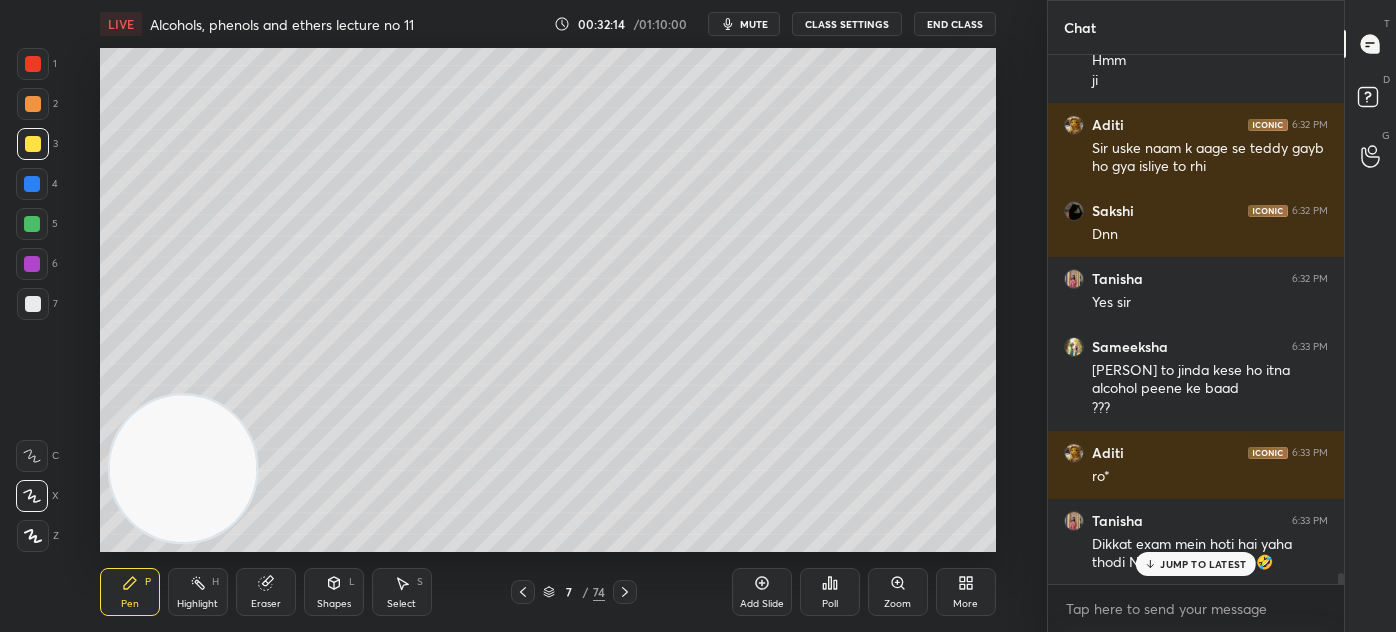 click on "CLASS SETTINGS" at bounding box center [847, 24] 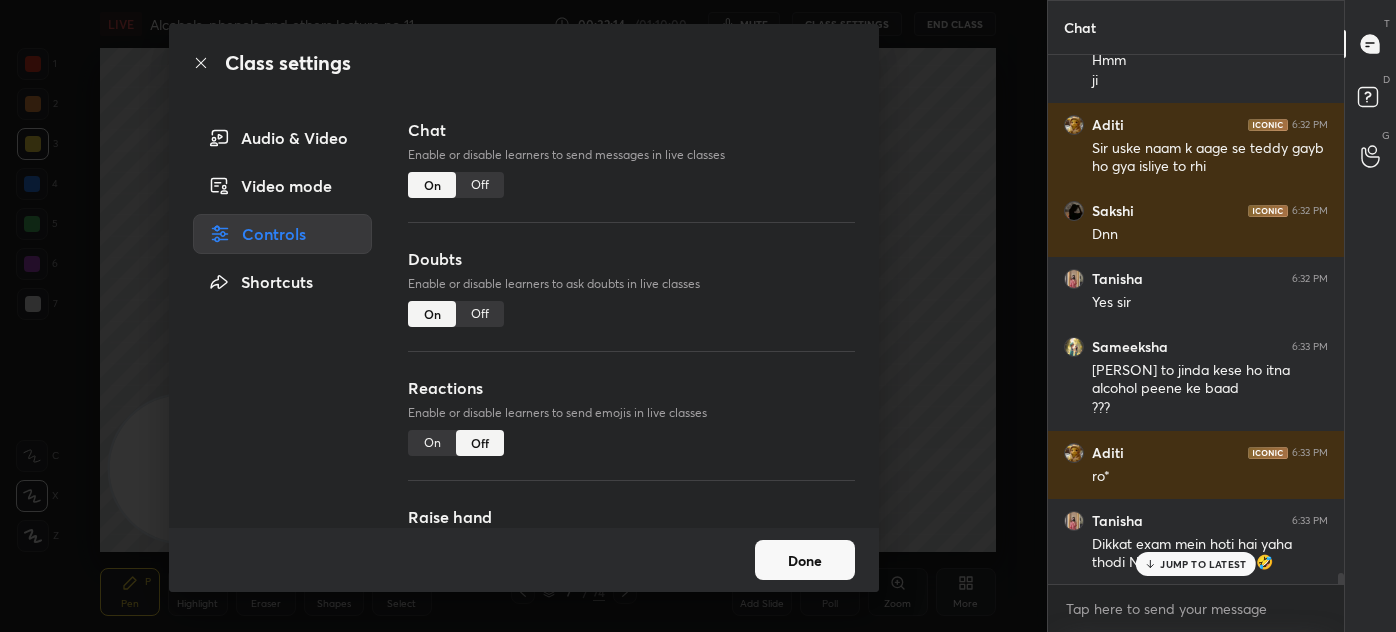 click on "Off" at bounding box center [480, 185] 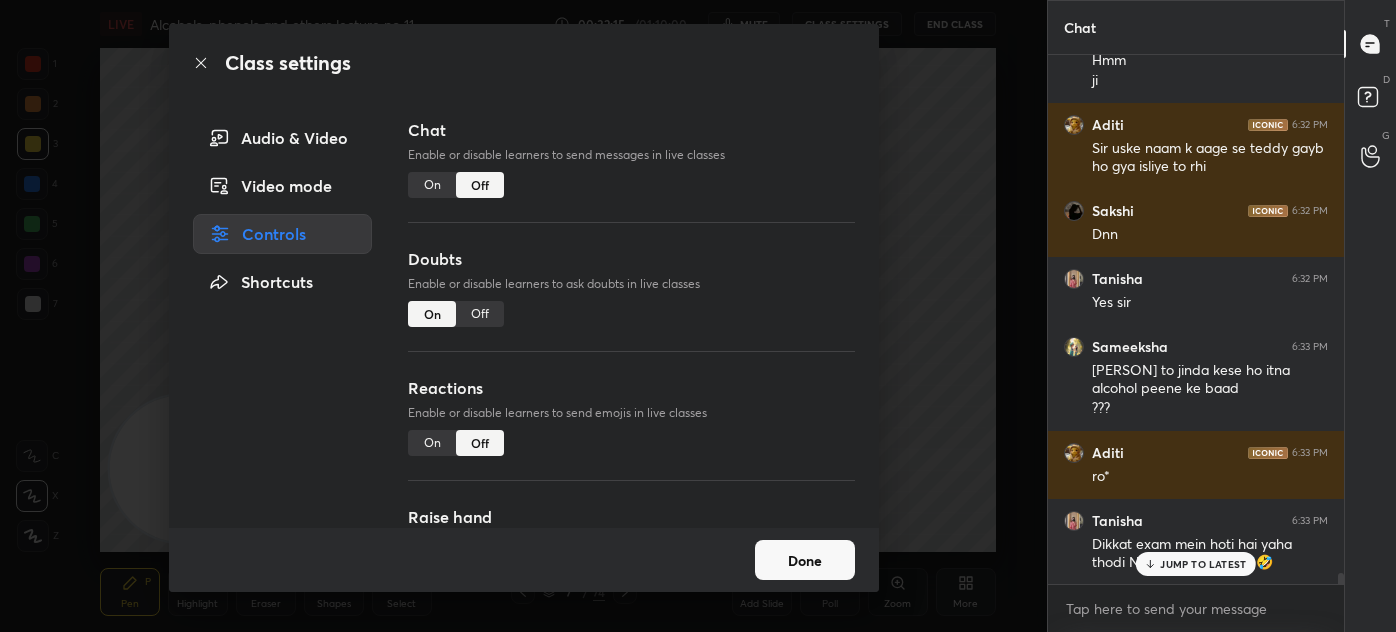 scroll, scrollTop: 22821, scrollLeft: 0, axis: vertical 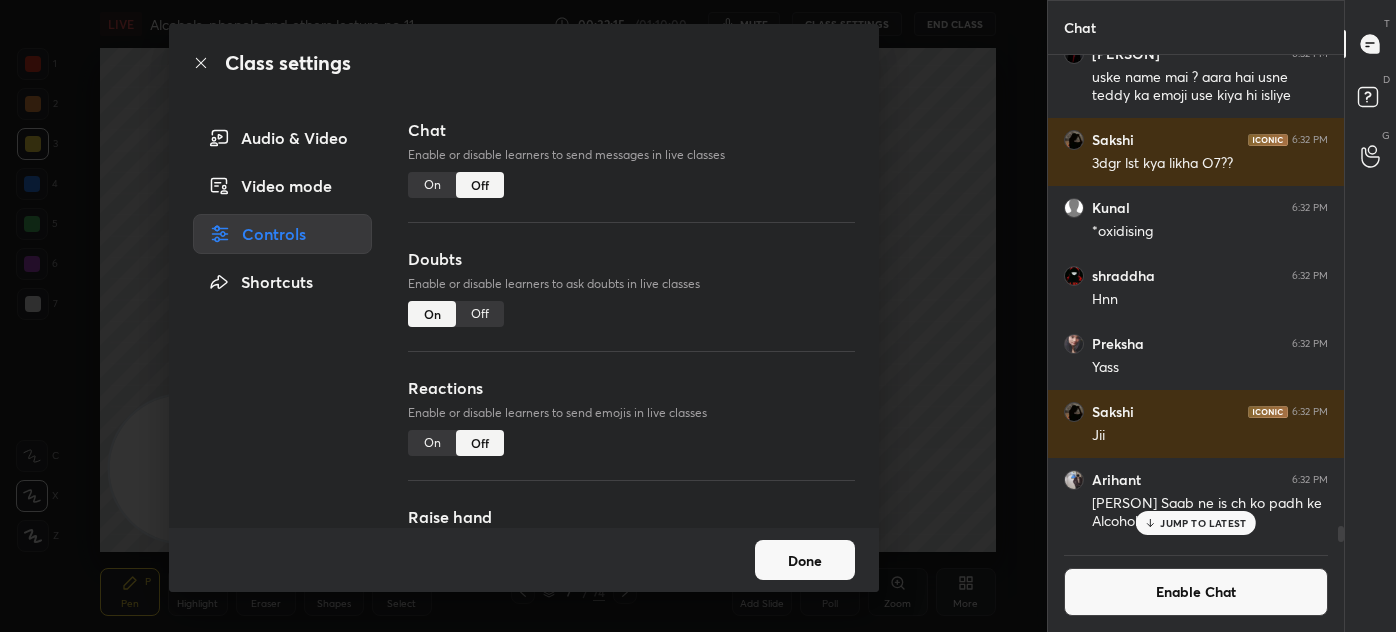 click on "Class settings Audio & Video Video mode Controls Shortcuts Chat Enable or disable learners to send messages in live classes On Off Doubts Enable or disable learners to ask doubts in live classes On Off Reactions Enable or disable learners to send emojis in live classes On Off Raise hand Learners will not be able to raise hand, if turned off On Off Poll Prediction Enable or disable poll prediction in case of a question on the slide On Off Done" at bounding box center [523, 316] 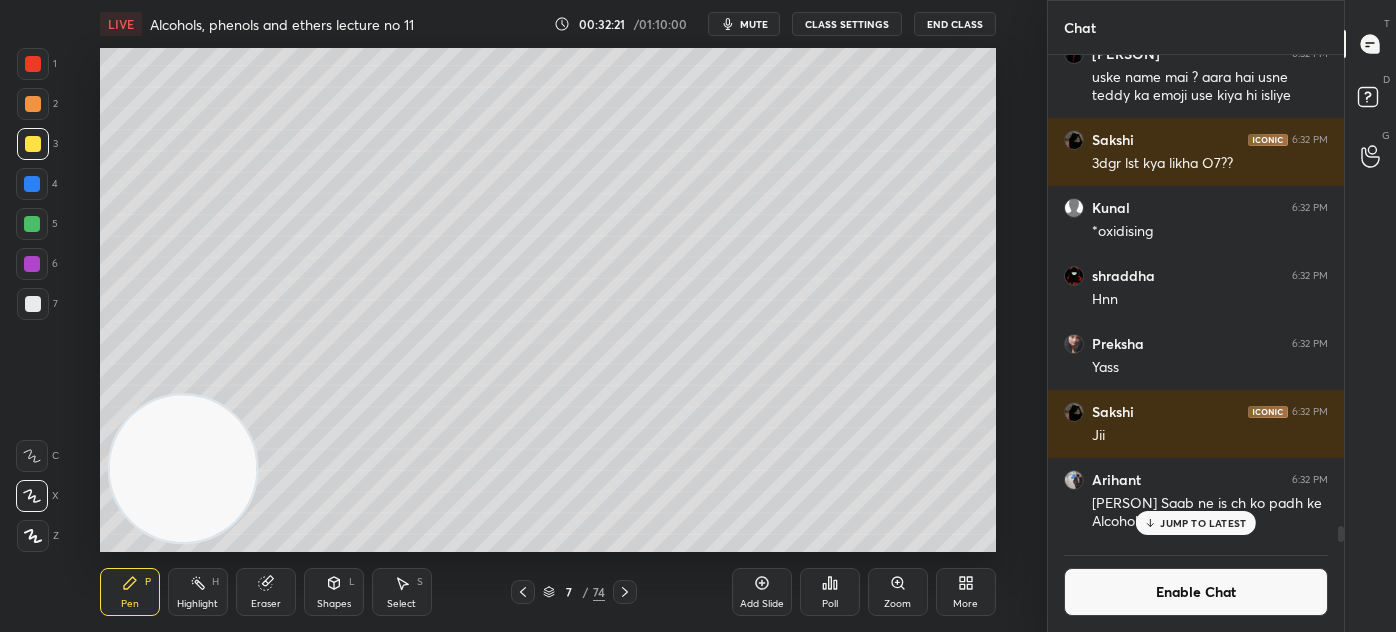 click on "Add Slide" at bounding box center (762, 592) 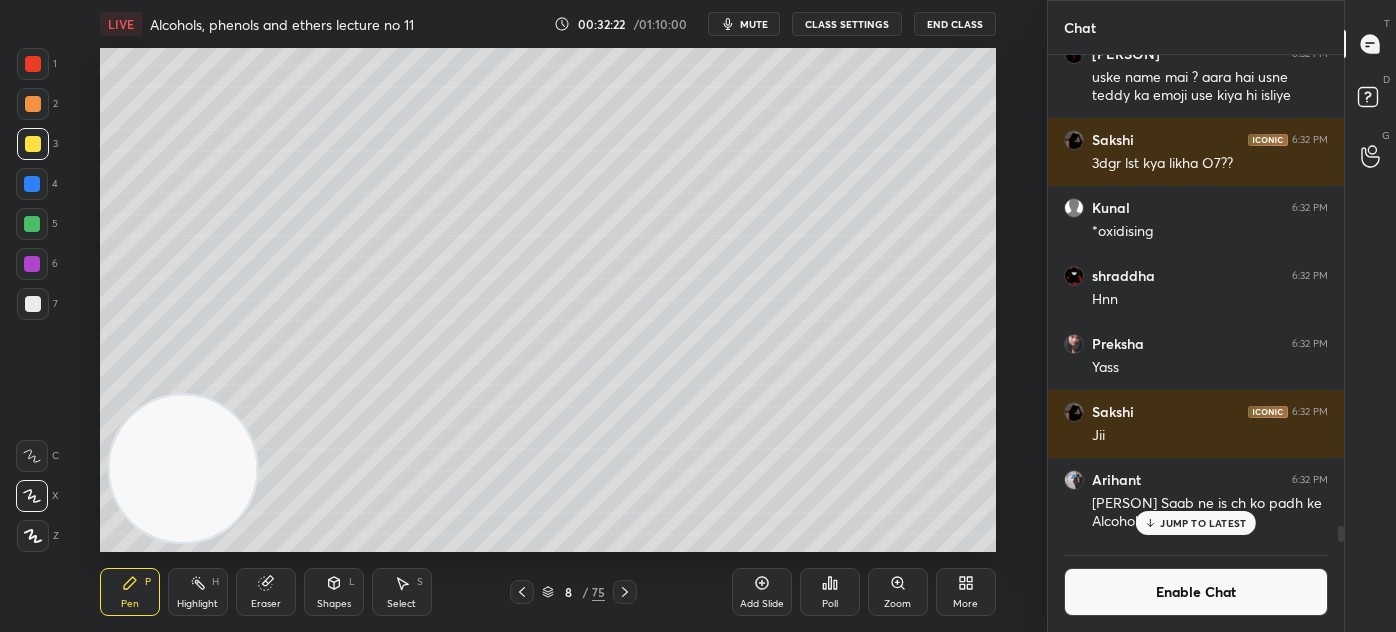 click at bounding box center (33, 144) 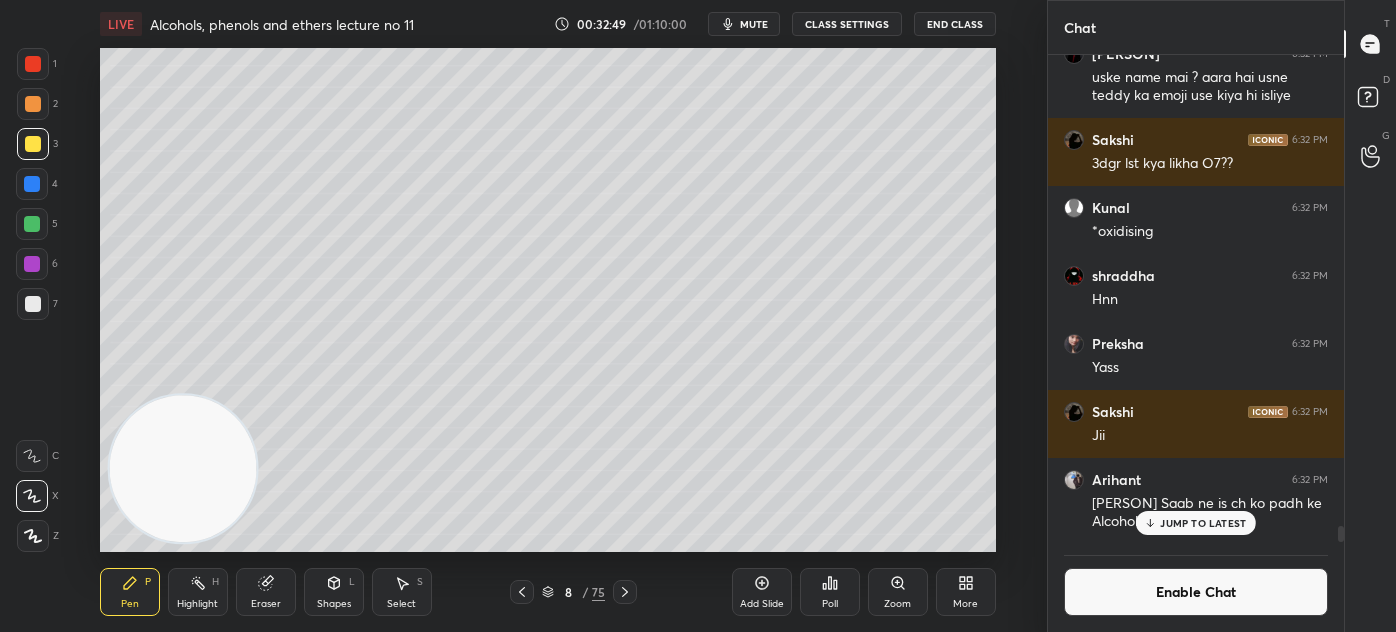 click 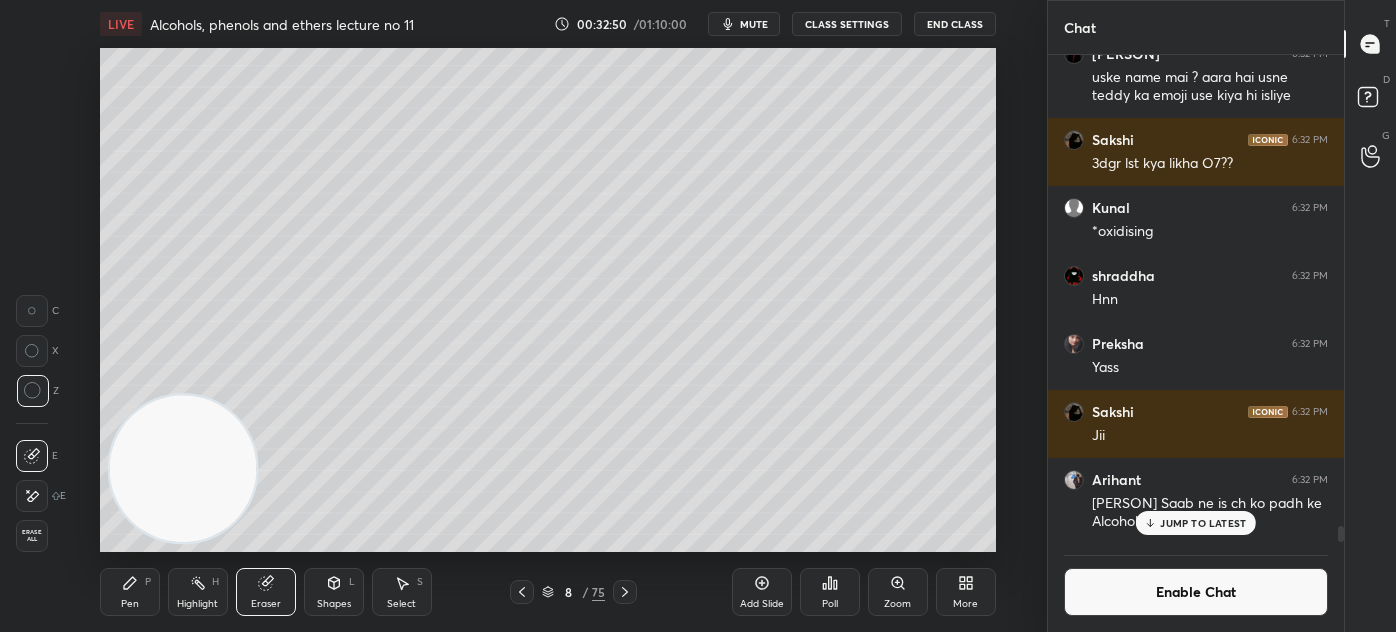 click on "Pen P" at bounding box center (130, 592) 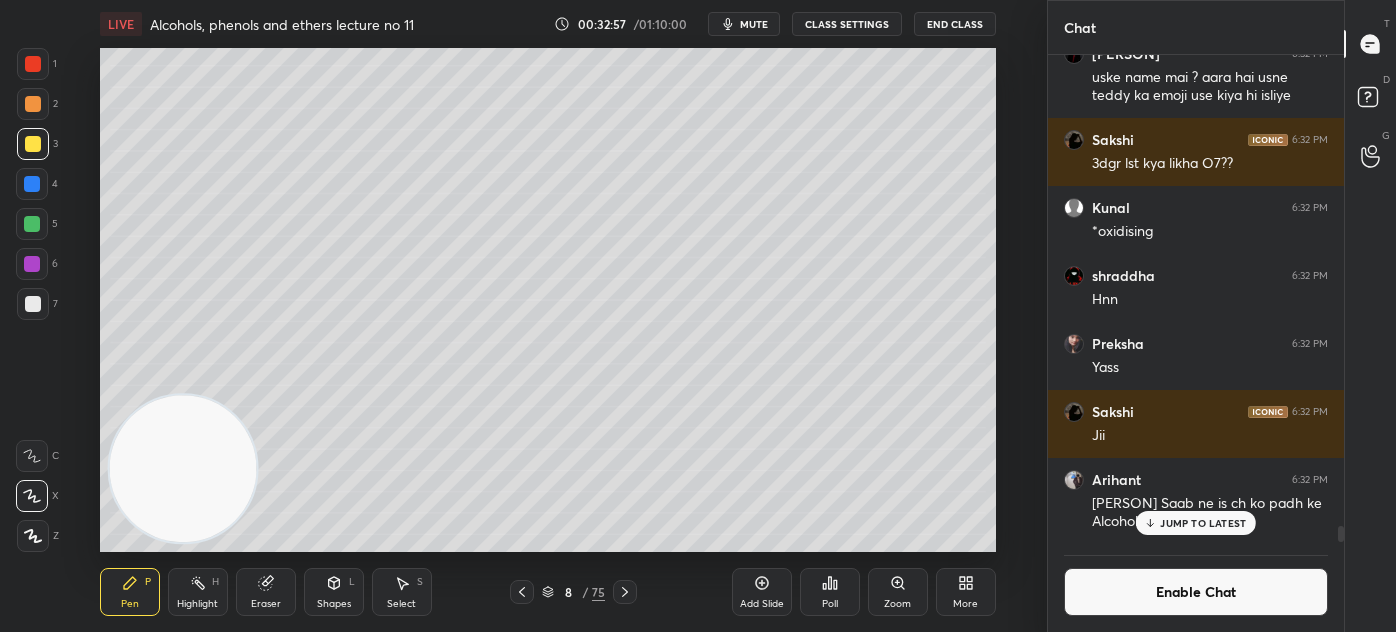 click on "Eraser" at bounding box center [266, 592] 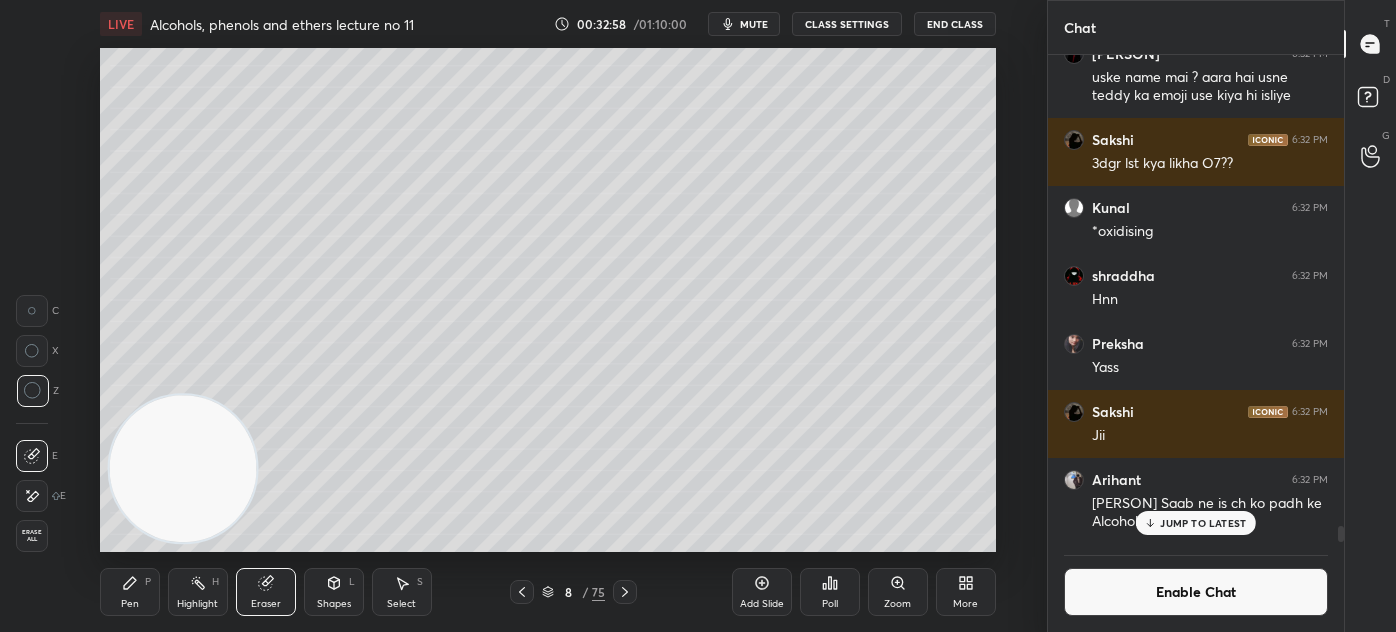 drag, startPoint x: 141, startPoint y: 586, endPoint x: 167, endPoint y: 554, distance: 41.231056 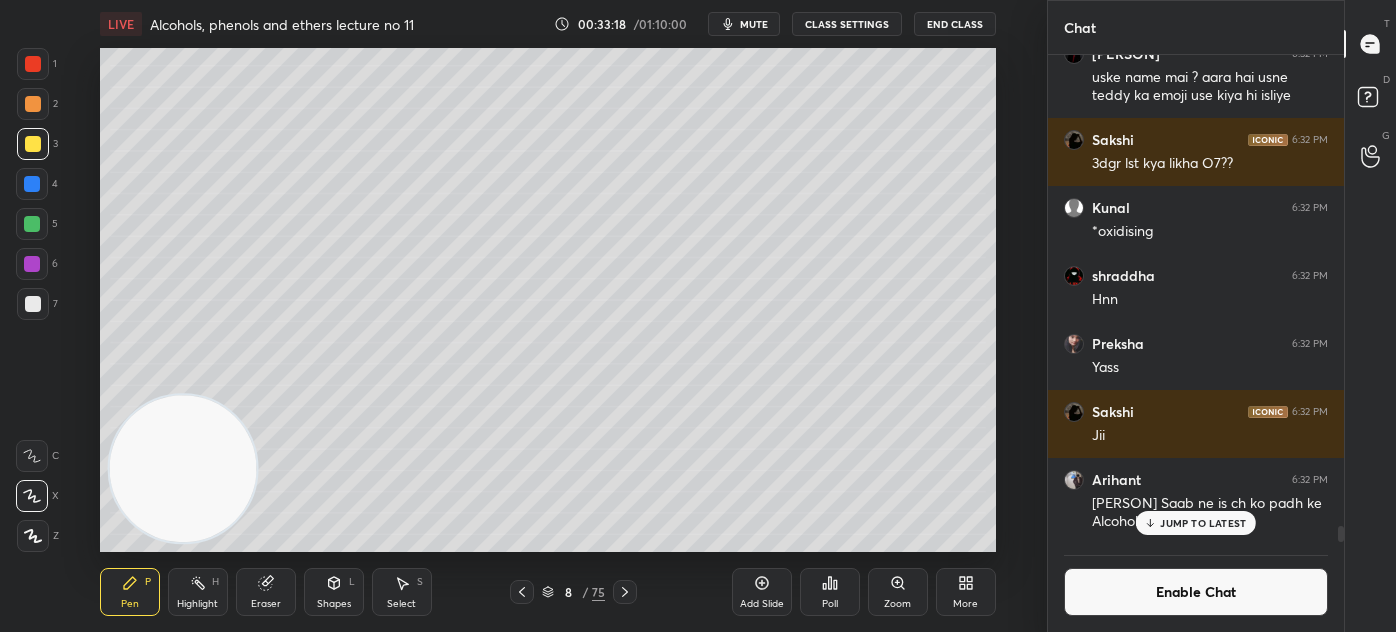 click on "JUMP TO LATEST" at bounding box center (1203, 523) 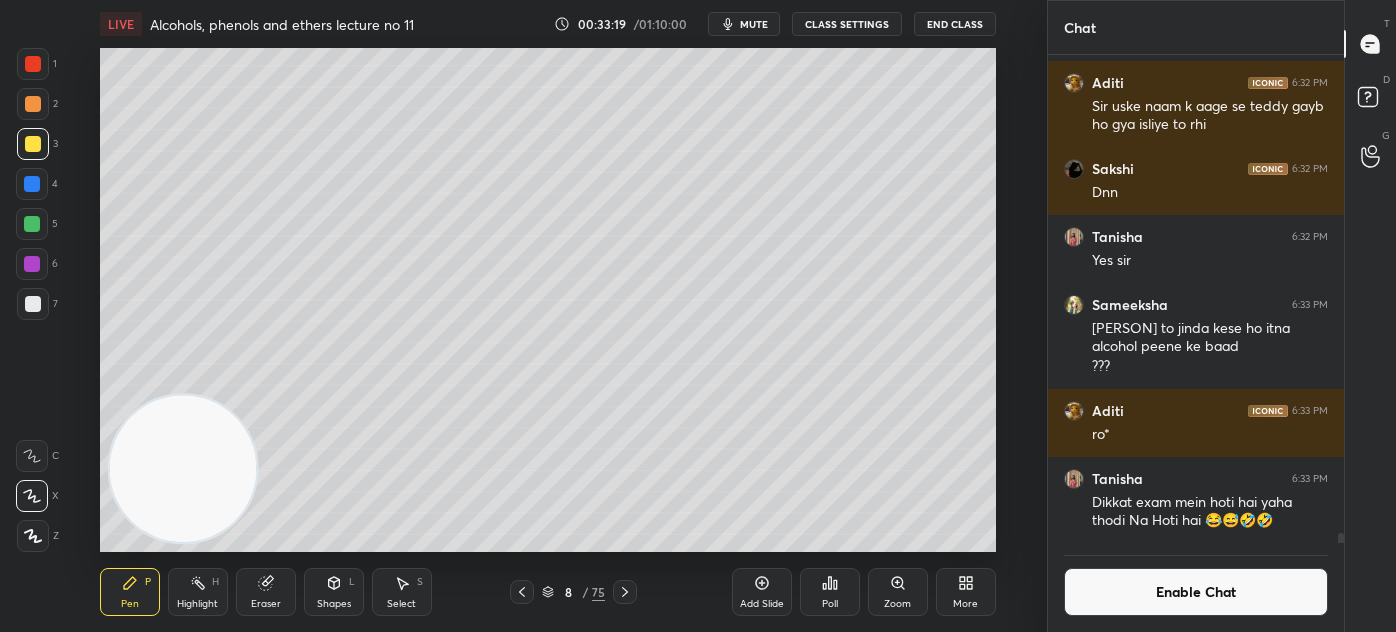 click on "Enable Chat" at bounding box center [1196, 592] 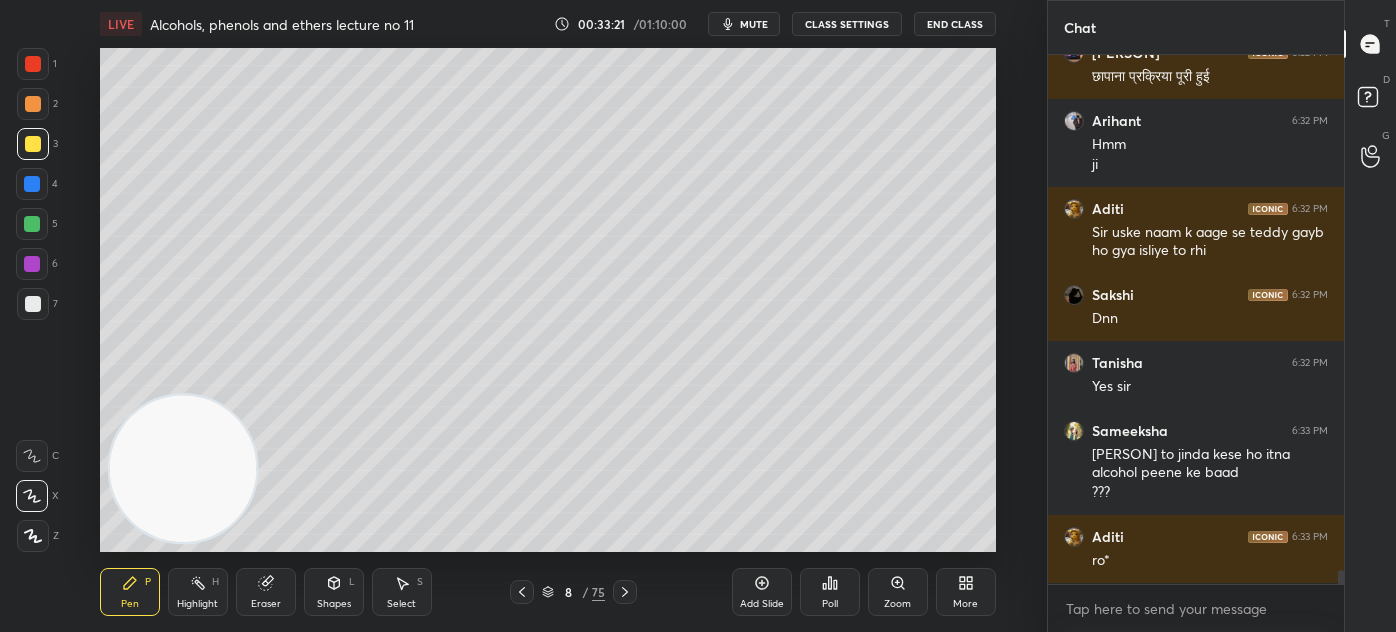 click at bounding box center [33, 304] 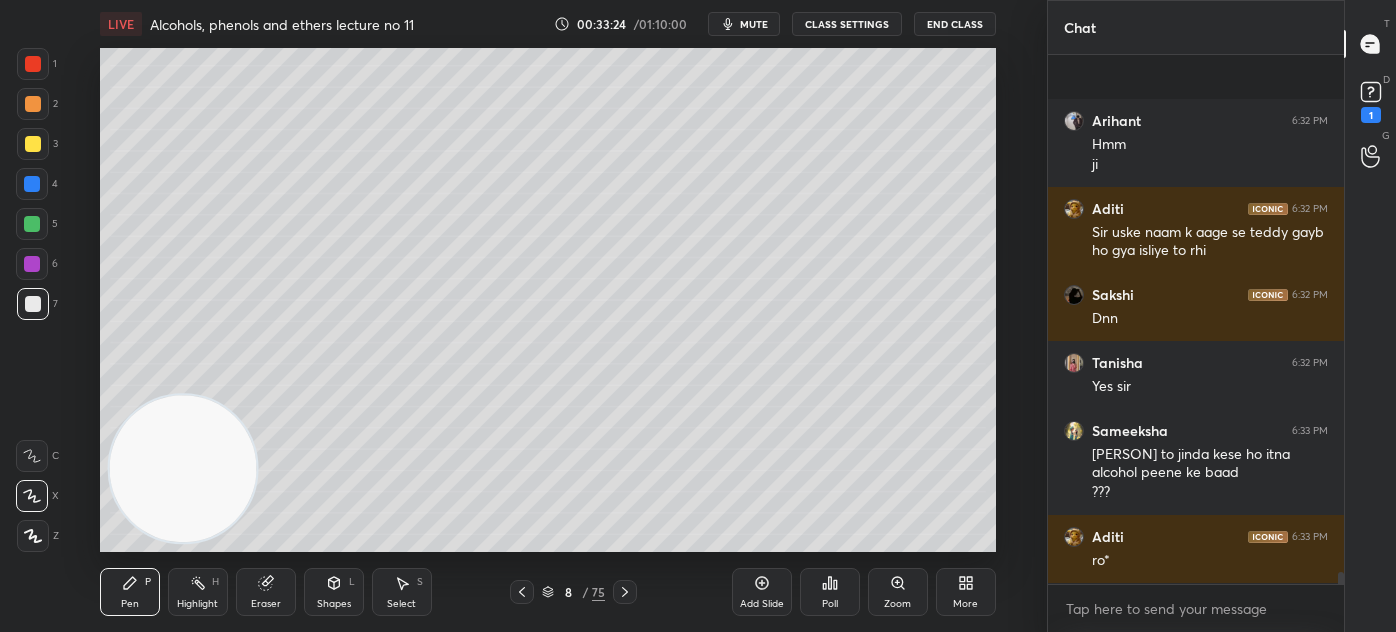 scroll, scrollTop: 23378, scrollLeft: 0, axis: vertical 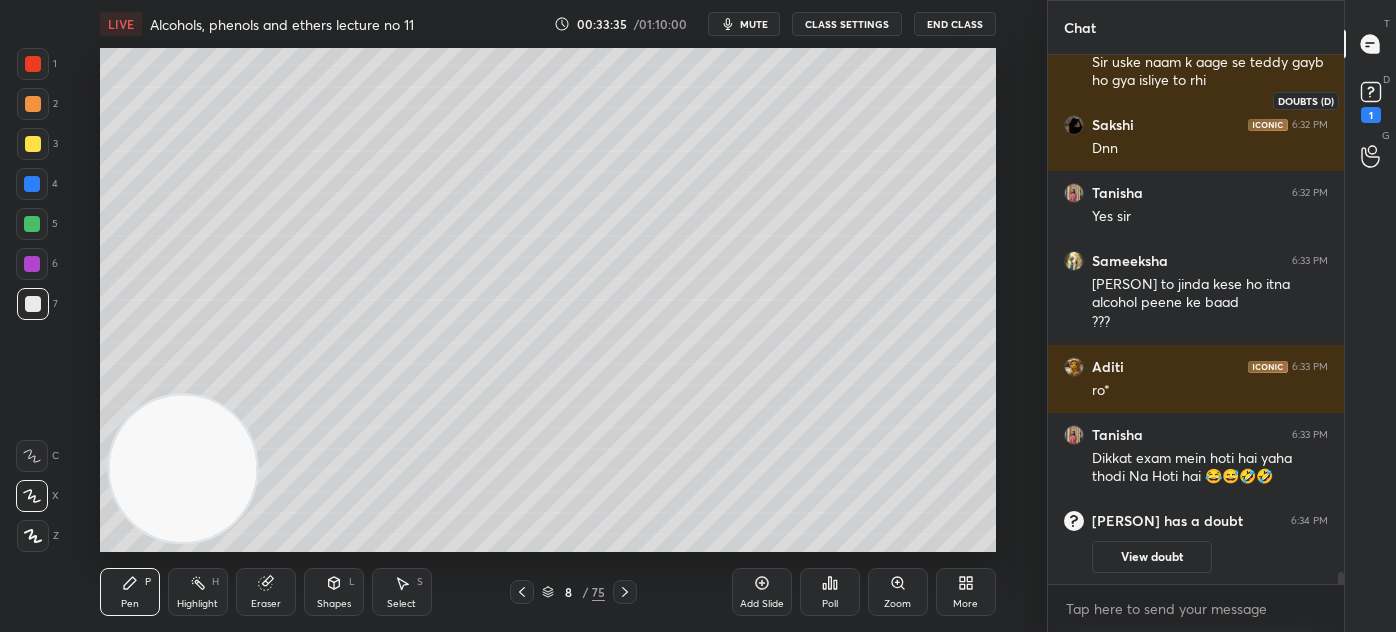click 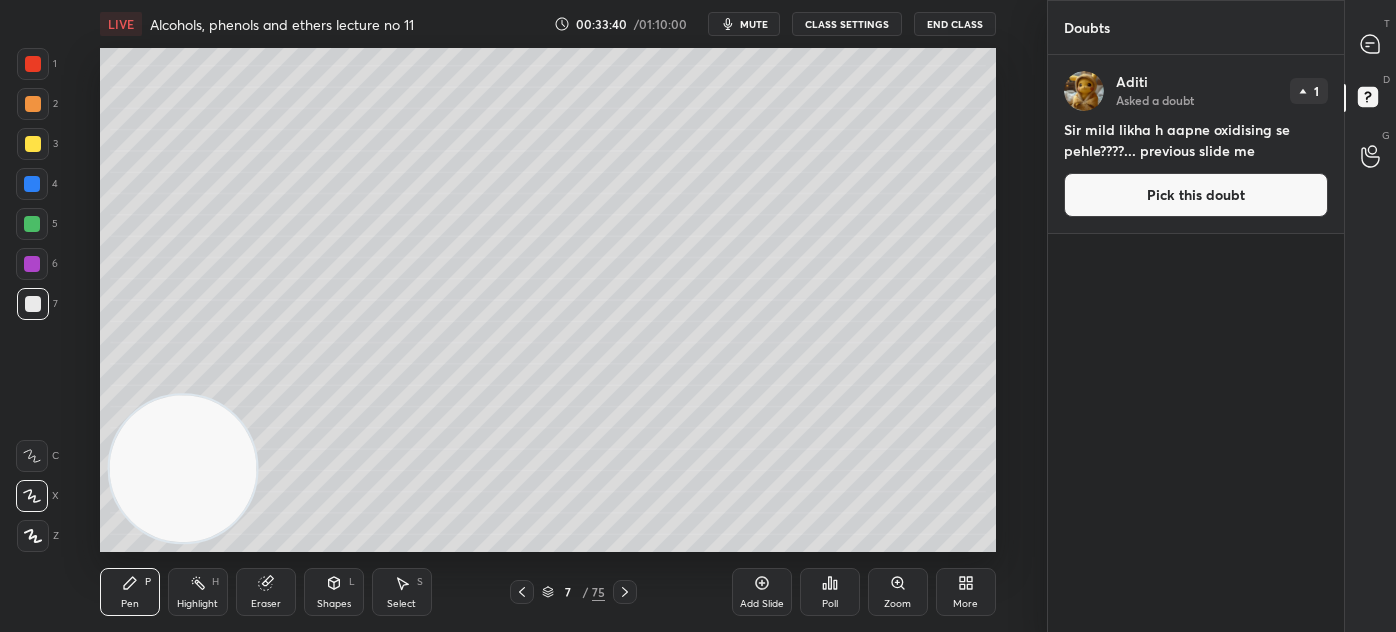 click on "Eraser" at bounding box center (266, 604) 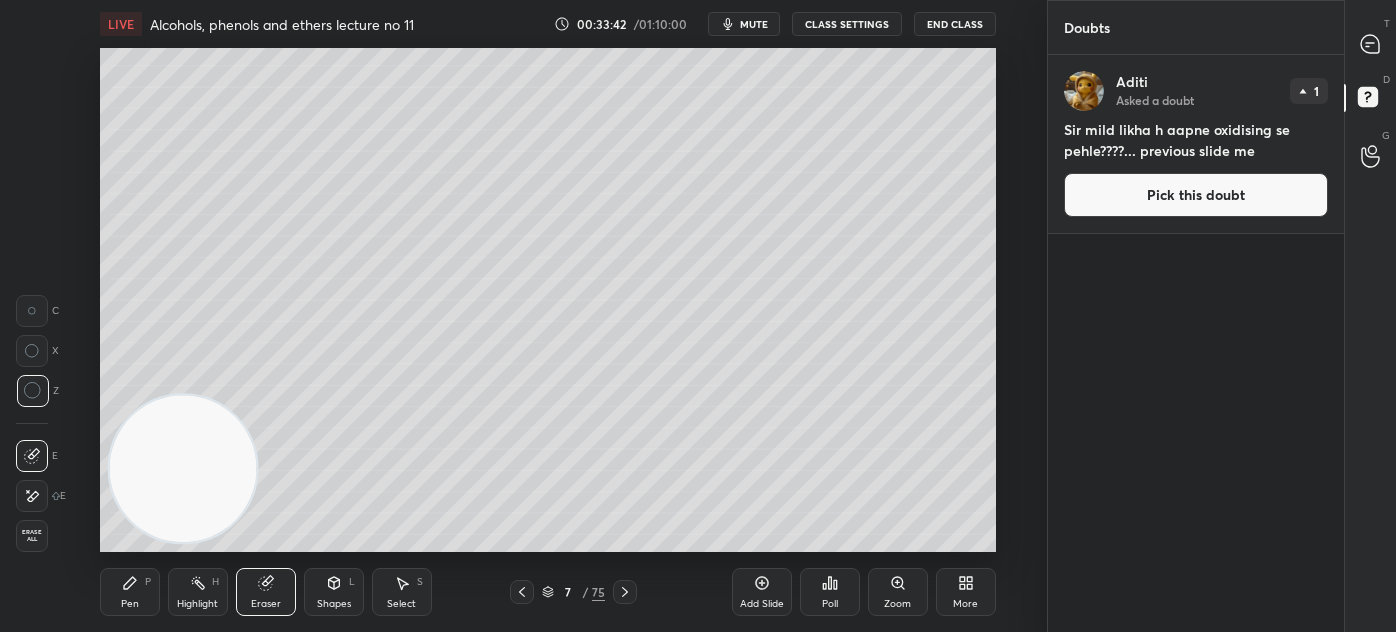 click 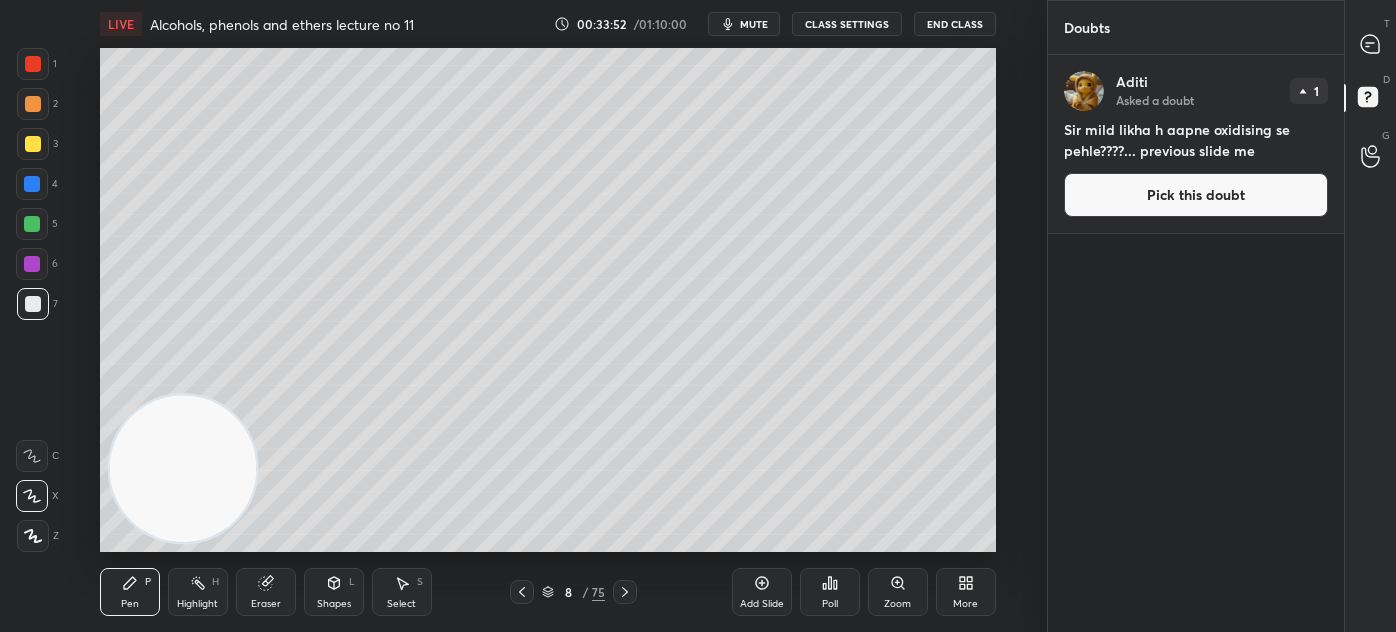 click at bounding box center [1371, 44] 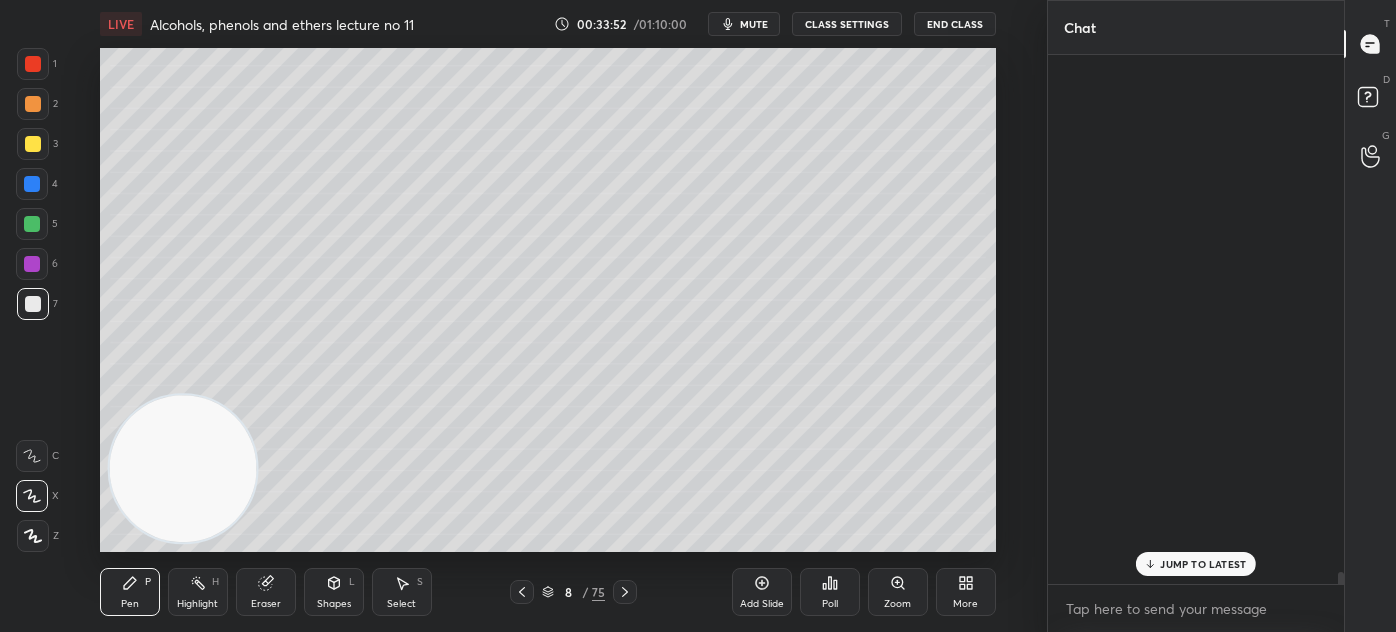 scroll, scrollTop: 23839, scrollLeft: 0, axis: vertical 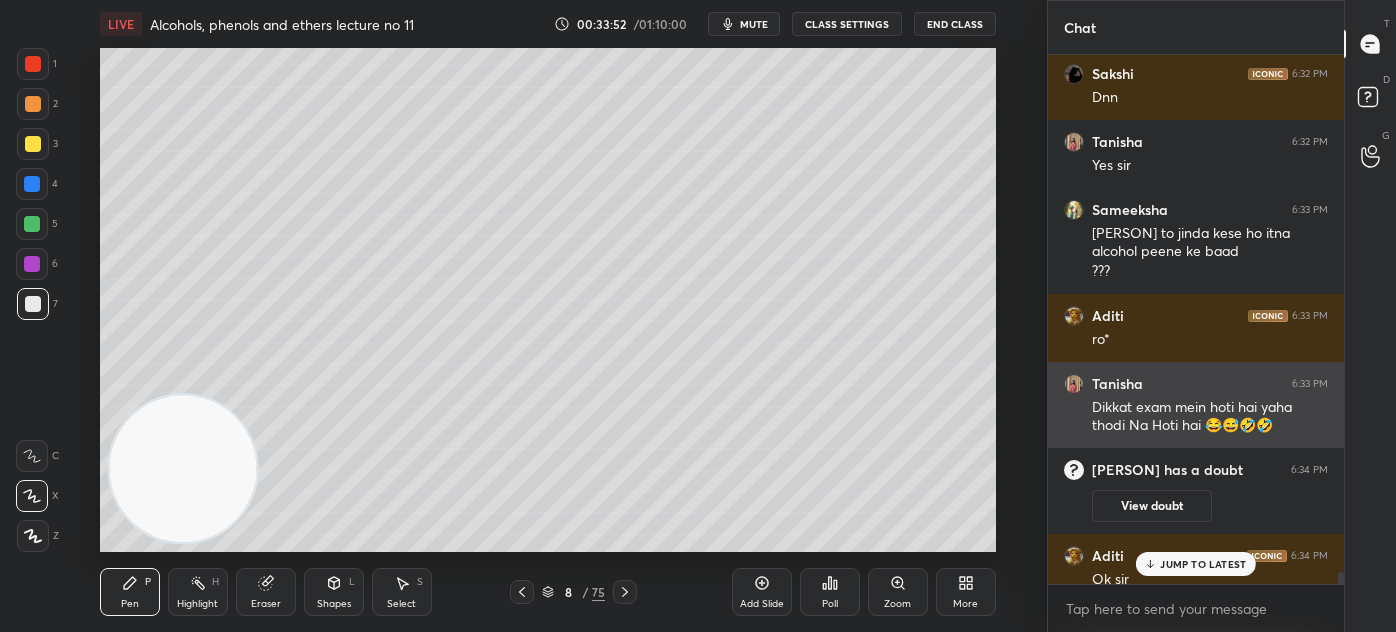 click on "Dikkat exam mein hoti hai yaha thodi Na Hoti hai 😂😅🤣🤣" at bounding box center [1210, 417] 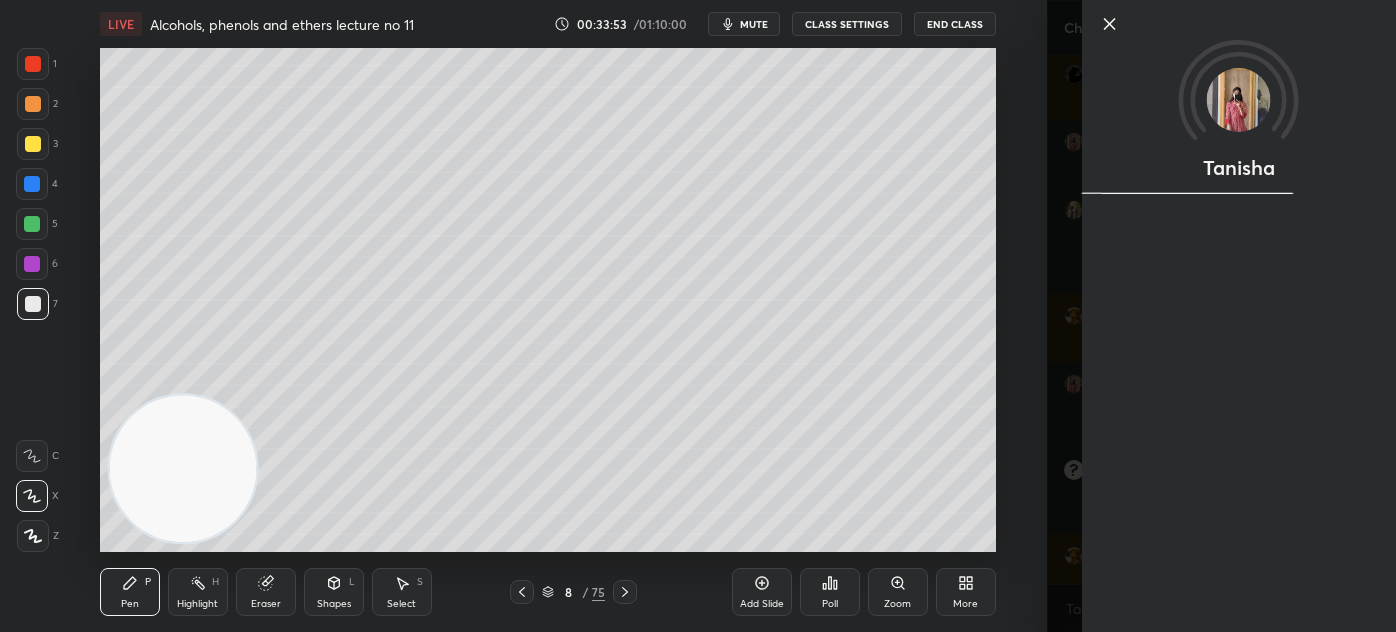 scroll, scrollTop: 23925, scrollLeft: 0, axis: vertical 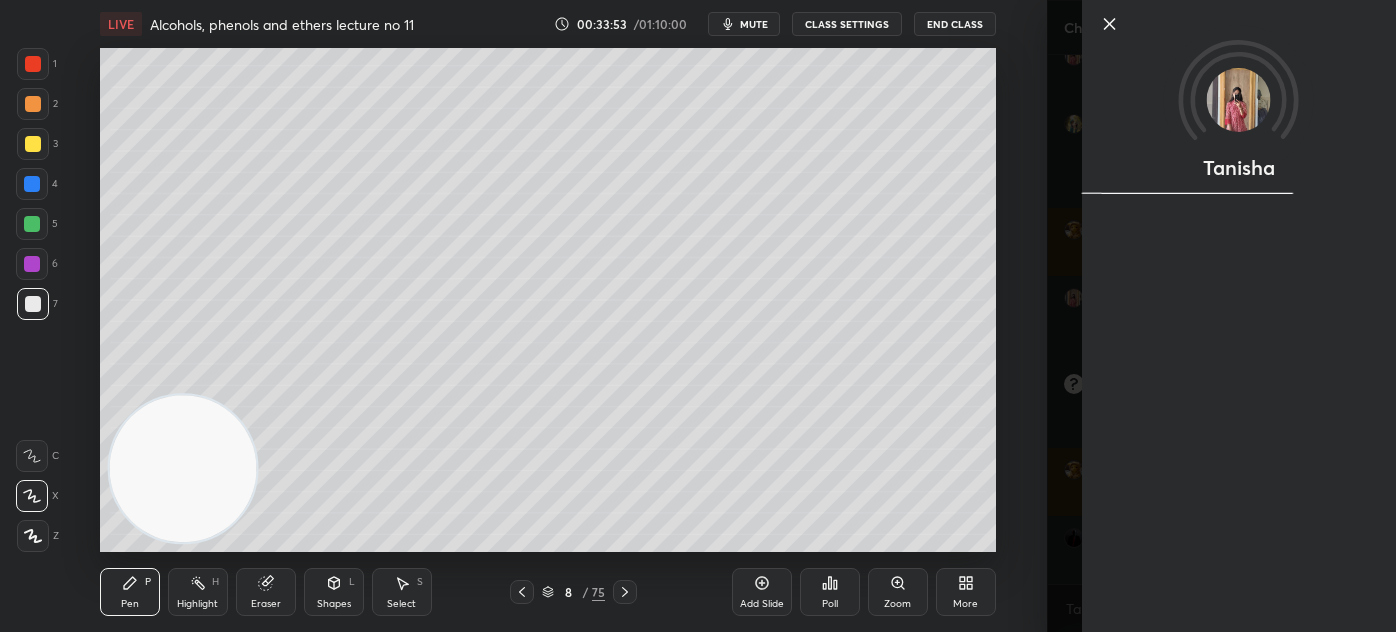 click on "Tanisha" at bounding box center (1239, 316) 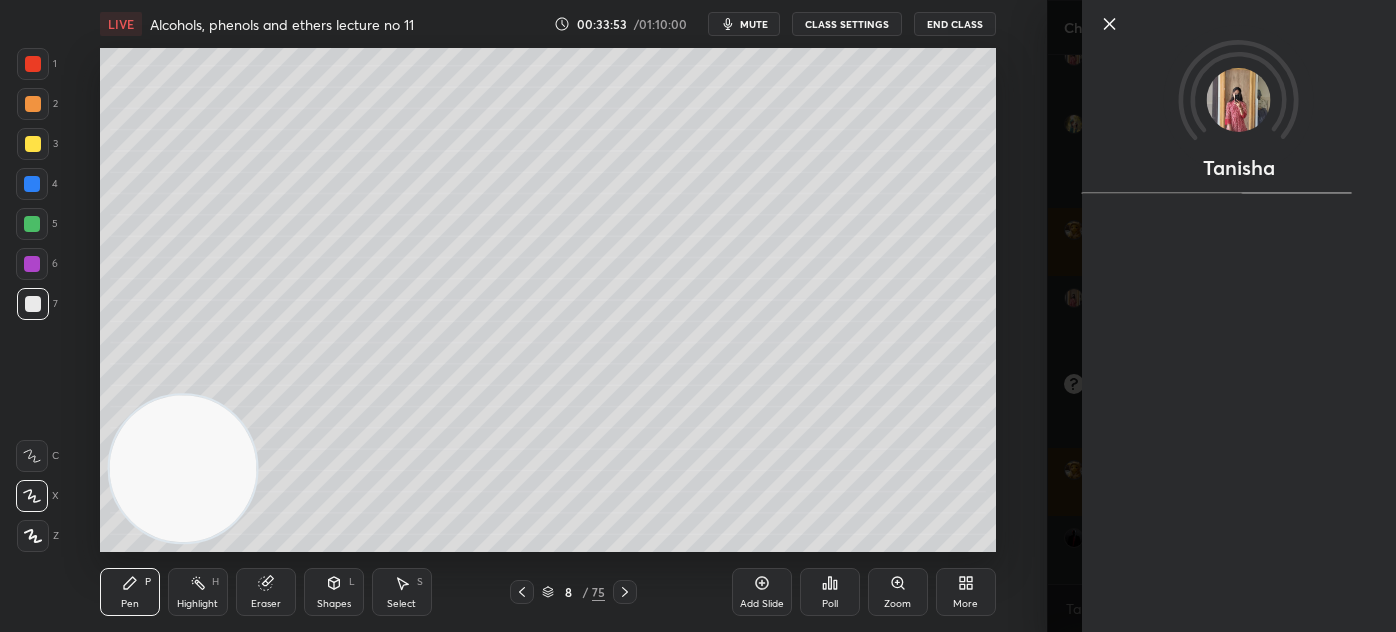 click on "Tanisha" at bounding box center [1221, 316] 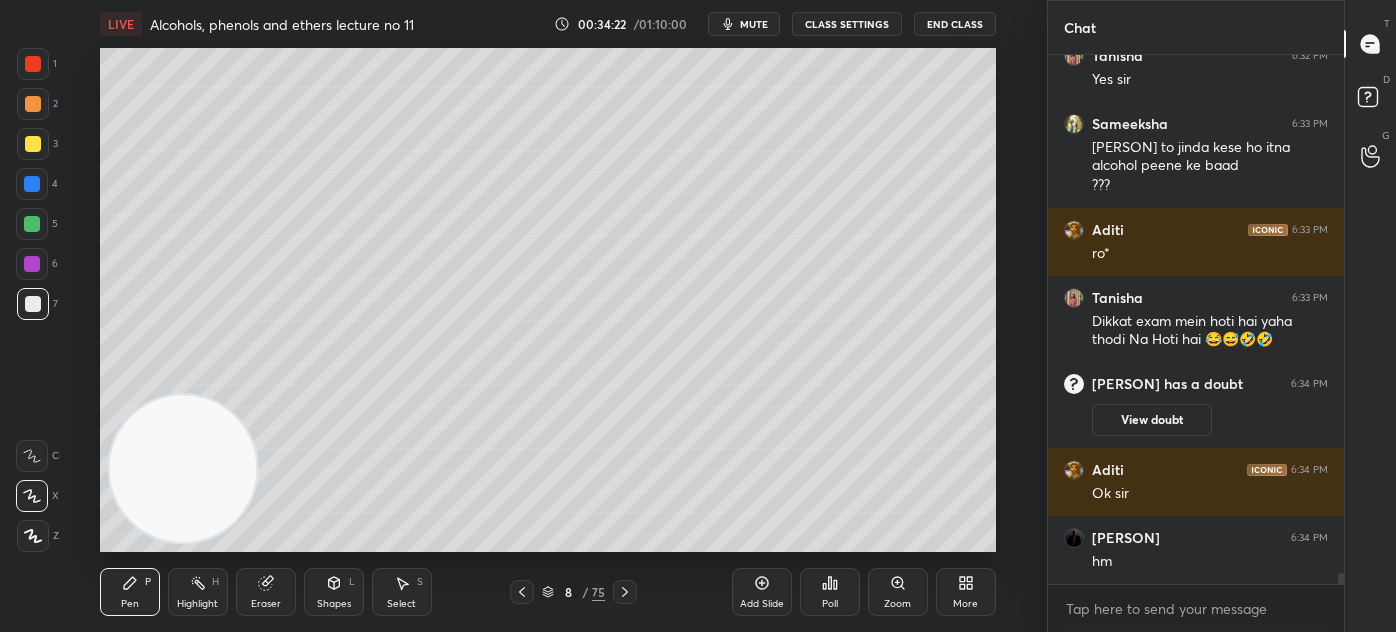 scroll, scrollTop: 23992, scrollLeft: 0, axis: vertical 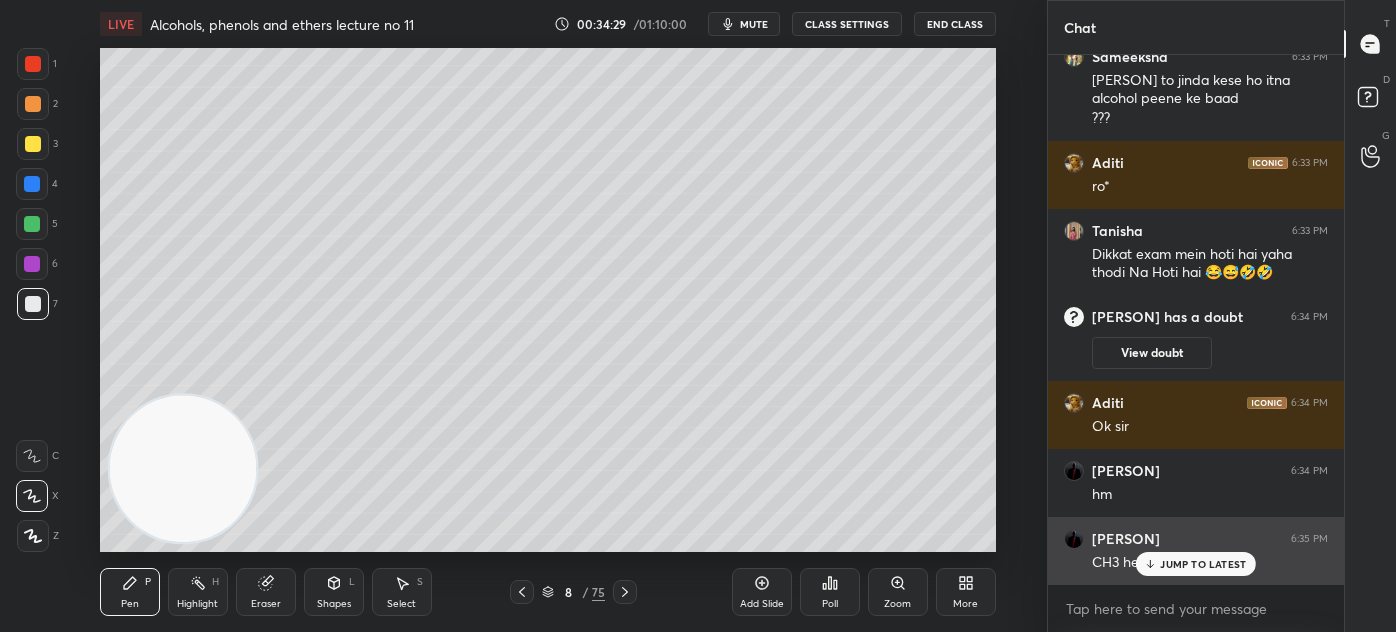 click on "JUMP TO LATEST" at bounding box center (1203, 564) 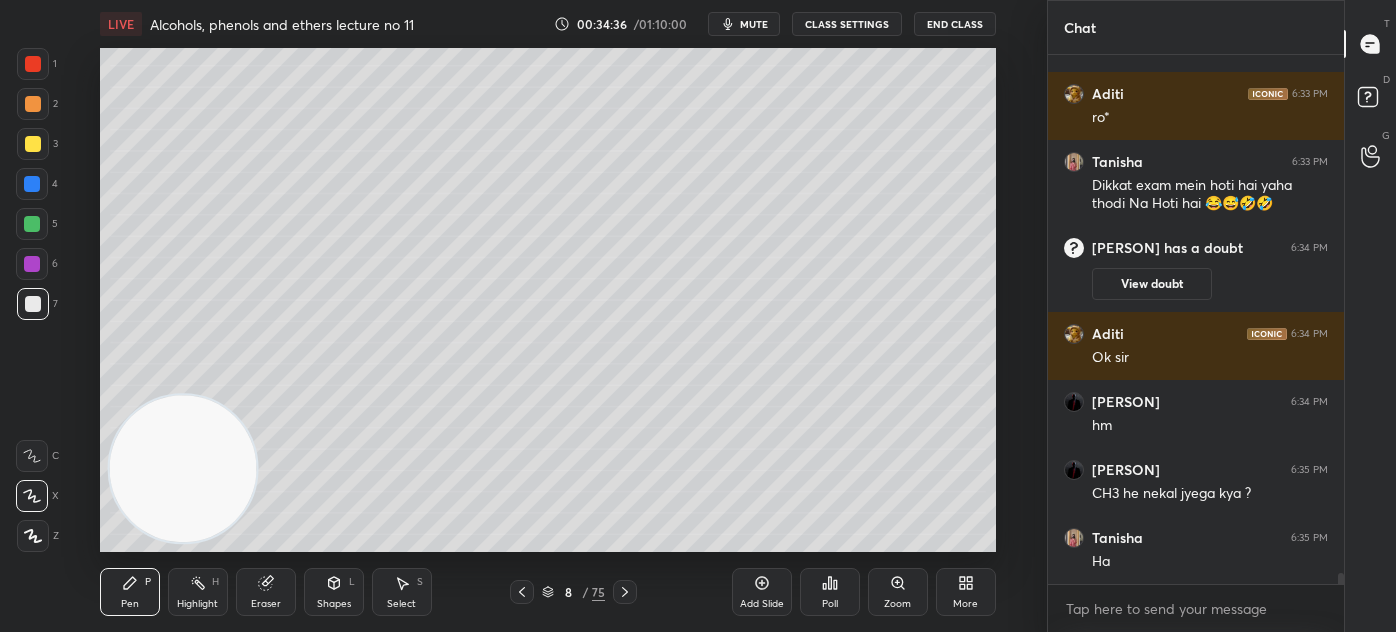 scroll, scrollTop: 24133, scrollLeft: 0, axis: vertical 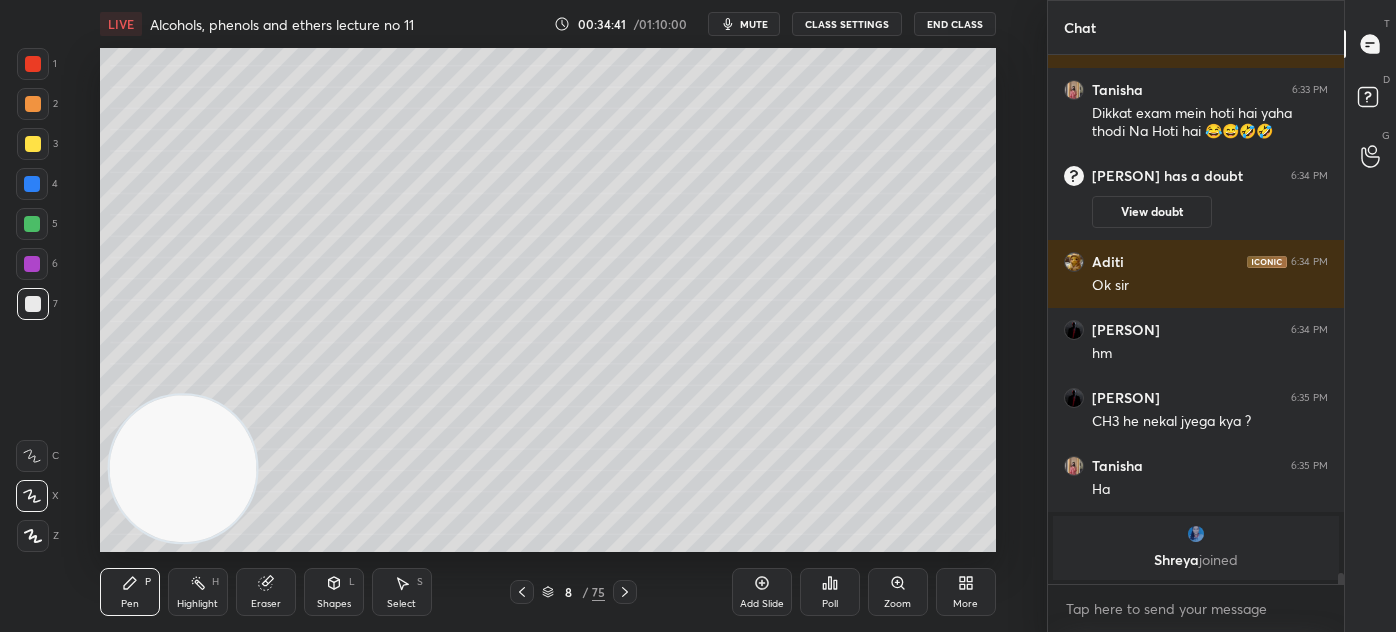 click at bounding box center (33, 304) 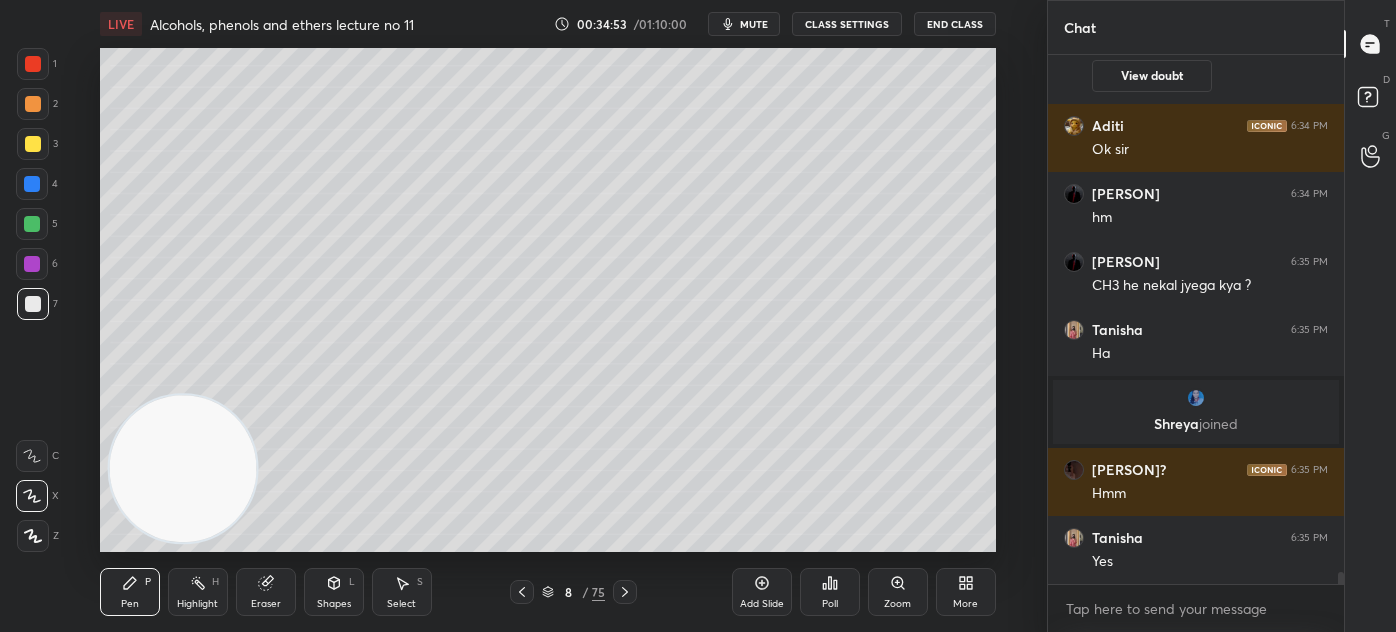 scroll, scrollTop: 23818, scrollLeft: 0, axis: vertical 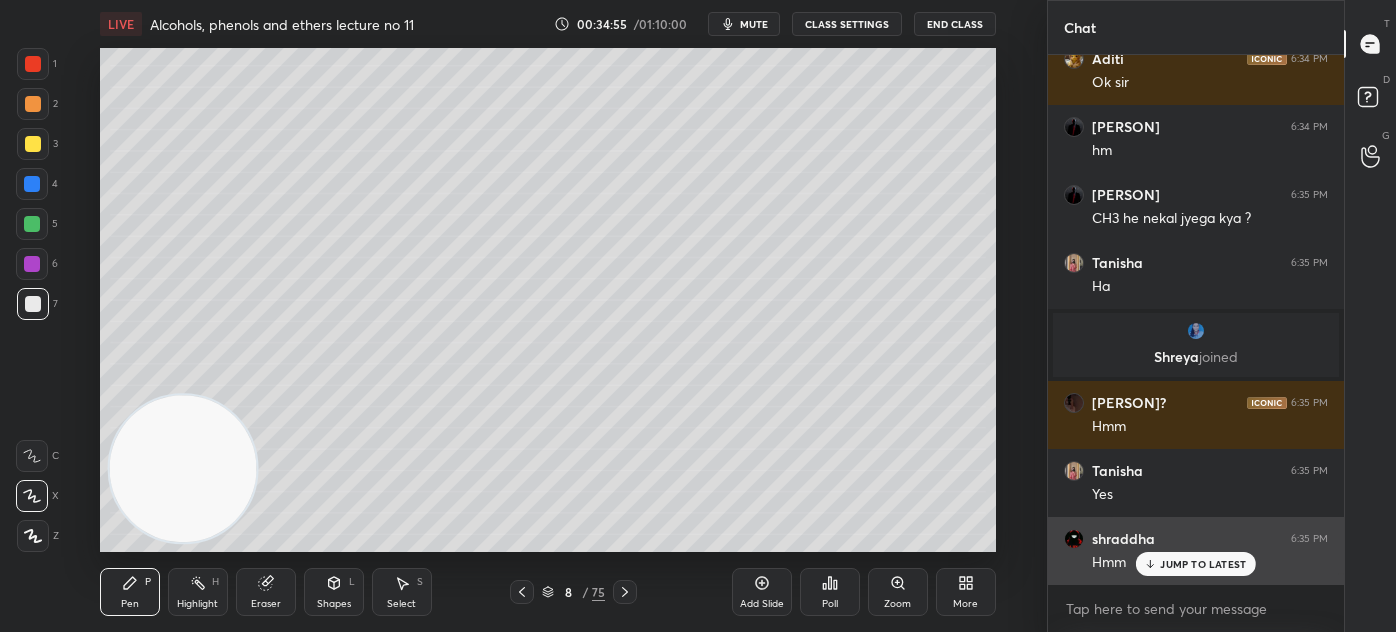 click on "JUMP TO LATEST" at bounding box center [1203, 564] 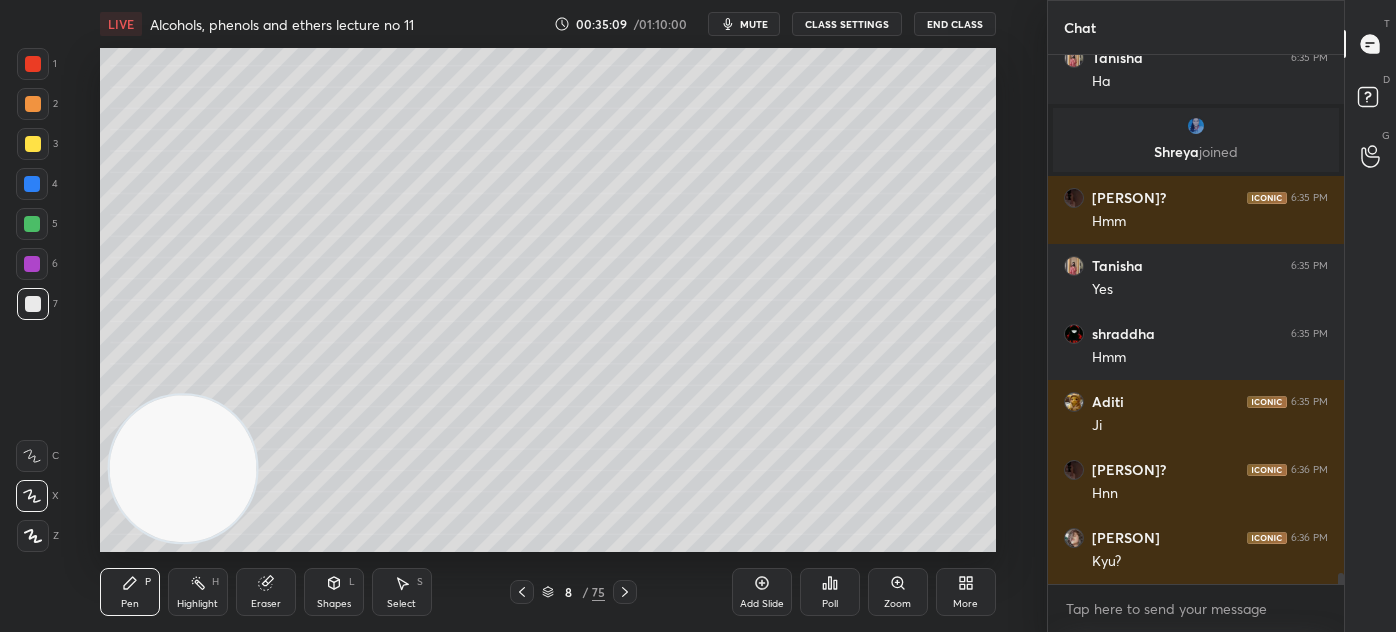 scroll, scrollTop: 24090, scrollLeft: 0, axis: vertical 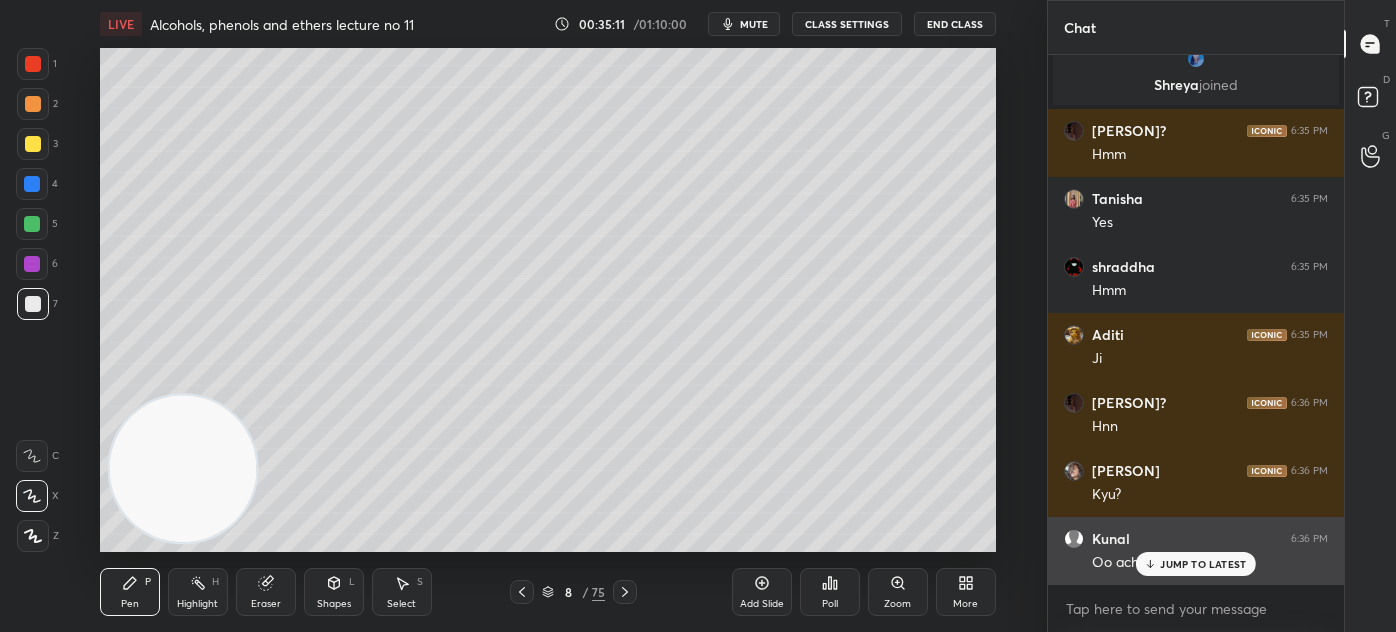 click on "JUMP TO LATEST" at bounding box center [1203, 564] 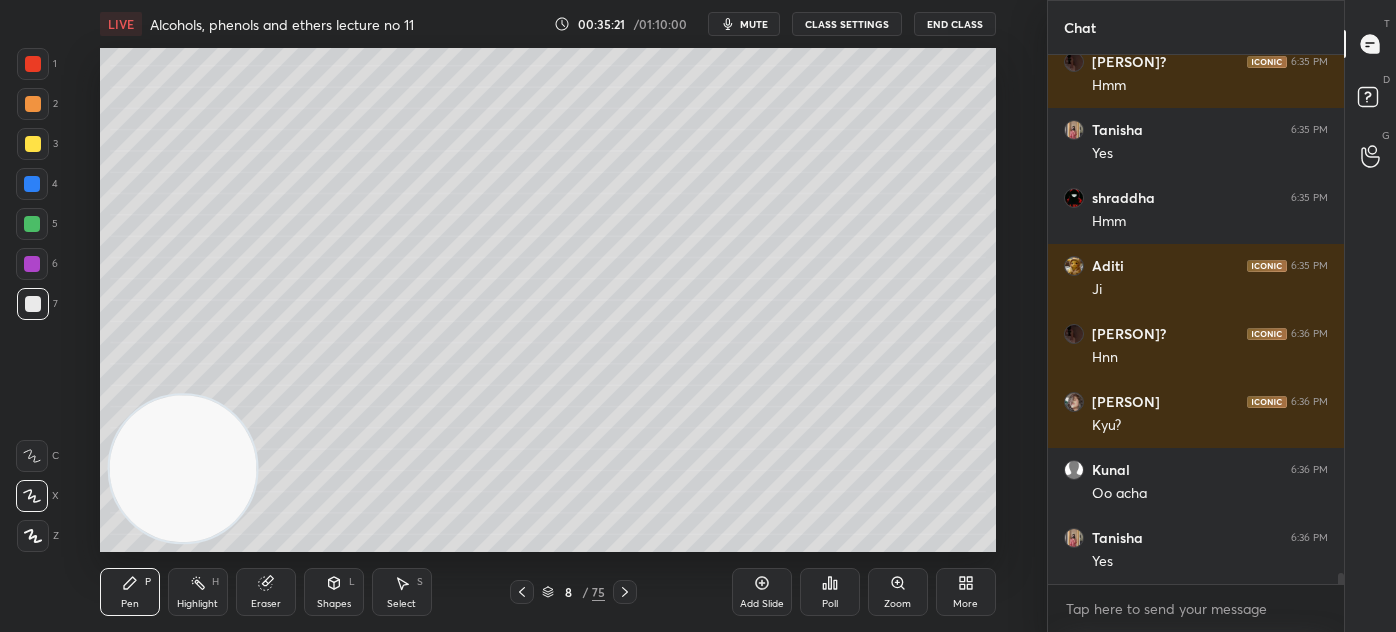 scroll, scrollTop: 24226, scrollLeft: 0, axis: vertical 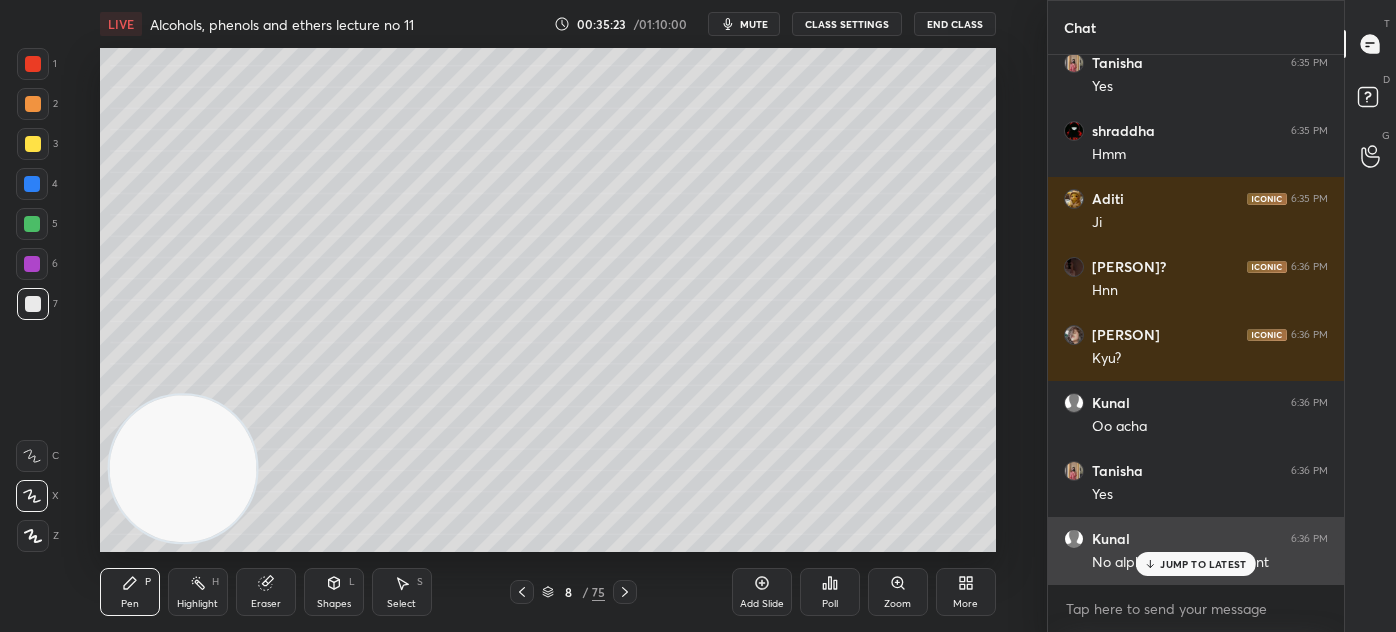 click on "JUMP TO LATEST" at bounding box center (1203, 564) 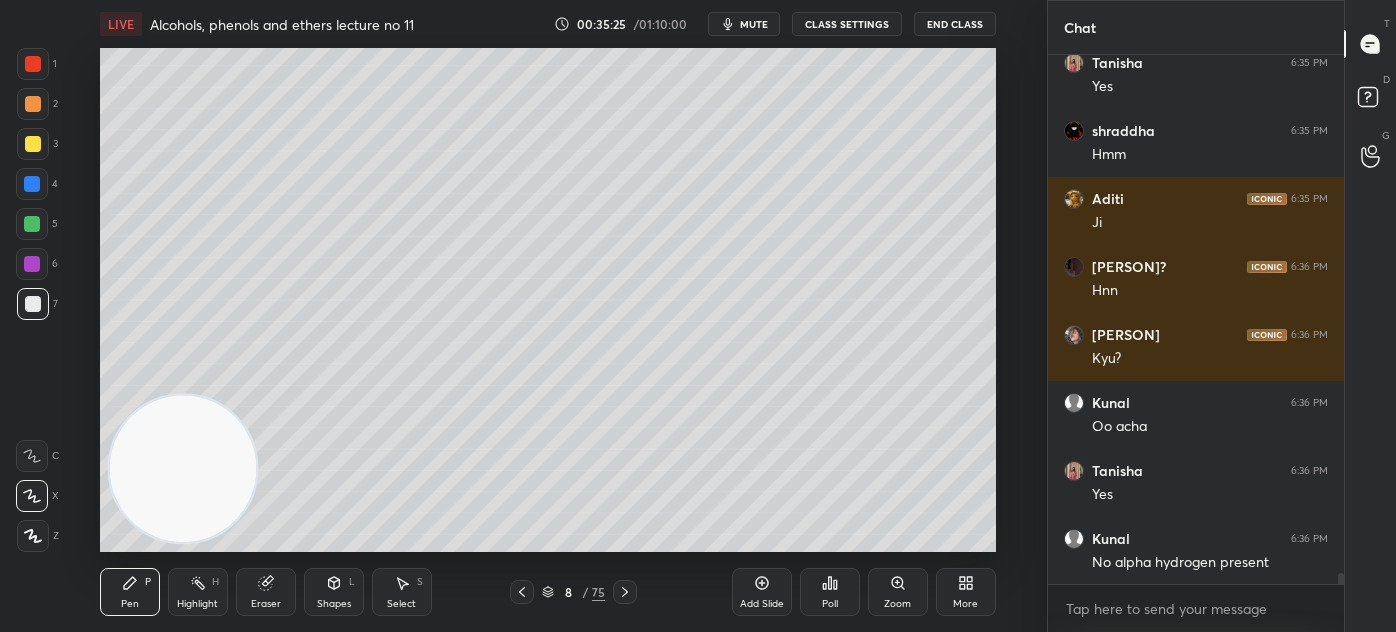 scroll, scrollTop: 24295, scrollLeft: 0, axis: vertical 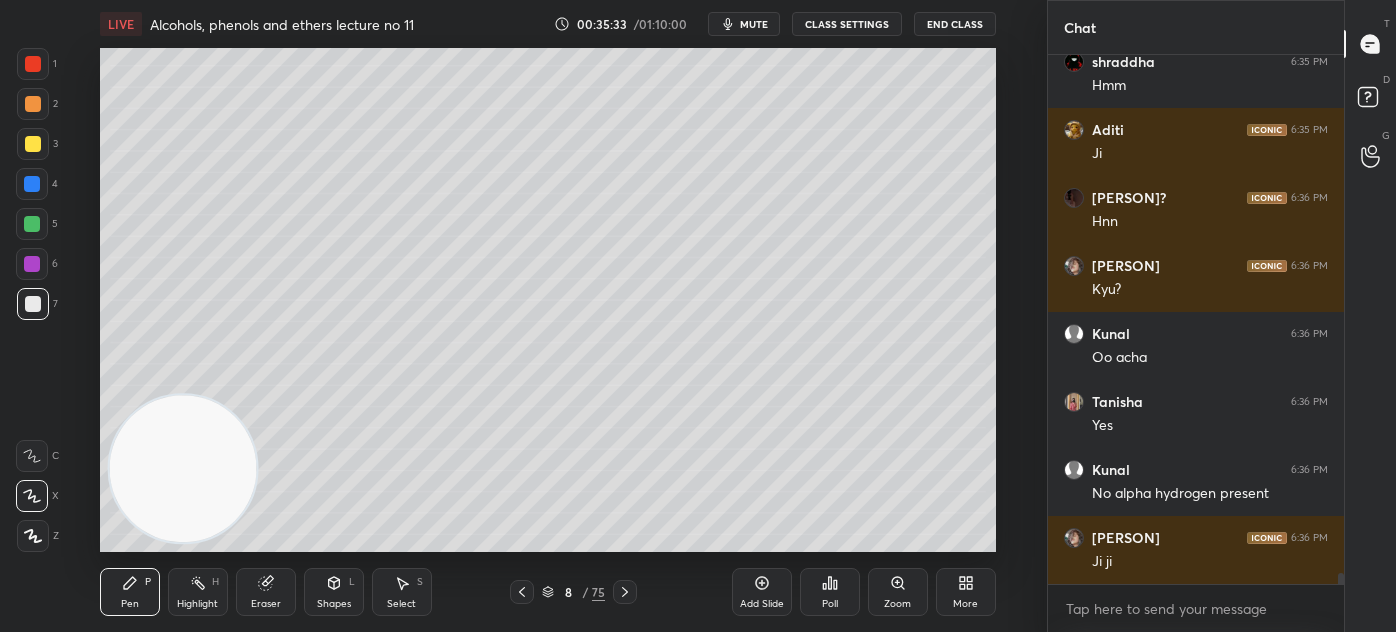 click on "1 2 3 4 5 6 7 C X Z C X Z E E Erase all   H H" at bounding box center (32, 300) 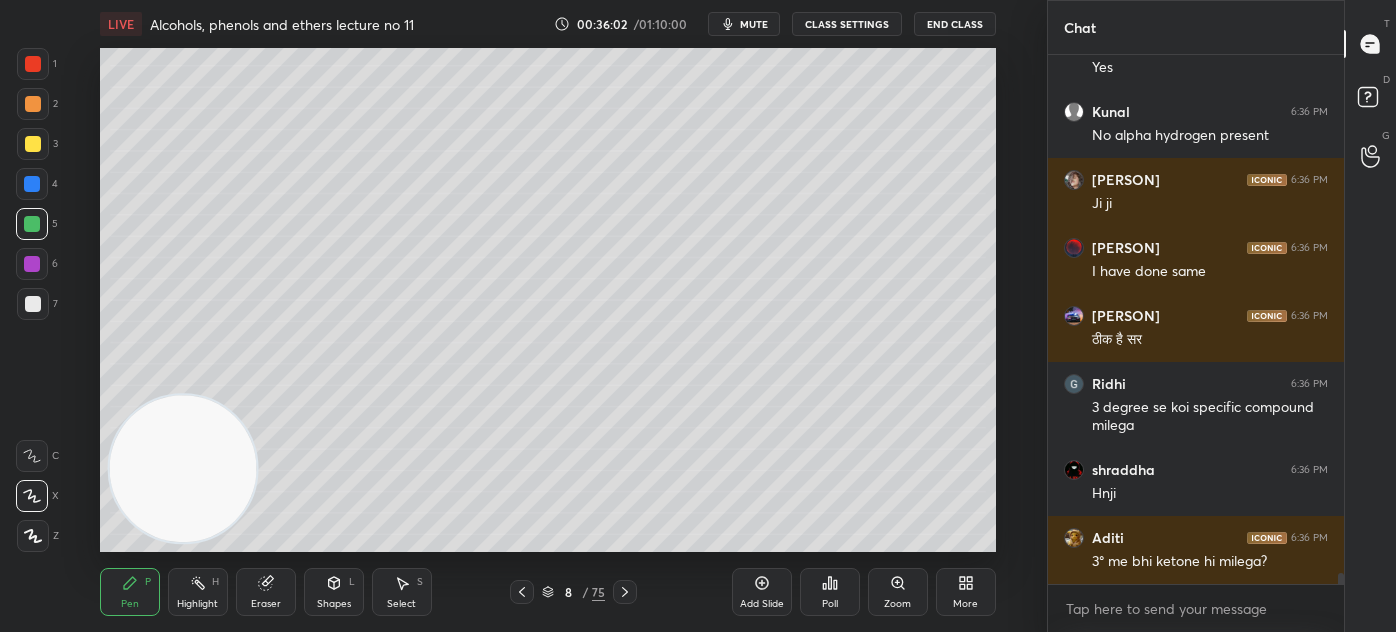 scroll, scrollTop: 24720, scrollLeft: 0, axis: vertical 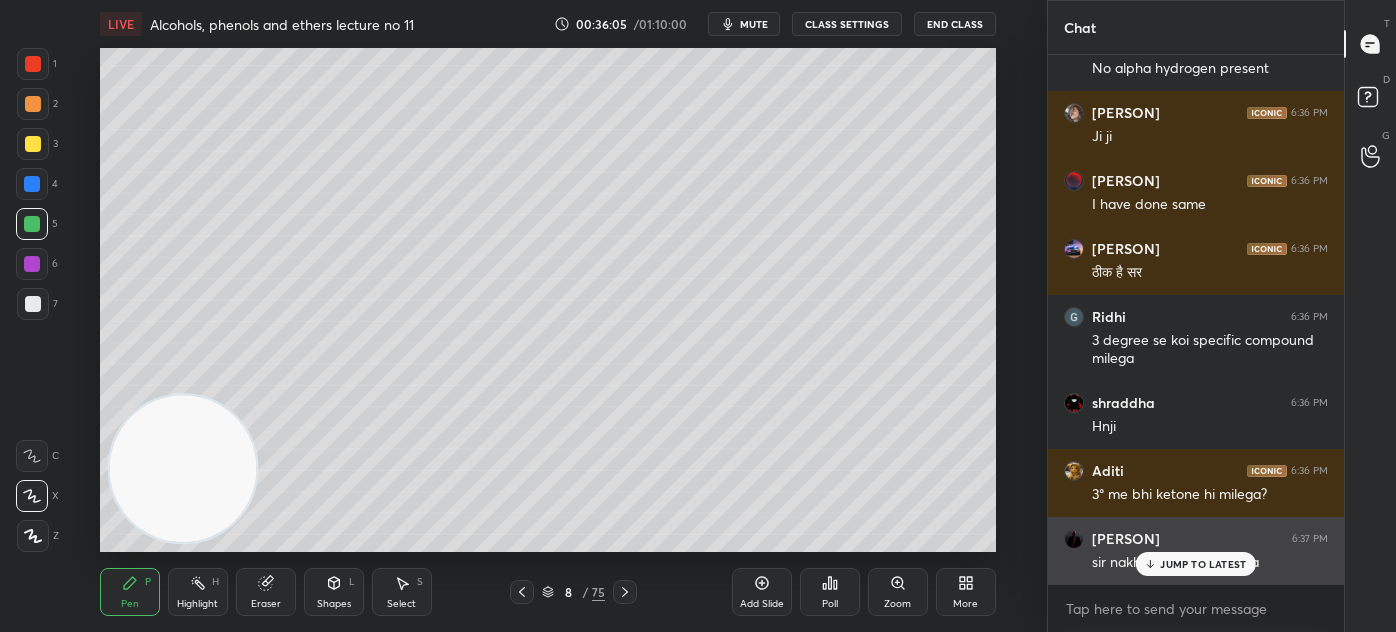 click 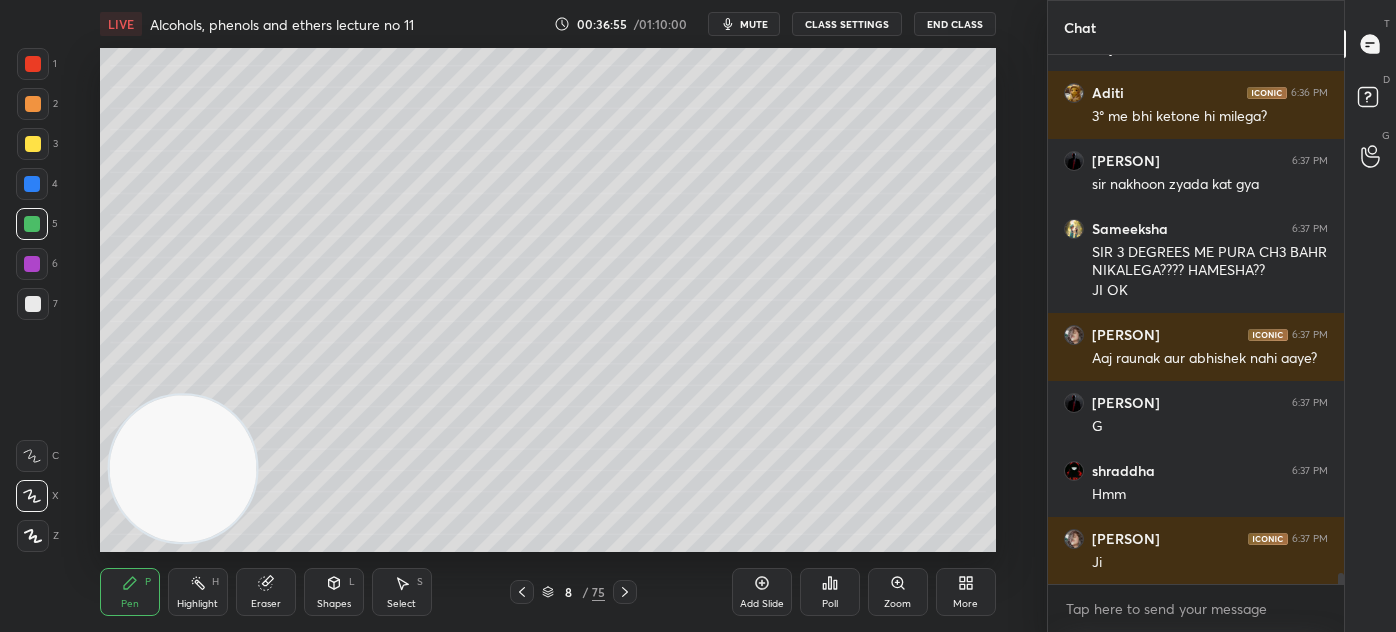 scroll, scrollTop: 25167, scrollLeft: 0, axis: vertical 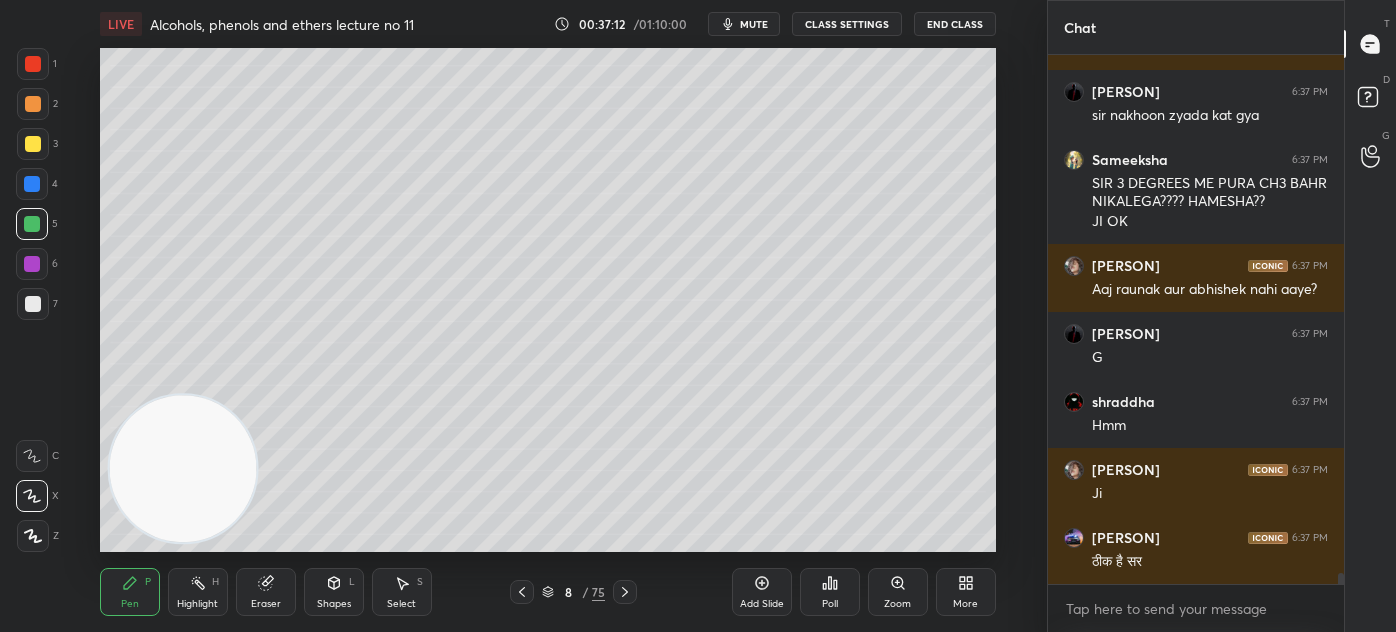 click on "Add Slide" at bounding box center (762, 604) 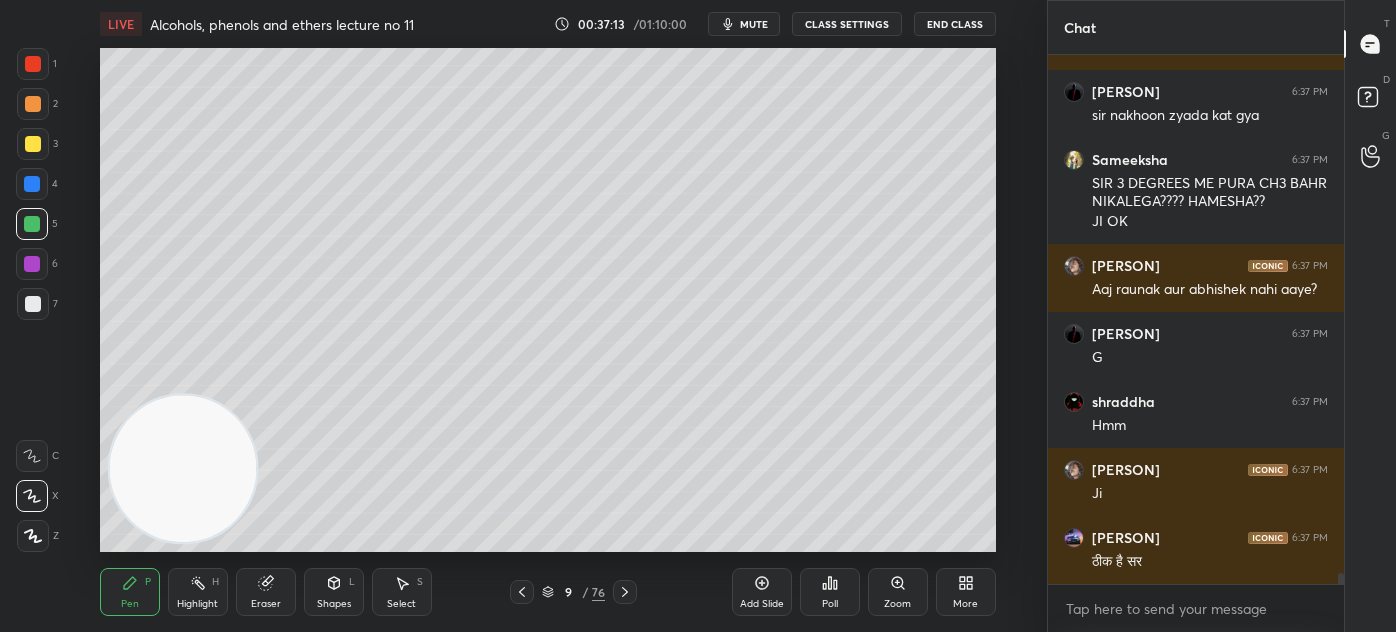 click at bounding box center [33, 144] 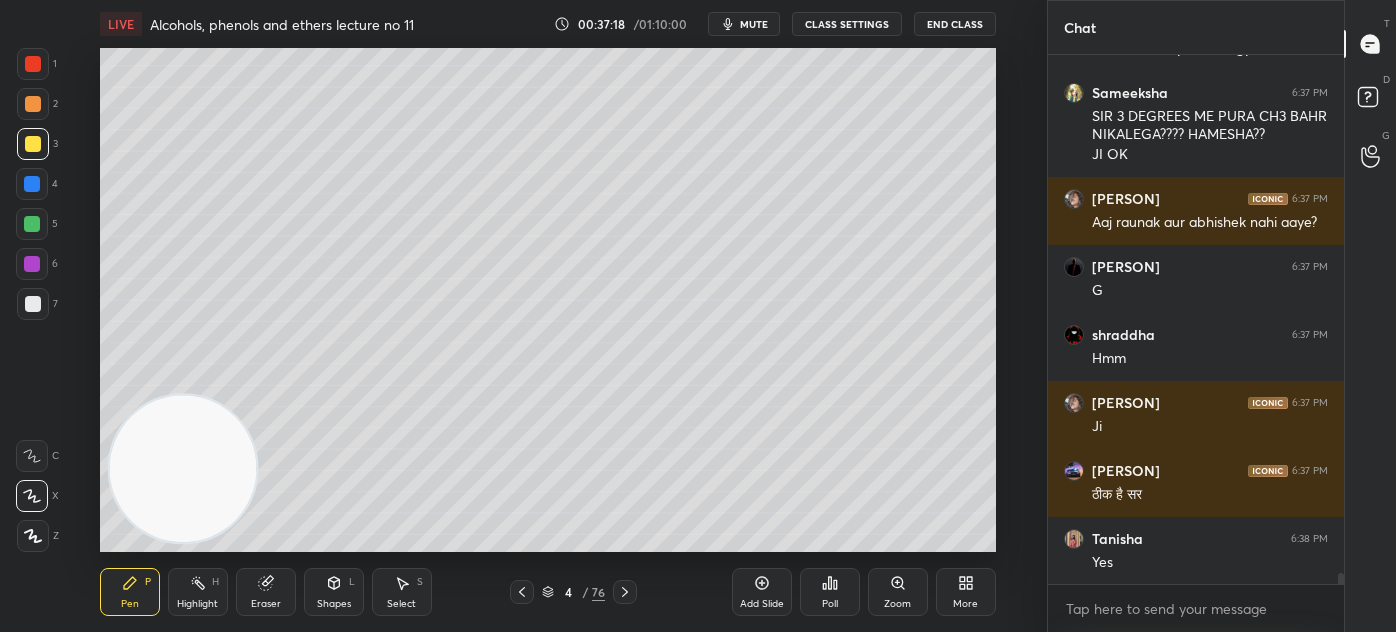 scroll, scrollTop: 25303, scrollLeft: 0, axis: vertical 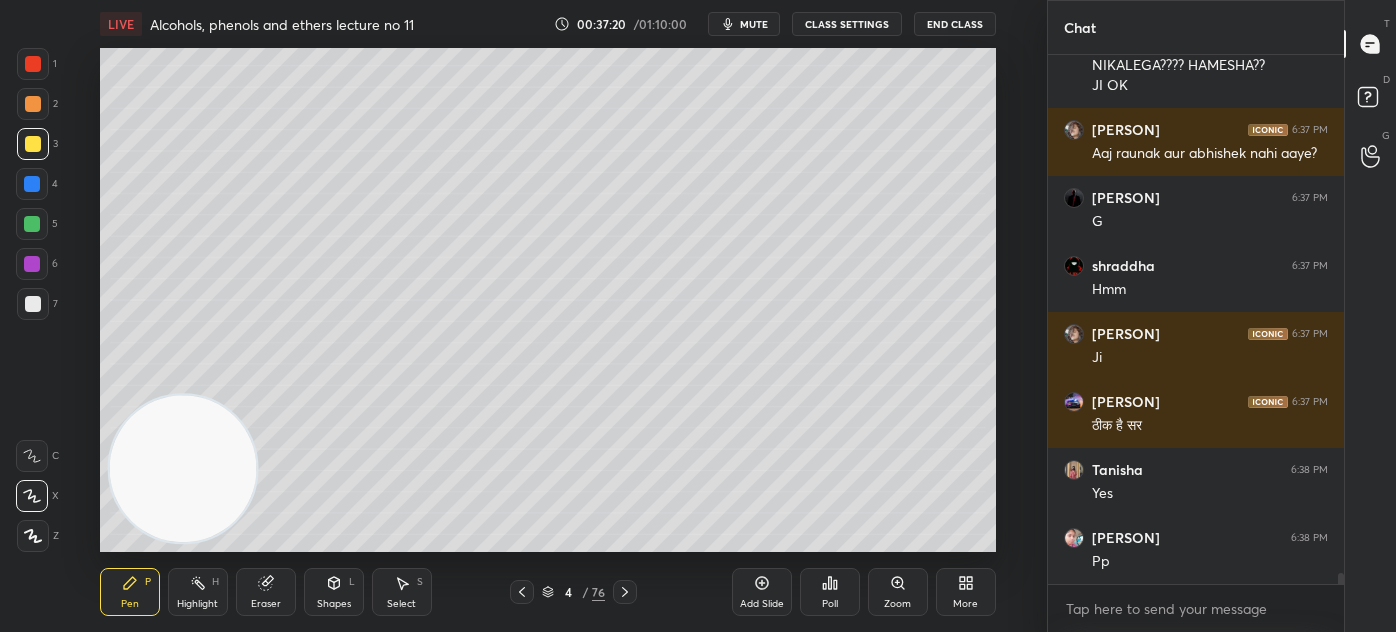drag, startPoint x: 32, startPoint y: 204, endPoint x: 98, endPoint y: 185, distance: 68.68042 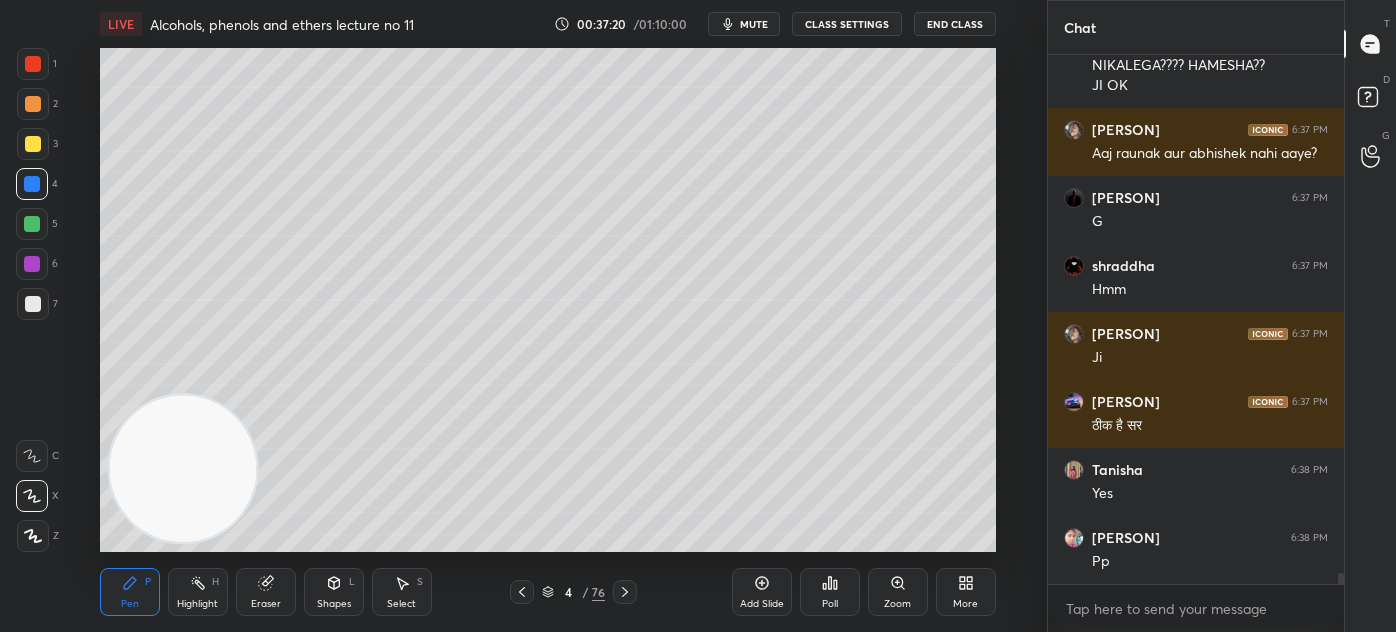 click at bounding box center (32, 224) 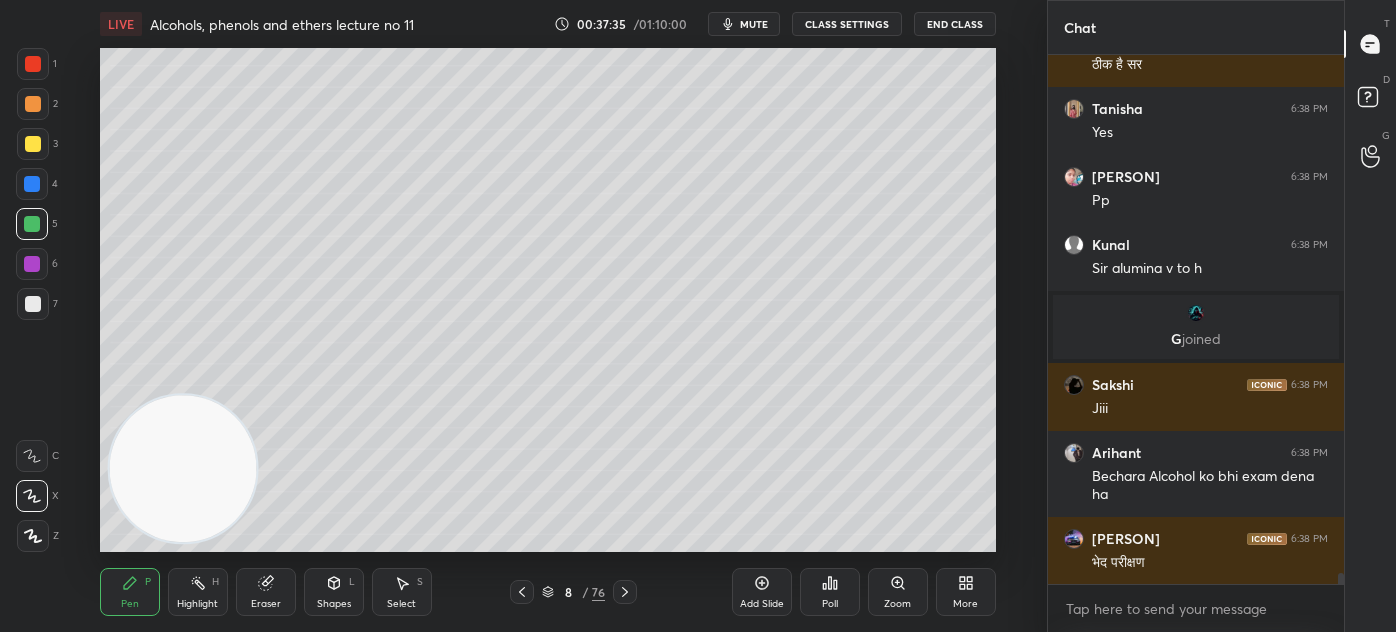 scroll, scrollTop: 25733, scrollLeft: 0, axis: vertical 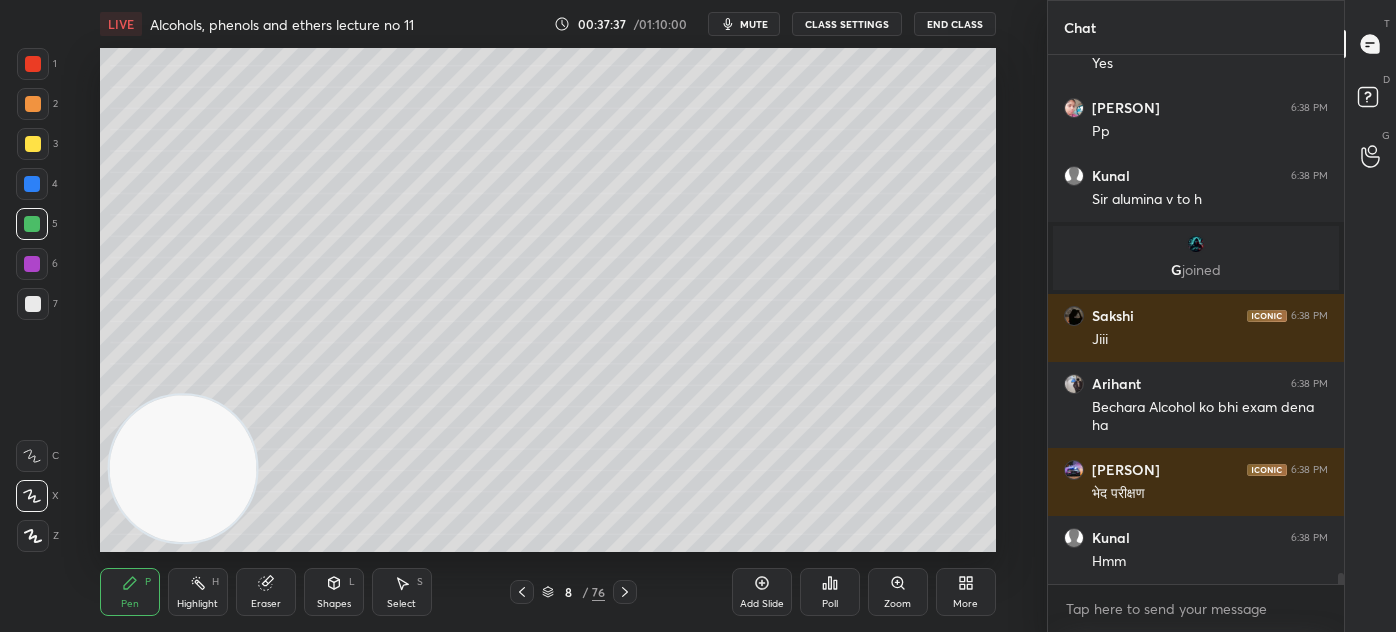 drag, startPoint x: 768, startPoint y: 599, endPoint x: 778, endPoint y: 583, distance: 18.867962 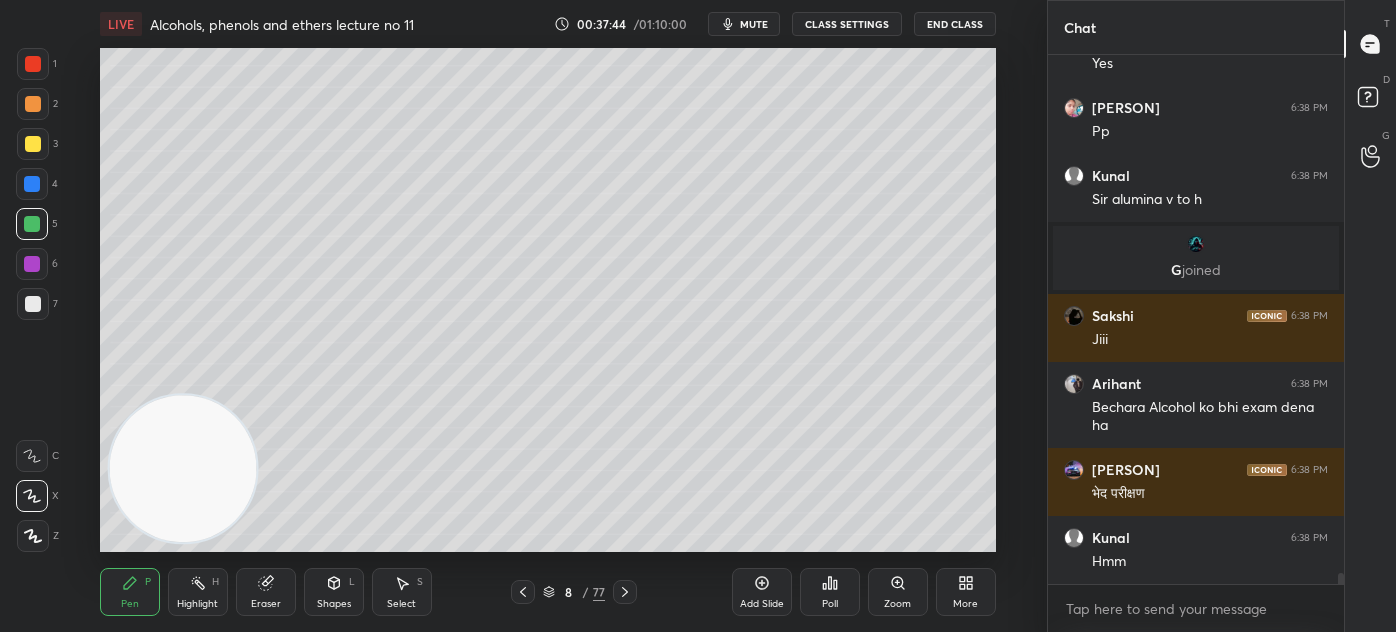 scroll, scrollTop: 25800, scrollLeft: 0, axis: vertical 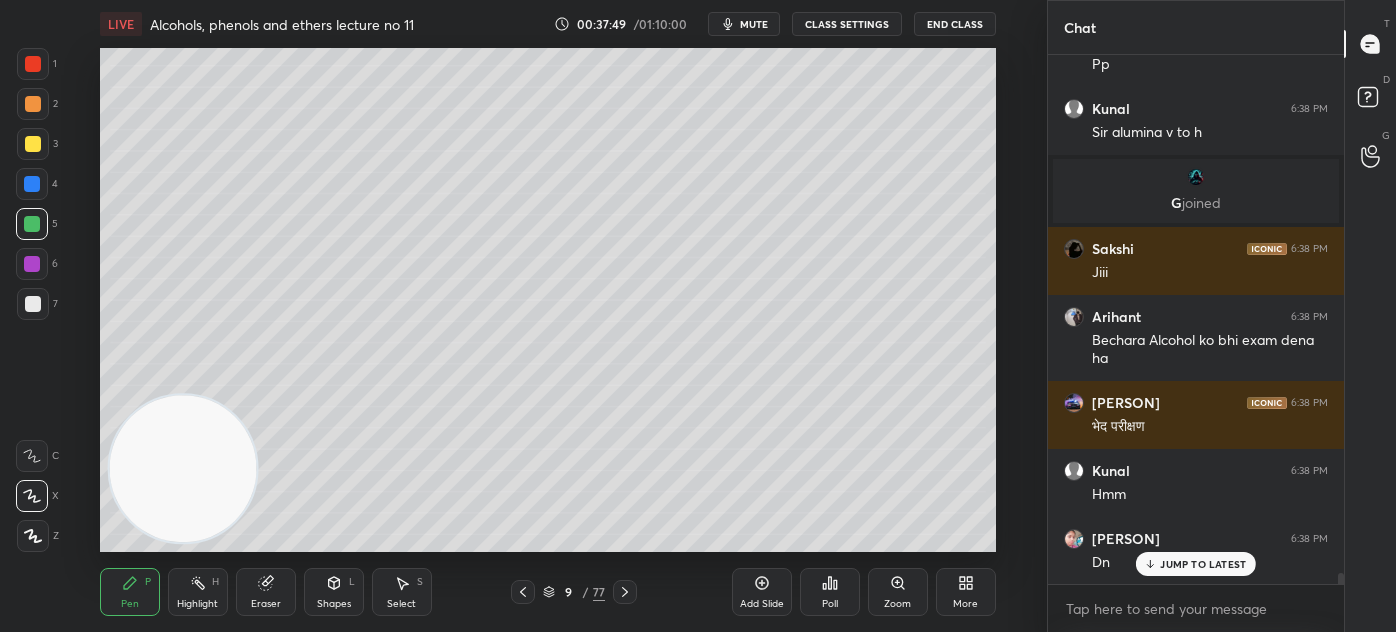 click at bounding box center [33, 104] 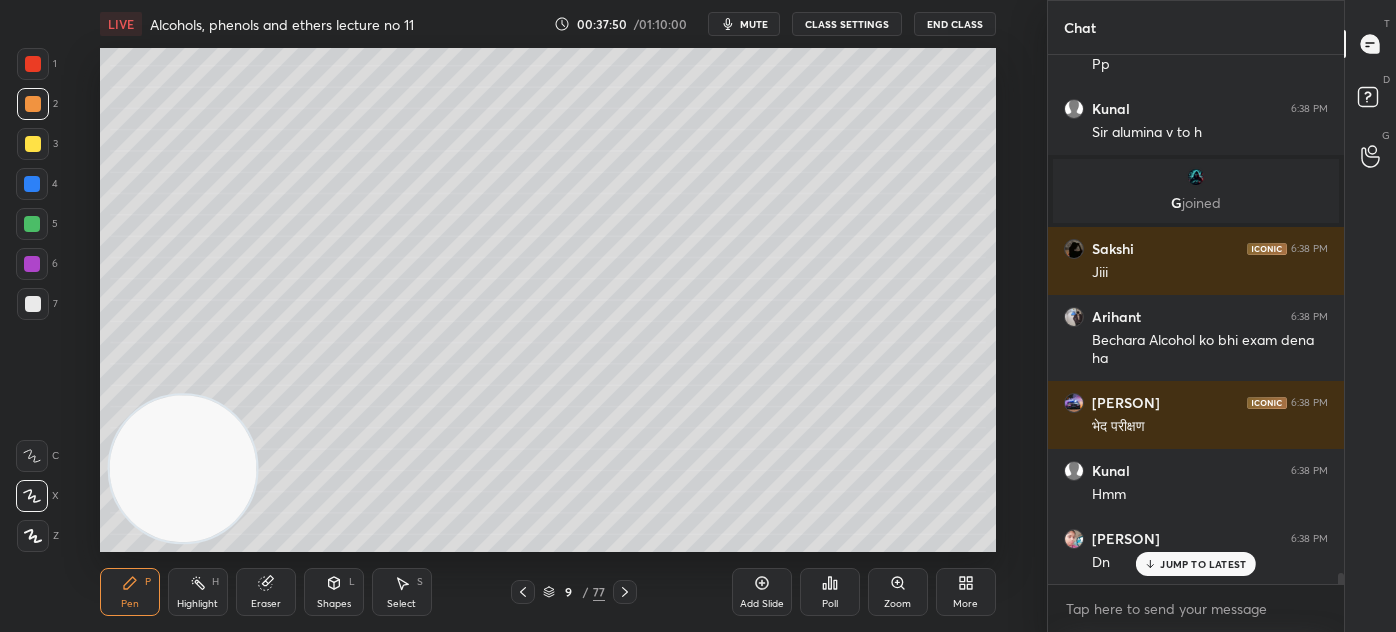 click 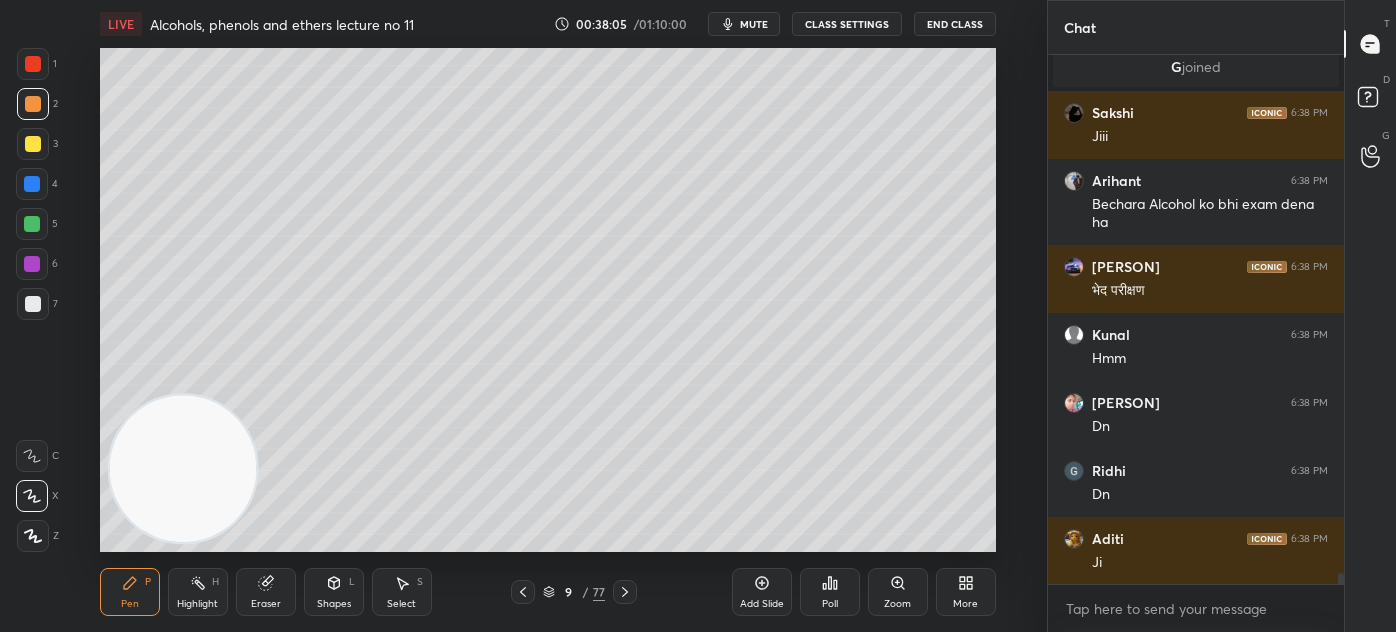 scroll, scrollTop: 26005, scrollLeft: 0, axis: vertical 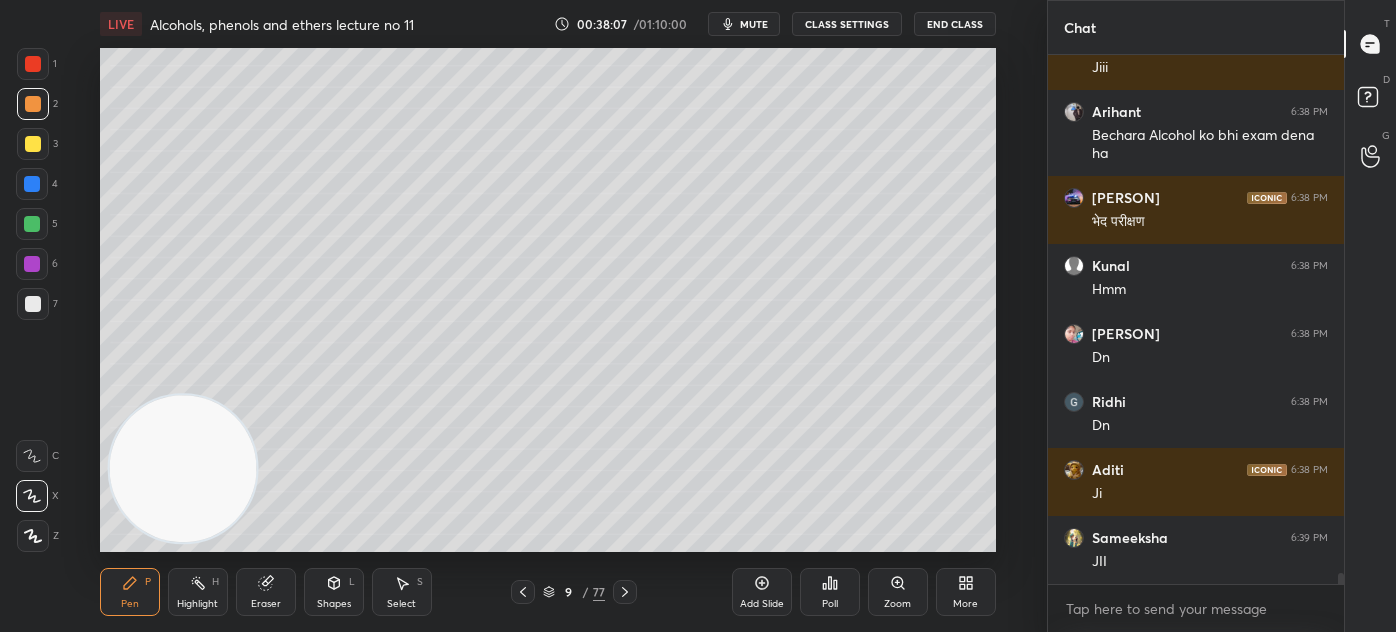 drag, startPoint x: 270, startPoint y: 592, endPoint x: 305, endPoint y: 554, distance: 51.662365 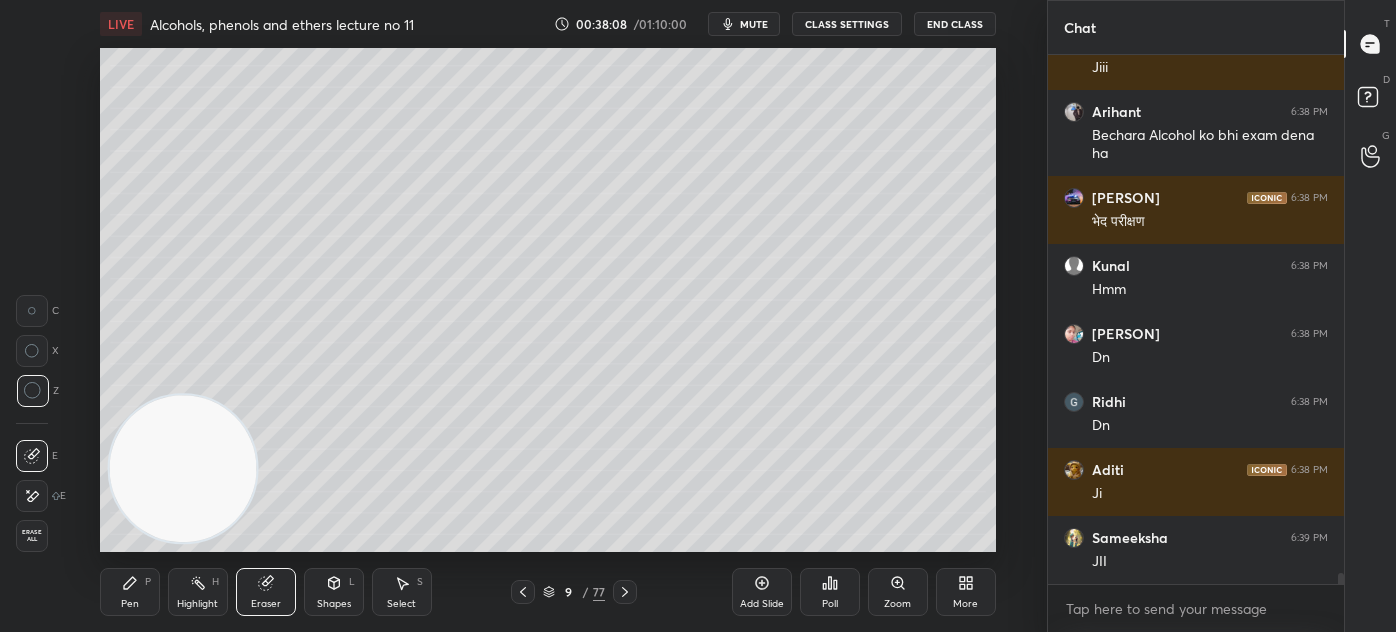 click on "Pen" at bounding box center [130, 604] 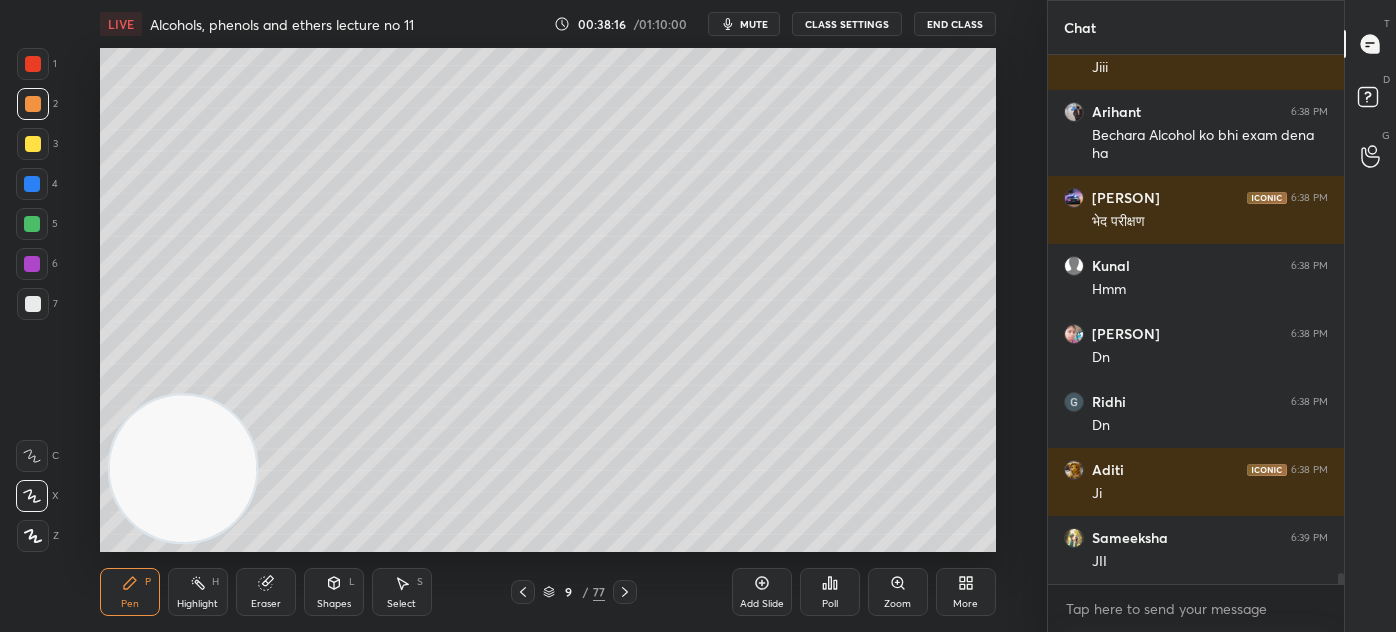 click on "Eraser" at bounding box center (266, 604) 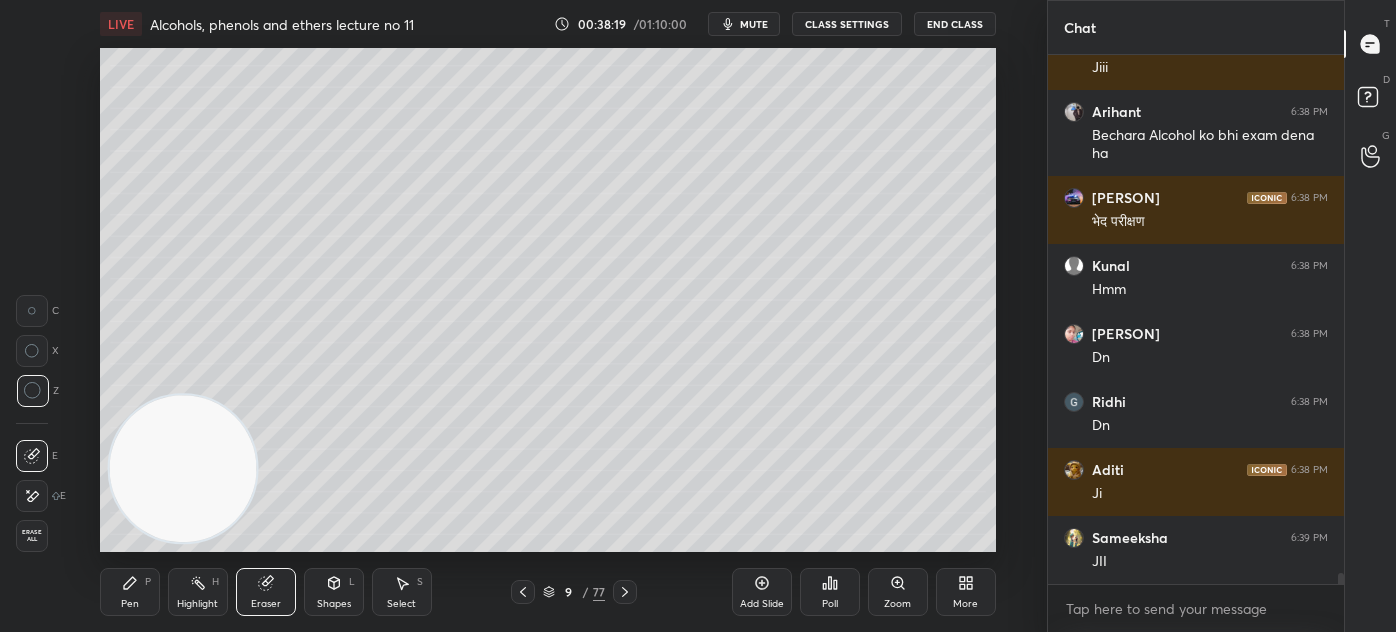drag, startPoint x: 126, startPoint y: 594, endPoint x: 189, endPoint y: 543, distance: 81.055534 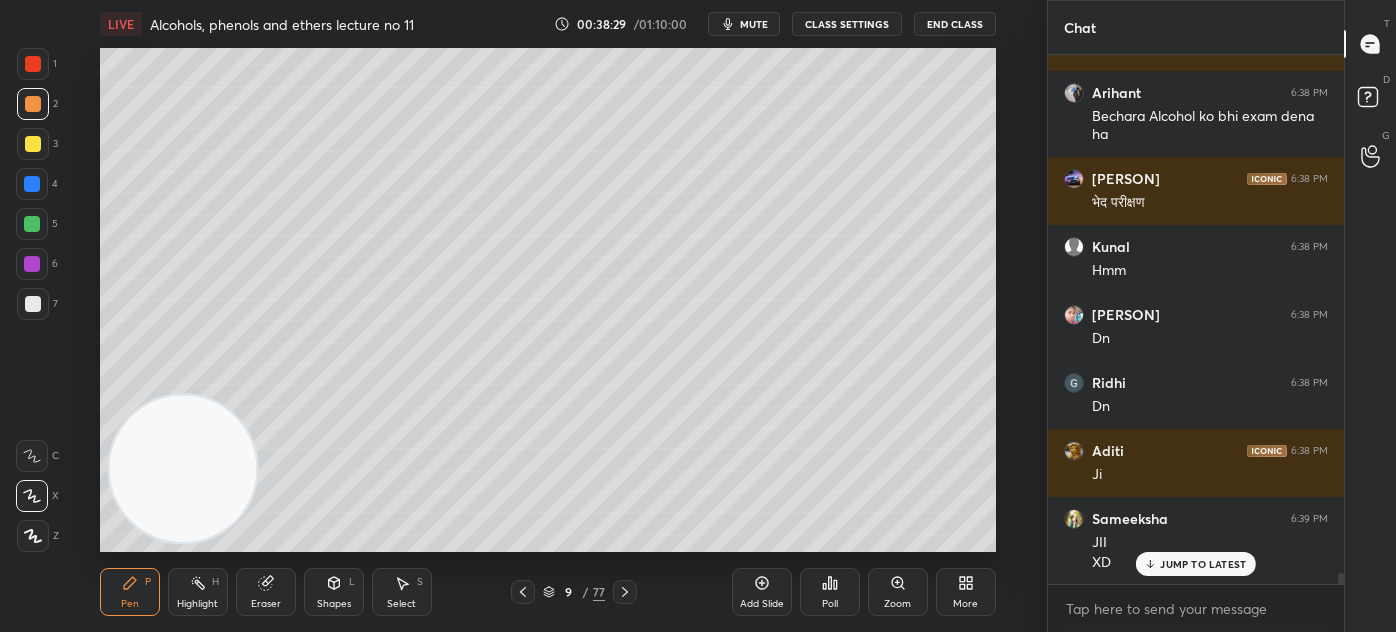 scroll, scrollTop: 26111, scrollLeft: 0, axis: vertical 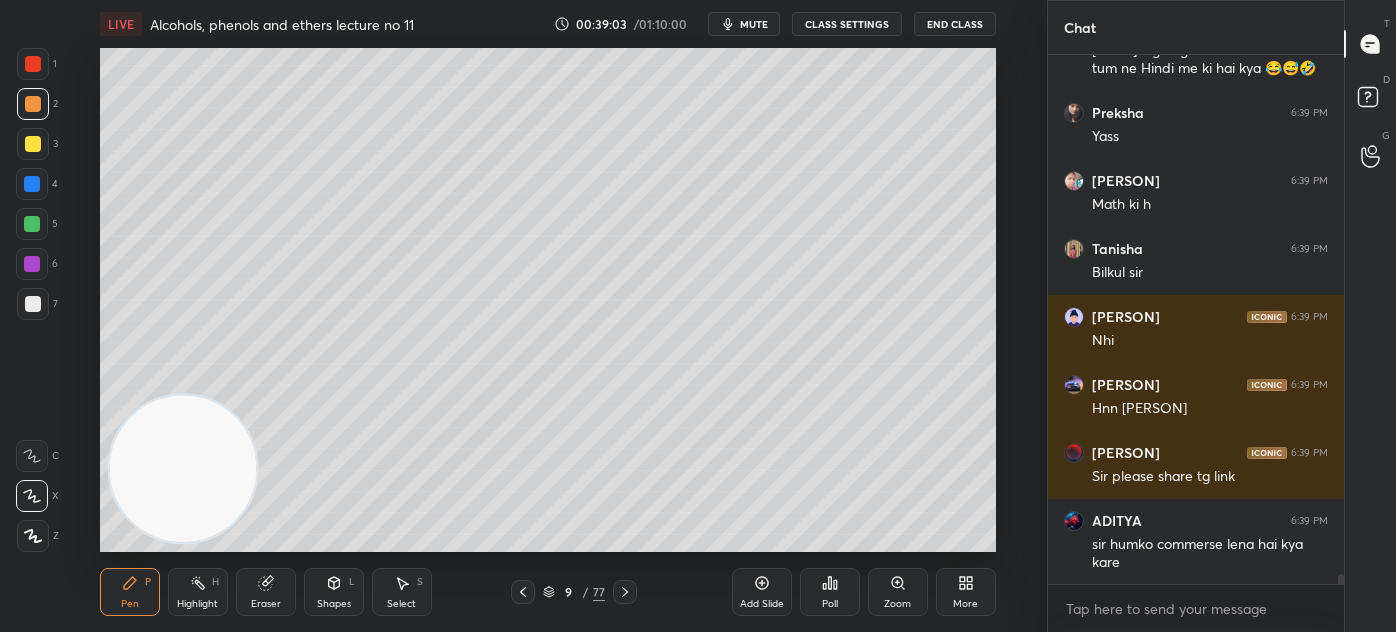 click on "CLASS SETTINGS" at bounding box center [847, 24] 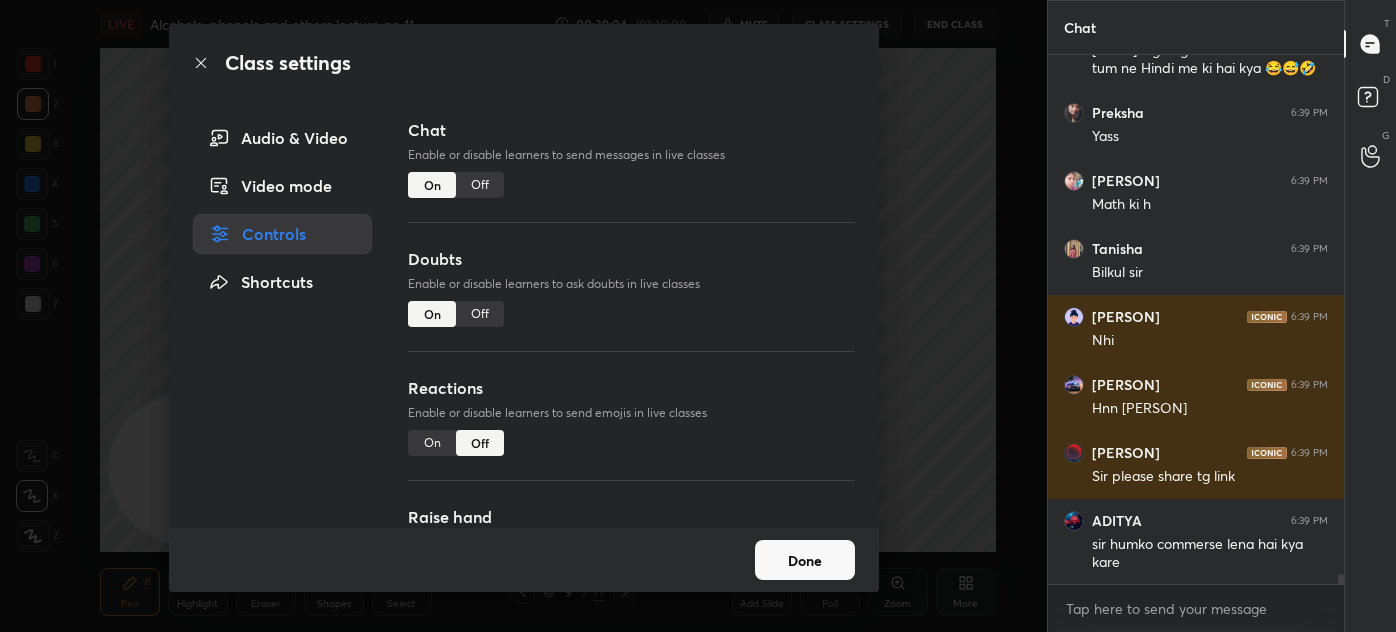 click on "Off" at bounding box center (480, 185) 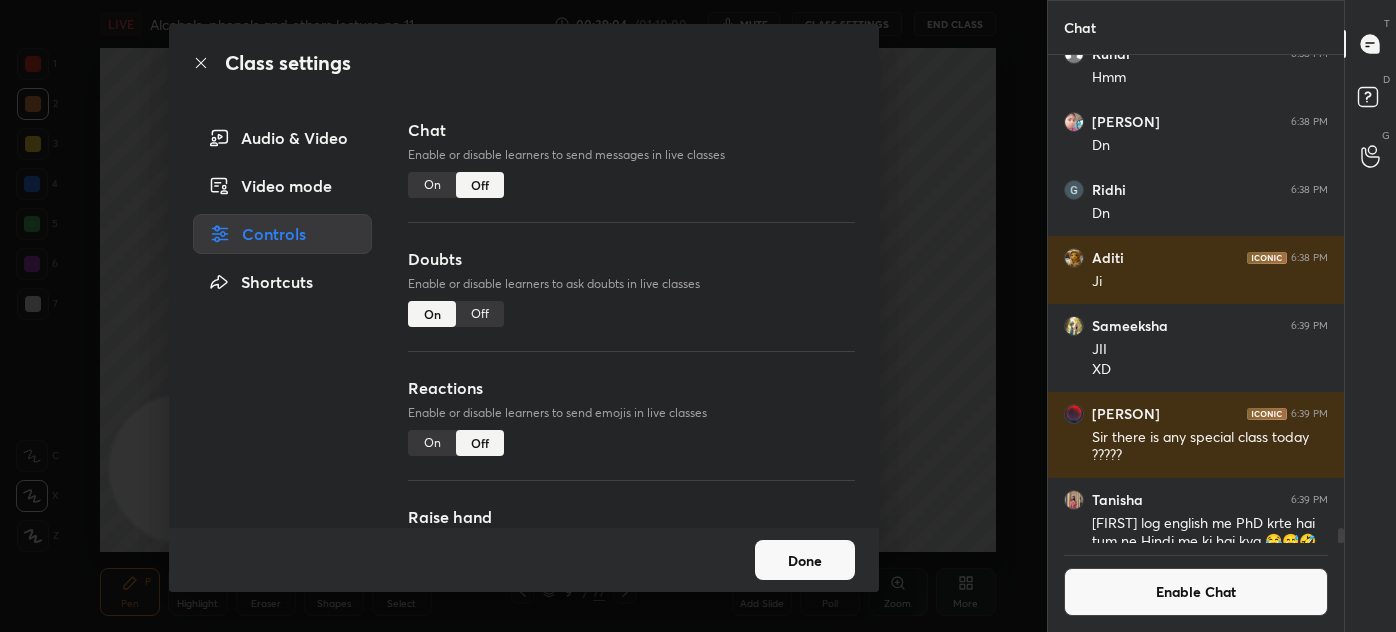 click on "Class settings Audio & Video Video mode Controls Shortcuts Chat Enable or disable learners to send messages in live classes On Off Doubts Enable or disable learners to ask doubts in live classes On Off Reactions Enable or disable learners to send emojis in live classes On Off Raise hand Learners will not be able to raise hand, if turned off On Off Poll Prediction Enable or disable poll prediction in case of a question on the slide On Off Done" at bounding box center (523, 316) 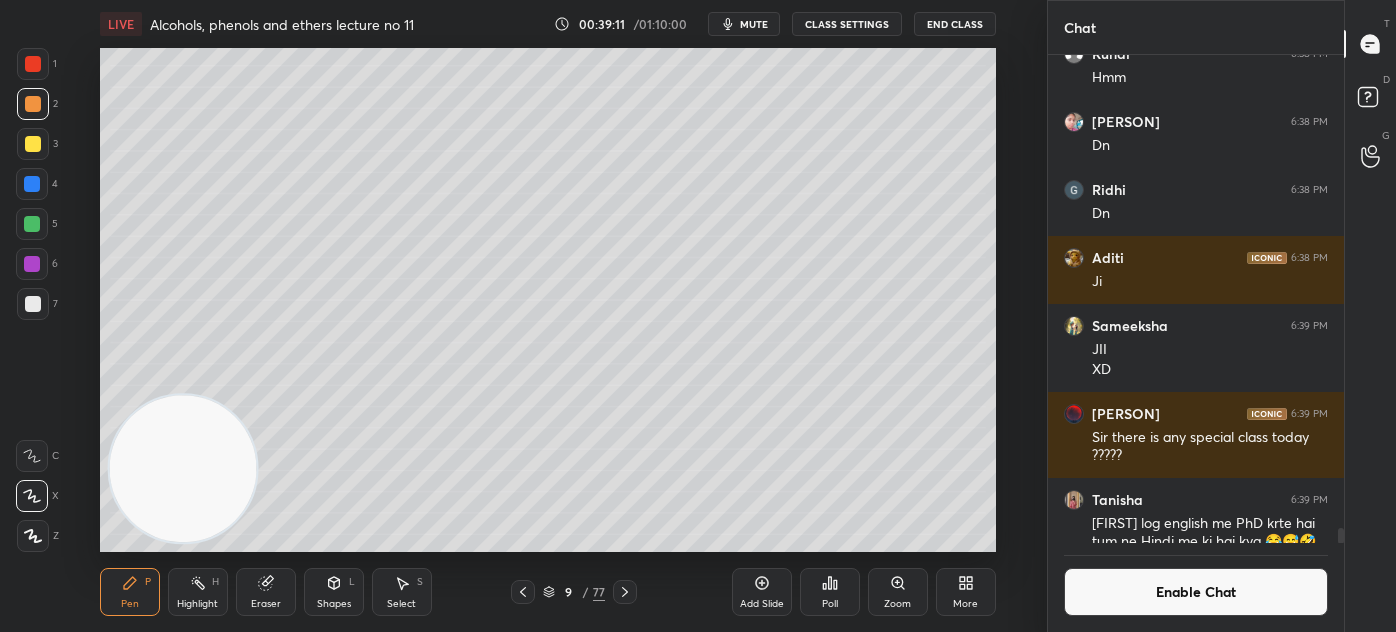 click at bounding box center [33, 304] 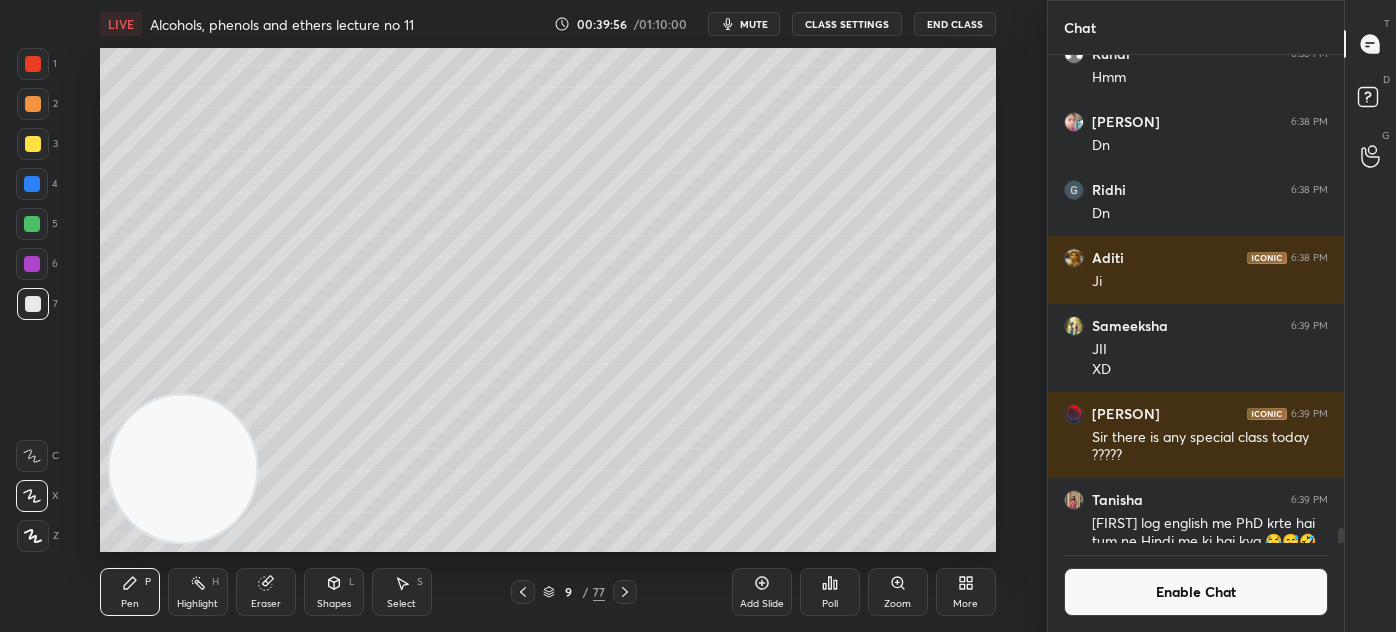 drag, startPoint x: 30, startPoint y: 229, endPoint x: 43, endPoint y: 235, distance: 14.3178215 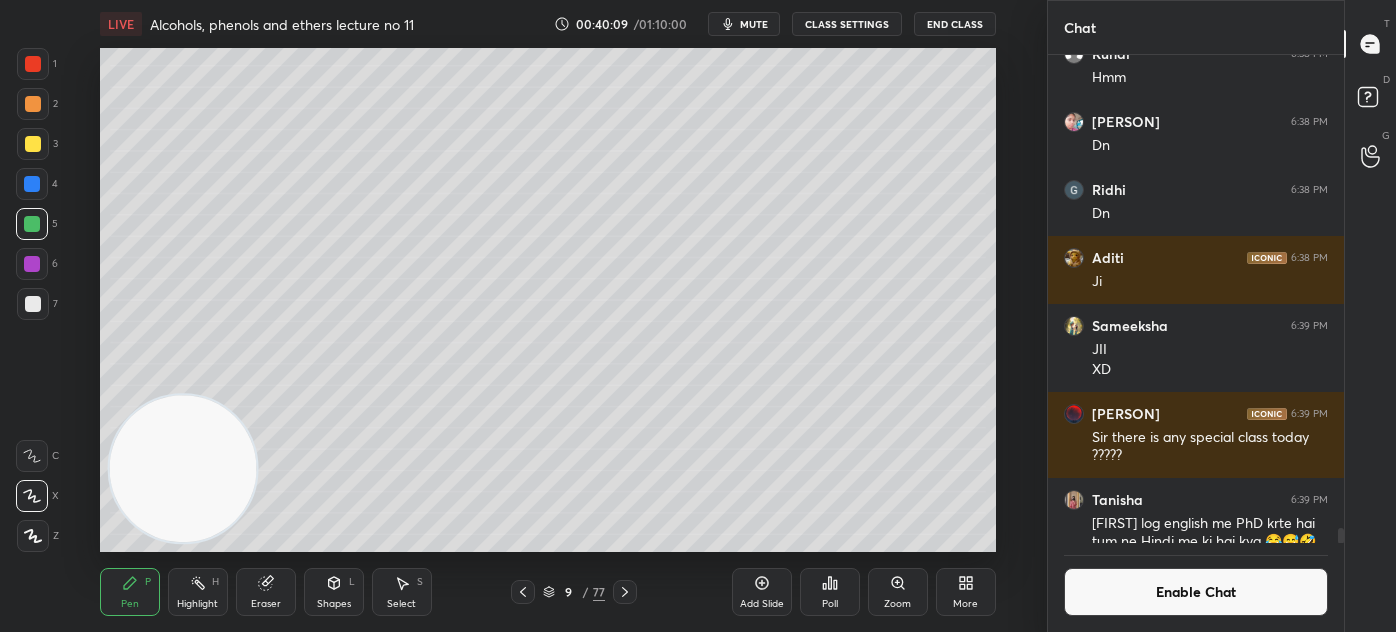 click on "LIVE Alcohols, phenols and ethers lecture no 11 [TIME] mute CLASS SETTINGS End Class" at bounding box center (548, 24) 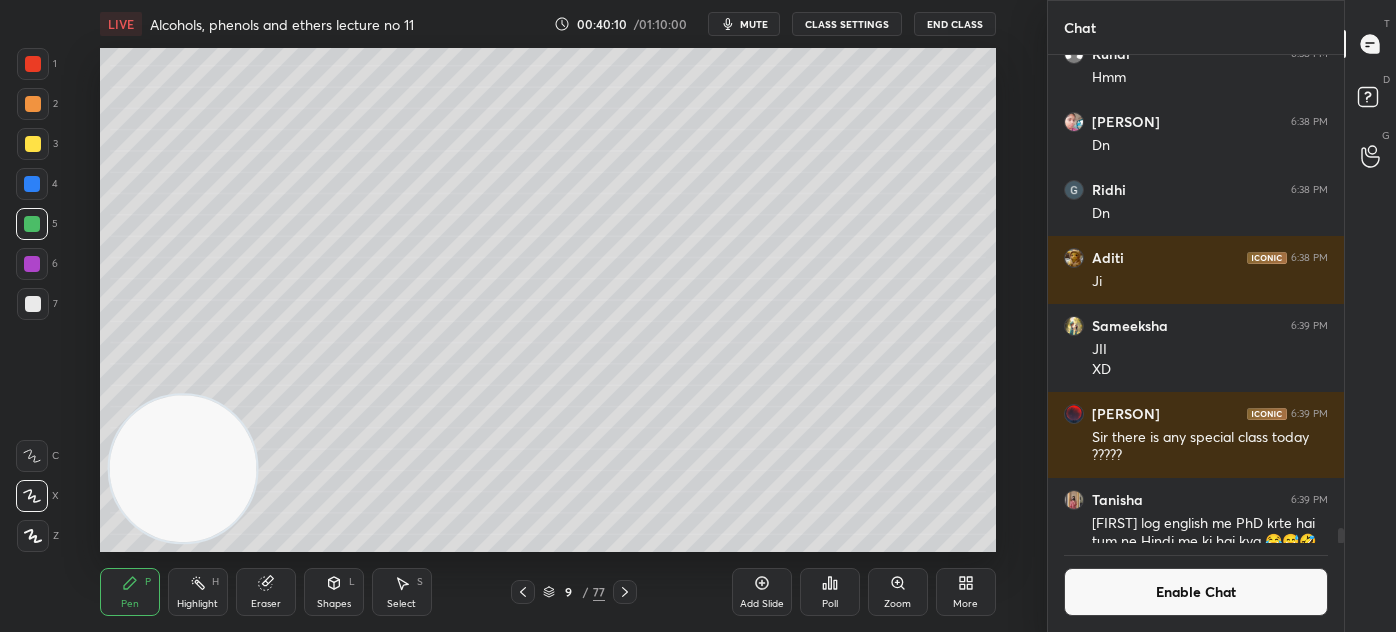 click on "mute" at bounding box center (744, 24) 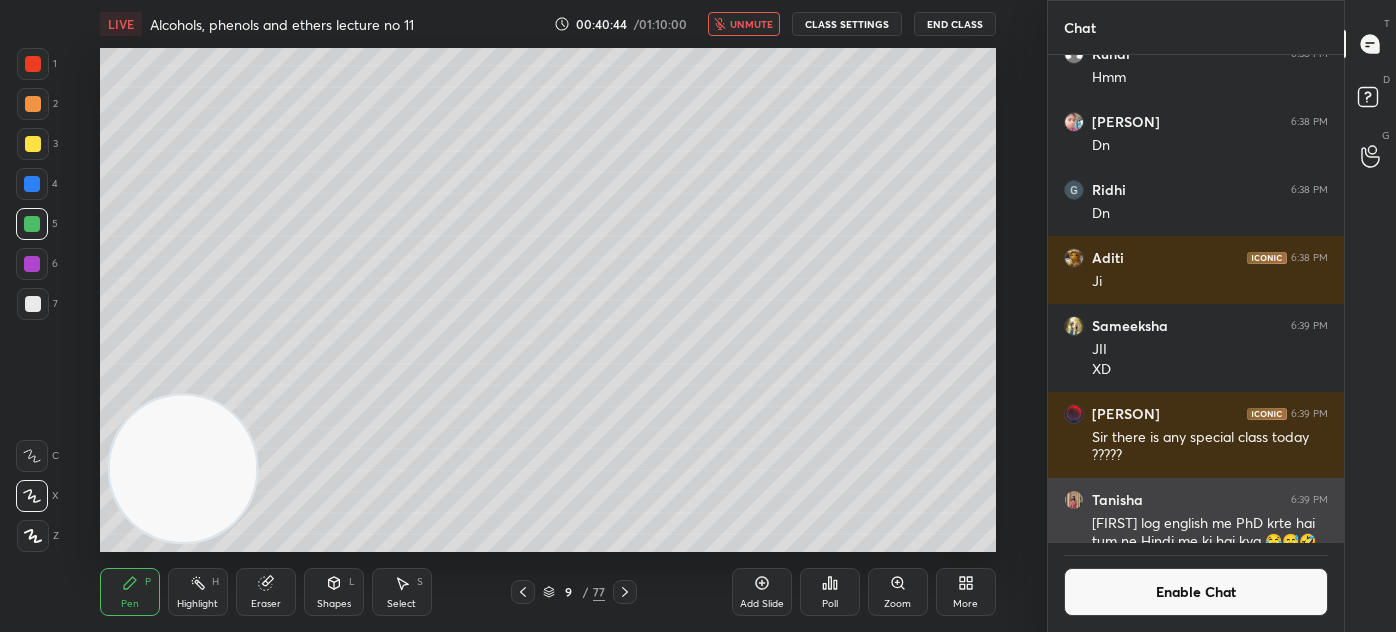 click at bounding box center (1338, 299) 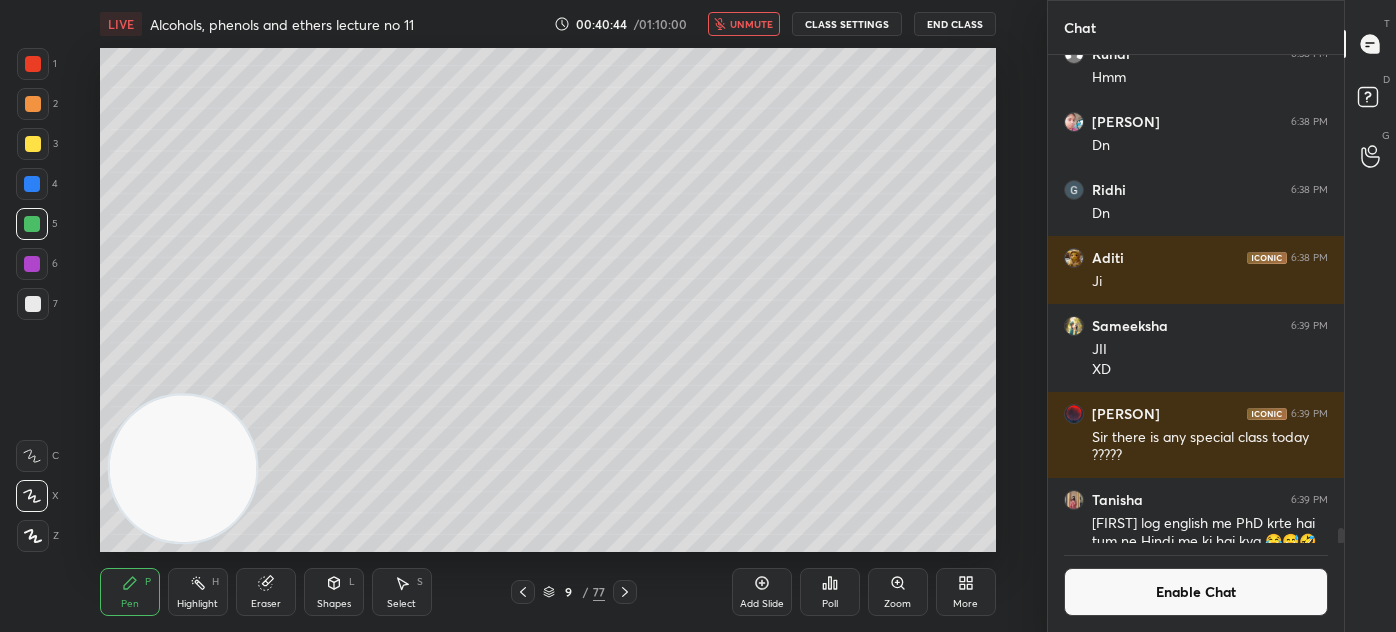 scroll, scrollTop: 25840, scrollLeft: 0, axis: vertical 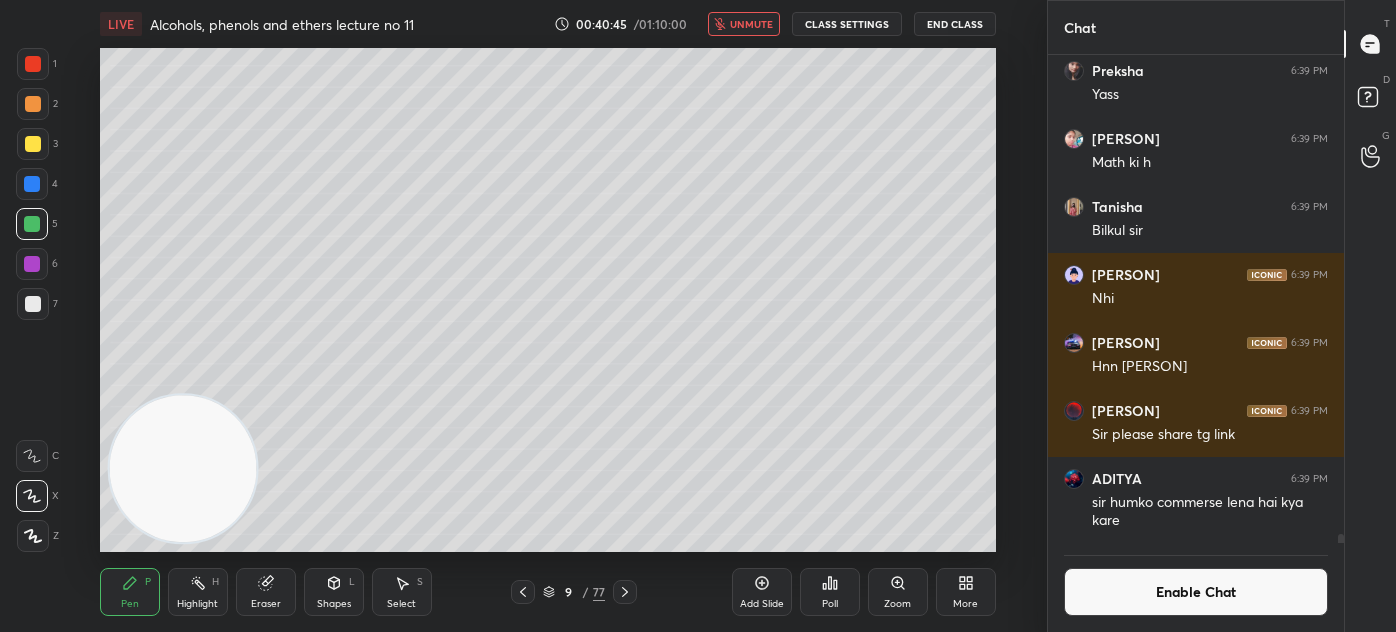 drag, startPoint x: 1339, startPoint y: 538, endPoint x: 1272, endPoint y: 521, distance: 69.12308 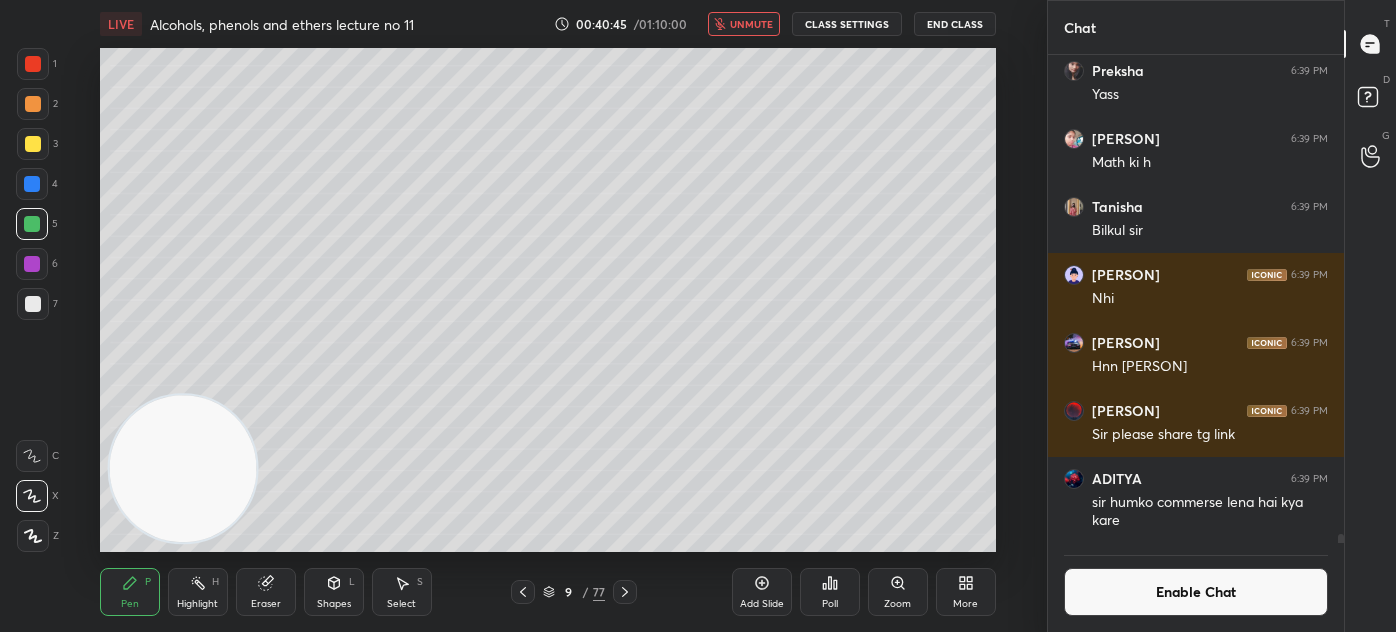 click on "[PERSON] 6:39 PM [PERSON] log english me PhD krte hai tum ne Hindi me ki hai kya 😂😅🤣 [PERSON] 6:39 PM Yass [PERSON] s... 6:39 PM Math ki h [PERSON] 6:39 PM Bilkul sir [PERSON] 6:39 PM Nhi [PERSON] [PERSON] 6:39 PM Hnn [PERSON] AXEL 6:39 PM Sir please share tg link [PERSON] 6:39 PM sir humko commerse lena hai kya kare JUMP TO LATEST Enable Chat" at bounding box center [1196, 343] 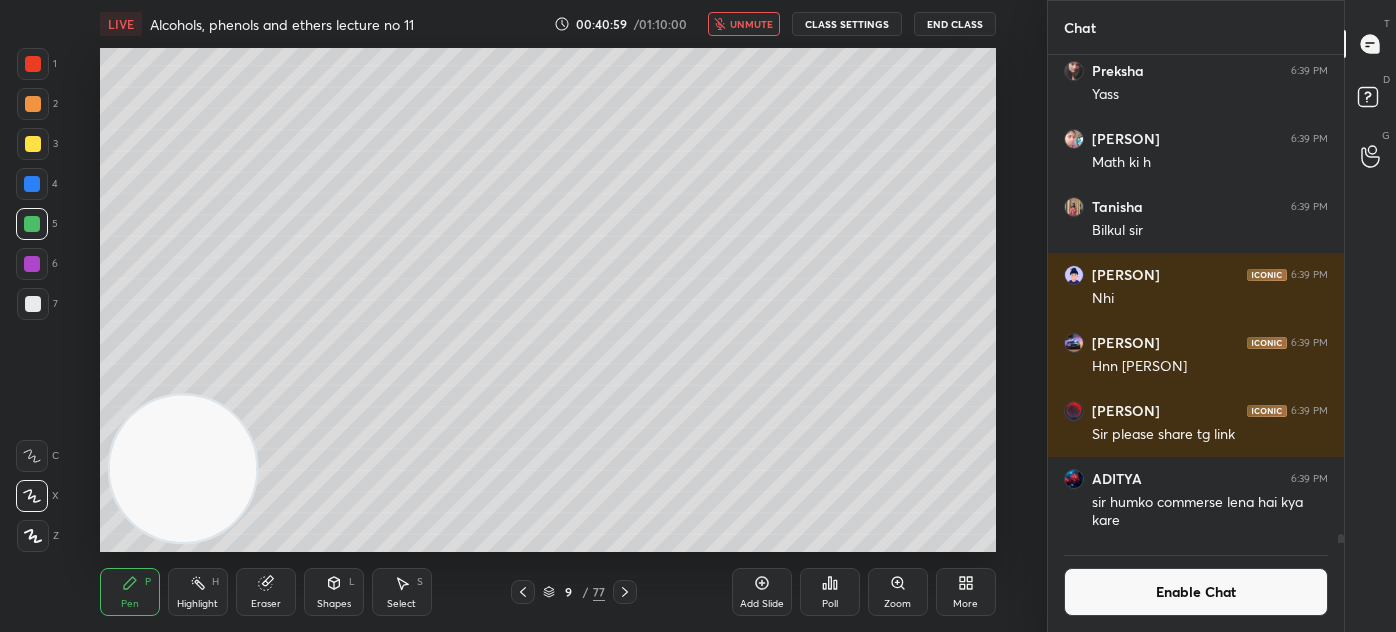 click on "unmute" at bounding box center (751, 24) 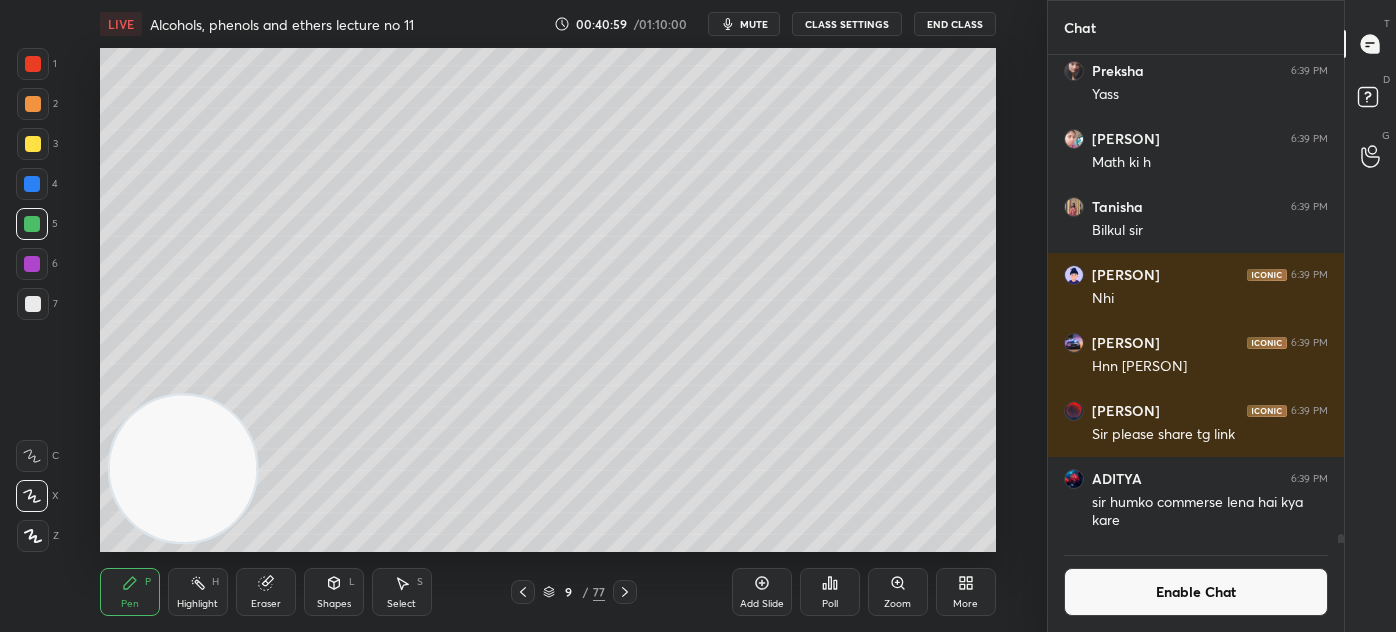 click on "Enable Chat" at bounding box center (1196, 592) 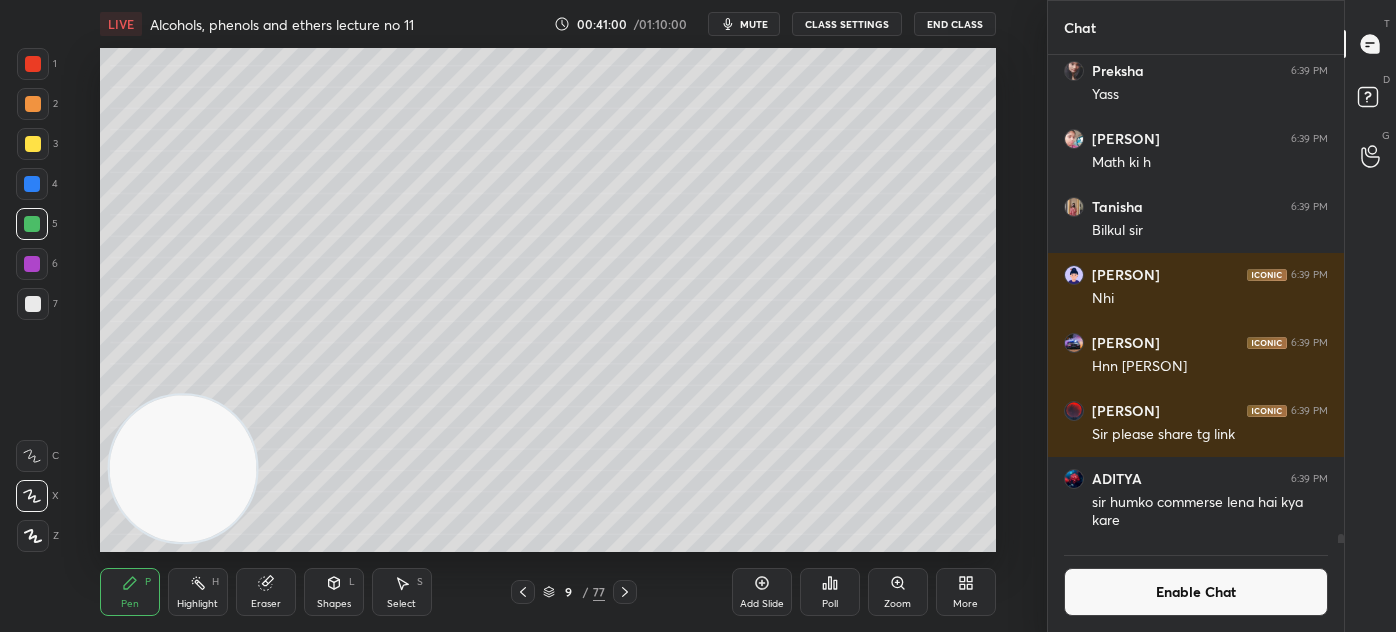 scroll, scrollTop: 6, scrollLeft: 5, axis: both 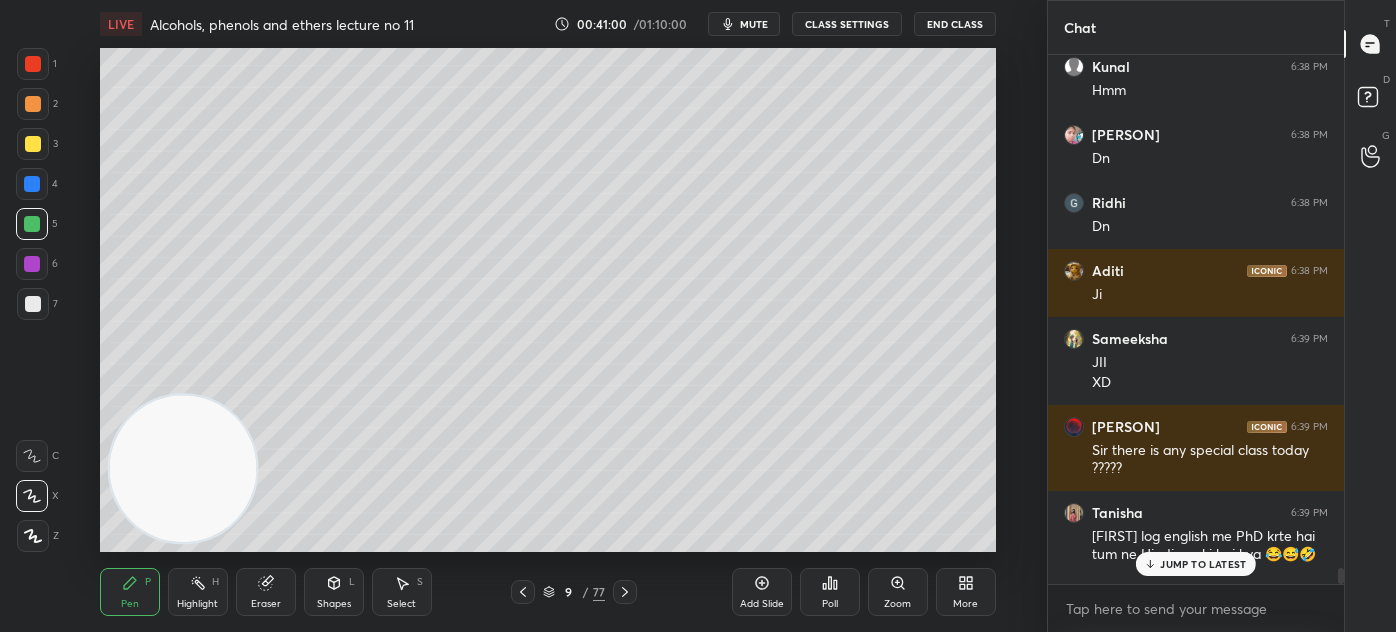 click on "JUMP TO LATEST" at bounding box center [1203, 564] 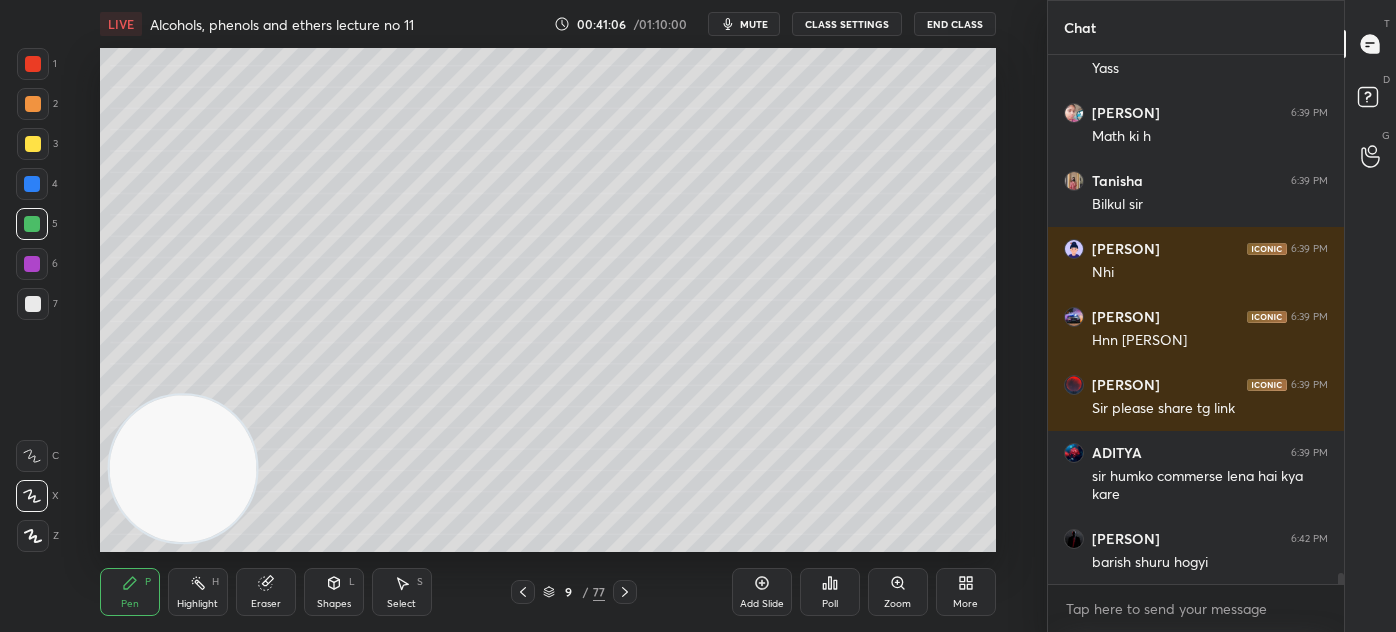scroll, scrollTop: 25935, scrollLeft: 0, axis: vertical 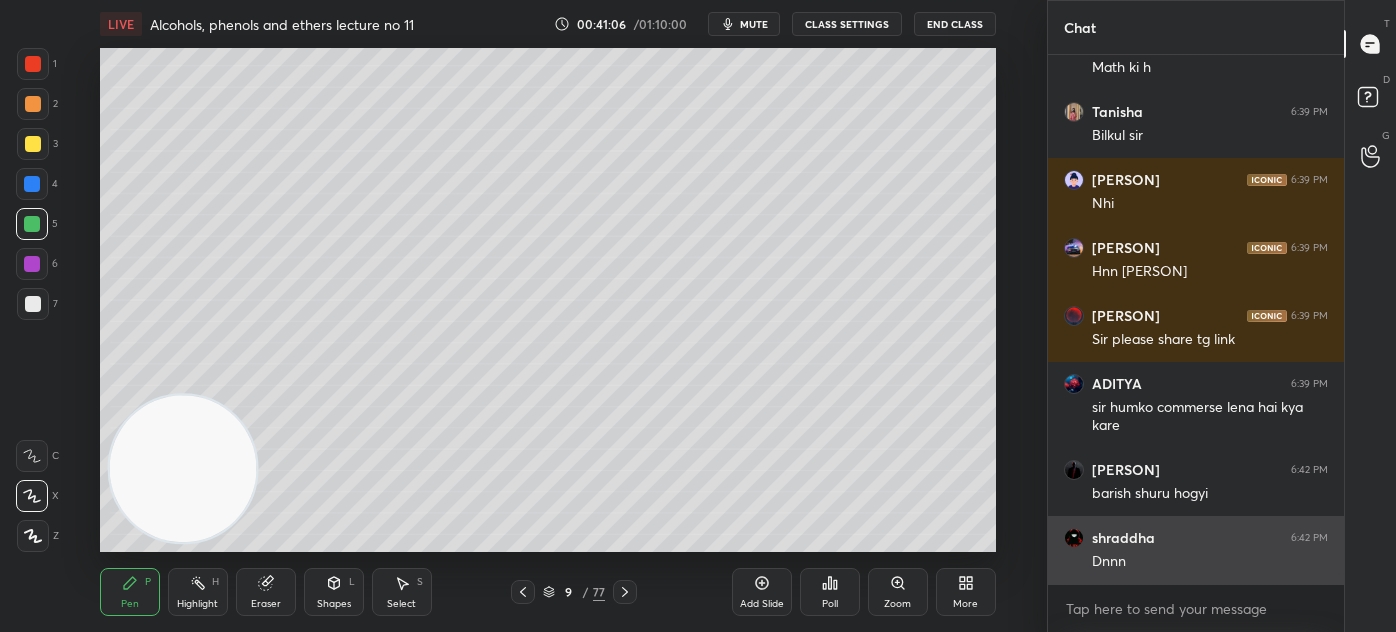 click on "Dnnn" at bounding box center (1210, 562) 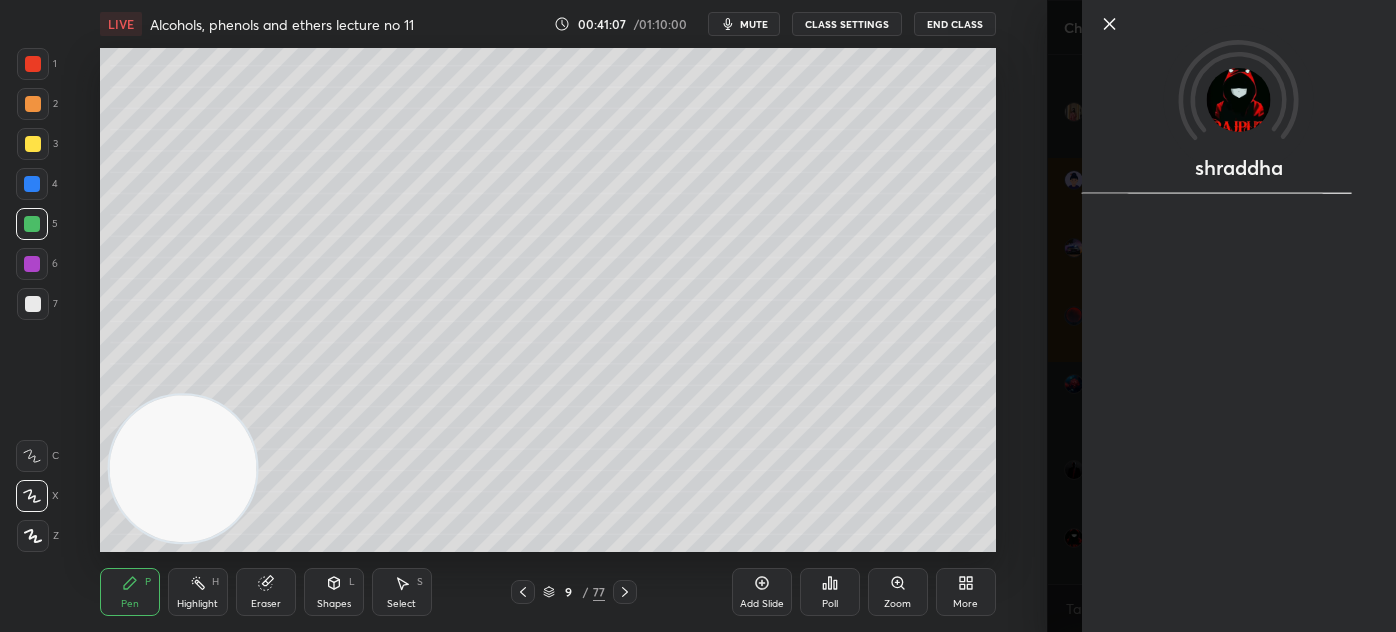click on "shraddha" at bounding box center (1221, 316) 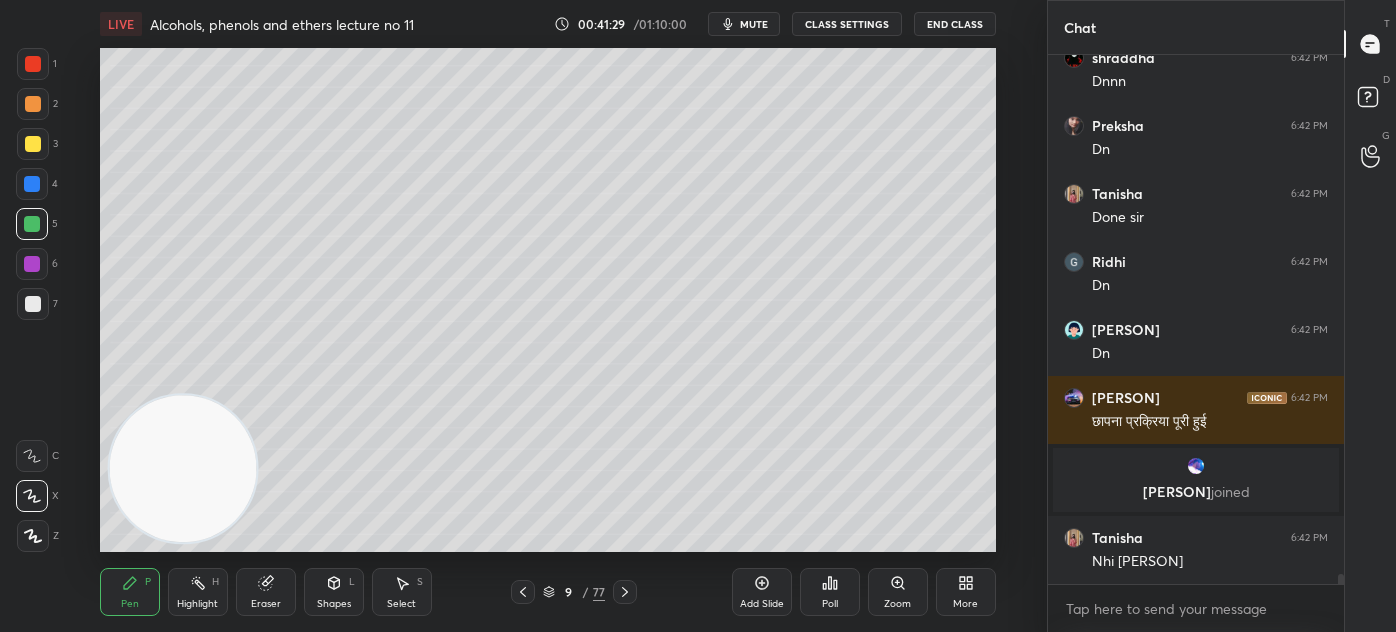 scroll, scrollTop: 26482, scrollLeft: 0, axis: vertical 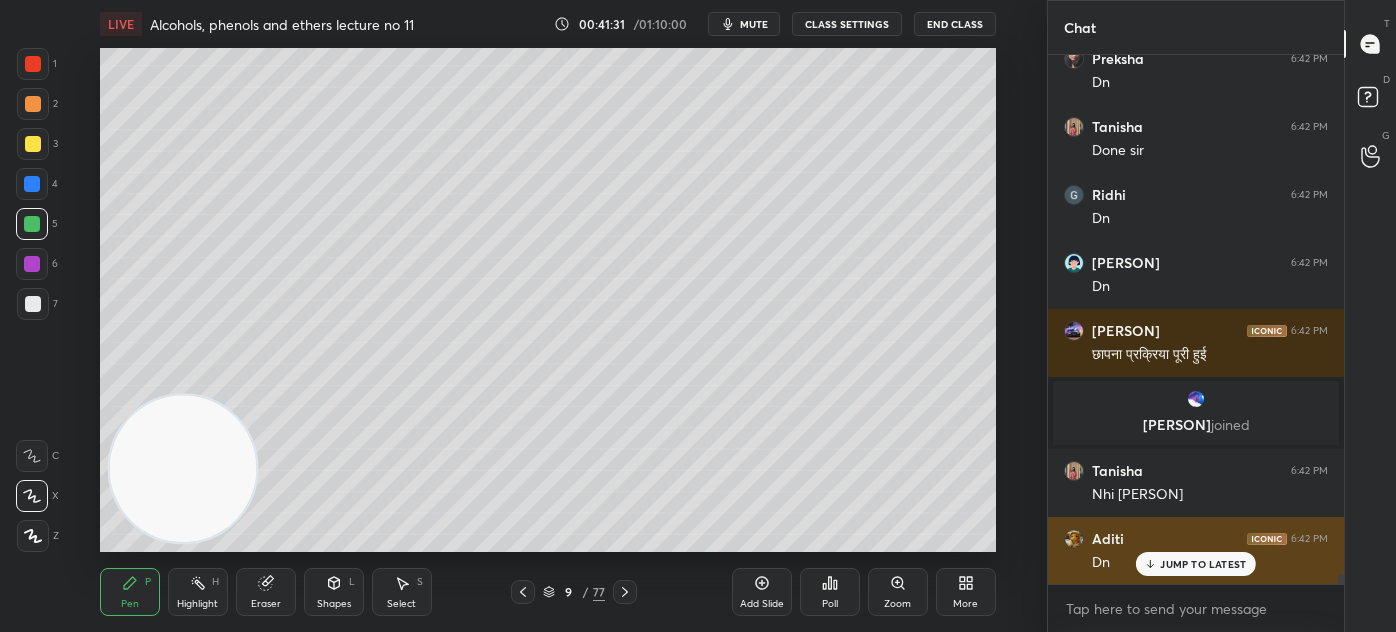 click on "JUMP TO LATEST" at bounding box center [1203, 564] 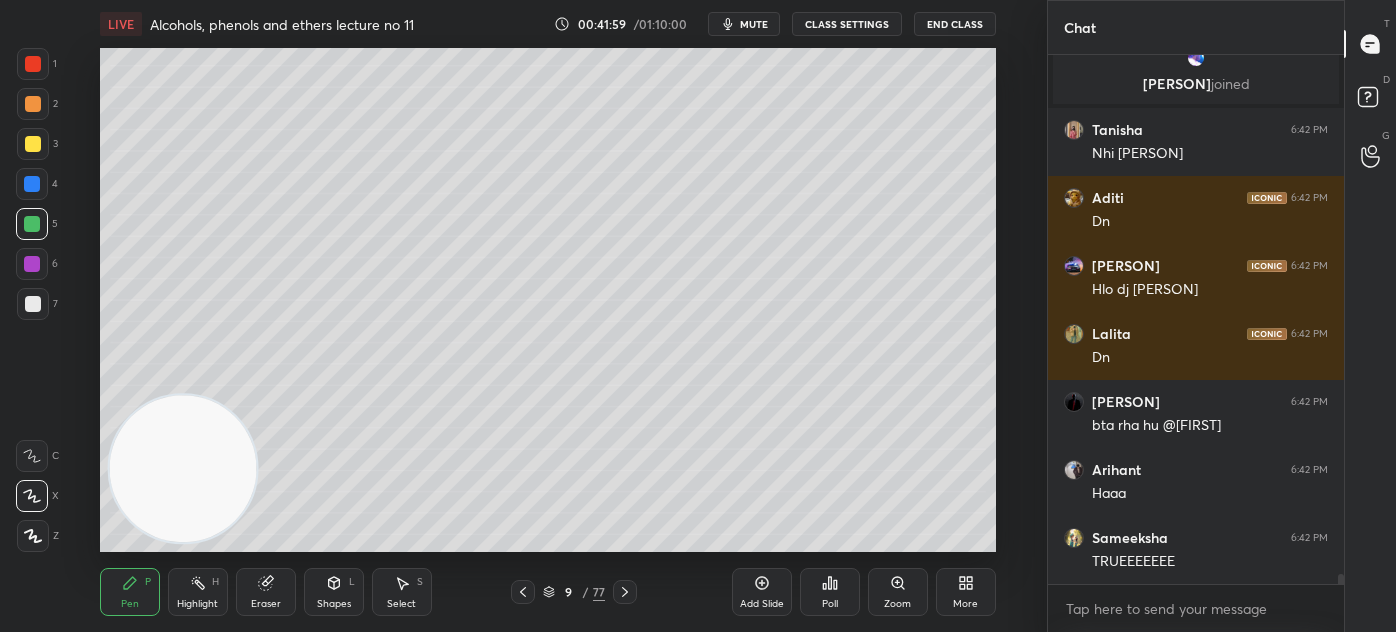 scroll, scrollTop: 26634, scrollLeft: 0, axis: vertical 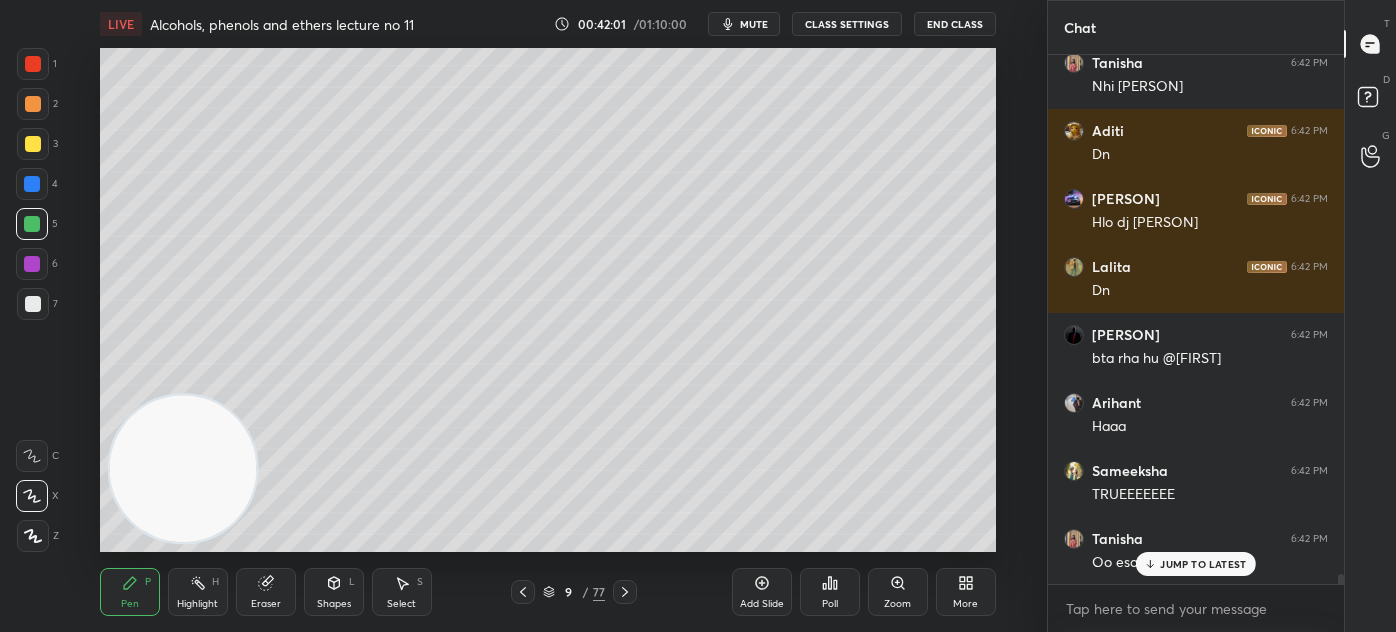 click on "mute" at bounding box center [744, 24] 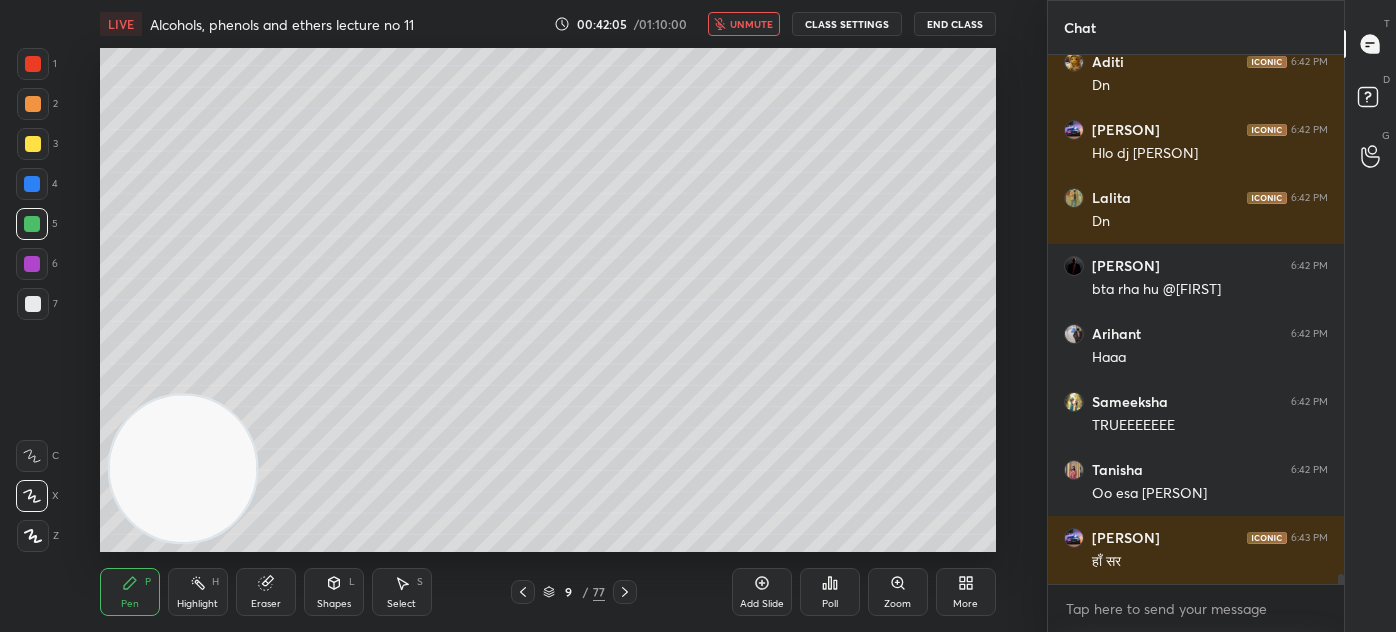 scroll, scrollTop: 26770, scrollLeft: 0, axis: vertical 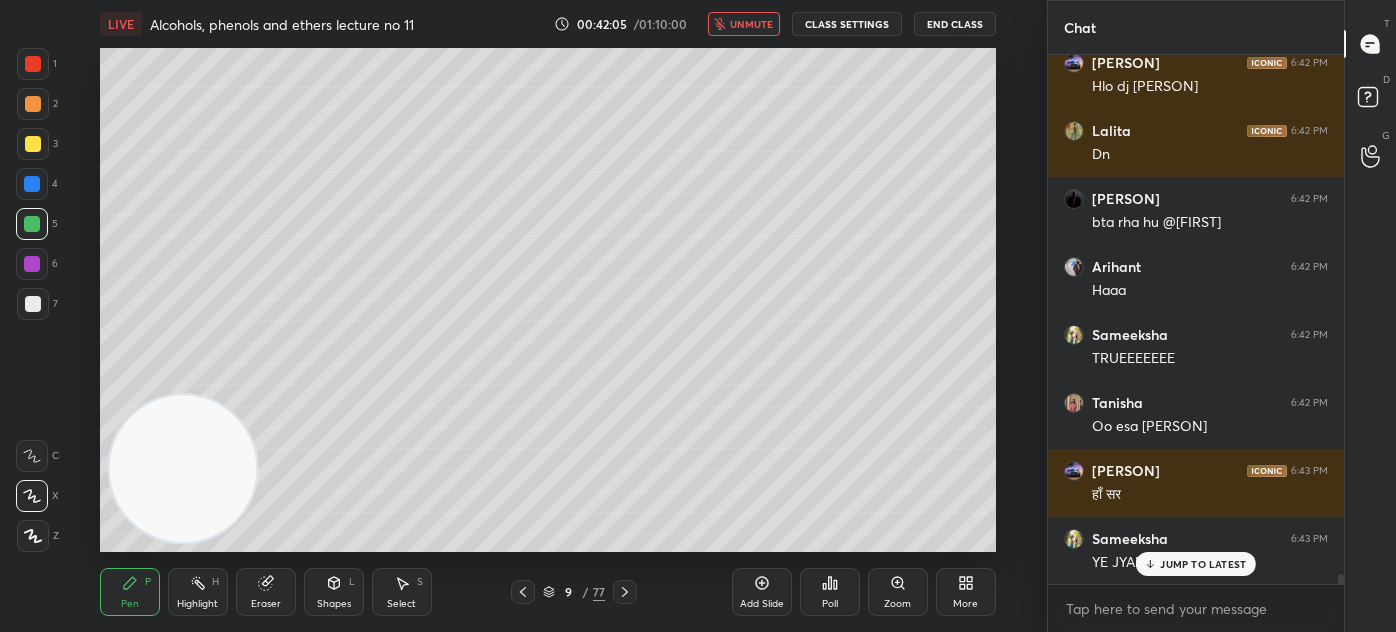 click on "unmute" at bounding box center [751, 24] 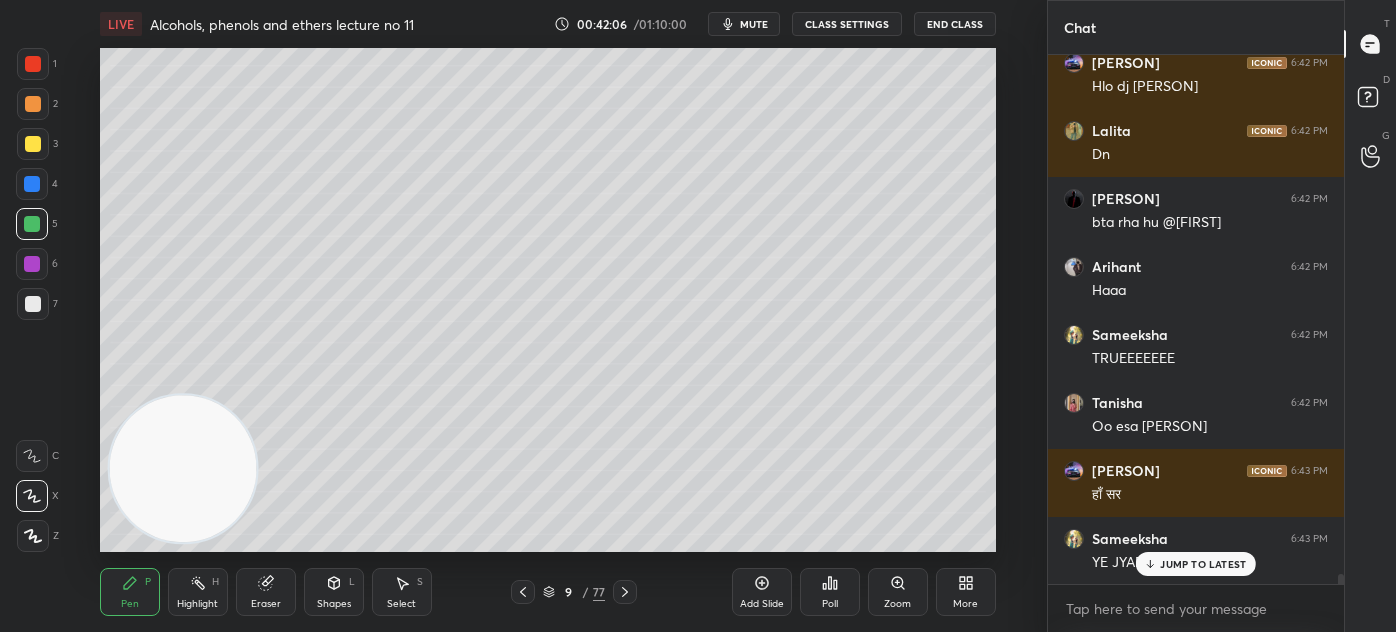 scroll, scrollTop: 26839, scrollLeft: 0, axis: vertical 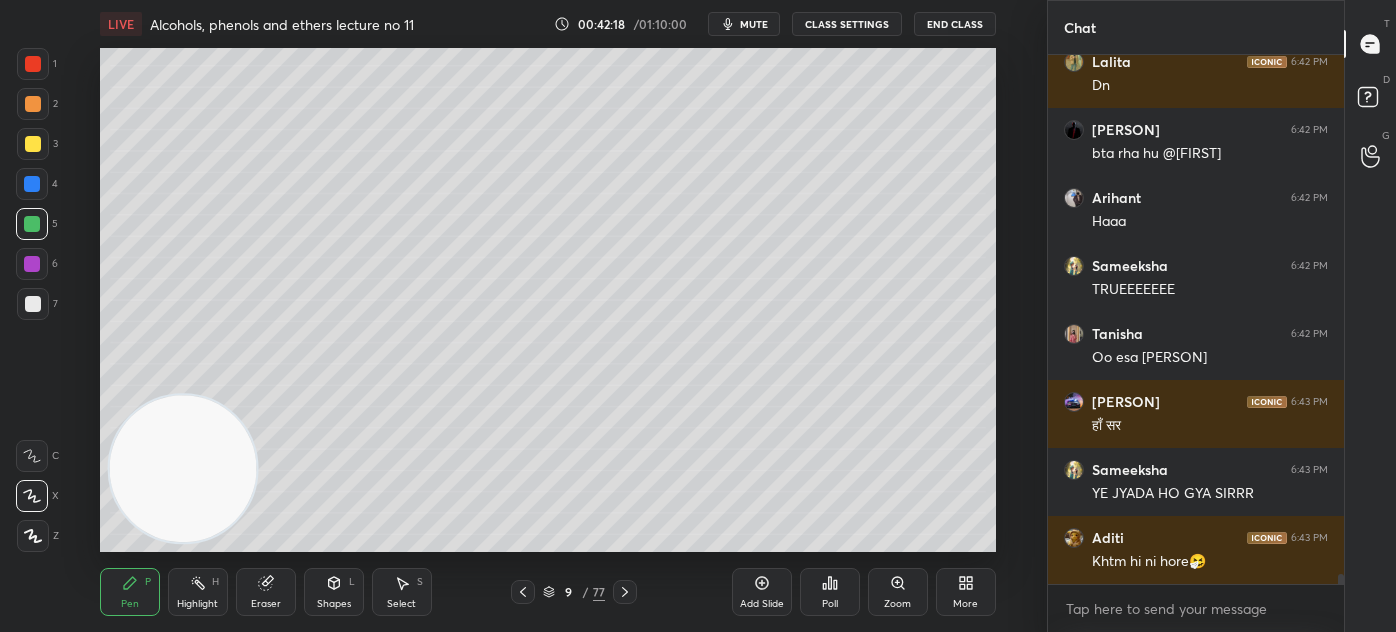 click on "mute" at bounding box center (754, 24) 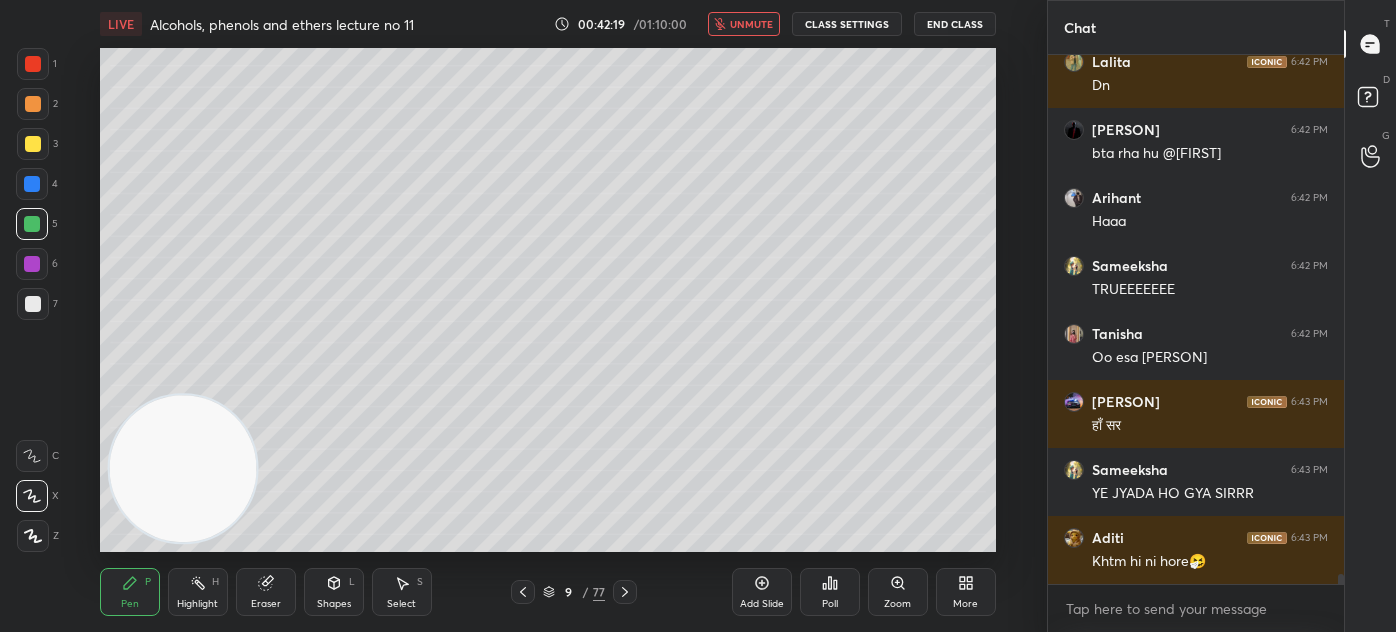 click on "unmute" at bounding box center (751, 24) 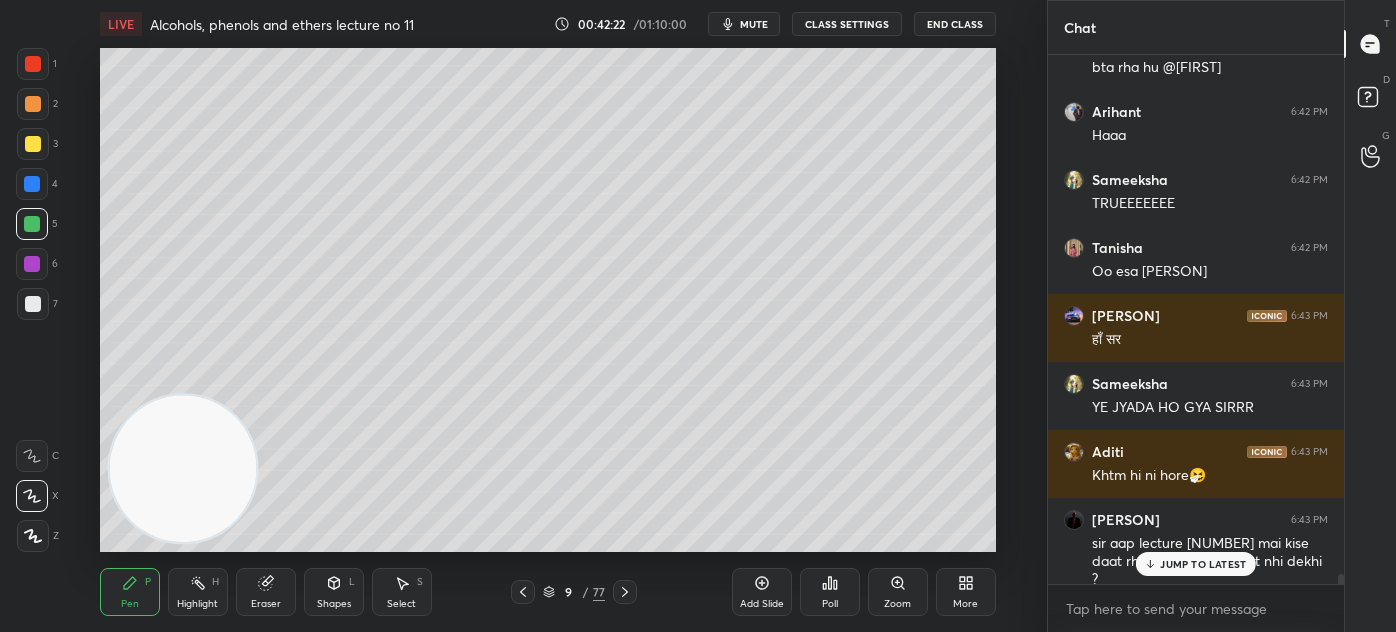 scroll, scrollTop: 26706, scrollLeft: 0, axis: vertical 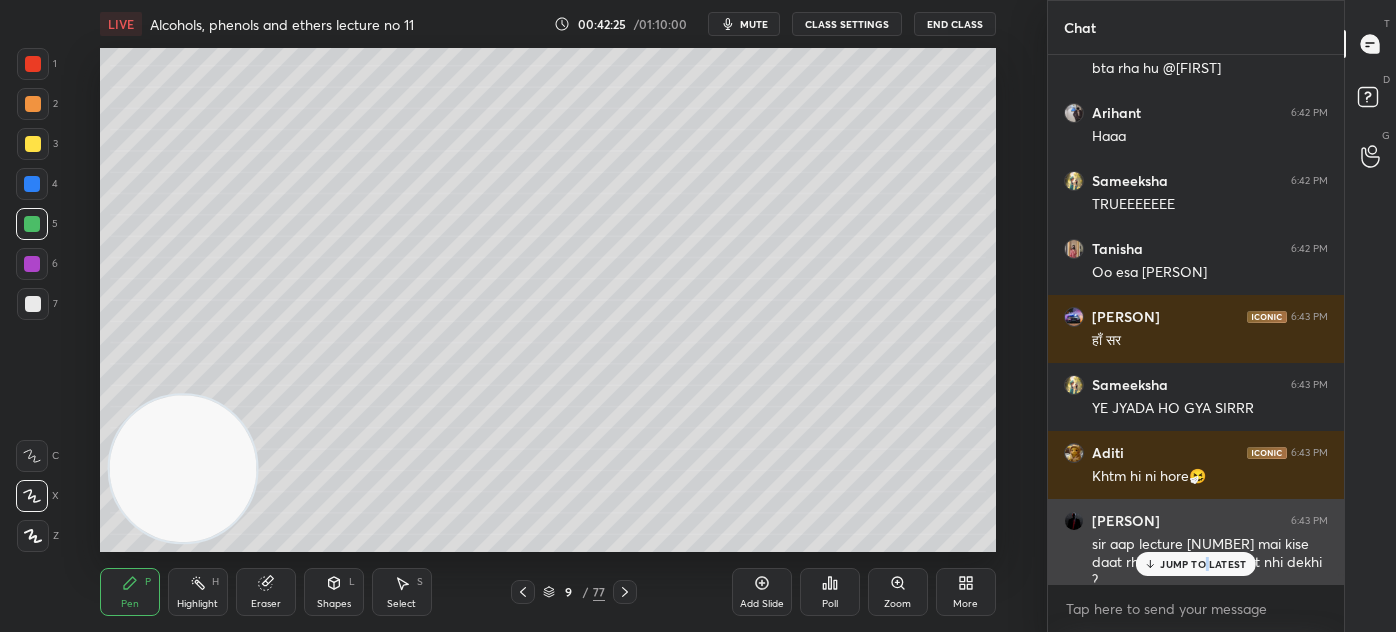 click on "JUMP TO LATEST" at bounding box center (1203, 564) 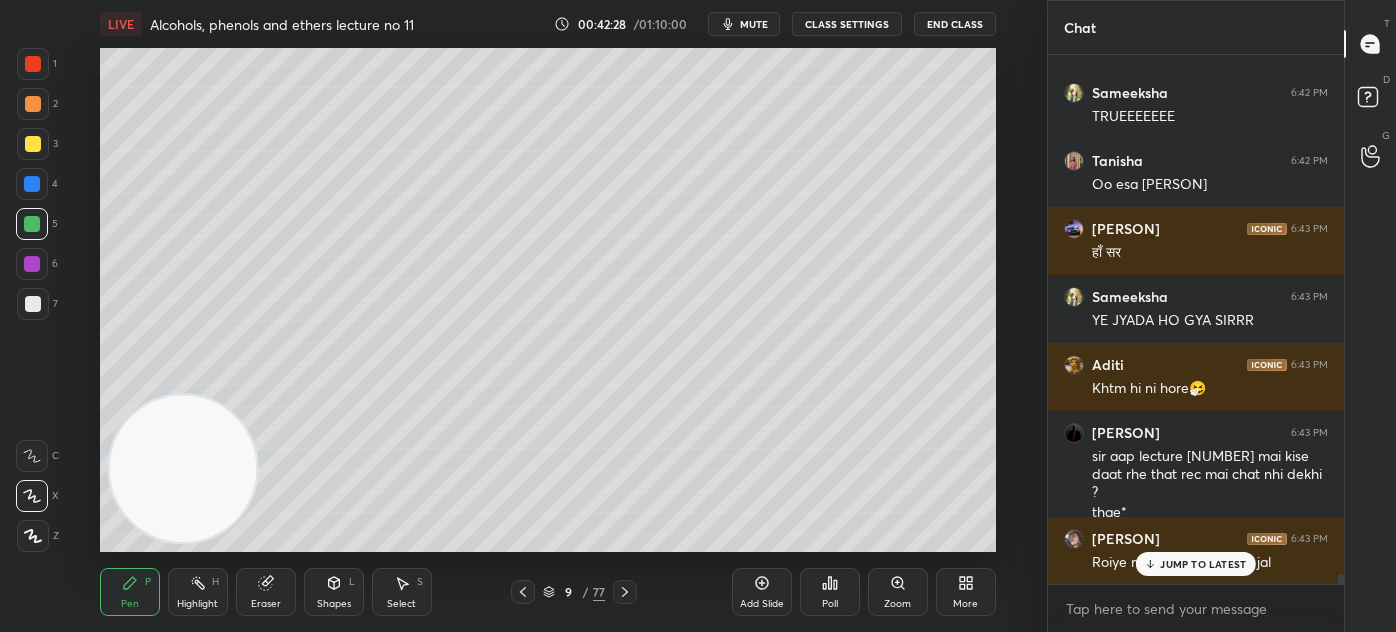 scroll, scrollTop: 26880, scrollLeft: 0, axis: vertical 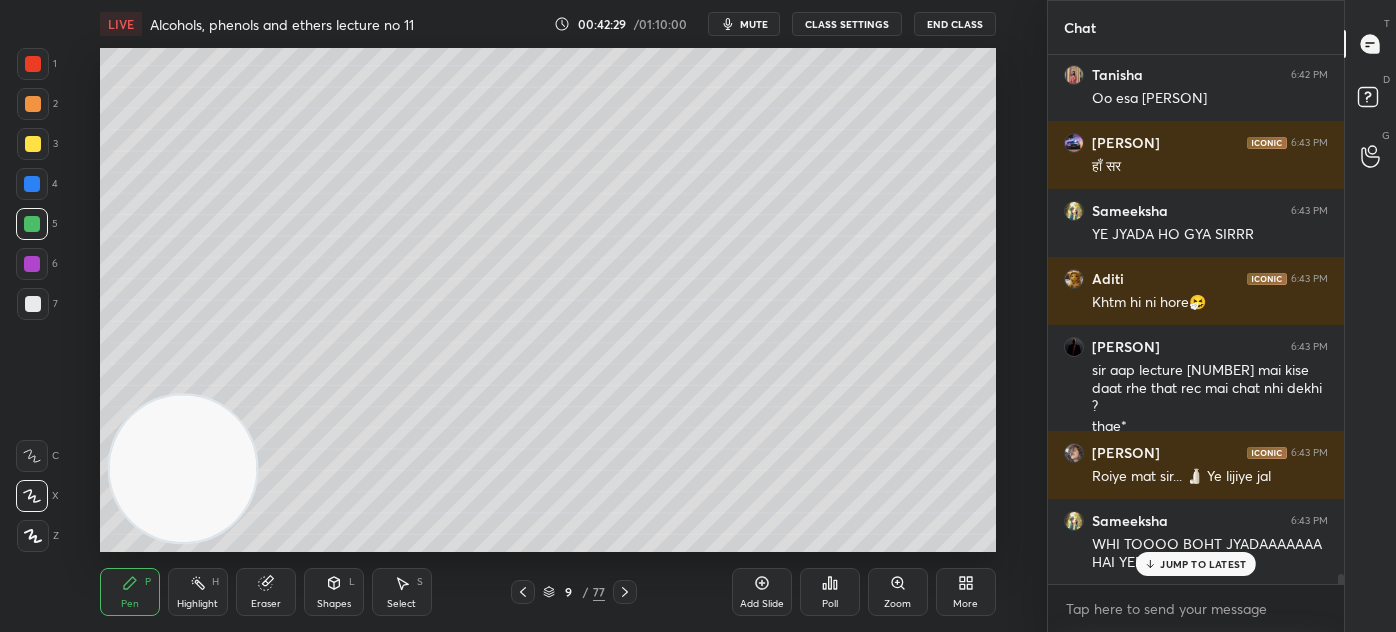click on "mute" at bounding box center [754, 24] 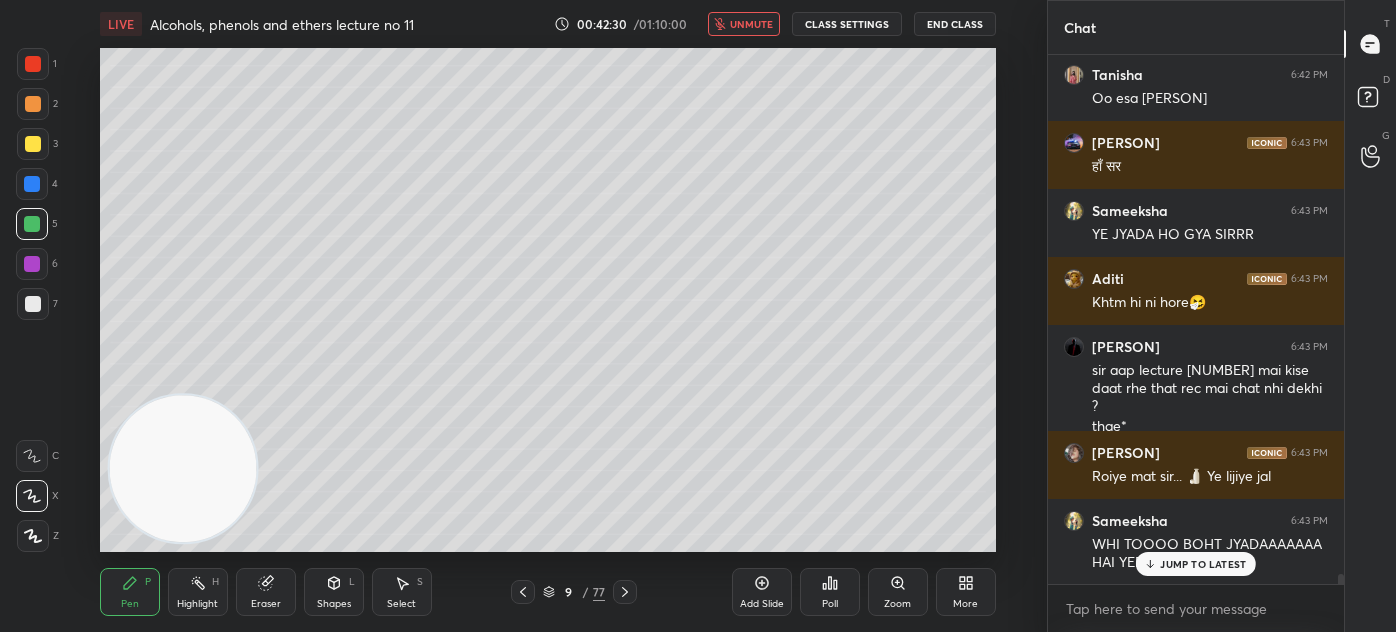 click on "unmute" at bounding box center [751, 24] 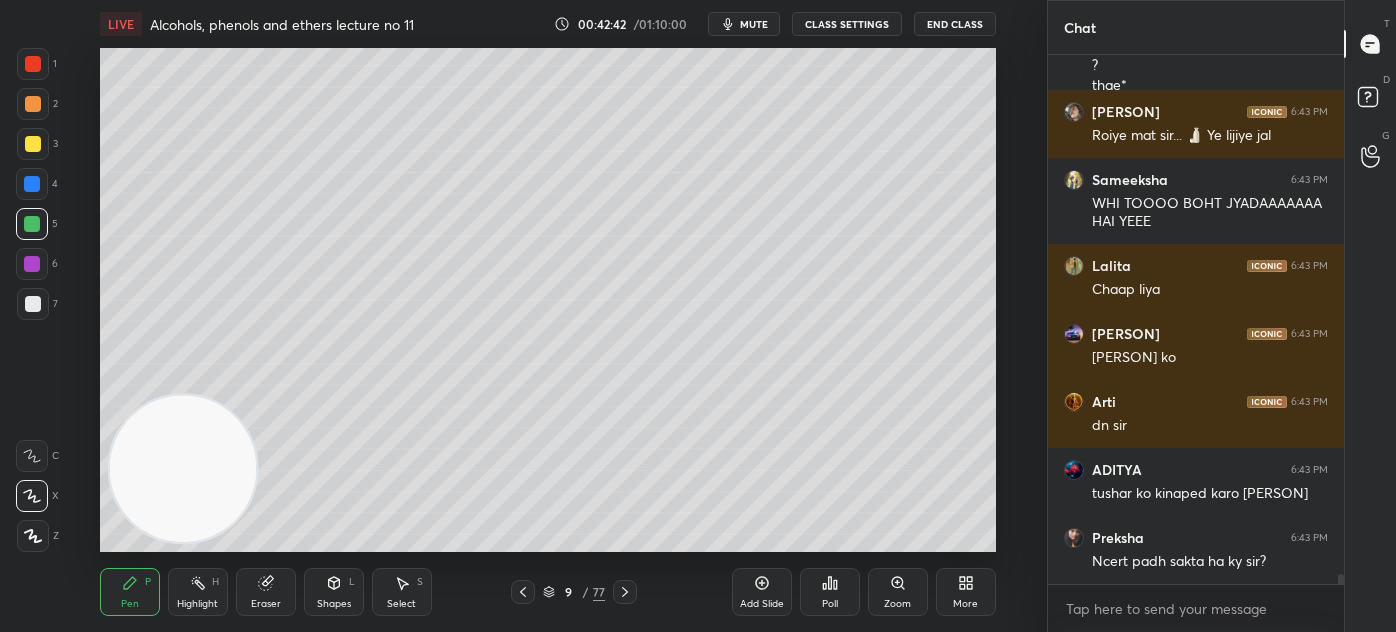 scroll, scrollTop: 27288, scrollLeft: 0, axis: vertical 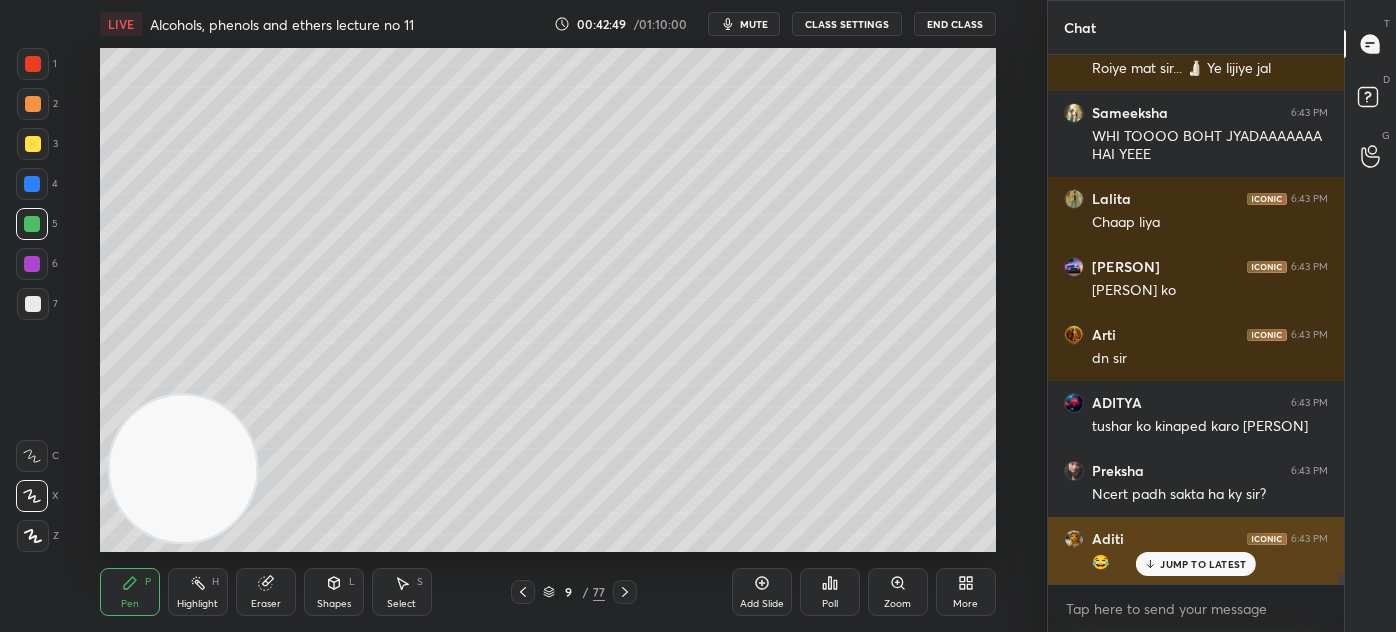 click on "JUMP TO LATEST" at bounding box center [1203, 564] 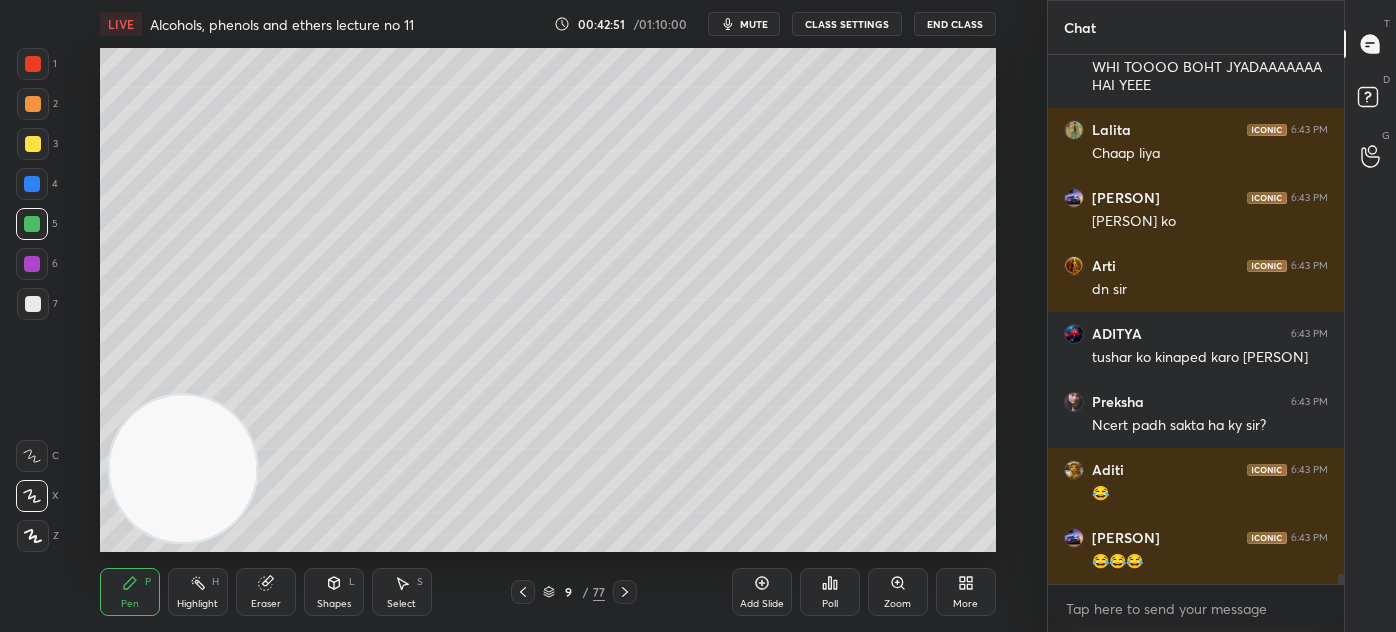 scroll, scrollTop: 27424, scrollLeft: 0, axis: vertical 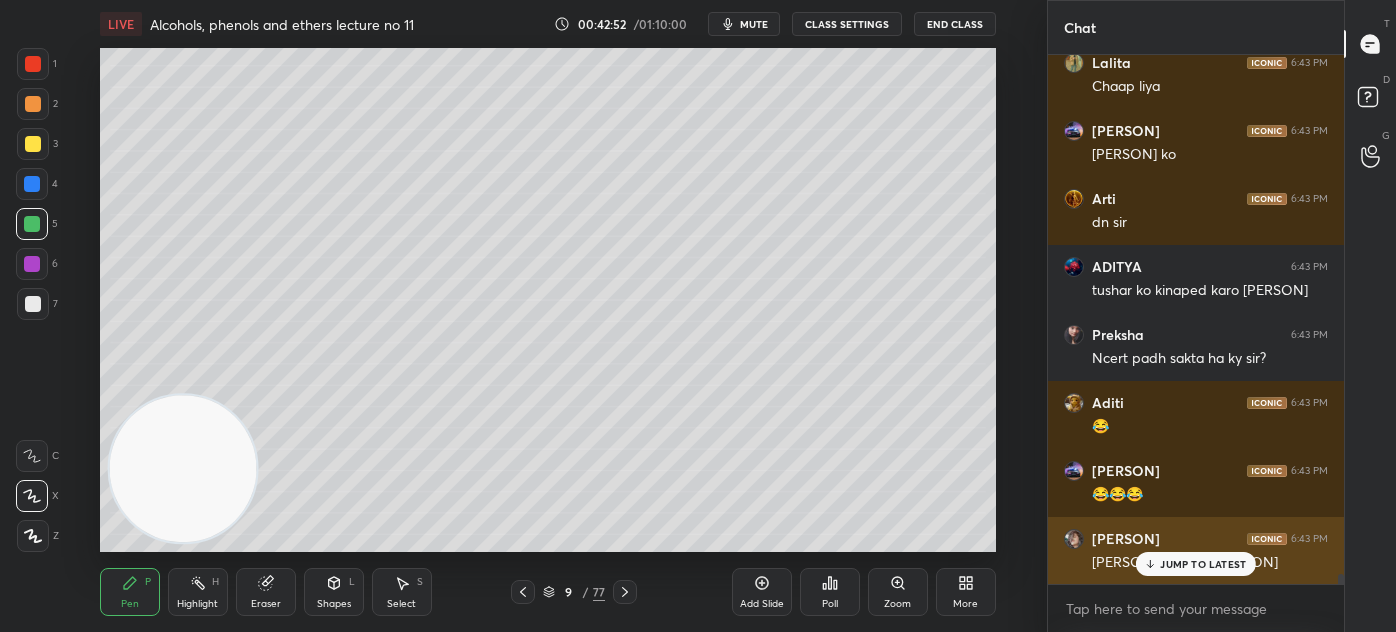 click on "JUMP TO LATEST" at bounding box center (1203, 564) 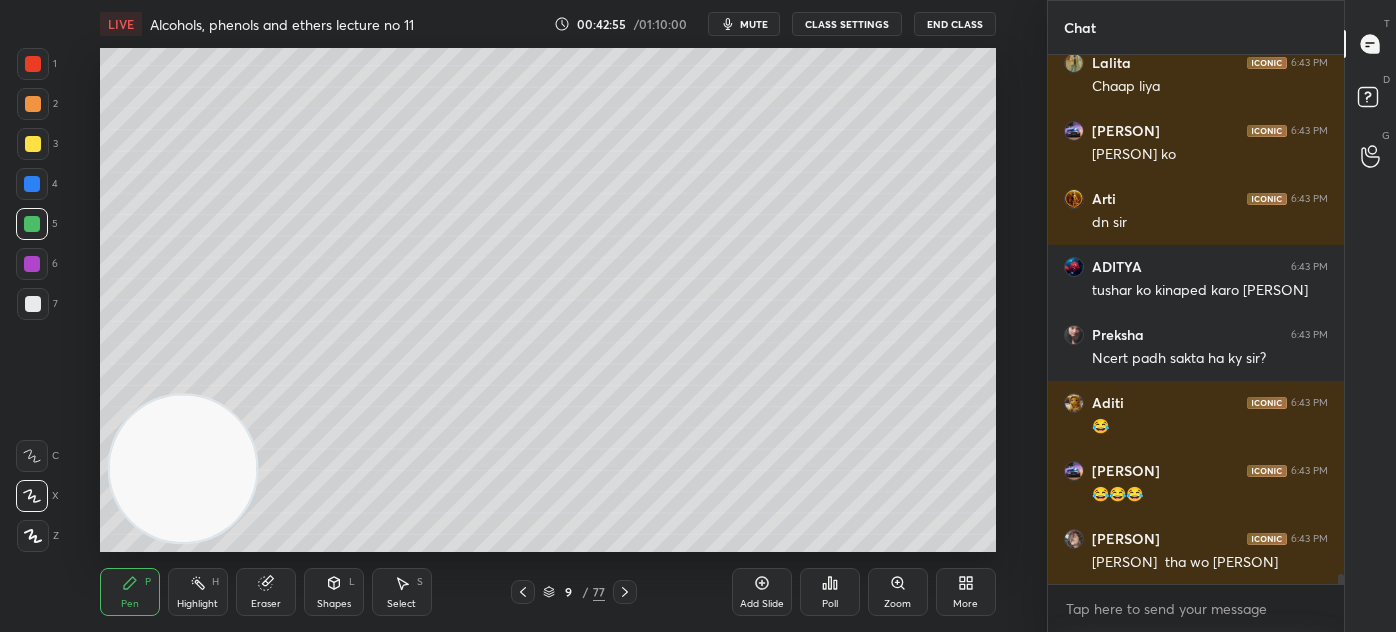 scroll, scrollTop: 27493, scrollLeft: 0, axis: vertical 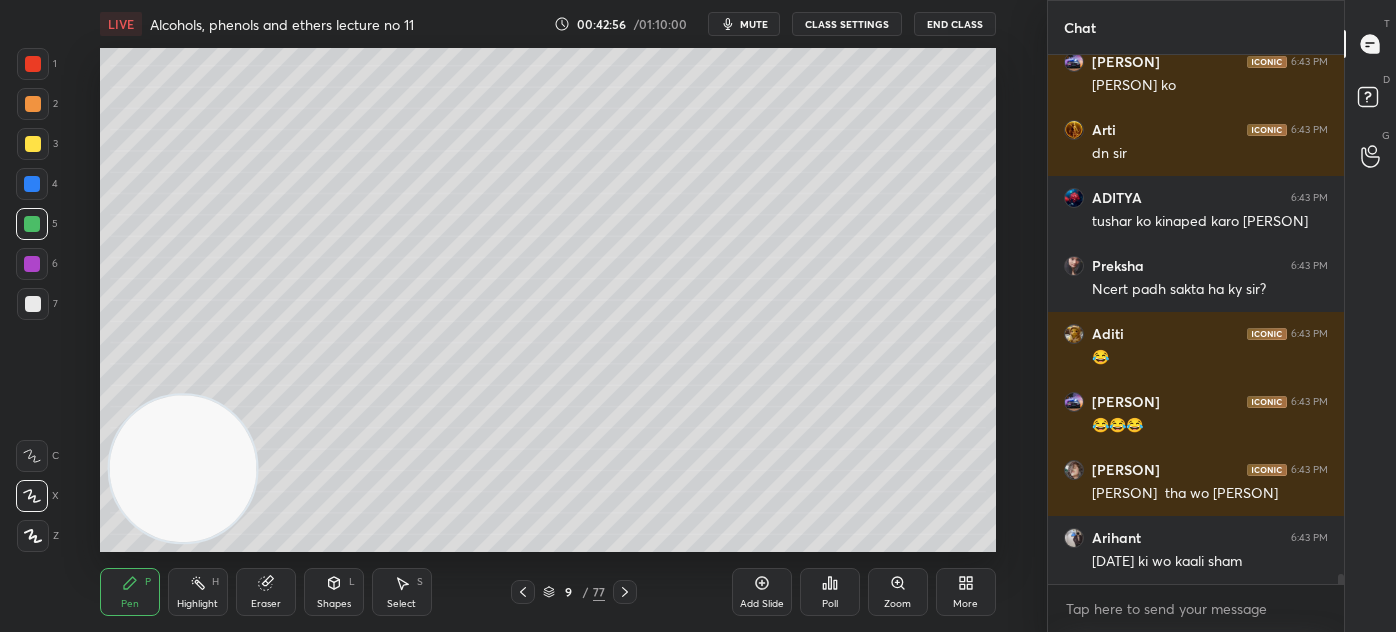click on "CLASS SETTINGS" at bounding box center [847, 24] 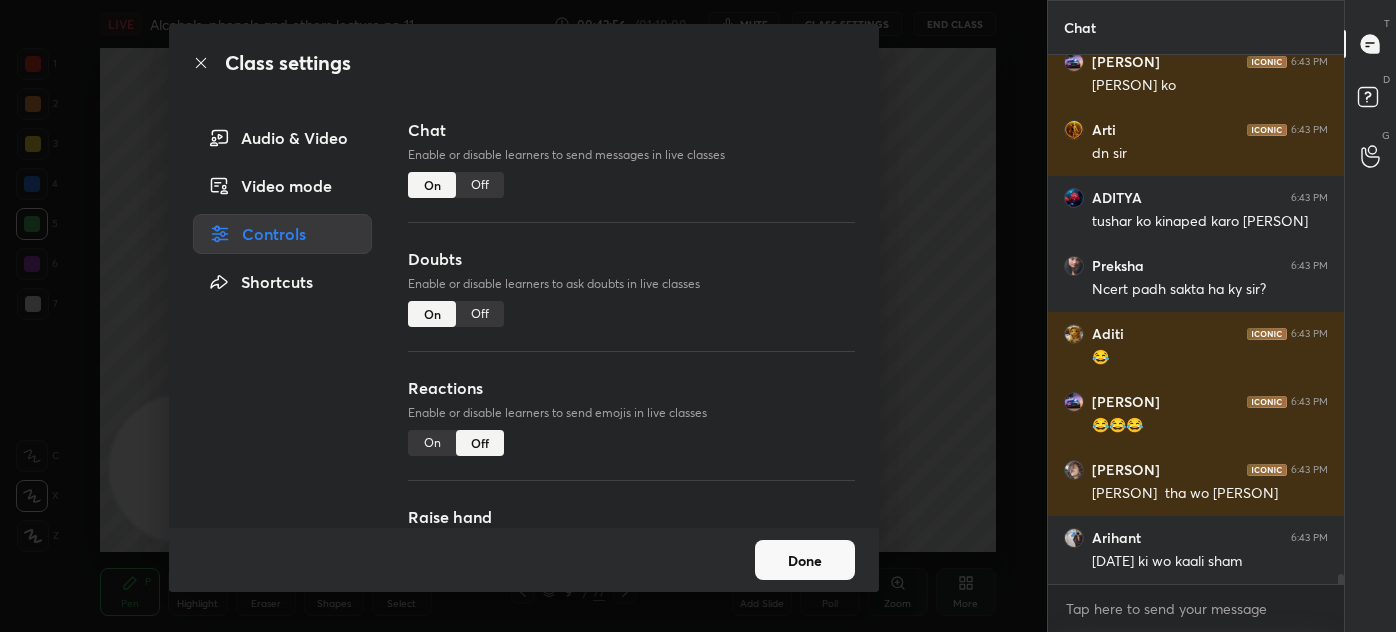 click on "Off" at bounding box center (480, 185) 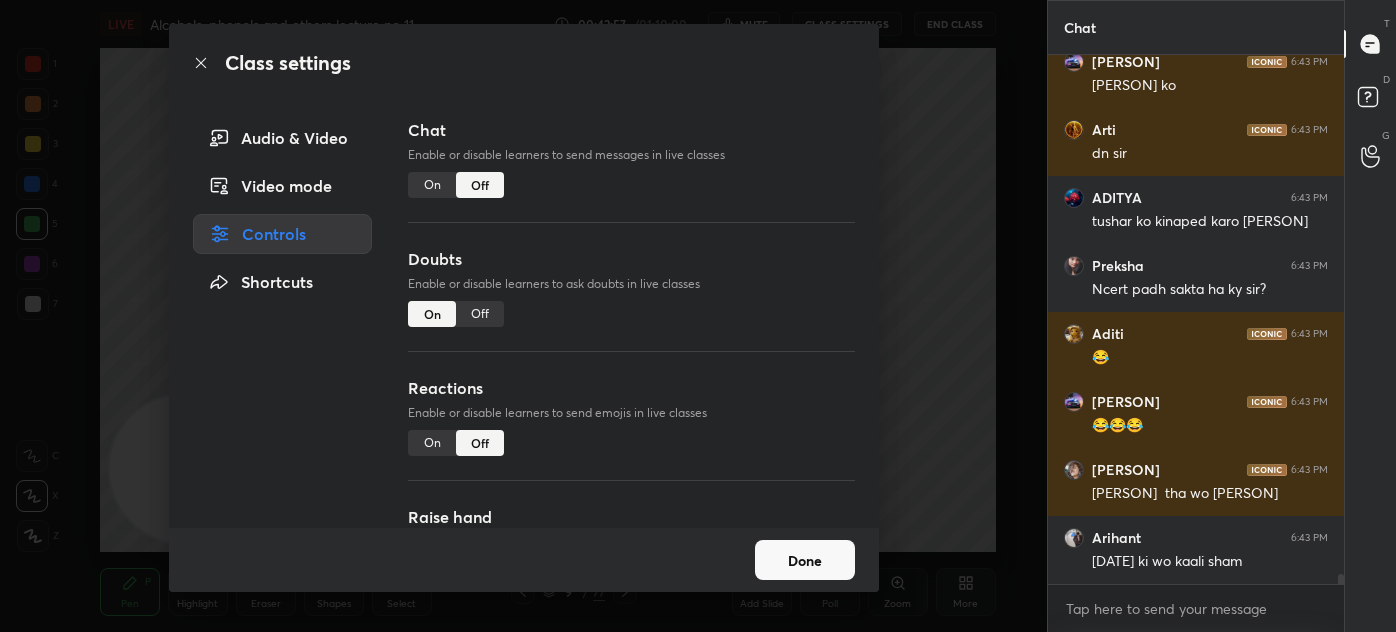 scroll, scrollTop: 26821, scrollLeft: 0, axis: vertical 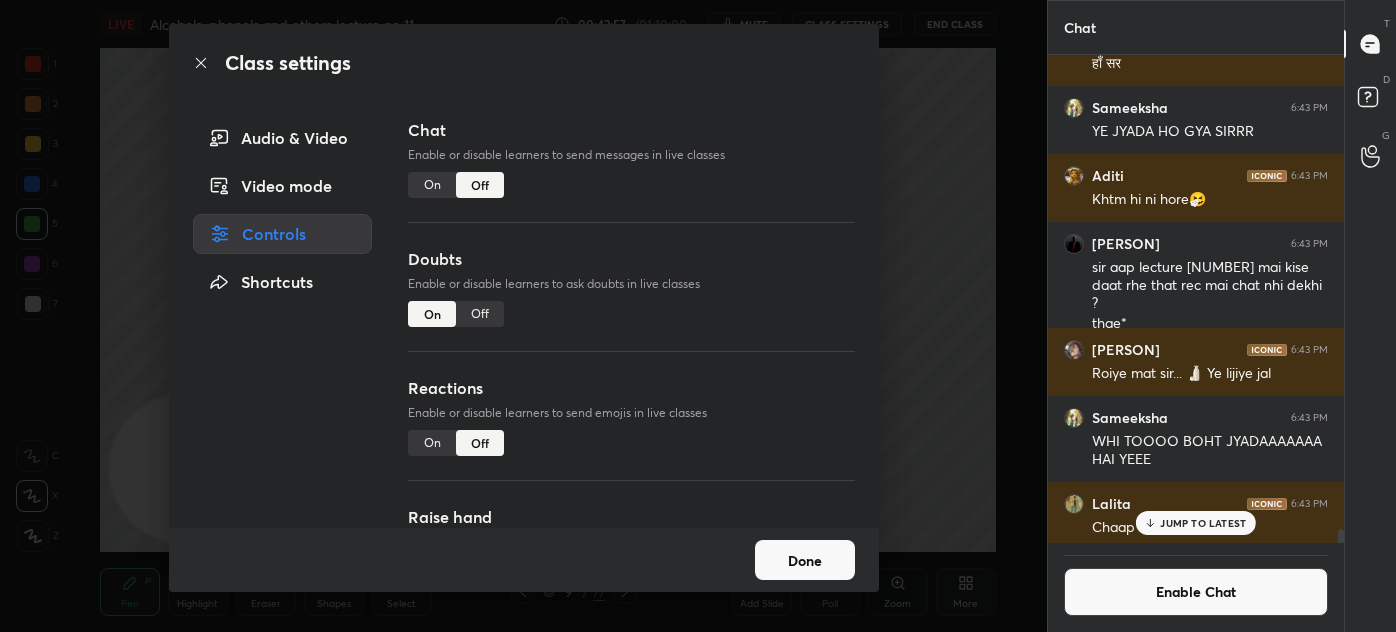 click on "Class settings Audio & Video Video mode Controls Shortcuts Chat Enable or disable learners to send messages in live classes On Off Doubts Enable or disable learners to ask doubts in live classes On Off Reactions Enable or disable learners to send emojis in live classes On Off Raise hand Learners will not be able to raise hand, if turned off On Off Poll Prediction Enable or disable poll prediction in case of a question on the slide On Off Done" at bounding box center [523, 316] 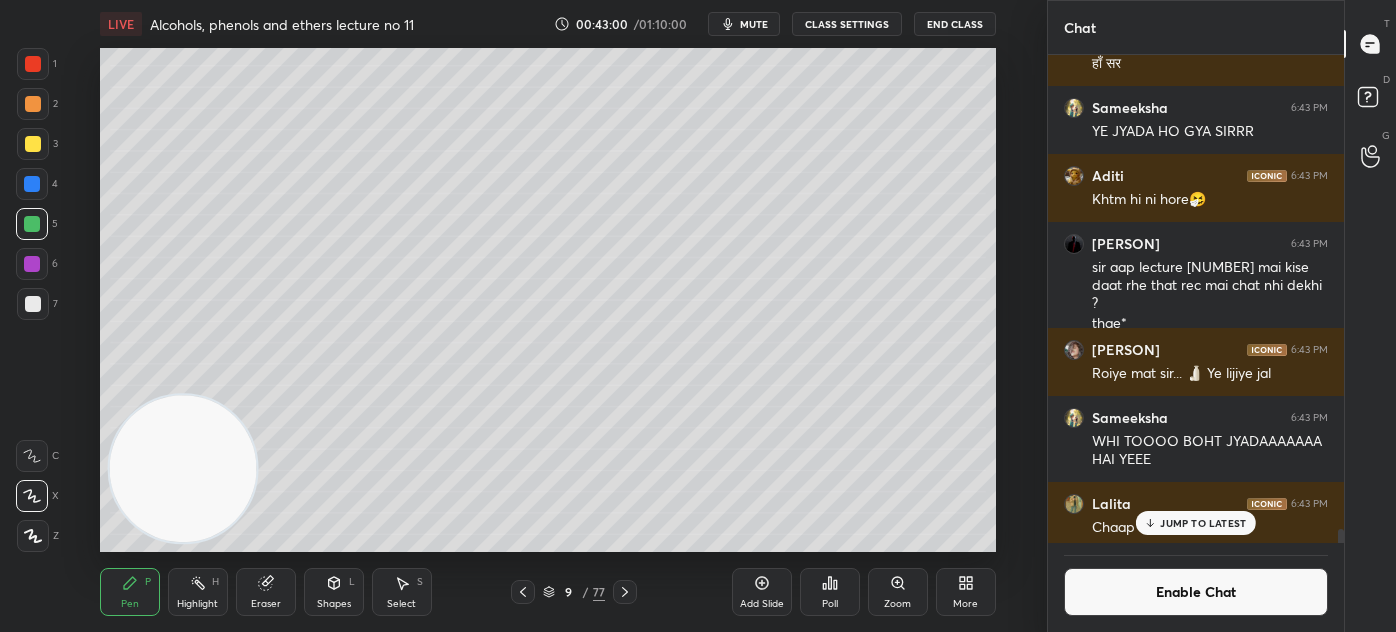 click on "Add Slide" at bounding box center (762, 604) 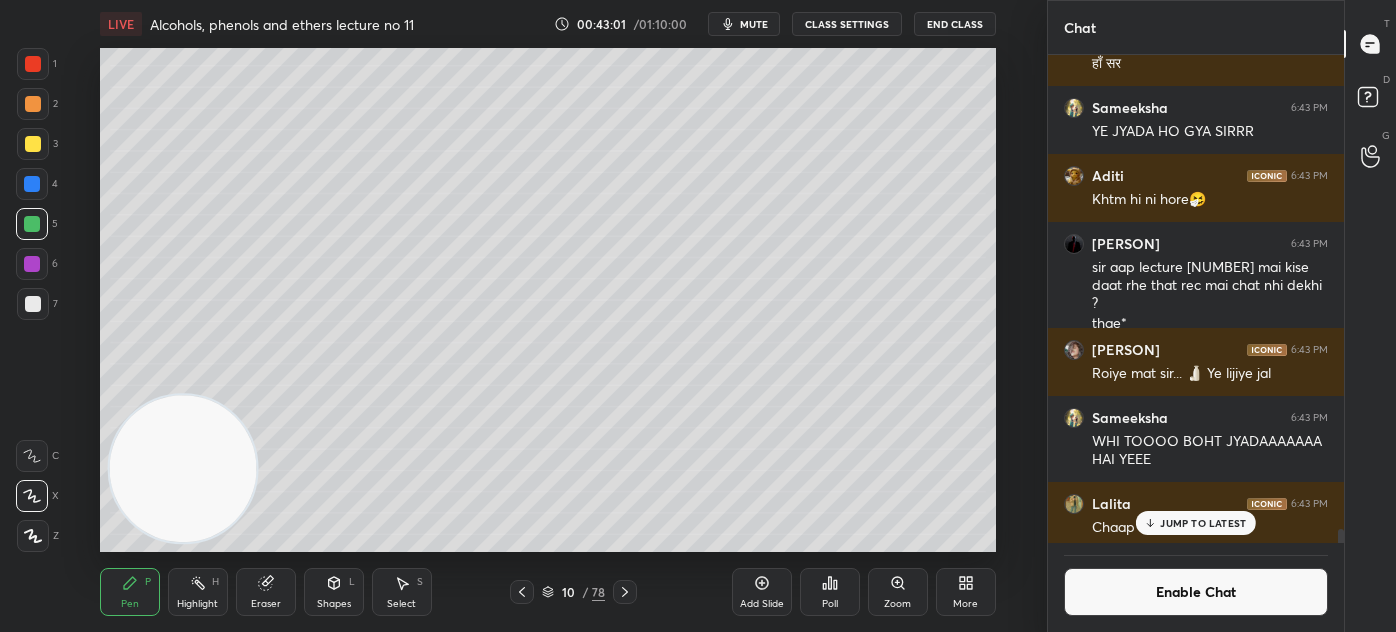 click at bounding box center (32, 224) 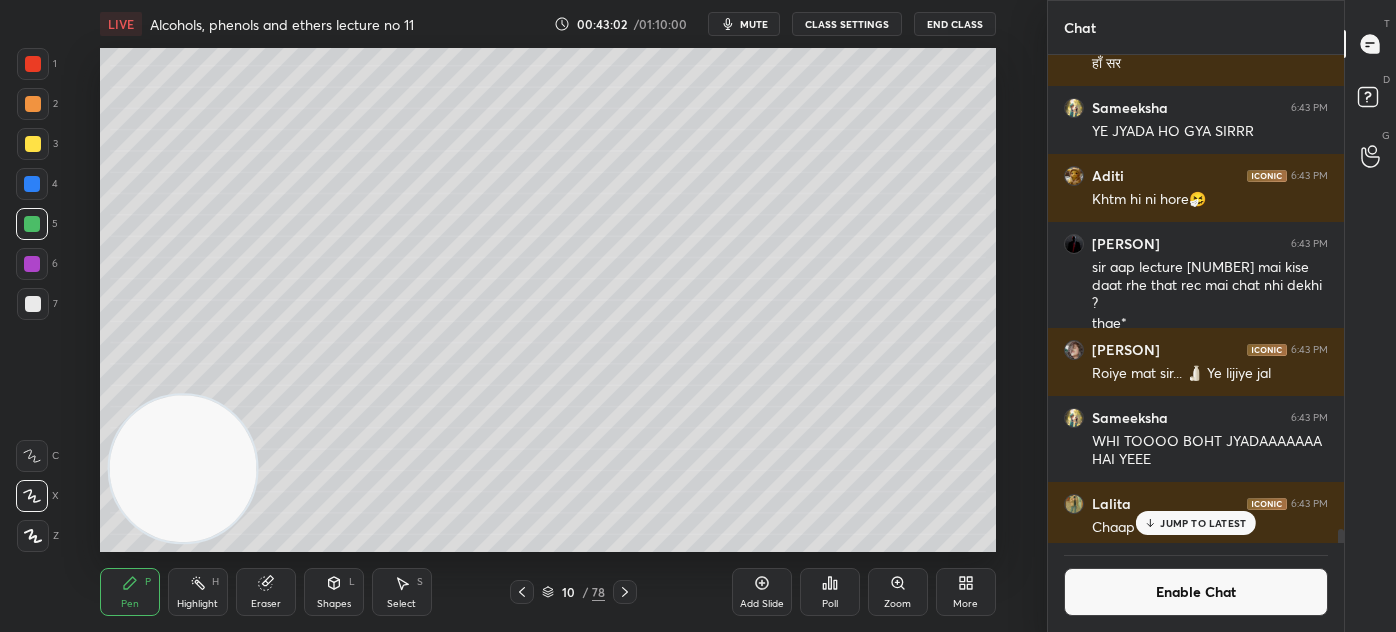 click at bounding box center [33, 144] 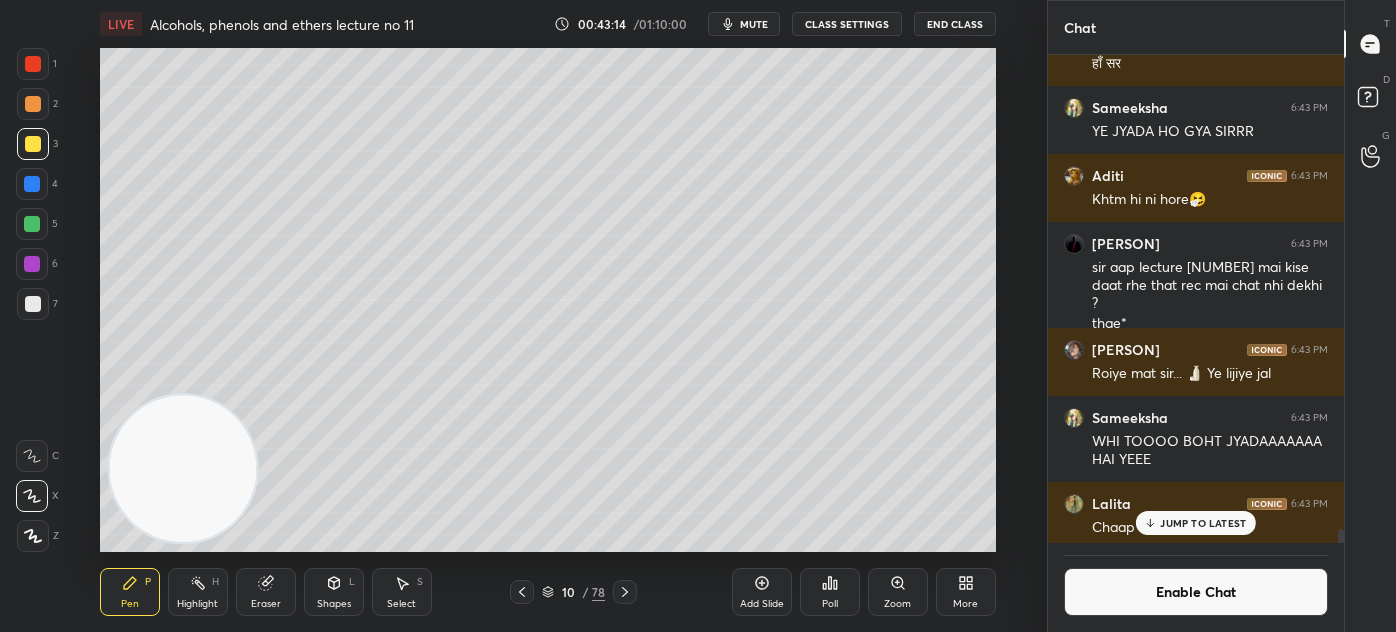 click at bounding box center (33, 304) 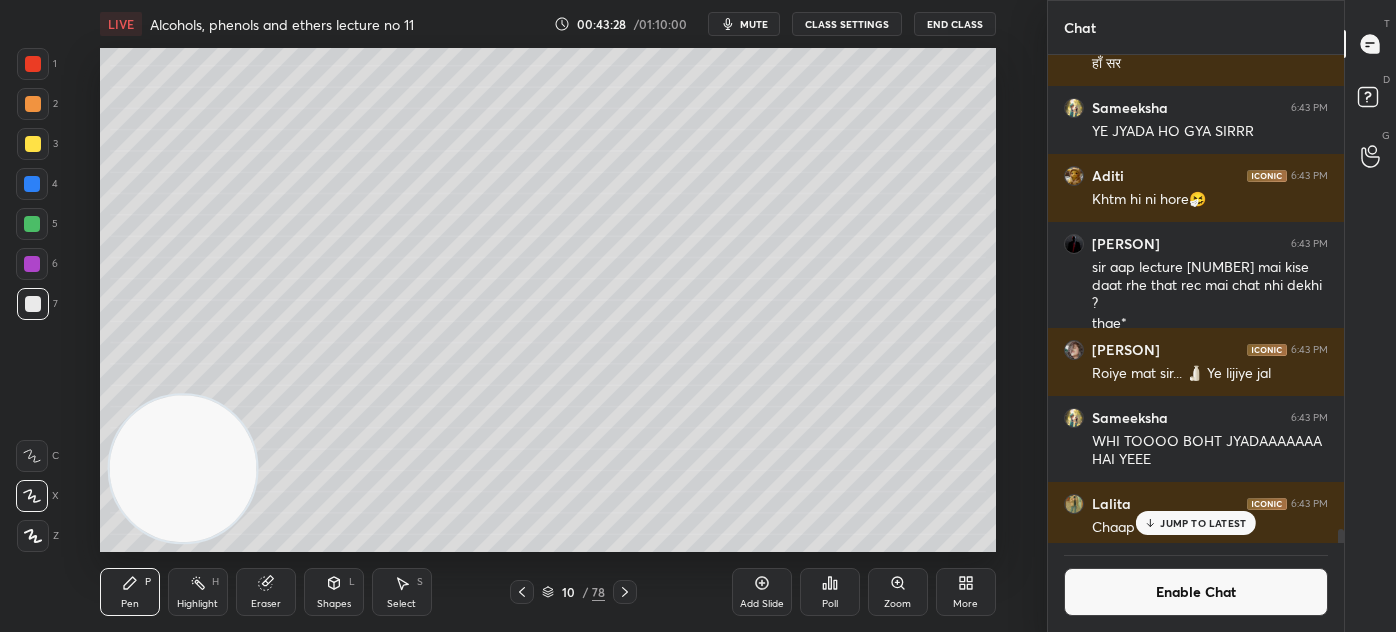 scroll, scrollTop: 27458, scrollLeft: 0, axis: vertical 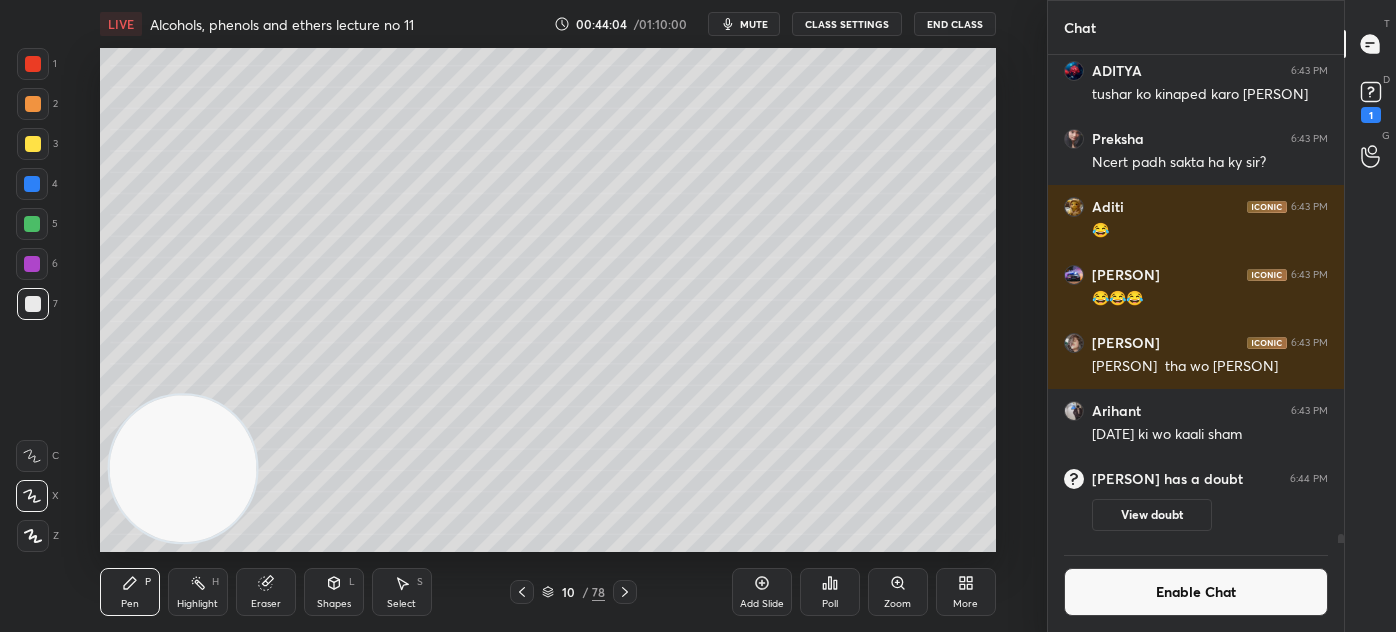 click on "1" at bounding box center [1371, 100] 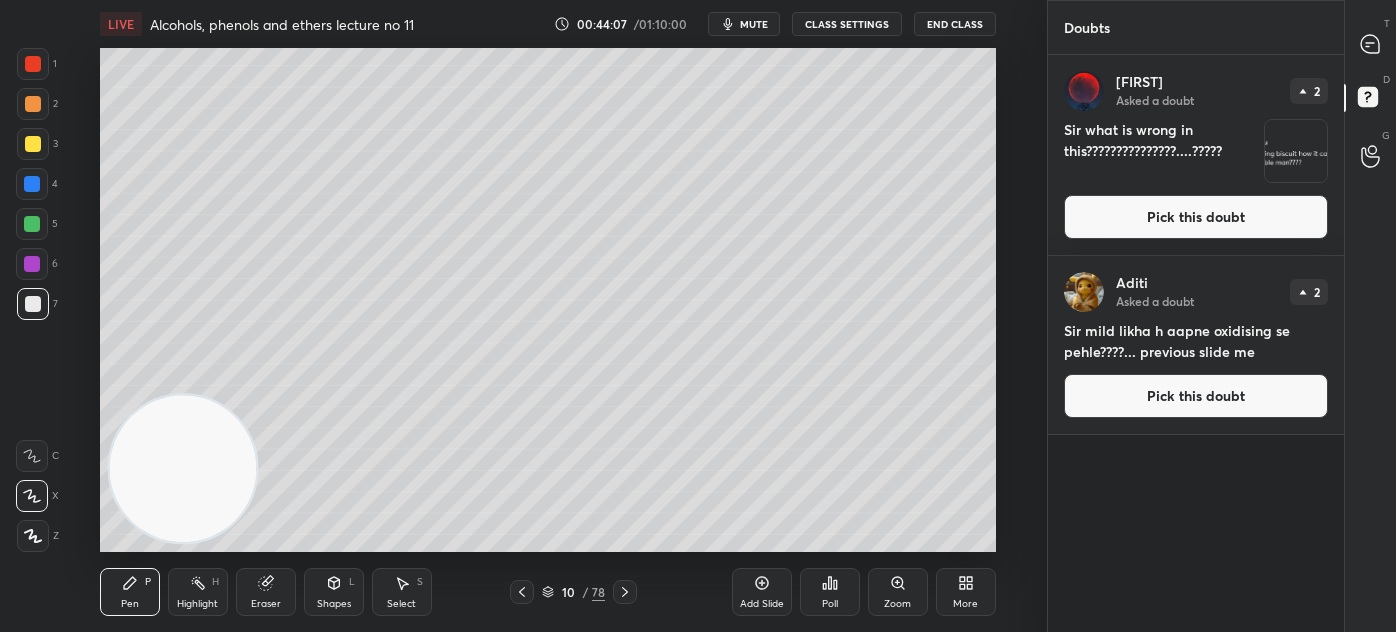 click at bounding box center (1296, 151) 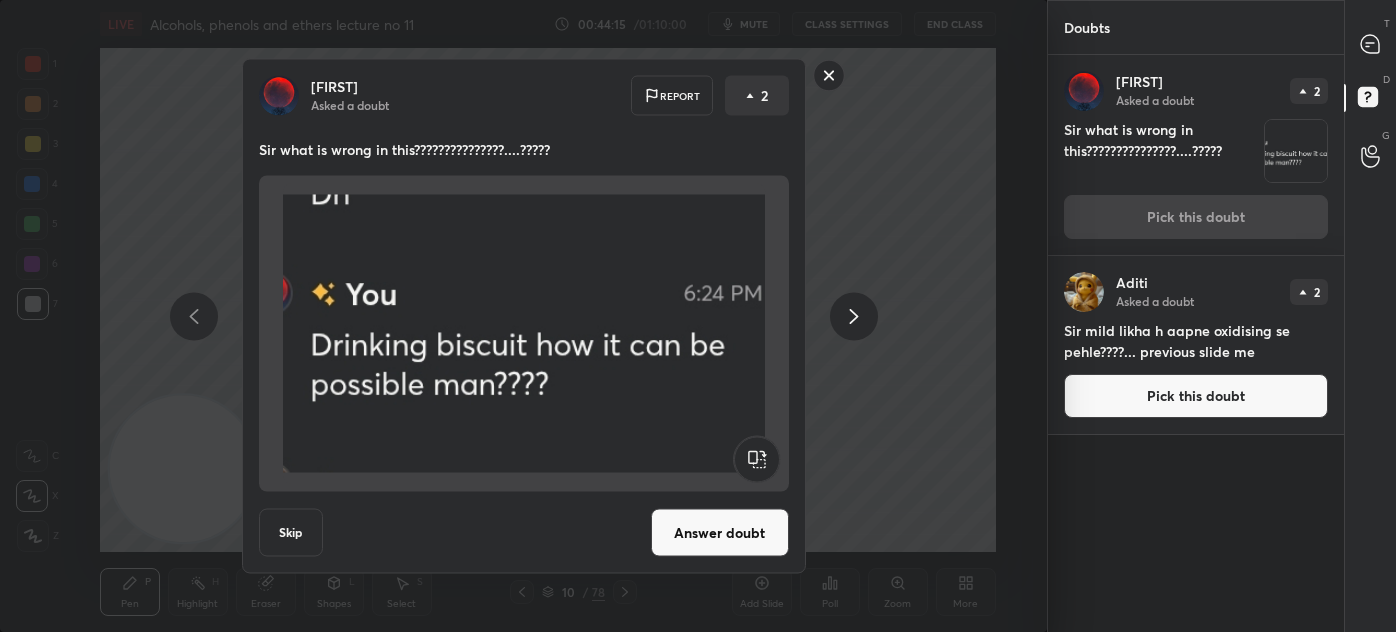 click 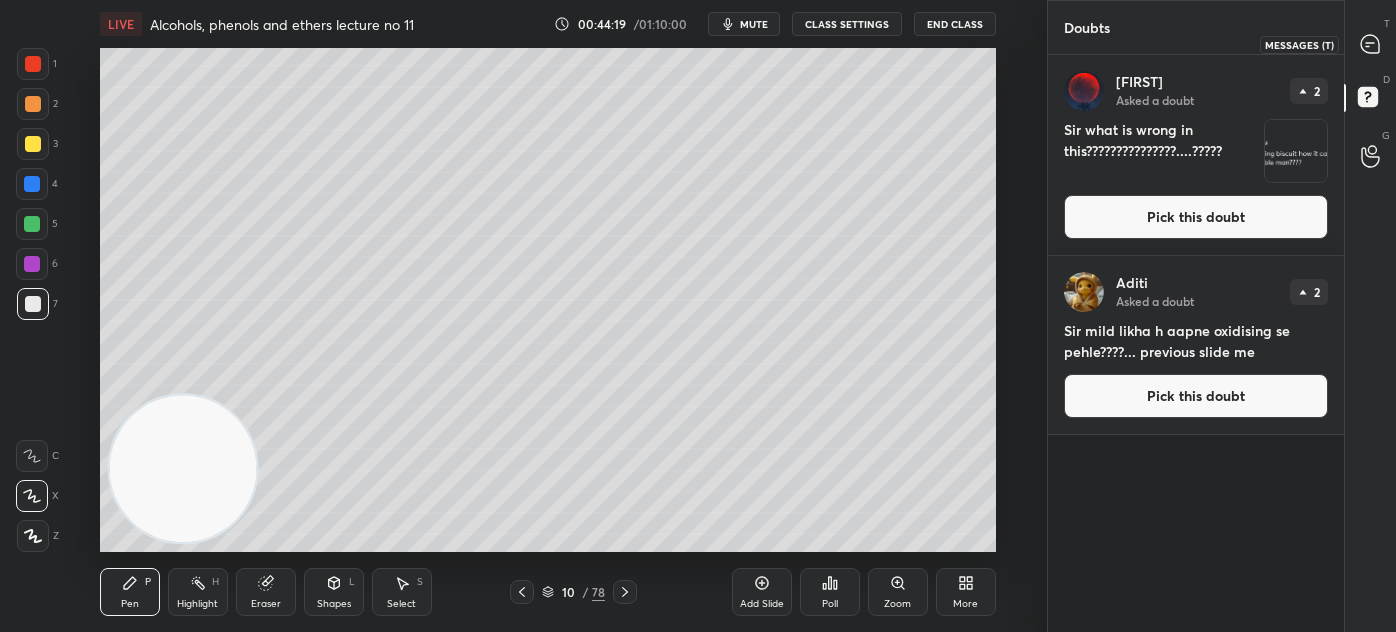 click 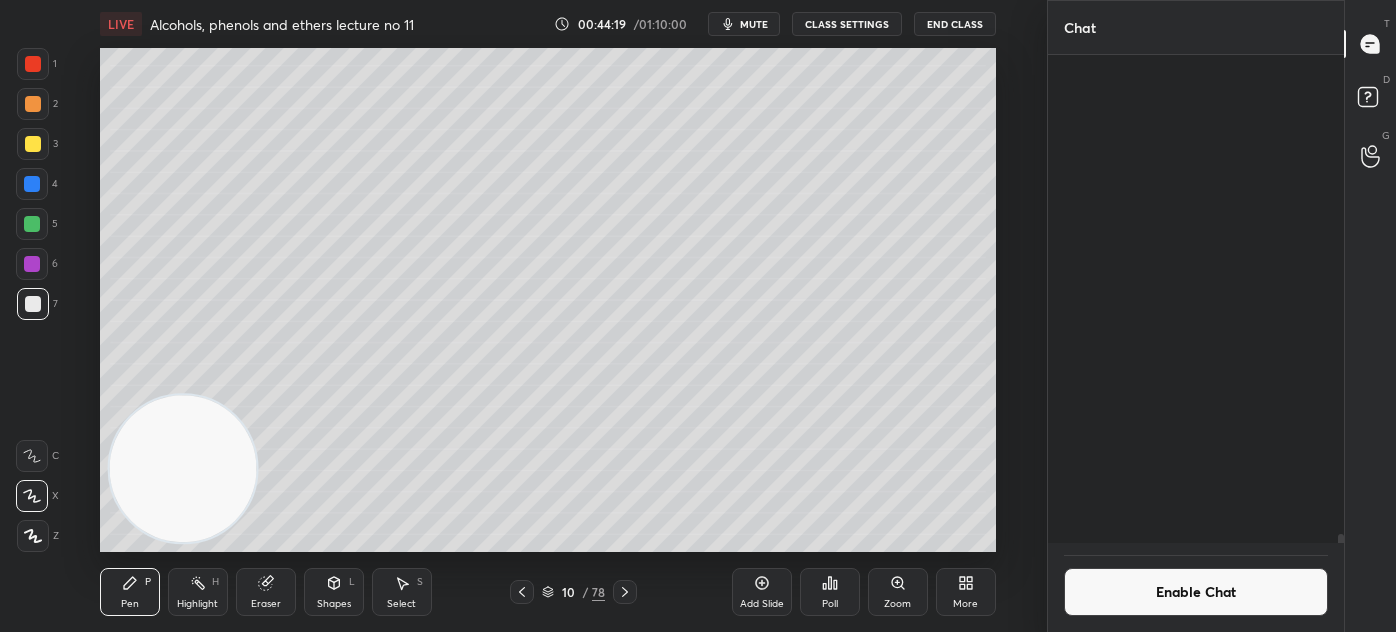 scroll, scrollTop: 27466, scrollLeft: 0, axis: vertical 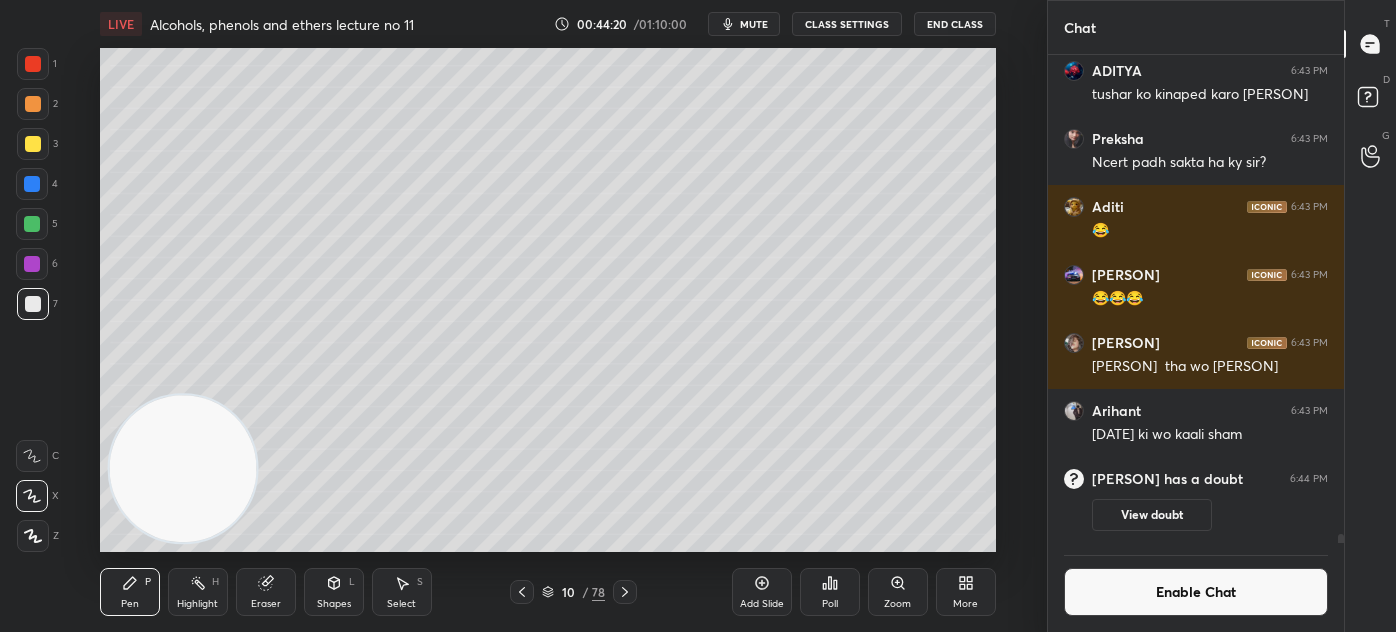 click on "Enable Chat" at bounding box center (1196, 592) 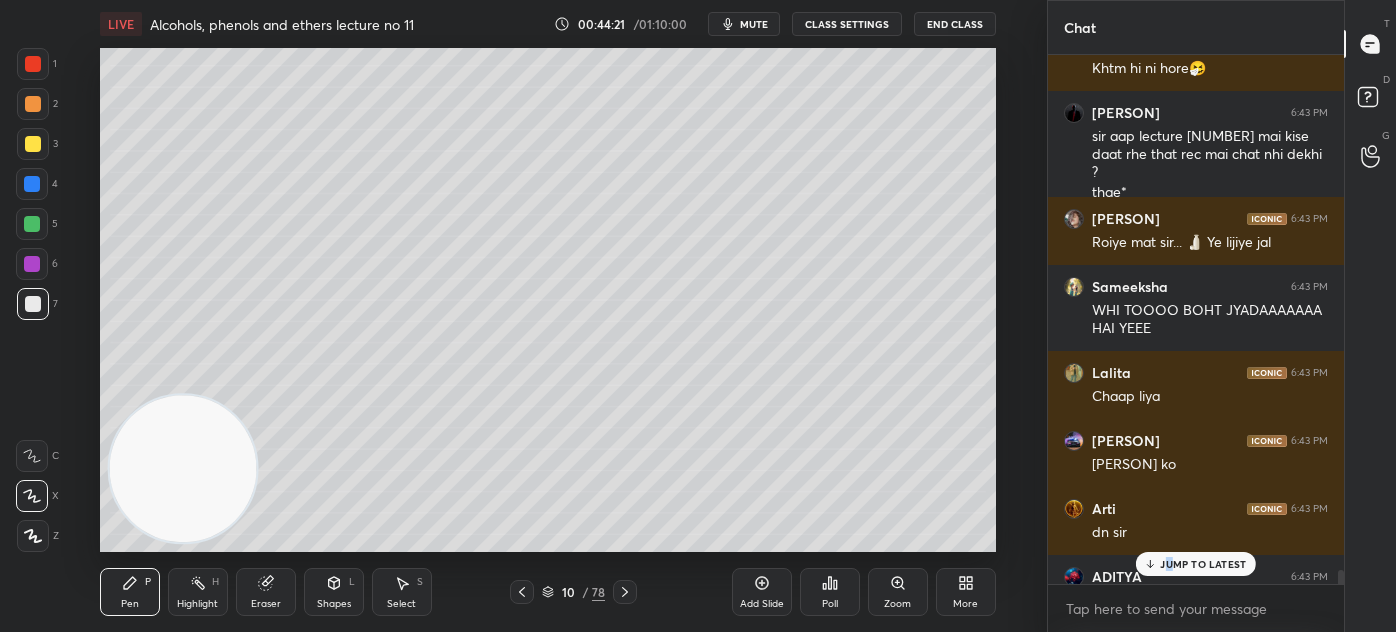 click on "JUMP TO LATEST" at bounding box center (1203, 564) 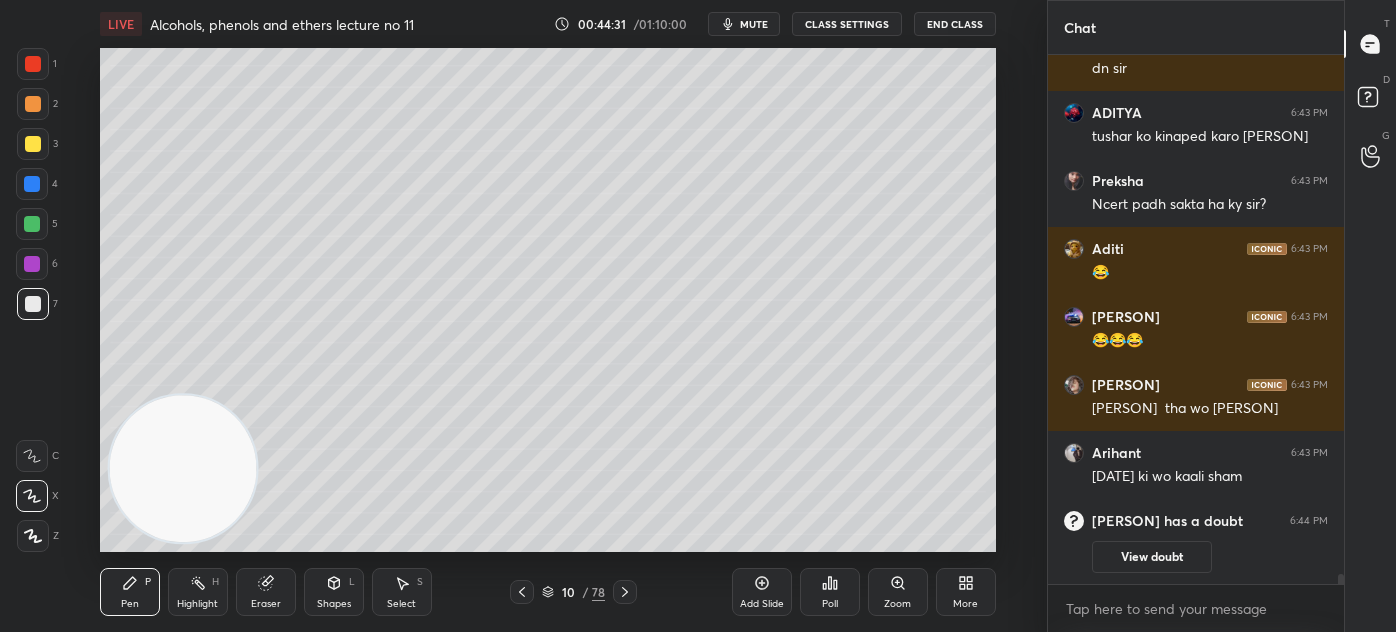 scroll, scrollTop: 27445, scrollLeft: 0, axis: vertical 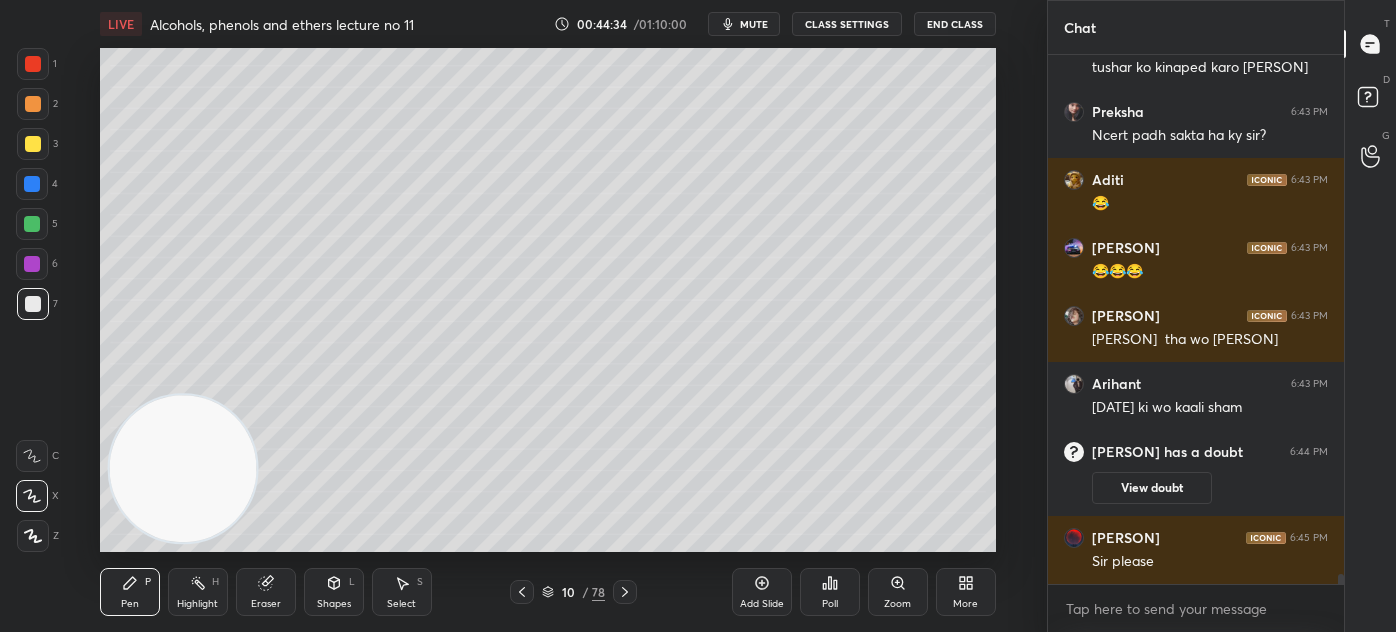 click at bounding box center (33, 144) 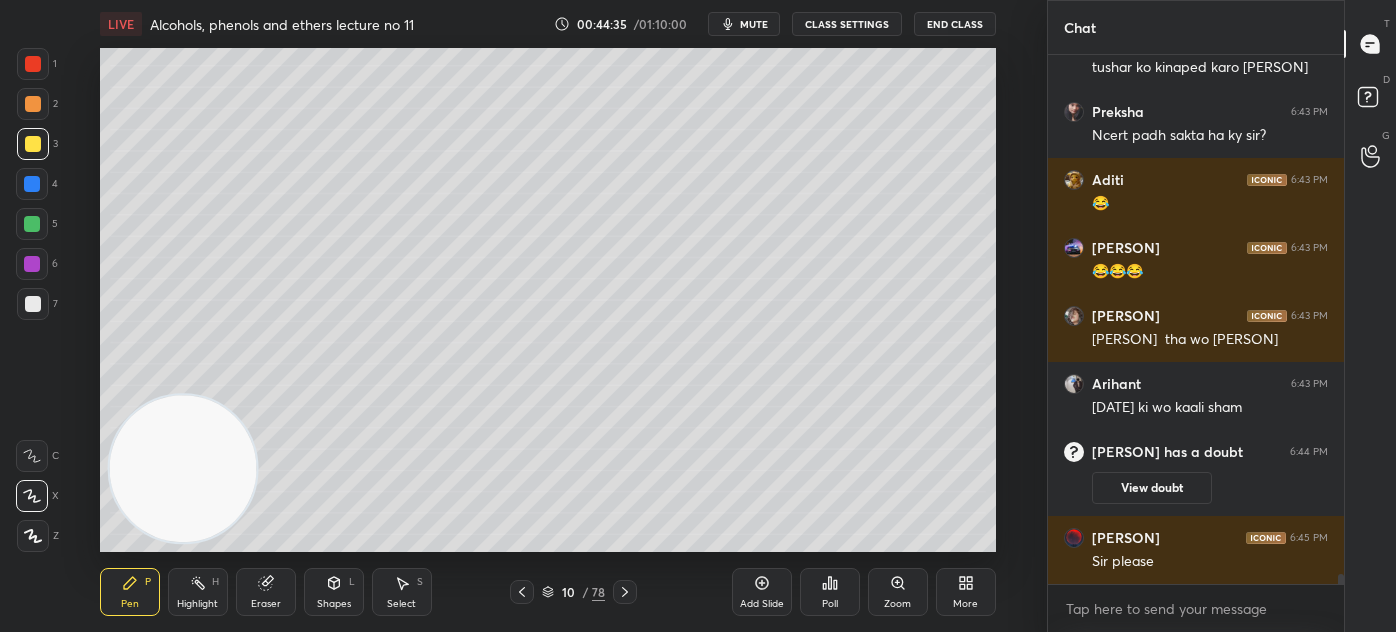 click 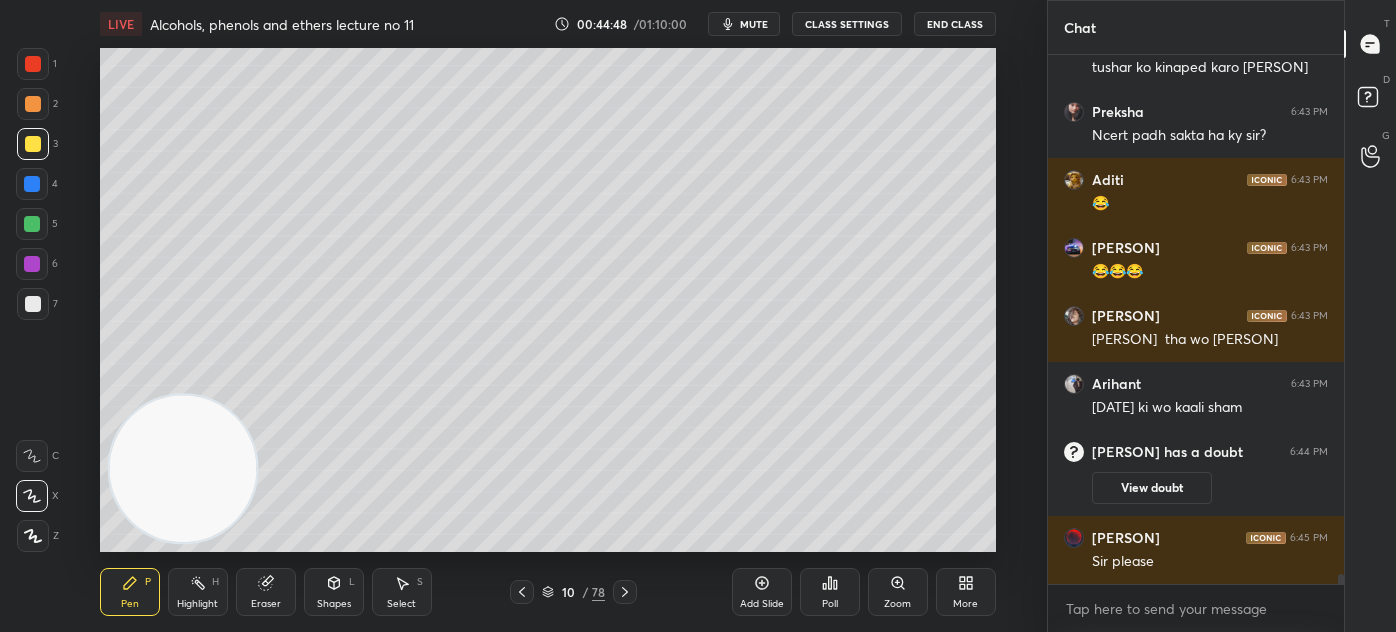 scroll, scrollTop: 27512, scrollLeft: 0, axis: vertical 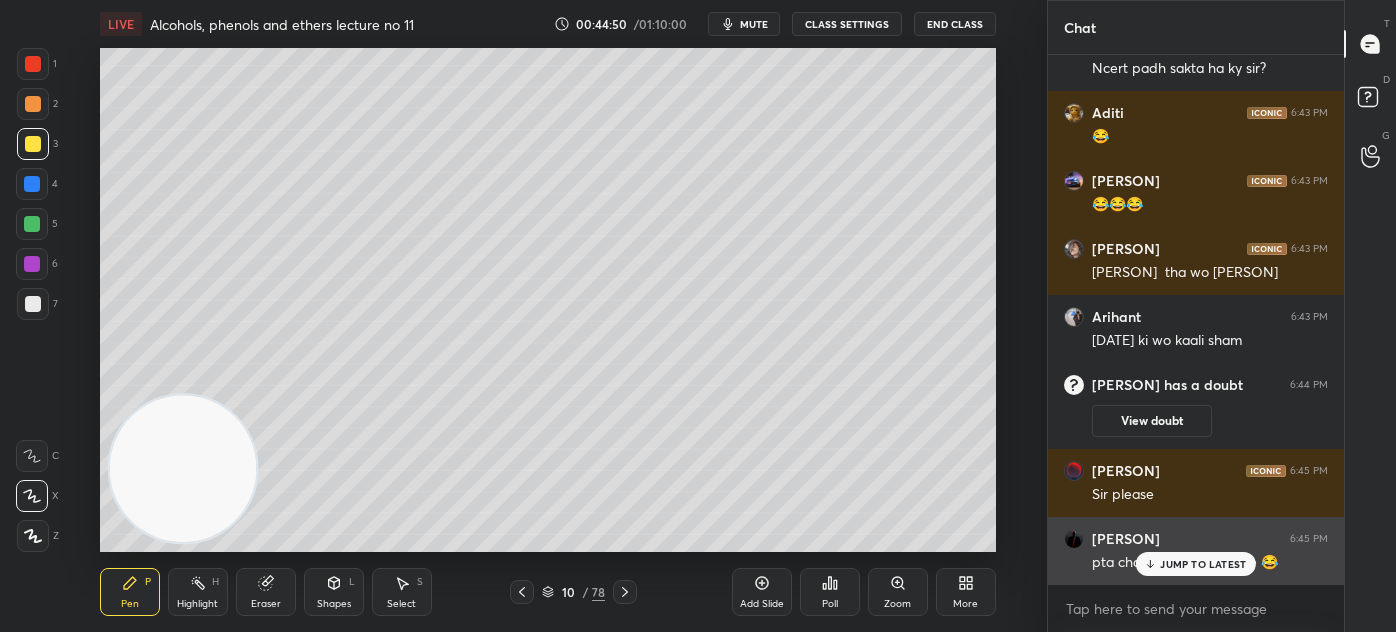 click on "JUMP TO LATEST" at bounding box center [1203, 564] 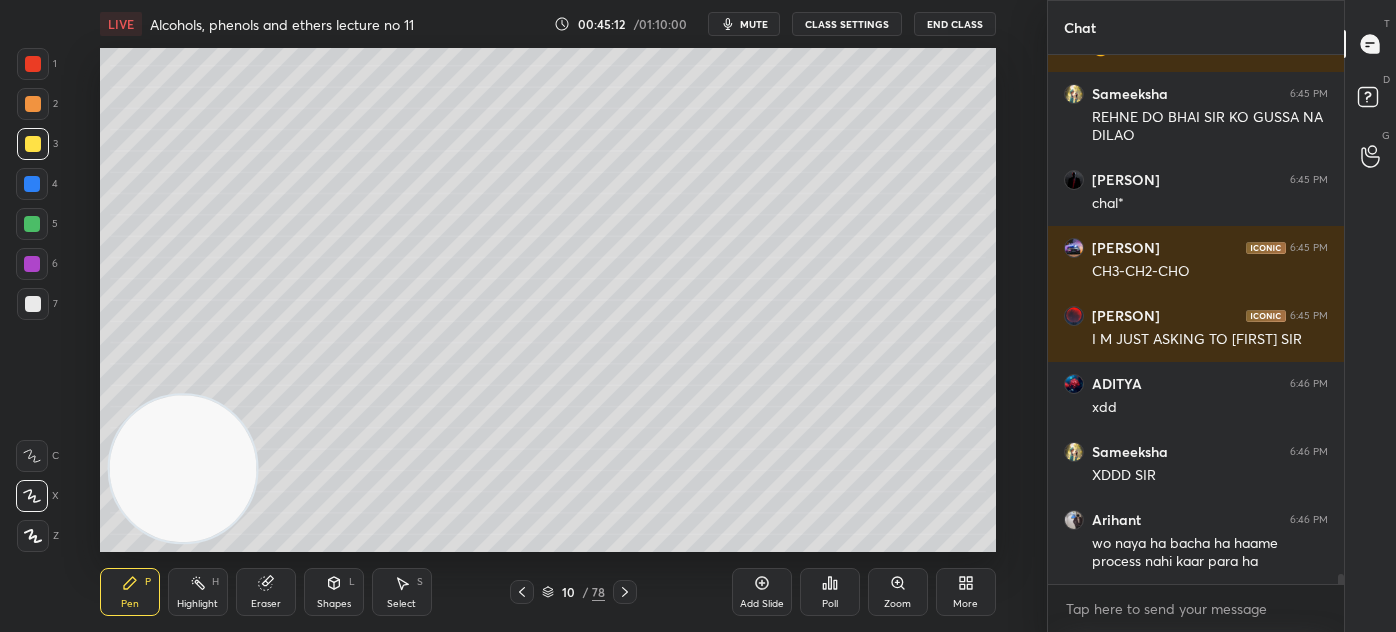 scroll, scrollTop: 28160, scrollLeft: 0, axis: vertical 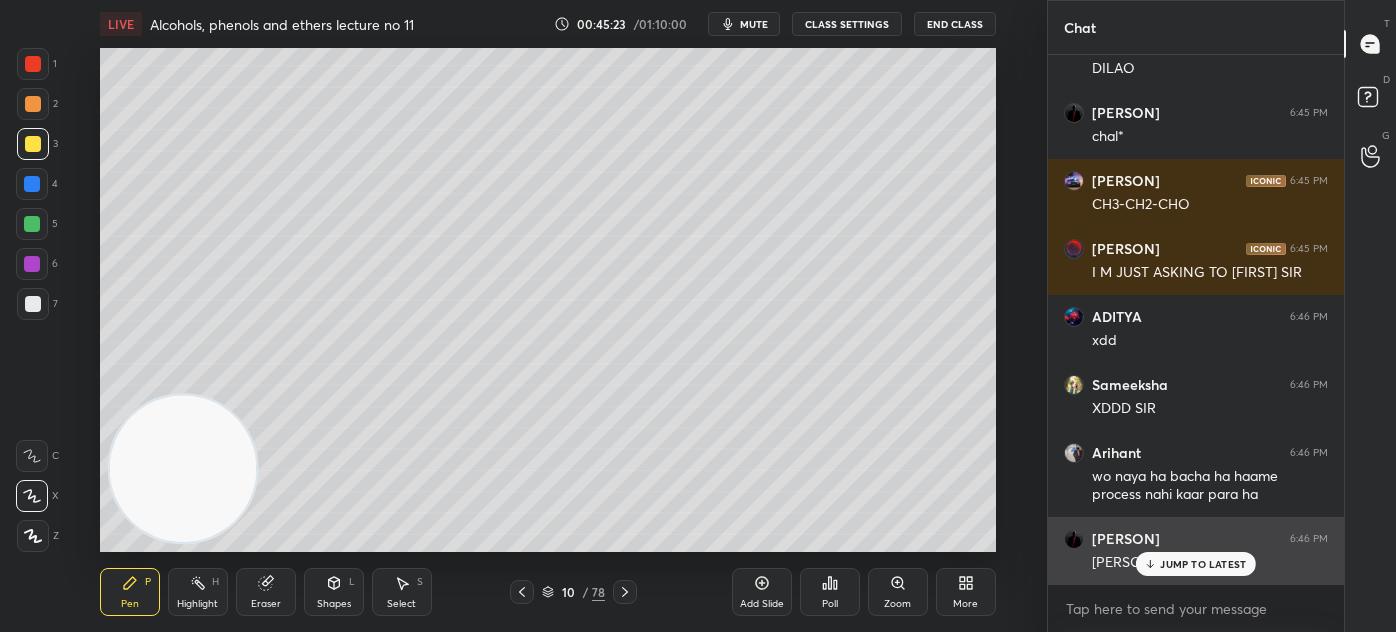click on "Agent०47 6:46 PM [PERSON] Sir ??" at bounding box center (1196, 551) 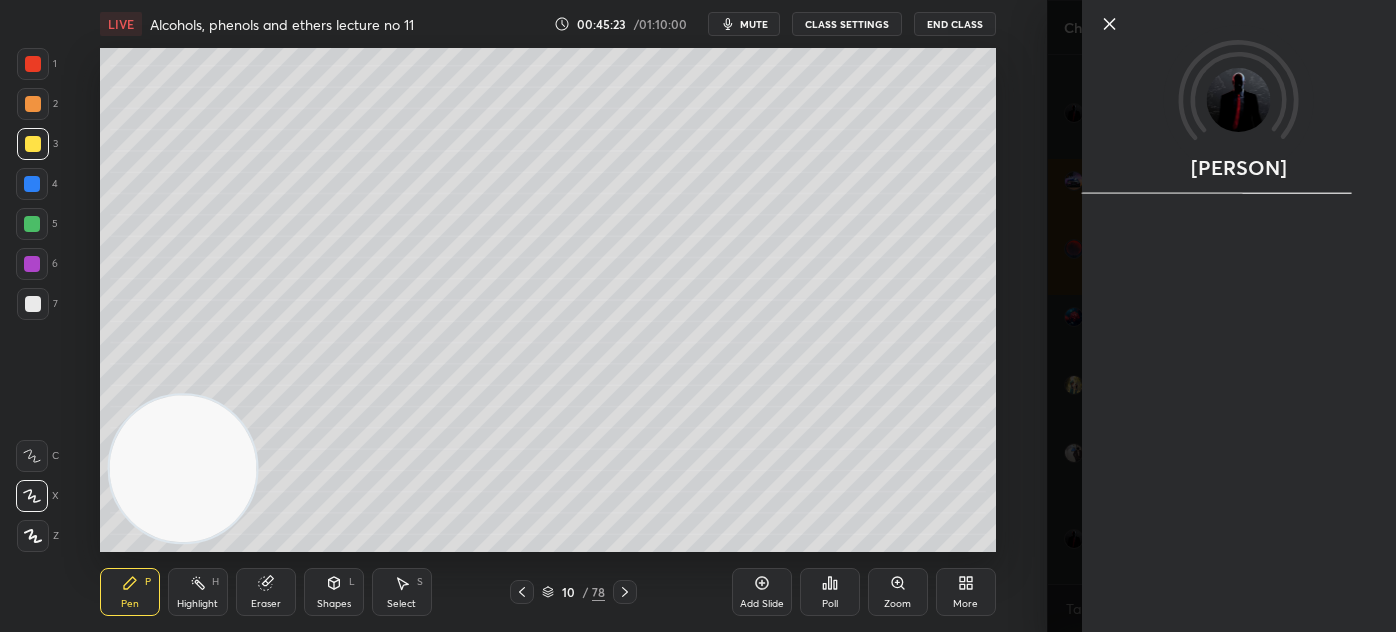 click on "[PERSON]" at bounding box center (1221, 316) 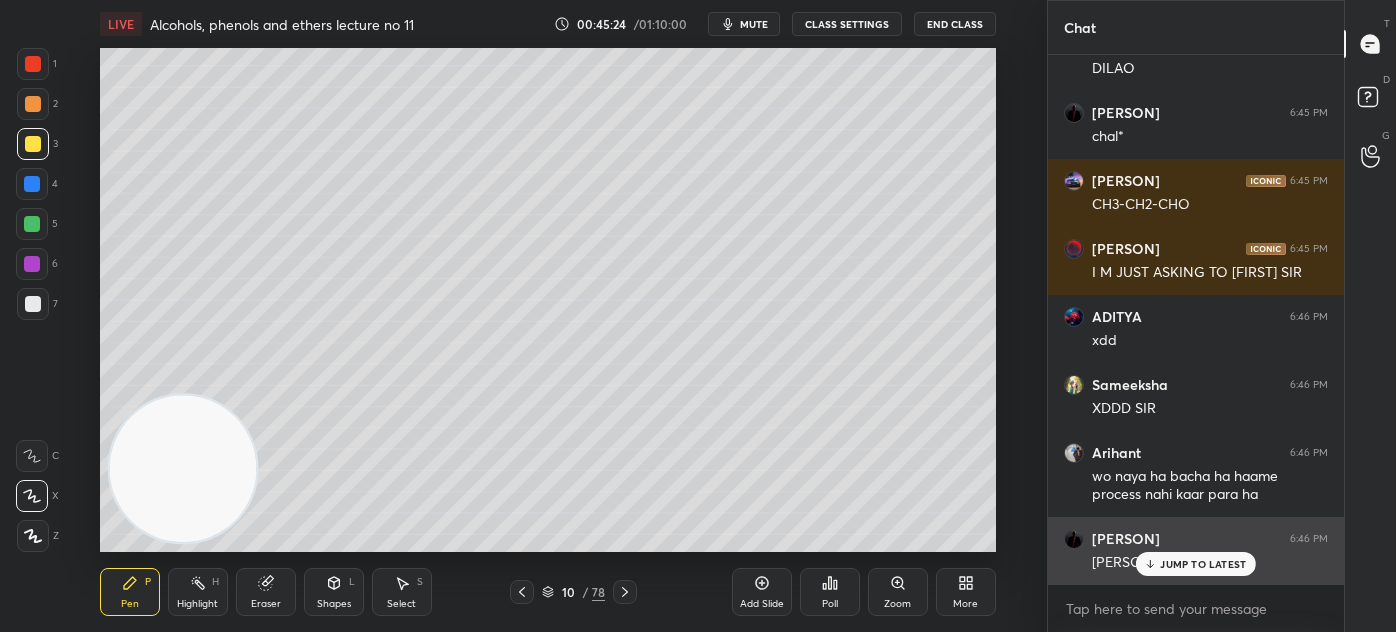 click on "JUMP TO LATEST" at bounding box center [1196, 564] 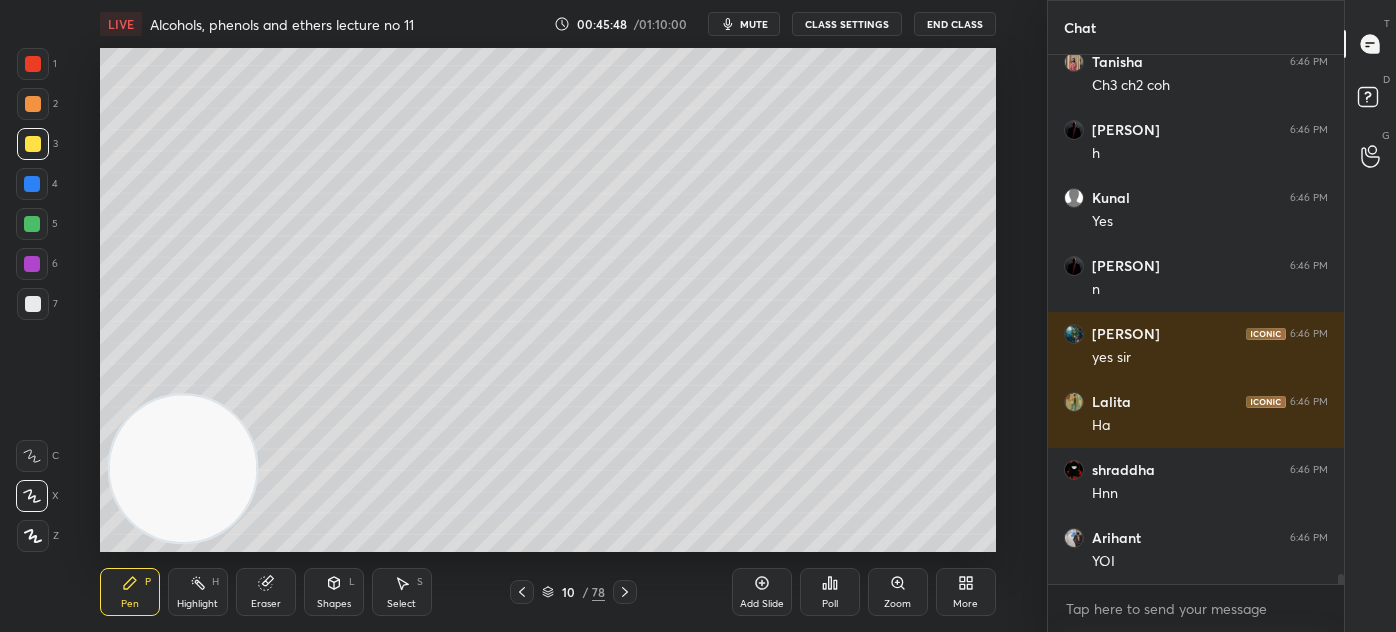 scroll, scrollTop: 28909, scrollLeft: 0, axis: vertical 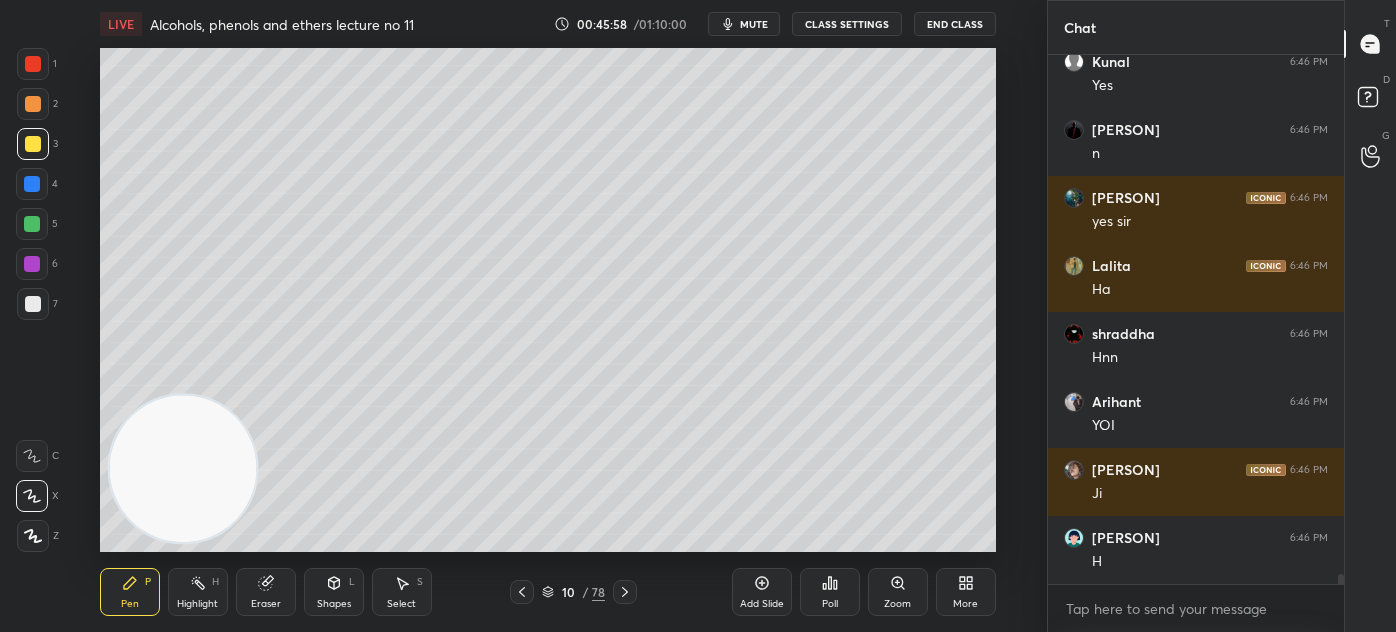 click on "Eraser" at bounding box center [266, 604] 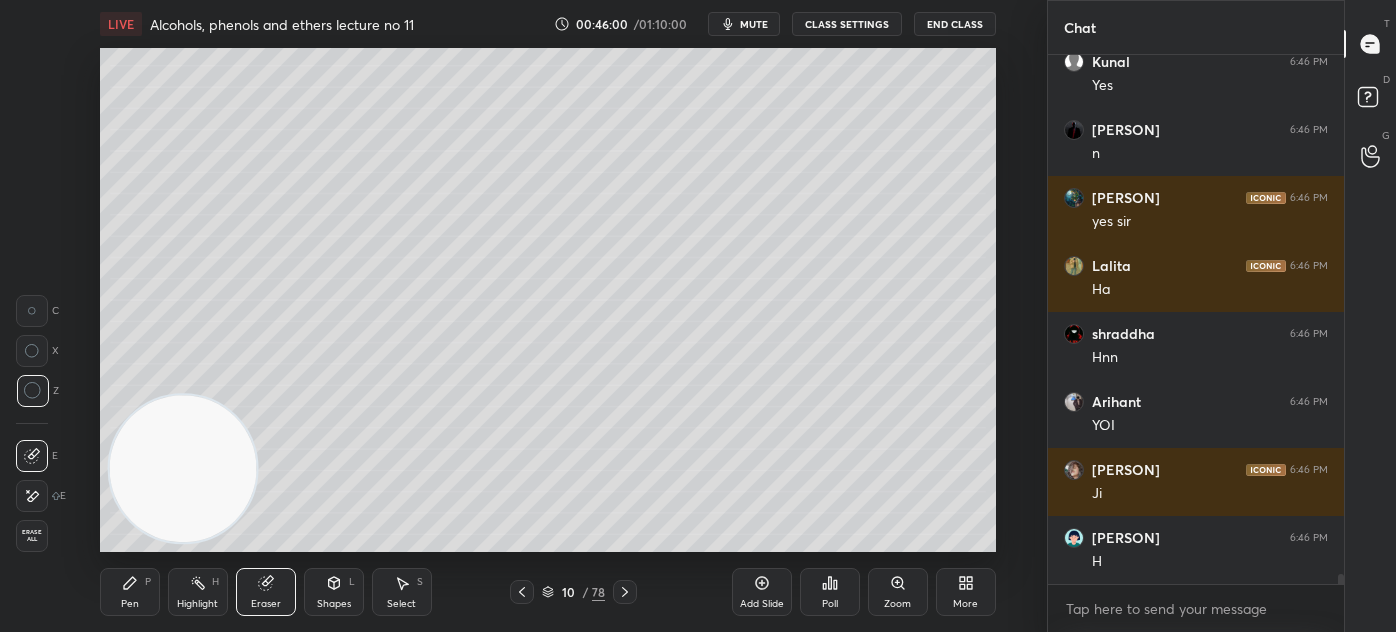 click on "Pen" at bounding box center [130, 604] 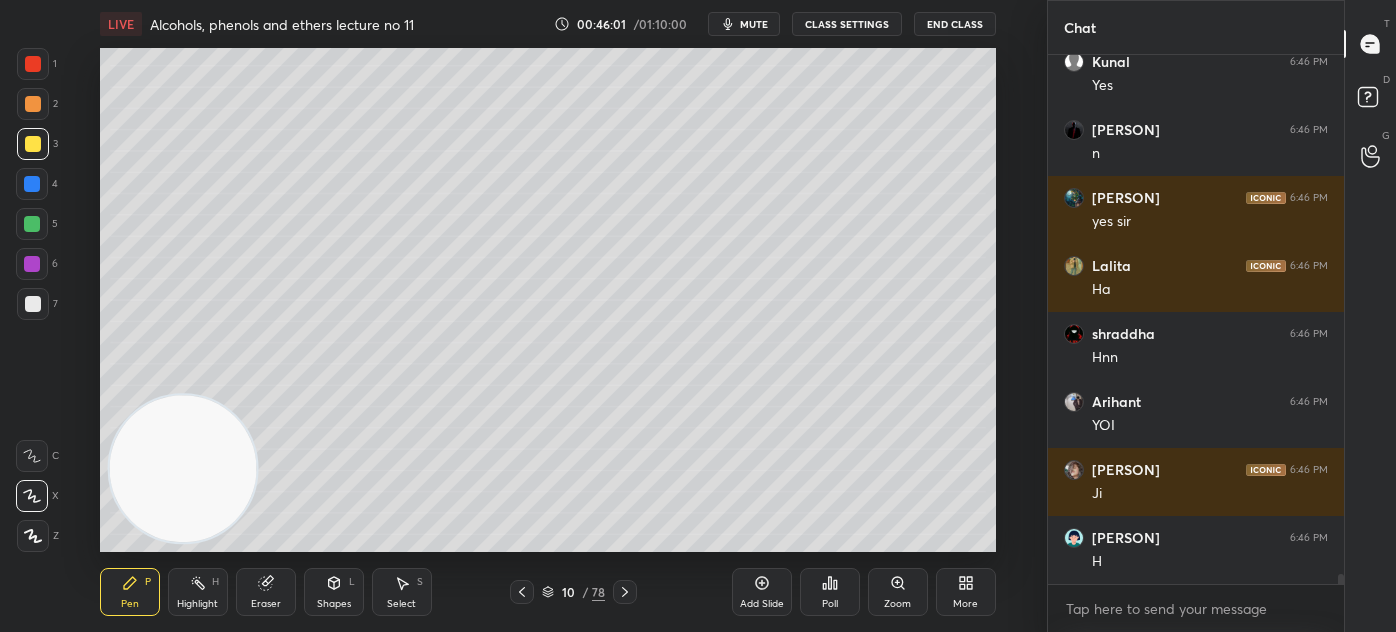 click at bounding box center (33, 304) 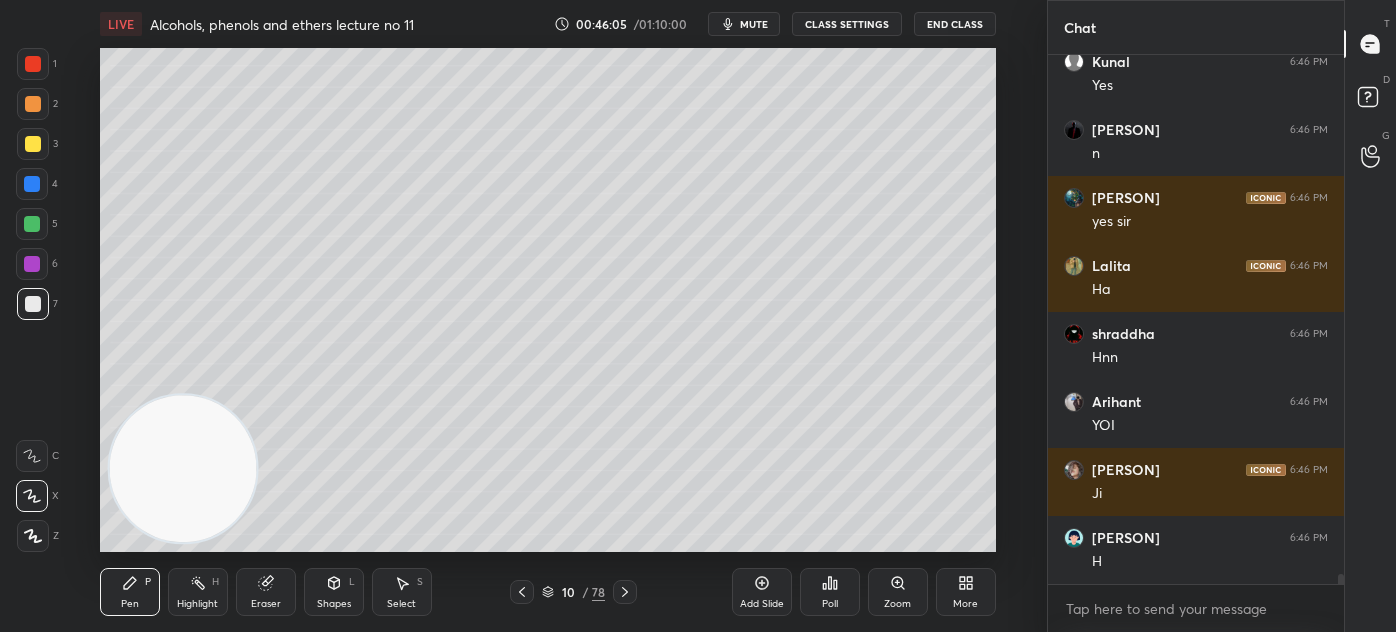 drag, startPoint x: 27, startPoint y: 63, endPoint x: 48, endPoint y: 104, distance: 46.06517 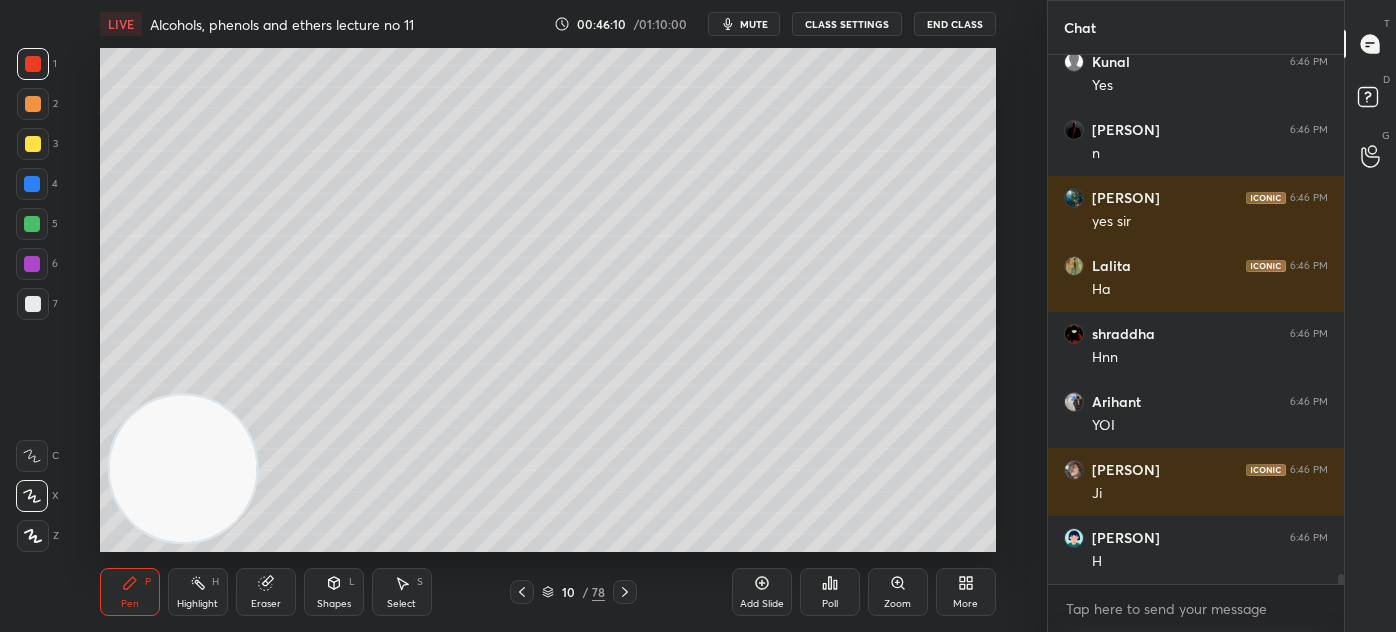 drag, startPoint x: 38, startPoint y: 144, endPoint x: 79, endPoint y: 172, distance: 49.648766 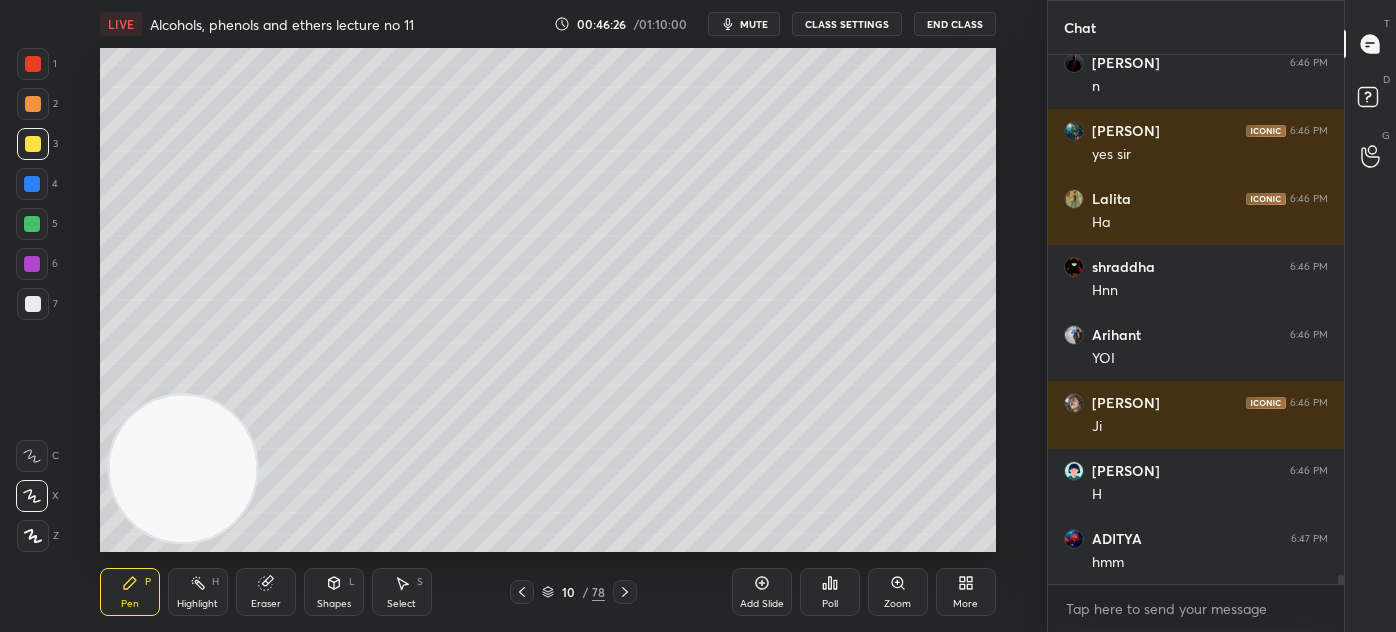 scroll, scrollTop: 29045, scrollLeft: 0, axis: vertical 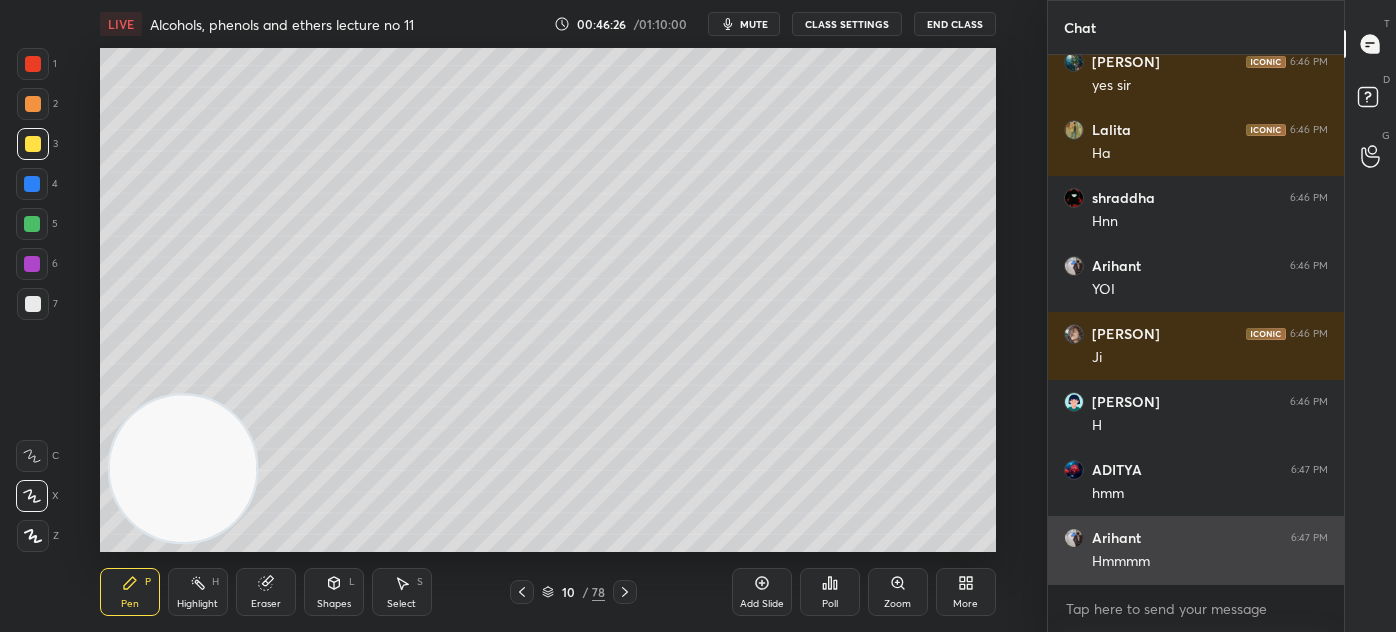 click on "Hmmmm" at bounding box center [1210, 562] 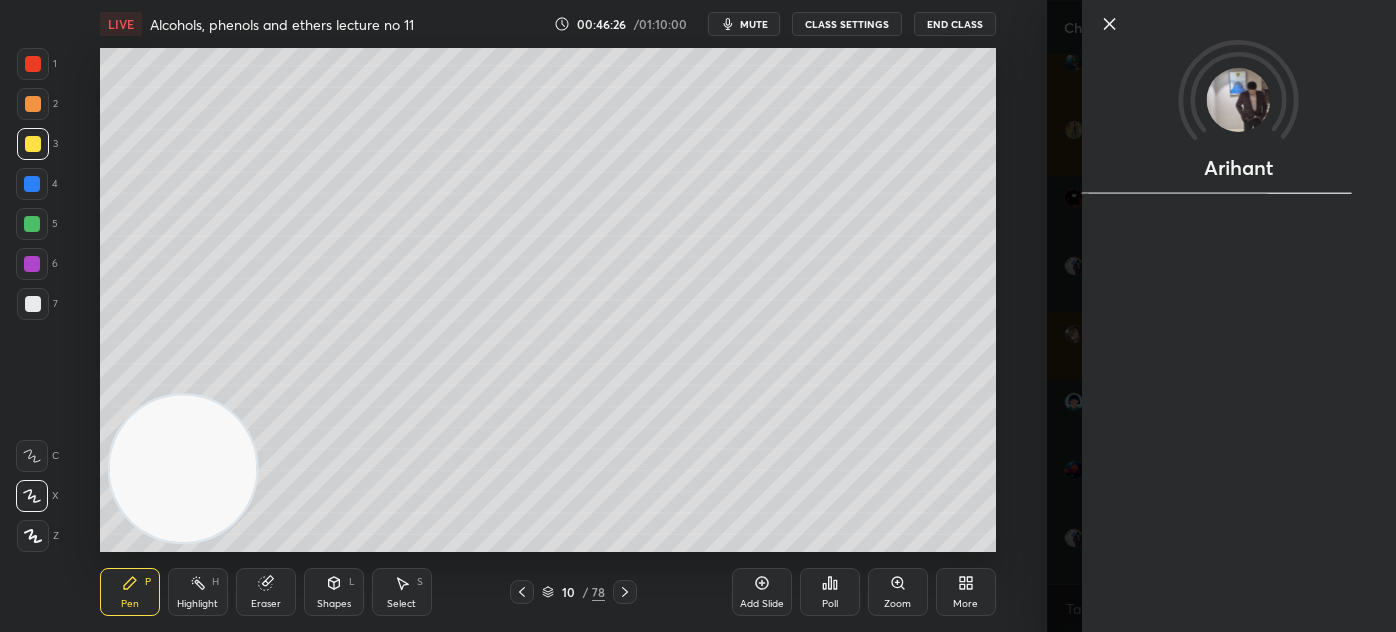 click on "Arihant" at bounding box center (1221, 316) 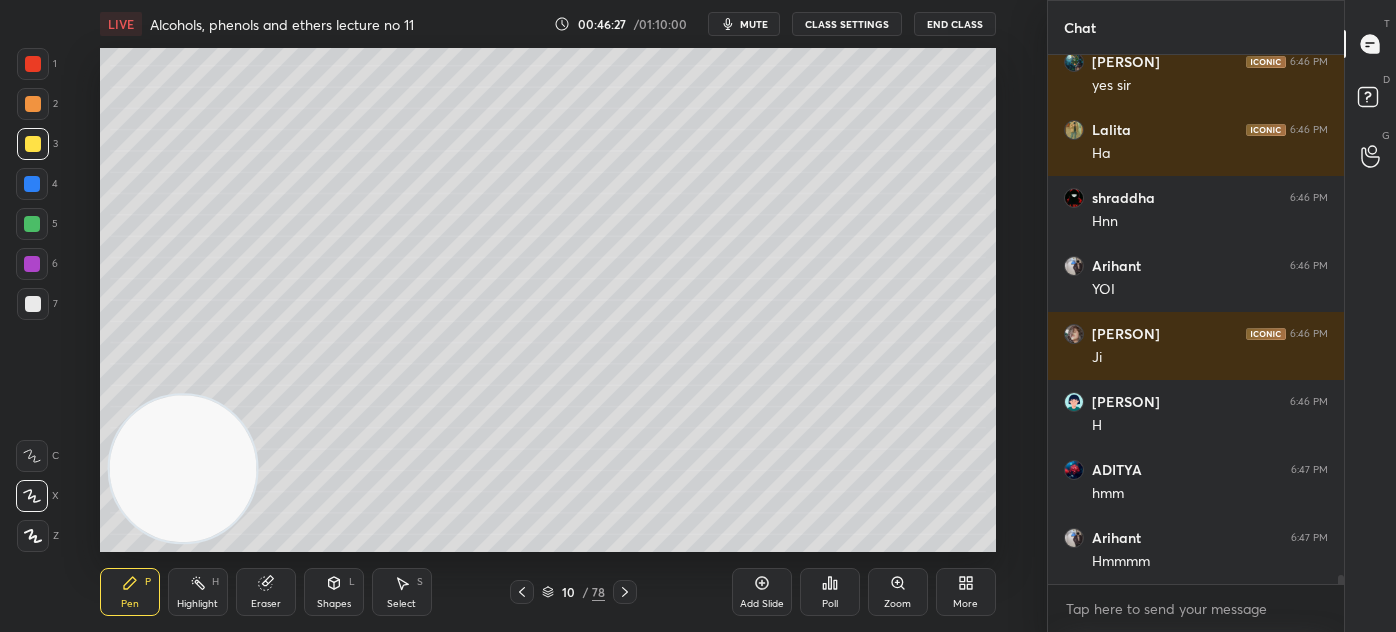 scroll, scrollTop: 29130, scrollLeft: 0, axis: vertical 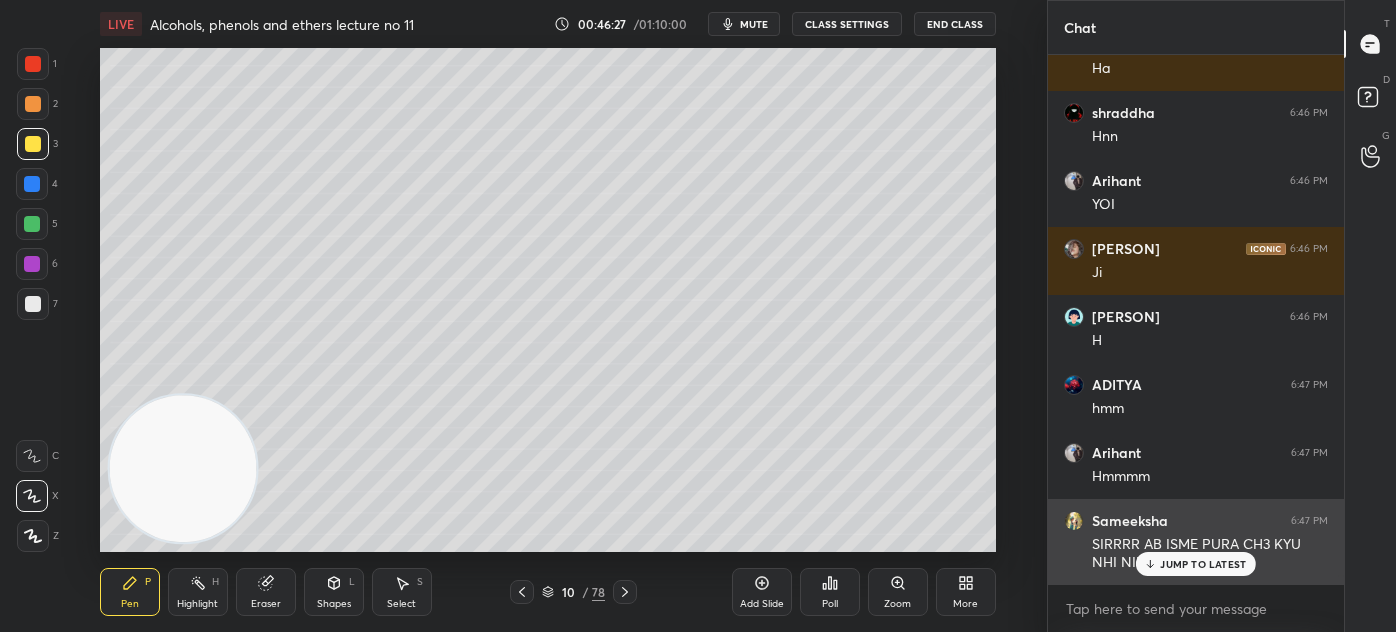 click on "JUMP TO LATEST" at bounding box center (1203, 564) 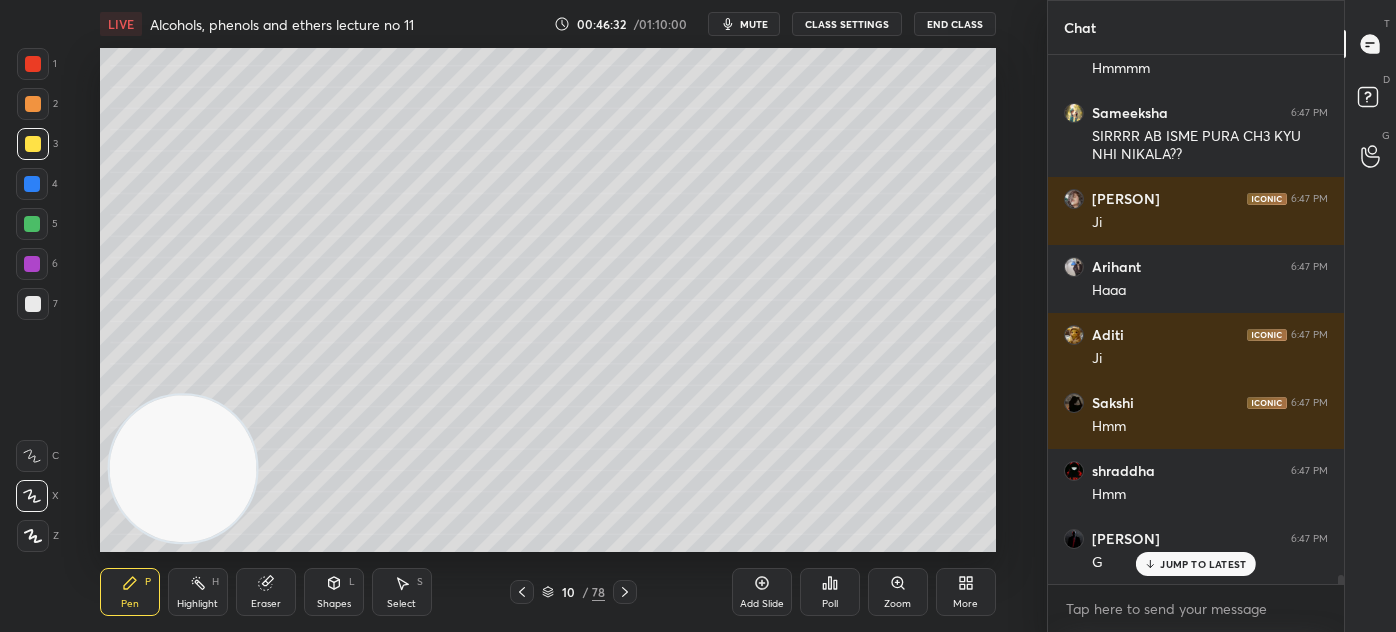 scroll, scrollTop: 29607, scrollLeft: 0, axis: vertical 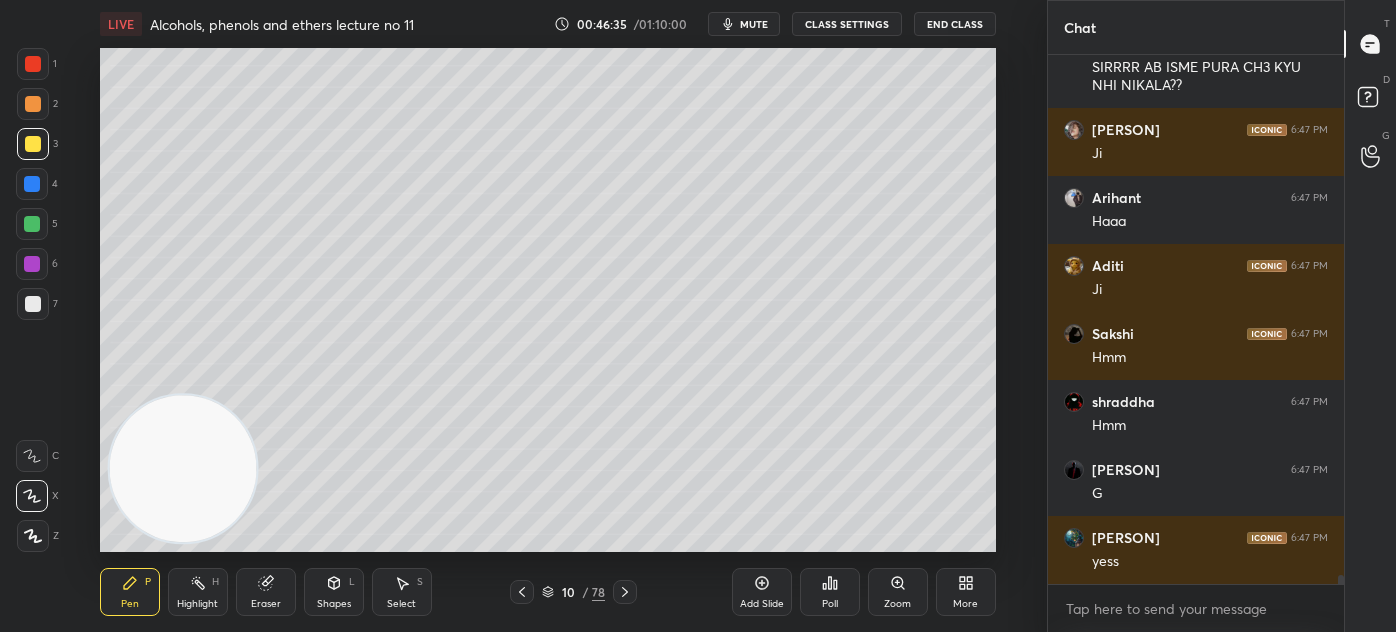 drag, startPoint x: 31, startPoint y: 64, endPoint x: 49, endPoint y: 98, distance: 38.470768 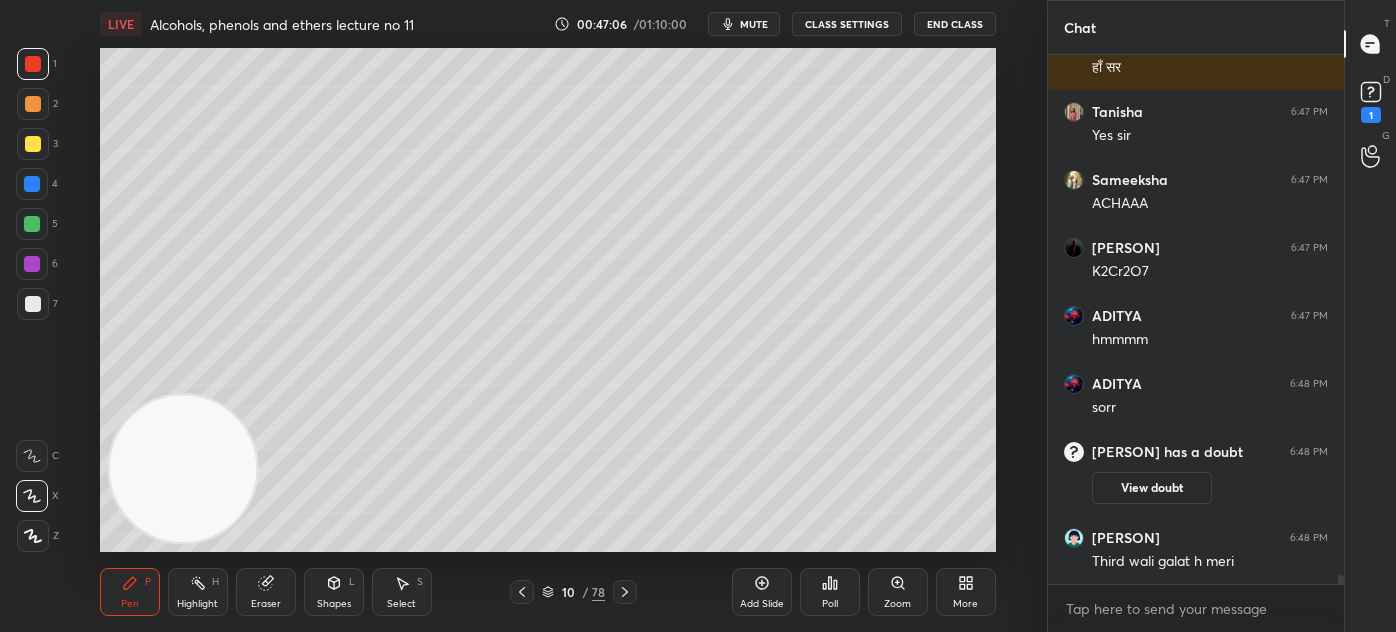 scroll, scrollTop: 29352, scrollLeft: 0, axis: vertical 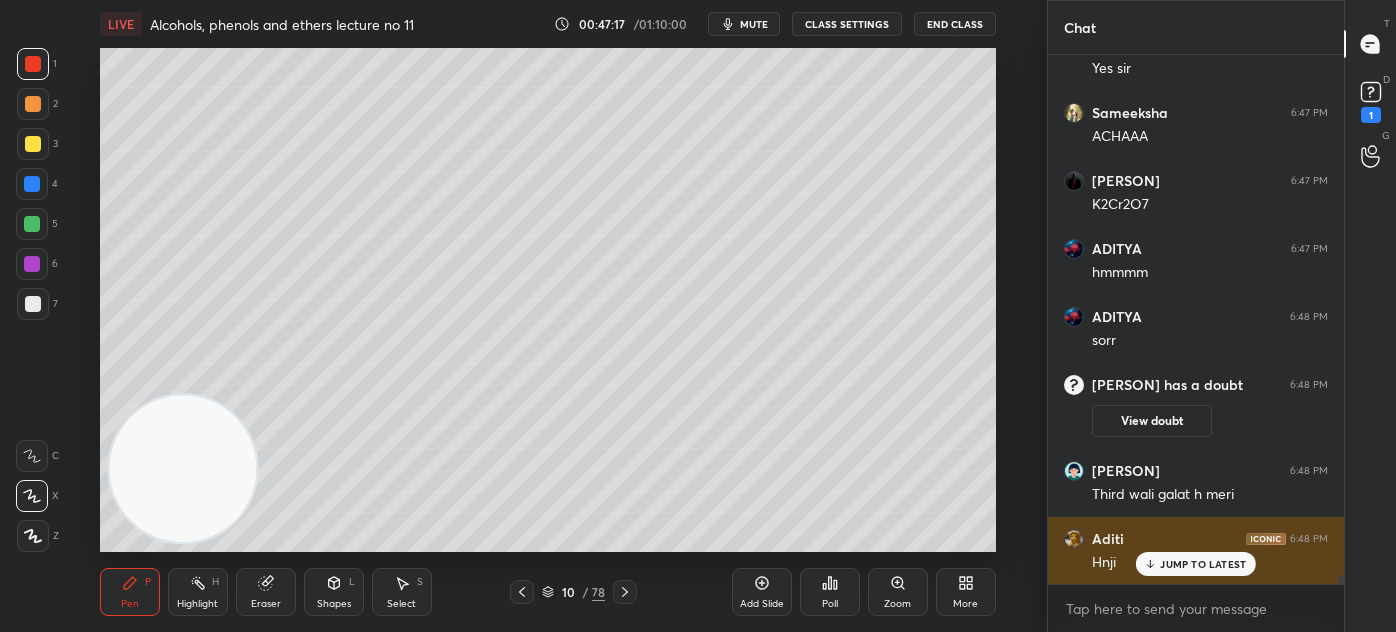 click on "[FIRST] 6:48 PM Hnji" at bounding box center (1196, 551) 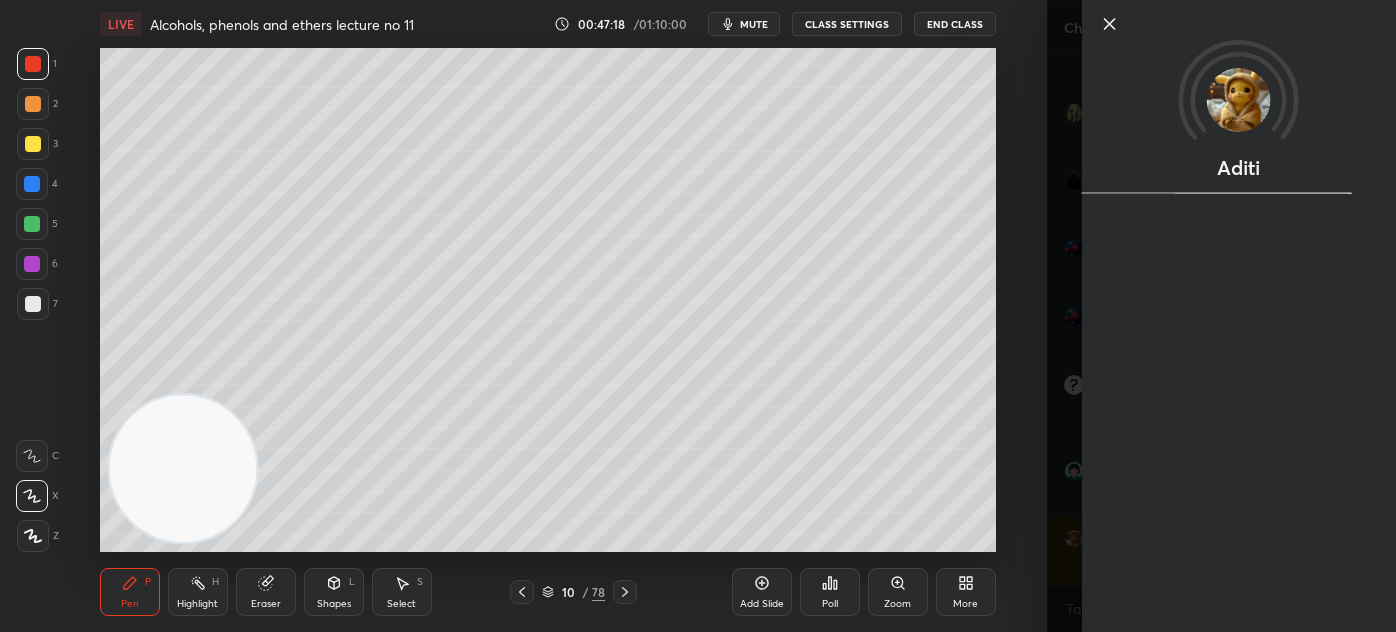 click on "Aditi" at bounding box center [1221, 316] 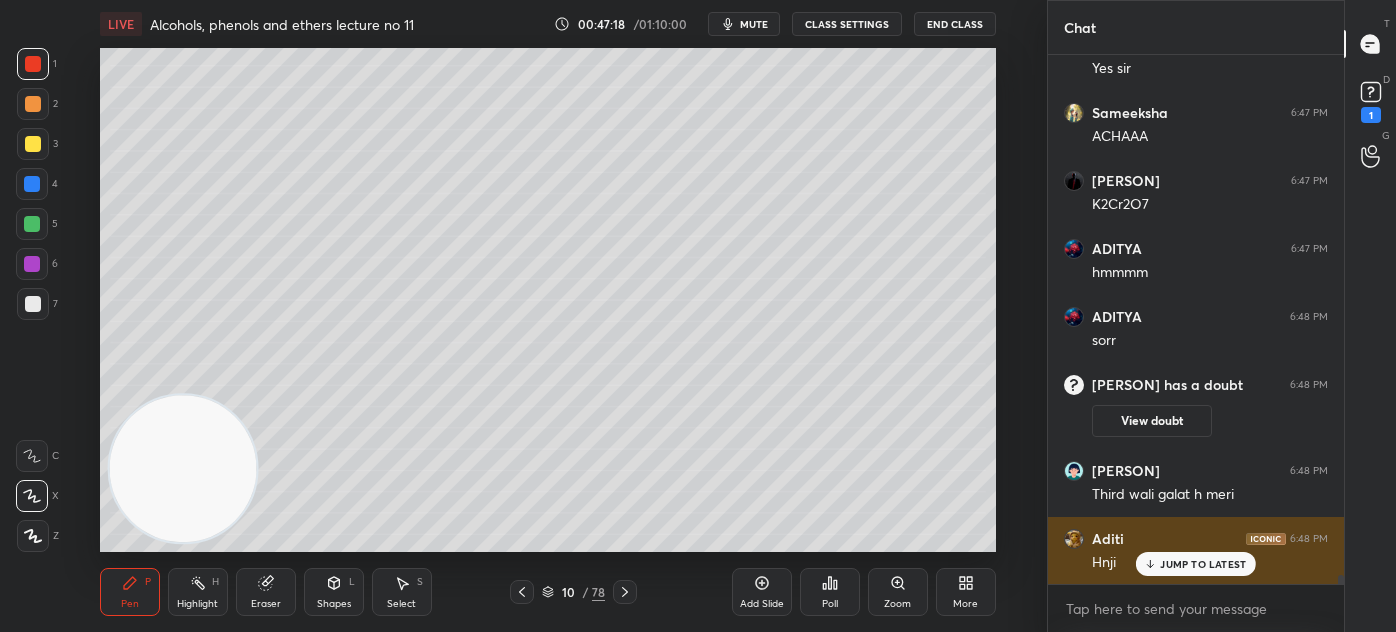 click 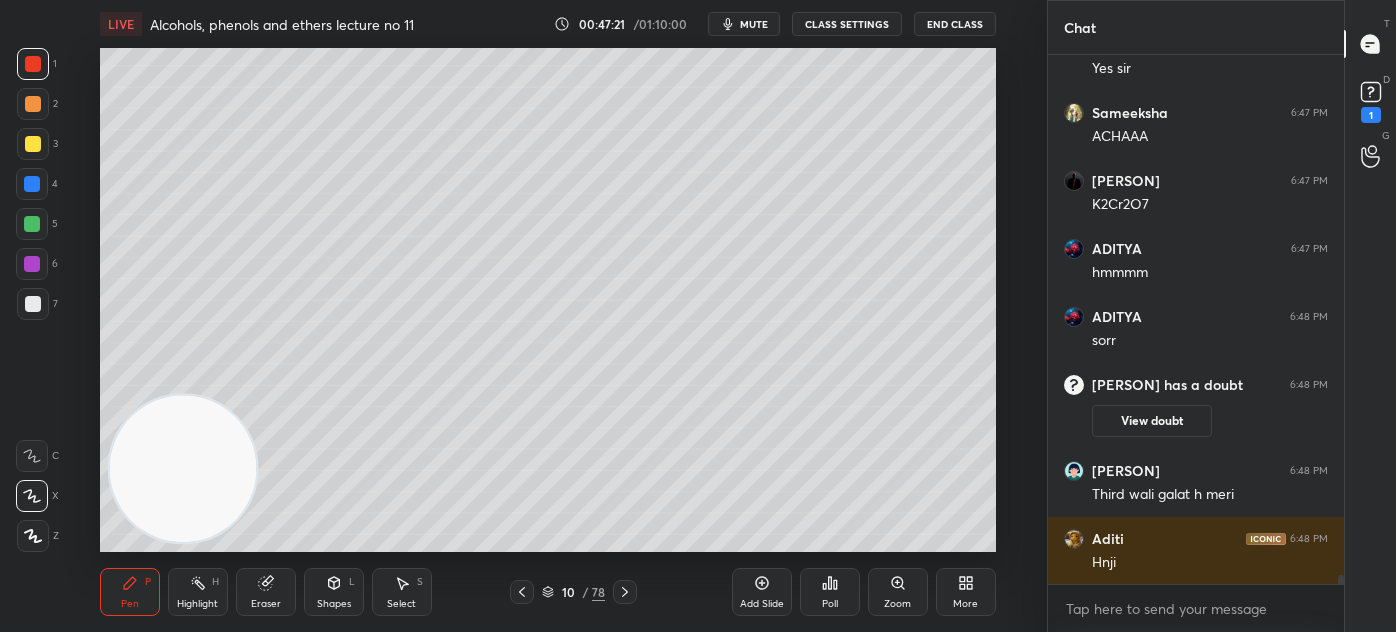 click 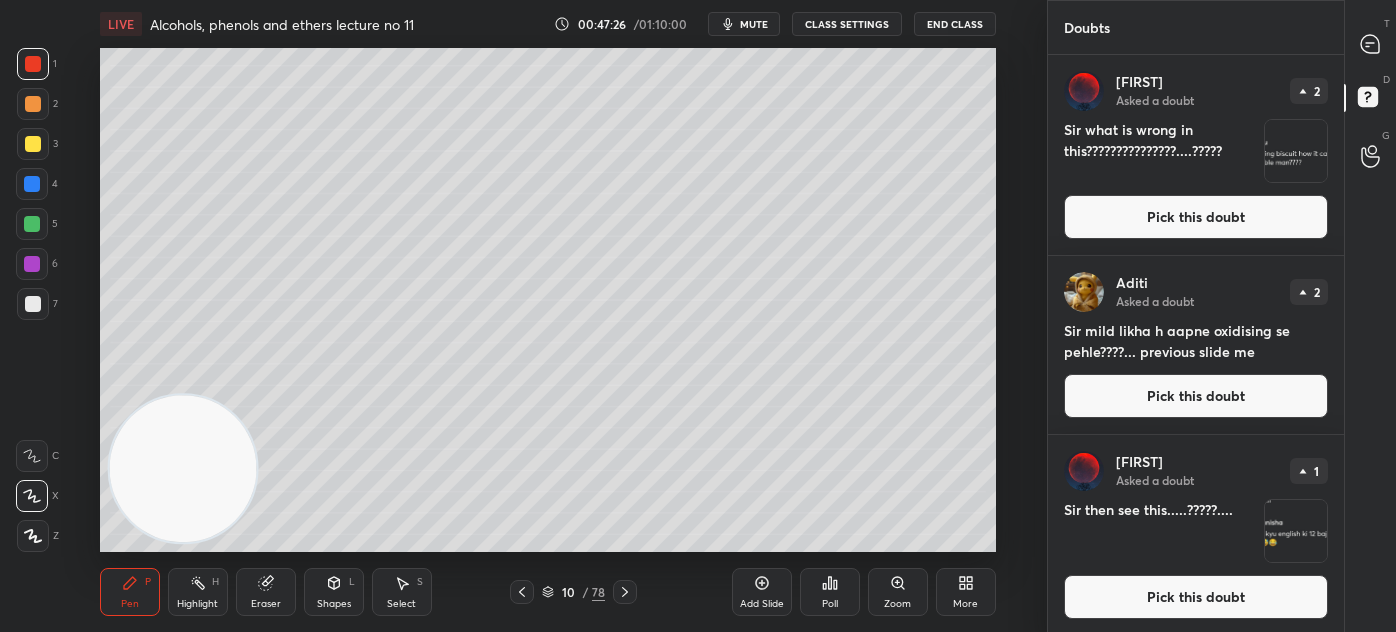 click at bounding box center [1296, 531] 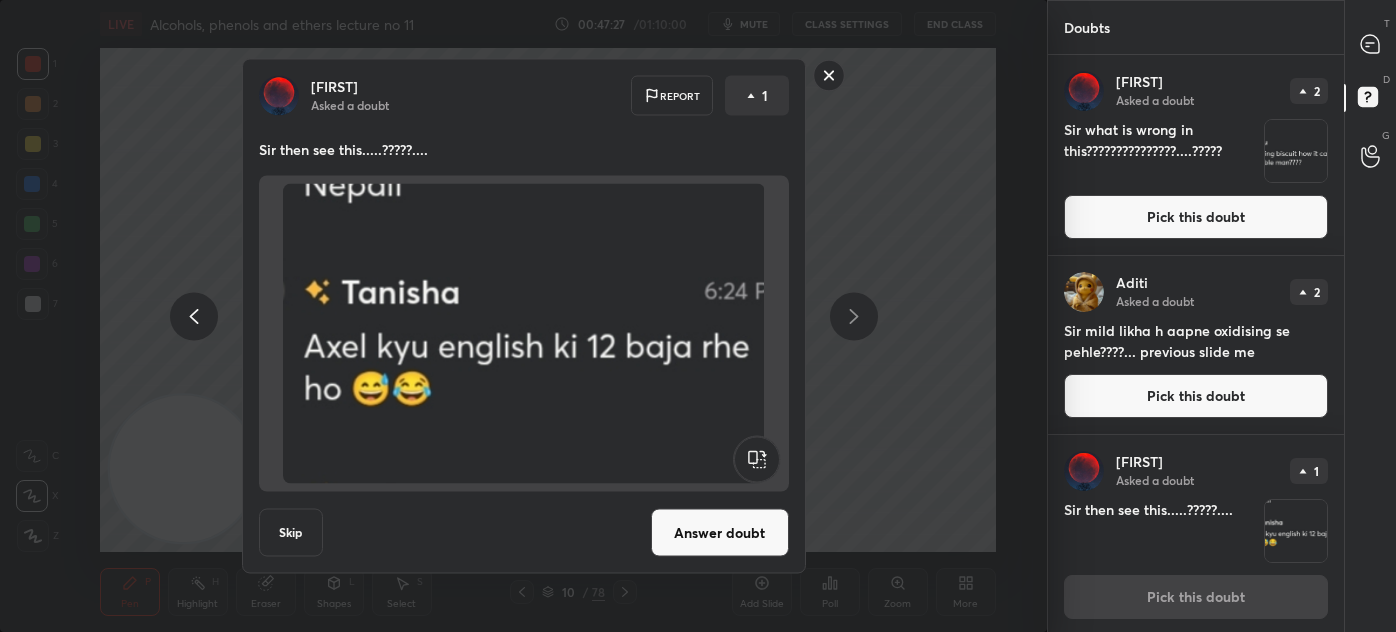 scroll, scrollTop: 4, scrollLeft: 0, axis: vertical 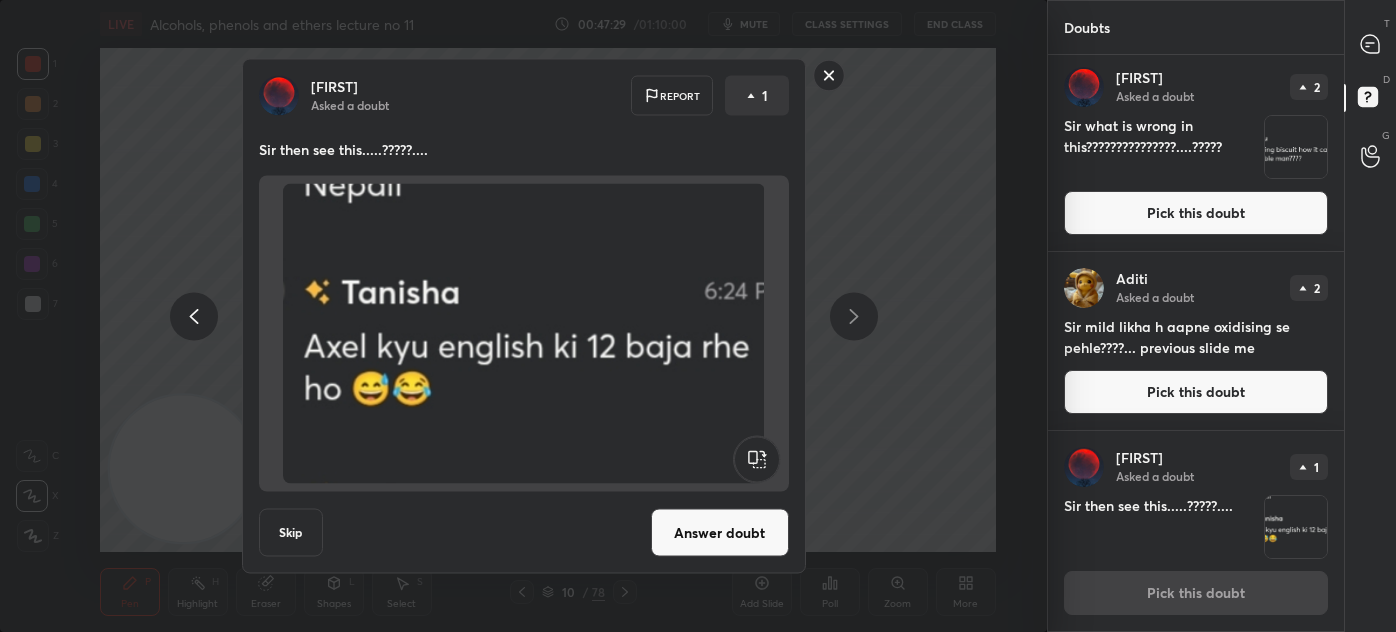 click 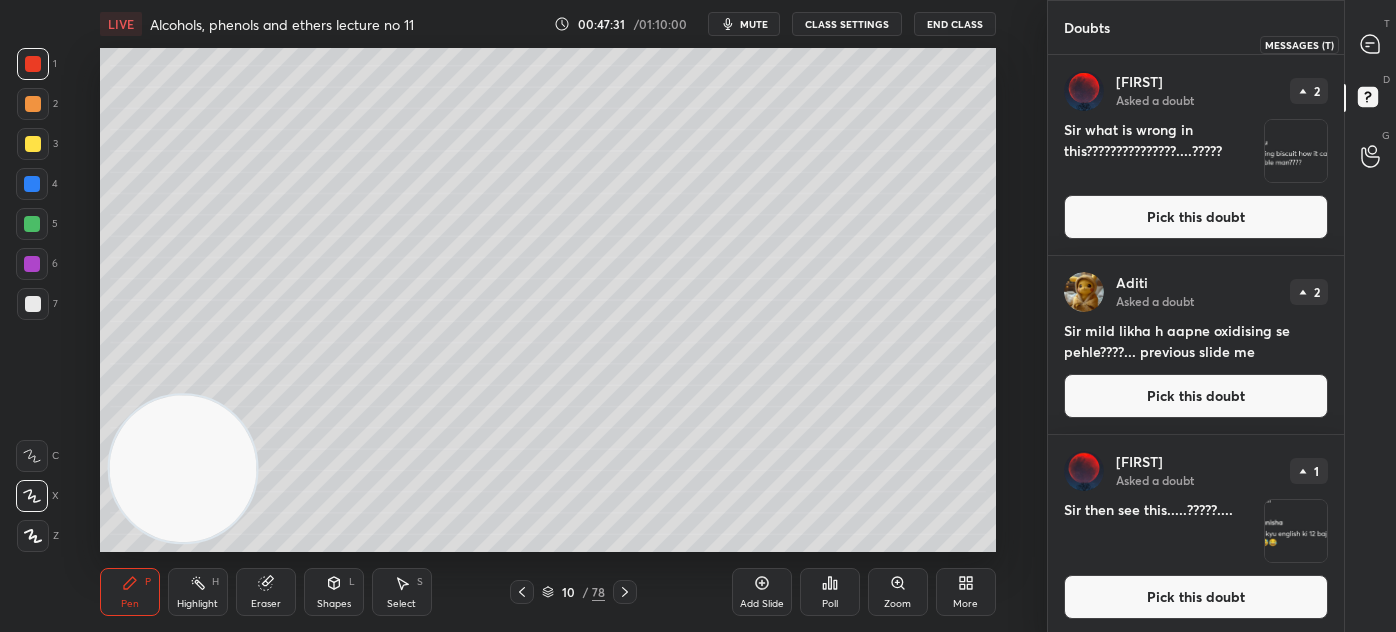click at bounding box center (1371, 44) 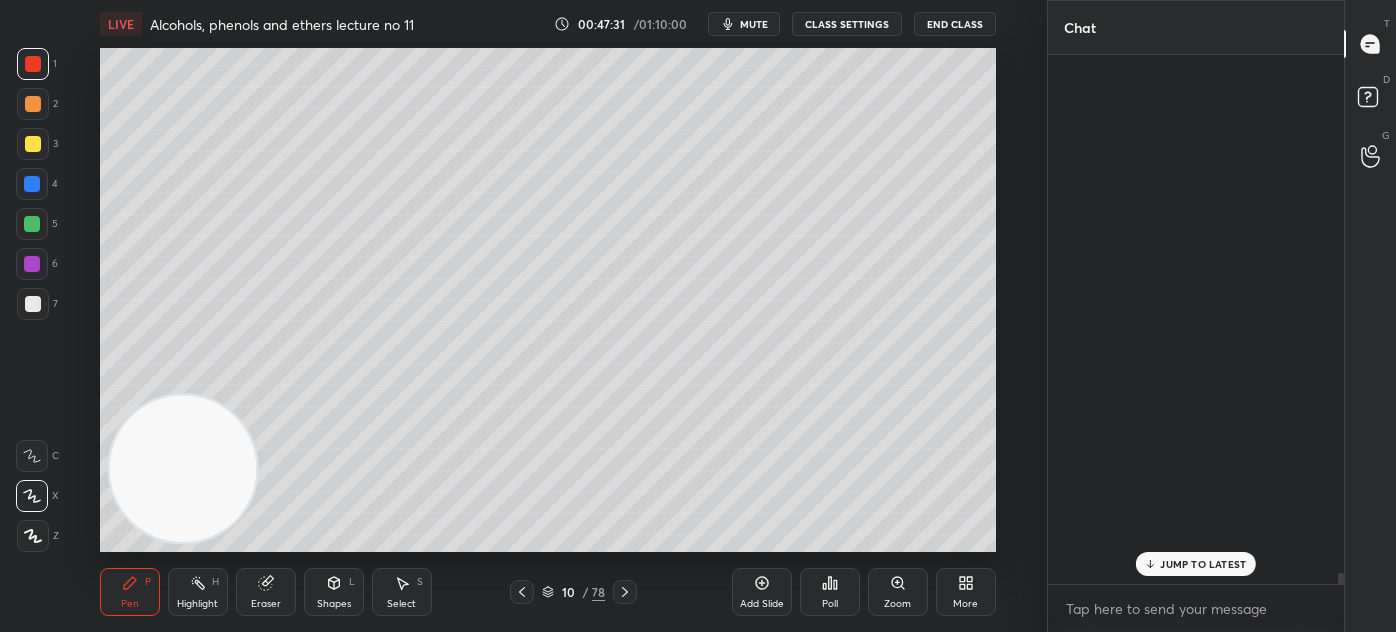 scroll, scrollTop: 30112, scrollLeft: 0, axis: vertical 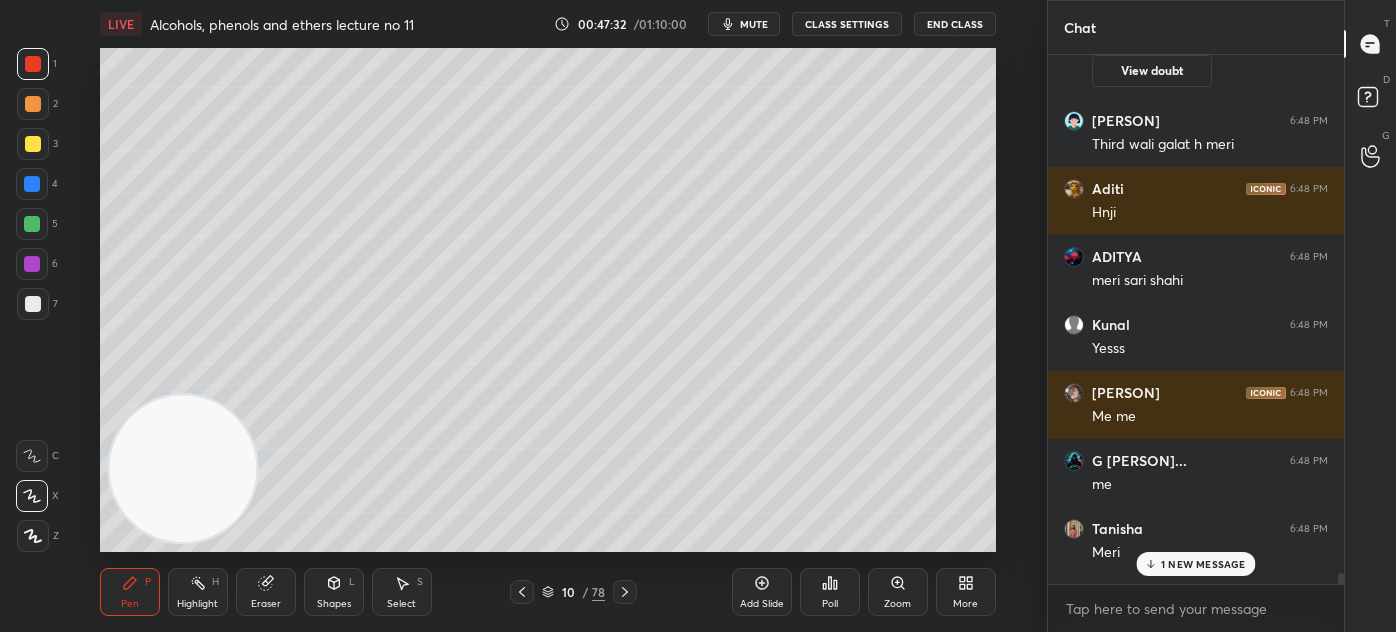 click on "1 NEW MESSAGE" at bounding box center (1203, 564) 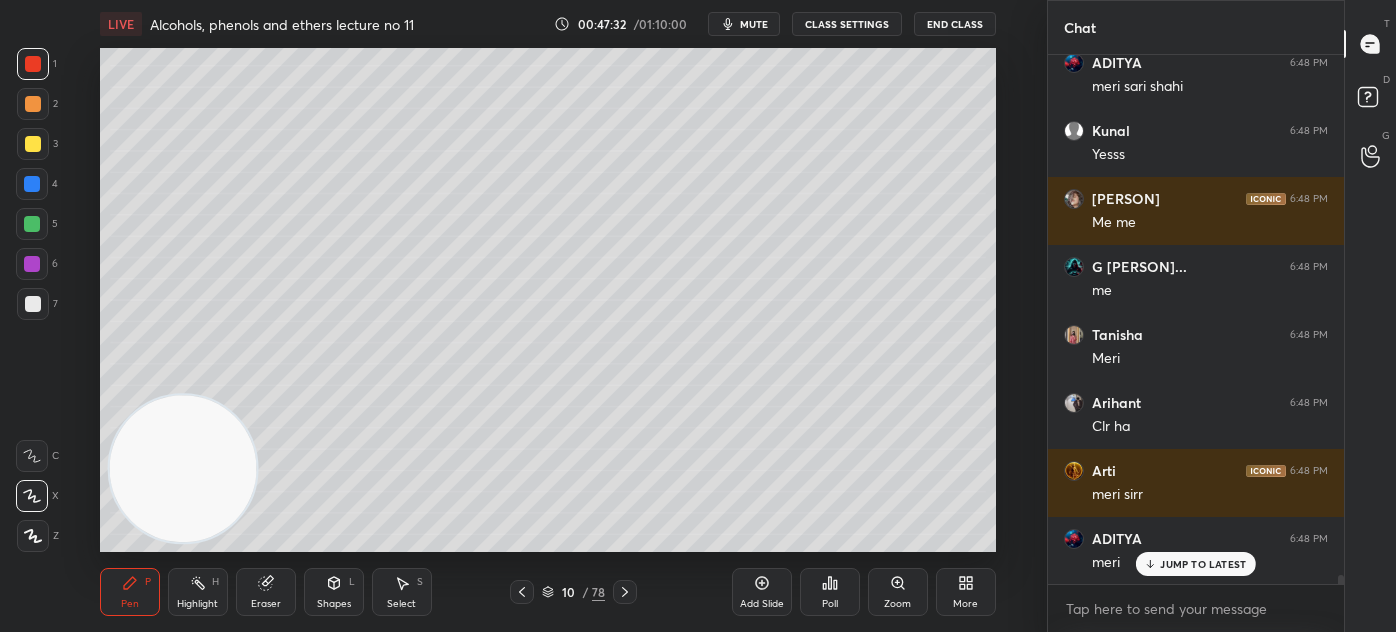 scroll, scrollTop: 30442, scrollLeft: 0, axis: vertical 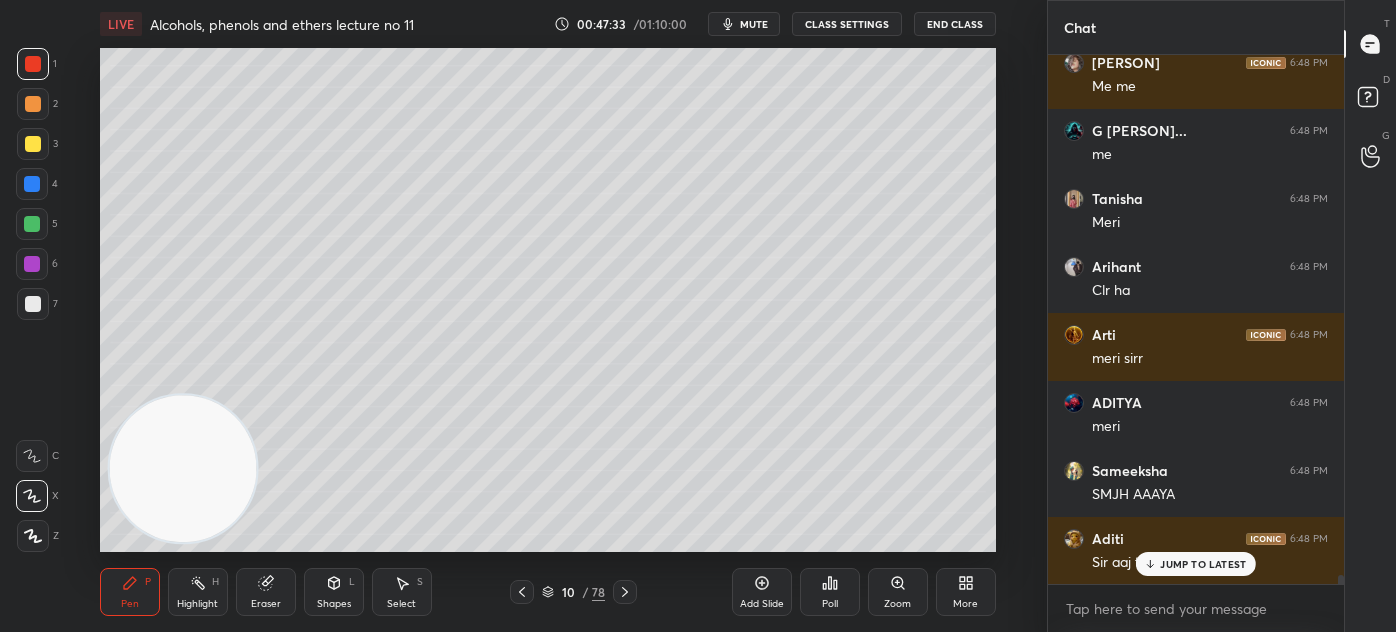 drag, startPoint x: 1169, startPoint y: 562, endPoint x: 1158, endPoint y: 567, distance: 12.083046 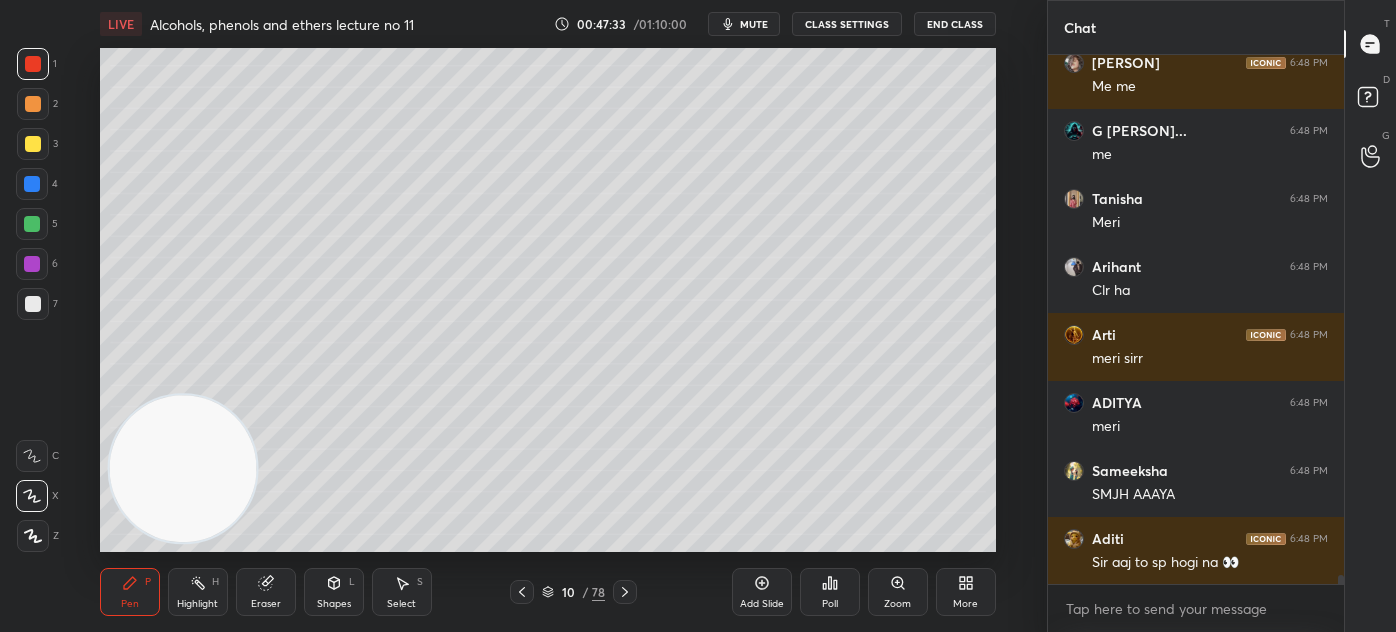 scroll, scrollTop: 30578, scrollLeft: 0, axis: vertical 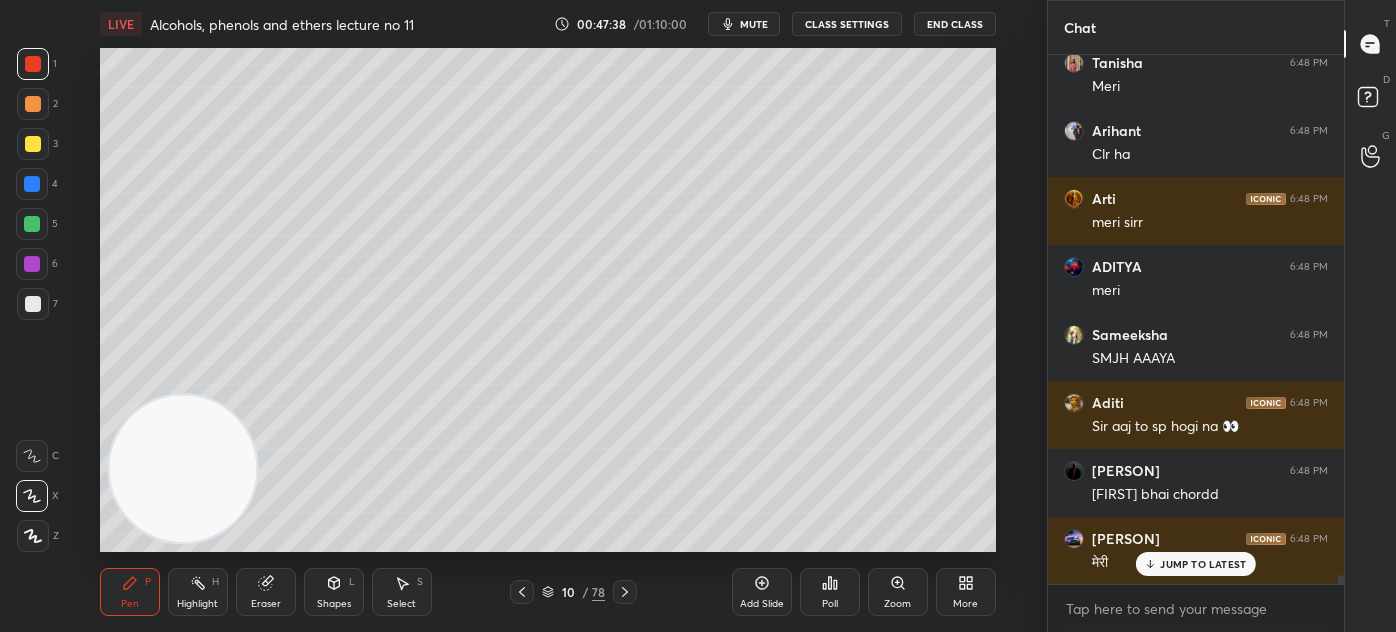 click on "JUMP TO LATEST" at bounding box center (1203, 564) 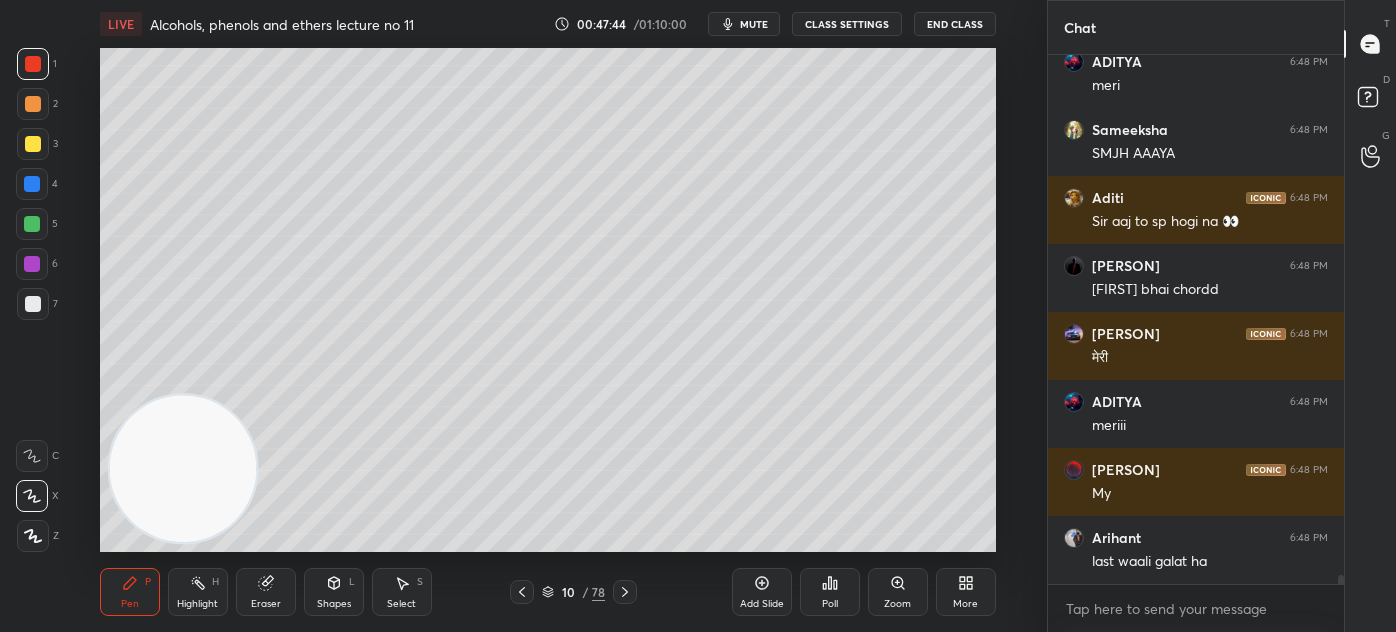 scroll, scrollTop: 30850, scrollLeft: 0, axis: vertical 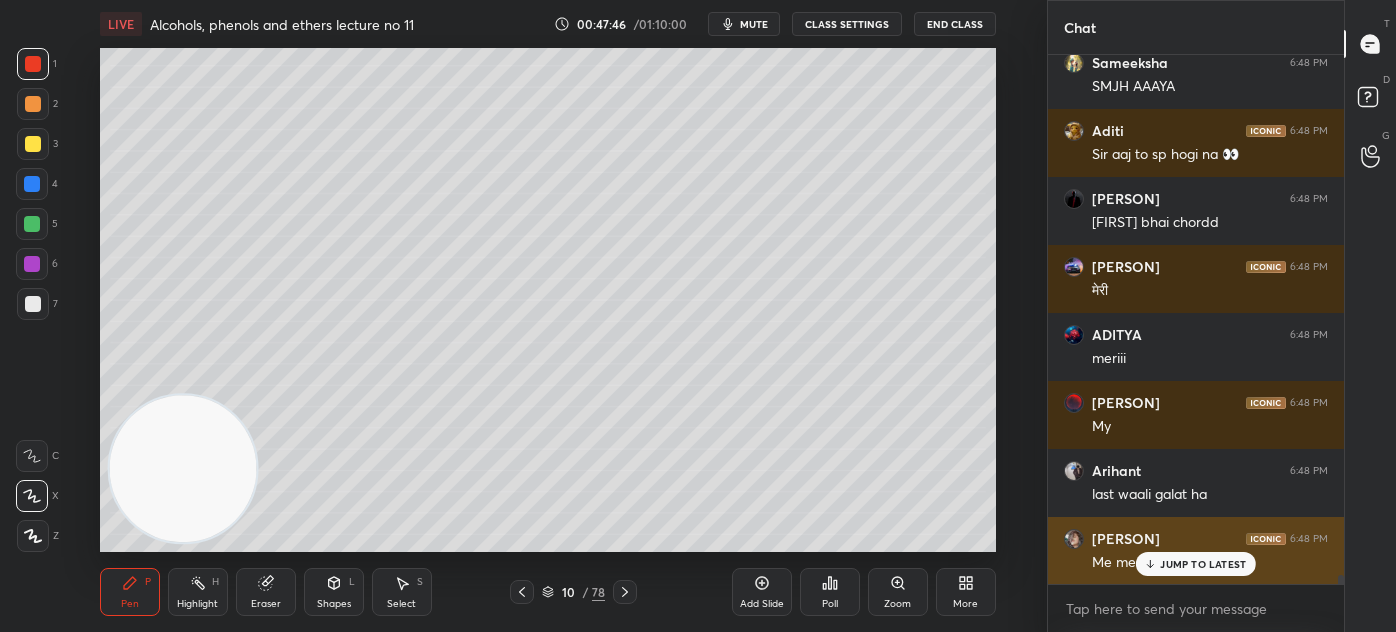 click on "Setting up your live class Poll for   secs No correct answer Start poll" at bounding box center (547, 300) 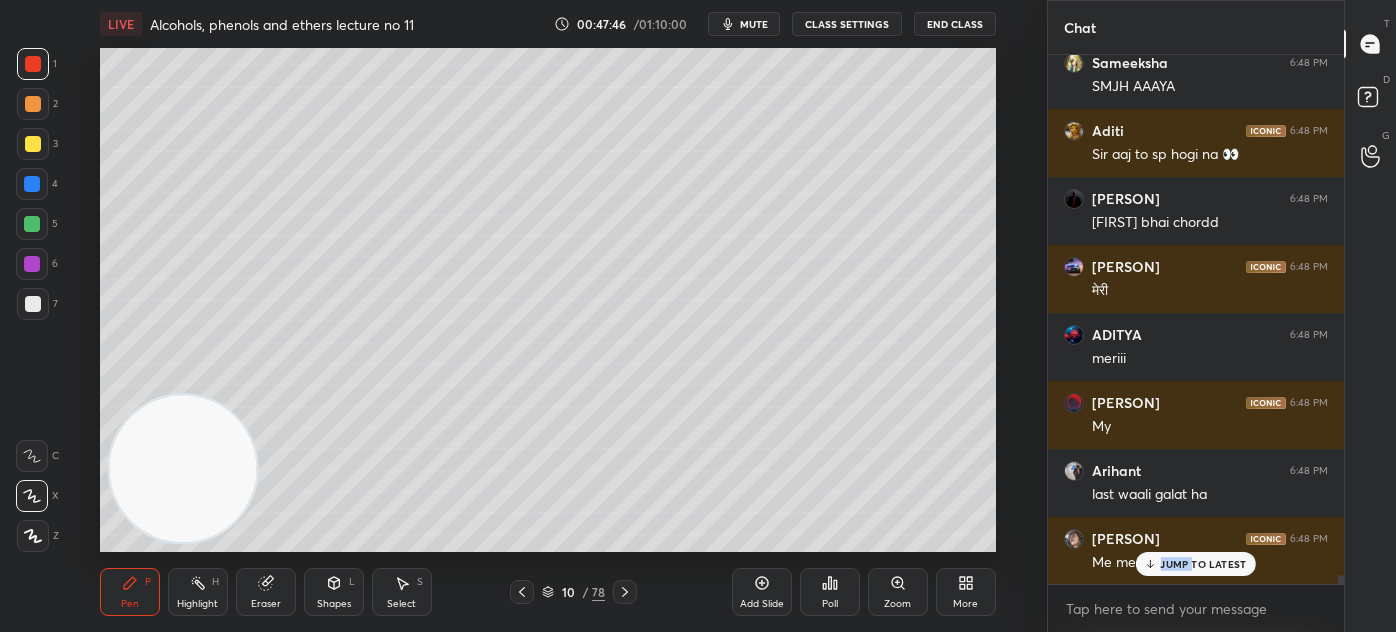 drag, startPoint x: 1191, startPoint y: 576, endPoint x: 1172, endPoint y: 595, distance: 26.870058 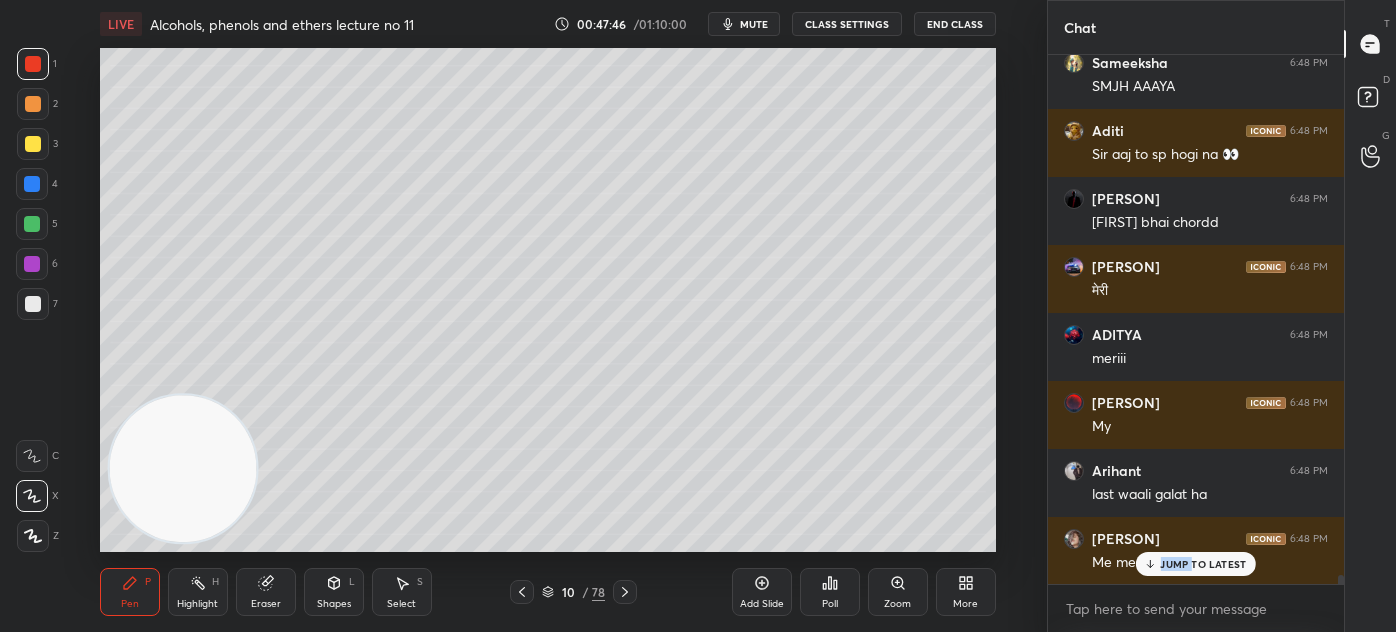 click on "[FIRST] 6:48 PM Third wali galat h meri [FIRST] 6:48 PM Hnji [FIRST] 6:48 PM meri sari shahi [FIRST] 6:48 PM Yesss [FIRST] 6:48 PM Me me [FIRST] 6:48 PM me [FIRST] 6:48 PM Meri [FIRST] 6:48 PM Clr ha [FIRST] 6:48 PM meri sirr [FIRST] 6:48 PM meri [FIRST] 6:48 PM last waali galat ha [FIRST] 6:48 PM Me me JUMP TO LATEST" at bounding box center (1196, 319) 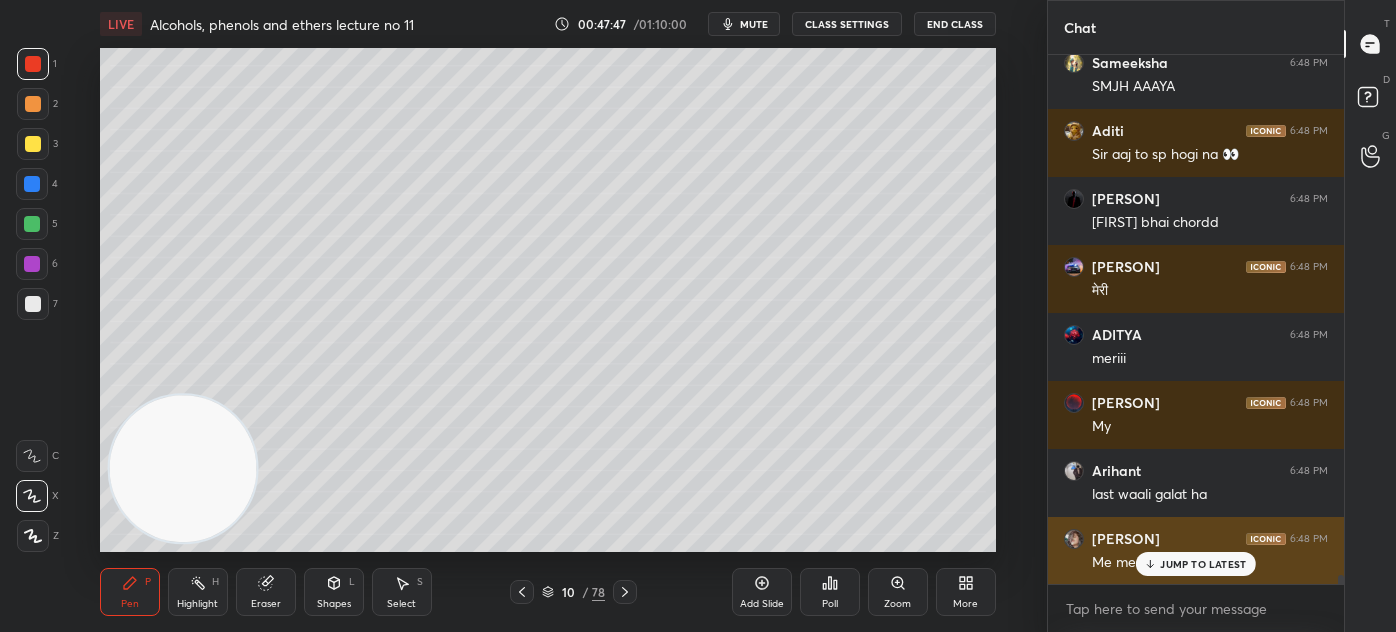 click on "JUMP TO LATEST" at bounding box center [1203, 564] 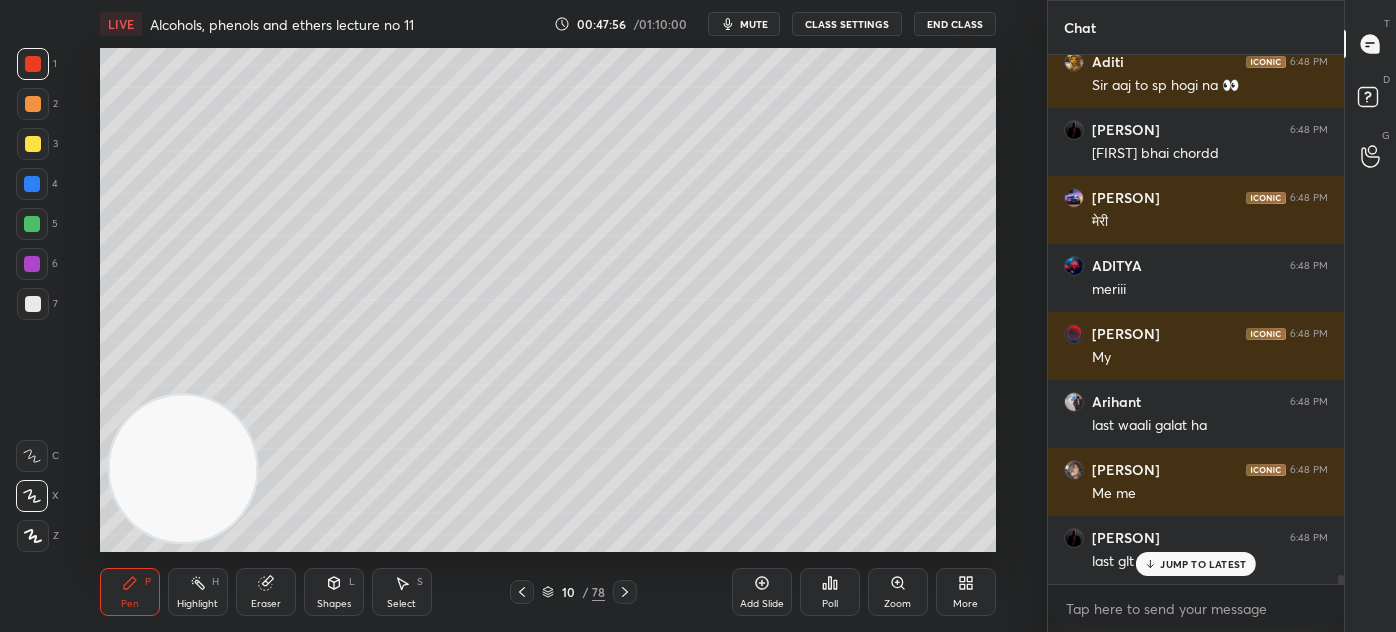 scroll, scrollTop: 30986, scrollLeft: 0, axis: vertical 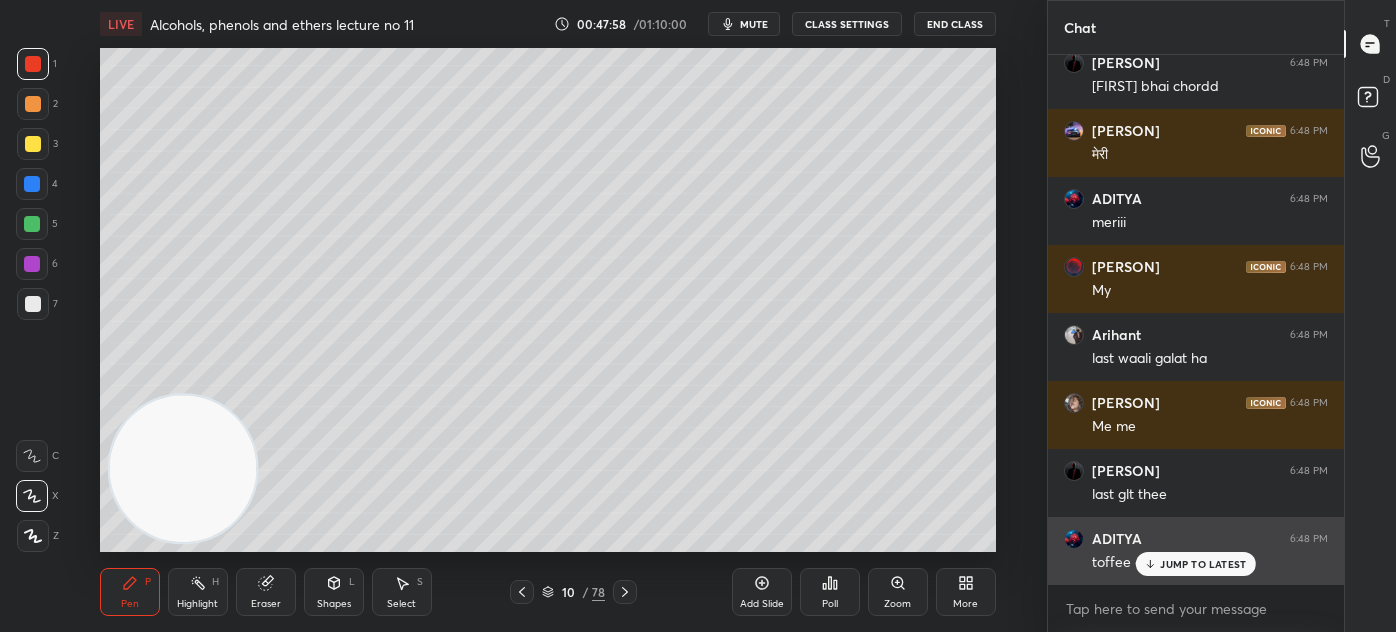 click 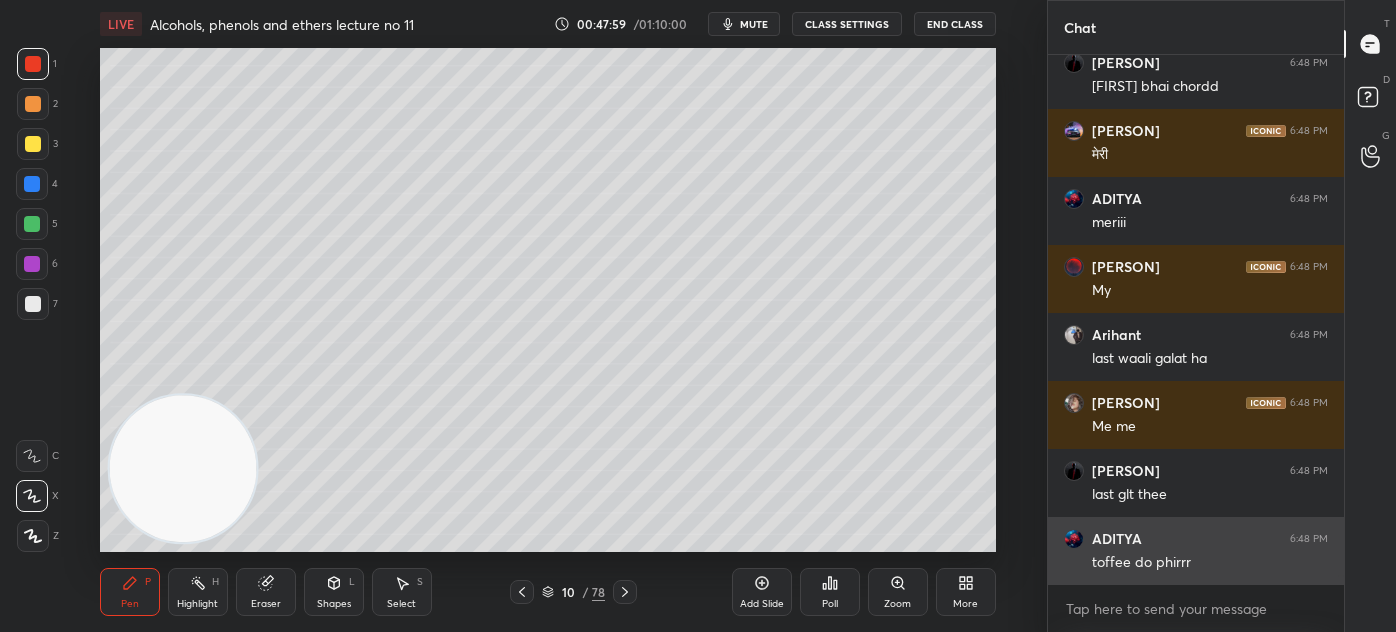 scroll, scrollTop: 31055, scrollLeft: 0, axis: vertical 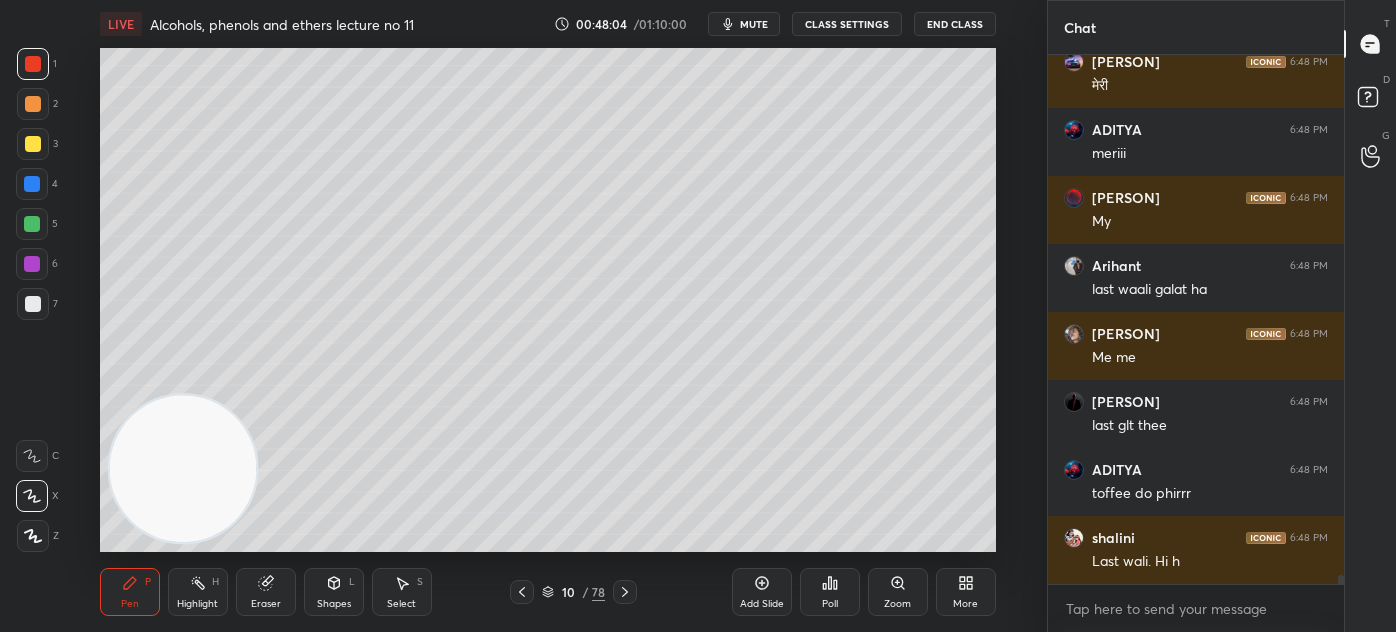click on "CLASS SETTINGS" at bounding box center (847, 24) 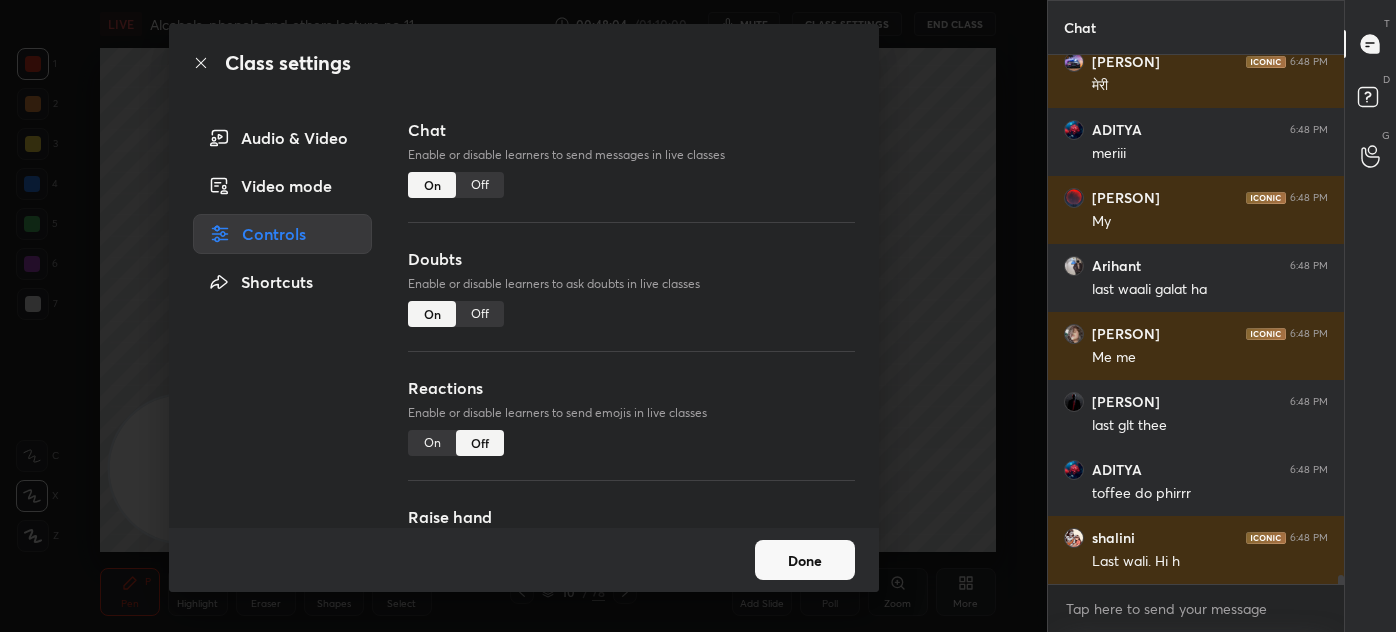 click on "Off" at bounding box center [480, 185] 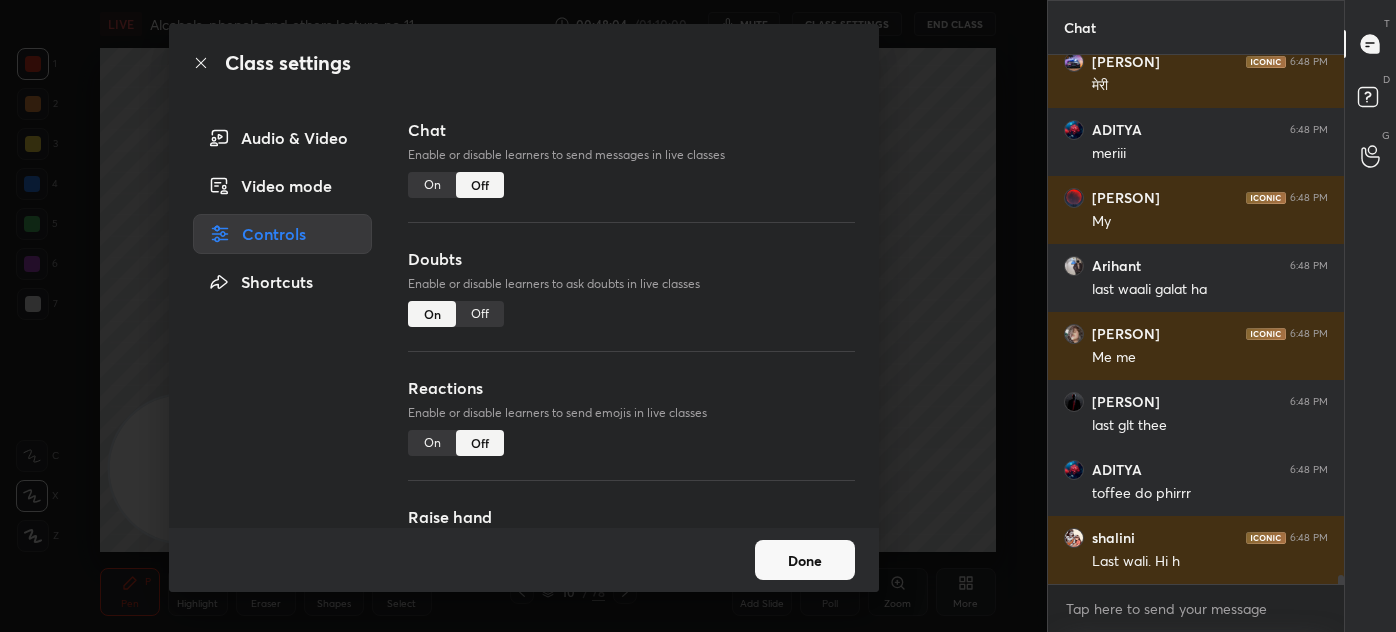 scroll, scrollTop: 29871, scrollLeft: 0, axis: vertical 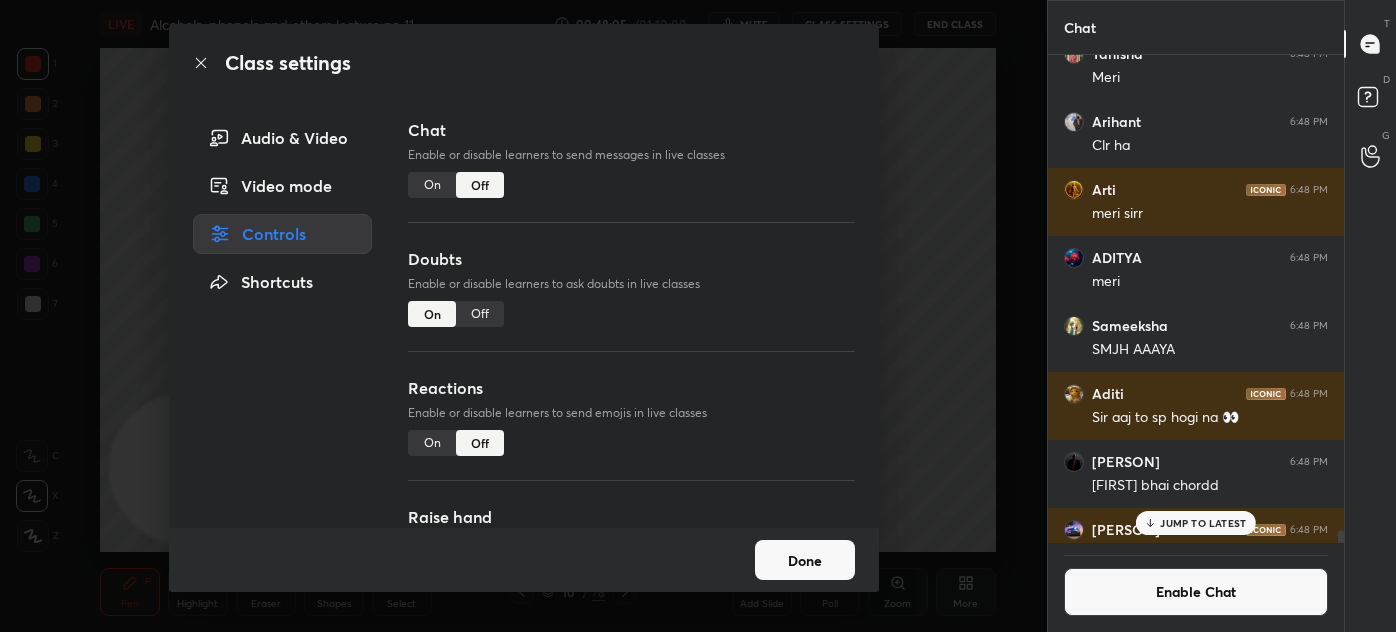 click on "Class settings Audio & Video Video mode Controls Shortcuts Chat Enable or disable learners to send messages in live classes On Off Doubts Enable or disable learners to ask doubts in live classes On Off Reactions Enable or disable learners to send emojis in live classes On Off Raise hand Learners will not be able to raise hand, if turned off On Off Poll Prediction Enable or disable poll prediction in case of a question on the slide On Off Done" at bounding box center (523, 316) 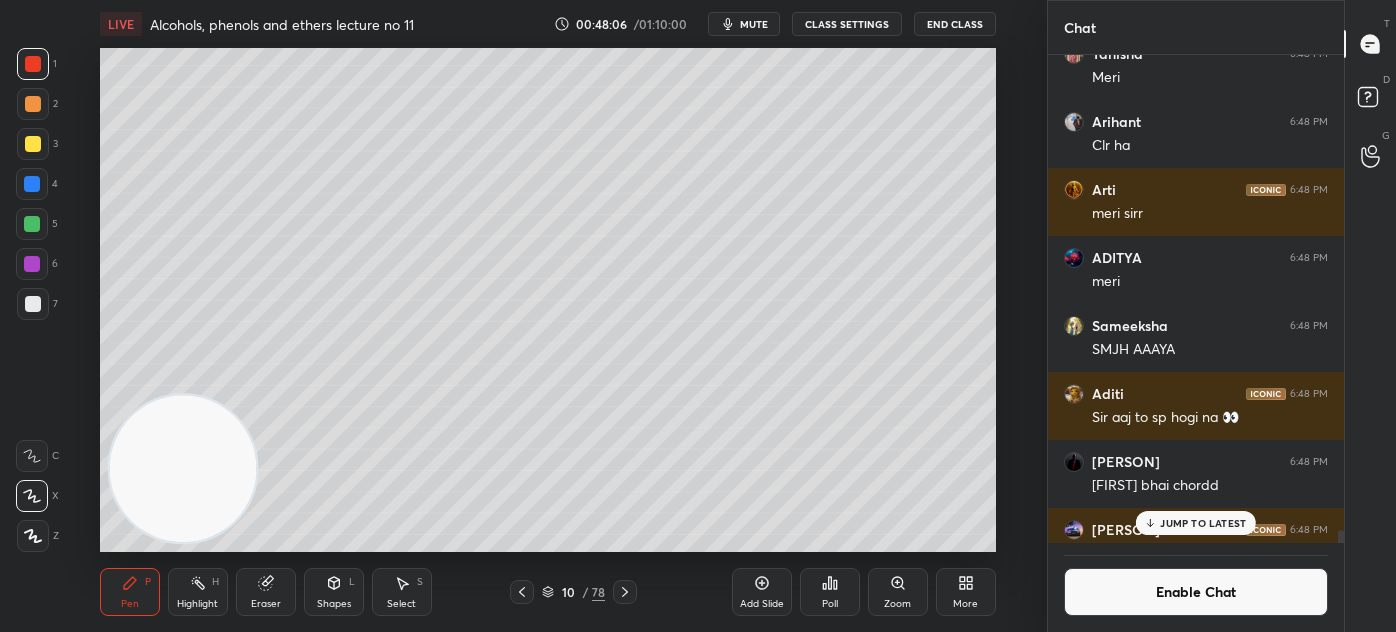click on "Add Slide" at bounding box center (762, 592) 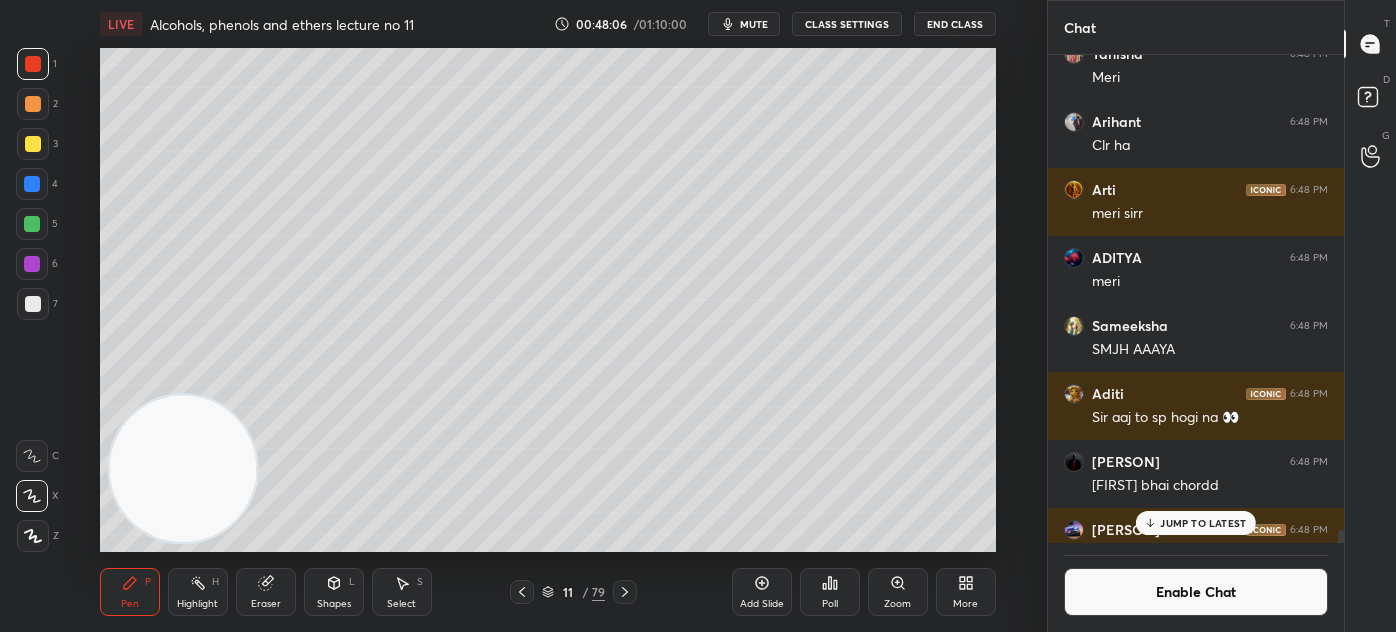 click at bounding box center (33, 144) 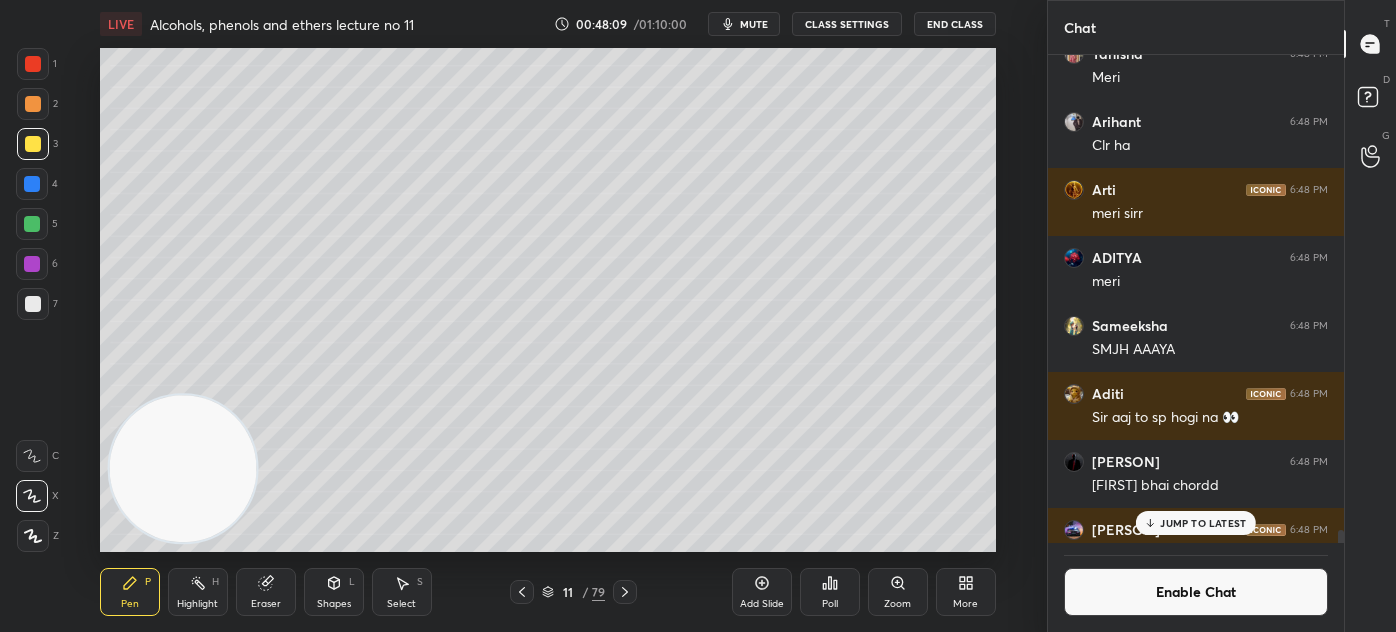 click 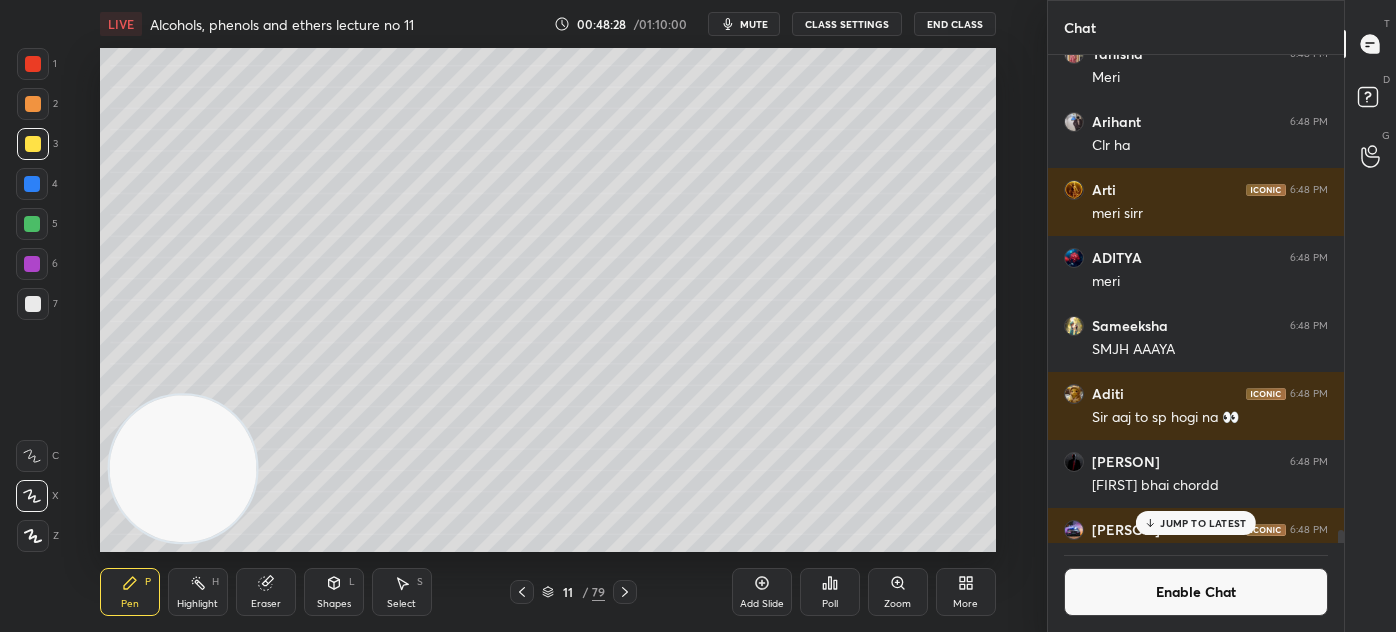 click on "Eraser" at bounding box center (266, 592) 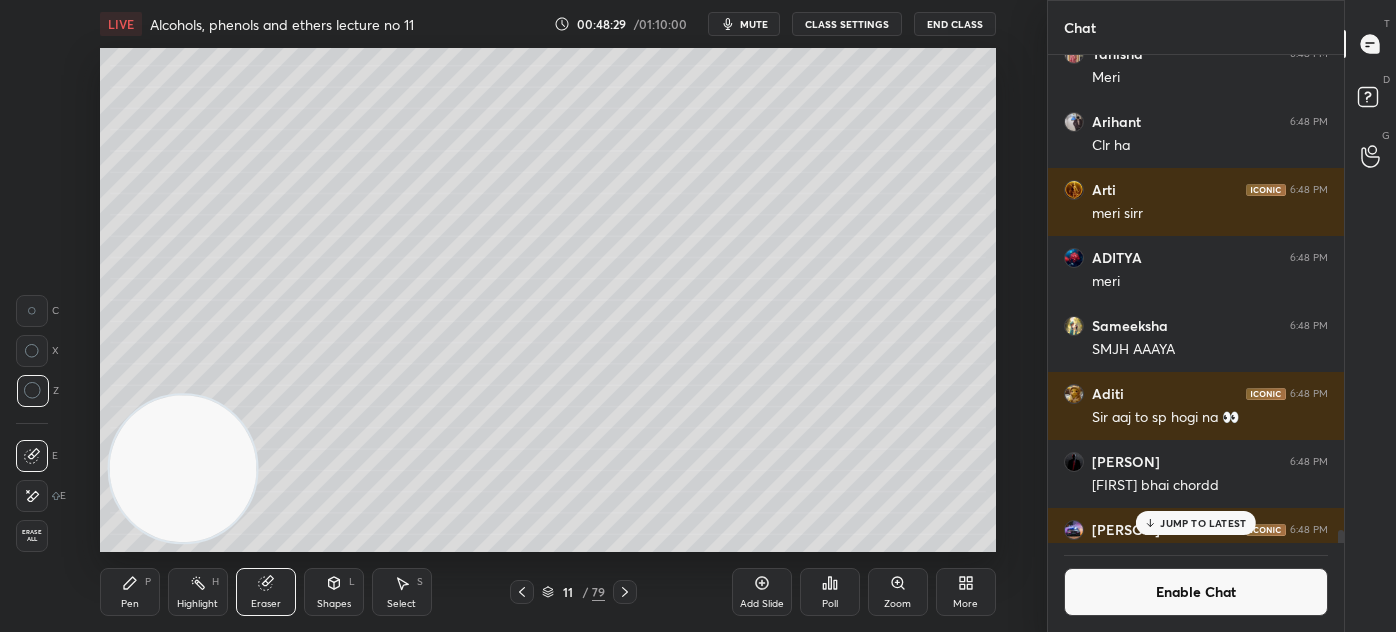 drag, startPoint x: 137, startPoint y: 602, endPoint x: 142, endPoint y: 592, distance: 11.18034 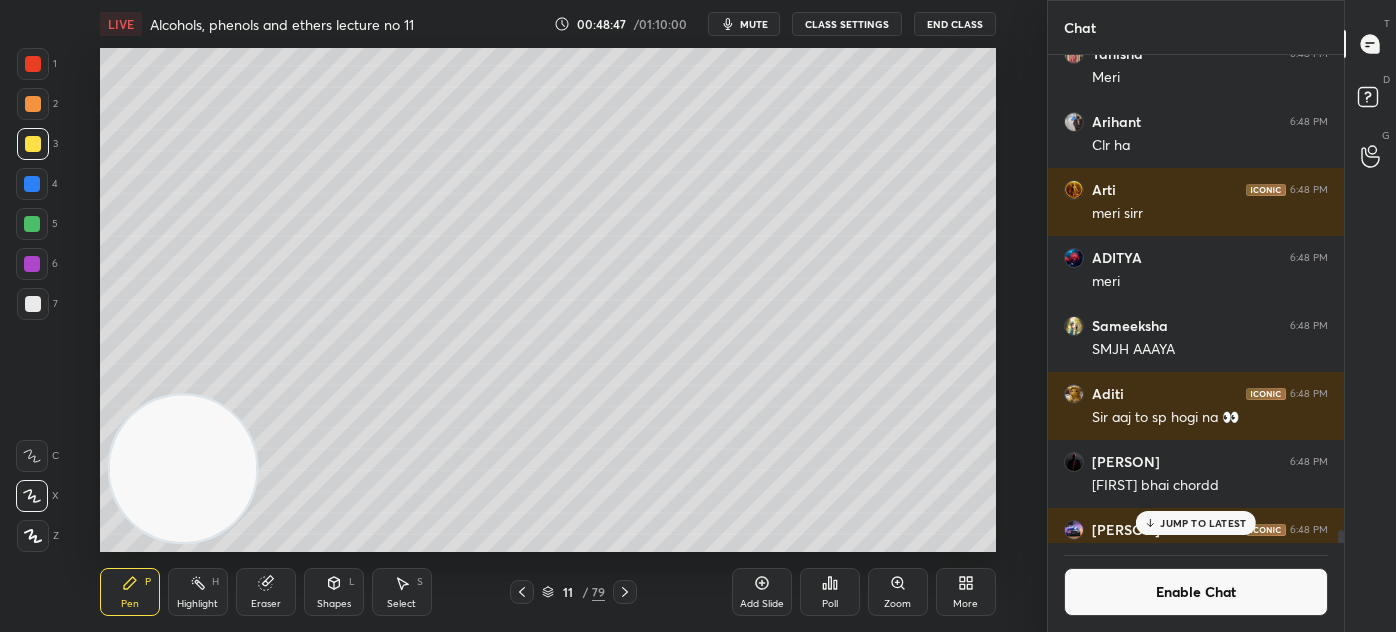 click on "Eraser" at bounding box center [266, 592] 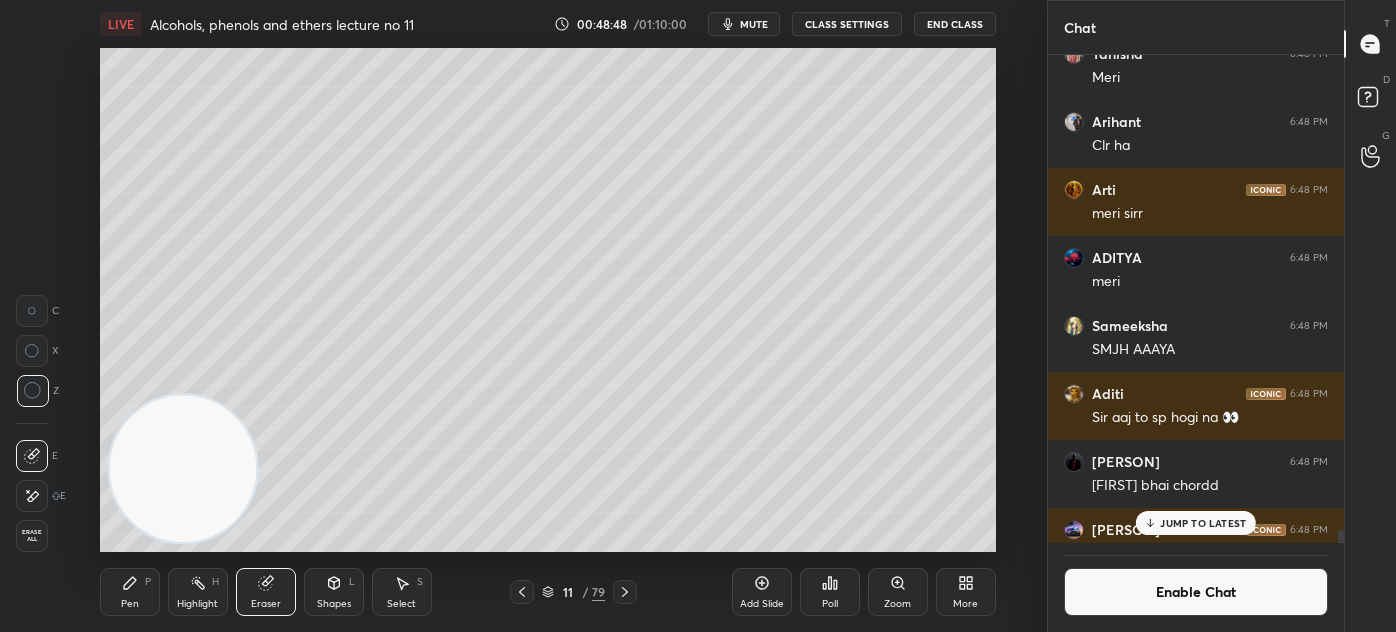 click on "Pen P" at bounding box center [130, 592] 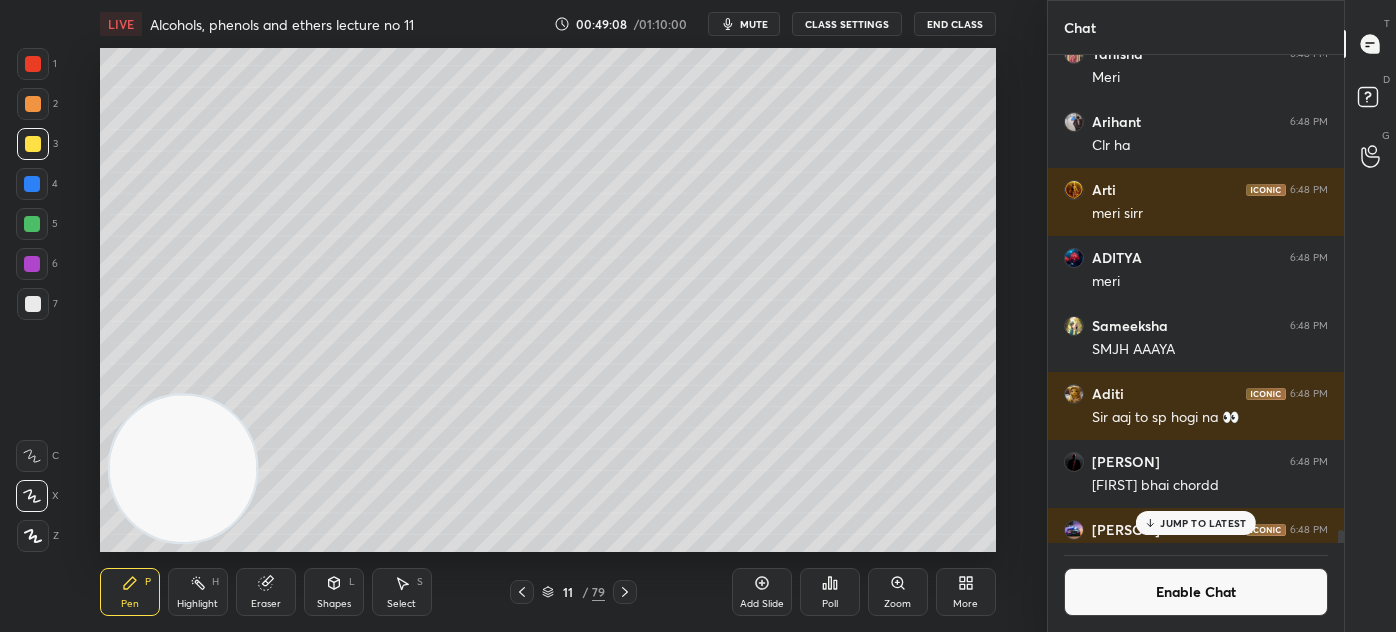 click on "1 2 3 4 5 6 7 C X Z C X Z E E Erase all   H H" at bounding box center [32, 300] 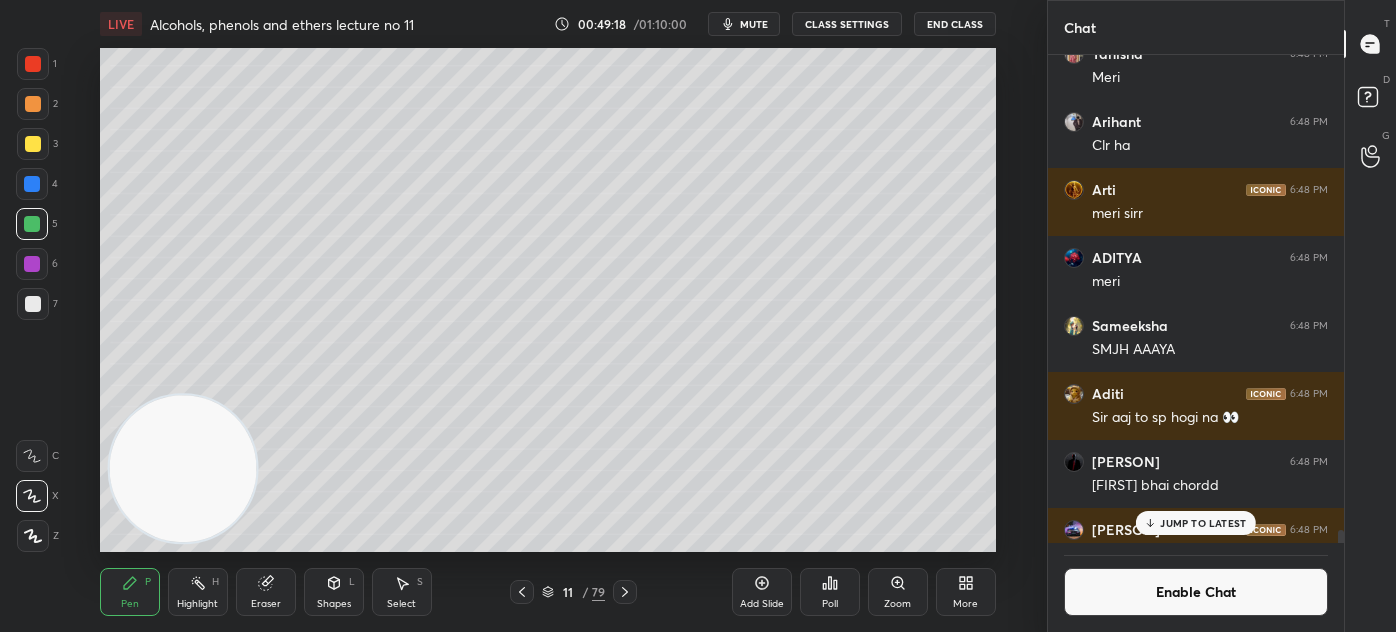 click at bounding box center [33, 304] 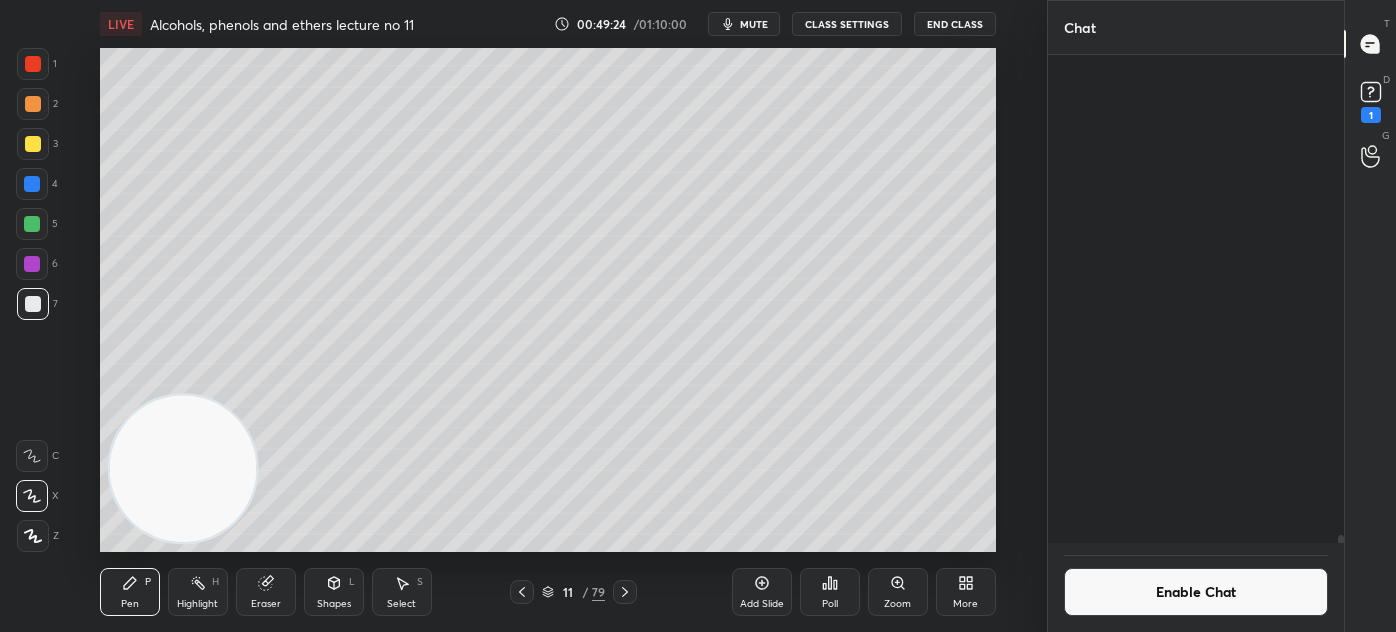 scroll, scrollTop: 30466, scrollLeft: 0, axis: vertical 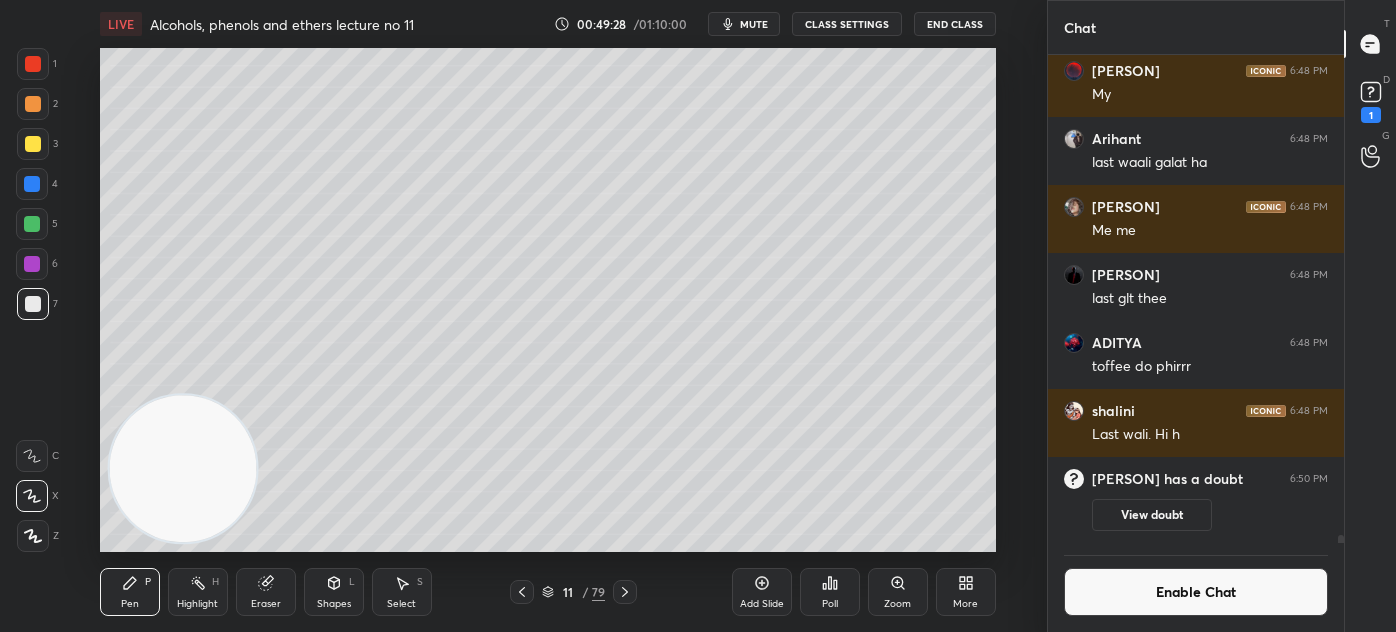 click on "1" at bounding box center [1371, 100] 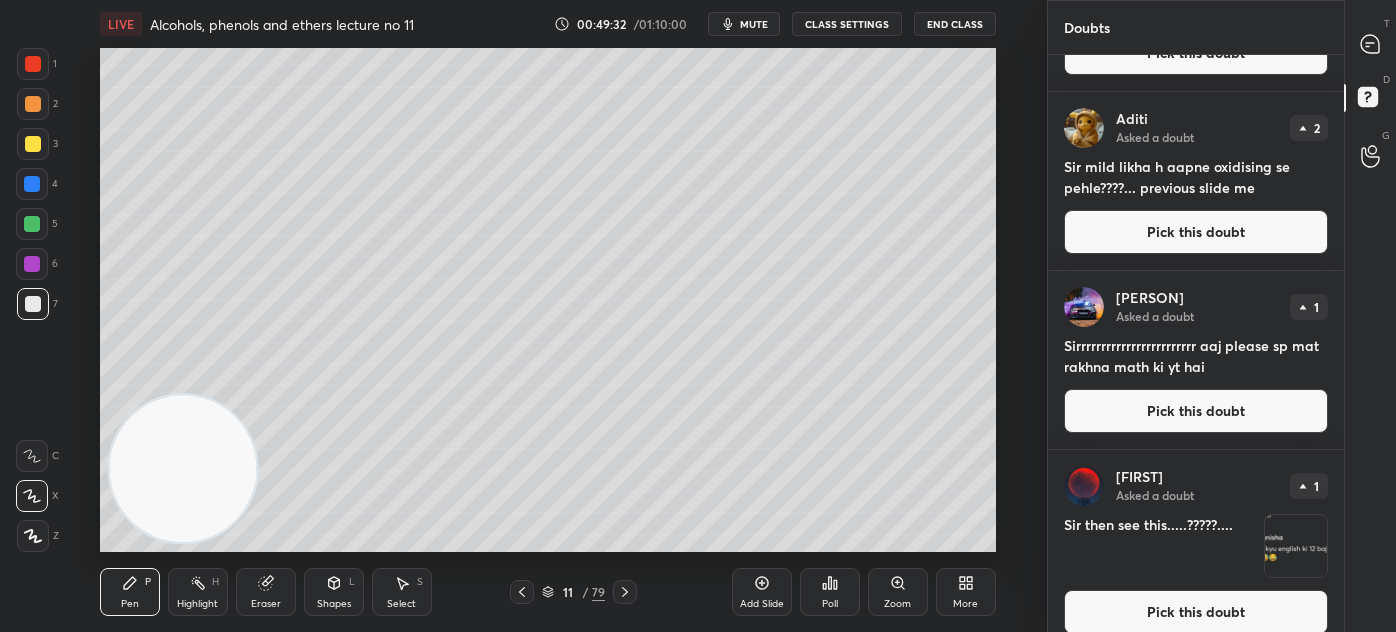 scroll, scrollTop: 183, scrollLeft: 0, axis: vertical 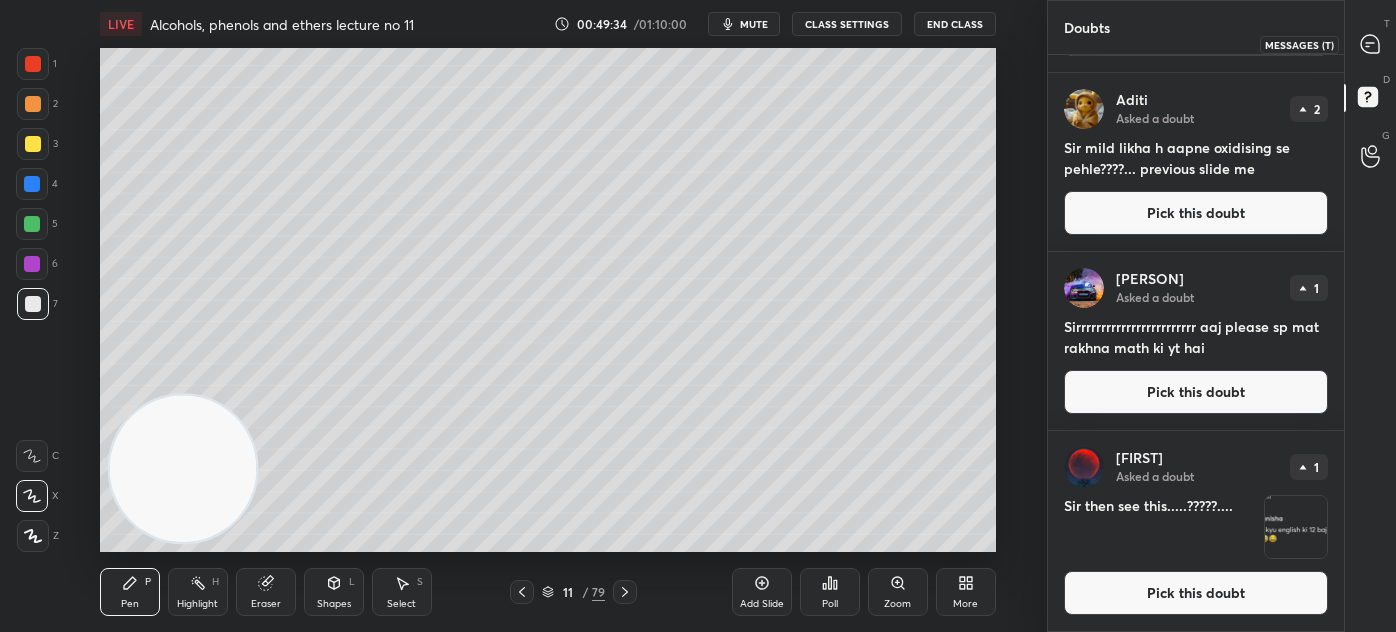 click 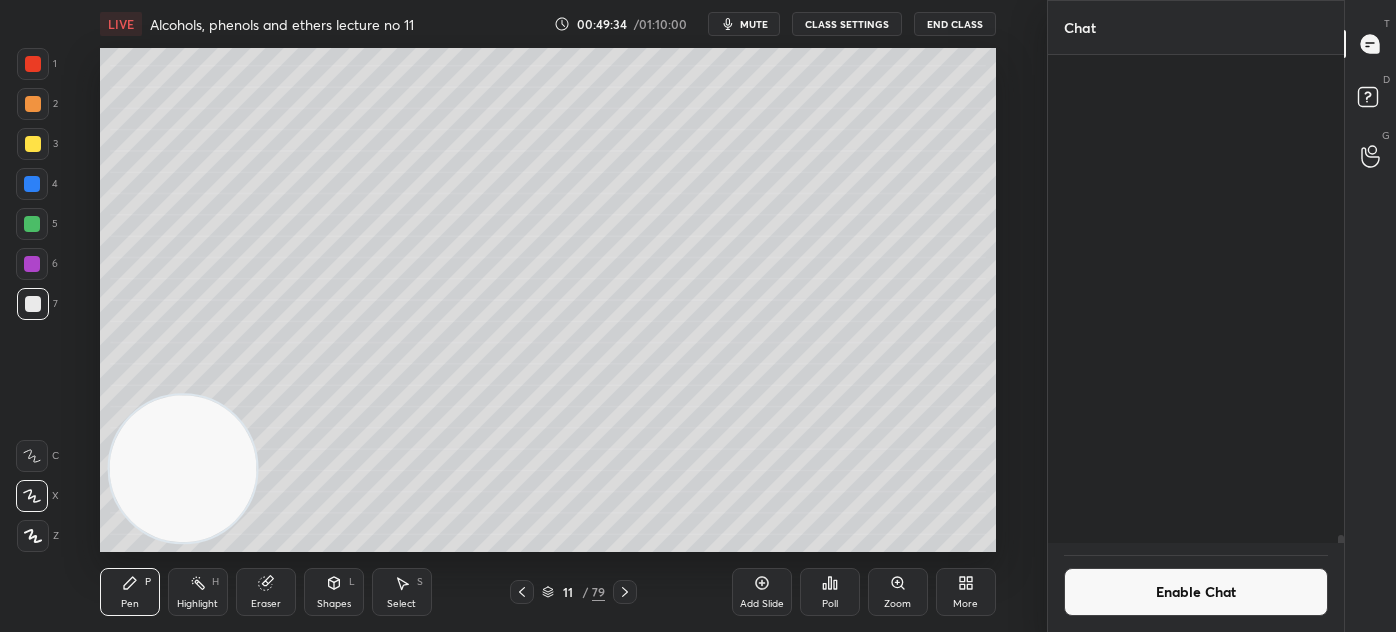 scroll, scrollTop: 30858, scrollLeft: 0, axis: vertical 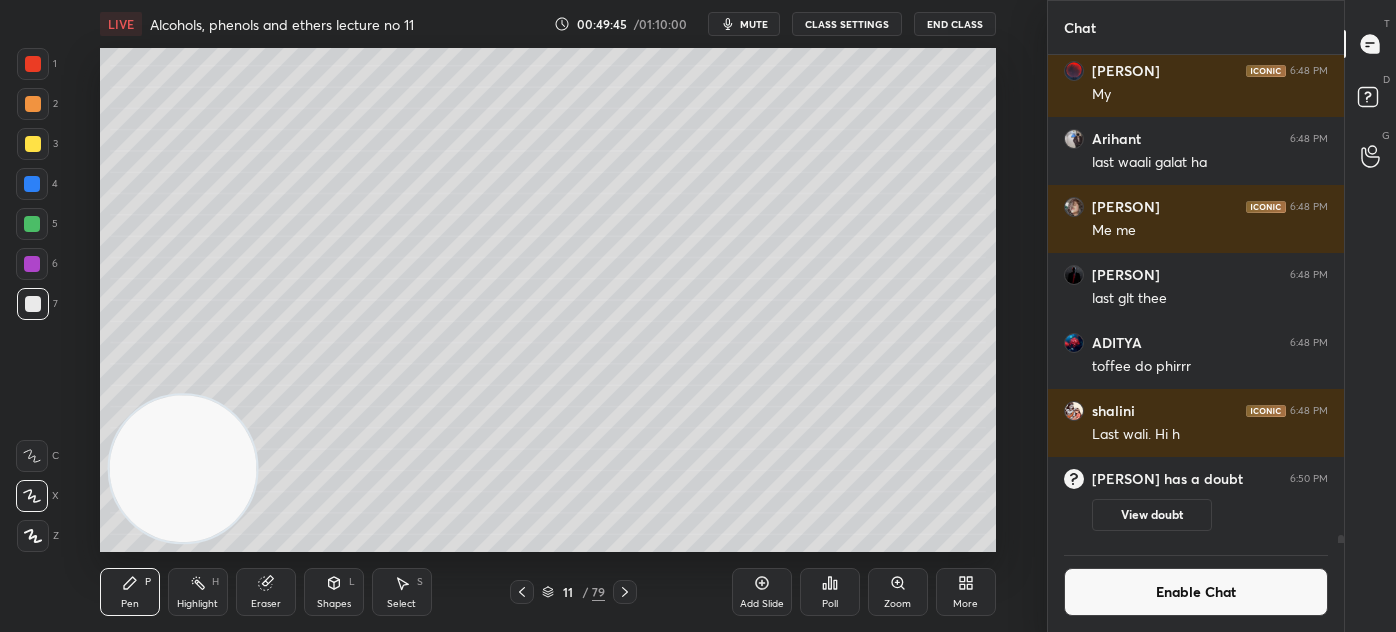 drag, startPoint x: 264, startPoint y: 606, endPoint x: 278, endPoint y: 590, distance: 21.260292 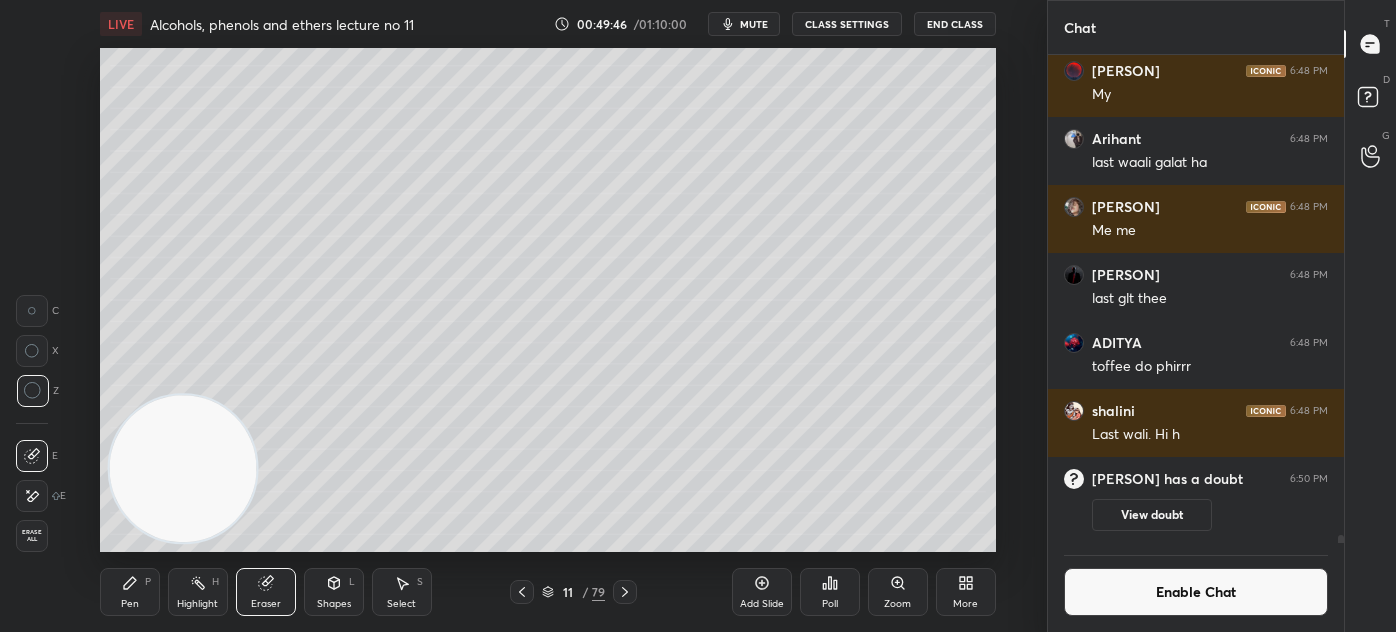drag, startPoint x: 96, startPoint y: 619, endPoint x: 173, endPoint y: 563, distance: 95.2103 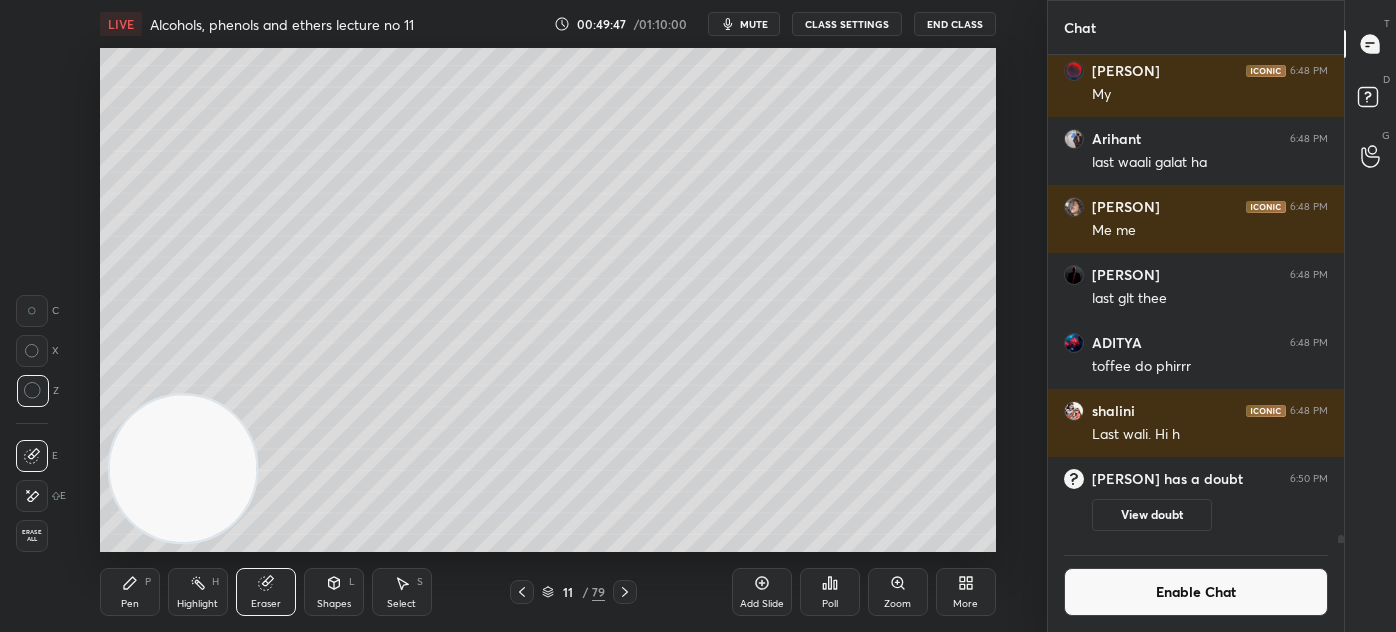 click on "Pen P" at bounding box center (130, 592) 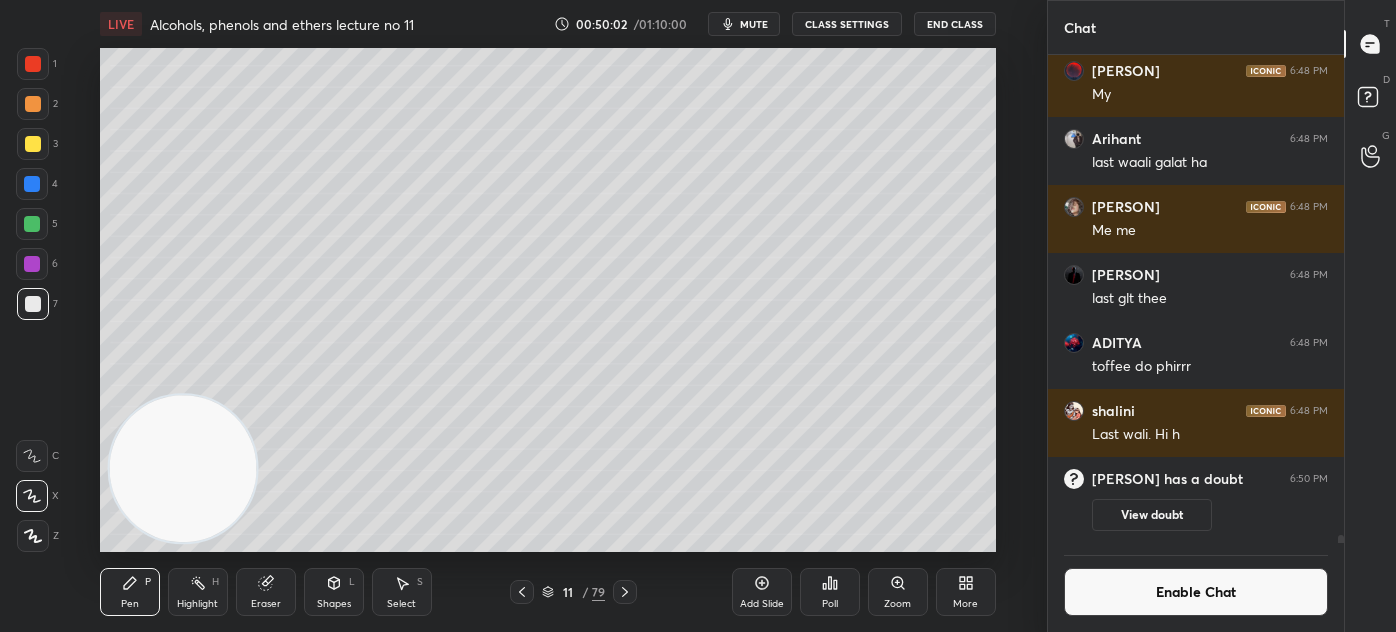 click at bounding box center [33, 144] 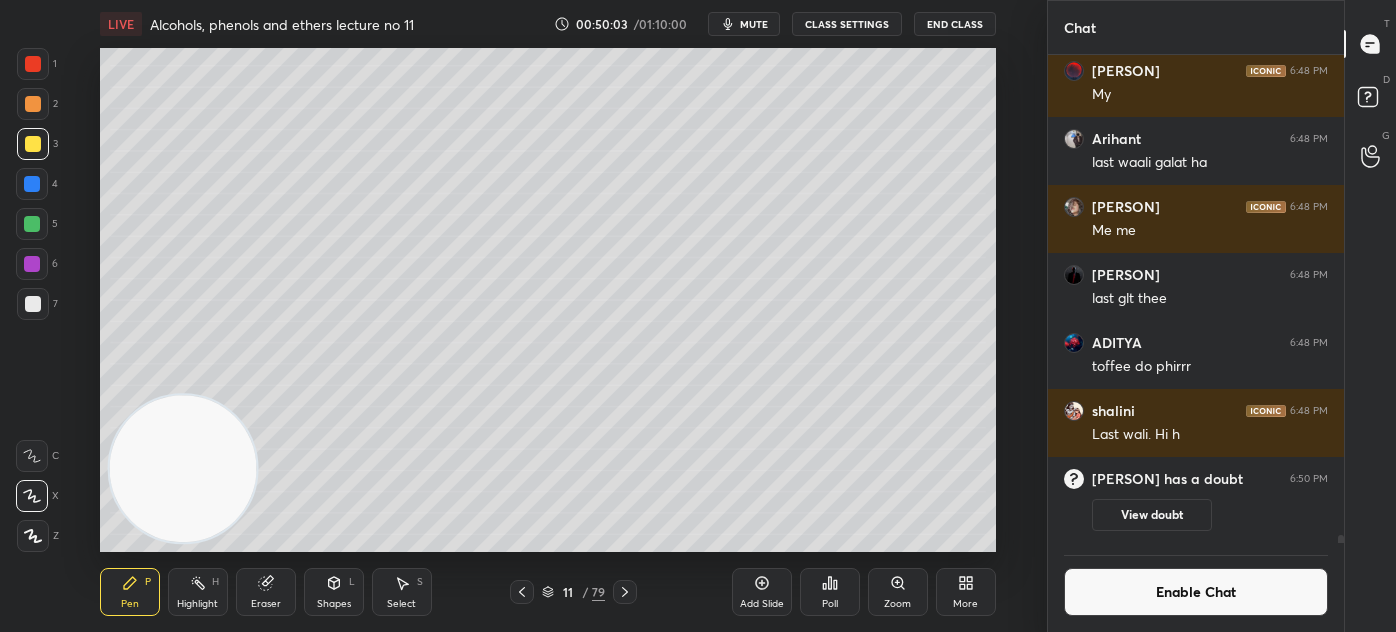 click at bounding box center [32, 496] 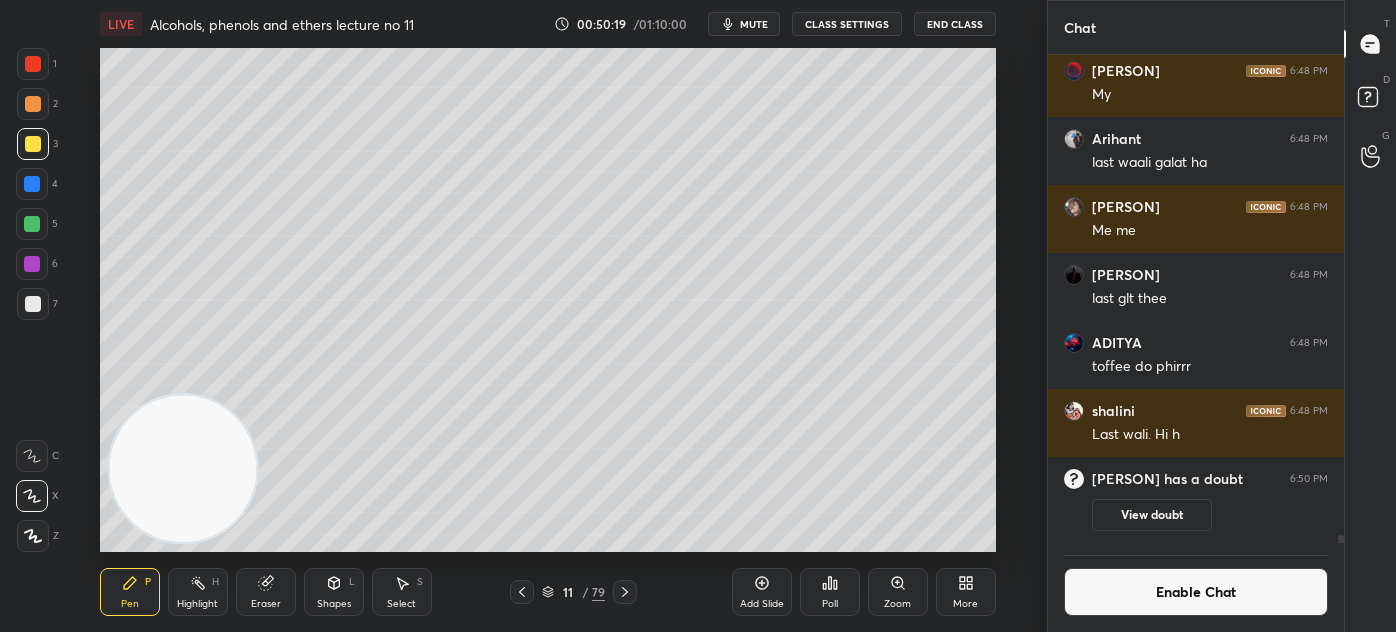 click at bounding box center (32, 224) 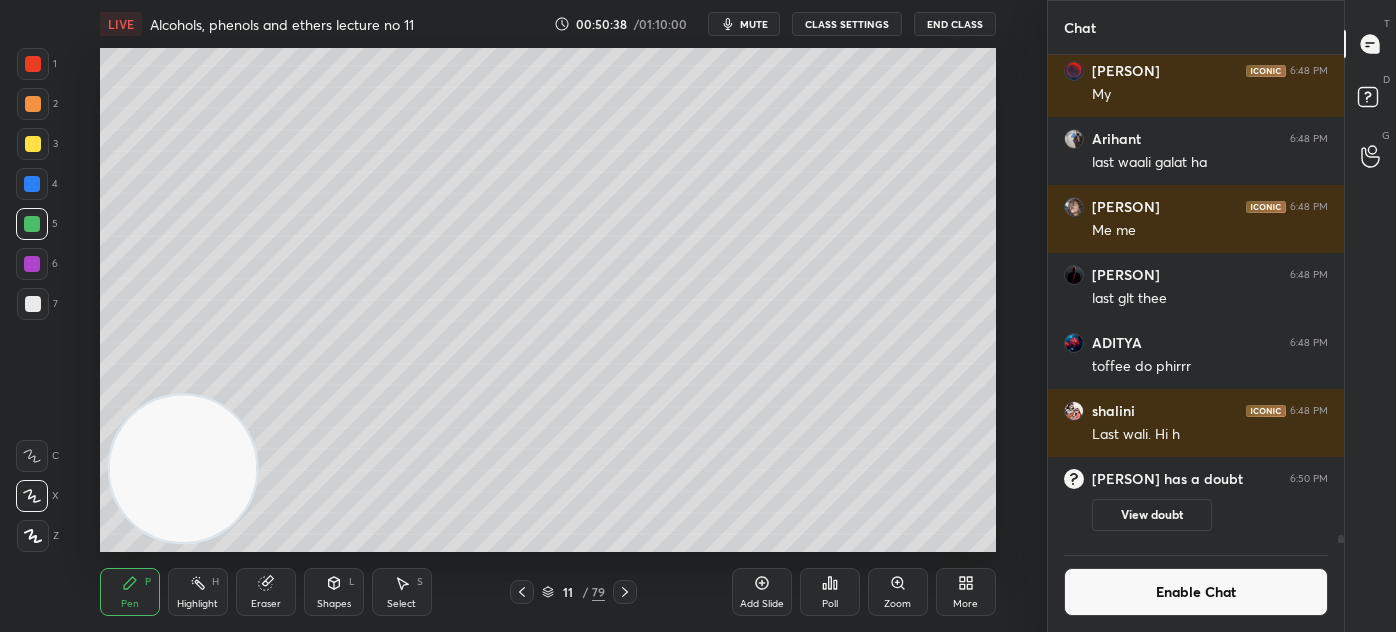 click on "Eraser" at bounding box center [266, 592] 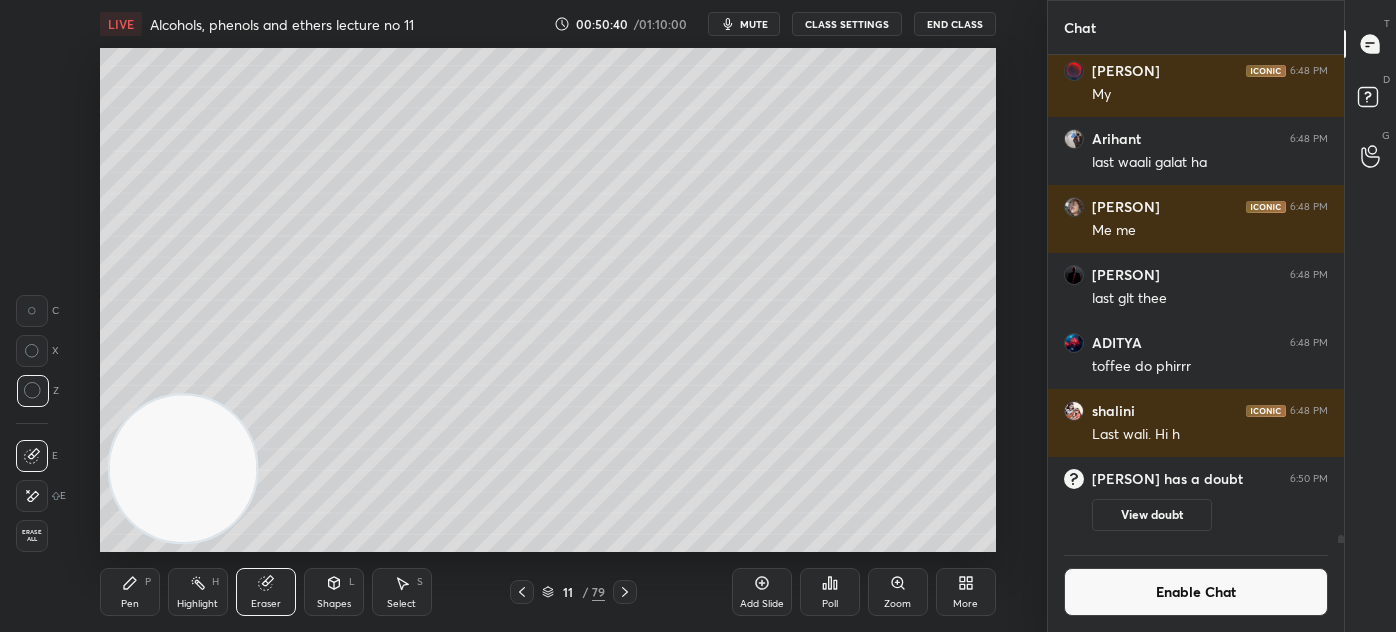 click on "Pen P" at bounding box center (130, 592) 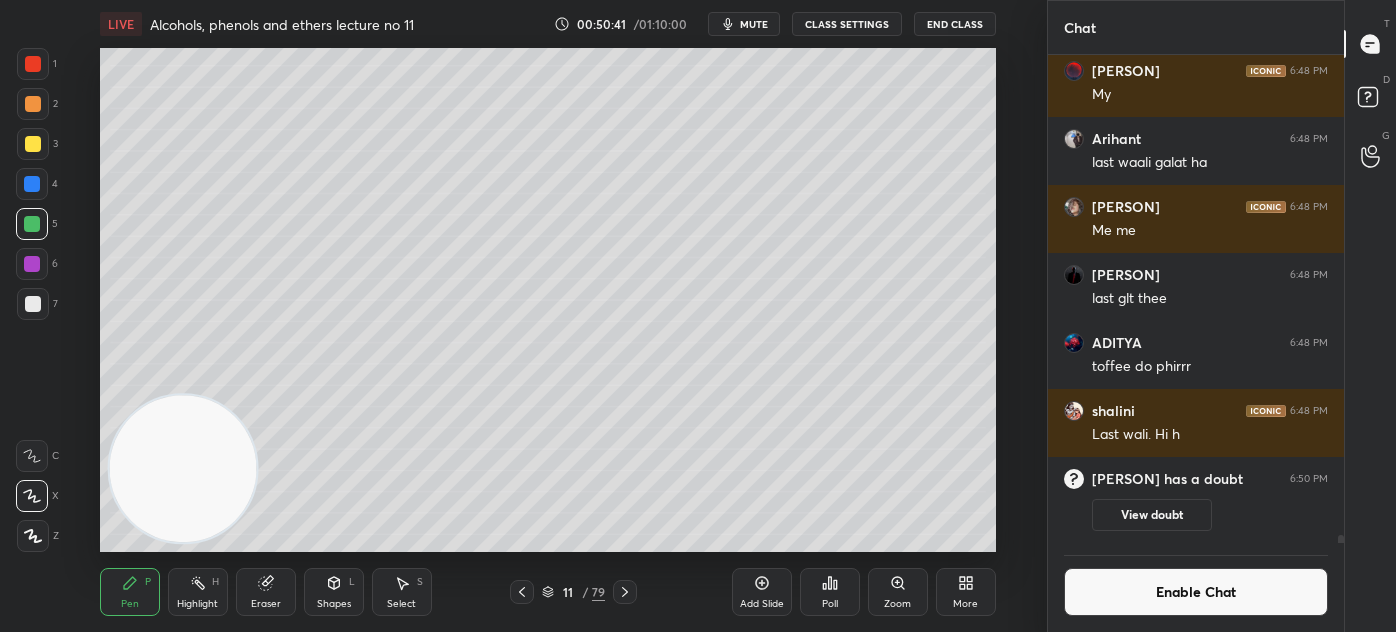 click at bounding box center [33, 304] 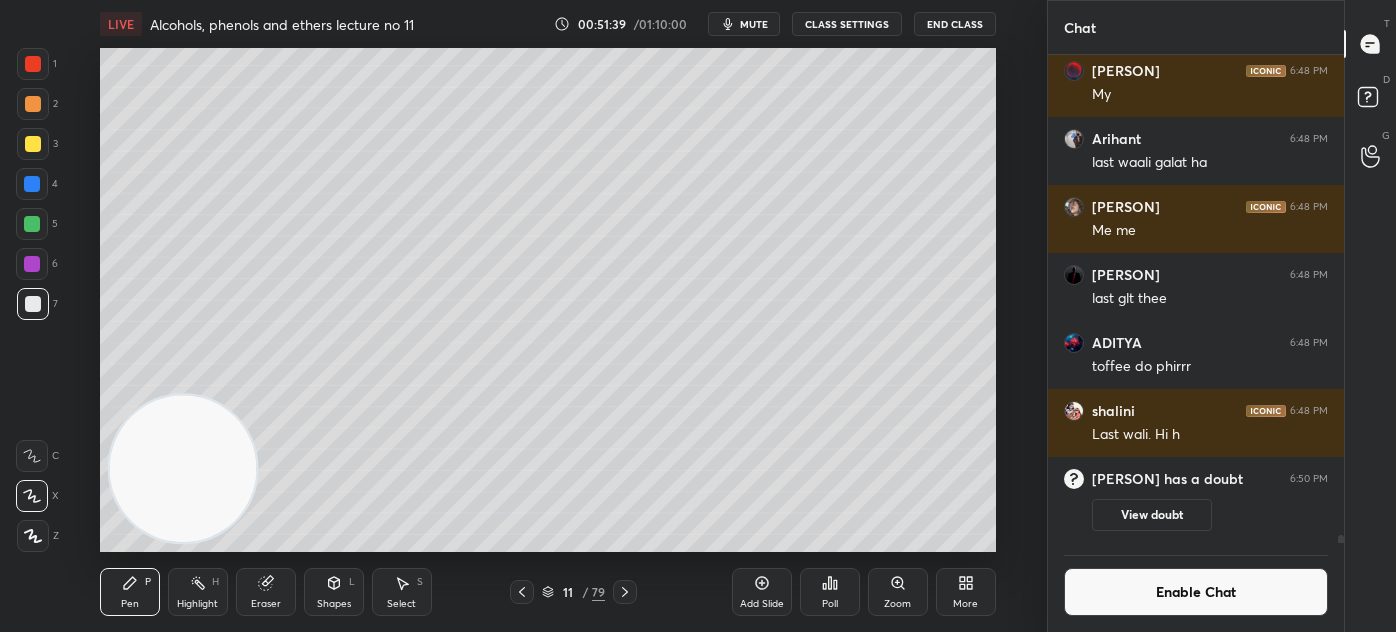 click on "Enable Chat" at bounding box center [1196, 592] 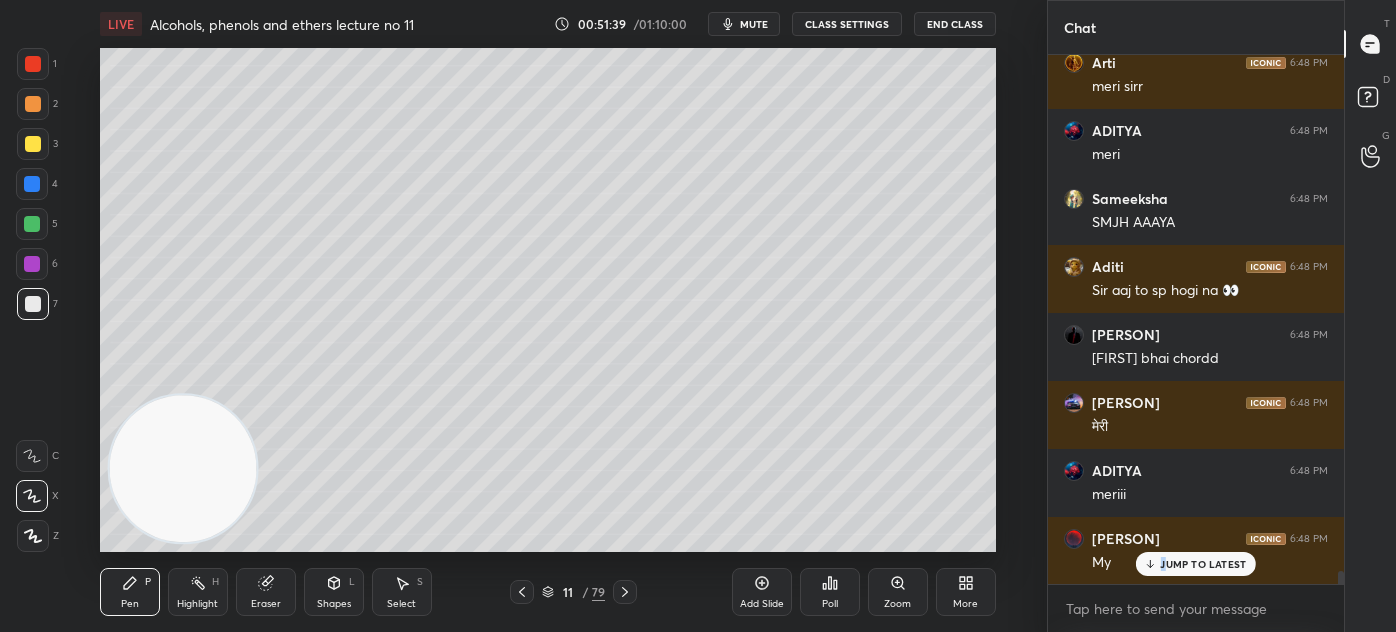 click on "JUMP TO LATEST" at bounding box center (1203, 564) 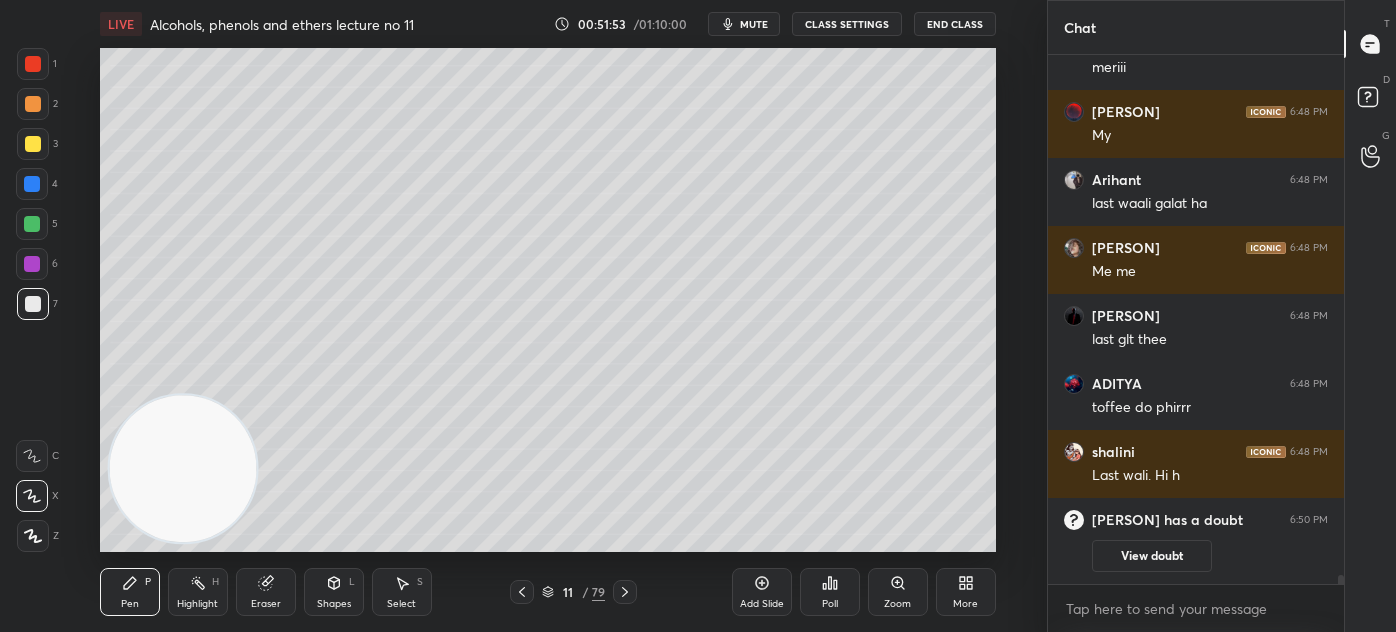 scroll, scrollTop: 30456, scrollLeft: 0, axis: vertical 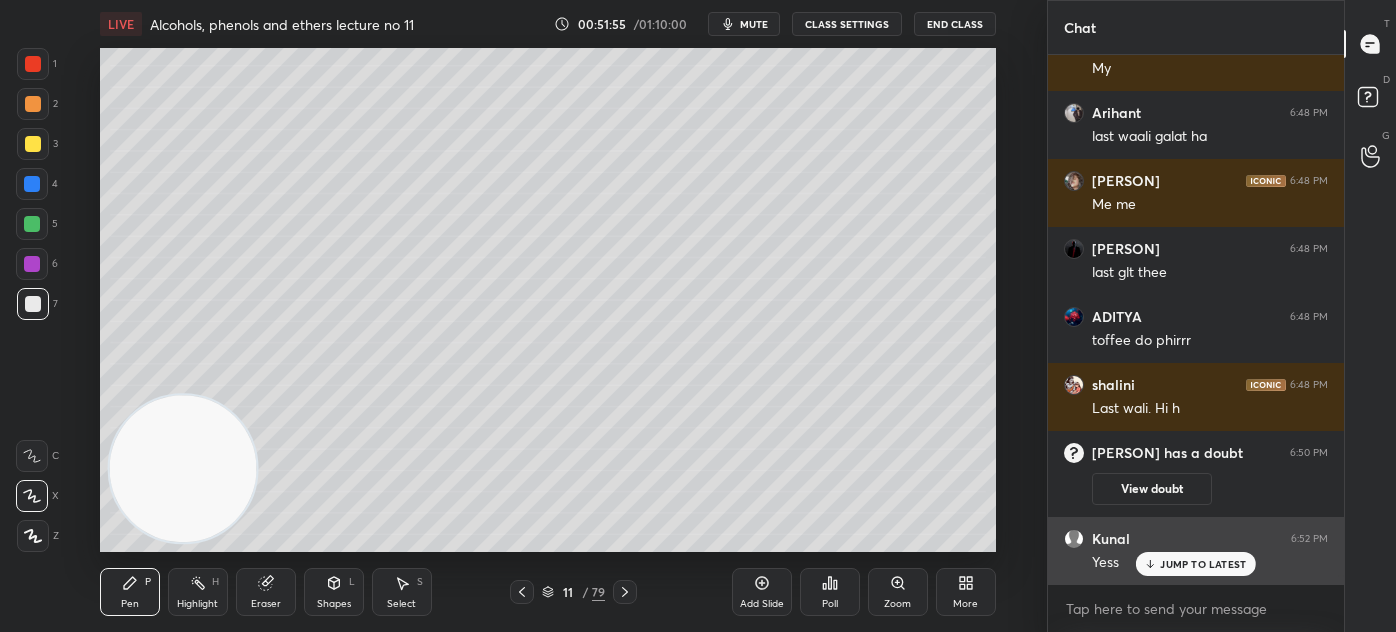 click on "JUMP TO LATEST" at bounding box center [1203, 564] 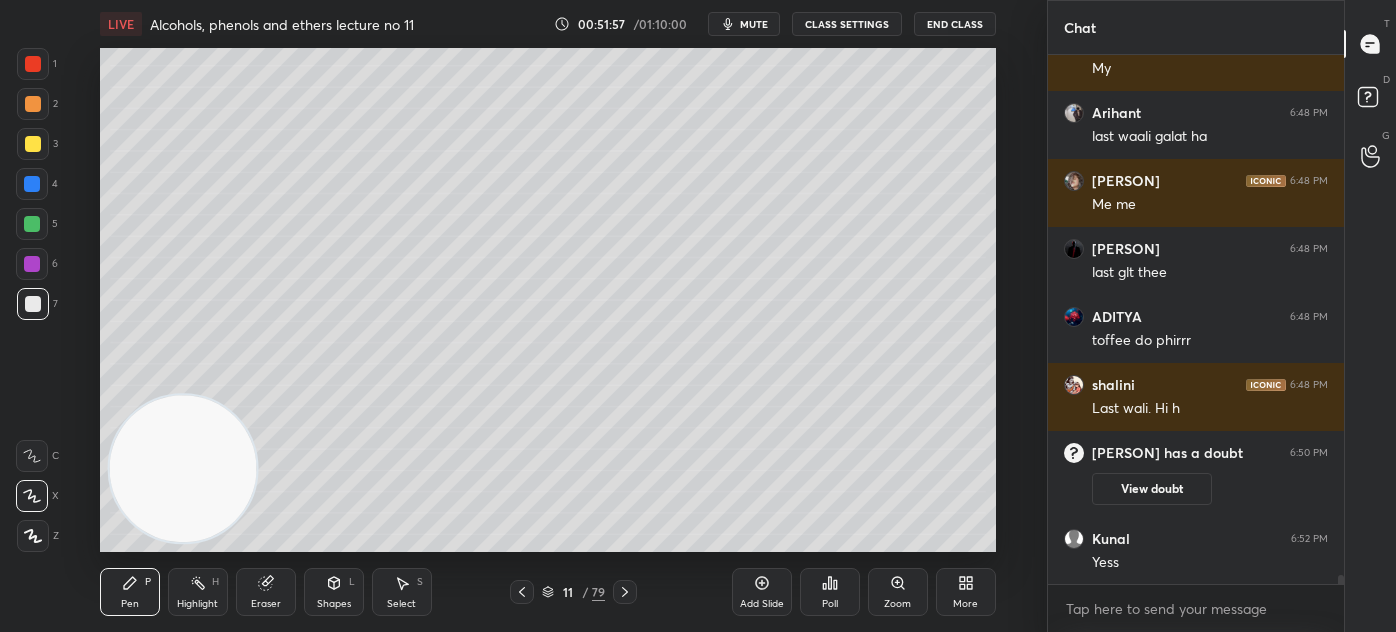 click at bounding box center [33, 64] 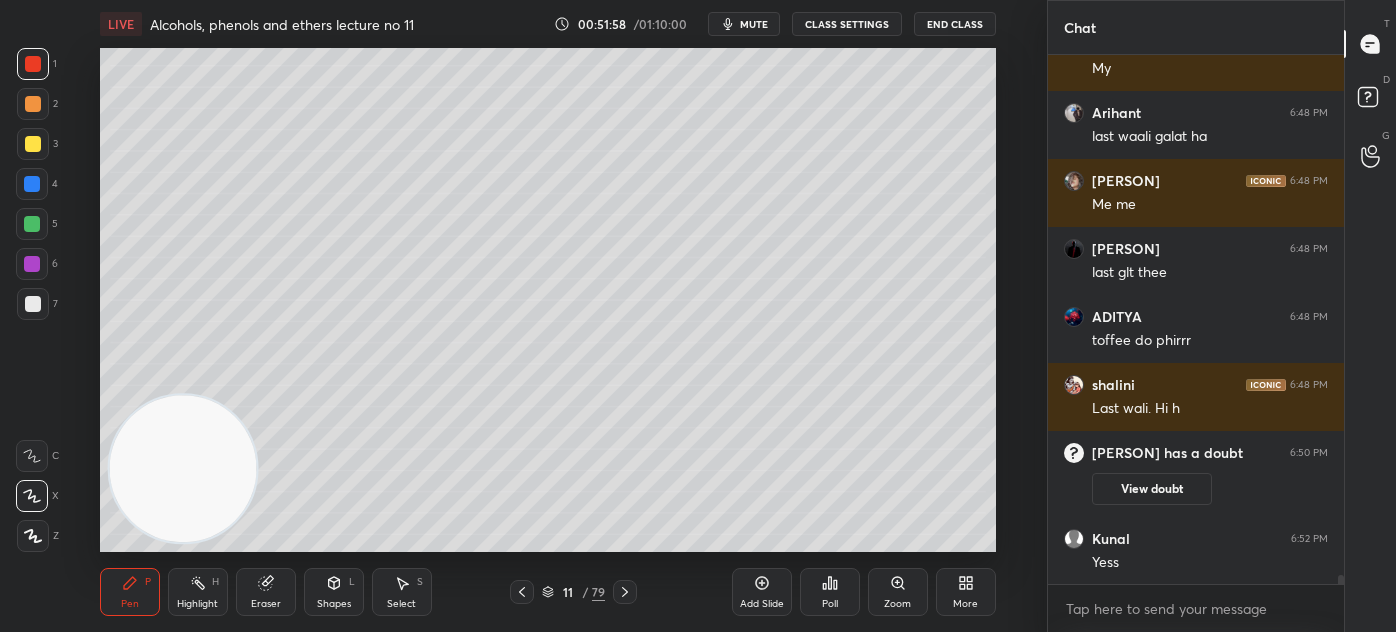scroll, scrollTop: 30525, scrollLeft: 0, axis: vertical 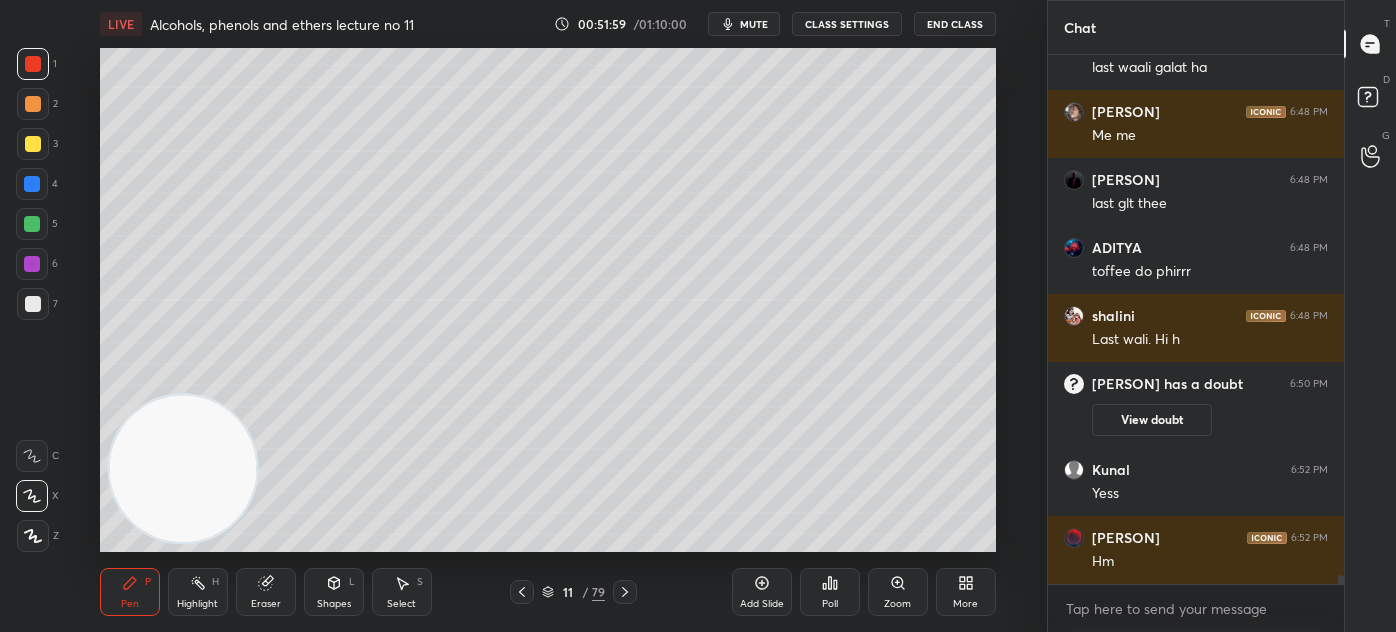 click on "2" at bounding box center [37, 108] 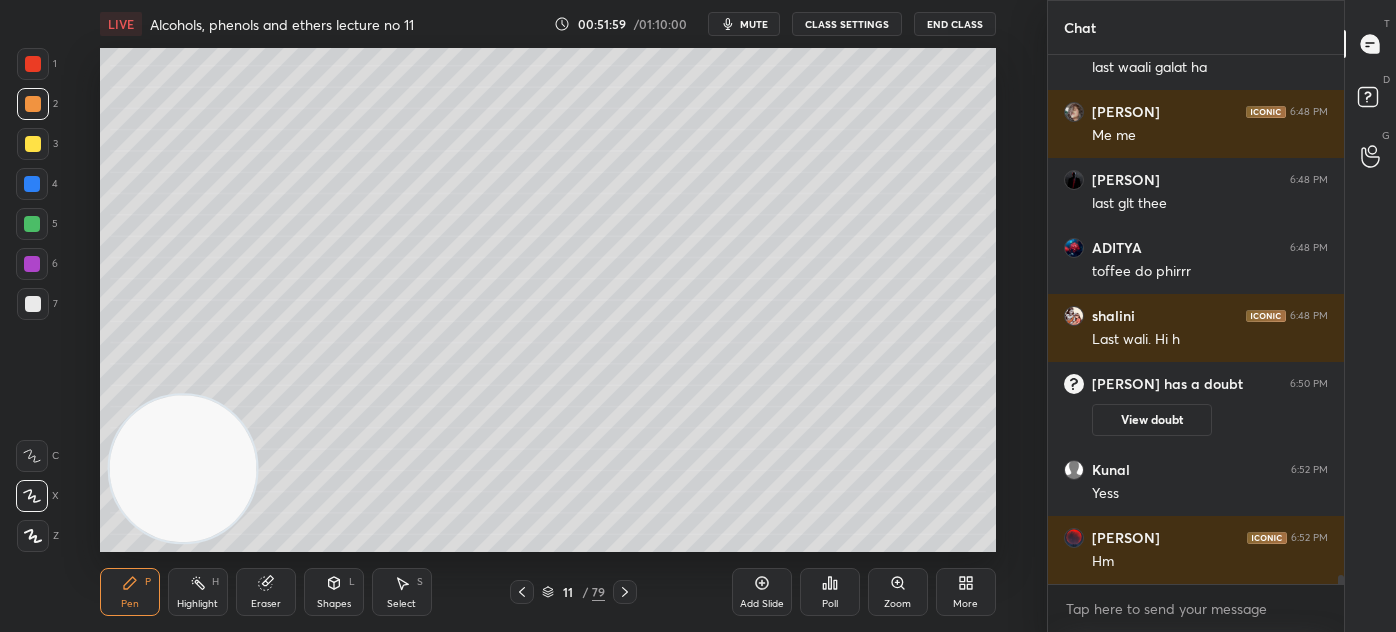click at bounding box center (33, 144) 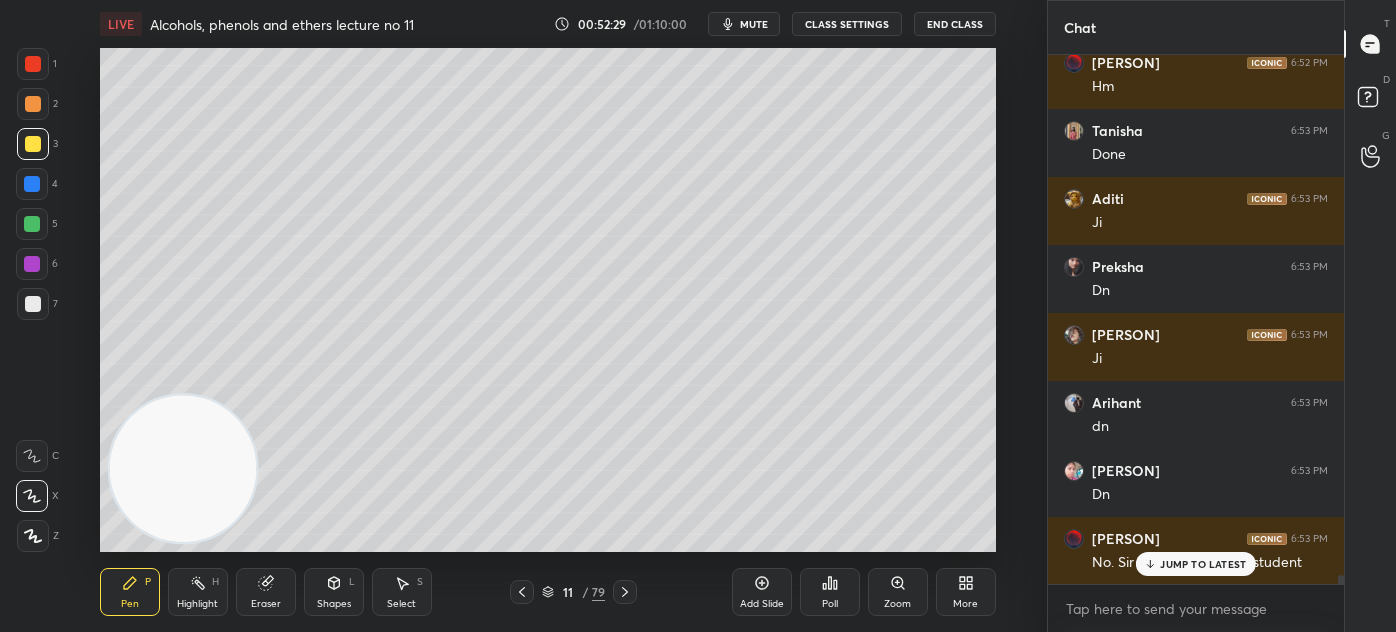 scroll, scrollTop: 31069, scrollLeft: 0, axis: vertical 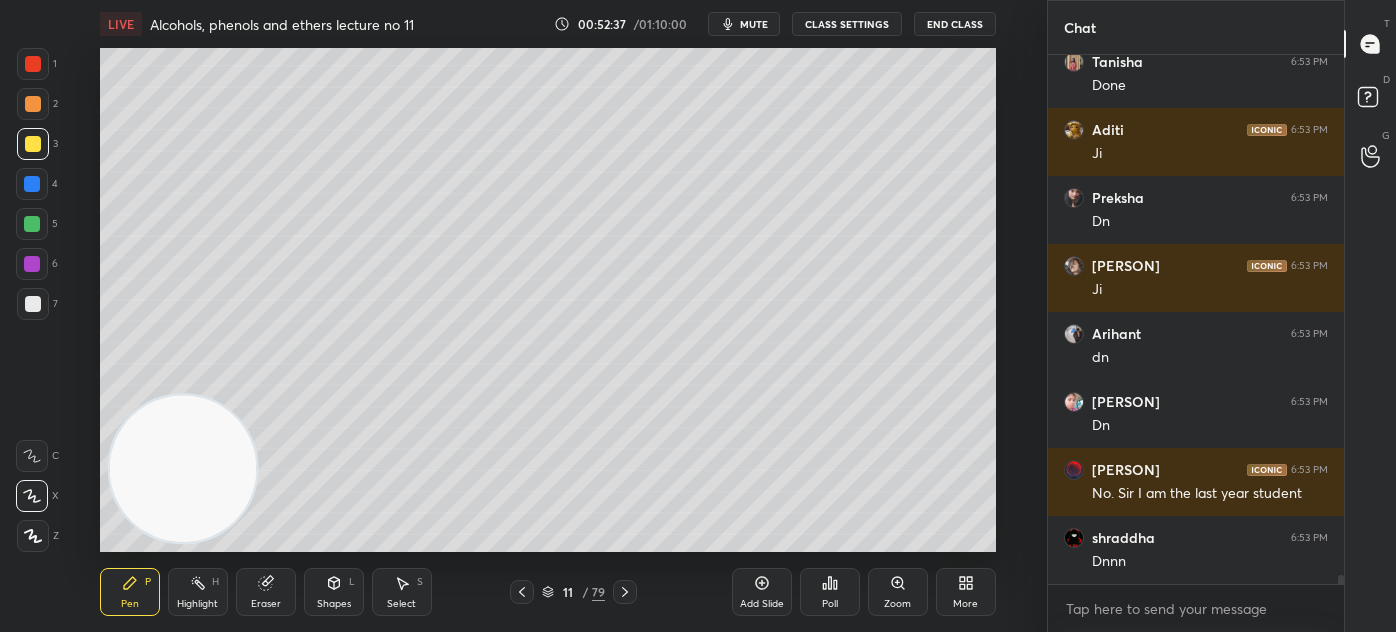 click on "Eraser" at bounding box center [266, 592] 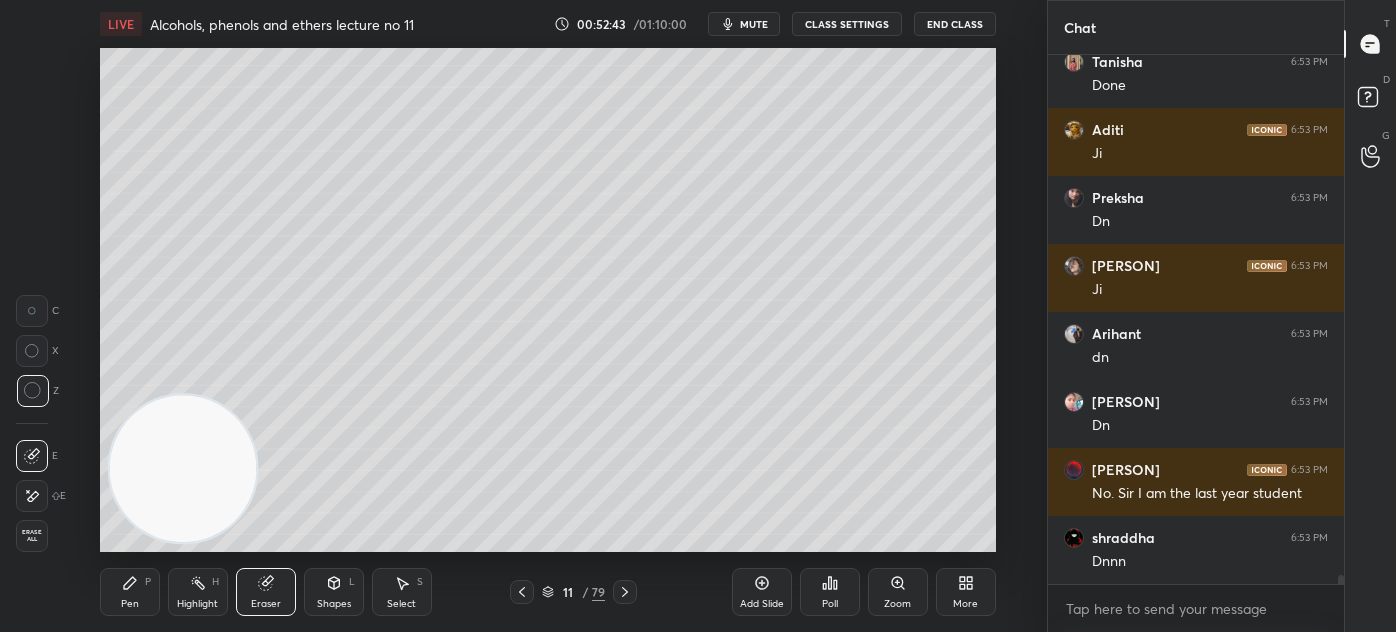 click on "Pen P" at bounding box center (130, 592) 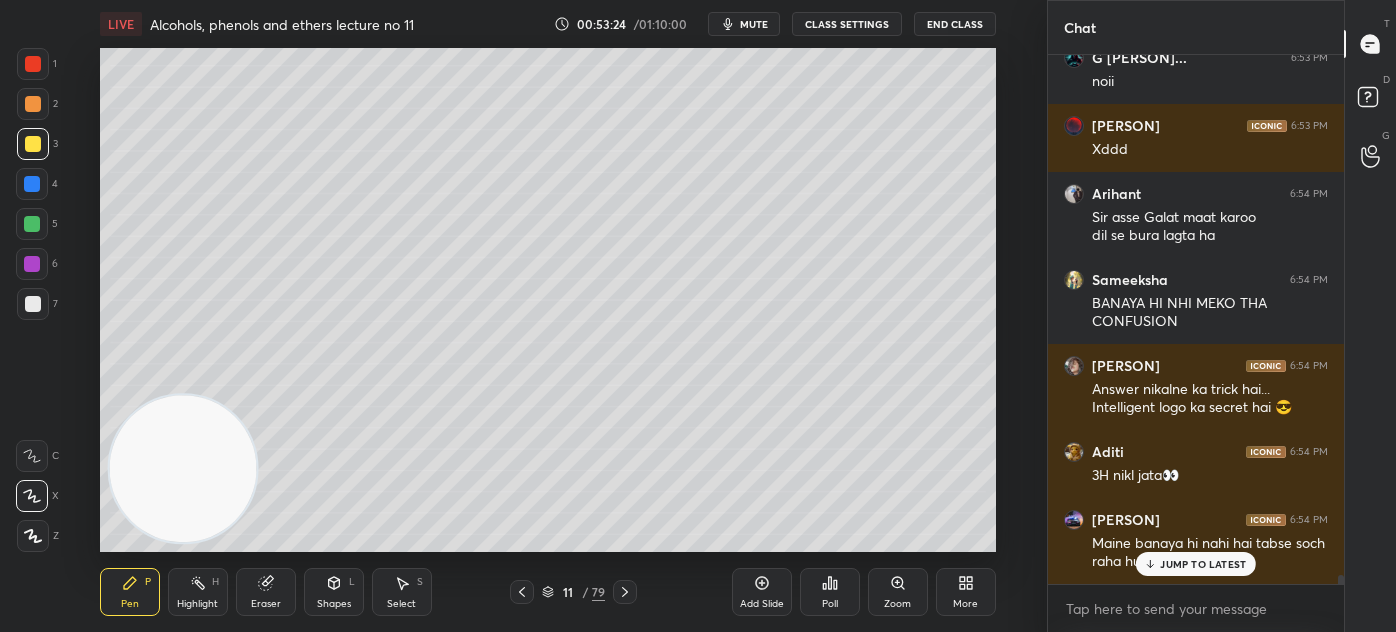 scroll, scrollTop: 31752, scrollLeft: 0, axis: vertical 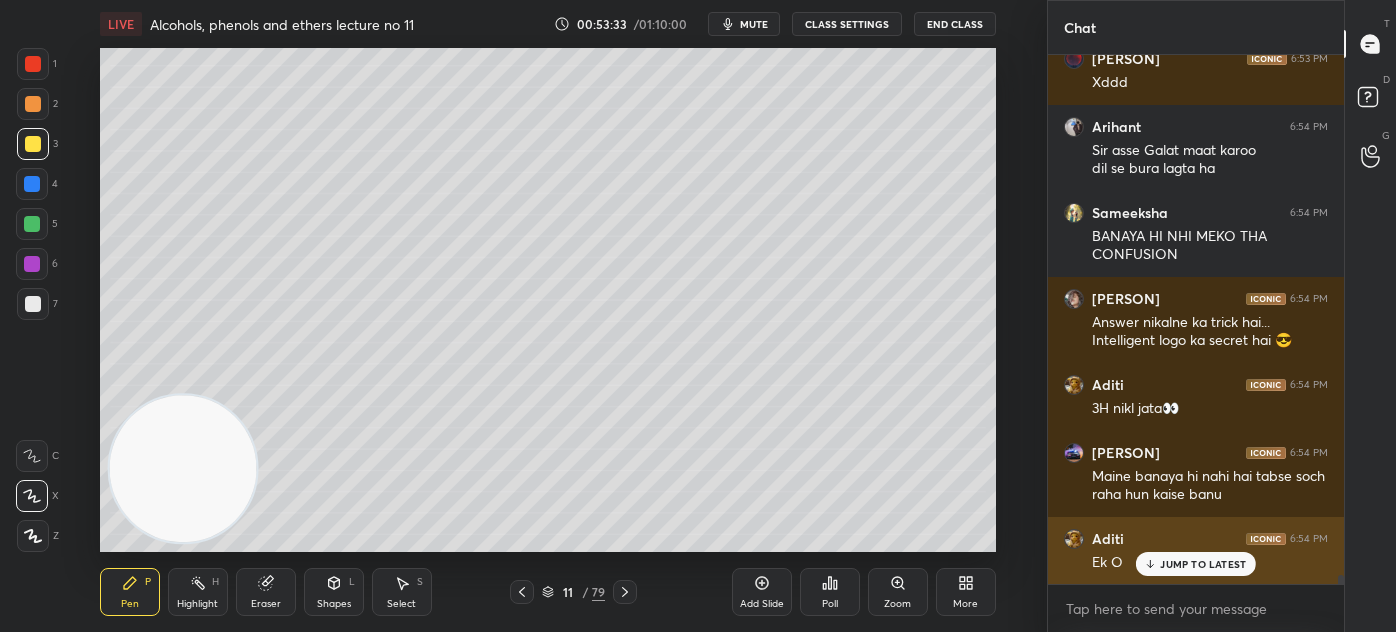 click on "JUMP TO LATEST" at bounding box center (1203, 564) 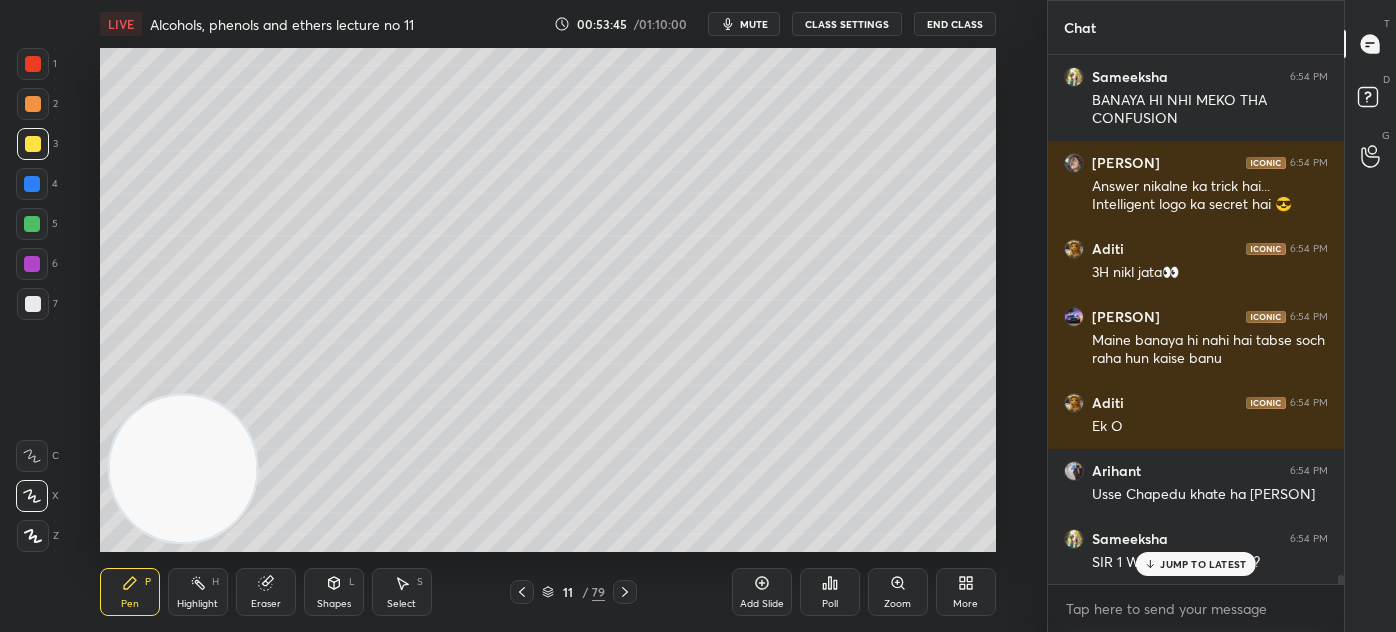 scroll, scrollTop: 31957, scrollLeft: 0, axis: vertical 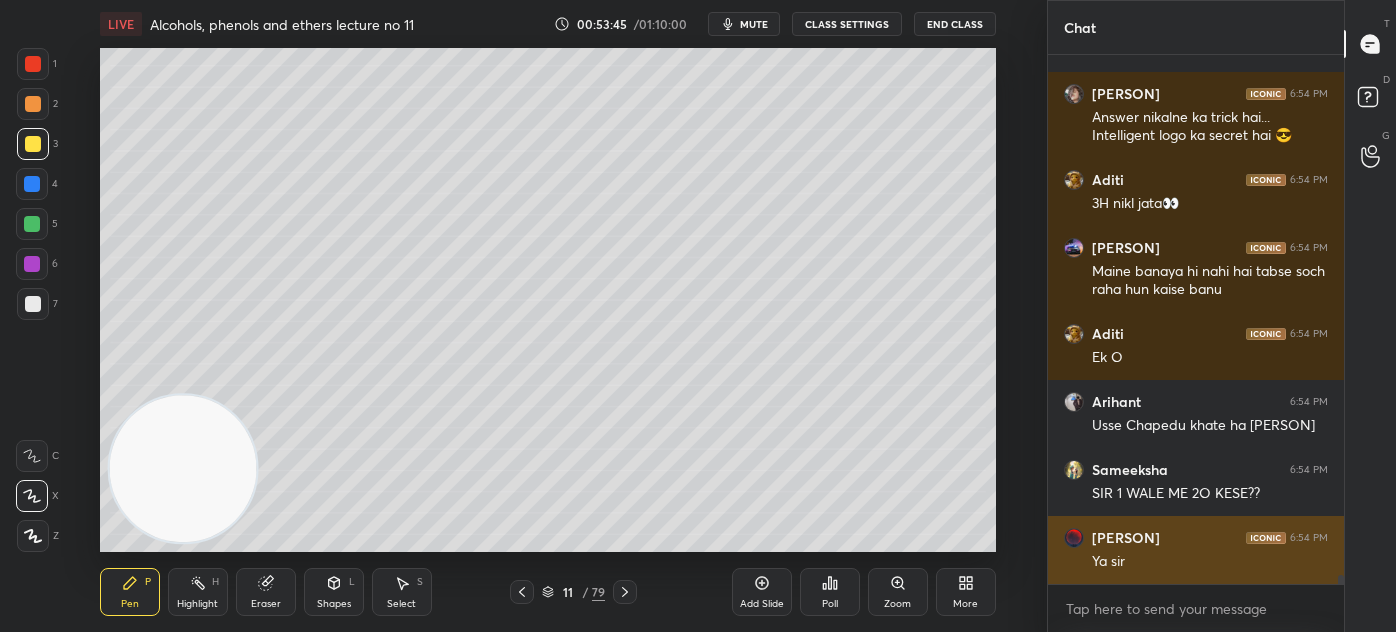 click on "Ya sir" at bounding box center [1210, 562] 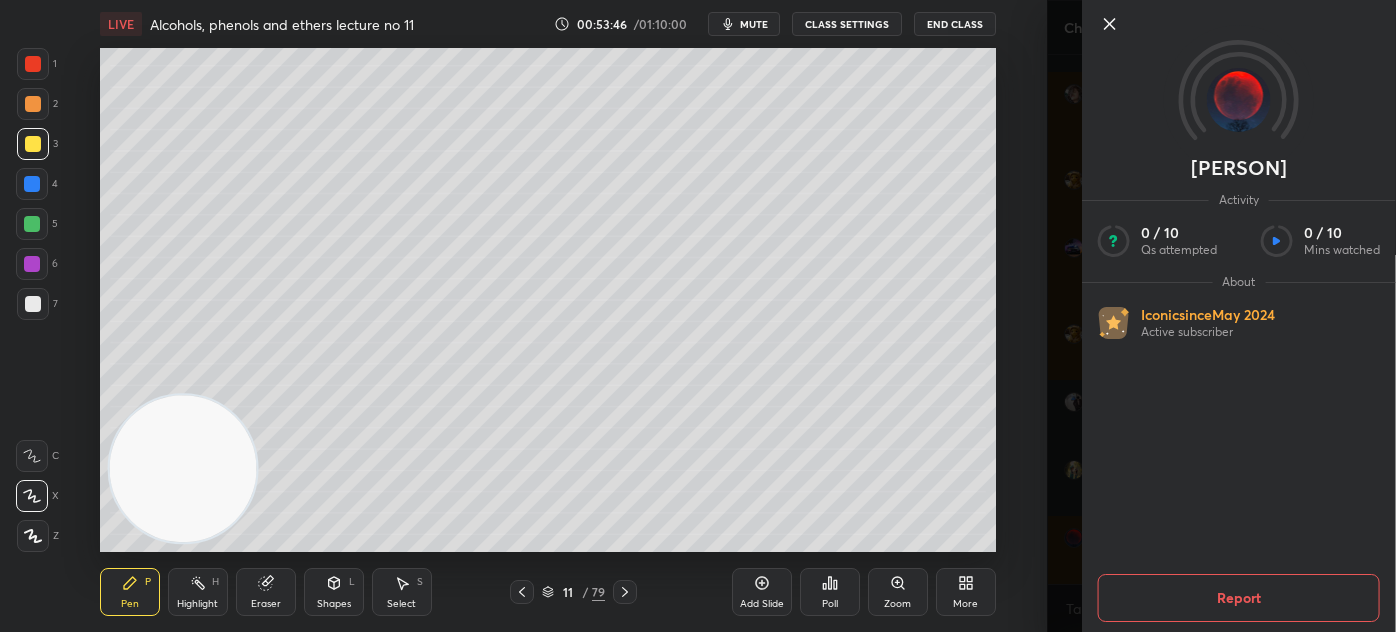 click on "[FIRST] Activity 0 / 10 Qs attempted 0 / 10 Mins watched About Iconic  since  May   2024 Active subscriber Report" at bounding box center (1221, 316) 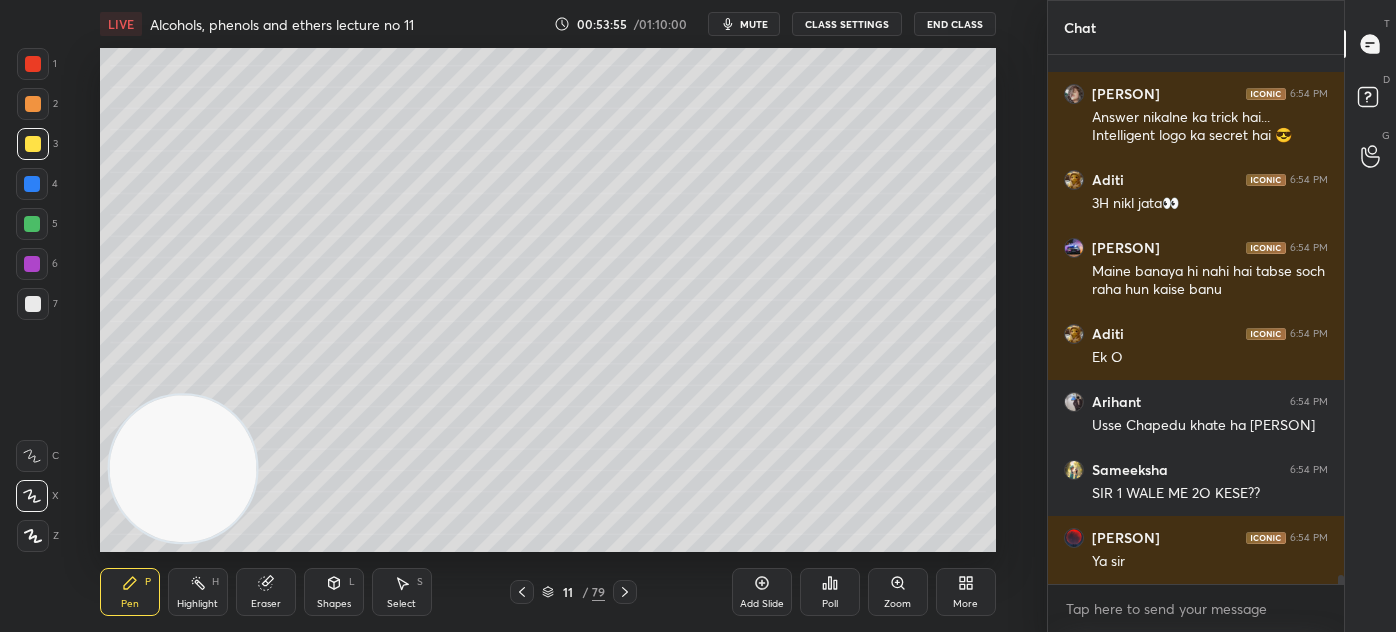 scroll, scrollTop: 32024, scrollLeft: 0, axis: vertical 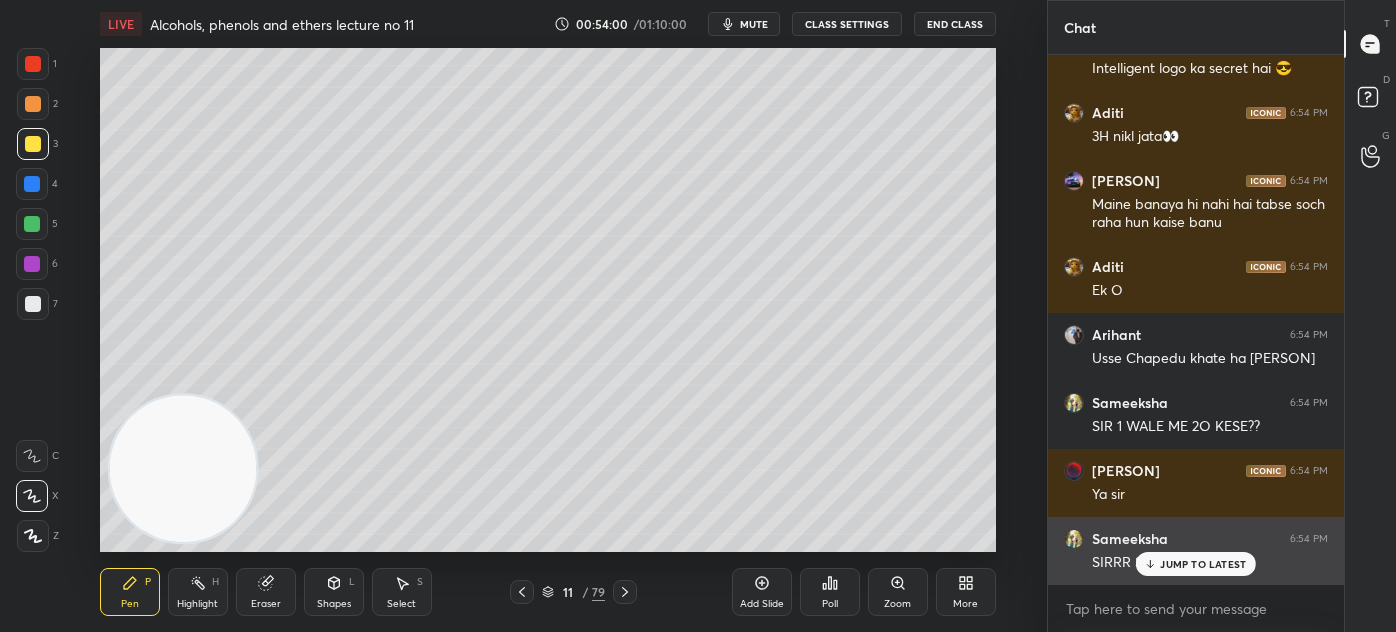 click on "JUMP TO LATEST" at bounding box center [1203, 564] 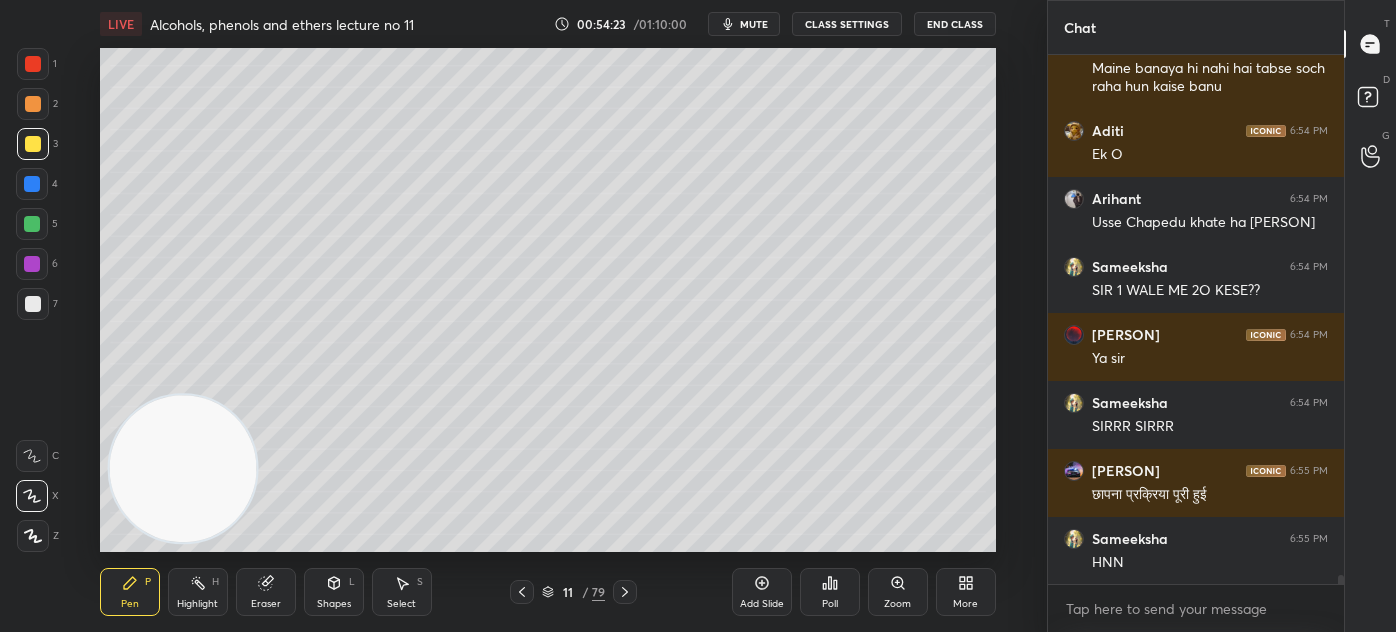 scroll, scrollTop: 32247, scrollLeft: 0, axis: vertical 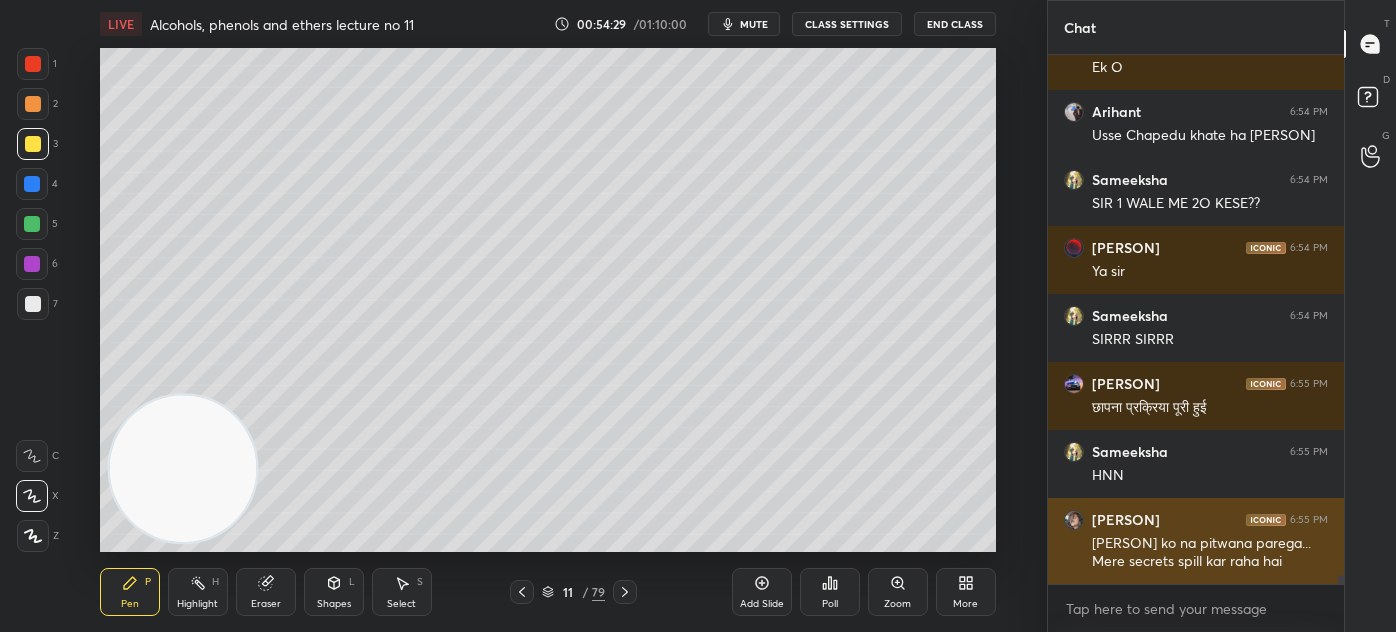 click at bounding box center [1074, 520] 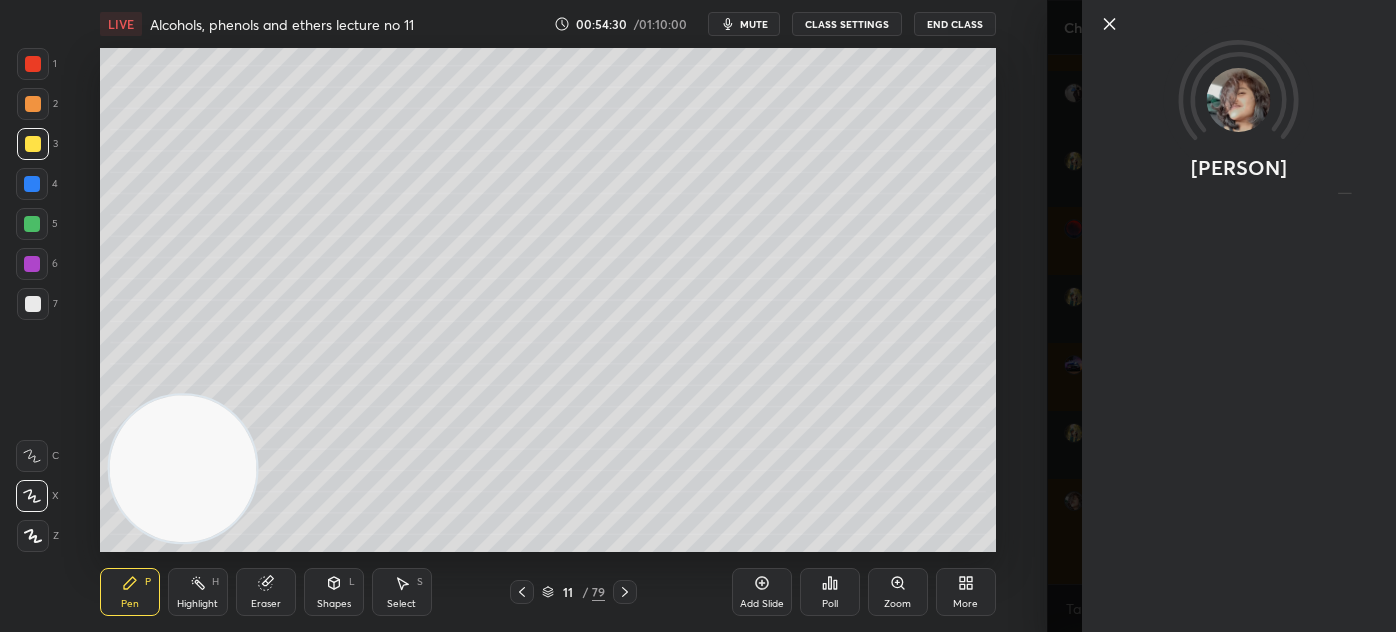 click on "[PERSON]" at bounding box center [1221, 316] 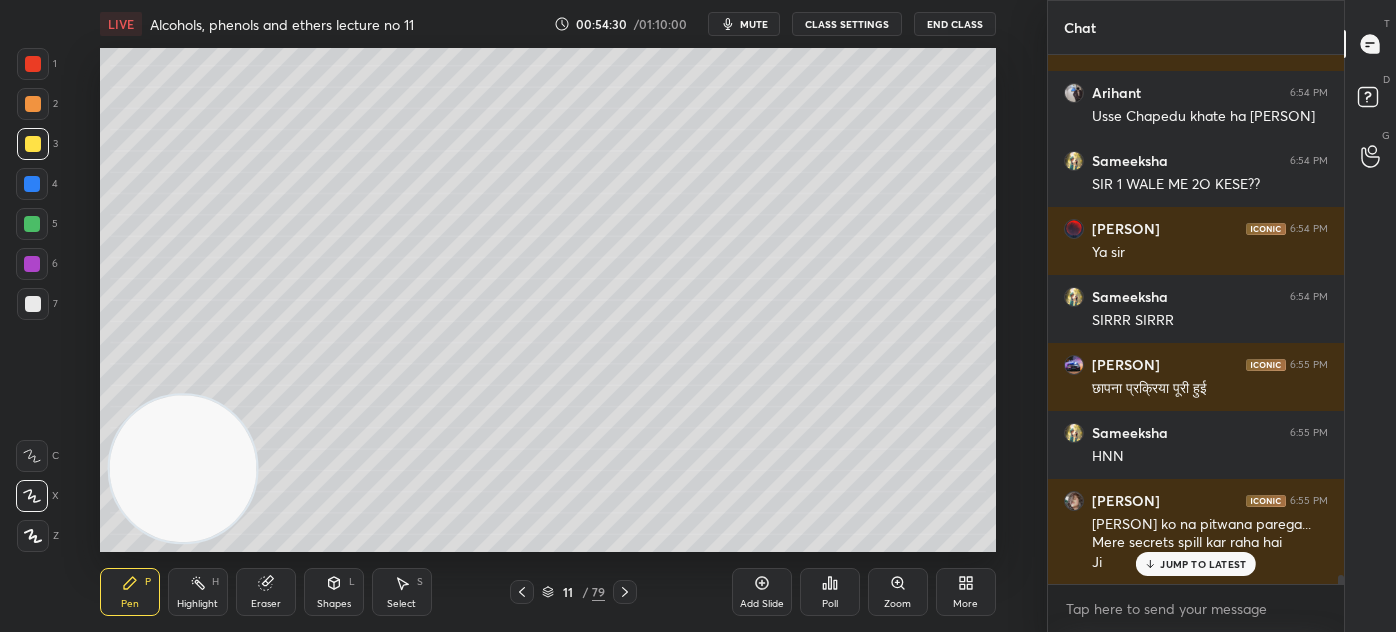 scroll, scrollTop: 32335, scrollLeft: 0, axis: vertical 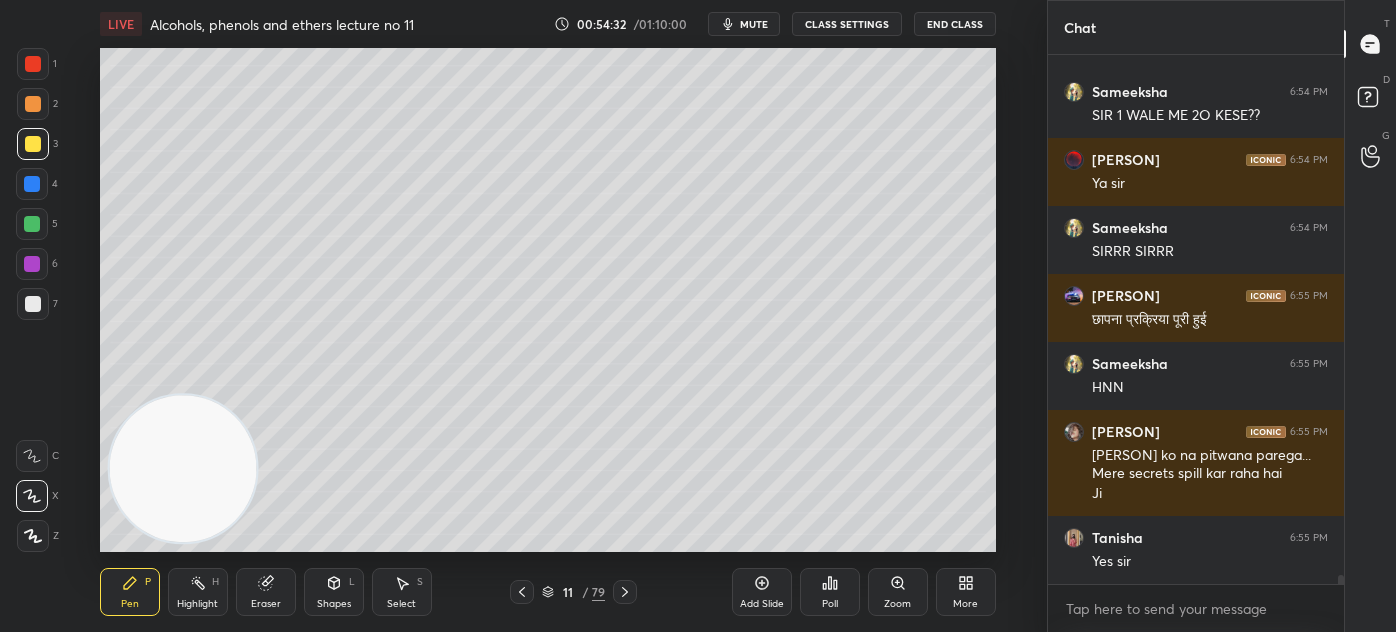 click on "Add Slide" at bounding box center [762, 604] 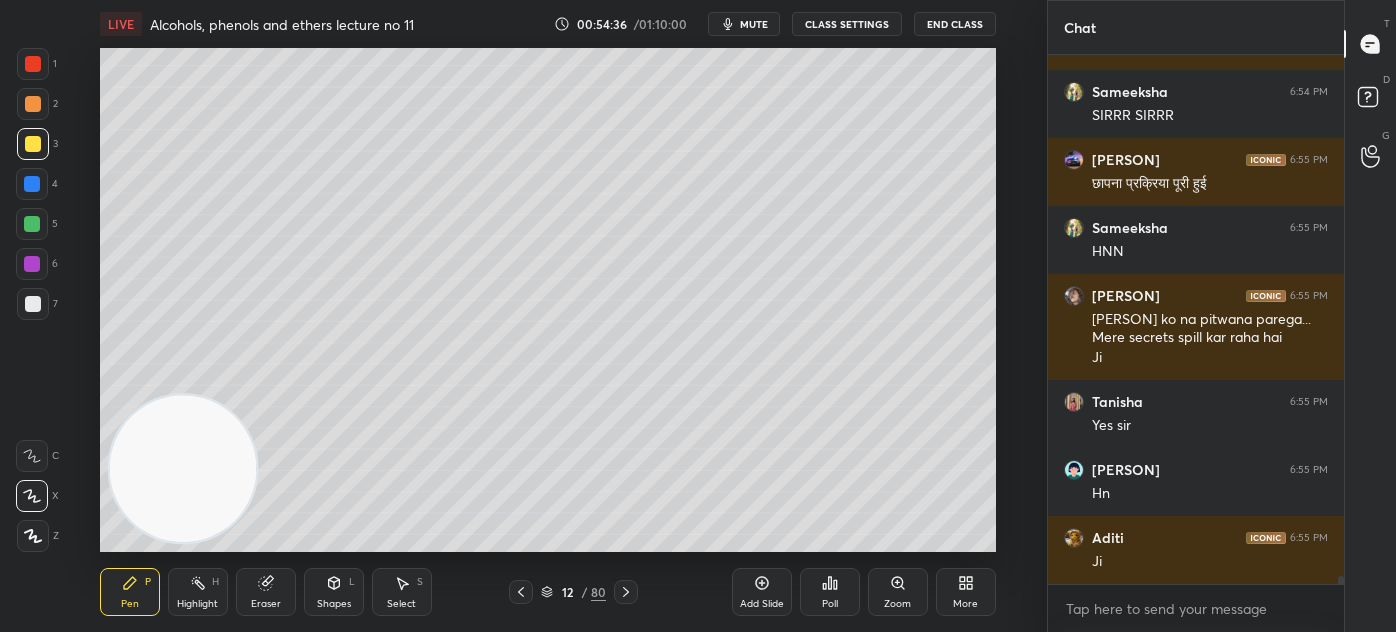 scroll, scrollTop: 32538, scrollLeft: 0, axis: vertical 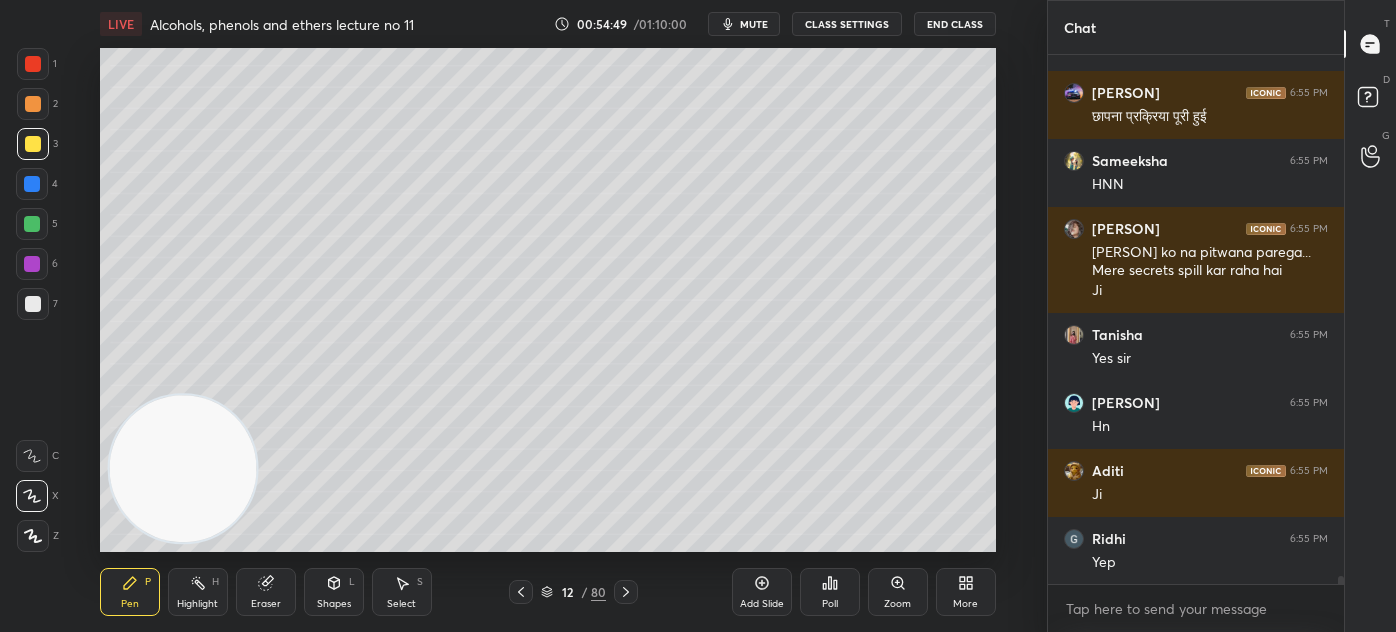 click at bounding box center [33, 64] 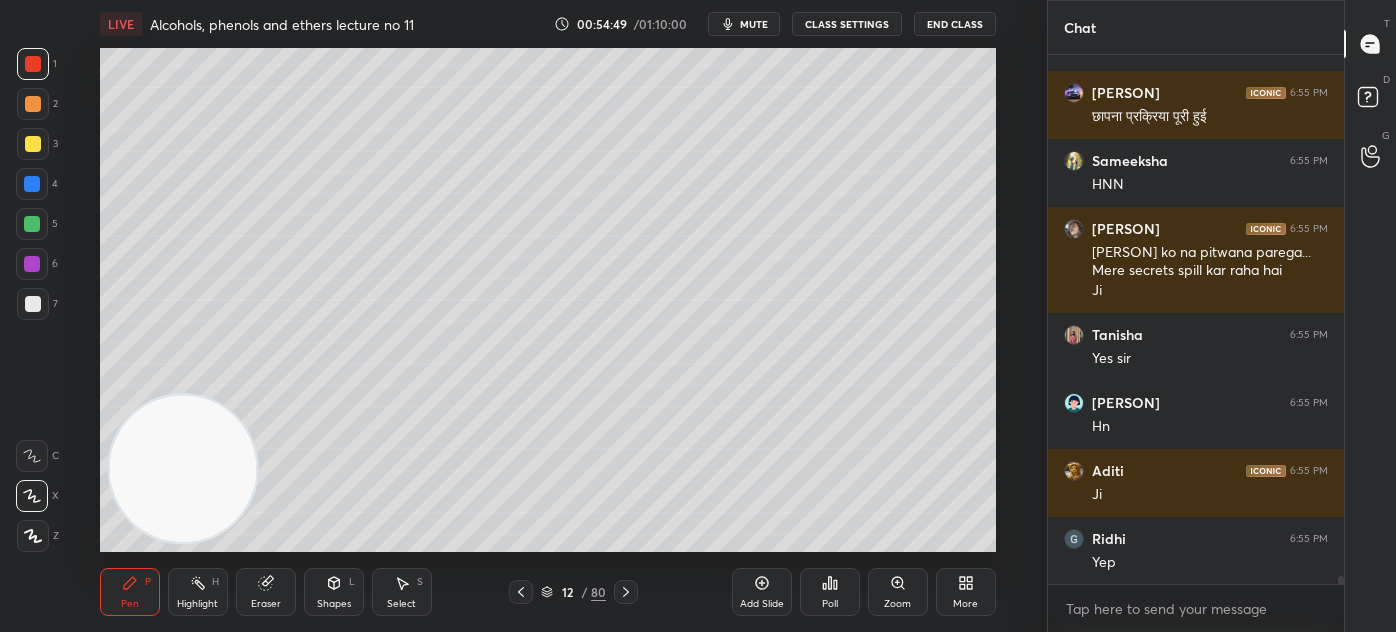 click 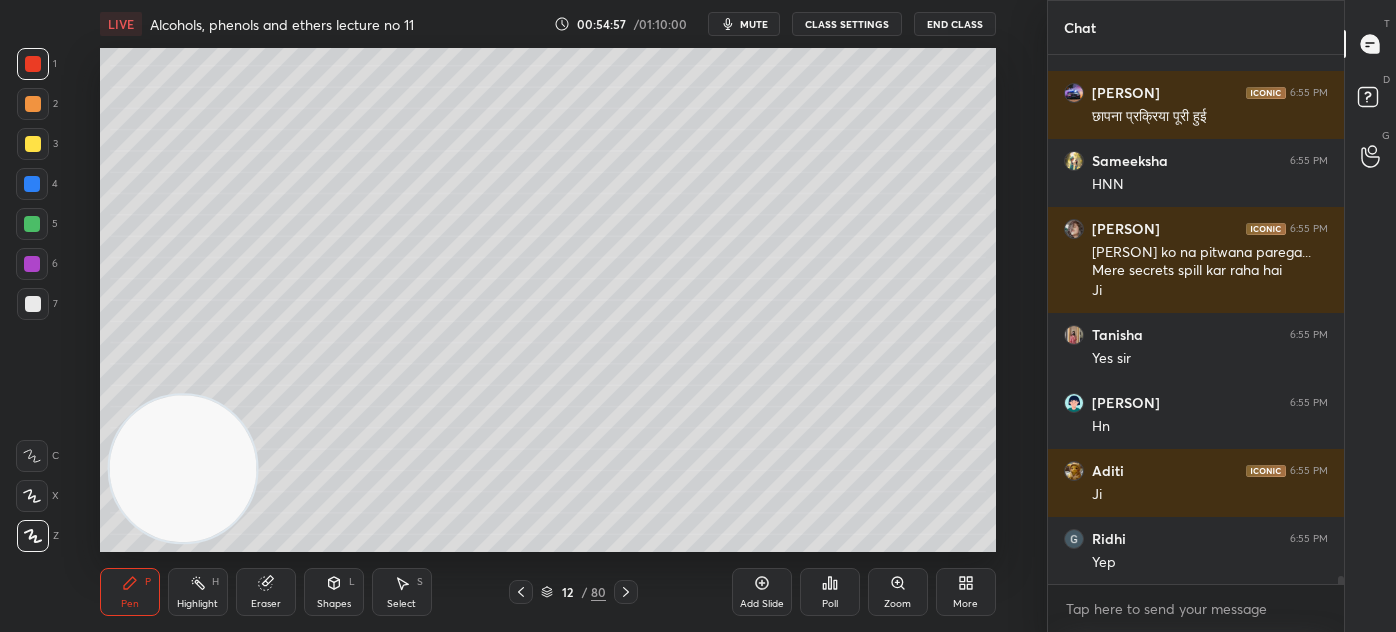 click at bounding box center (33, 304) 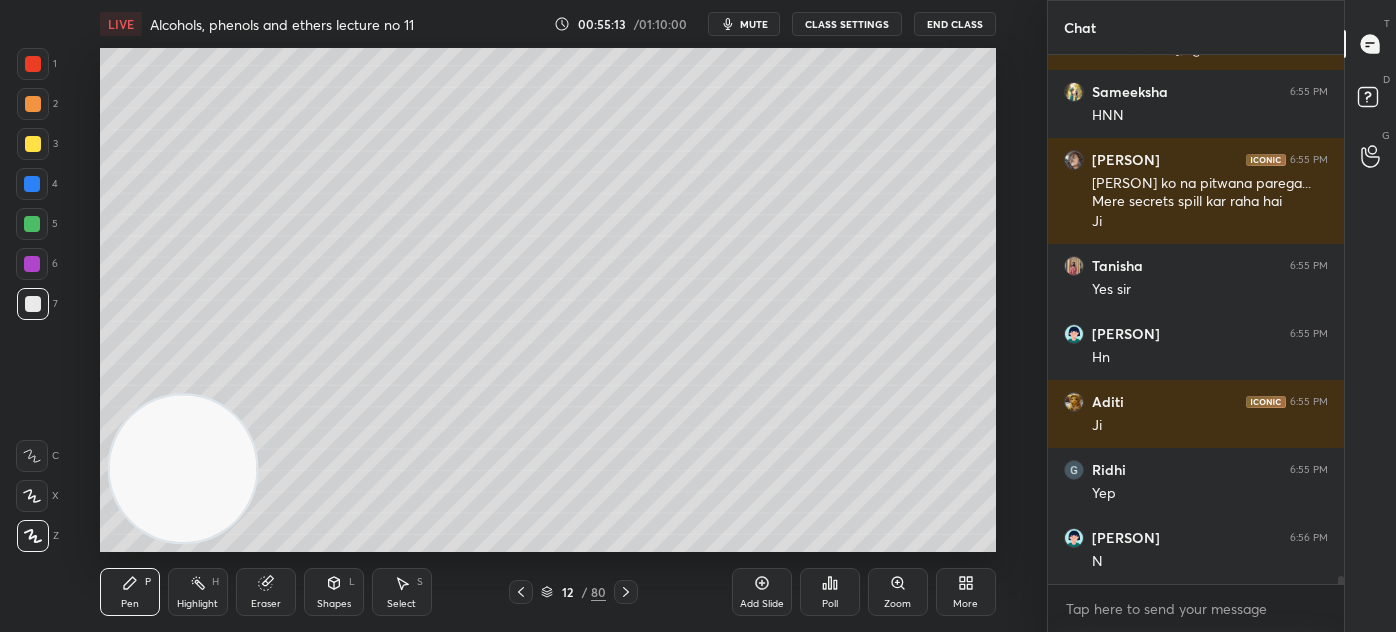 scroll, scrollTop: 32674, scrollLeft: 0, axis: vertical 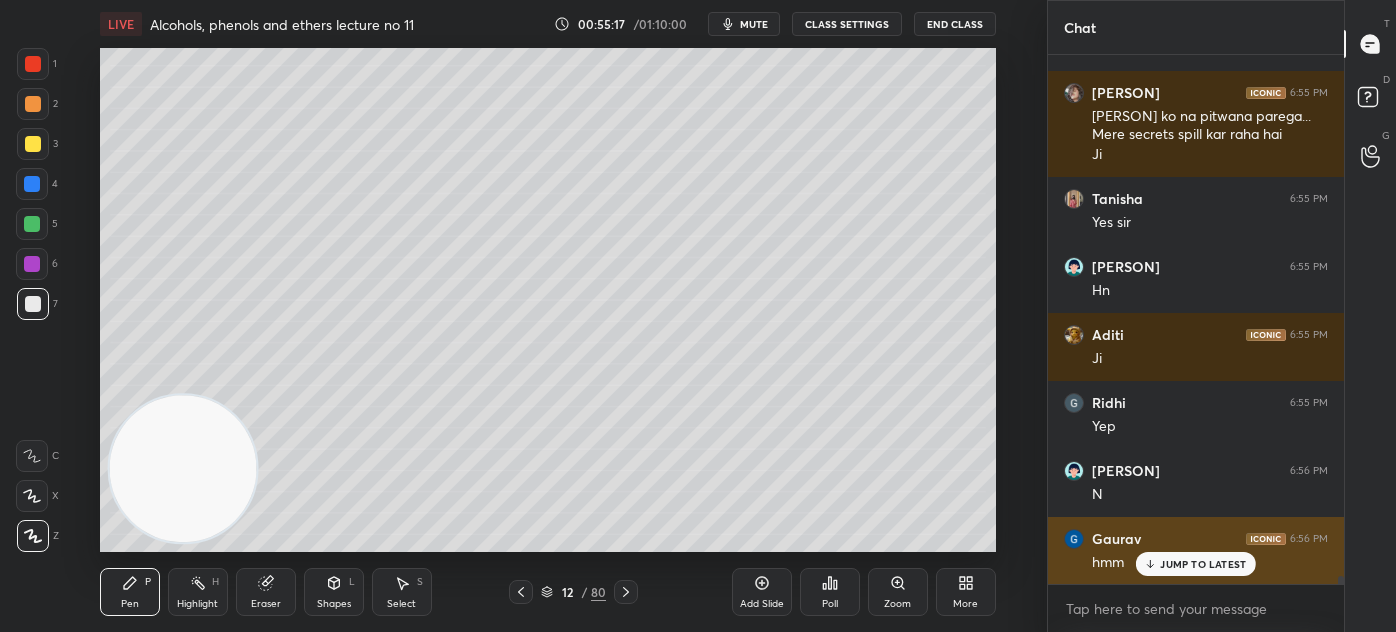 click on "JUMP TO LATEST" at bounding box center [1196, 564] 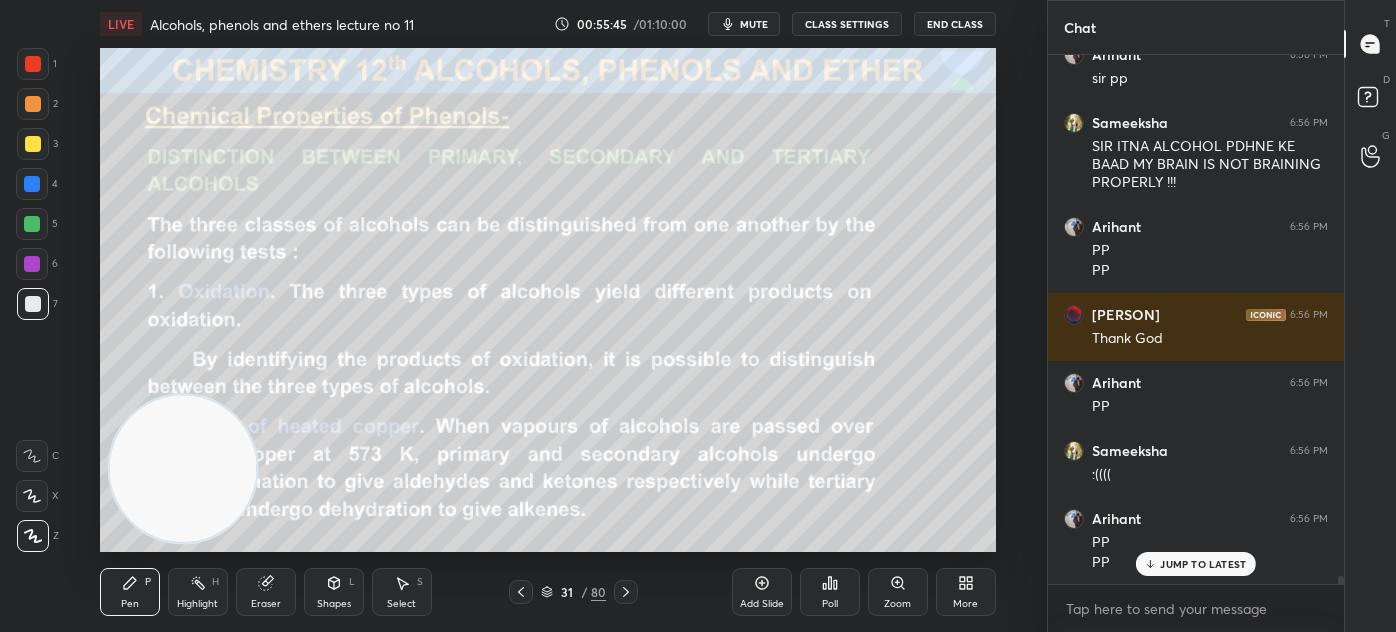 scroll, scrollTop: 33519, scrollLeft: 0, axis: vertical 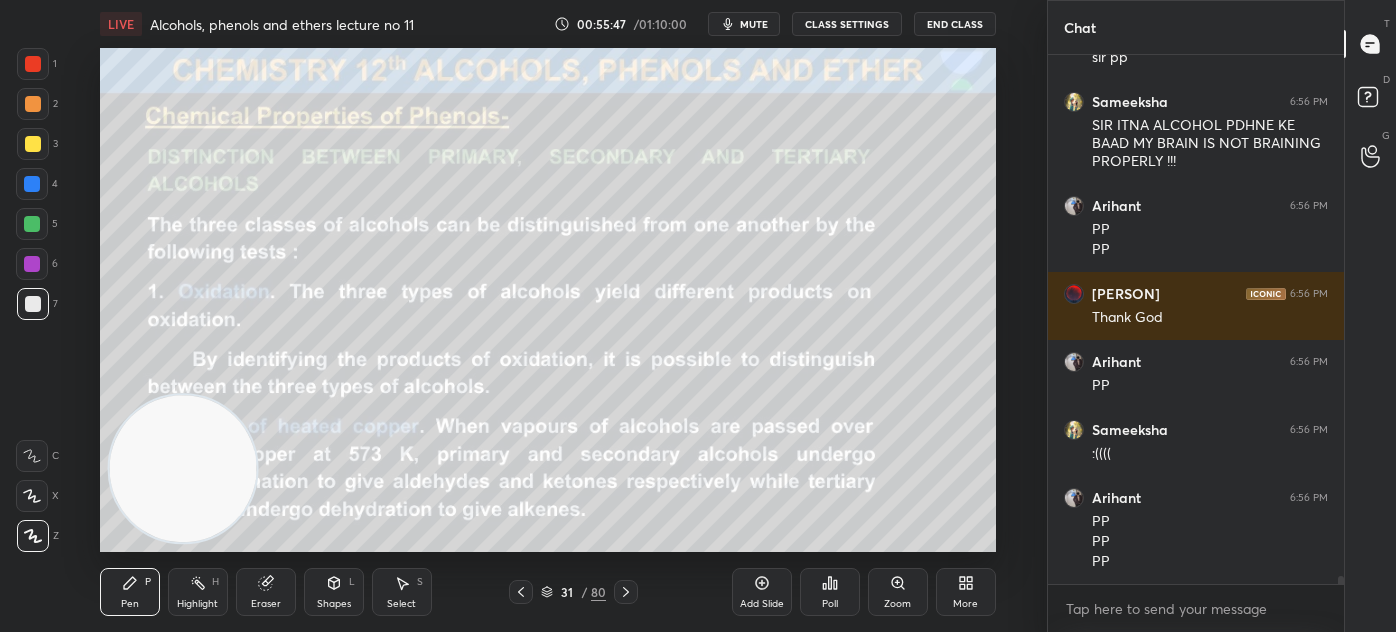 click on "CLASS SETTINGS" at bounding box center (847, 24) 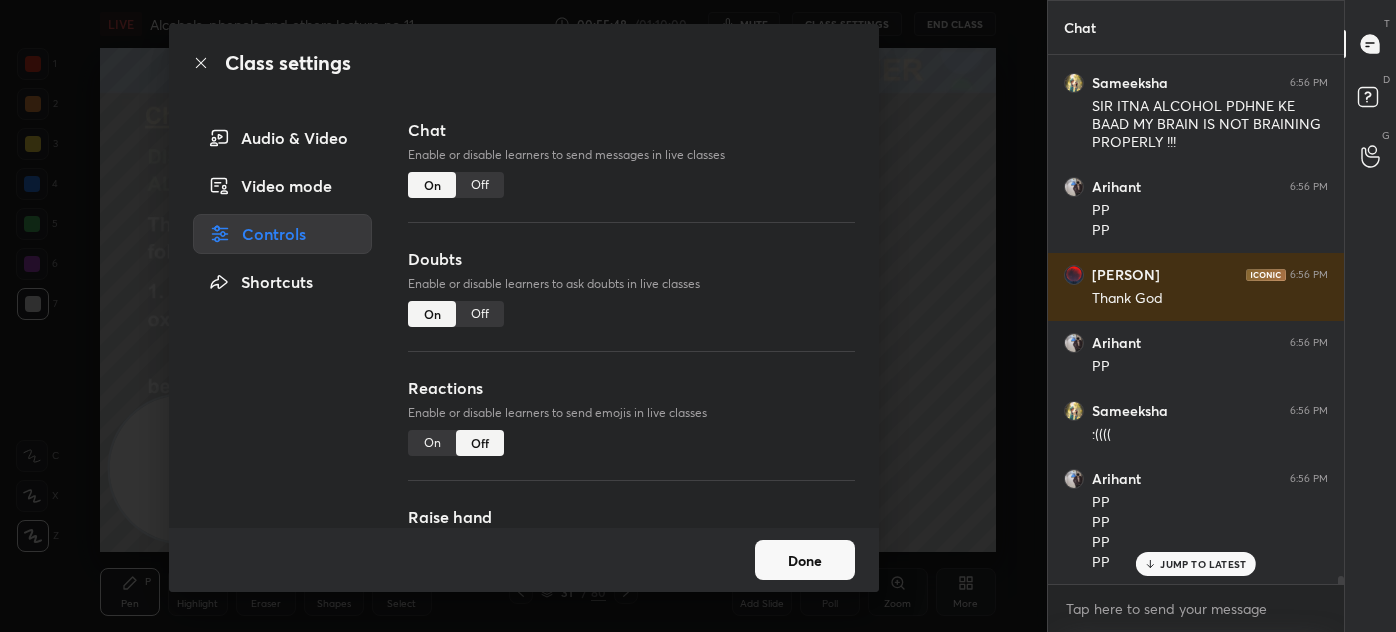 click on "Off" at bounding box center [480, 185] 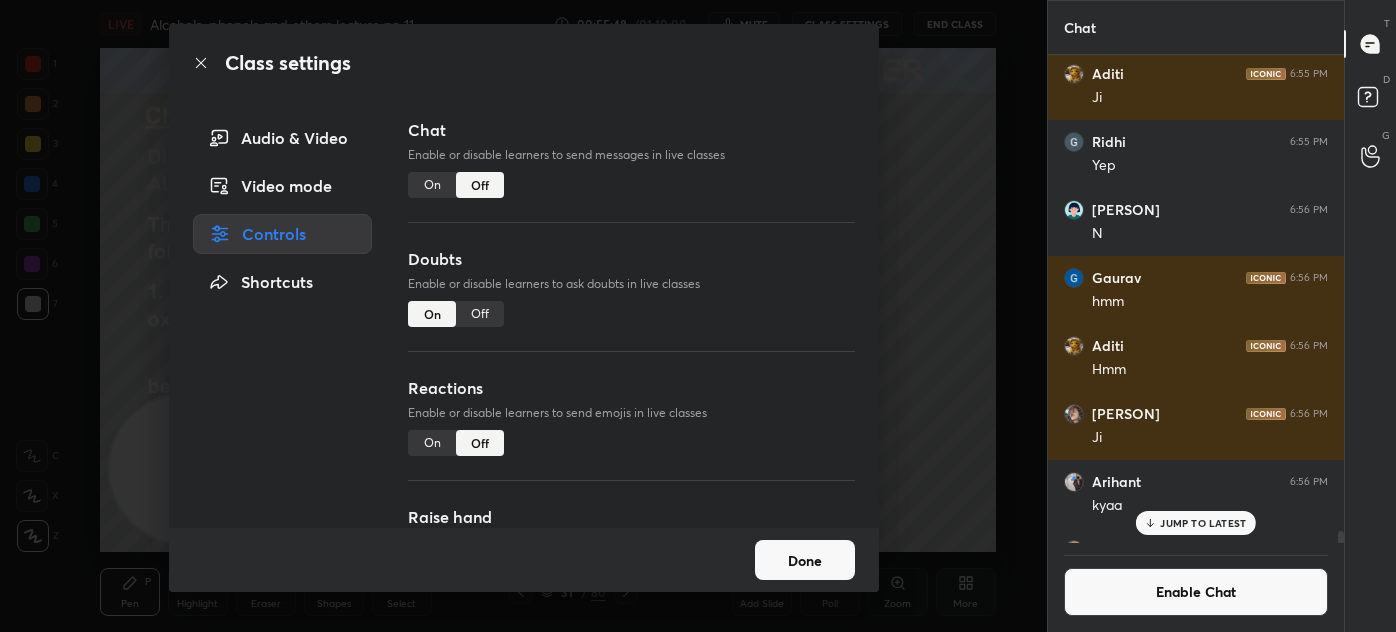 click on "Class settings Audio & Video Video mode Controls Shortcuts Chat Enable or disable learners to send messages in live classes On Off Doubts Enable or disable learners to ask doubts in live classes On Off Reactions Enable or disable learners to send emojis in live classes On Off Raise hand Learners will not be able to raise hand, if turned off On Off Poll Prediction Enable or disable poll prediction in case of a question on the slide On Off Done" at bounding box center (523, 316) 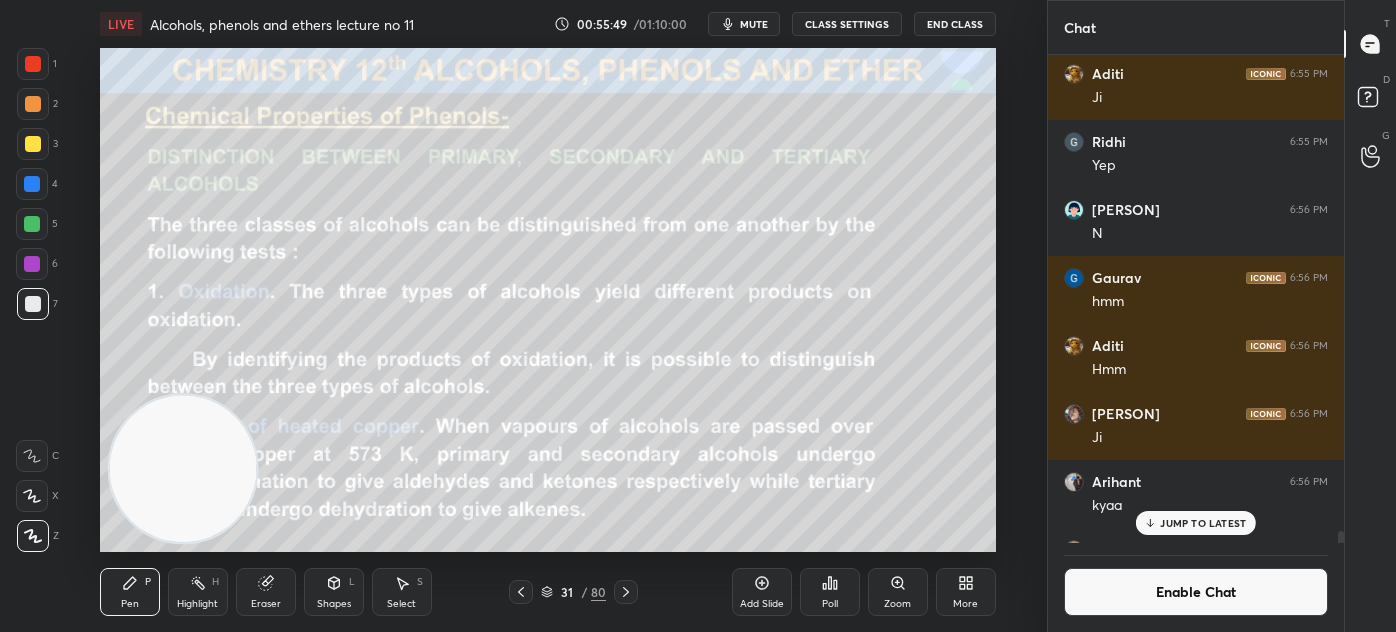 click on "JUMP TO LATEST" at bounding box center (1203, 523) 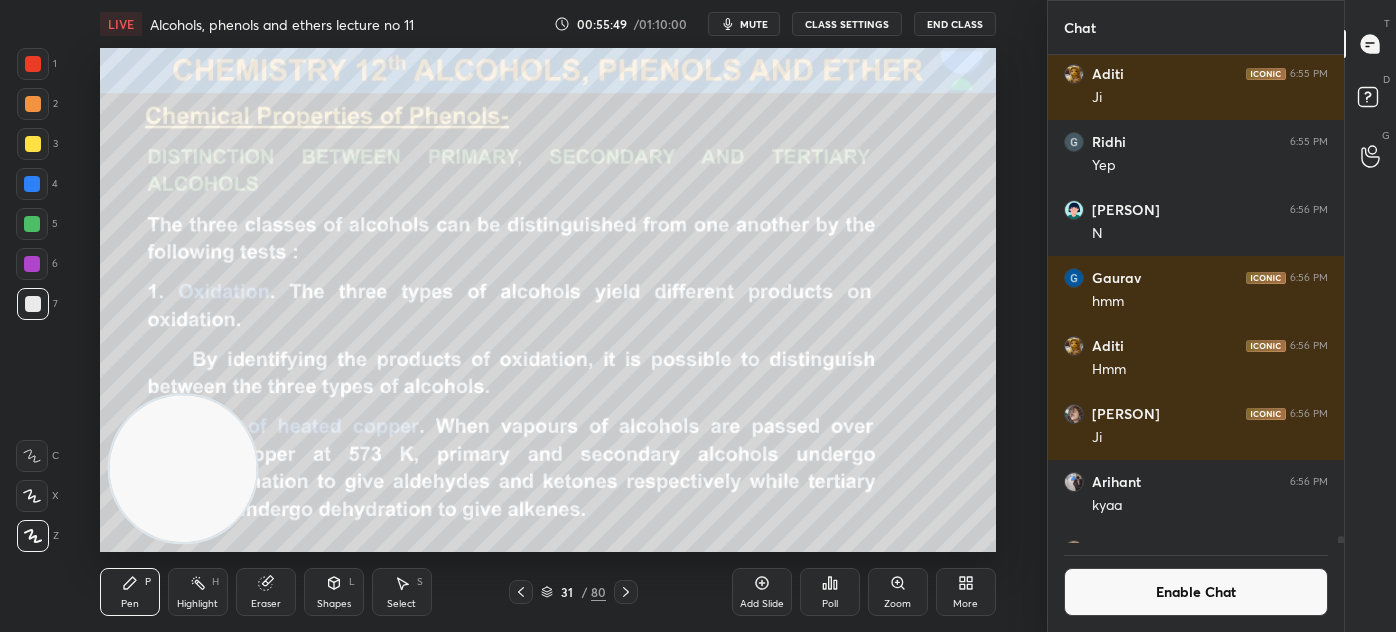 scroll, scrollTop: 32716, scrollLeft: 0, axis: vertical 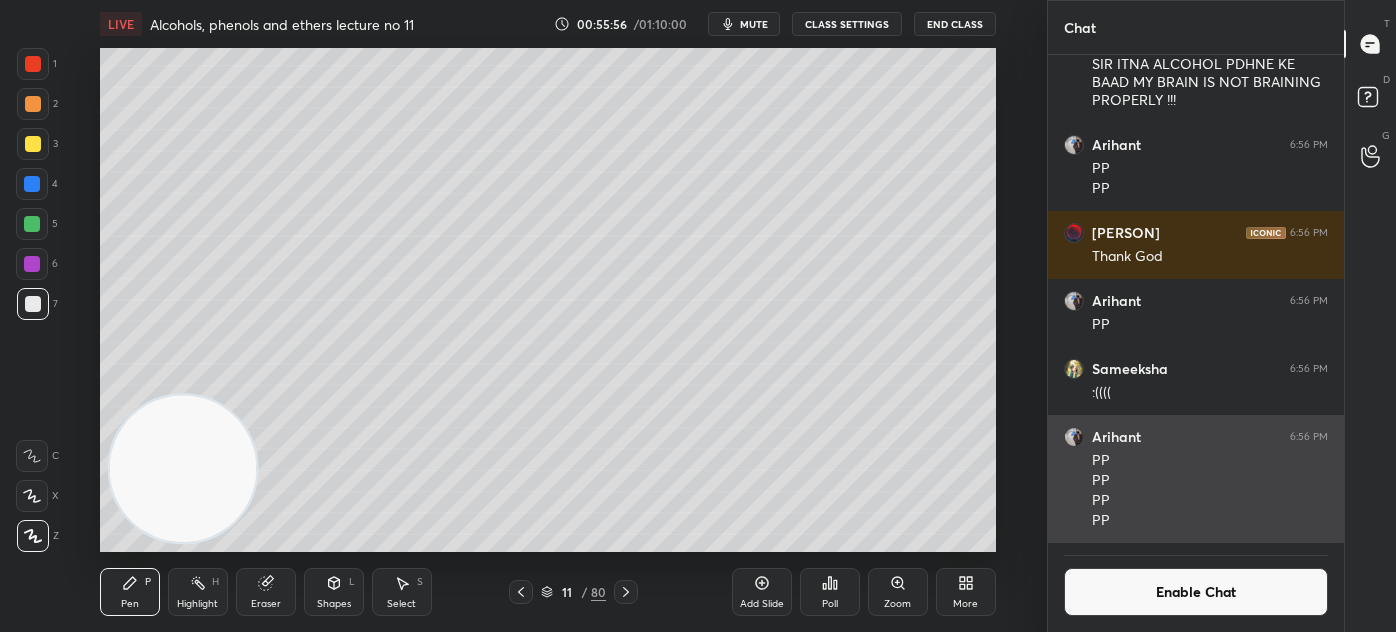 click on "[FIRST] [TIME] PP PP PP PP" at bounding box center [1196, 479] 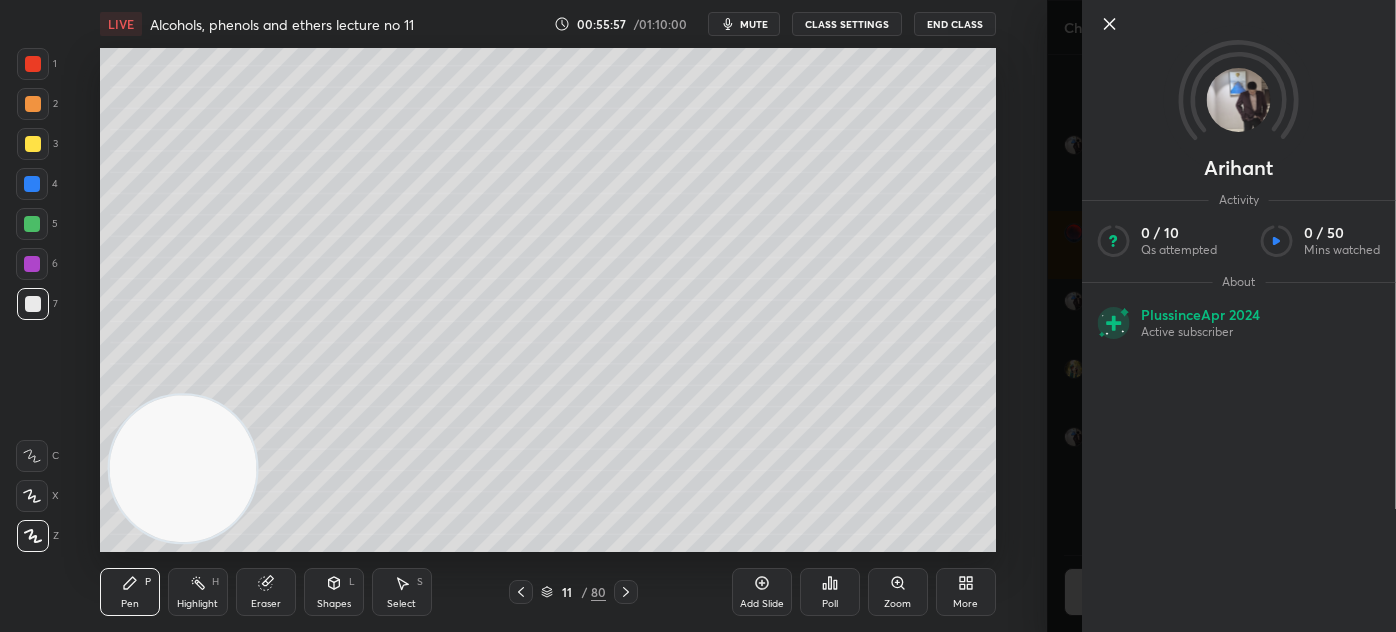 click on "[FIRST] Activity 0 / 10 Qs attempted 0 / 50 Mins watched About Plus  since  Apr   2024 Active subscriber" at bounding box center [1239, 316] 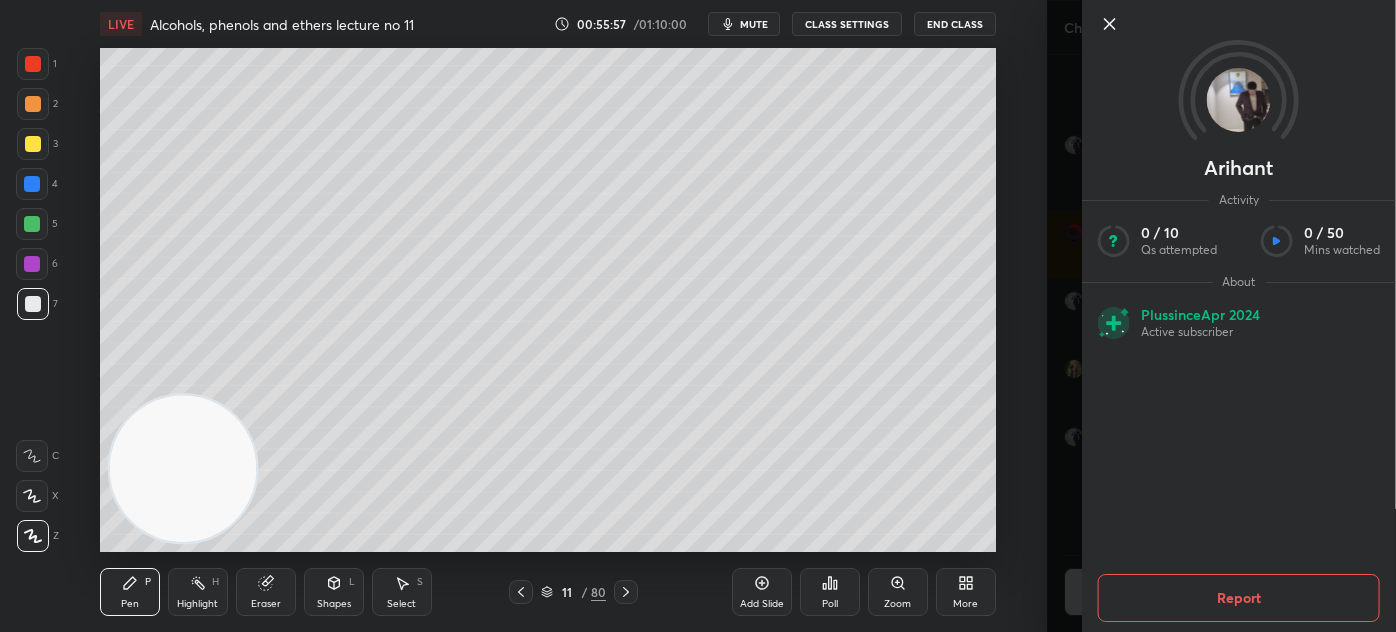 click on "Arihant Activity 0 / 10 Qs attempted 0 / 50 Mins watched About Plus since [DATE] Active subscriber Report" at bounding box center [1221, 316] 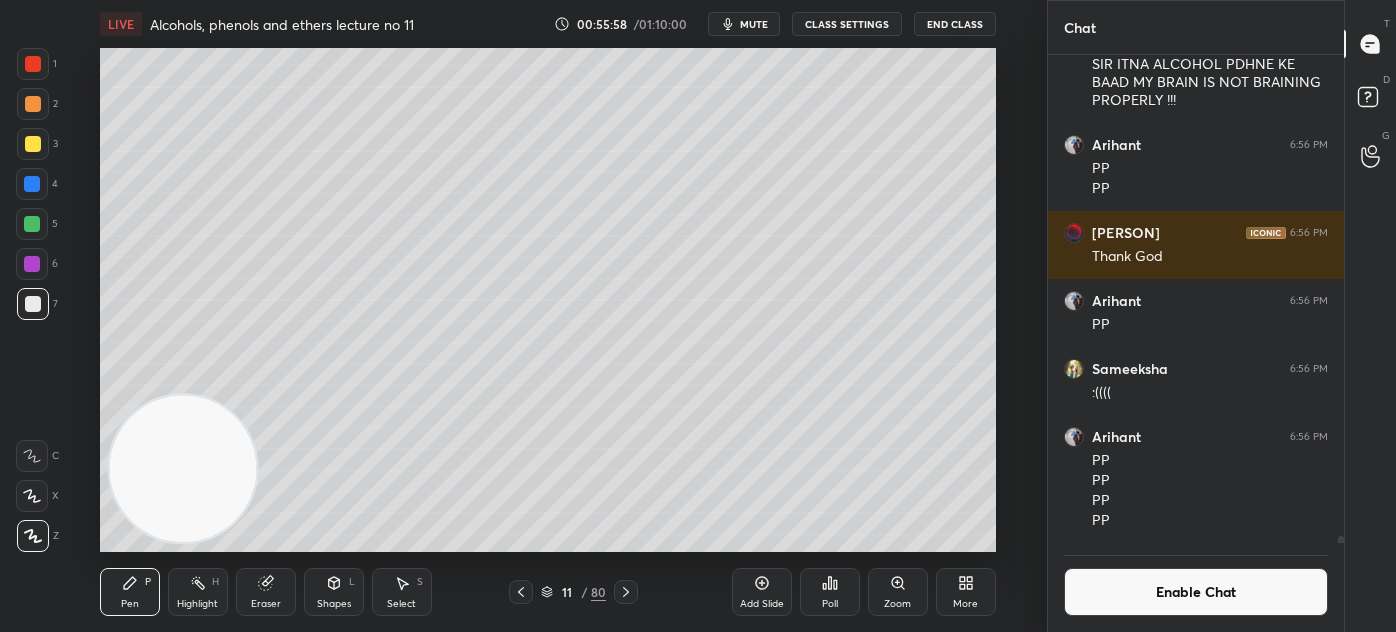 click on "Enable Chat" at bounding box center [1196, 592] 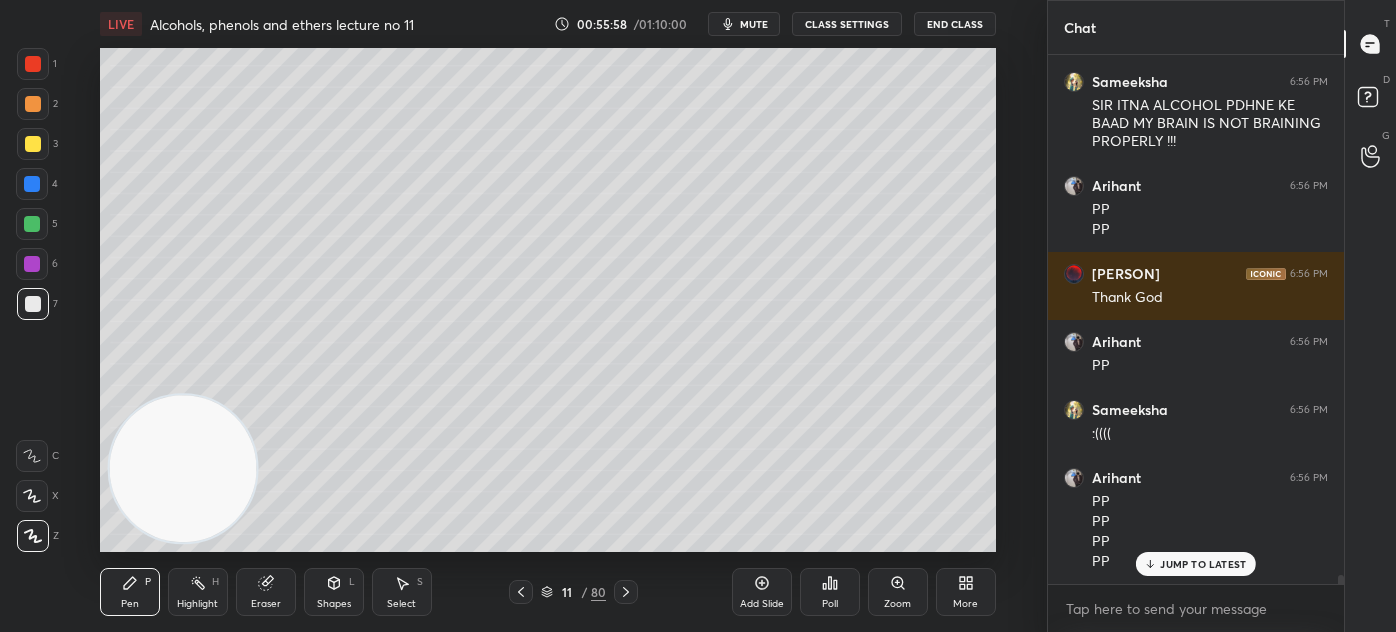scroll, scrollTop: 32461, scrollLeft: 0, axis: vertical 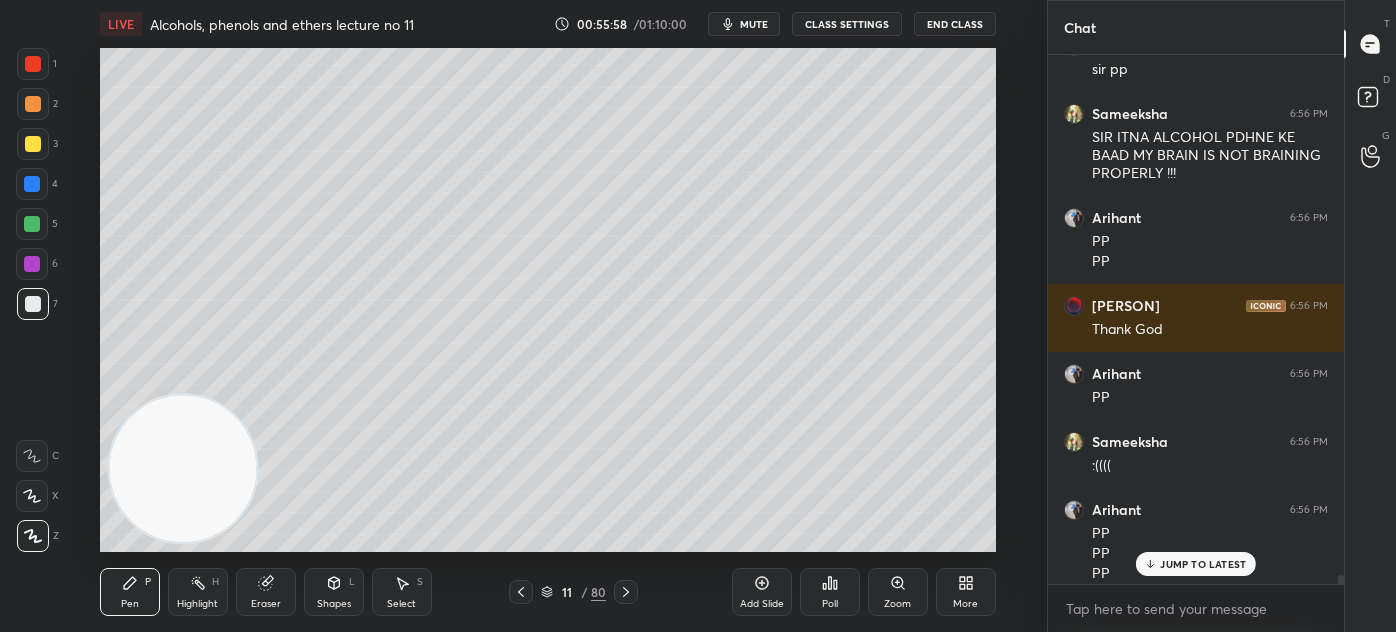 click on "JUMP TO LATEST" at bounding box center (1203, 564) 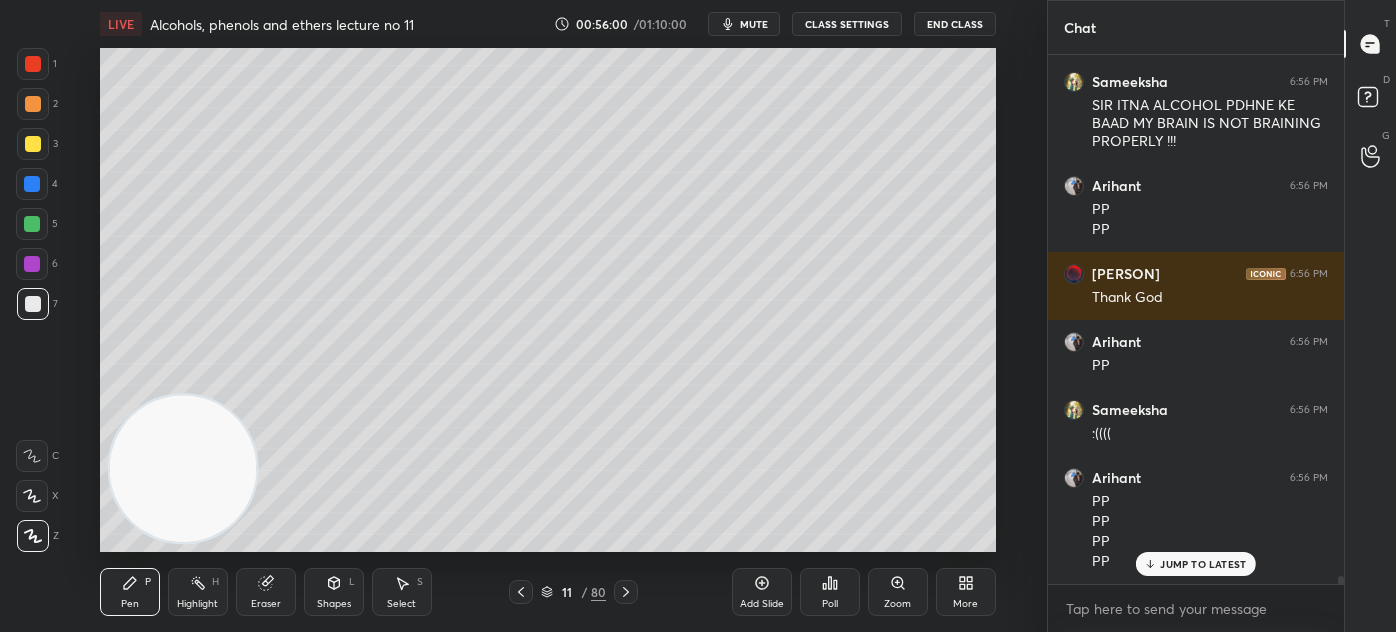 scroll, scrollTop: 32560, scrollLeft: 0, axis: vertical 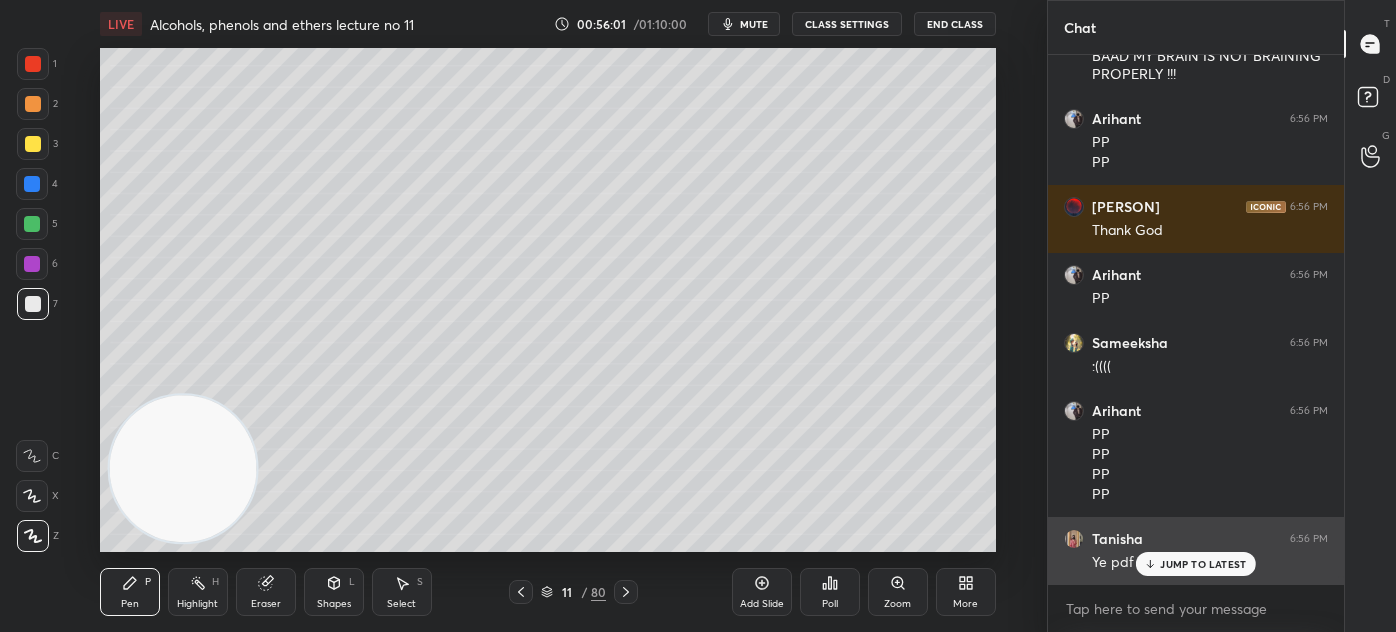 click on "JUMP TO LATEST" at bounding box center [1196, 564] 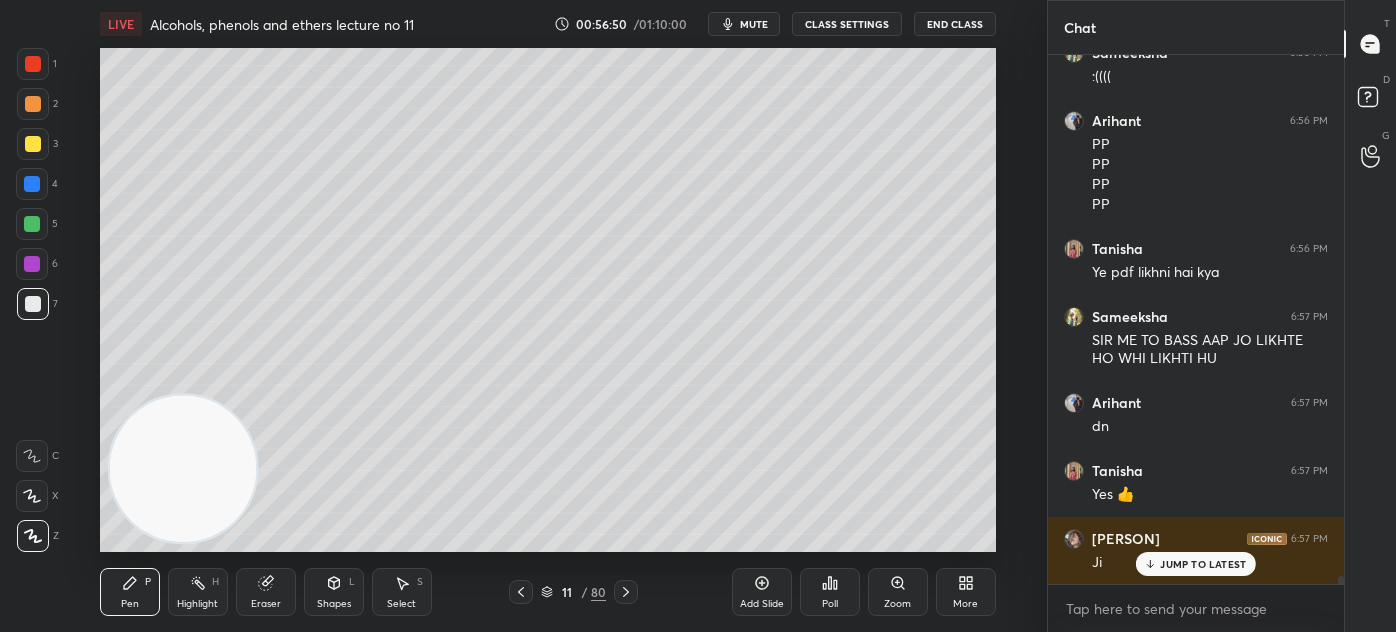 scroll, scrollTop: 32922, scrollLeft: 0, axis: vertical 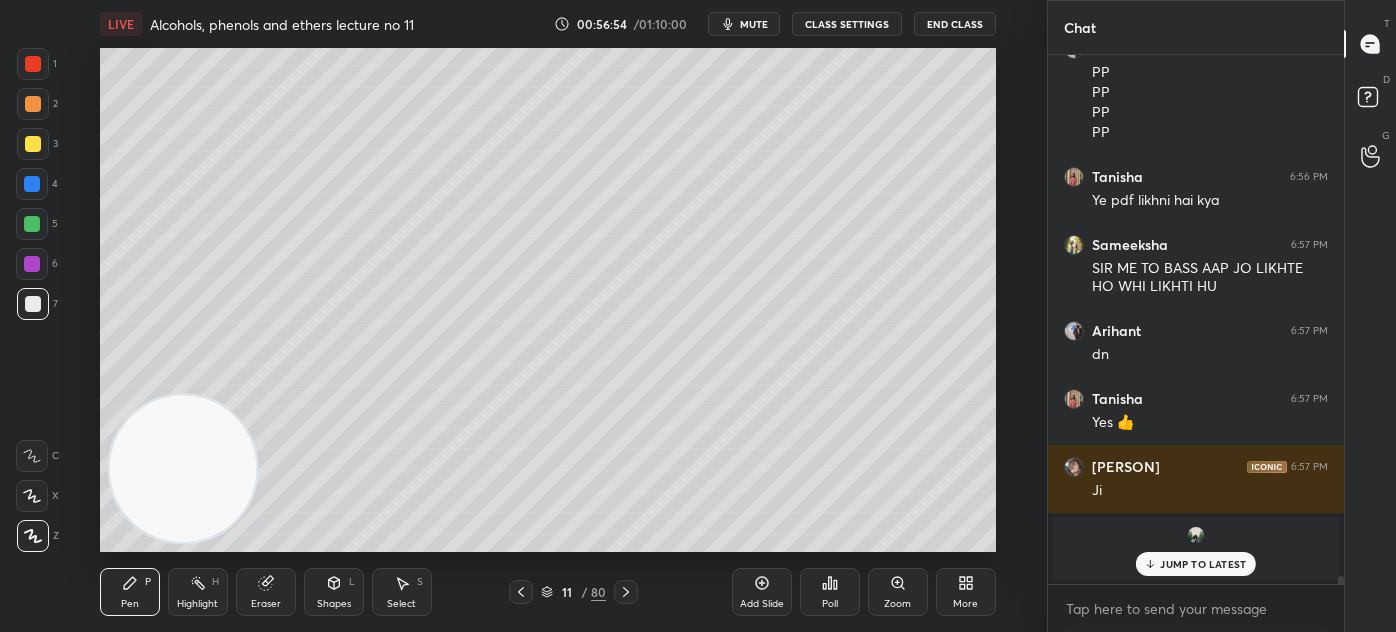 click on "JUMP TO LATEST" at bounding box center [1203, 564] 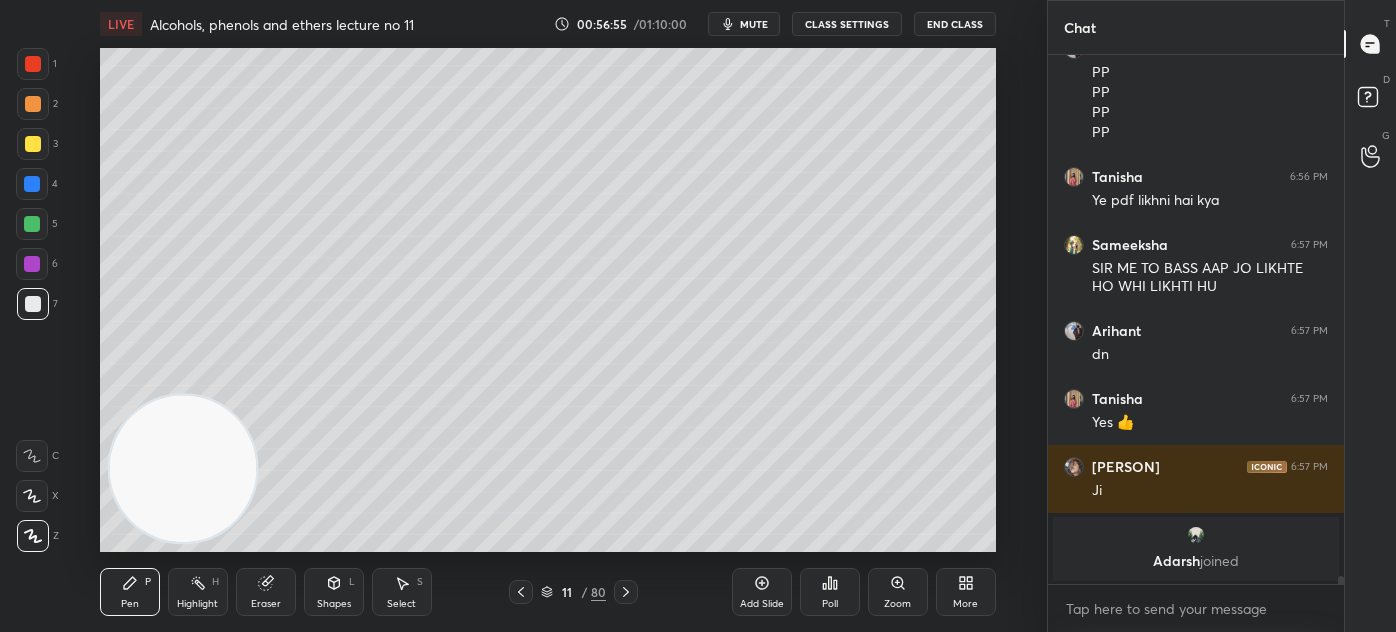 click on "CLASS SETTINGS" at bounding box center [847, 24] 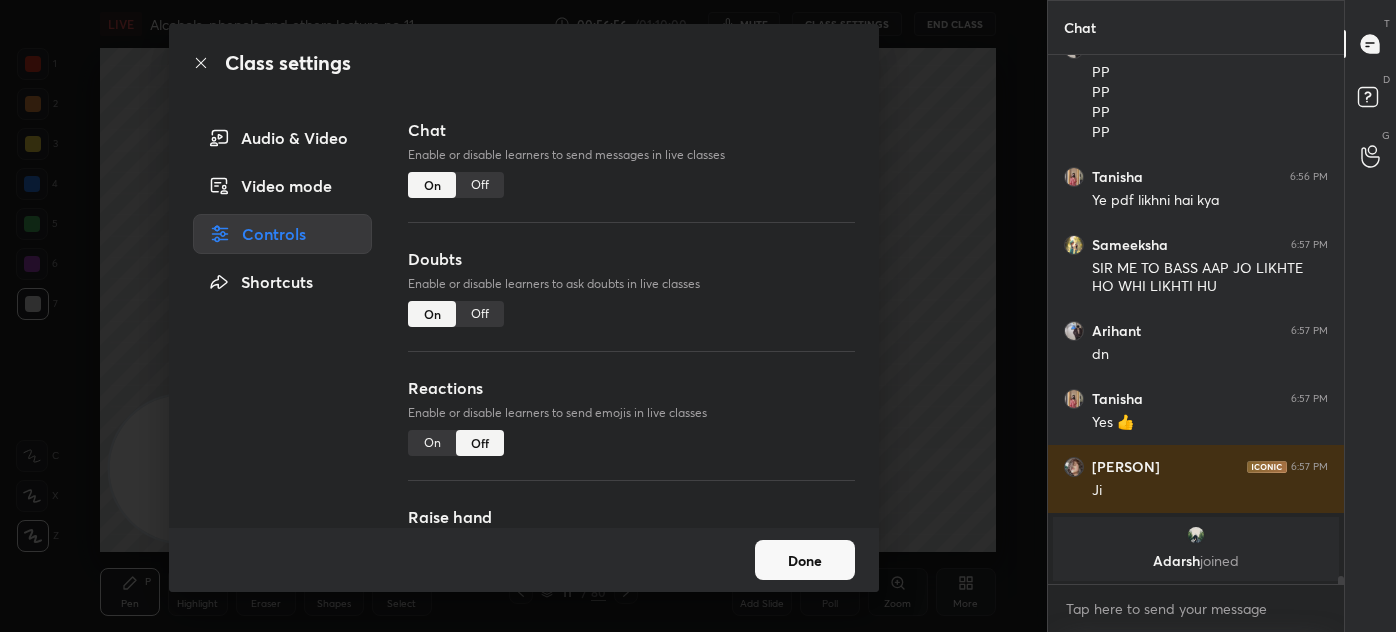 click on "Off" at bounding box center (480, 185) 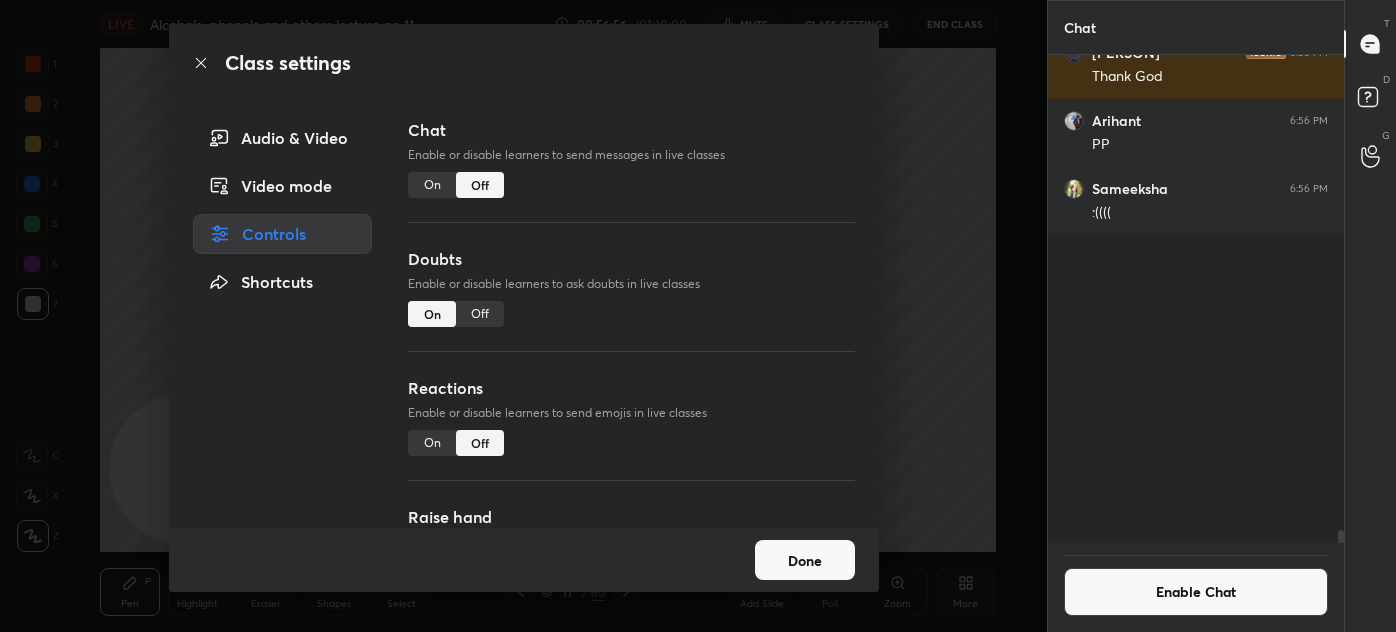 scroll, scrollTop: 32411, scrollLeft: 0, axis: vertical 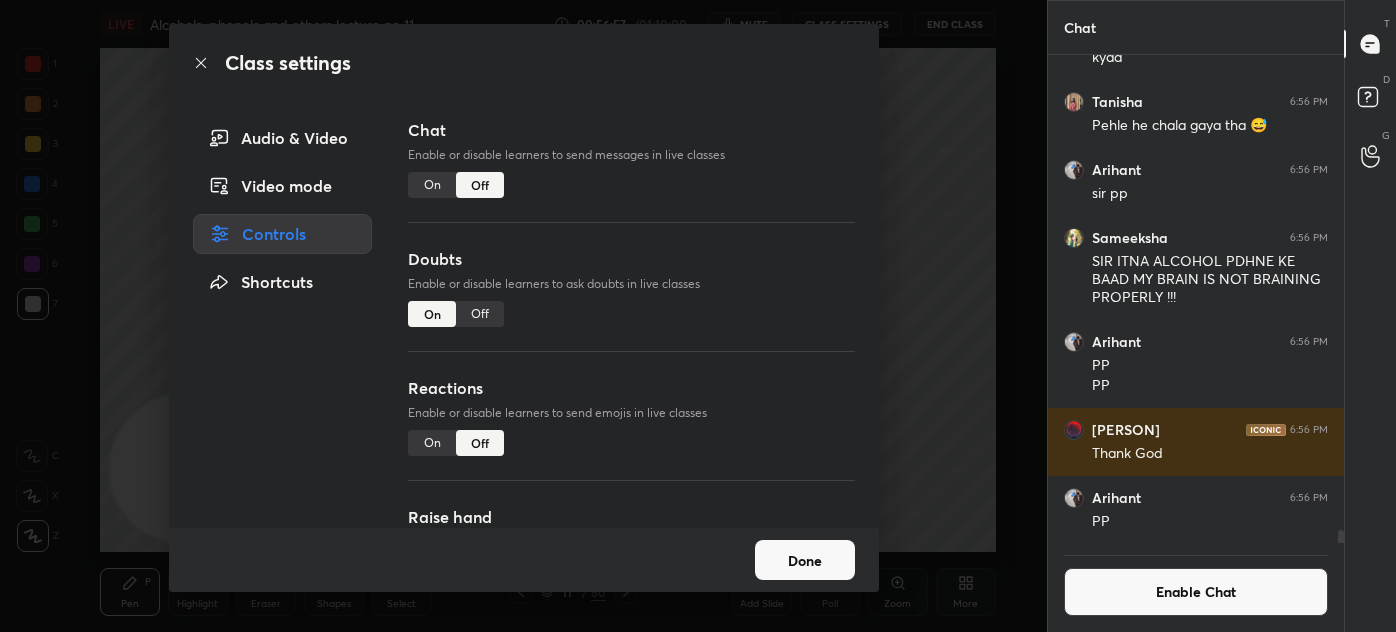 click on "Class settings Audio & Video Video mode Controls Shortcuts Chat Enable or disable learners to send messages in live classes On Off Doubts Enable or disable learners to ask doubts in live classes On Off Reactions Enable or disable learners to send emojis in live classes On Off Raise hand Learners will not be able to raise hand, if turned off On Off Poll Prediction Enable or disable poll prediction in case of a question on the slide On Off Done" at bounding box center (523, 316) 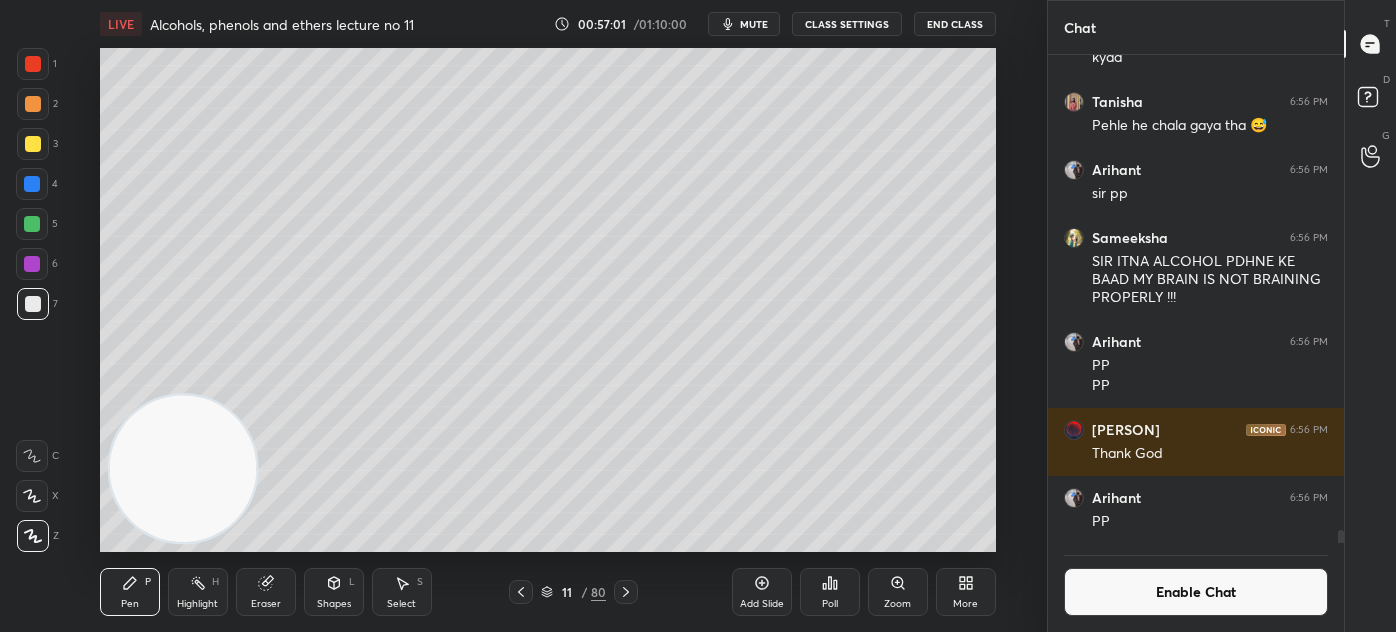 type 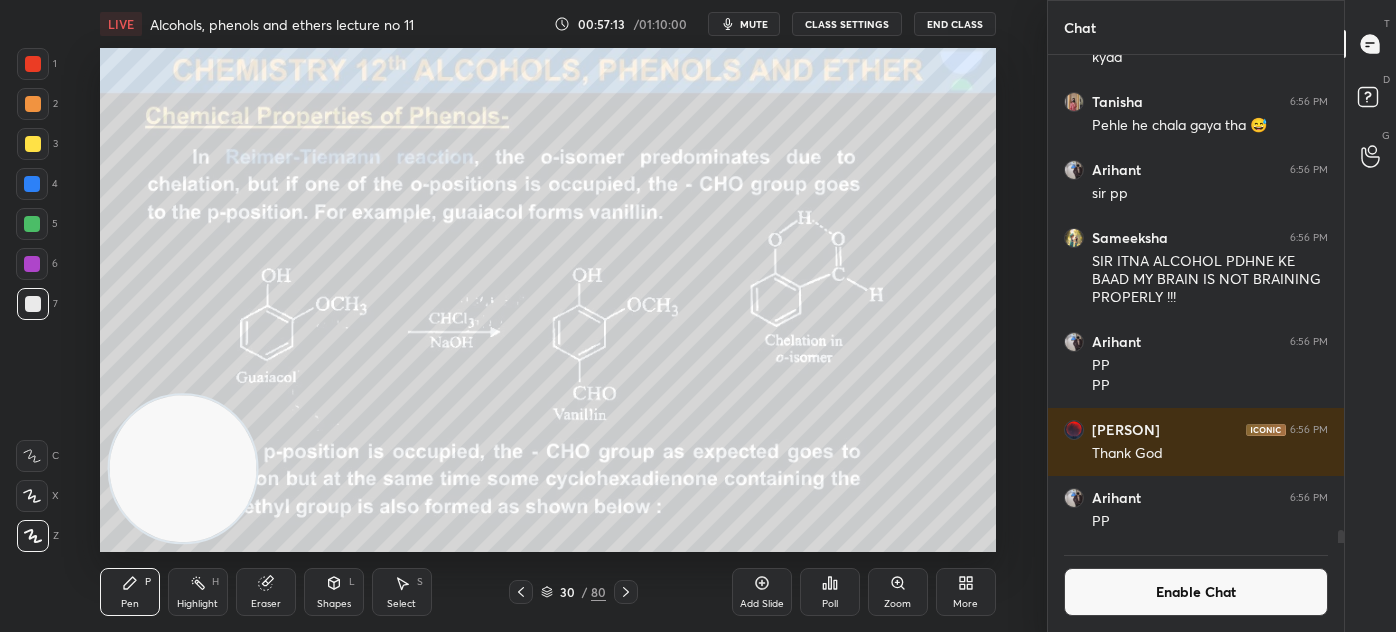 click at bounding box center (32, 224) 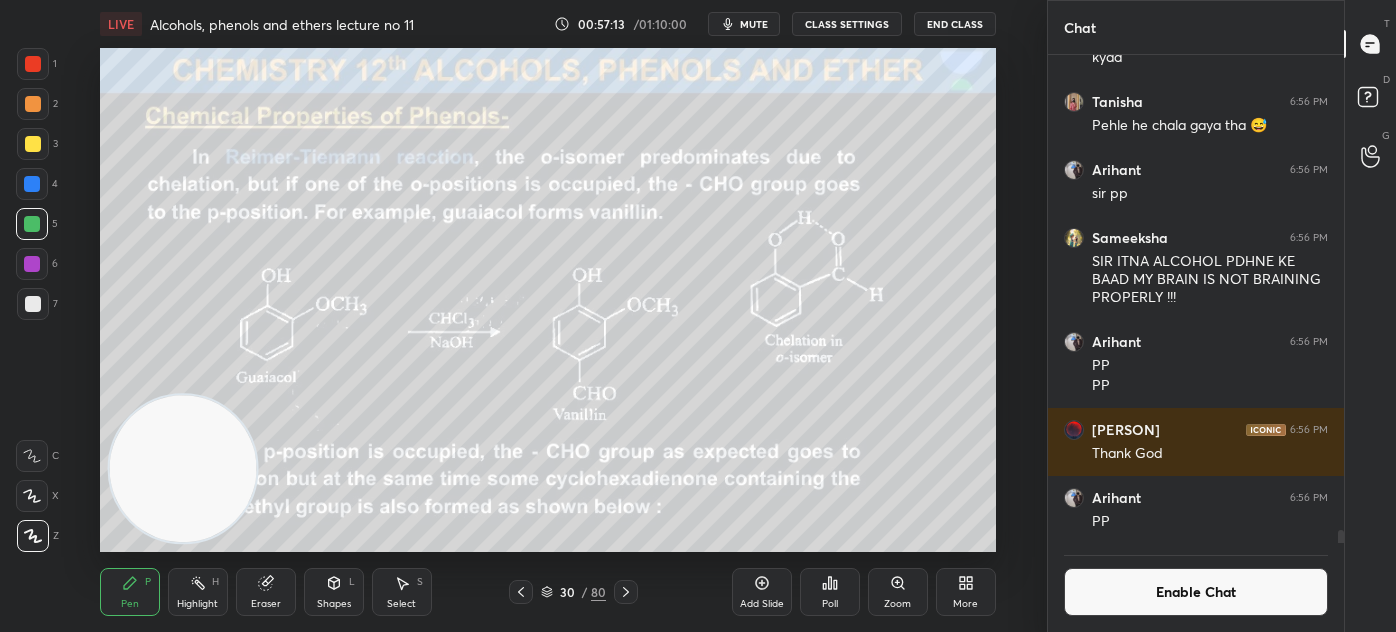 click at bounding box center [32, 224] 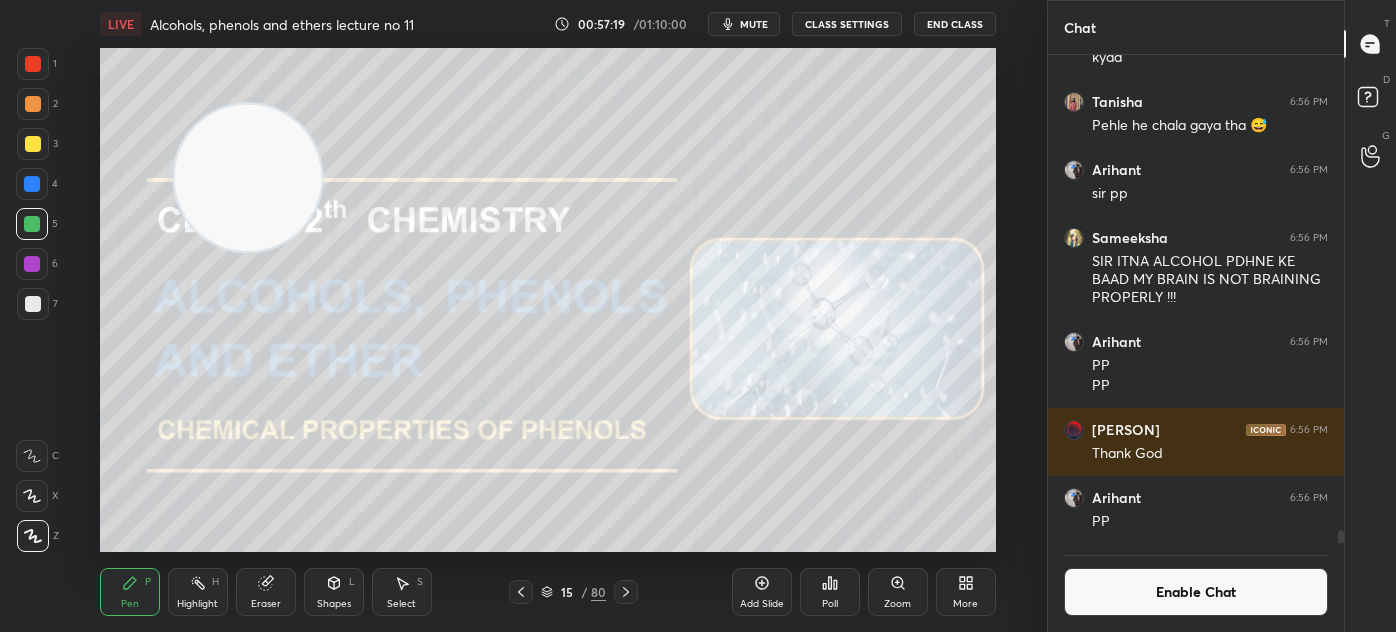 drag, startPoint x: 250, startPoint y: 340, endPoint x: 298, endPoint y: 191, distance: 156.54073 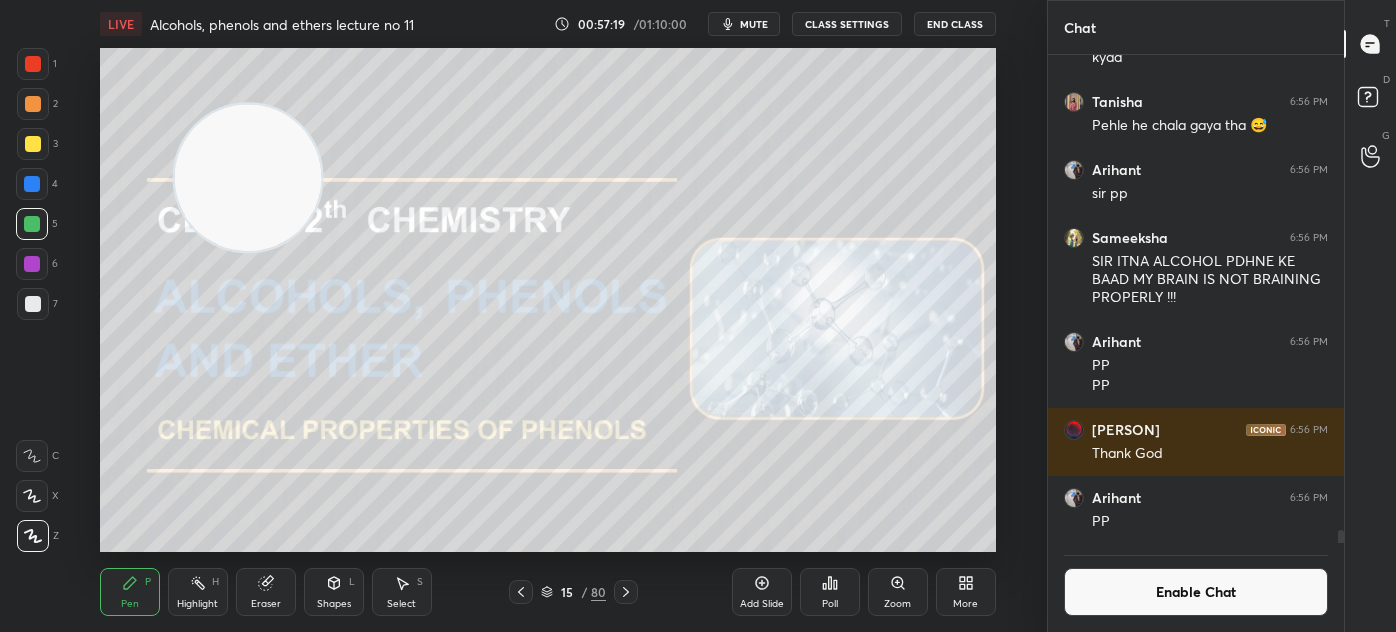 click at bounding box center (247, 177) 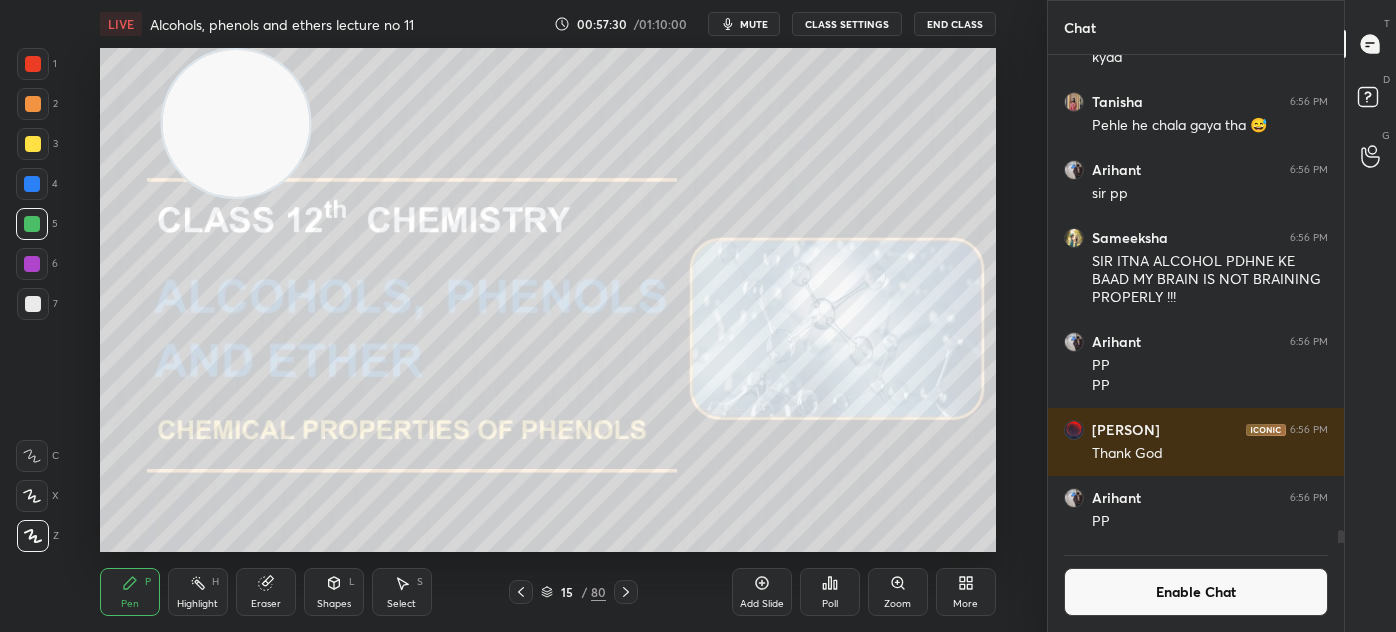 drag, startPoint x: 231, startPoint y: 116, endPoint x: 185, endPoint y: 116, distance: 46 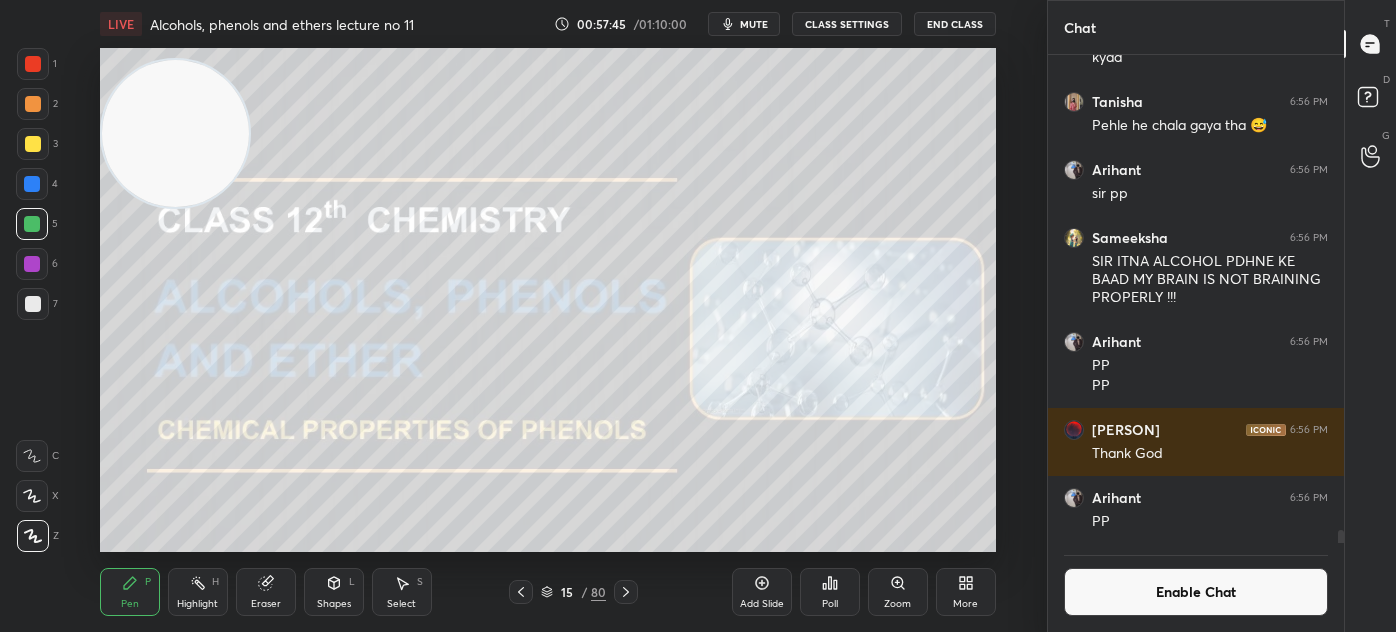 click on "Enable Chat" at bounding box center [1196, 592] 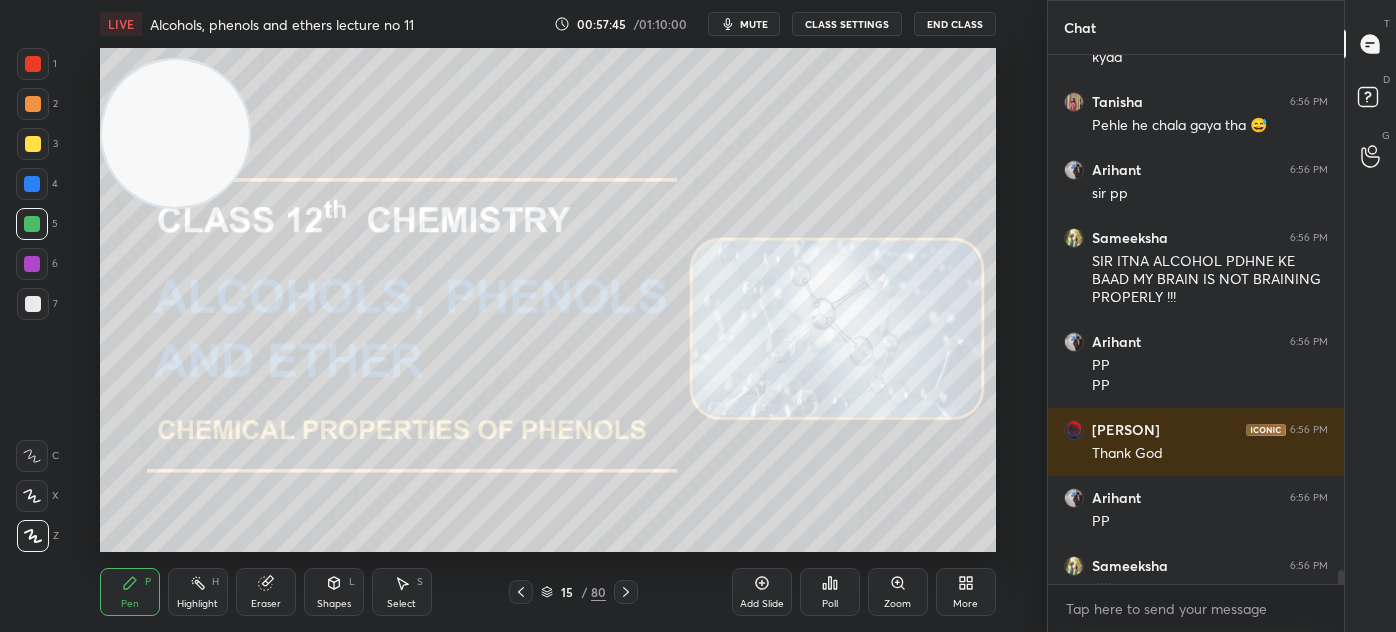 scroll, scrollTop: 6, scrollLeft: 5, axis: both 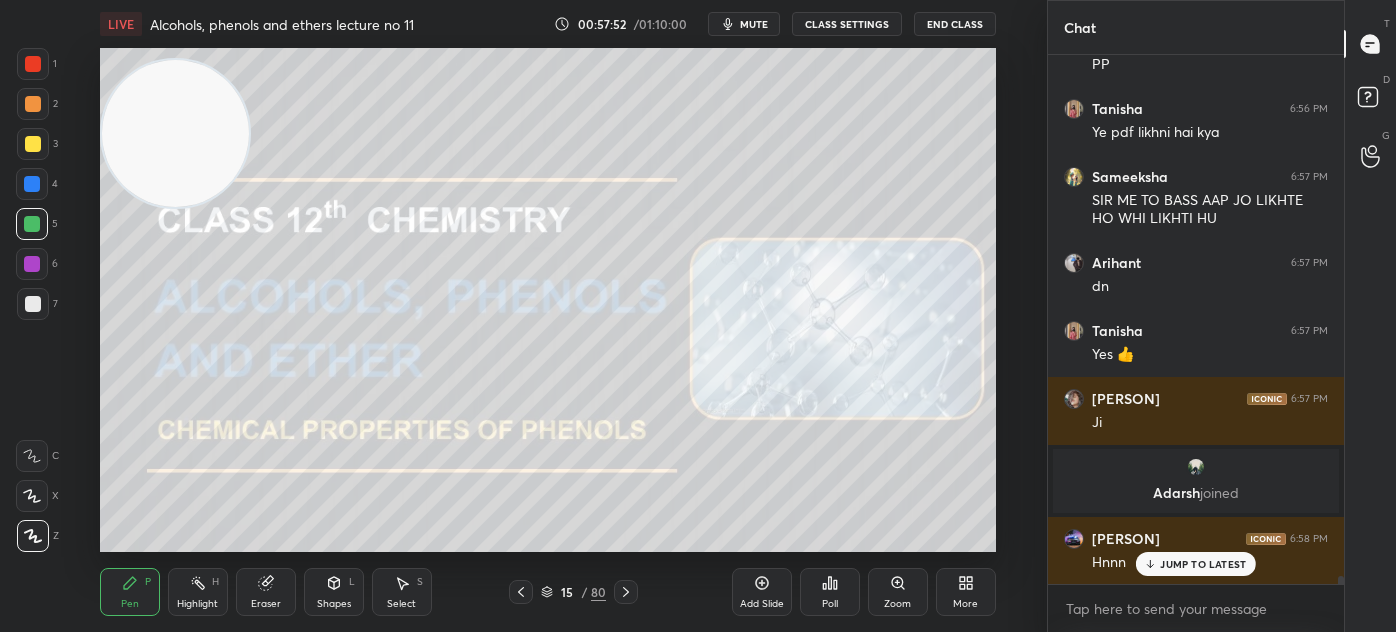 click at bounding box center (33, 64) 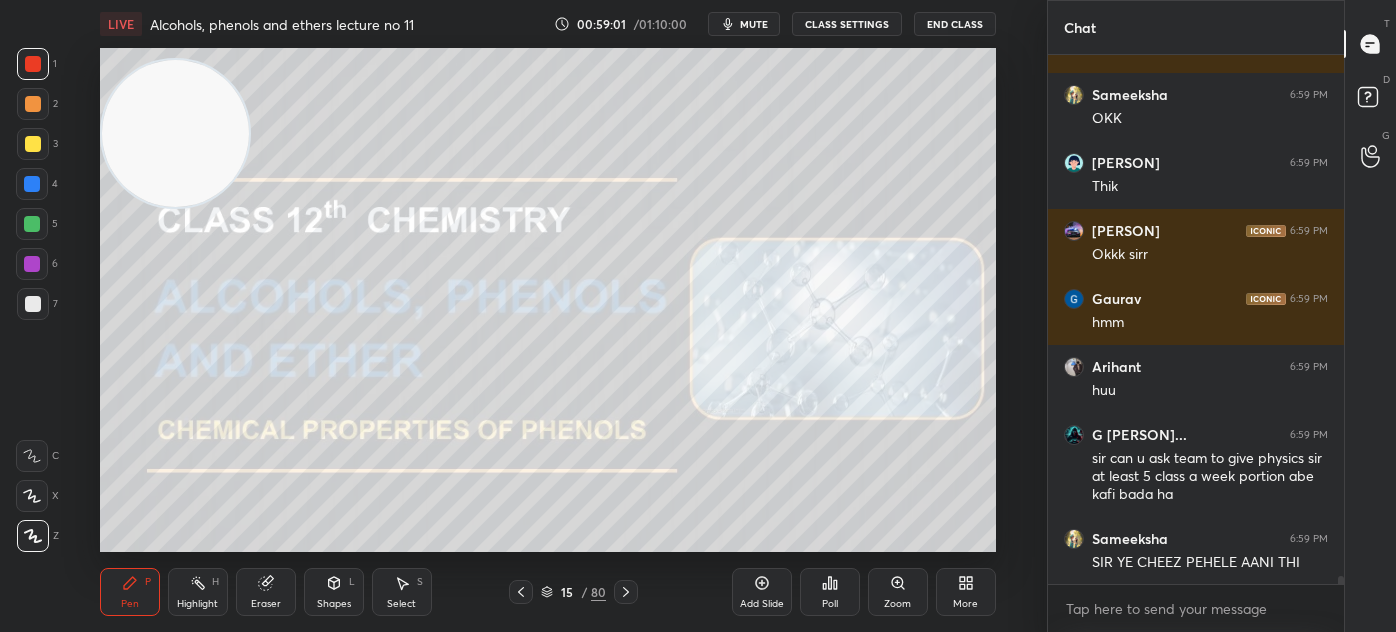 scroll, scrollTop: 34461, scrollLeft: 0, axis: vertical 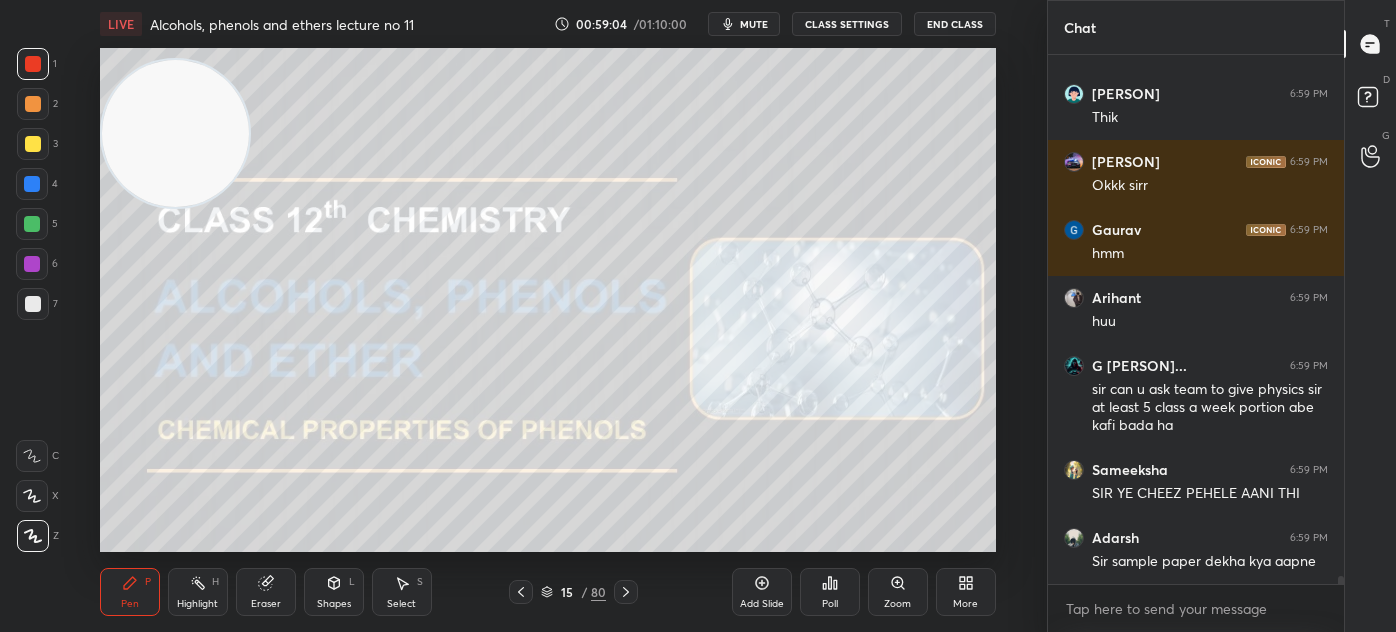 click on "Eraser" at bounding box center (266, 604) 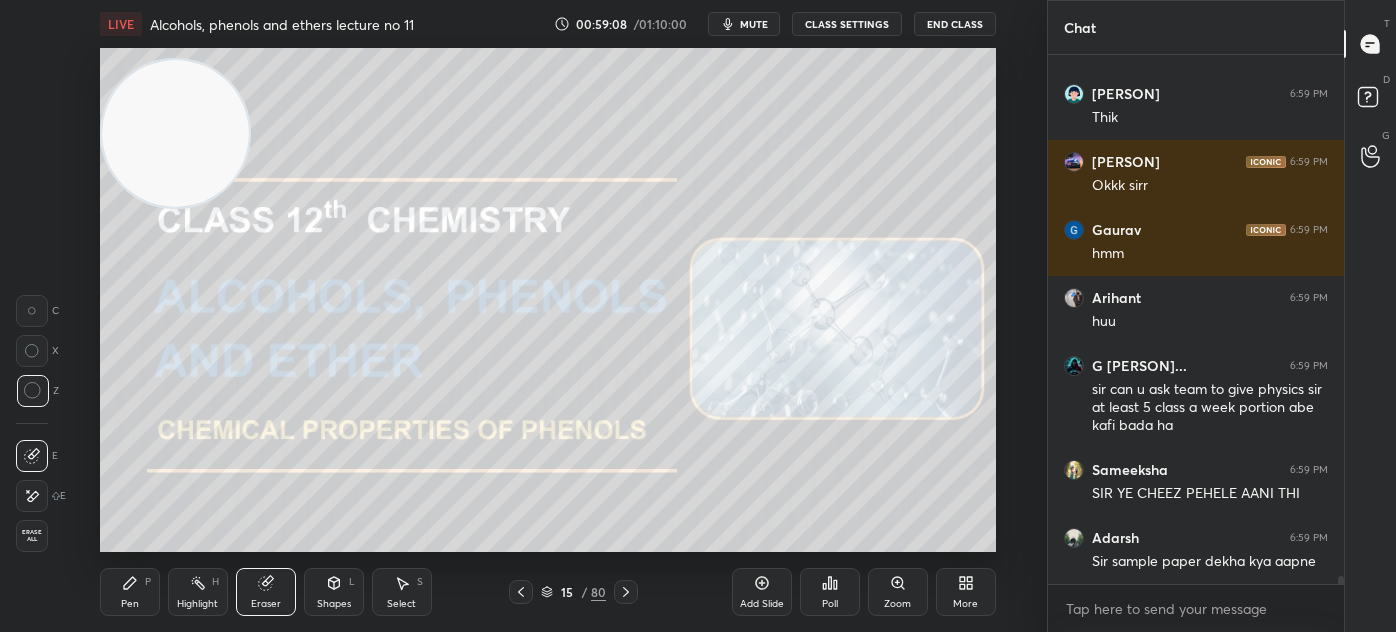click on "Pen" at bounding box center (130, 604) 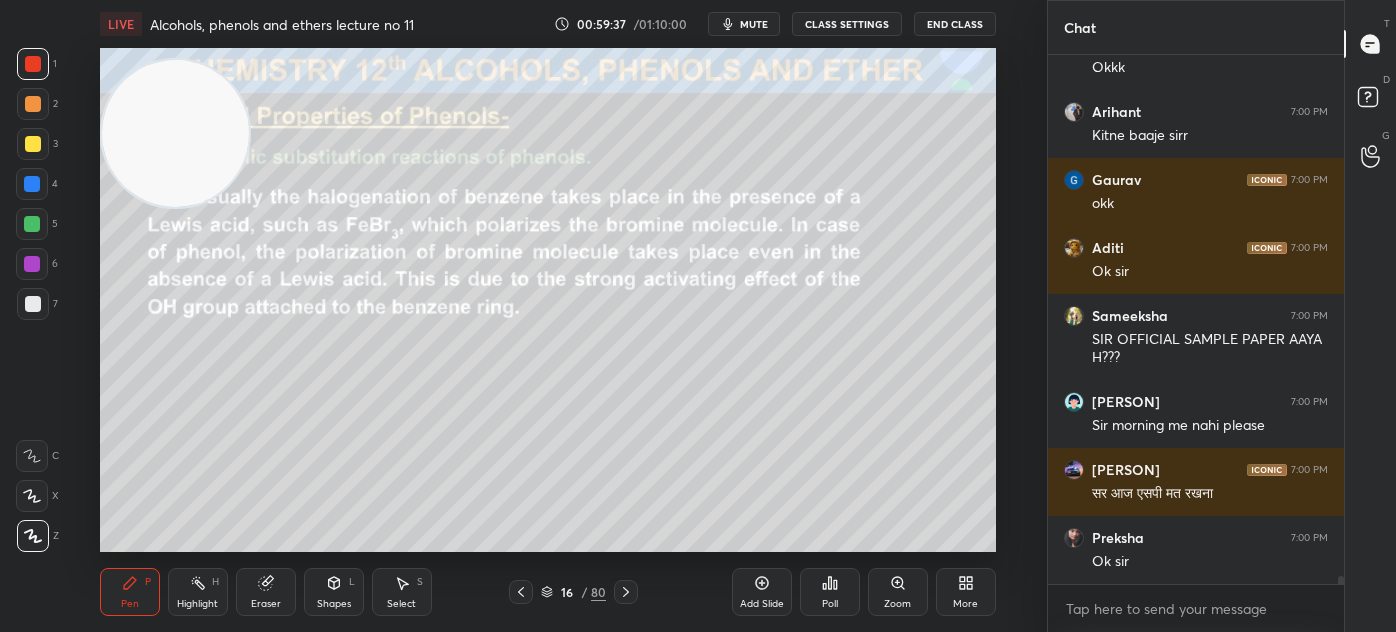 scroll, scrollTop: 35090, scrollLeft: 0, axis: vertical 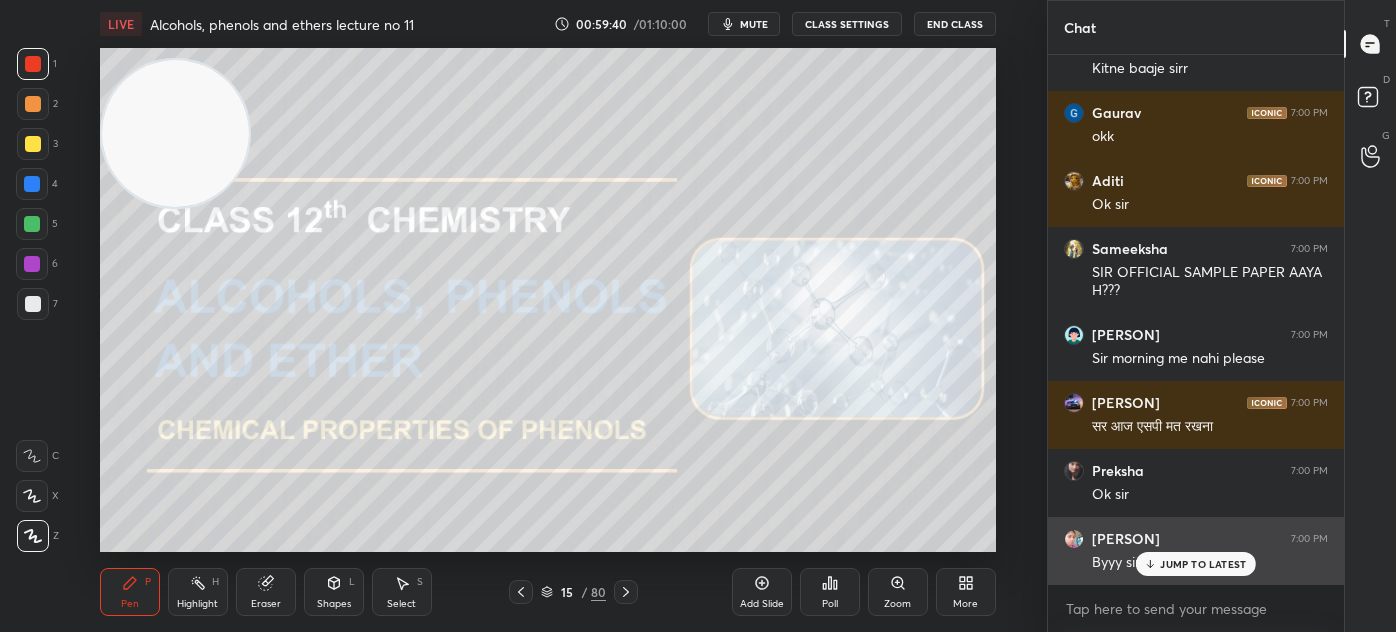 click on "JUMP TO LATEST" at bounding box center [1196, 564] 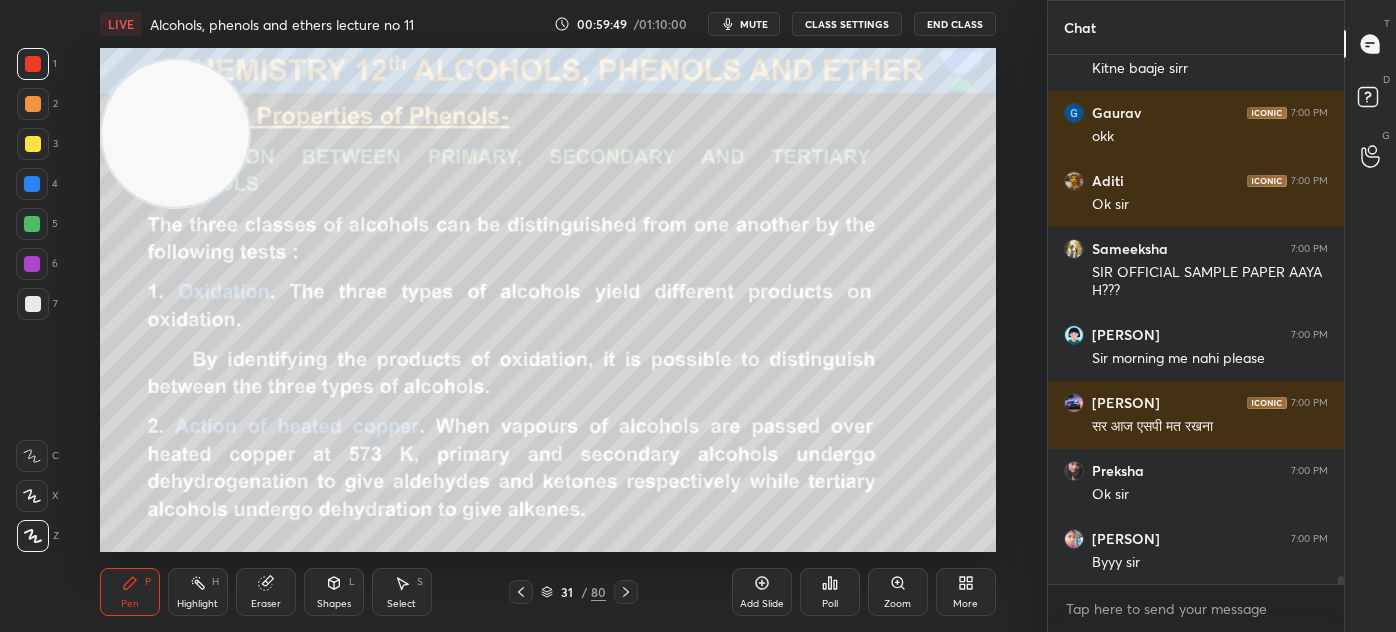 scroll, scrollTop: 35159, scrollLeft: 0, axis: vertical 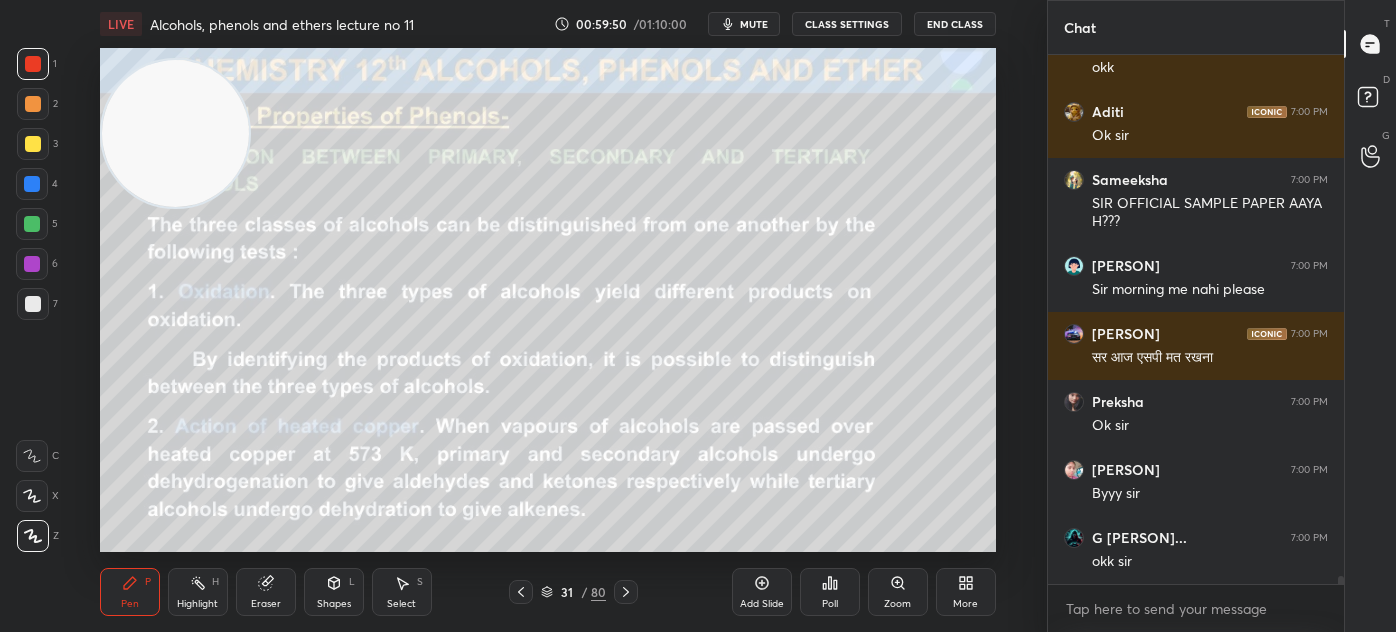 drag, startPoint x: 170, startPoint y: 115, endPoint x: 140, endPoint y: 127, distance: 32.31099 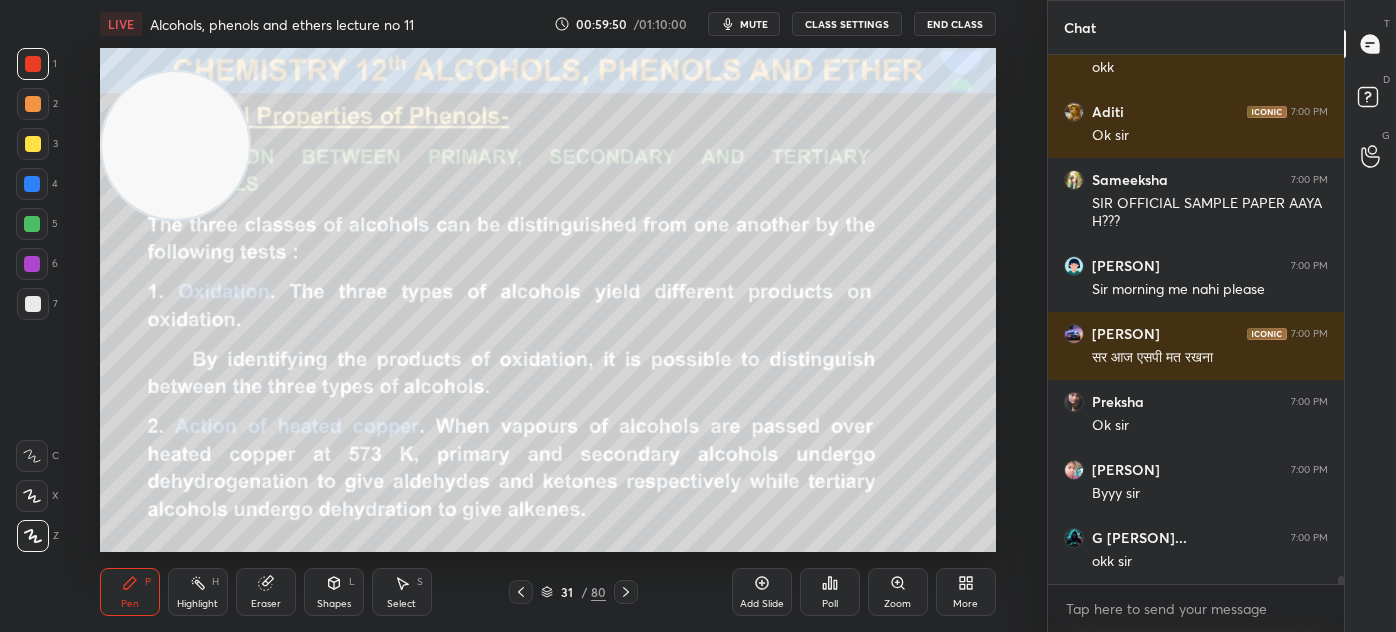drag, startPoint x: 146, startPoint y: 127, endPoint x: 146, endPoint y: 139, distance: 12 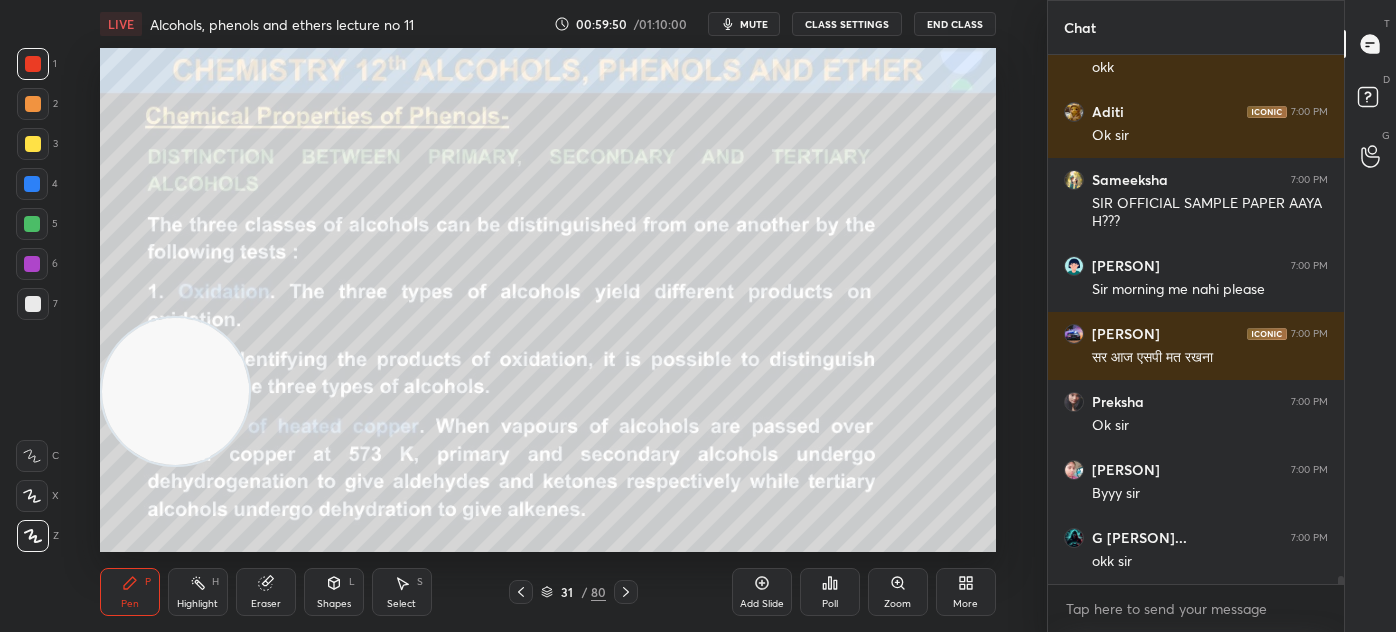 drag, startPoint x: 120, startPoint y: 266, endPoint x: 119, endPoint y: 474, distance: 208.00241 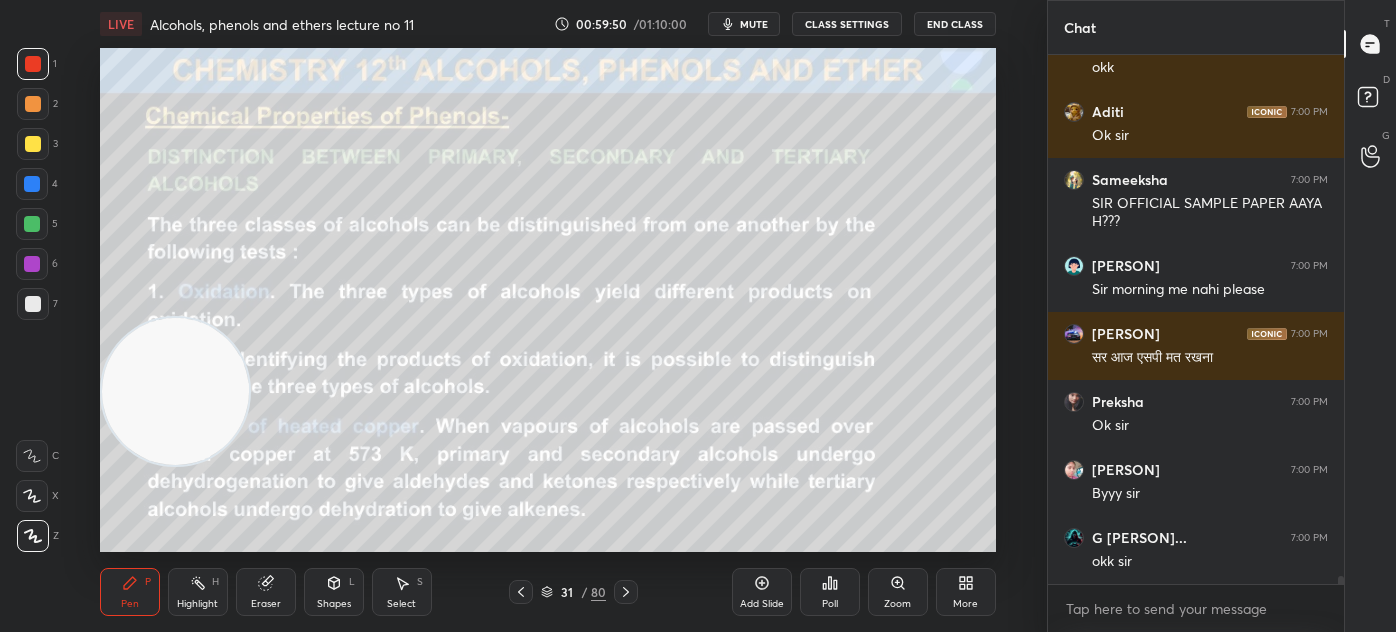 click on "1 2 3 4 5 6 7 C X Z C X Z E E Erase all   H H LIVE Alcohols, phenols and ethers lecture no 11 00:59:50 /  01:10:00 mute CLASS SETTINGS End Class Setting up your live class Poll for   secs No correct answer Start poll Back Alcohols, phenols and ethers lecture no 11 • L13 of Complete course on Alcohols, phenols and Ethers. [NAME] Pen P Highlight H Eraser Shapes L Select S 31 / 80 Add Slide Poll Zoom More" at bounding box center (515, 316) 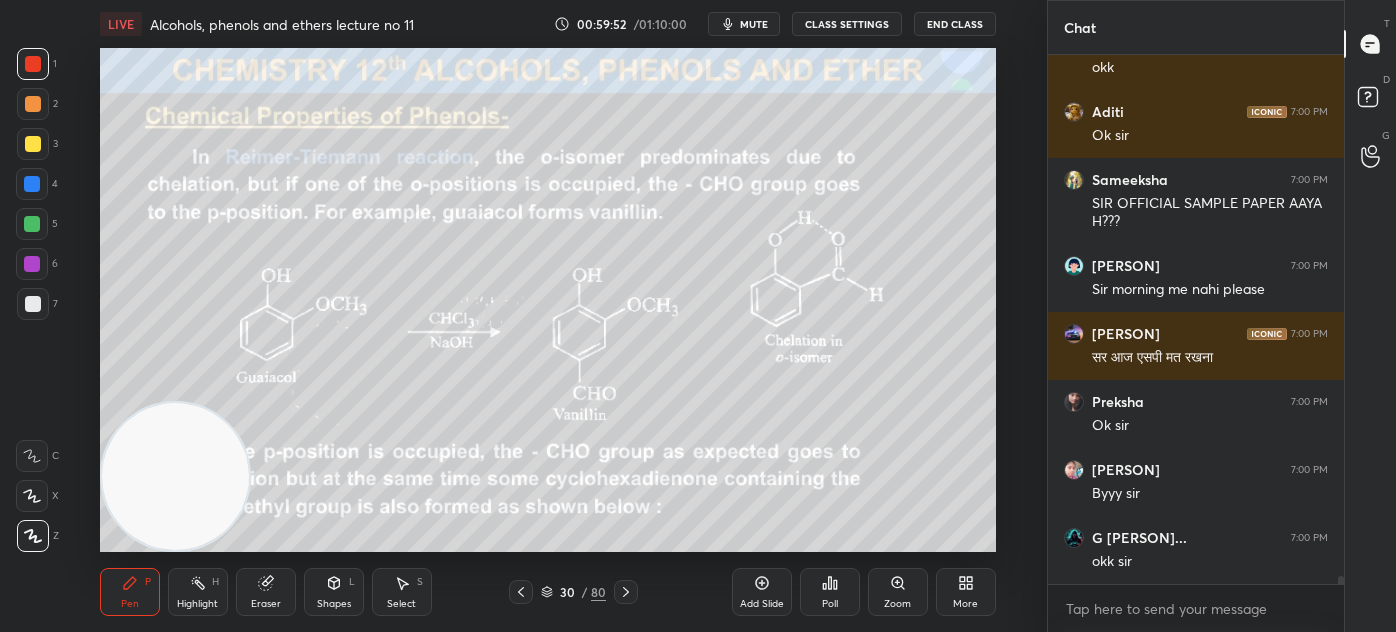 click on "CLASS SETTINGS" at bounding box center (847, 24) 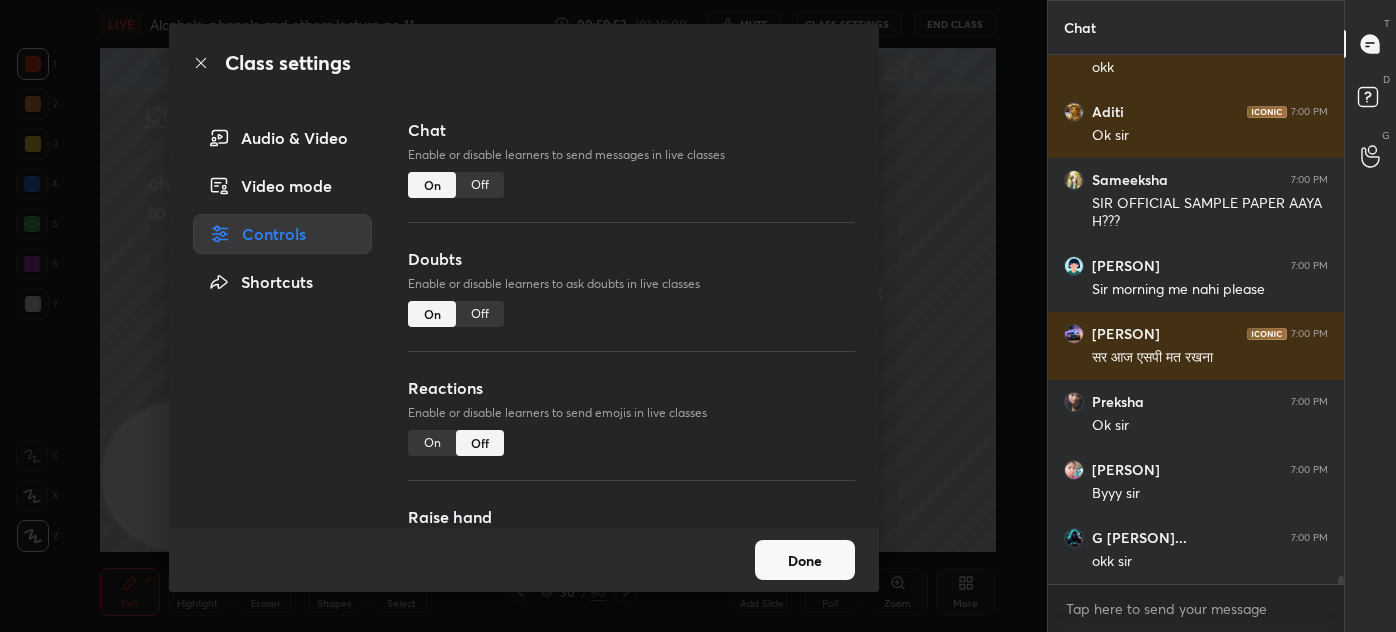drag, startPoint x: 485, startPoint y: 172, endPoint x: 562, endPoint y: 175, distance: 77.05842 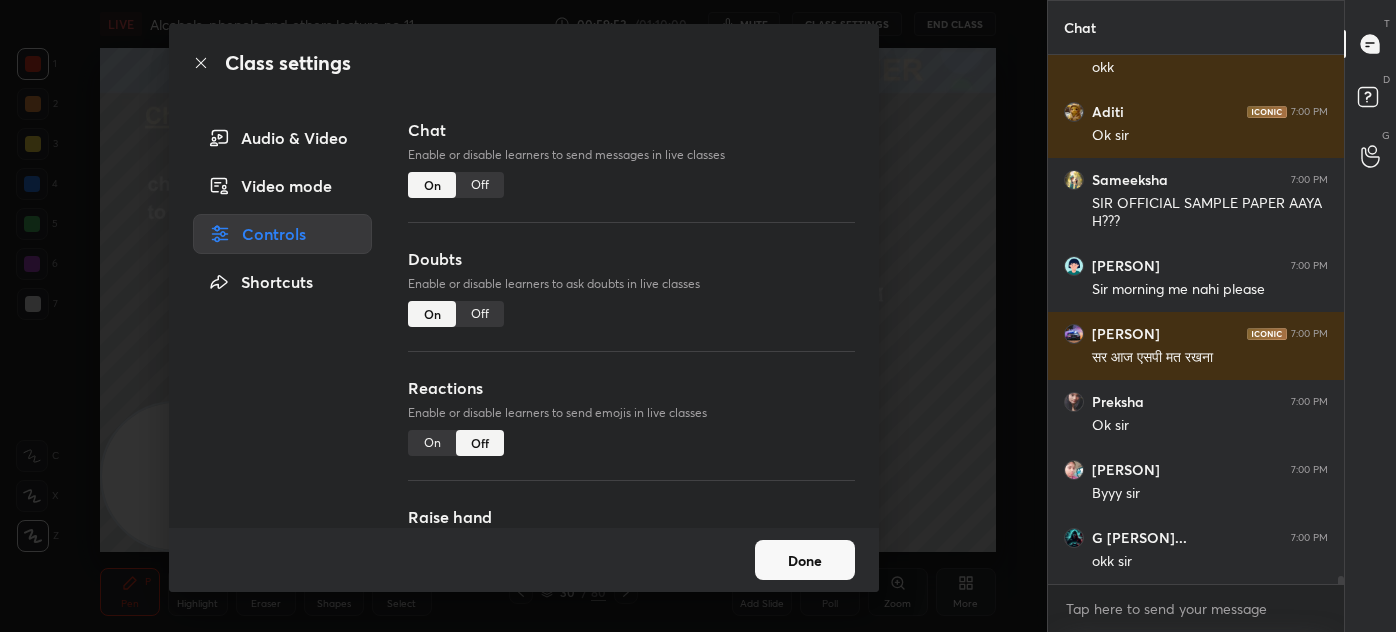 click on "Chat Enable or disable learners to send messages in live classes On Off" at bounding box center (631, 182) 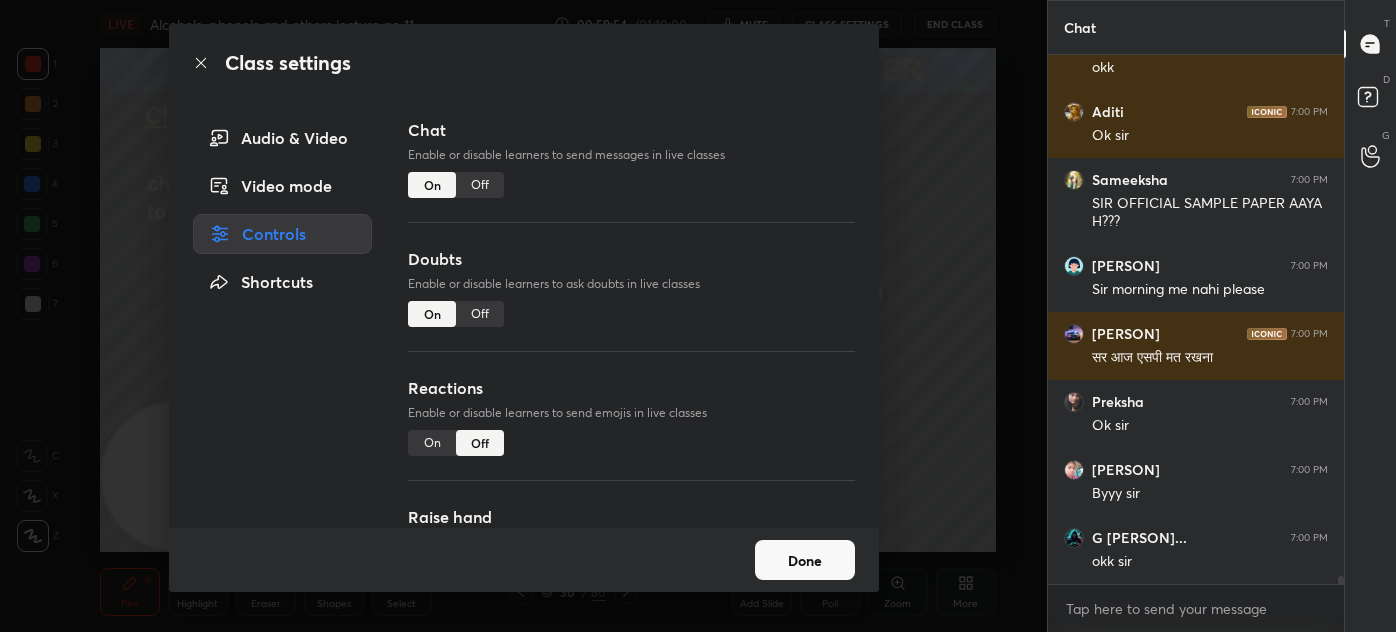 click on "Off" at bounding box center [480, 185] 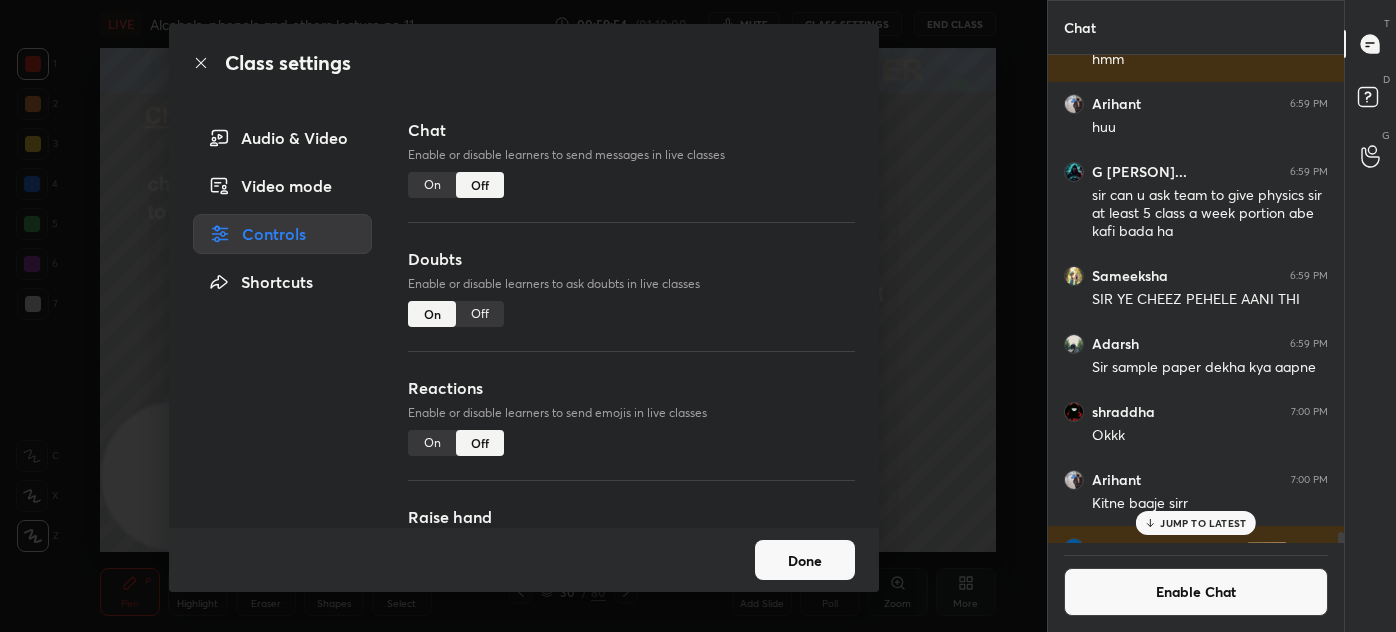 click on "Class settings Audio & Video Video mode Controls Shortcuts Chat Enable or disable learners to send messages in live classes On Off Doubts Enable or disable learners to ask doubts in live classes On Off Reactions Enable or disable learners to send emojis in live classes On Off Raise hand Learners will not be able to raise hand, if turned off On Off Poll Prediction Enable or disable poll prediction in case of a question on the slide On Off Done" at bounding box center [523, 316] 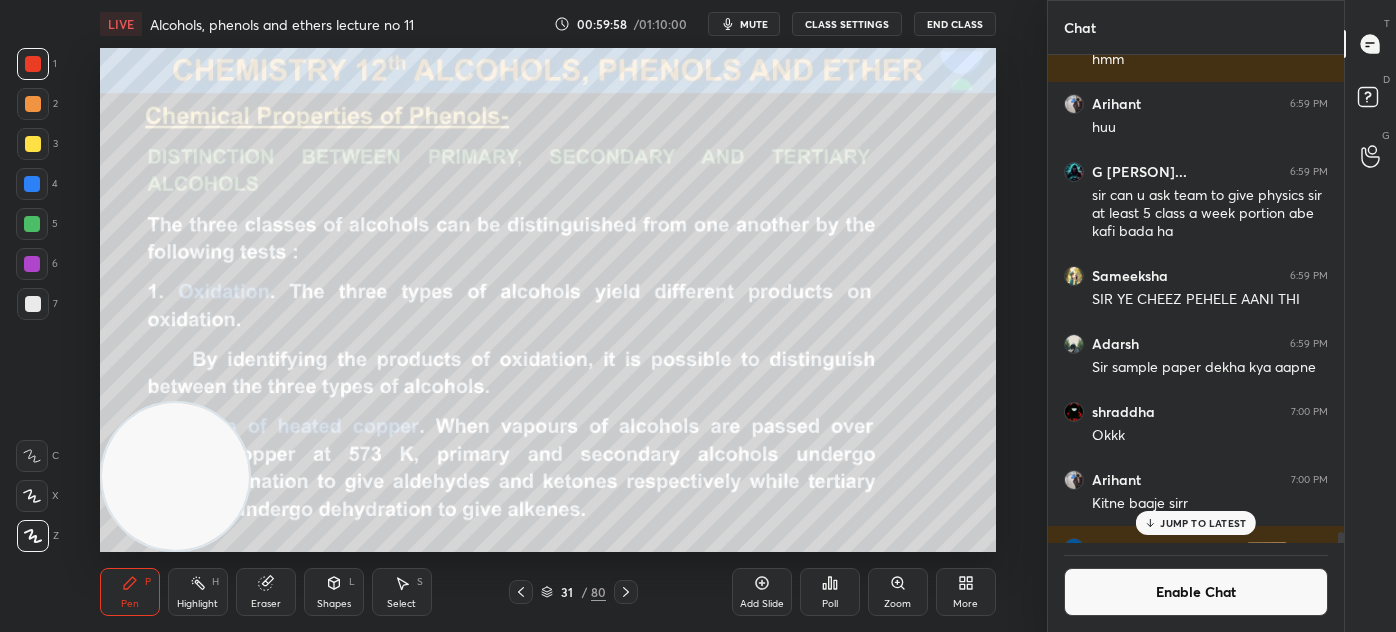 click at bounding box center [33, 144] 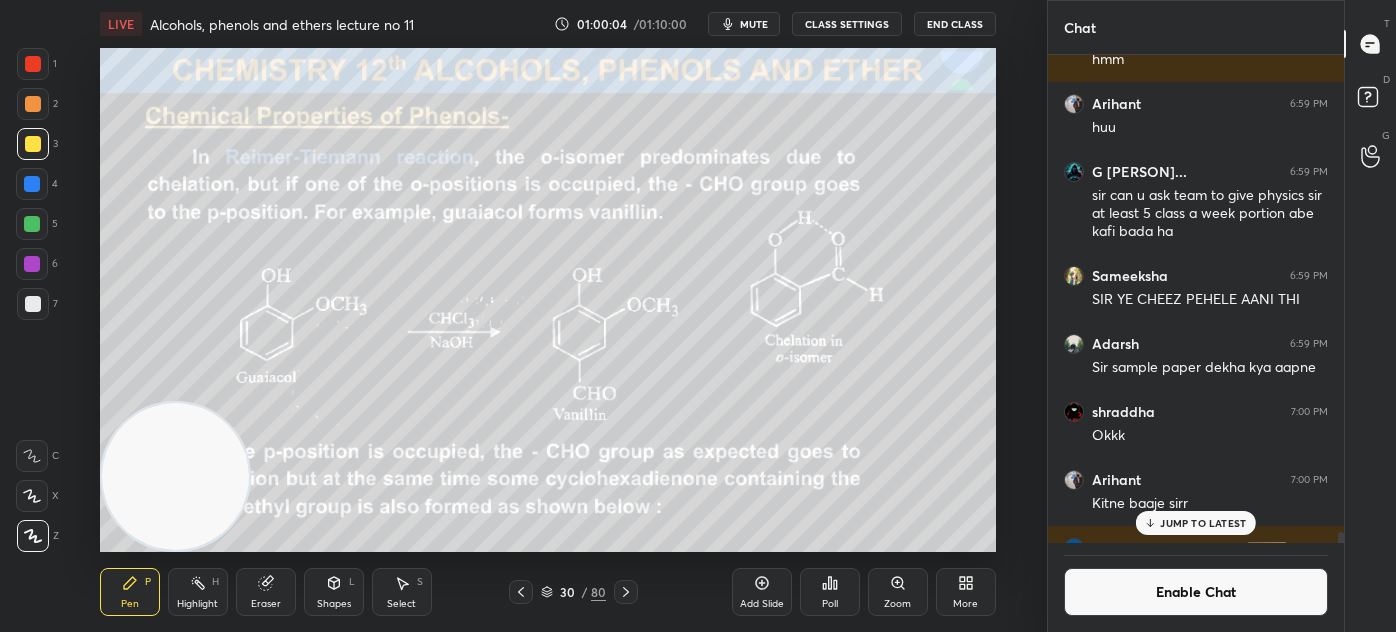 click on "Add Slide" at bounding box center [762, 592] 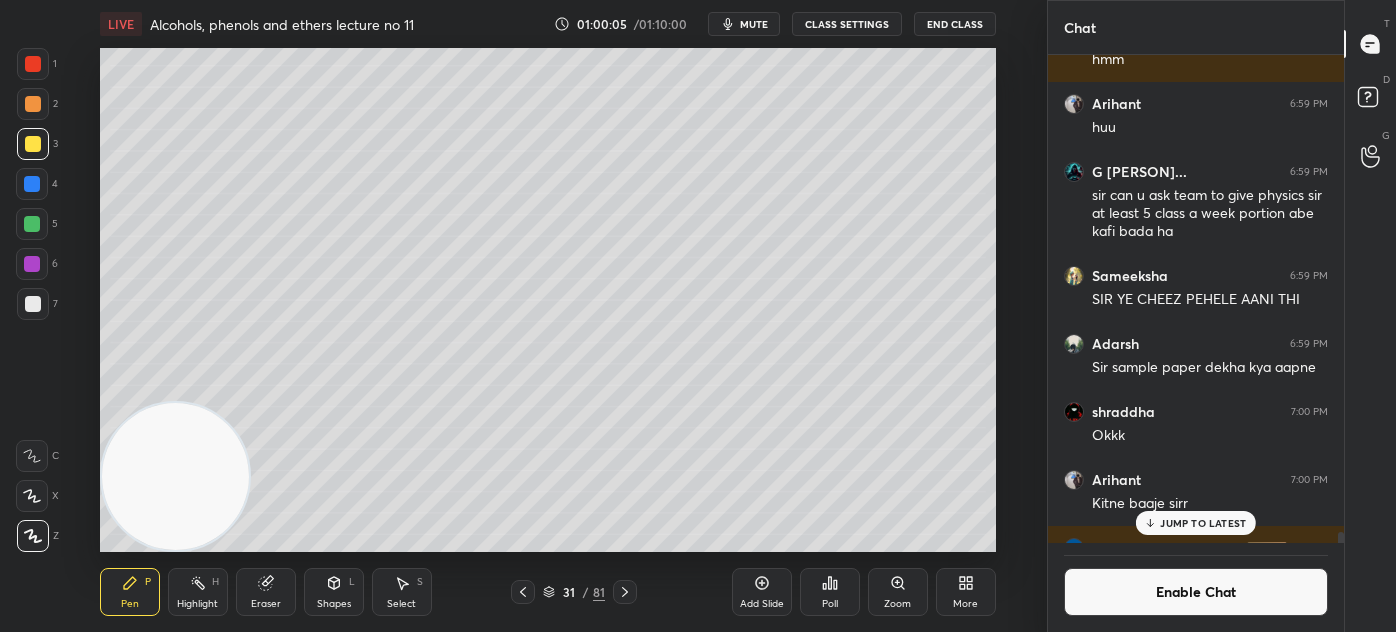 click at bounding box center [33, 144] 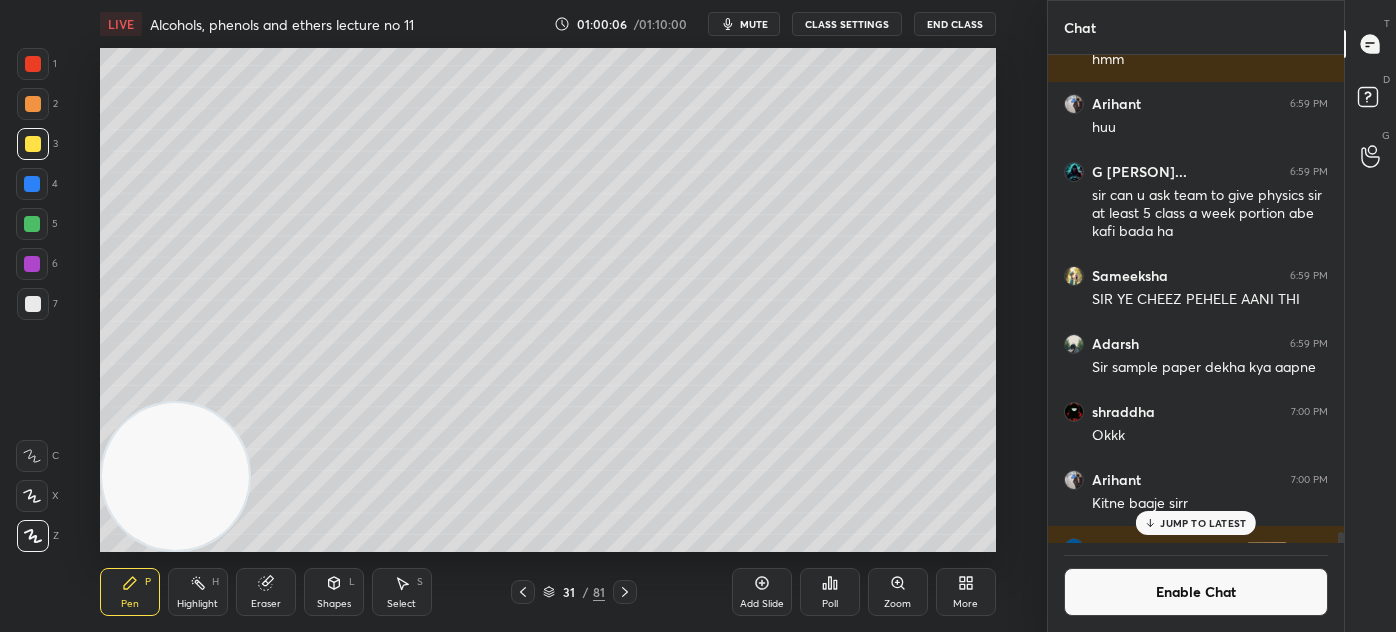 click at bounding box center (32, 496) 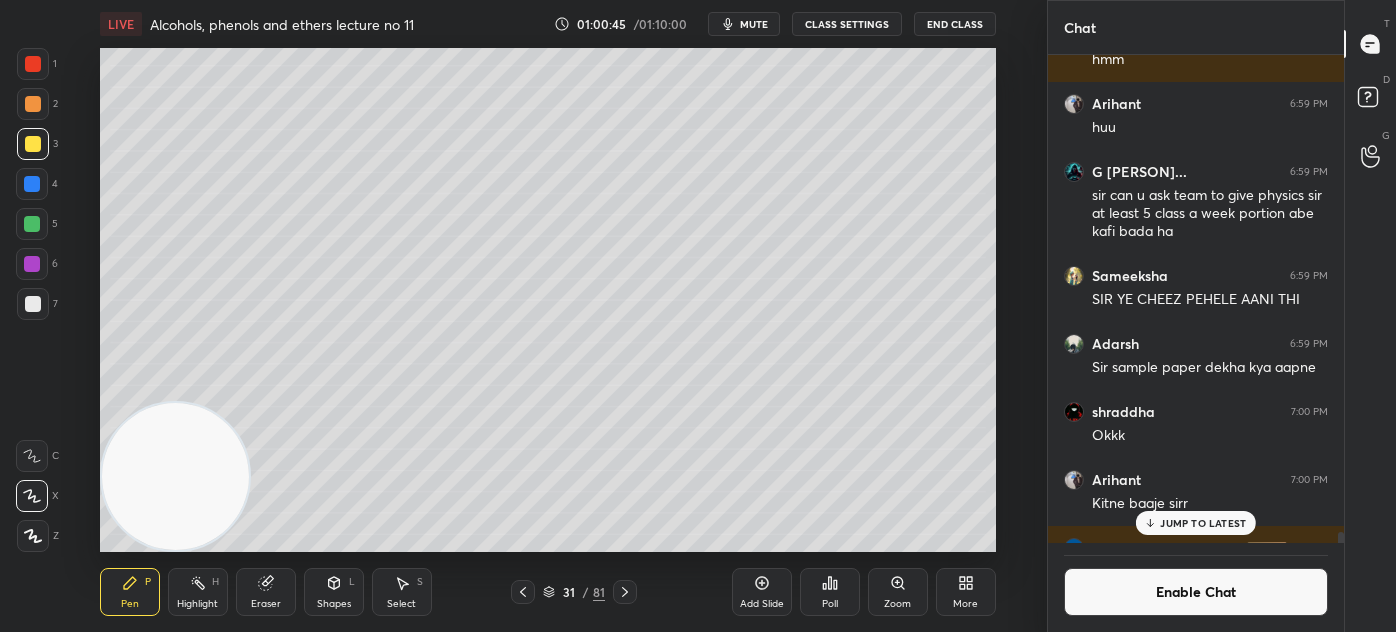 click at bounding box center [33, 304] 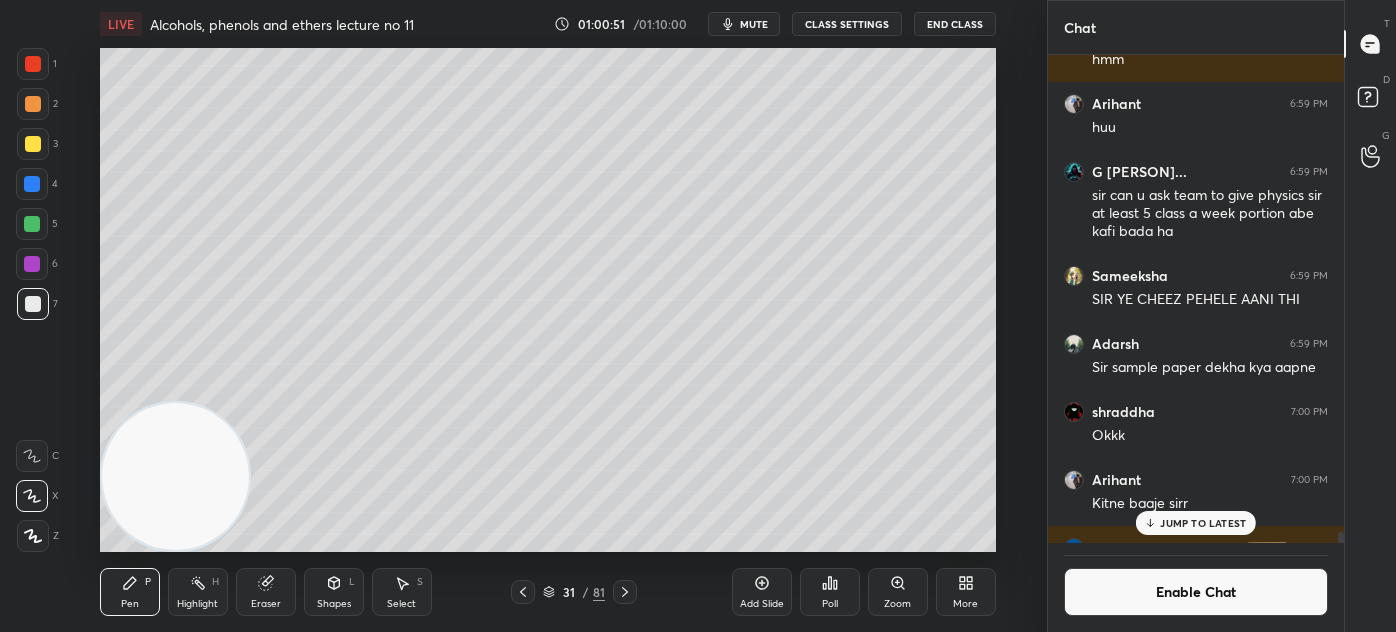 drag, startPoint x: 1205, startPoint y: 524, endPoint x: 1198, endPoint y: 533, distance: 11.401754 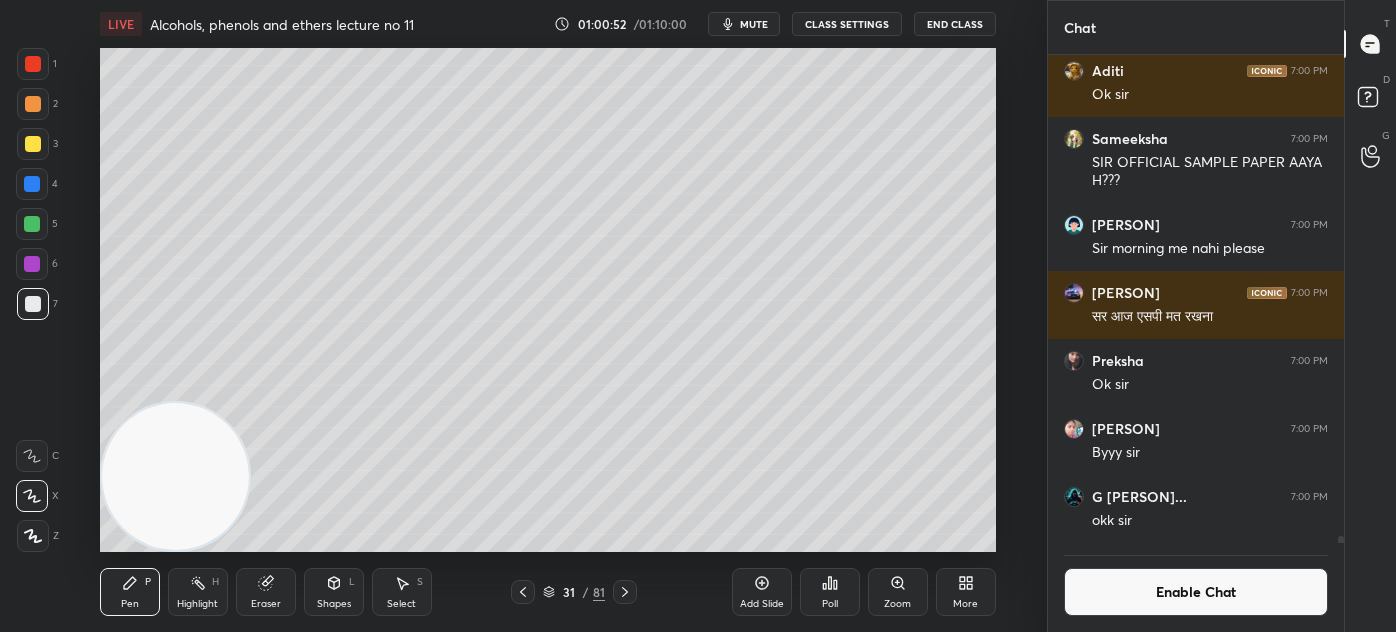 click on "Enable Chat" at bounding box center (1196, 592) 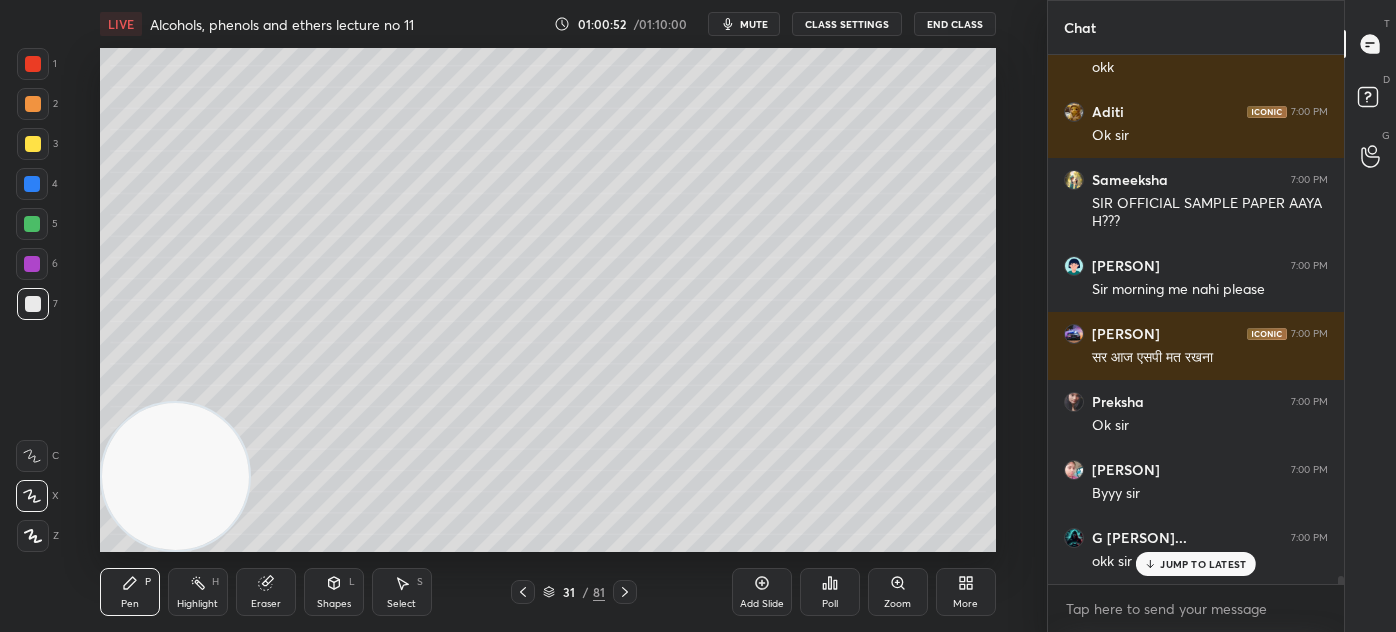 scroll, scrollTop: 34285, scrollLeft: 0, axis: vertical 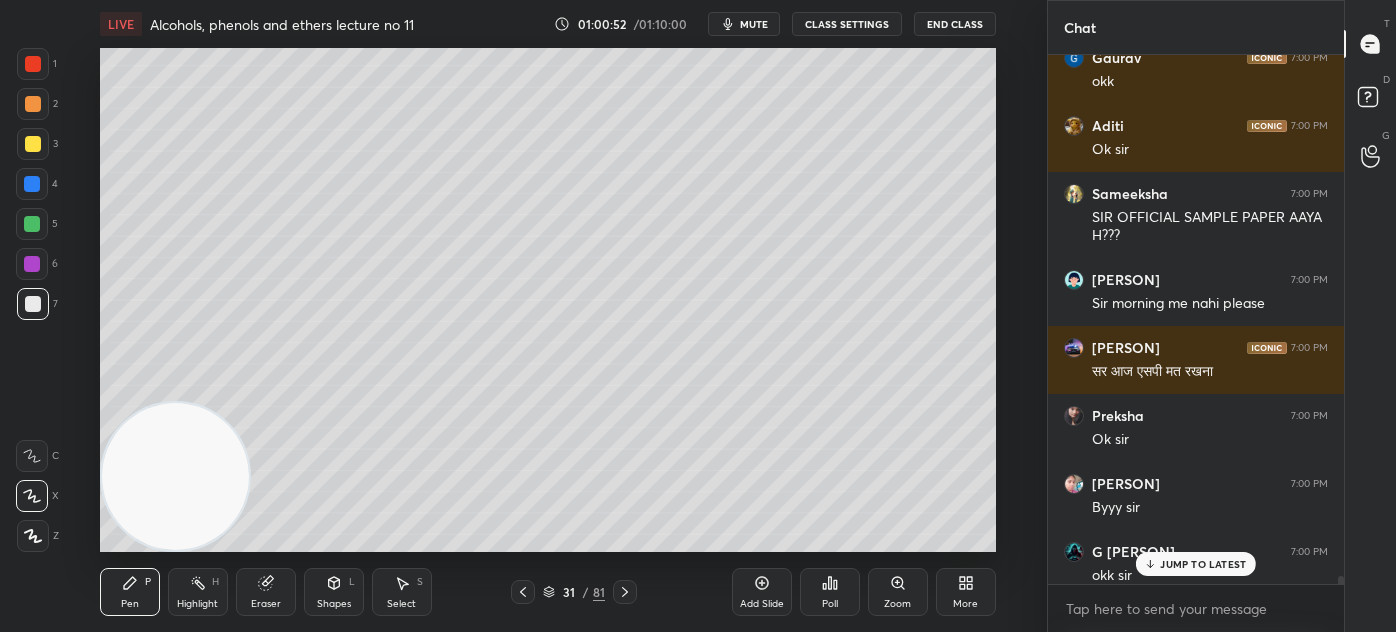 click on "JUMP TO LATEST" at bounding box center (1203, 564) 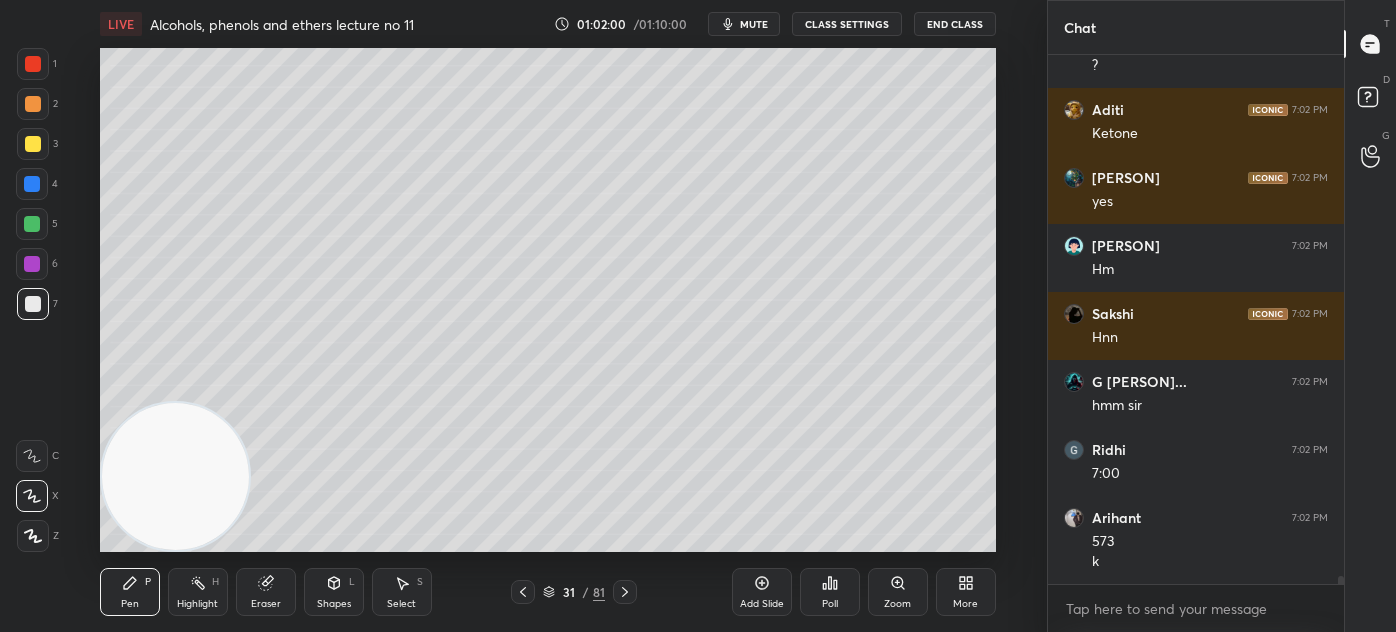 scroll, scrollTop: 35834, scrollLeft: 0, axis: vertical 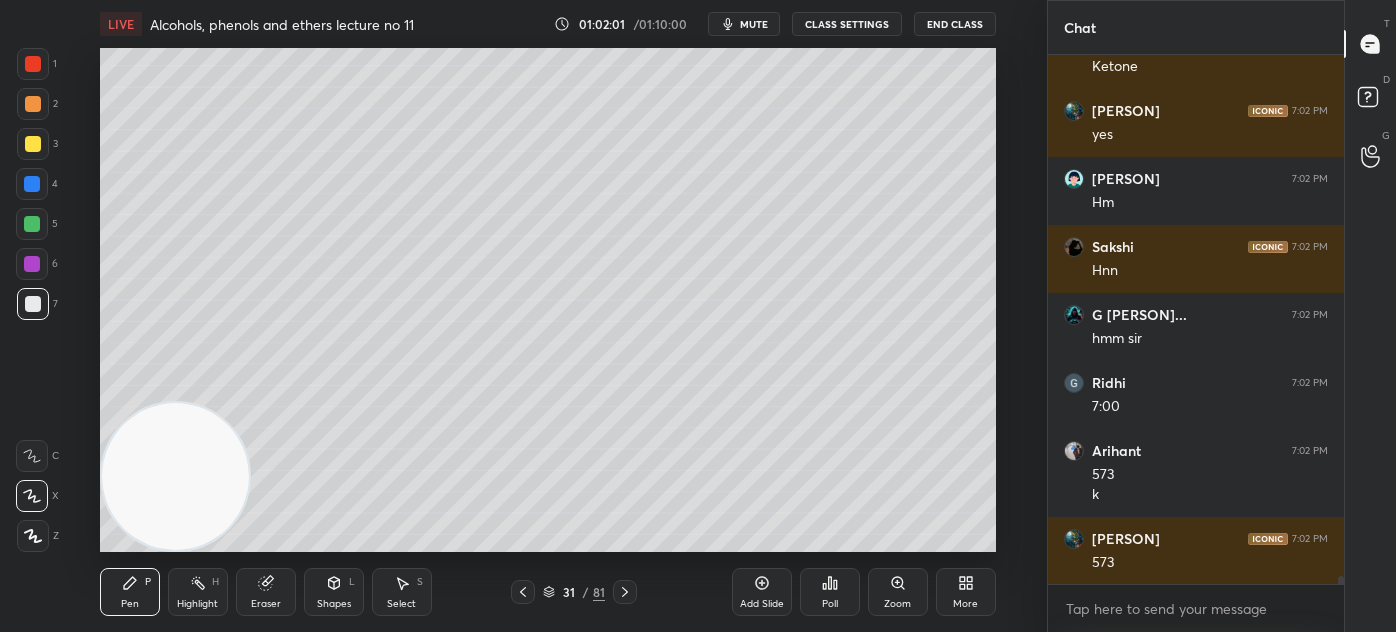 click at bounding box center [33, 144] 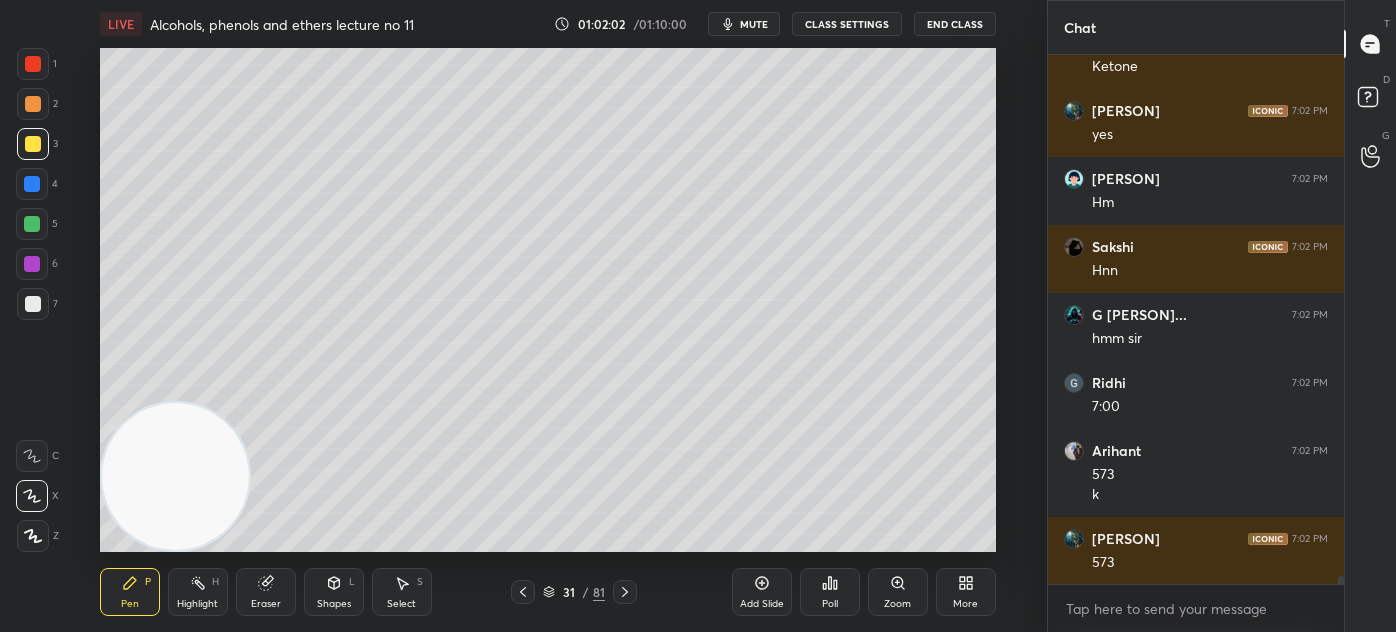 scroll, scrollTop: 35903, scrollLeft: 0, axis: vertical 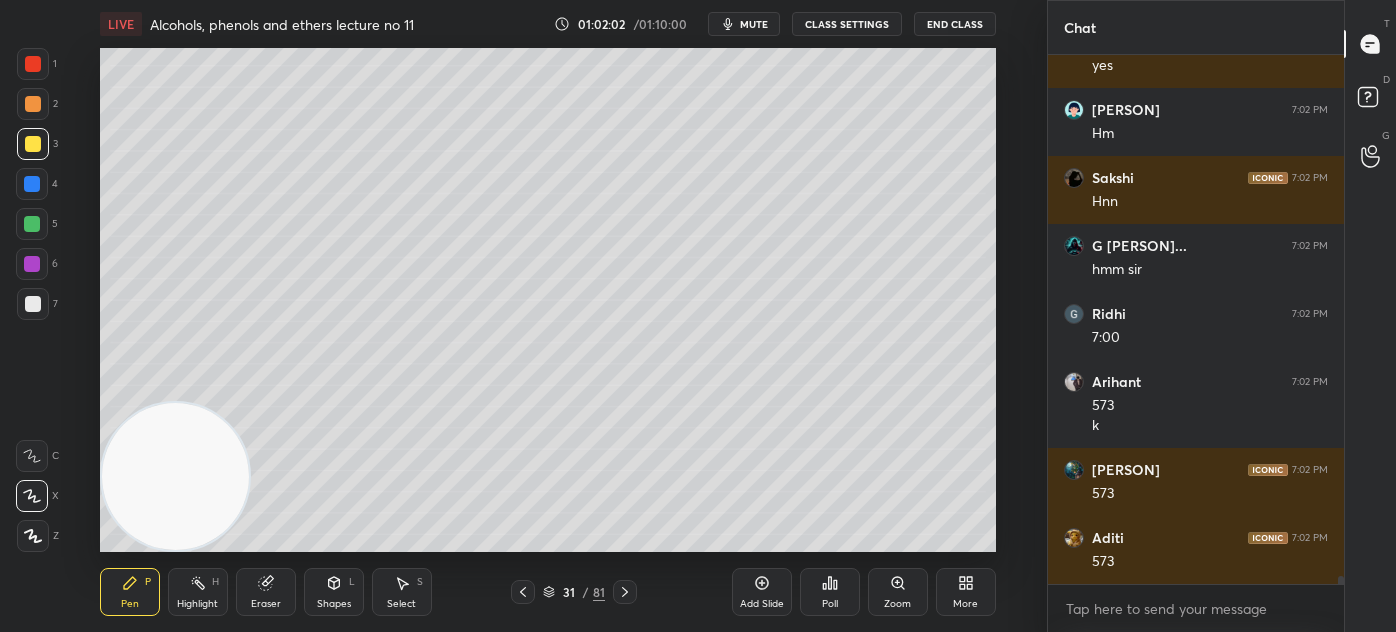 click 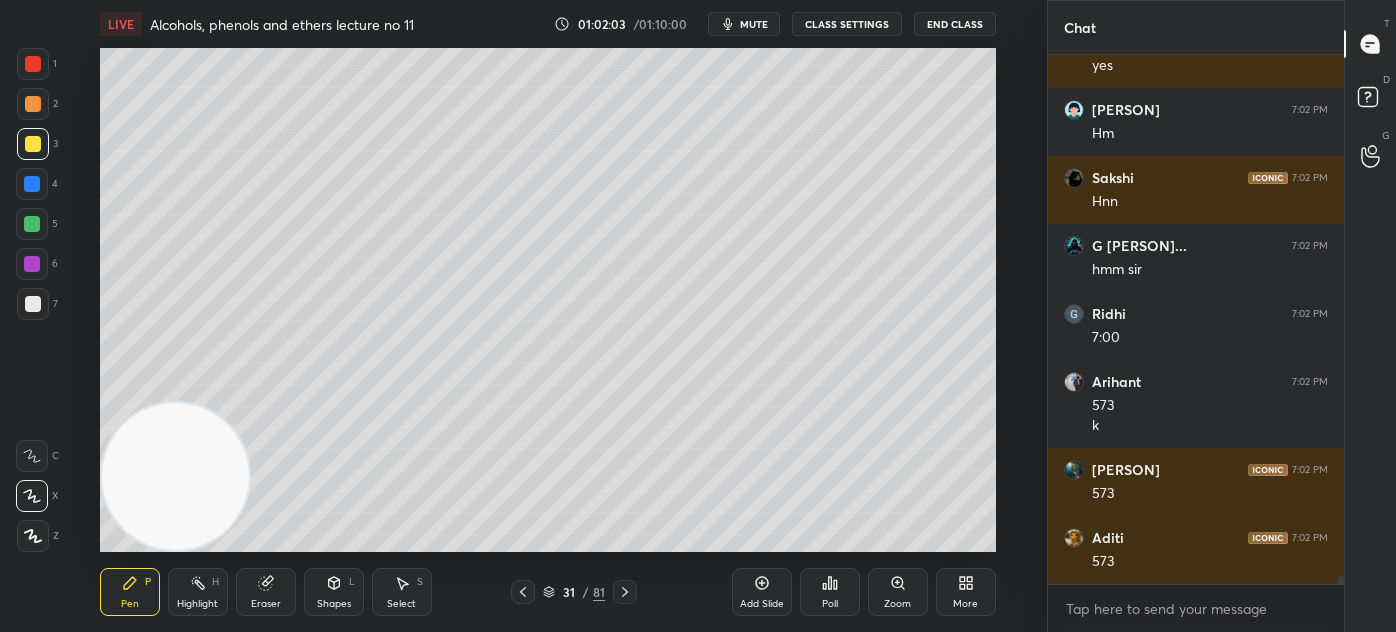 click 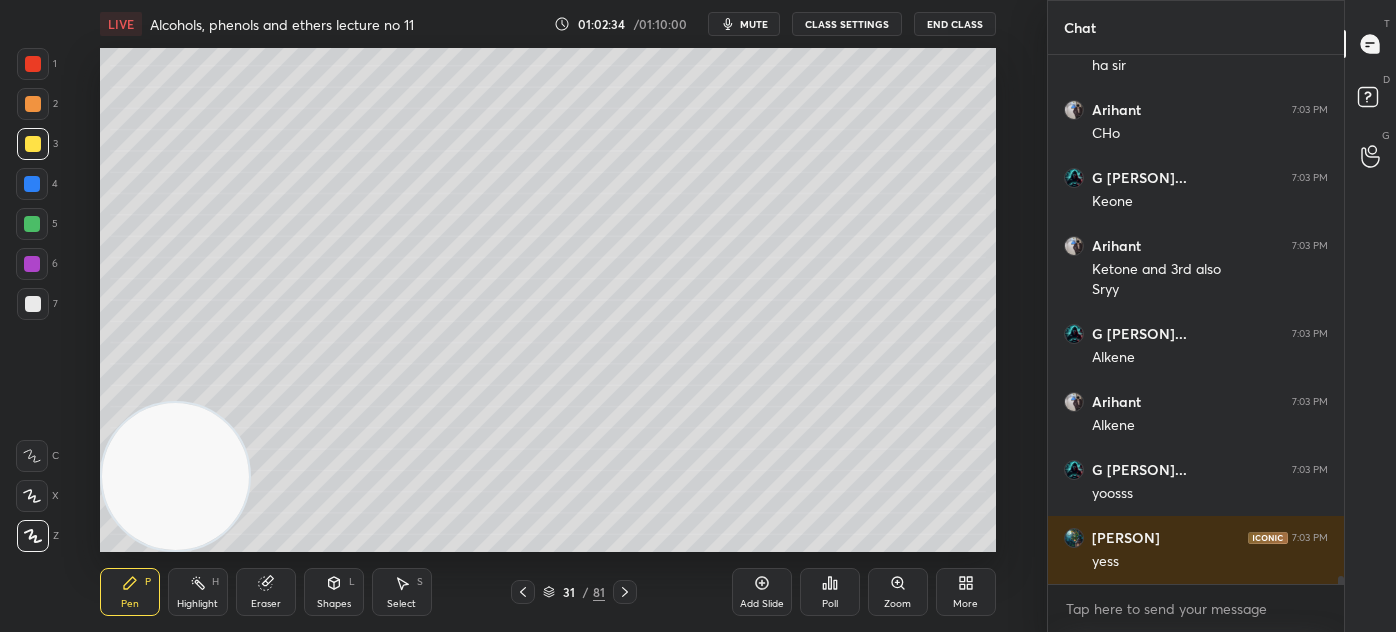 scroll, scrollTop: 36554, scrollLeft: 0, axis: vertical 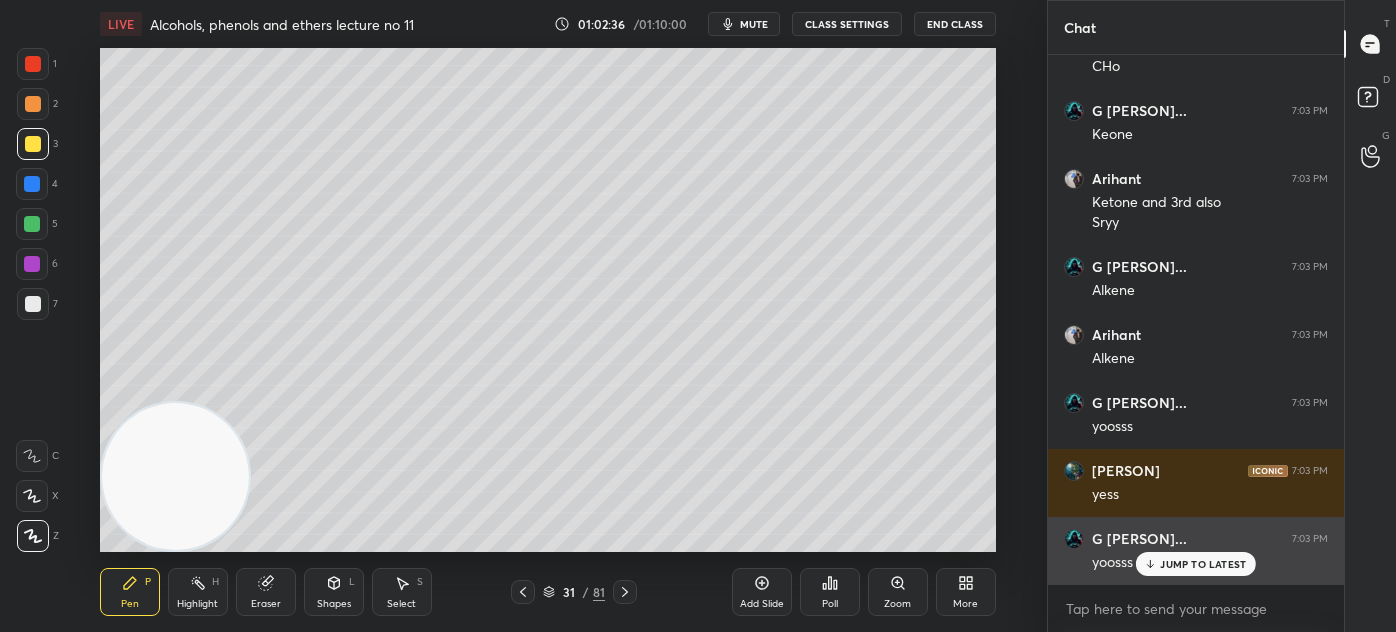 click on "JUMP TO LATEST" at bounding box center (1203, 564) 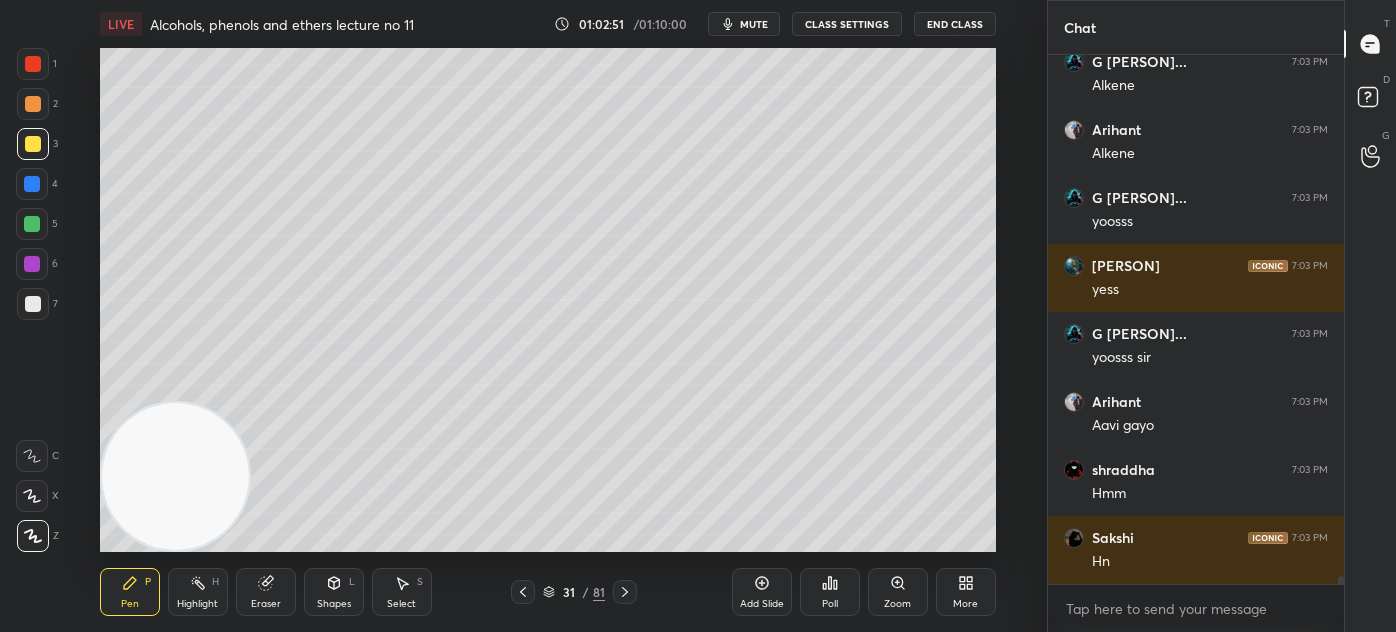 scroll, scrollTop: 36826, scrollLeft: 0, axis: vertical 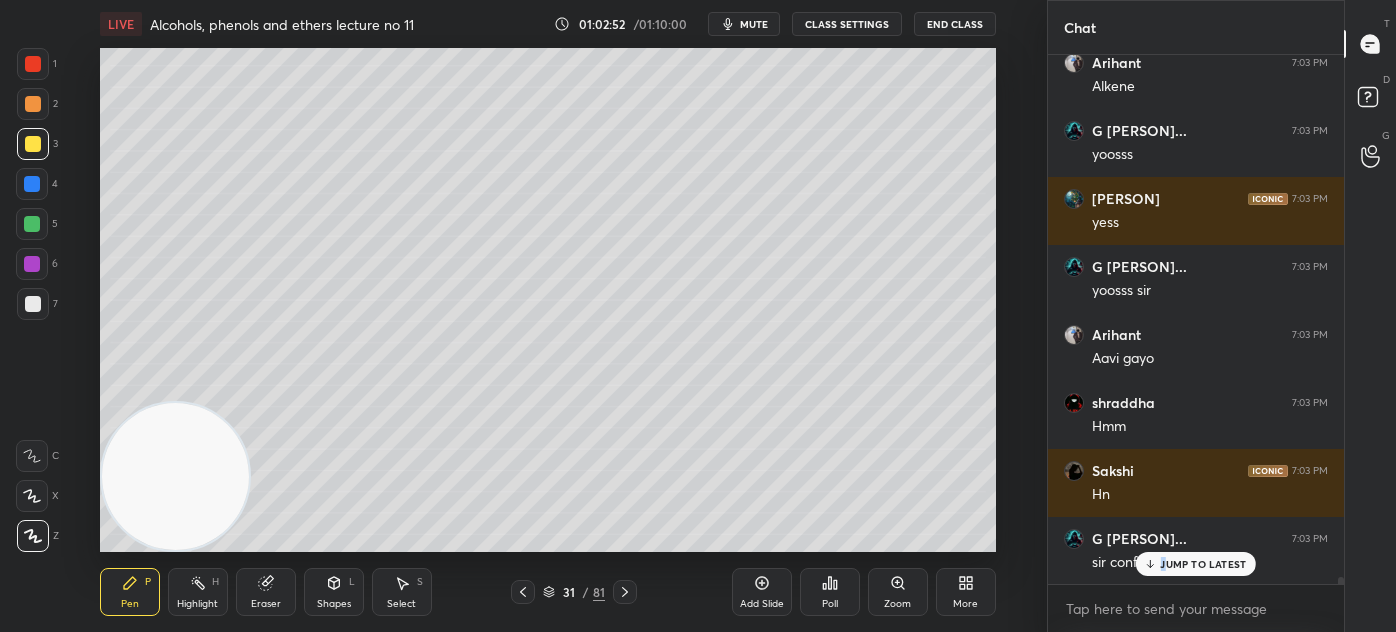click on "JUMP TO LATEST" at bounding box center [1203, 564] 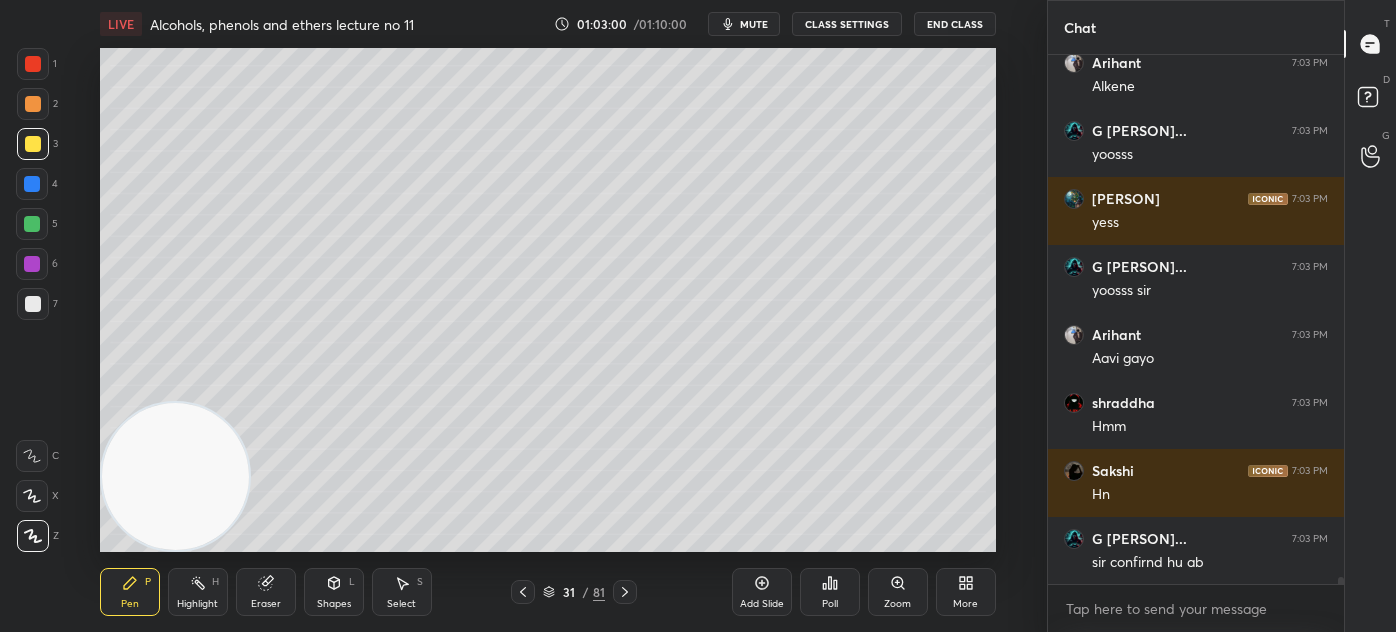 click at bounding box center (33, 64) 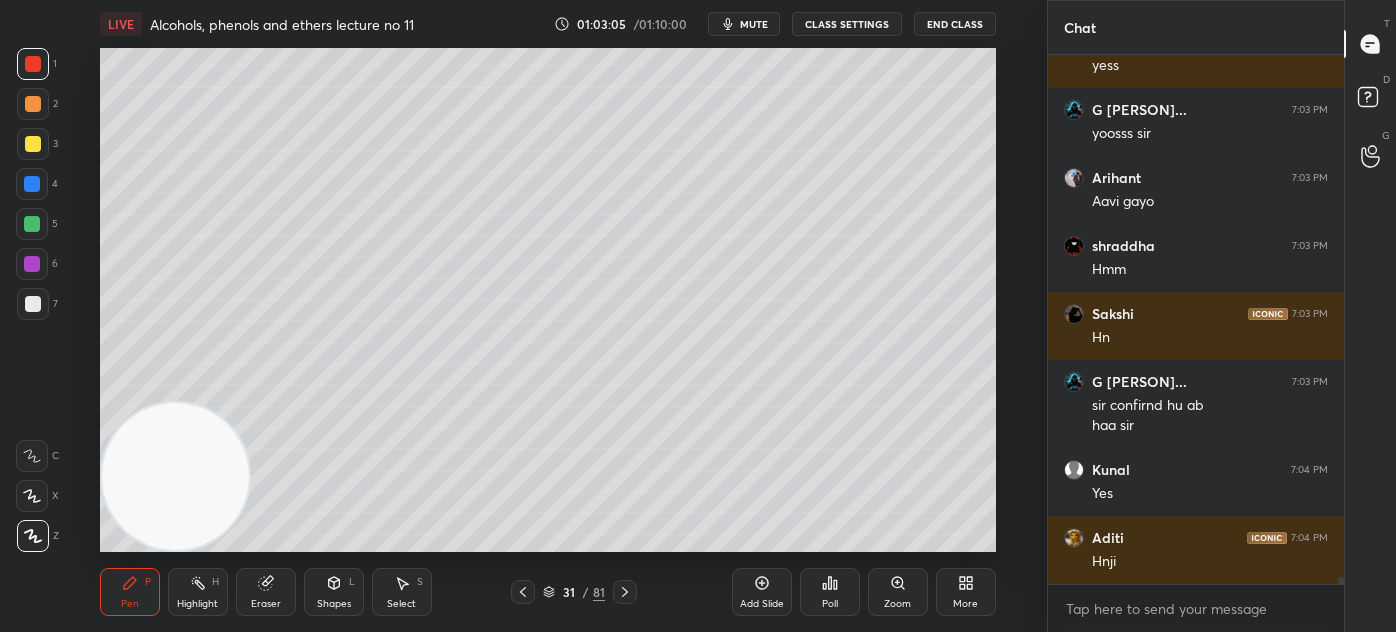 scroll, scrollTop: 37050, scrollLeft: 0, axis: vertical 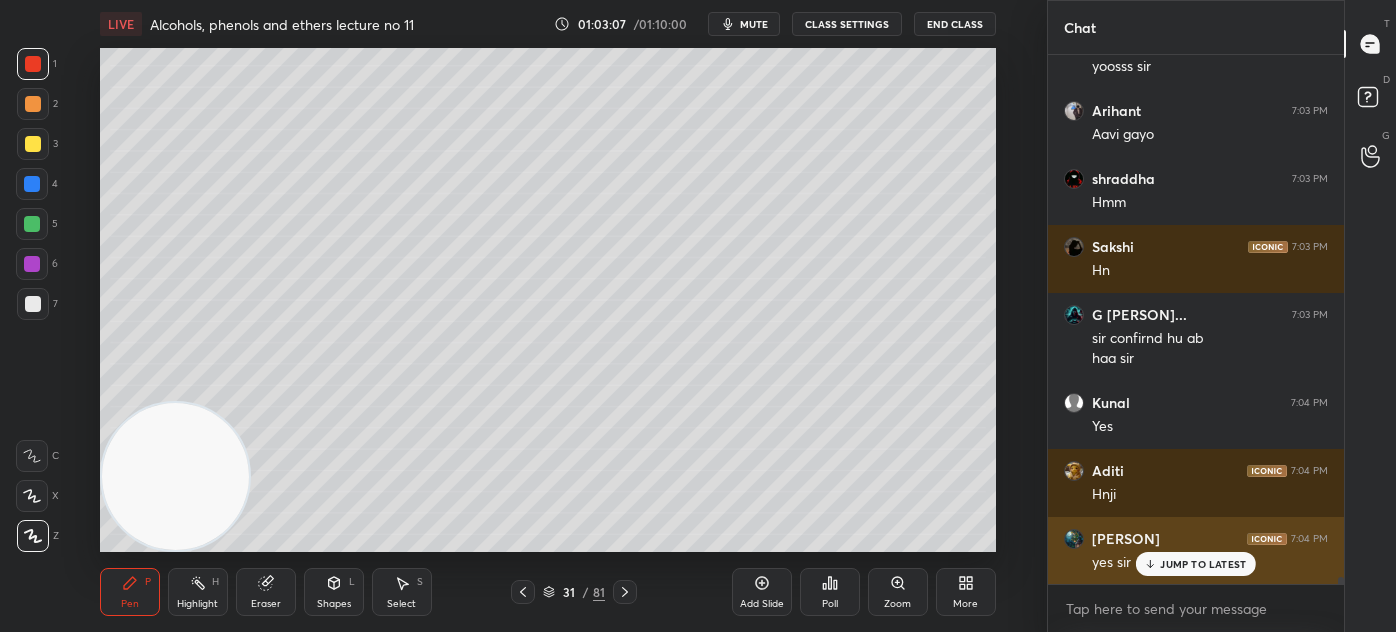 click on "JUMP TO LATEST" at bounding box center [1203, 564] 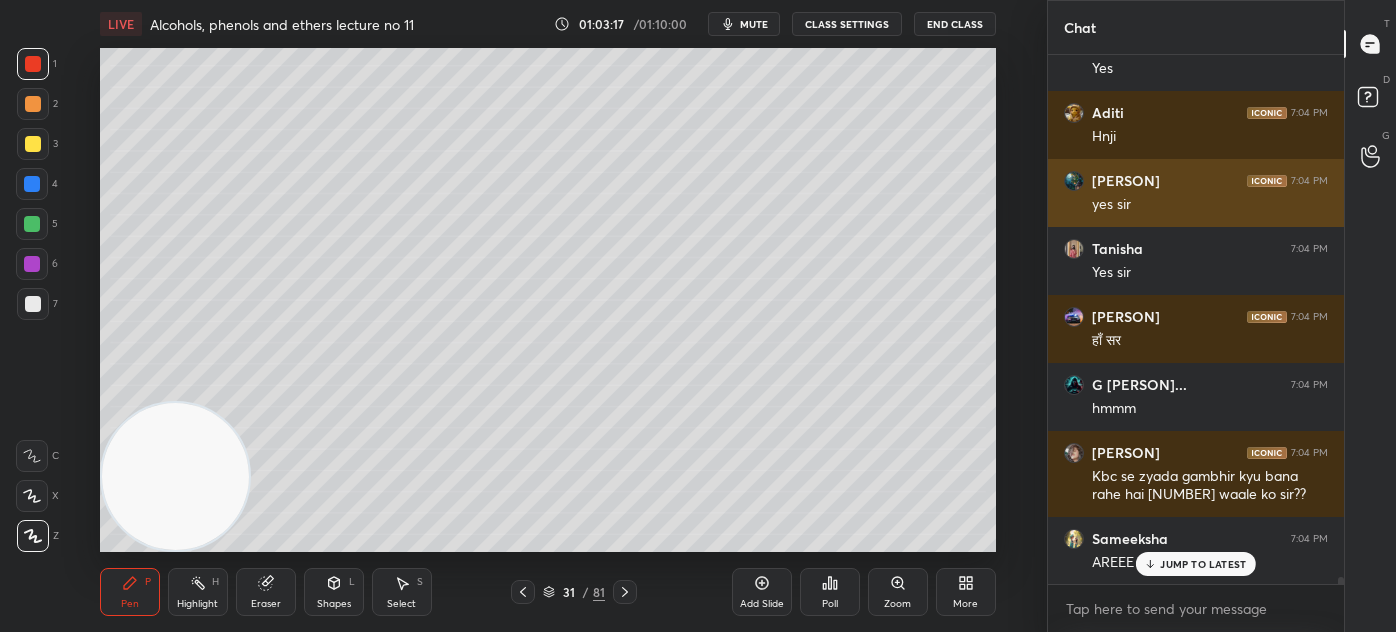 scroll, scrollTop: 37477, scrollLeft: 0, axis: vertical 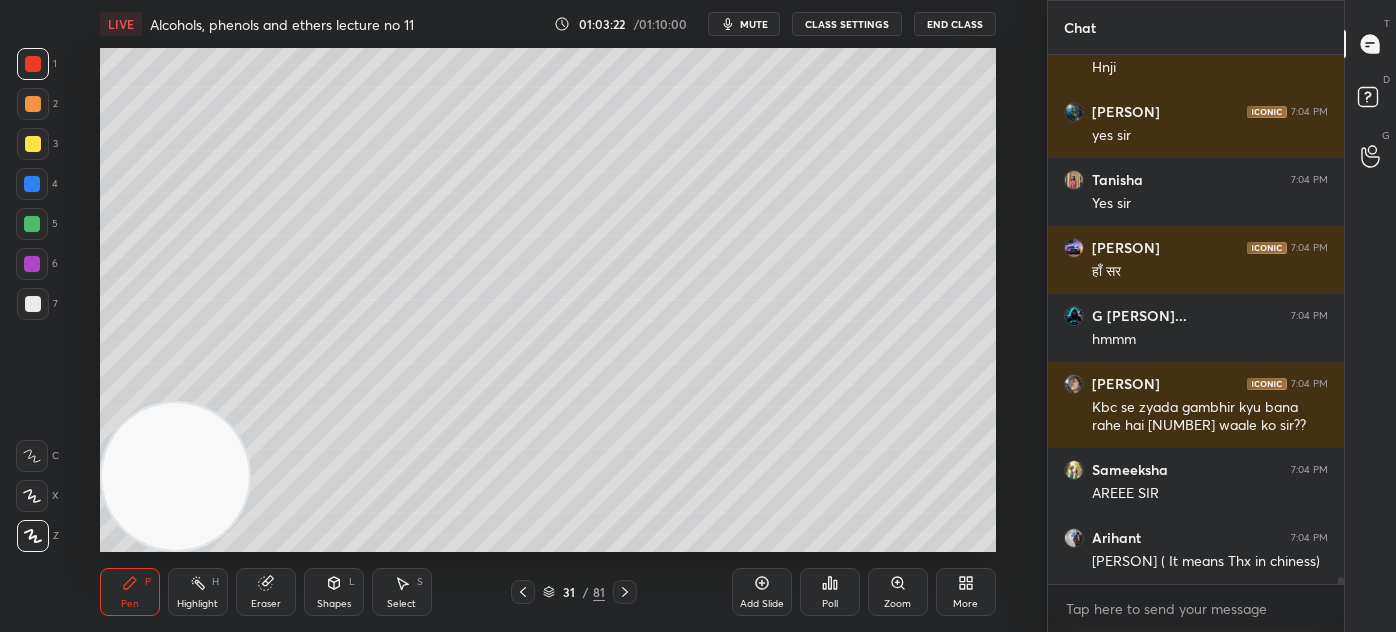 drag, startPoint x: 27, startPoint y: 232, endPoint x: 73, endPoint y: 211, distance: 50.566788 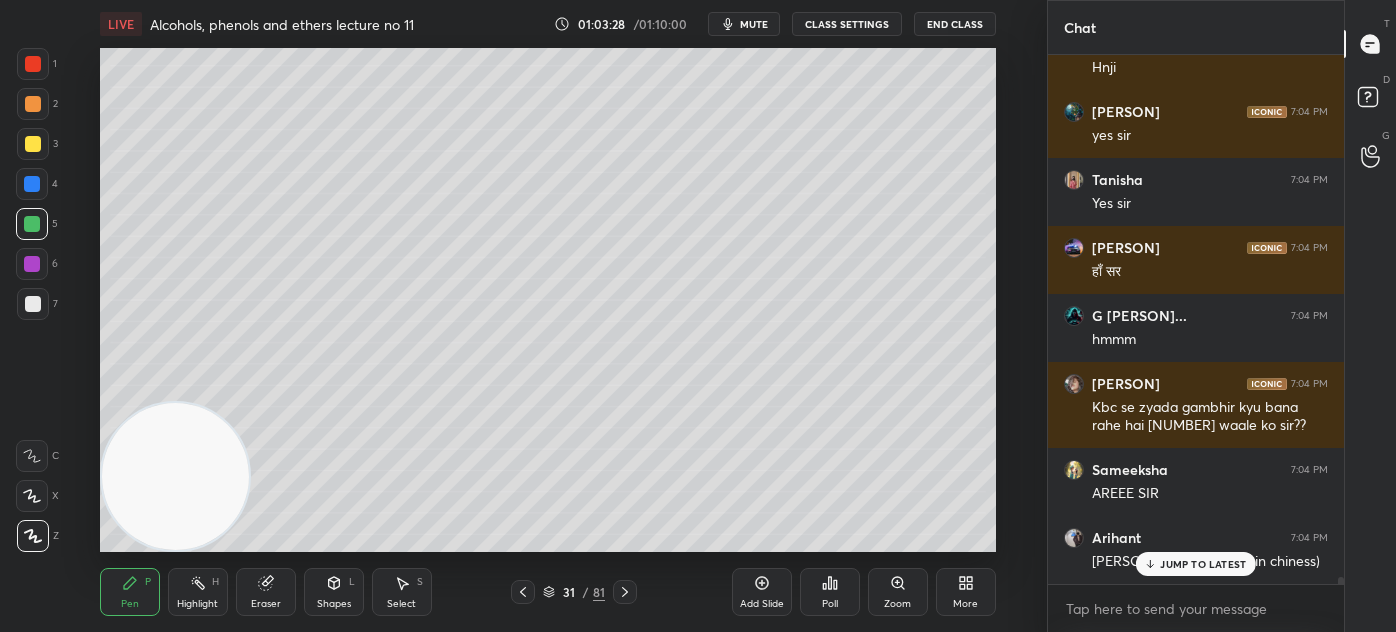 scroll, scrollTop: 37544, scrollLeft: 0, axis: vertical 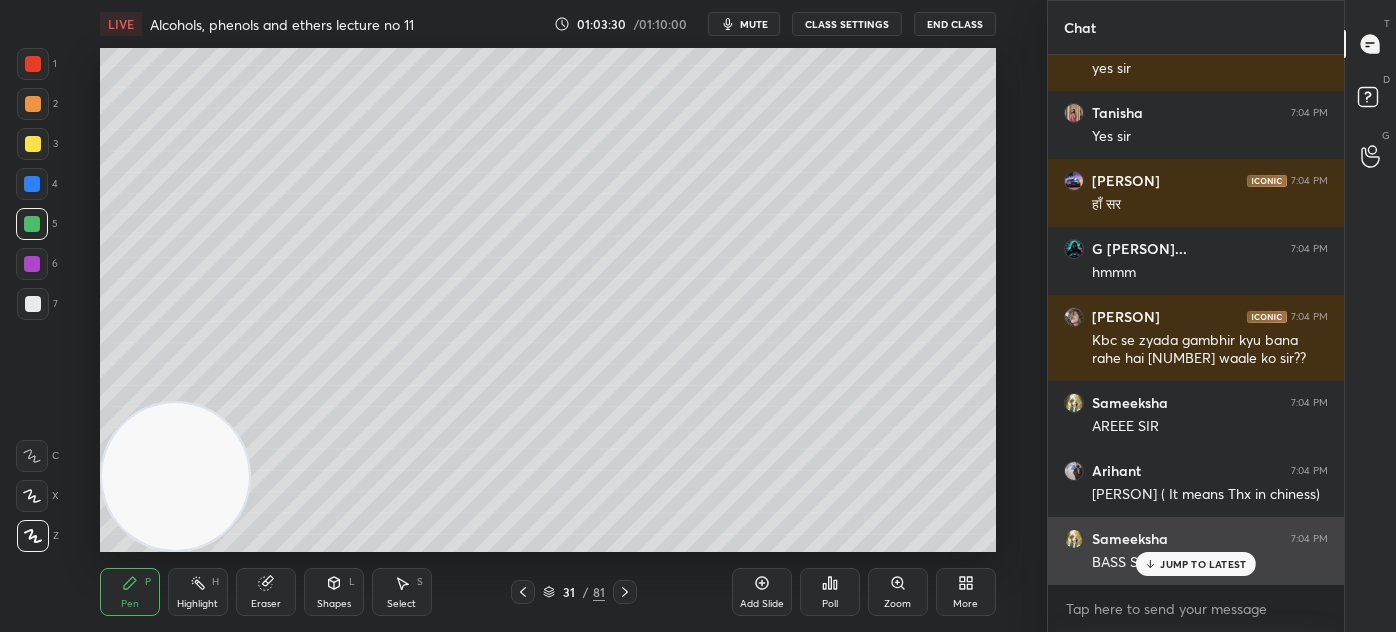 click on "JUMP TO LATEST" at bounding box center [1203, 564] 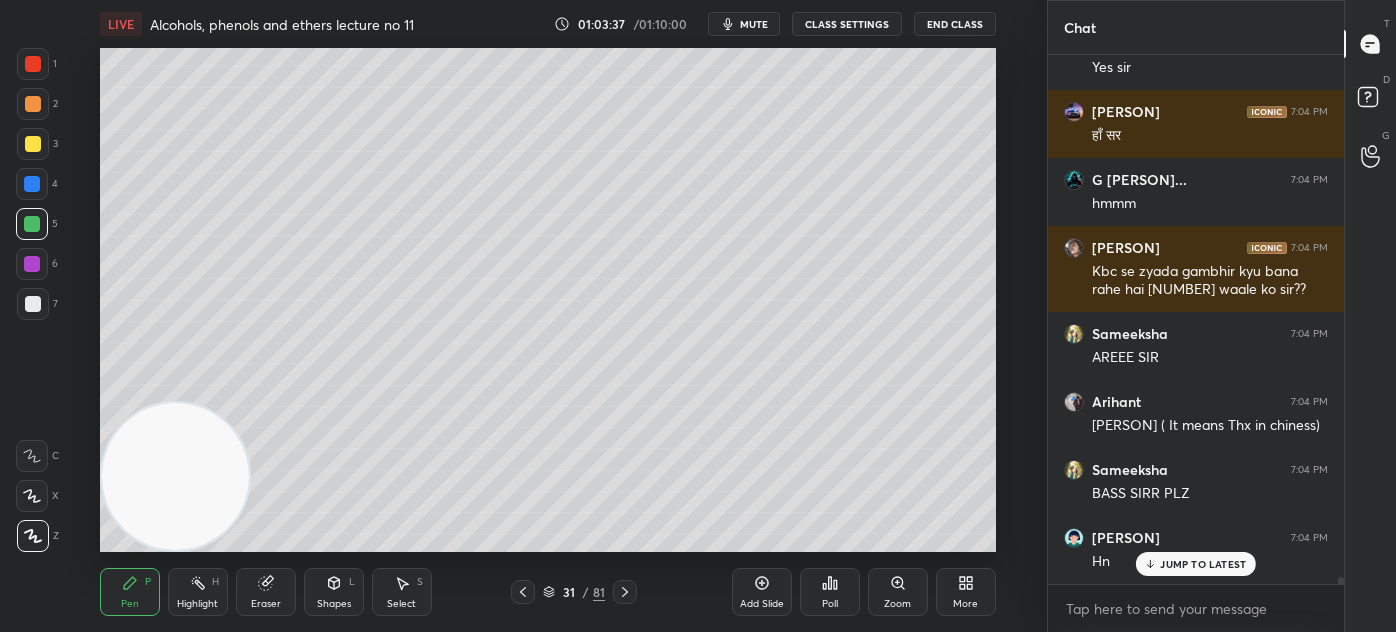 scroll, scrollTop: 37680, scrollLeft: 0, axis: vertical 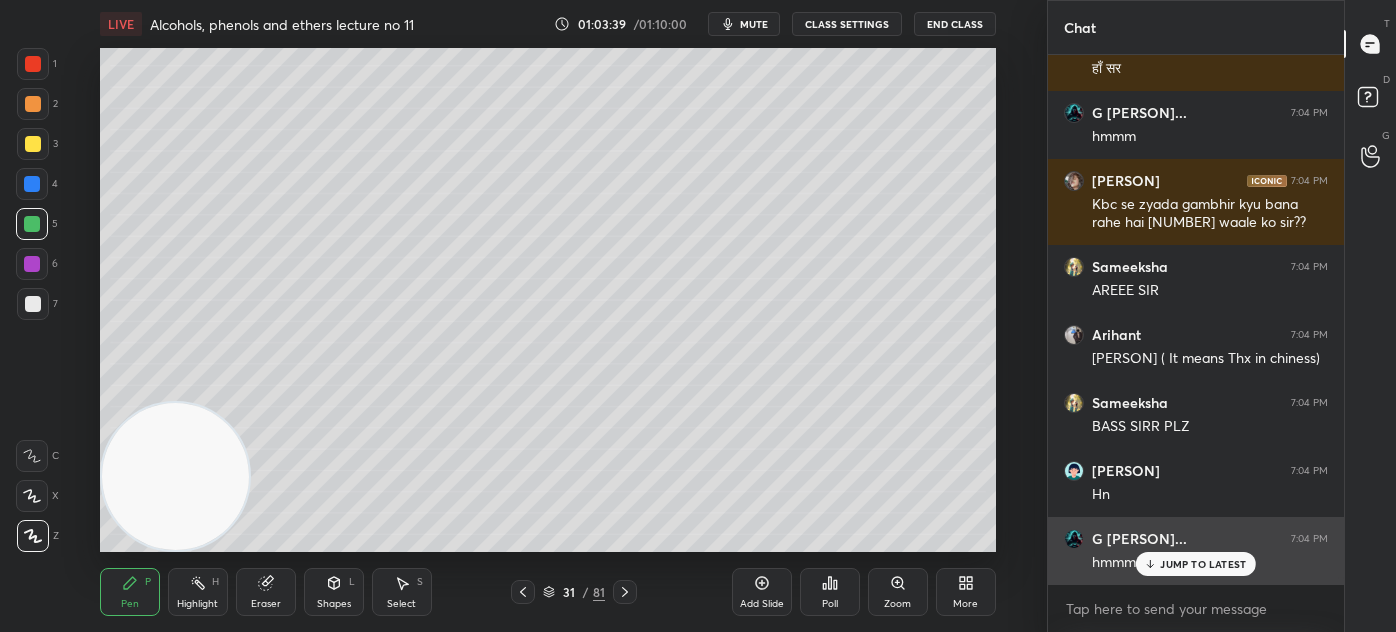 click on "JUMP TO LATEST" at bounding box center (1203, 564) 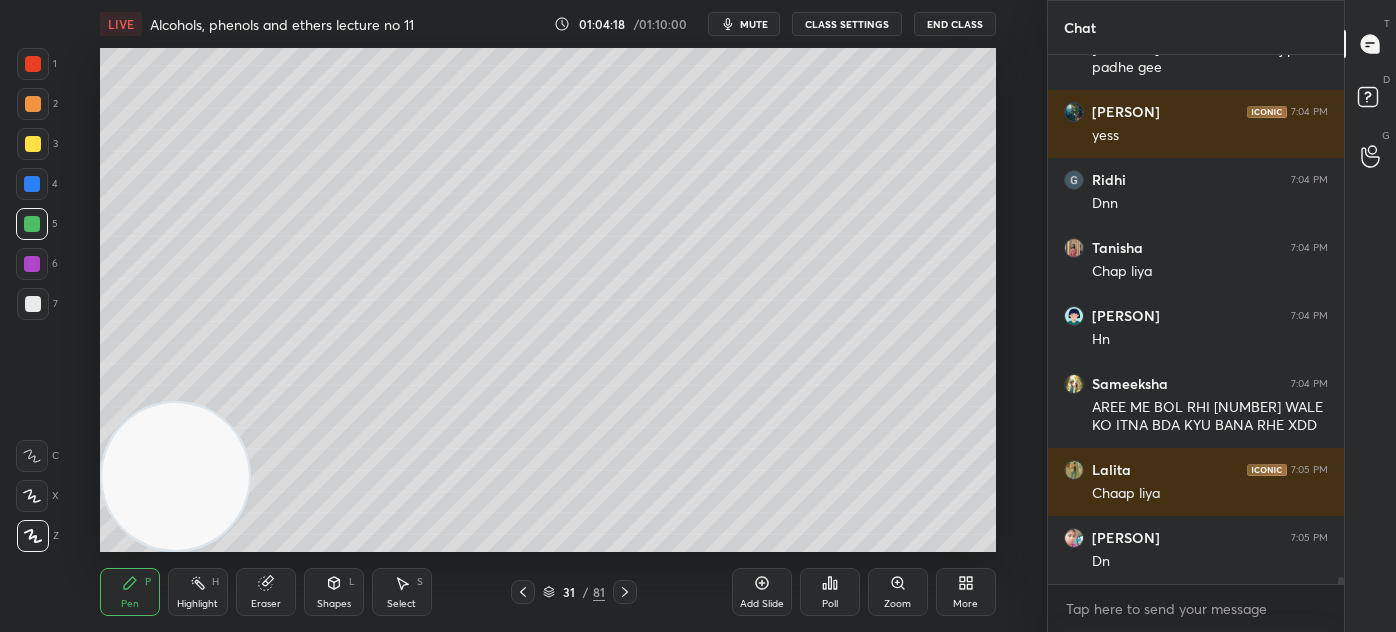 scroll, scrollTop: 38464, scrollLeft: 0, axis: vertical 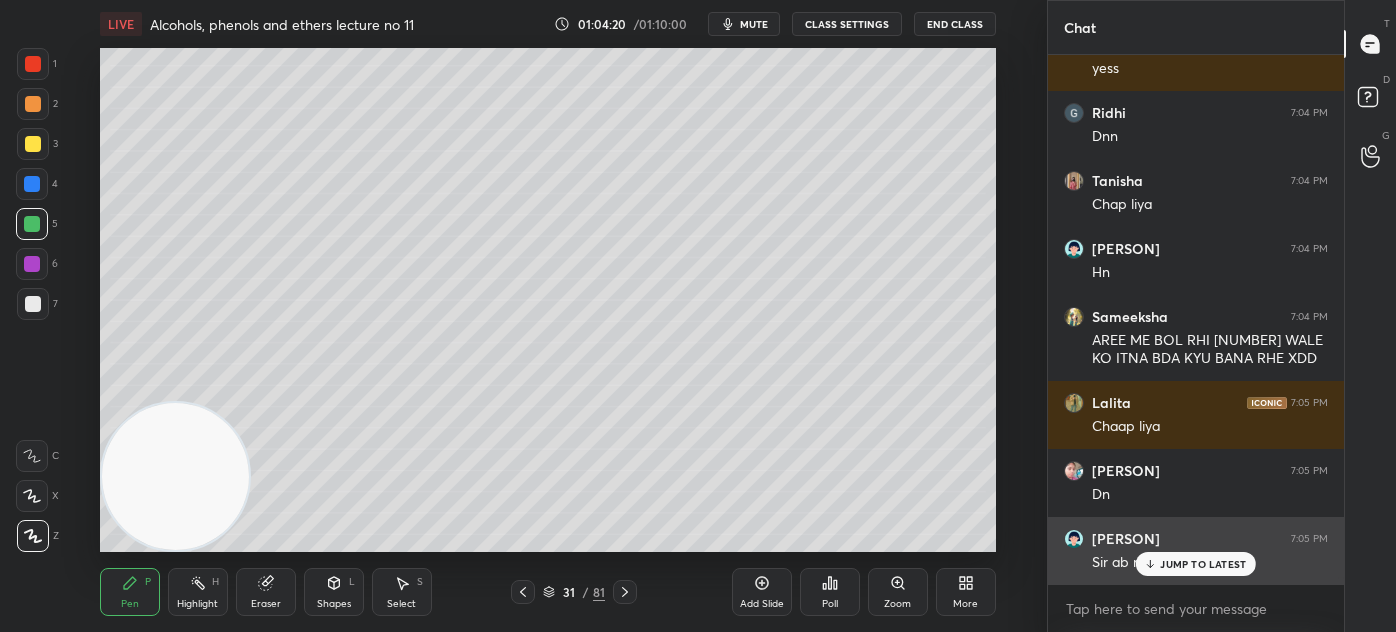 click on "JUMP TO LATEST" at bounding box center (1196, 564) 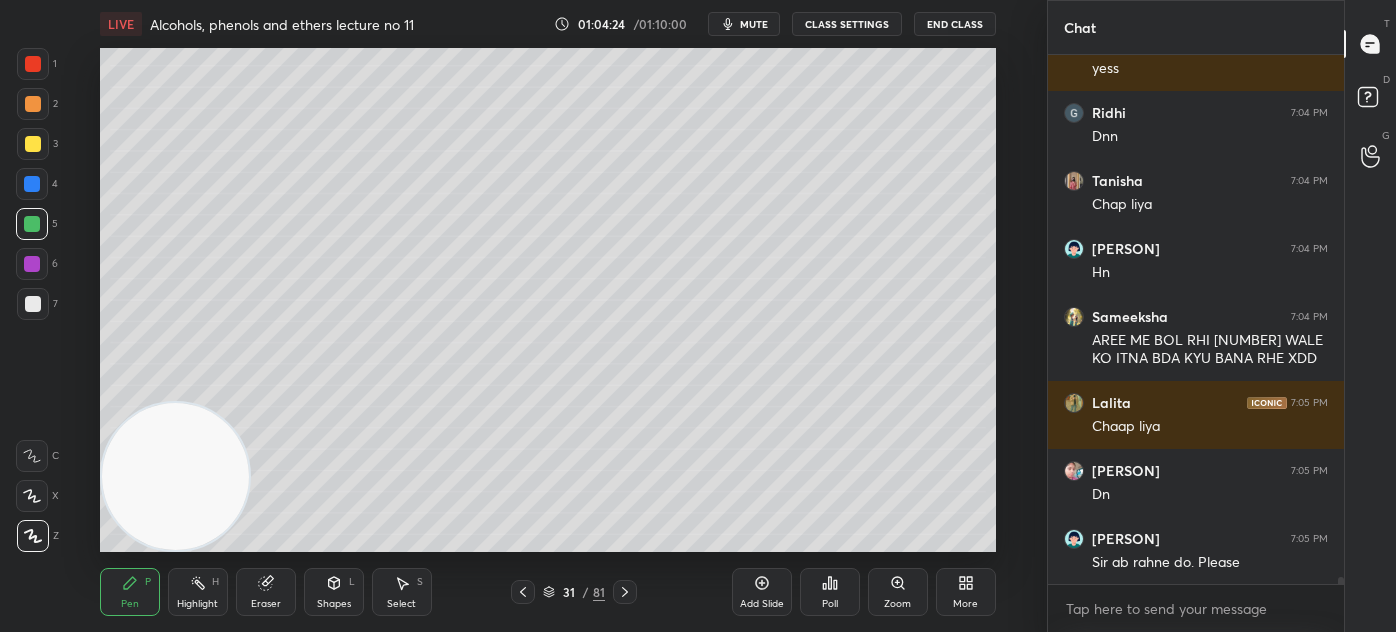 scroll, scrollTop: 38533, scrollLeft: 0, axis: vertical 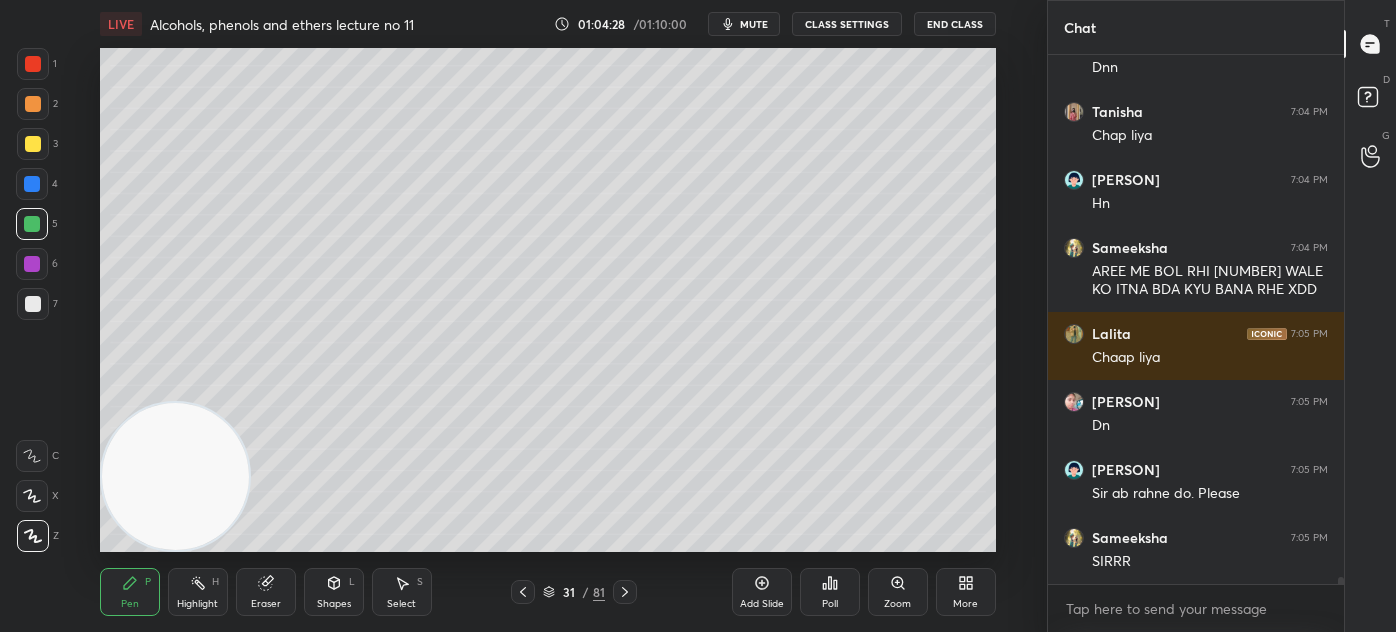 click on "CLASS SETTINGS" at bounding box center [847, 24] 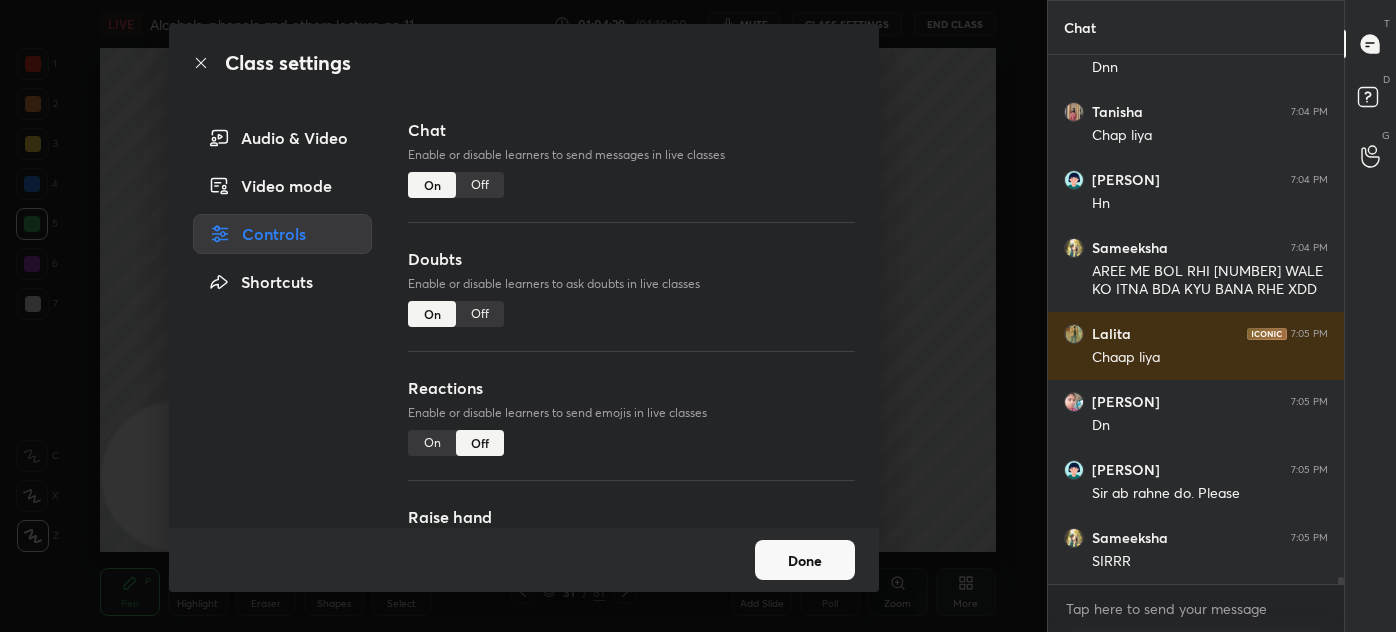 drag, startPoint x: 477, startPoint y: 188, endPoint x: 499, endPoint y: 175, distance: 25.553865 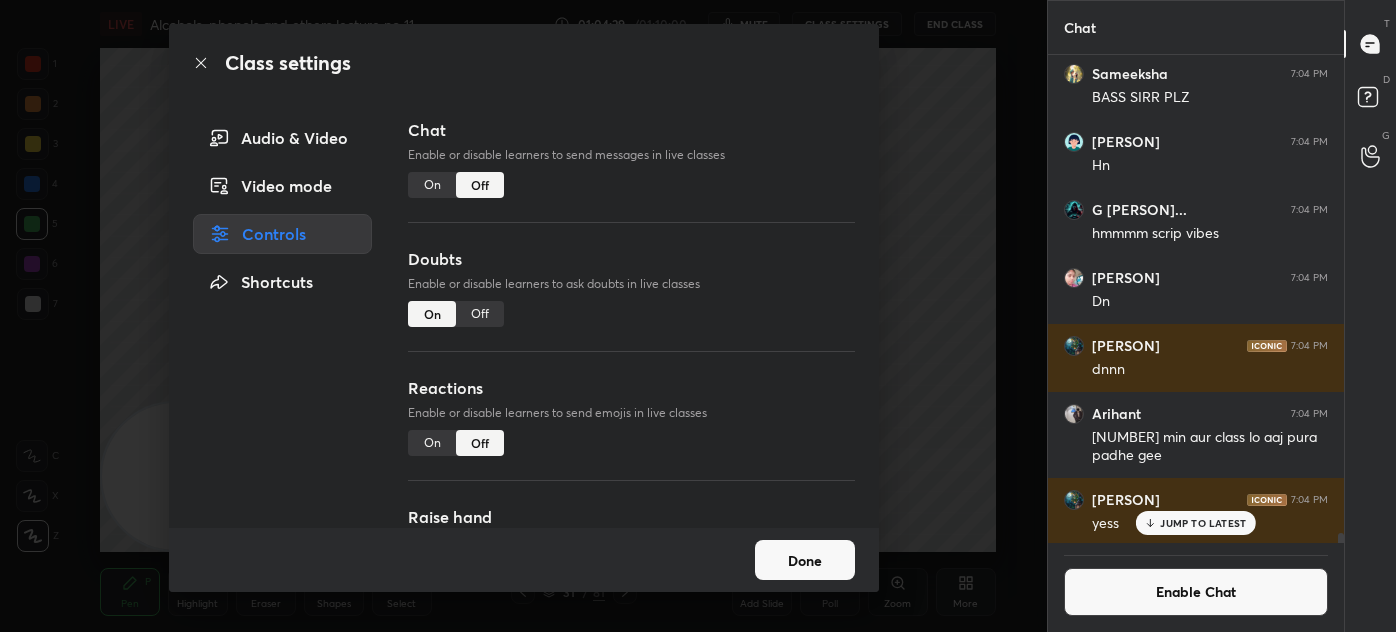 click on "Class settings Audio & Video Video mode Controls Shortcuts Chat Enable or disable learners to send messages in live classes On Off Doubts Enable or disable learners to ask doubts in live classes On Off Reactions Enable or disable learners to send emojis in live classes On Off Raise hand Learners will not be able to raise hand, if turned off On Off Poll Prediction Enable or disable poll prediction in case of a question on the slide On Off Done" at bounding box center [523, 316] 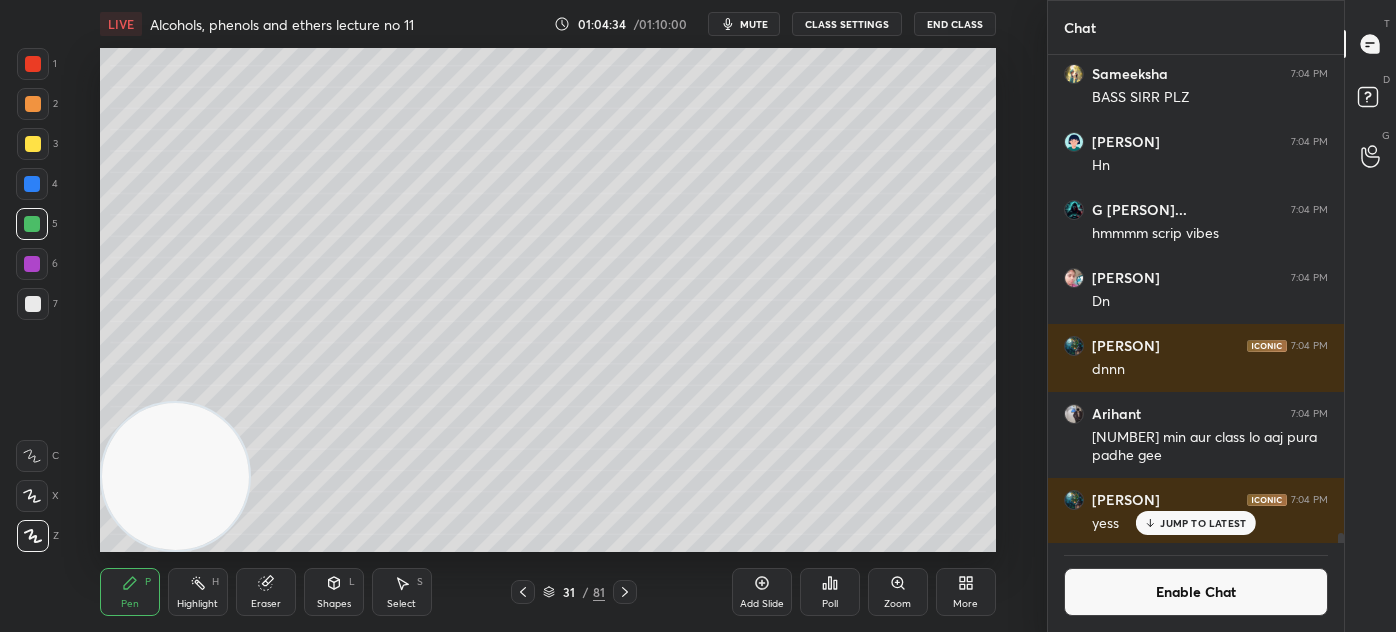 click at bounding box center [33, 64] 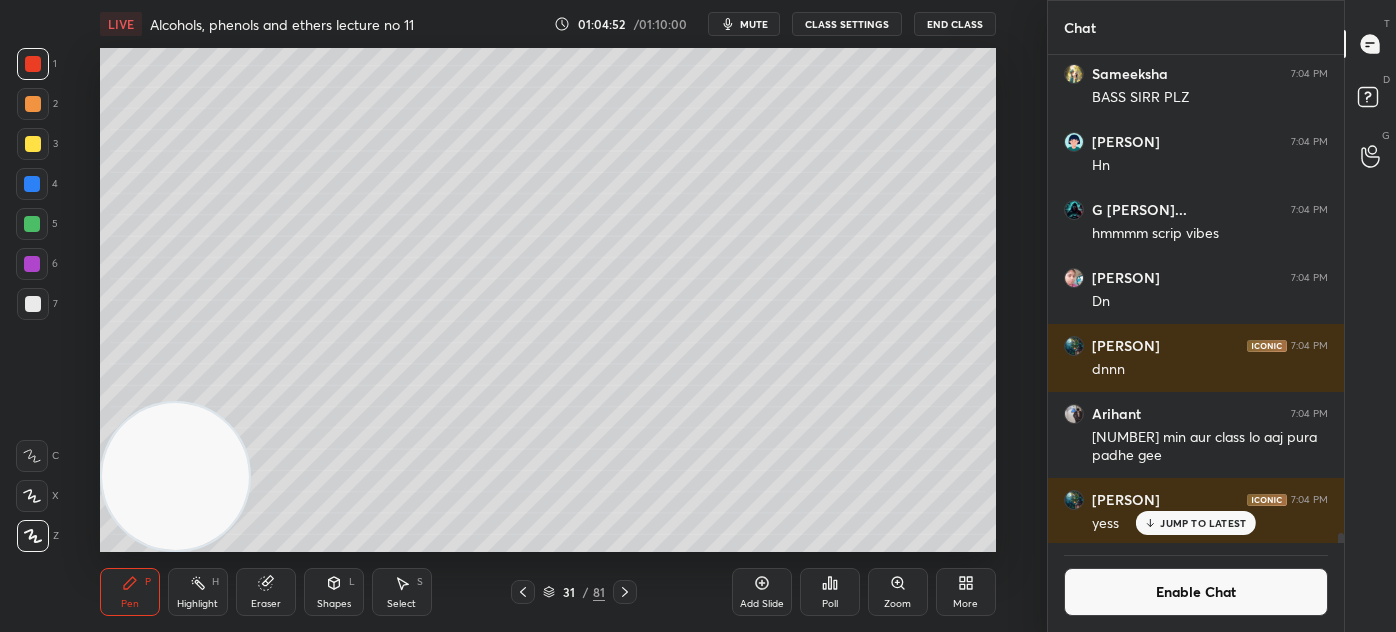 click on "Add Slide" at bounding box center [762, 592] 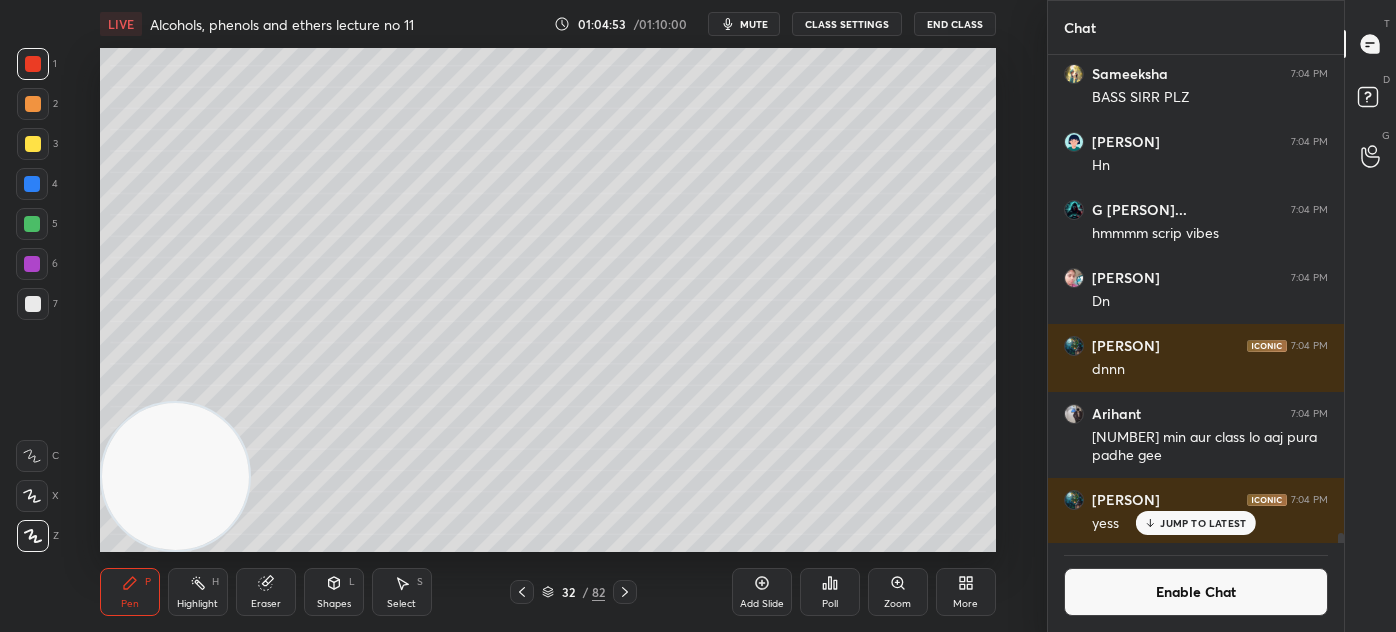 click at bounding box center (33, 144) 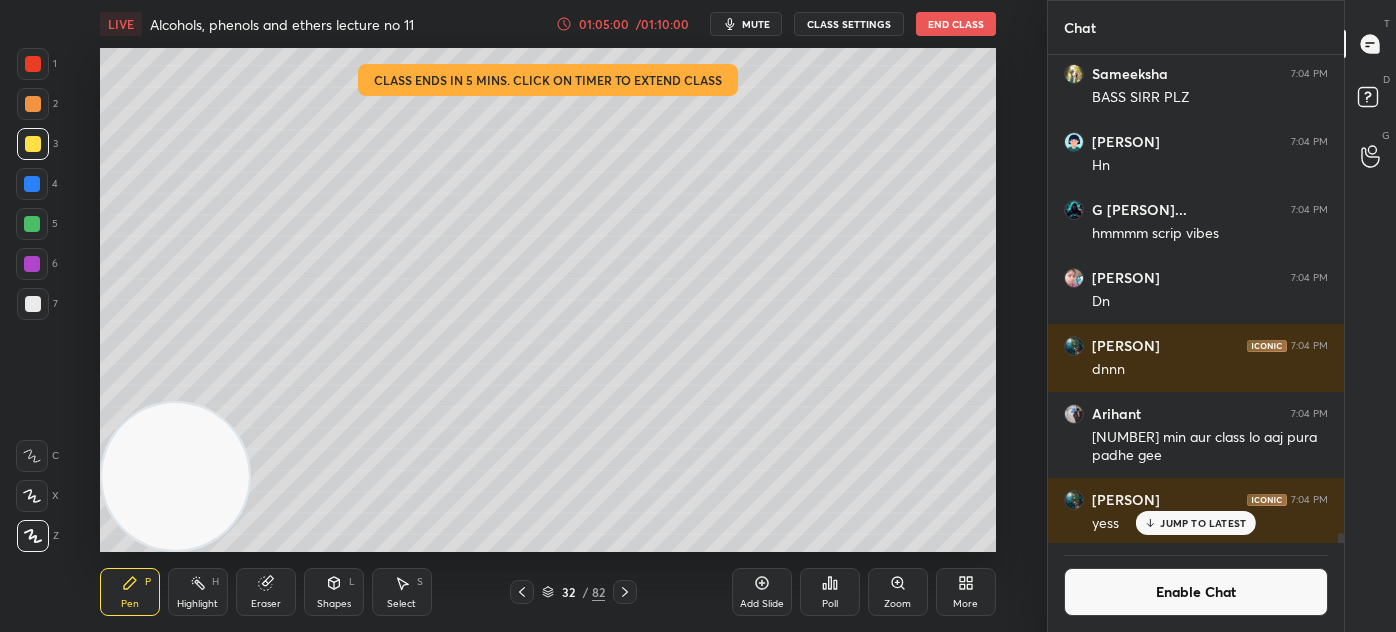 click 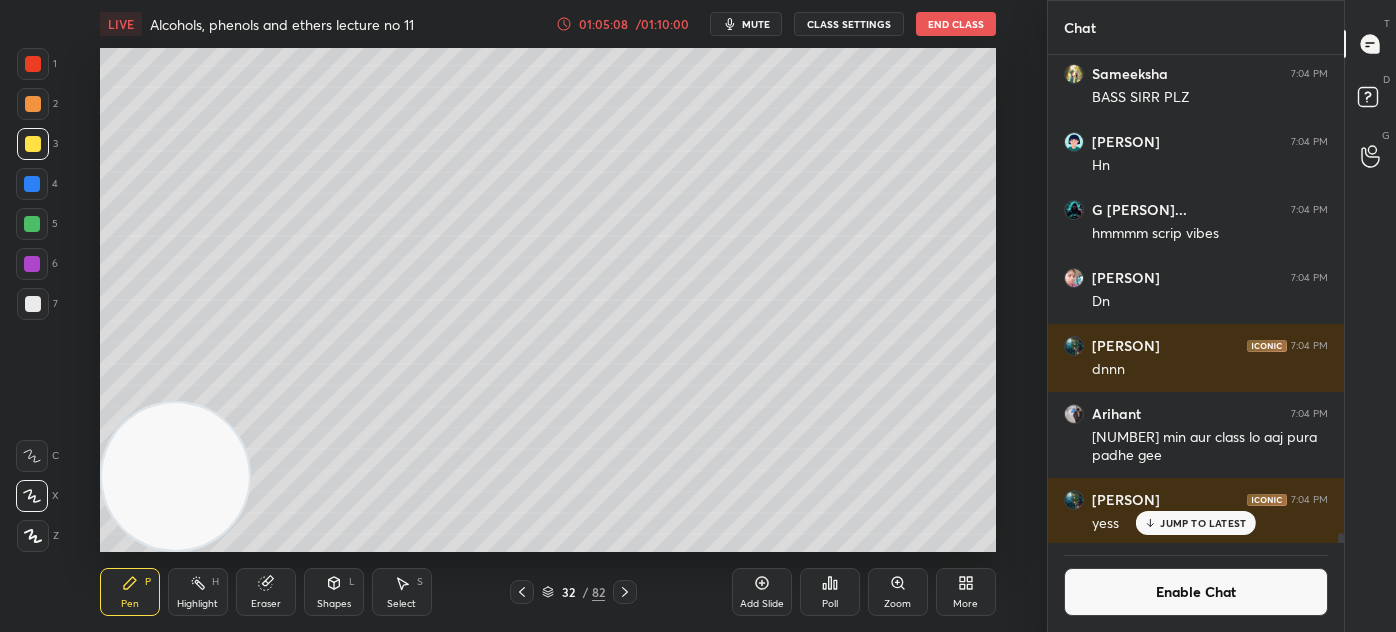 click at bounding box center [33, 304] 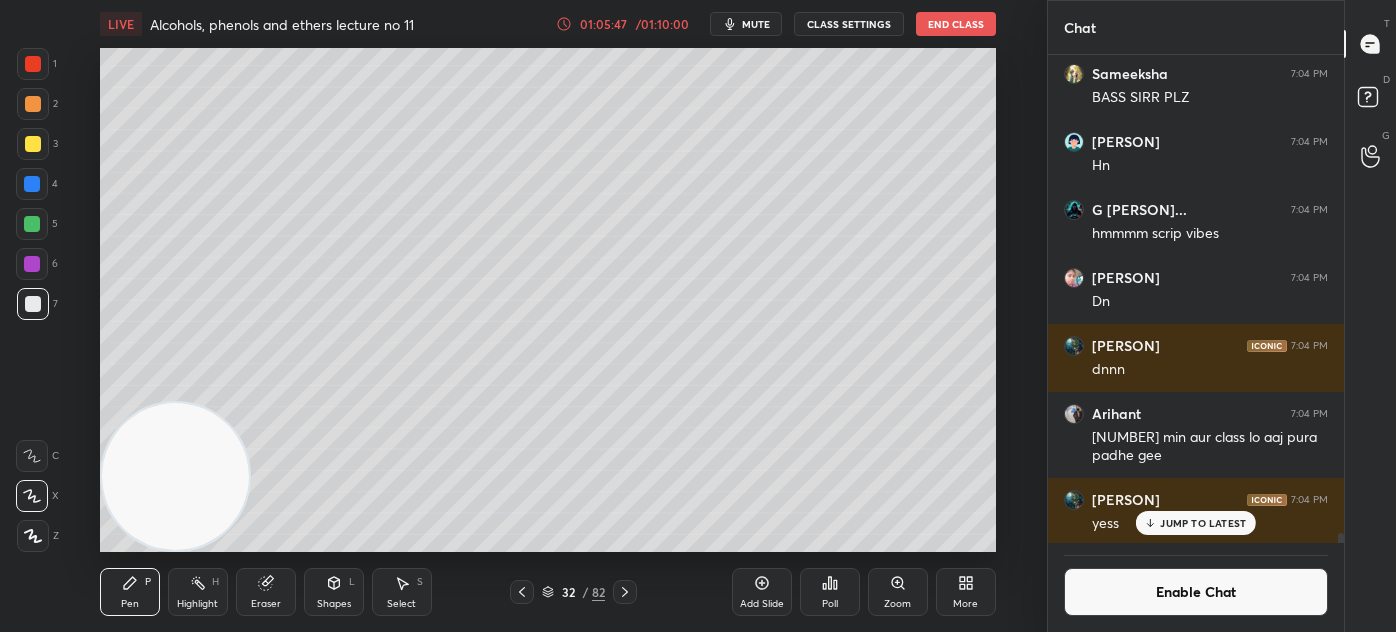 click on "Eraser" at bounding box center (266, 592) 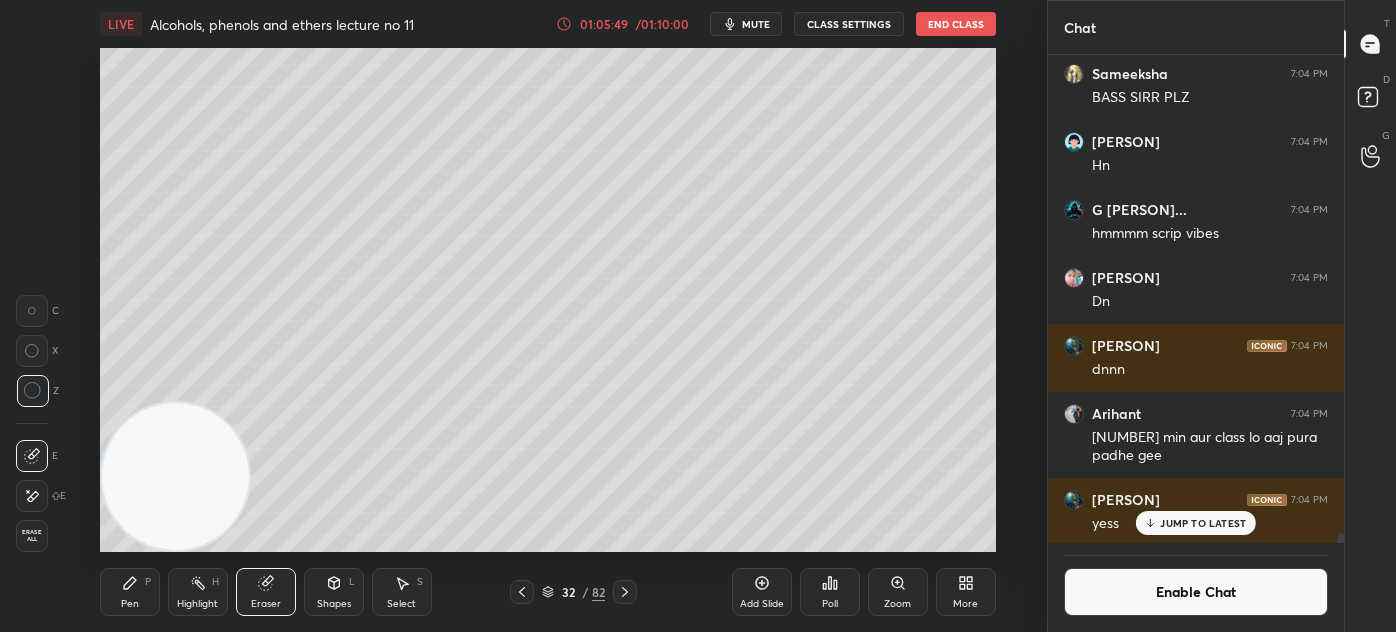 drag, startPoint x: 136, startPoint y: 576, endPoint x: 149, endPoint y: 521, distance: 56.515484 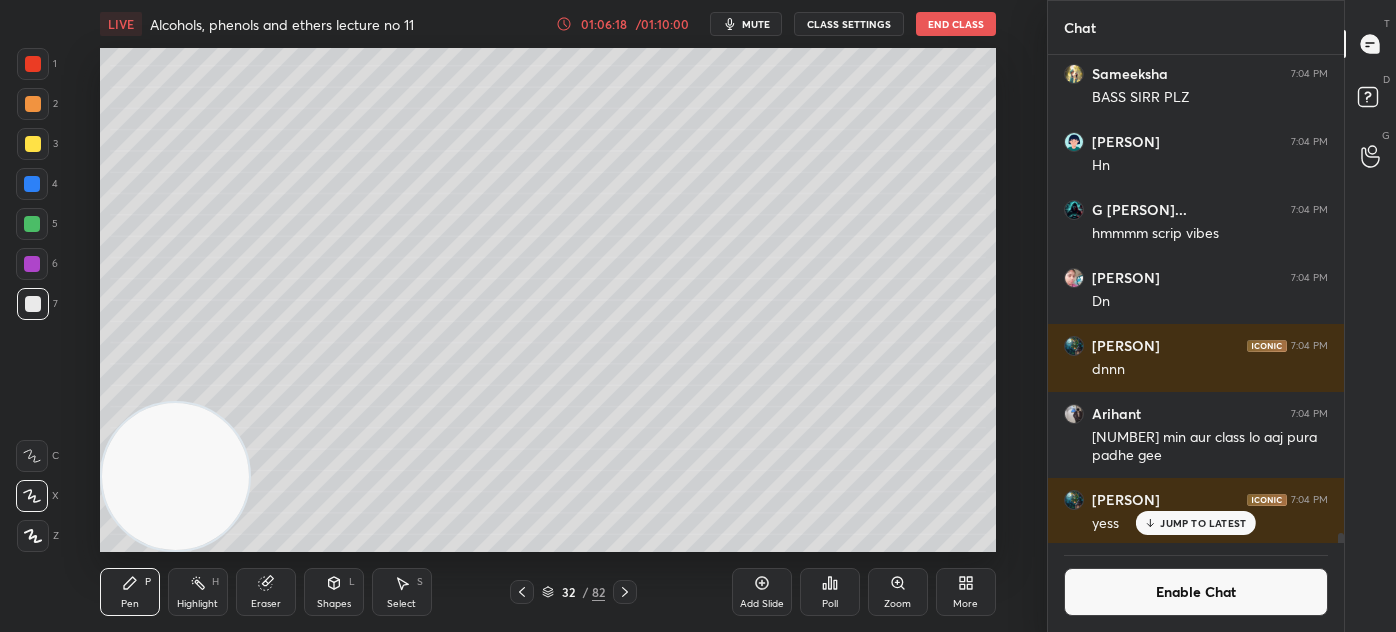 scroll, scrollTop: 37572, scrollLeft: 0, axis: vertical 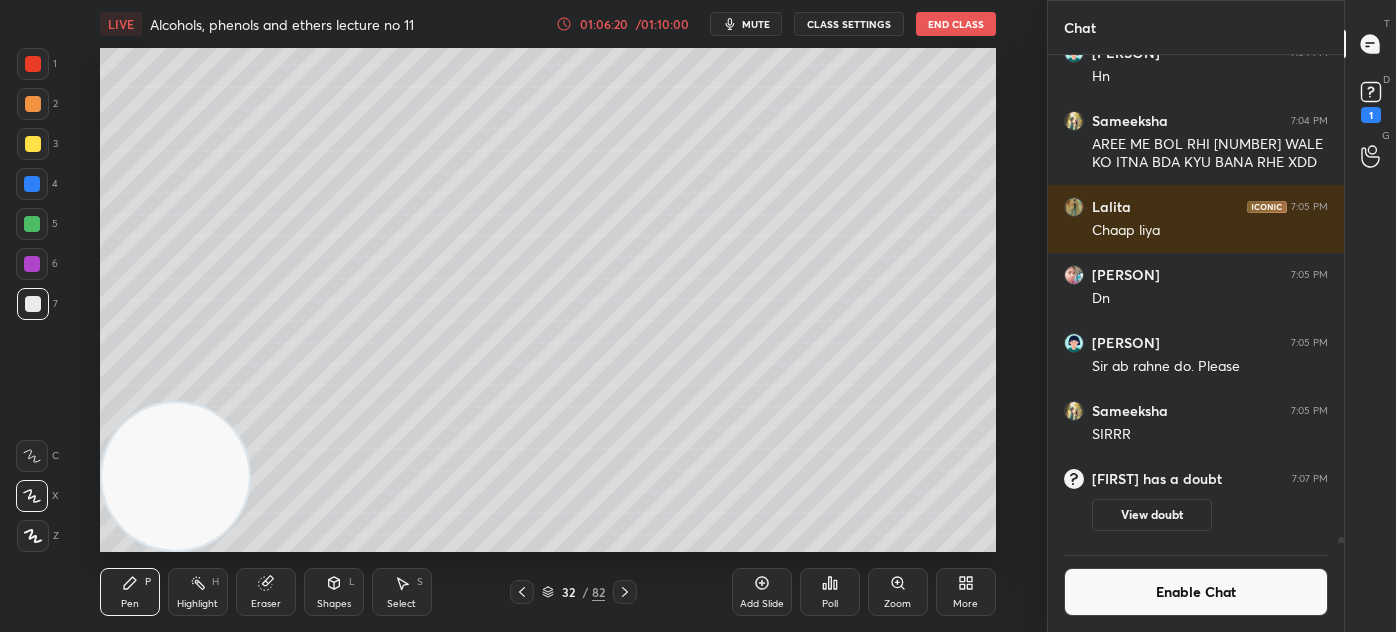 click on "Enable Chat" at bounding box center [1196, 592] 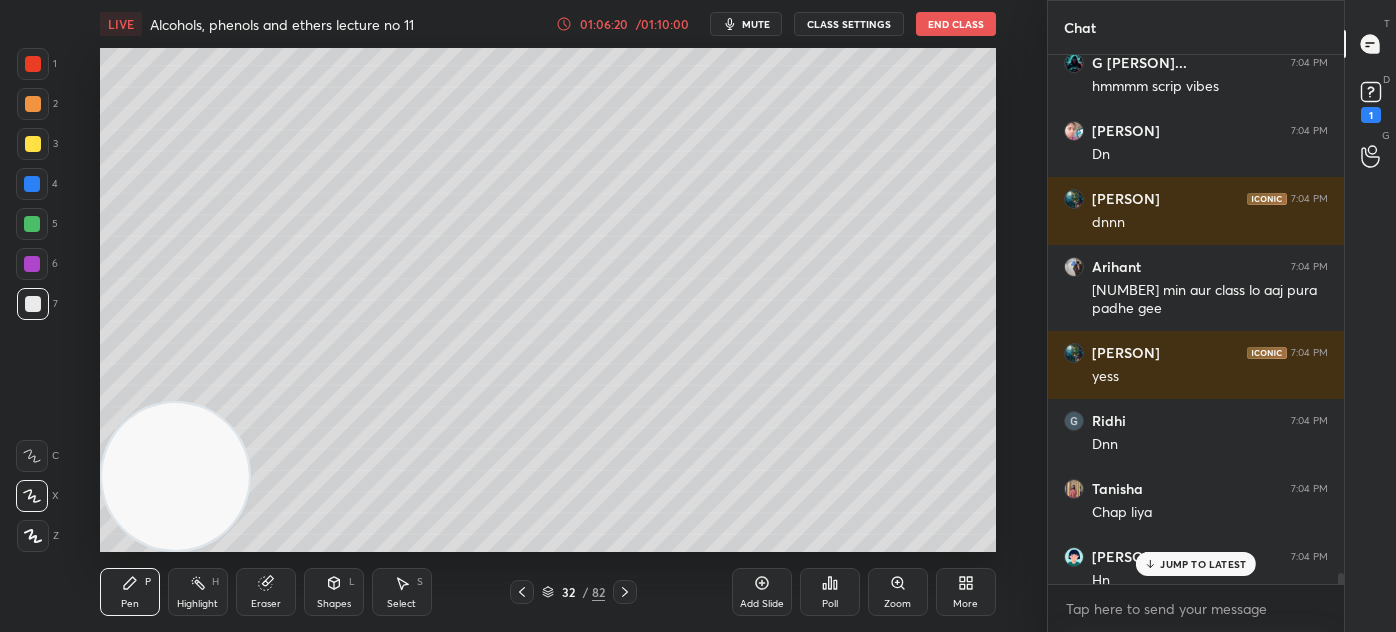 click on "JUMP TO LATEST" at bounding box center [1203, 564] 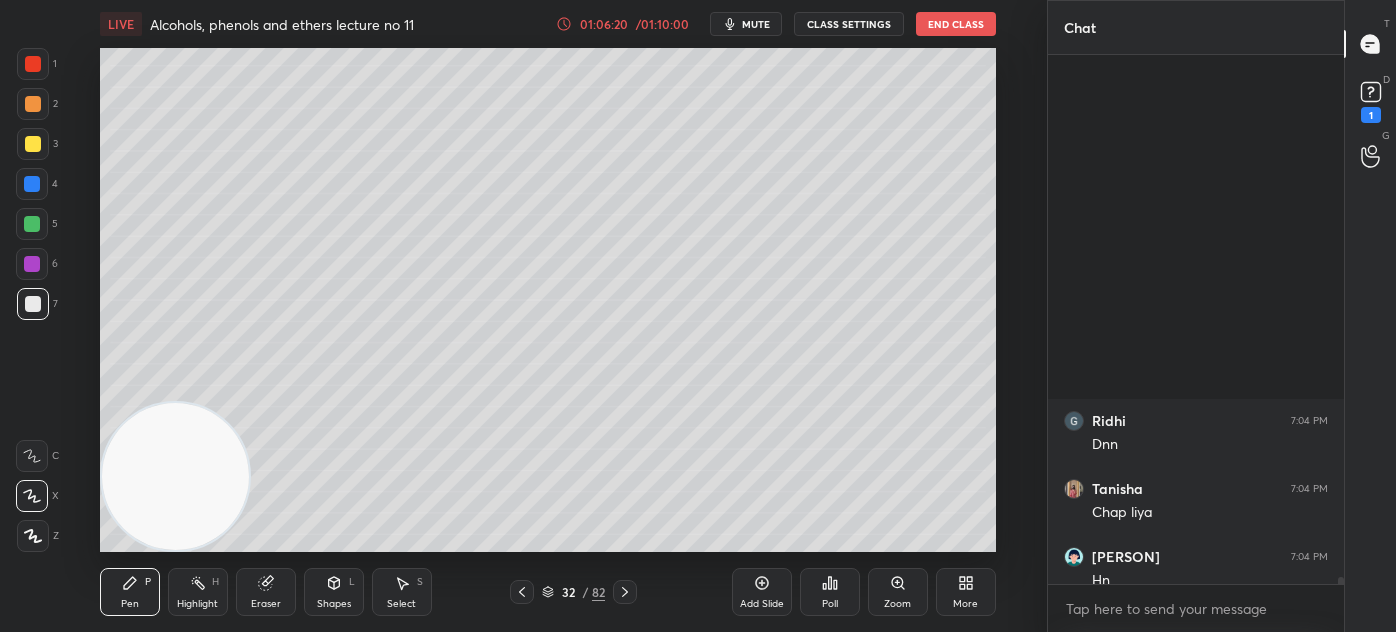 scroll, scrollTop: 37474, scrollLeft: 0, axis: vertical 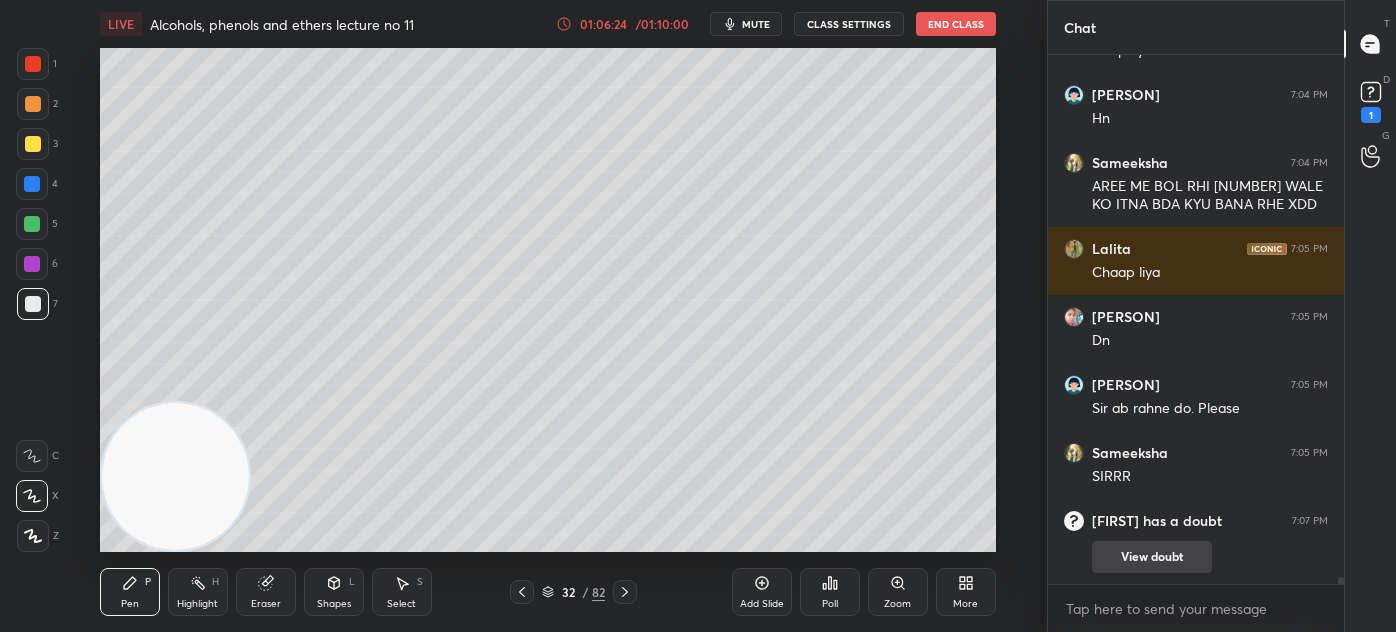 click on "View doubt" at bounding box center (1152, 557) 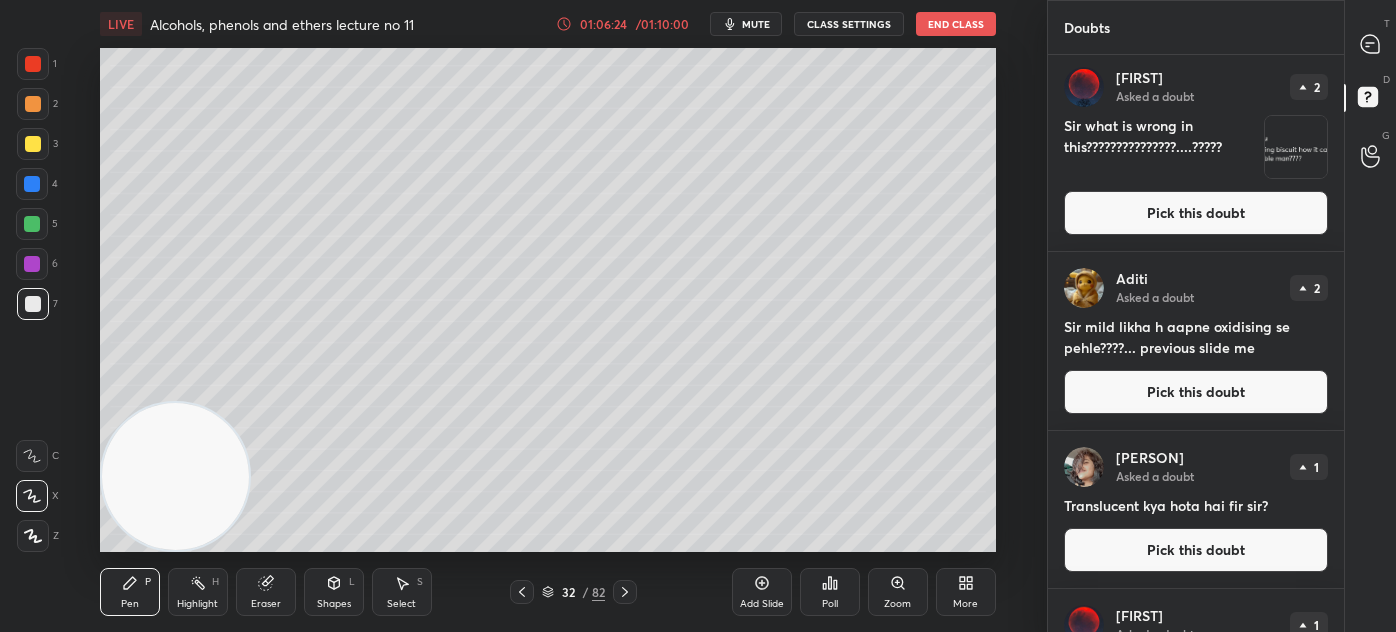 scroll, scrollTop: 0, scrollLeft: 0, axis: both 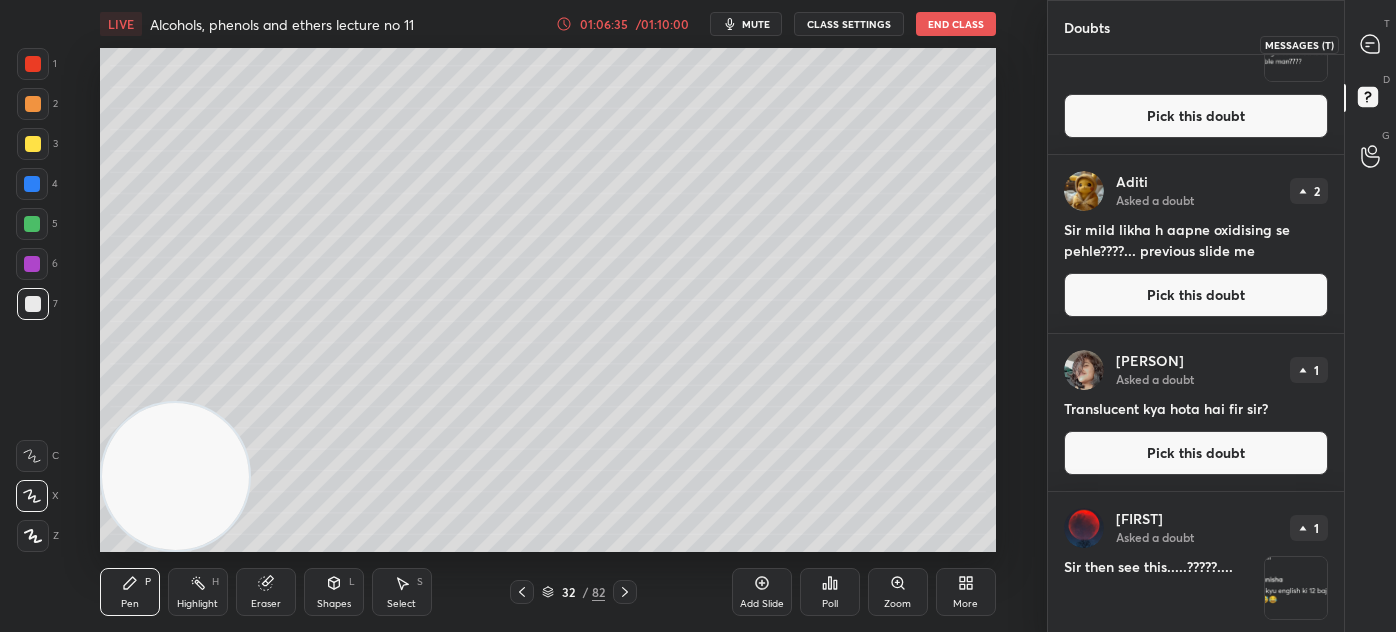 click 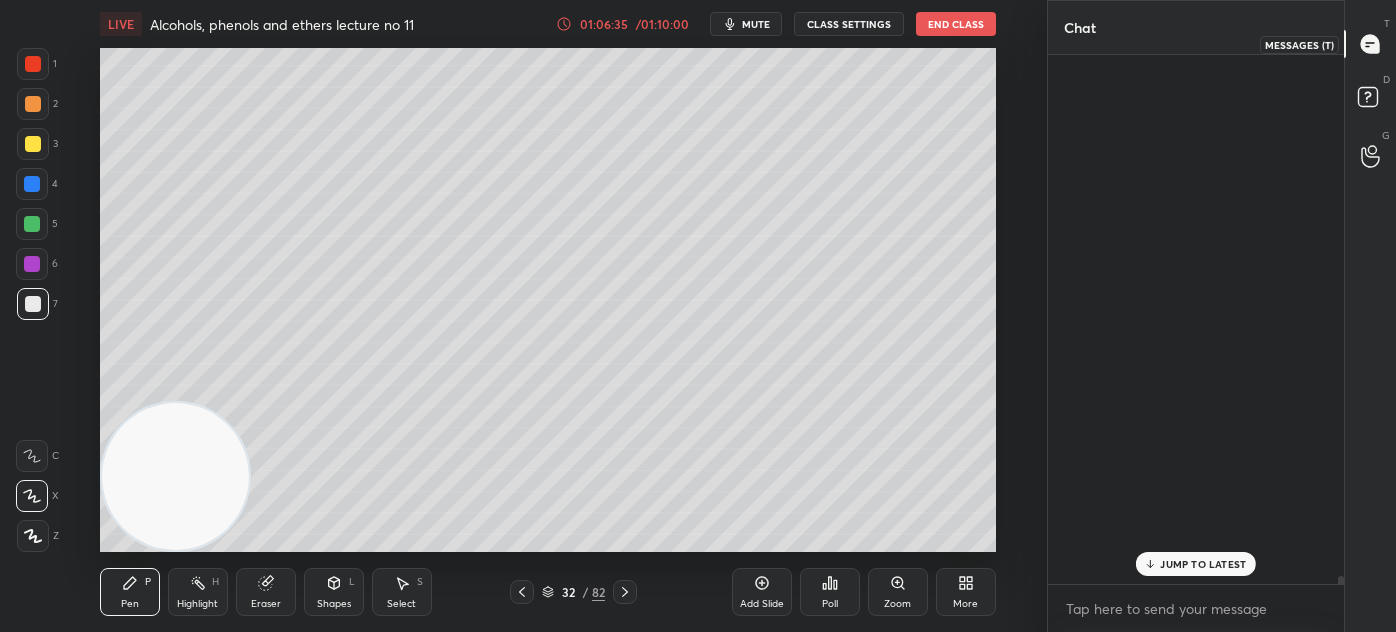 scroll, scrollTop: 37935, scrollLeft: 0, axis: vertical 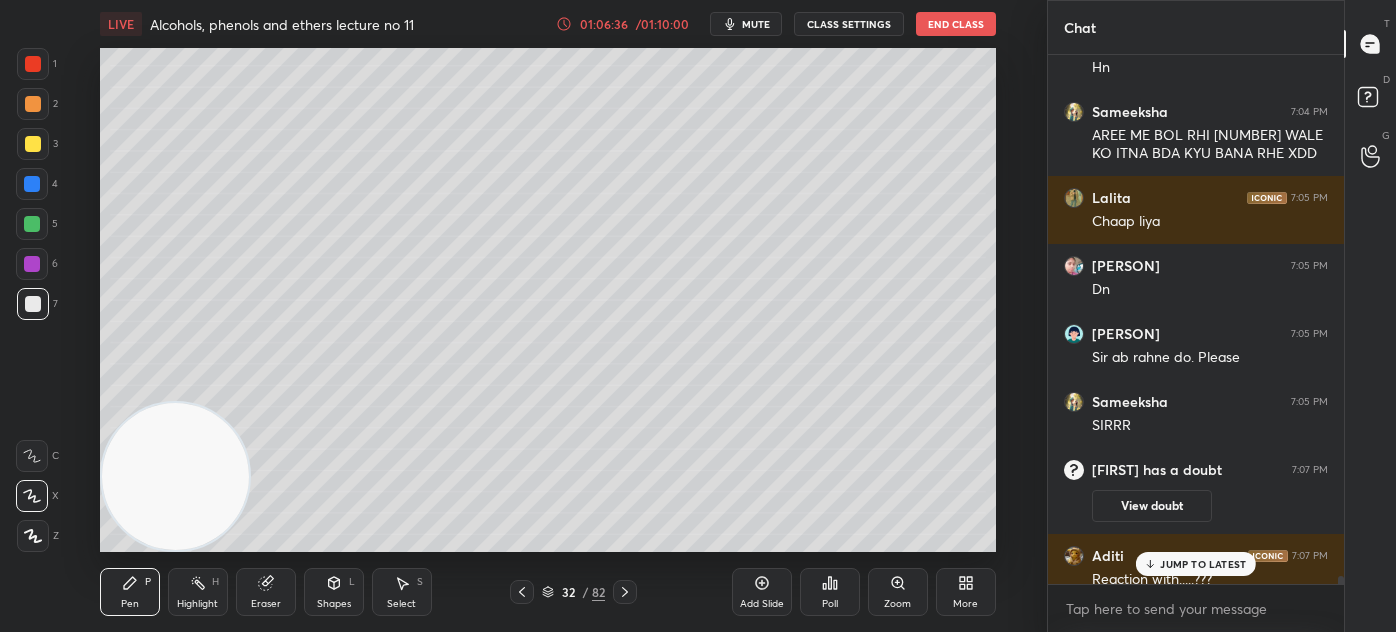 click on "JUMP TO LATEST" at bounding box center [1203, 564] 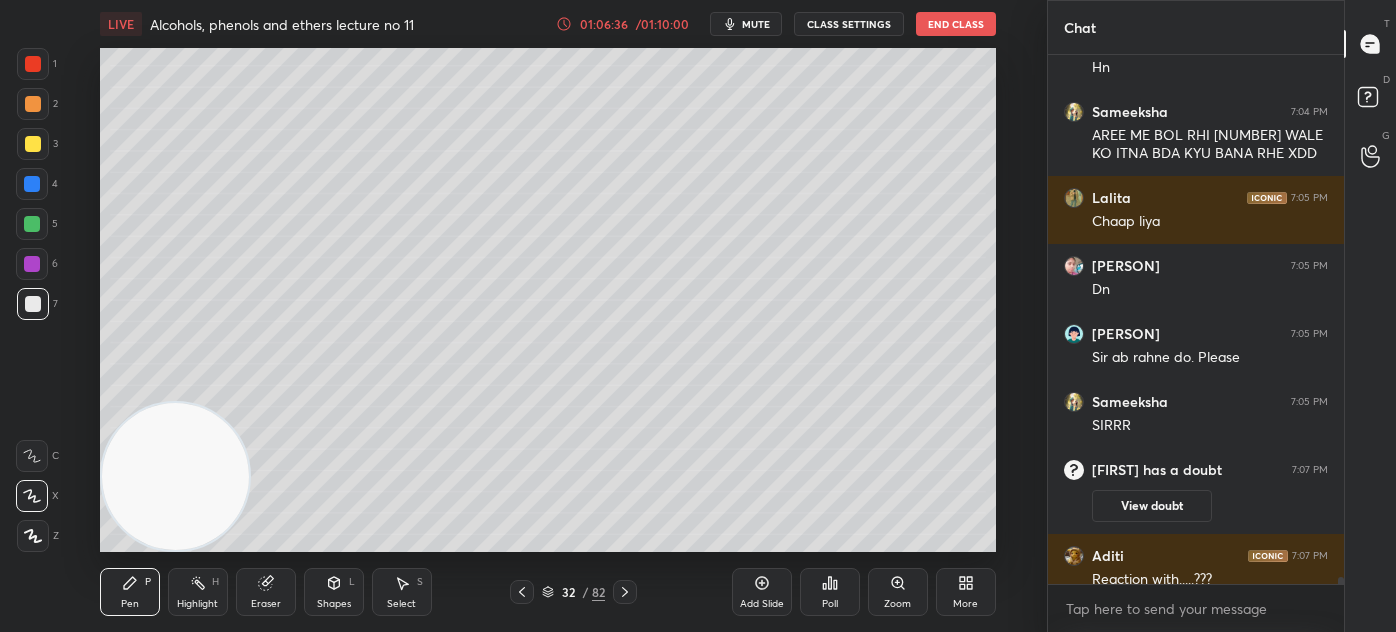 scroll, scrollTop: 37952, scrollLeft: 0, axis: vertical 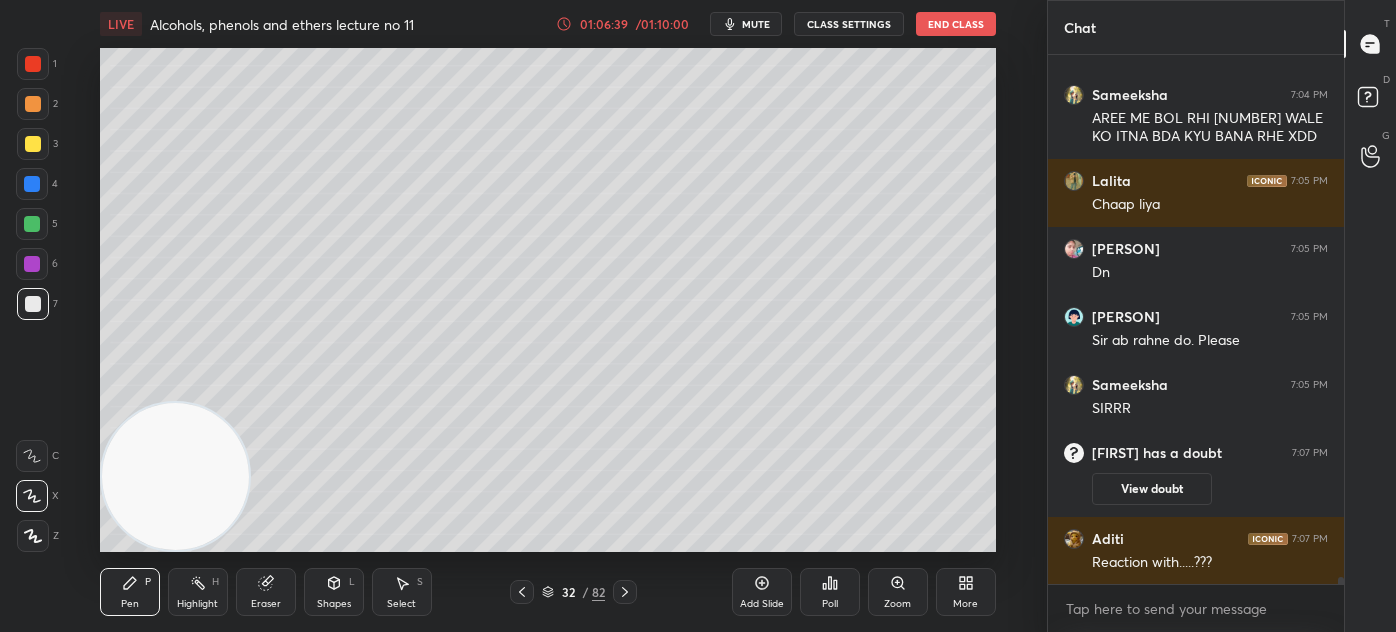 drag, startPoint x: 34, startPoint y: 62, endPoint x: 46, endPoint y: 74, distance: 16.970562 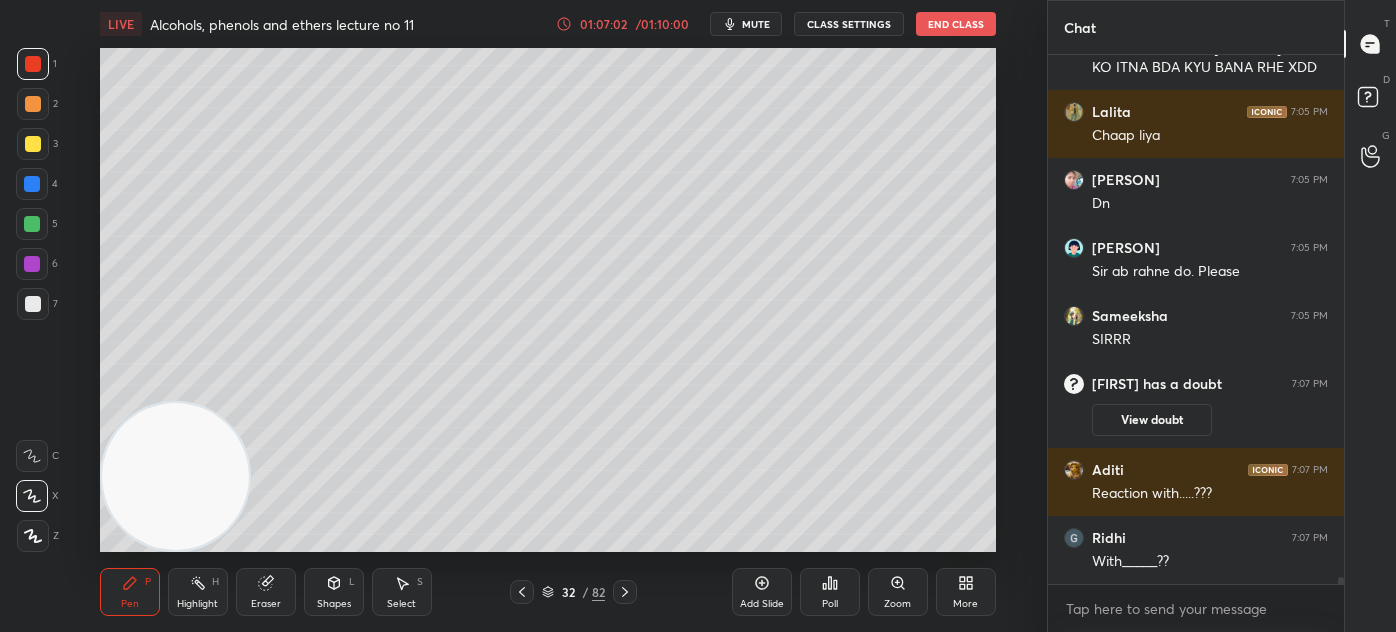 scroll, scrollTop: 38088, scrollLeft: 0, axis: vertical 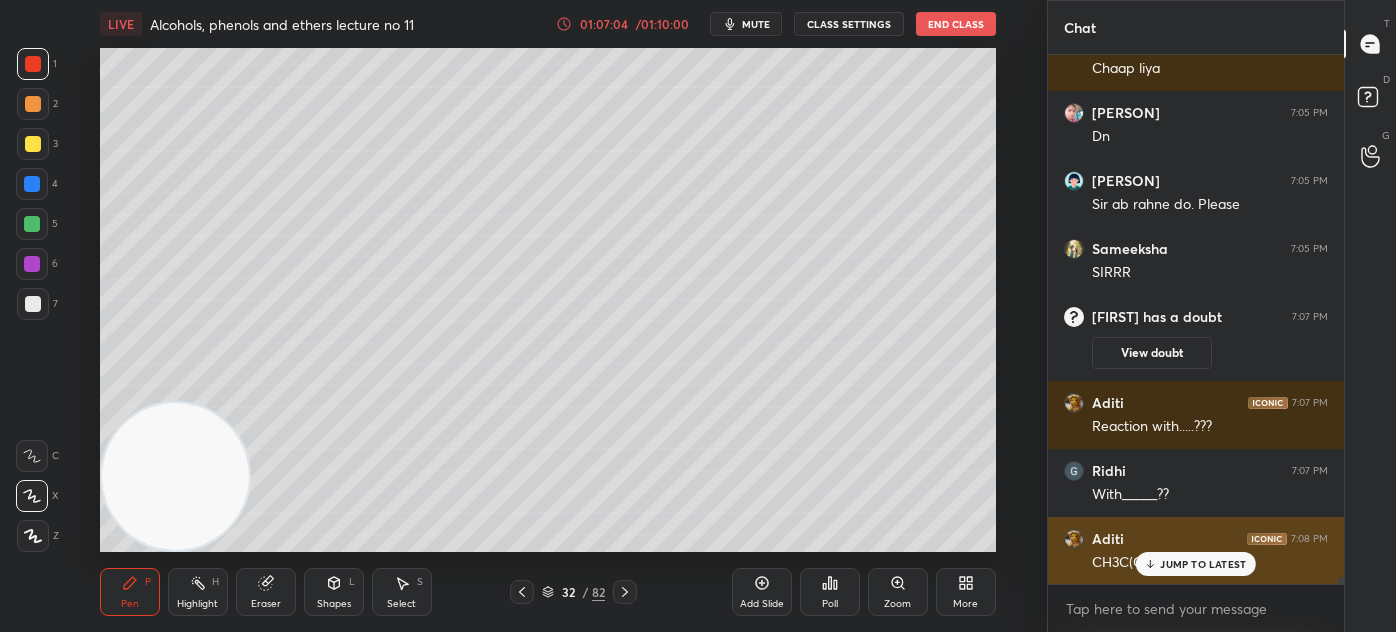click on "JUMP TO LATEST" at bounding box center (1196, 564) 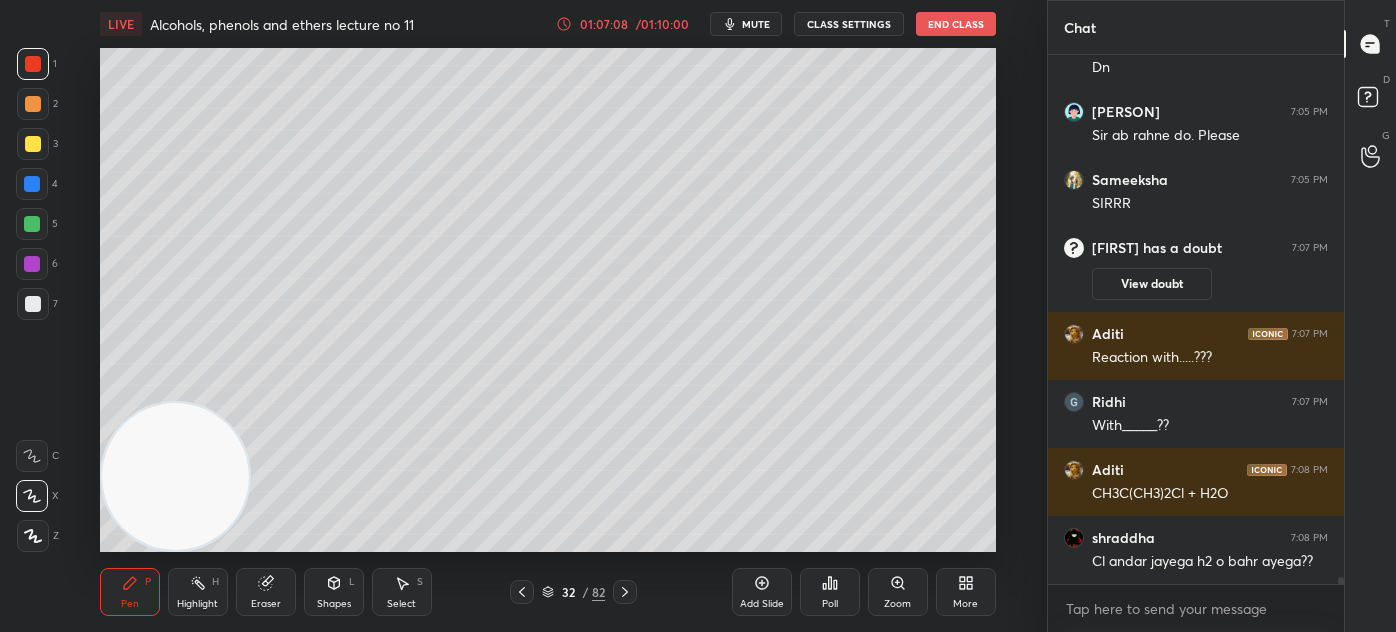 scroll, scrollTop: 38224, scrollLeft: 0, axis: vertical 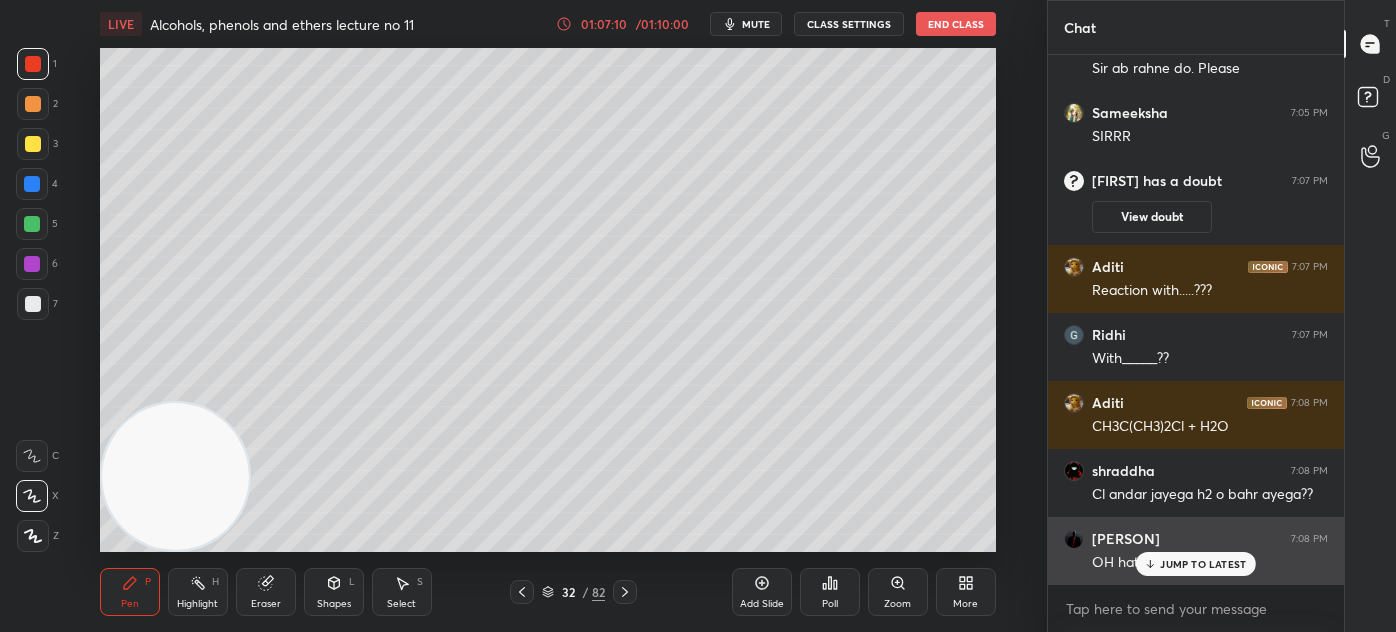 click on "Agent०47 7:08 PM OH hatke Cl ?" at bounding box center [1196, 551] 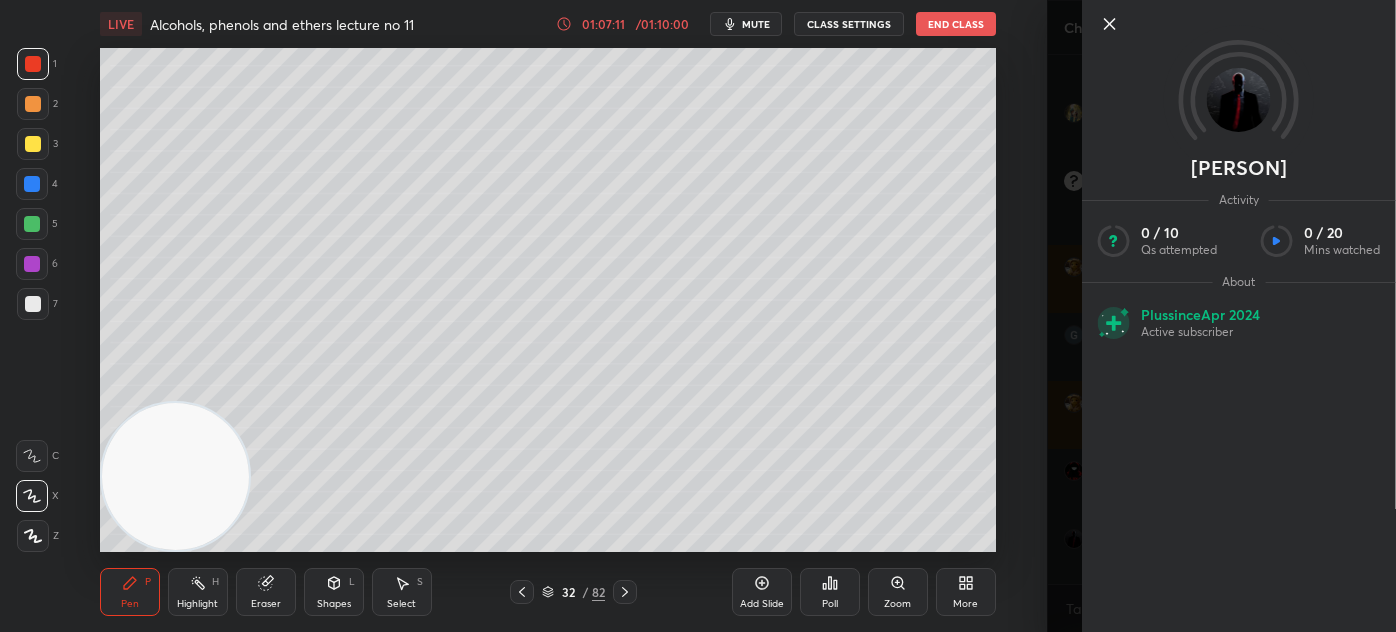 drag, startPoint x: 1046, startPoint y: 526, endPoint x: 1074, endPoint y: 537, distance: 30.083218 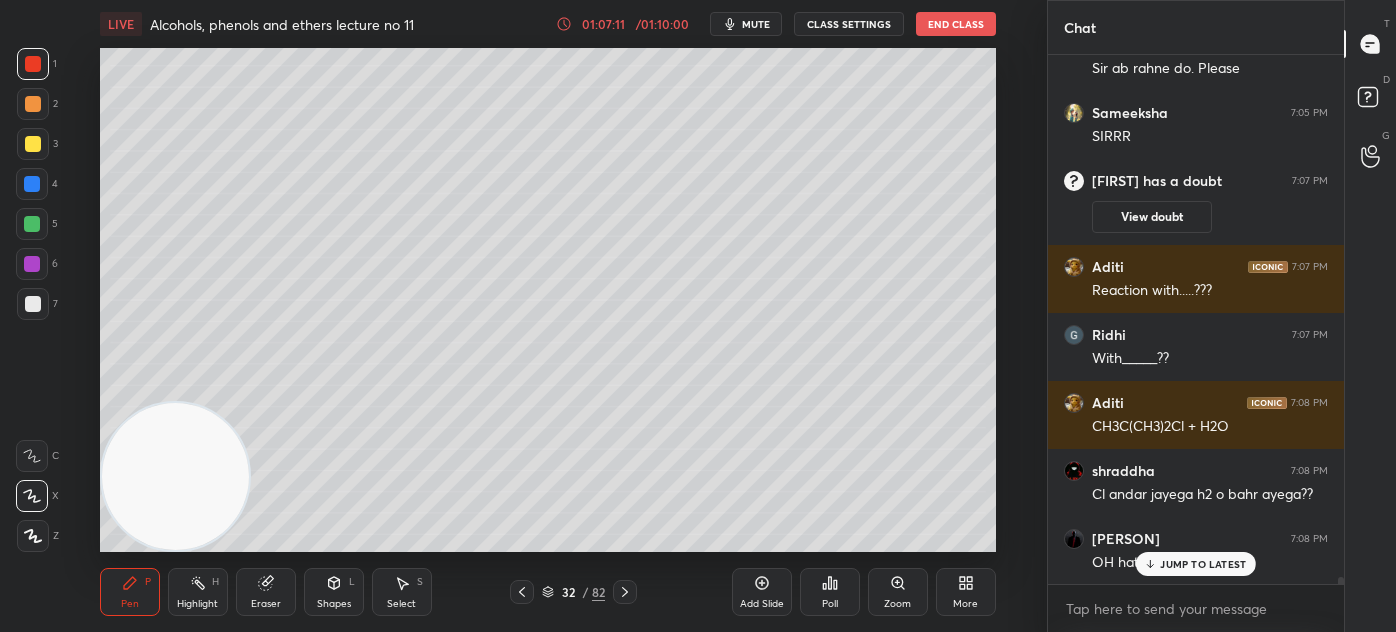click 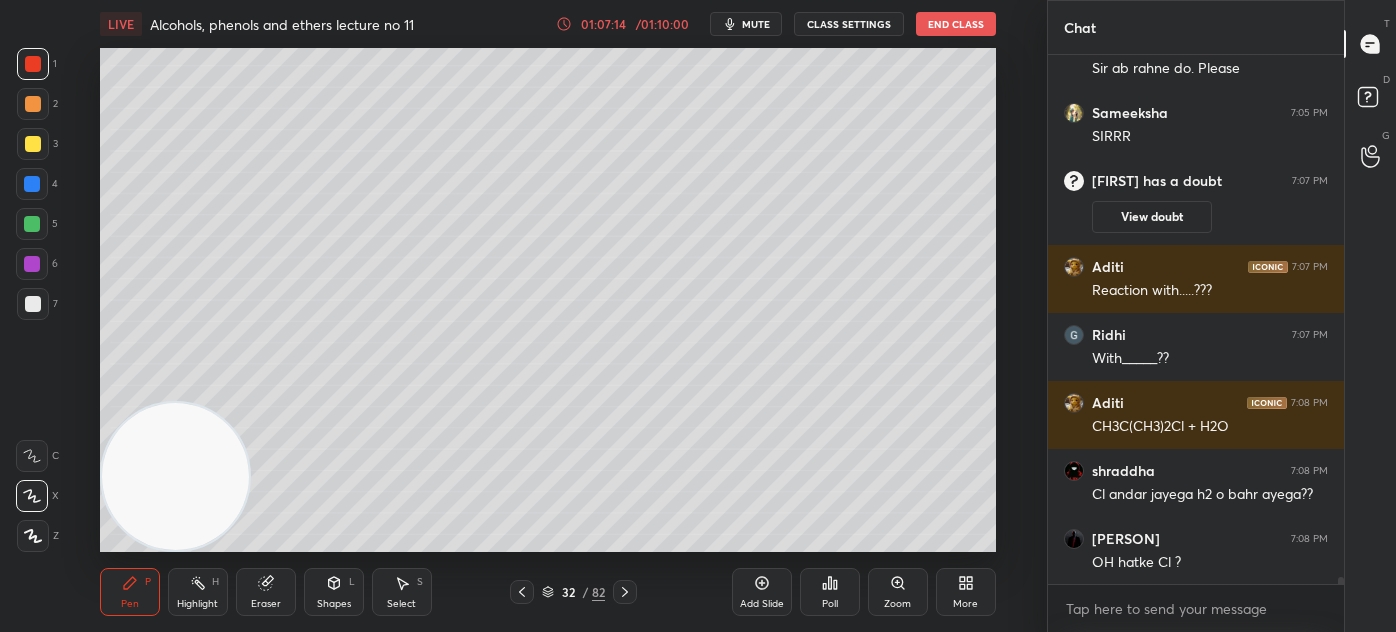scroll, scrollTop: 38293, scrollLeft: 0, axis: vertical 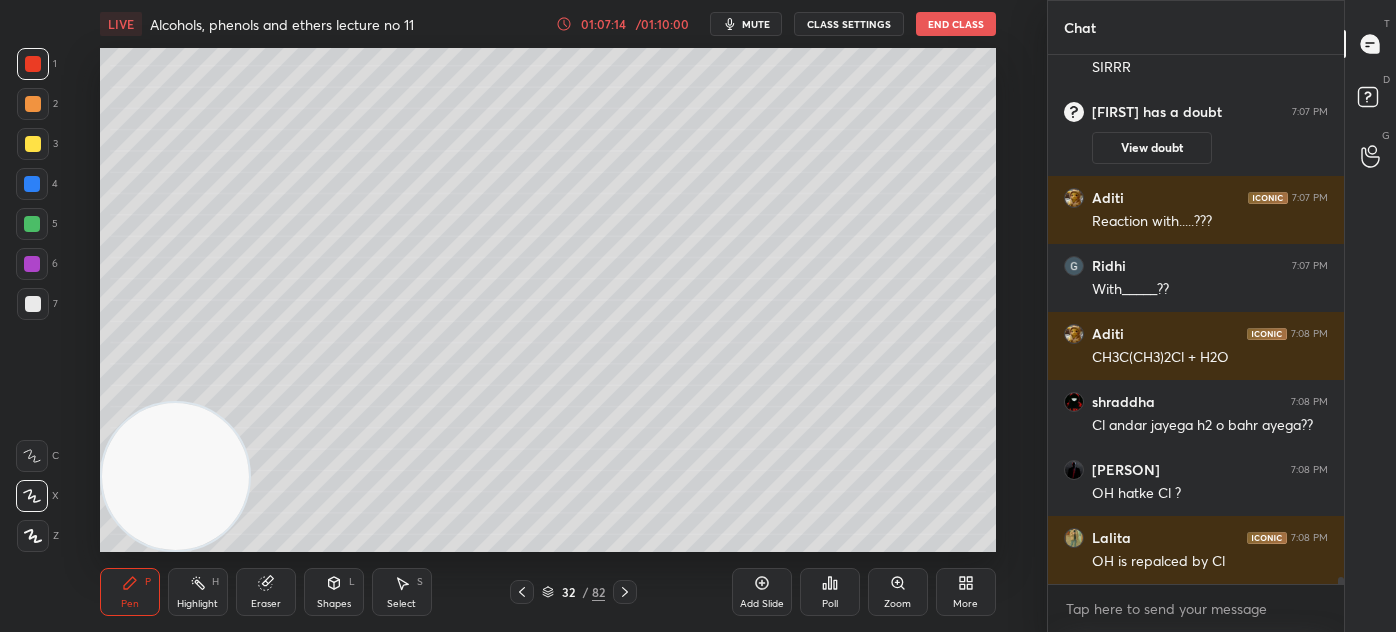 click at bounding box center [33, 304] 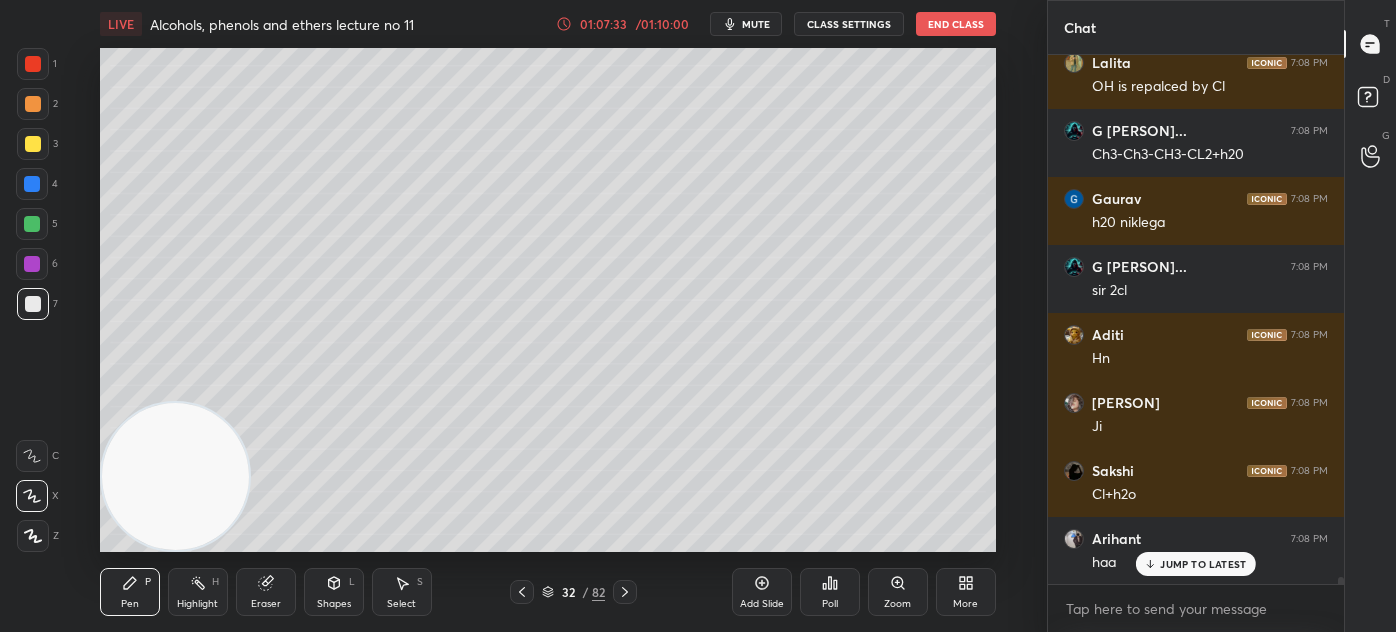 scroll, scrollTop: 38837, scrollLeft: 0, axis: vertical 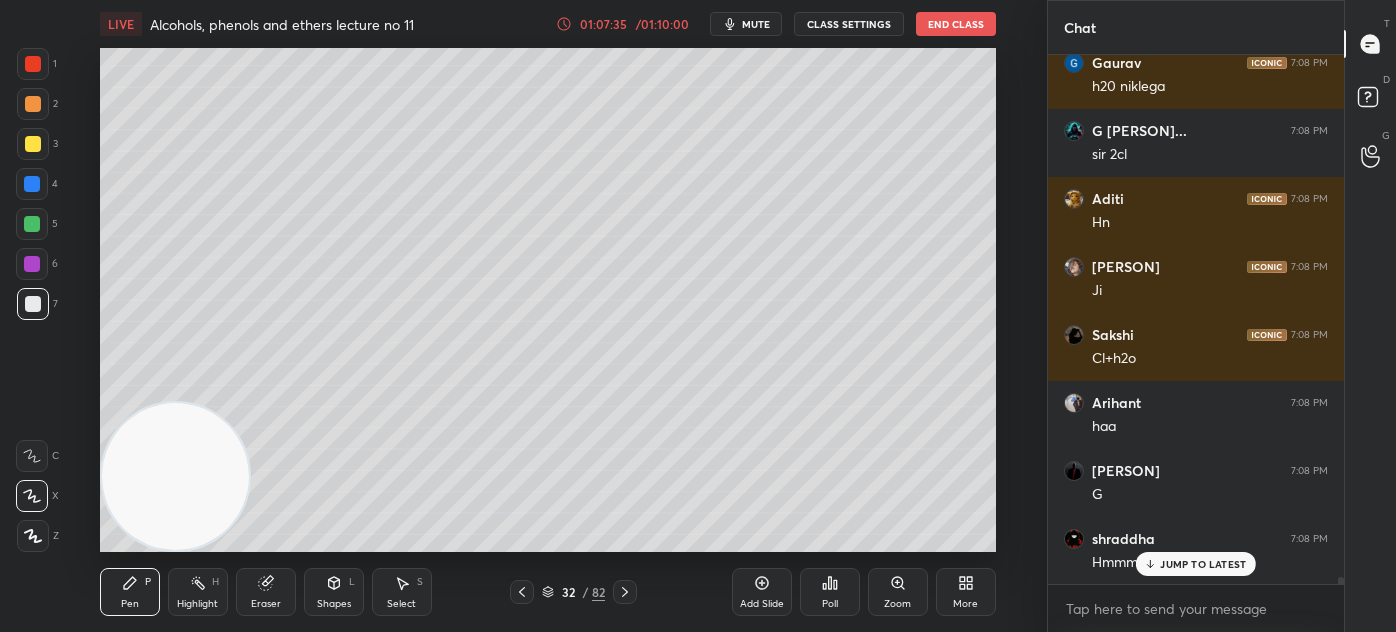 click at bounding box center [33, 144] 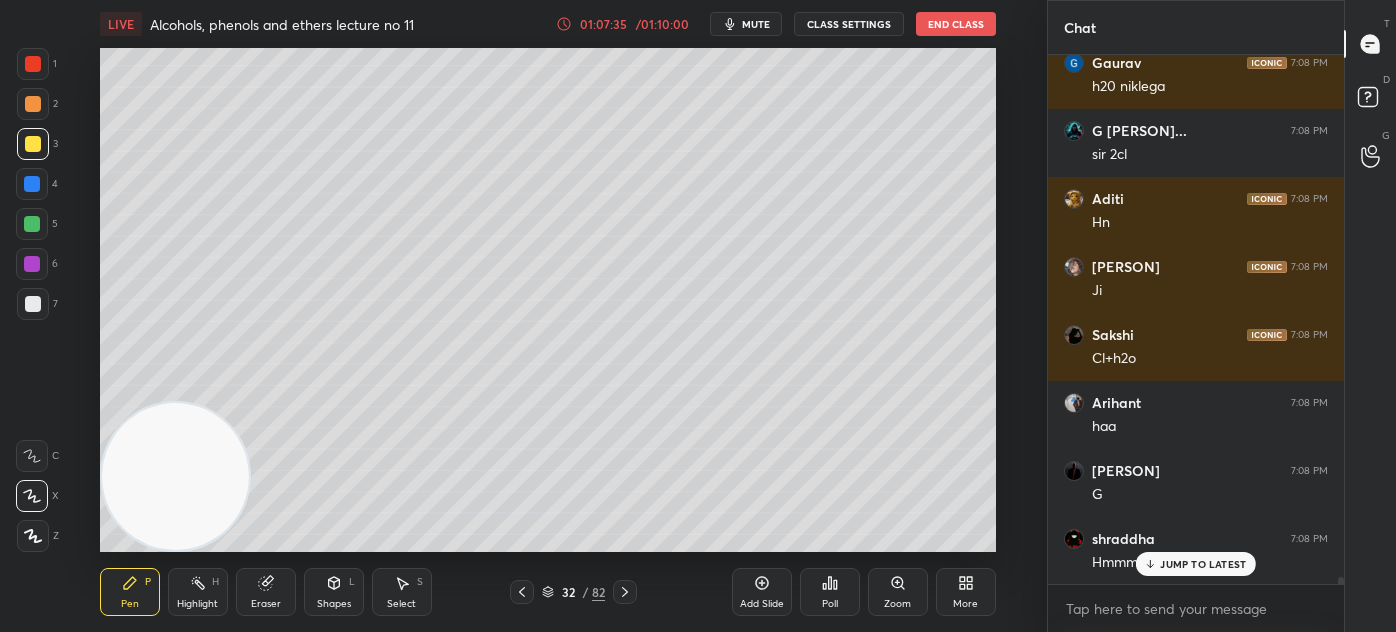 scroll, scrollTop: 38973, scrollLeft: 0, axis: vertical 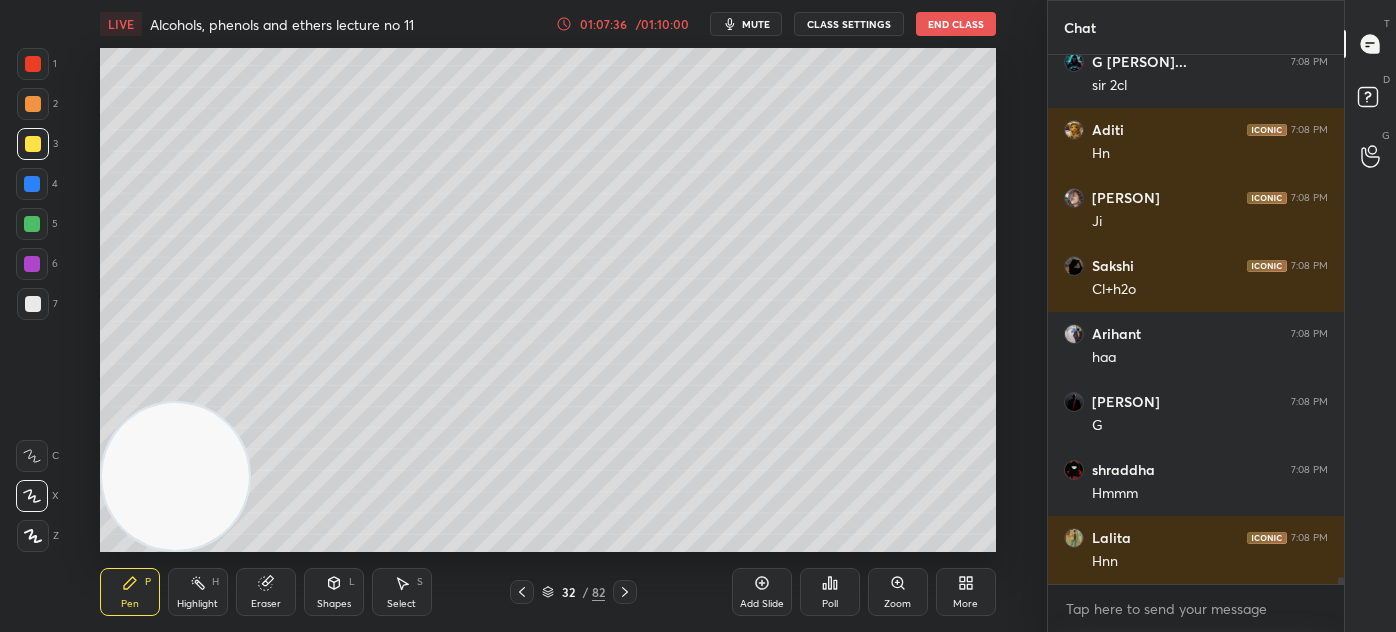 click at bounding box center [33, 304] 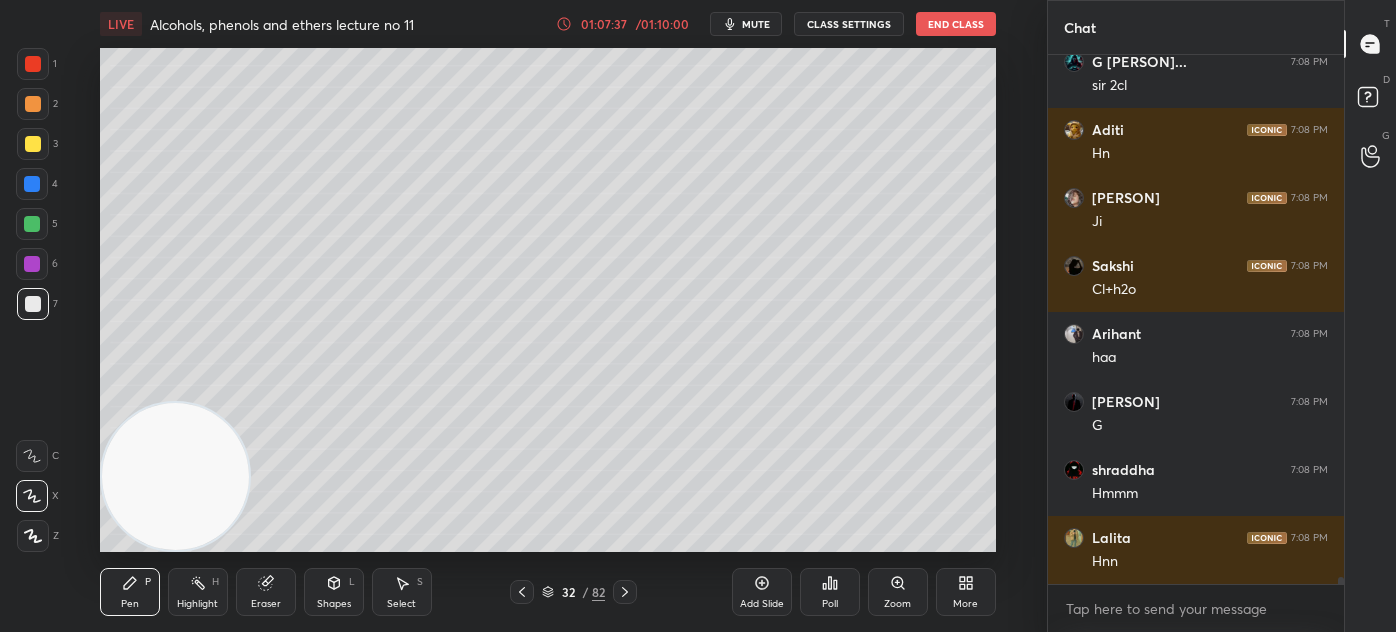 click at bounding box center [33, 144] 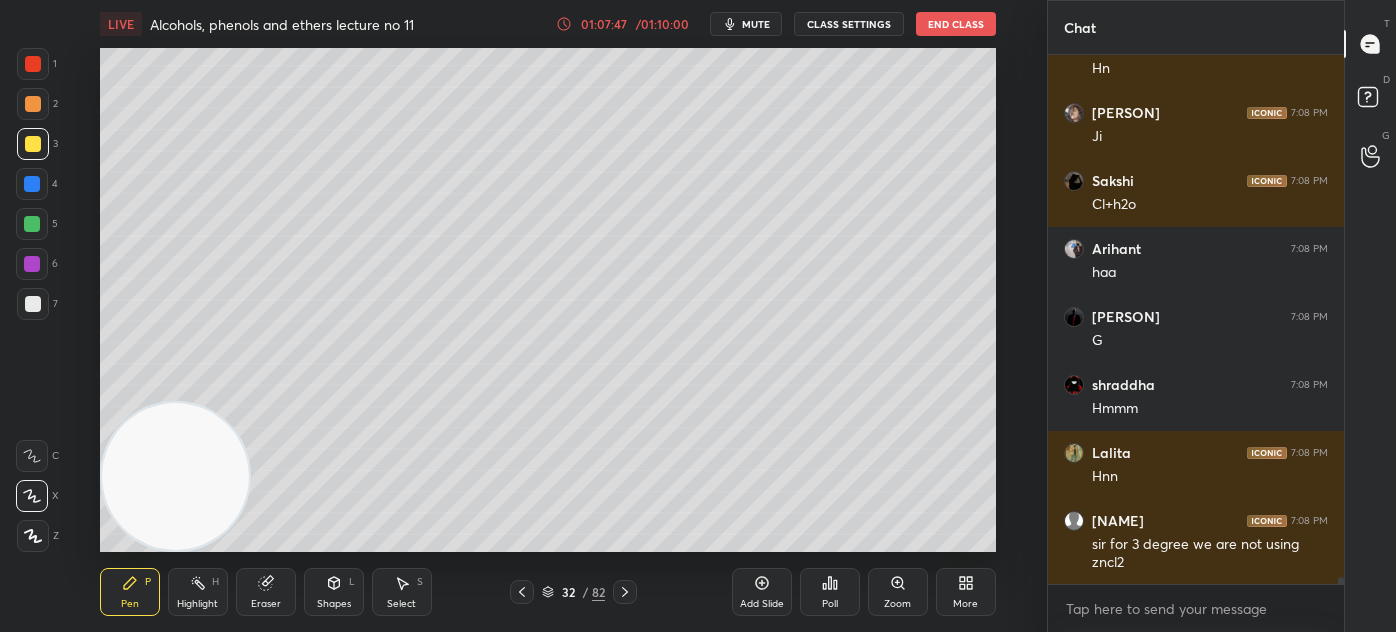 scroll, scrollTop: 39127, scrollLeft: 0, axis: vertical 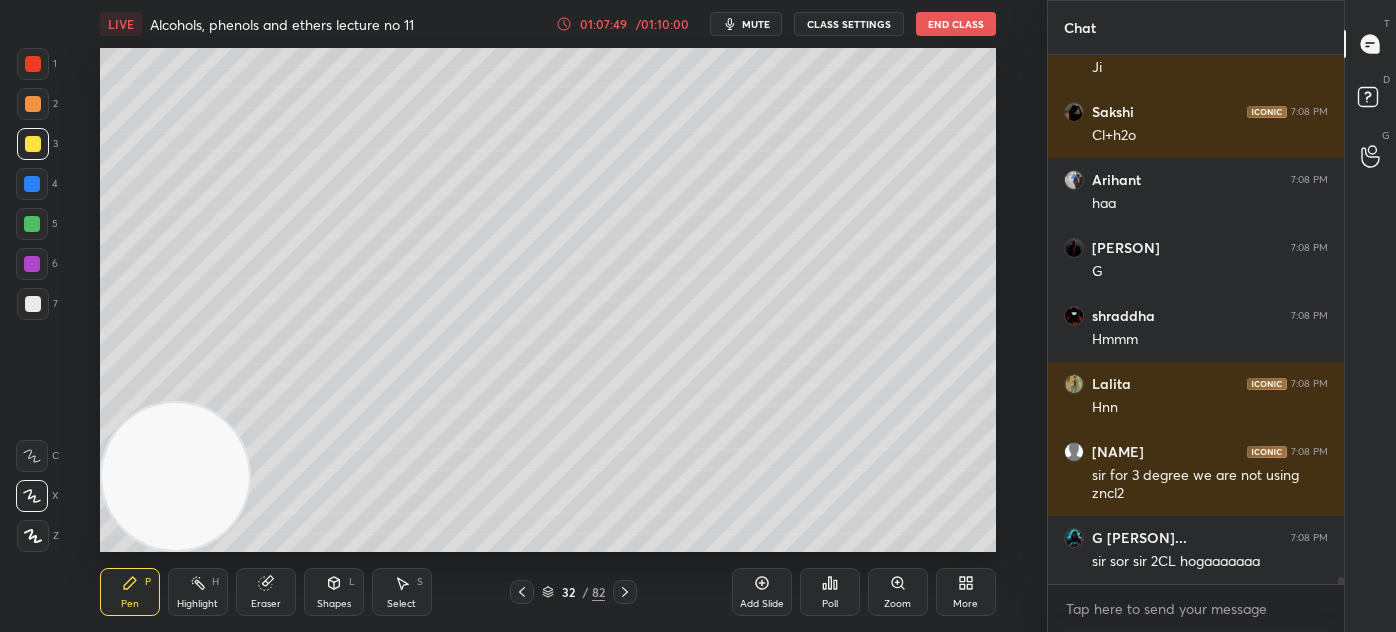click at bounding box center [33, 64] 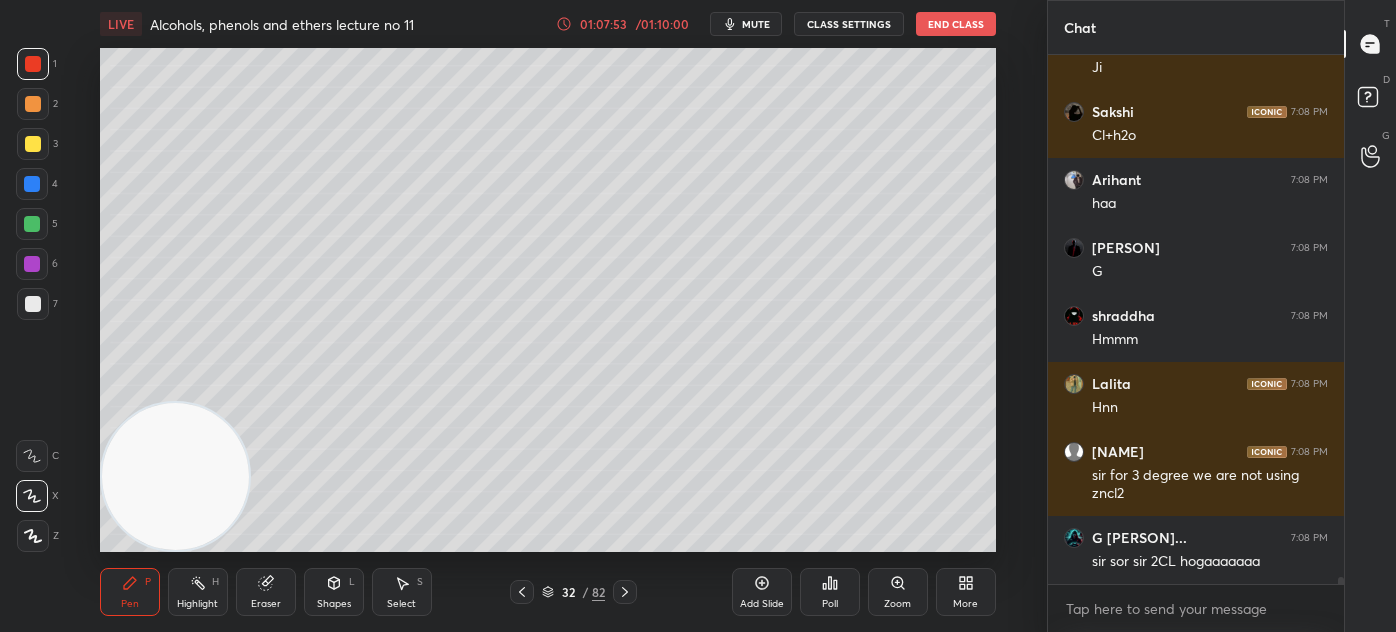 click at bounding box center [33, 304] 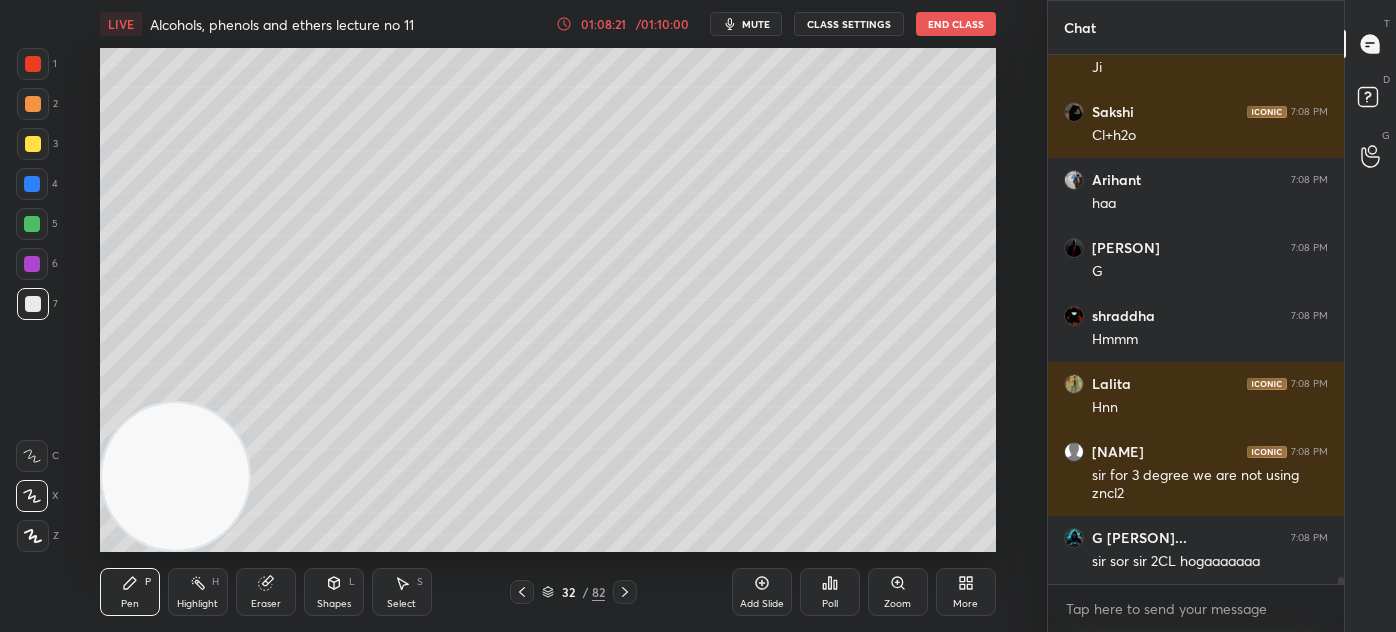 scroll, scrollTop: 39194, scrollLeft: 0, axis: vertical 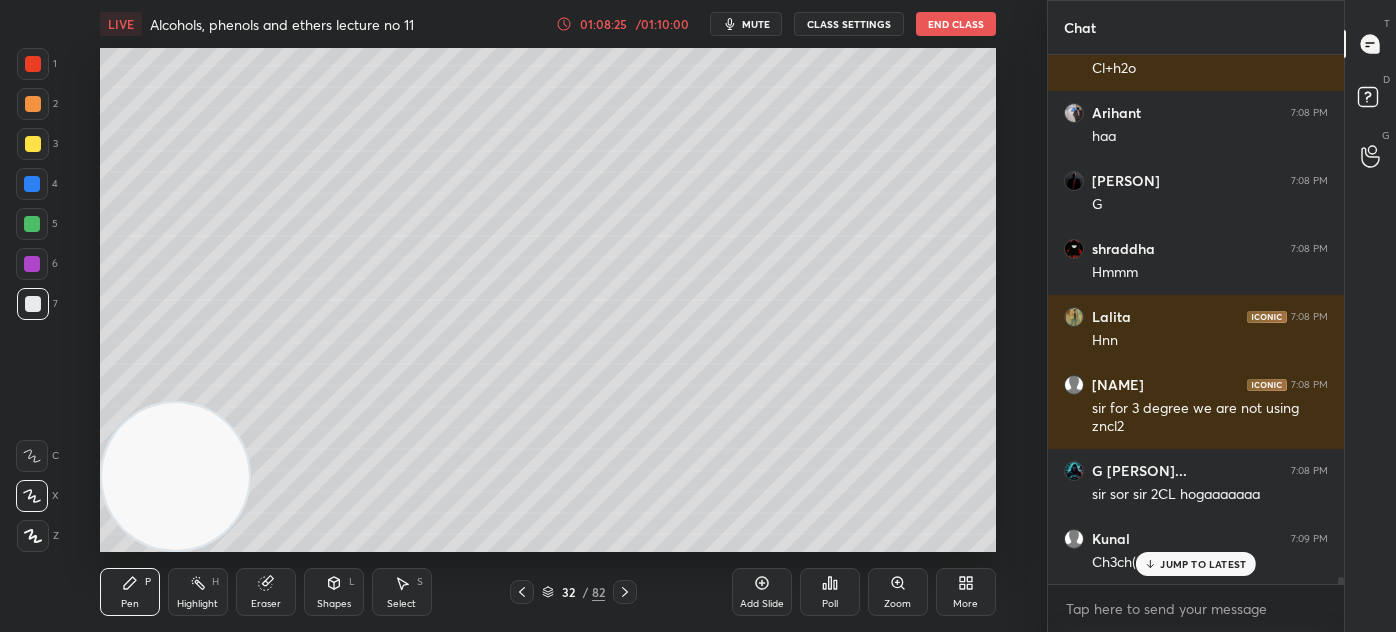 click on "mute" at bounding box center [756, 24] 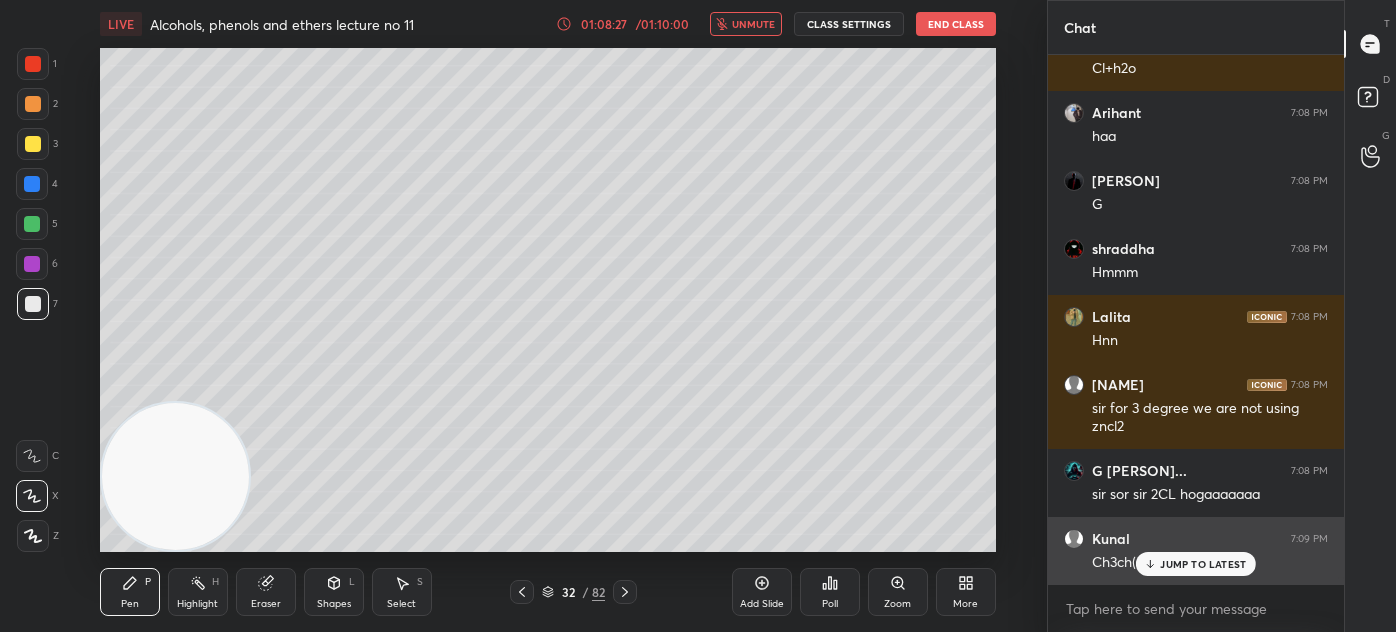 click on "JUMP TO LATEST" at bounding box center [1196, 564] 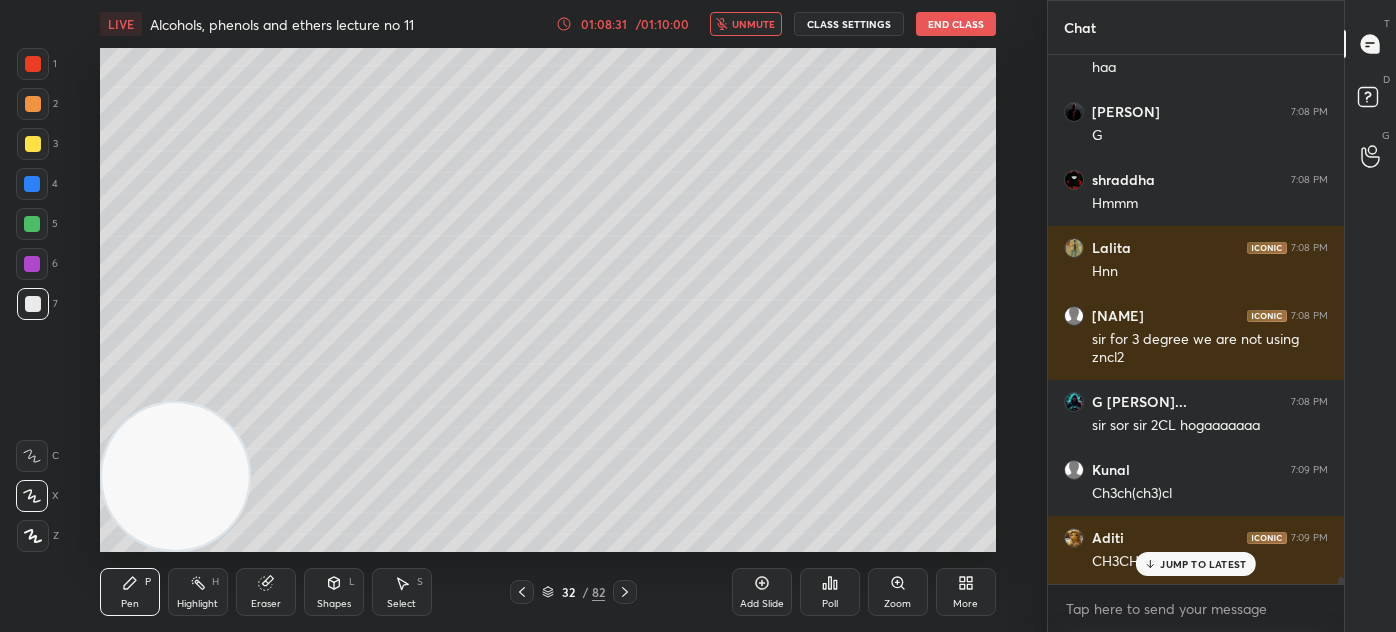 scroll, scrollTop: 39330, scrollLeft: 0, axis: vertical 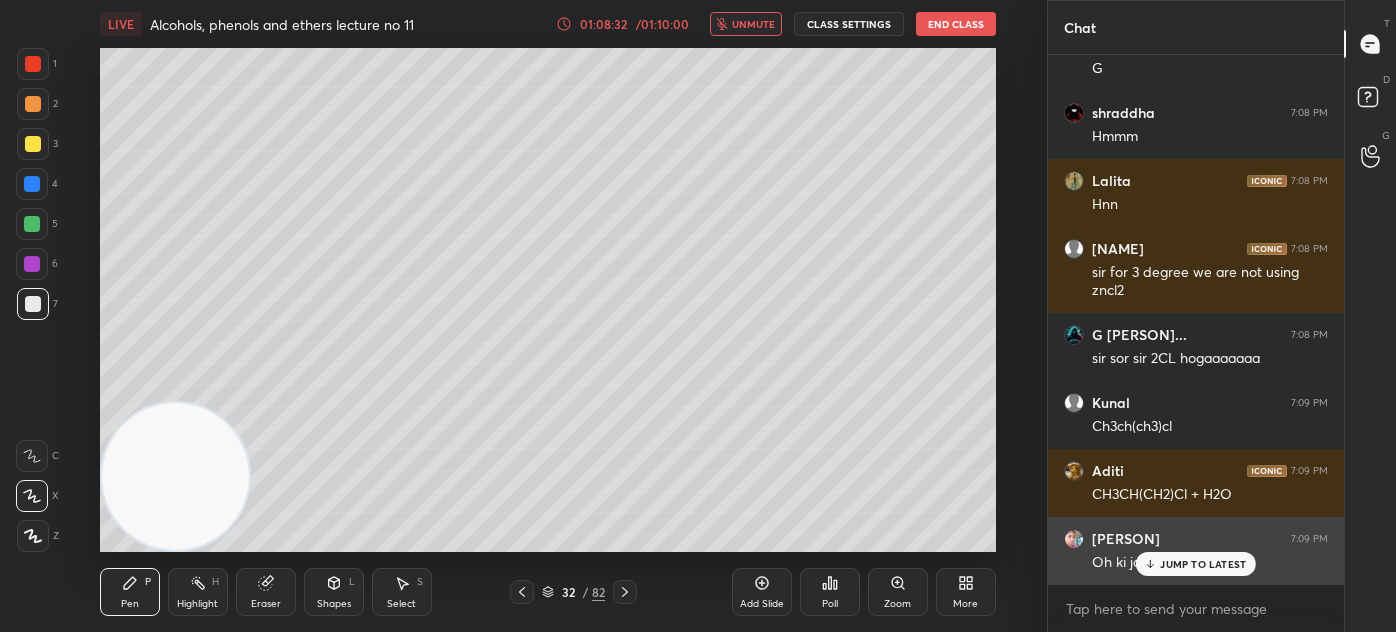drag, startPoint x: 1170, startPoint y: 564, endPoint x: 1160, endPoint y: 567, distance: 10.440307 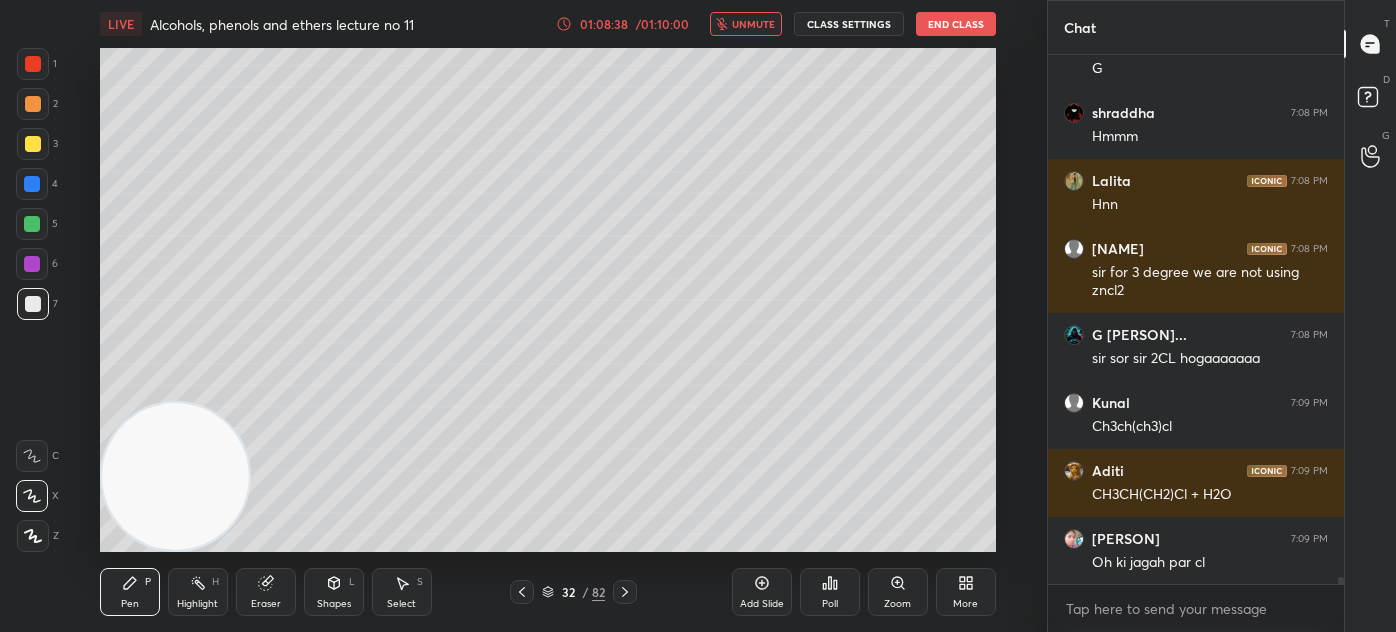 click on "unmute" at bounding box center [753, 24] 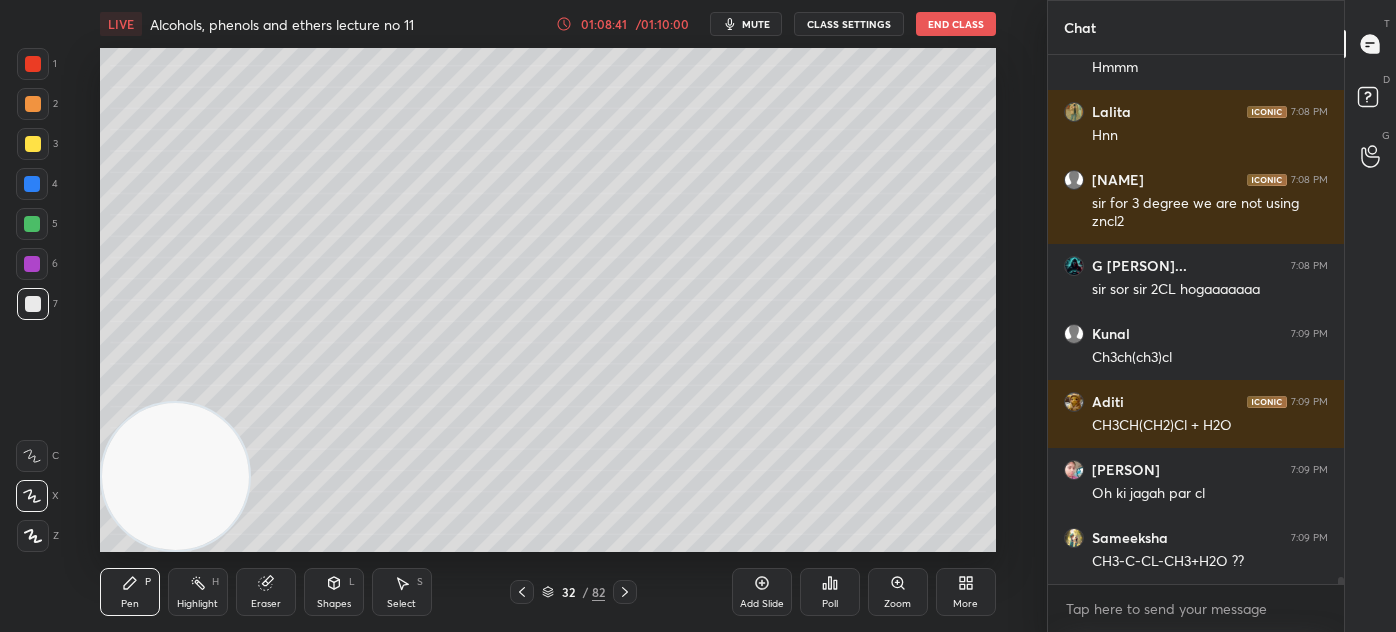 click at bounding box center (33, 144) 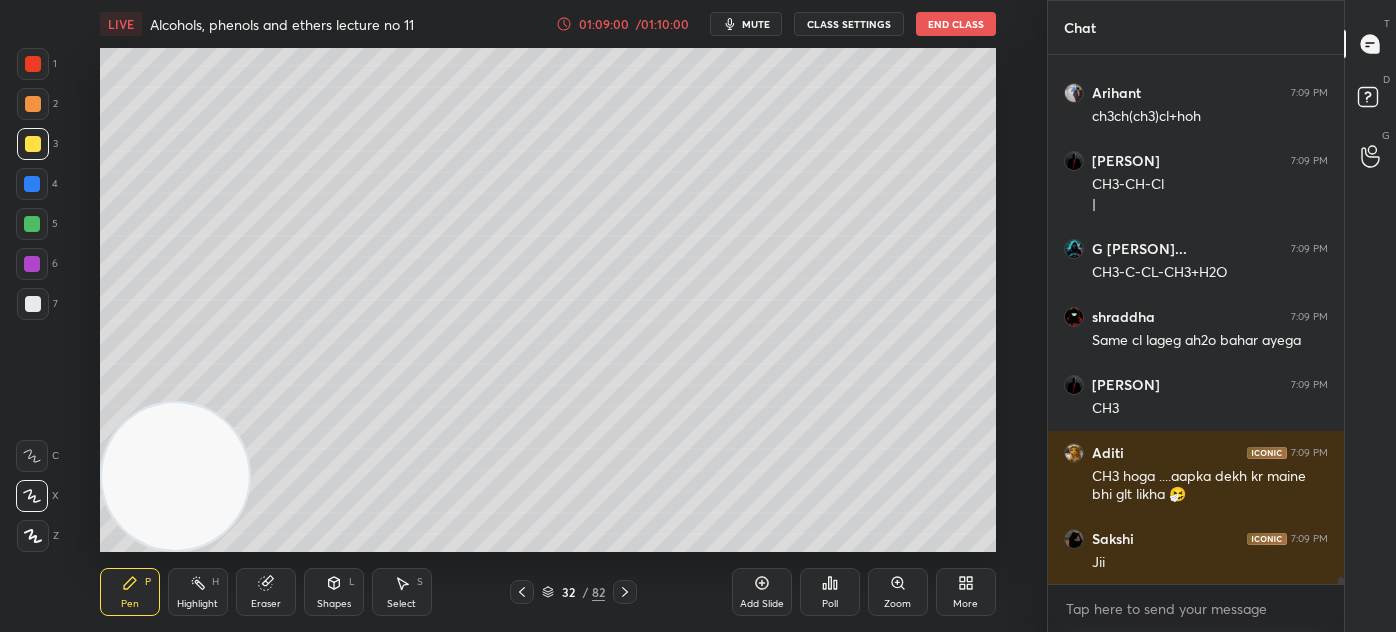 scroll, scrollTop: 39981, scrollLeft: 0, axis: vertical 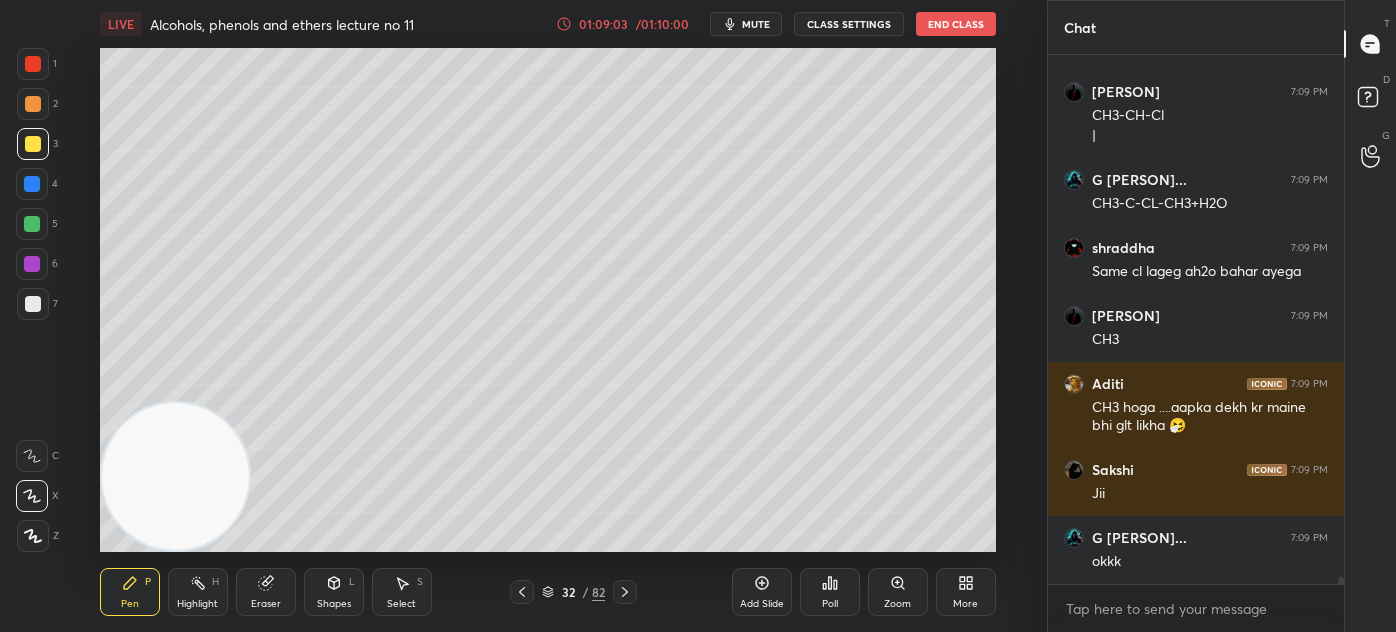 click on "mute" at bounding box center (756, 24) 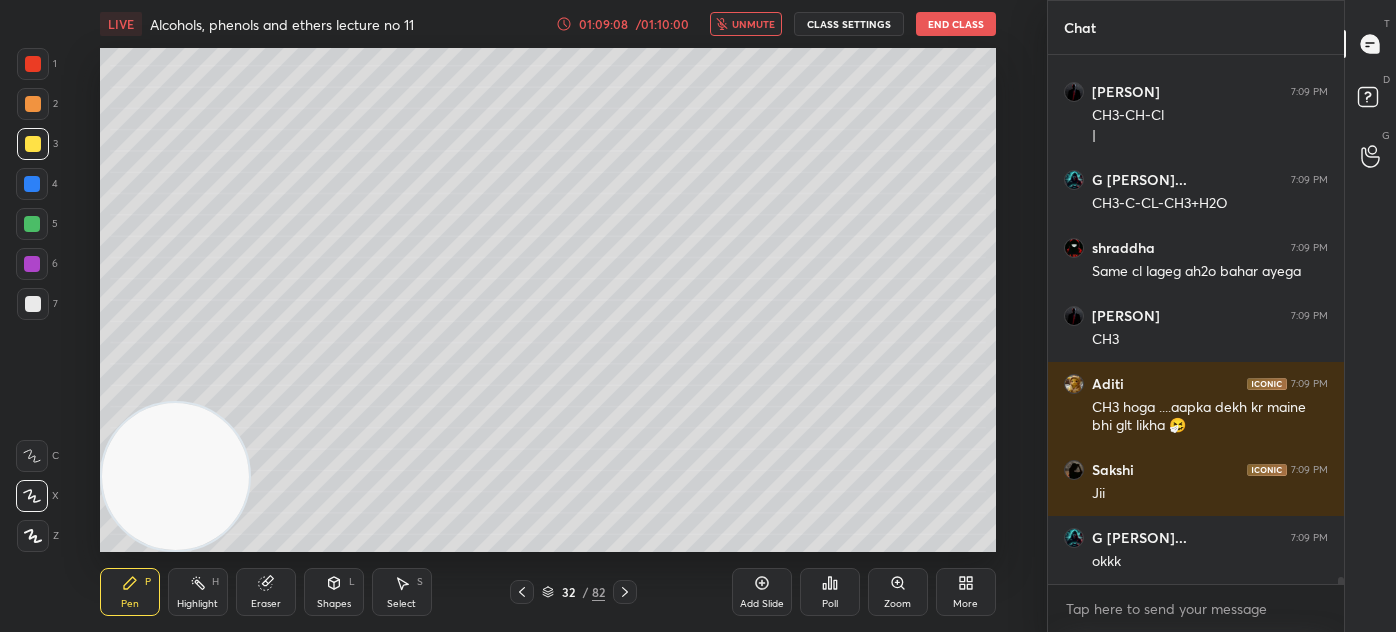 click on "unmute" at bounding box center [753, 24] 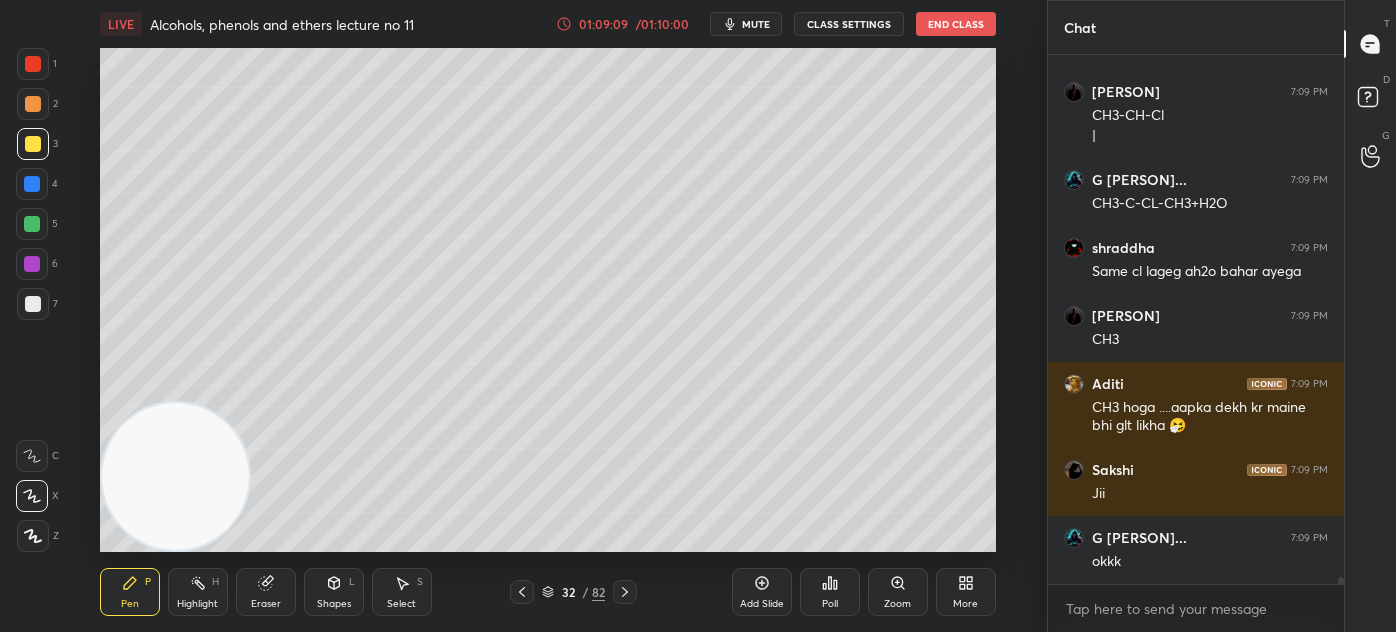 scroll, scrollTop: 40048, scrollLeft: 0, axis: vertical 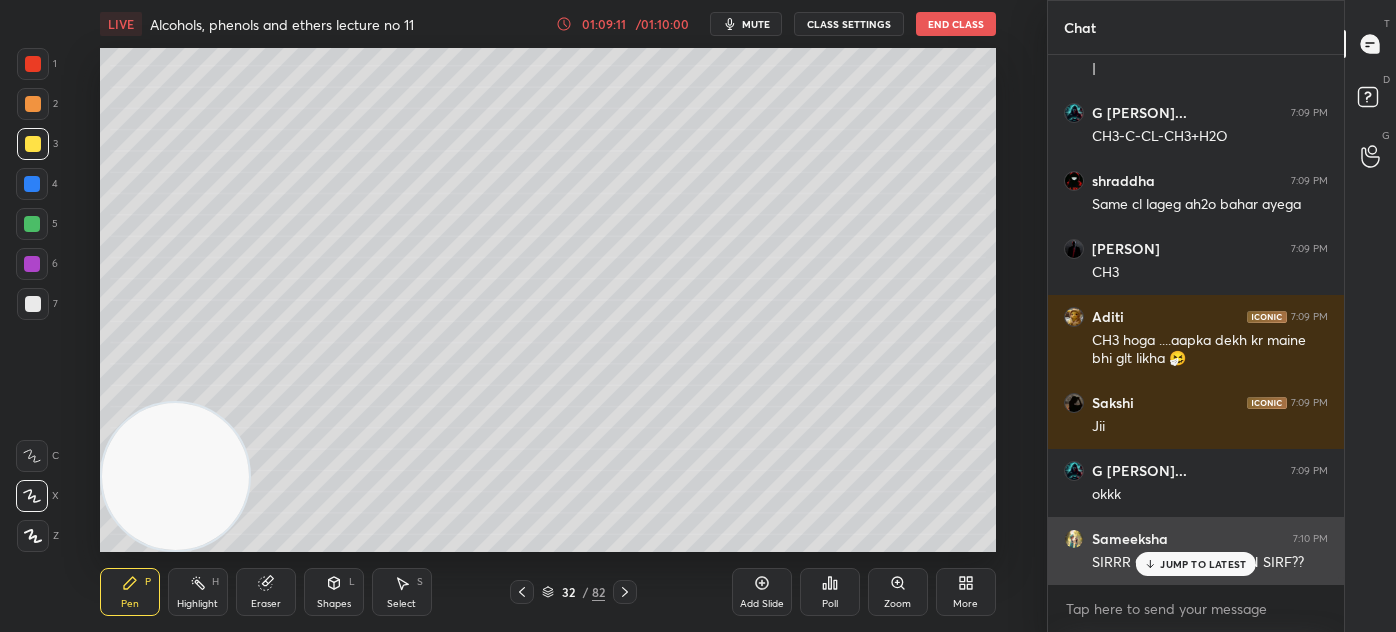 click on "JUMP TO LATEST" at bounding box center [1203, 564] 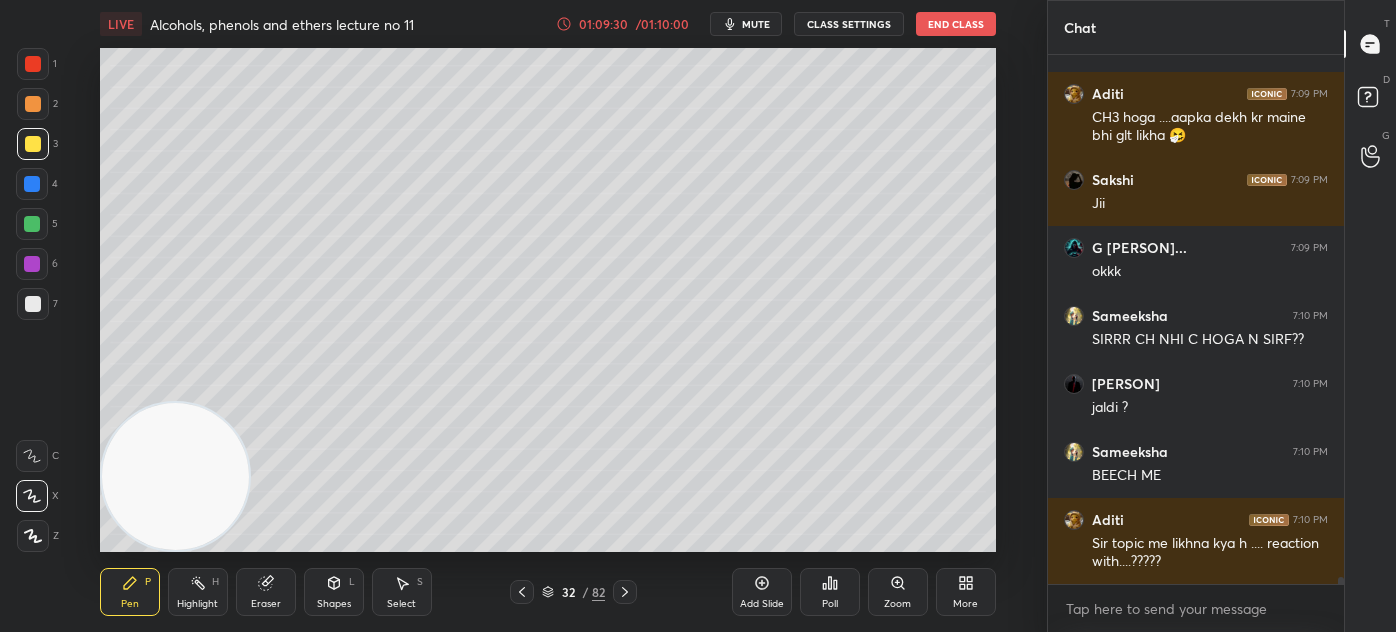 scroll, scrollTop: 40338, scrollLeft: 0, axis: vertical 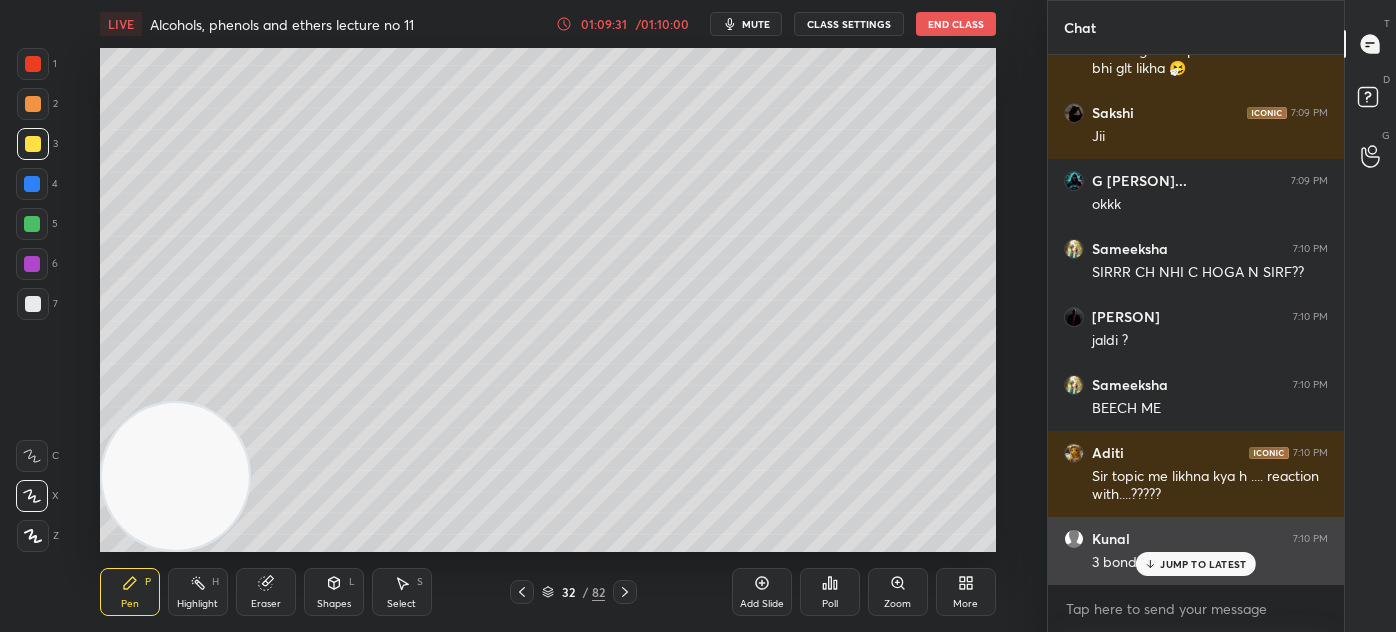 click on "JUMP TO LATEST" at bounding box center [1203, 564] 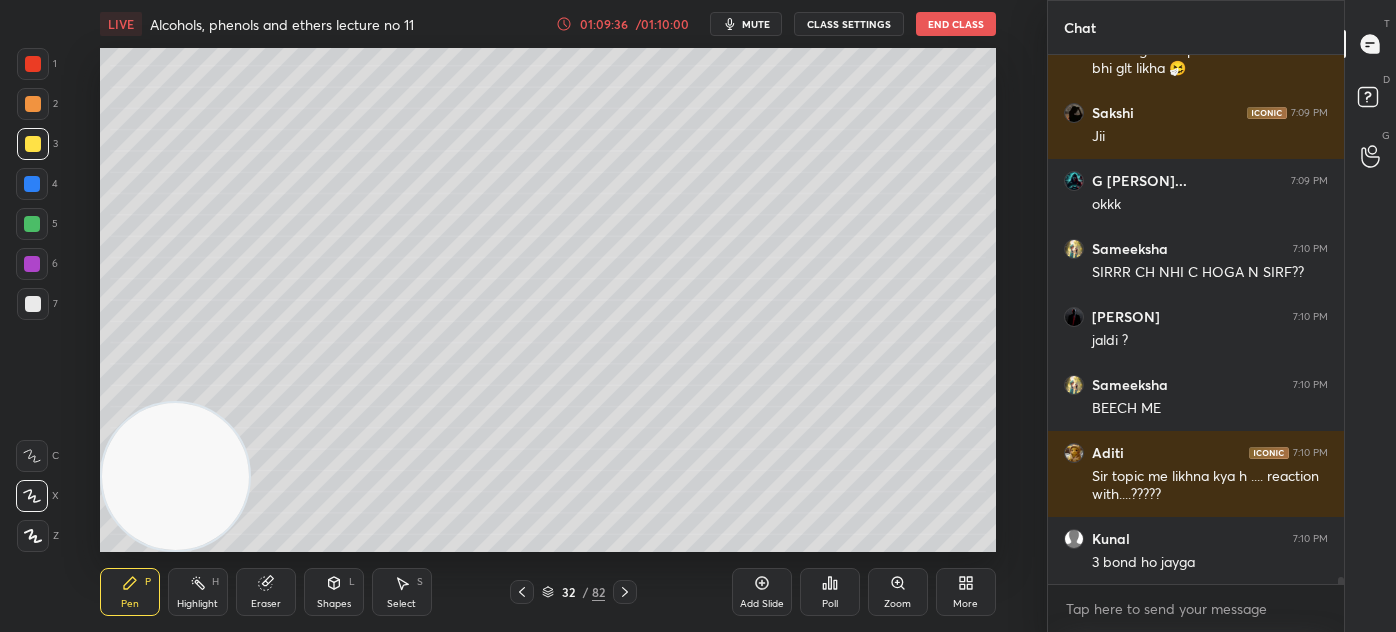 drag, startPoint x: 36, startPoint y: 60, endPoint x: 36, endPoint y: 143, distance: 83 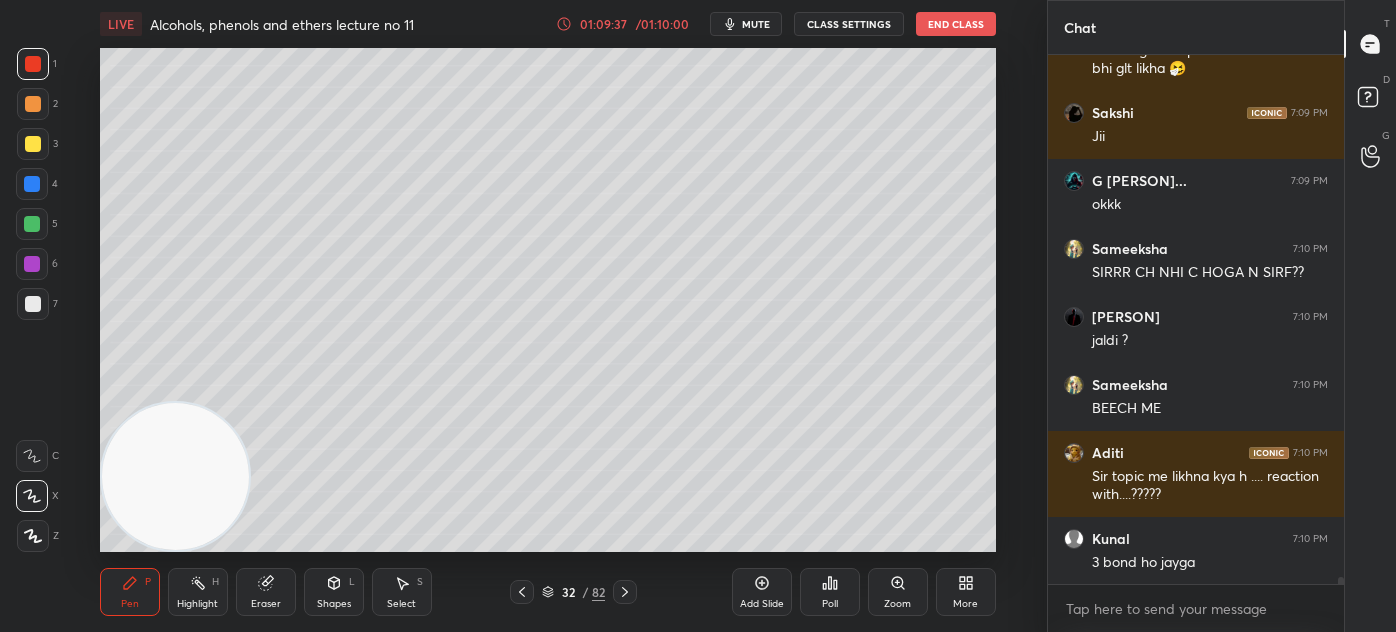 click at bounding box center (33, 536) 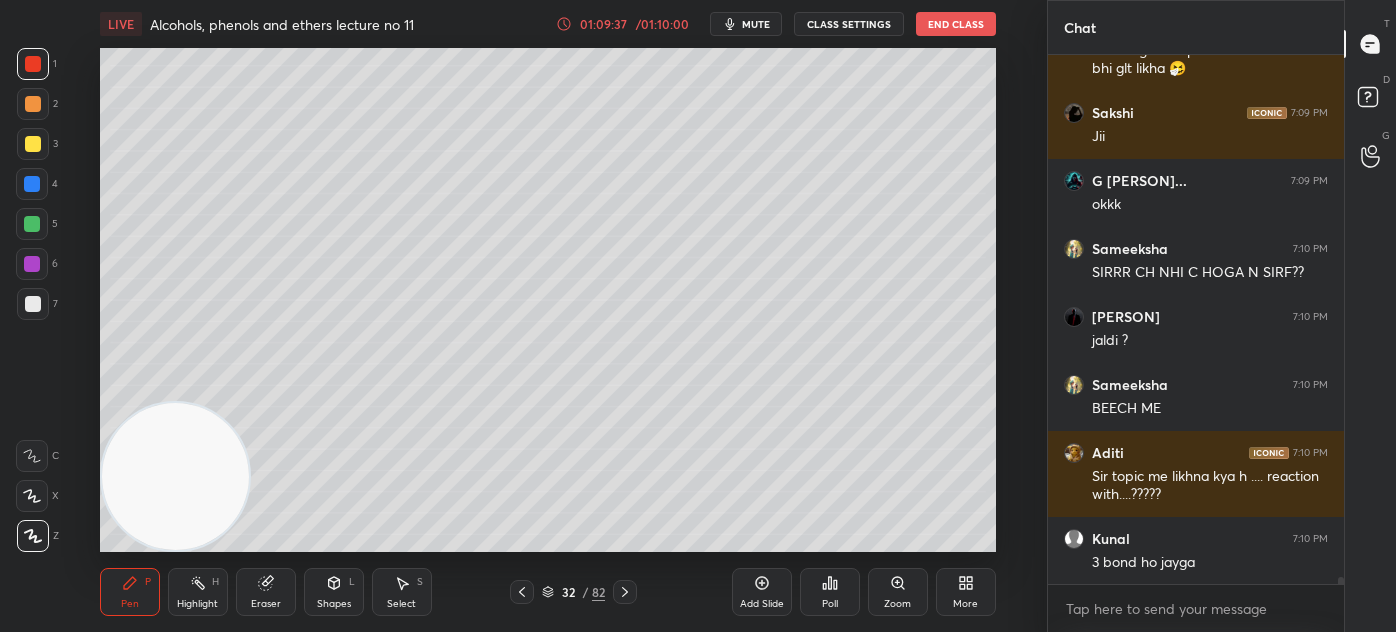click 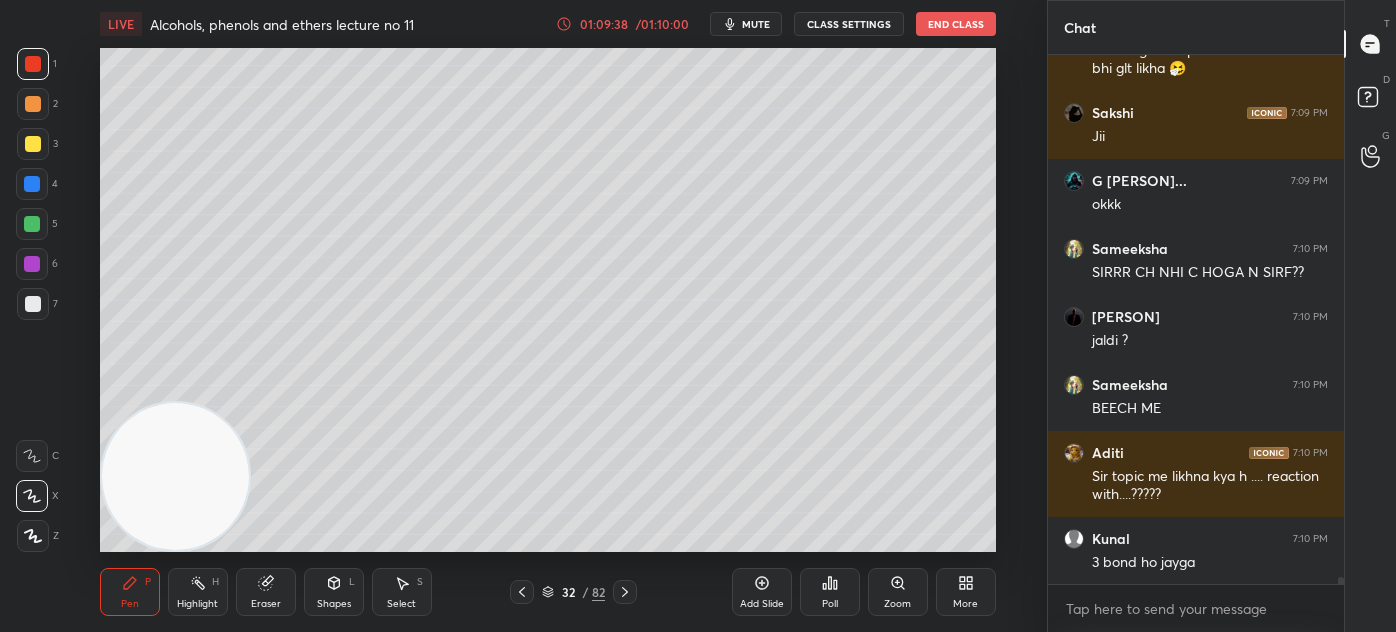 click at bounding box center [33, 304] 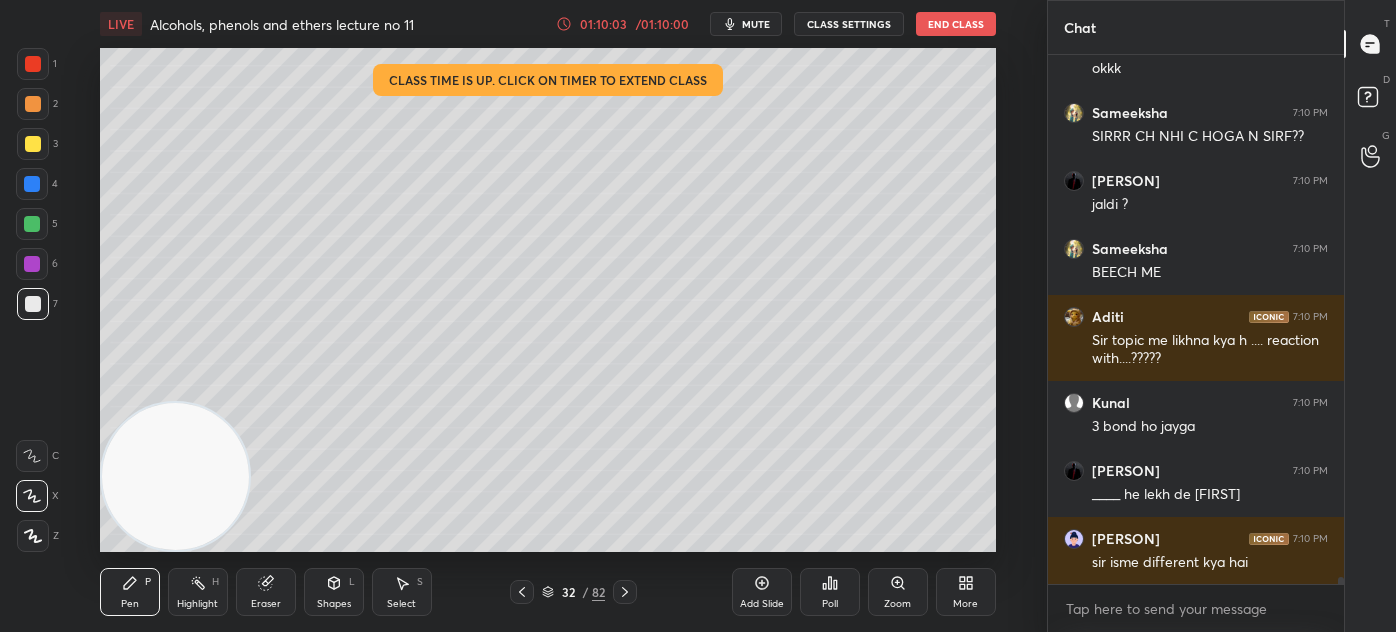 scroll, scrollTop: 40543, scrollLeft: 0, axis: vertical 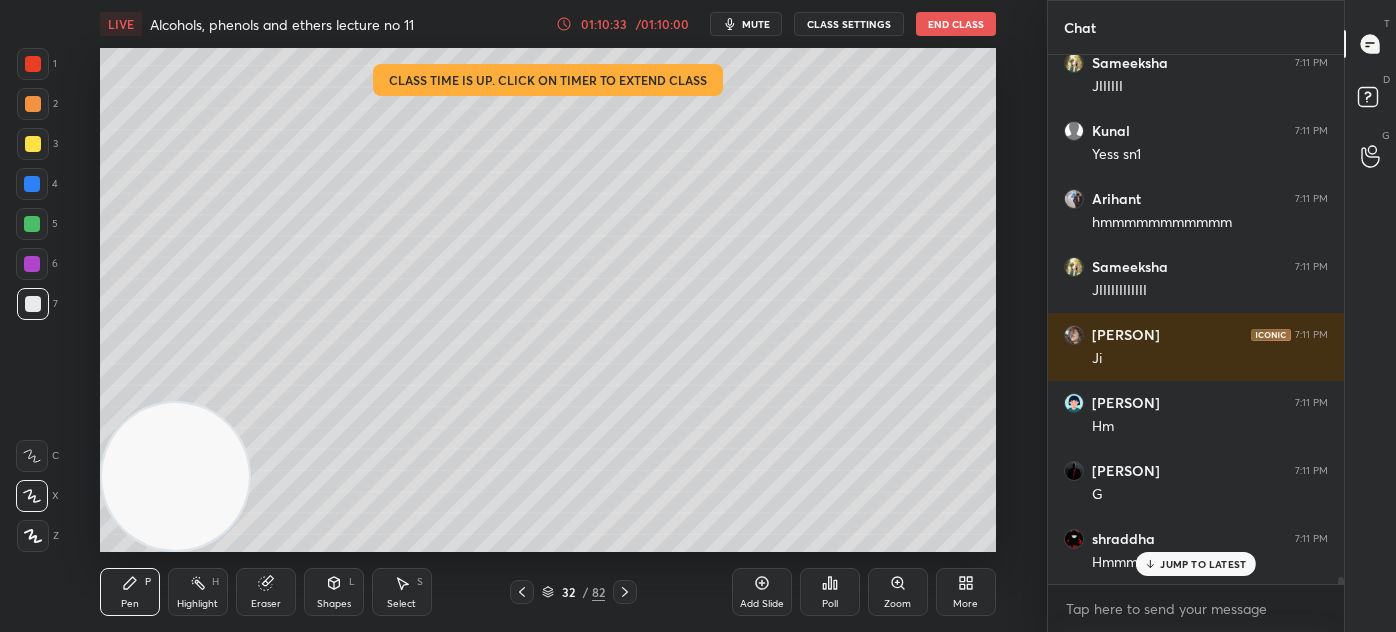 click at bounding box center (33, 144) 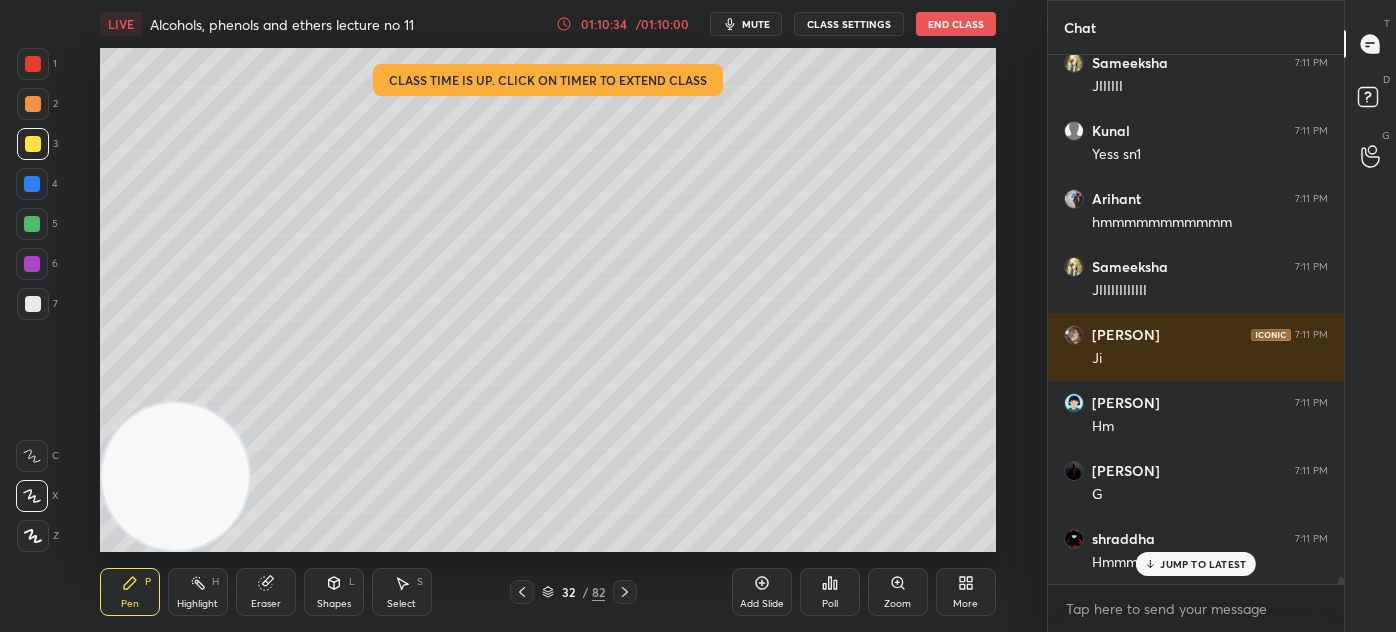 click 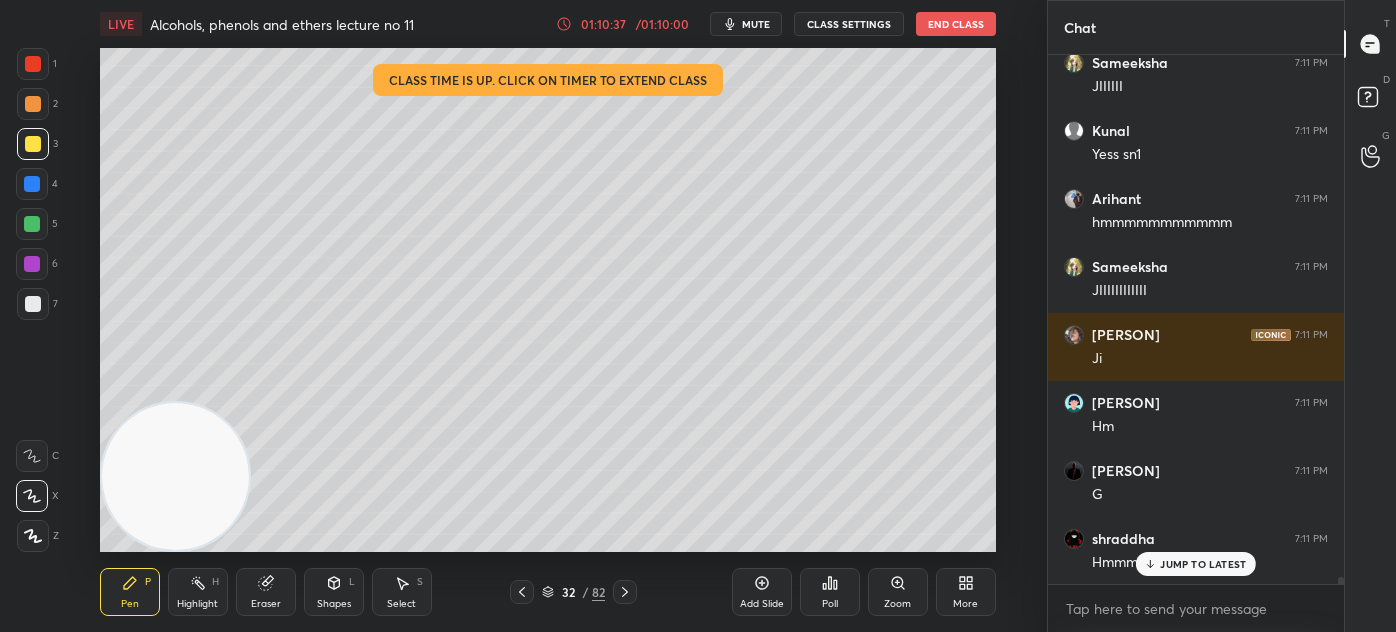 scroll, scrollTop: 41495, scrollLeft: 0, axis: vertical 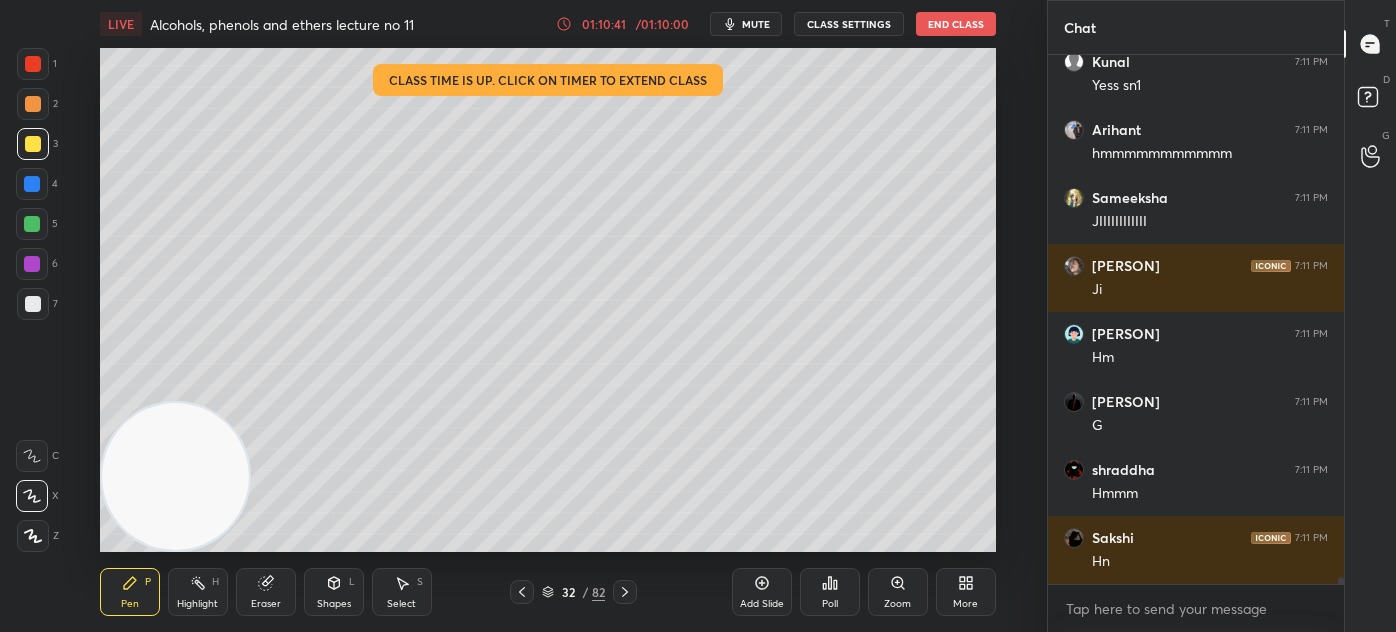 click on "Eraser" at bounding box center [266, 592] 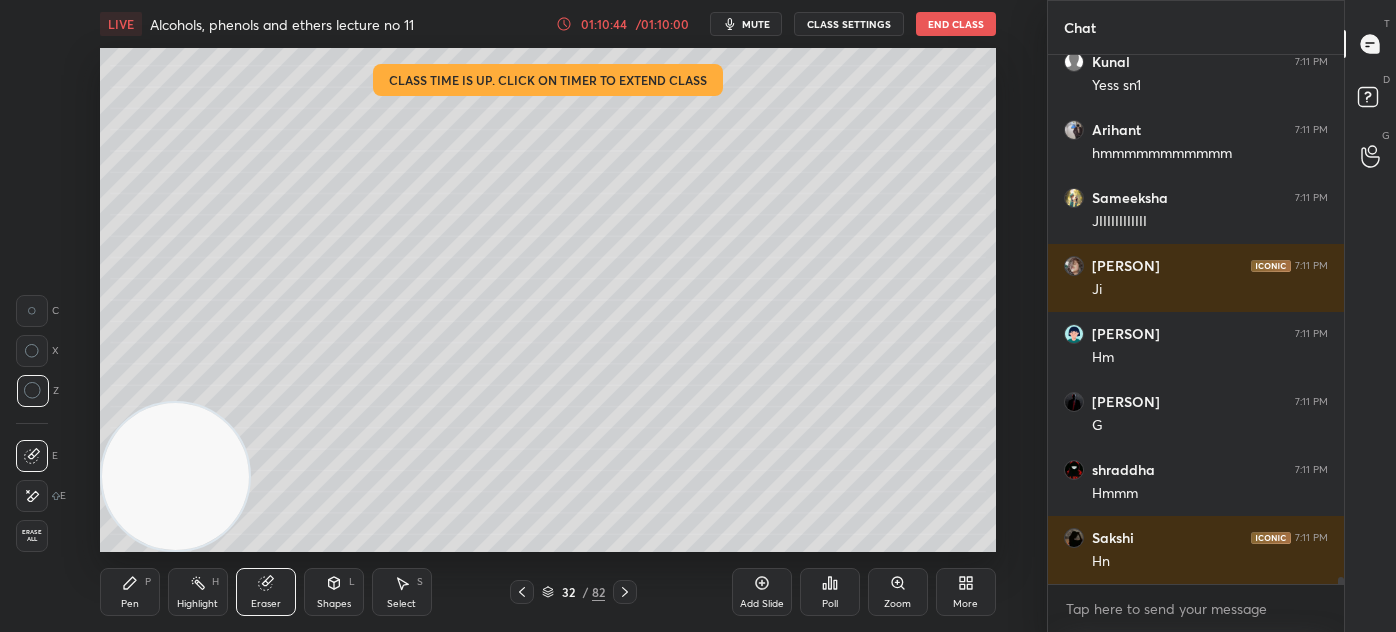 click on "Pen P" at bounding box center (130, 592) 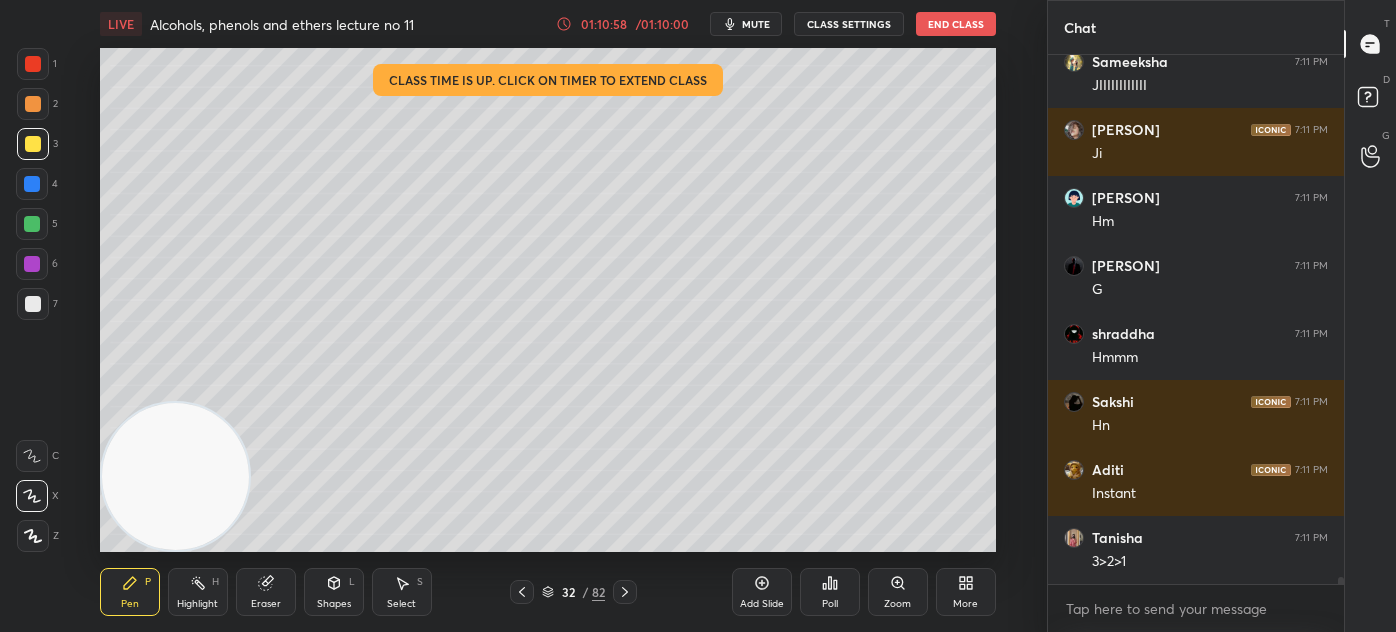 scroll, scrollTop: 41698, scrollLeft: 0, axis: vertical 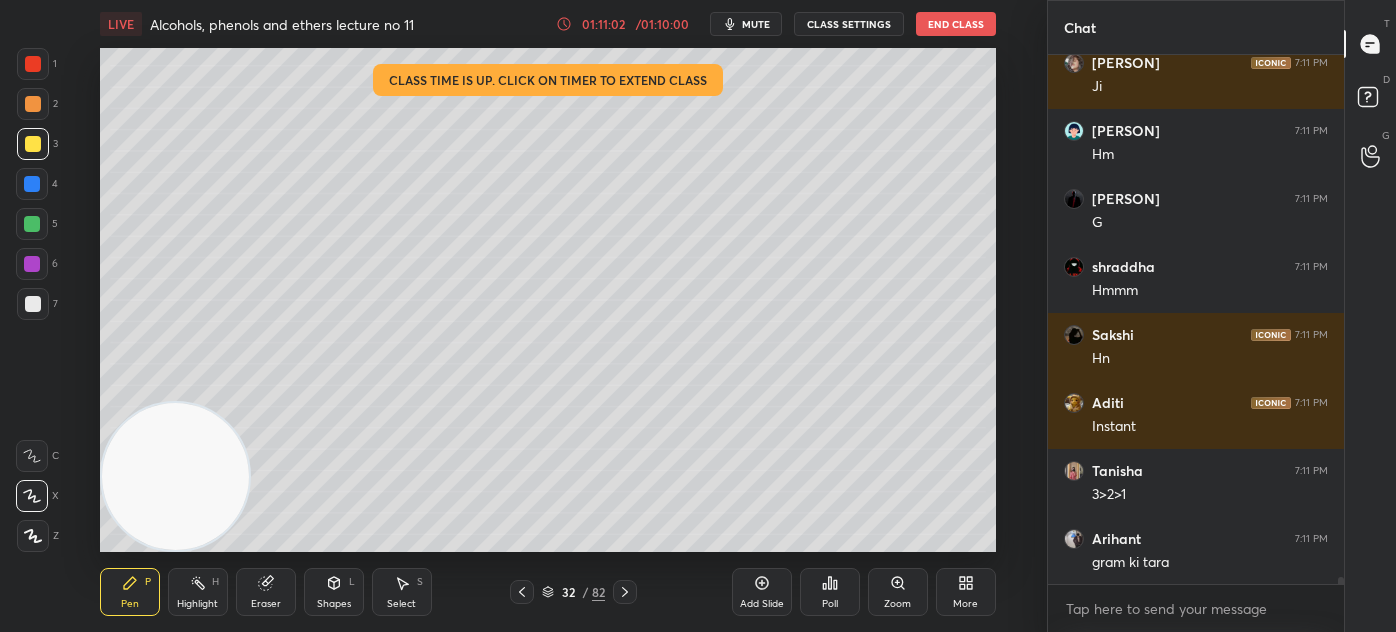 click at bounding box center [32, 184] 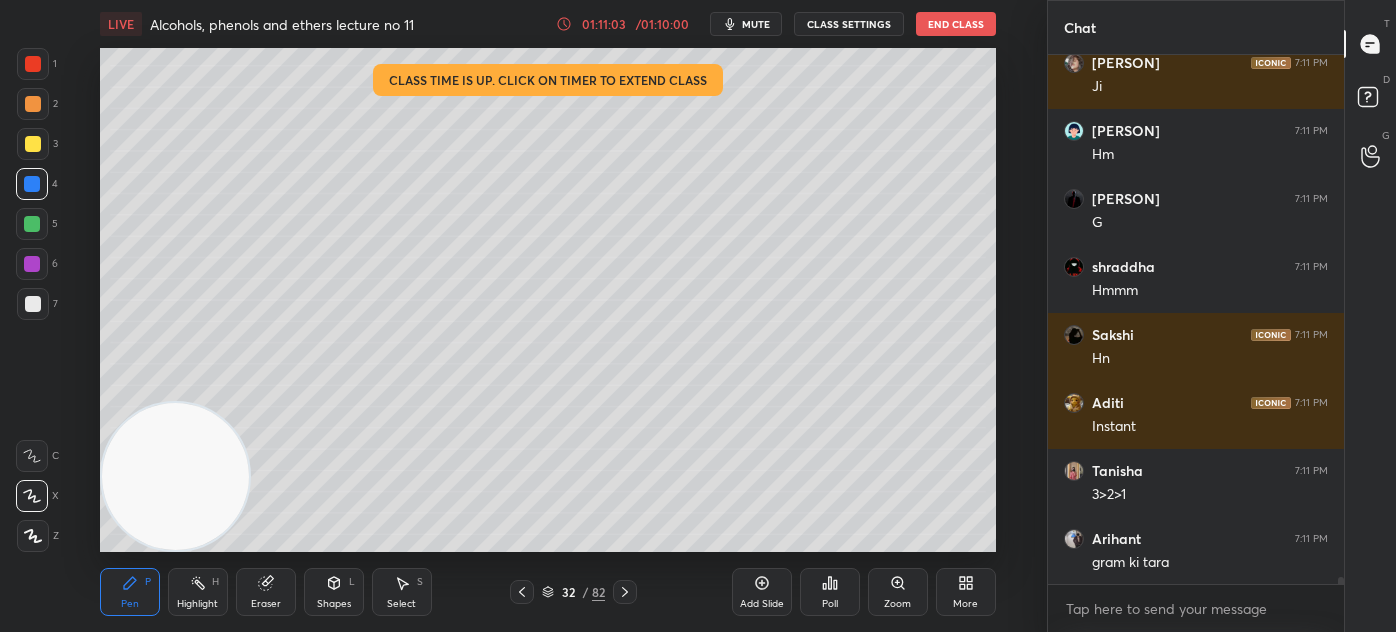 click on "Z" at bounding box center (38, 532) 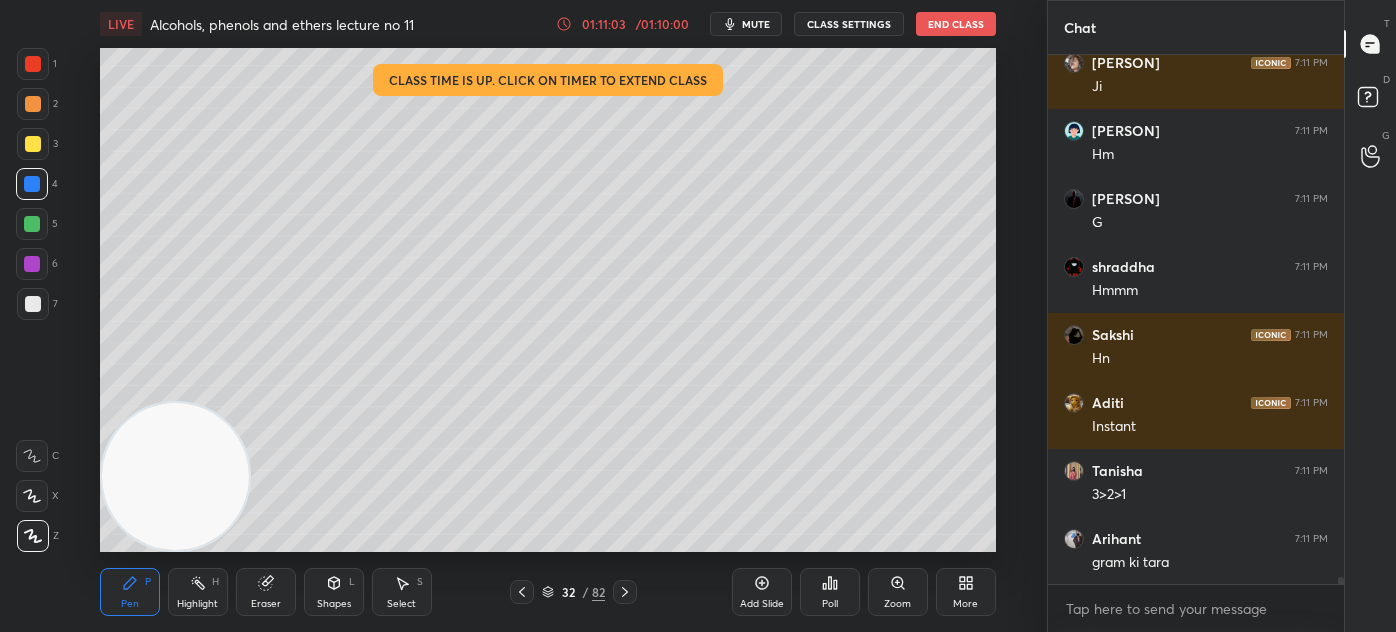 scroll, scrollTop: 41767, scrollLeft: 0, axis: vertical 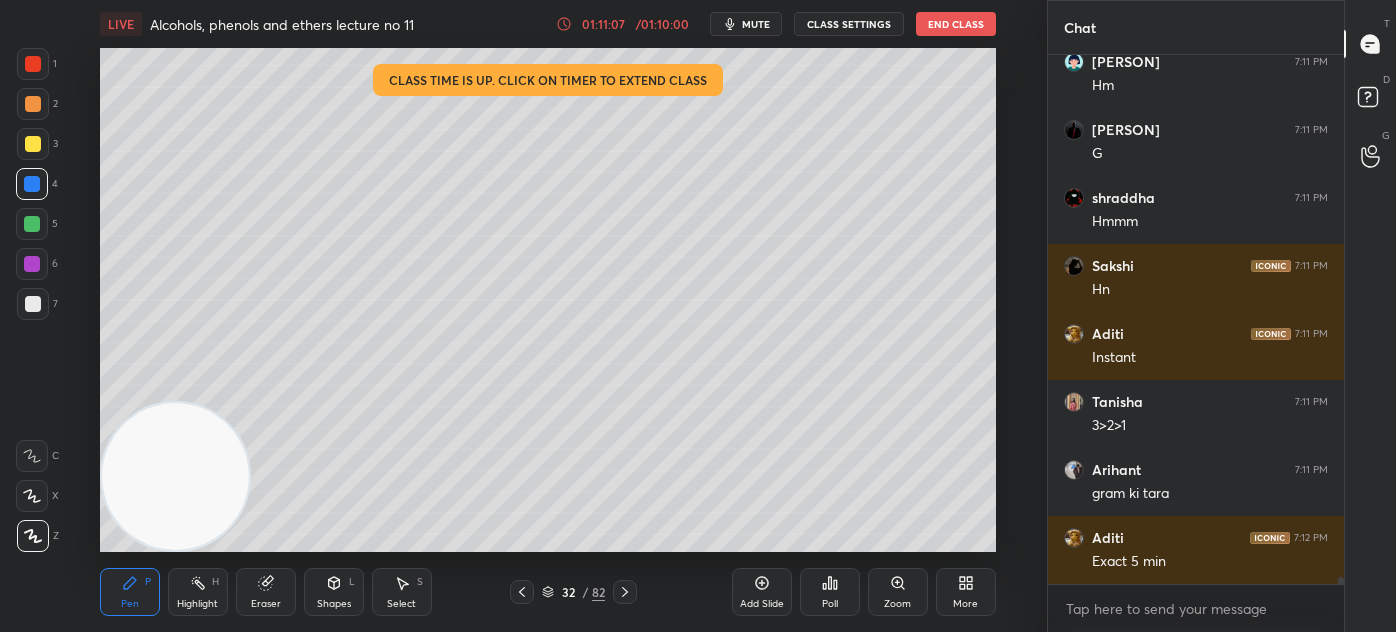 click 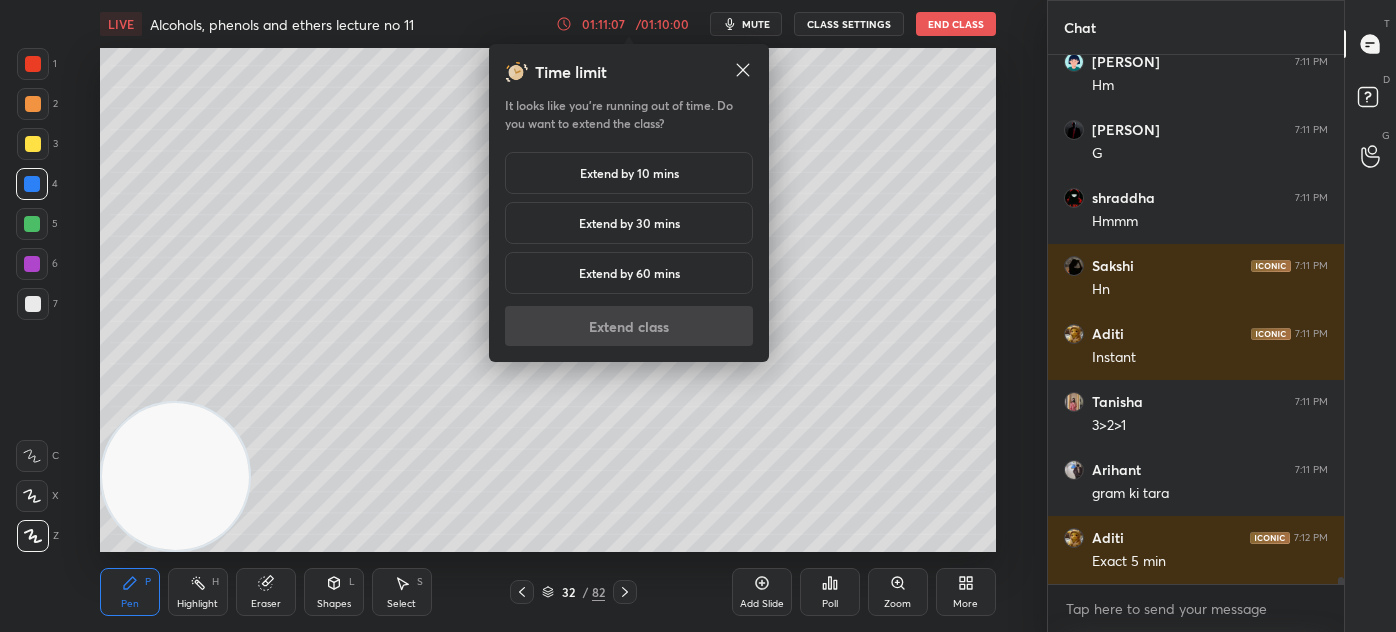 click on "Extend by 10 mins" at bounding box center [629, 173] 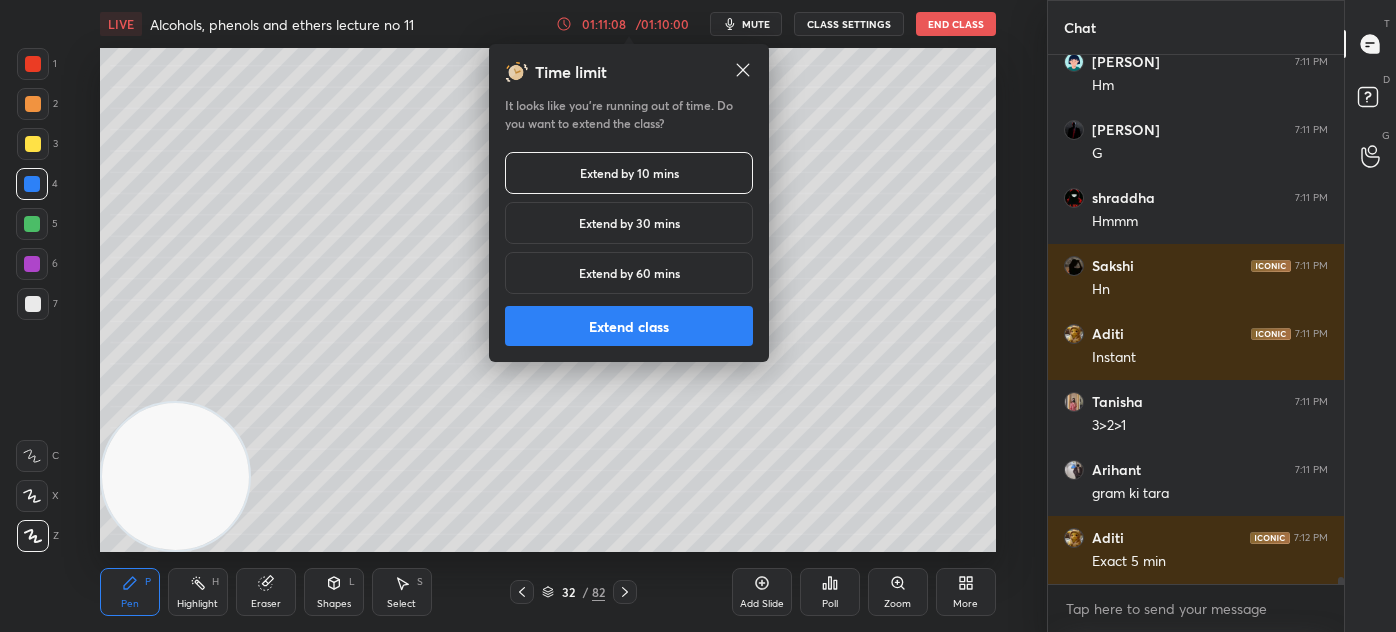 click on "Extend class" at bounding box center [629, 326] 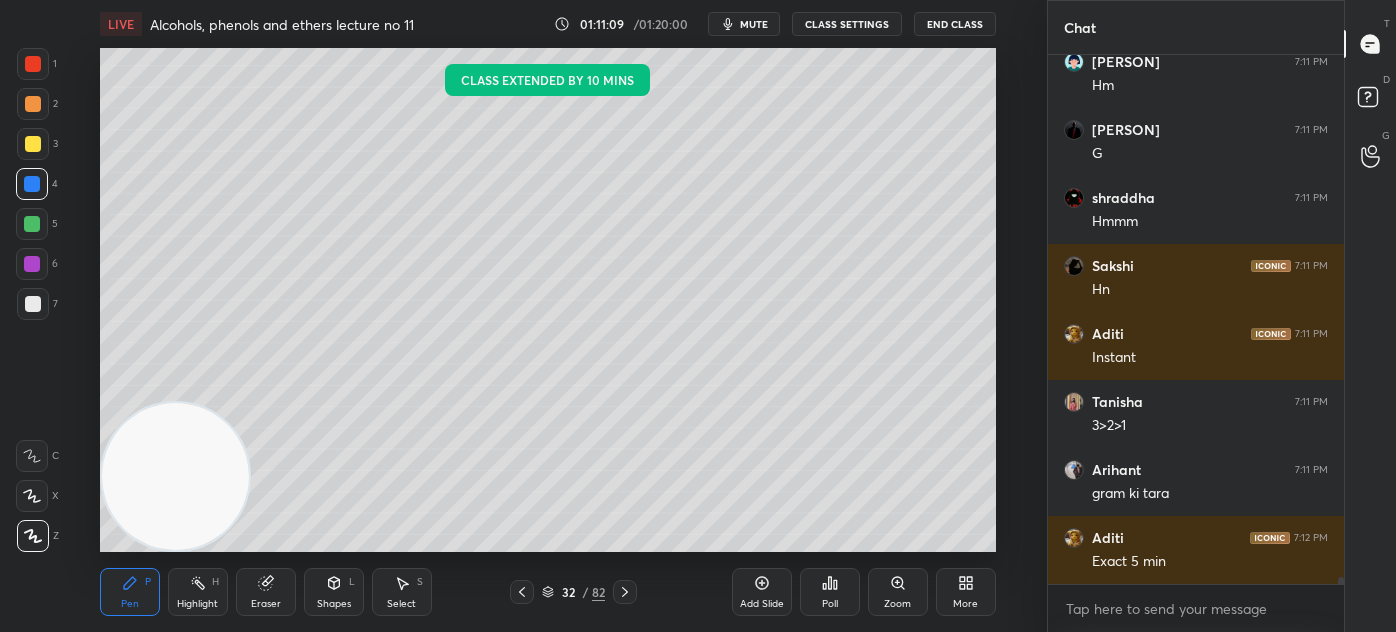 scroll, scrollTop: 41834, scrollLeft: 0, axis: vertical 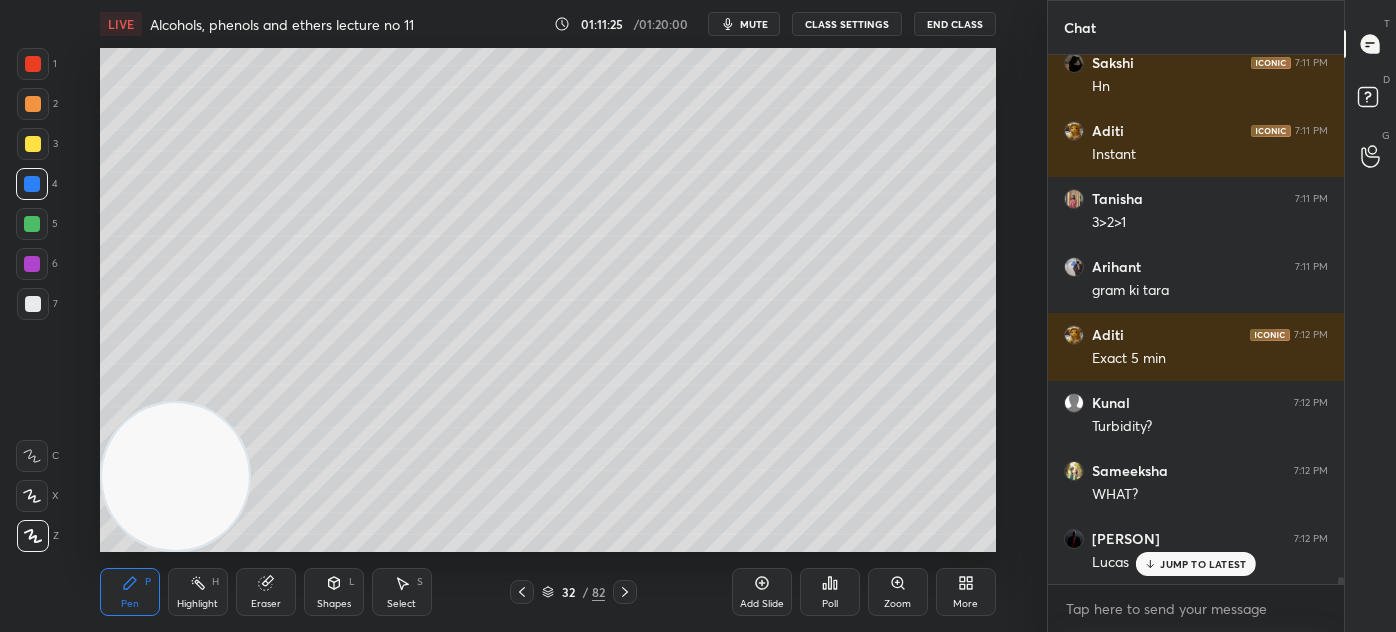 drag, startPoint x: 1175, startPoint y: 562, endPoint x: 1154, endPoint y: 565, distance: 21.213203 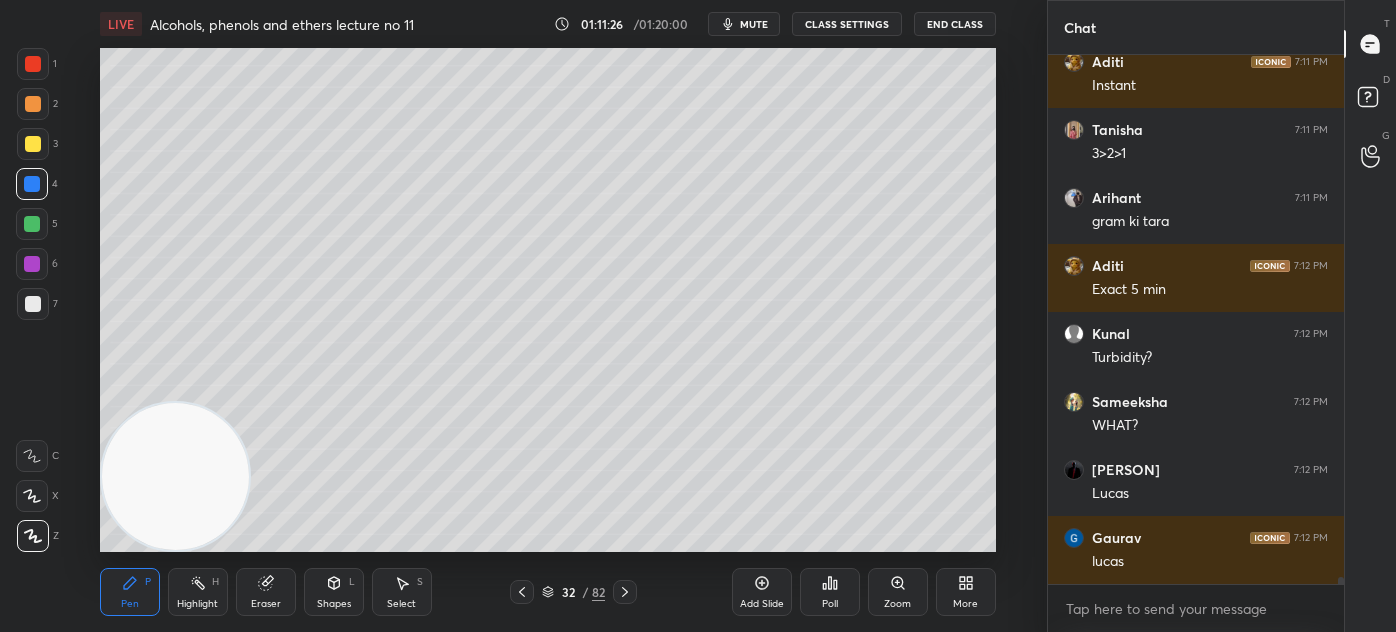 scroll, scrollTop: 42106, scrollLeft: 0, axis: vertical 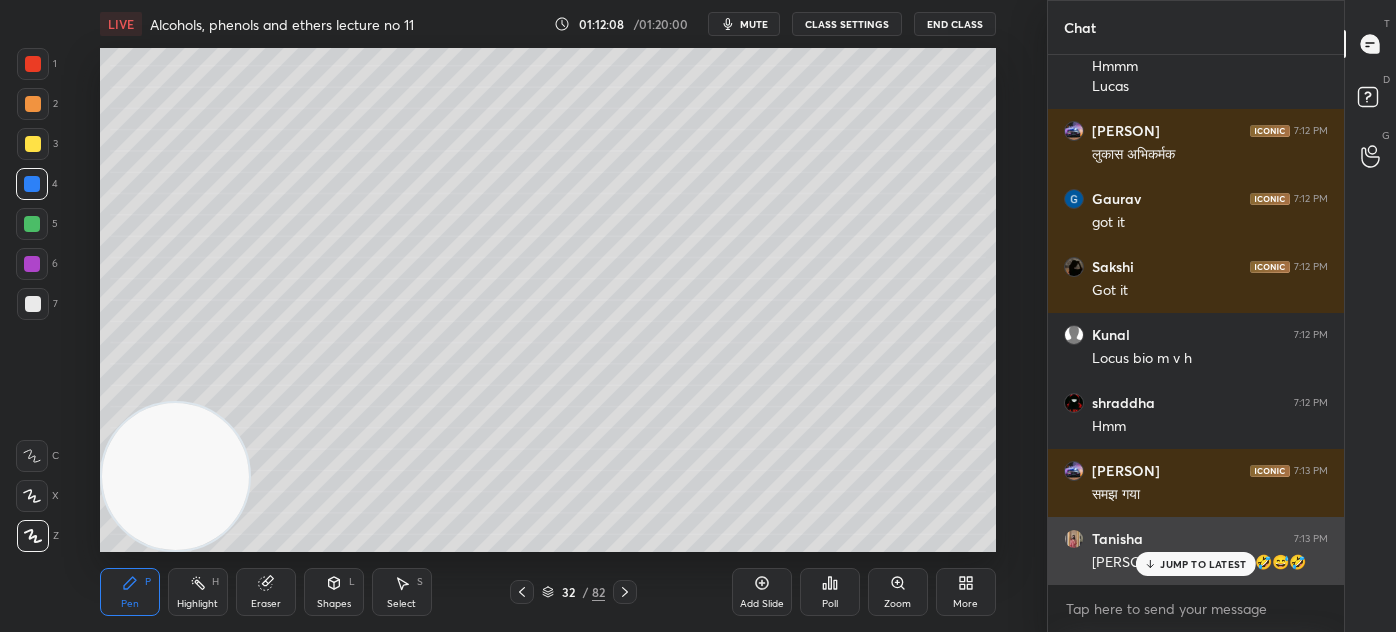 click on "JUMP TO LATEST" at bounding box center [1196, 564] 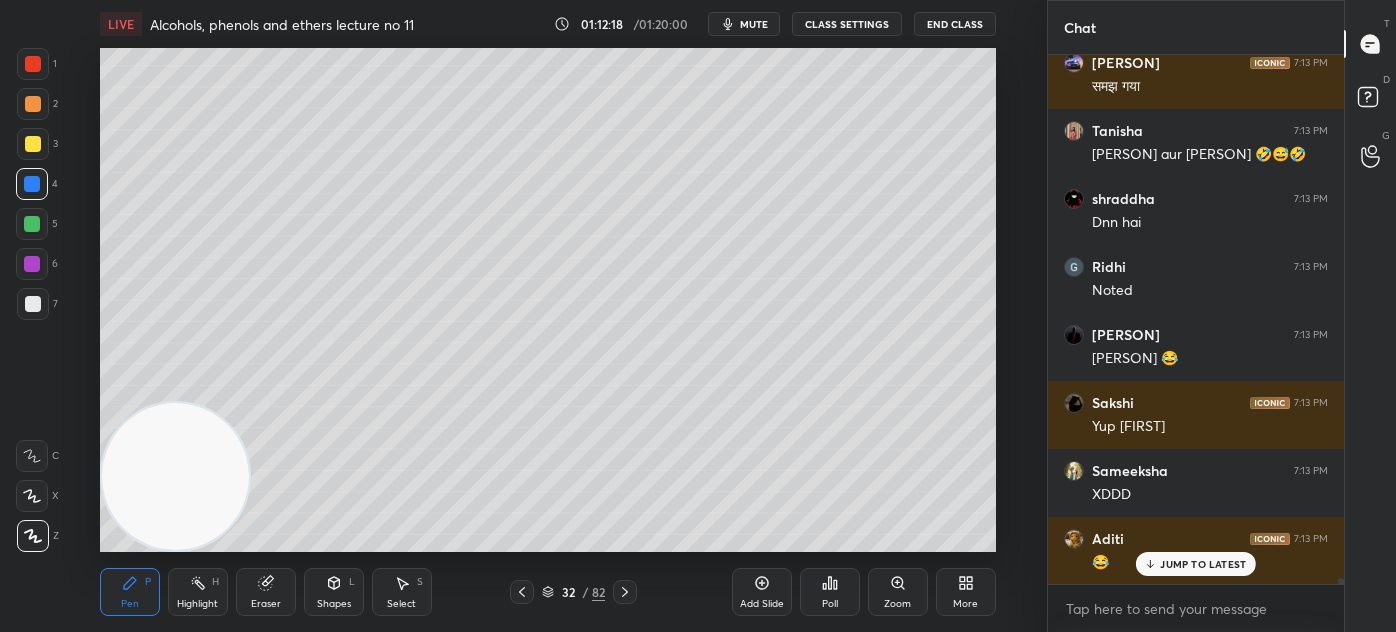 scroll, scrollTop: 43351, scrollLeft: 0, axis: vertical 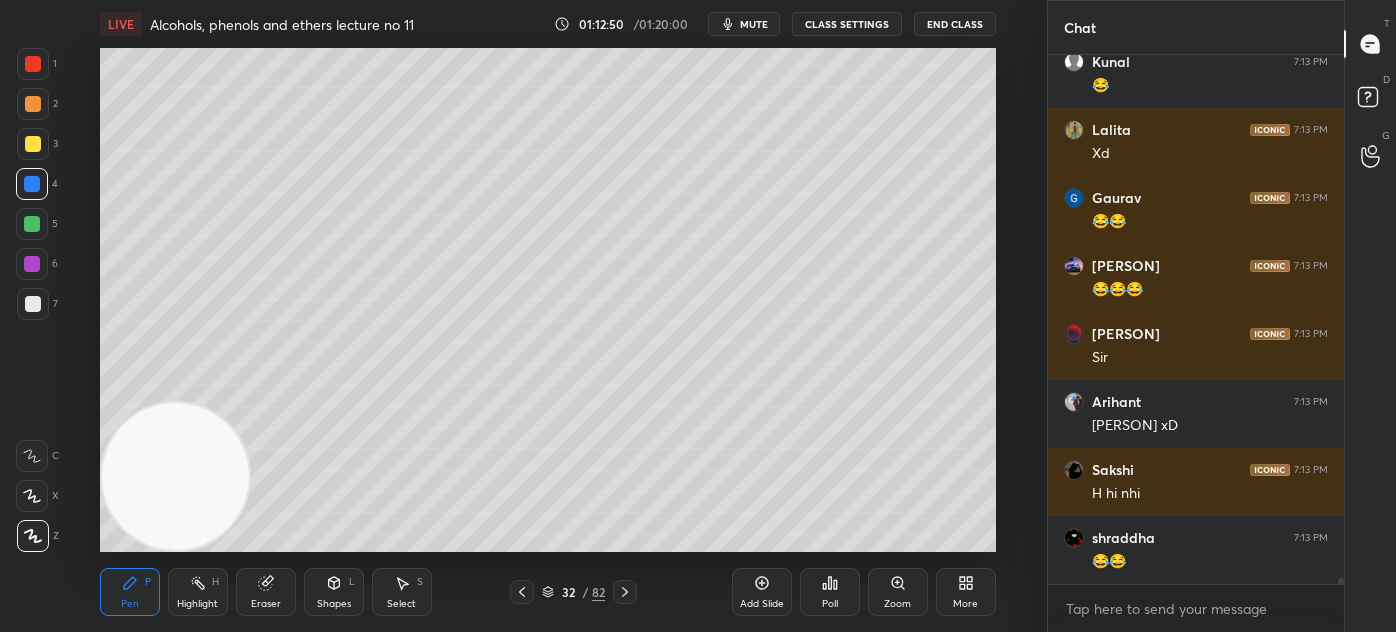 click at bounding box center [33, 64] 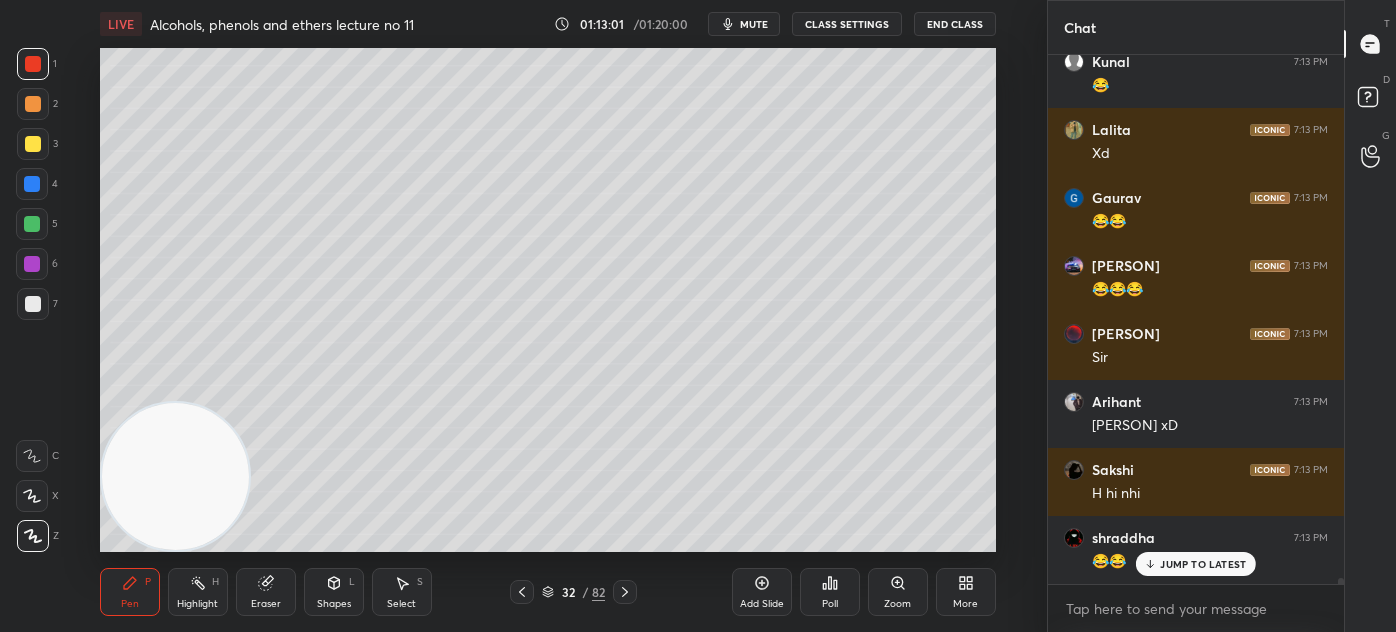 scroll, scrollTop: 44506, scrollLeft: 0, axis: vertical 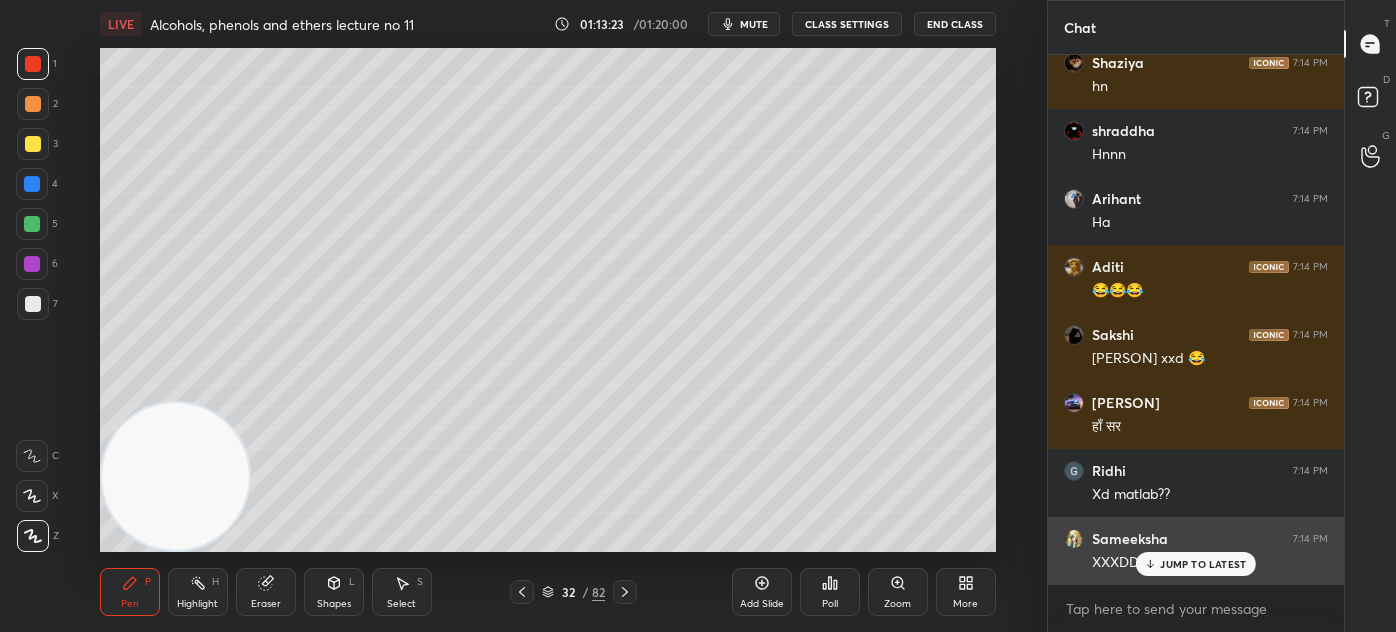 click on "JUMP TO LATEST" at bounding box center [1196, 564] 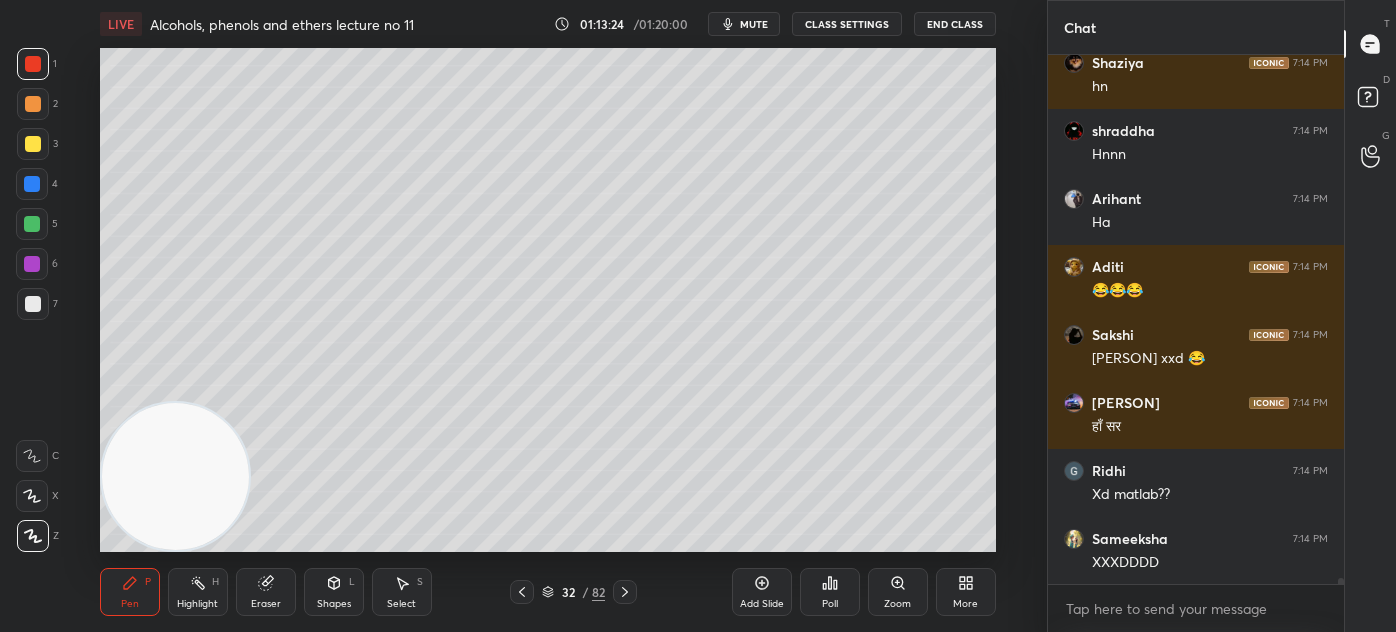 scroll, scrollTop: 45255, scrollLeft: 0, axis: vertical 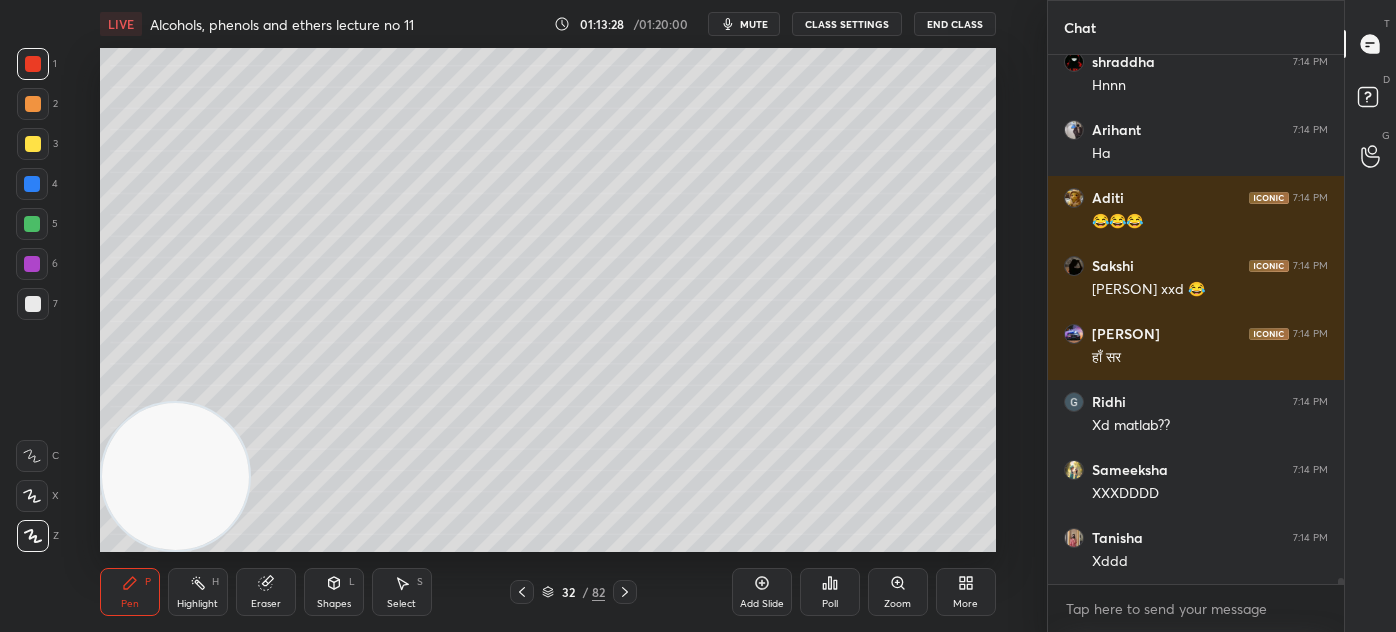 click on "Add Slide" at bounding box center [762, 592] 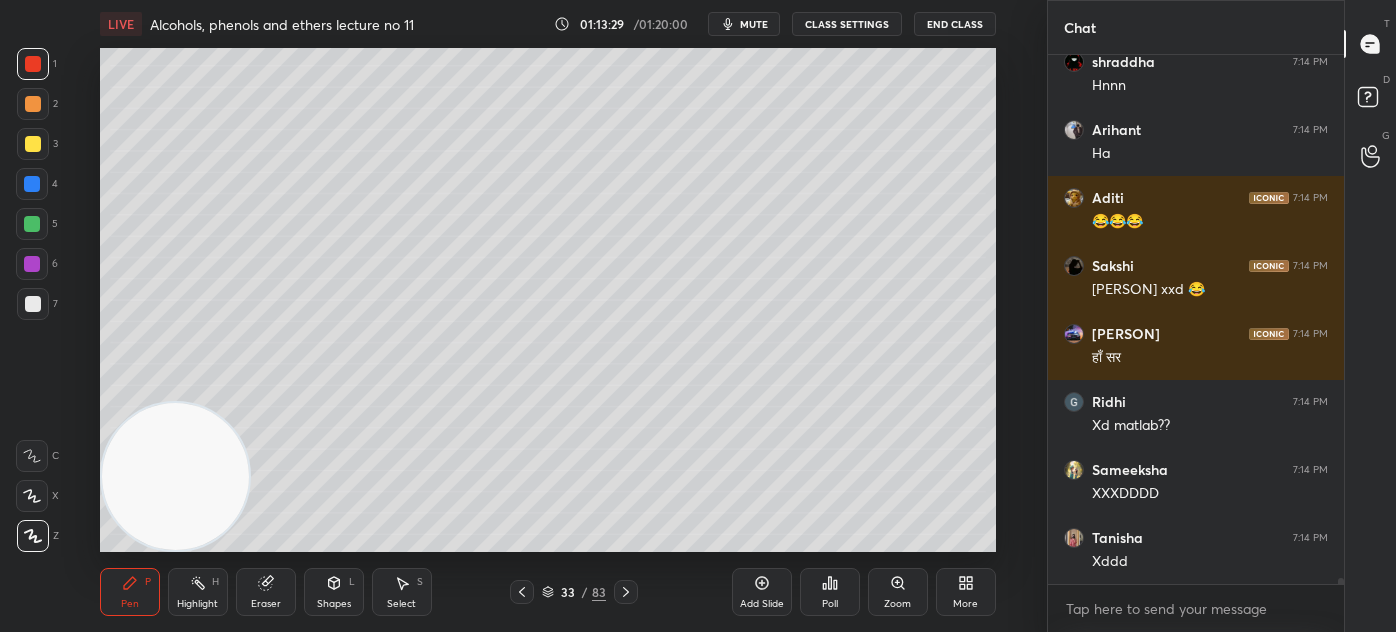 scroll, scrollTop: 45322, scrollLeft: 0, axis: vertical 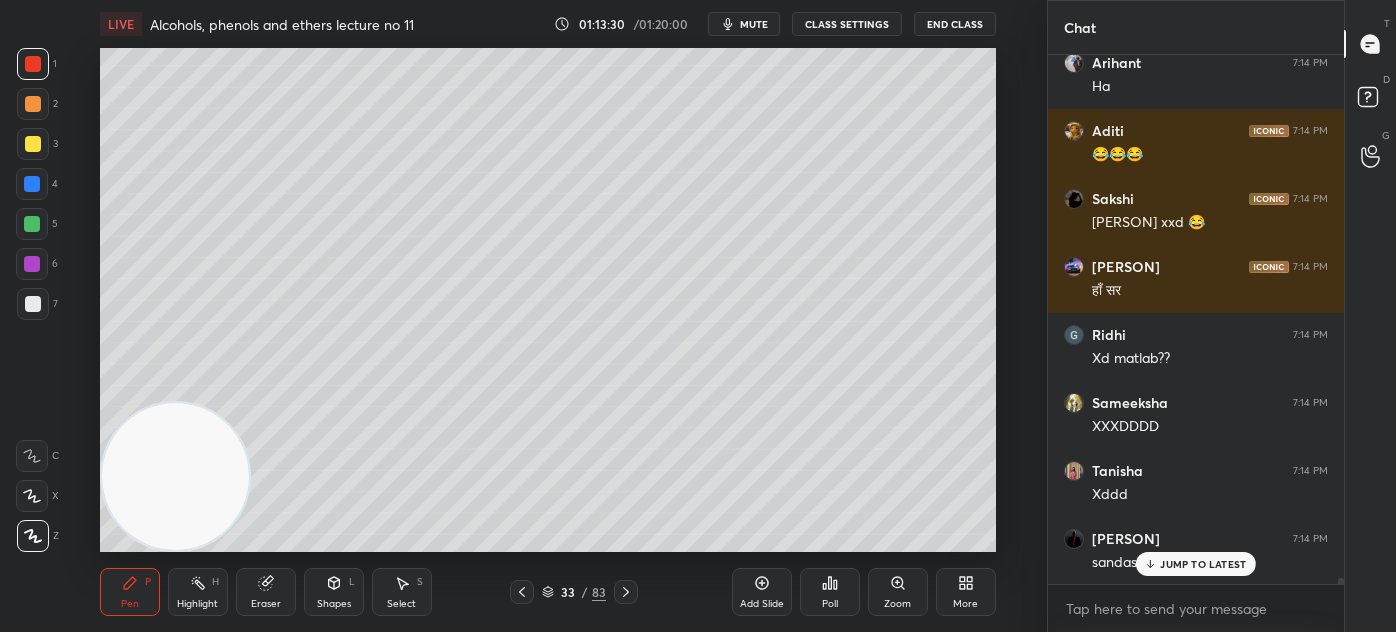 click at bounding box center [33, 304] 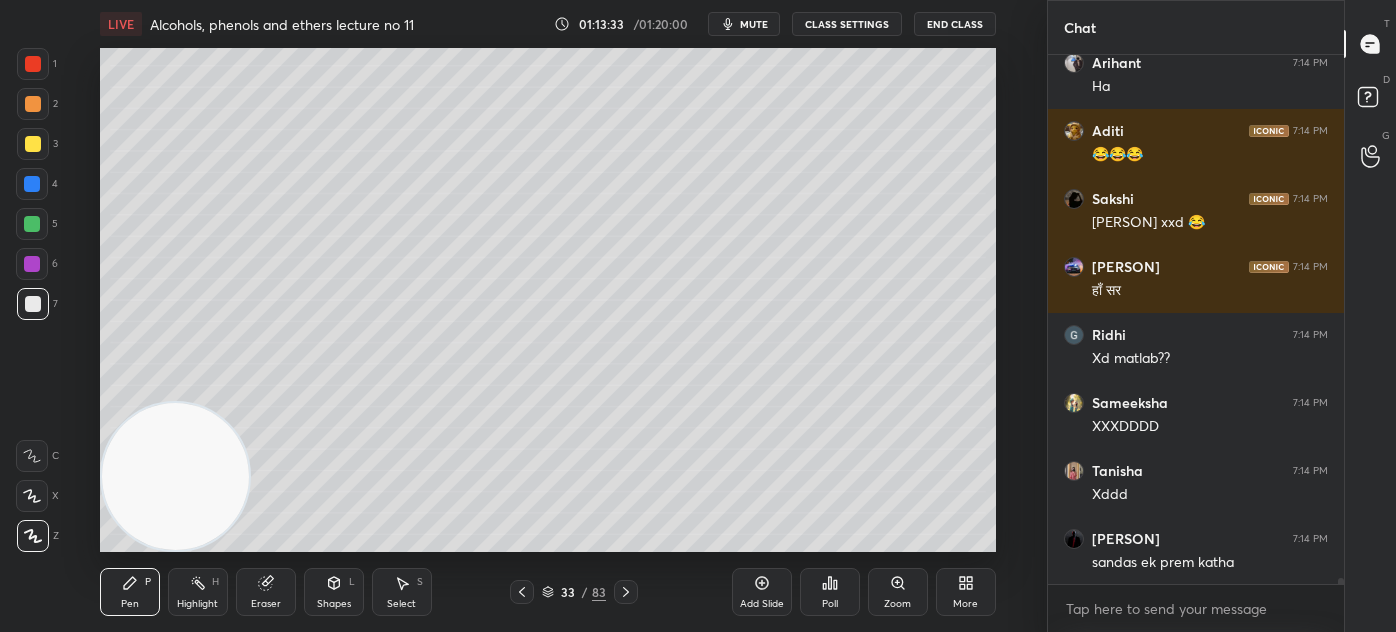scroll, scrollTop: 45391, scrollLeft: 0, axis: vertical 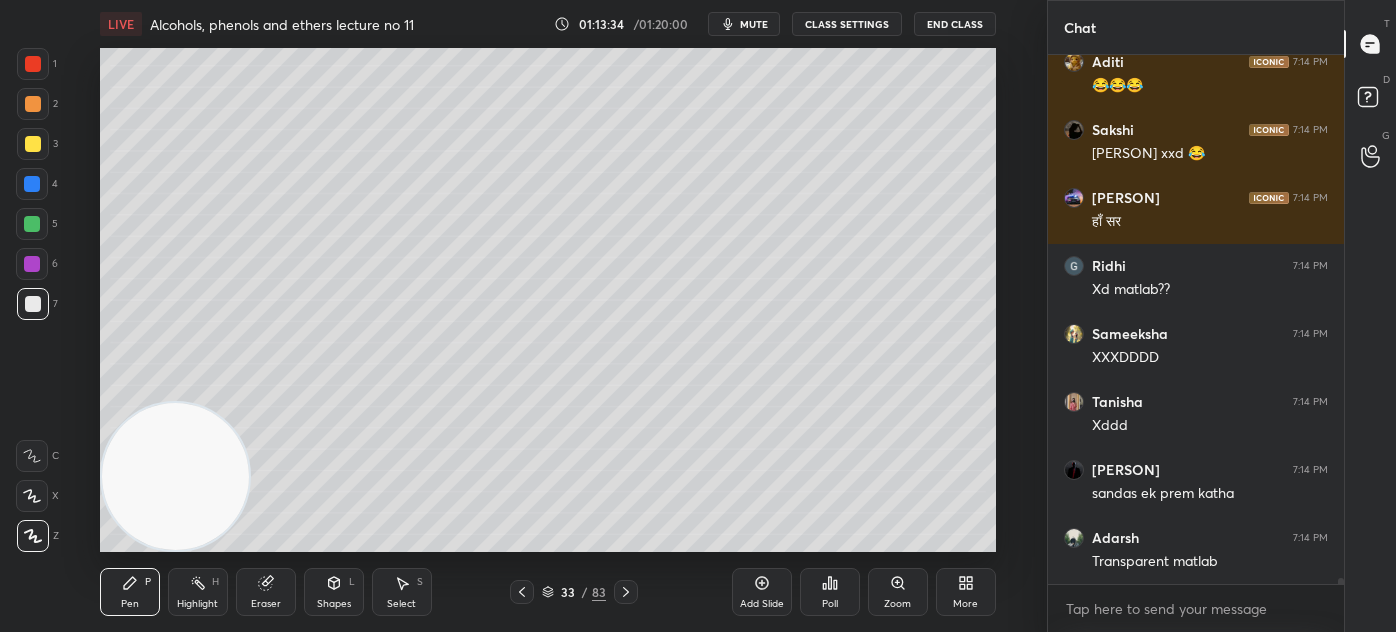 click on "Eraser" at bounding box center [266, 604] 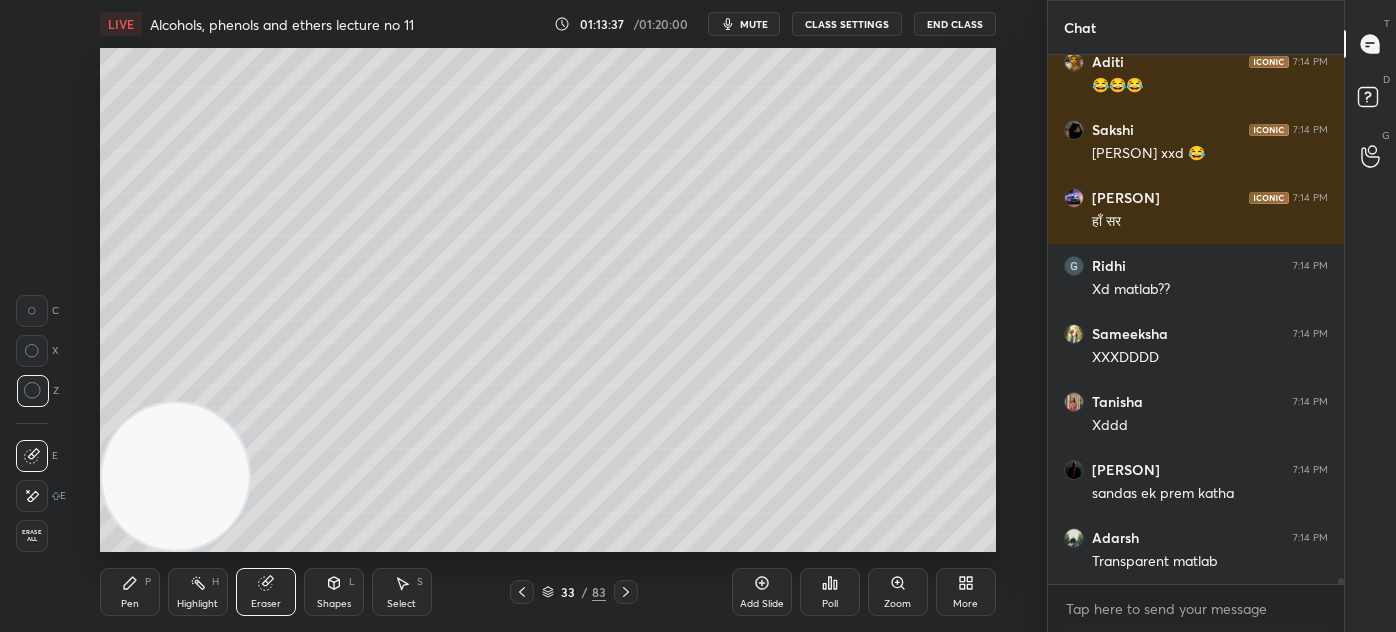 click on "Pen P" at bounding box center [130, 592] 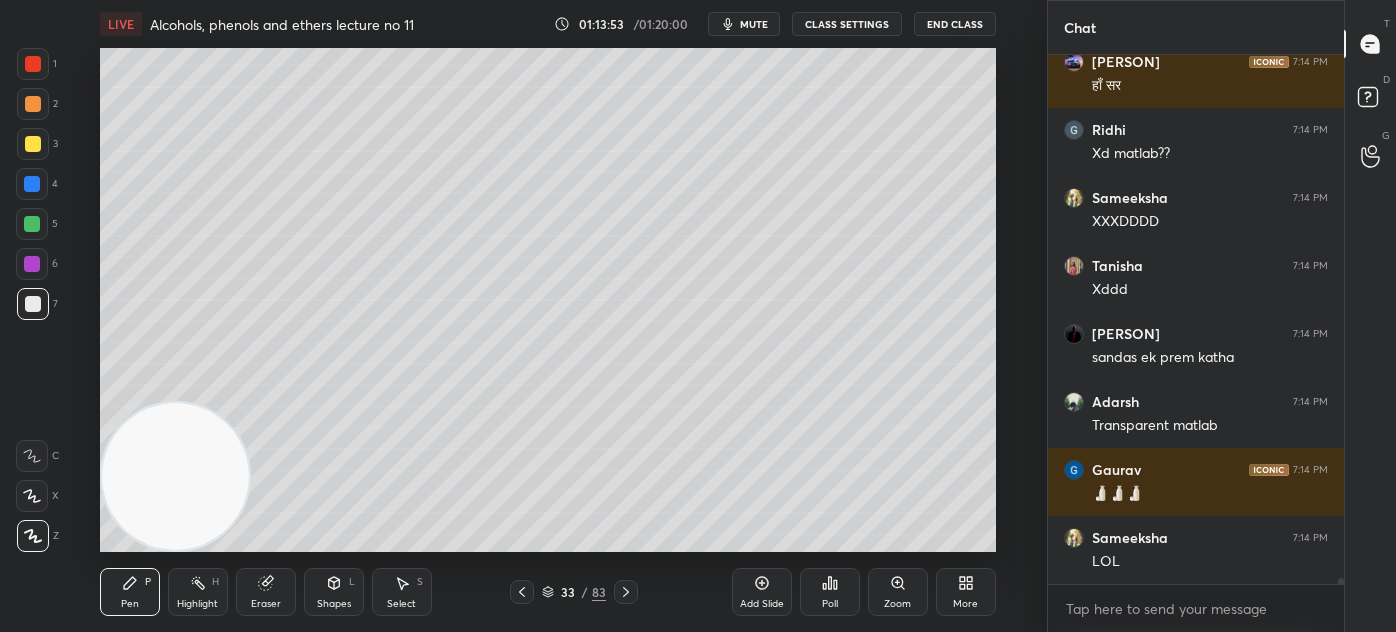 scroll, scrollTop: 45594, scrollLeft: 0, axis: vertical 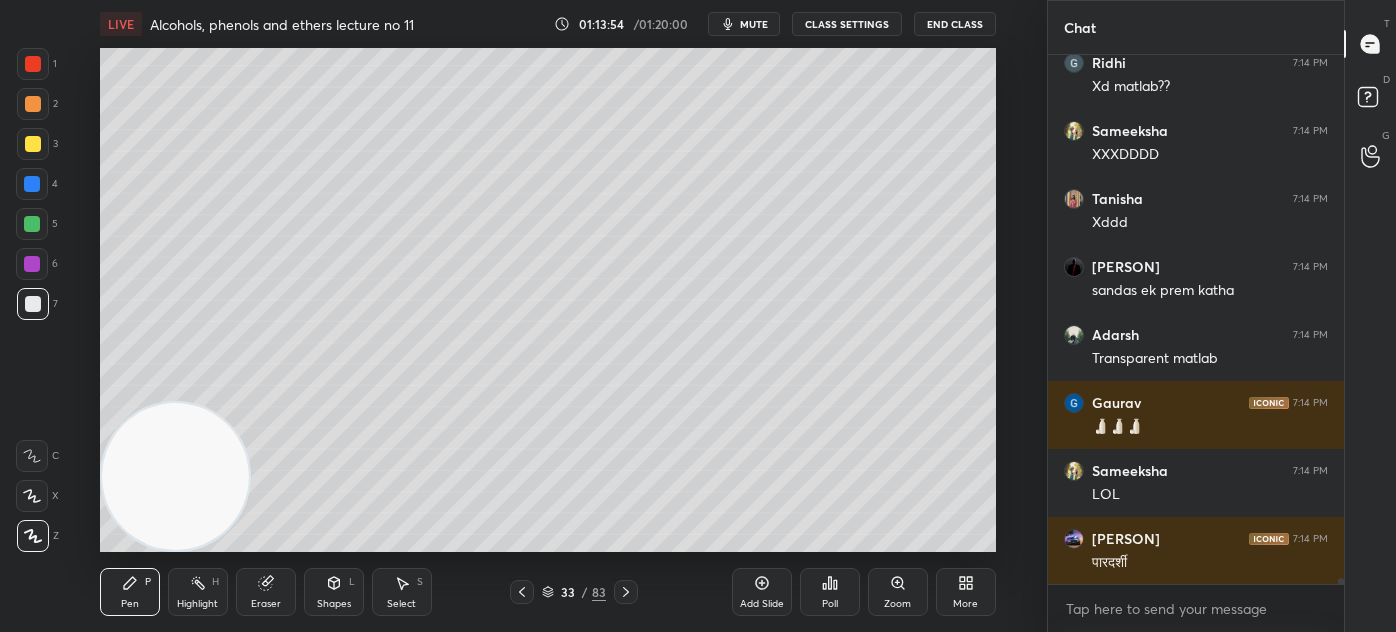 drag, startPoint x: 29, startPoint y: 127, endPoint x: 41, endPoint y: 132, distance: 13 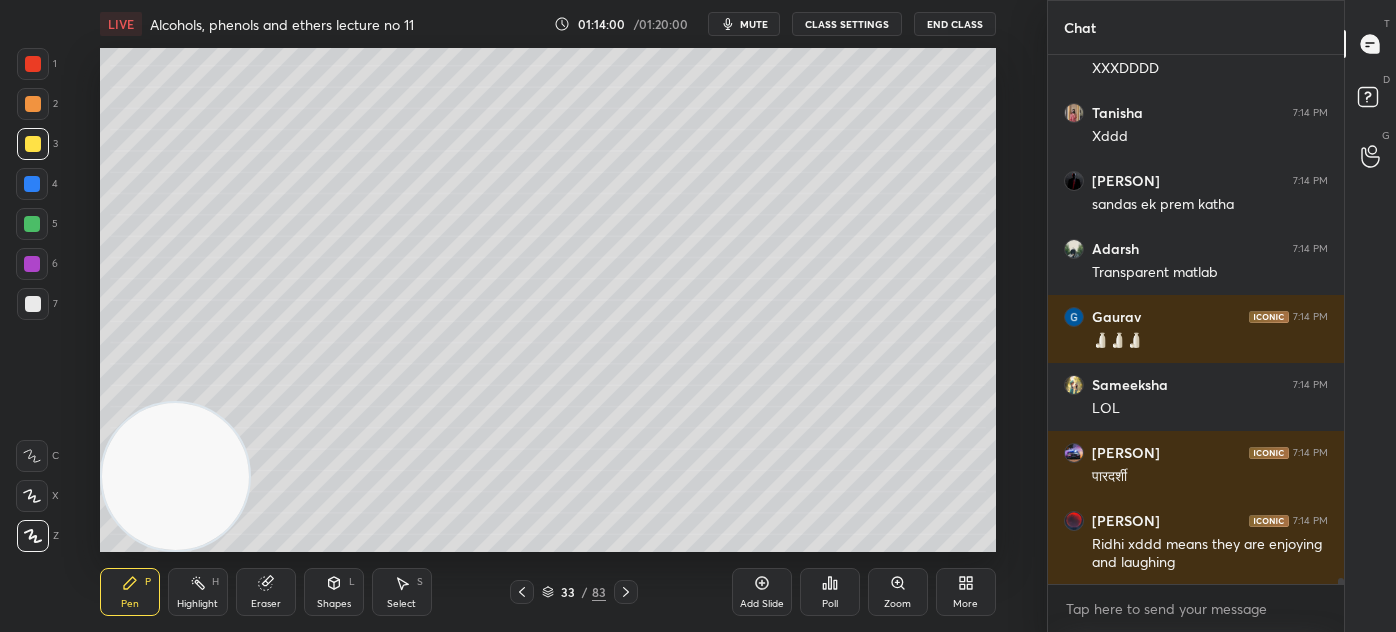 scroll, scrollTop: 45749, scrollLeft: 0, axis: vertical 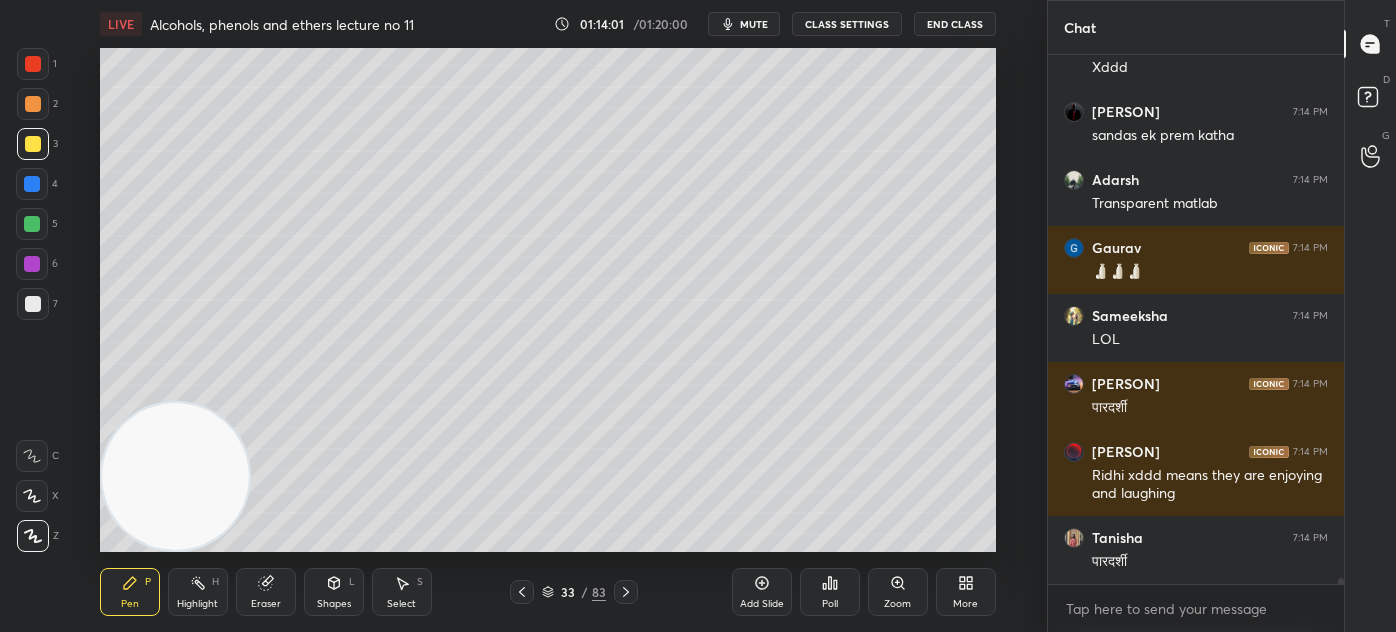 click at bounding box center [33, 64] 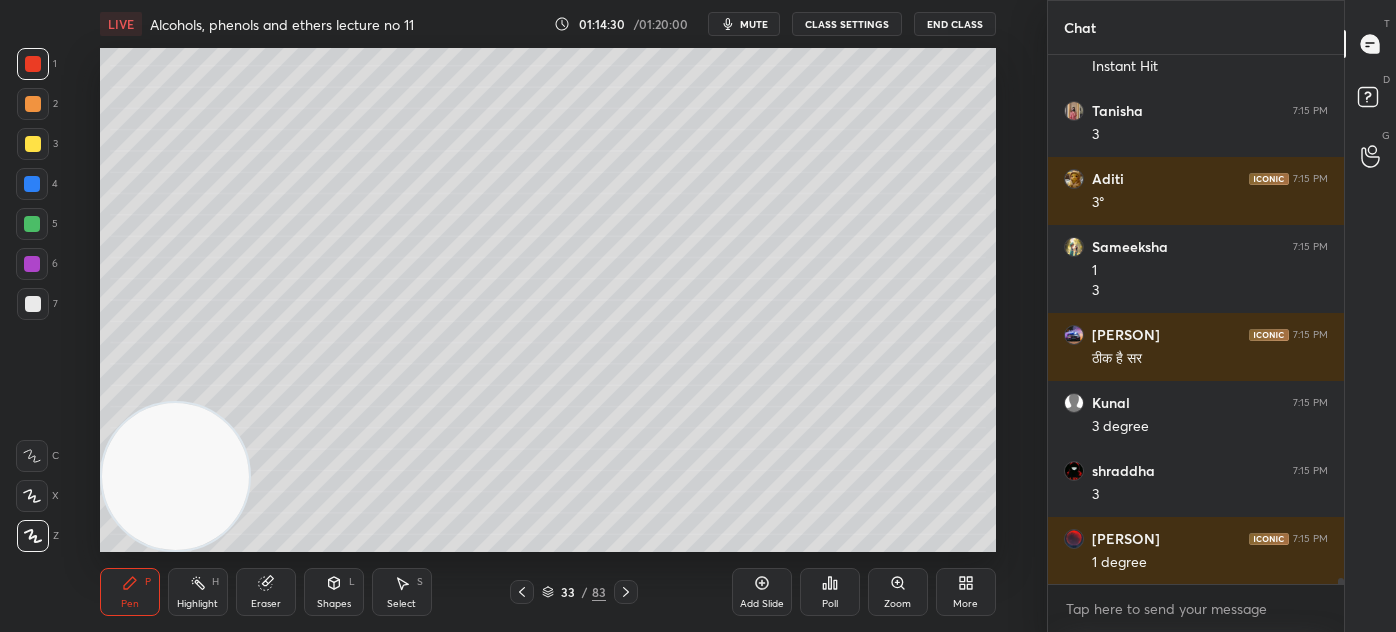 scroll, scrollTop: 46517, scrollLeft: 0, axis: vertical 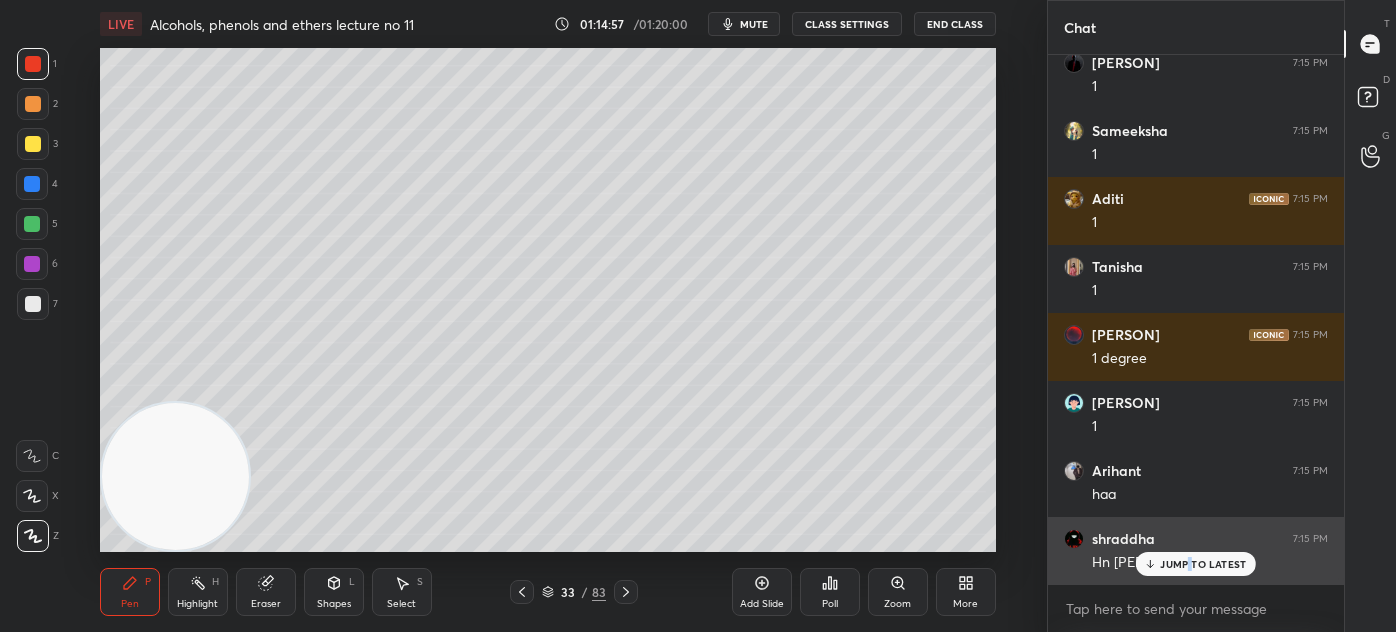 click on "JUMP TO LATEST" at bounding box center [1203, 564] 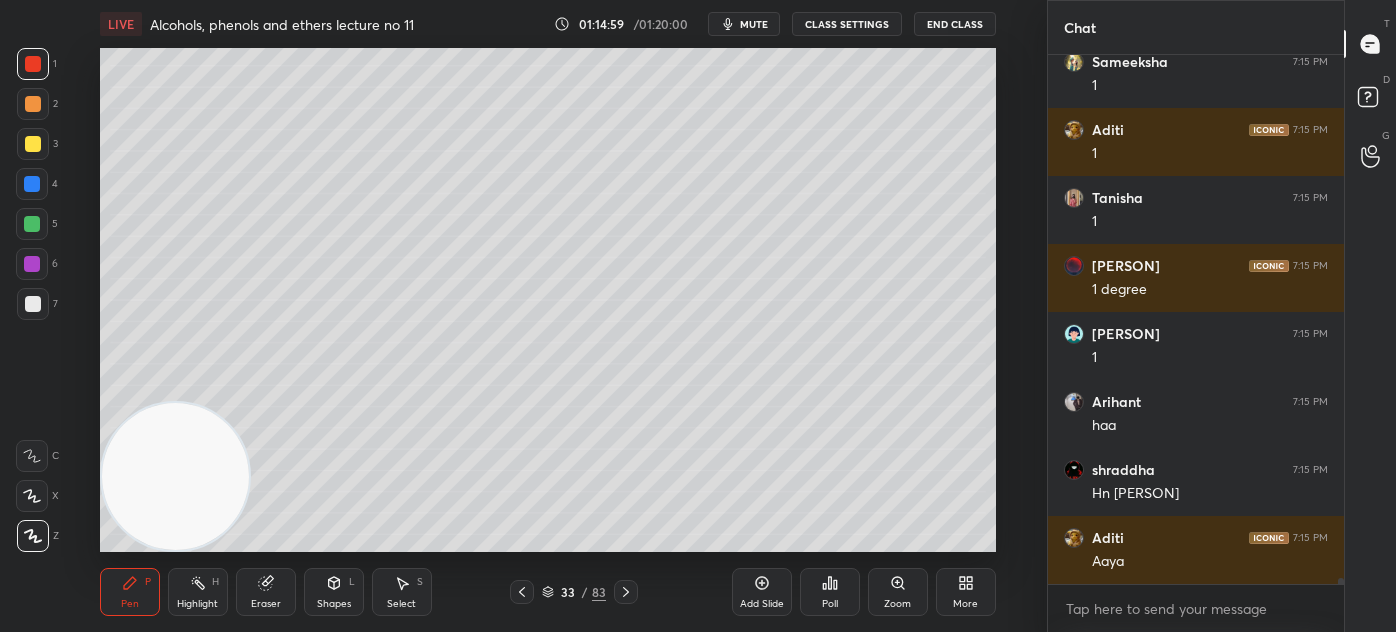 scroll, scrollTop: 48506, scrollLeft: 0, axis: vertical 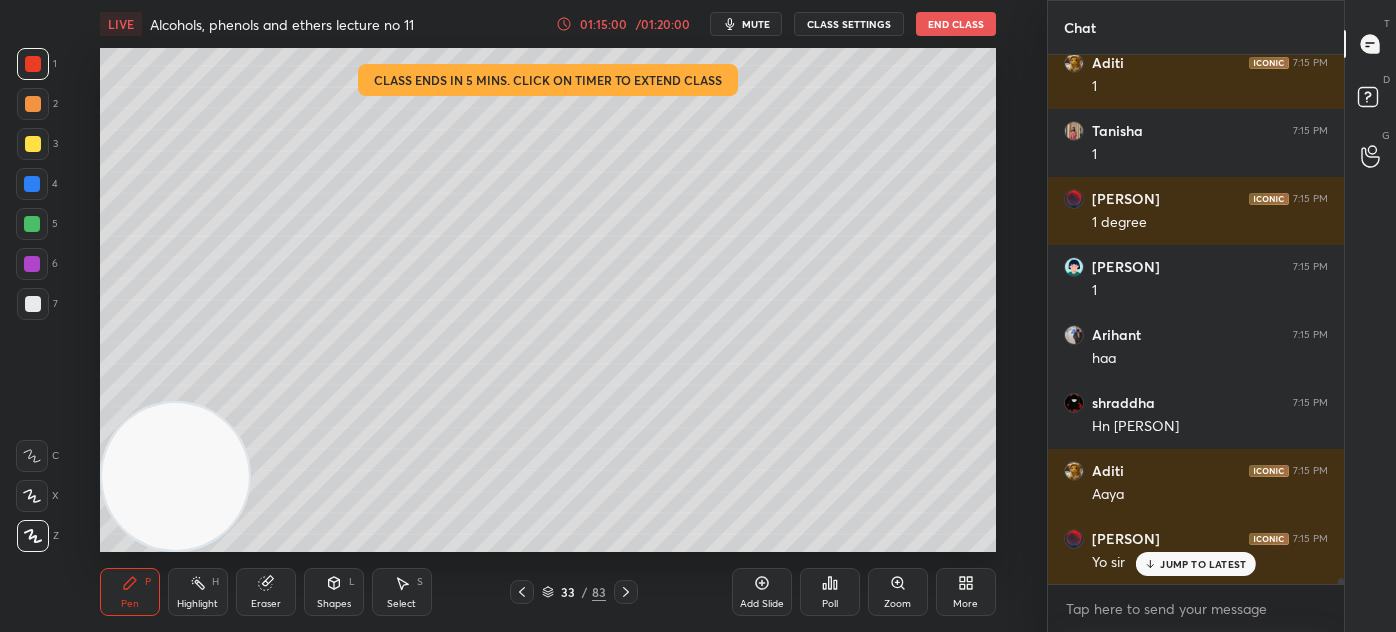 click on "AXEL [TIME] 2 degree Tanisha [TIME] 2 Sameeksha [TIME] 1 rajababu [TIME] 2 shraddha [TIME] 1 Kunal [TIME] 1 Adarsh [TIME] 1 Asmit [TIME] 1 Agent०47 [TIME] 1 Sameeksha [TIME] 1 Aditi [TIME] 1 Tanisha [TIME] 1 AXEL [TIME] 1 degree rajababu [TIME] 1 Arihant [TIME] haa shraddha [TIME] Hn aaya Aditi [TIME] Aaya AXEL [TIME] Yo sir JUMP TO LATEST" at bounding box center [1196, 319] 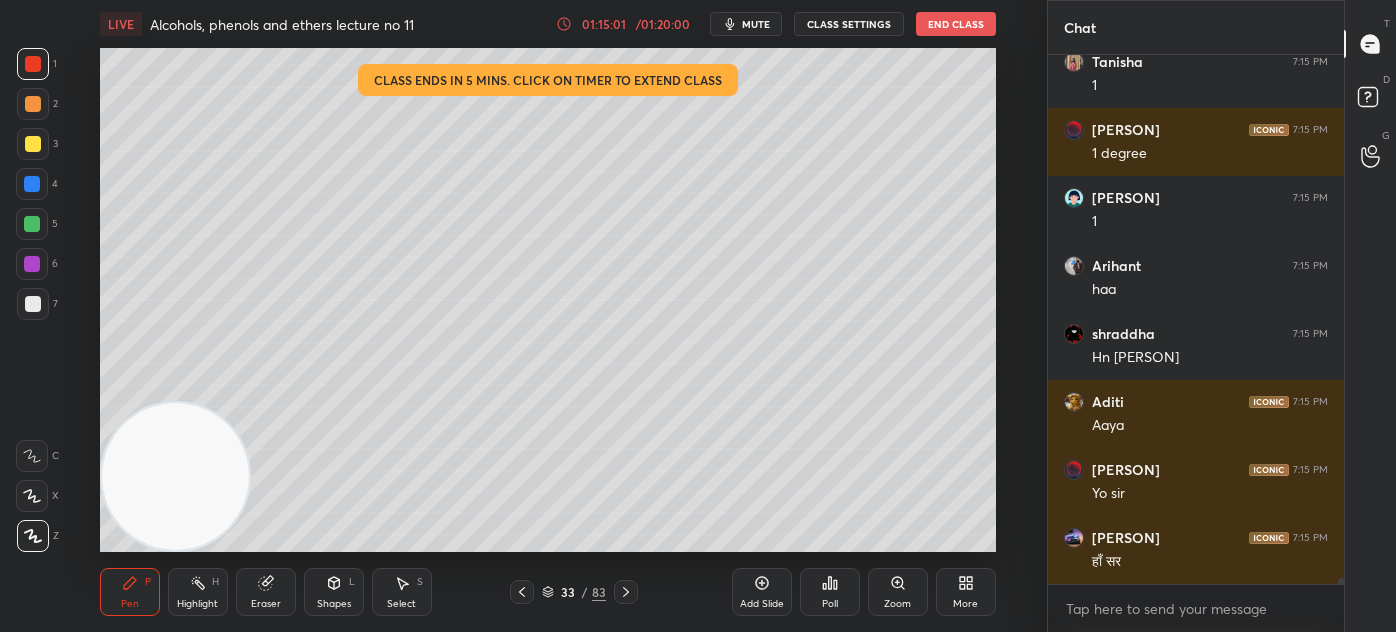 scroll, scrollTop: 48642, scrollLeft: 0, axis: vertical 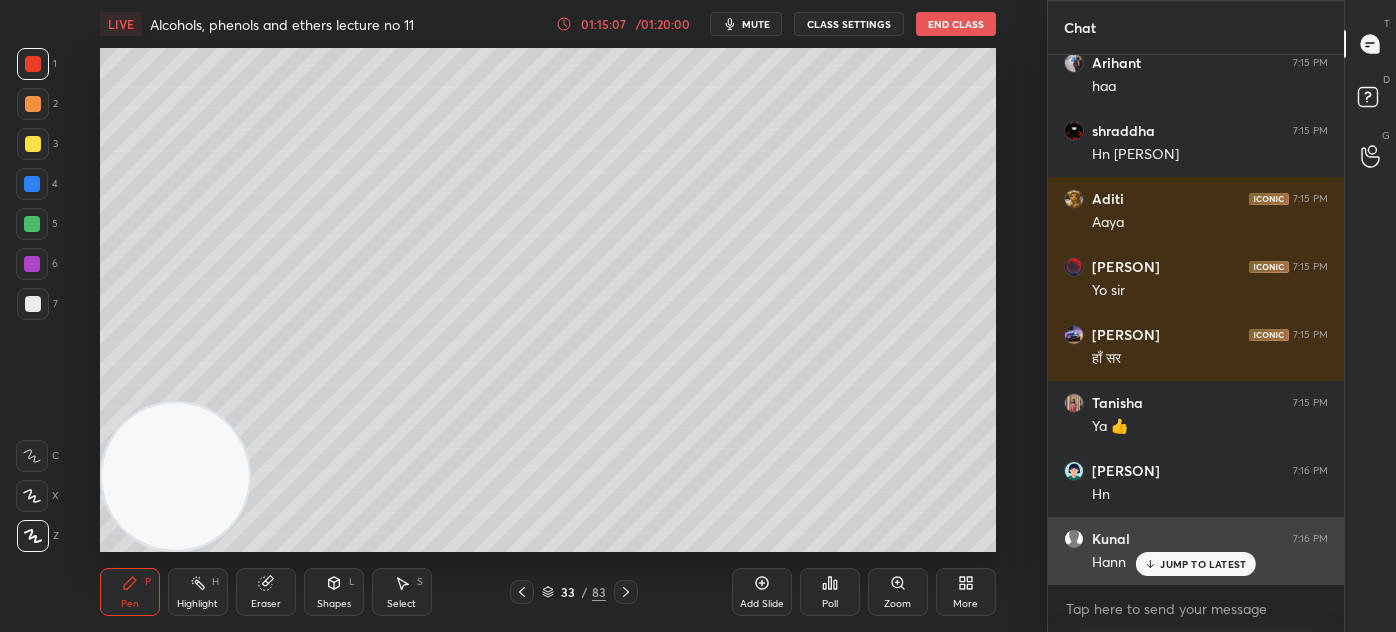 click on "JUMP TO LATEST" at bounding box center (1196, 564) 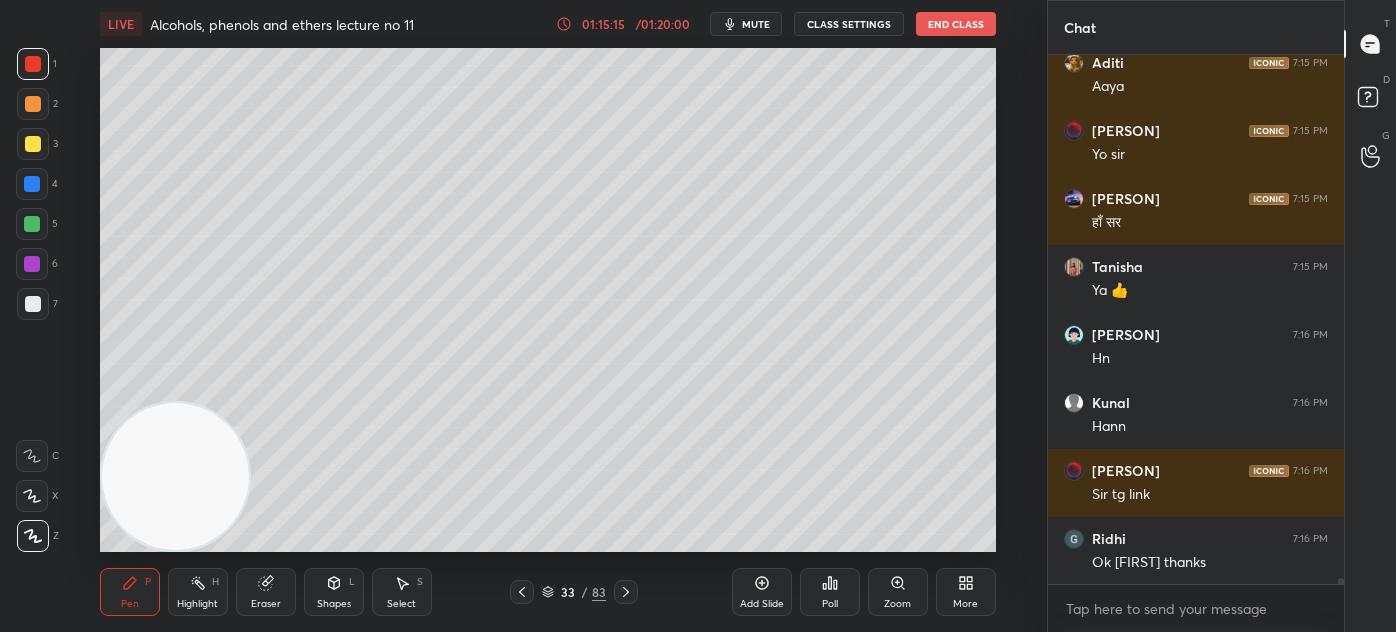 scroll, scrollTop: 48983, scrollLeft: 0, axis: vertical 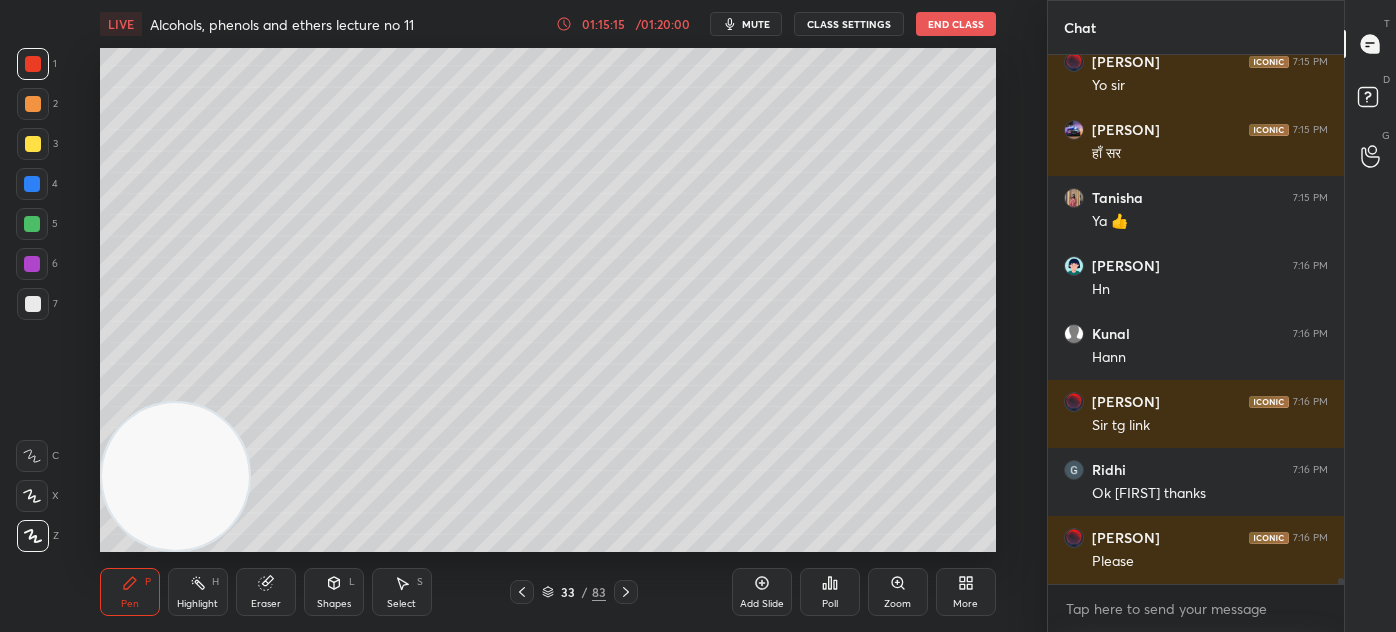 click at bounding box center [32, 224] 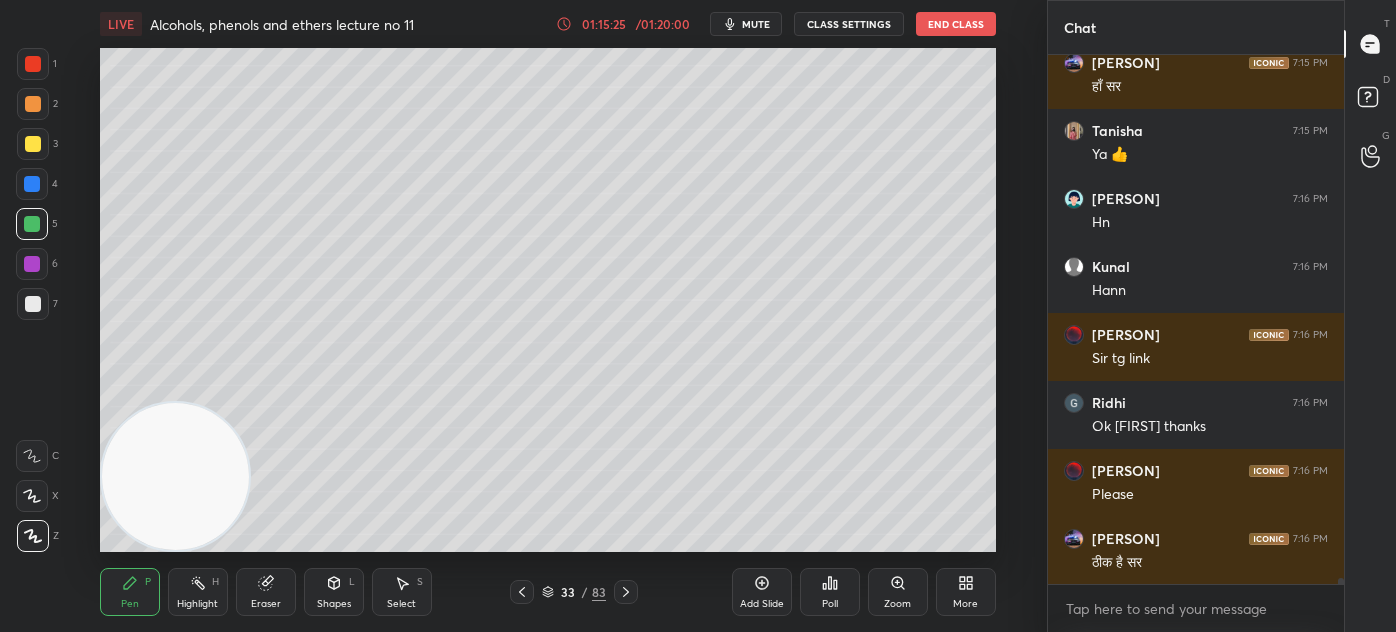 scroll, scrollTop: 49136, scrollLeft: 0, axis: vertical 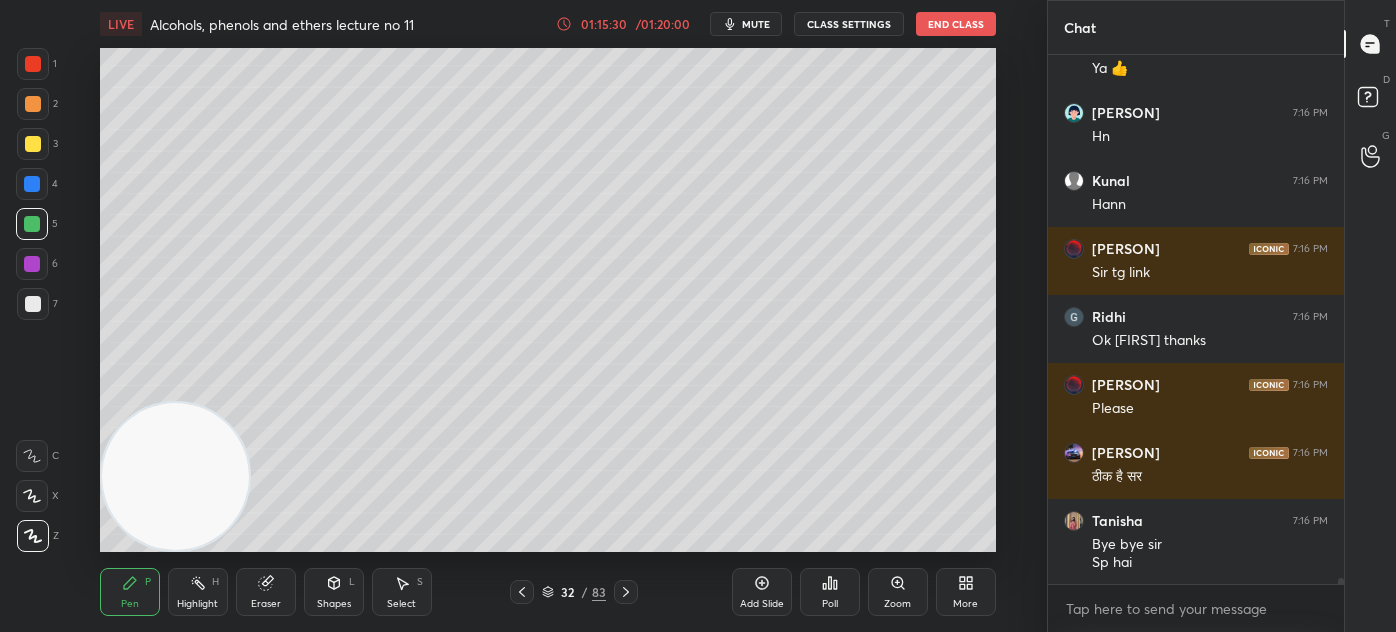 click on "LIVE Alcohols, phenols and ethers lecture no 11 01:15:30 /  01:20:00 mute CLASS SETTINGS End Class Setting up your live class Poll for   secs No correct answer Start poll Back Alcohols, phenols and ethers lecture no 11 • L13 of Complete course on Alcohols, phenols and Ethers. [NAME] Pen P Highlight H Eraser Shapes L Select S 32 / 83 Add Slide Poll Zoom More" at bounding box center [547, 316] 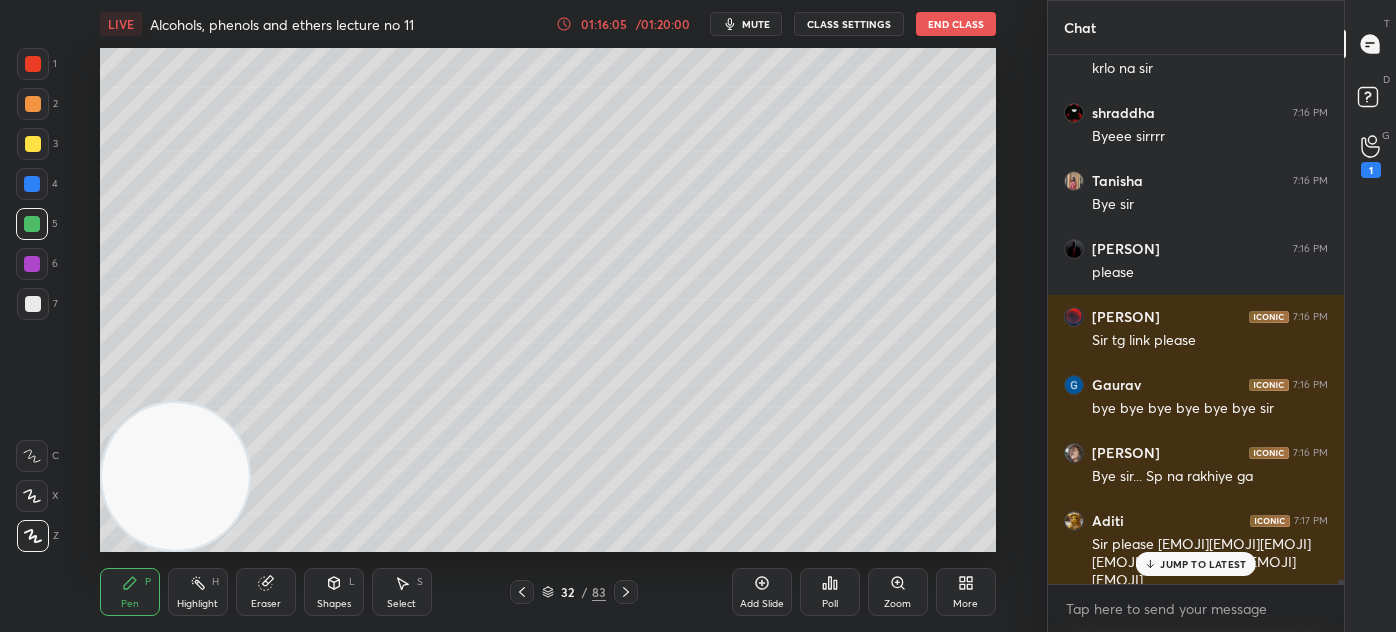scroll, scrollTop: 50551, scrollLeft: 0, axis: vertical 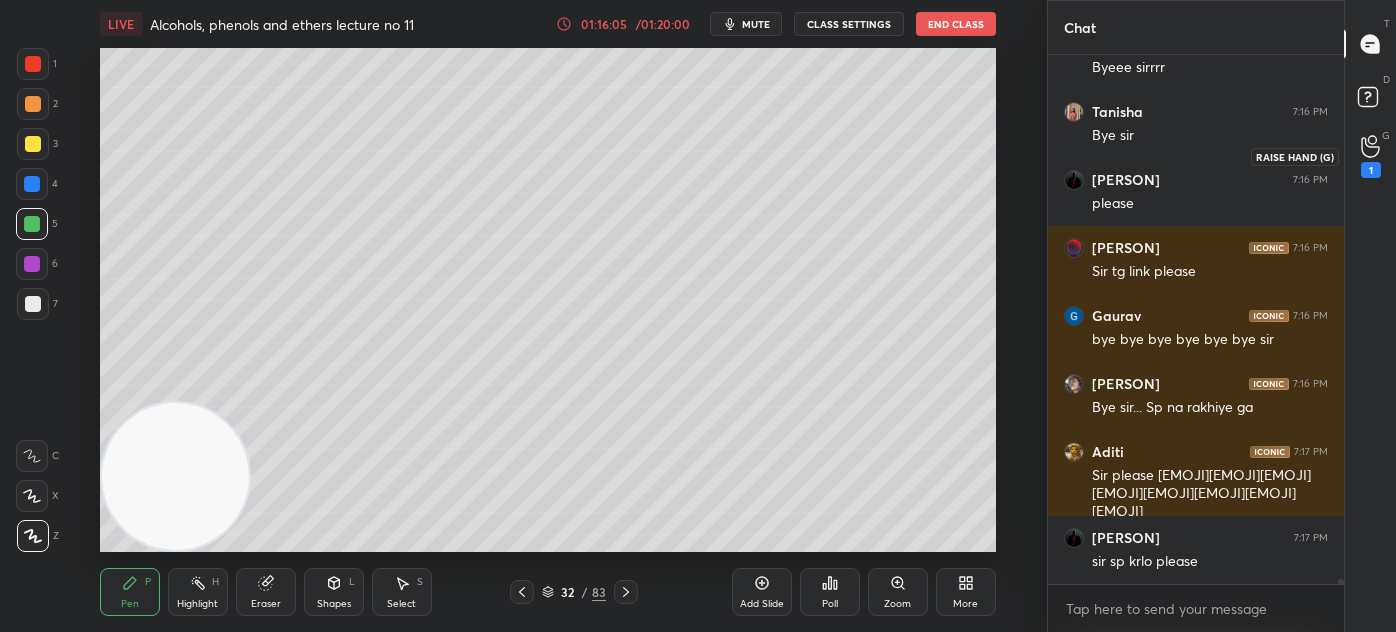 click on "1" at bounding box center (1371, 156) 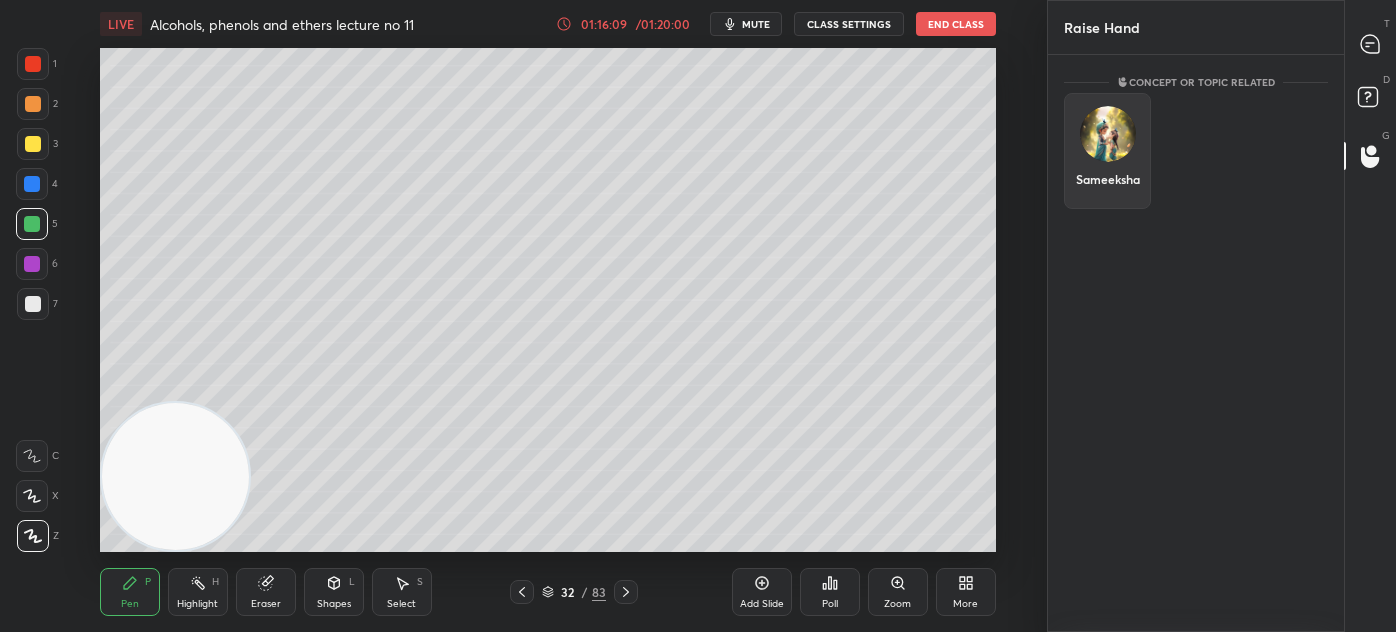 click at bounding box center [1108, 134] 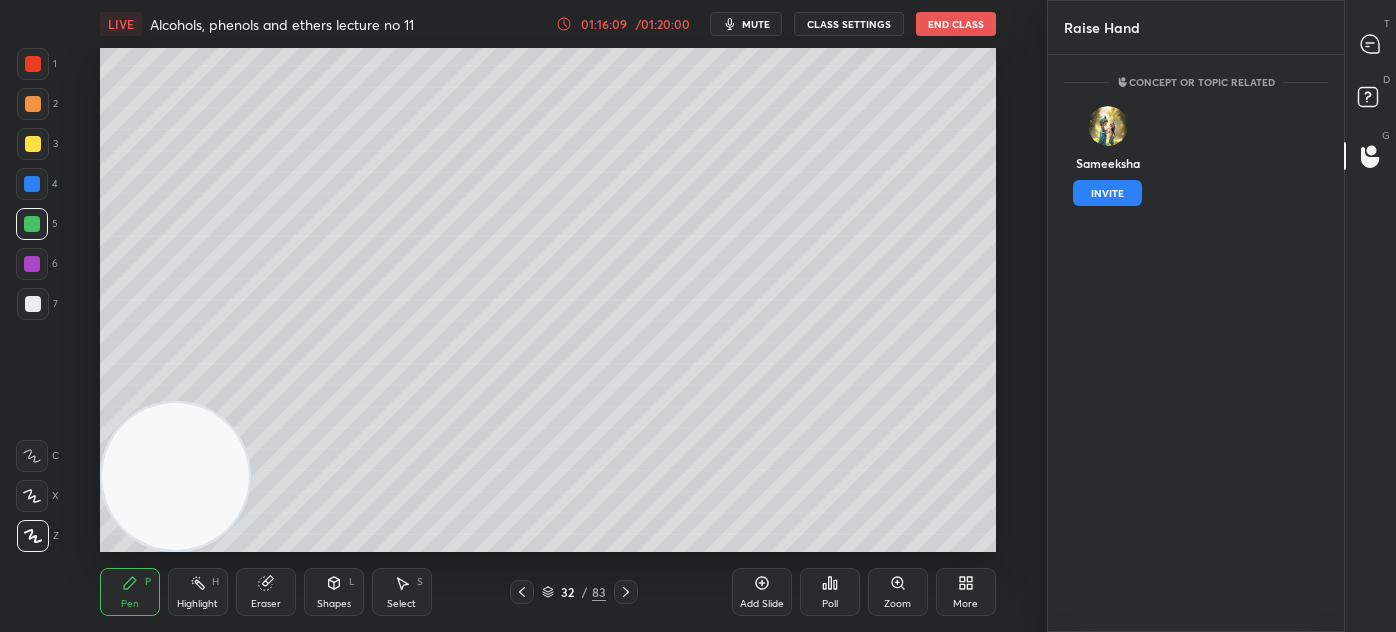 click on "INVITE" at bounding box center [1107, 193] 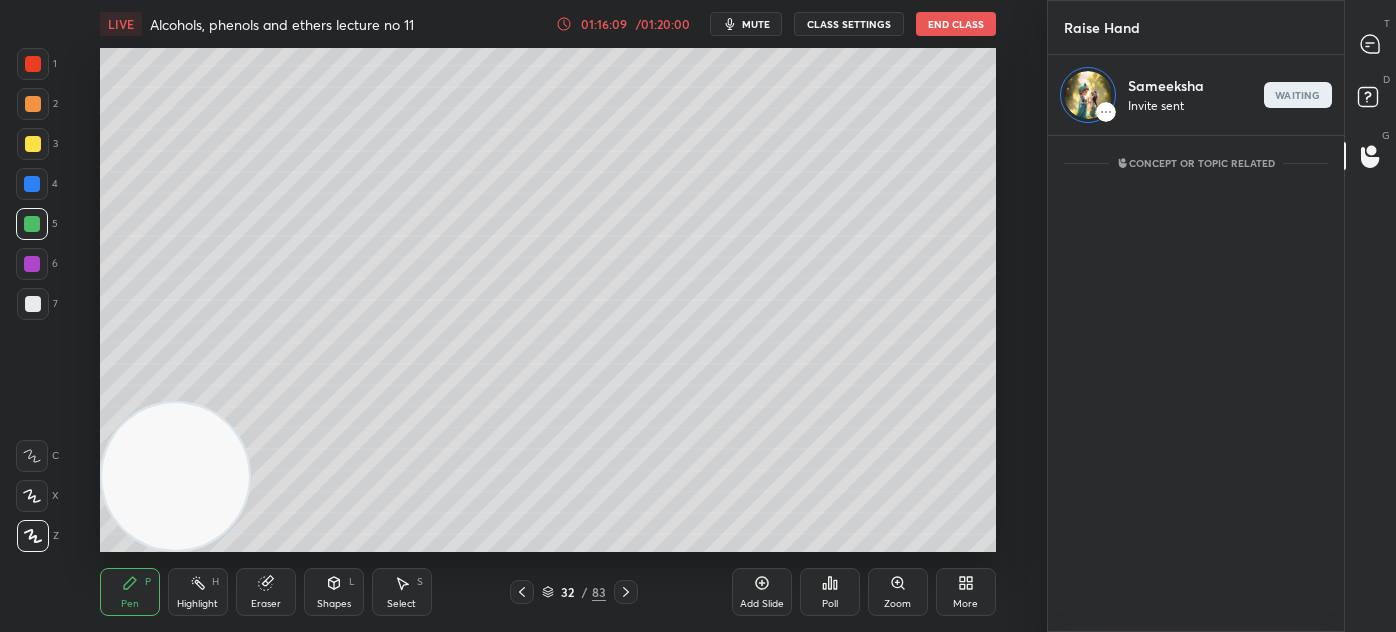 scroll, scrollTop: 490, scrollLeft: 290, axis: both 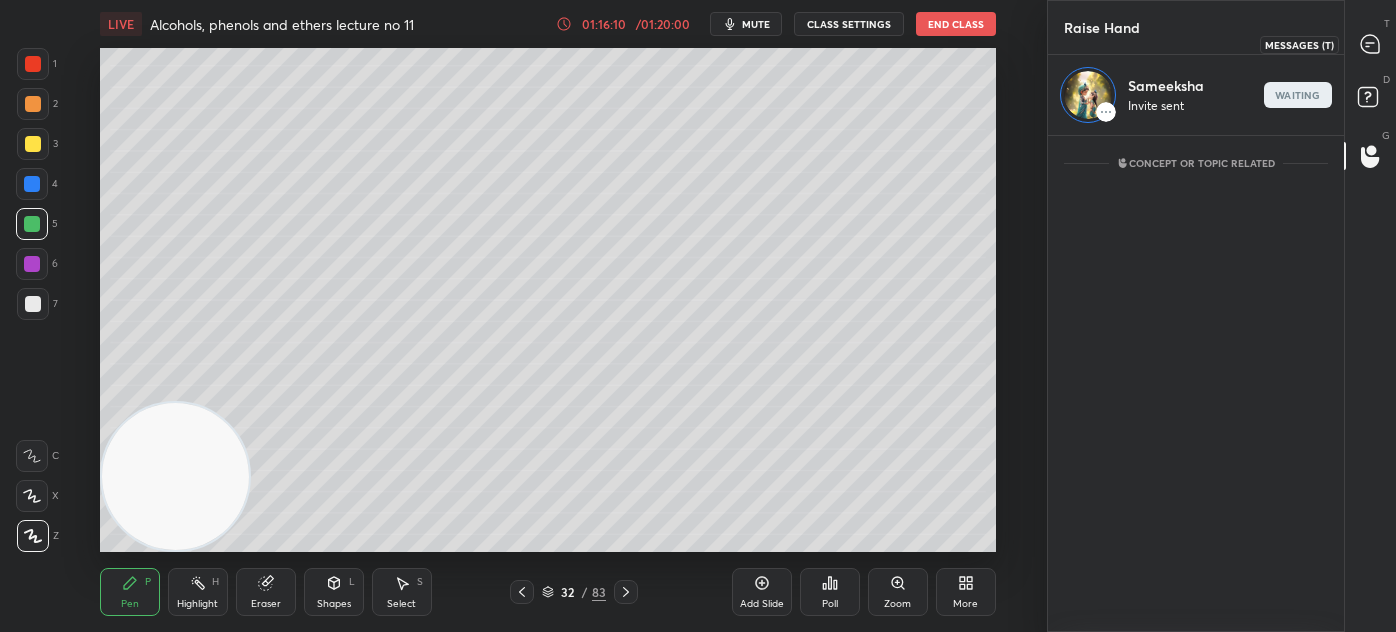 click 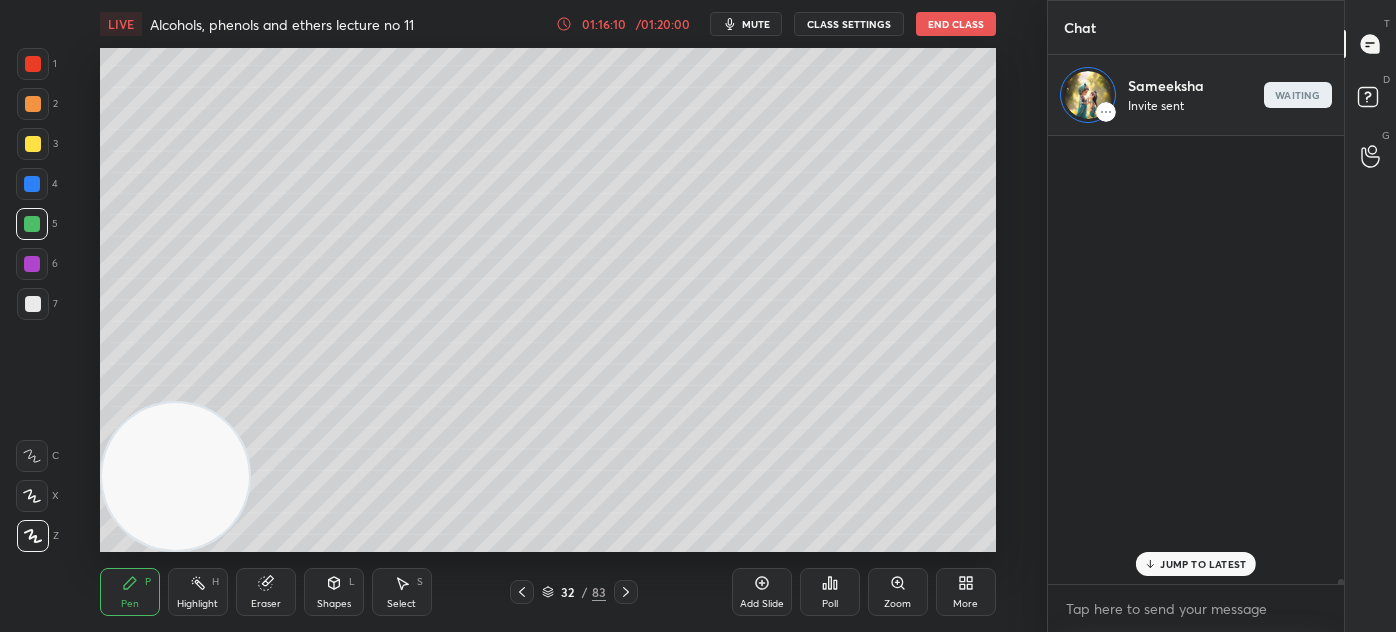 scroll, scrollTop: 490, scrollLeft: 290, axis: both 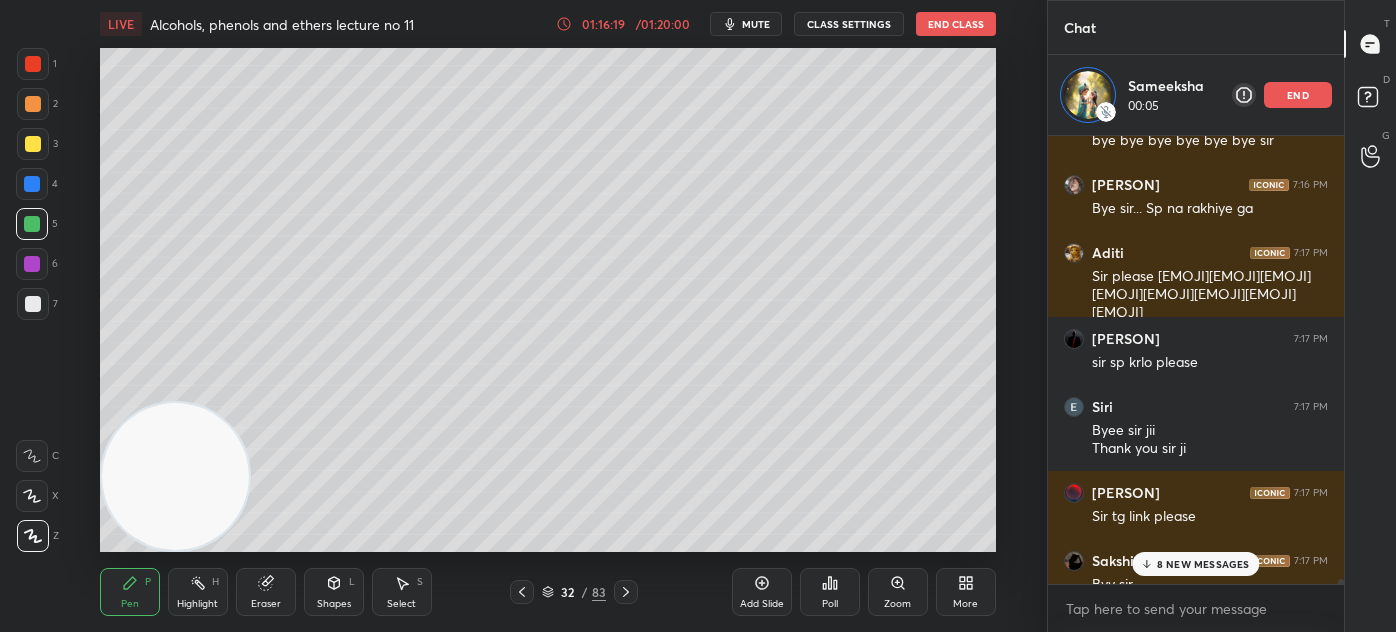 click on "8 NEW MESSAGES" at bounding box center [1203, 564] 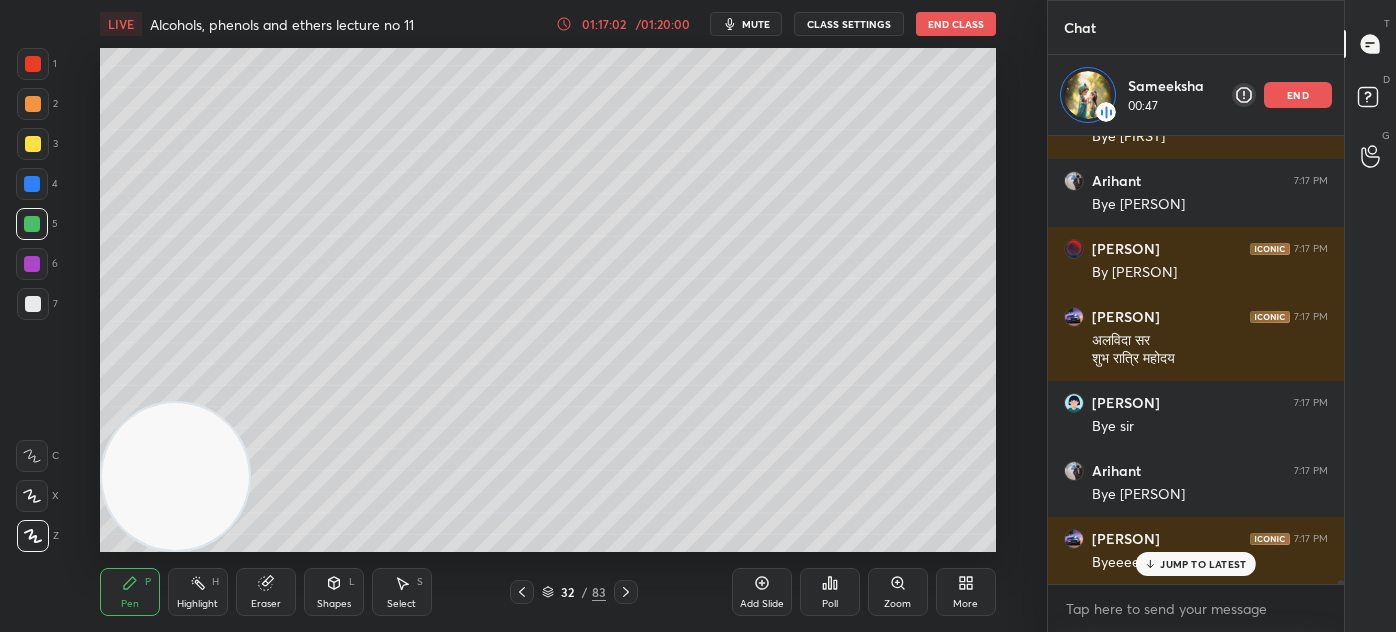 scroll, scrollTop: 52538, scrollLeft: 0, axis: vertical 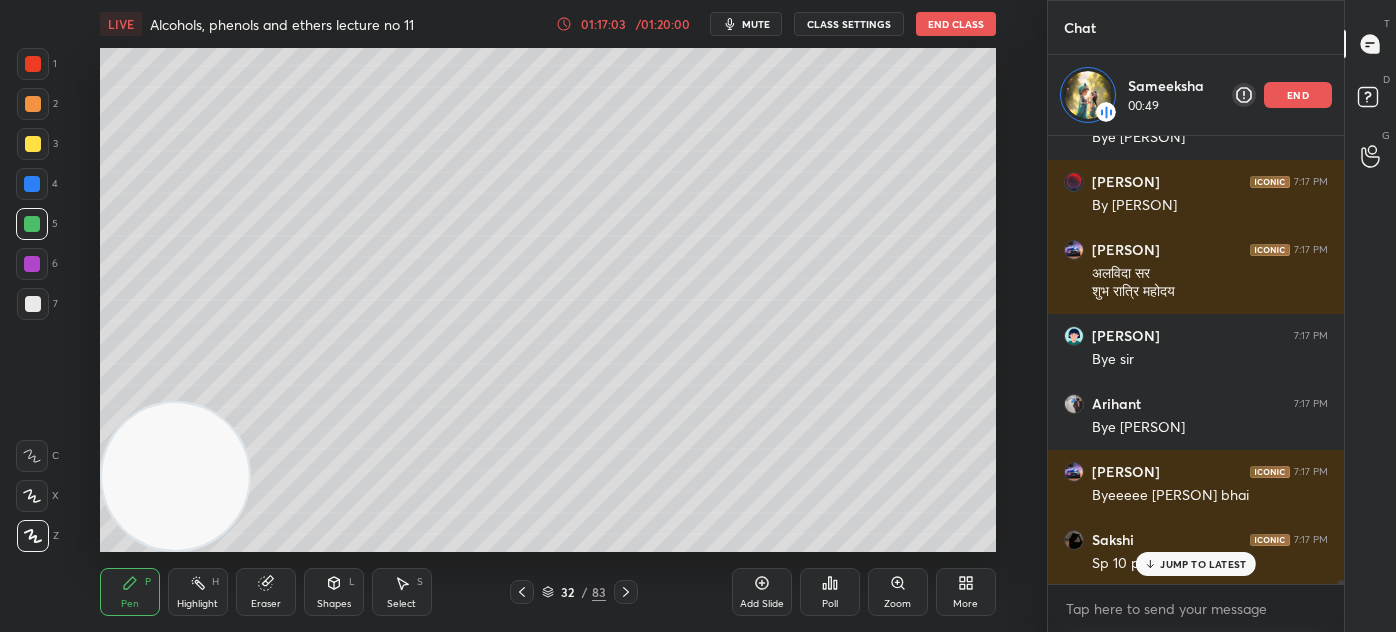 click on "mute" at bounding box center (756, 24) 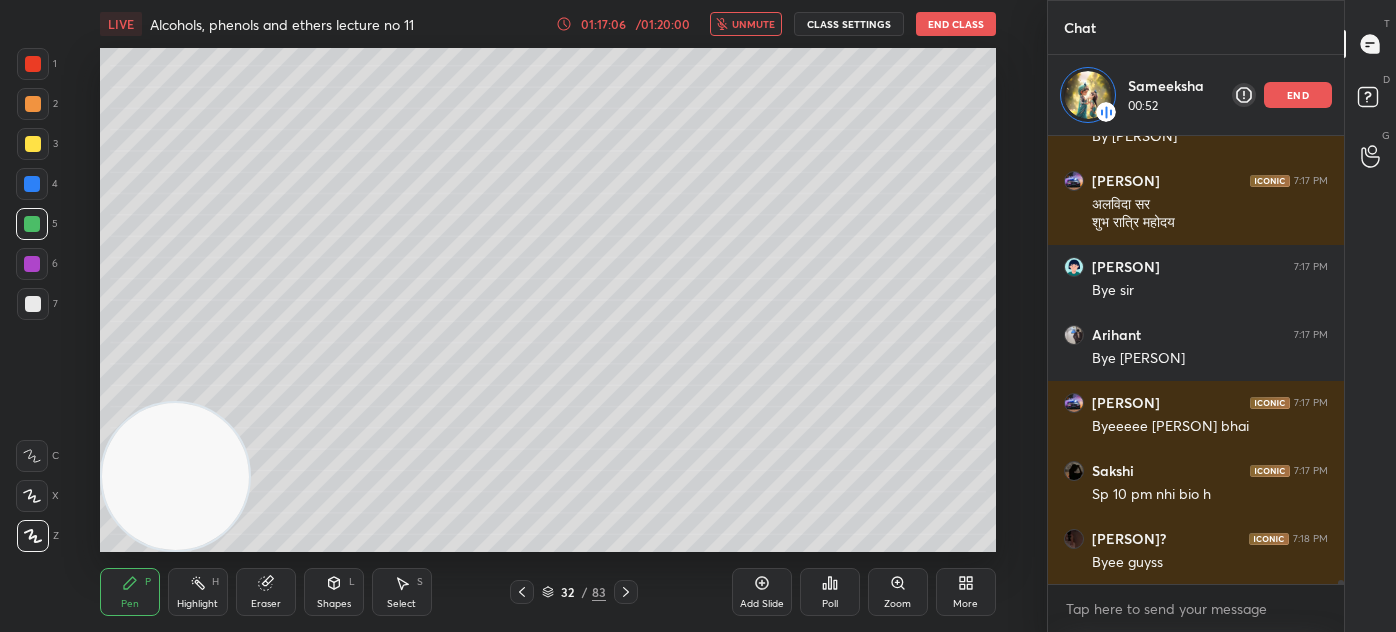 scroll, scrollTop: 52674, scrollLeft: 0, axis: vertical 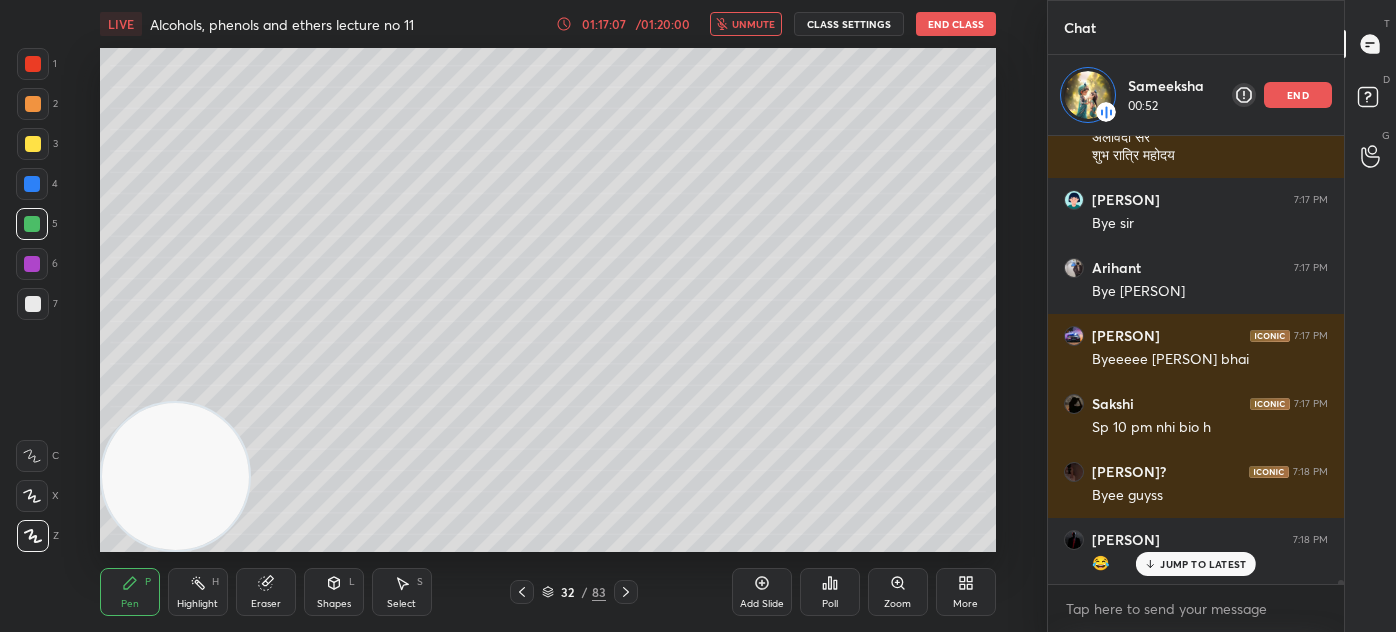 click on "unmute" at bounding box center [753, 24] 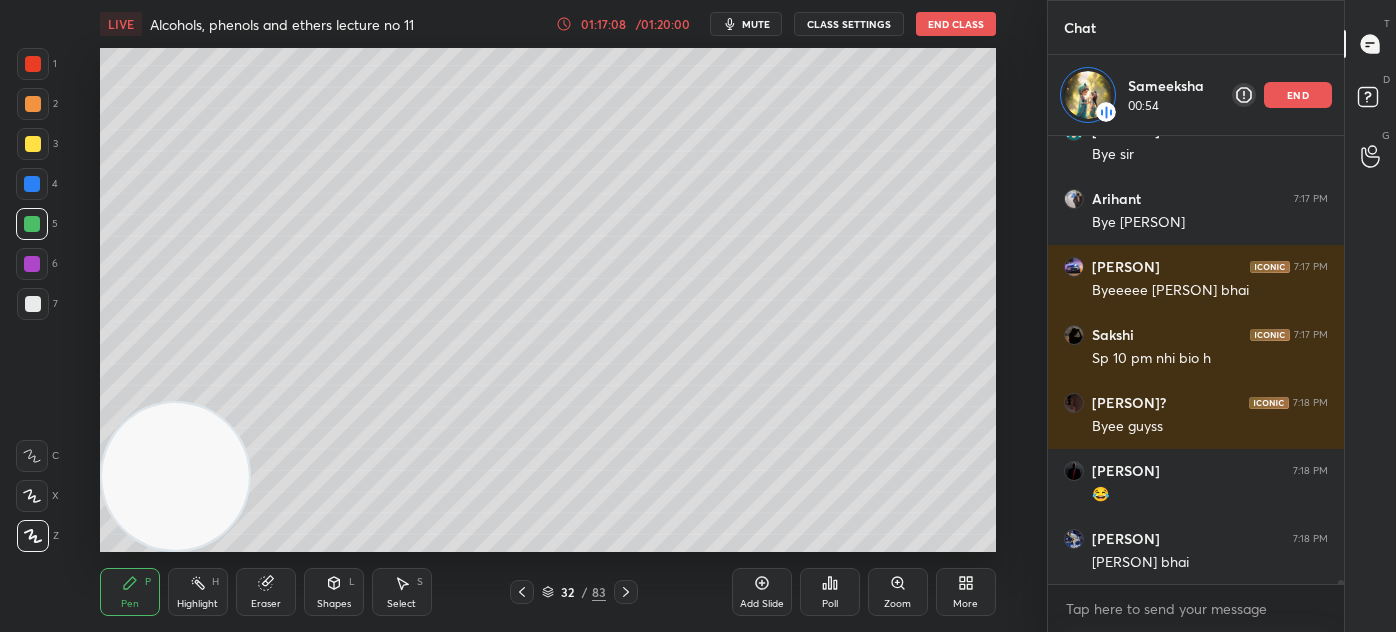 scroll, scrollTop: 52810, scrollLeft: 0, axis: vertical 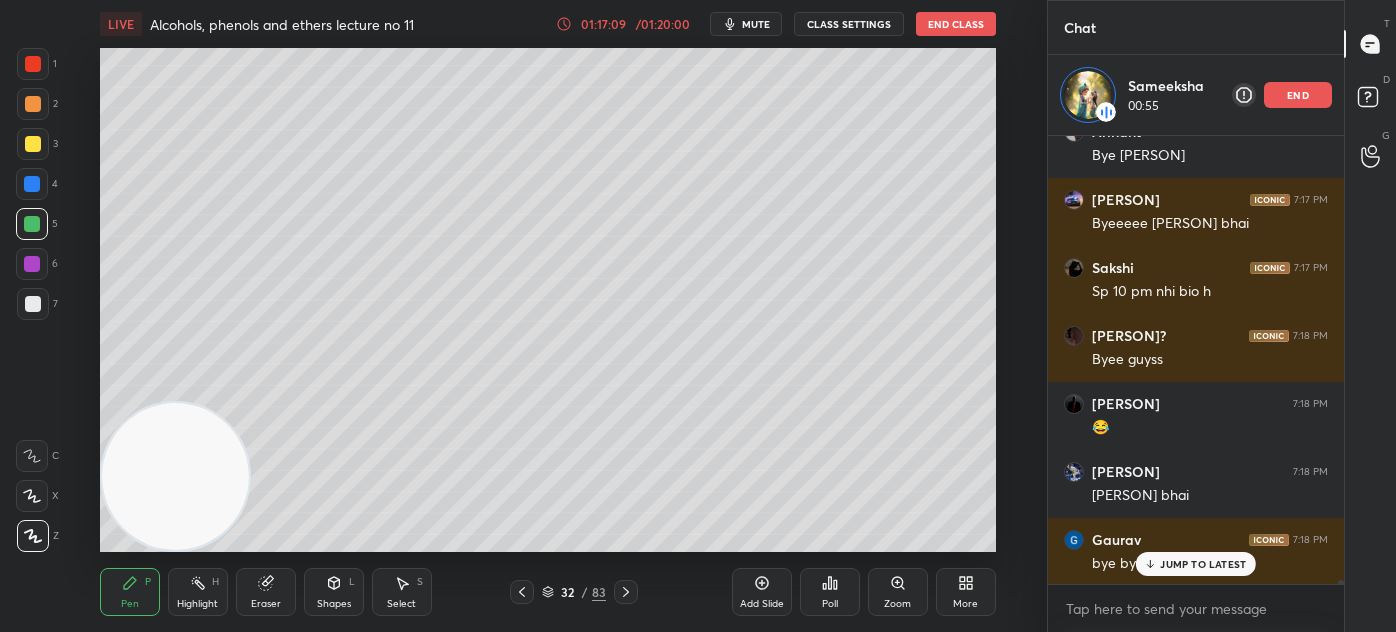 click on "mute" at bounding box center [756, 24] 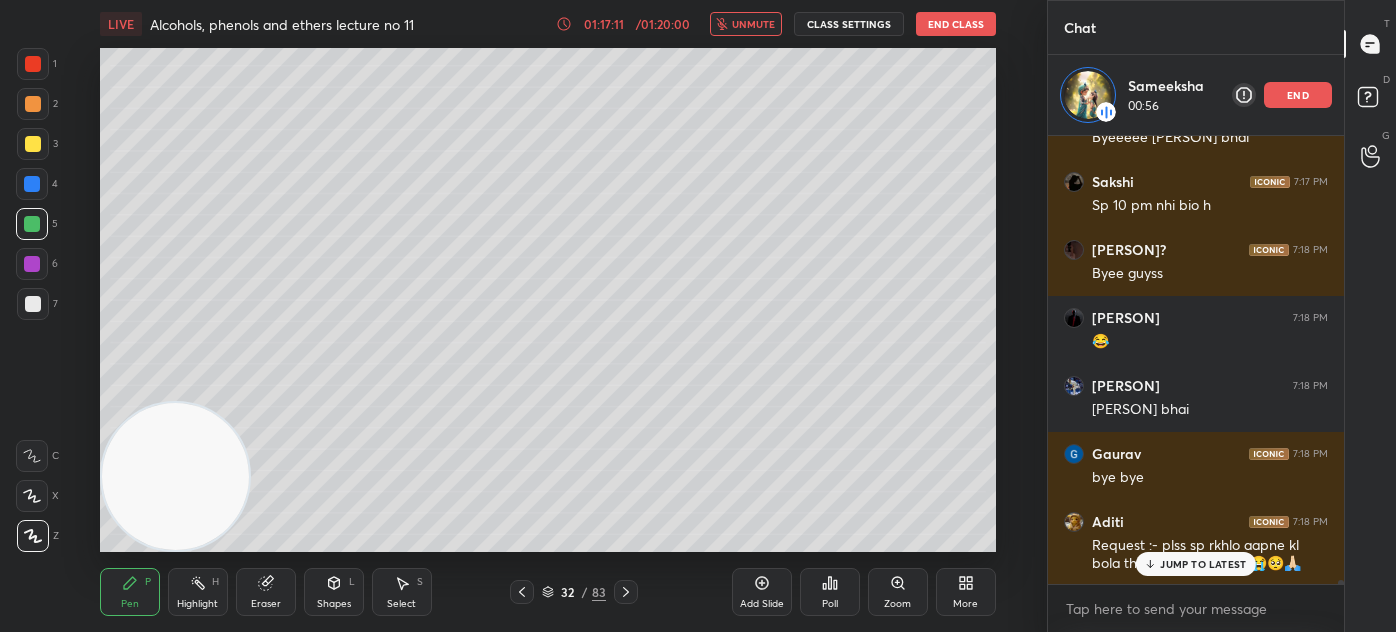 scroll, scrollTop: 52965, scrollLeft: 0, axis: vertical 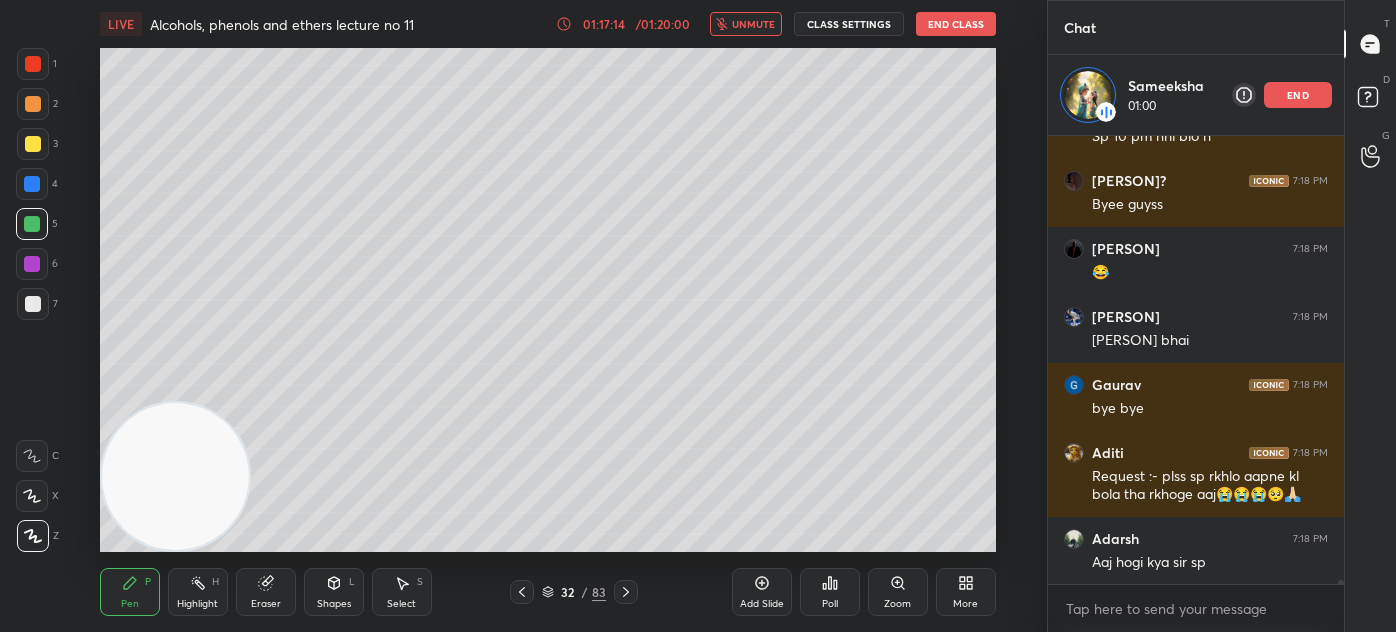 click on "unmute" at bounding box center (753, 24) 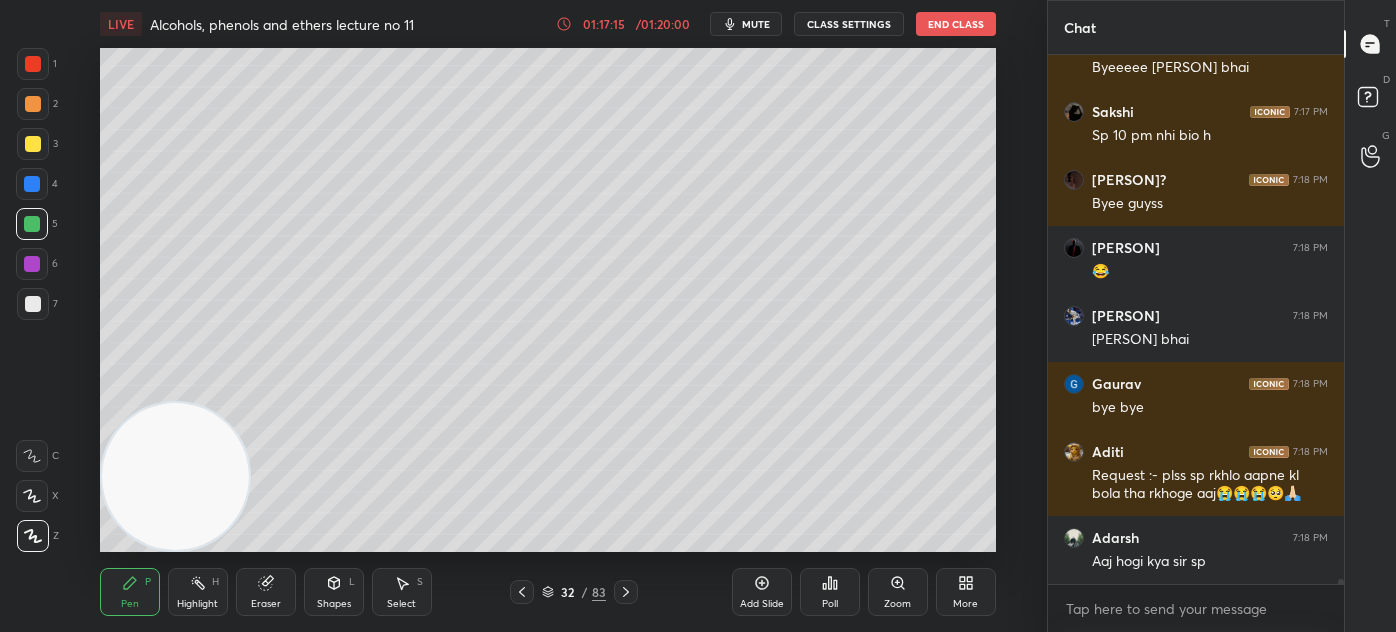 scroll, scrollTop: 6, scrollLeft: 5, axis: both 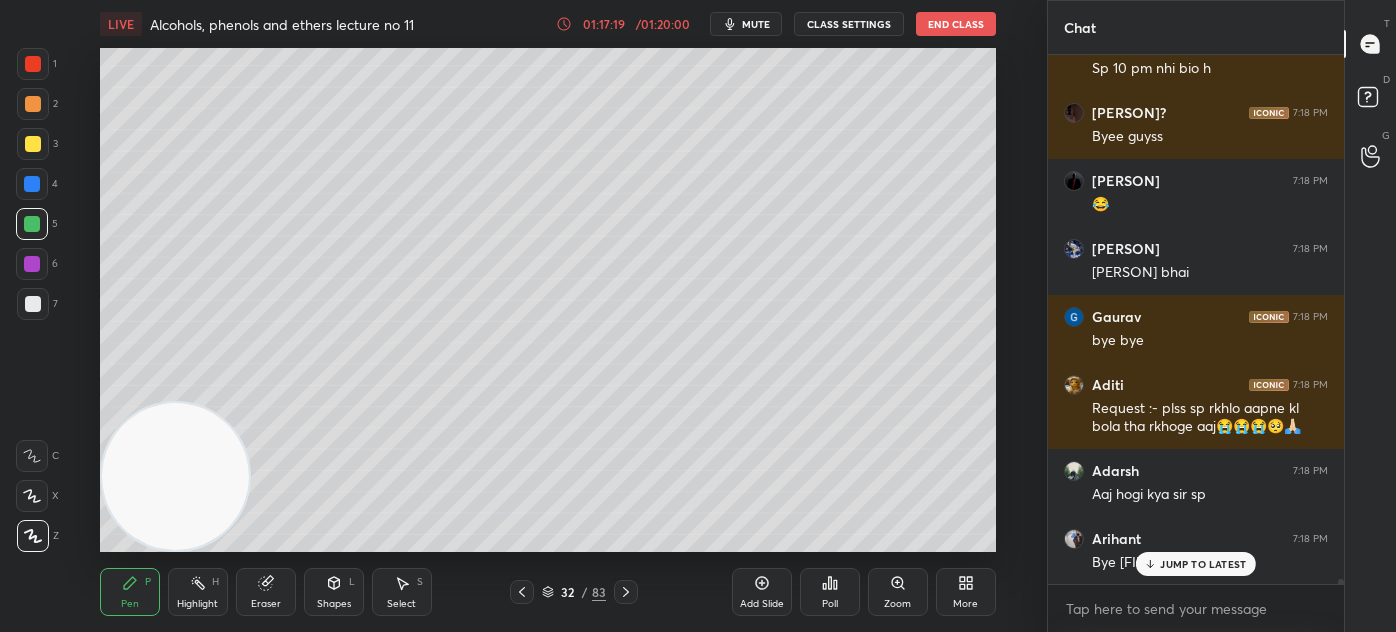 click on "JUMP TO LATEST" at bounding box center [1196, 564] 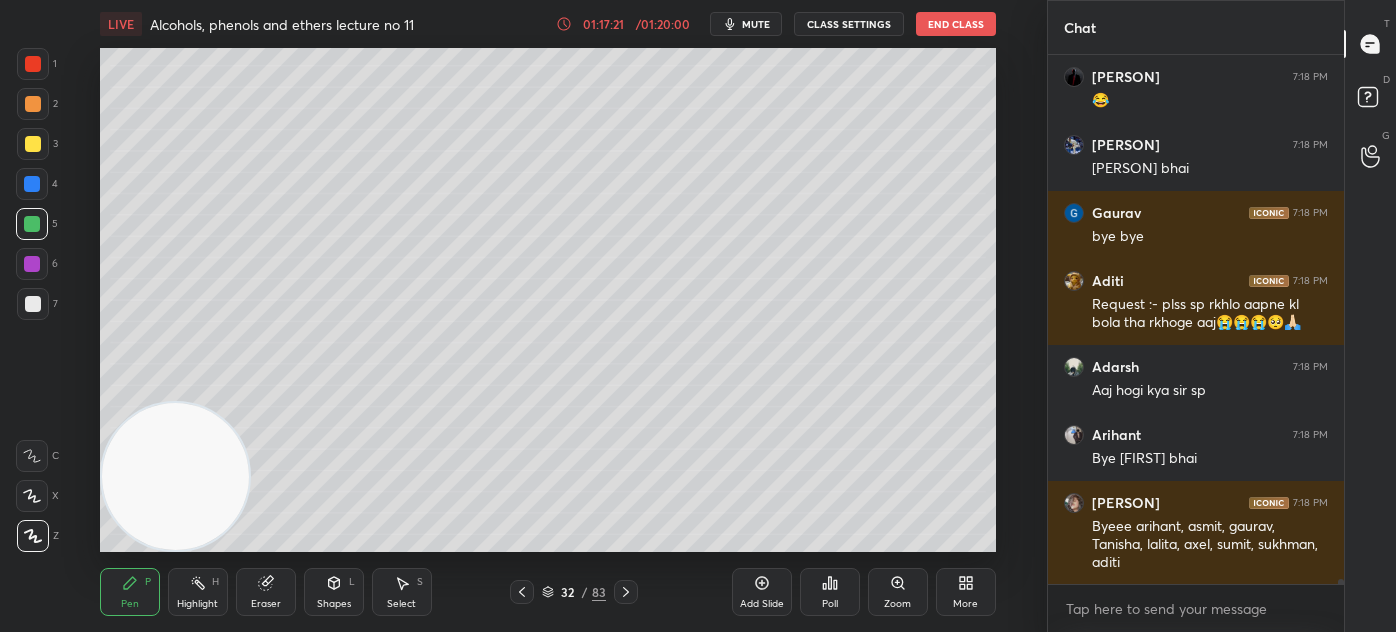 scroll, scrollTop: 53125, scrollLeft: 0, axis: vertical 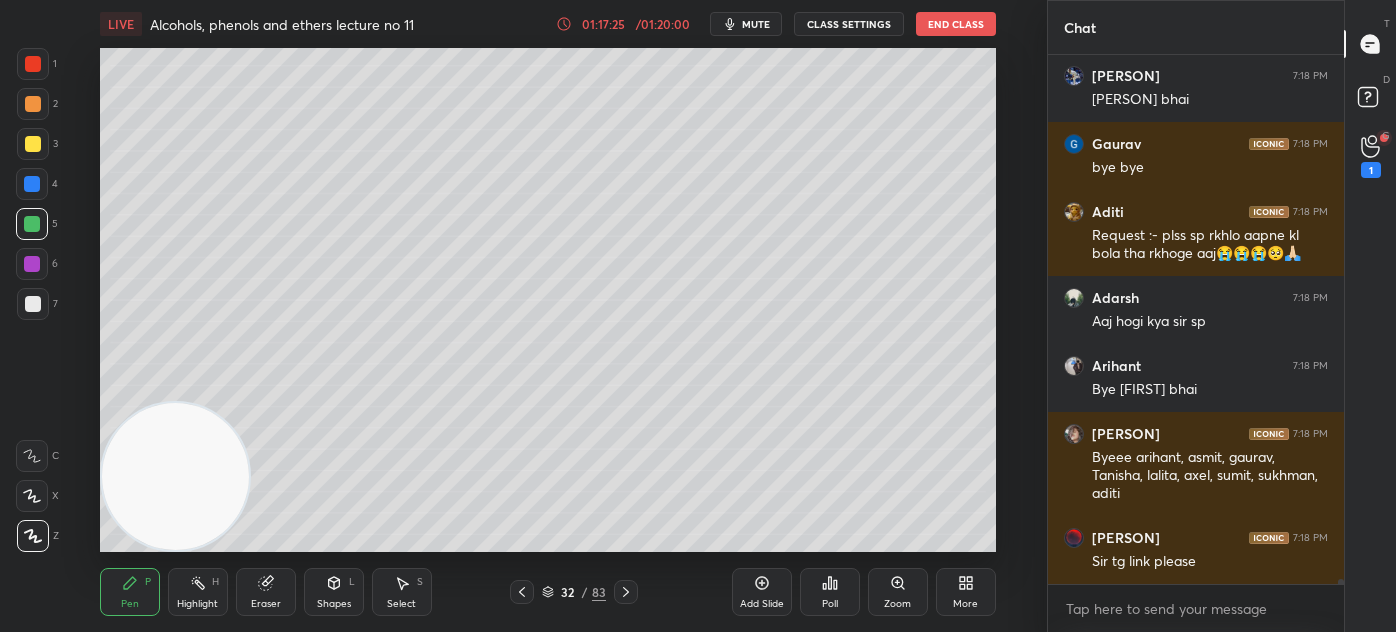 drag, startPoint x: 1370, startPoint y: 164, endPoint x: 1361, endPoint y: 169, distance: 10.29563 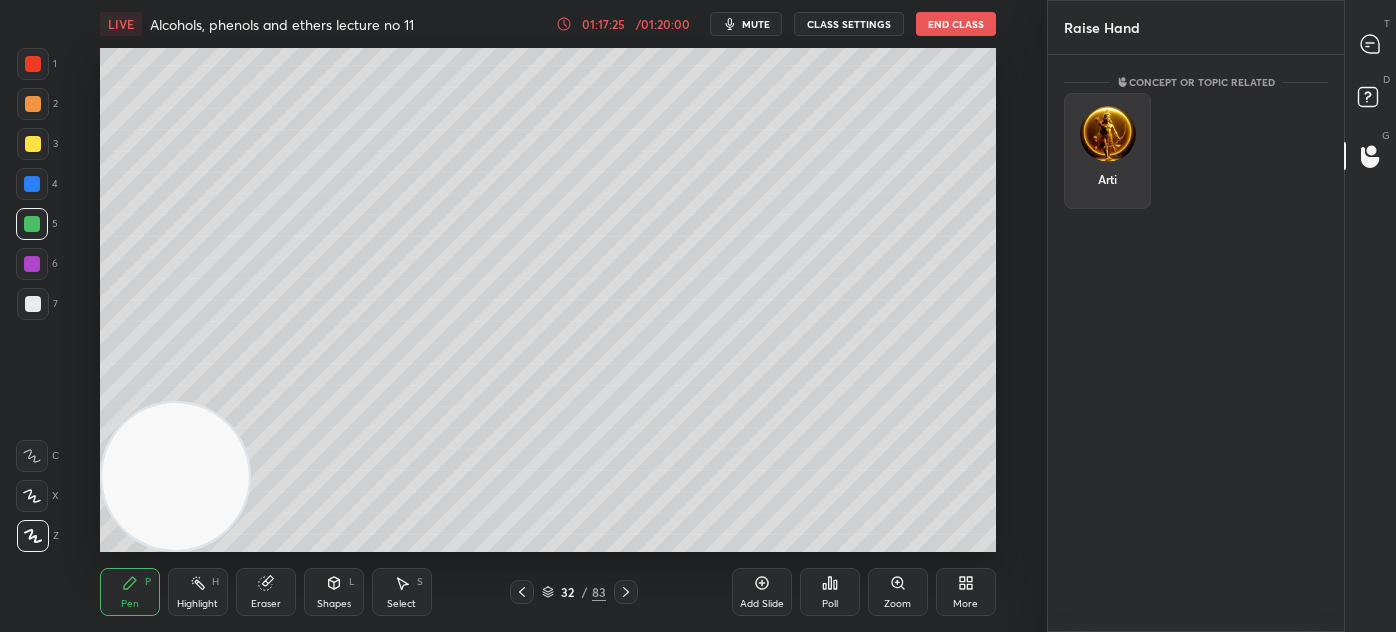click on "Arti" at bounding box center (1107, 151) 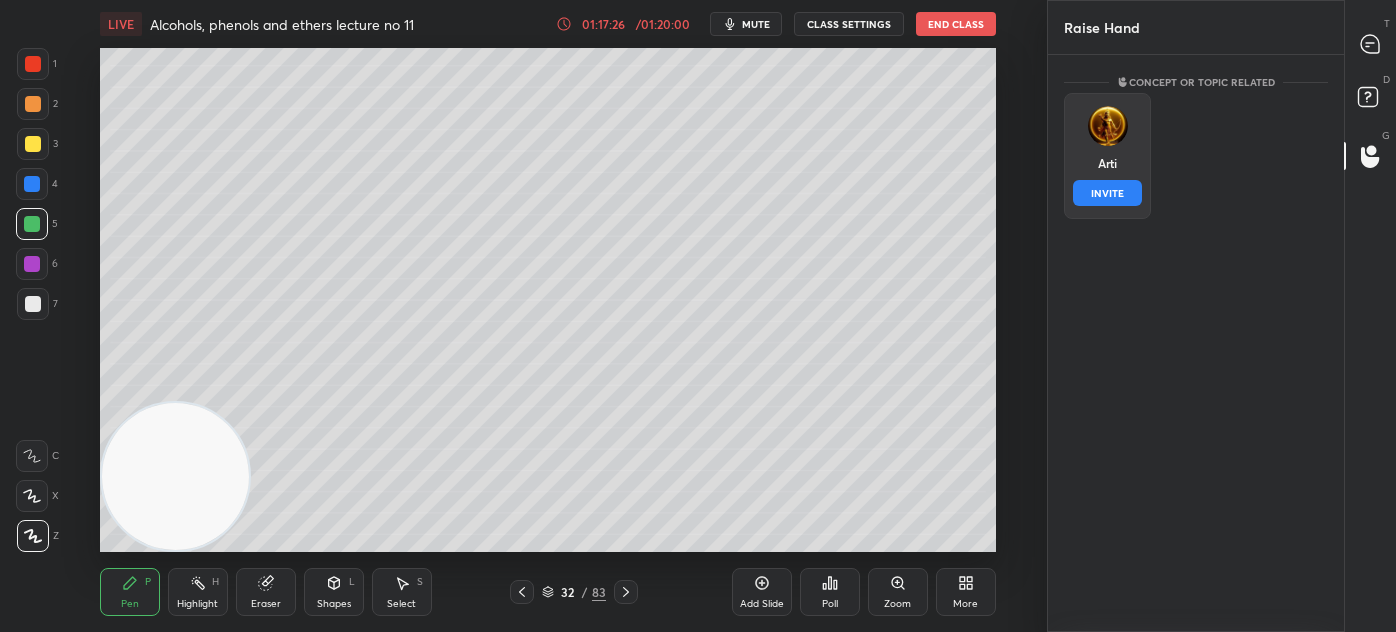 click on "INVITE" at bounding box center (1107, 193) 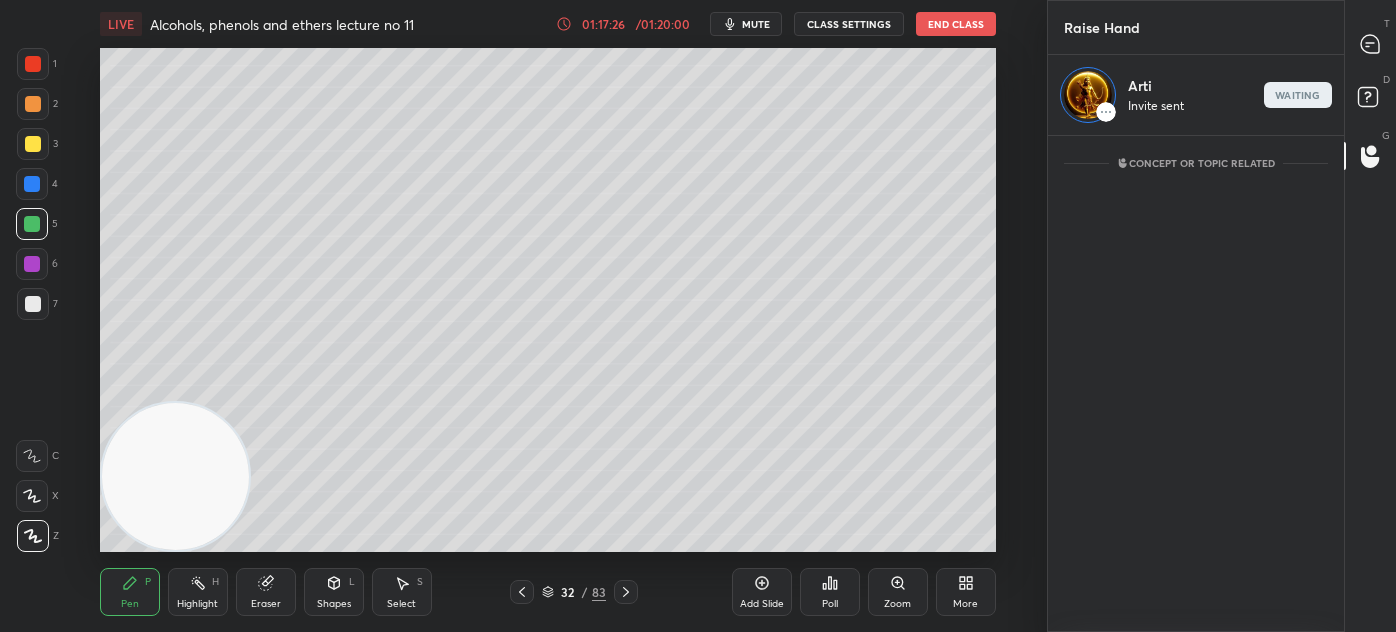 scroll, scrollTop: 490, scrollLeft: 290, axis: both 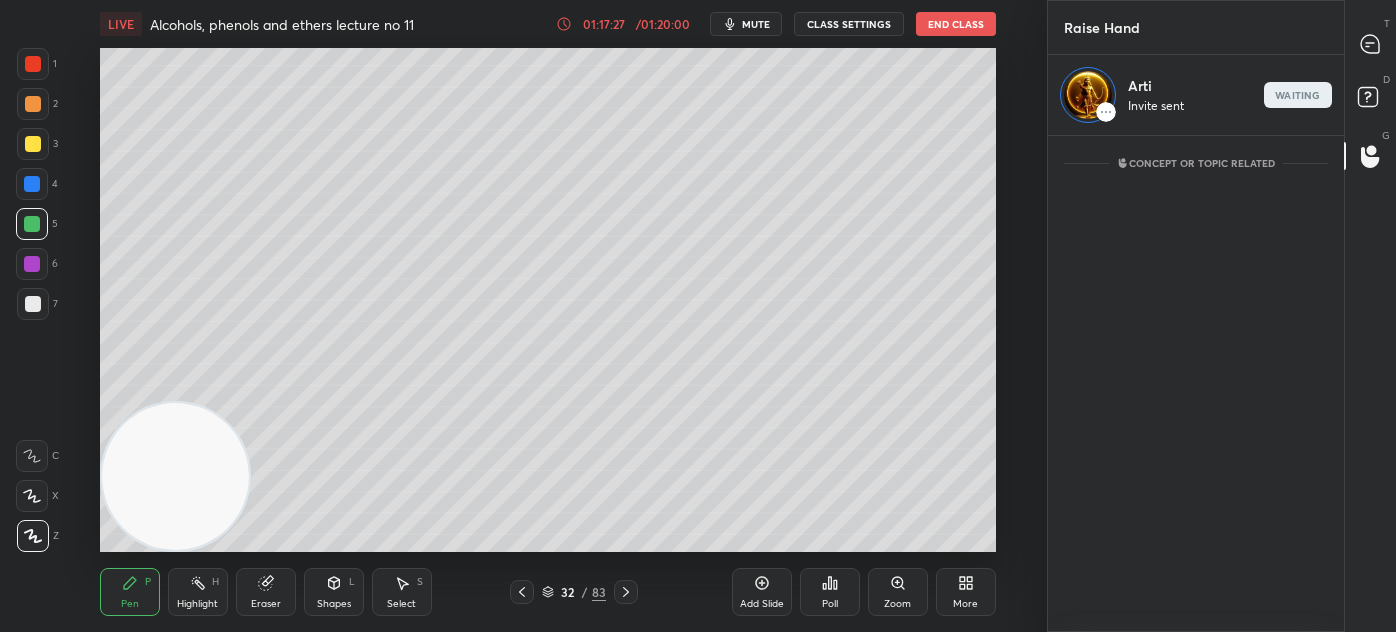 click 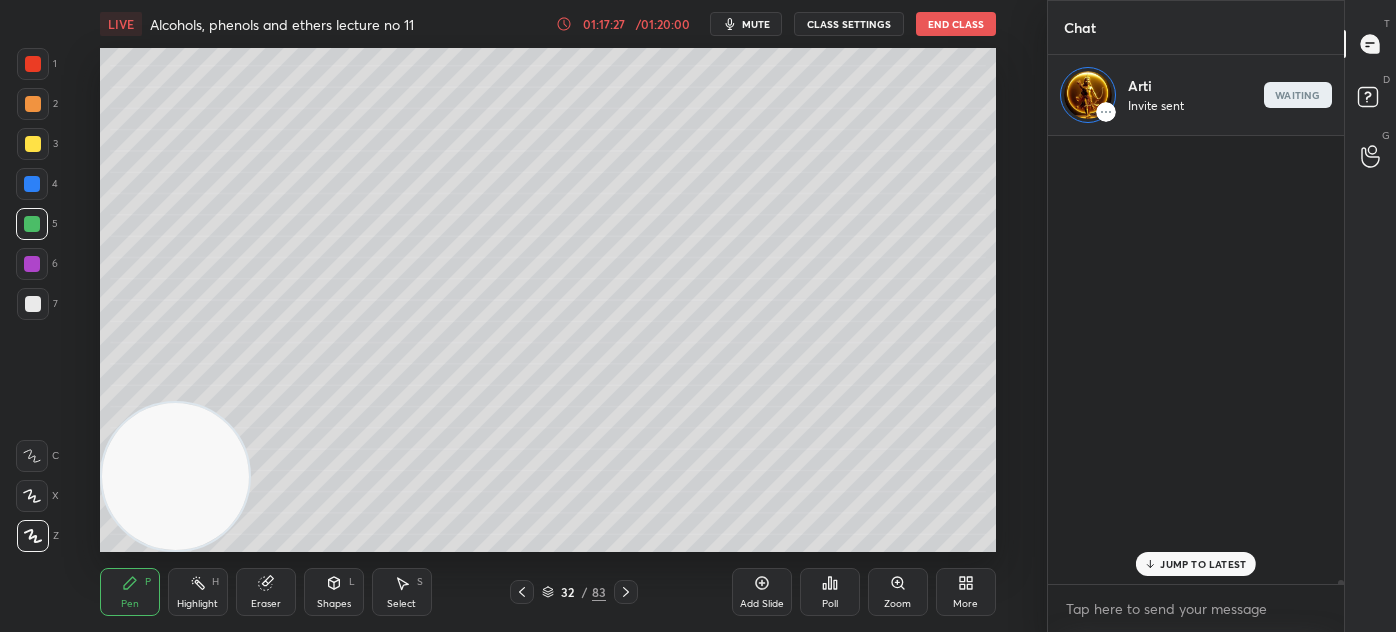 scroll, scrollTop: 490, scrollLeft: 290, axis: both 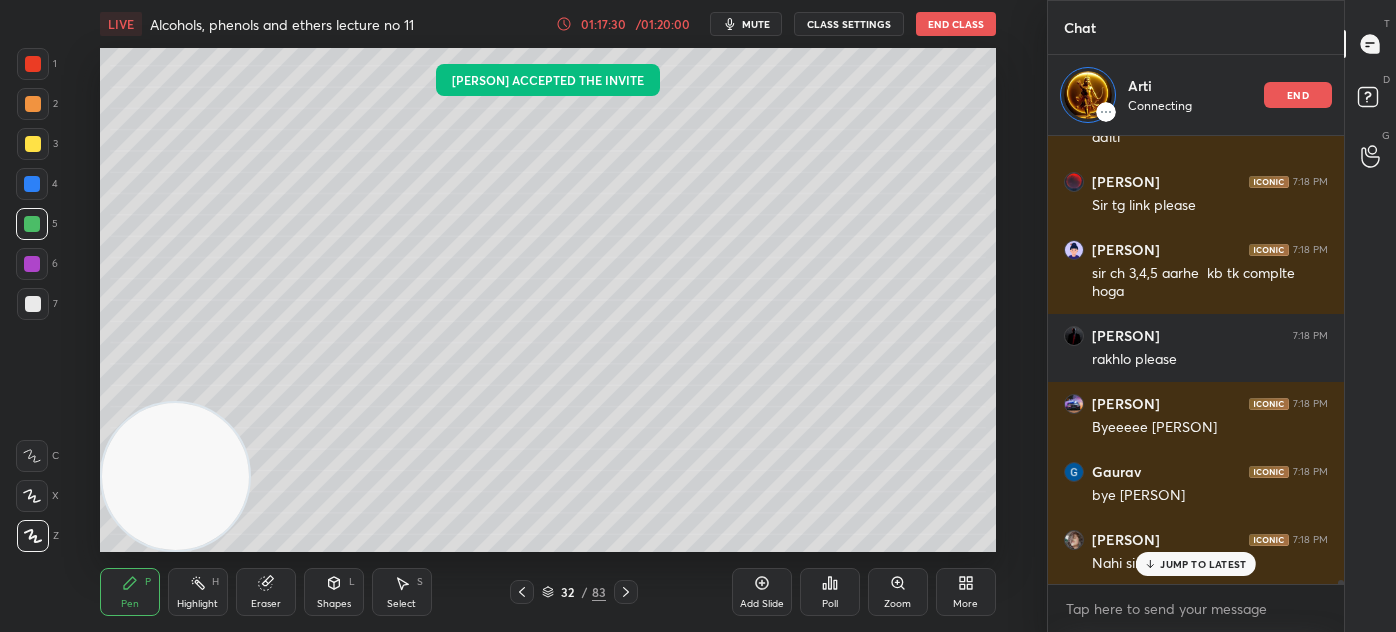 drag, startPoint x: 1184, startPoint y: 562, endPoint x: 1159, endPoint y: 568, distance: 25.70992 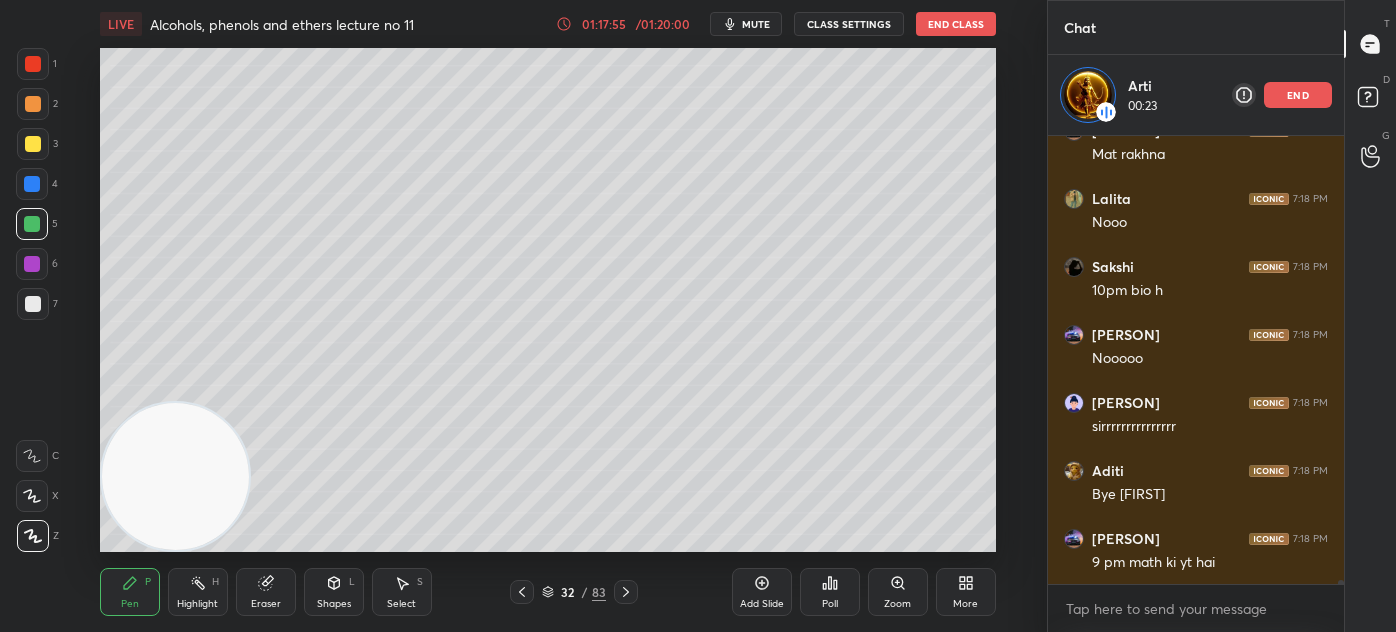 click on "mute" at bounding box center [756, 24] 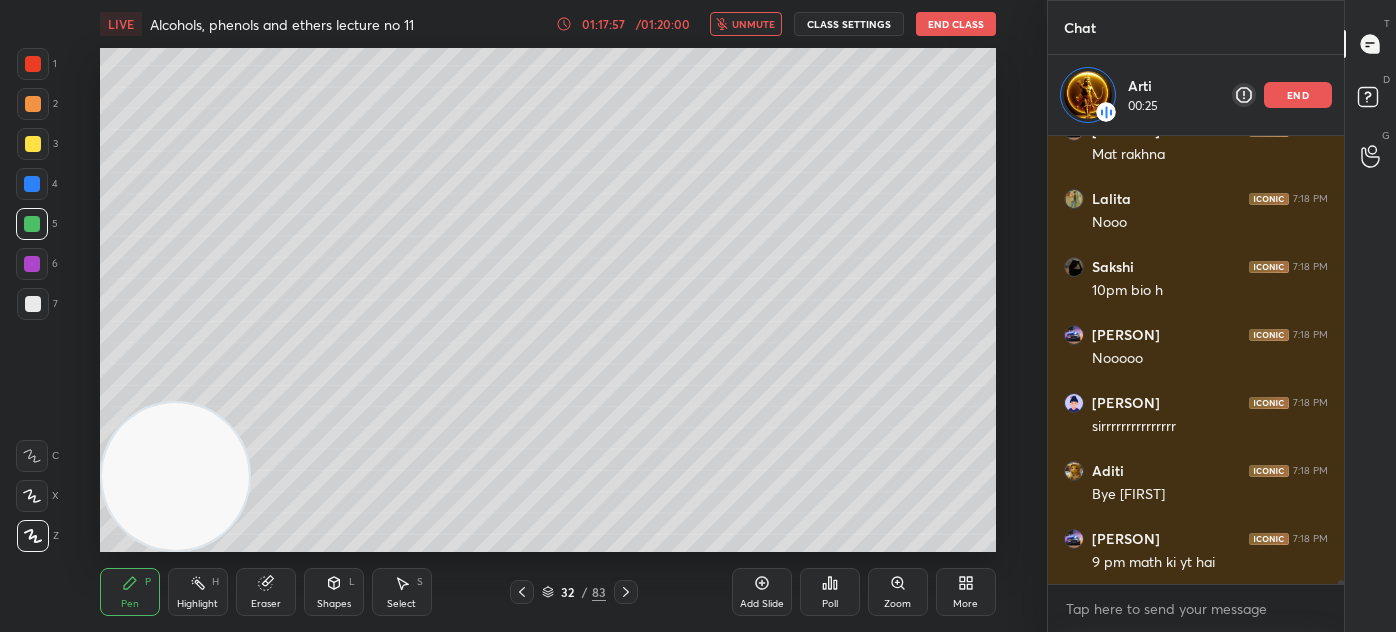 click on "unmute" at bounding box center (753, 24) 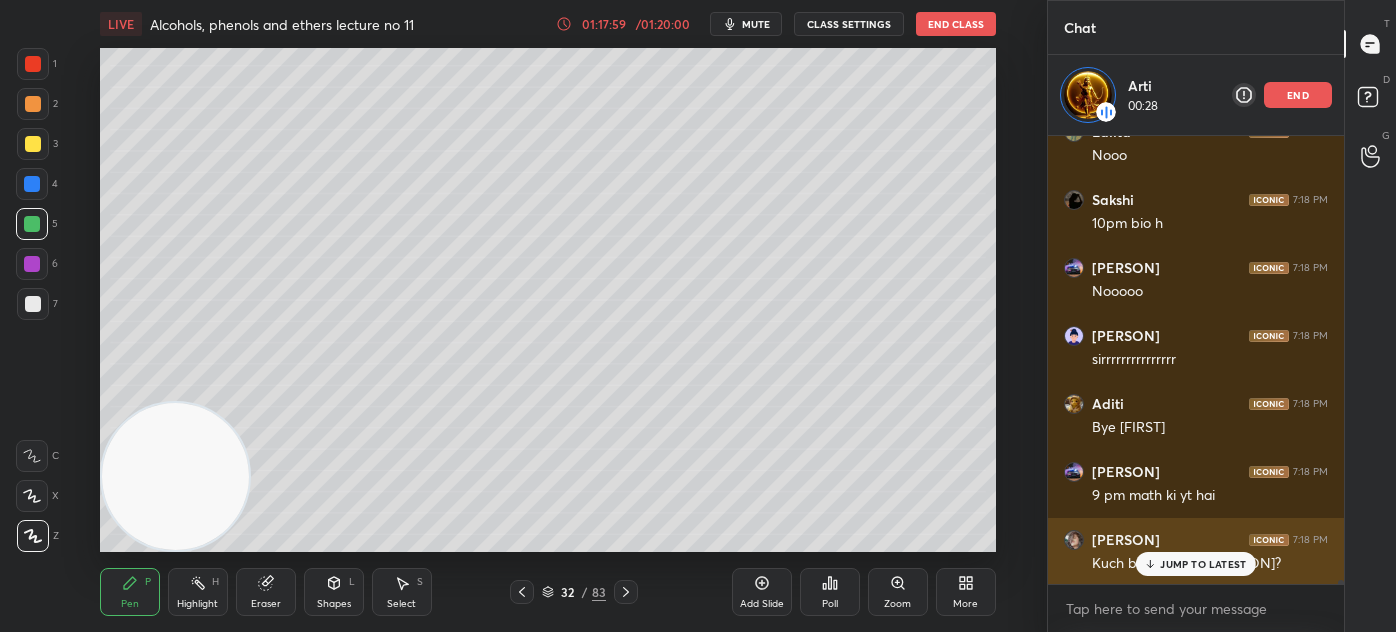 click on "JUMP TO LATEST" at bounding box center (1203, 564) 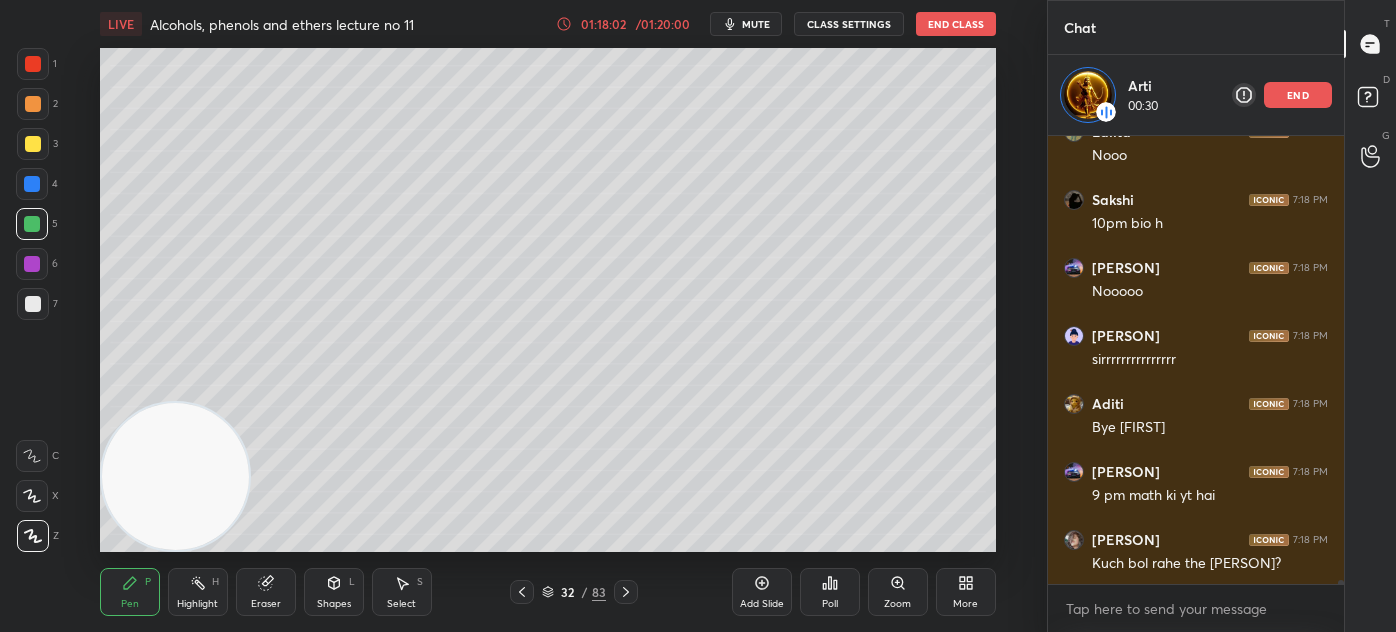 scroll, scrollTop: 54447, scrollLeft: 0, axis: vertical 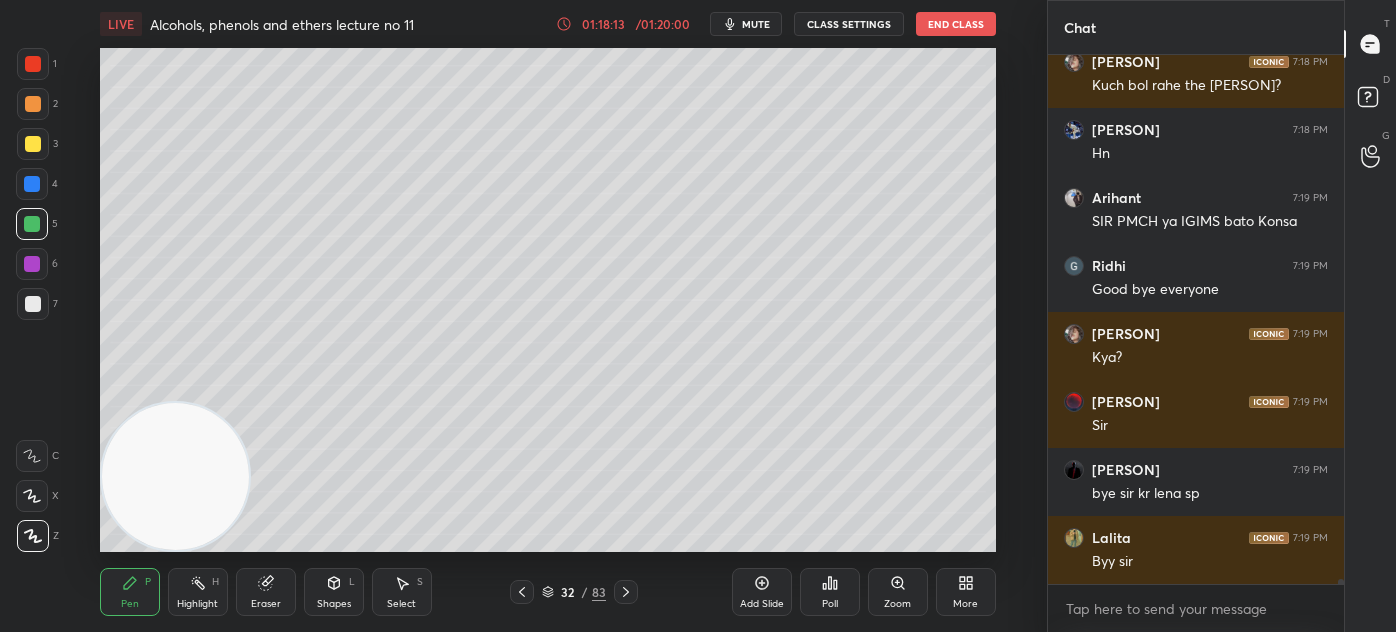 click on "End Class" at bounding box center (956, 24) 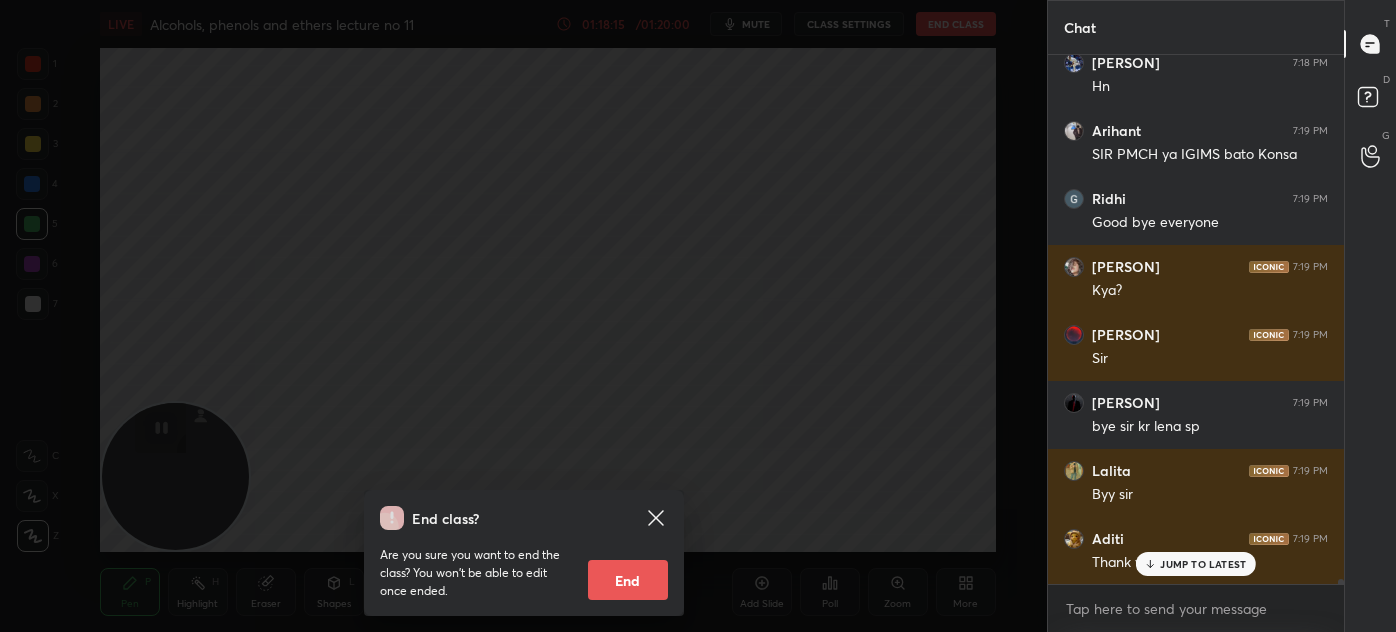 click on "End" at bounding box center (628, 580) 